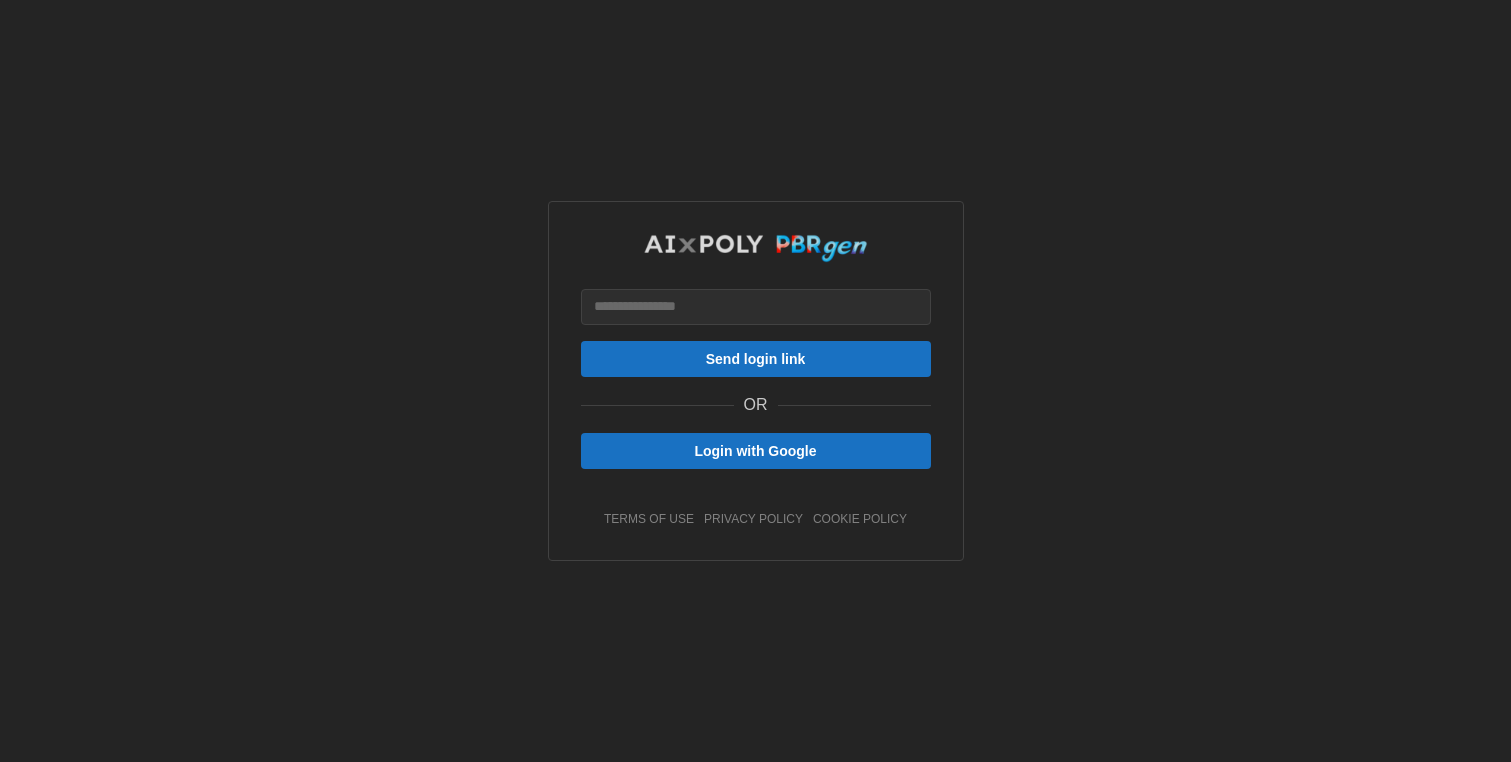 scroll, scrollTop: 0, scrollLeft: 0, axis: both 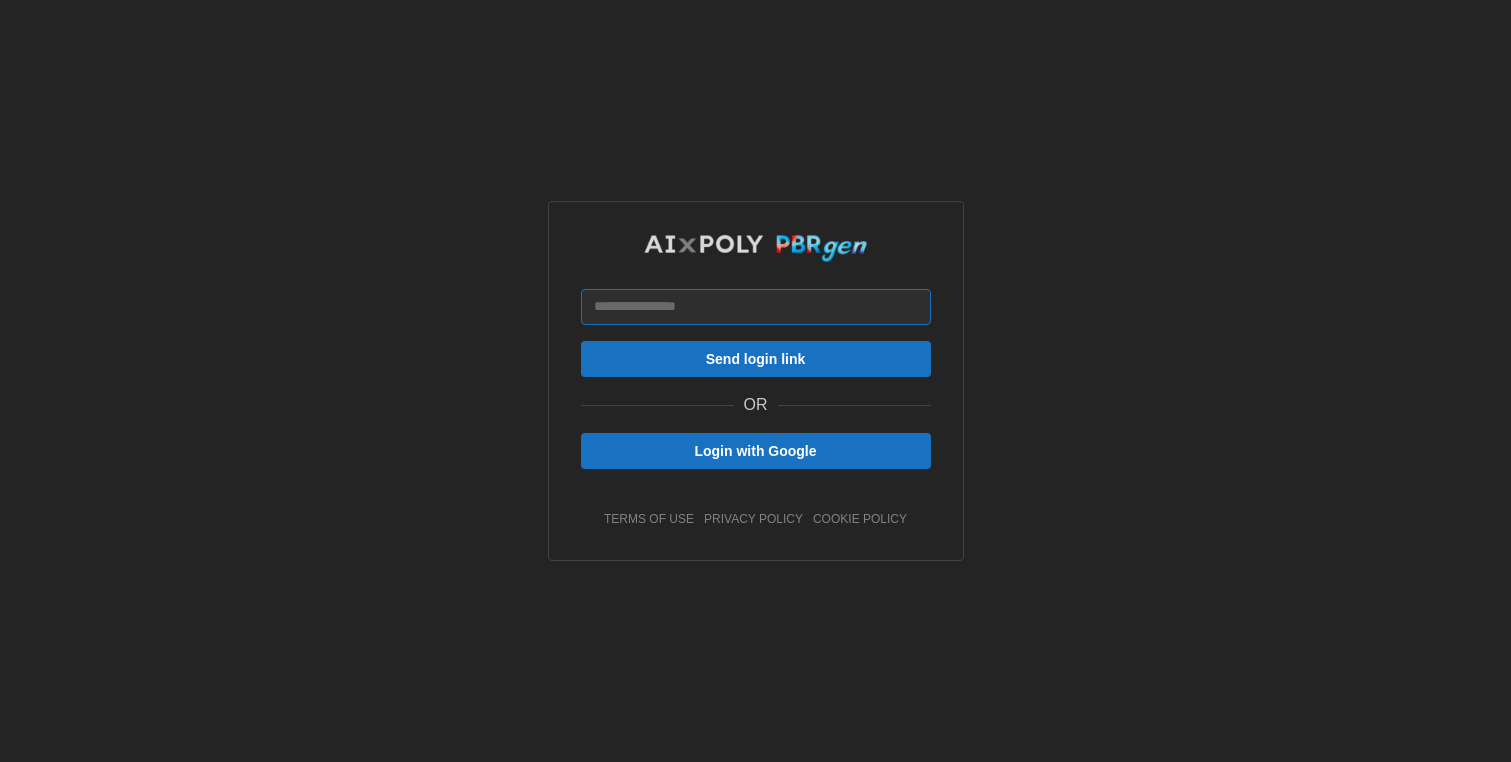 click at bounding box center (756, 307) 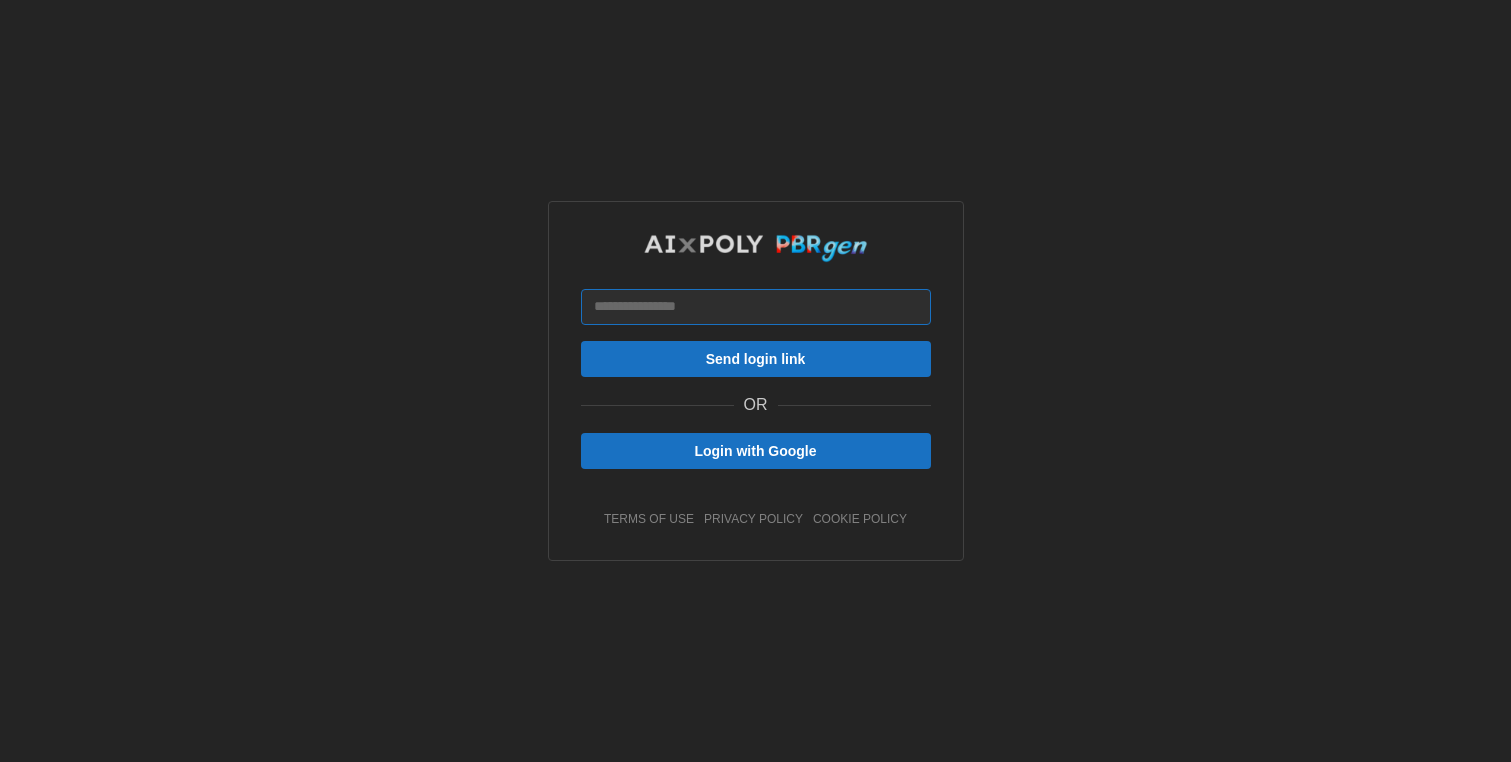 type on "**********" 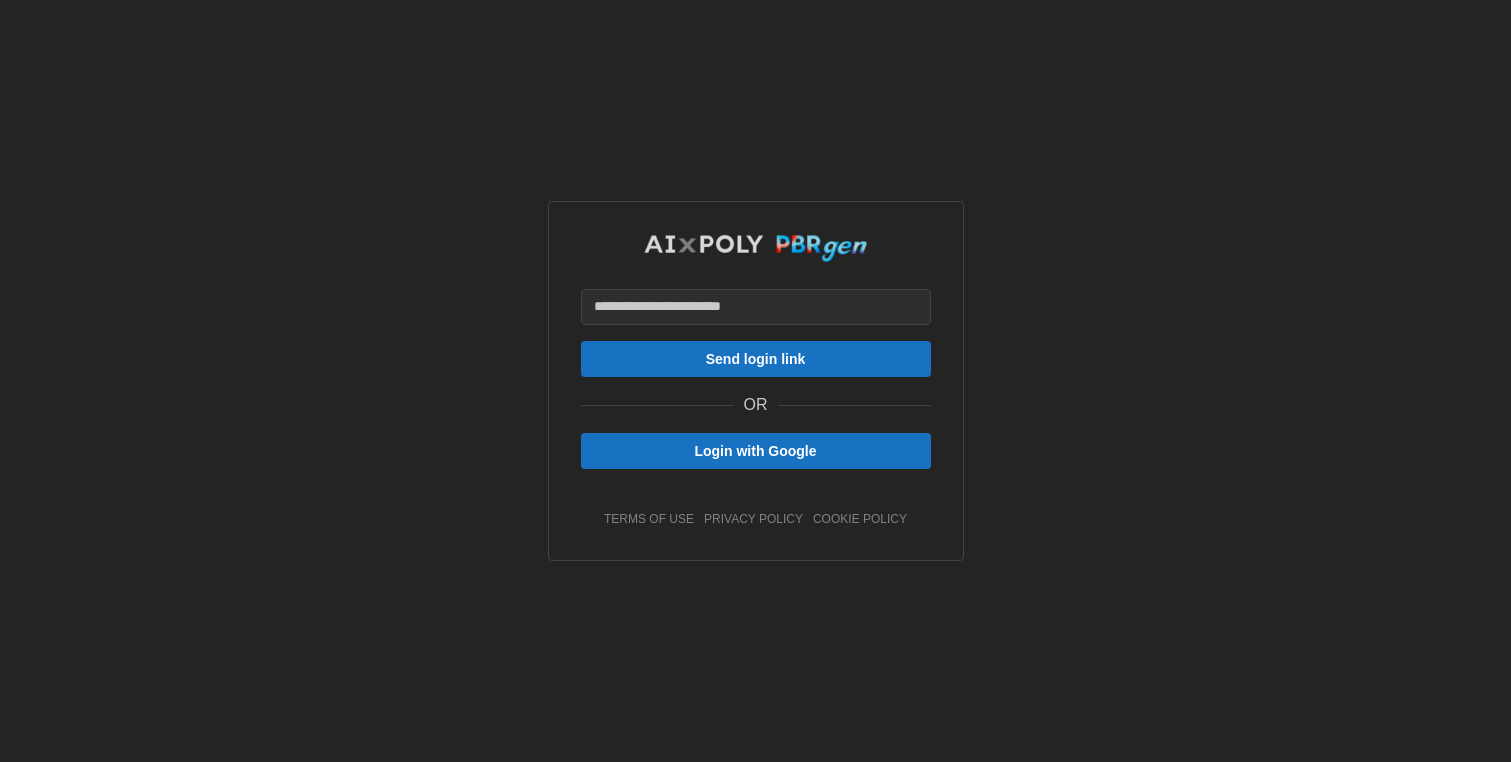 click on "Send login link" at bounding box center [756, 359] 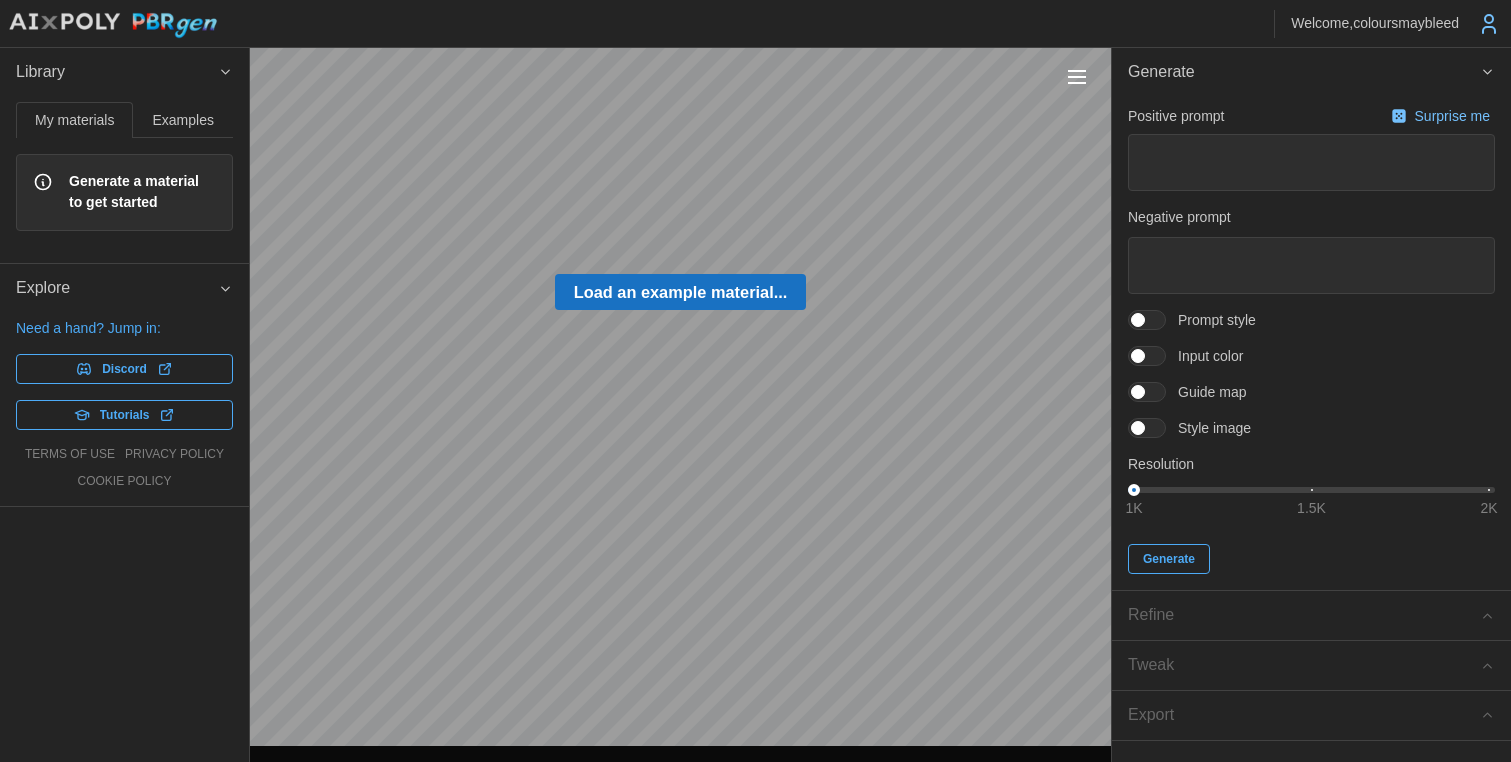 click on "Tutorials" at bounding box center [125, 415] 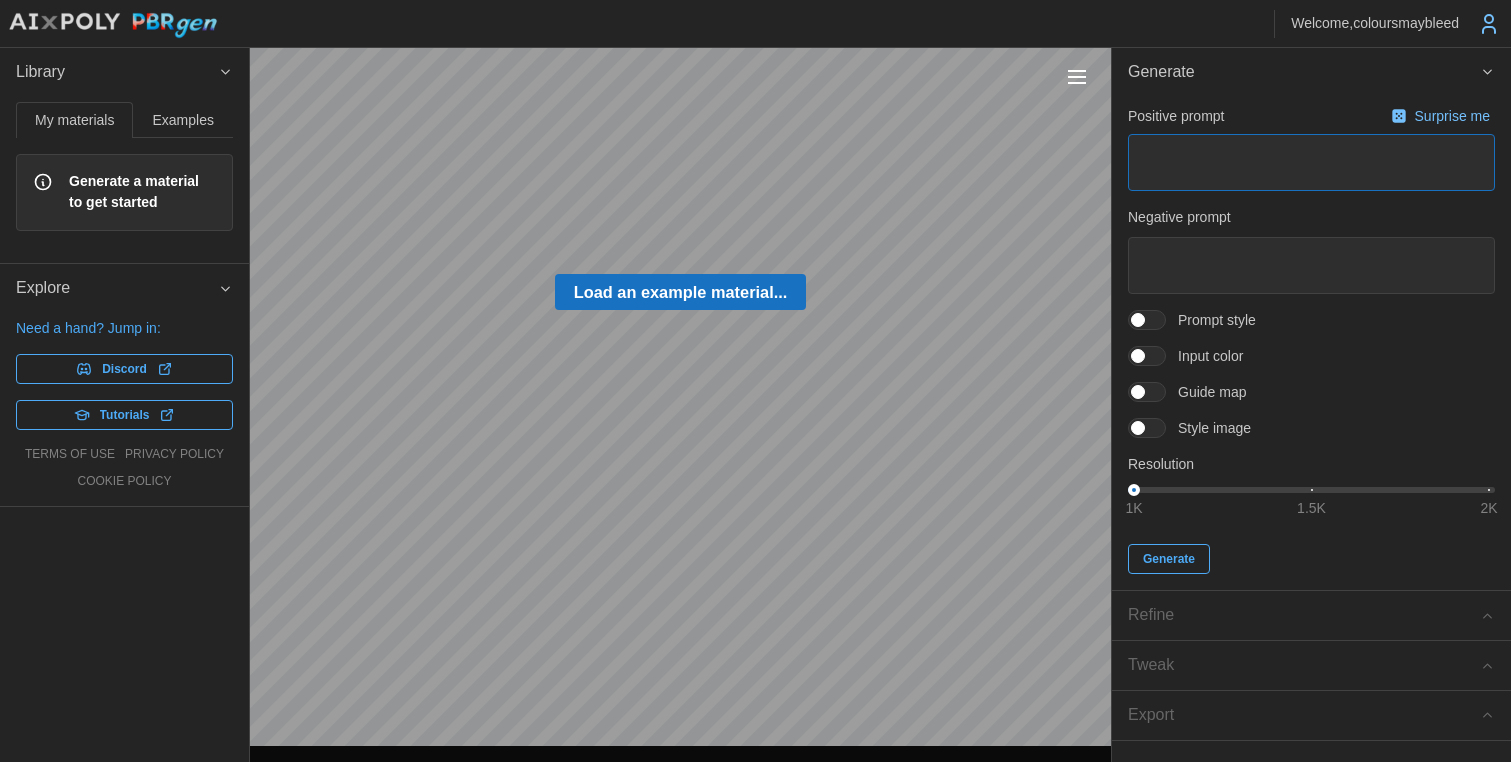click at bounding box center [1311, 162] 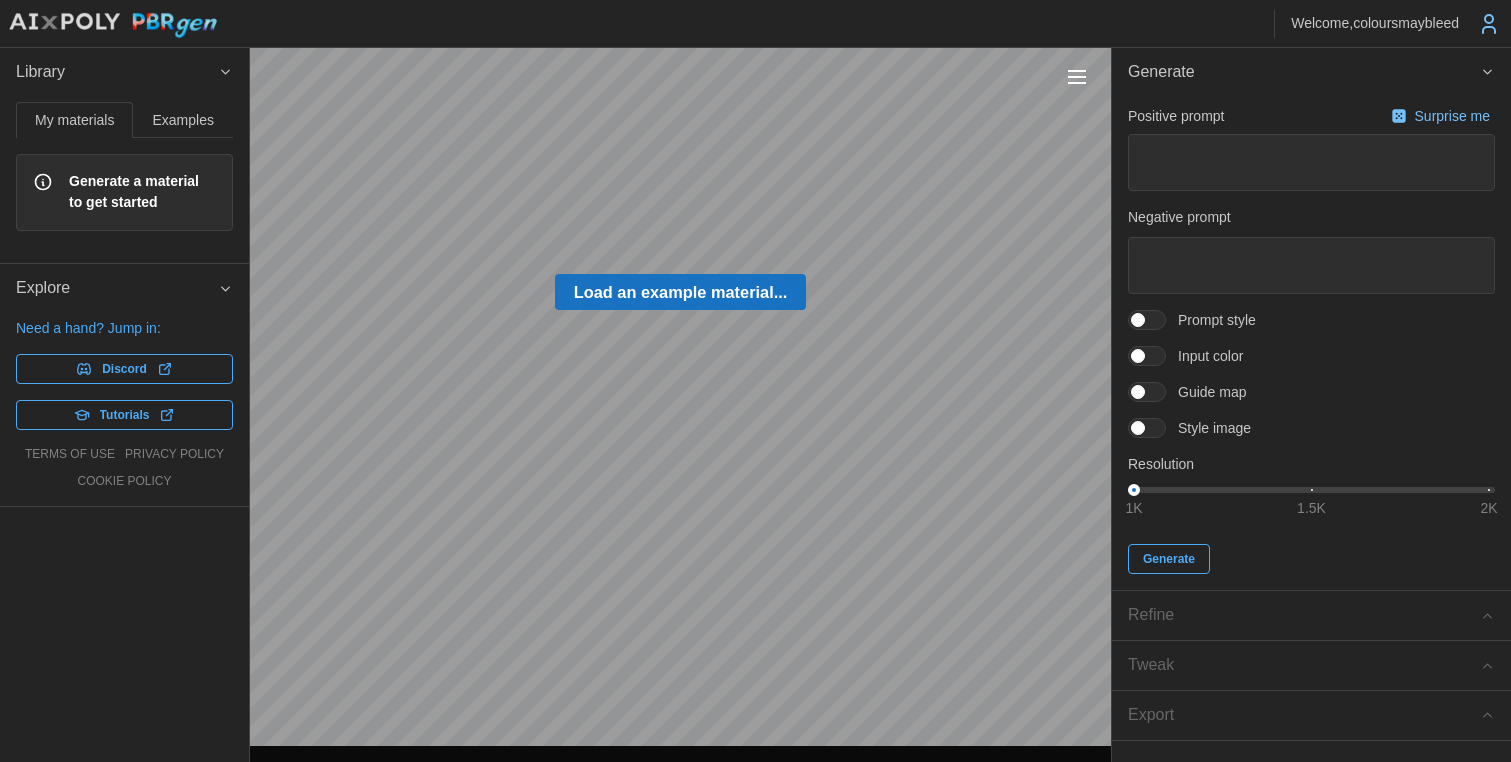 click at bounding box center [1157, 356] 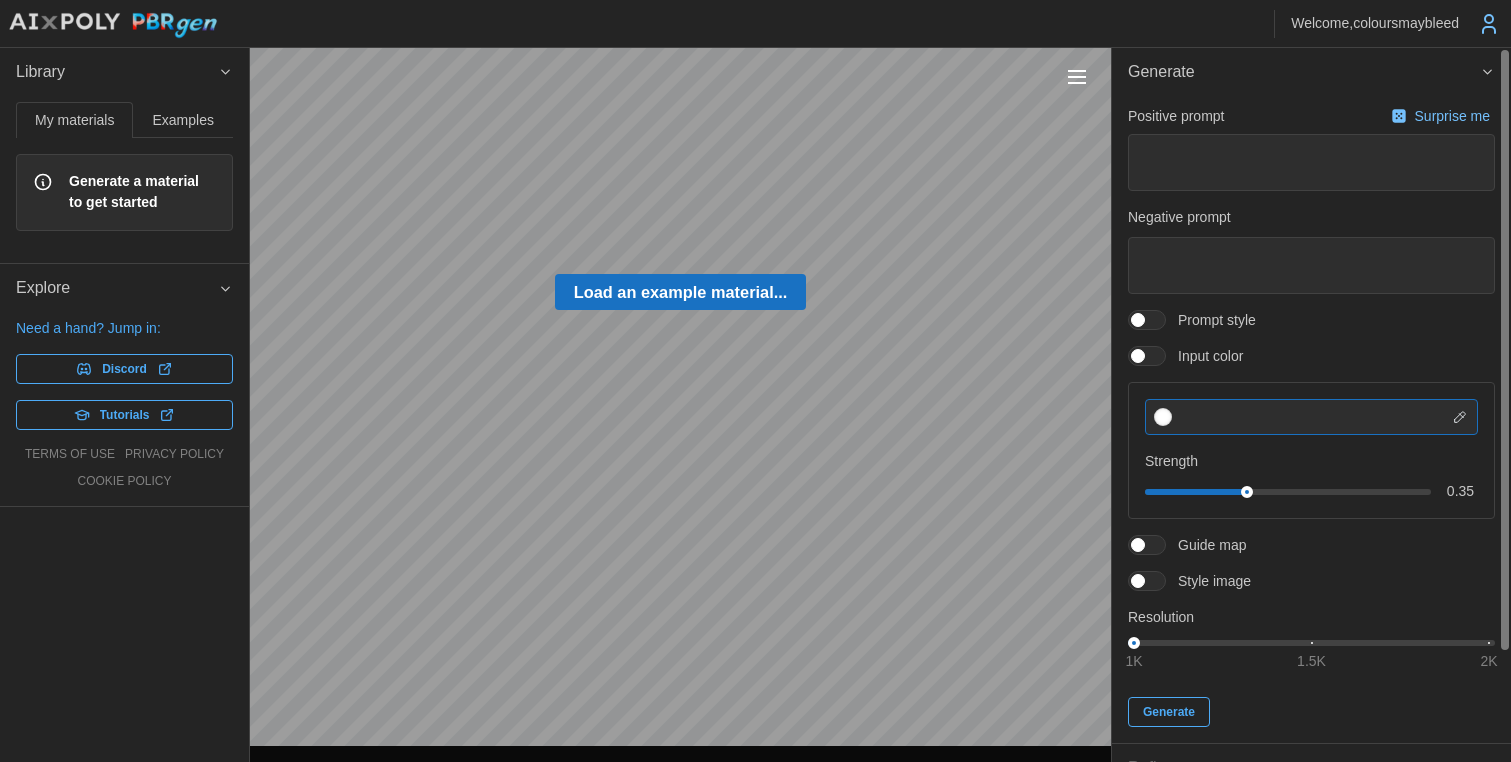 click at bounding box center (1311, 417) 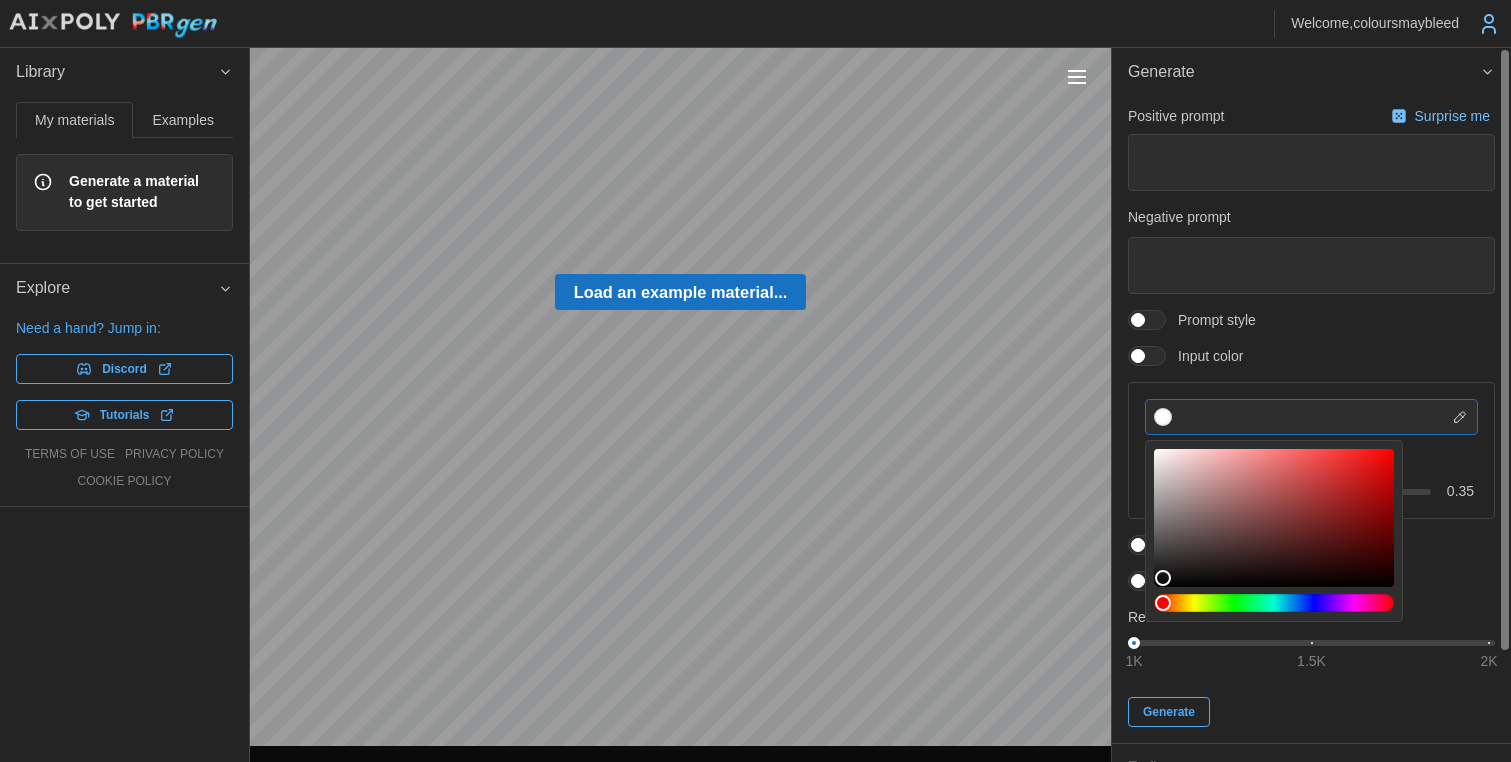 paste on "*******" 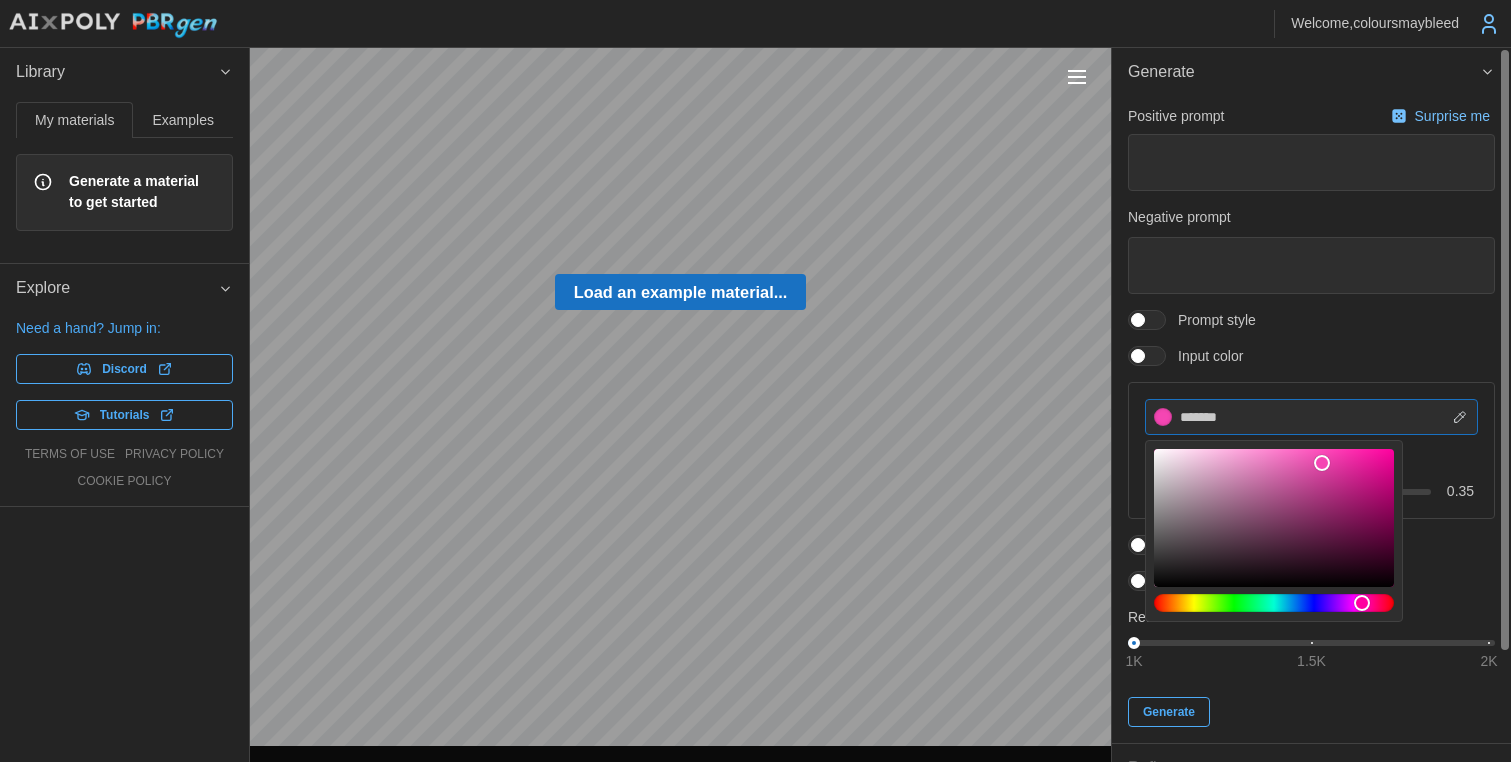 type on "*******" 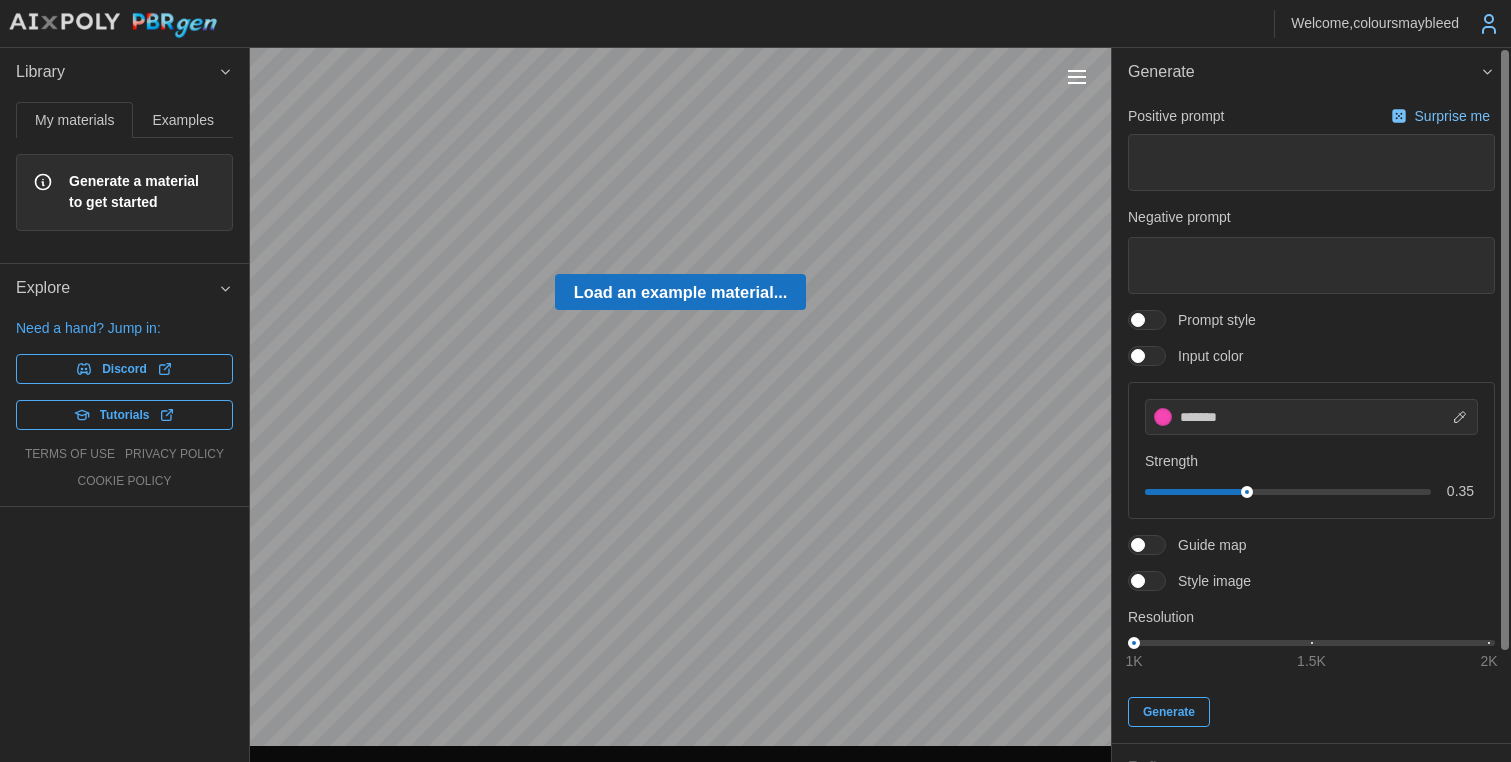 click on "Input color" at bounding box center (1311, 356) 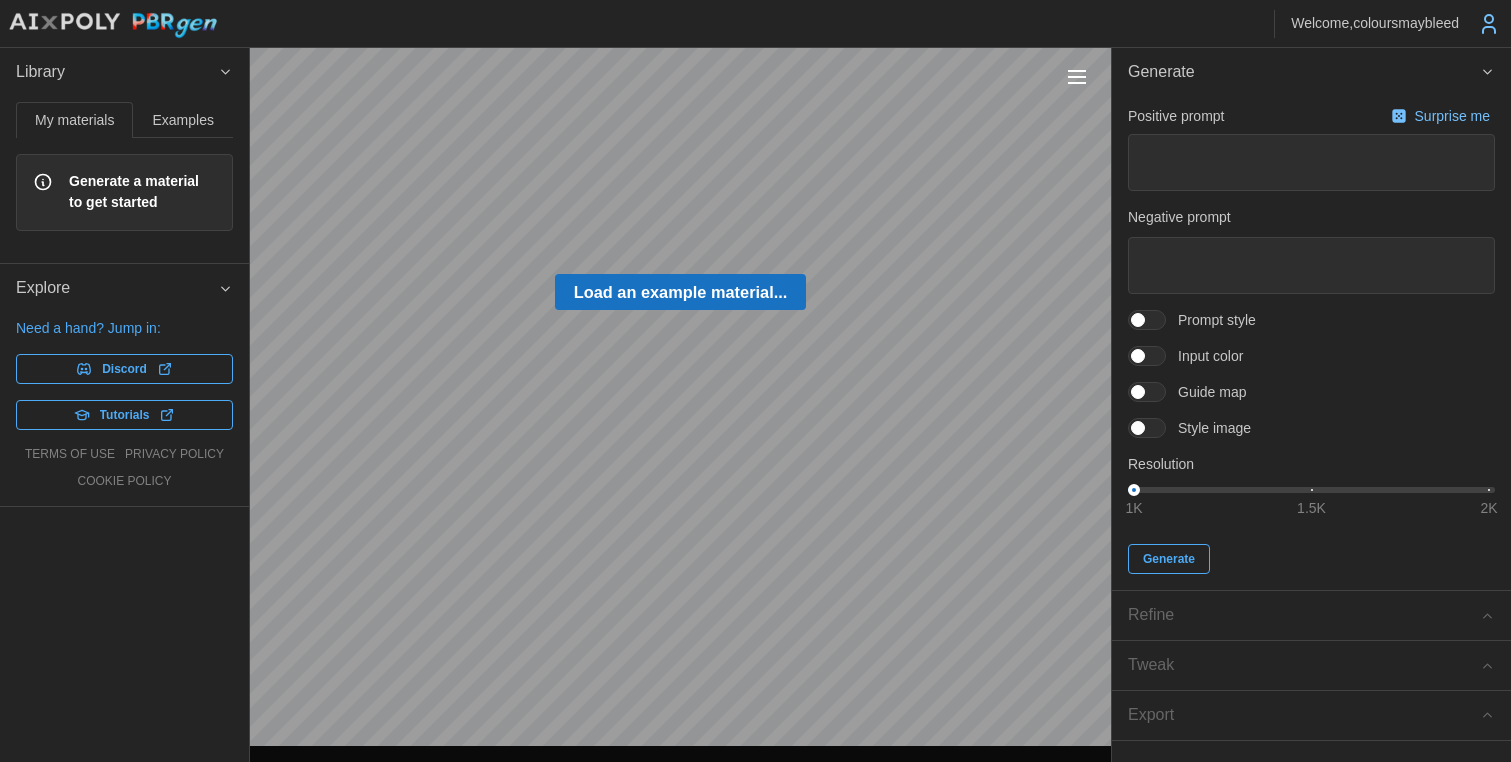 click at bounding box center [1157, 356] 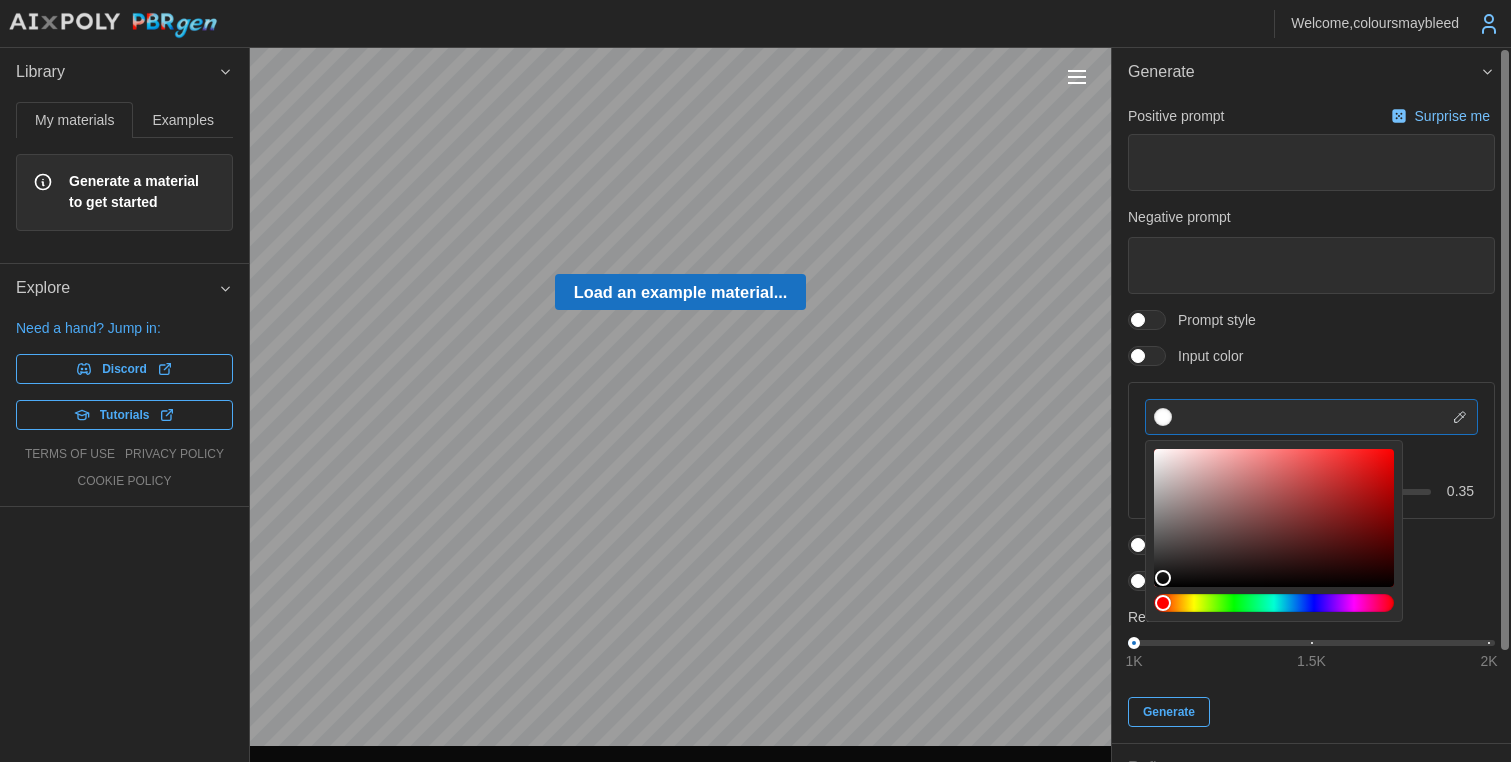 click at bounding box center (1311, 417) 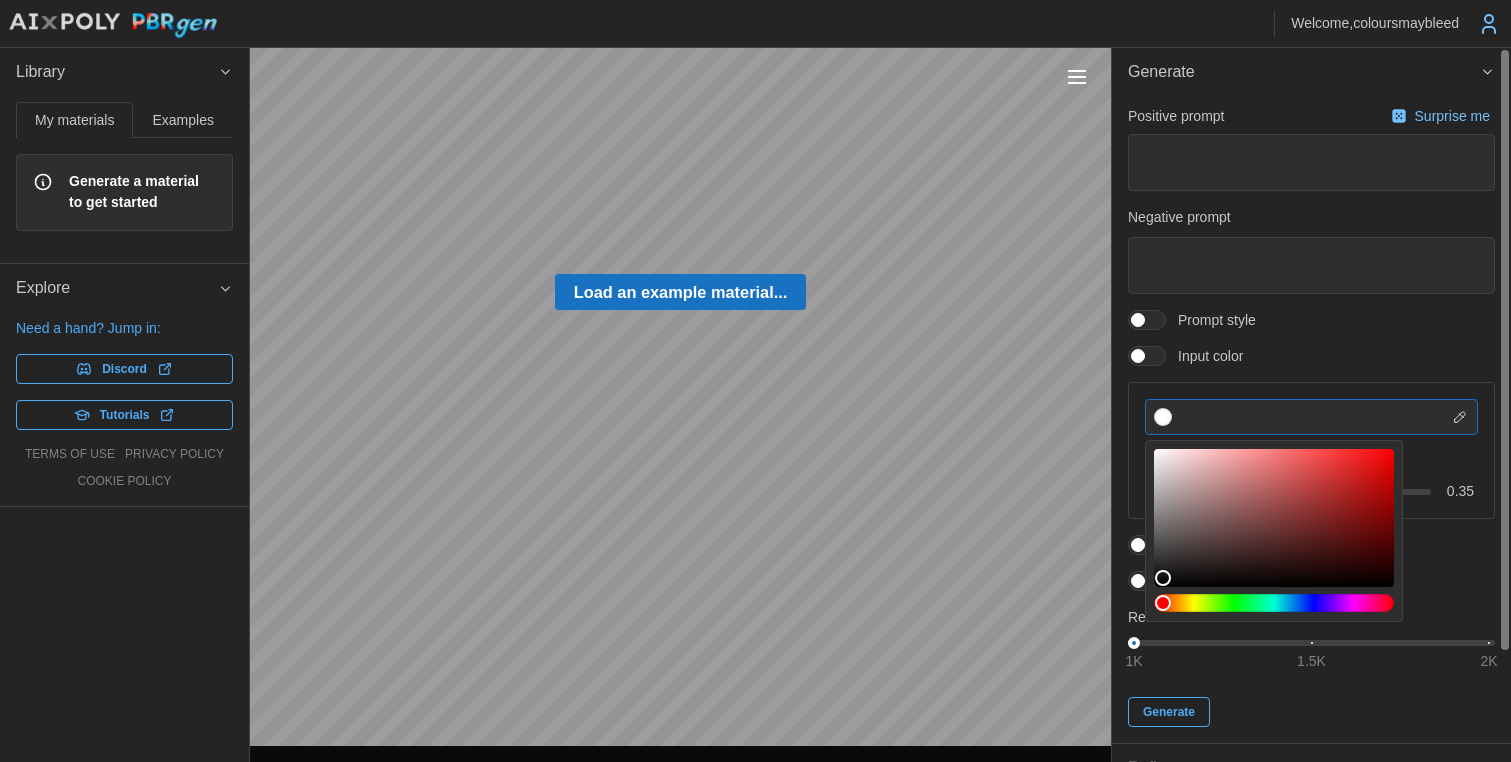 paste on "*******" 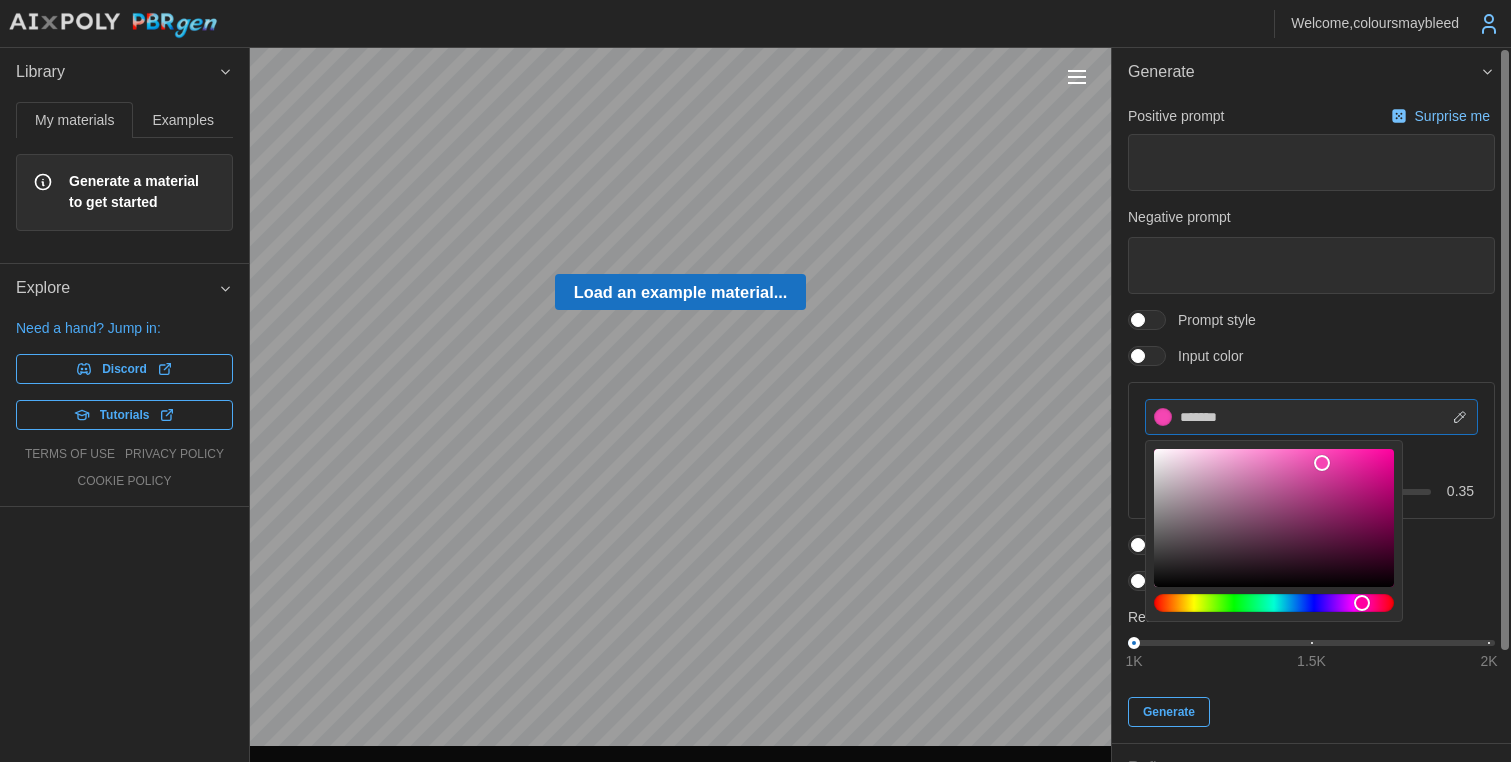 paste on "*******" 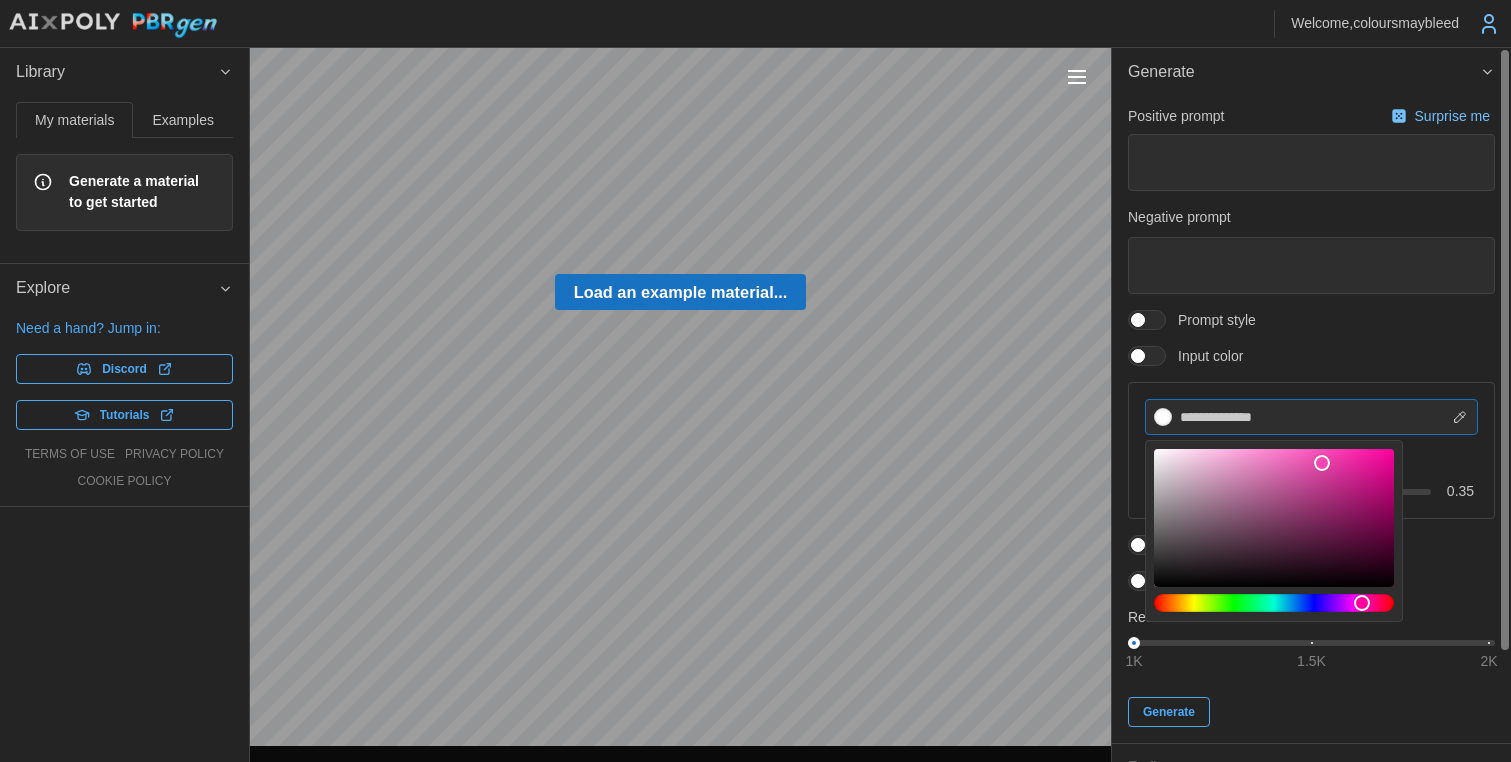 drag, startPoint x: 1247, startPoint y: 418, endPoint x: 1343, endPoint y: 421, distance: 96.04687 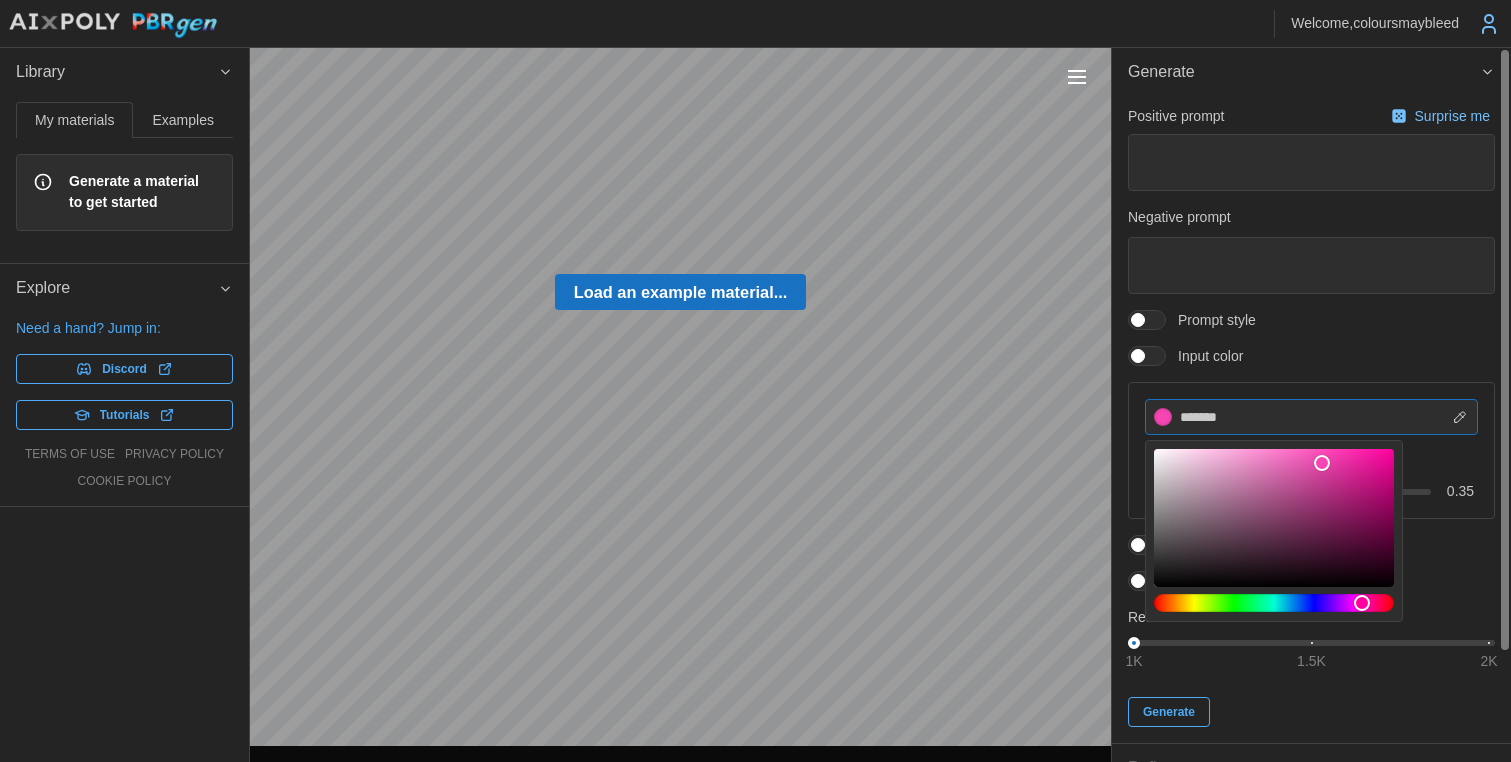 type on "*******" 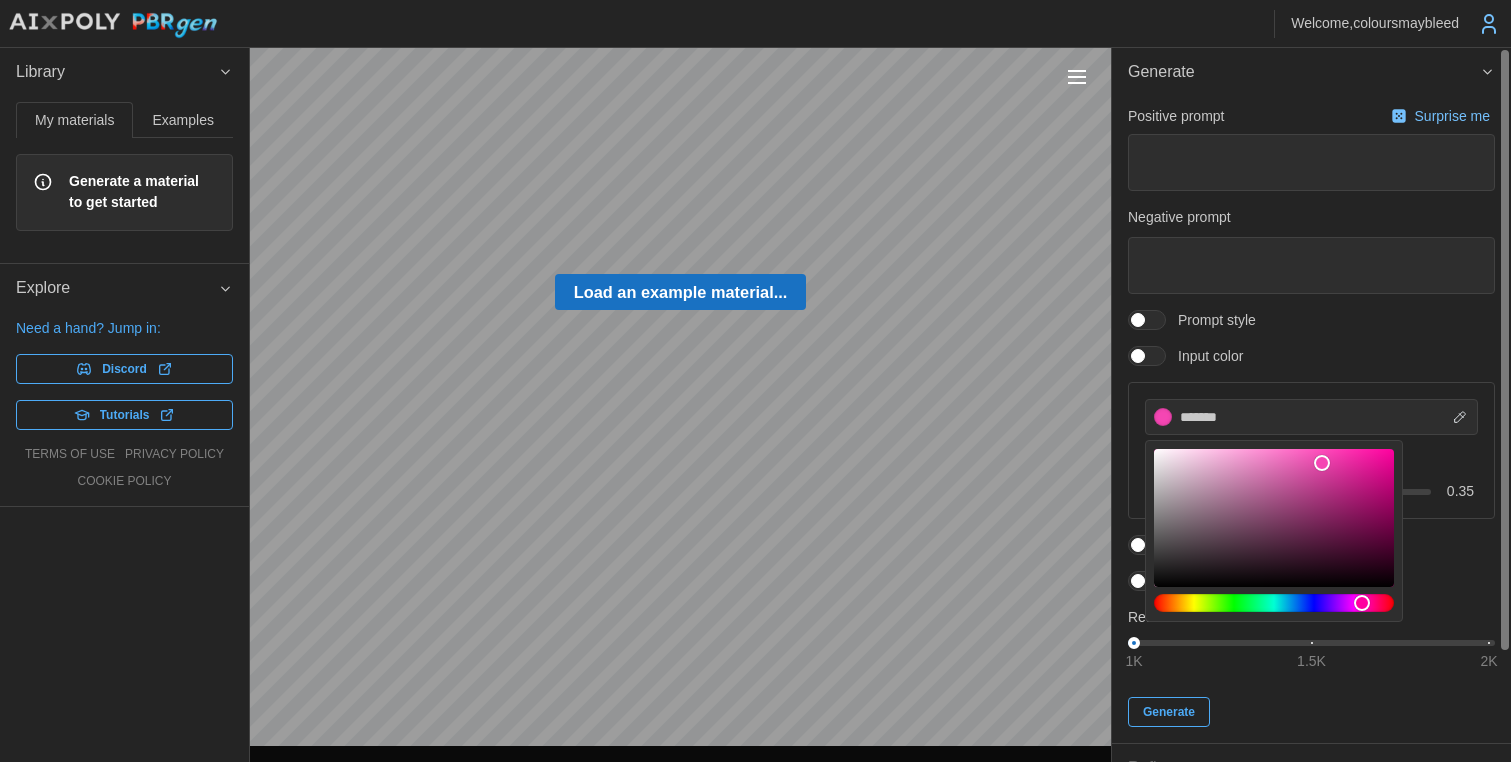 click on "Positive prompt Surprise me Negative prompt Prompt style Input color ******* Strength 0.35 Guide map Style image Resolution 1K 1.5K 2K Generate" at bounding box center (1311, 414) 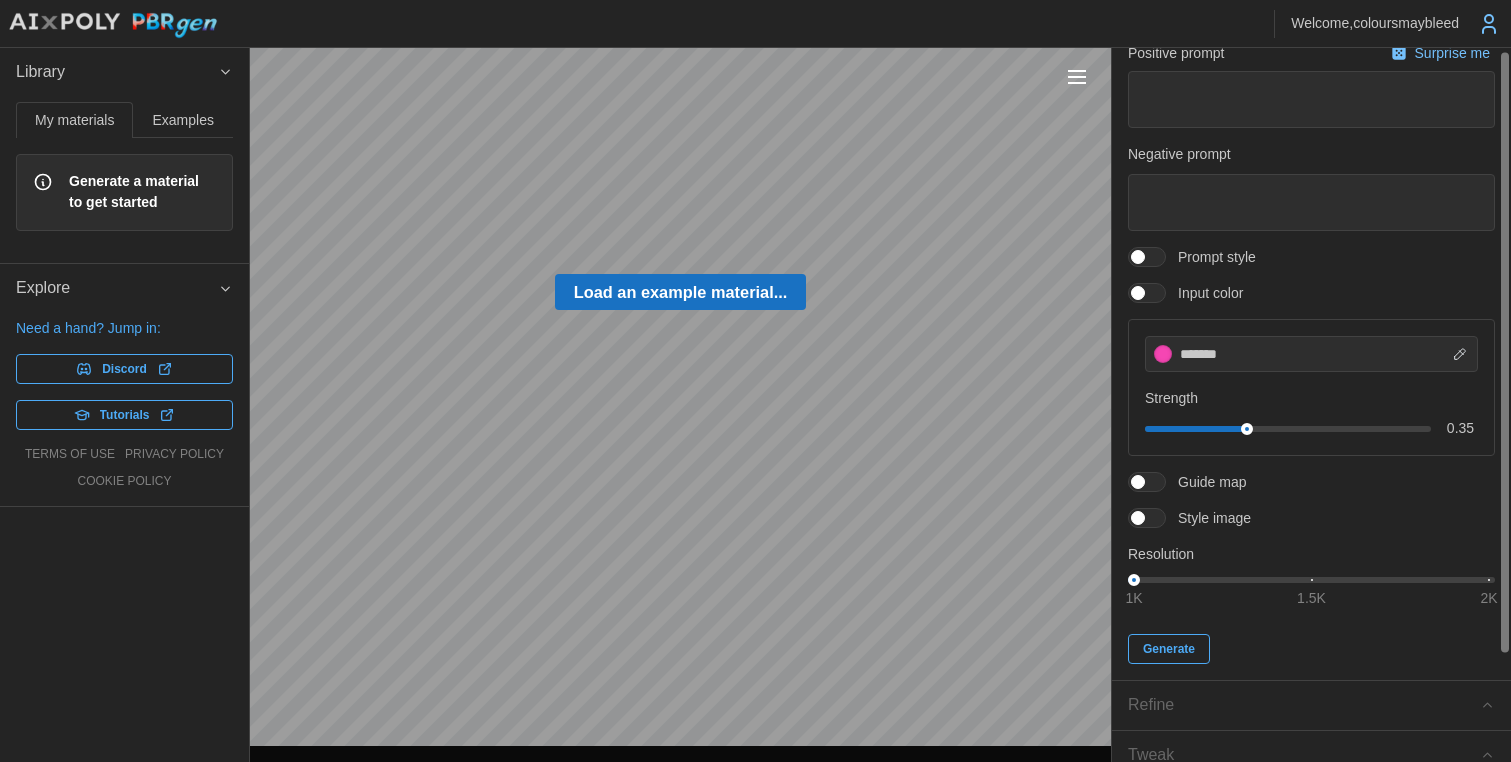 scroll, scrollTop: 0, scrollLeft: 0, axis: both 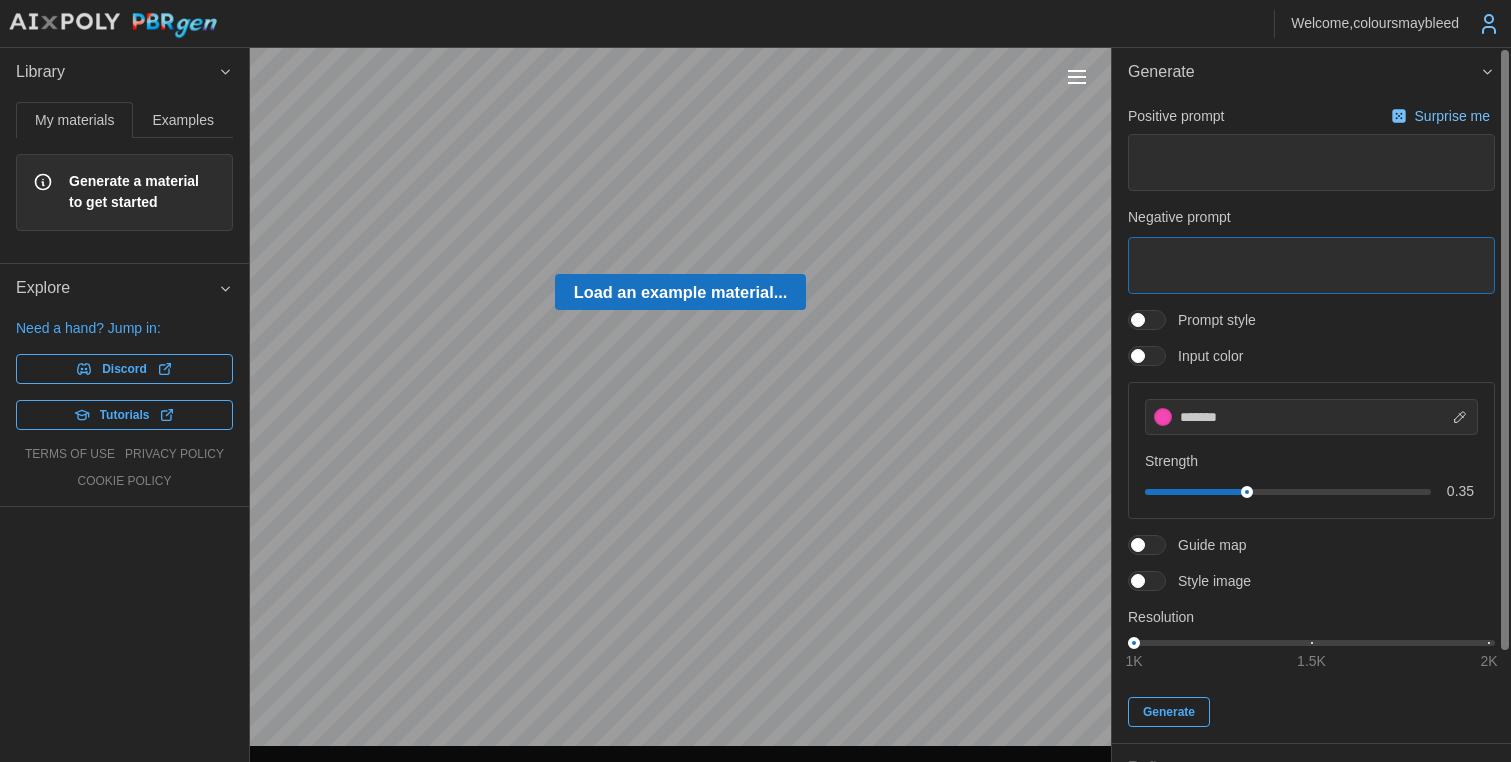 click at bounding box center (1311, 265) 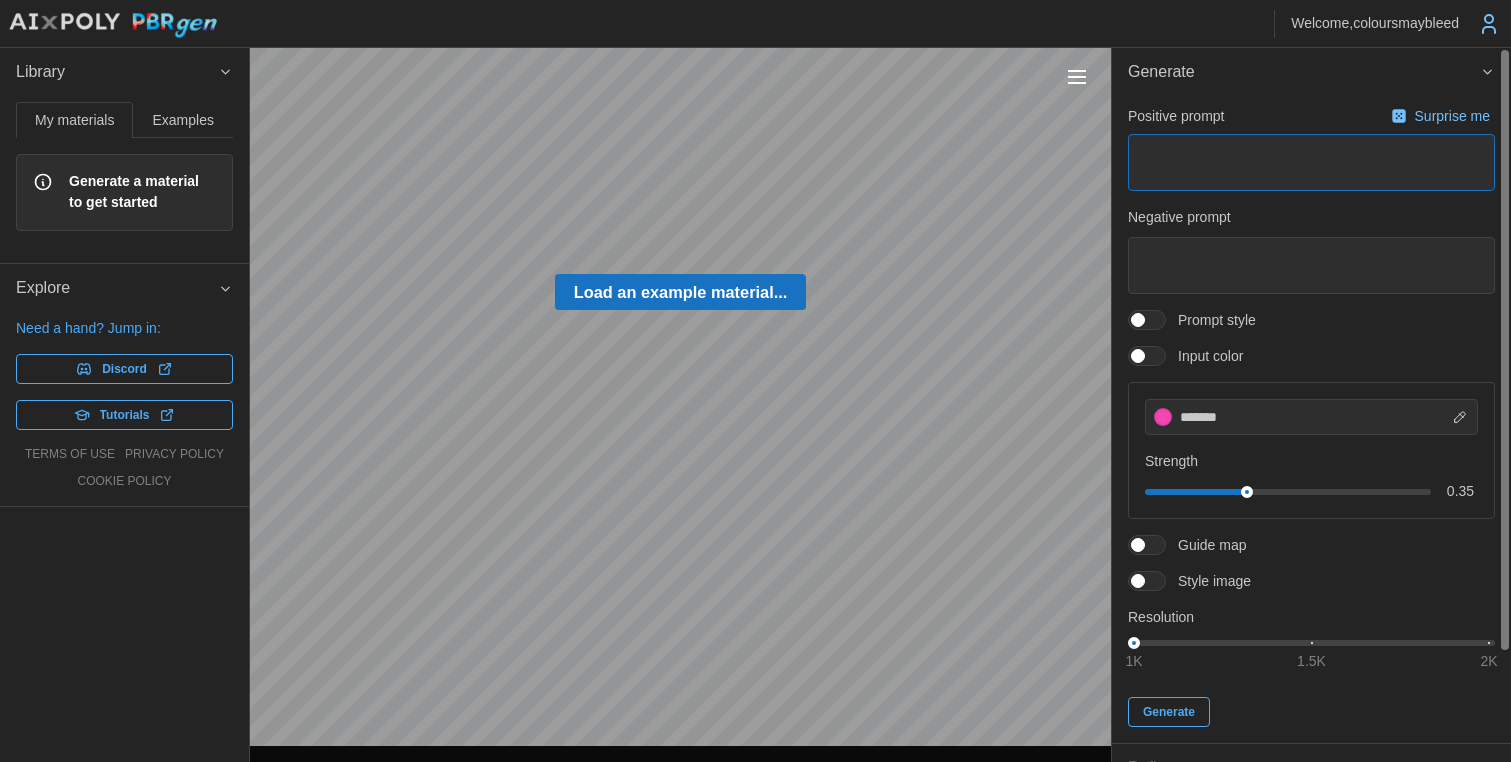 click at bounding box center [1311, 162] 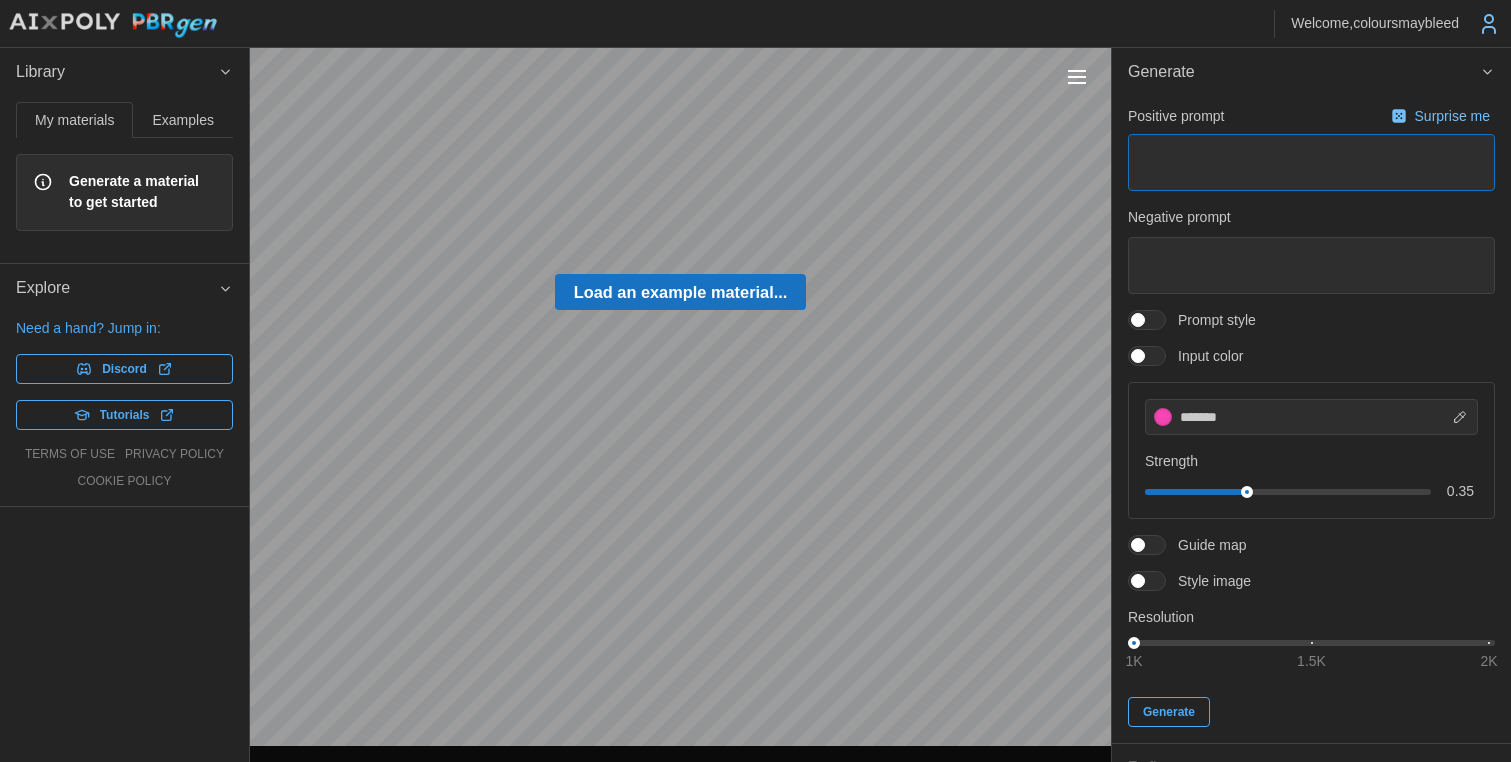type on "*" 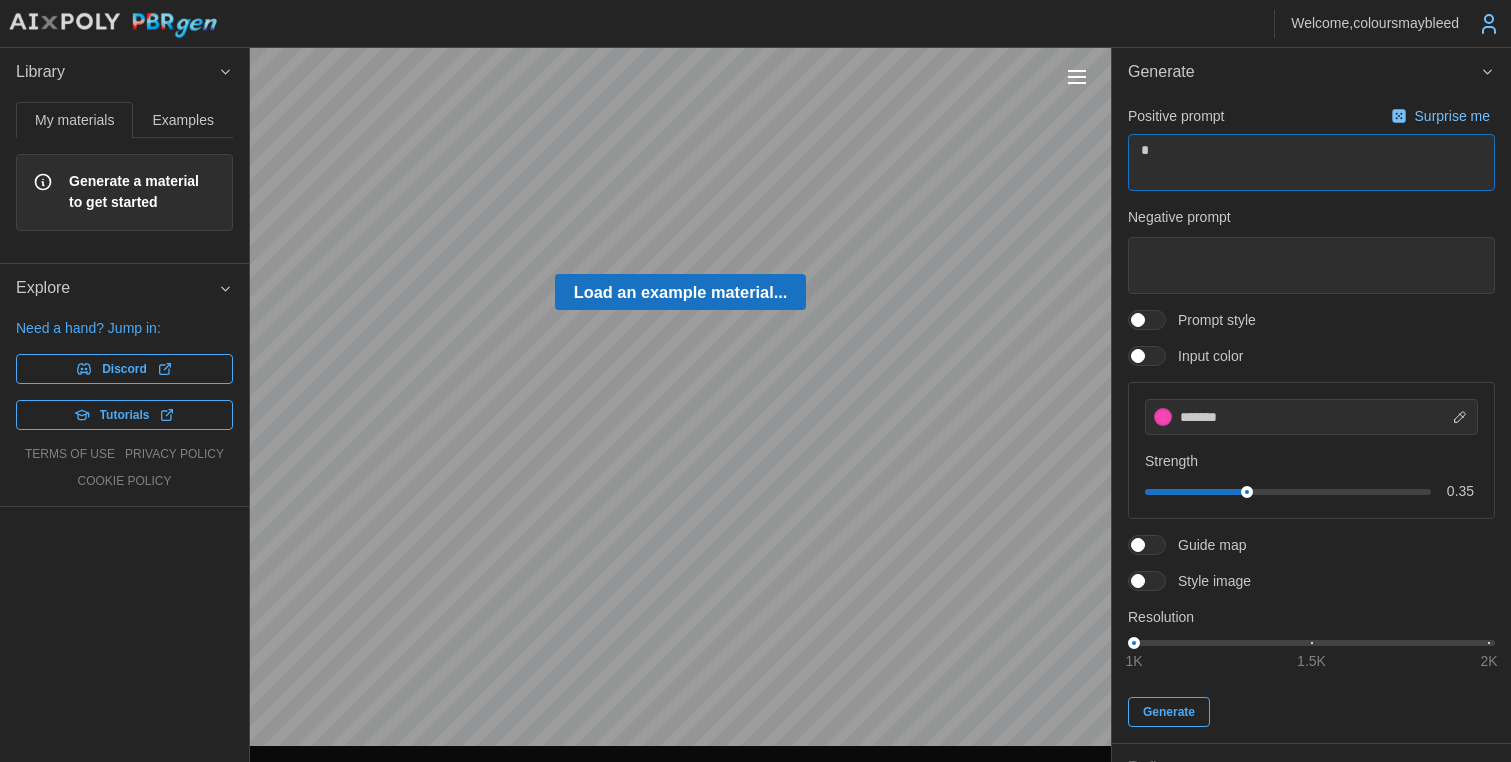 type on "**" 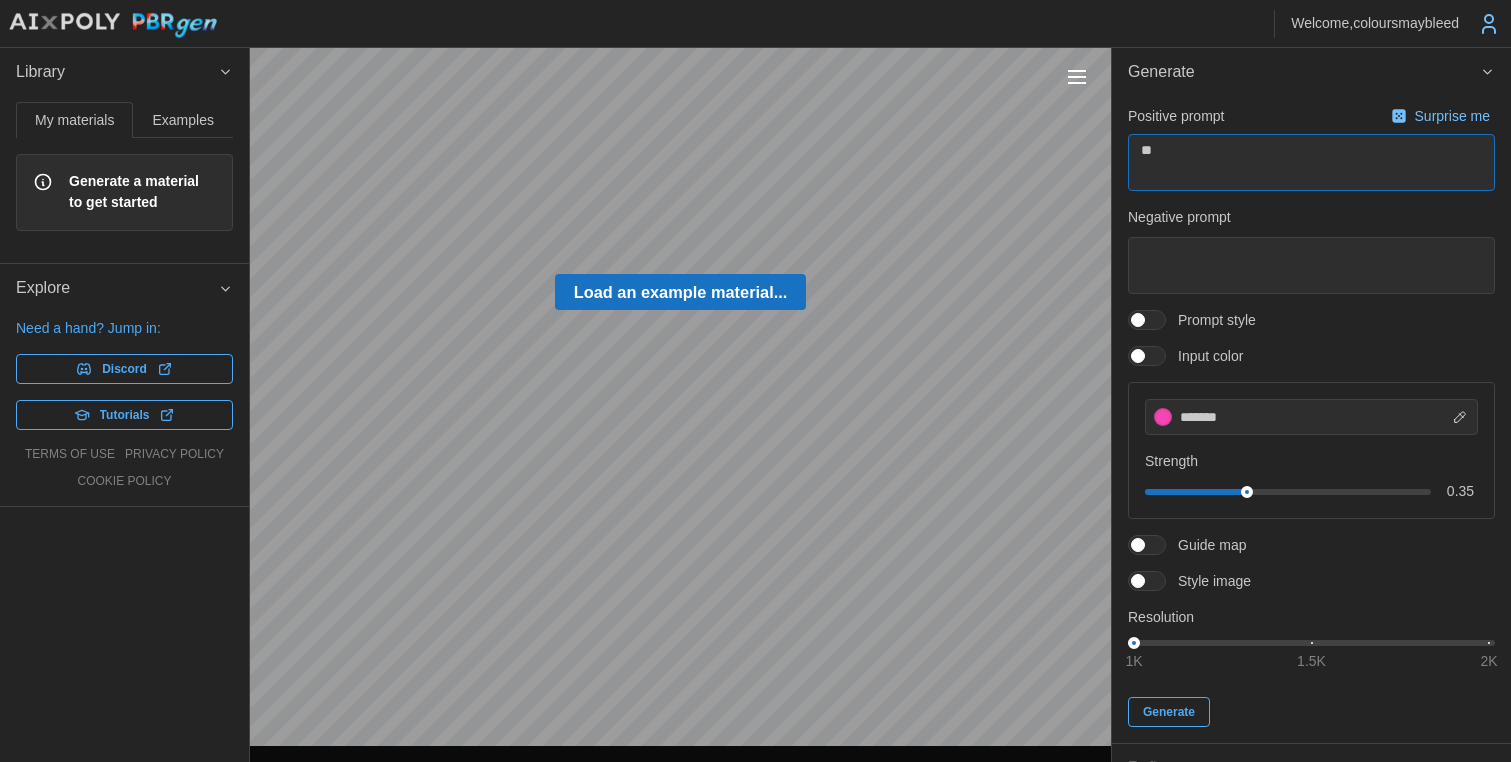type on "*" 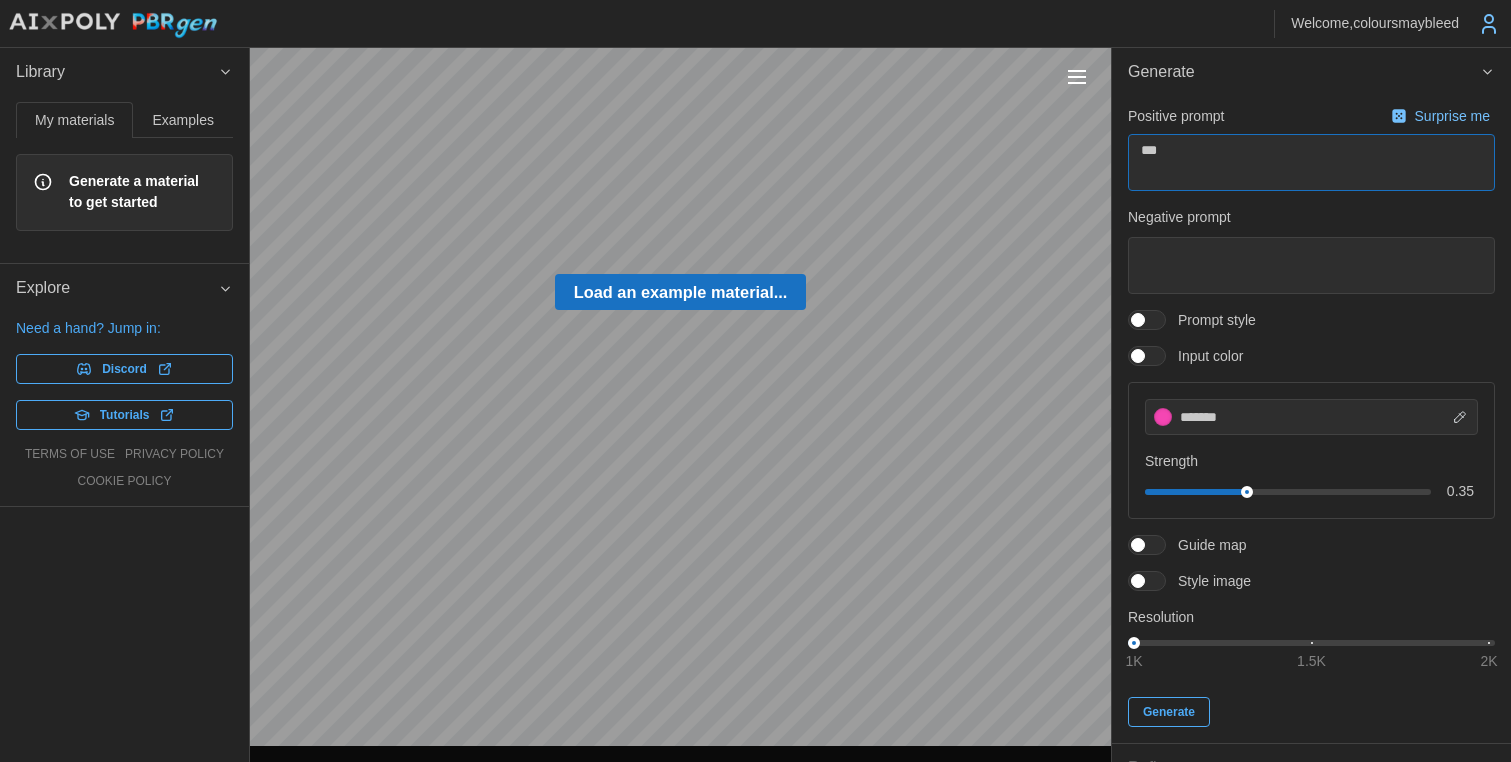 type on "*" 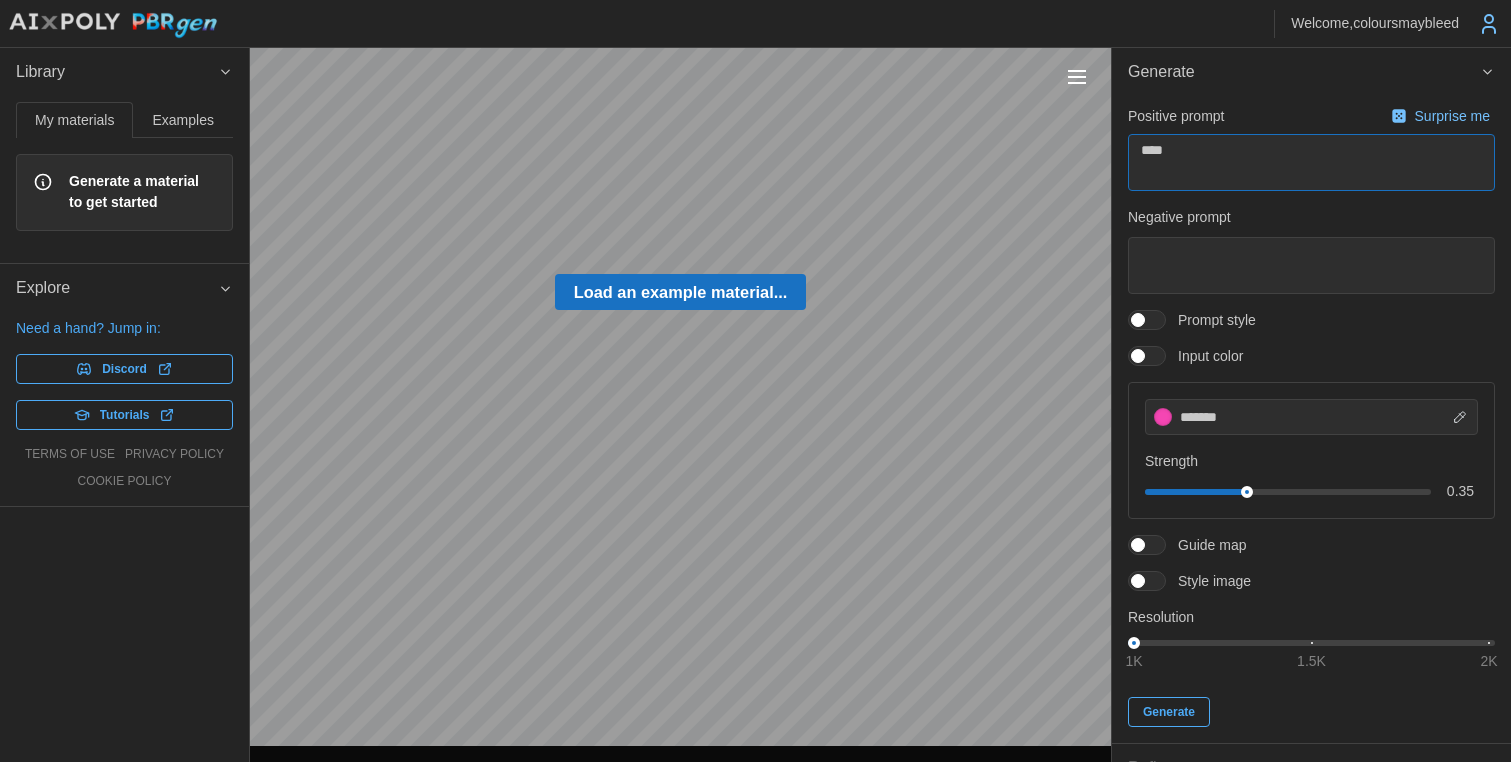 type on "*" 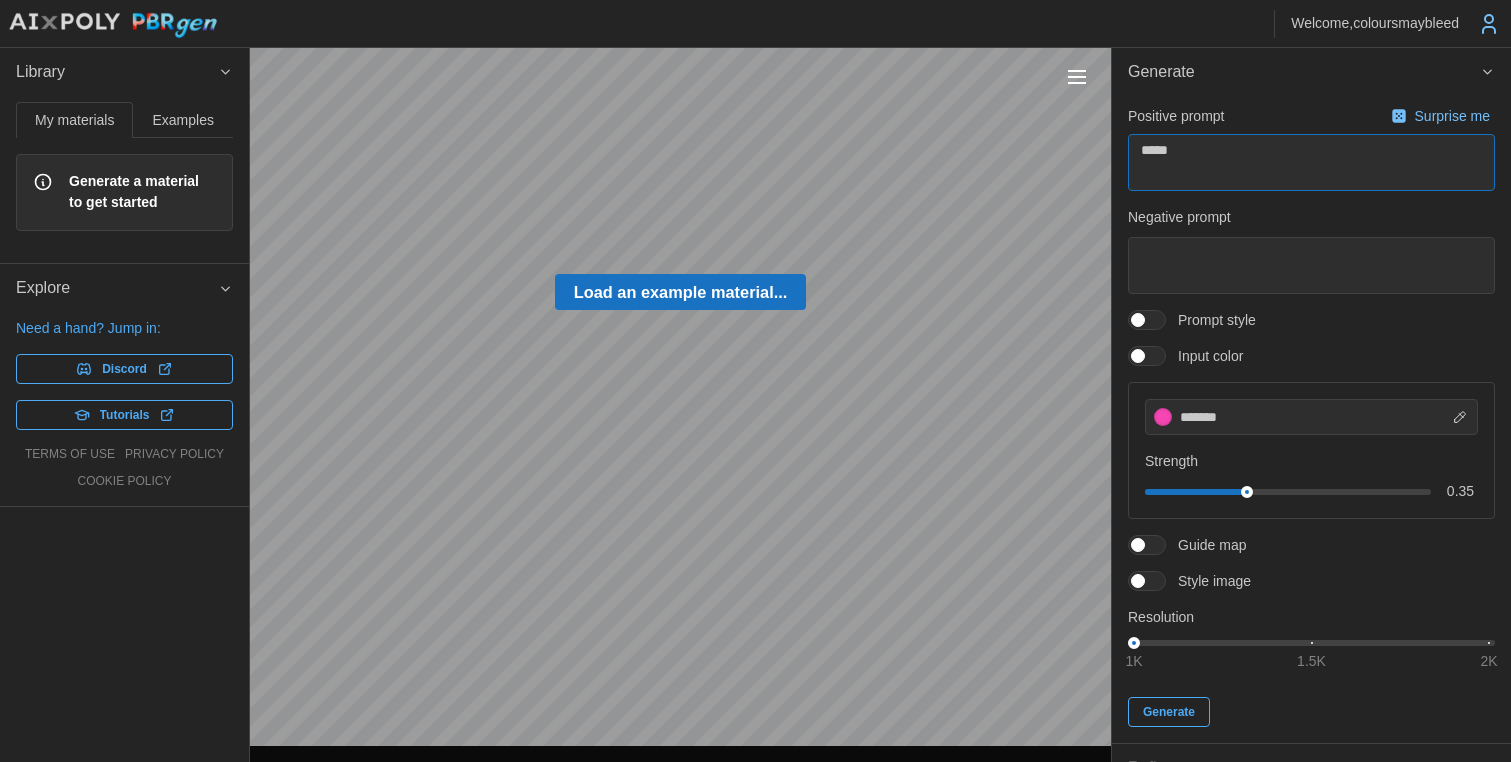 type on "*" 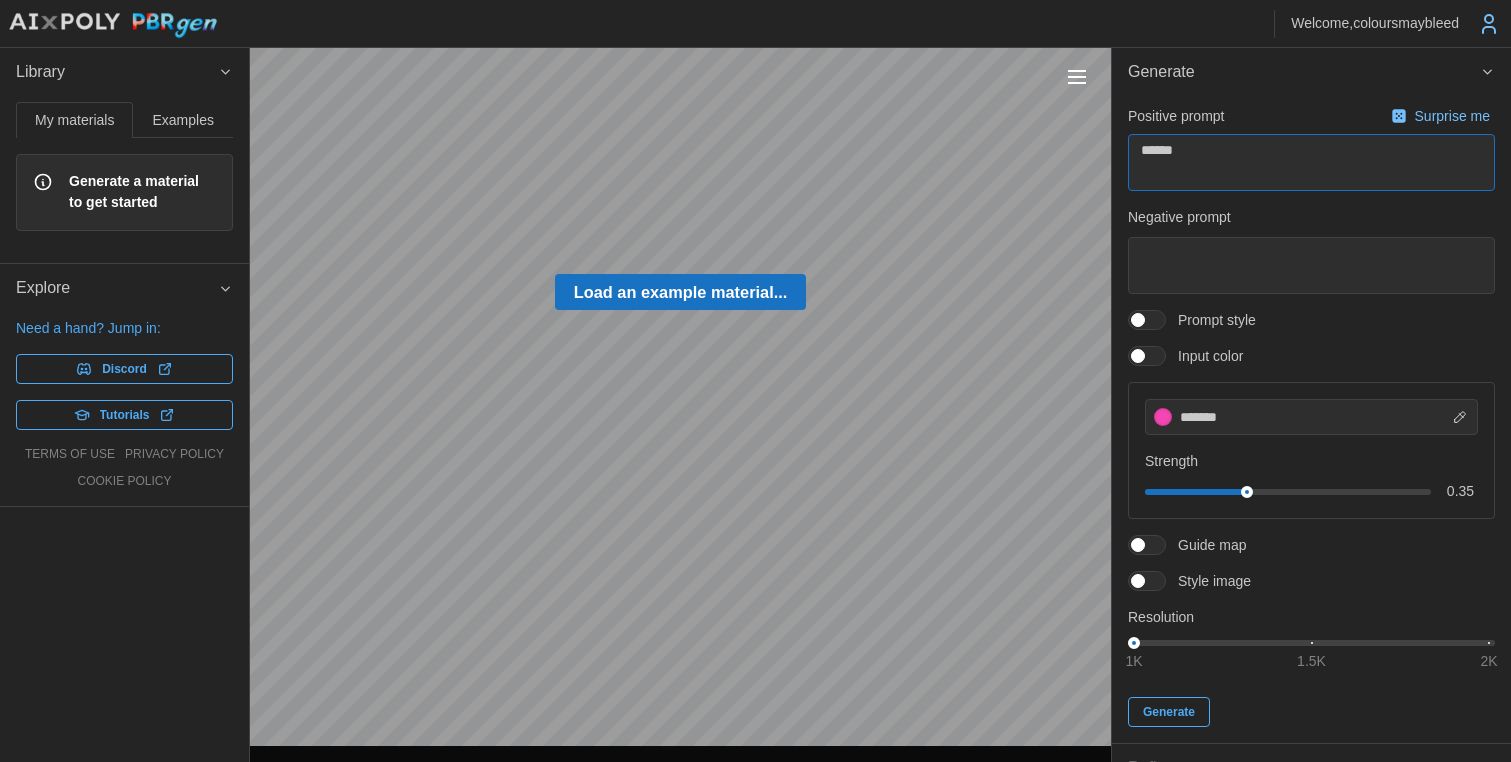 type on "*" 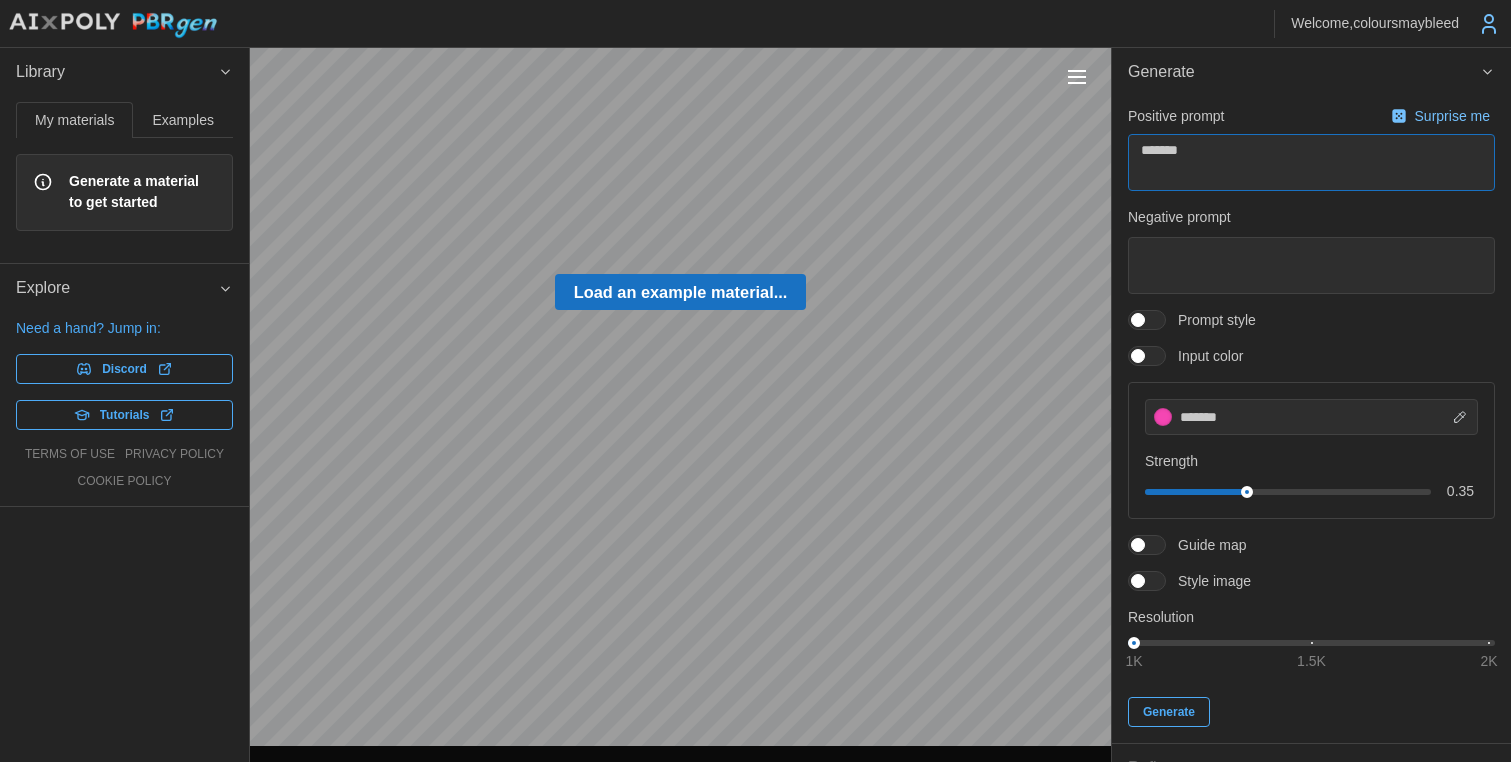 type on "*" 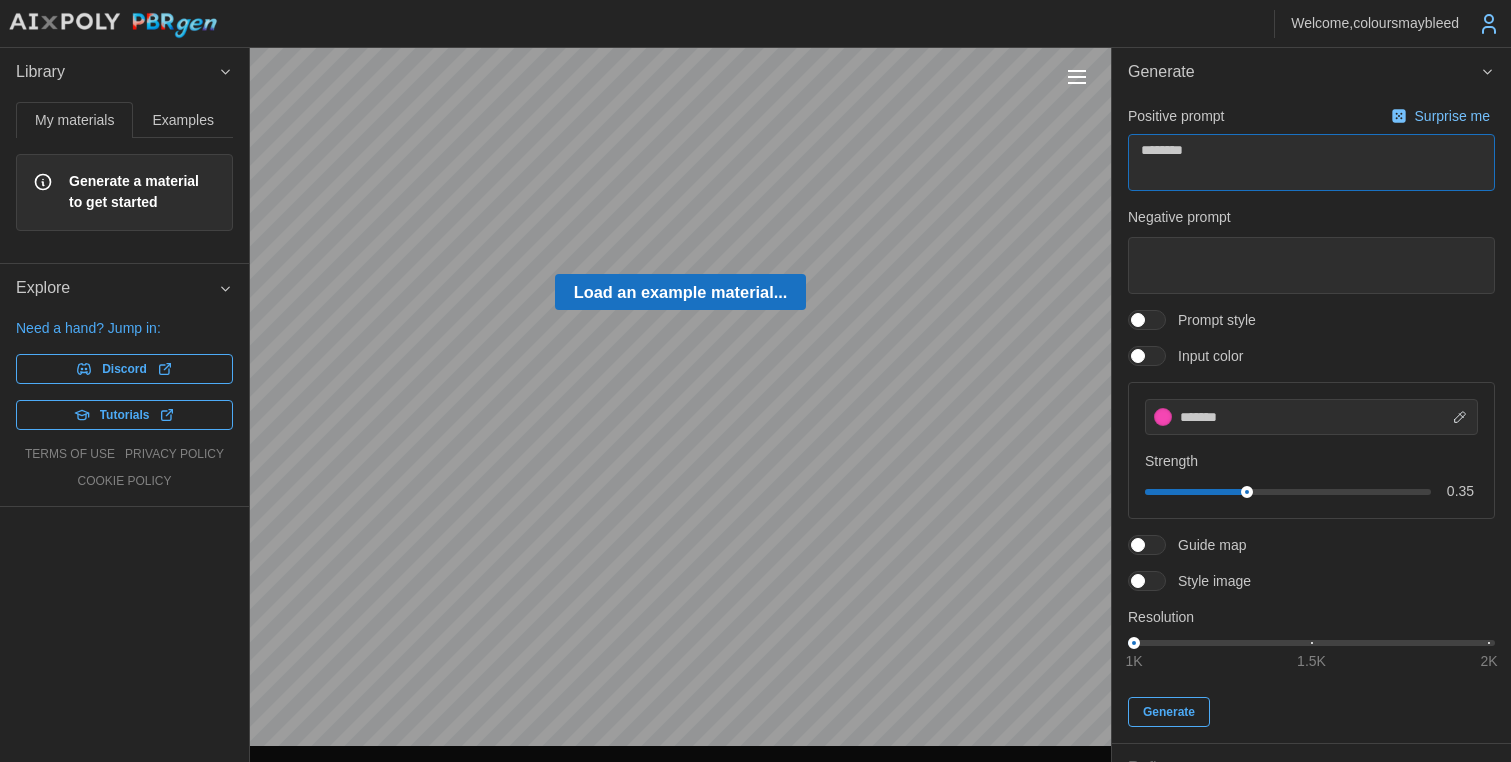 type on "*" 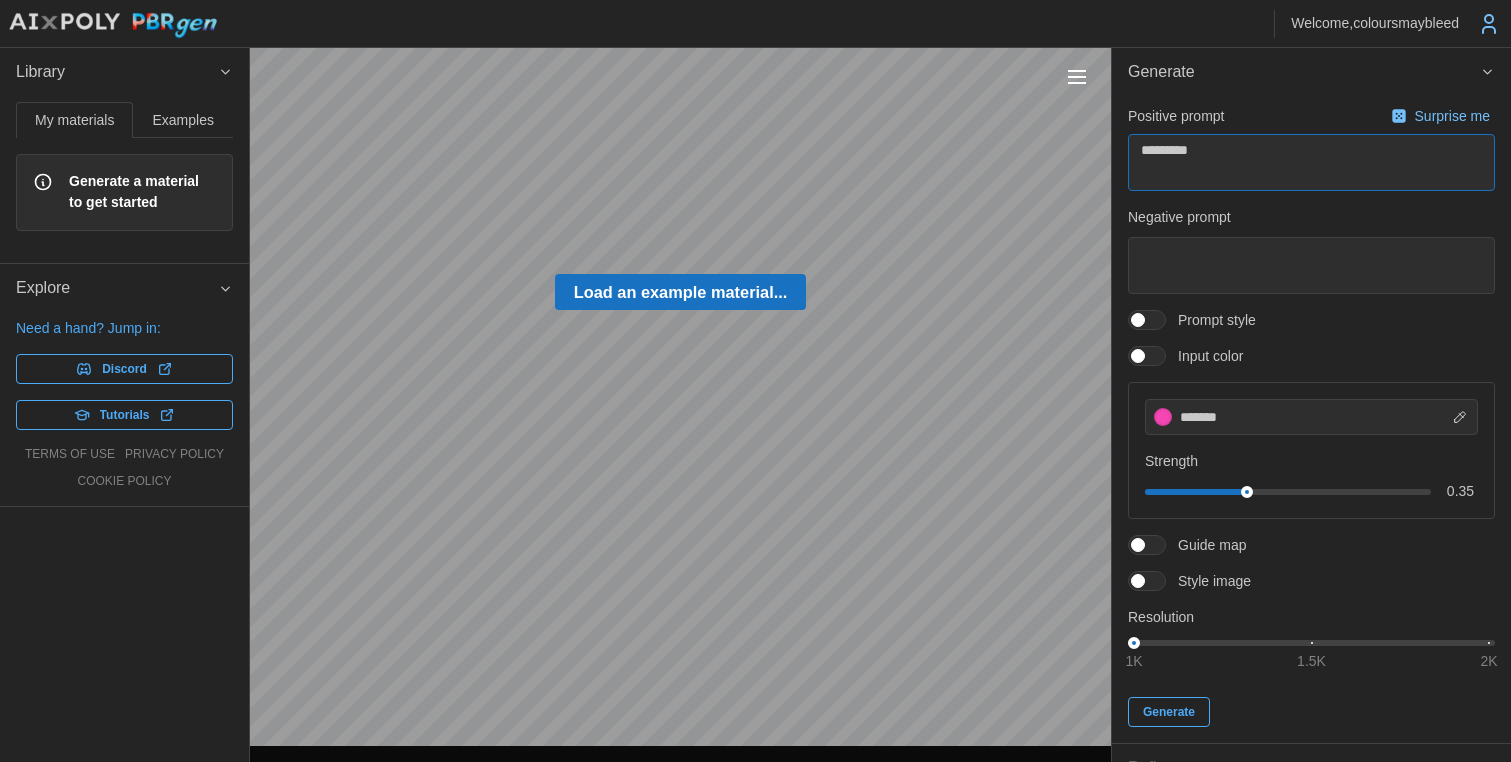 type on "*" 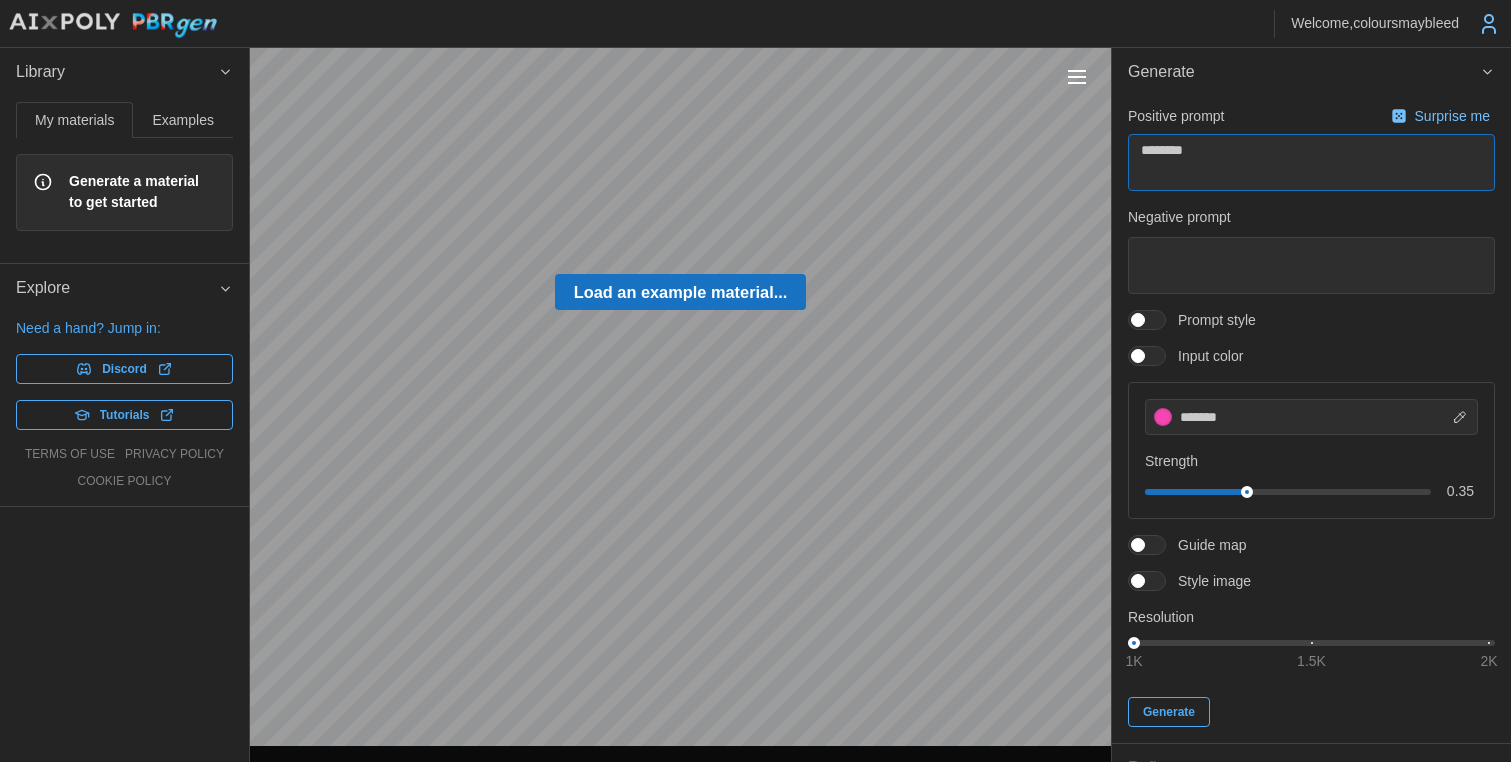 type on "*" 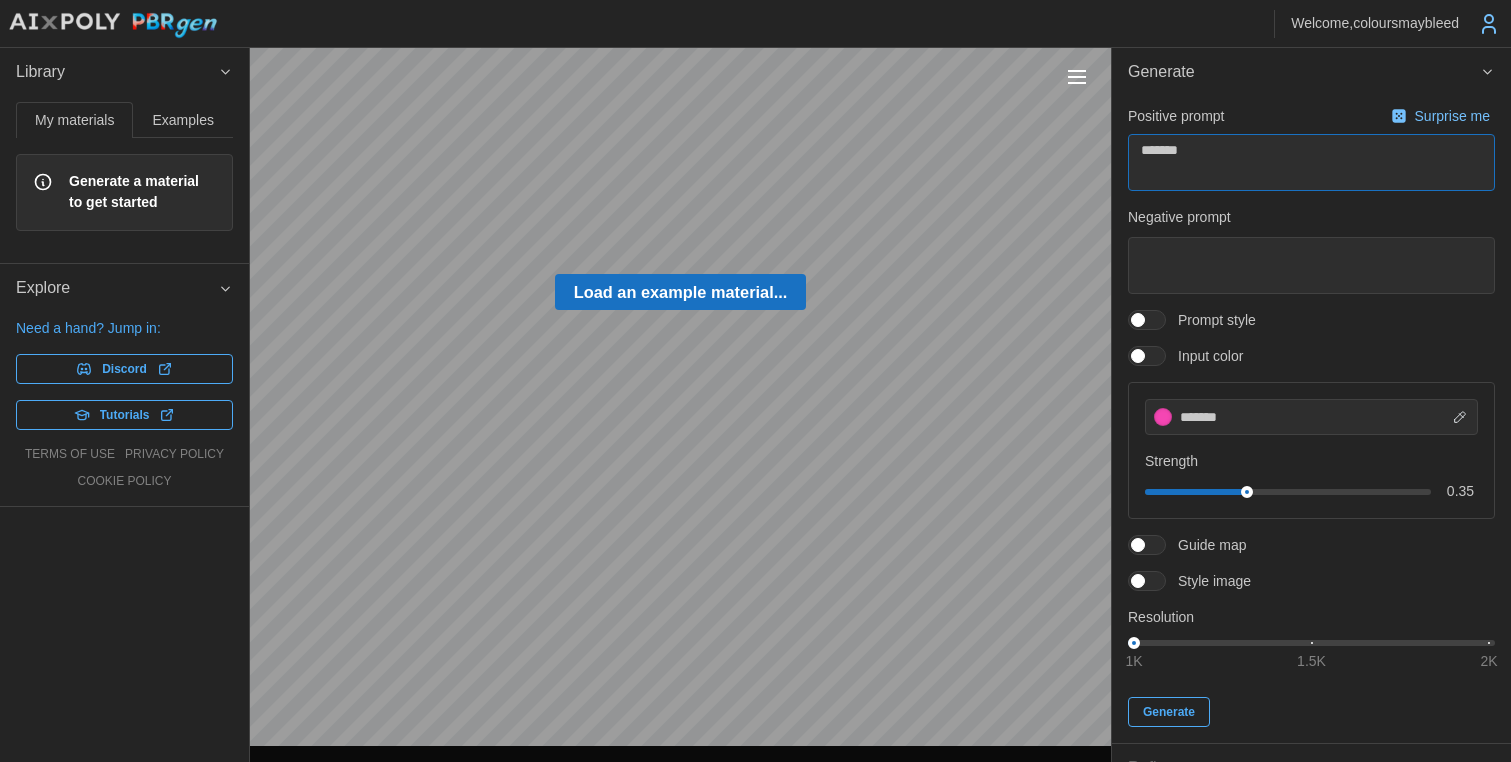 type on "*" 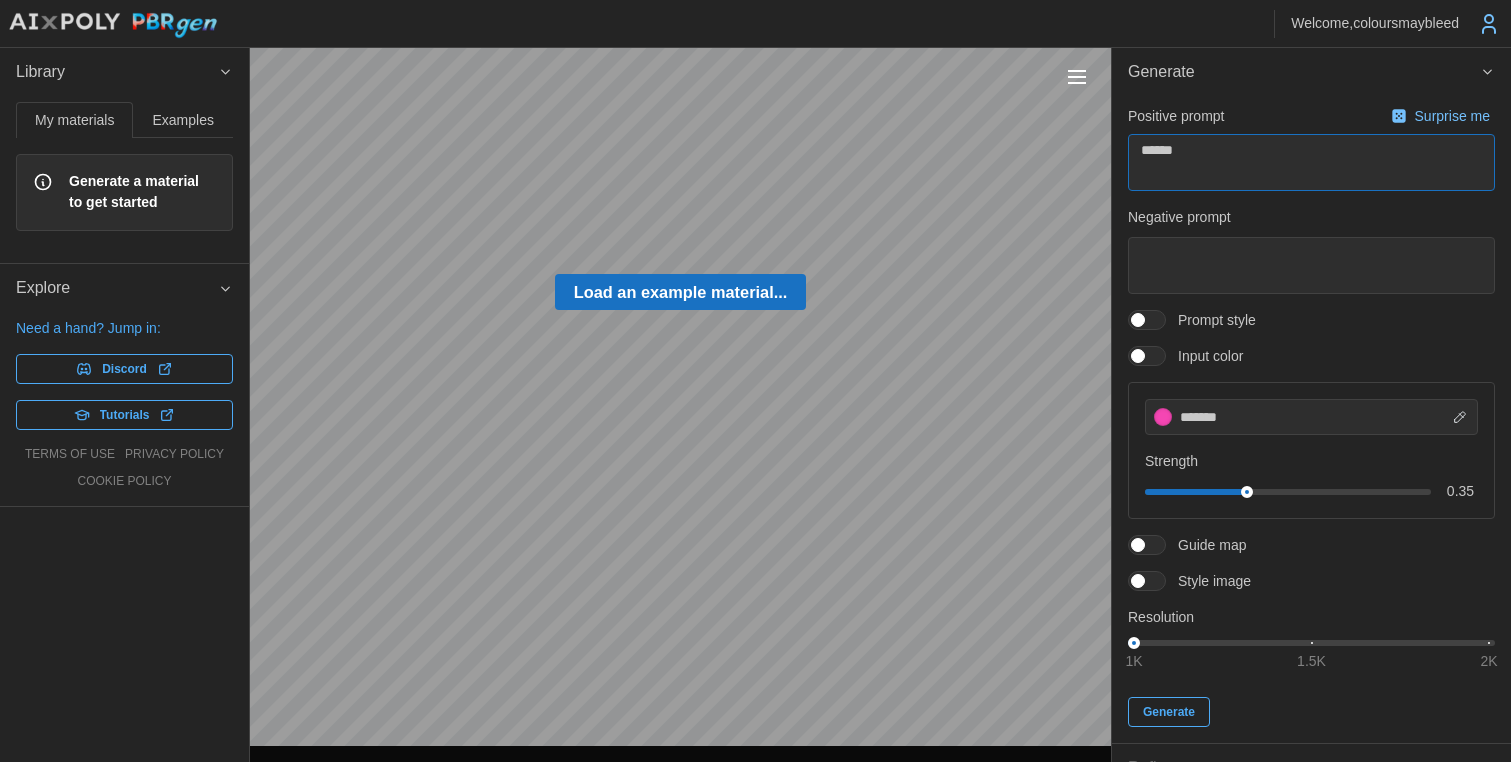 type on "*" 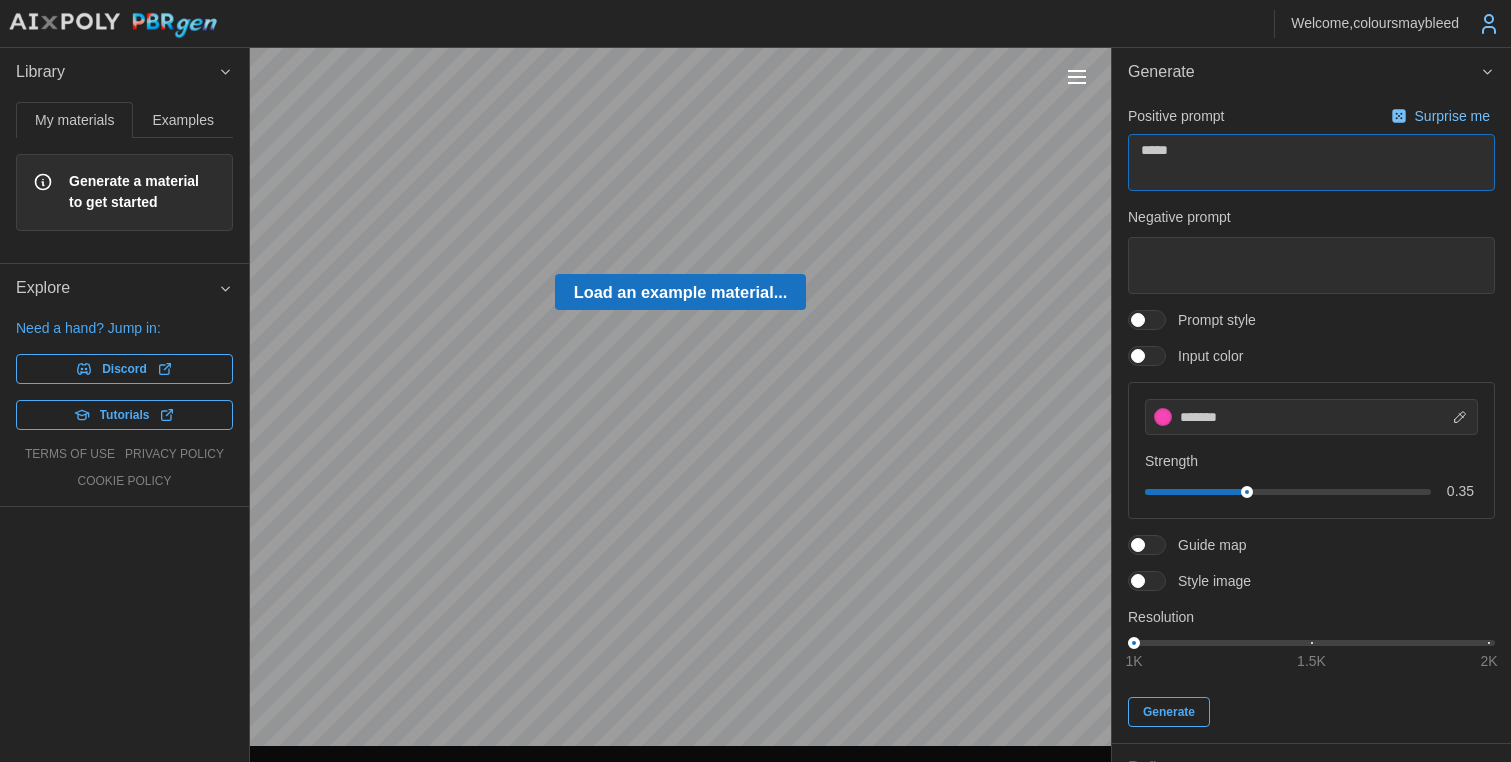 type on "*" 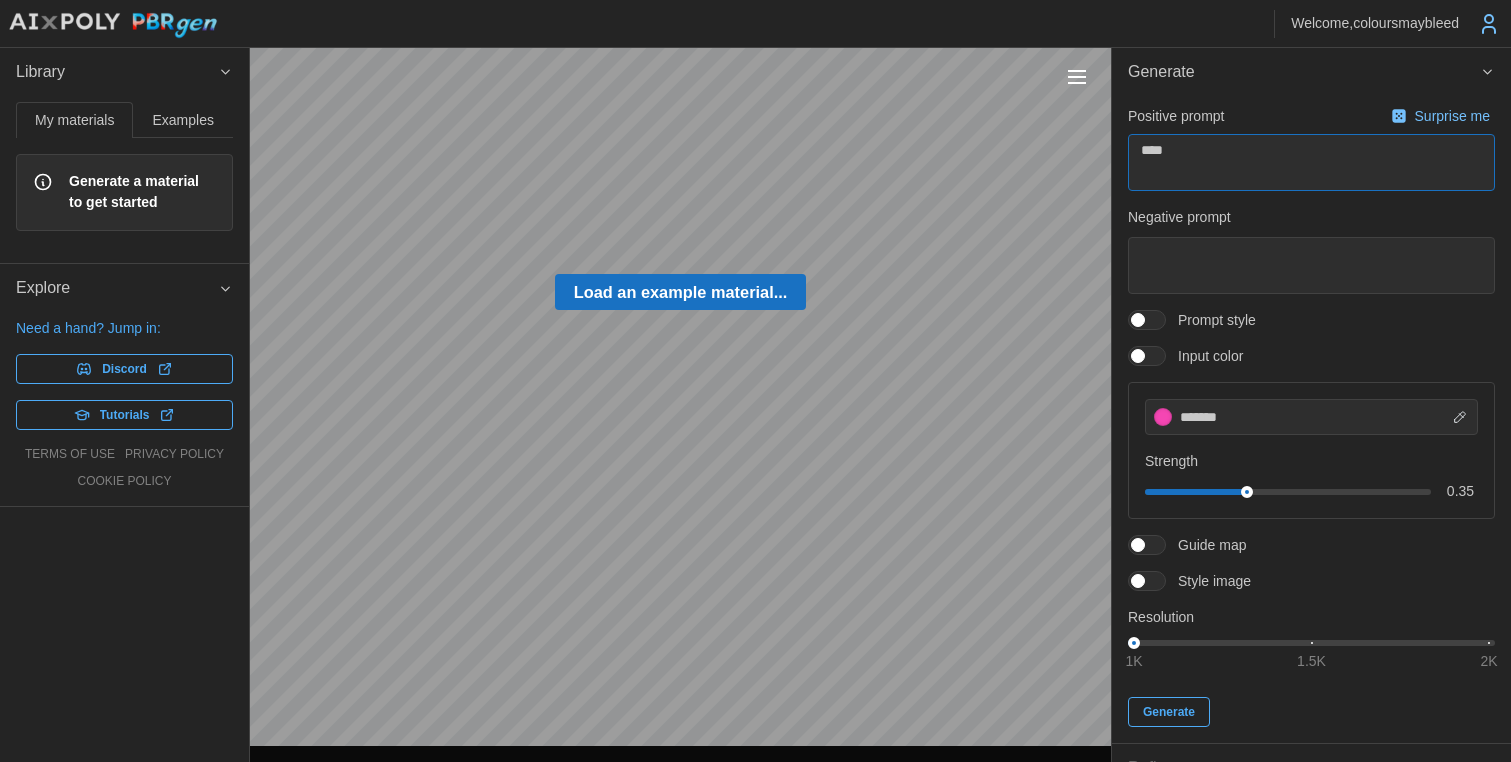 type on "*" 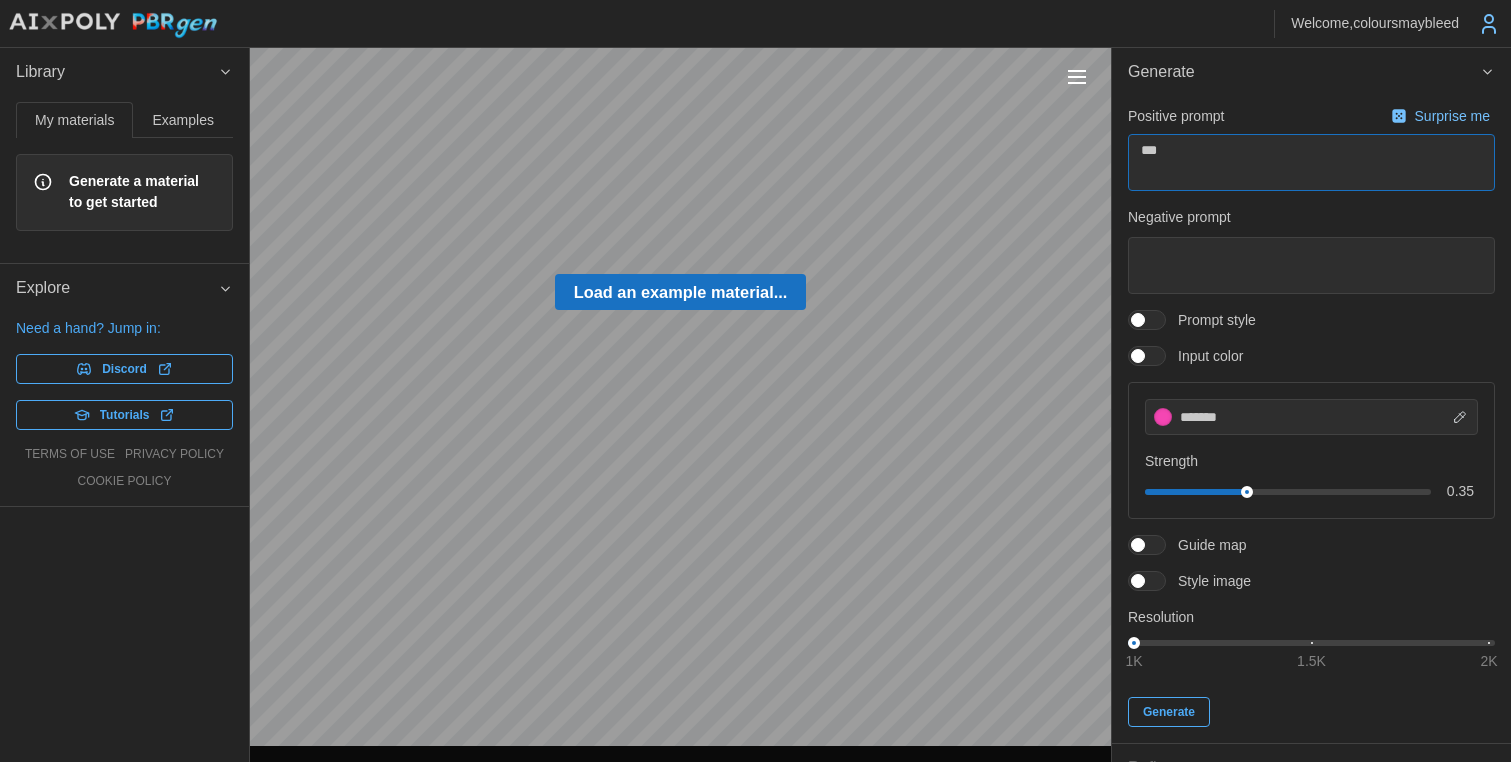 type on "*" 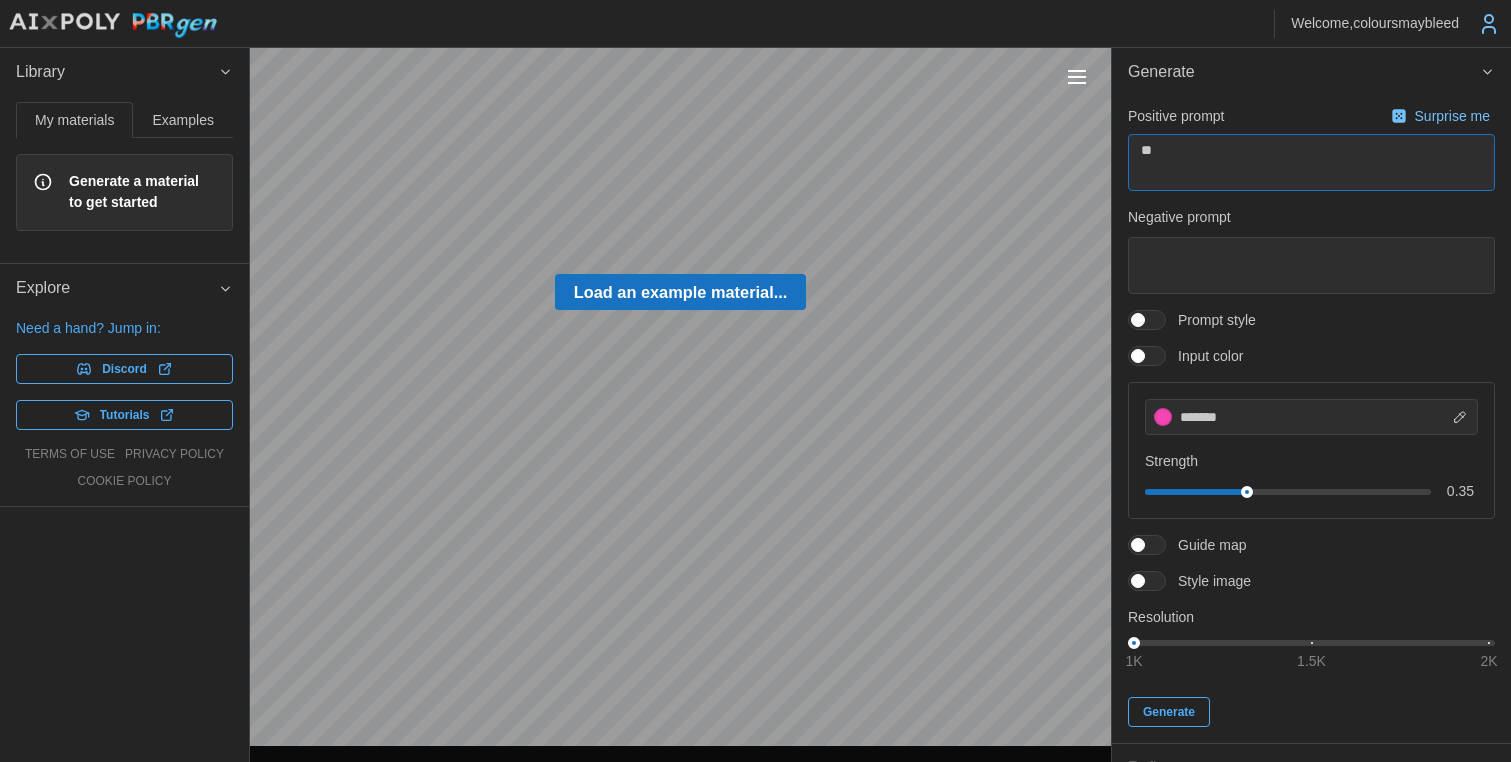 type on "*" 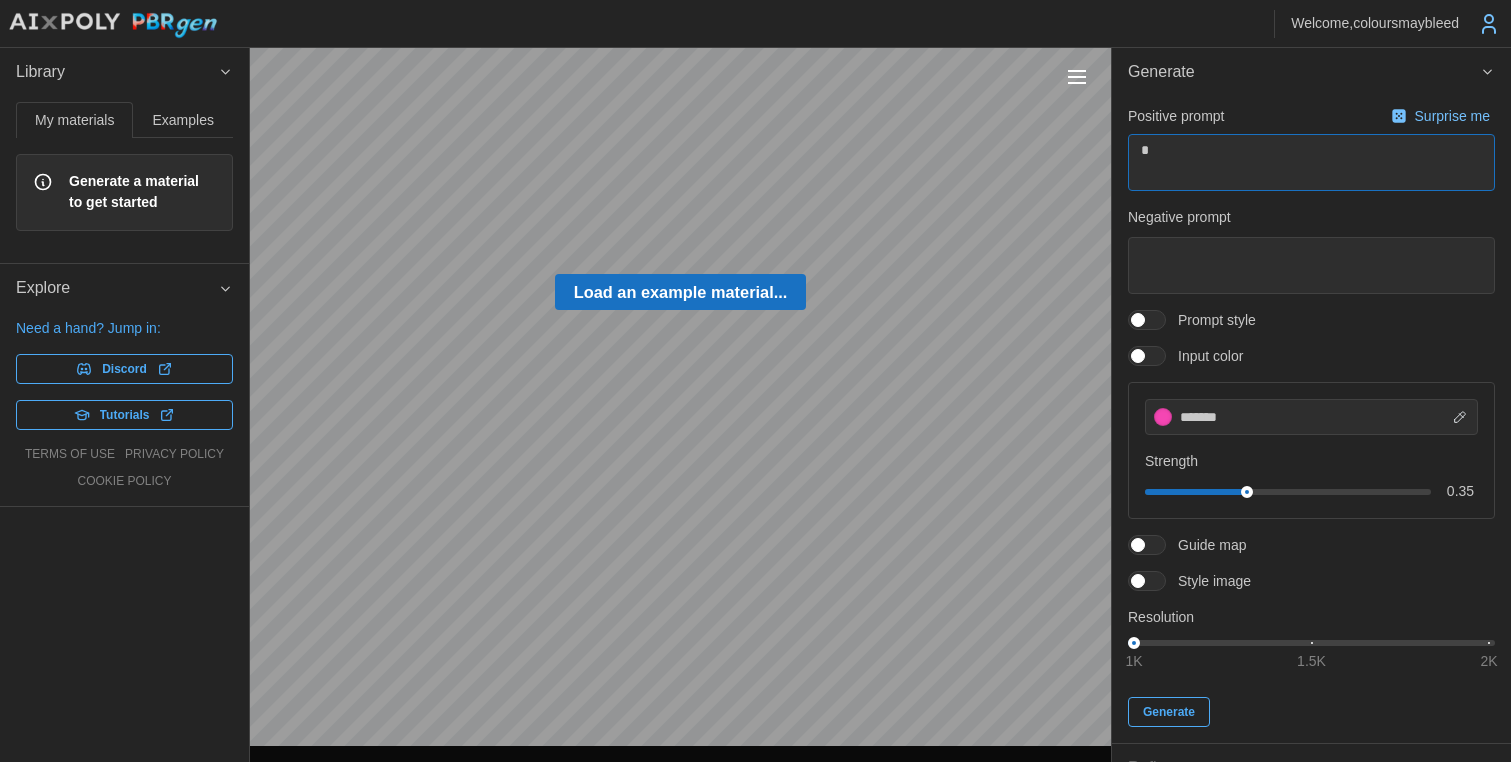 type on "*" 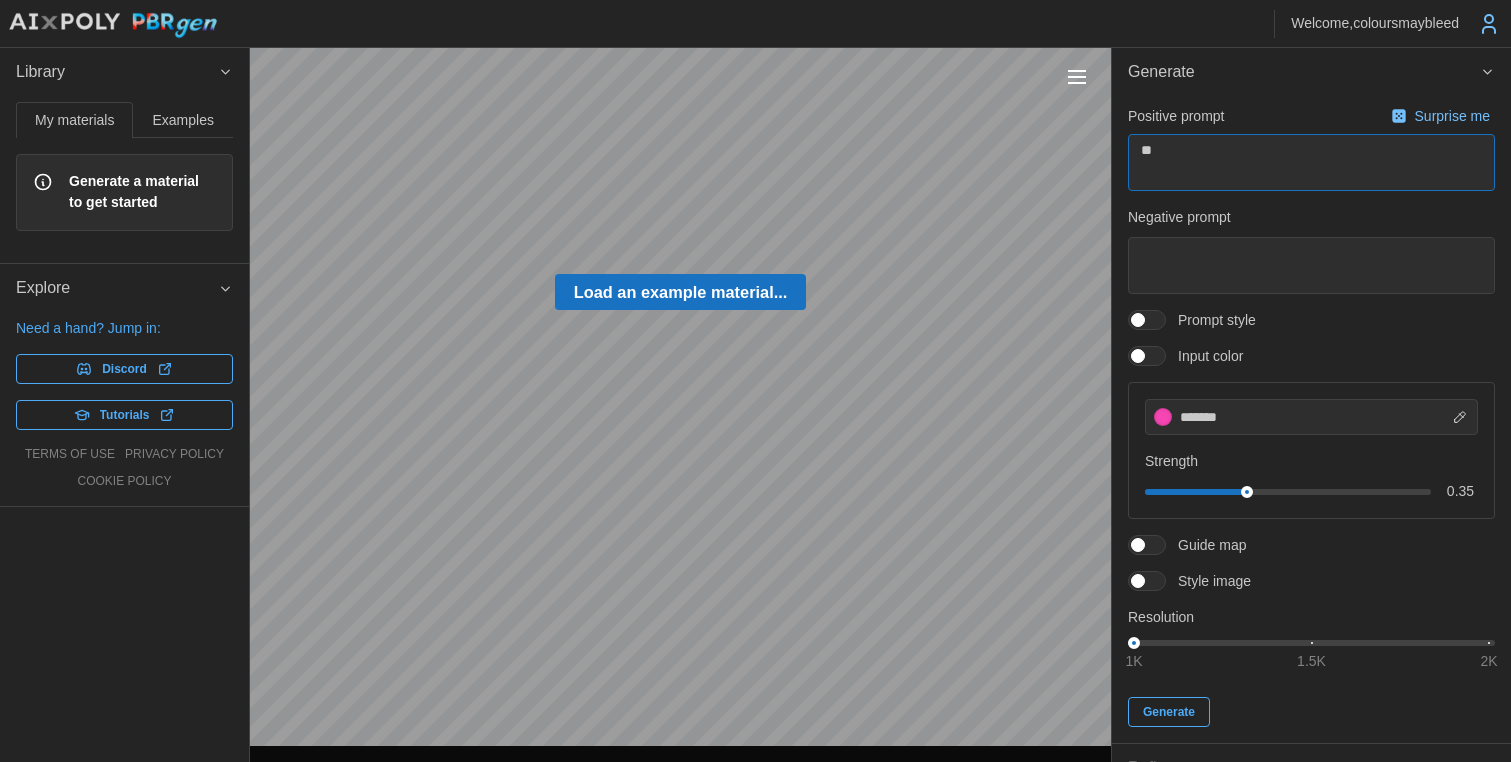 type on "*" 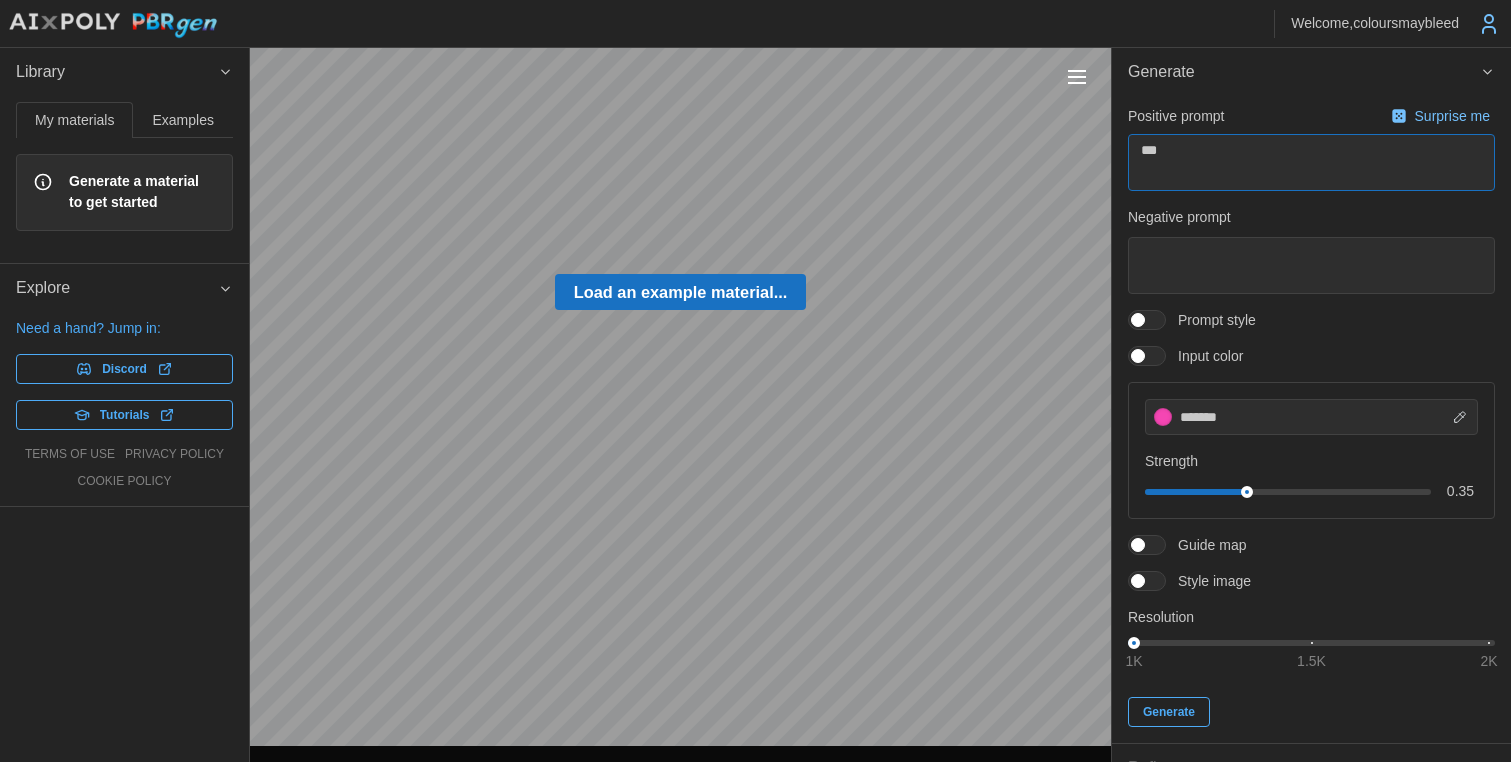 type on "*" 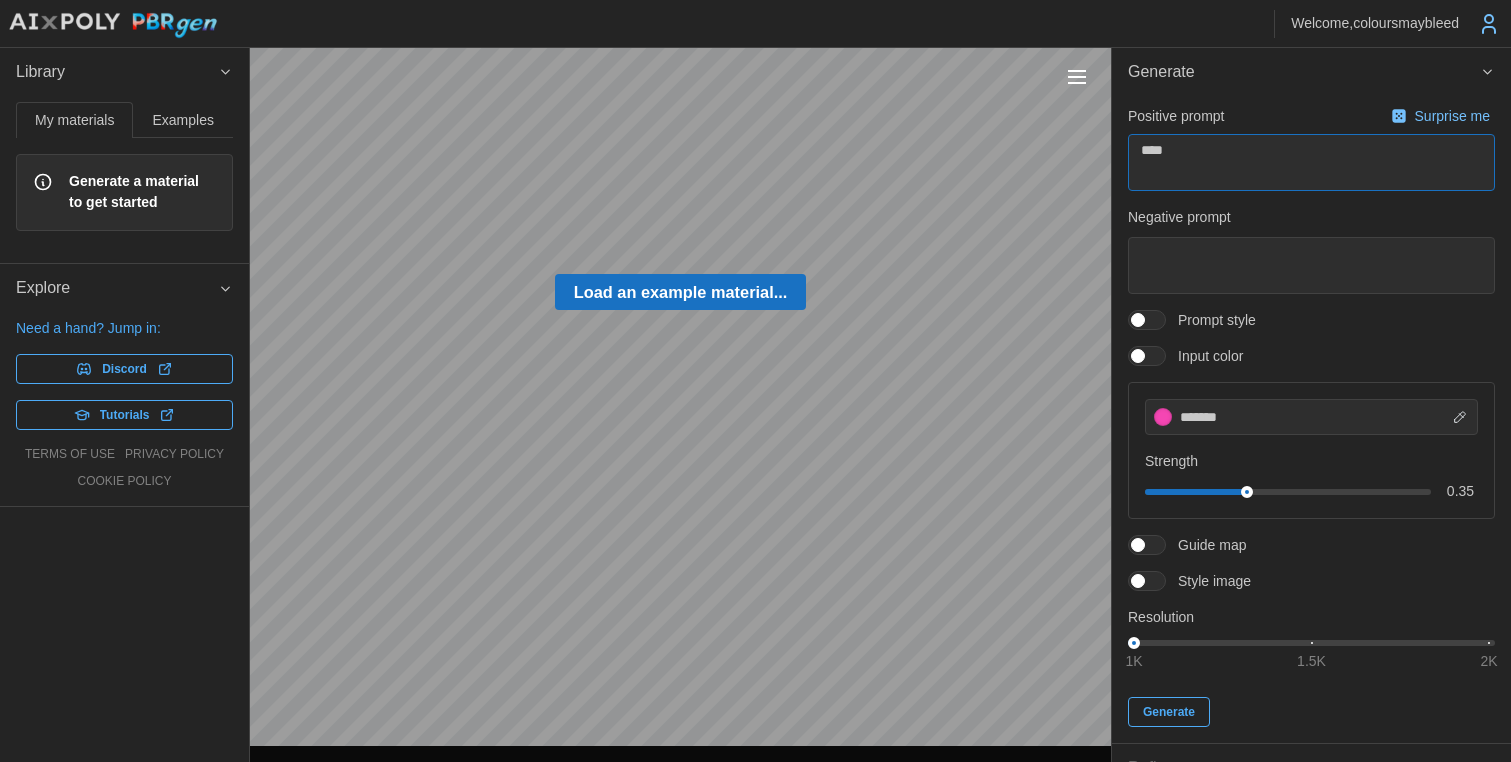 type on "*" 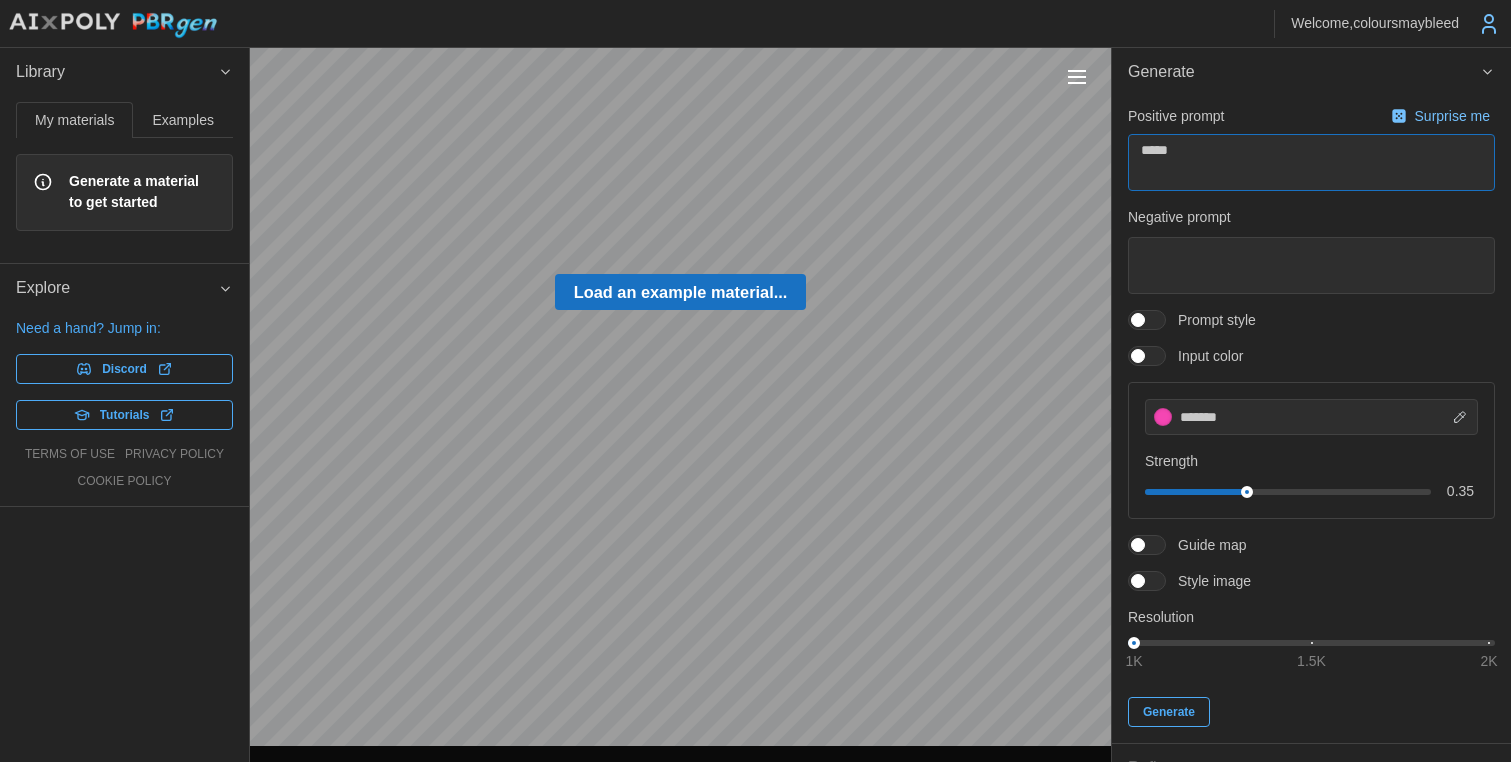type on "*" 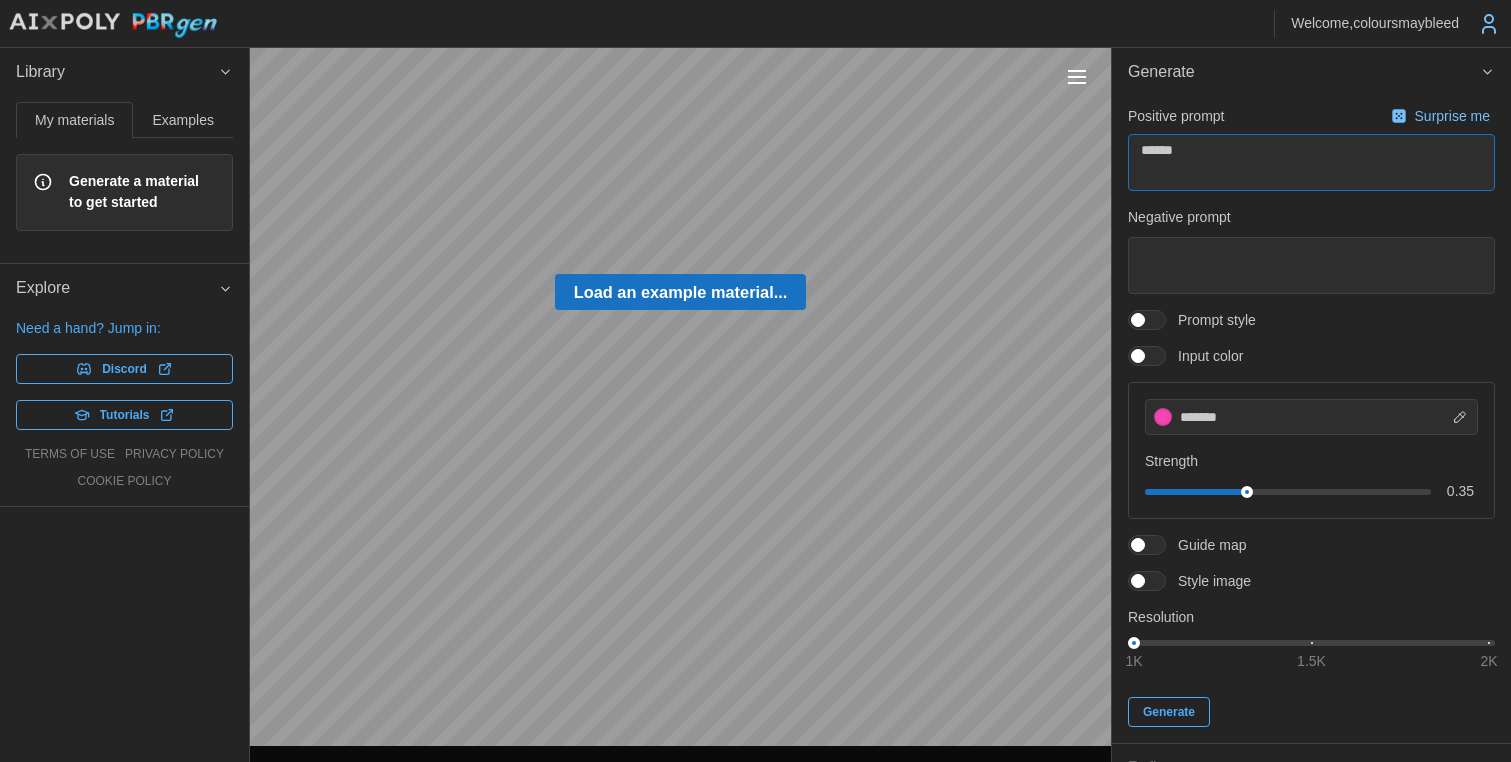 type on "*" 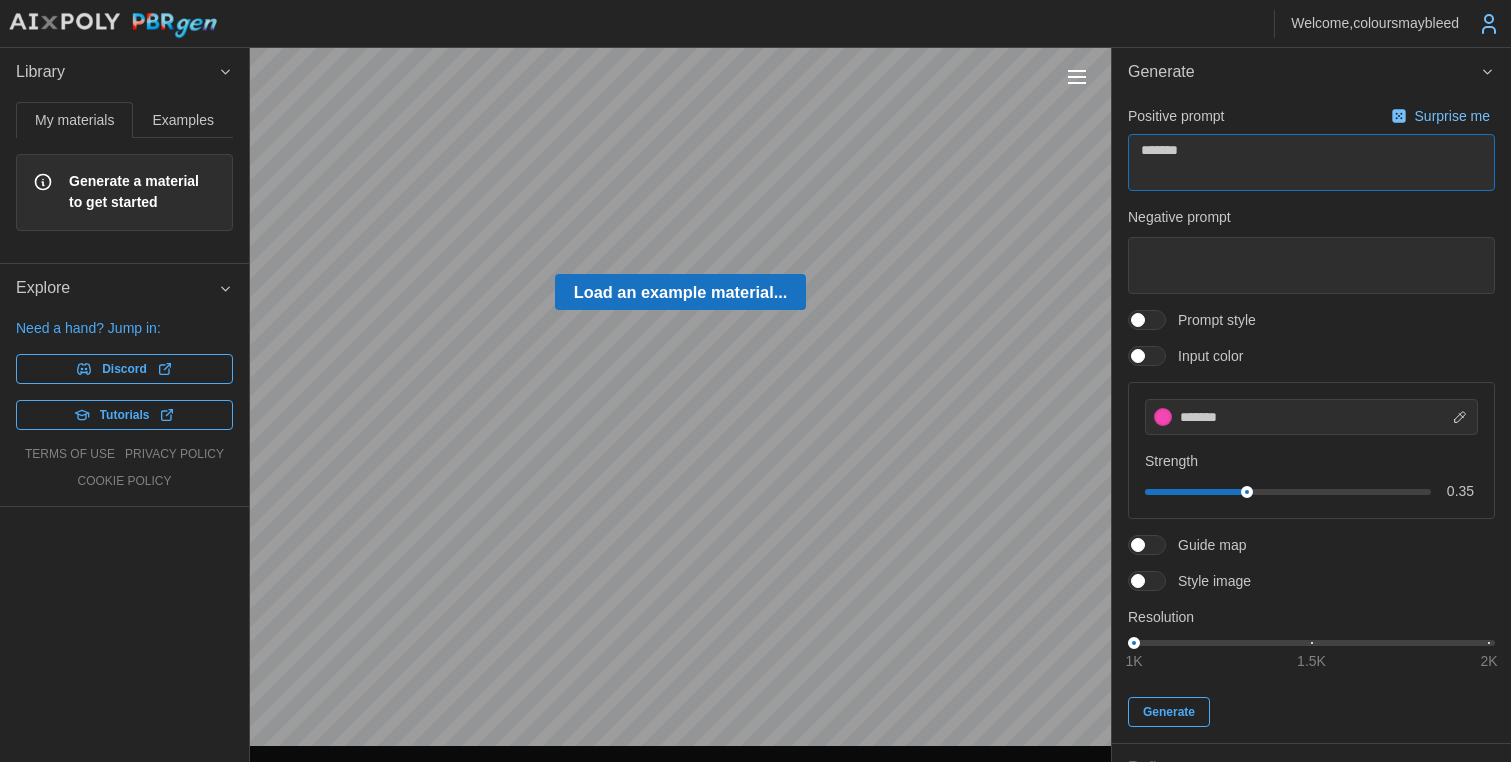 type on "*" 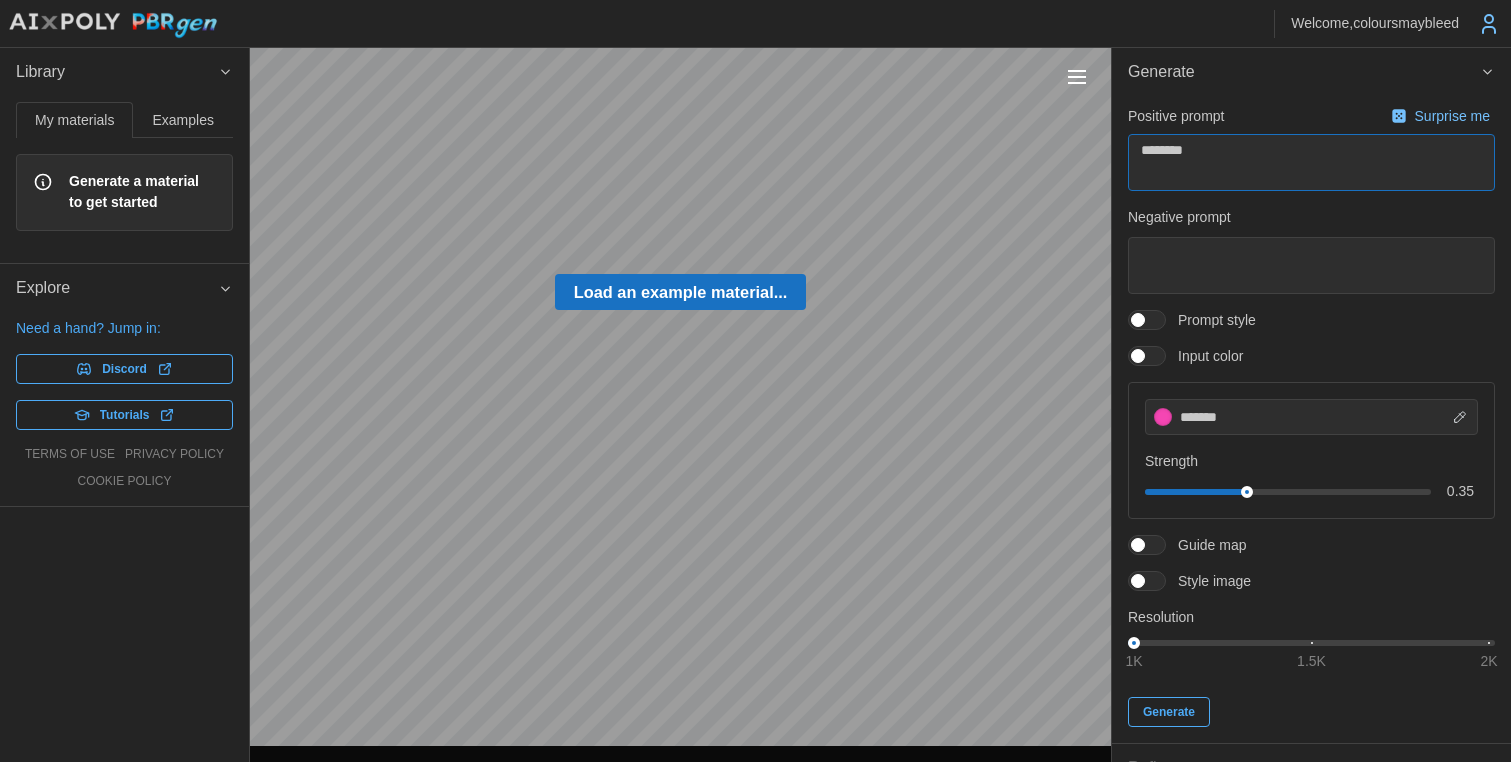 type on "*" 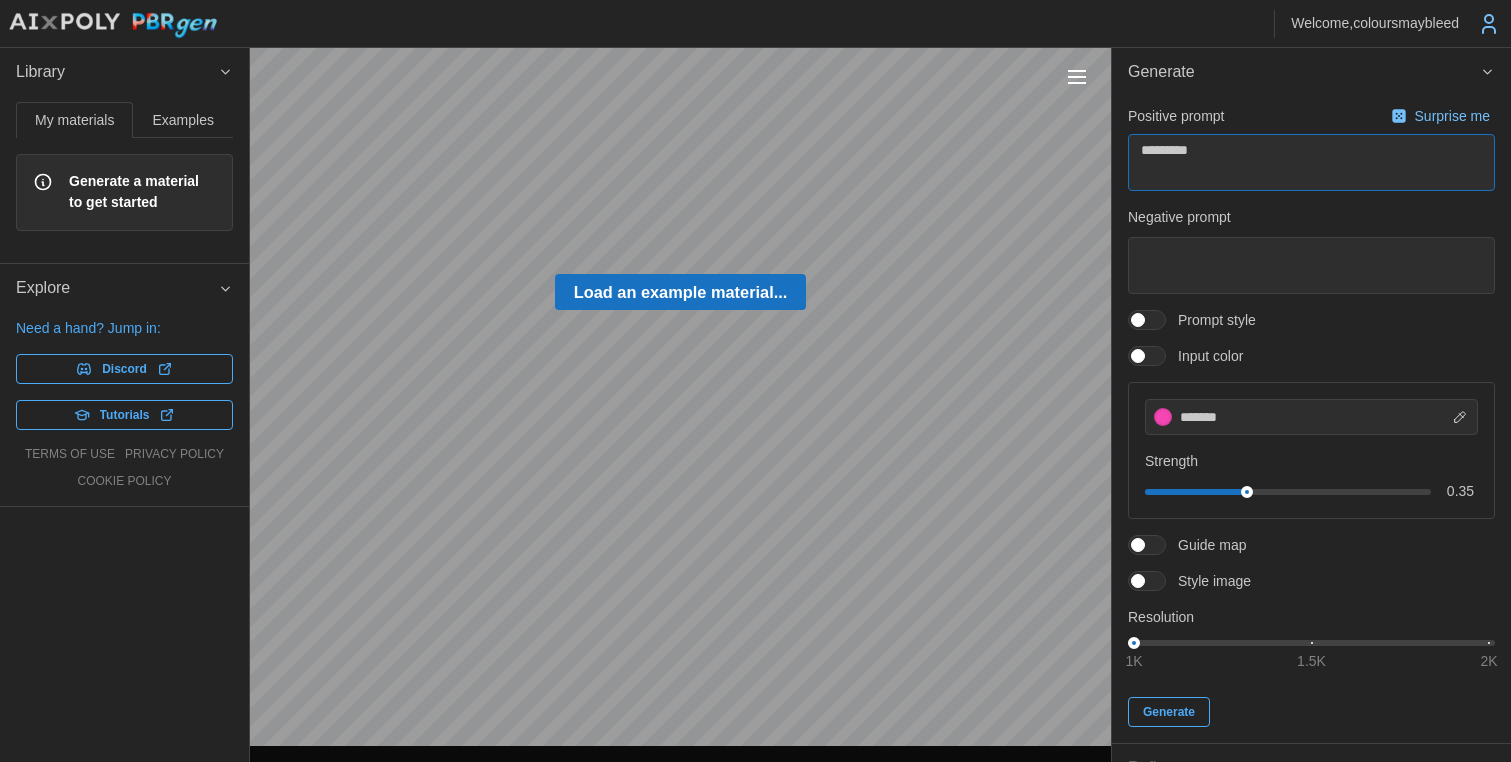 type on "*" 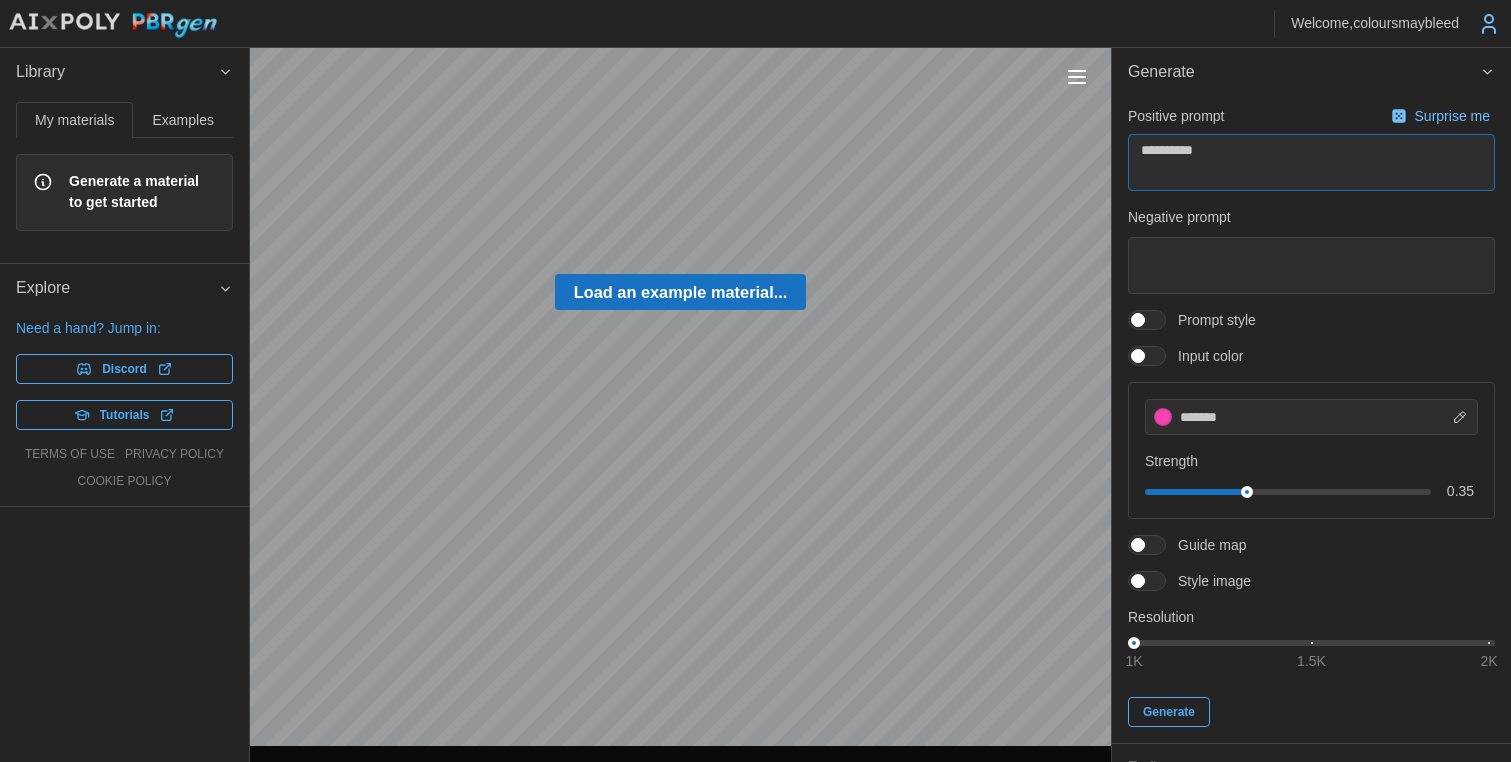 type on "*" 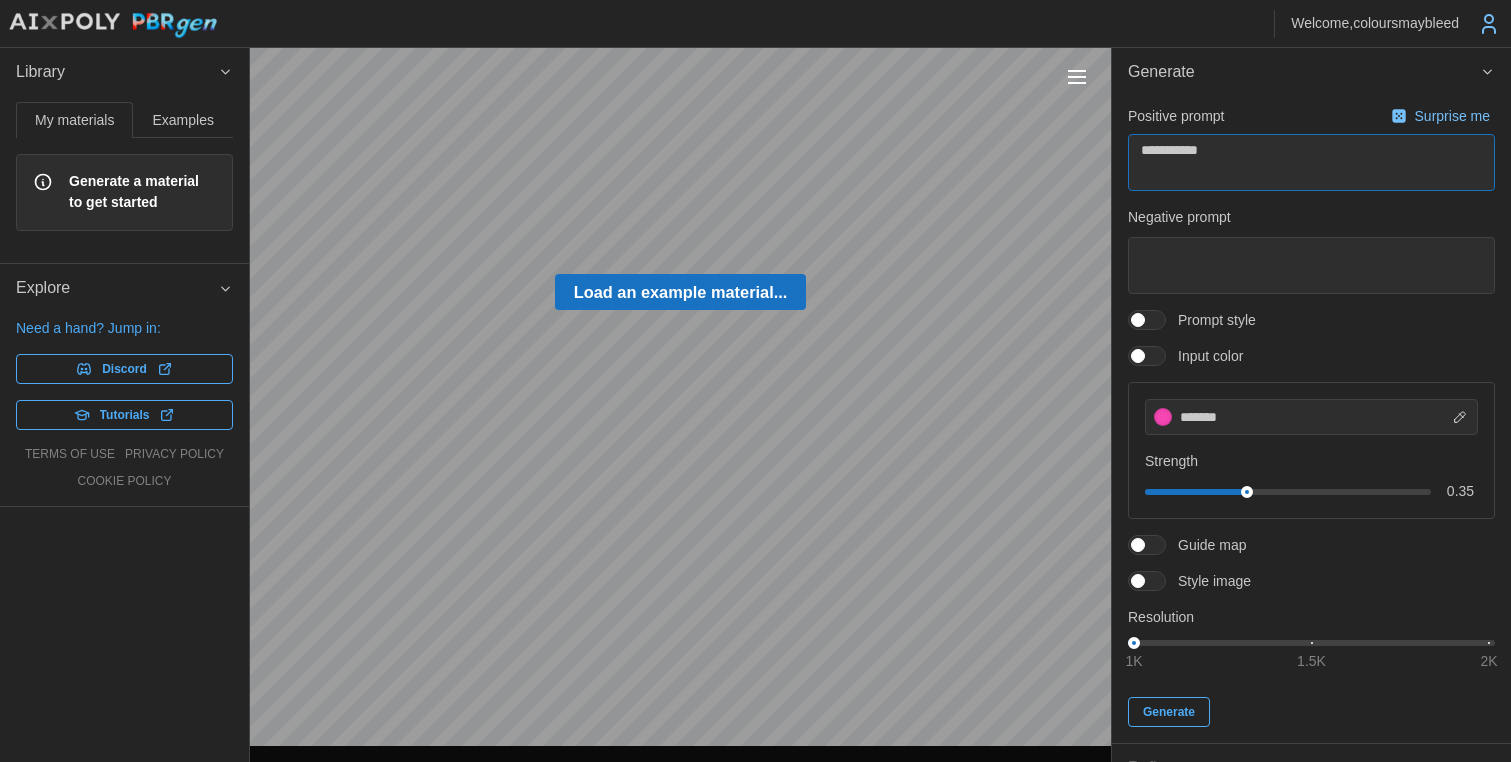 type on "*" 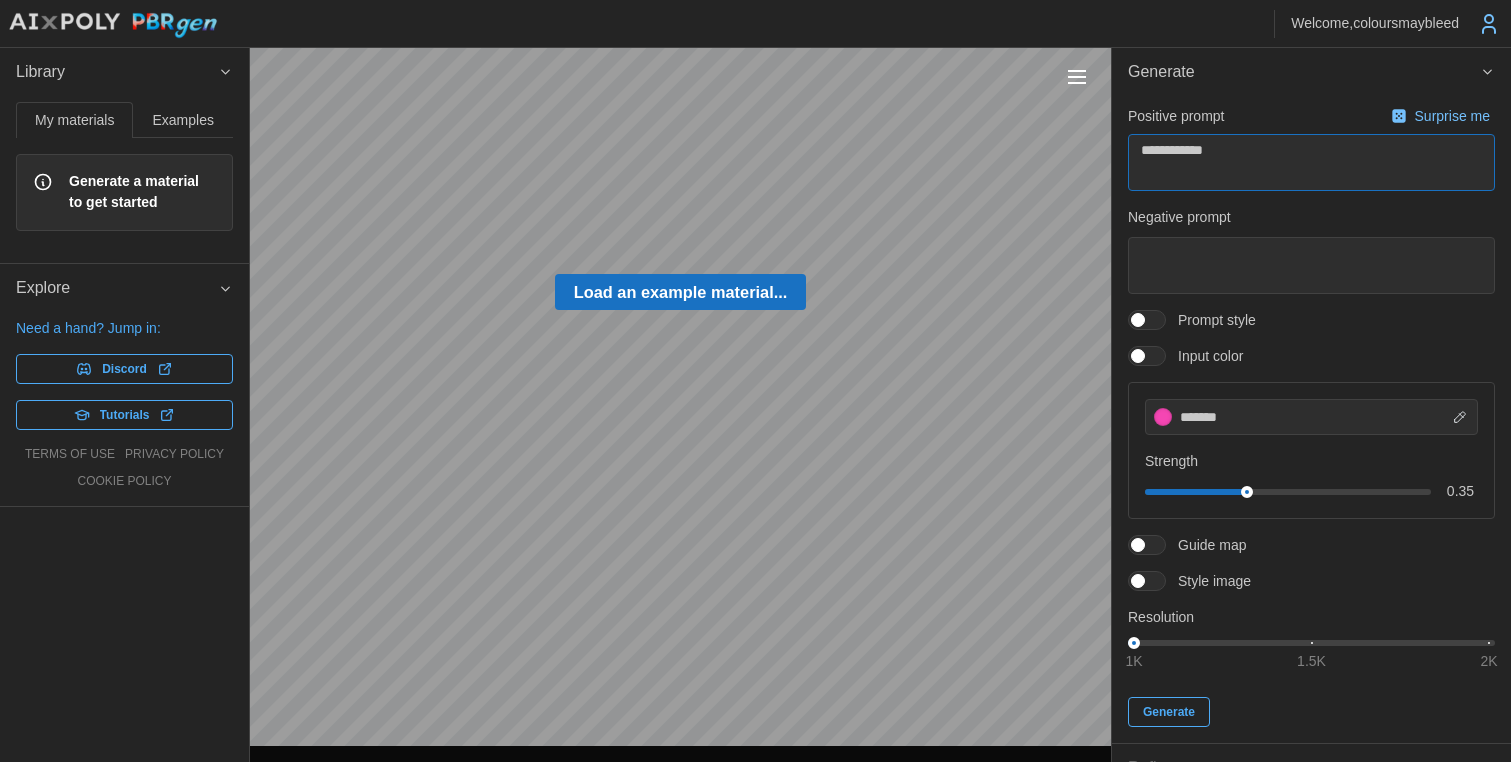 type on "*" 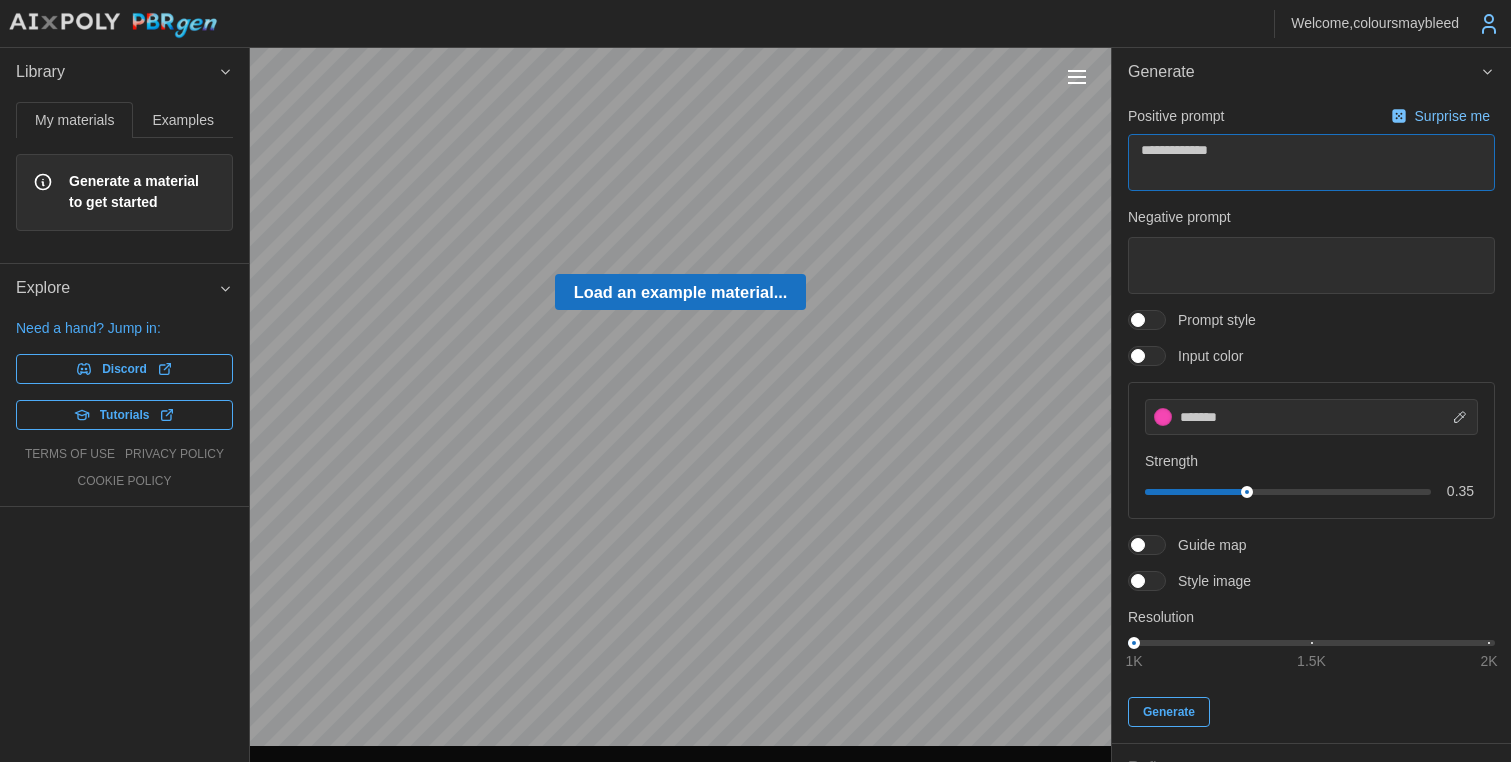 type on "*" 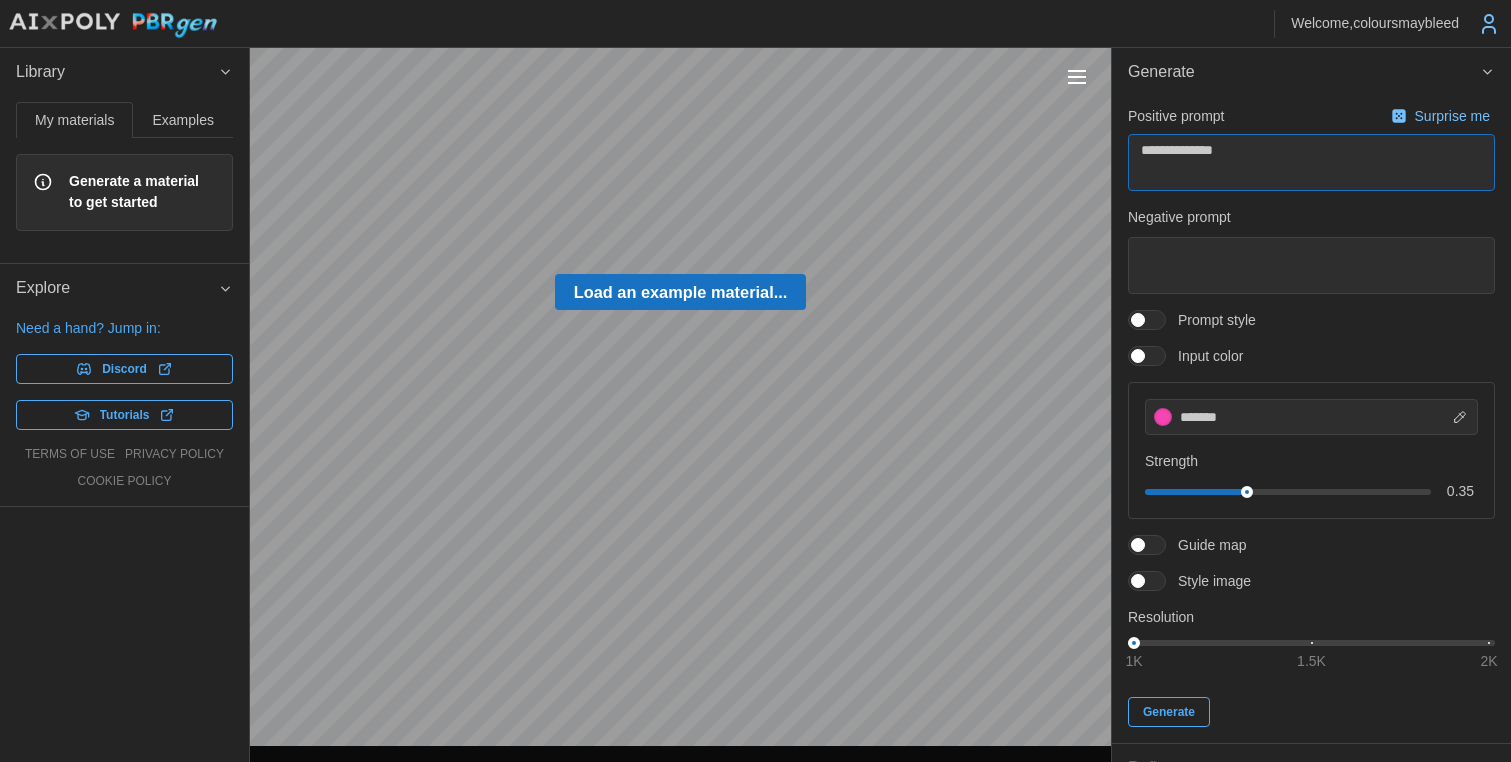 type on "*" 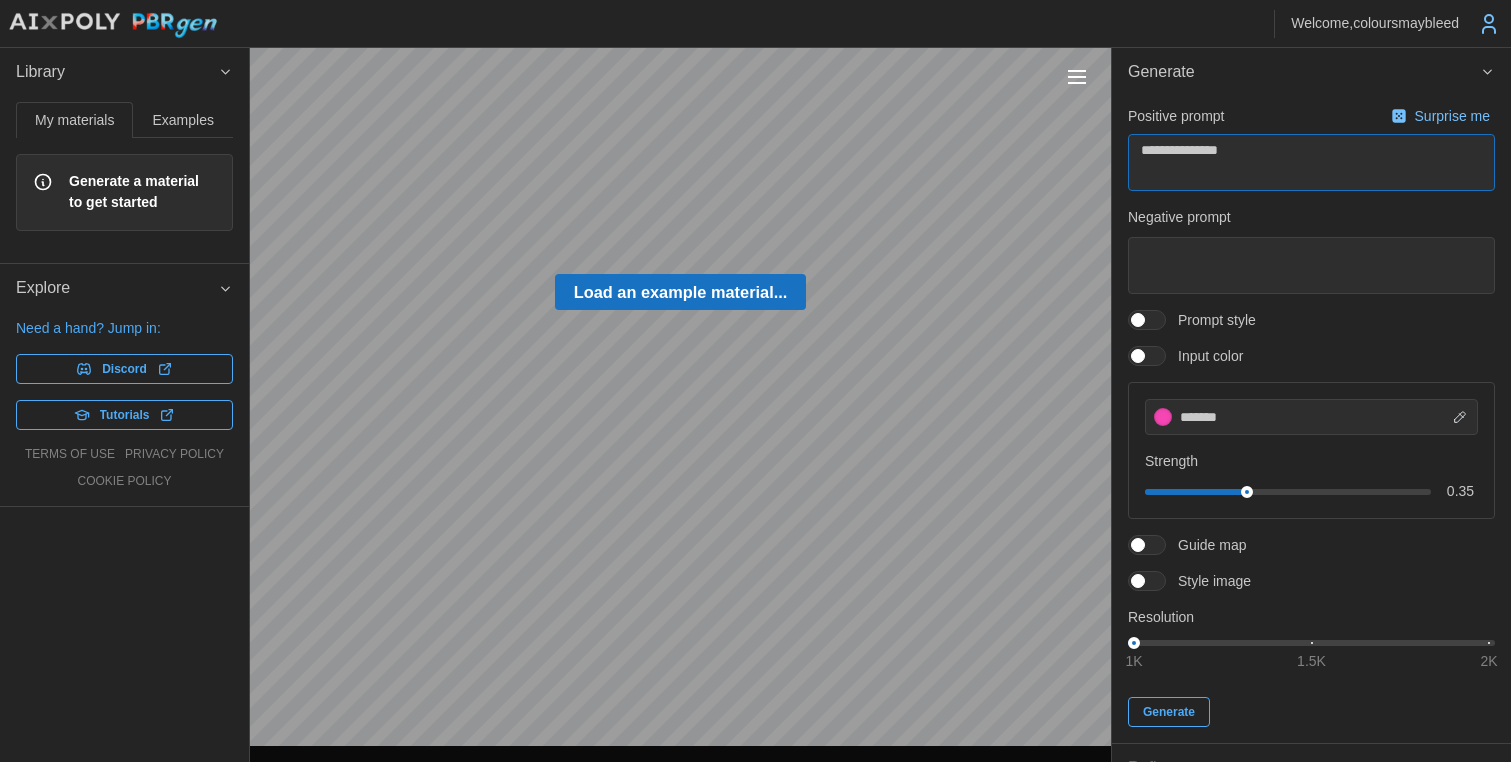 type on "*" 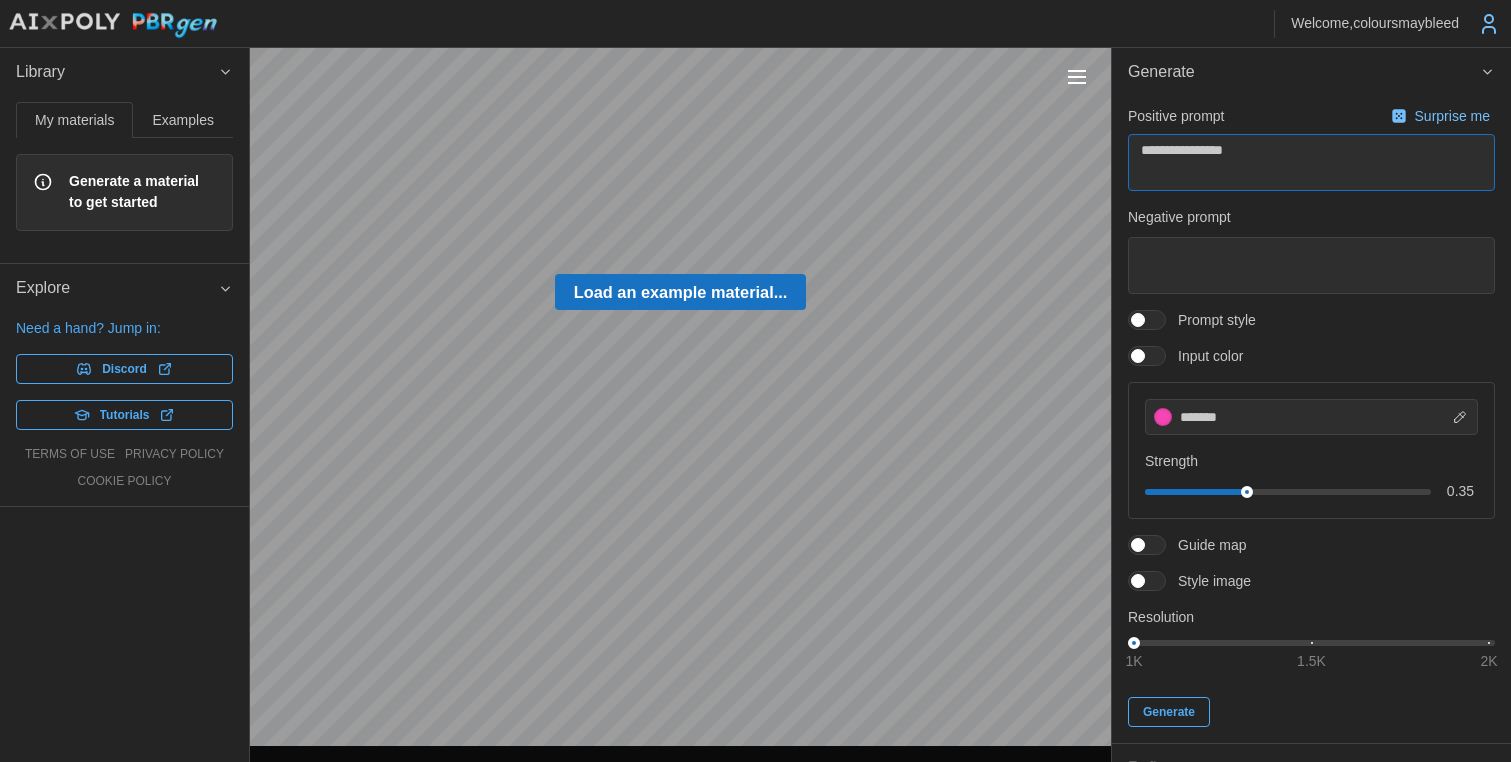 type on "*" 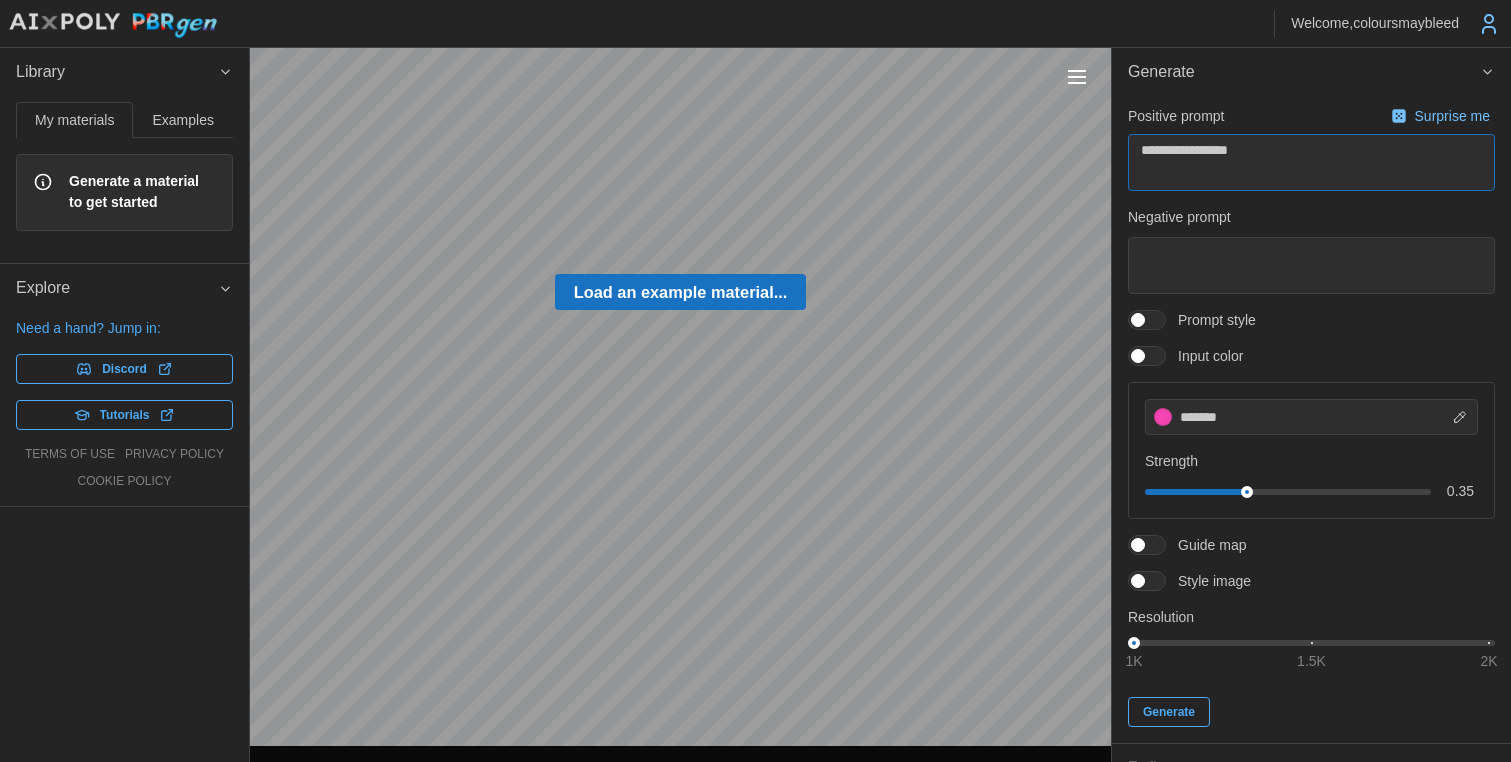 type on "*" 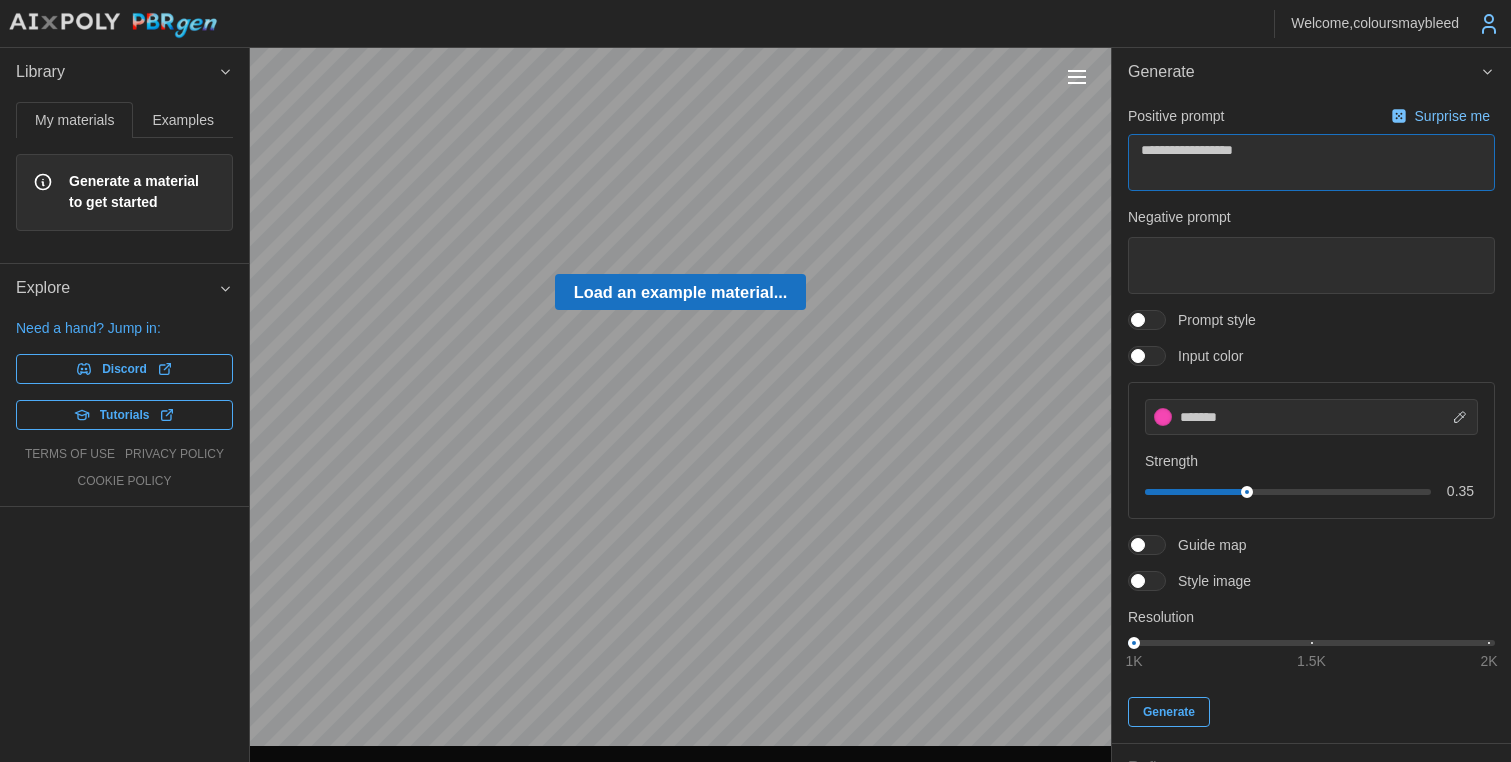 type on "*" 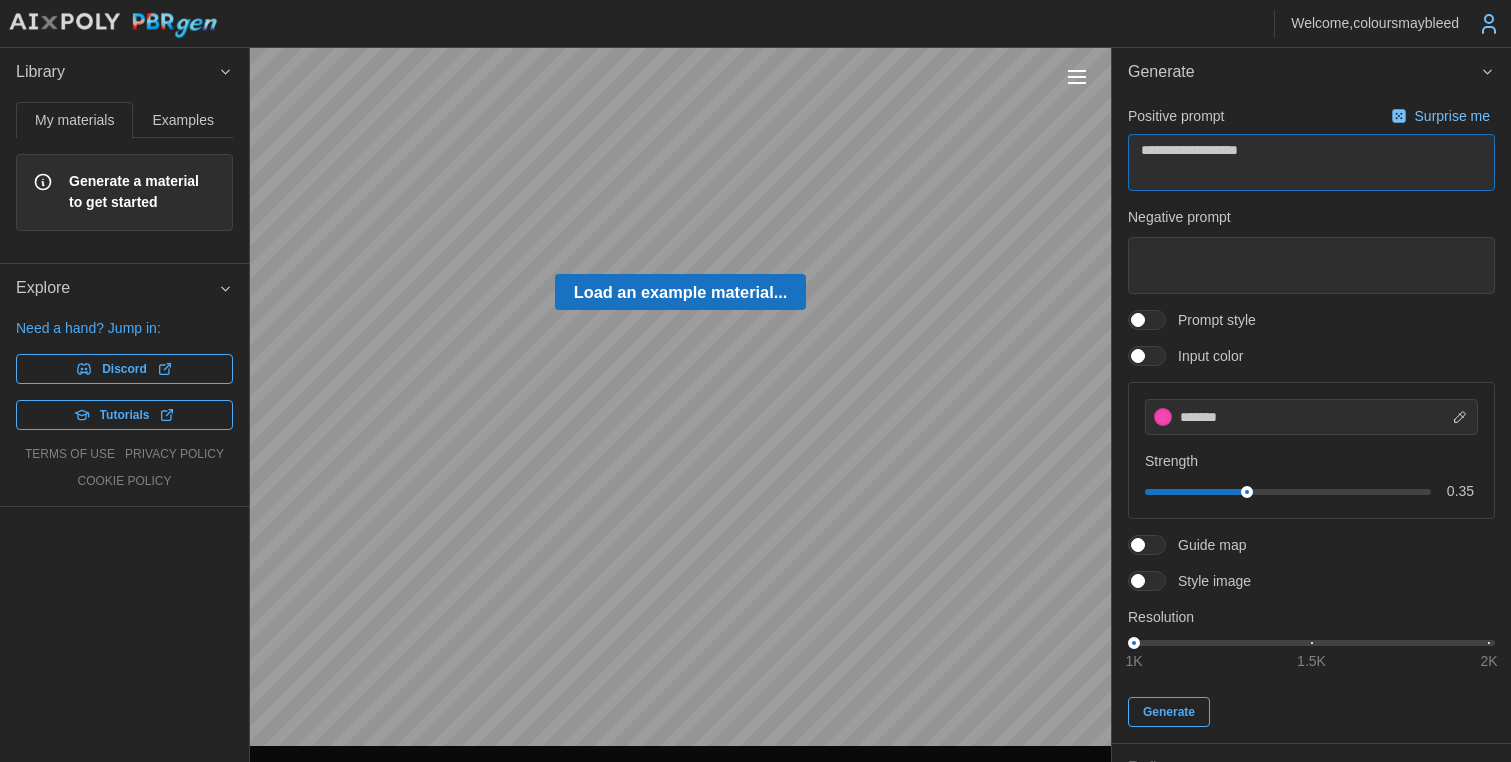 type on "*" 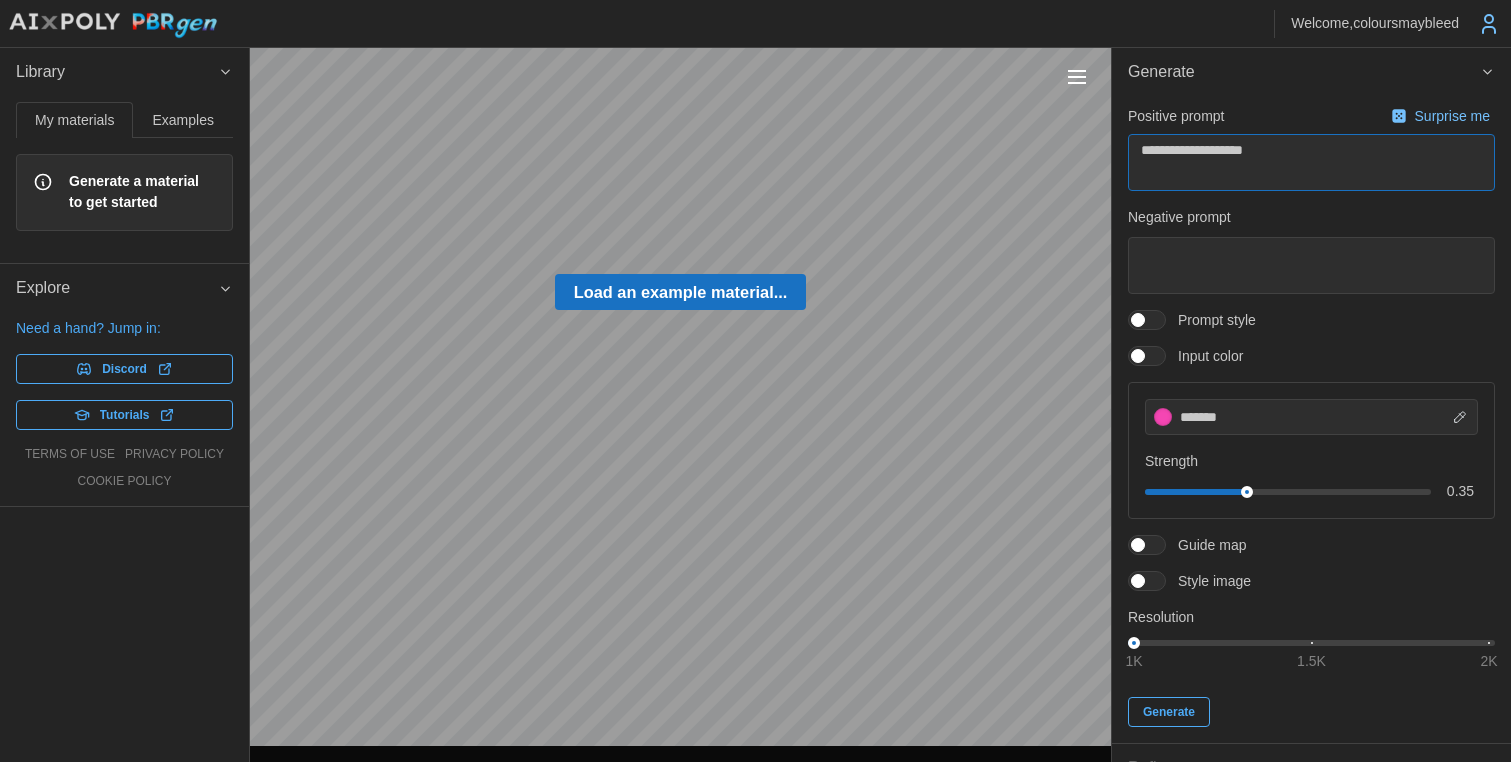 type on "*" 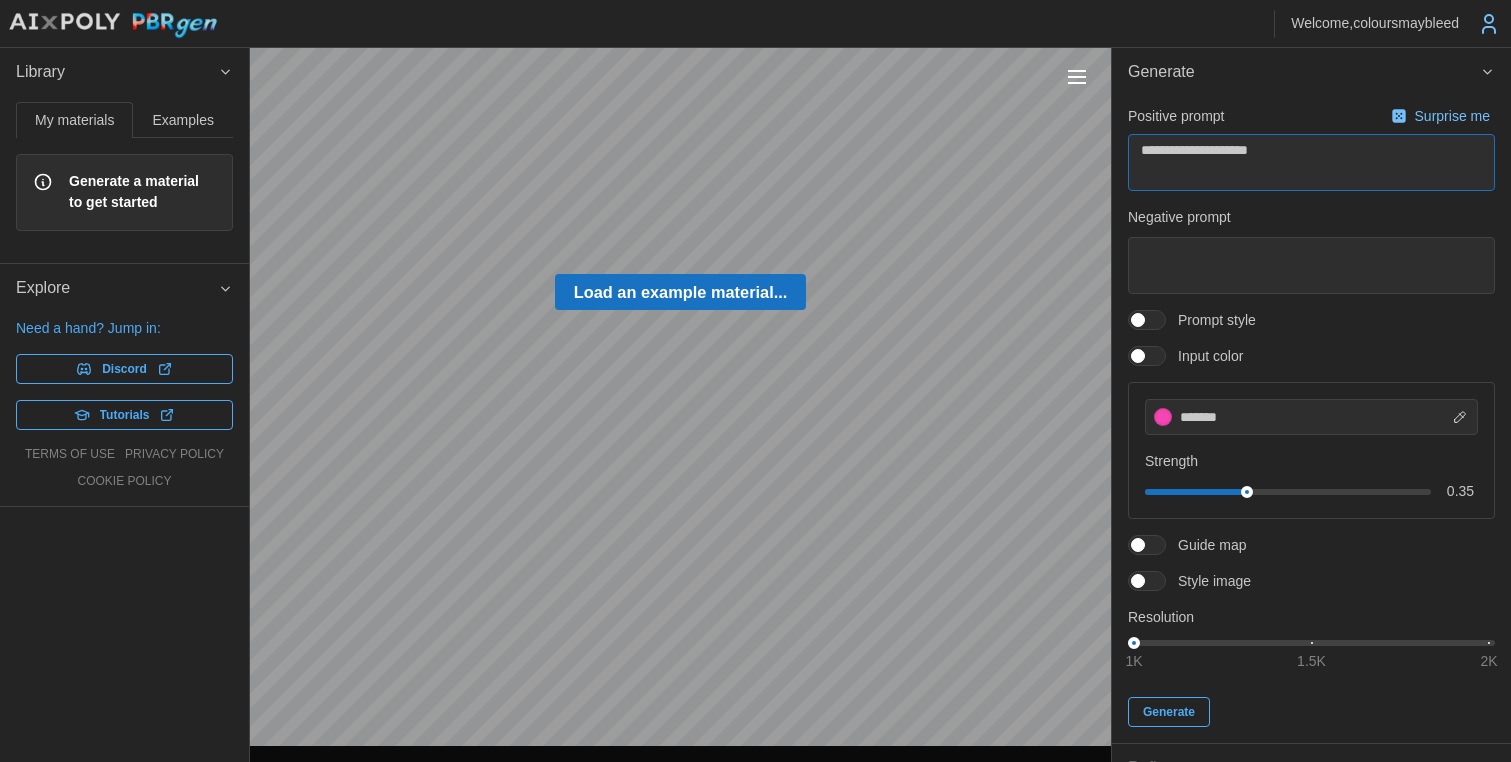 type on "*" 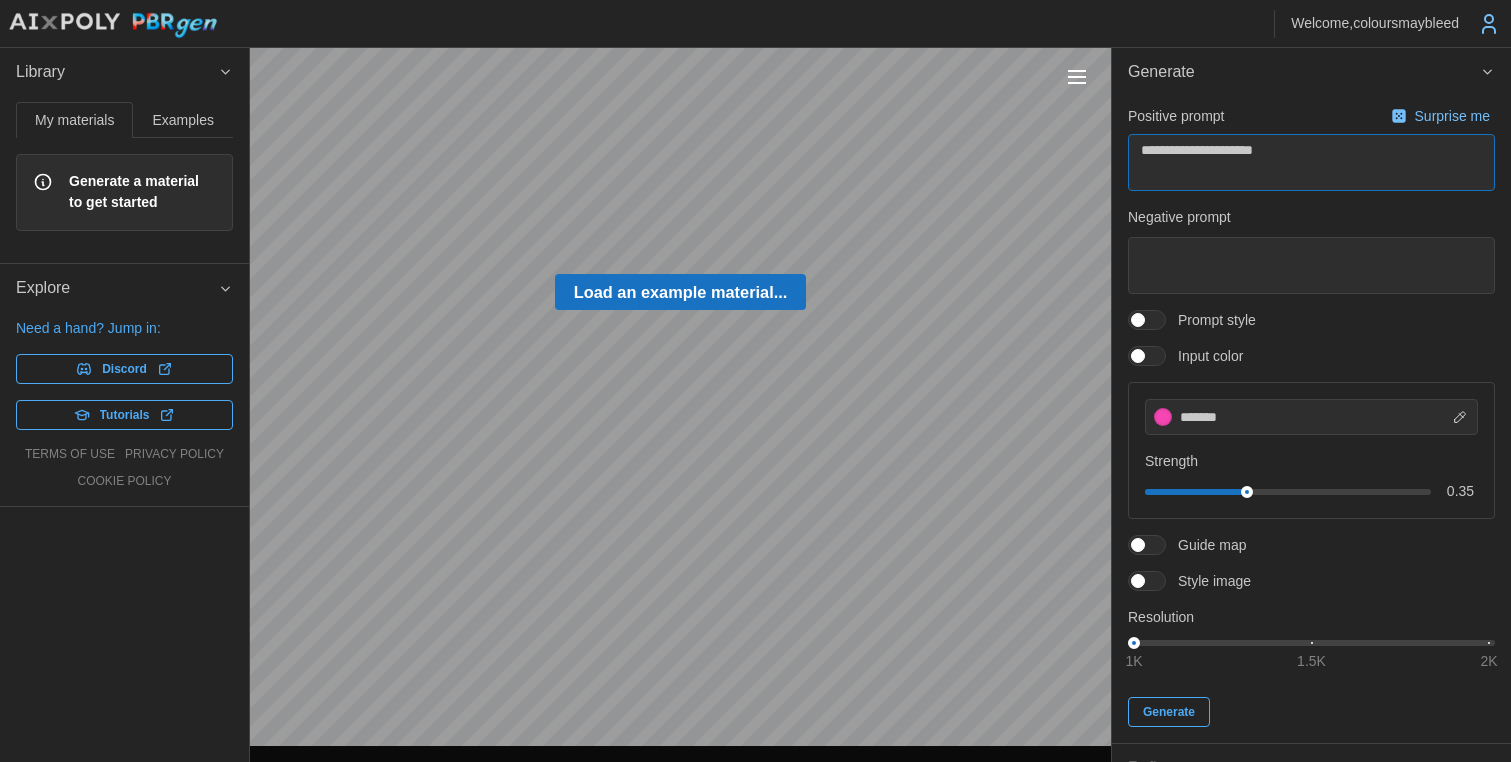 type on "*" 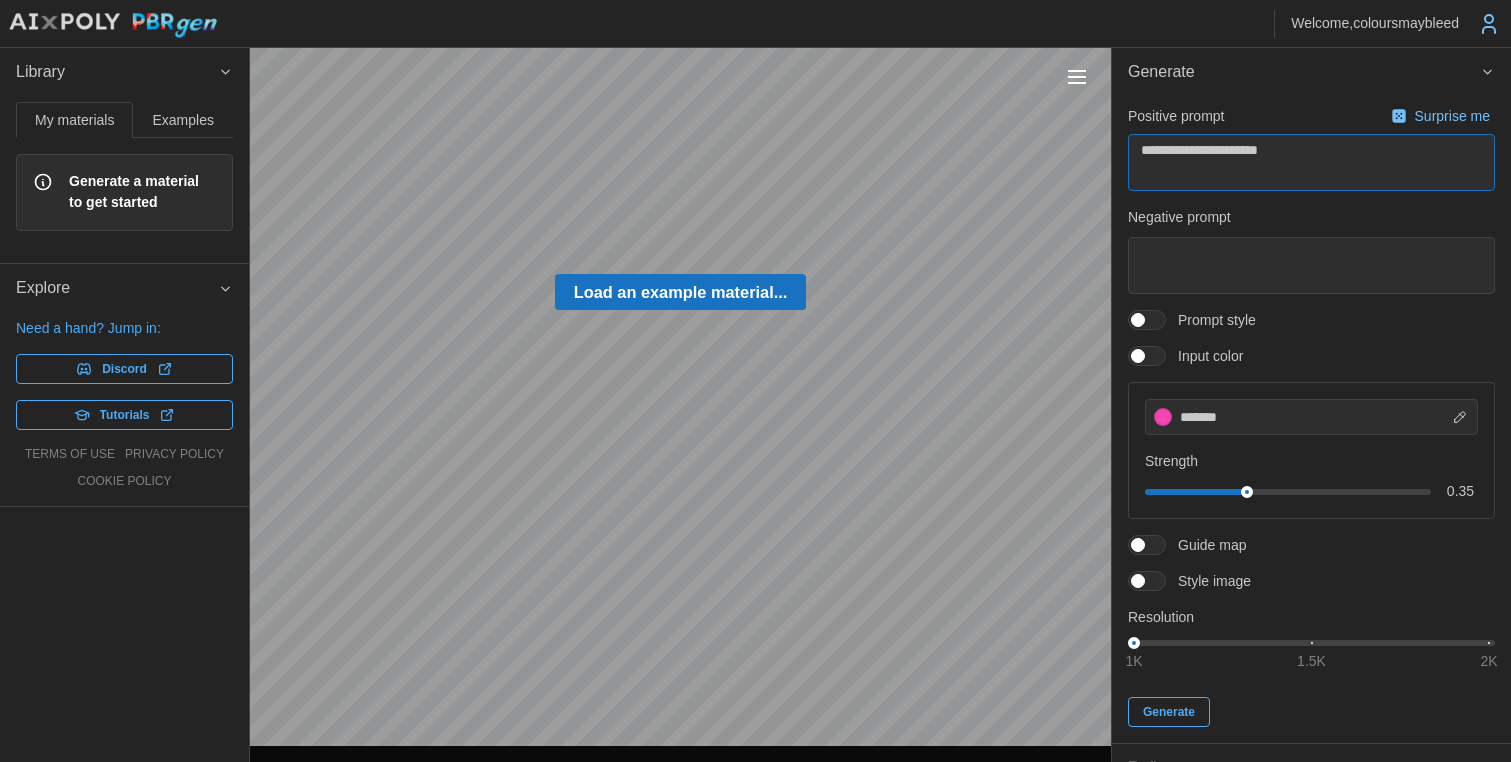 type on "*" 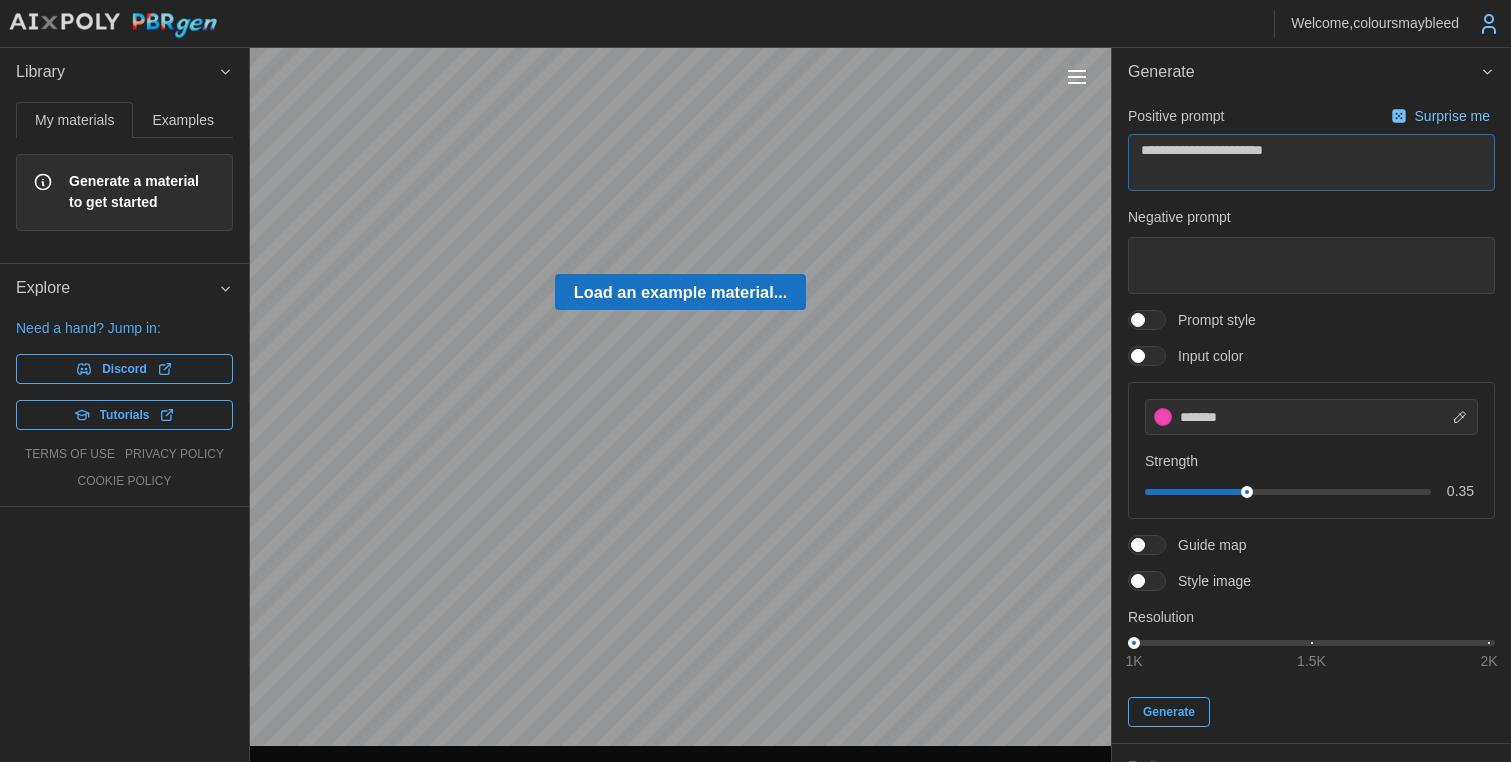 type on "*" 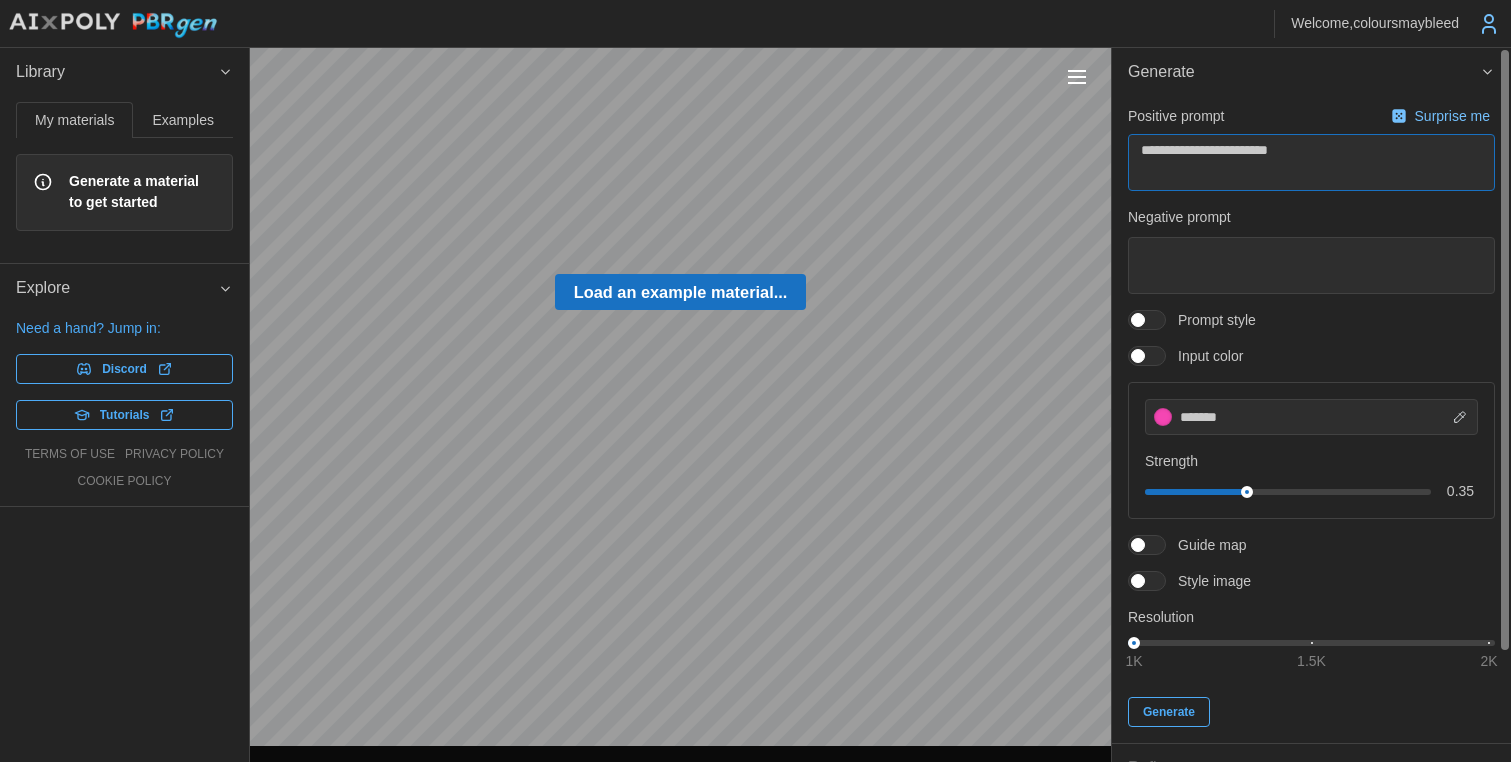 type on "**********" 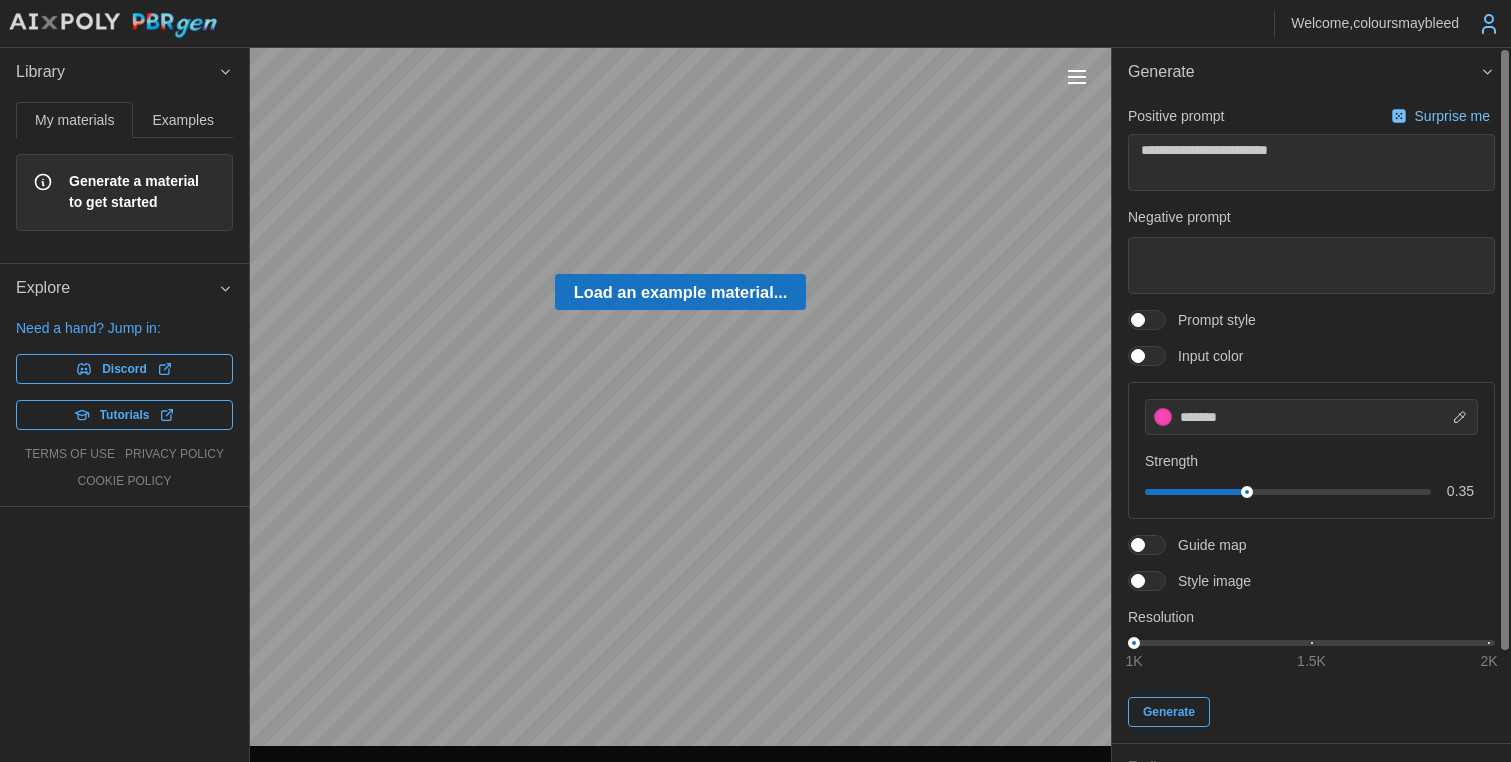 click on "Examples" at bounding box center (183, 120) 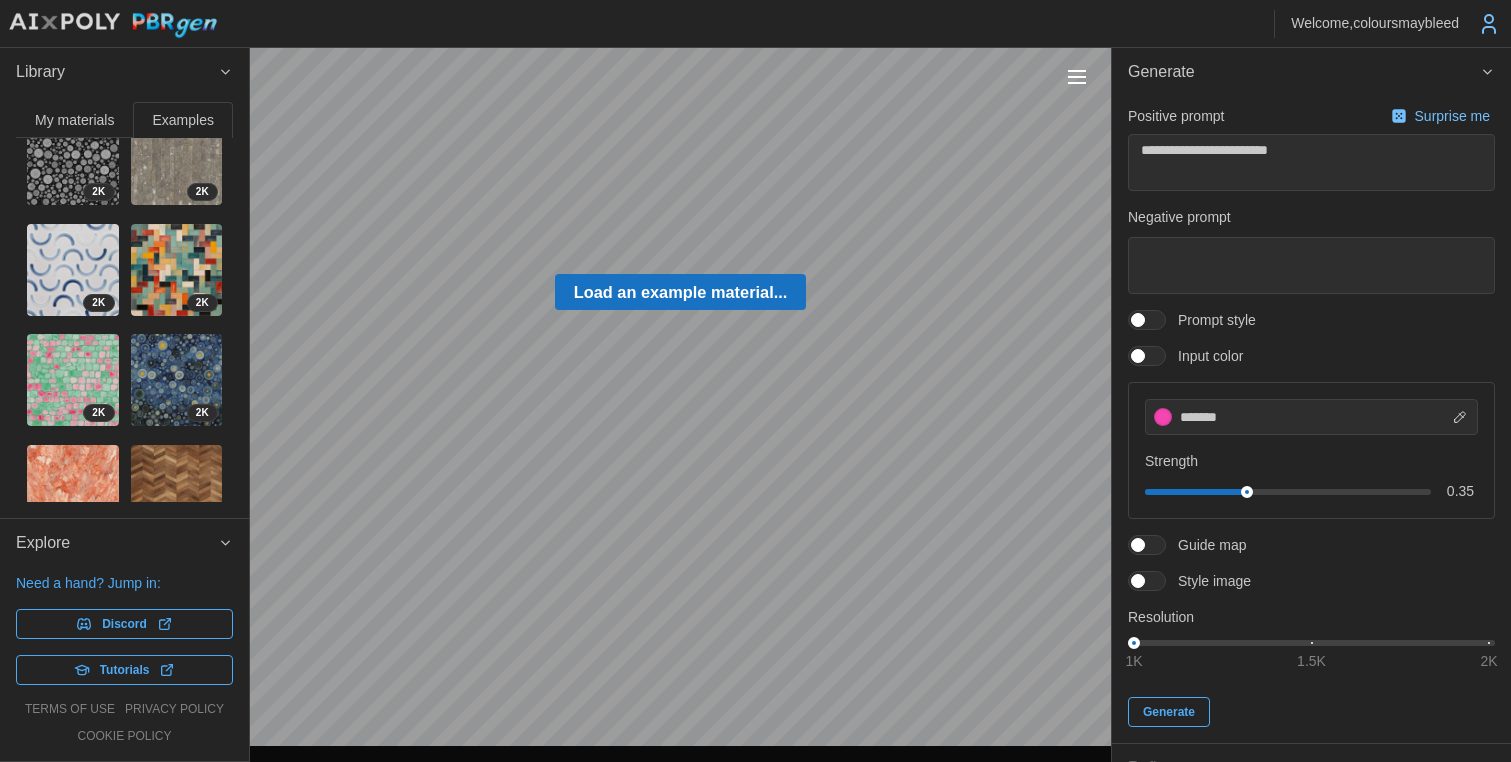 scroll, scrollTop: 84, scrollLeft: 0, axis: vertical 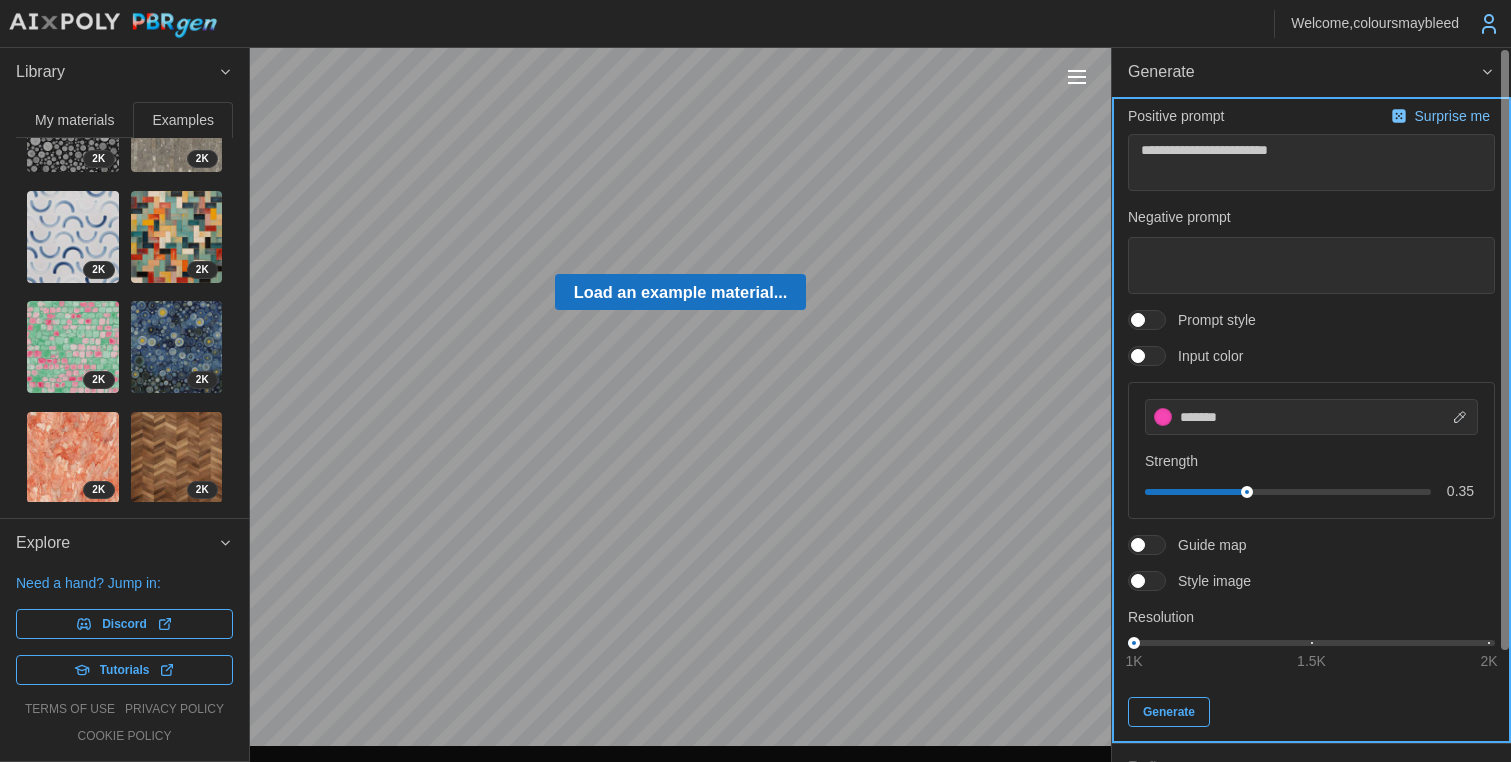click on "Generate" at bounding box center (1169, 712) 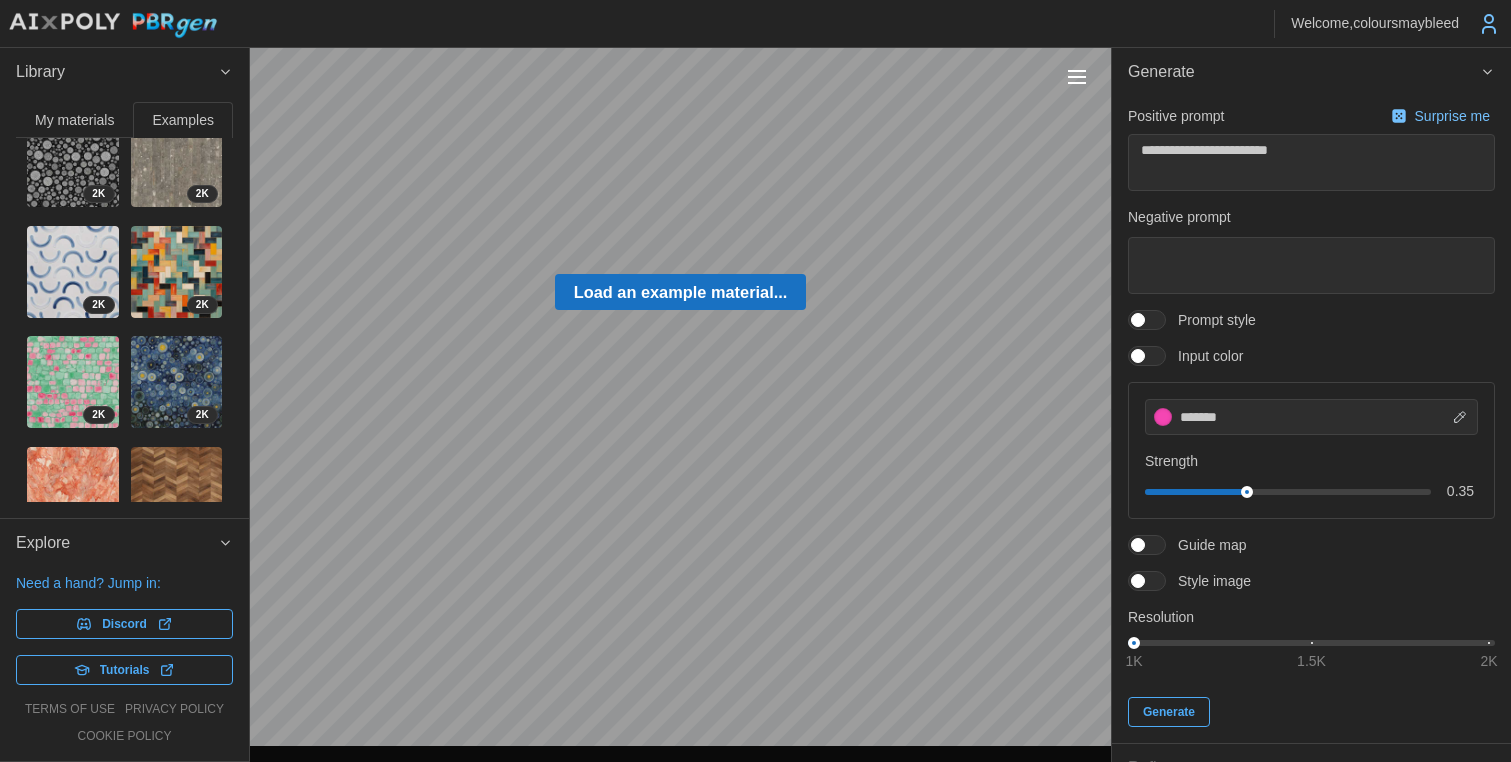 scroll, scrollTop: 0, scrollLeft: 0, axis: both 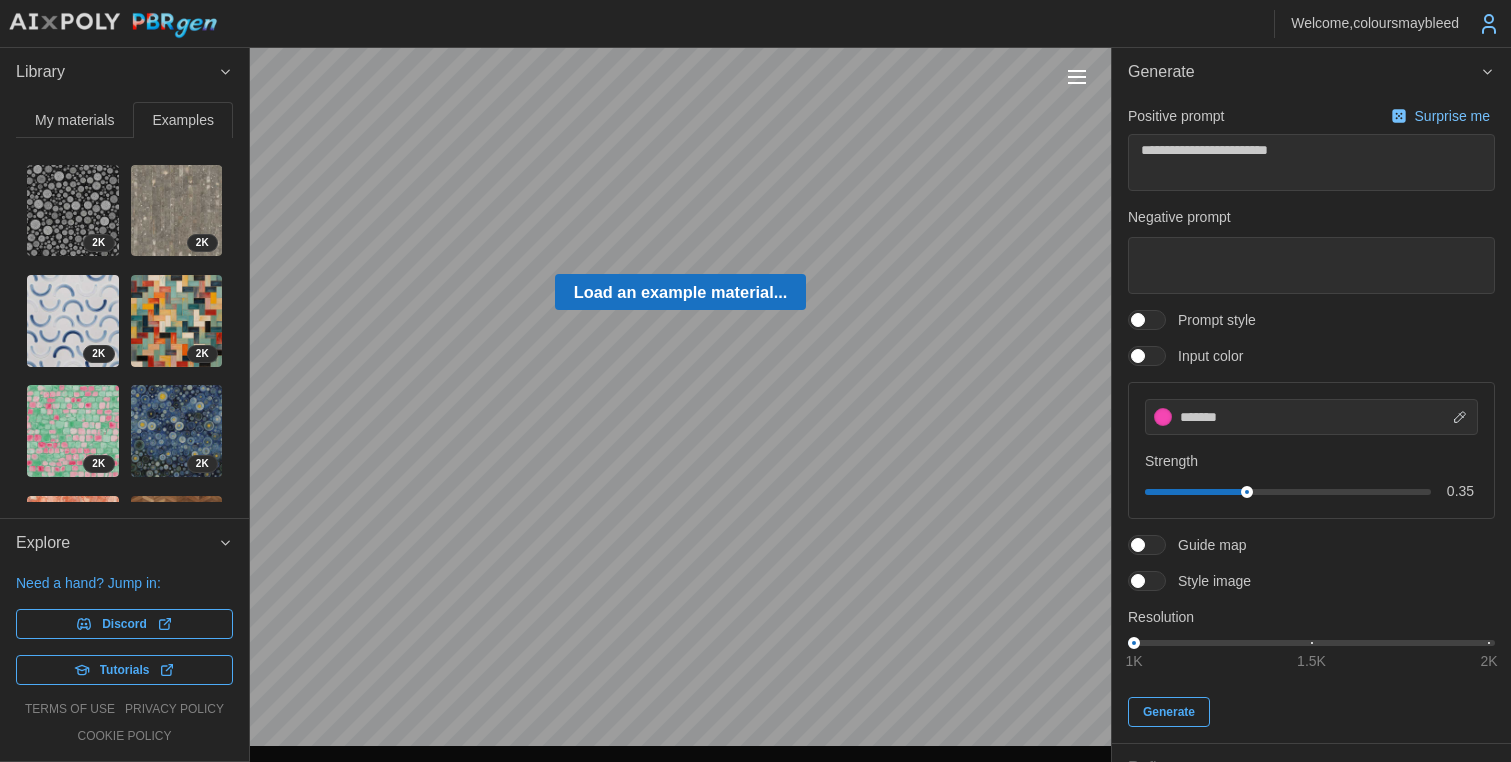 click on "My materials" at bounding box center [74, 120] 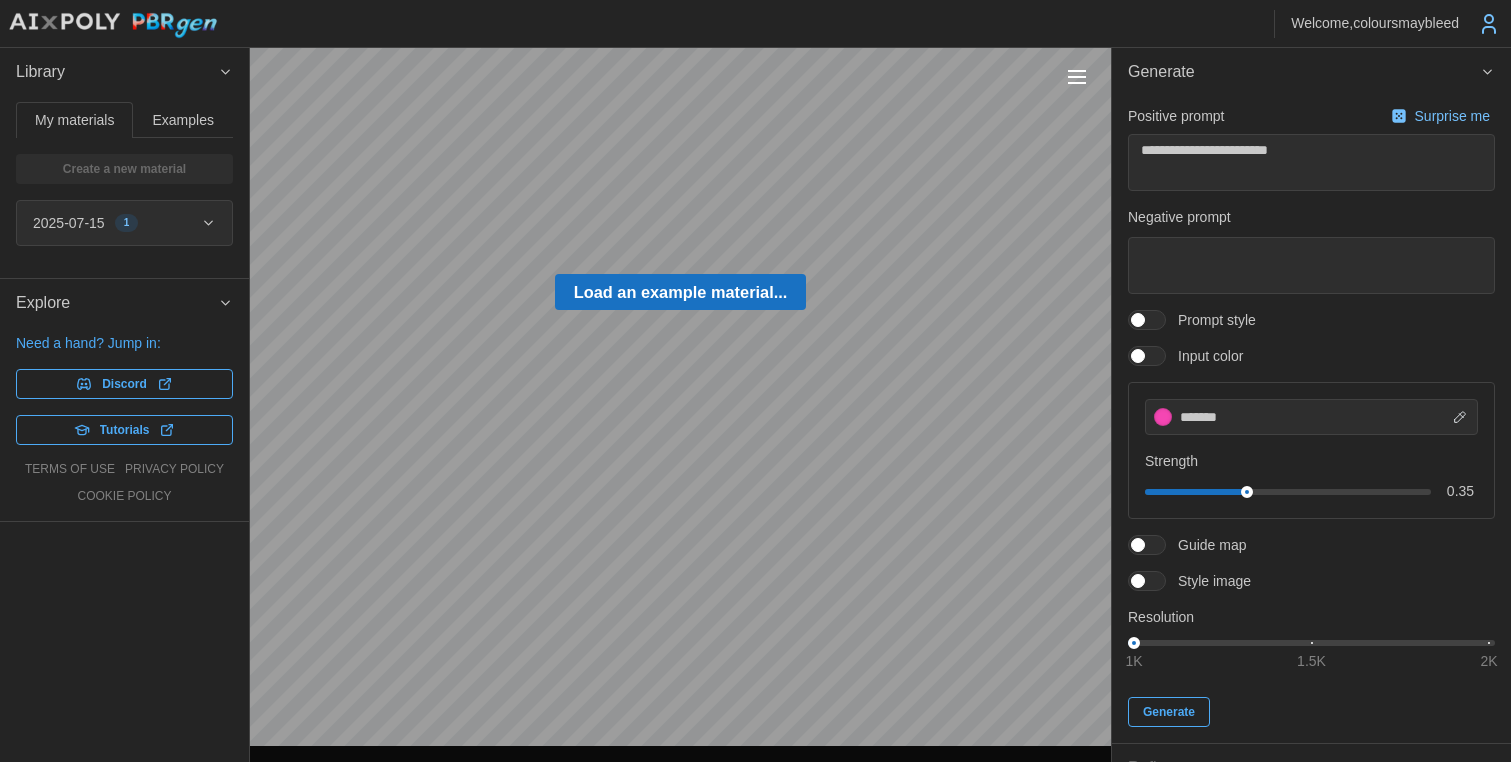 click on "2025-07-15" at bounding box center (69, 223) 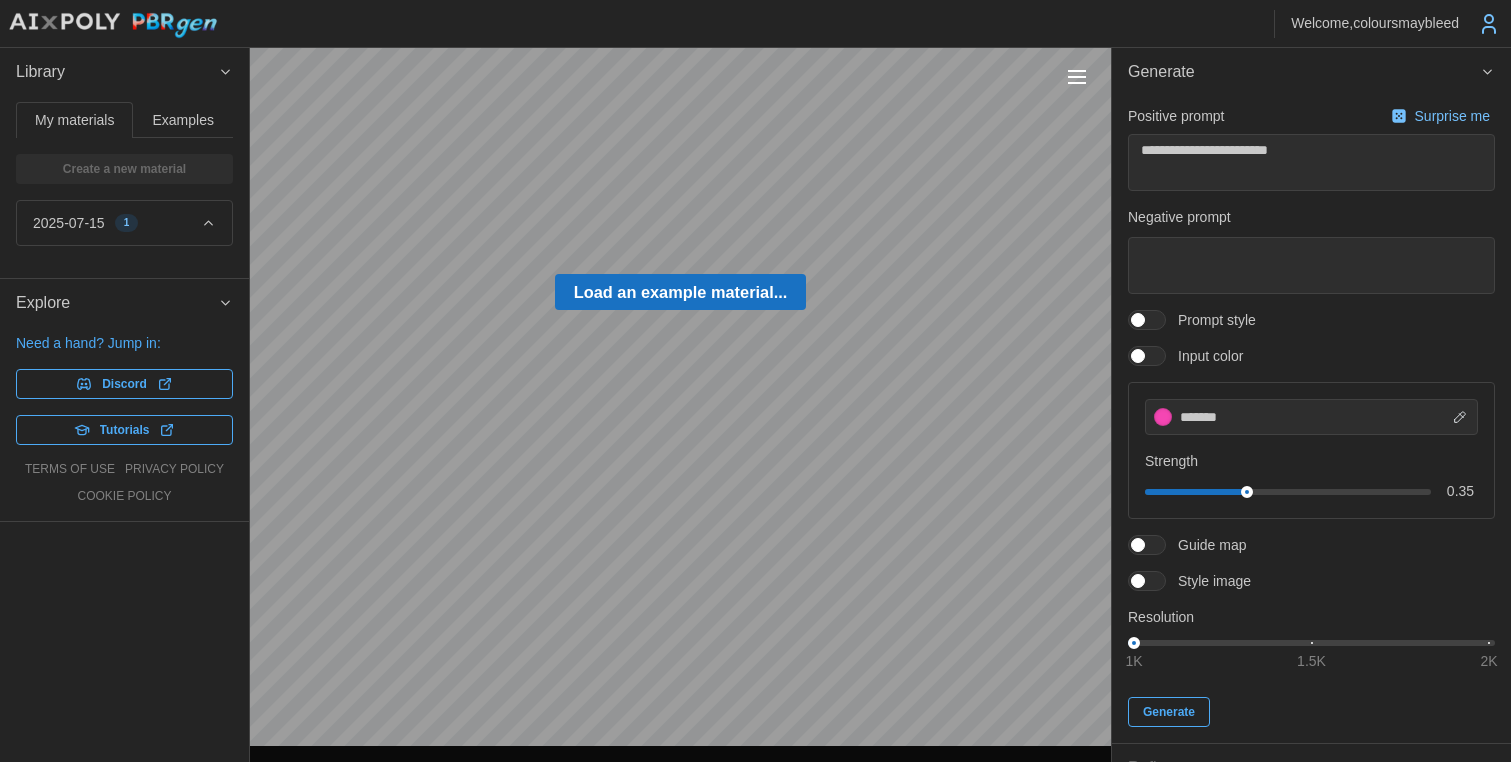 click on "1" at bounding box center (127, 223) 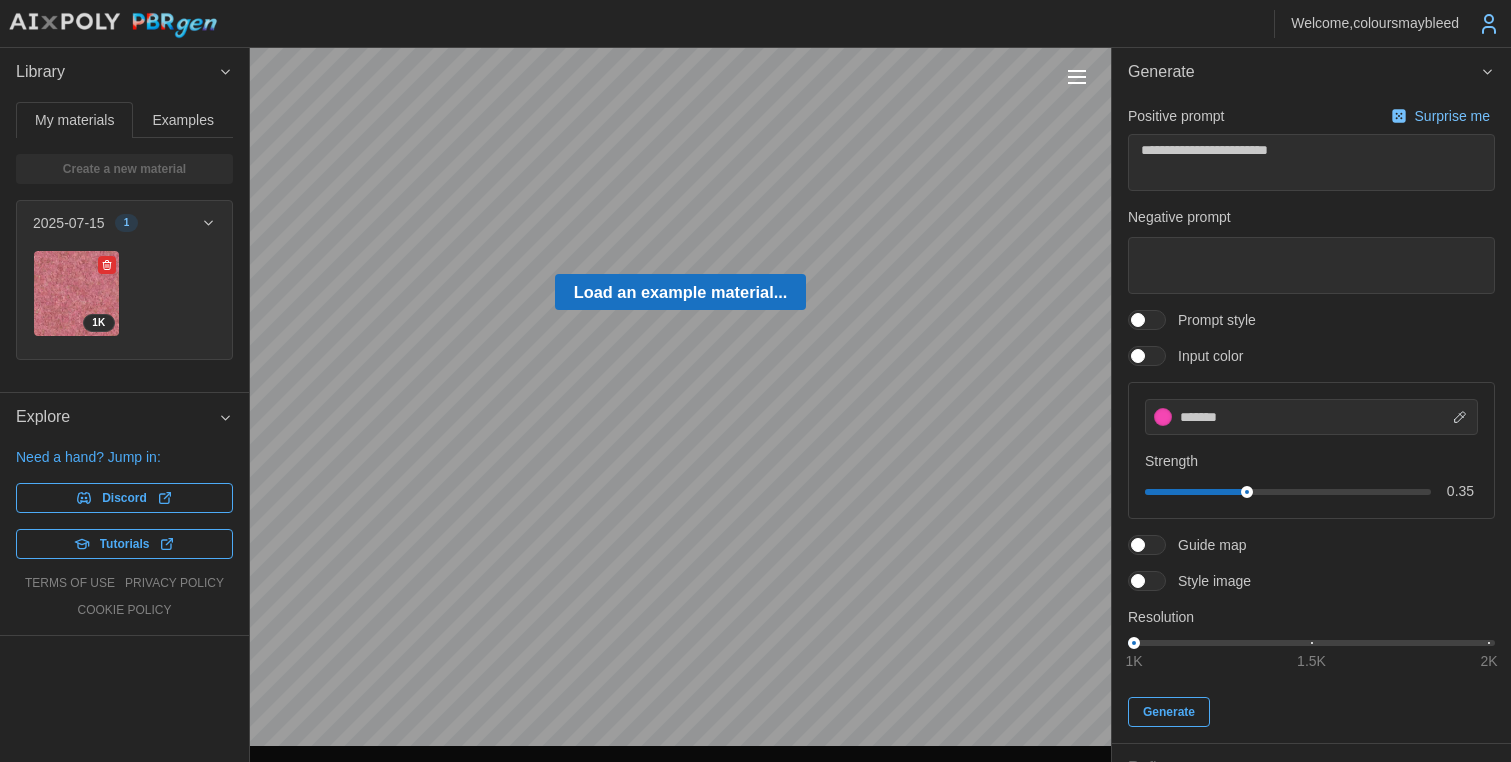 click at bounding box center (76, 293) 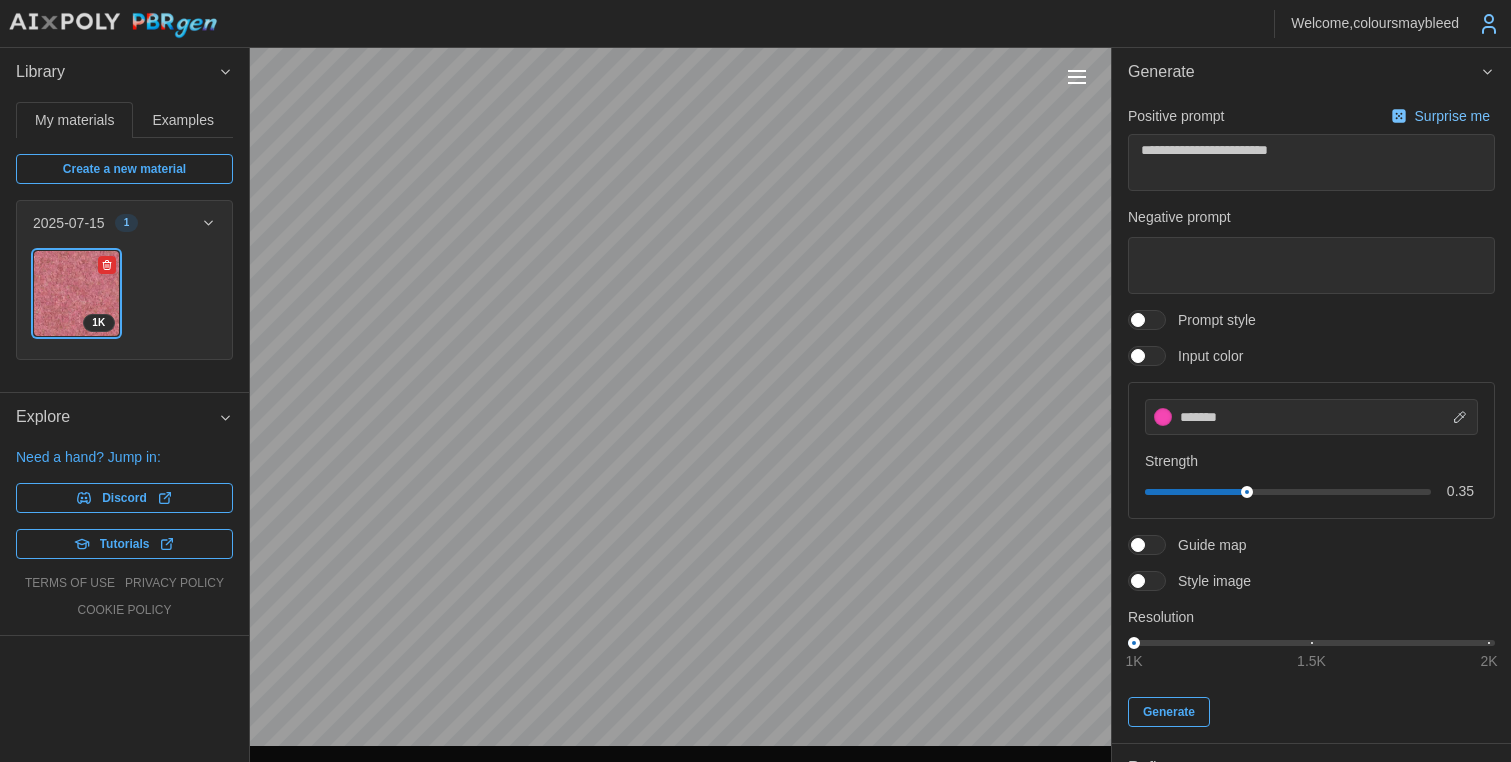 type on "*" 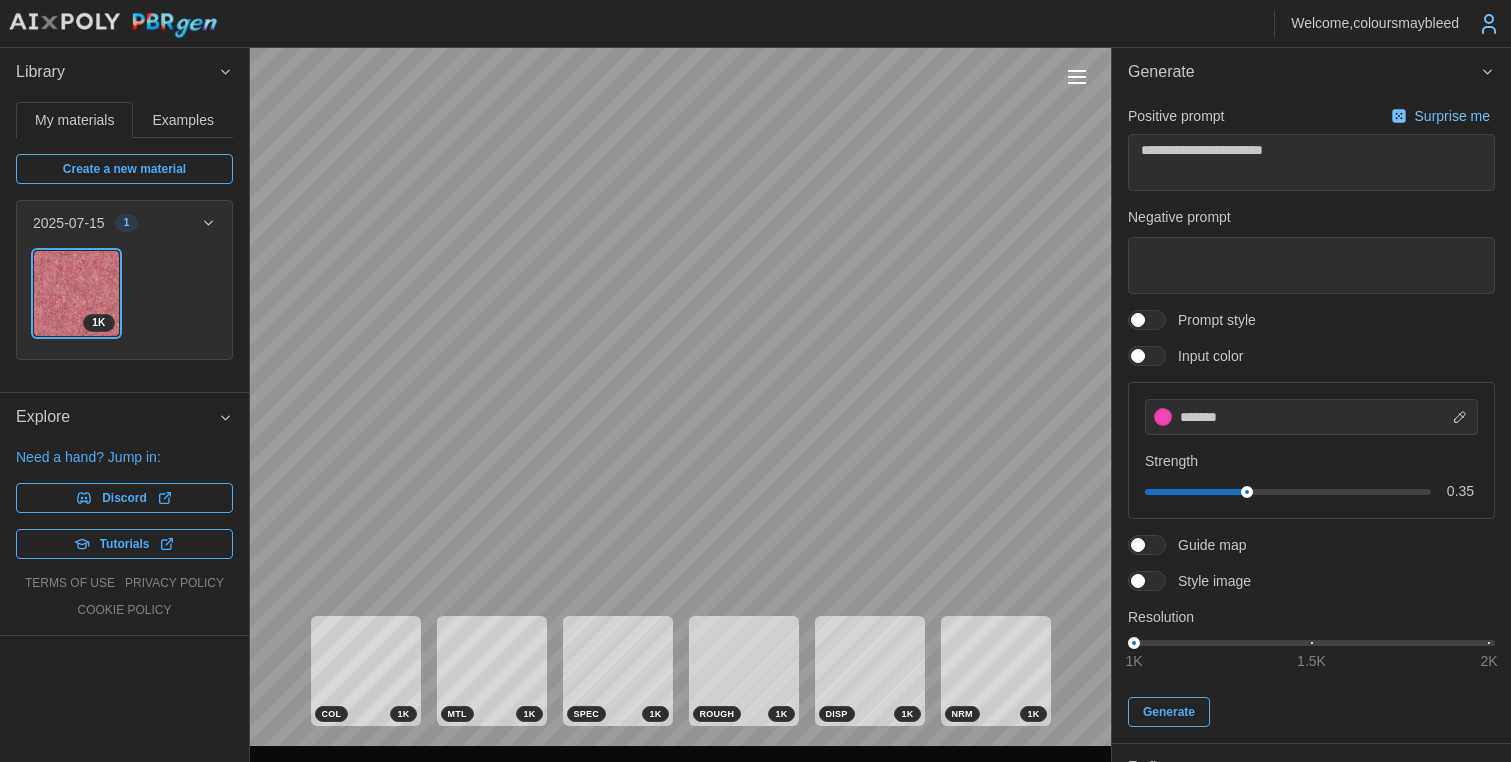 click on "Examples" at bounding box center (183, 120) 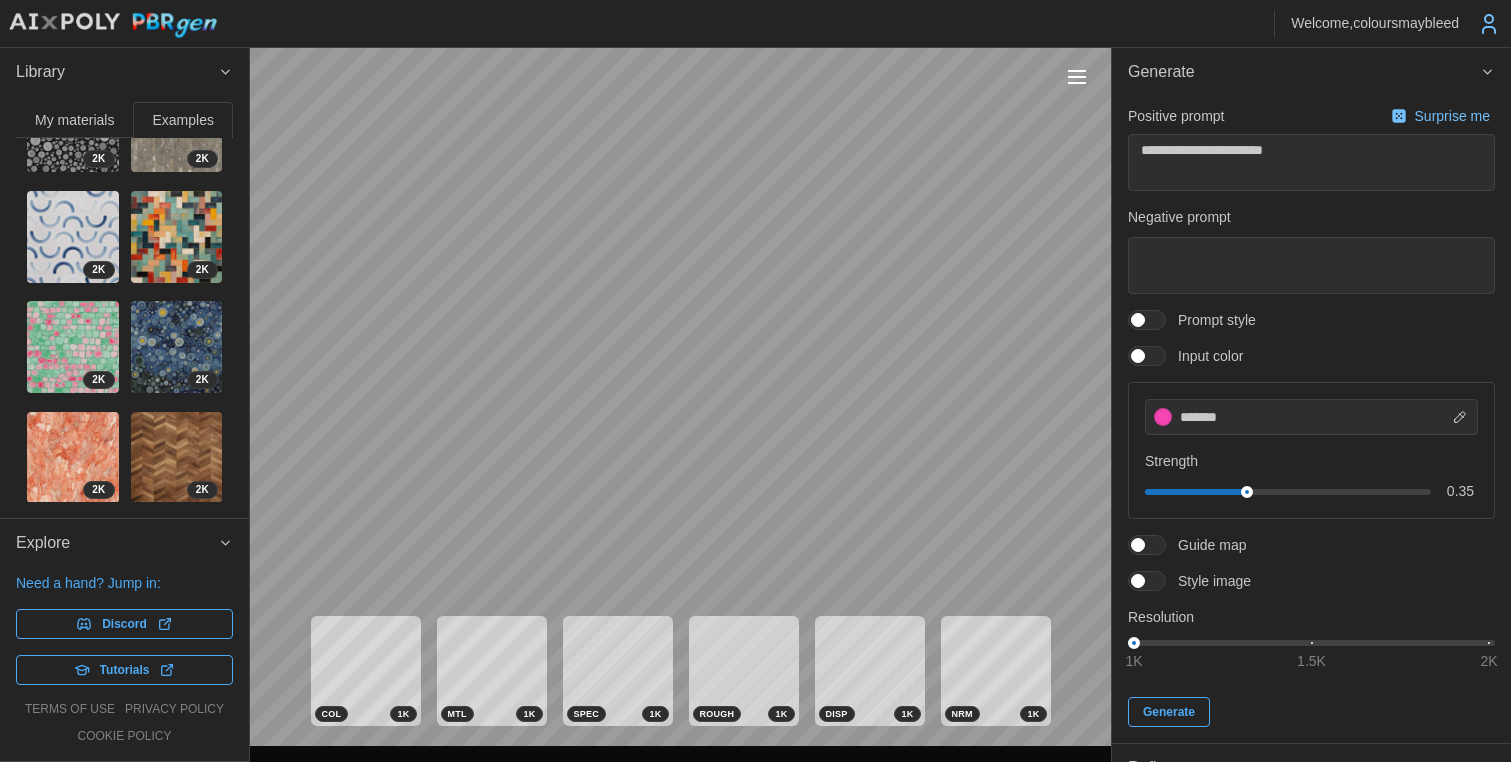 scroll, scrollTop: 0, scrollLeft: 0, axis: both 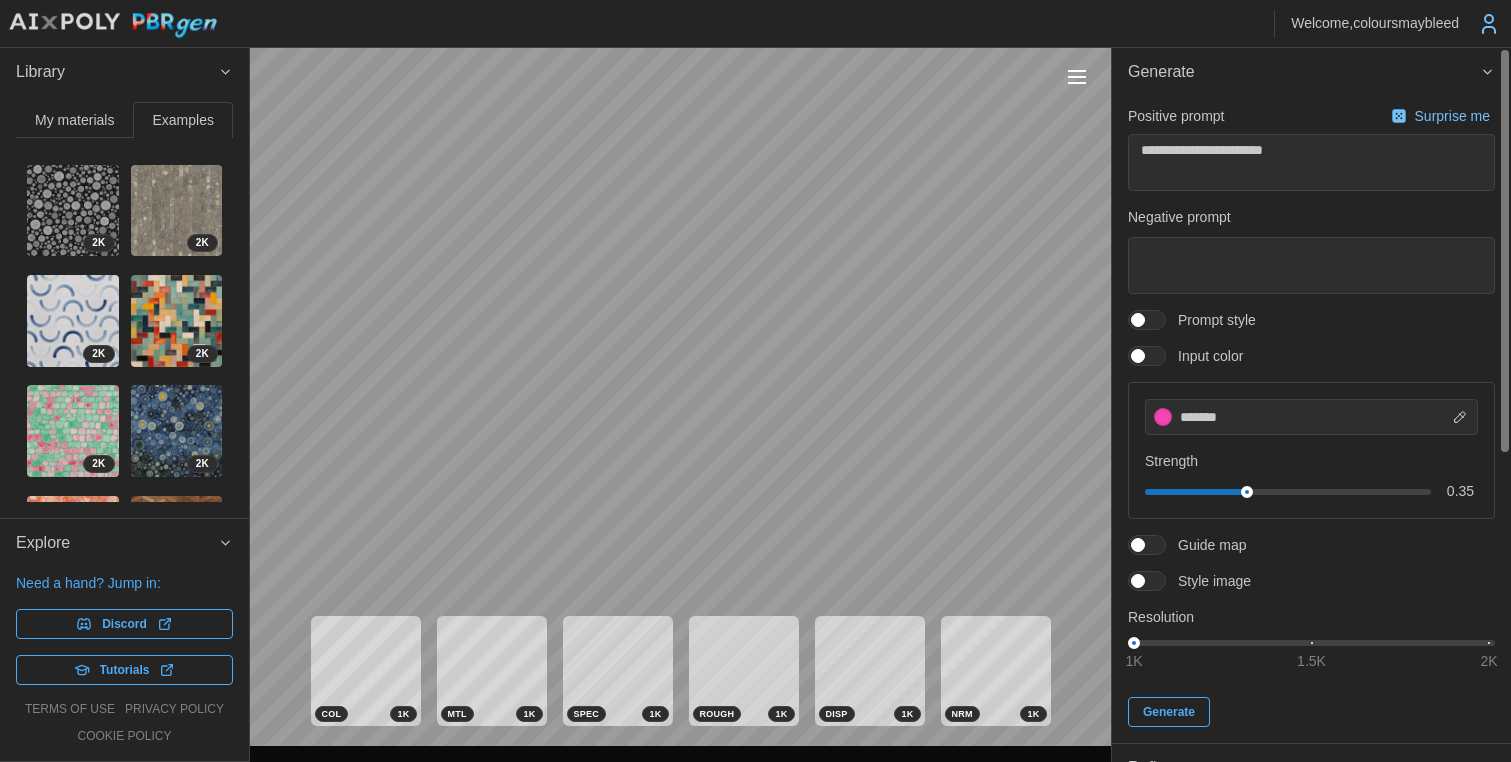 click at bounding box center [1157, 320] 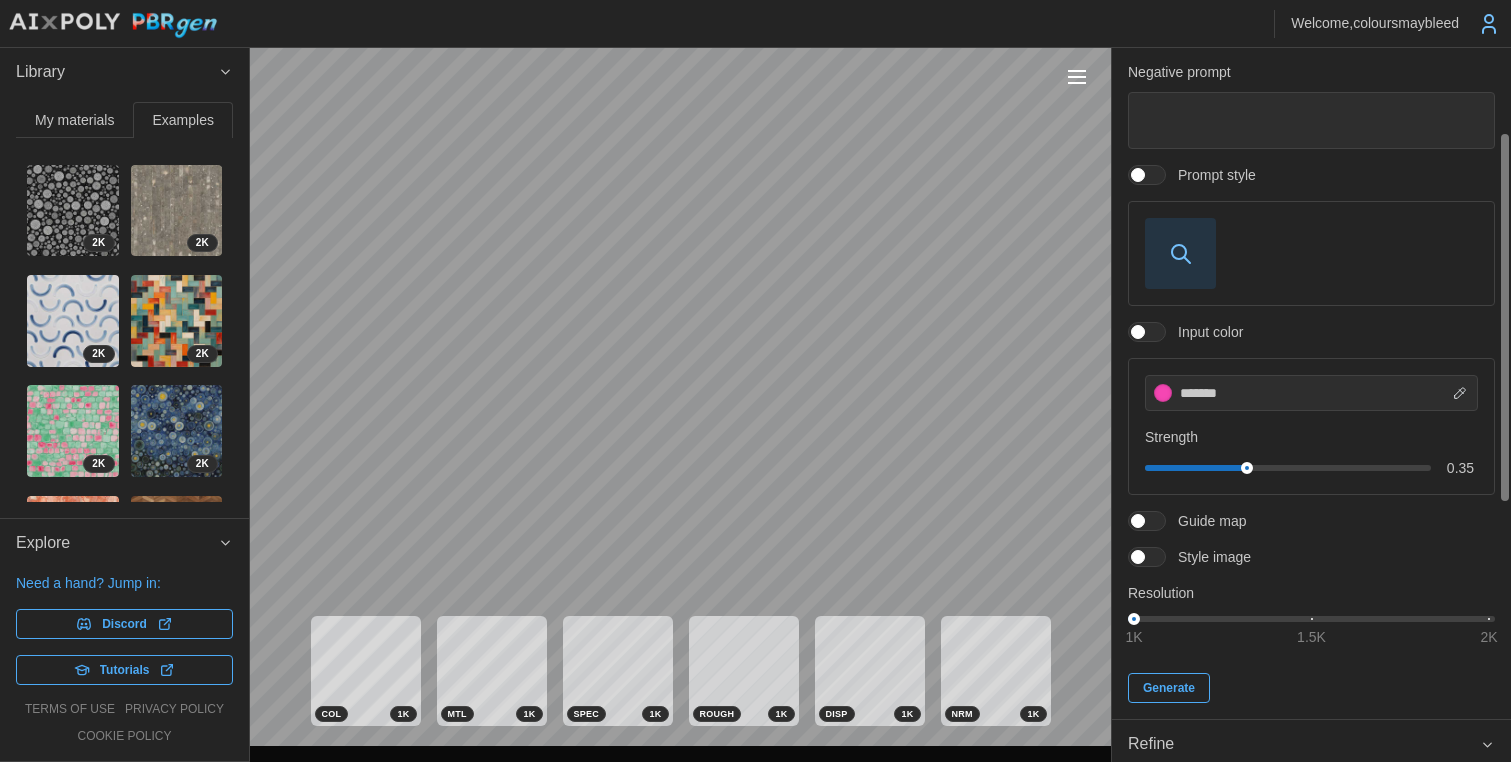 click at bounding box center [1504, 317] 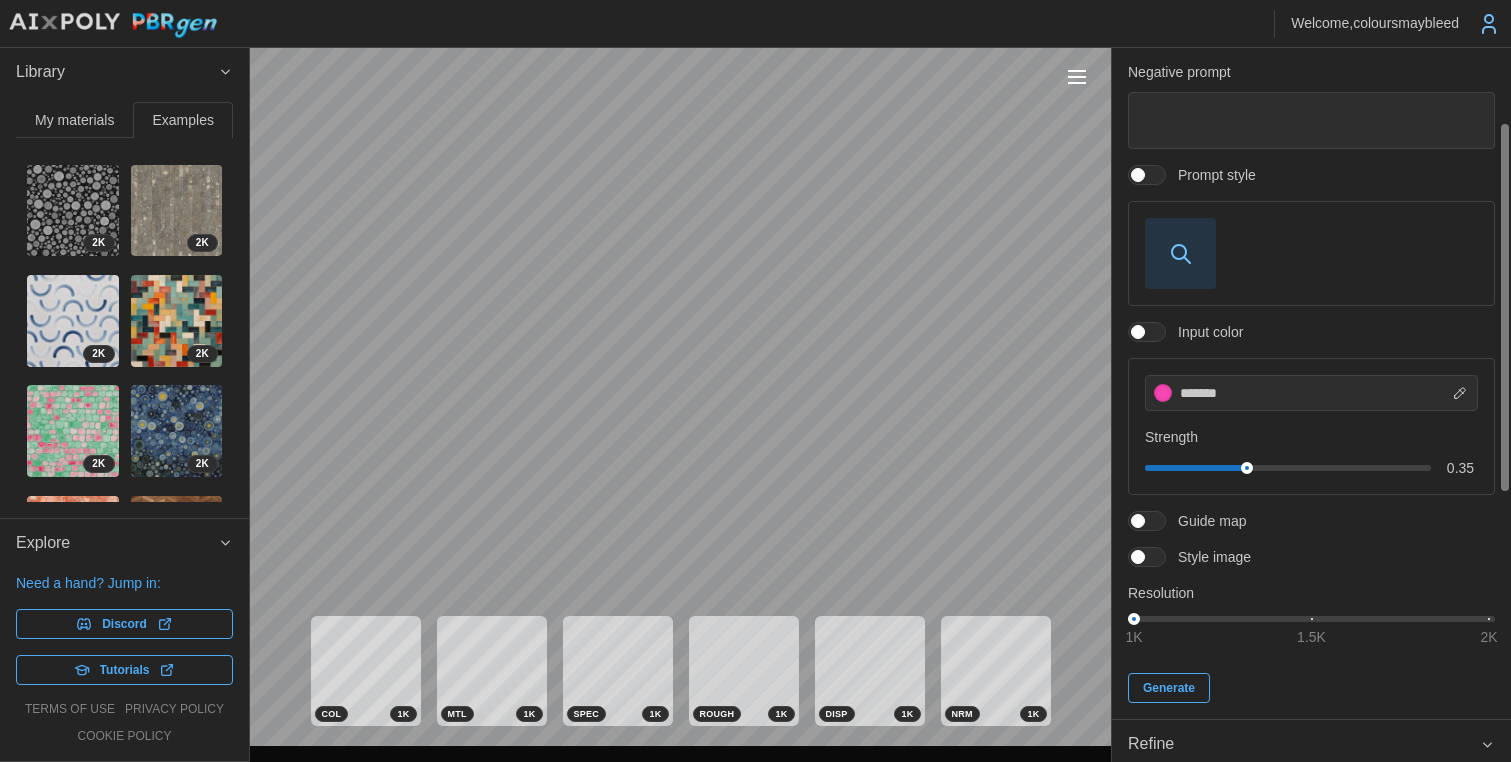 scroll, scrollTop: 144, scrollLeft: 0, axis: vertical 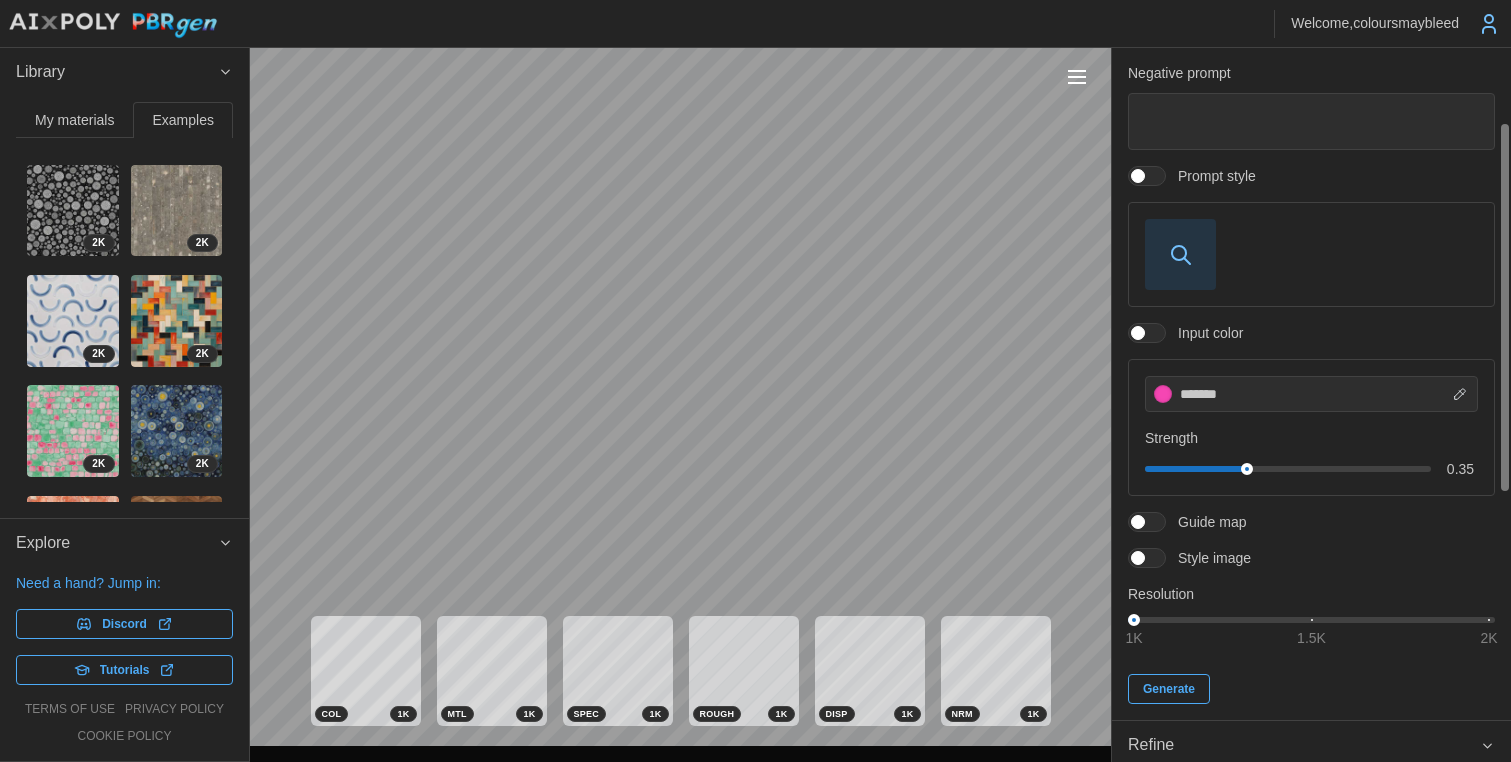 click 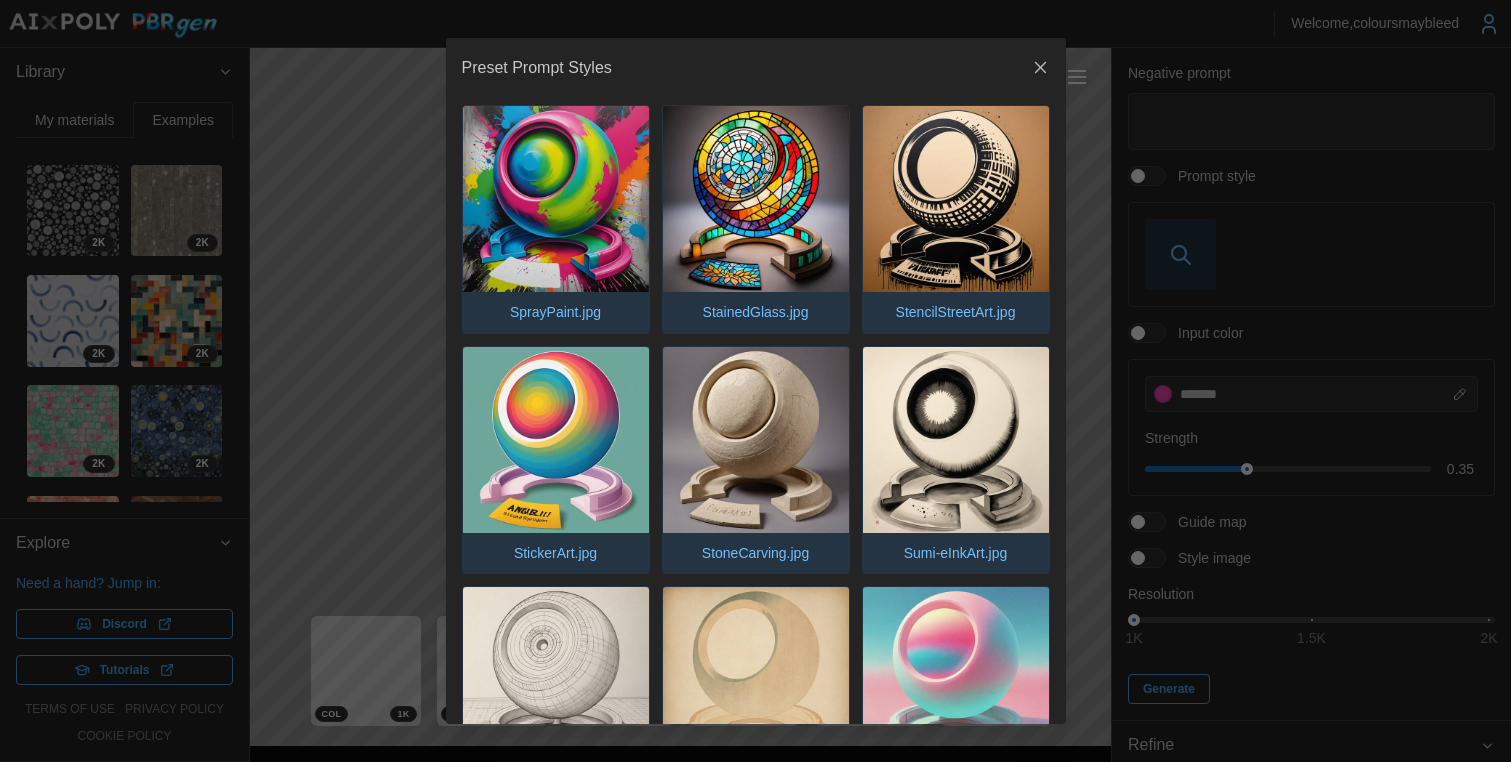 scroll, scrollTop: 3661, scrollLeft: 0, axis: vertical 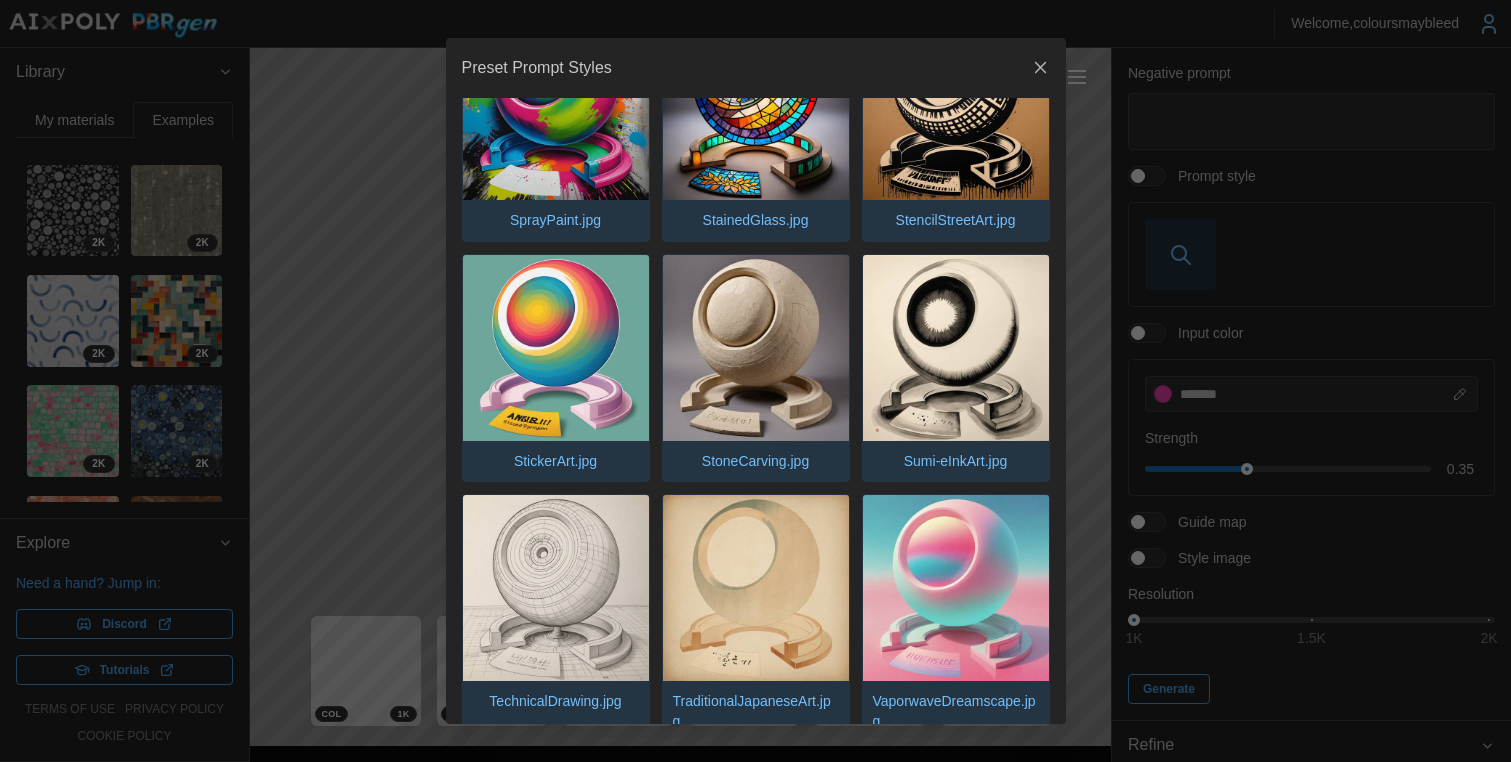 click at bounding box center (756, 348) 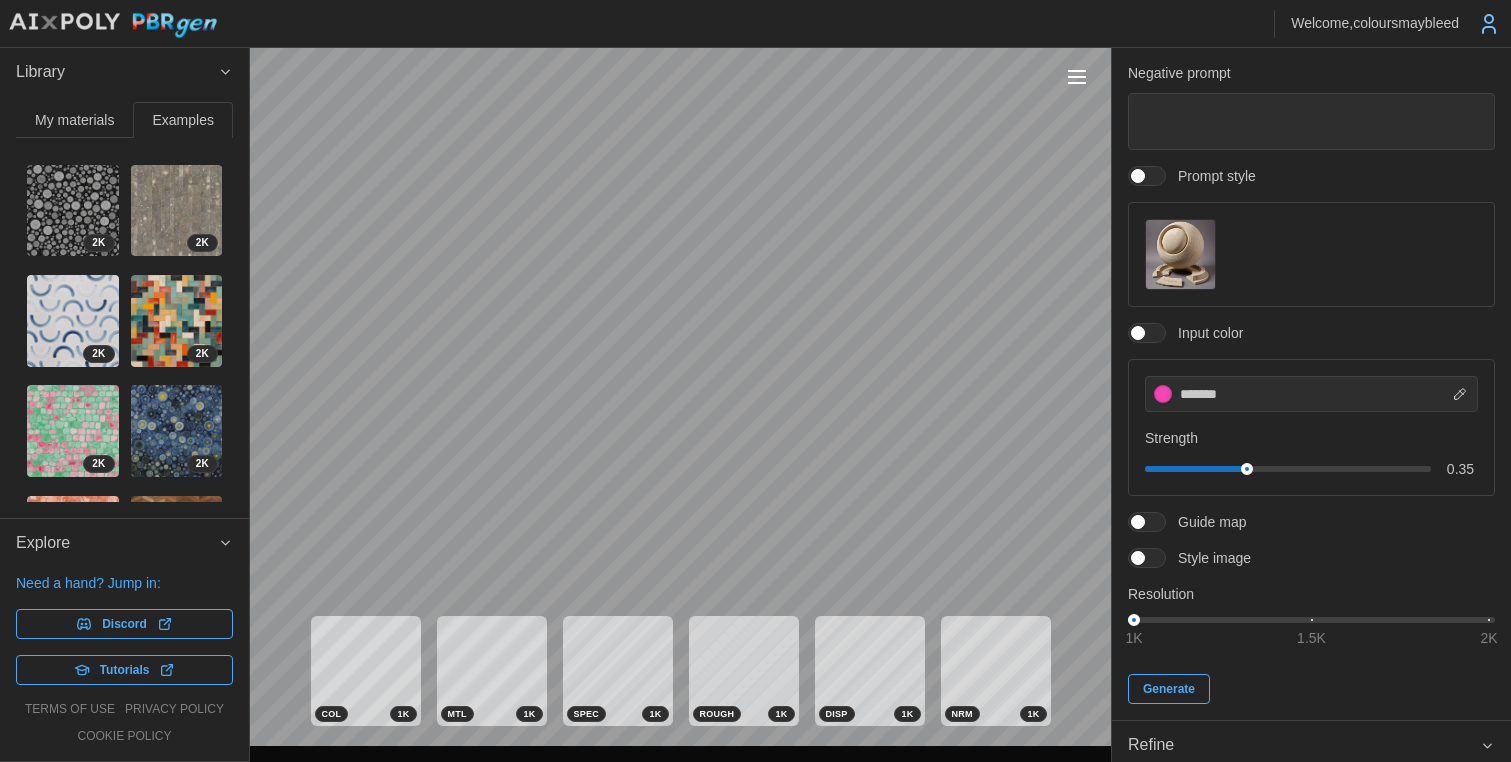 click on "My materials" at bounding box center [74, 120] 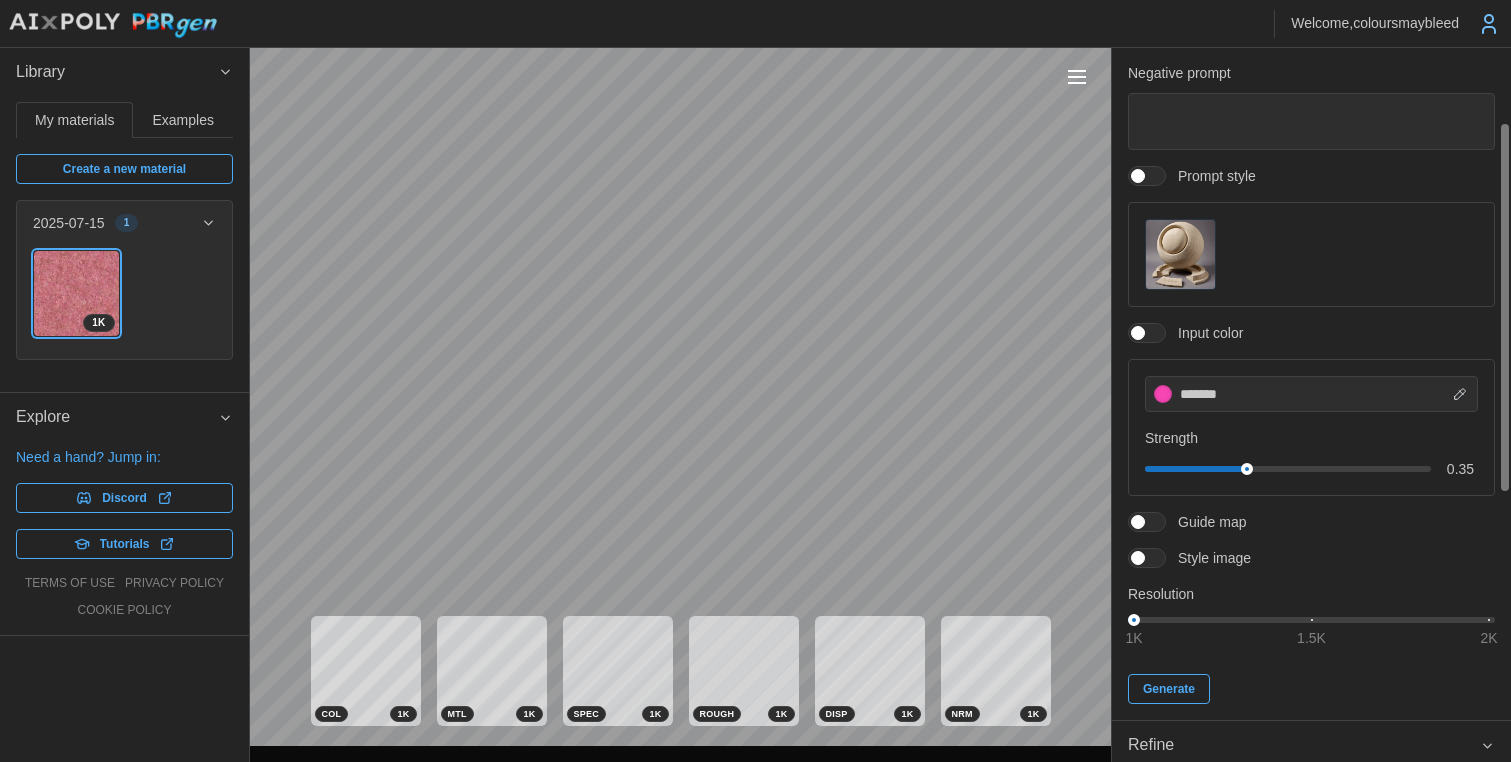 click at bounding box center [1157, 522] 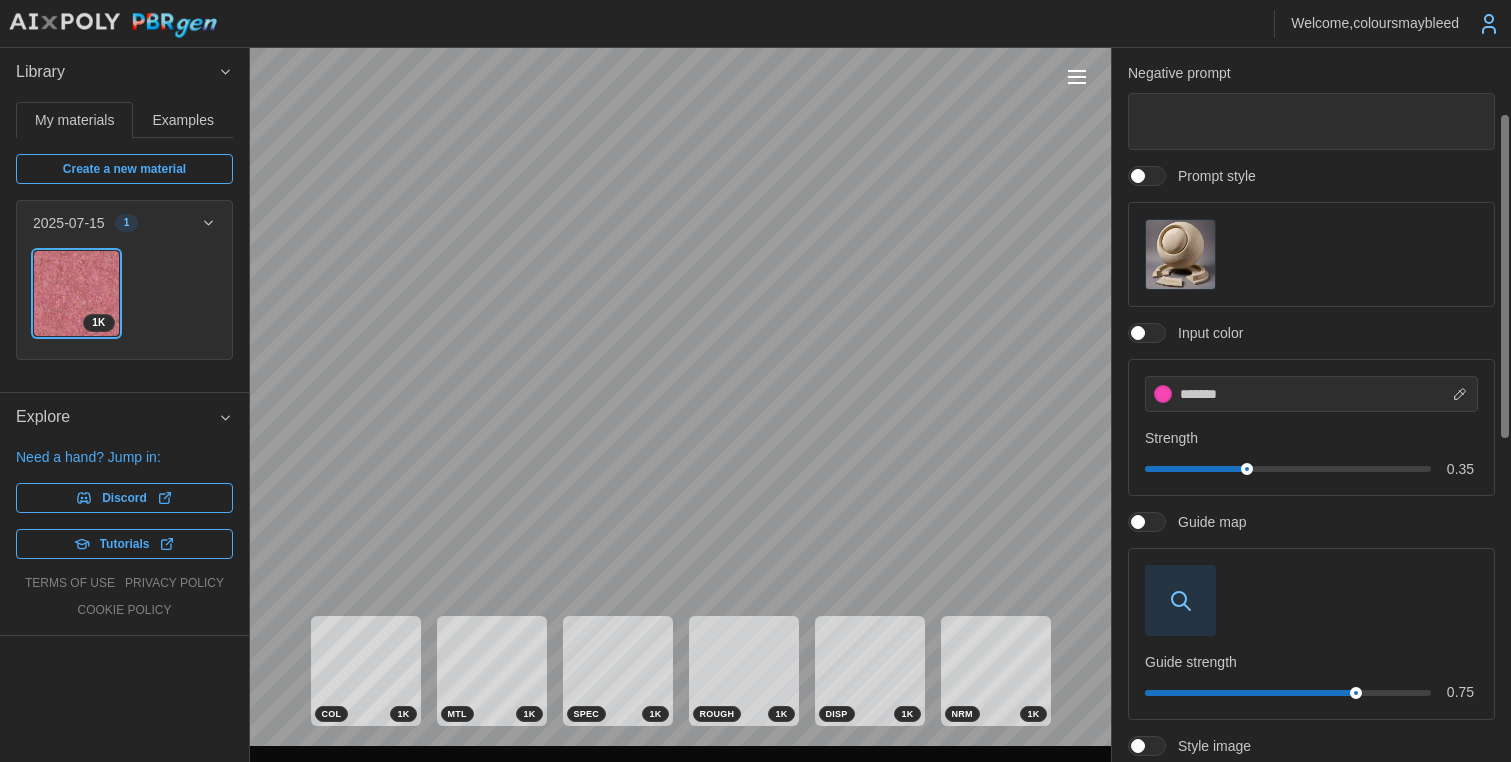click at bounding box center (1138, 522) 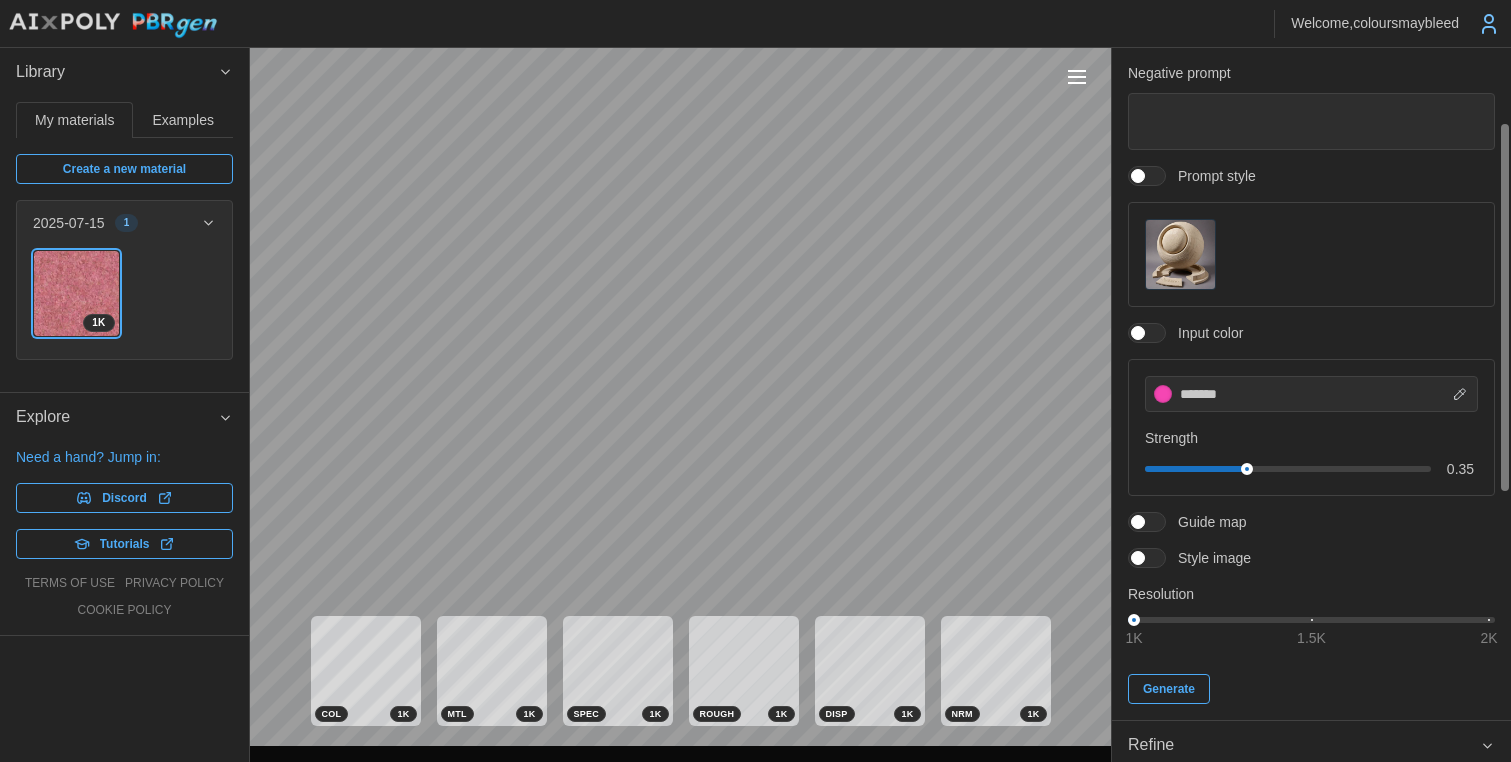 click at bounding box center (1157, 558) 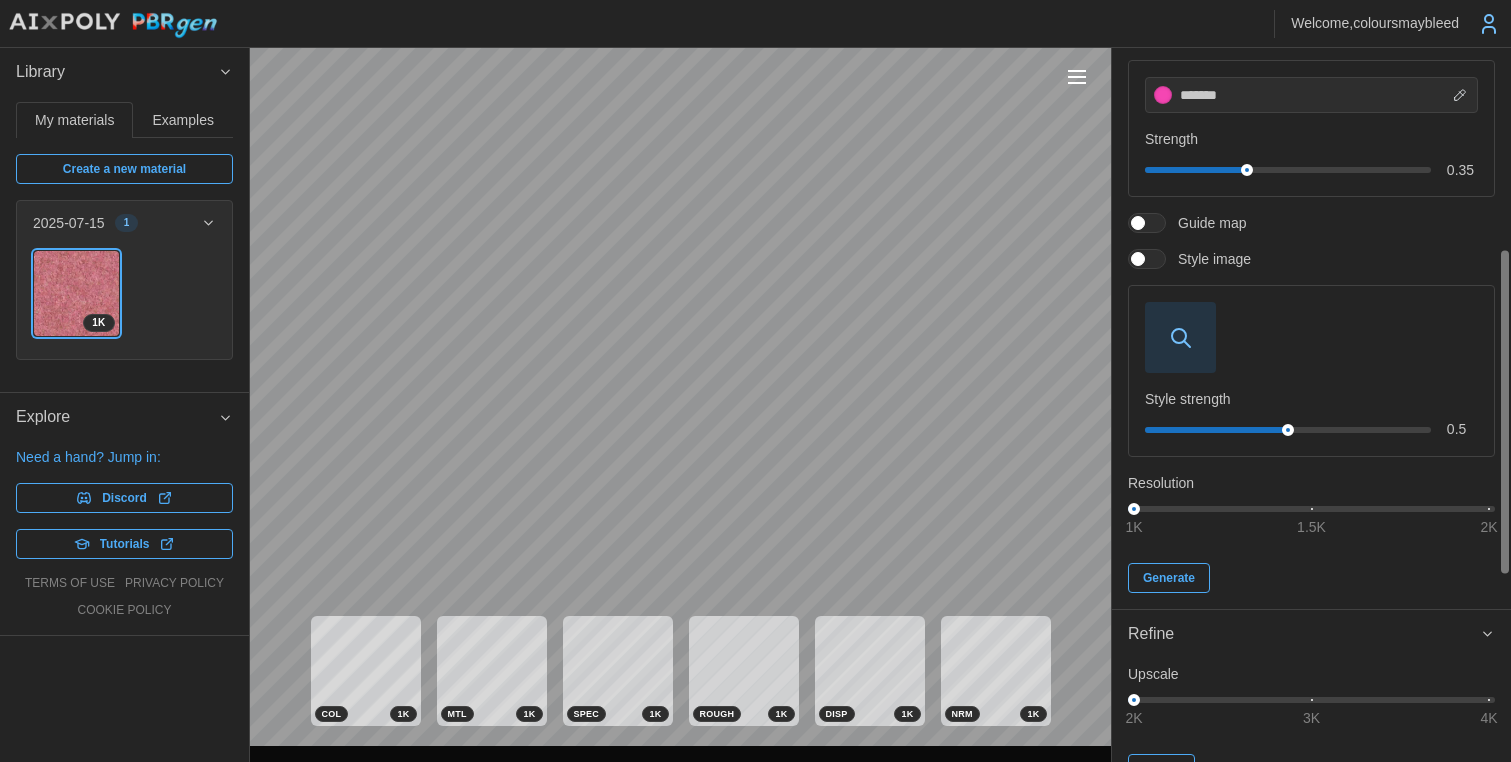 scroll, scrollTop: 392, scrollLeft: 0, axis: vertical 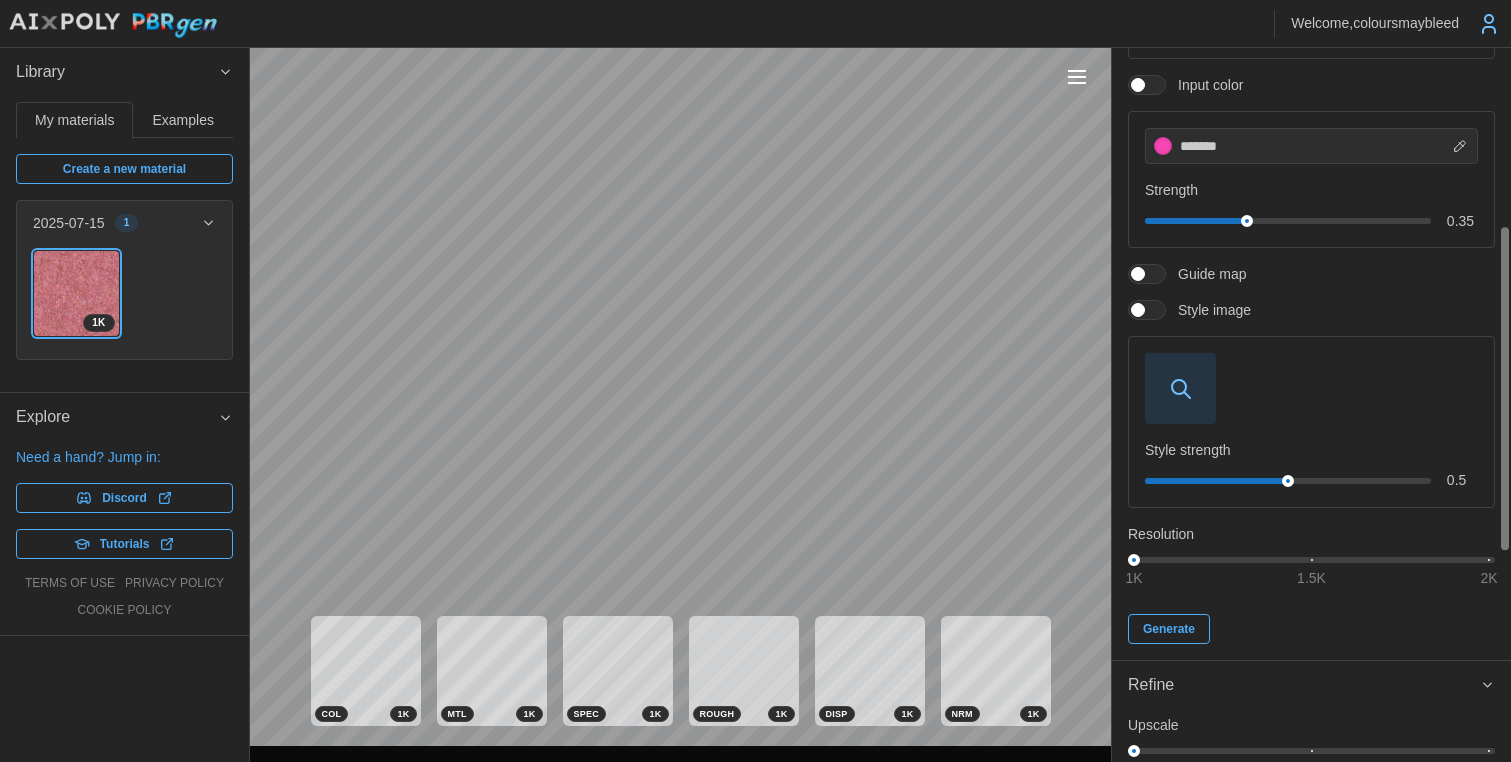 click at bounding box center (1180, 388) 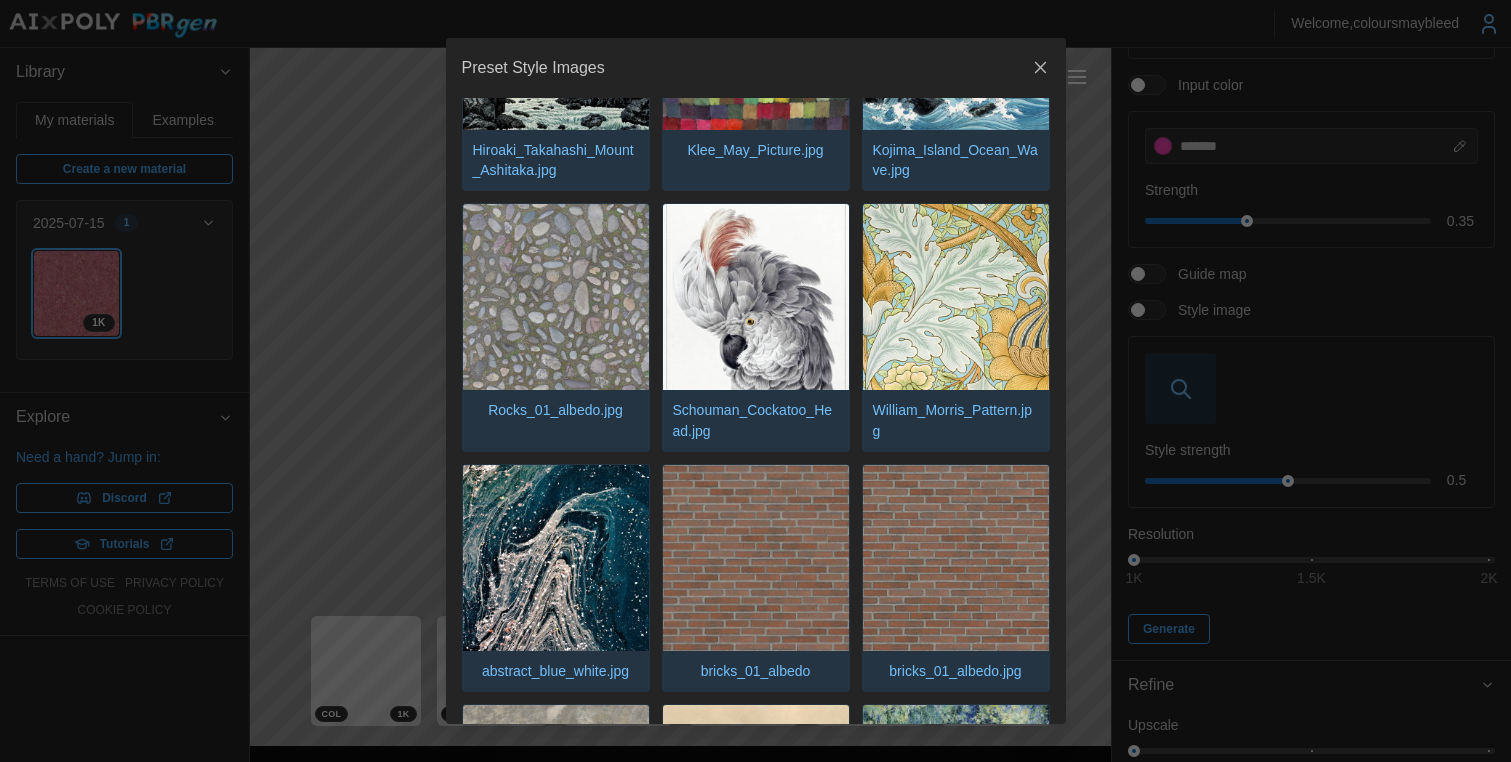 scroll, scrollTop: 527, scrollLeft: 0, axis: vertical 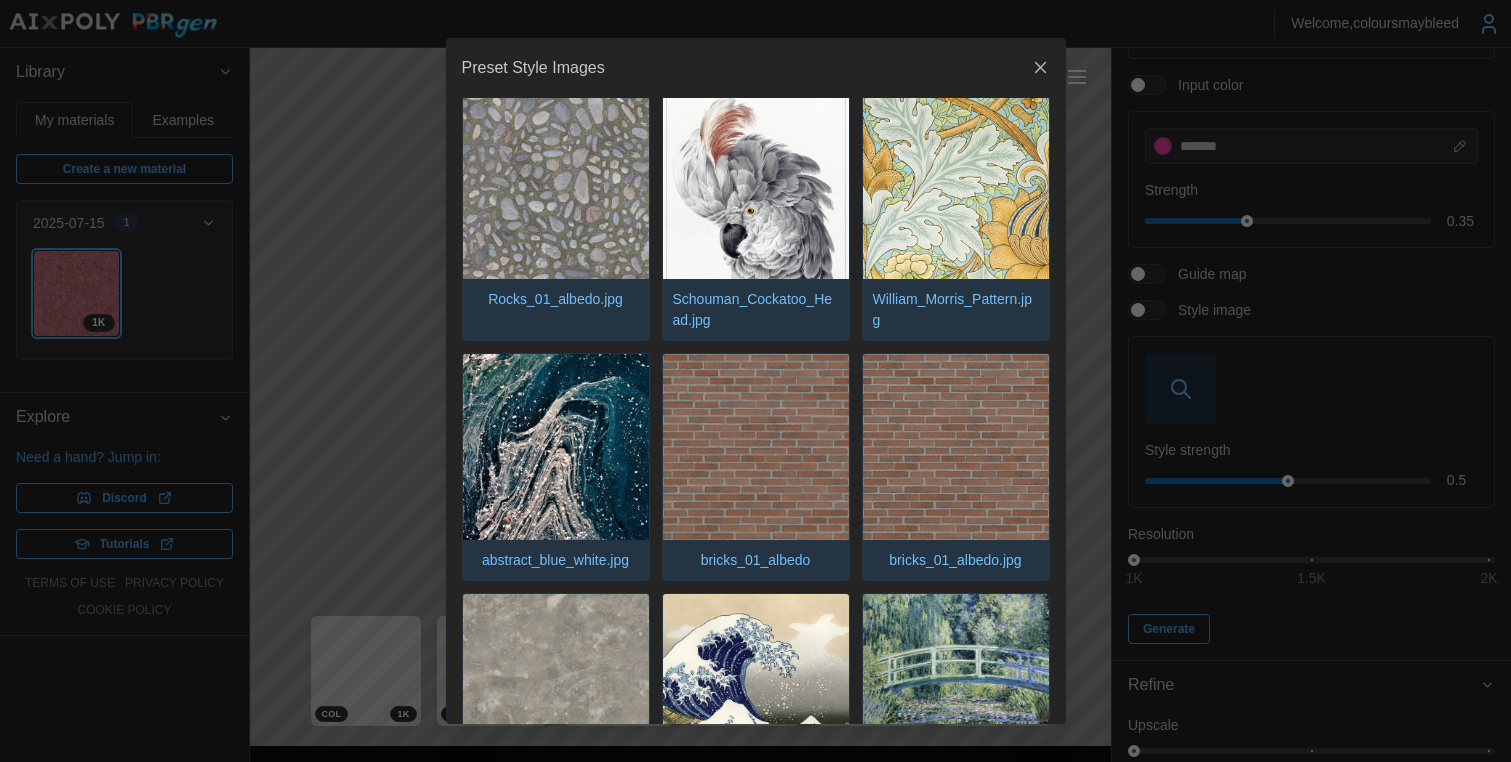 click at bounding box center (756, 447) 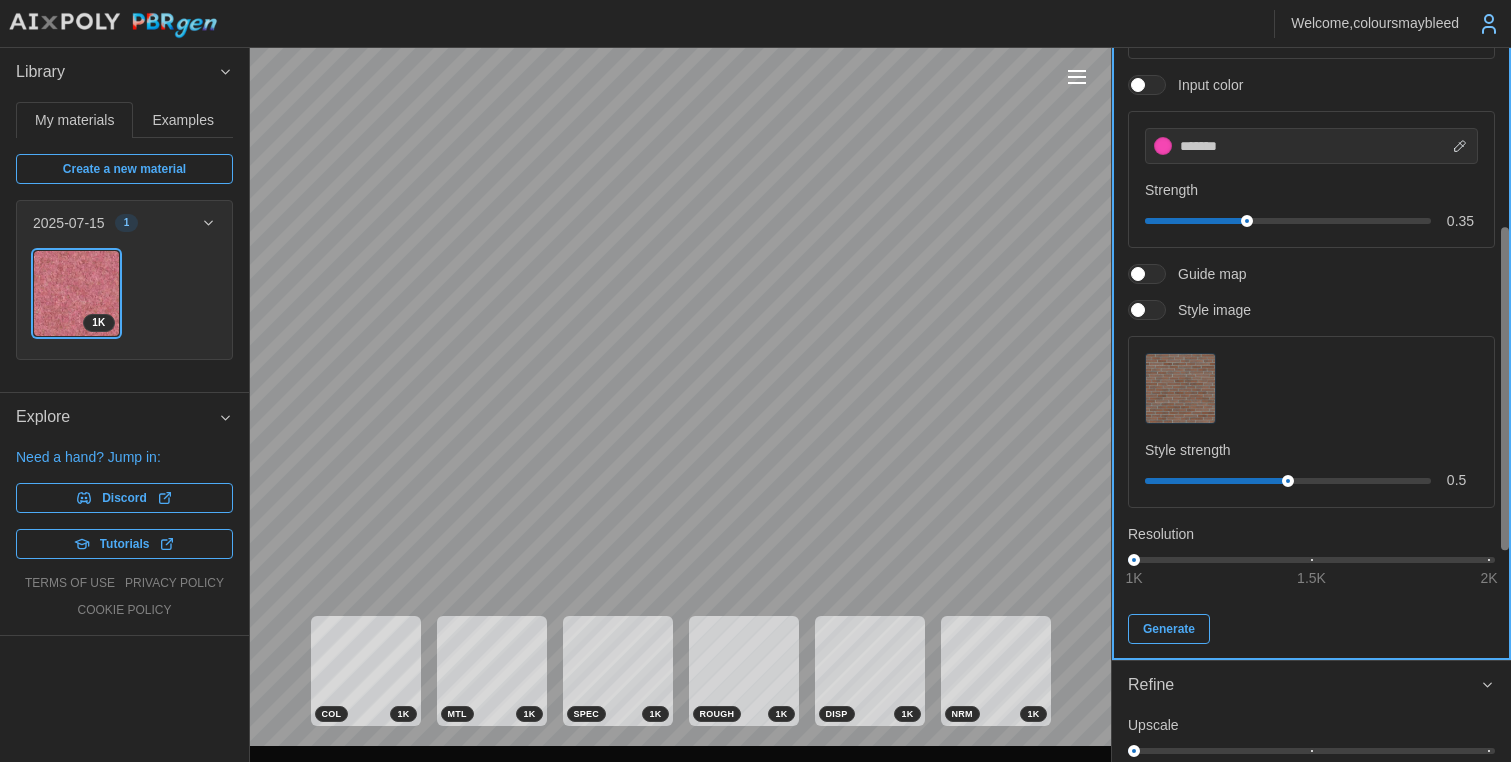 click on "Generate" at bounding box center (1169, 629) 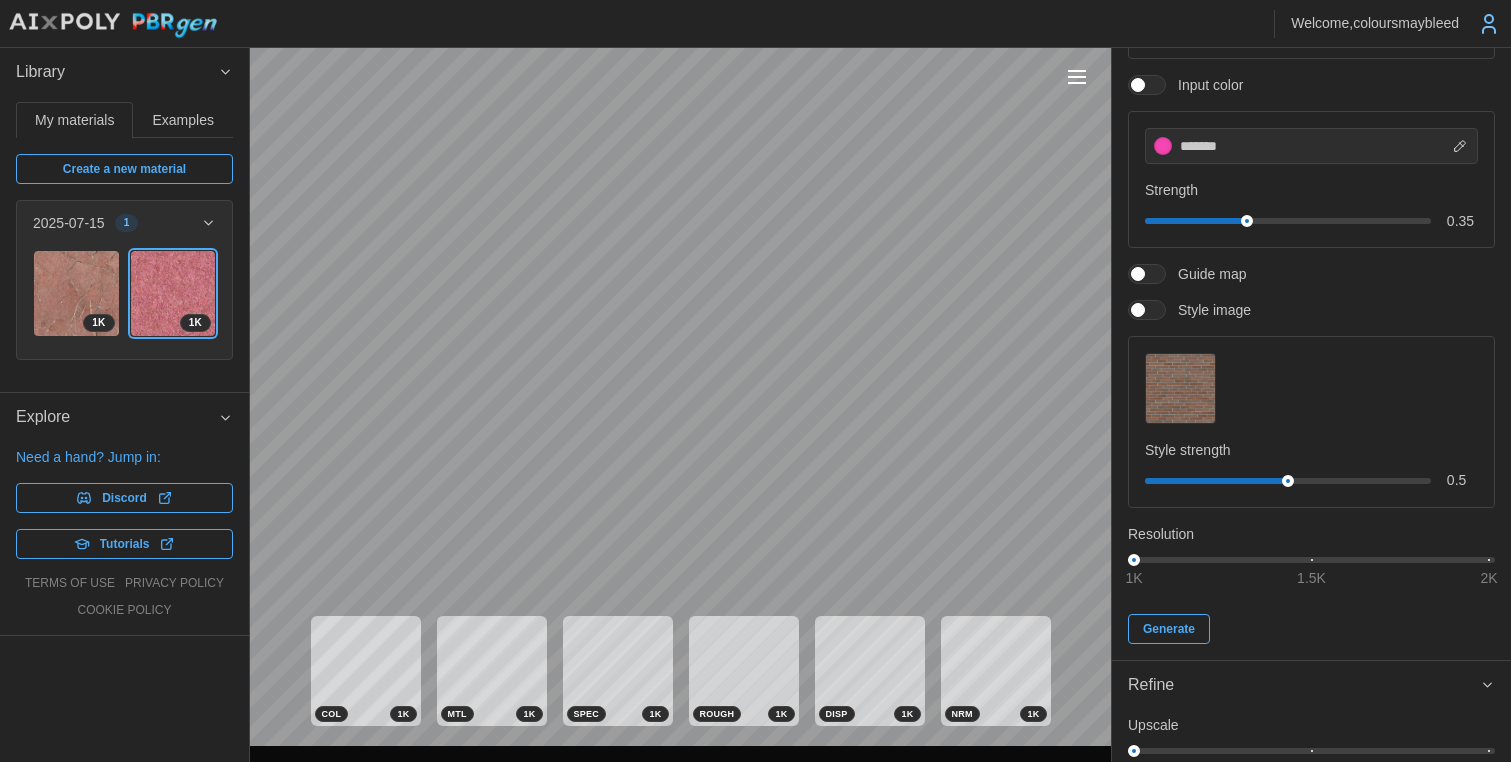 click on "1 K 1 K" at bounding box center [124, 302] 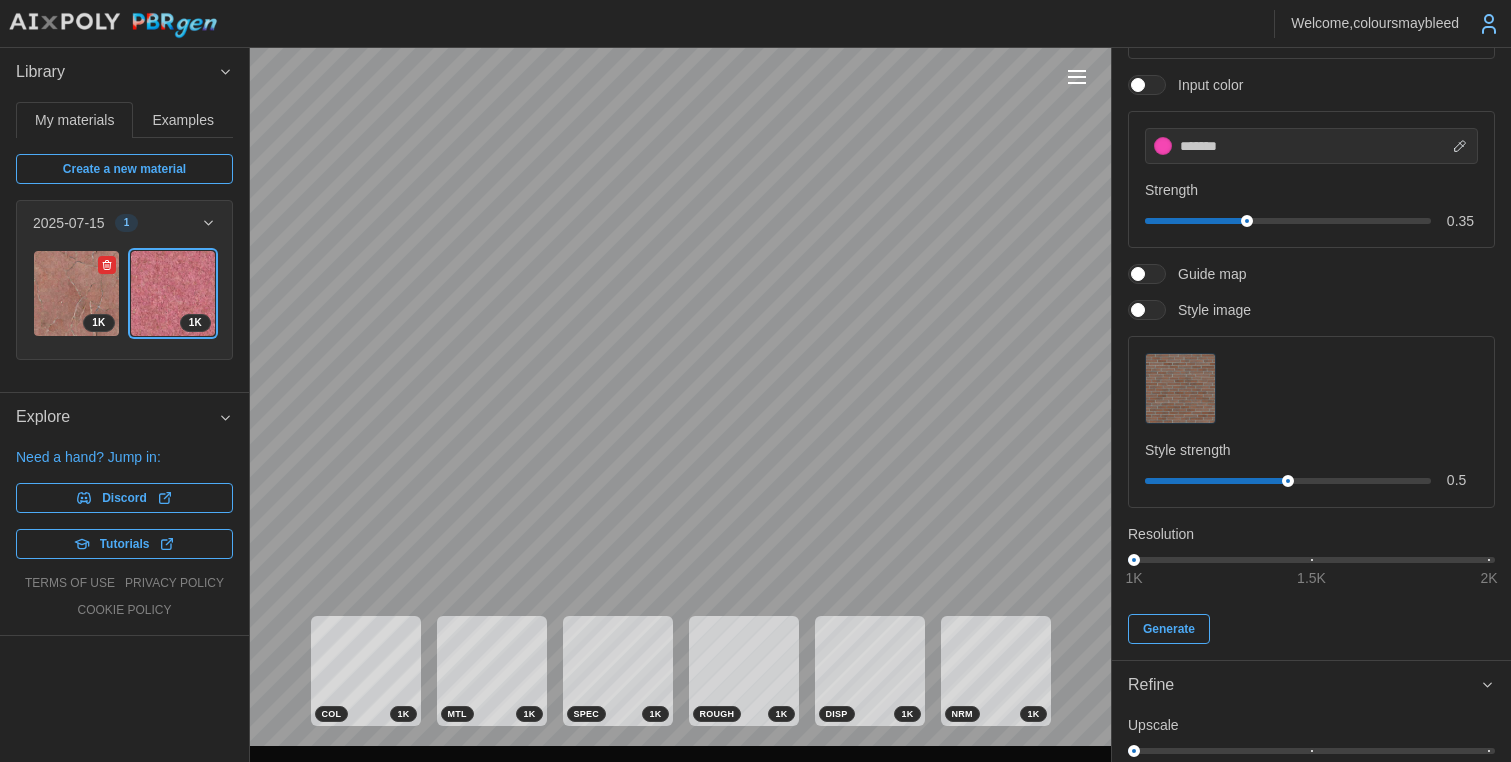 click at bounding box center (76, 293) 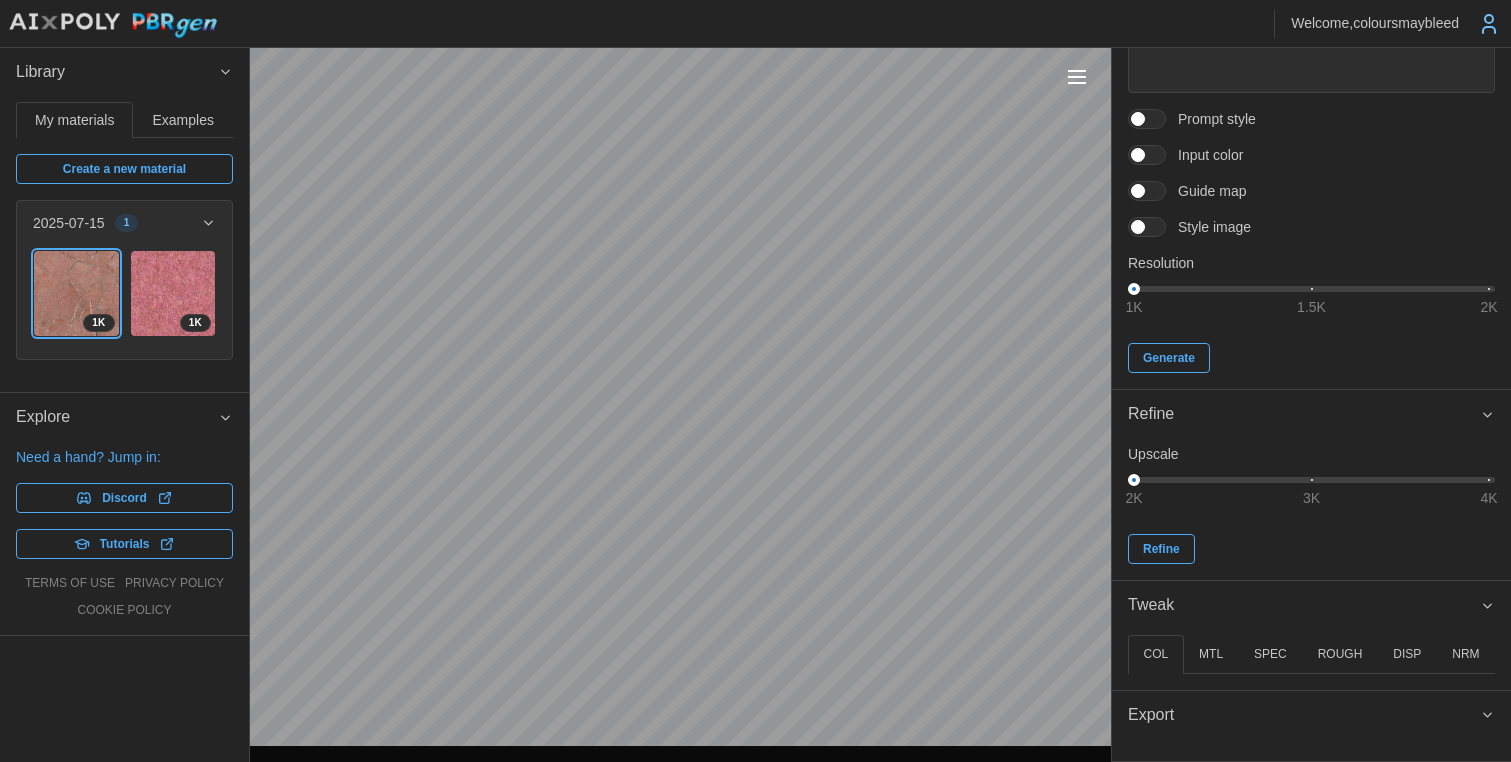type on "*" 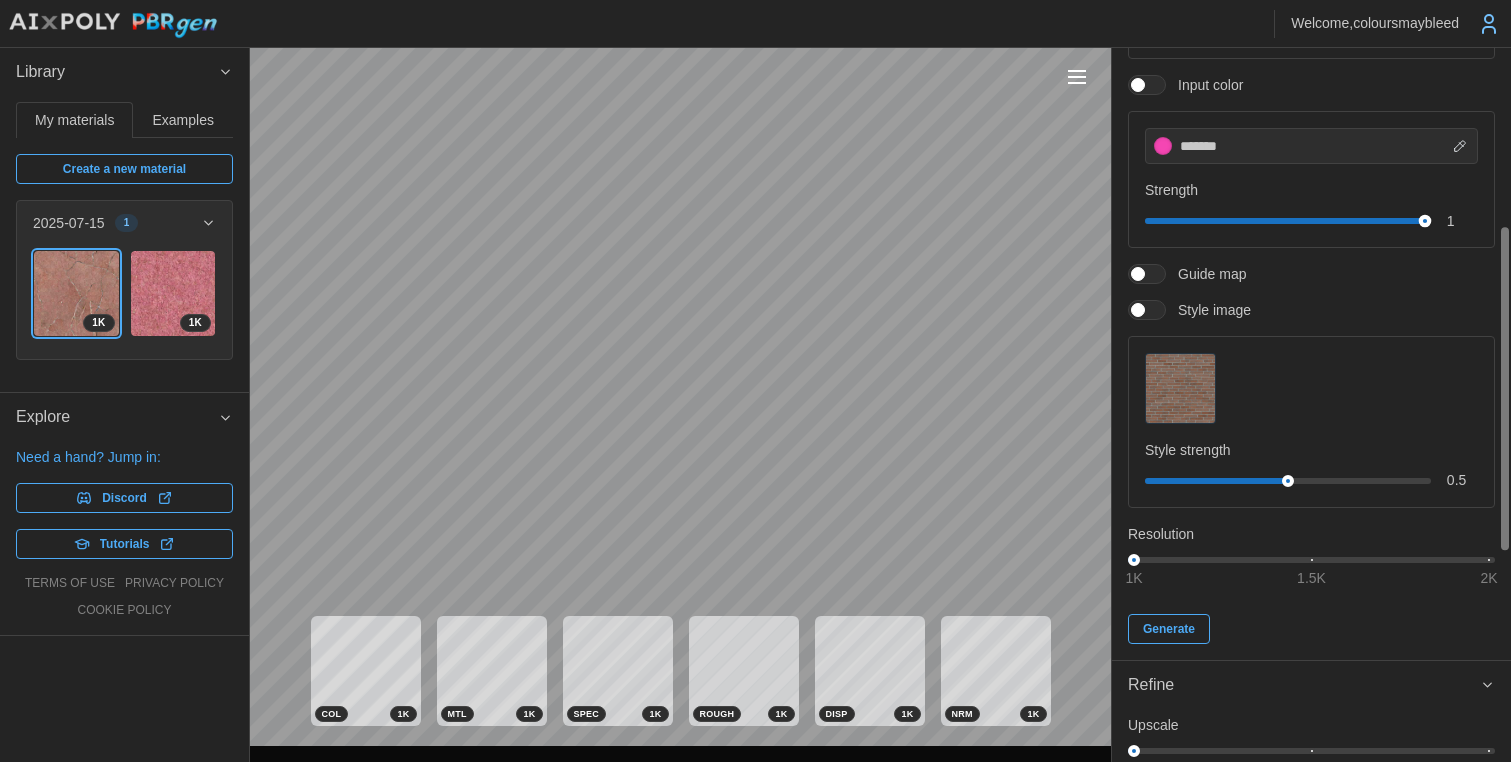 drag, startPoint x: 1252, startPoint y: 225, endPoint x: 1621, endPoint y: 232, distance: 369.06638 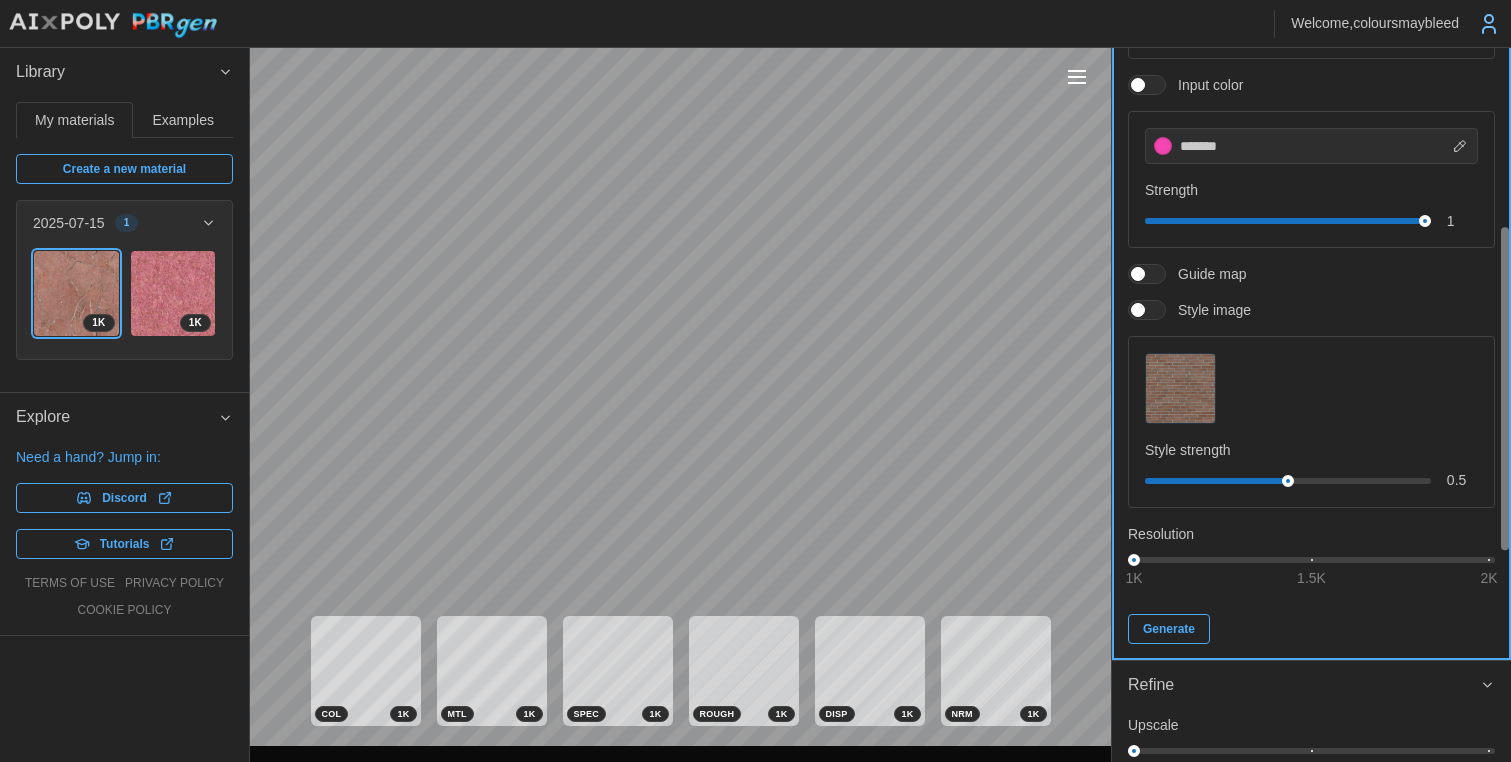 click on "Generate" at bounding box center [1169, 629] 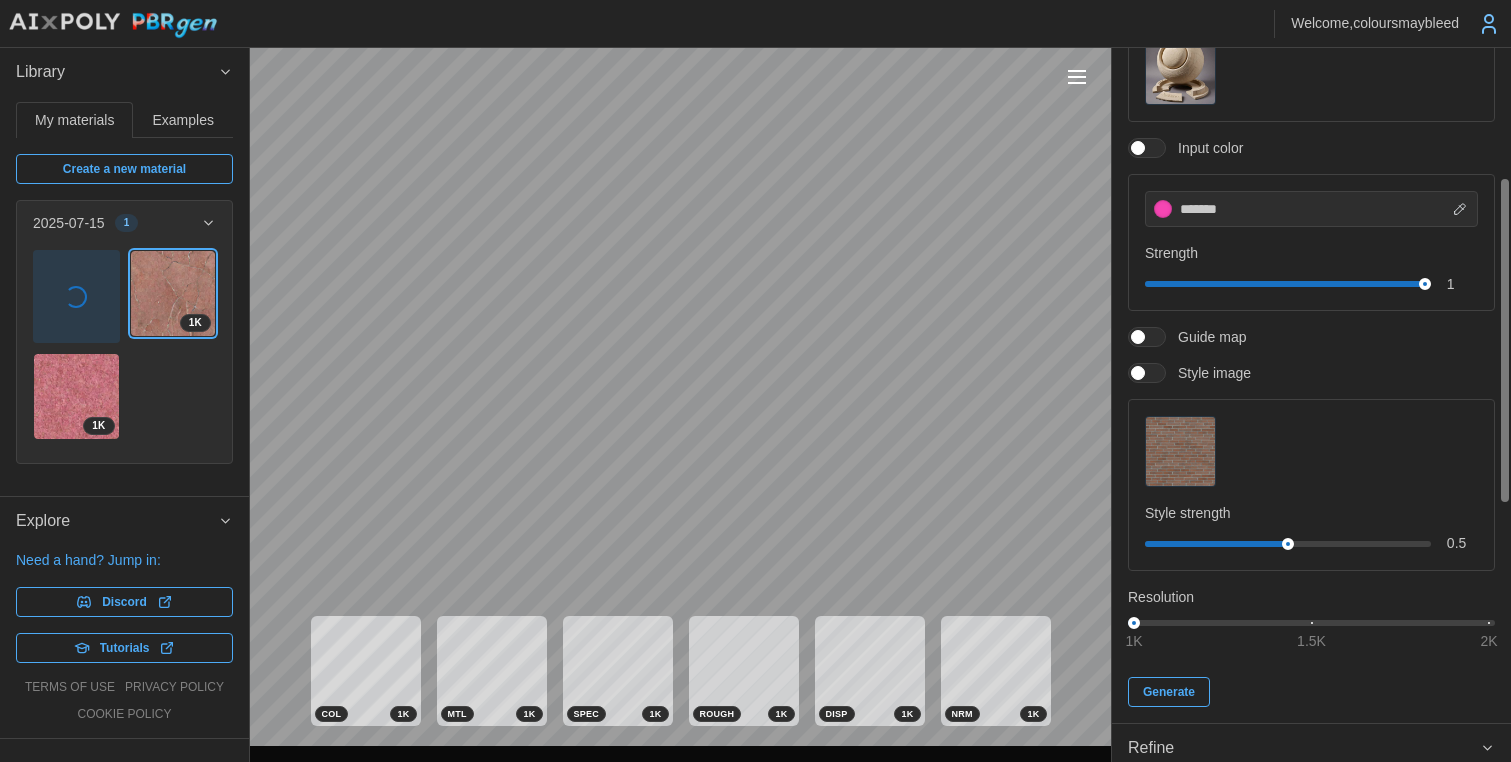 scroll, scrollTop: 39, scrollLeft: 0, axis: vertical 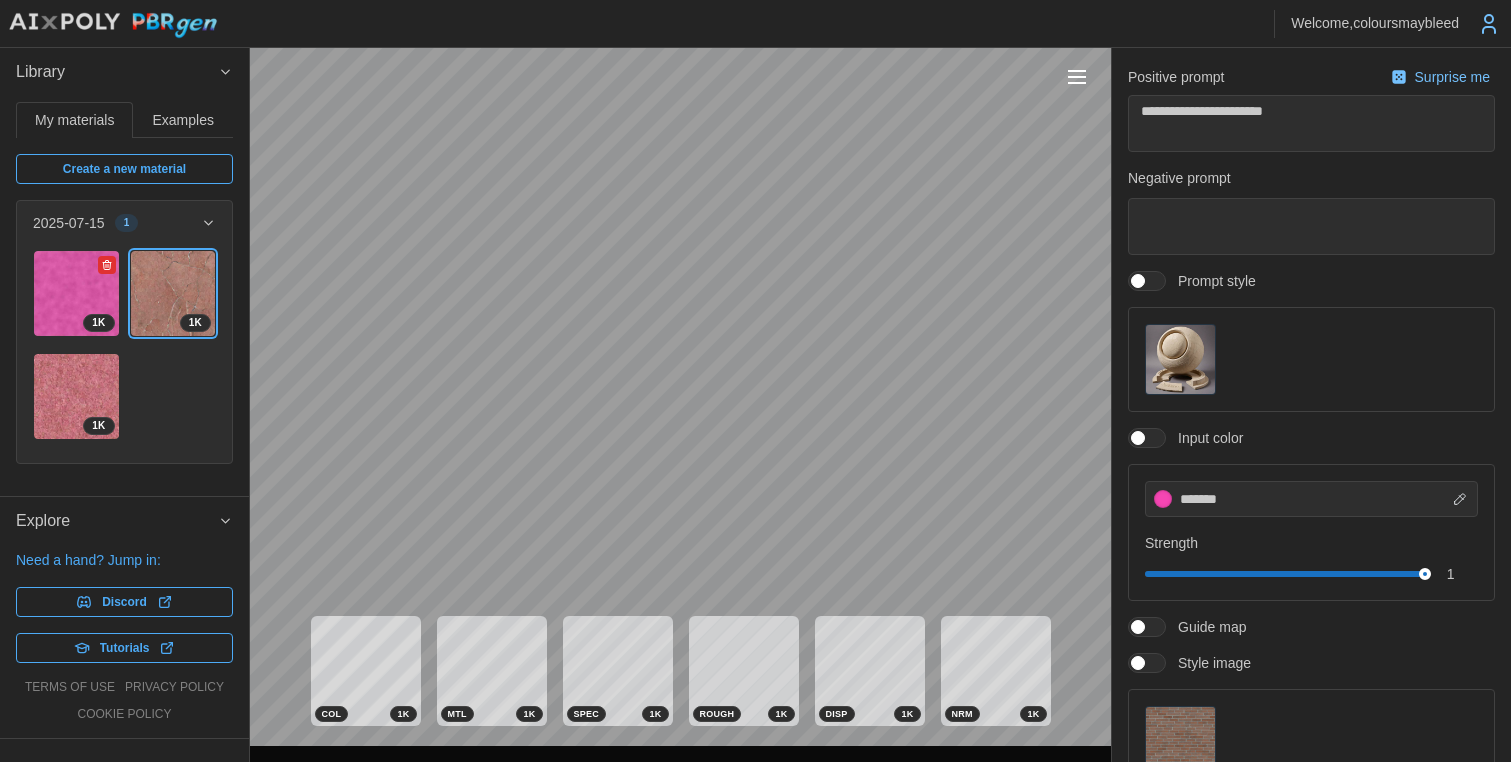click at bounding box center [76, 293] 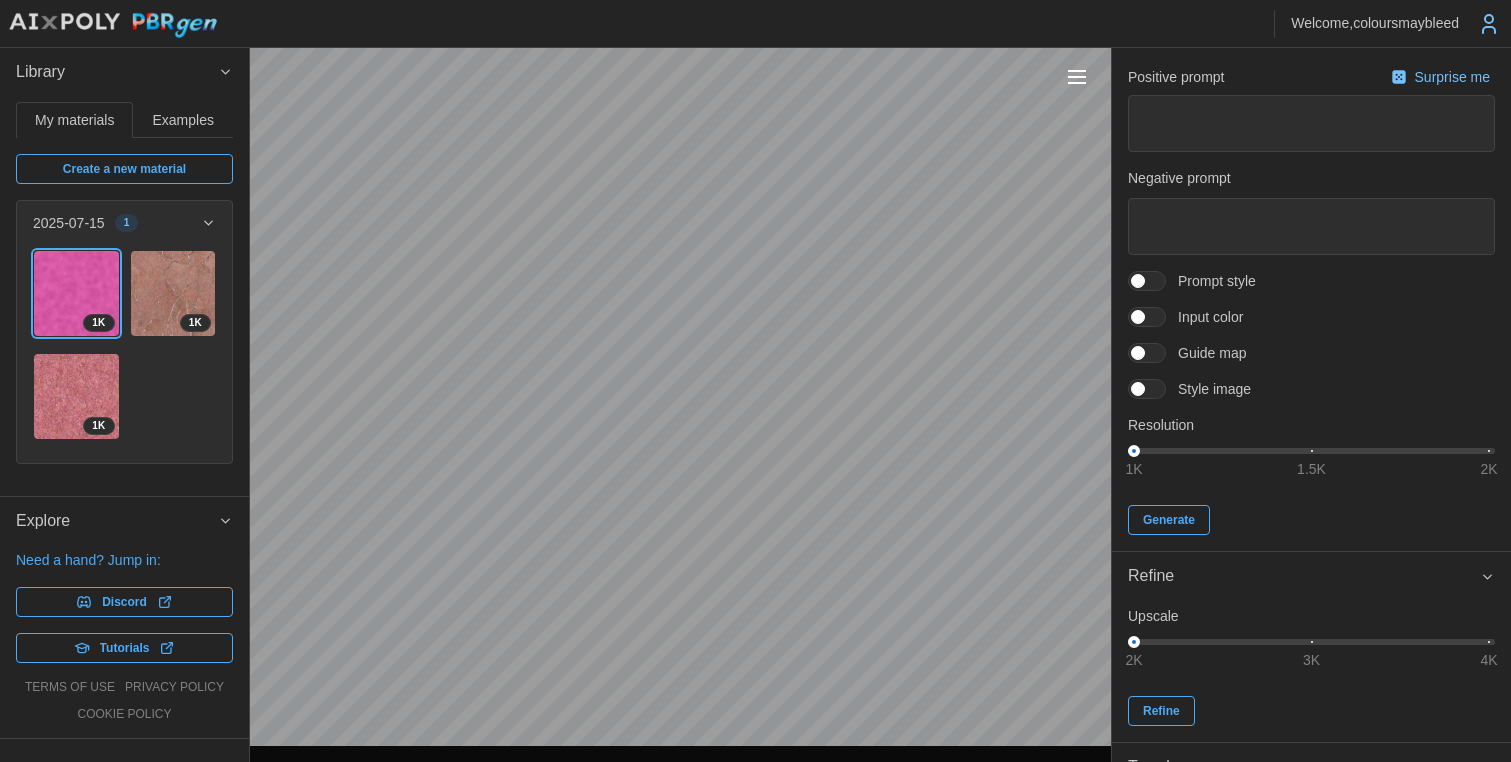 type on "*" 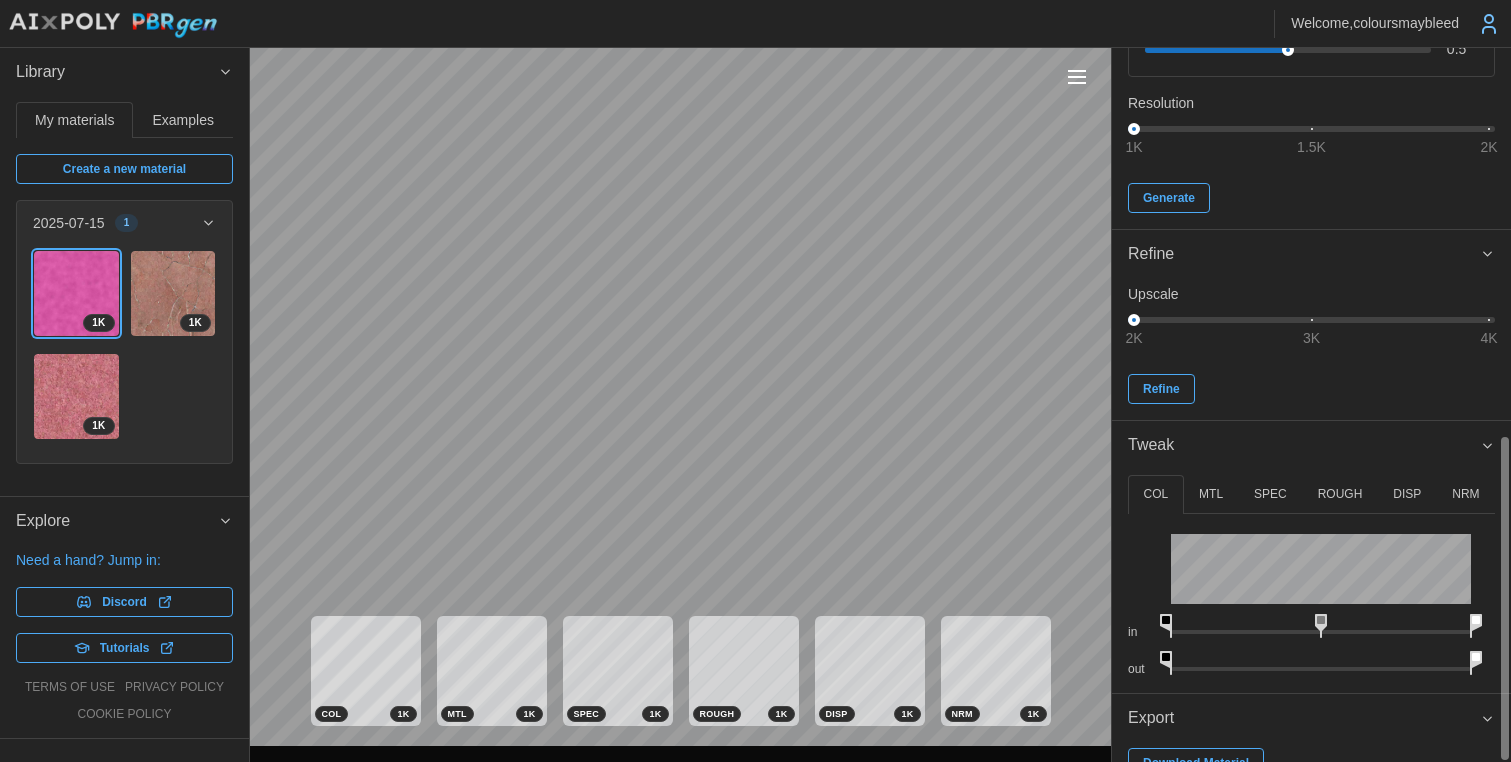 scroll, scrollTop: 856, scrollLeft: 0, axis: vertical 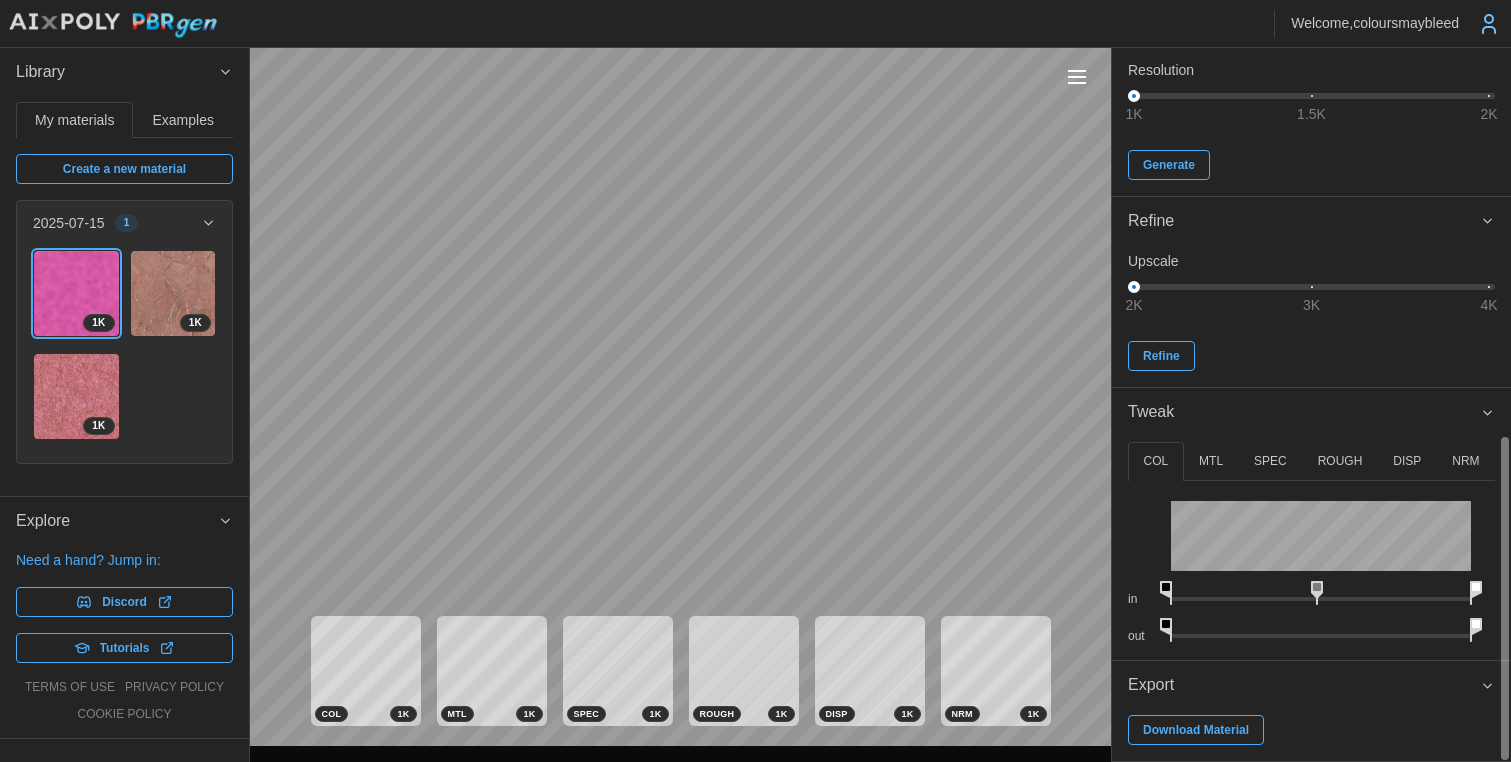 click 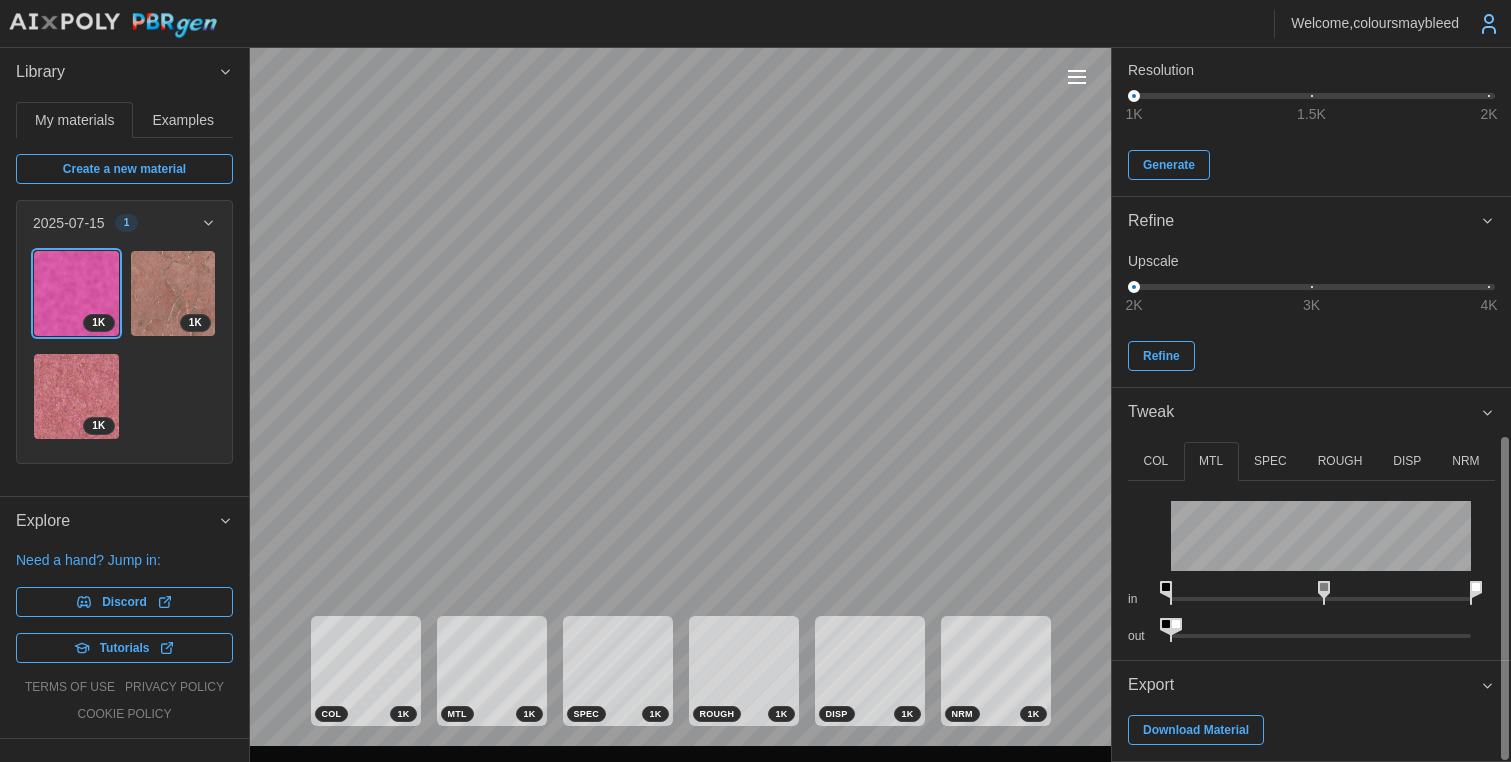 click 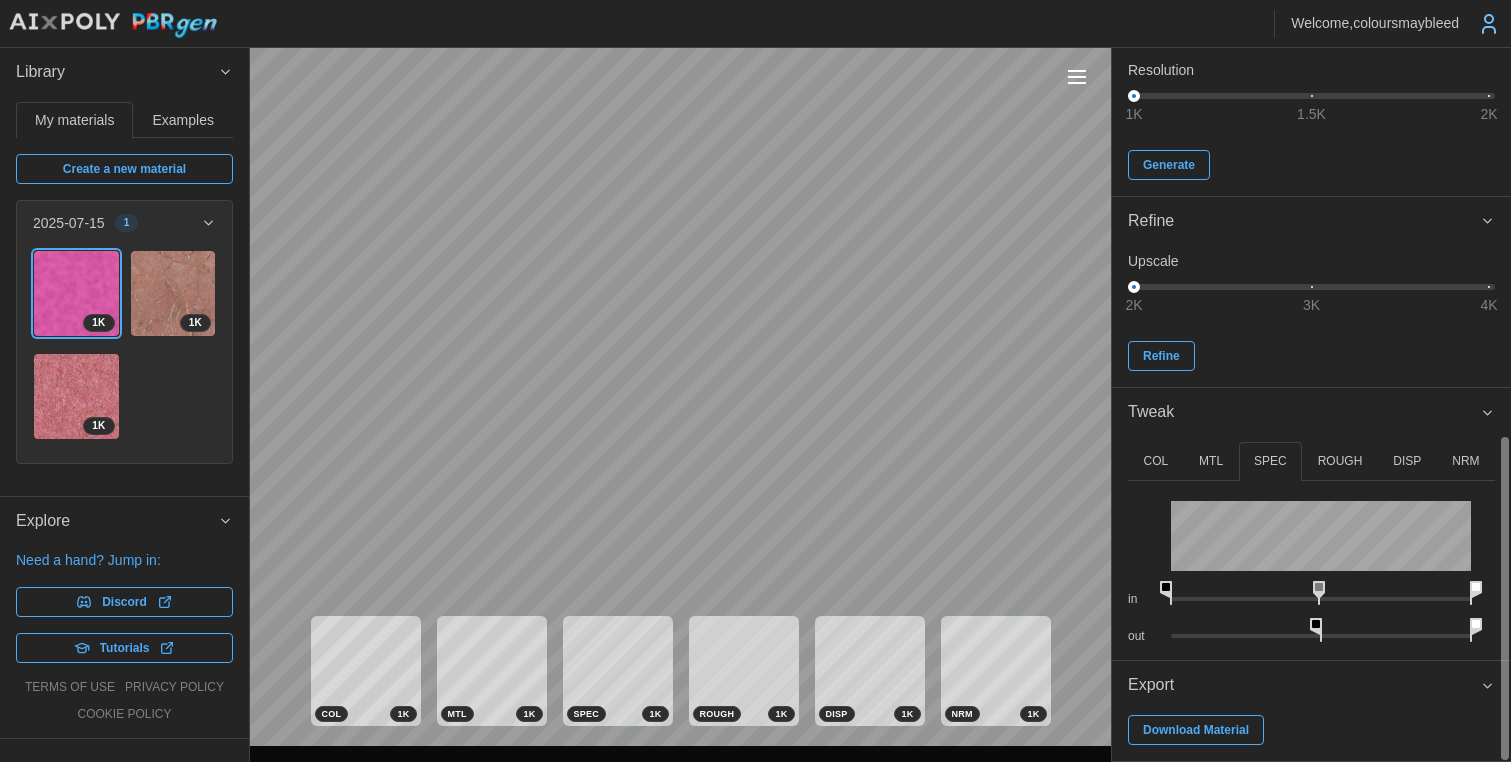 drag, startPoint x: 1325, startPoint y: 588, endPoint x: 1323, endPoint y: 606, distance: 18.110771 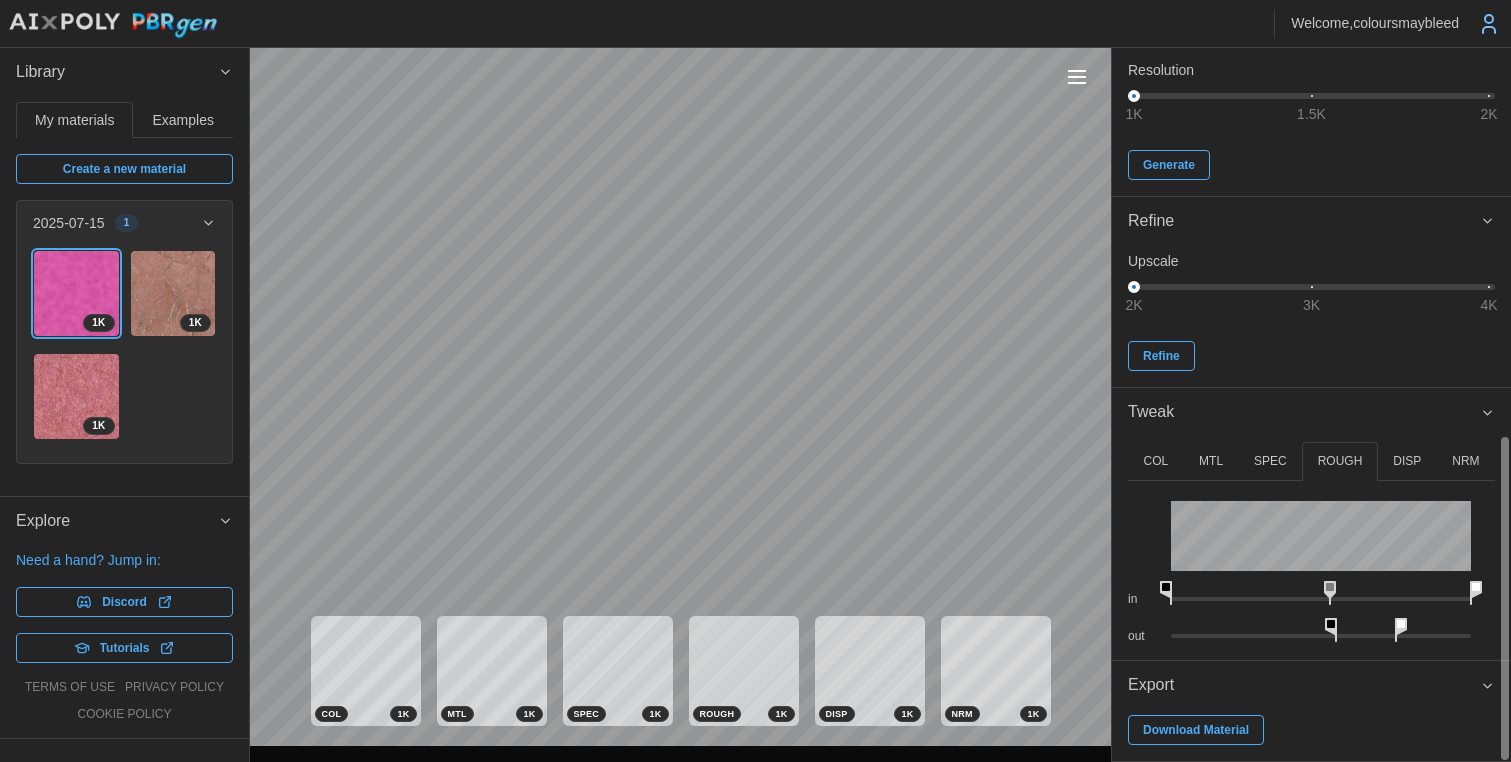 drag, startPoint x: 1327, startPoint y: 591, endPoint x: 1334, endPoint y: 627, distance: 36.67424 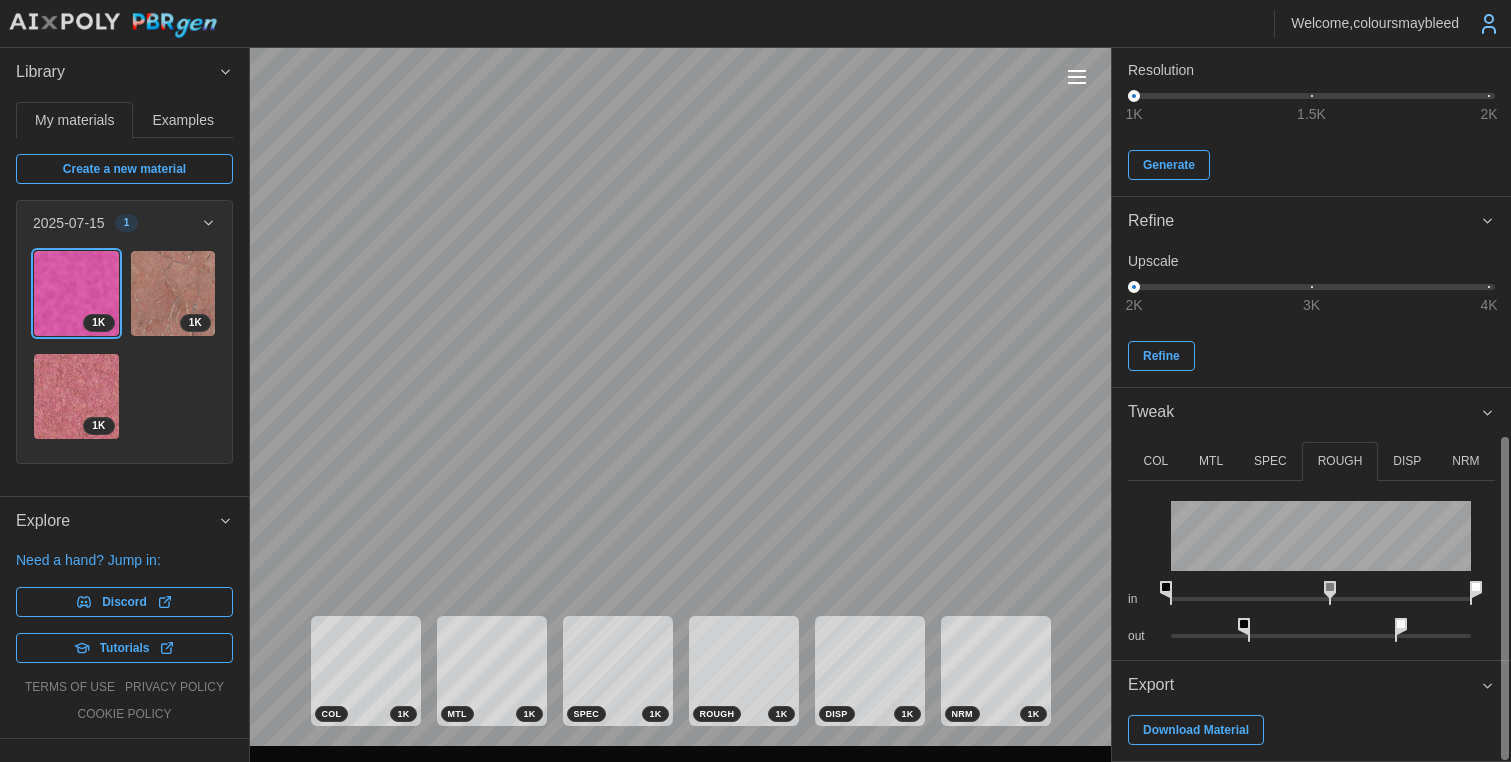 drag, startPoint x: 1336, startPoint y: 630, endPoint x: 1253, endPoint y: 619, distance: 83.725746 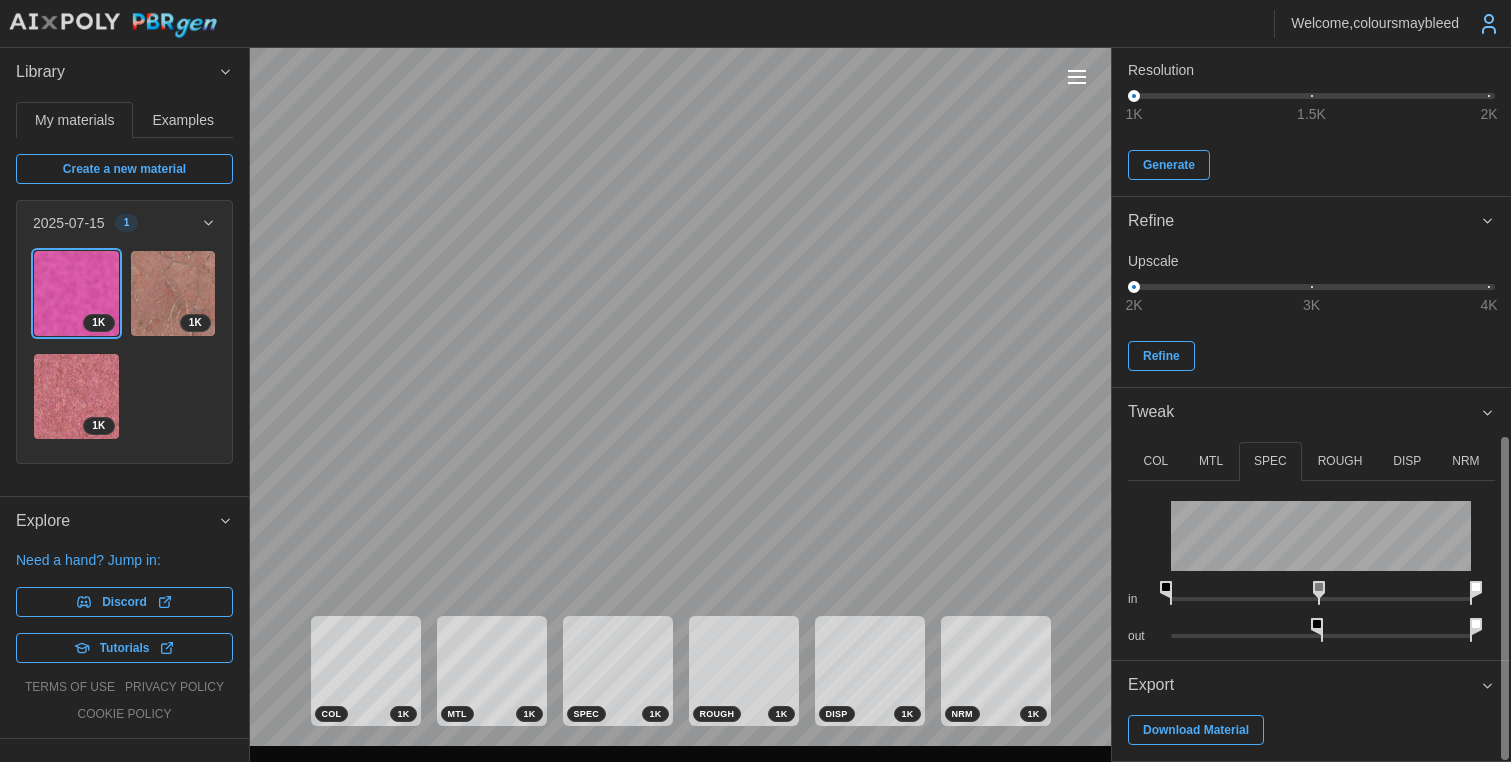 click 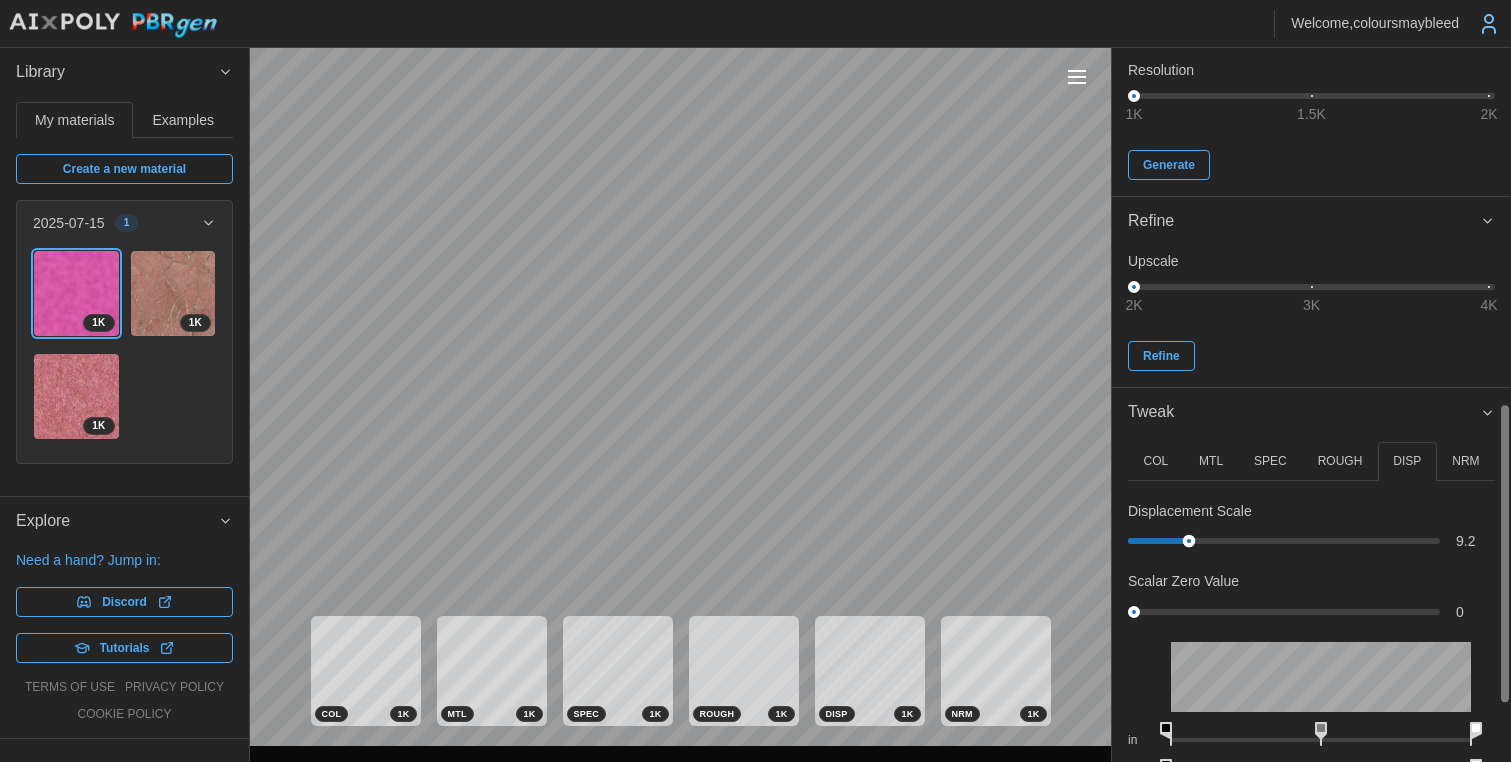 drag, startPoint x: 1139, startPoint y: 537, endPoint x: 1164, endPoint y: 536, distance: 25.019993 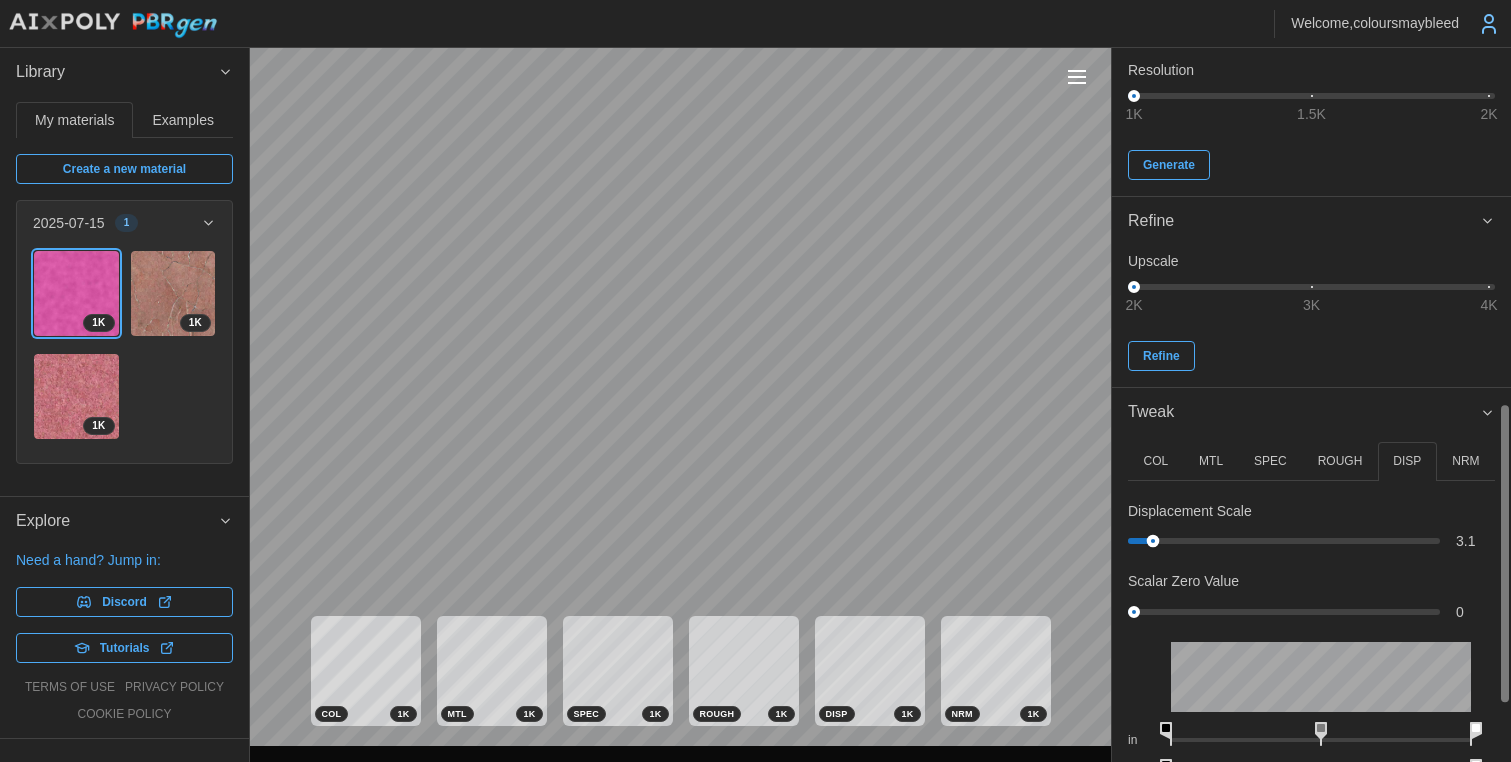 drag, startPoint x: 1186, startPoint y: 539, endPoint x: 1117, endPoint y: 548, distance: 69.58448 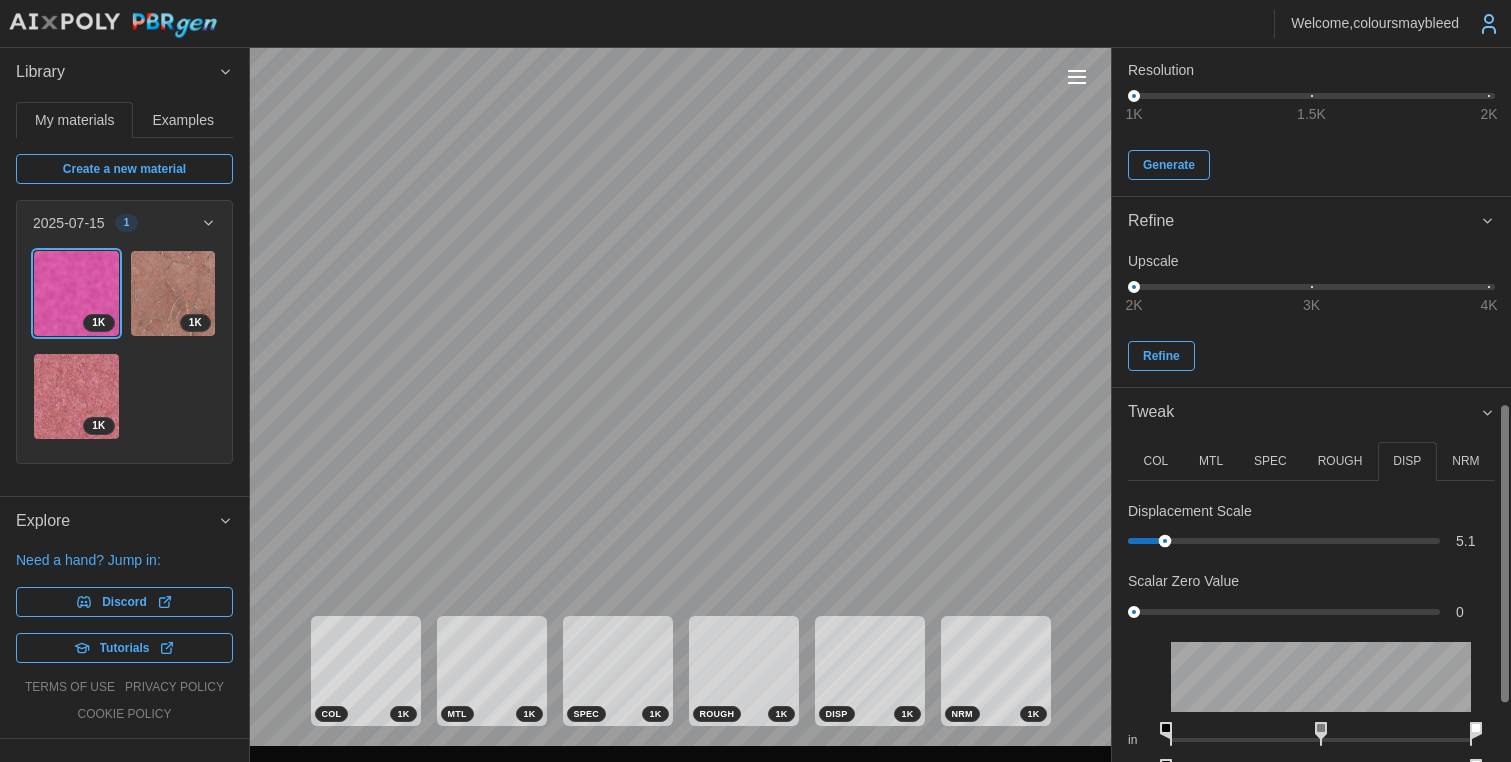 drag, startPoint x: 1156, startPoint y: 540, endPoint x: 1145, endPoint y: 539, distance: 11.045361 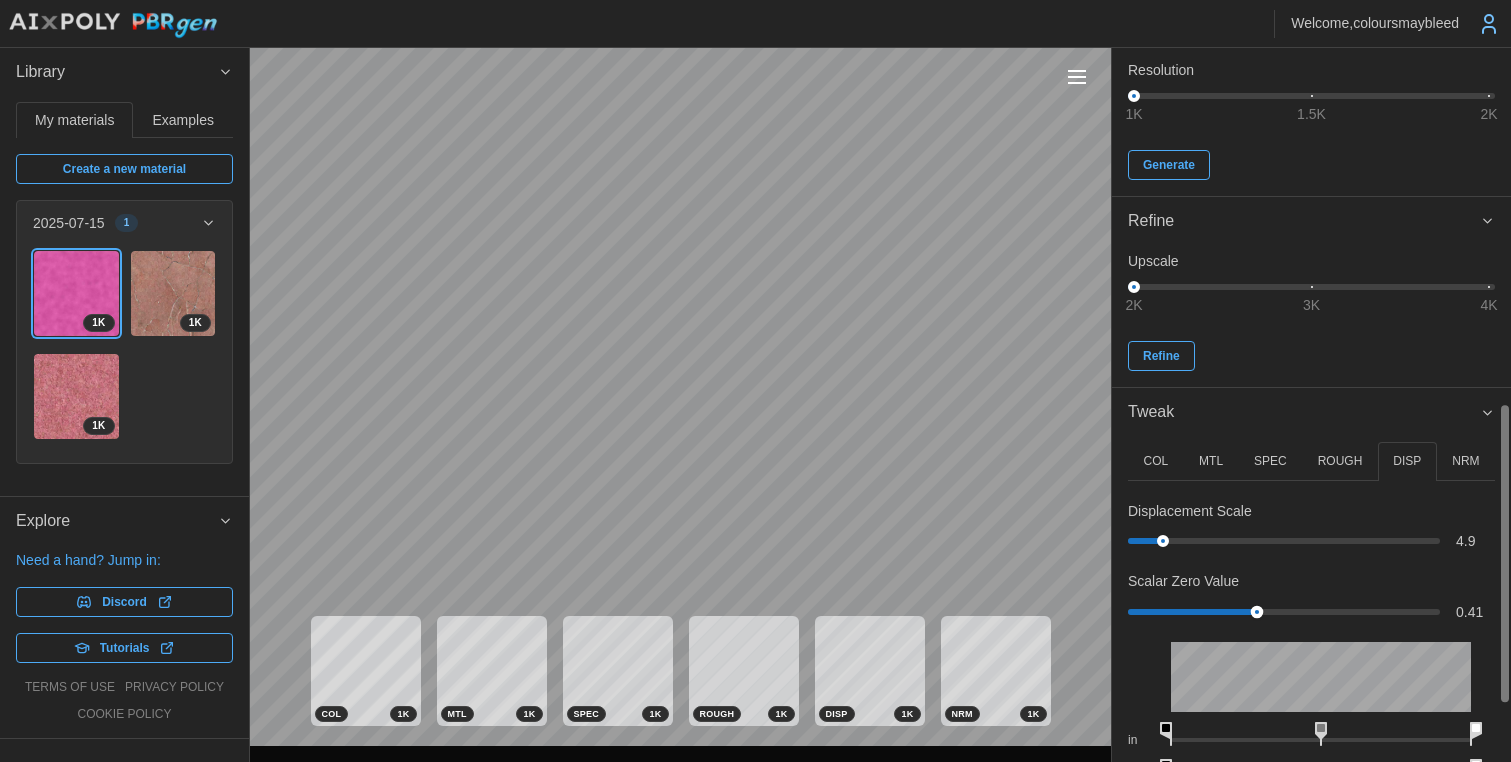 drag, startPoint x: 1137, startPoint y: 610, endPoint x: 1215, endPoint y: 598, distance: 78.91768 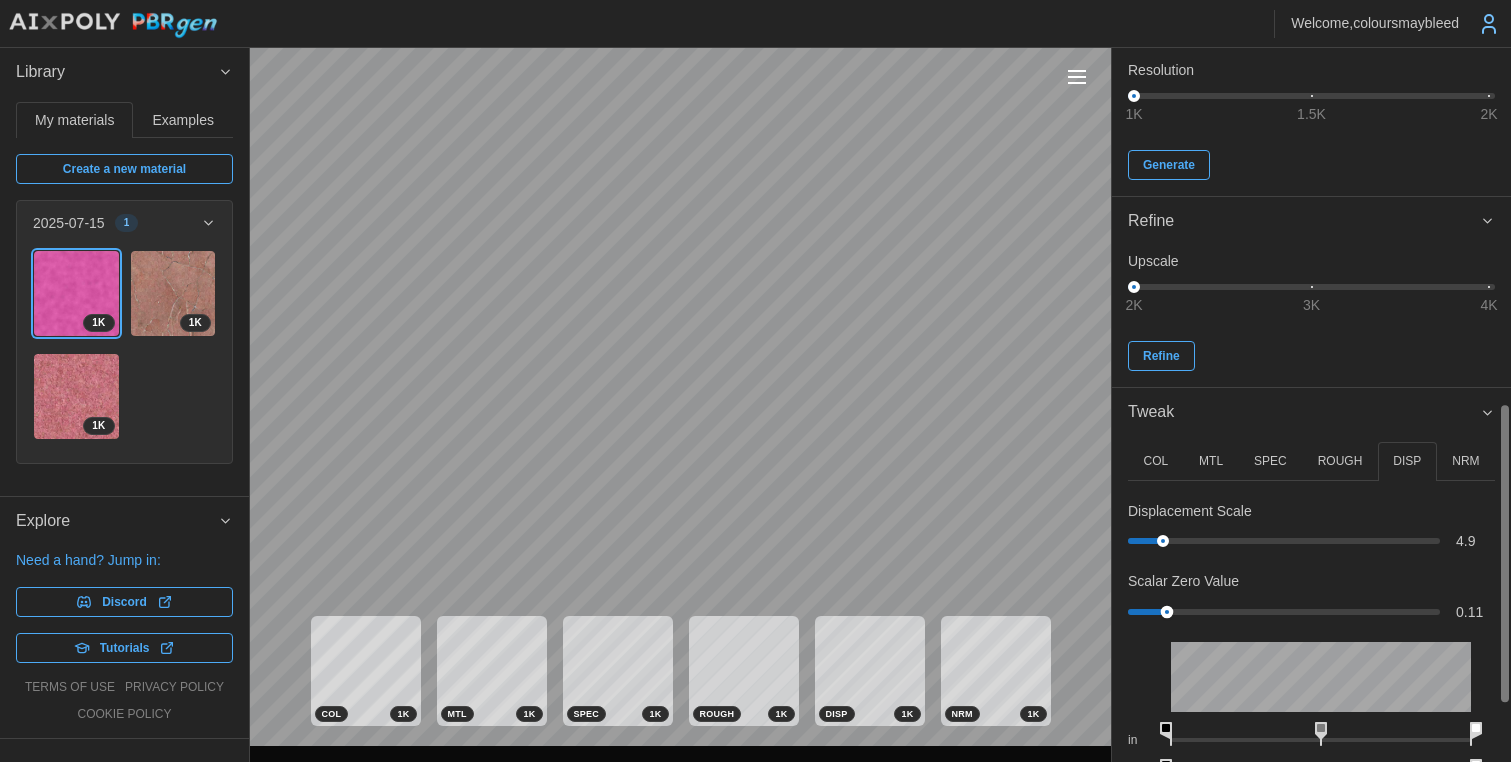 drag, startPoint x: 1256, startPoint y: 612, endPoint x: 1166, endPoint y: 620, distance: 90.35486 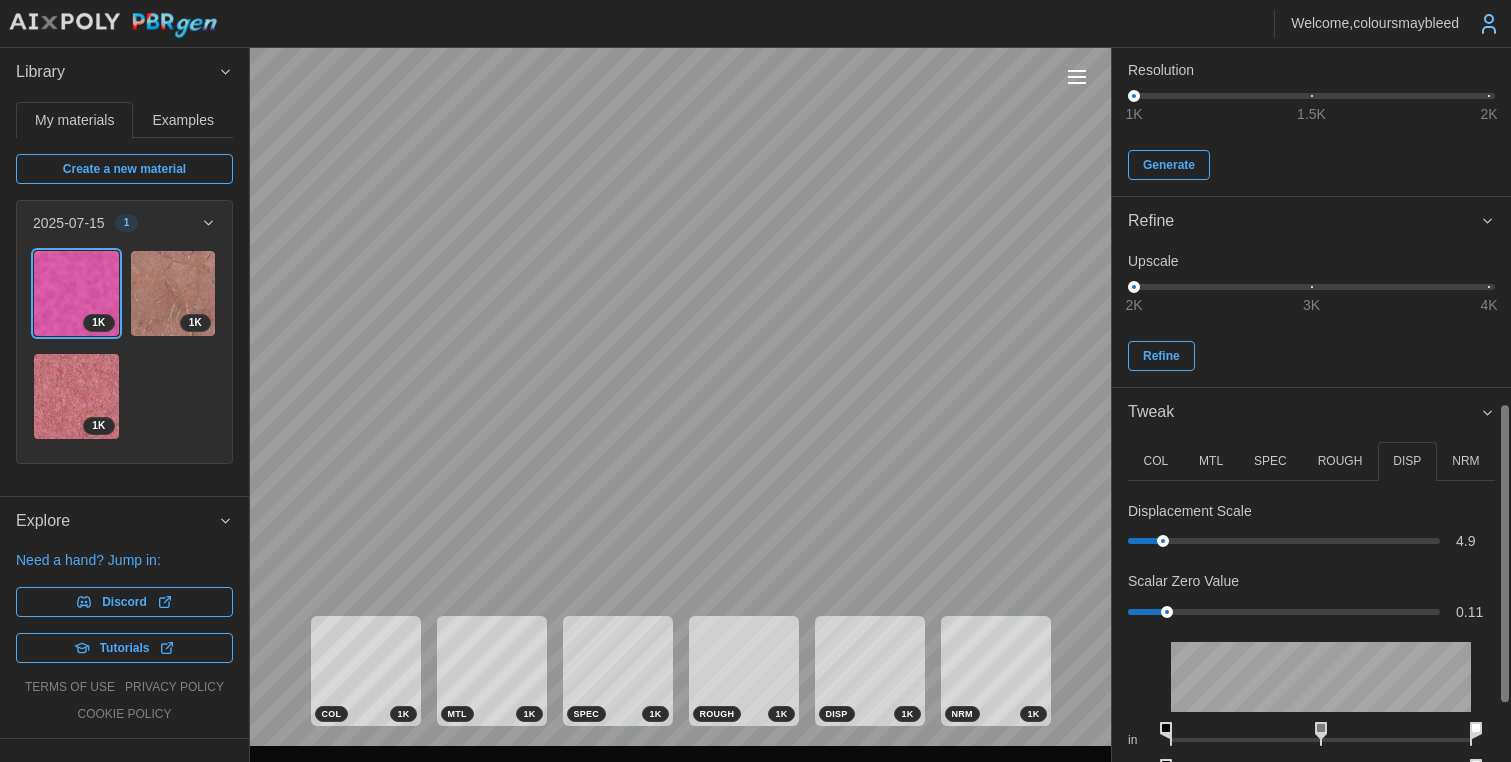 click on "NRM" at bounding box center (1465, 461) 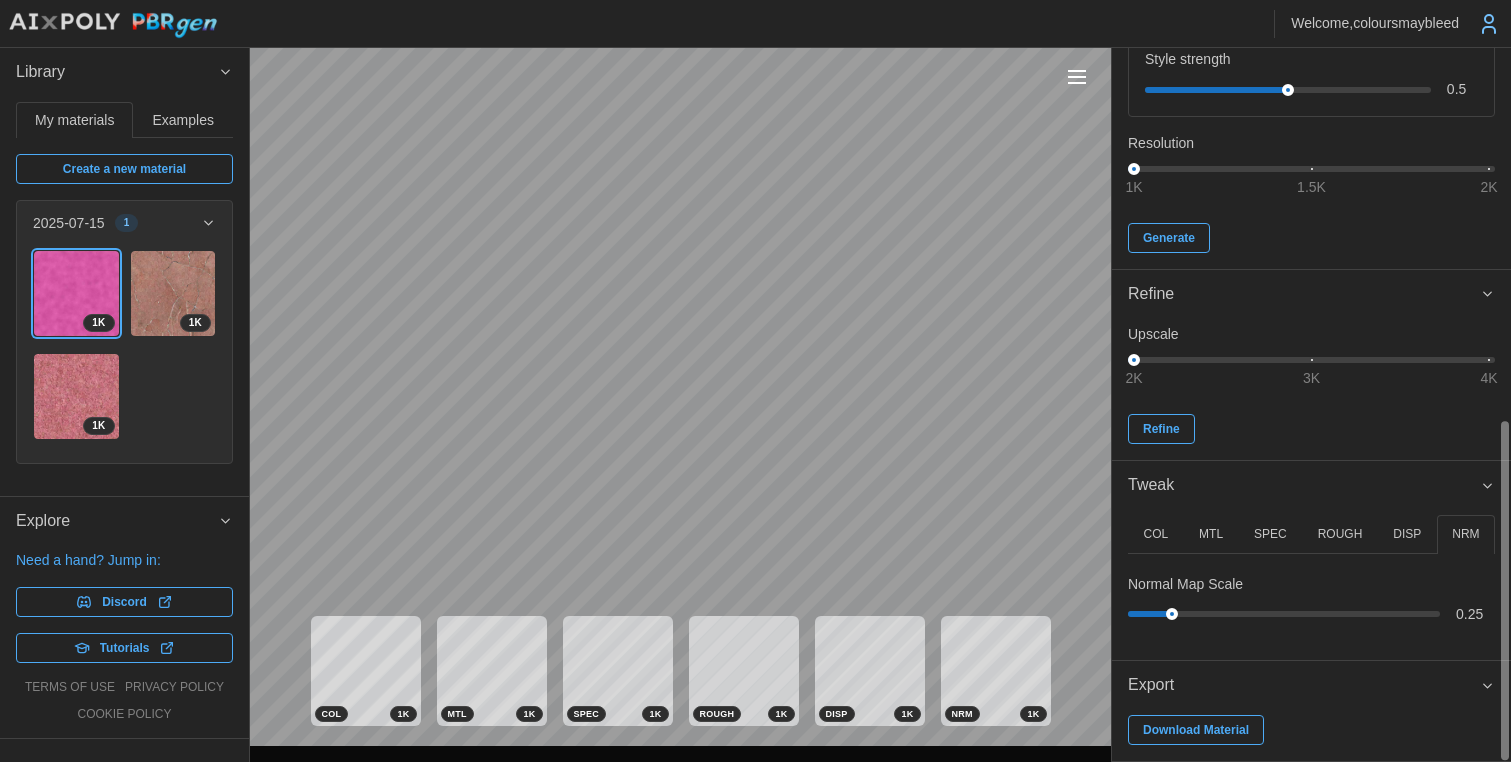 drag, startPoint x: 1169, startPoint y: 605, endPoint x: 1288, endPoint y: 605, distance: 119 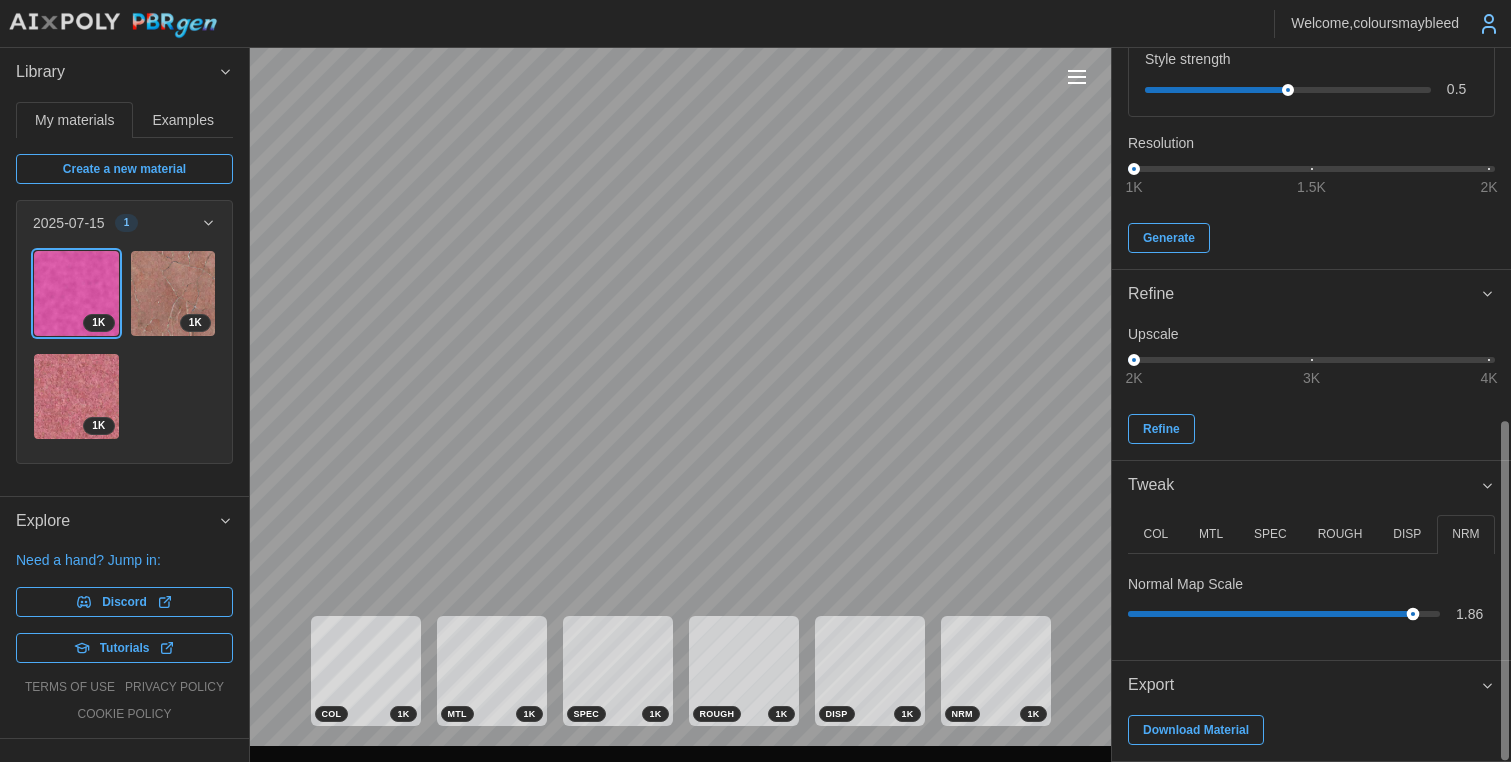 drag, startPoint x: 1174, startPoint y: 610, endPoint x: 1329, endPoint y: 587, distance: 156.69716 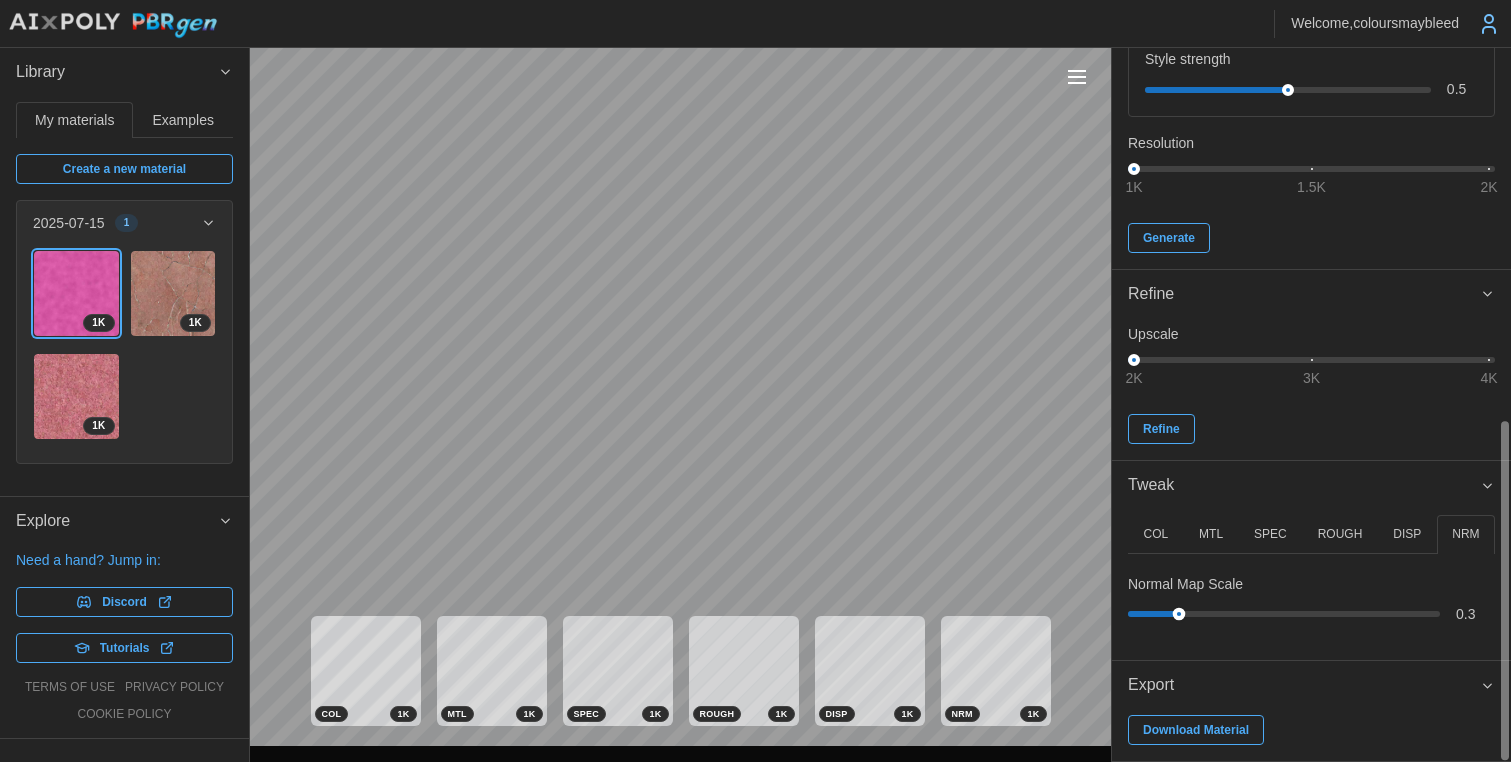drag, startPoint x: 1402, startPoint y: 616, endPoint x: 1178, endPoint y: 625, distance: 224.18073 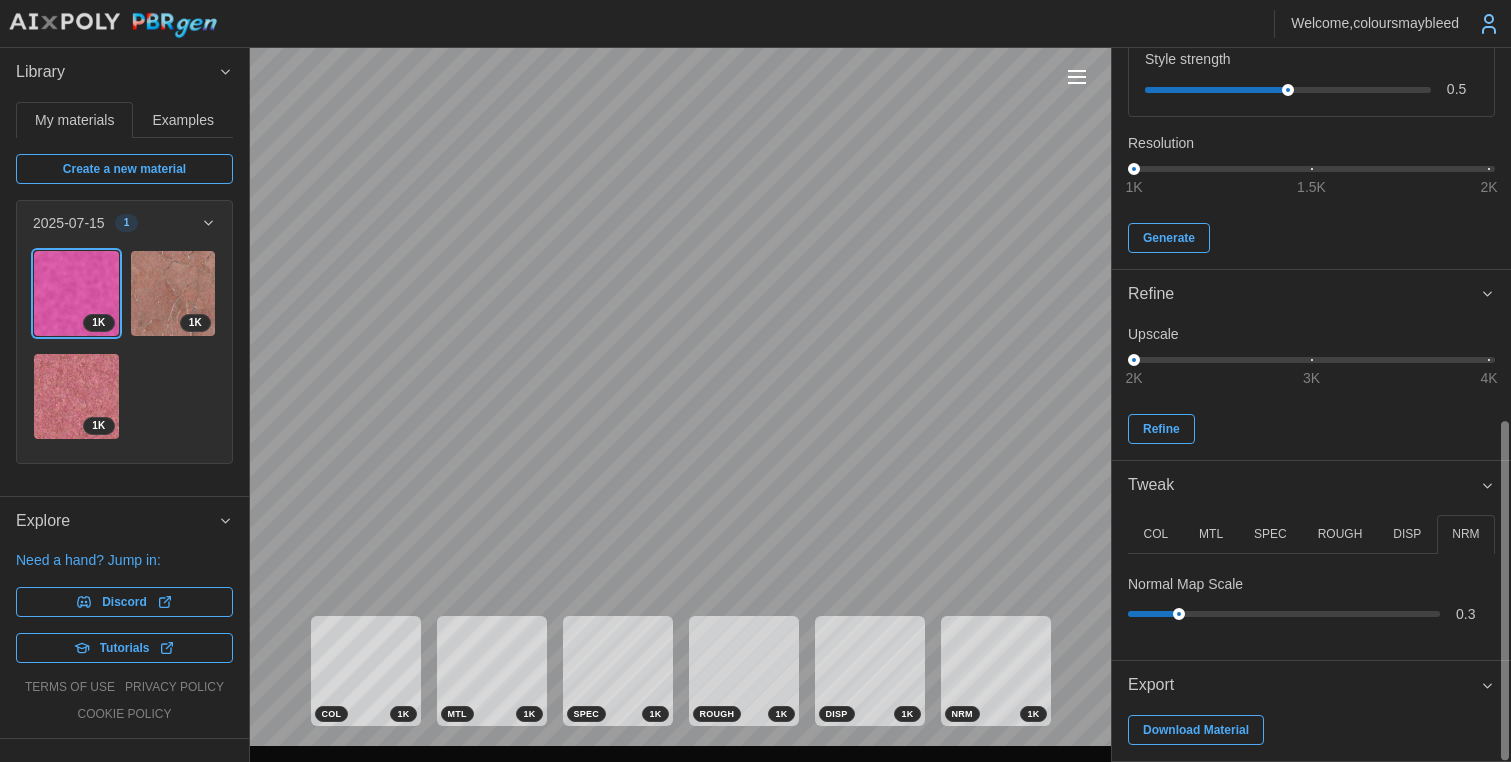 click on "COL" at bounding box center [1155, 534] 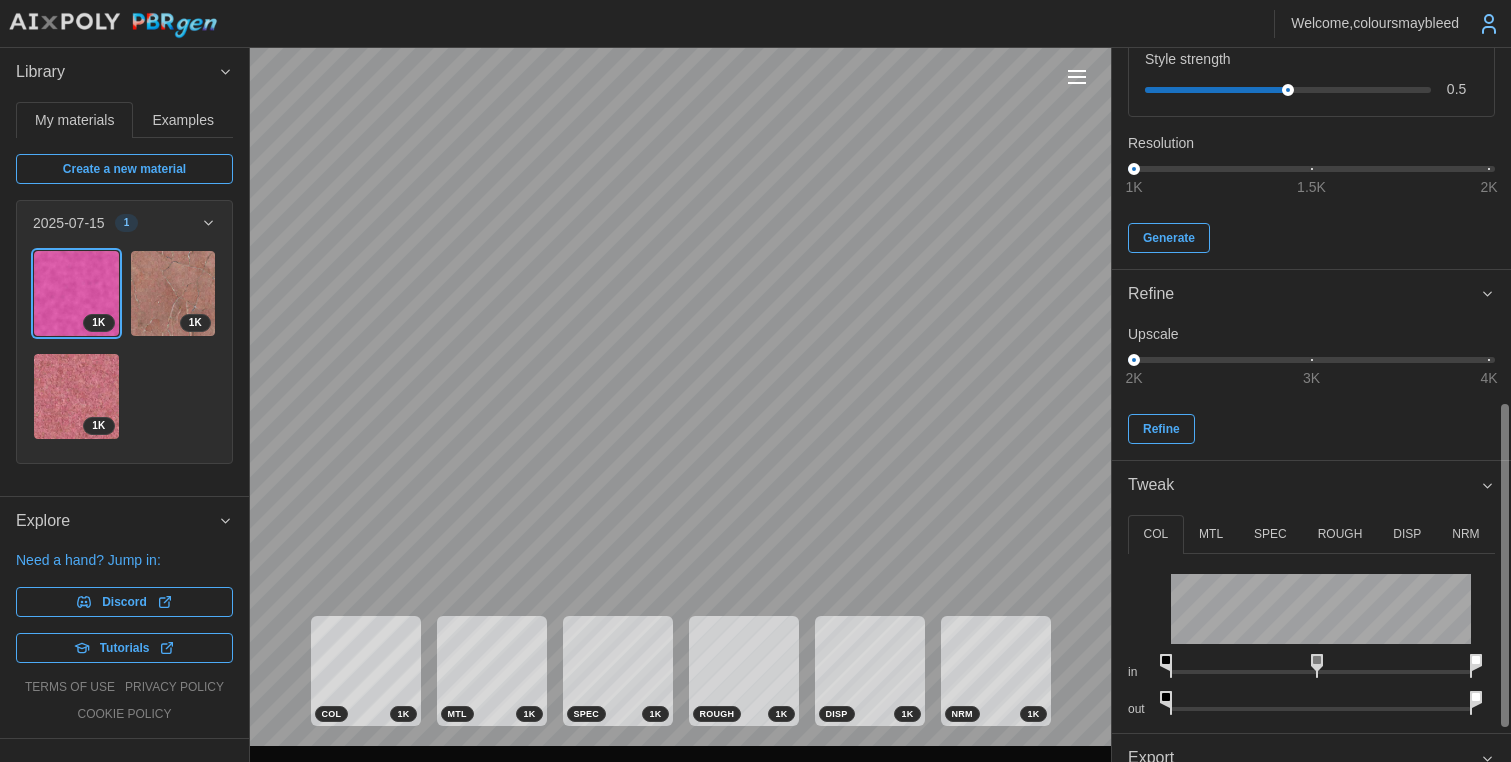 drag, startPoint x: 1170, startPoint y: 699, endPoint x: 1093, endPoint y: 702, distance: 77.05842 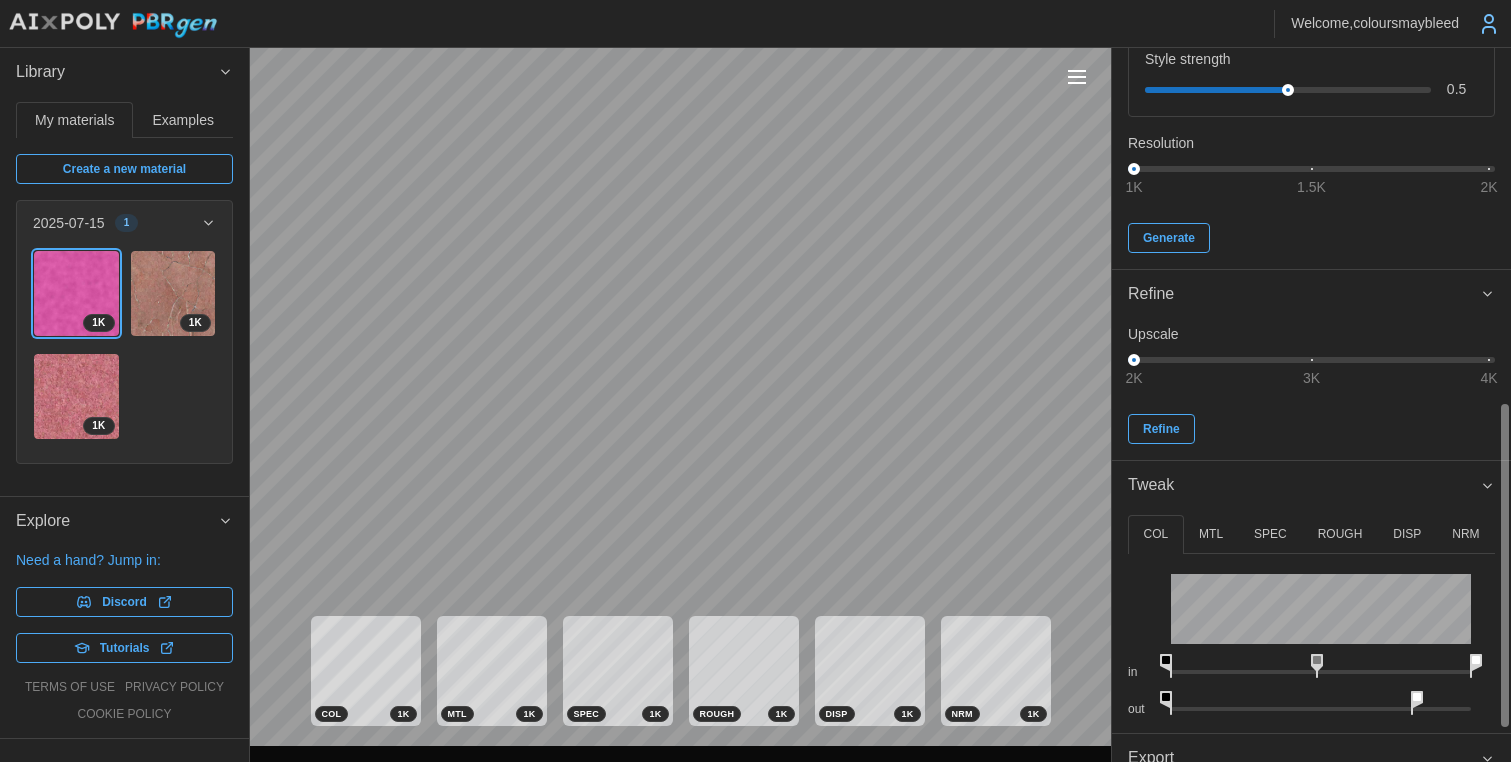drag, startPoint x: 1478, startPoint y: 699, endPoint x: 1168, endPoint y: 615, distance: 321.17908 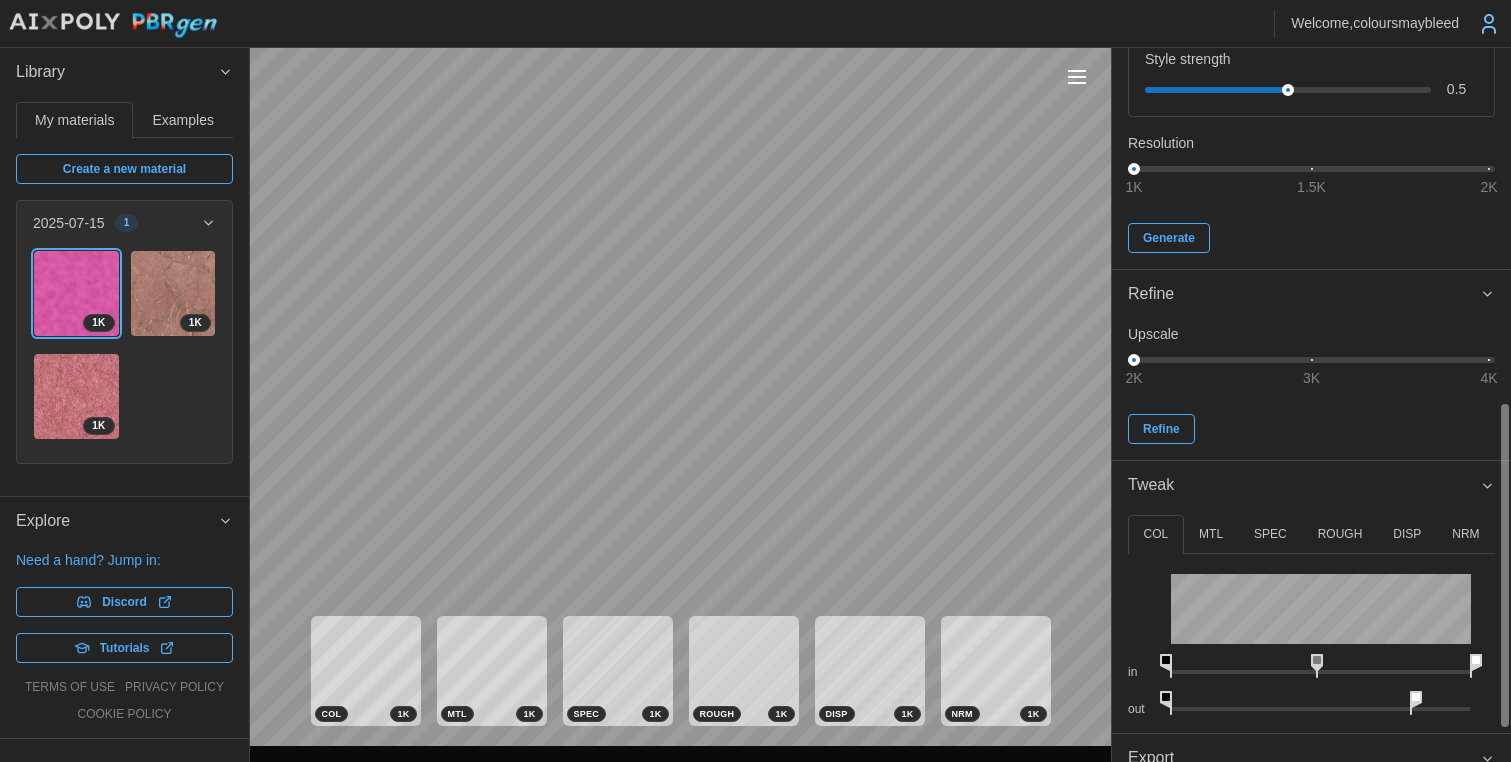 click on "MTL" at bounding box center (1211, 534) 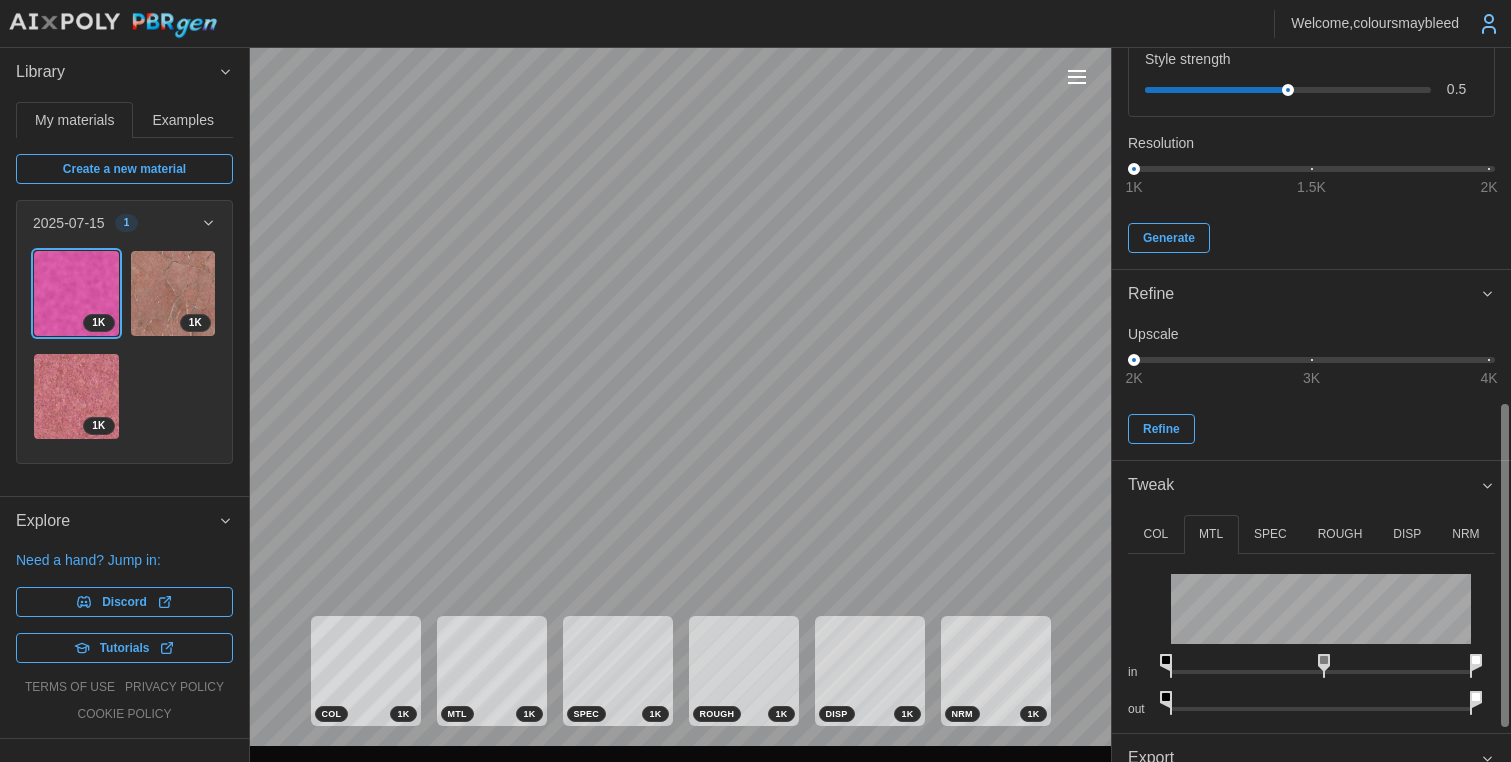 drag, startPoint x: 1182, startPoint y: 698, endPoint x: 1502, endPoint y: 704, distance: 320.05624 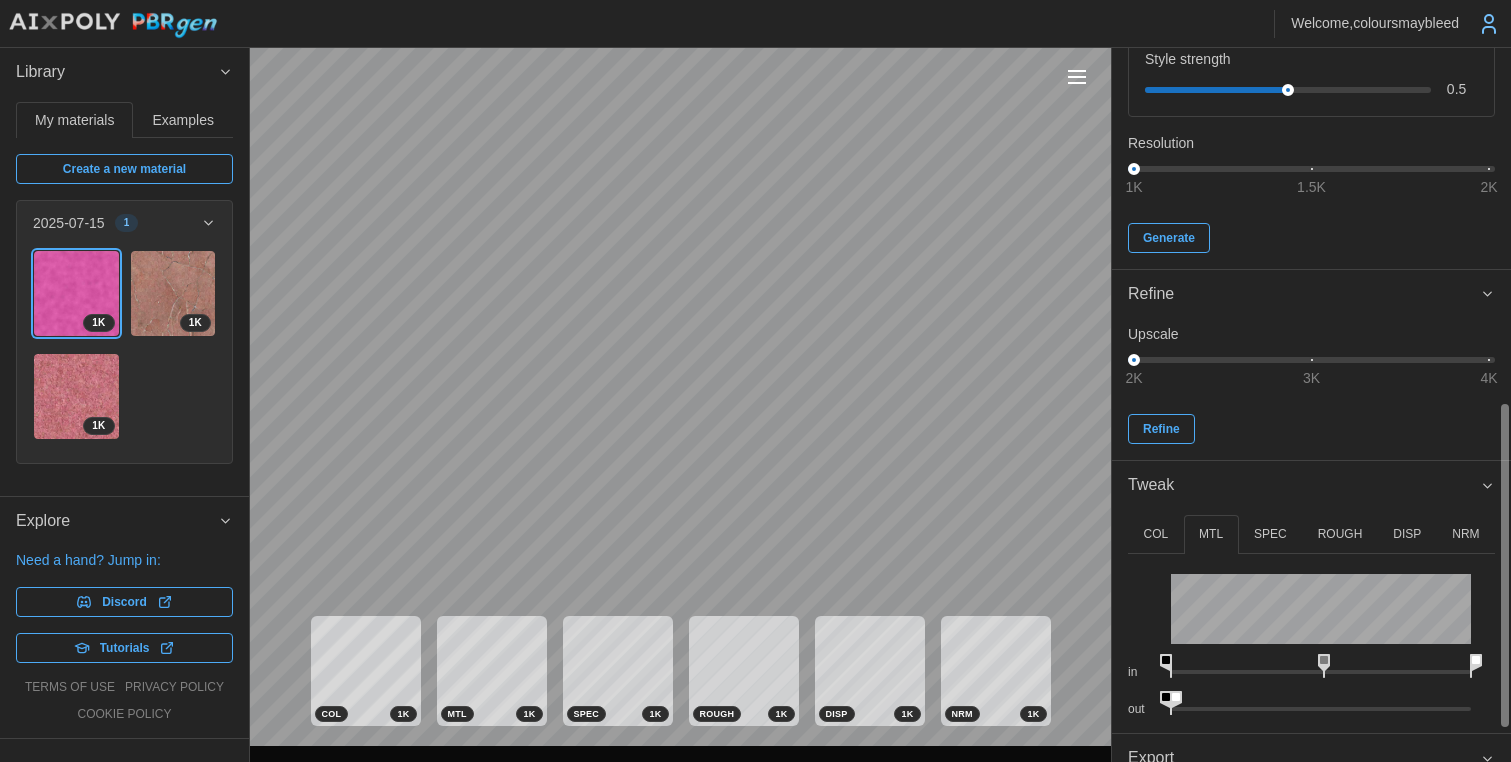 drag, startPoint x: 1479, startPoint y: 701, endPoint x: 1159, endPoint y: 698, distance: 320.01407 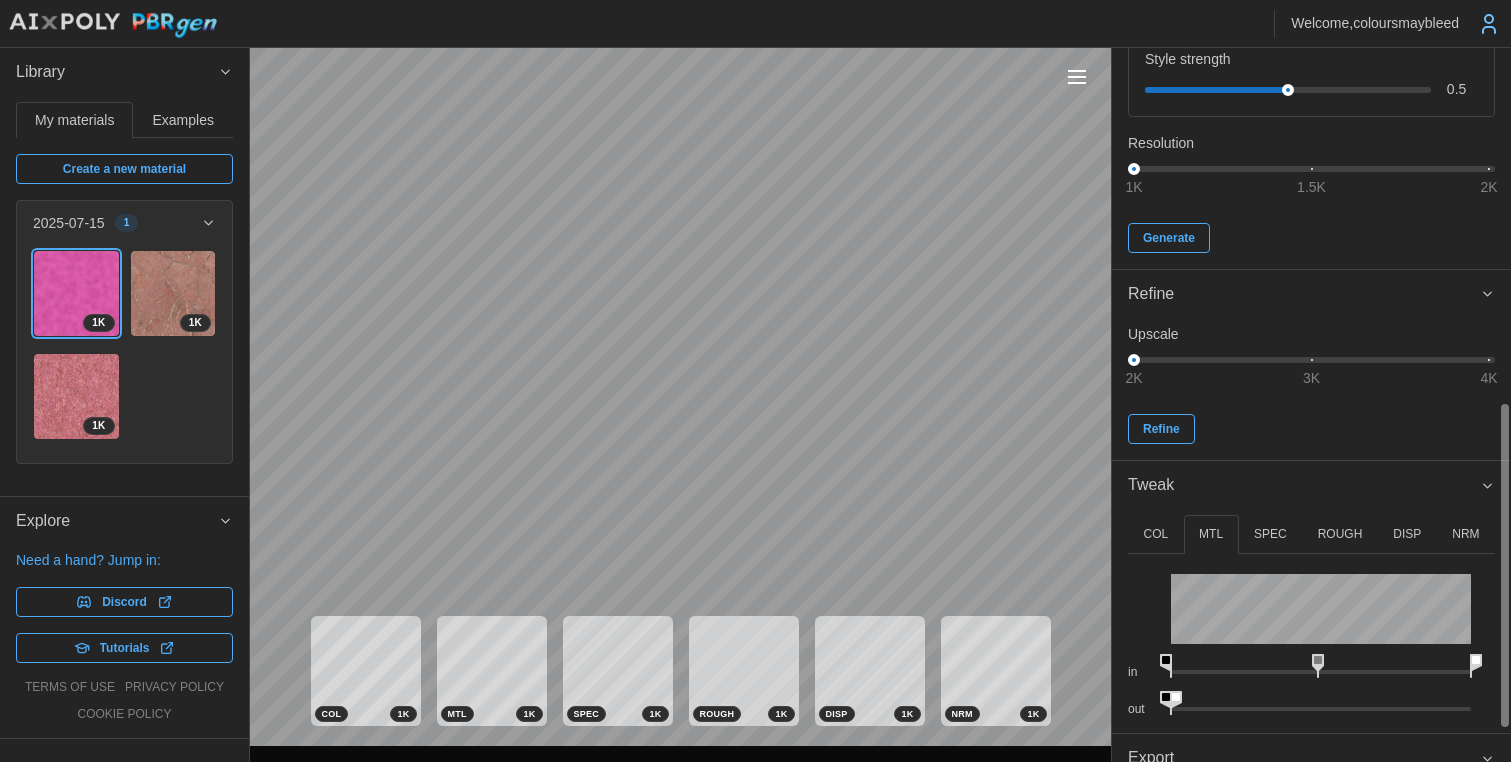 drag, startPoint x: 1324, startPoint y: 661, endPoint x: 1322, endPoint y: 671, distance: 10.198039 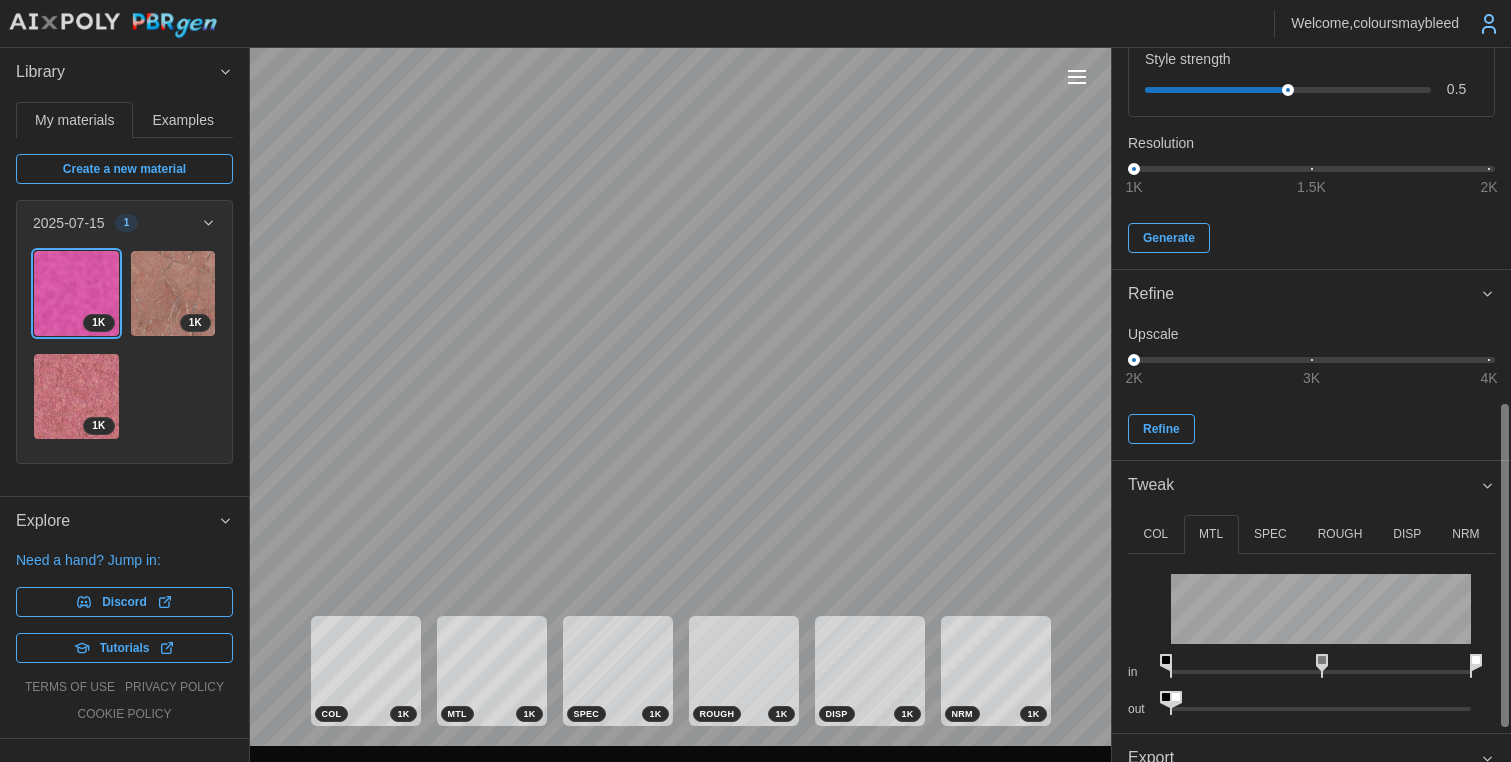 click 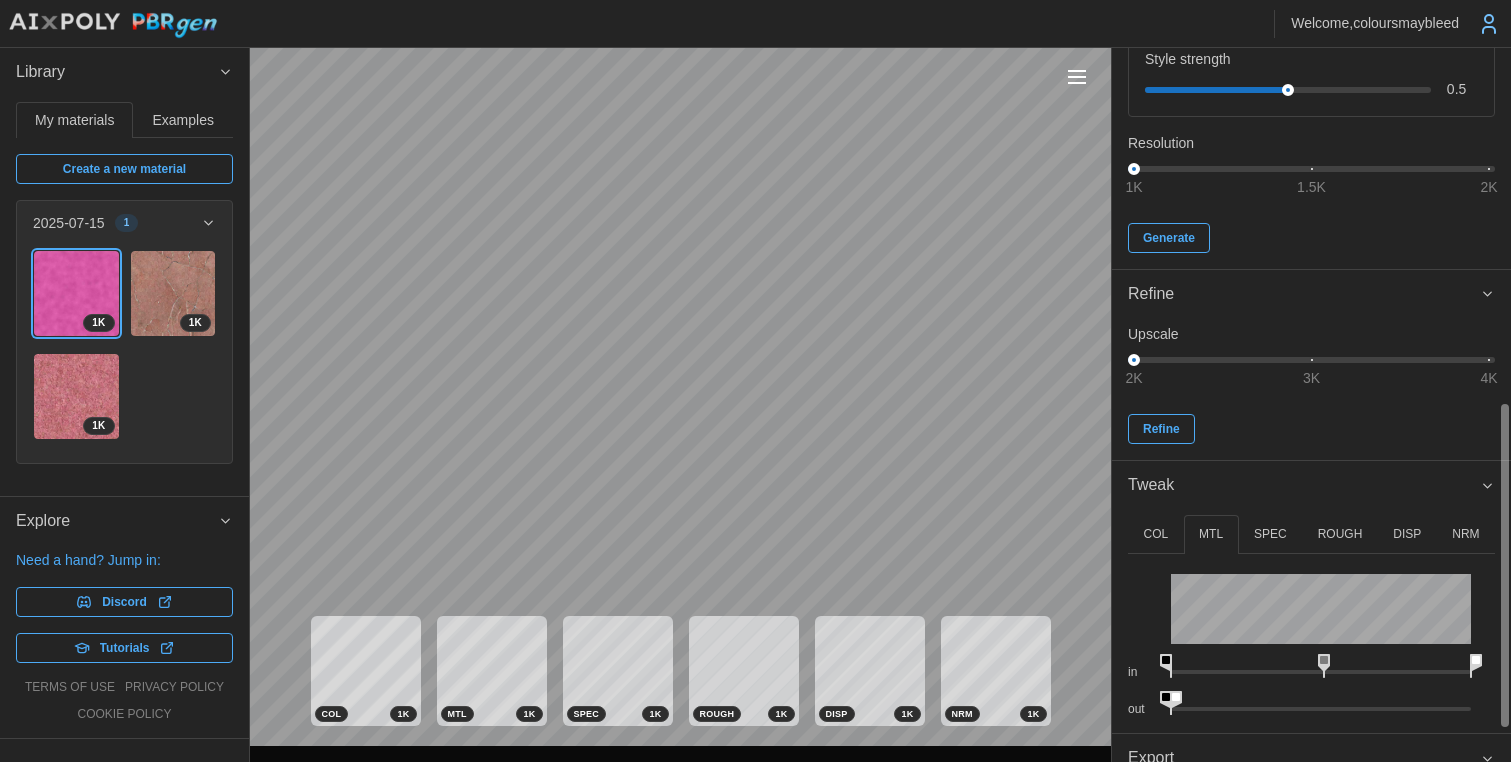 drag, startPoint x: 1476, startPoint y: 662, endPoint x: 1541, endPoint y: 662, distance: 65 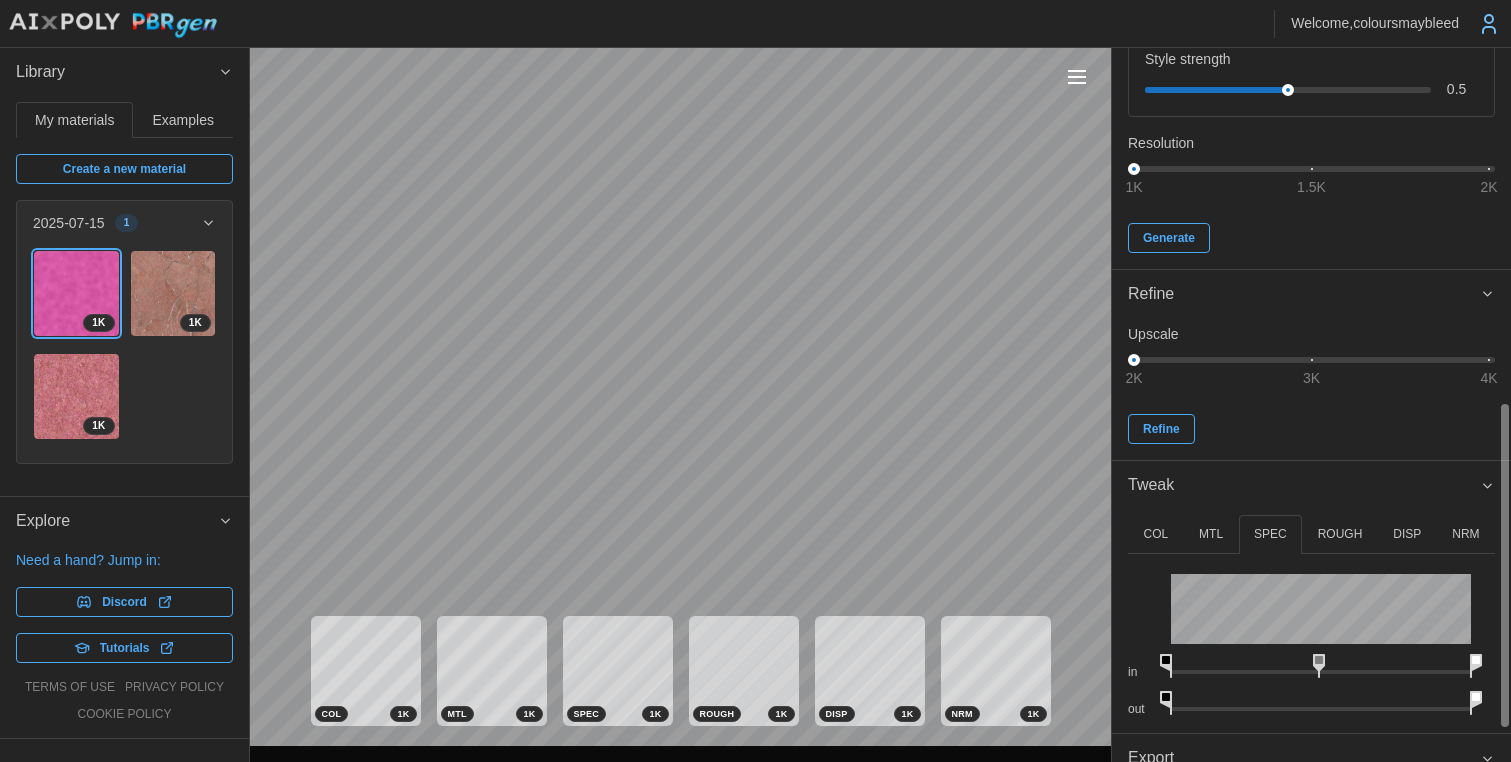 drag, startPoint x: 1323, startPoint y: 695, endPoint x: 1173, endPoint y: 703, distance: 150.21318 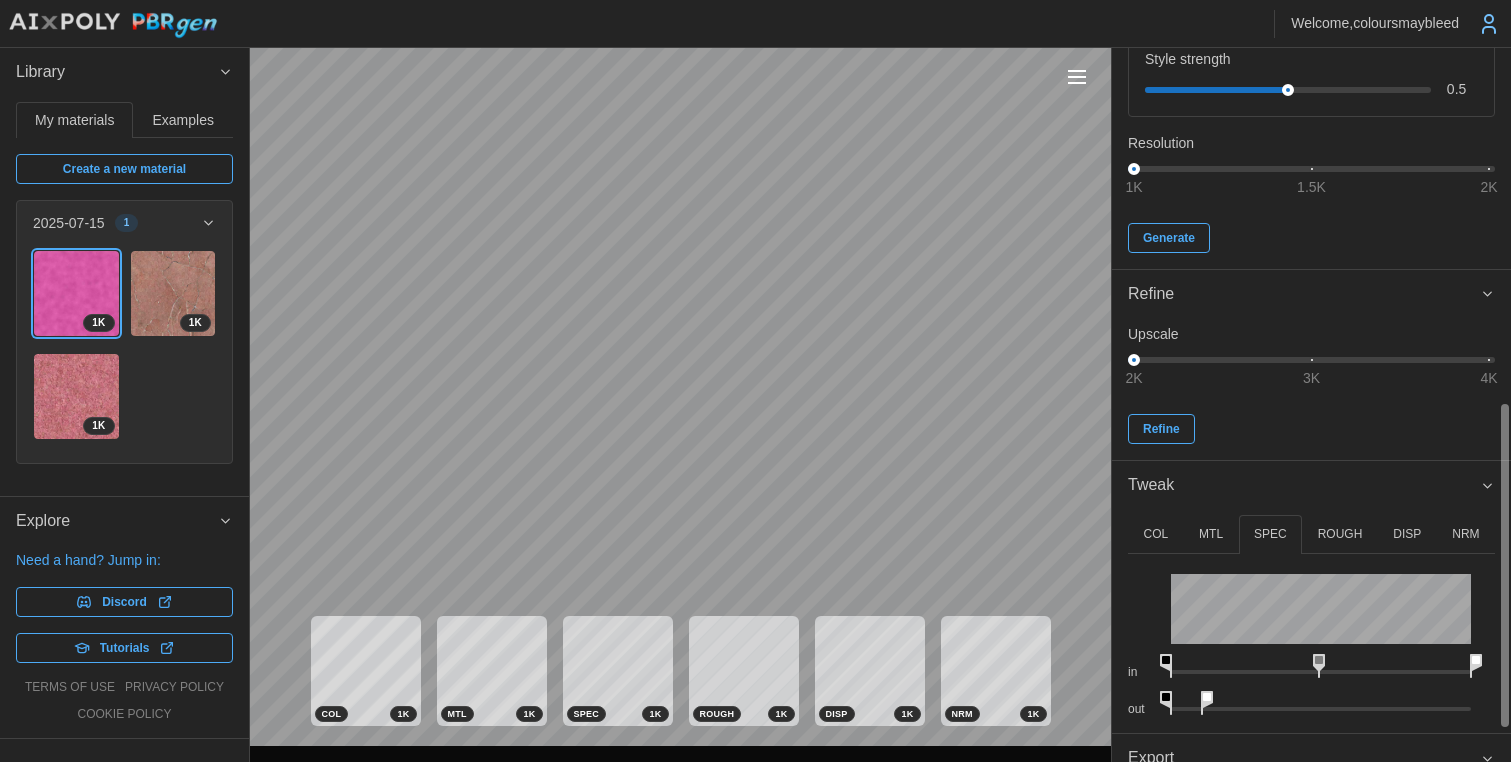 drag, startPoint x: 1479, startPoint y: 696, endPoint x: 1207, endPoint y: 691, distance: 272.04596 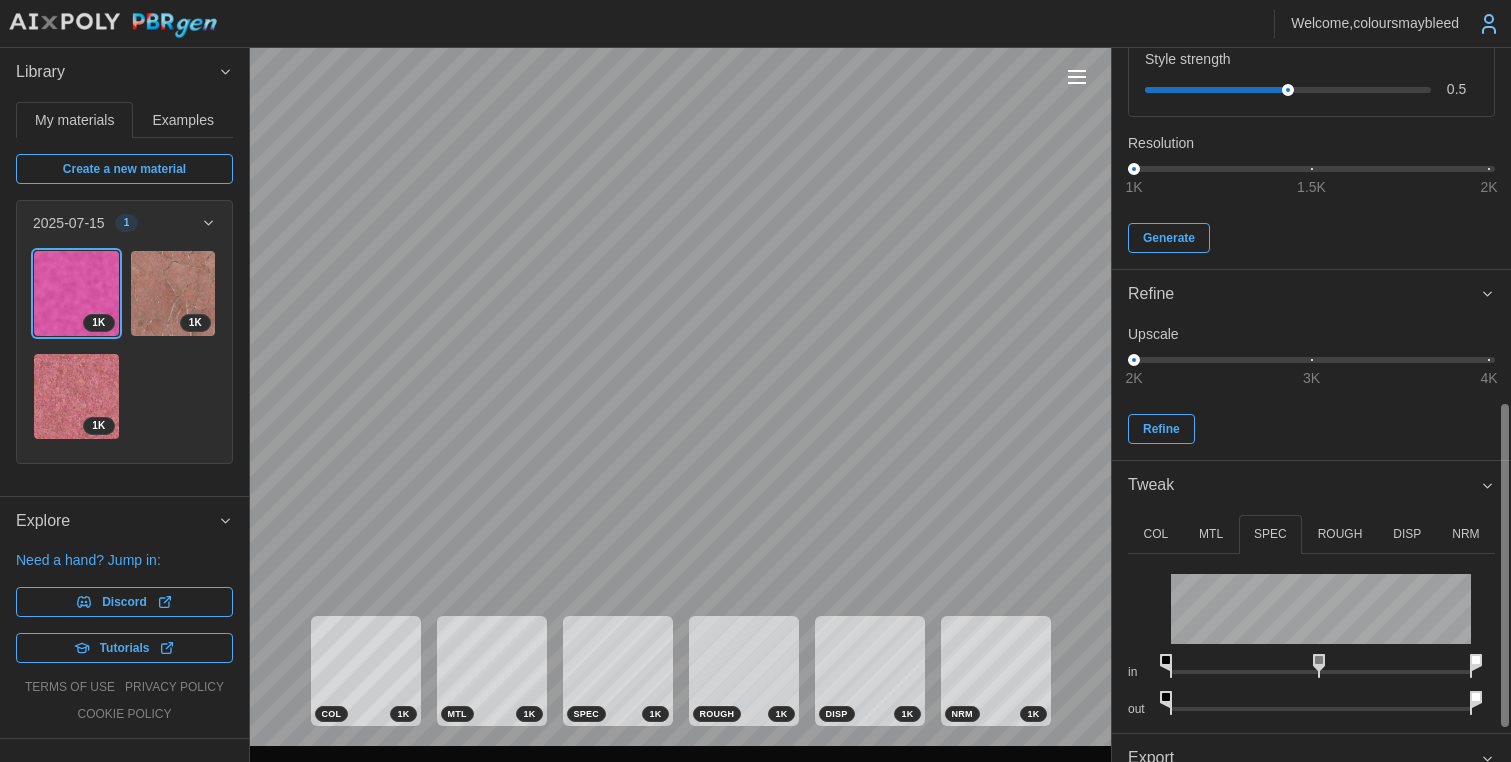 drag, startPoint x: 1208, startPoint y: 691, endPoint x: 1454, endPoint y: 727, distance: 248.6202 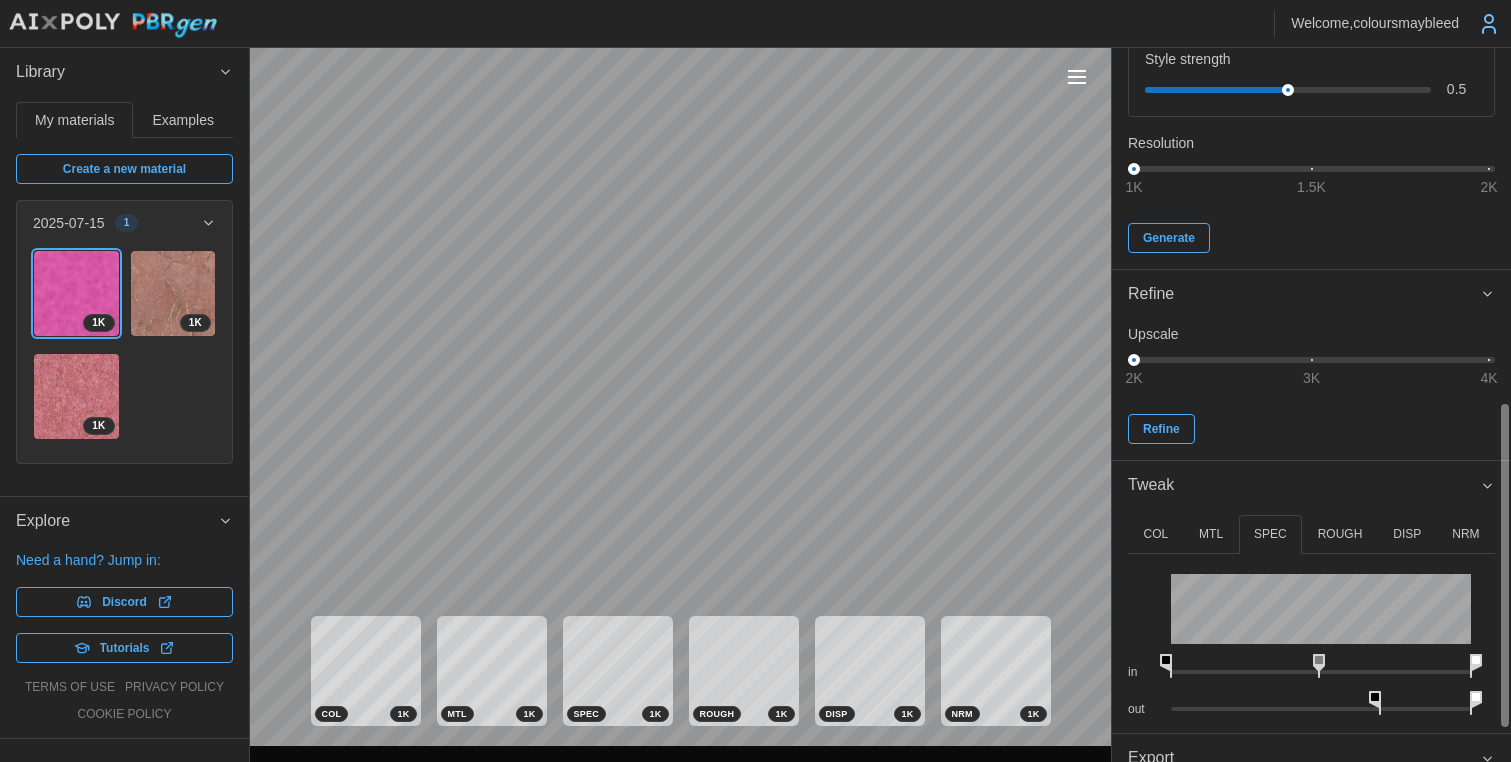 drag, startPoint x: 1168, startPoint y: 698, endPoint x: 1358, endPoint y: 703, distance: 190.06578 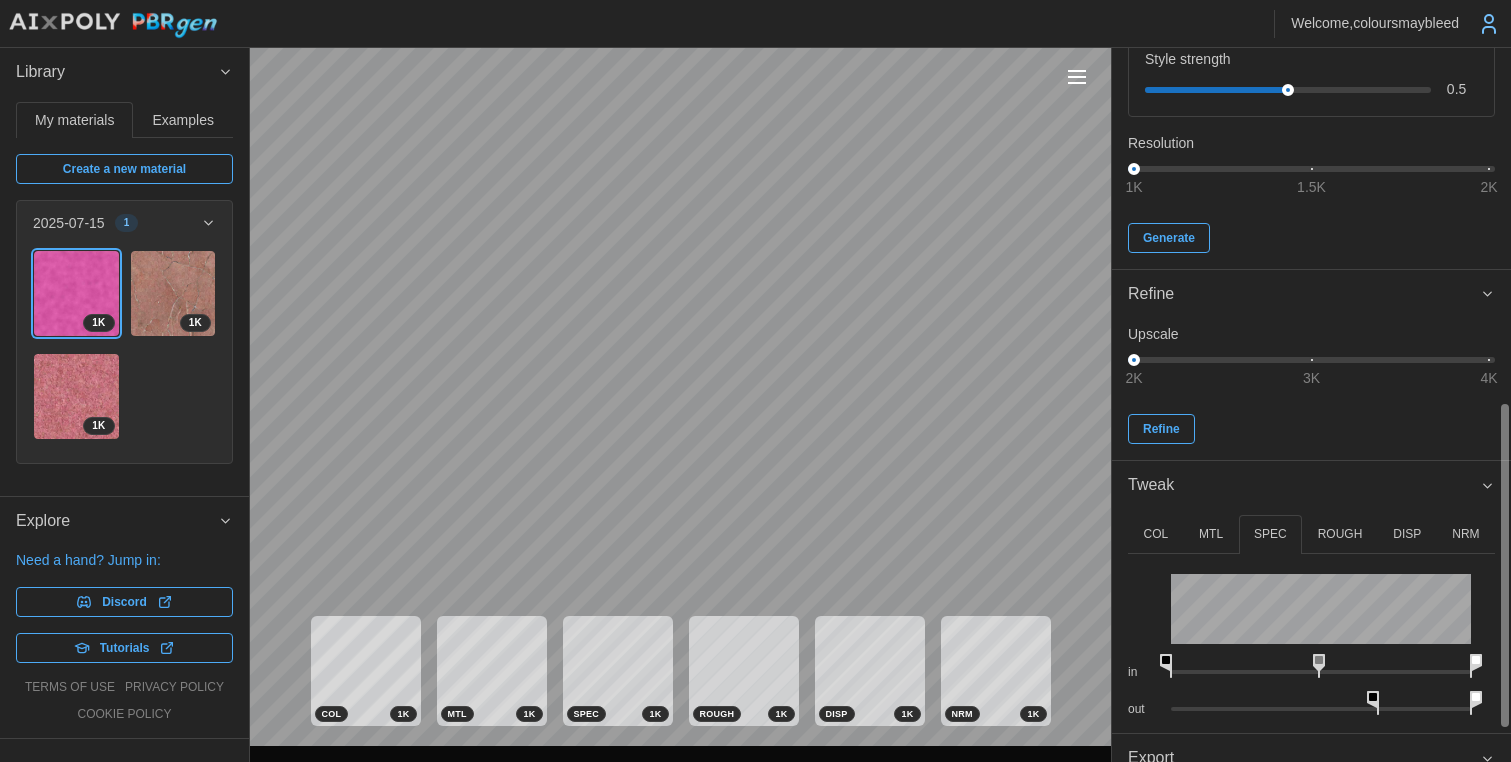 click on "ROUGH" at bounding box center (1340, 534) 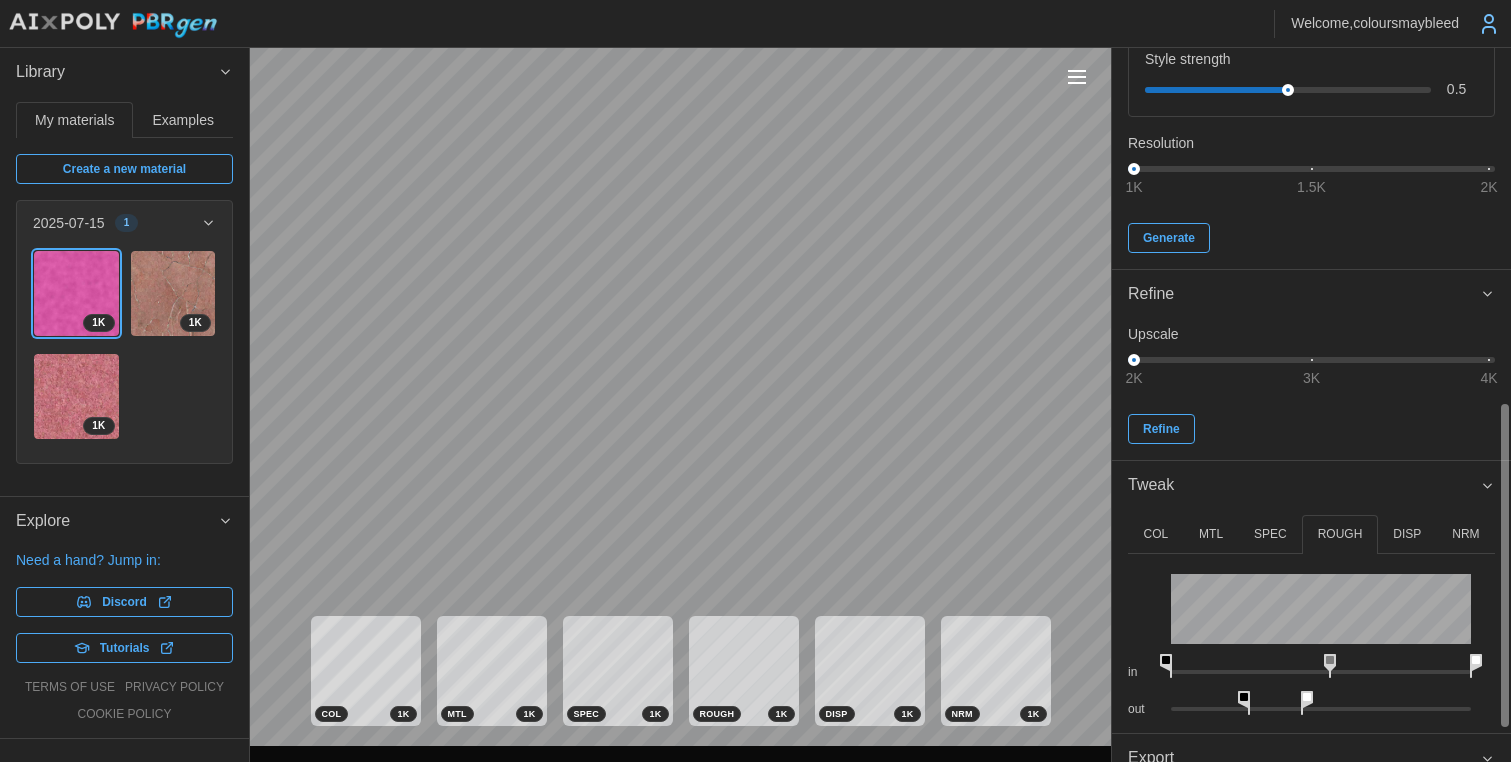drag, startPoint x: 1405, startPoint y: 698, endPoint x: 1256, endPoint y: 675, distance: 150.76472 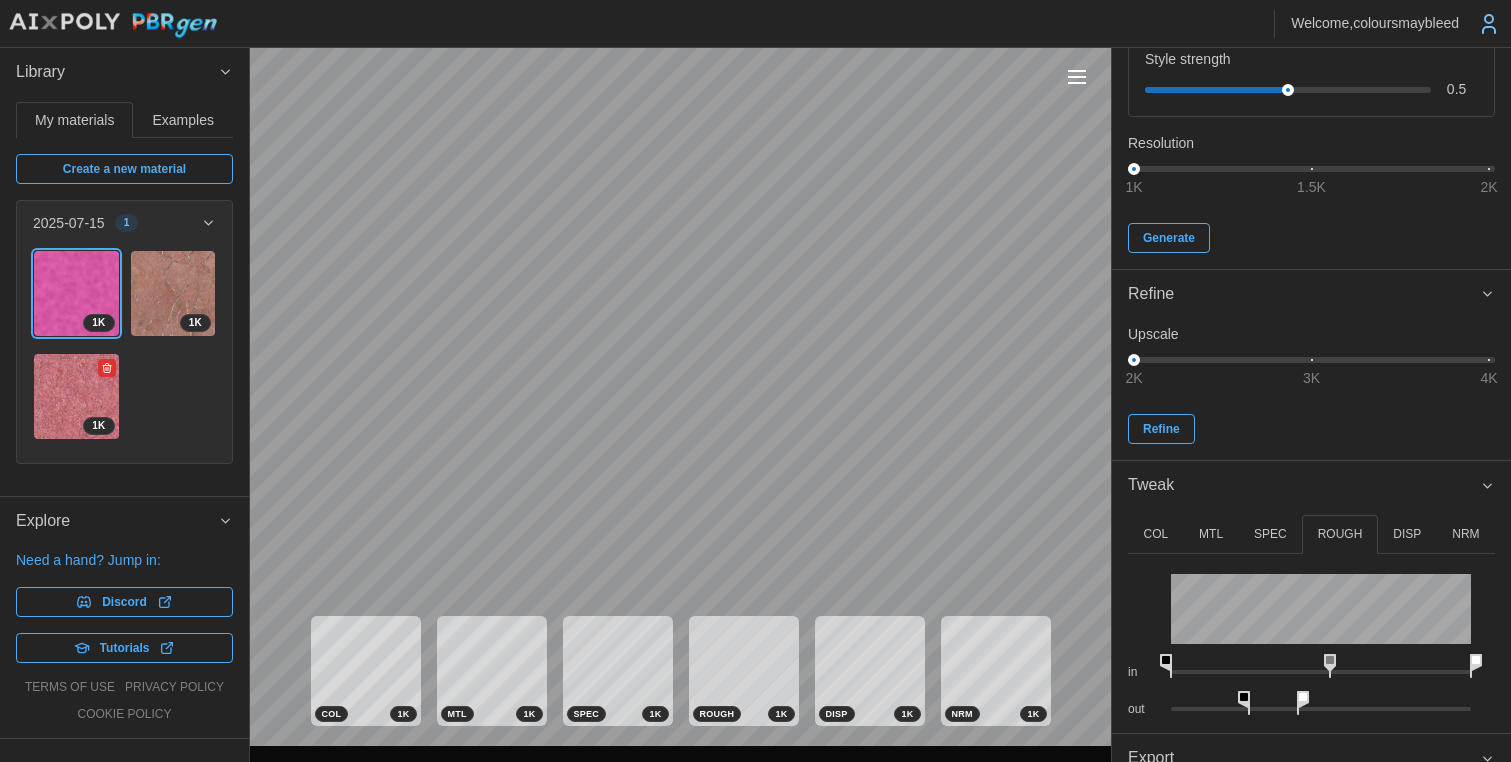 click 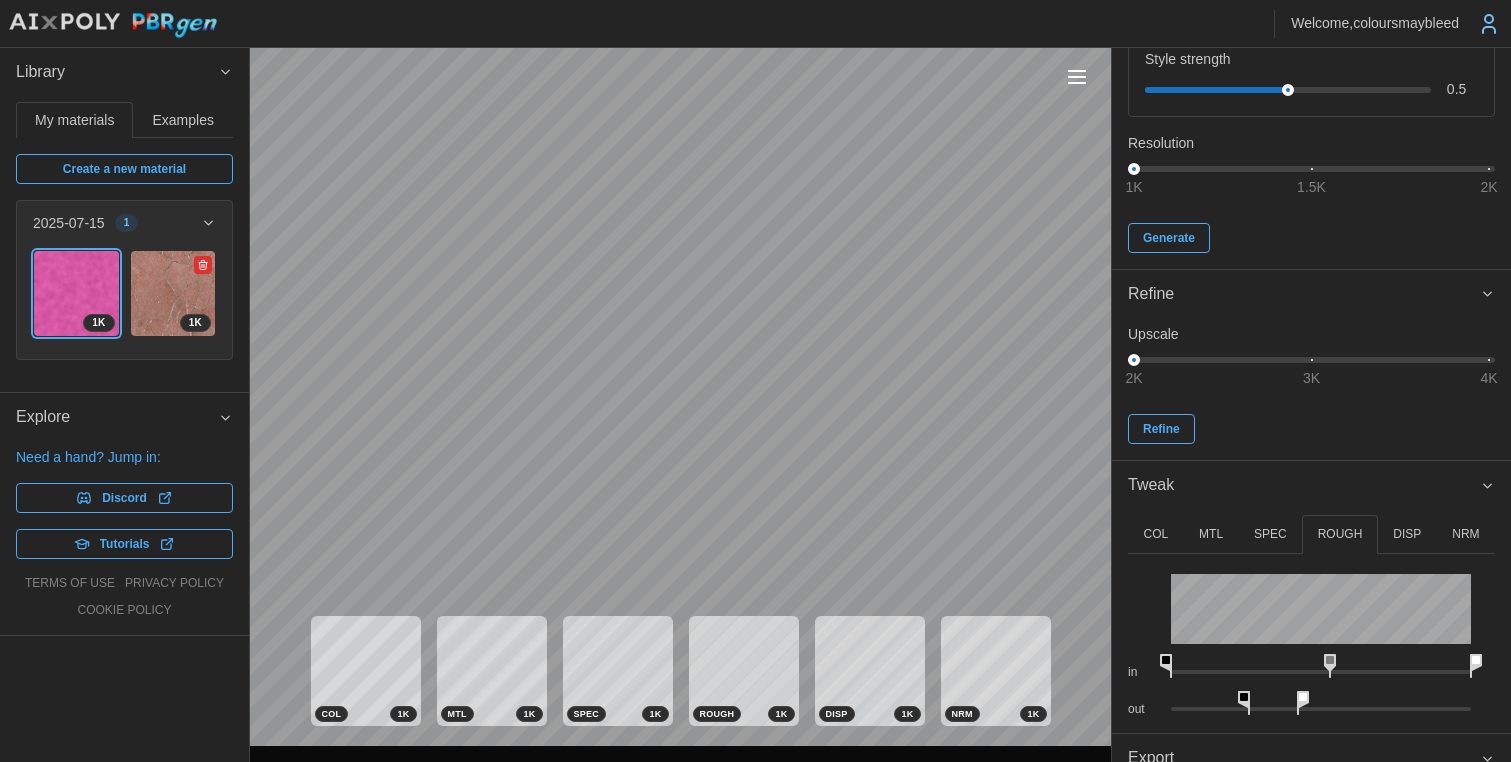 click 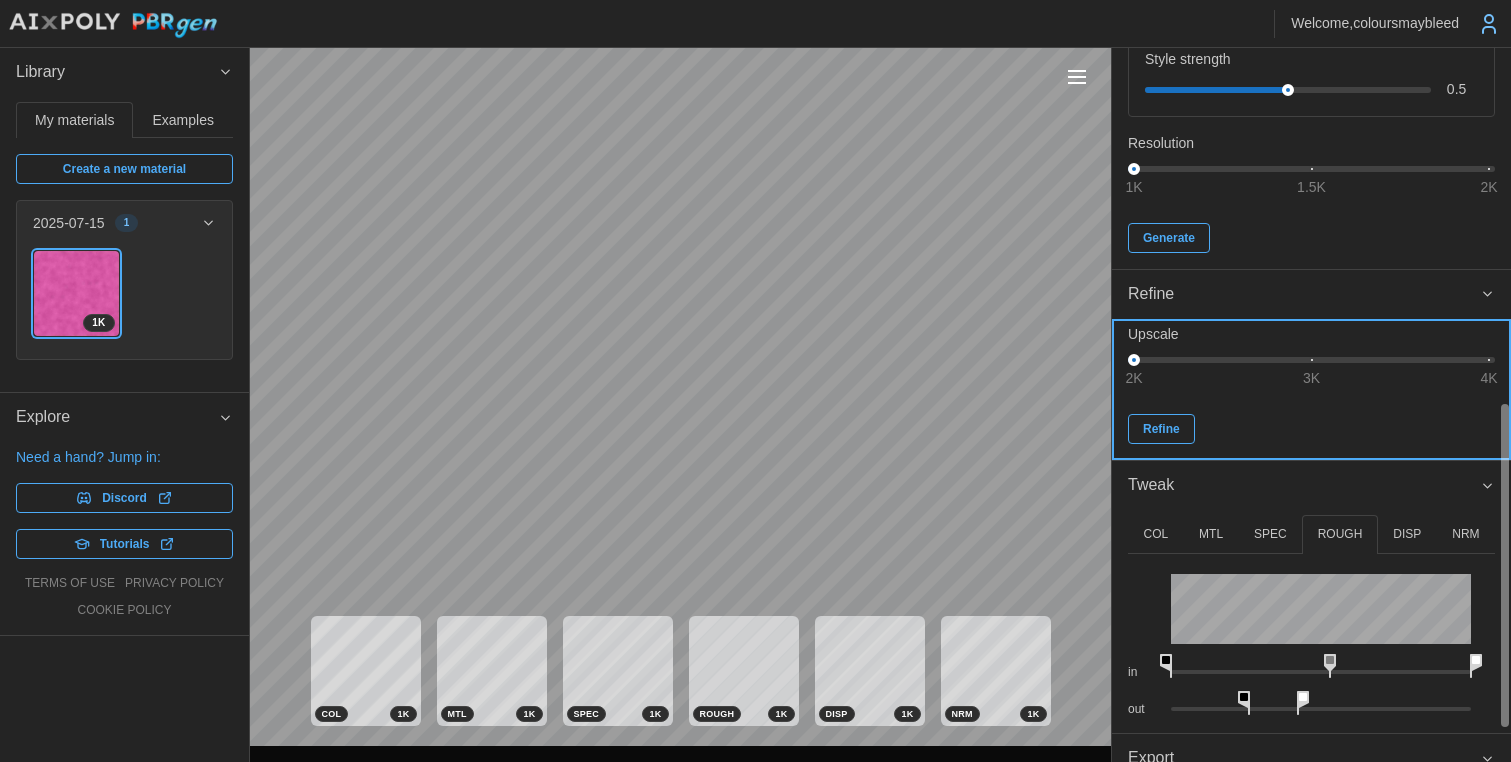 click on "Refine" at bounding box center [1161, 429] 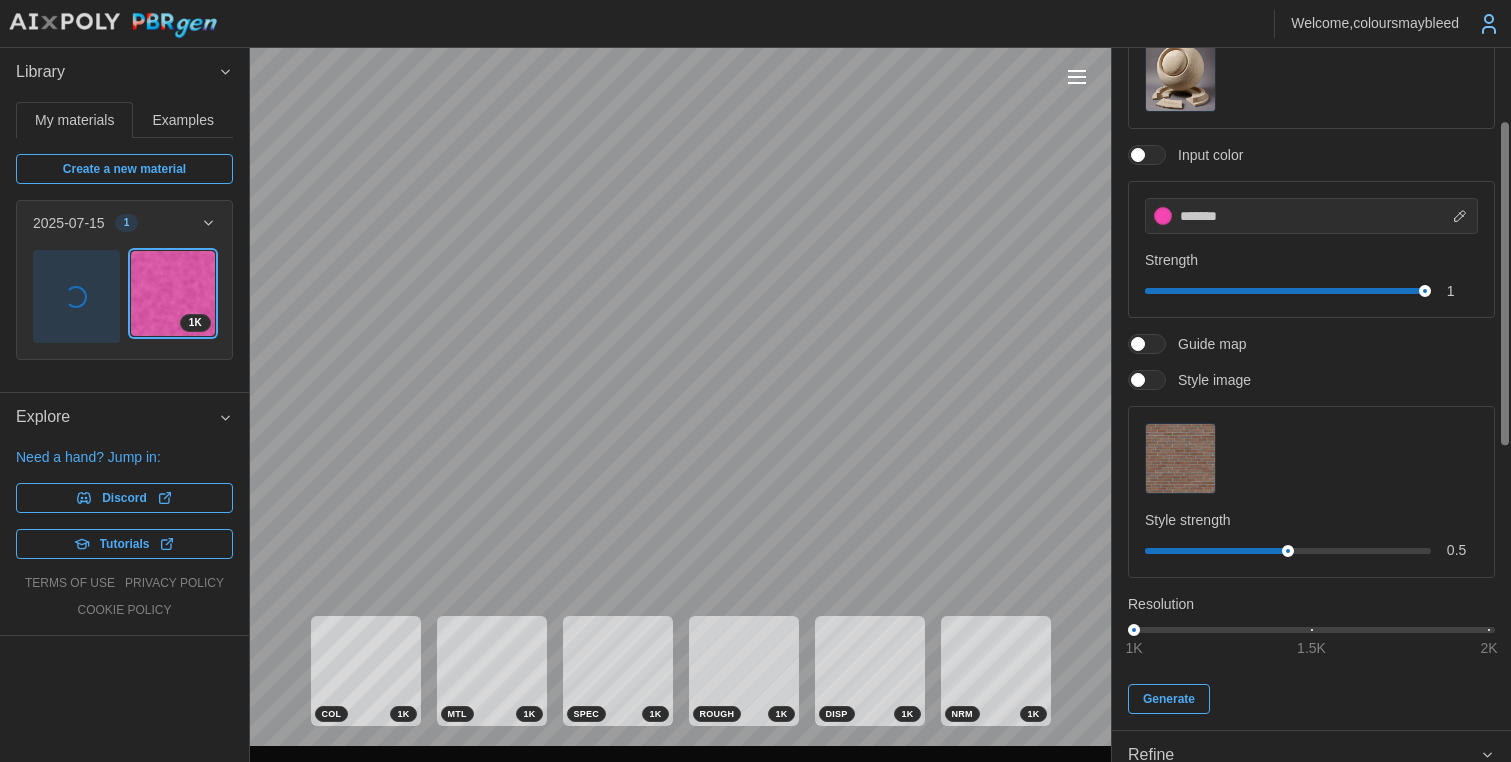 scroll, scrollTop: 160, scrollLeft: 0, axis: vertical 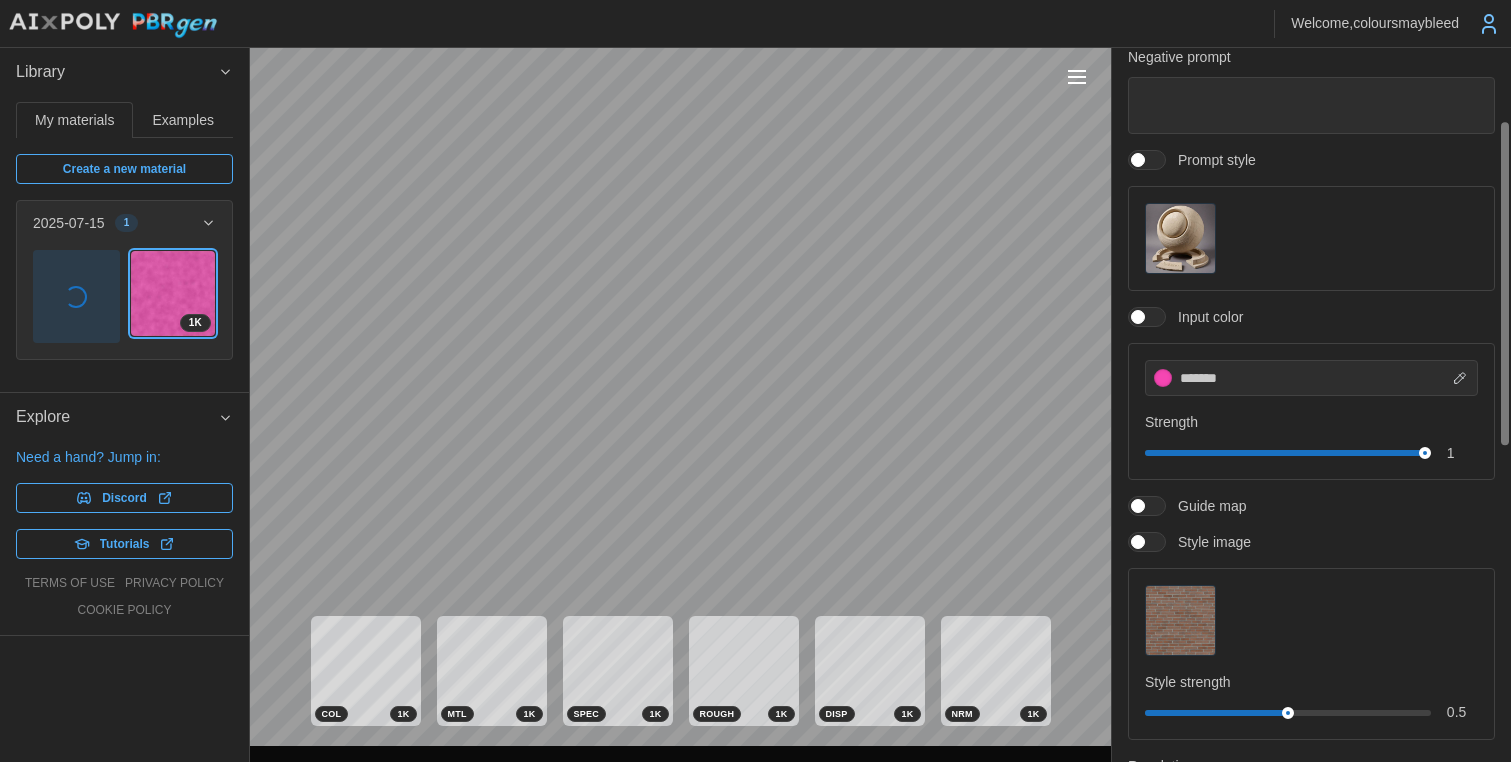 click at bounding box center [1138, 160] 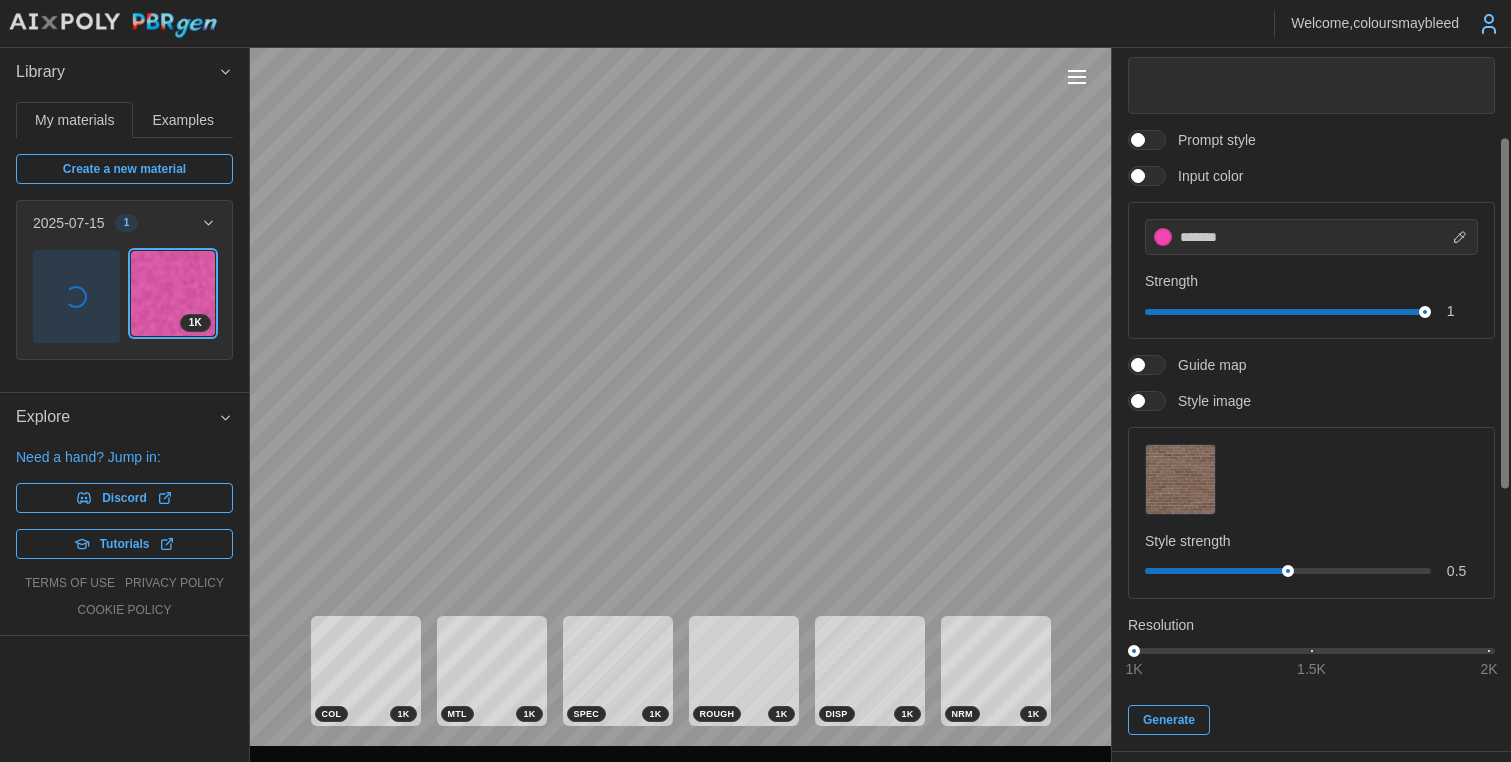 scroll, scrollTop: 202, scrollLeft: 0, axis: vertical 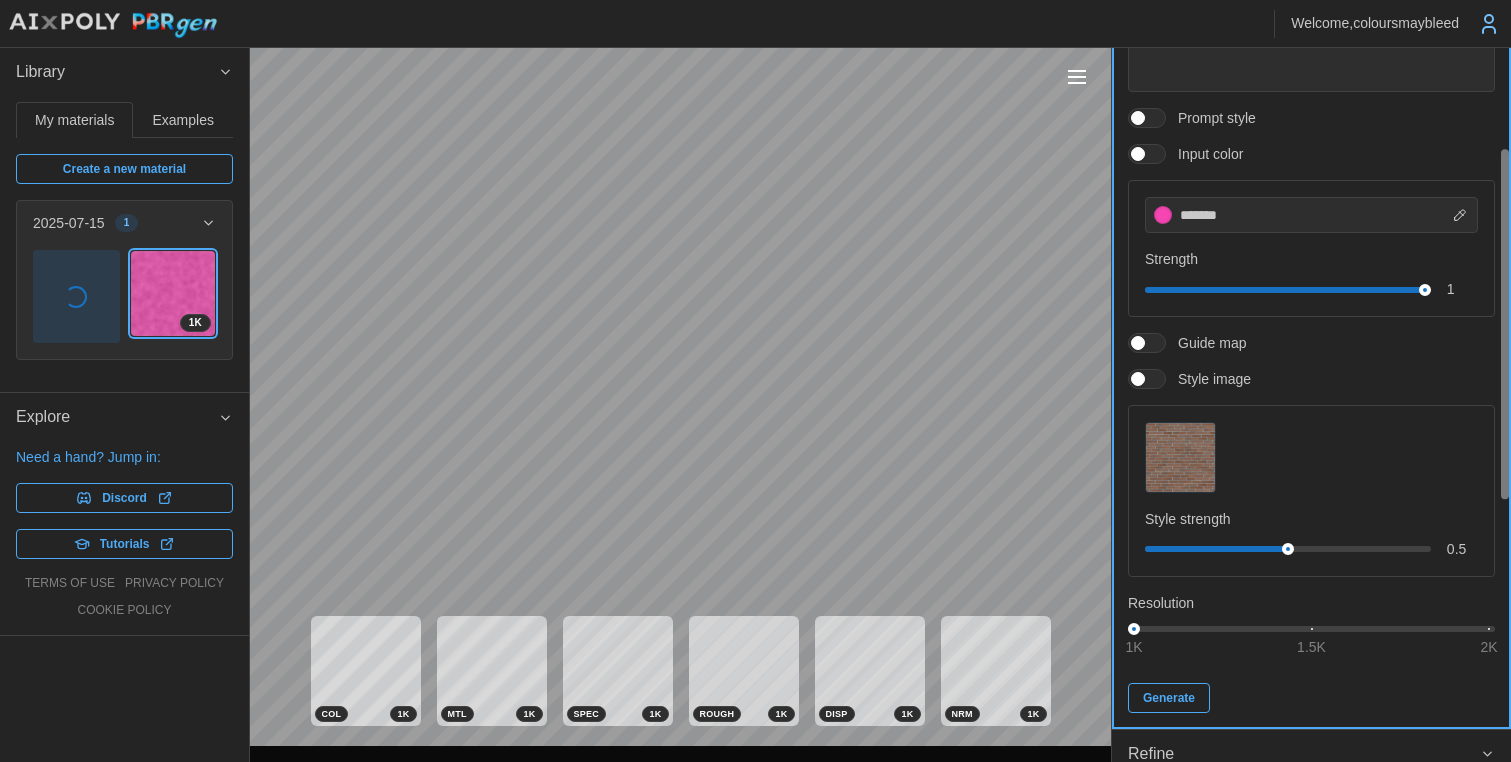 click on "Generate" at bounding box center [1169, 698] 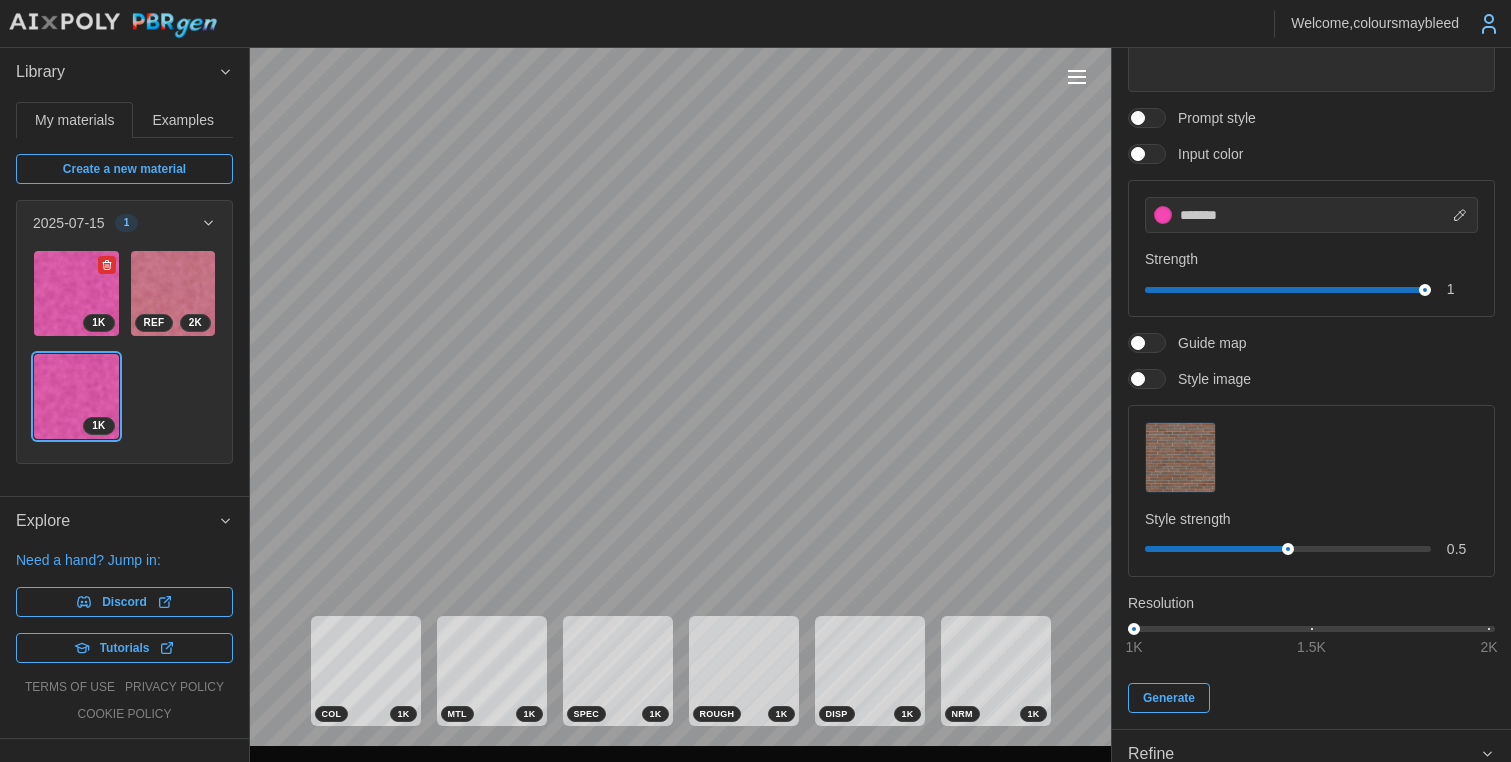 click at bounding box center [76, 293] 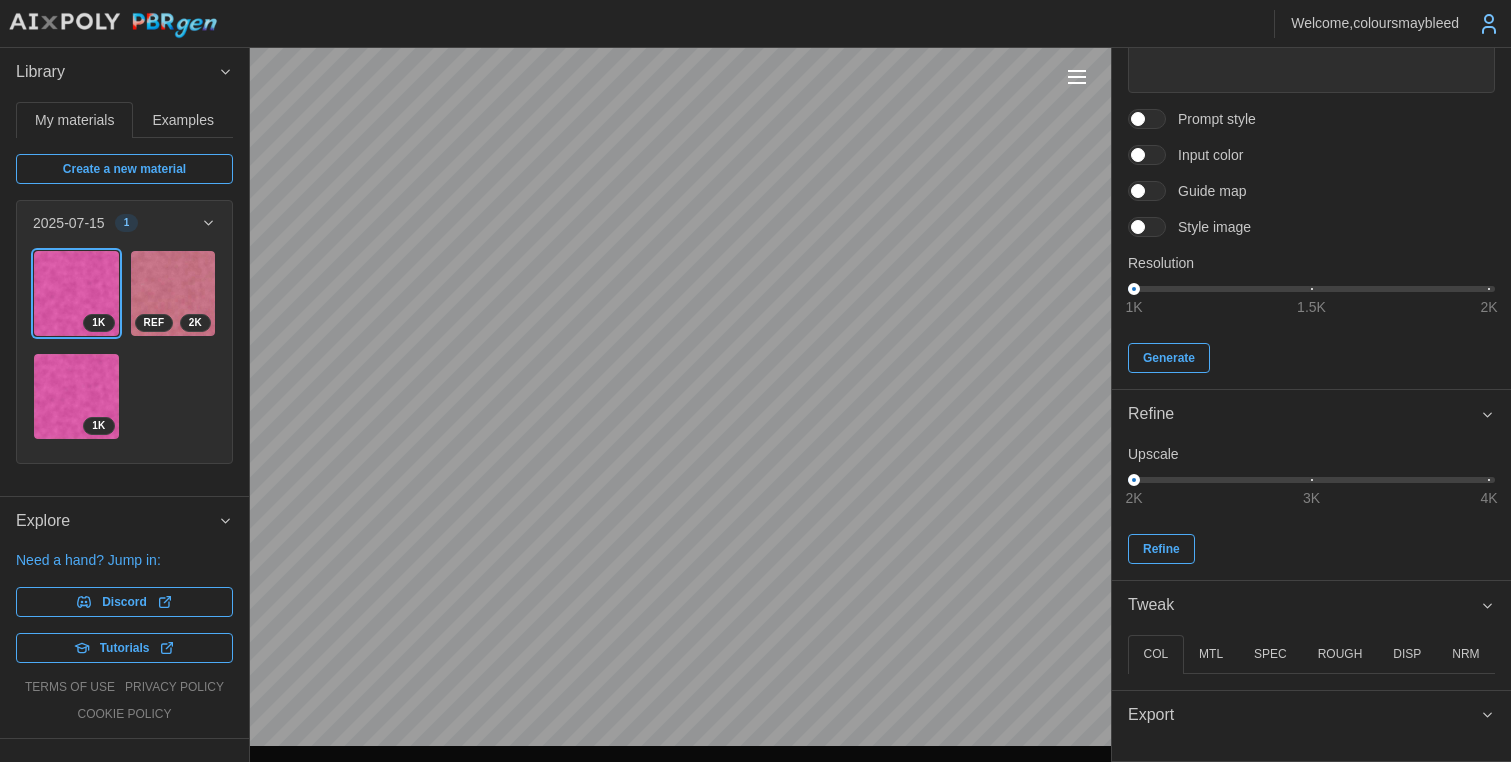 type on "*" 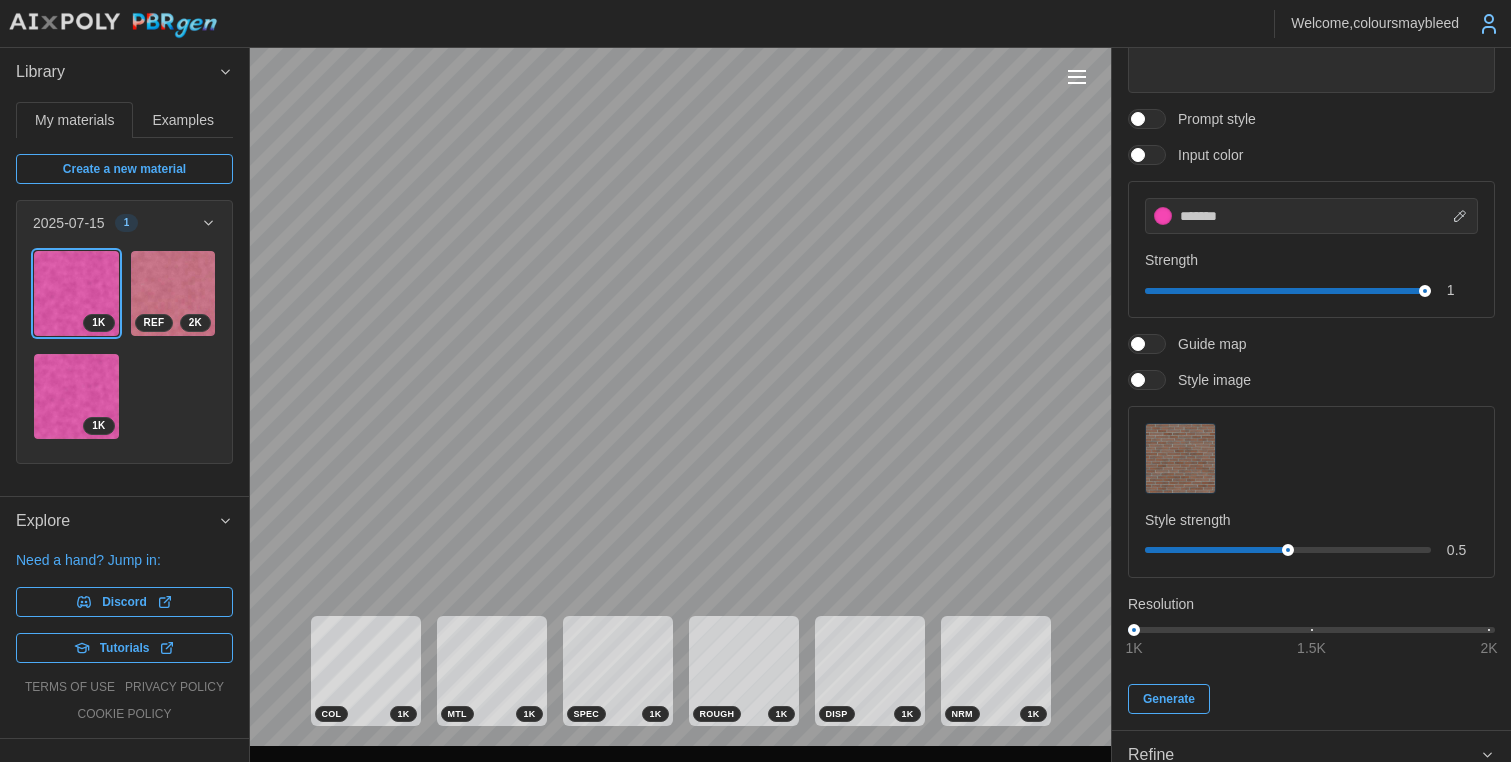 scroll, scrollTop: 202, scrollLeft: 0, axis: vertical 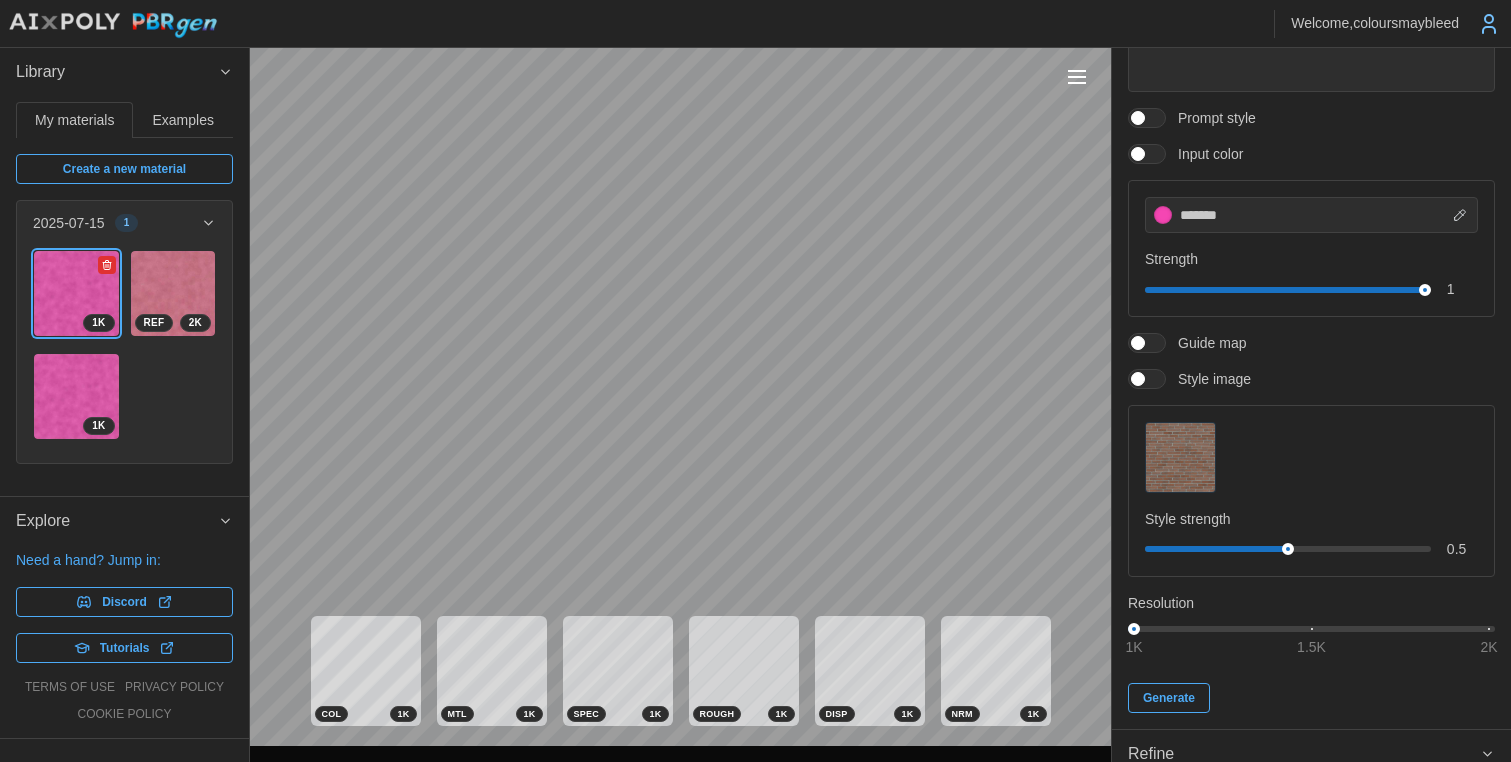 click 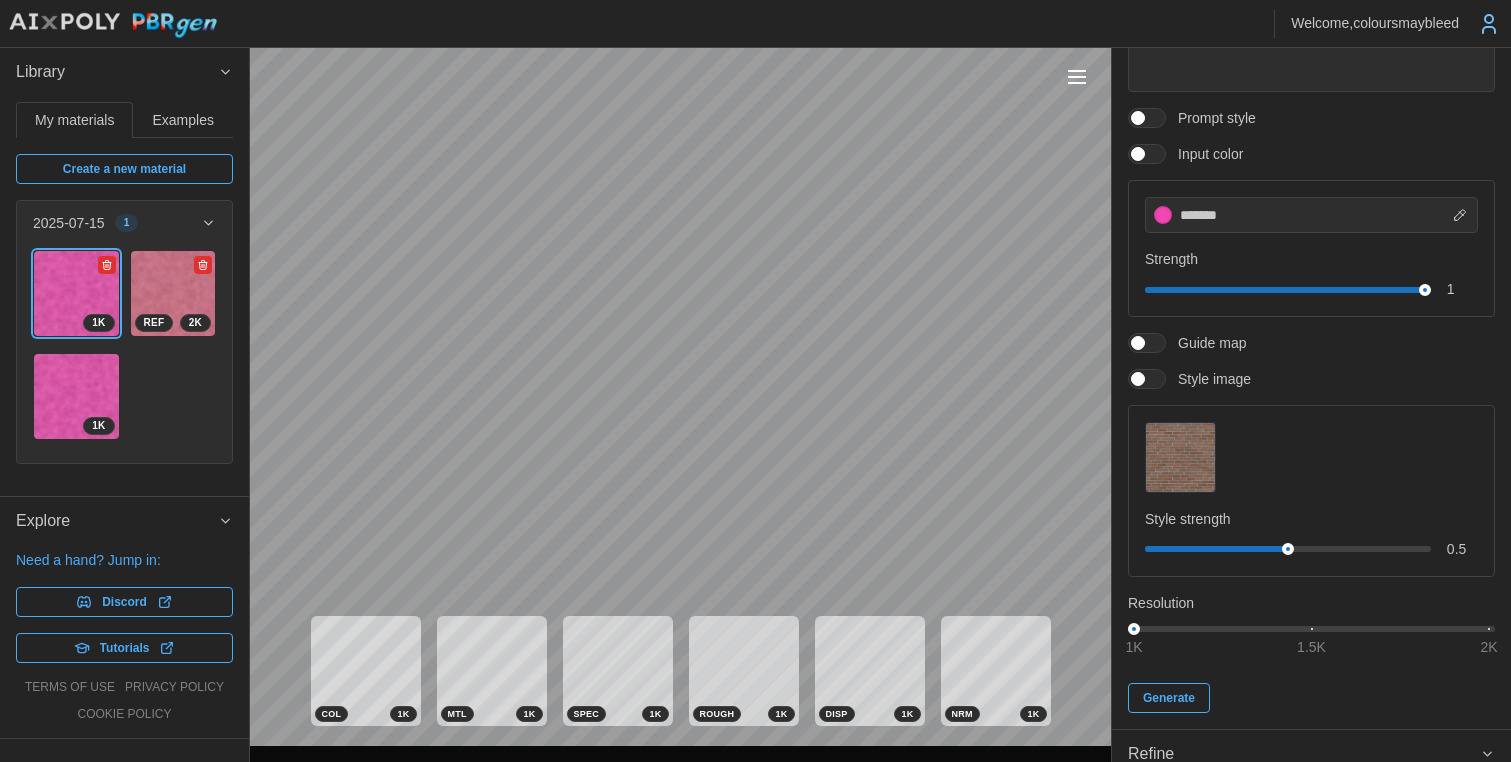 click at bounding box center (173, 293) 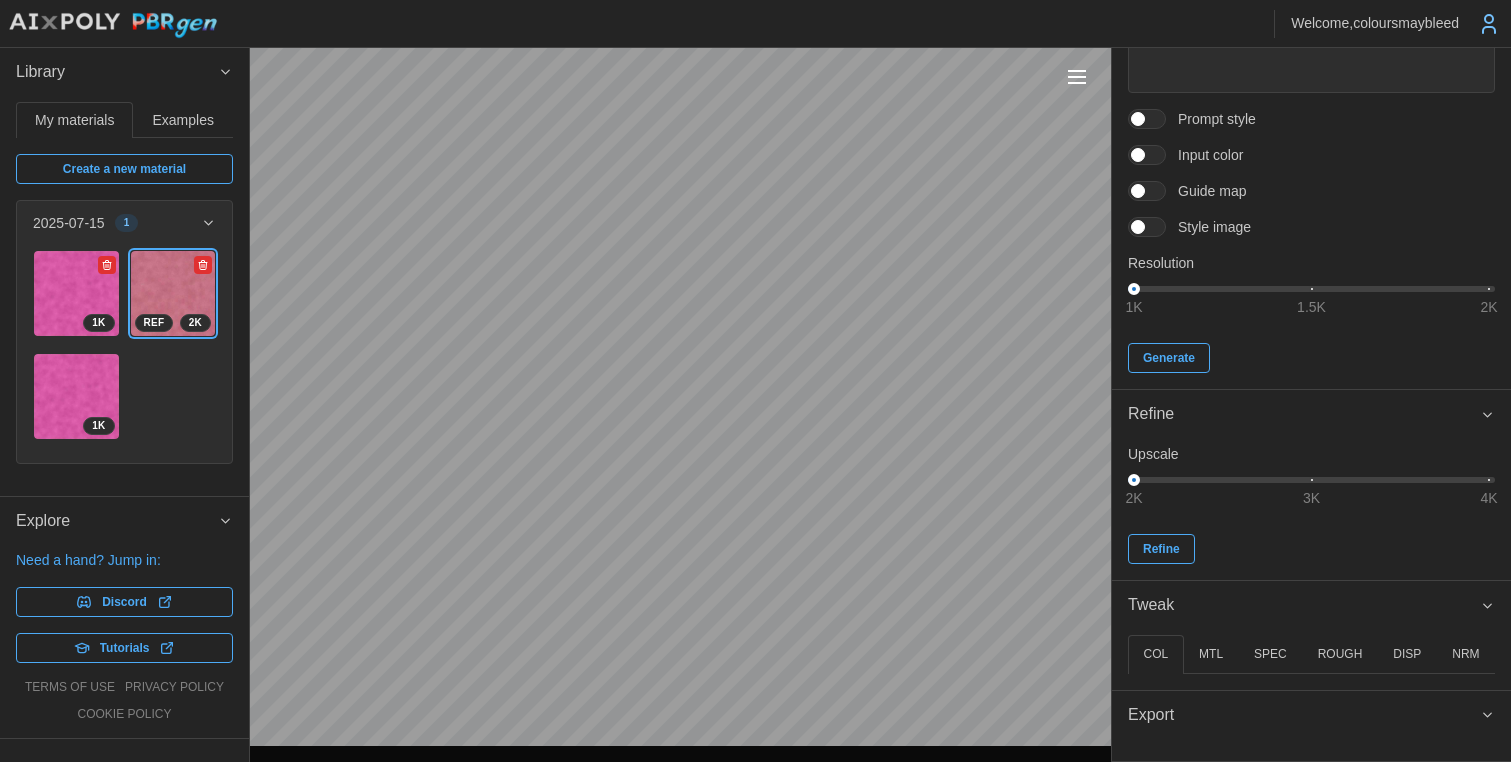 scroll, scrollTop: 201, scrollLeft: 0, axis: vertical 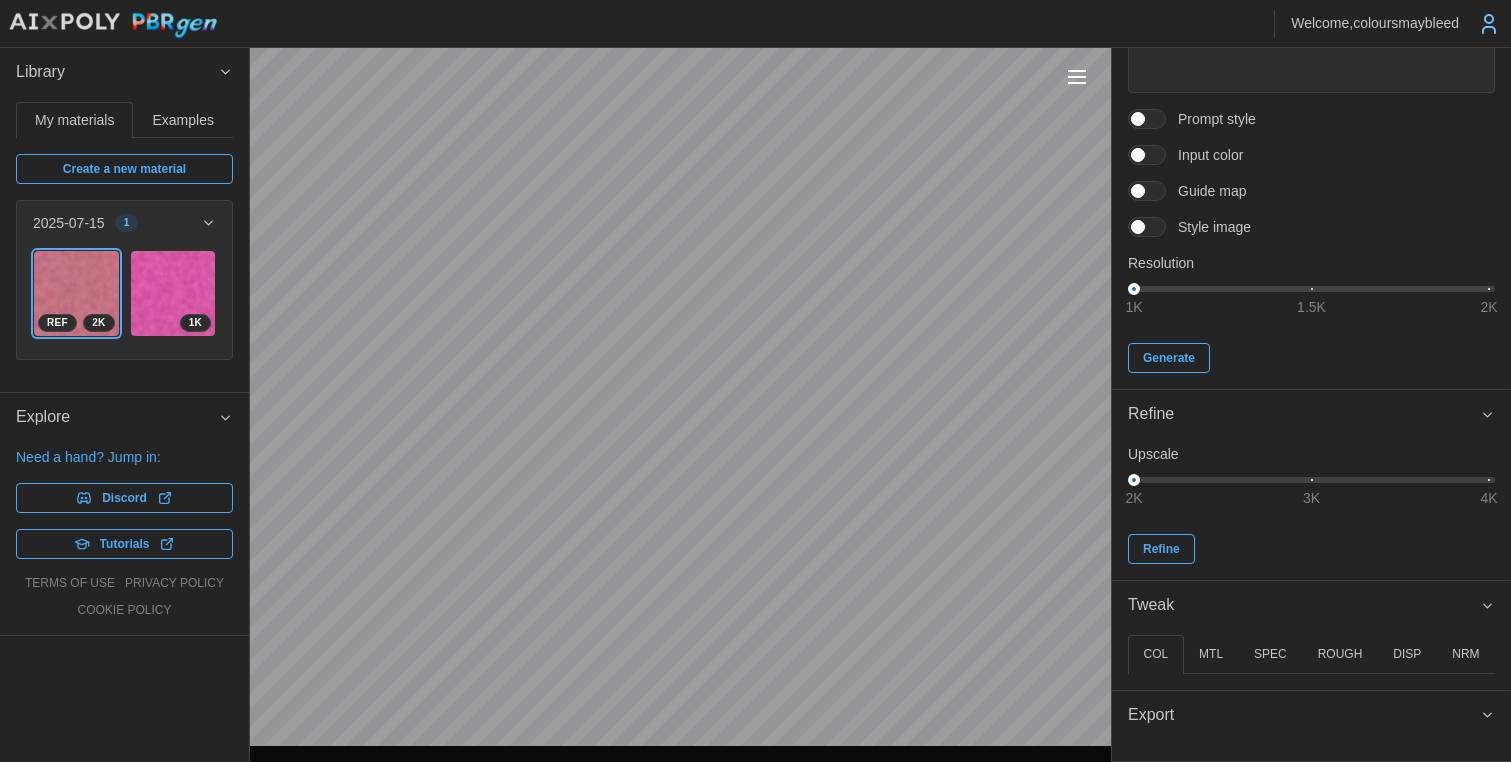 type on "*" 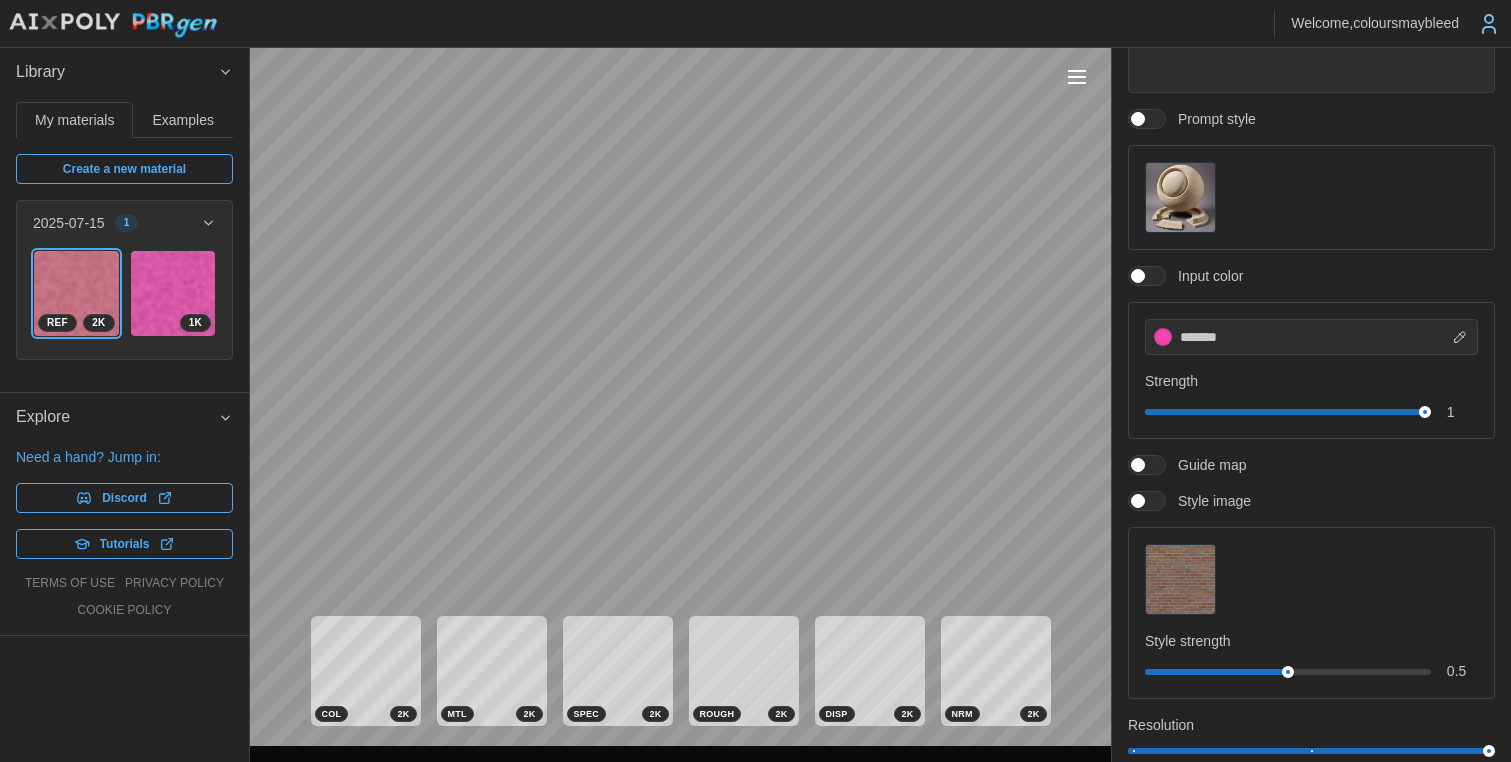 scroll, scrollTop: 202, scrollLeft: 0, axis: vertical 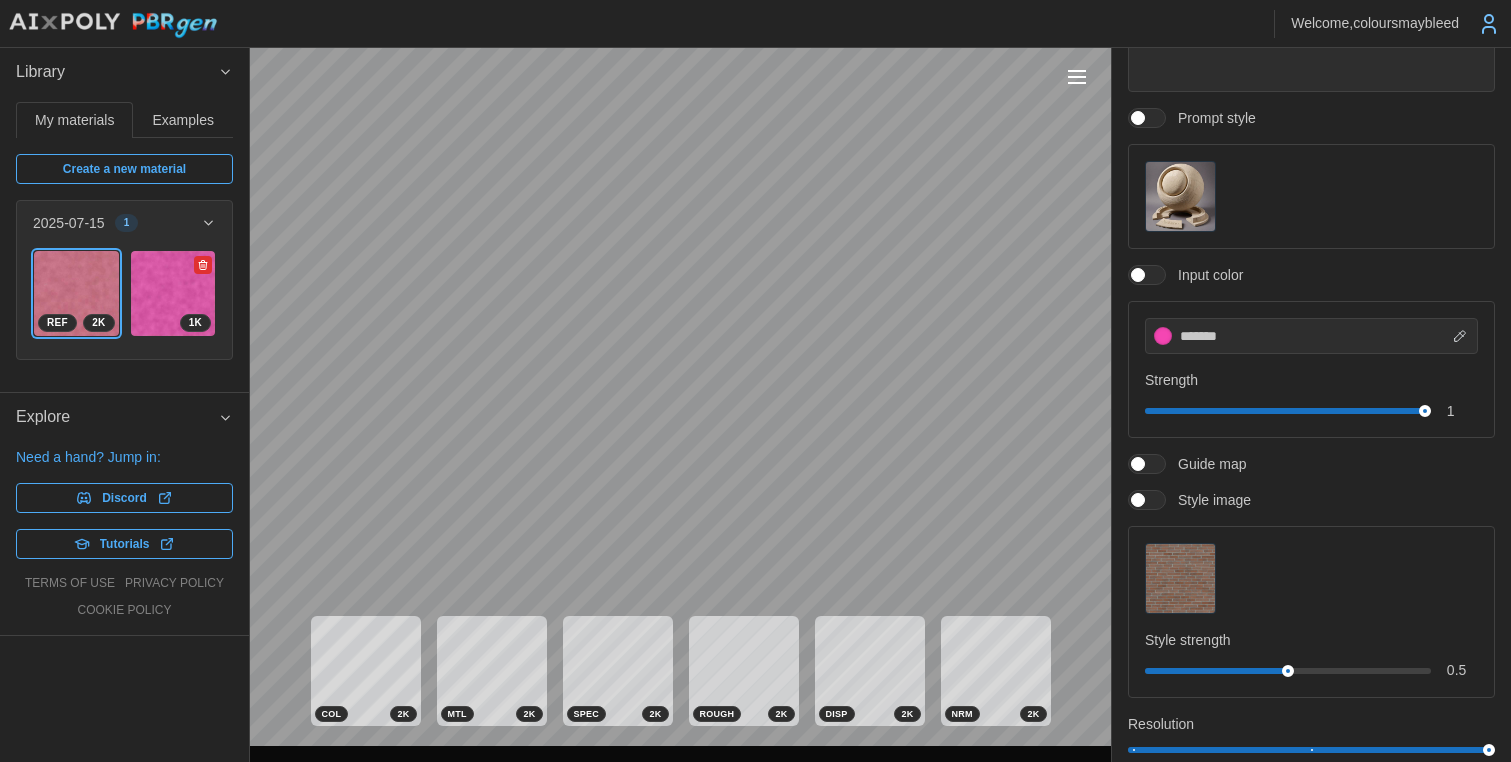 click at bounding box center [173, 293] 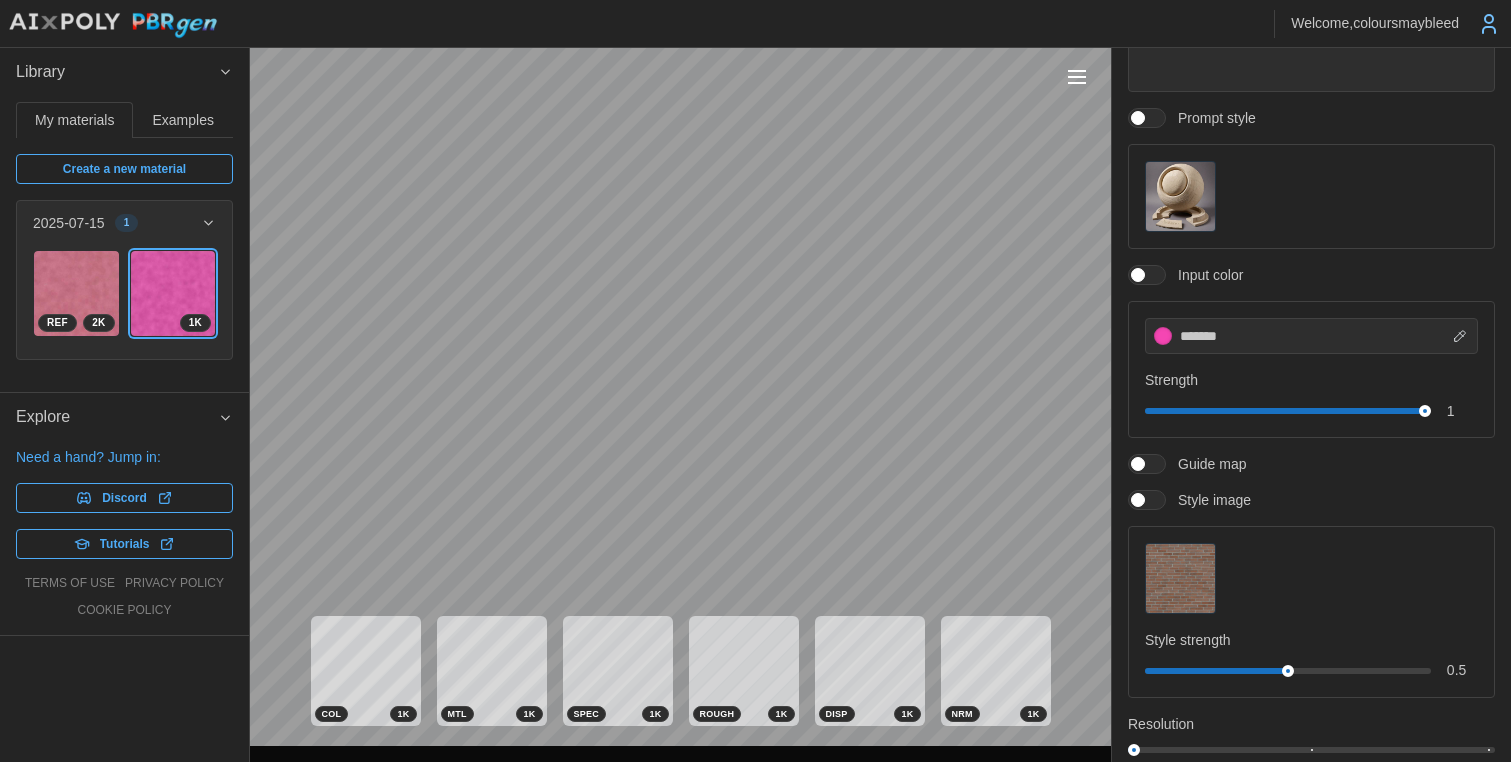 click on "Examples" at bounding box center [183, 120] 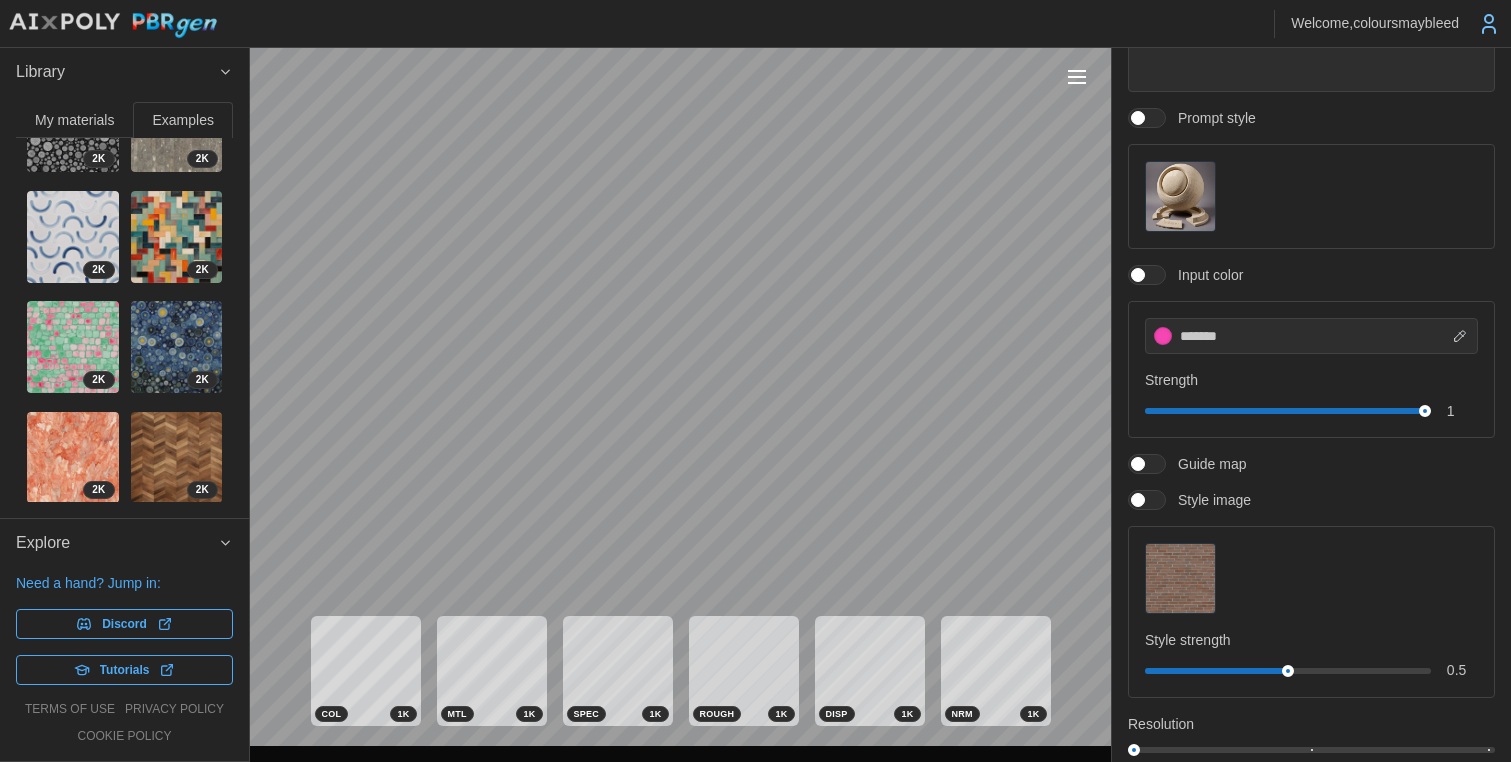 scroll, scrollTop: 0, scrollLeft: 0, axis: both 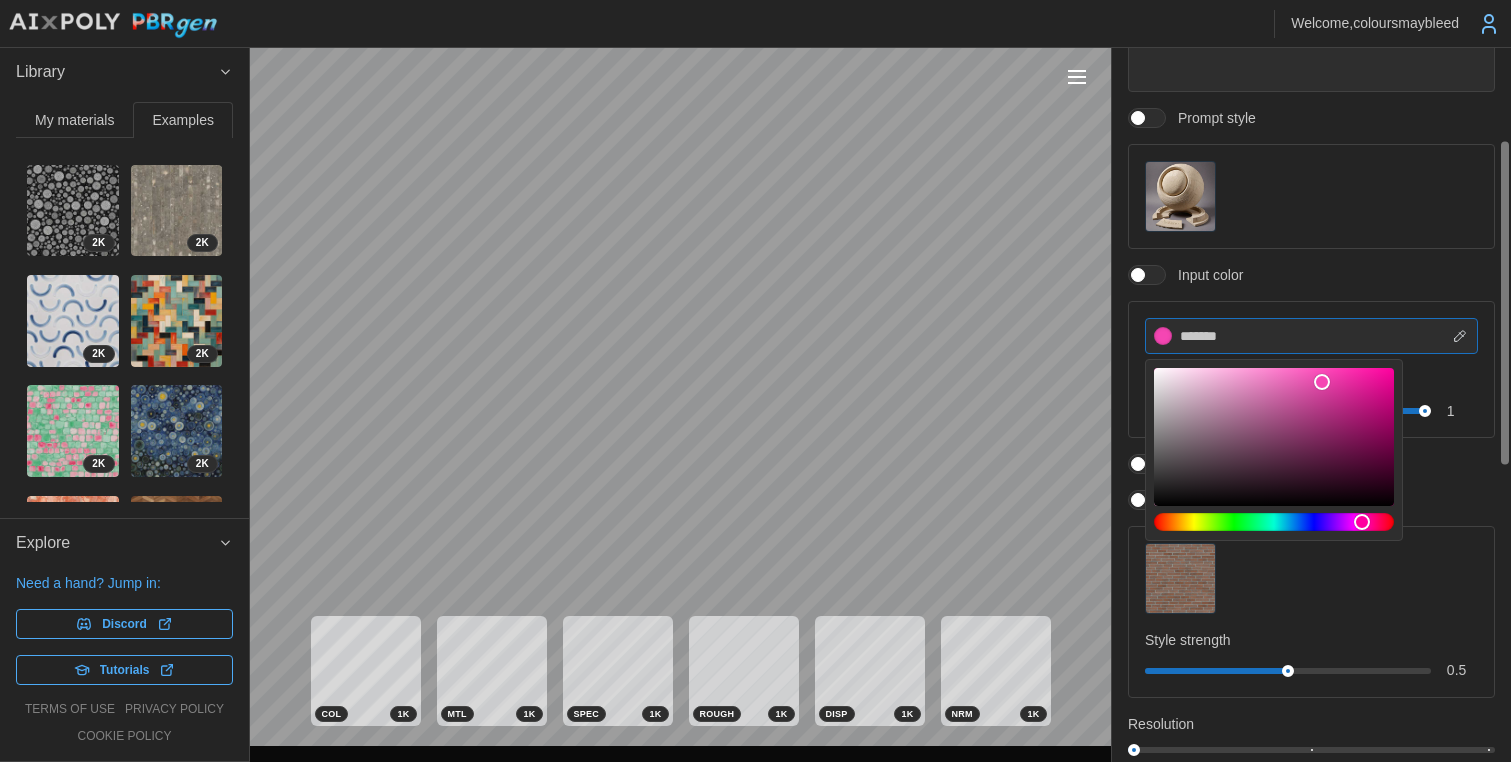 click on "**********" at bounding box center (755, 381) 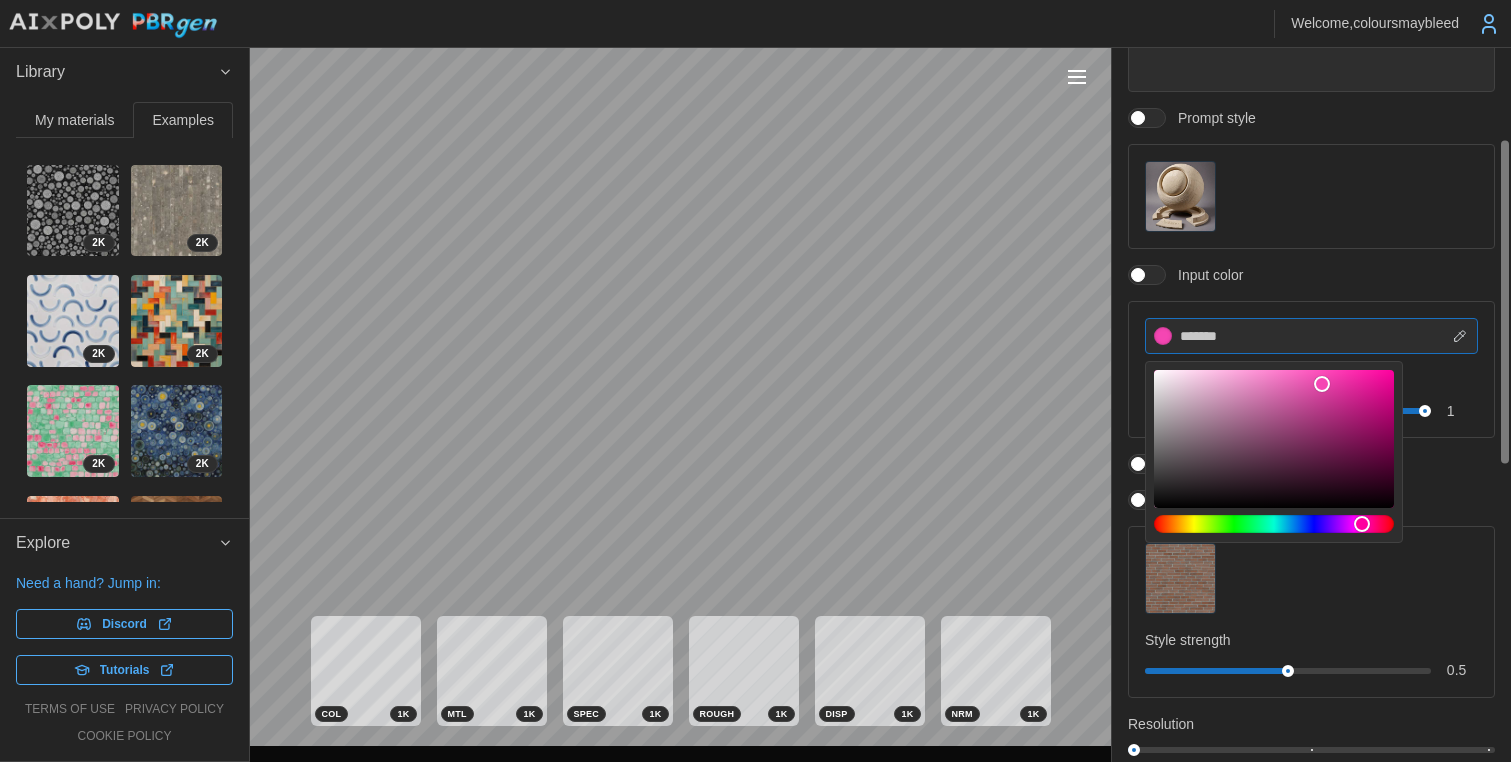 scroll, scrollTop: 0, scrollLeft: 0, axis: both 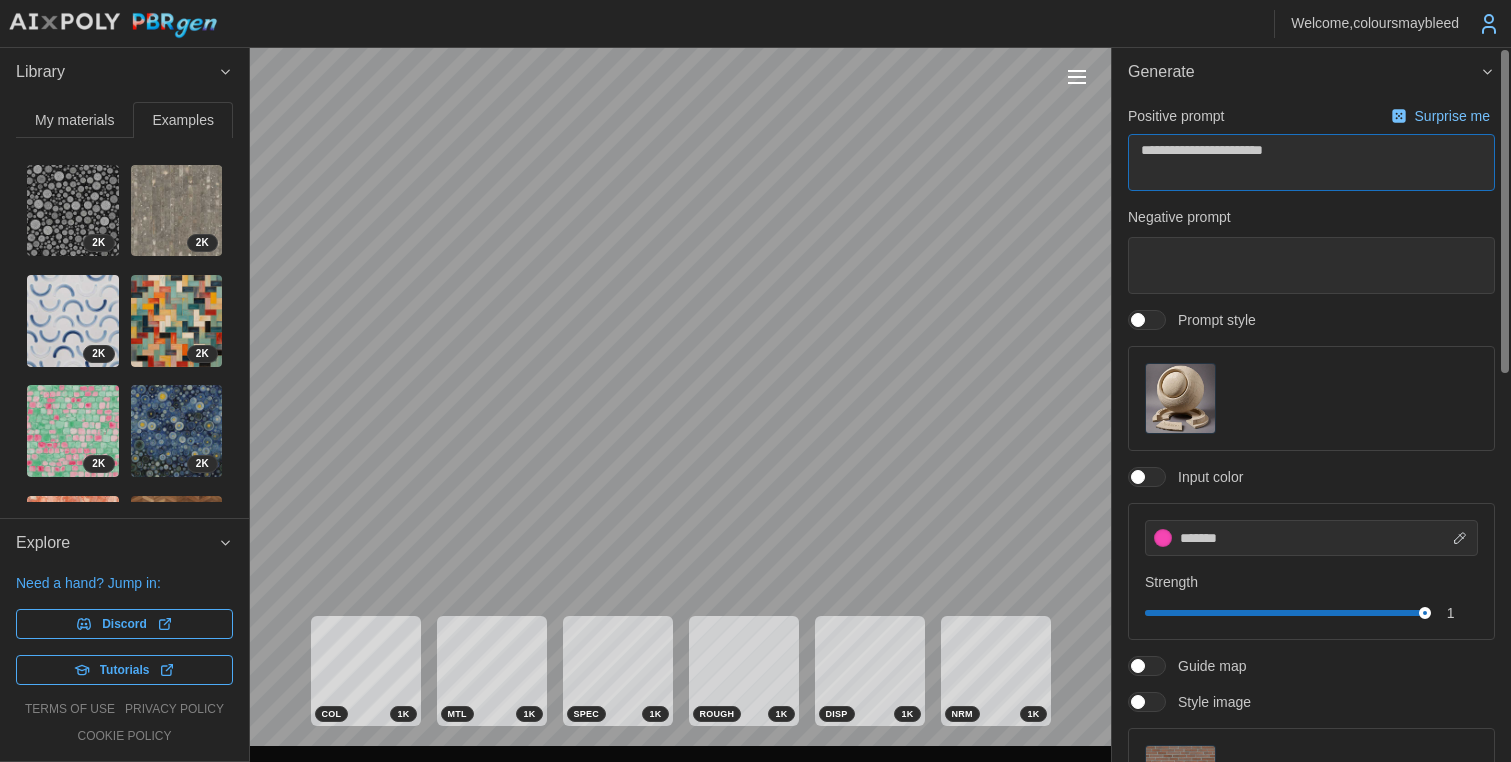 drag, startPoint x: 1168, startPoint y: 151, endPoint x: 1116, endPoint y: 154, distance: 52.086468 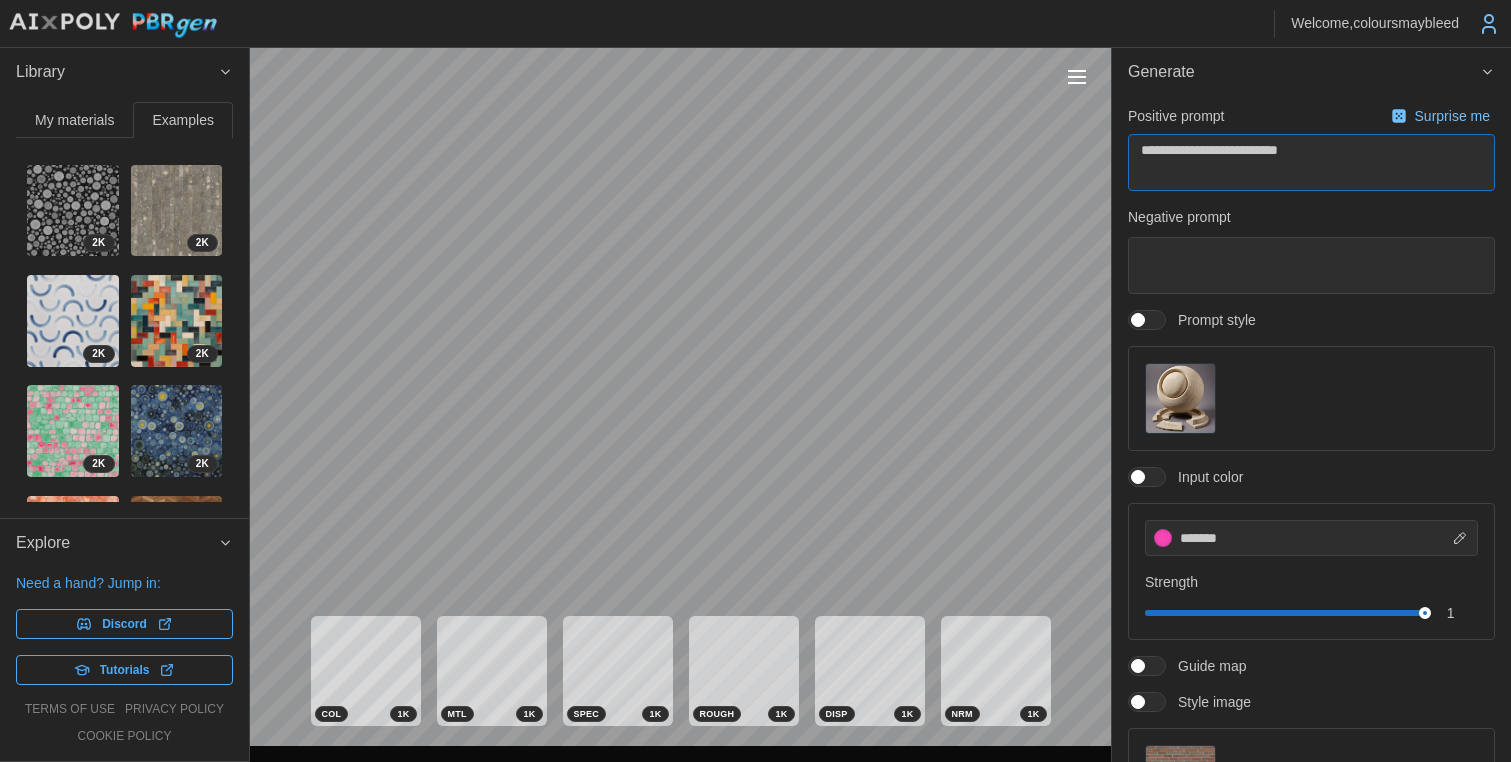 type on "**********" 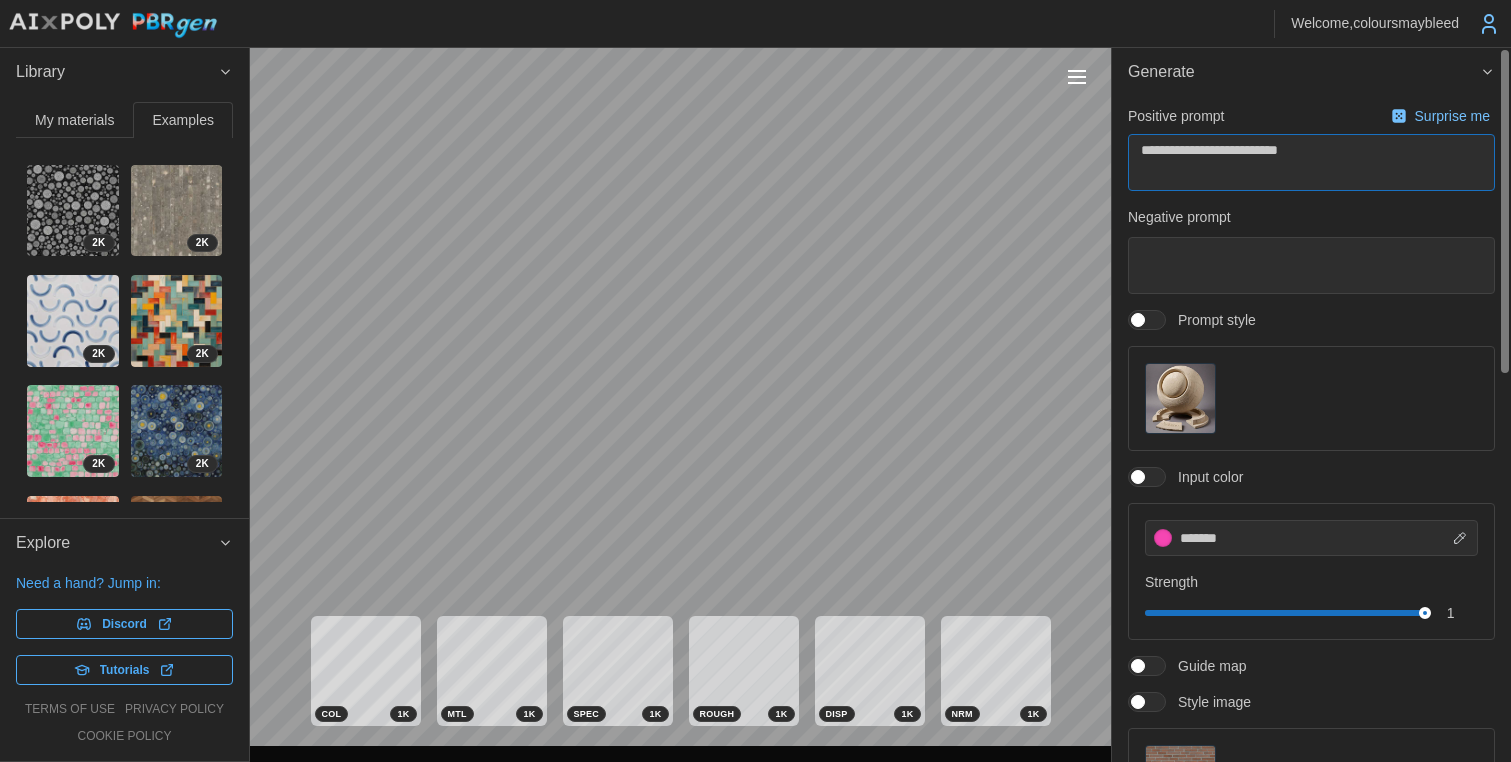 drag, startPoint x: 1237, startPoint y: 151, endPoint x: 1271, endPoint y: 149, distance: 34.058773 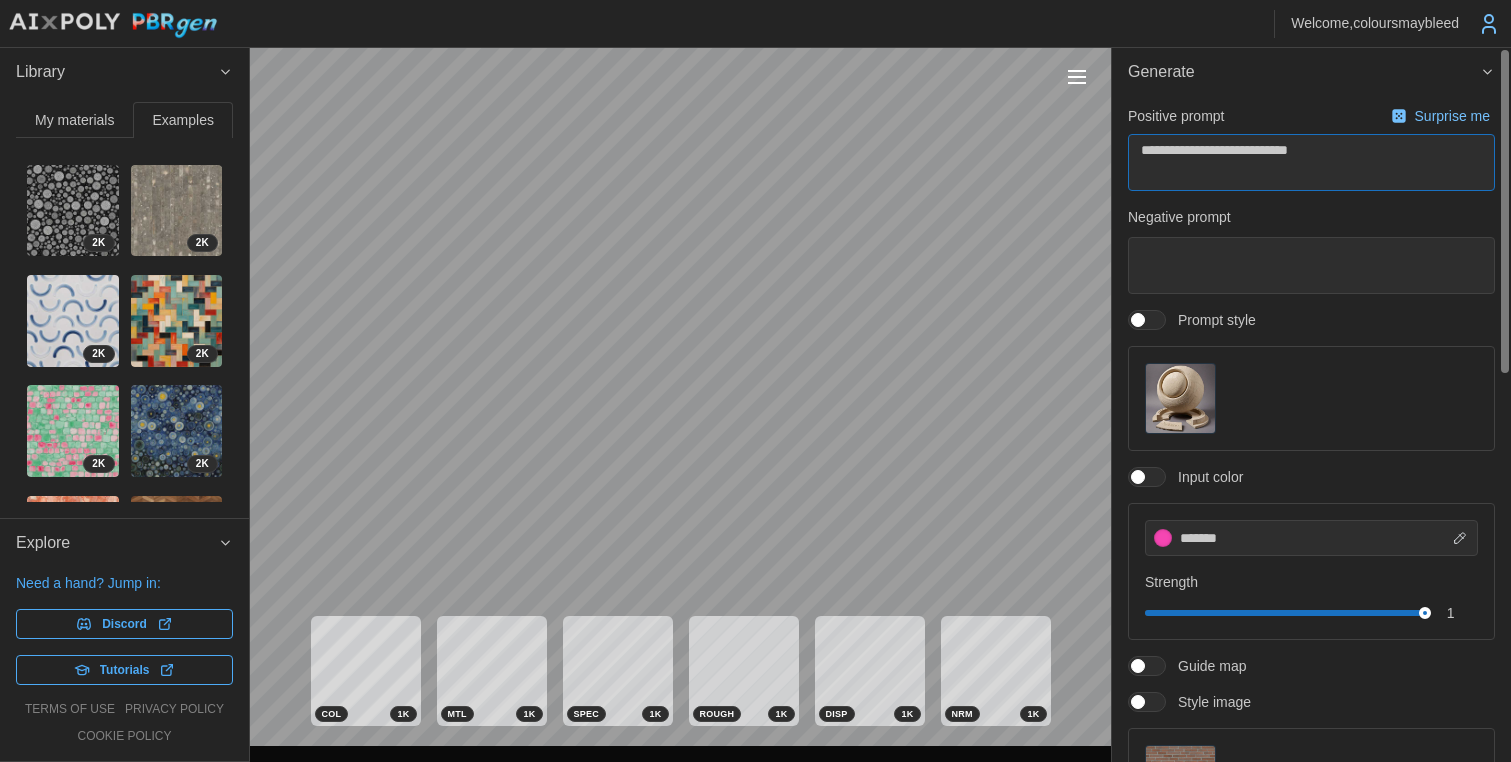 drag, startPoint x: 1306, startPoint y: 151, endPoint x: 1445, endPoint y: 151, distance: 139 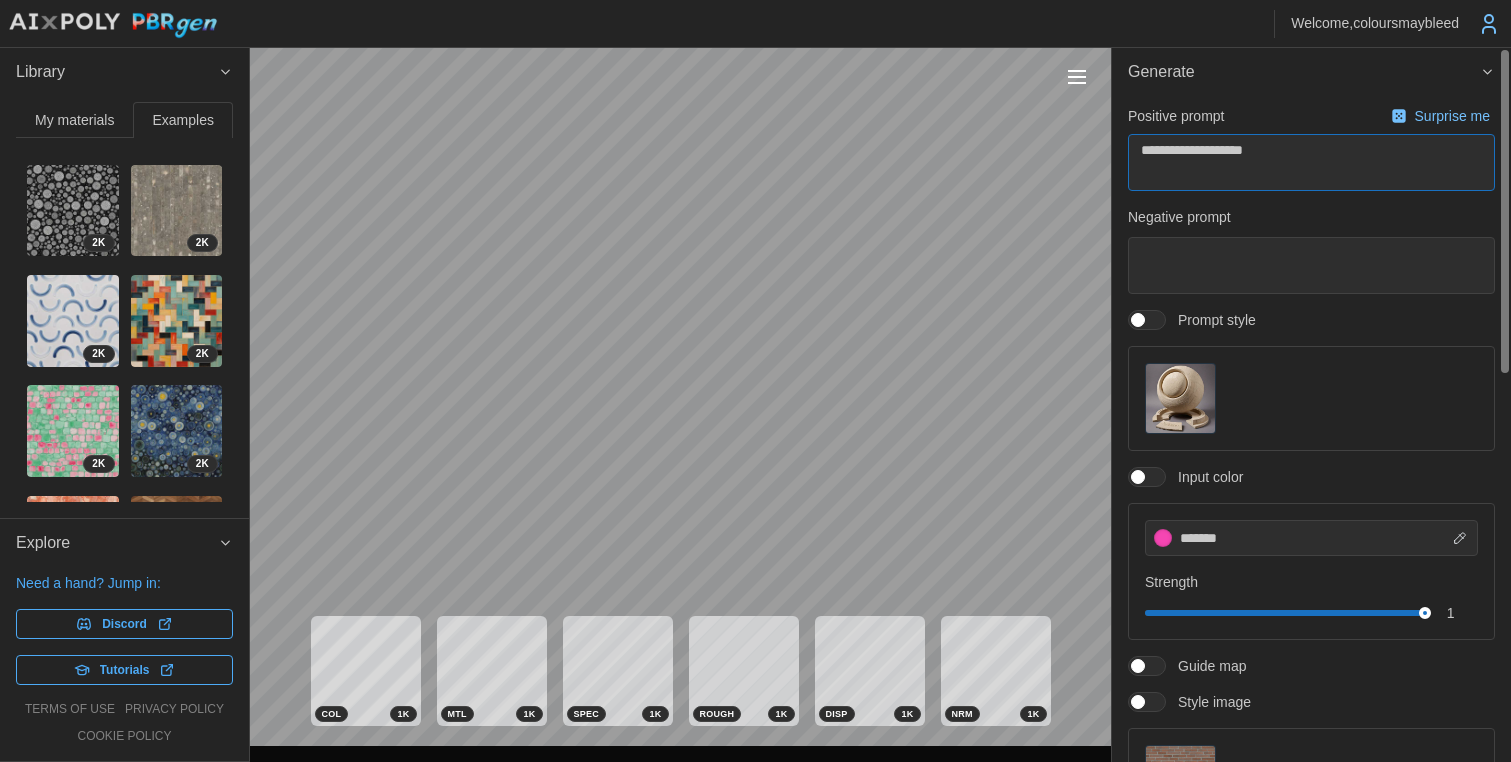 type on "*" 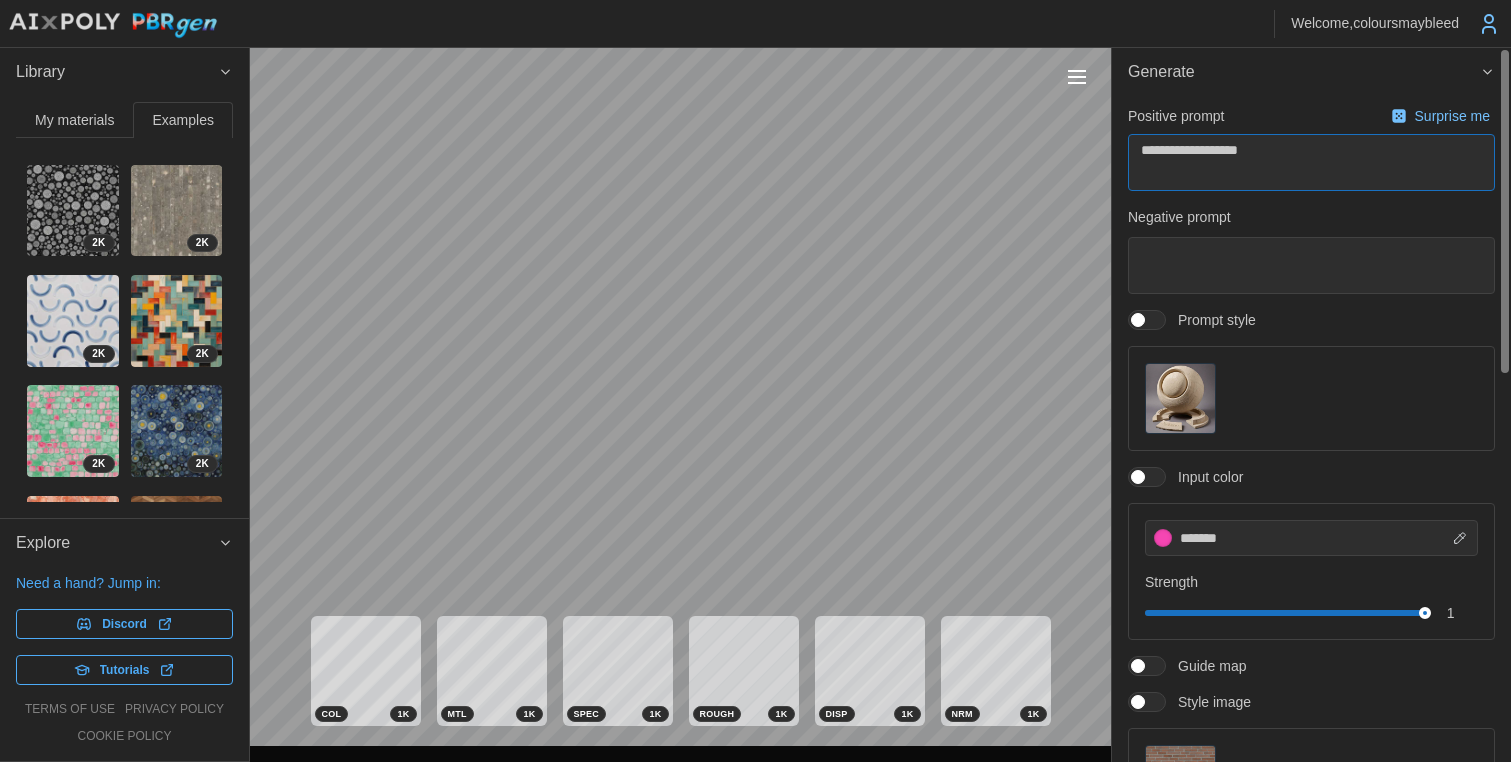 type on "**********" 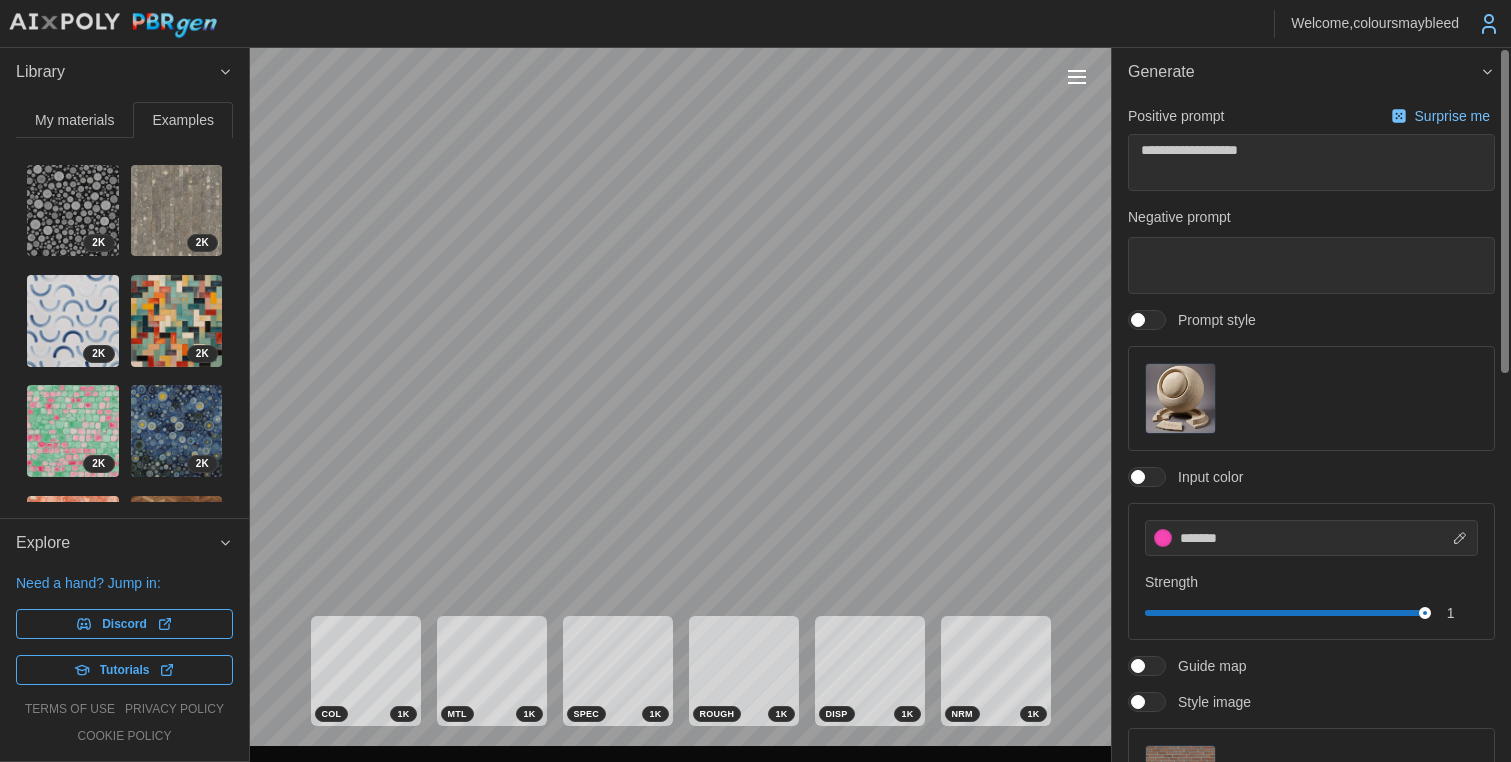 click on "Prompt style" at bounding box center [1311, 320] 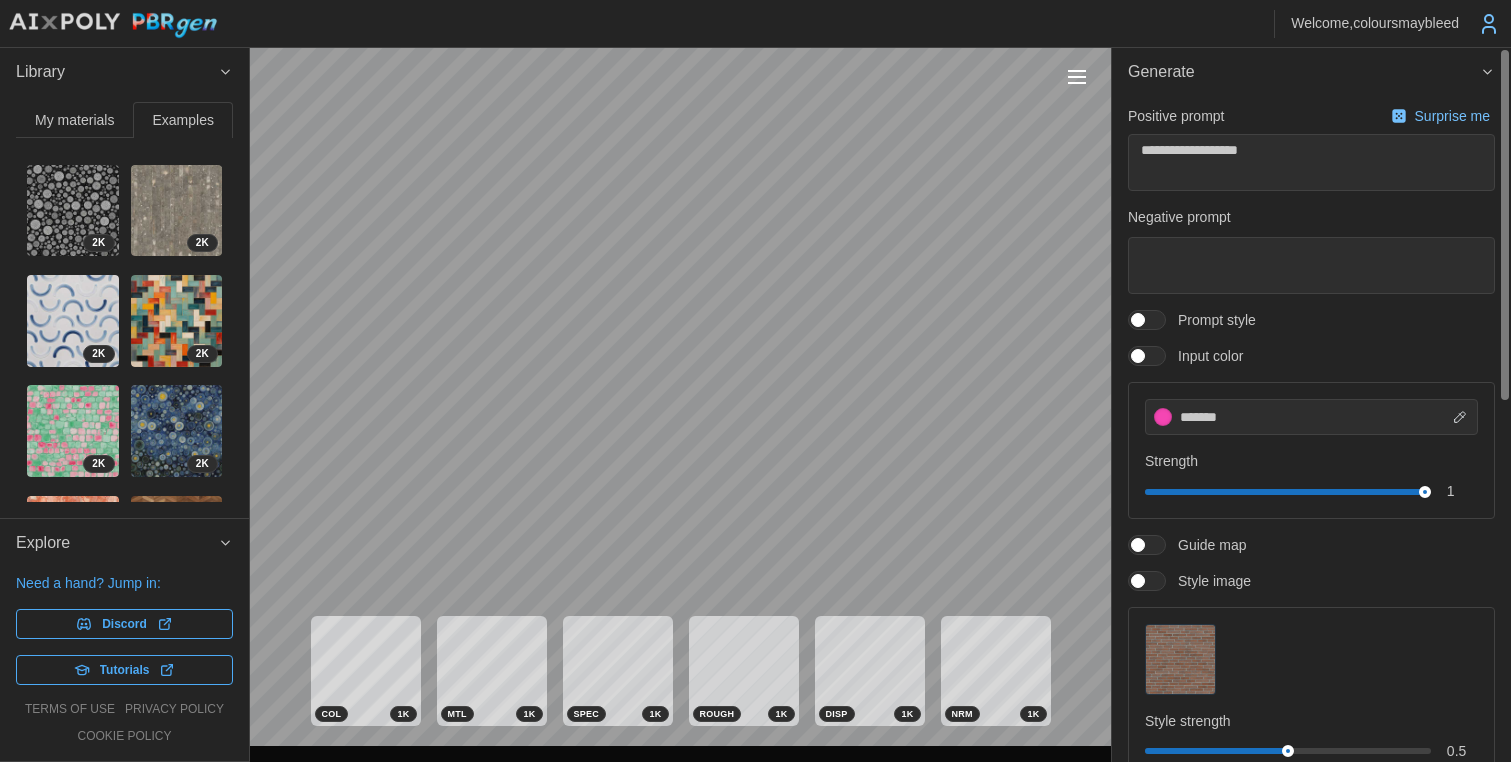 click at bounding box center (1138, 356) 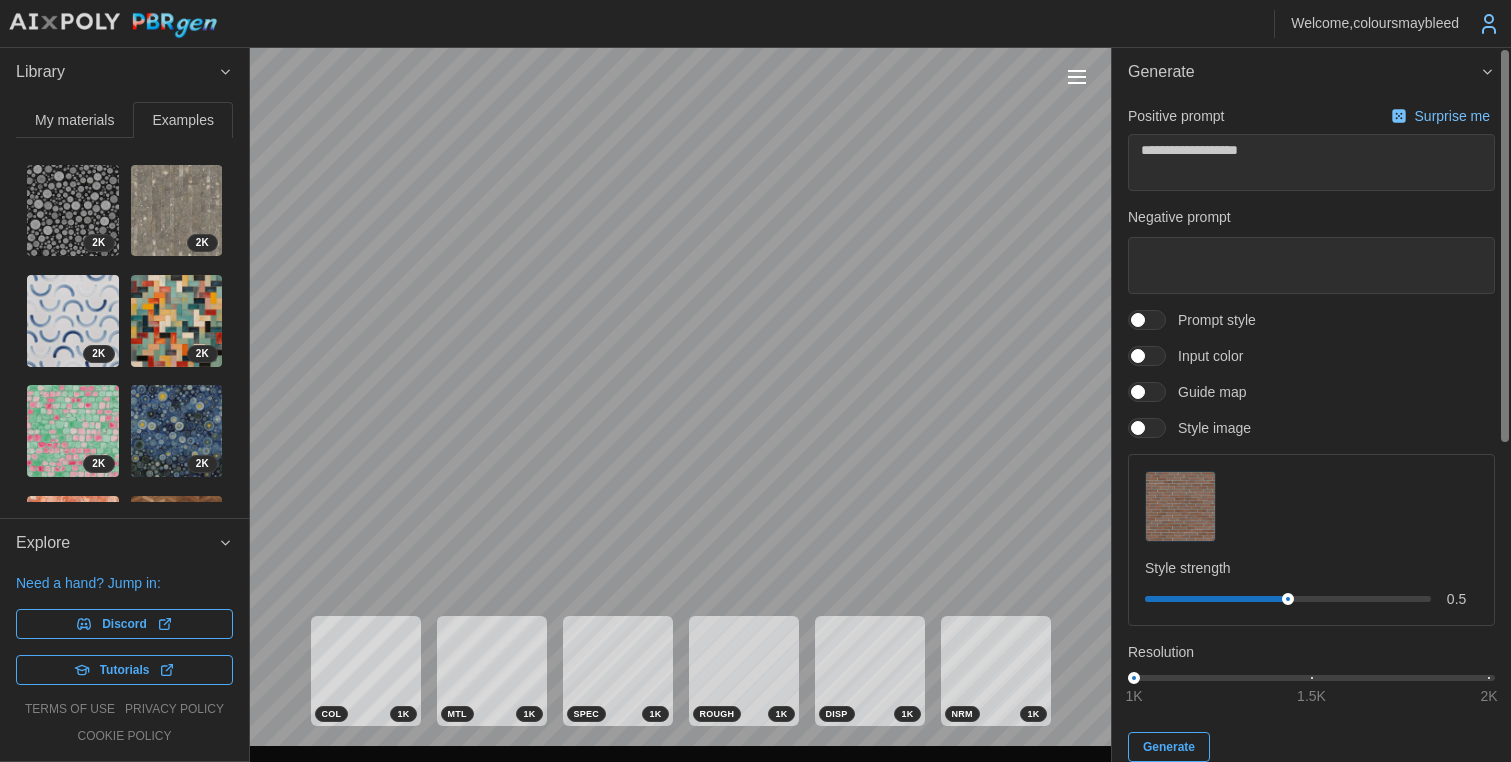 click at bounding box center (1138, 428) 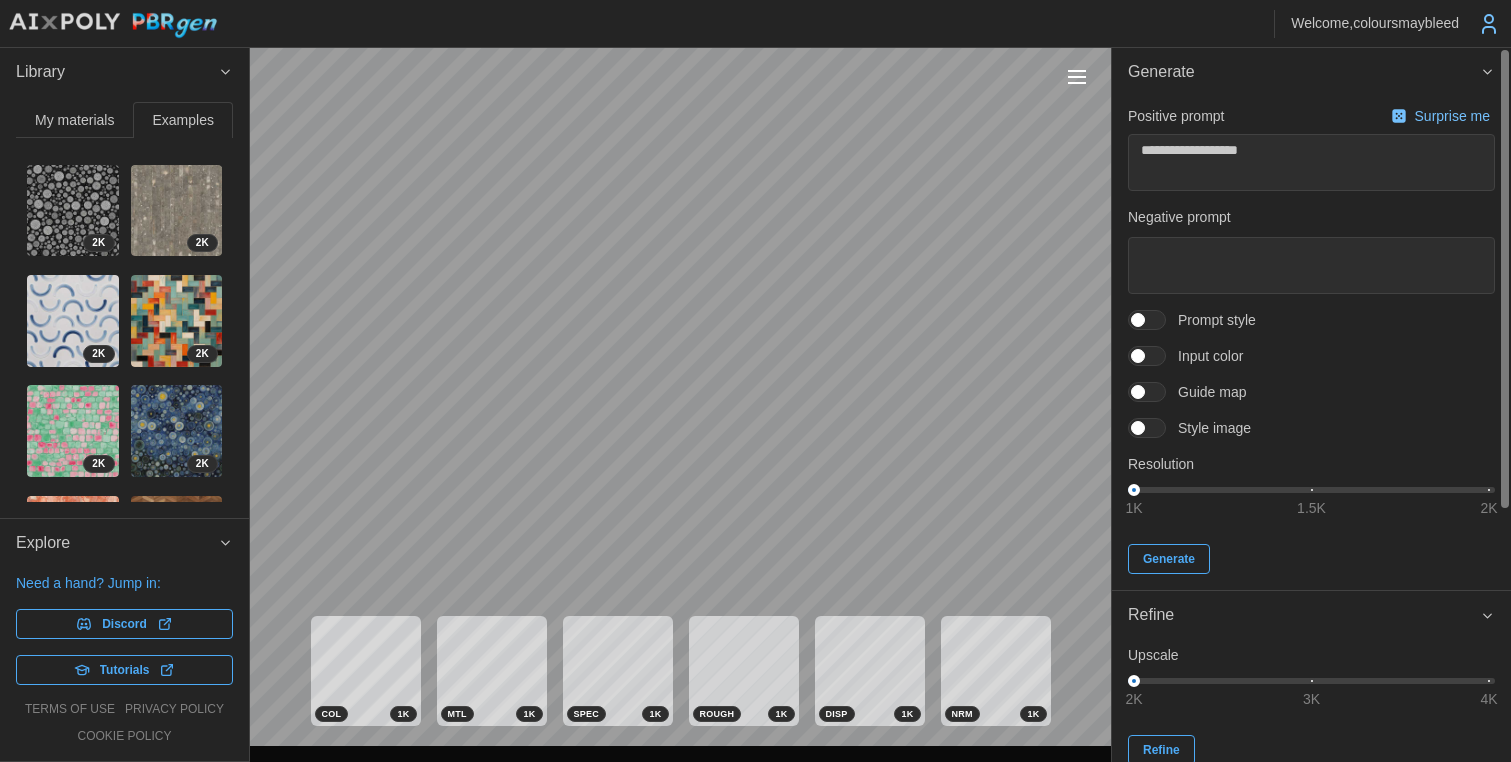 click at bounding box center (1138, 428) 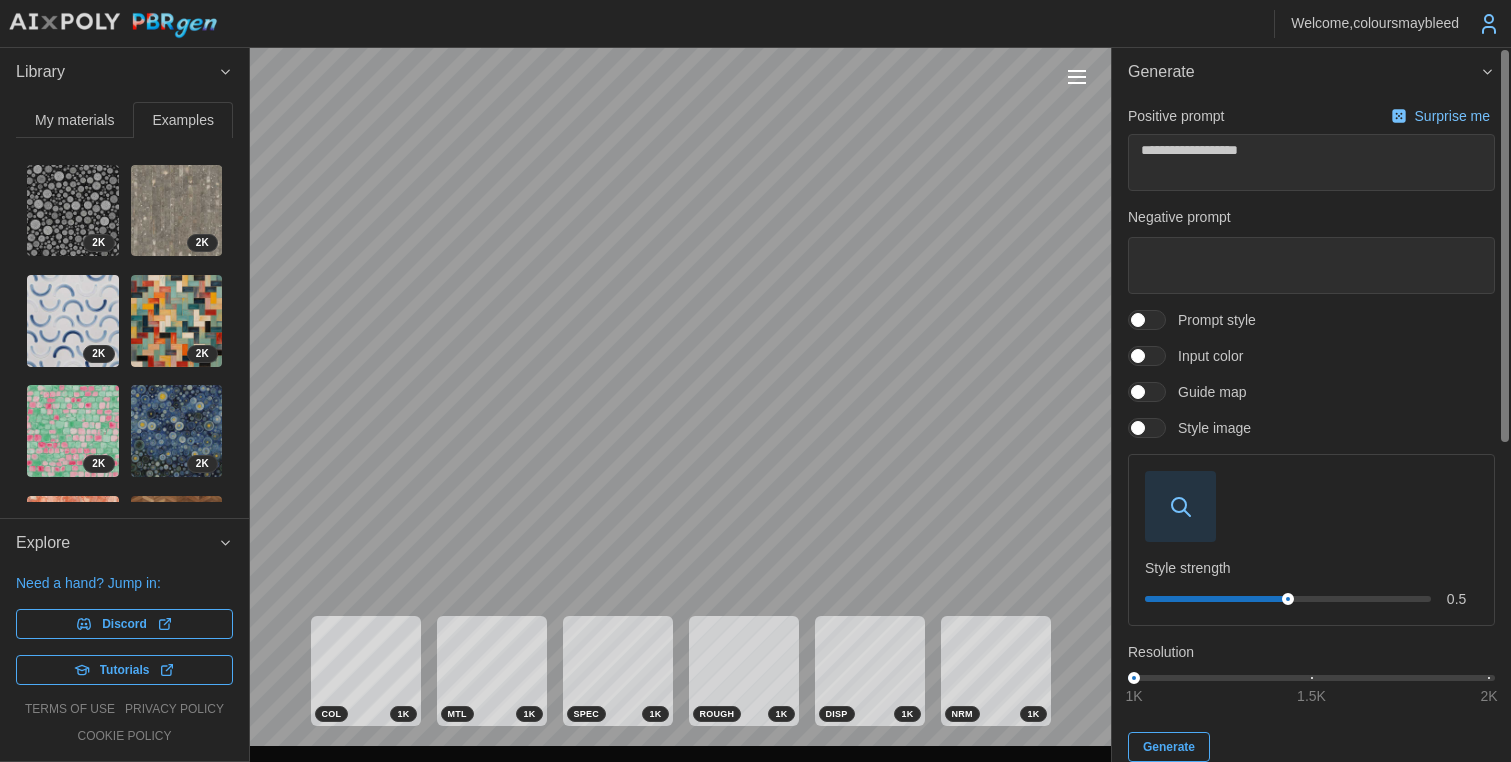 click 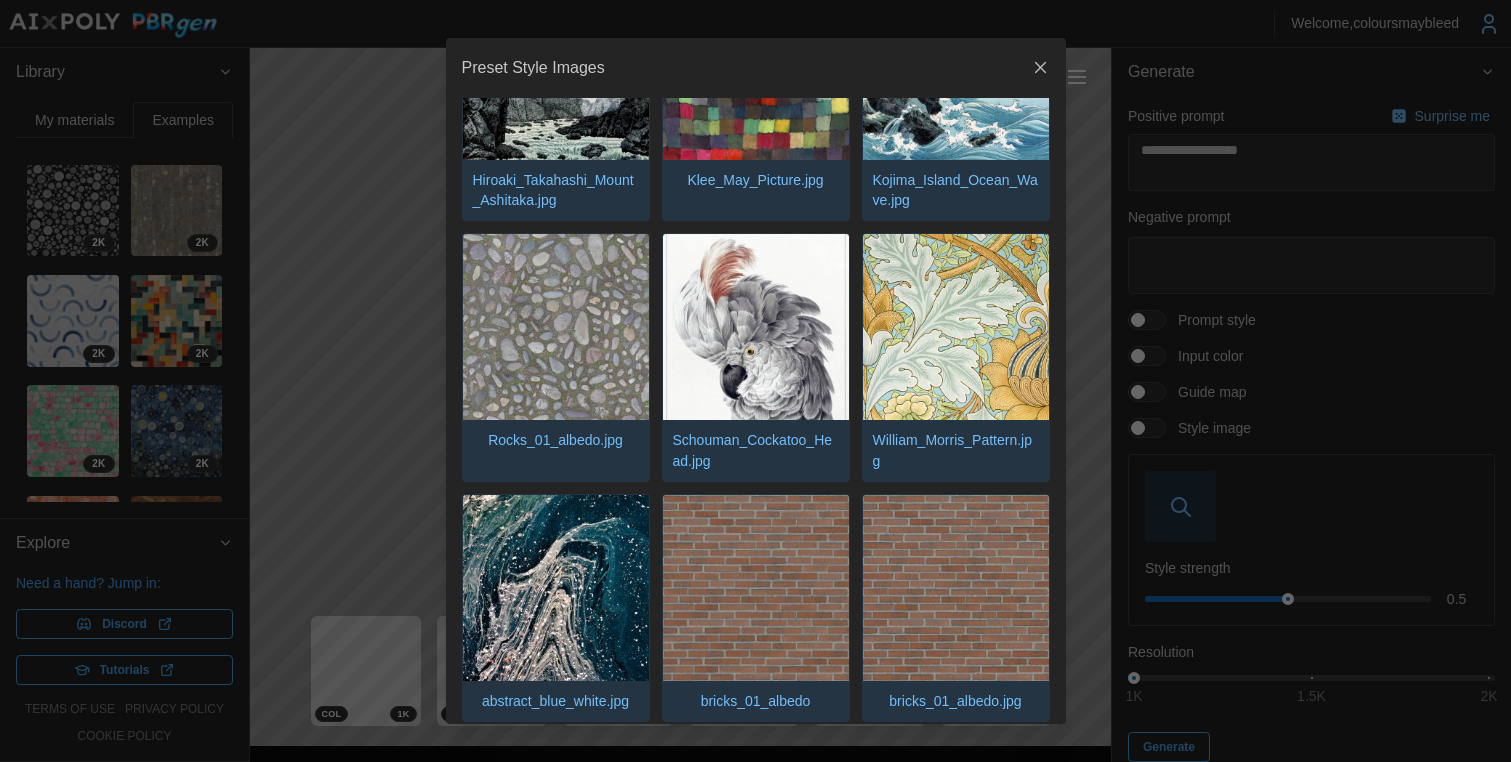 scroll, scrollTop: 456, scrollLeft: 0, axis: vertical 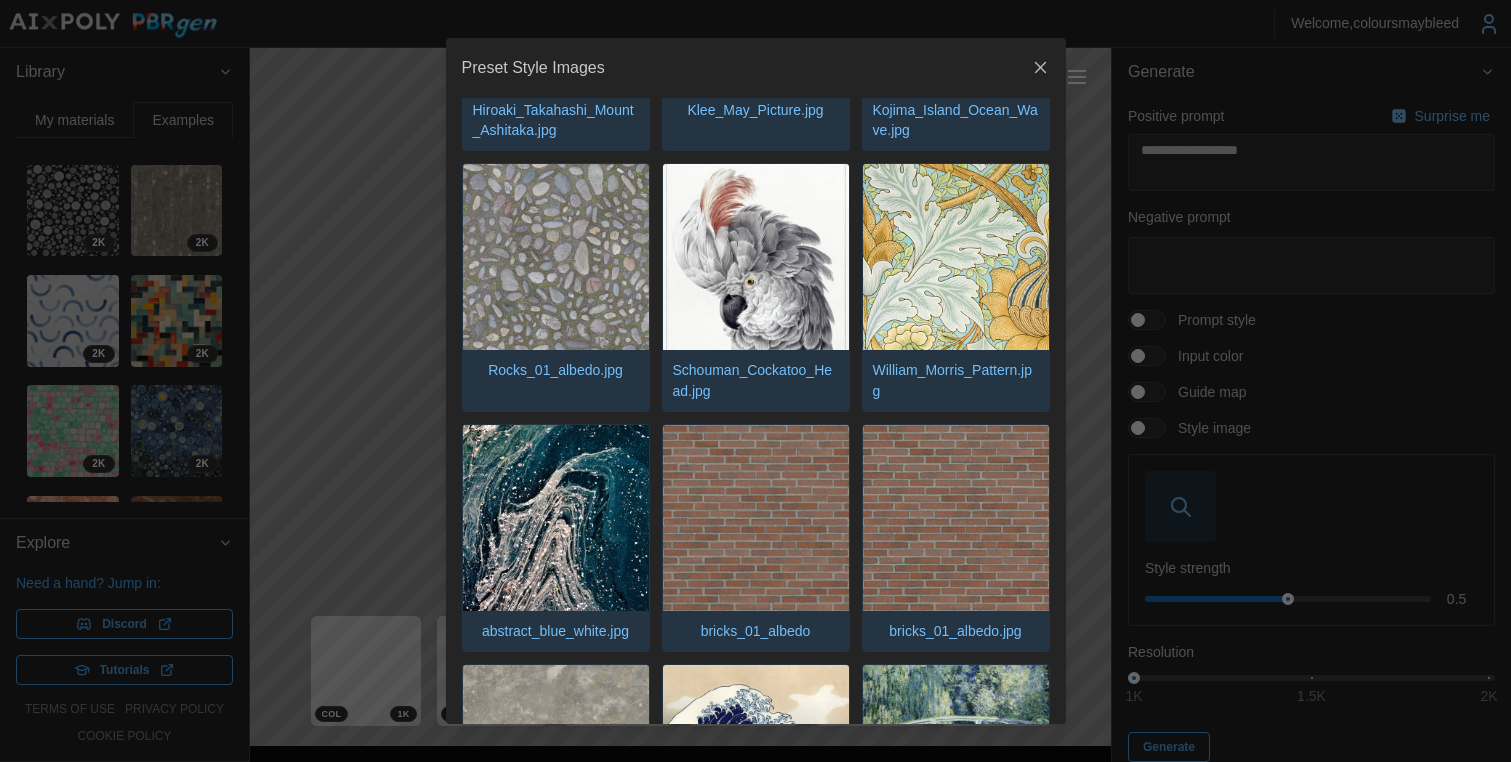 click at bounding box center (755, 381) 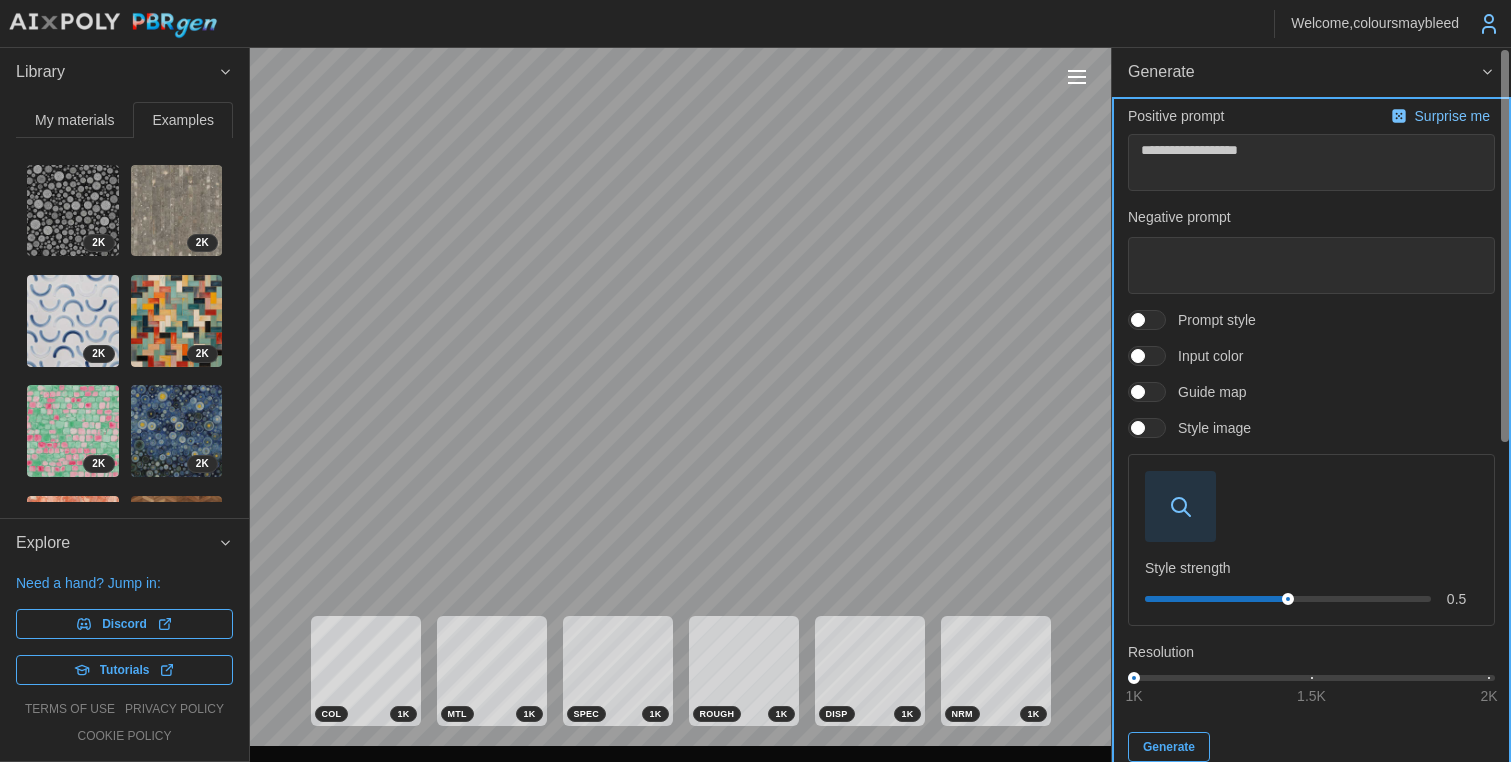 click on "Generate" at bounding box center (1169, 747) 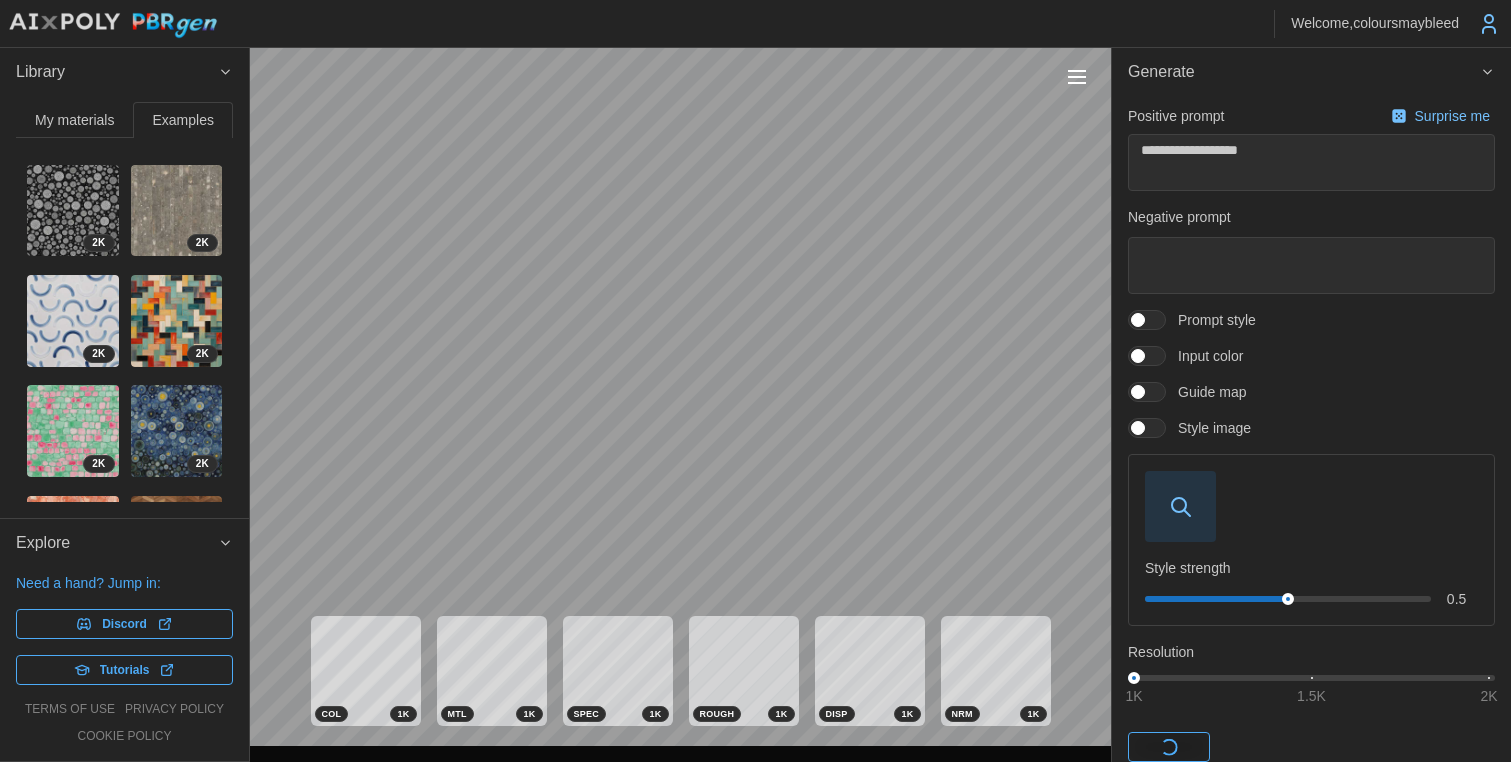 click on "My materials" at bounding box center [74, 120] 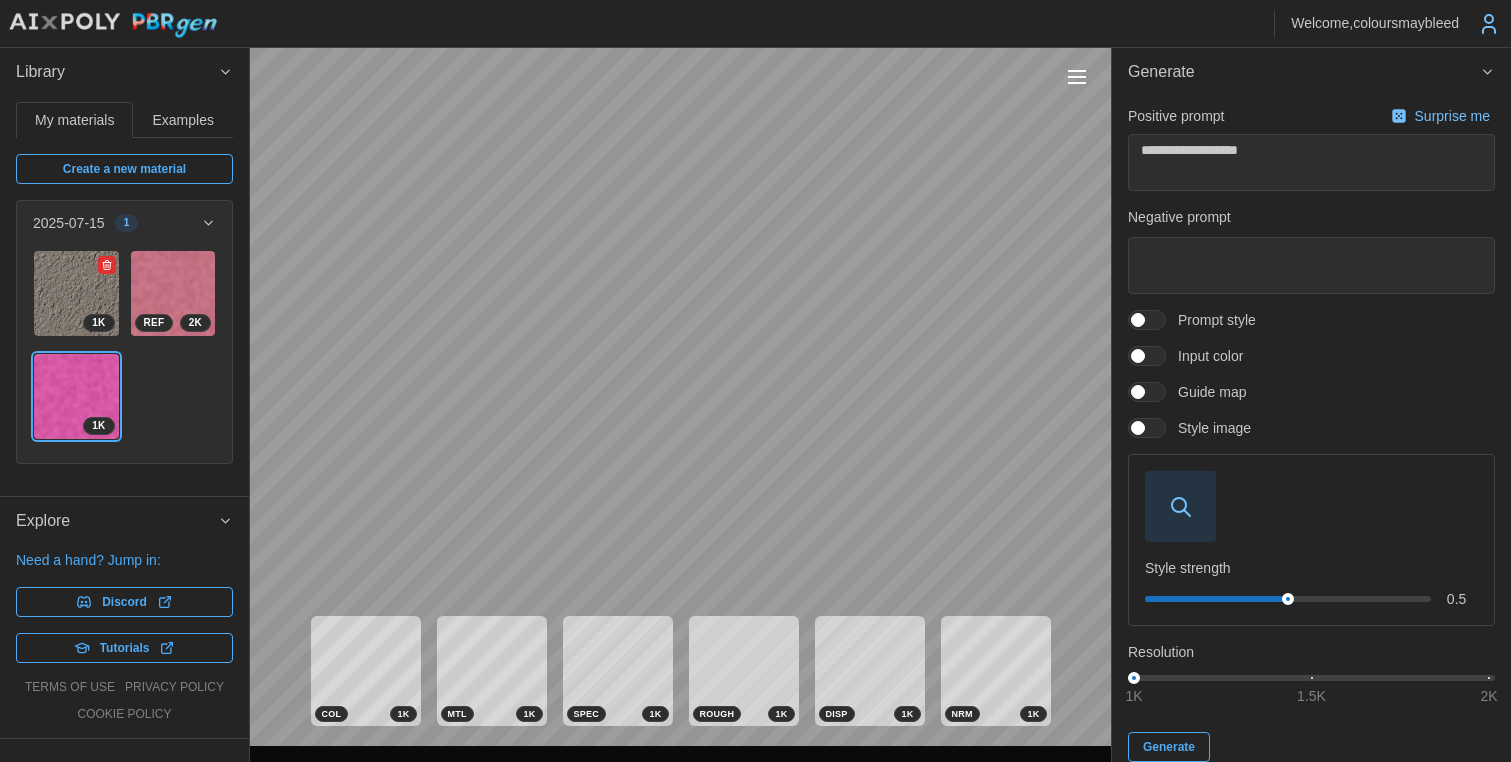 click at bounding box center [76, 293] 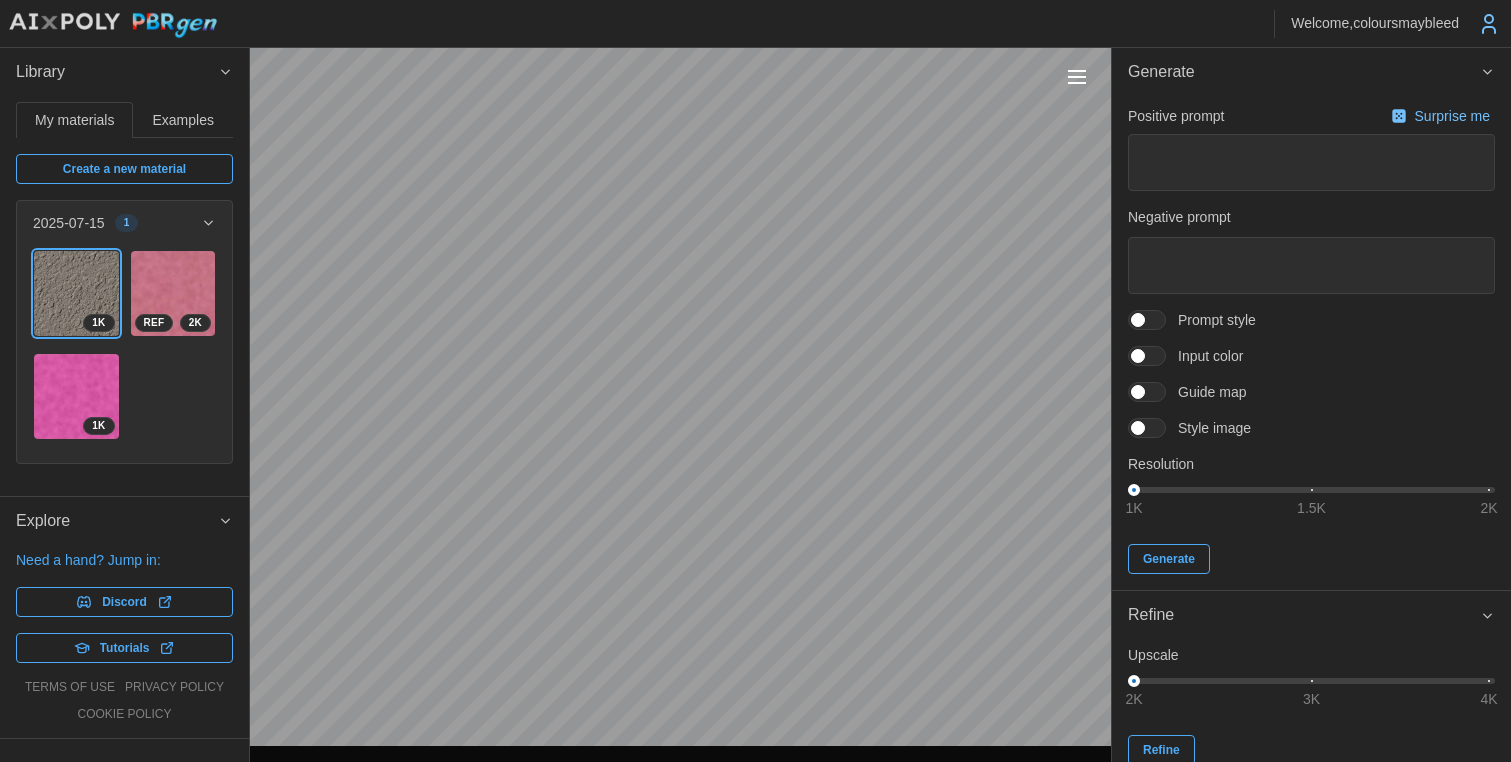 type on "*" 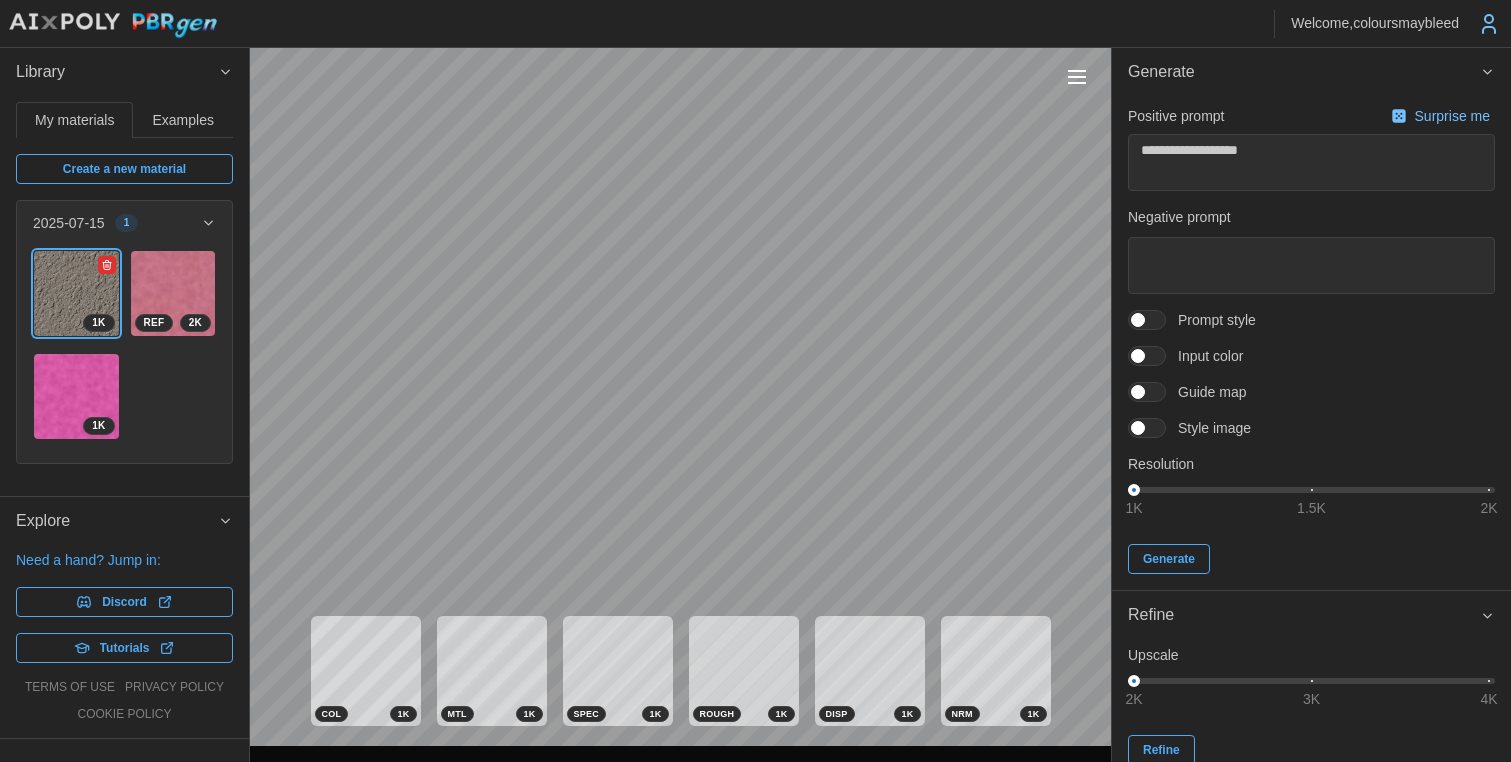 click 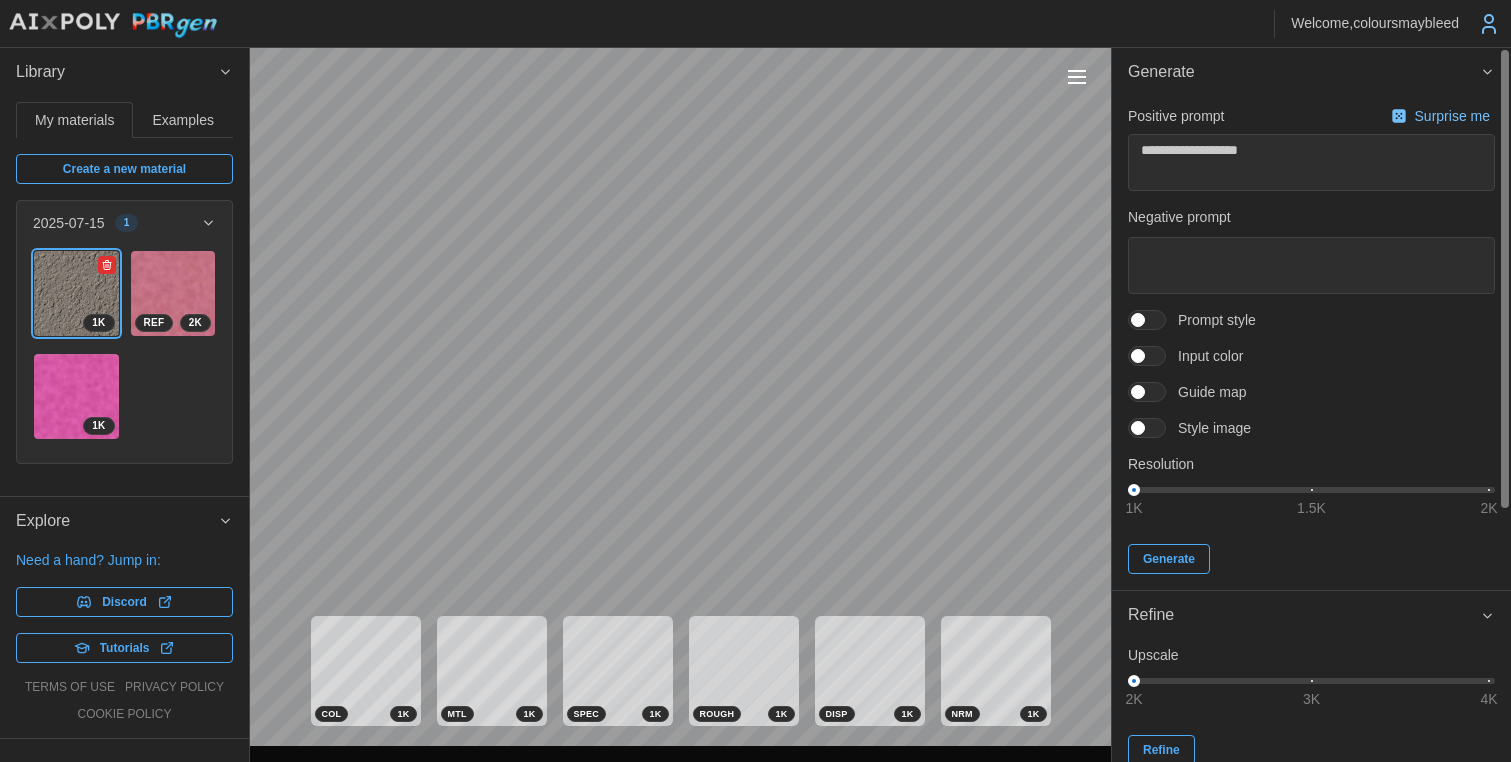 click at bounding box center (1157, 392) 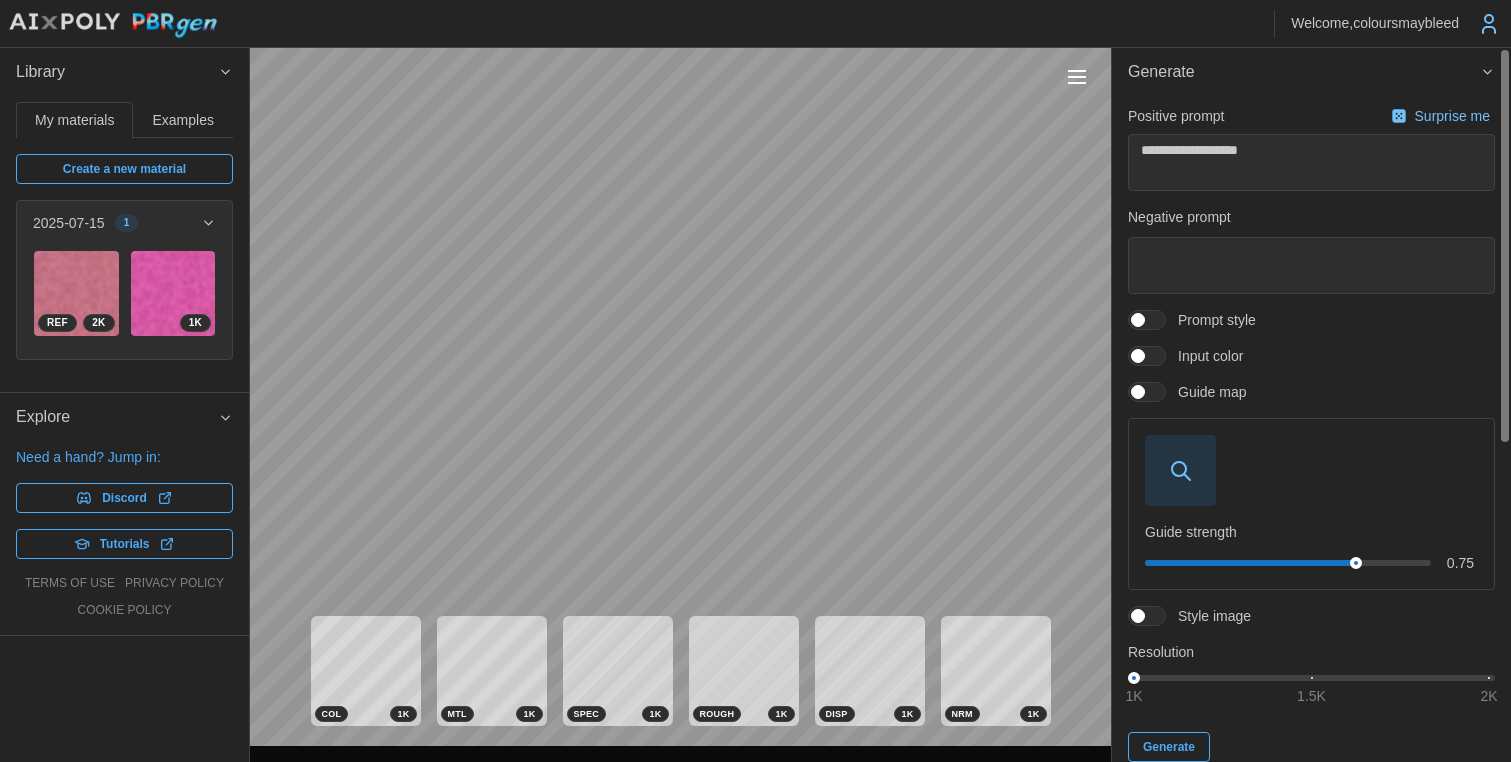 click at bounding box center [1180, 470] 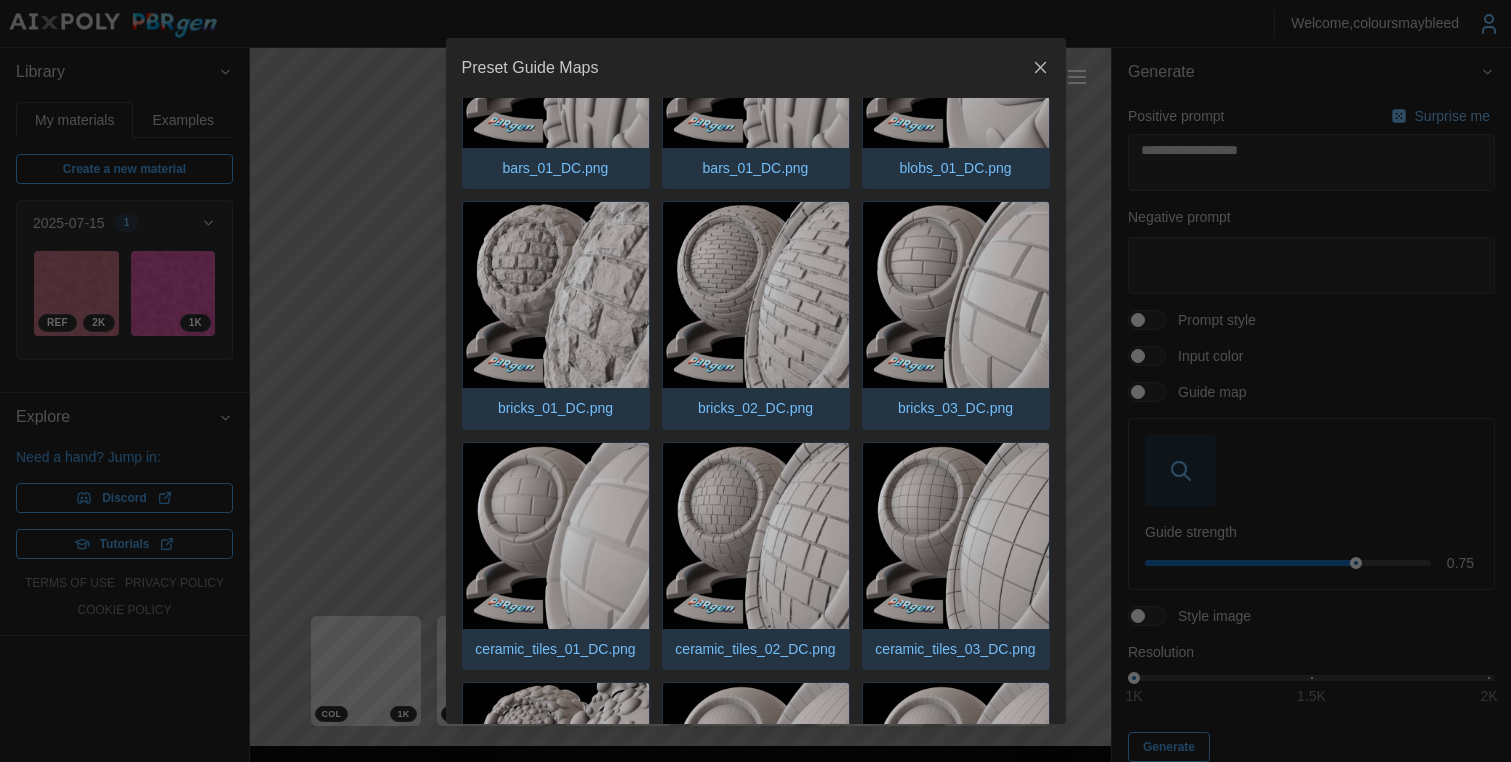 scroll, scrollTop: 134, scrollLeft: 0, axis: vertical 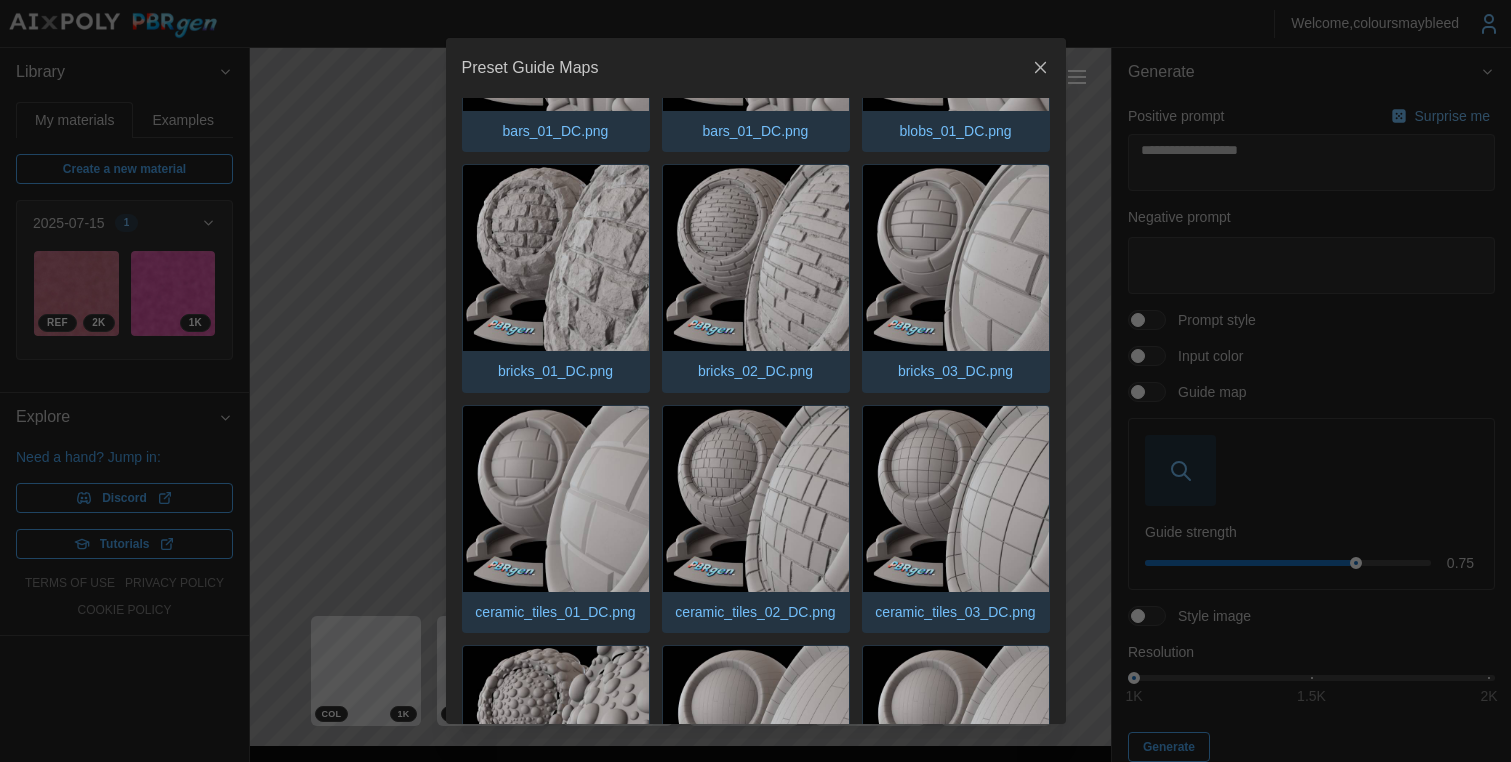 click at bounding box center (956, 258) 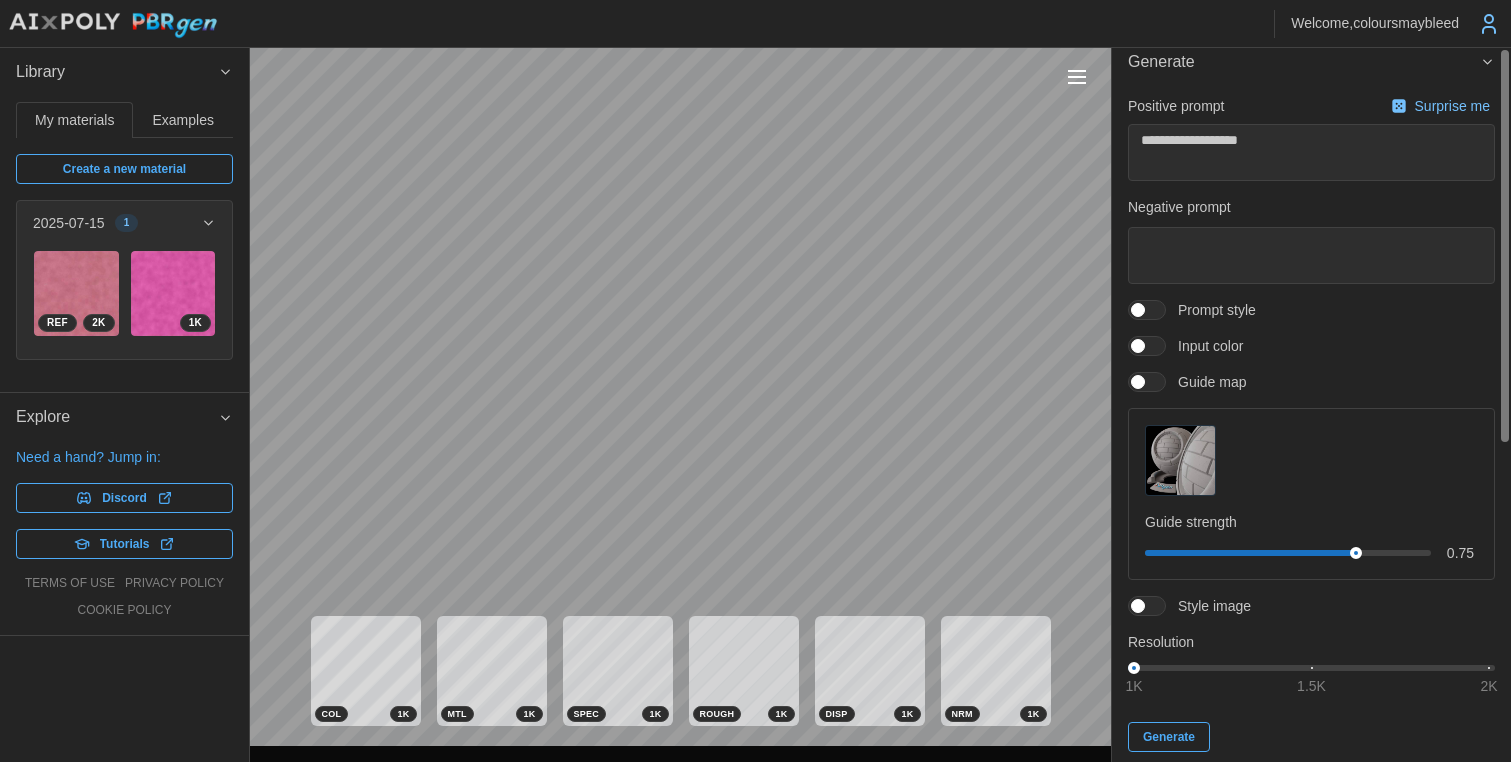 scroll, scrollTop: 0, scrollLeft: 0, axis: both 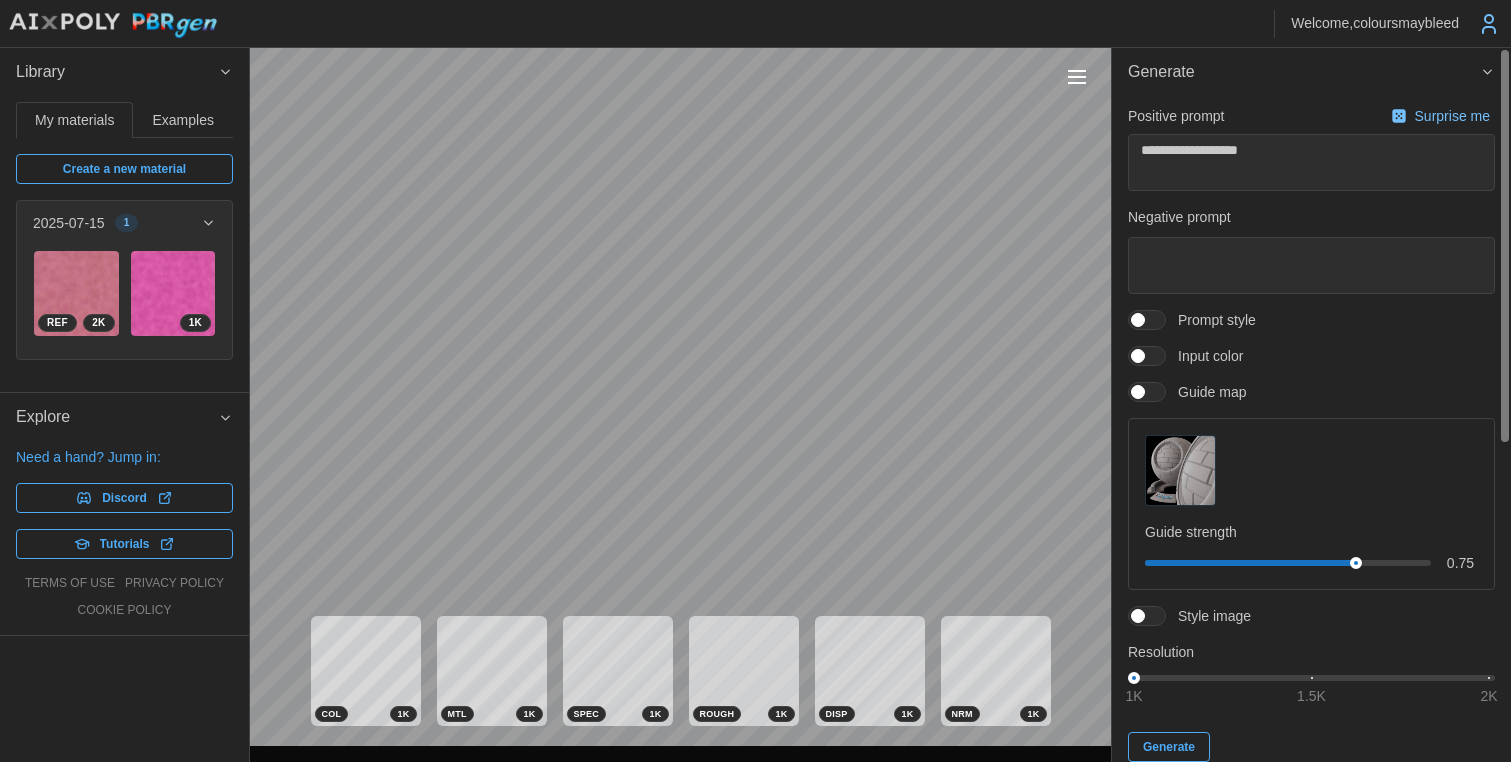 click at bounding box center (1504, 245) 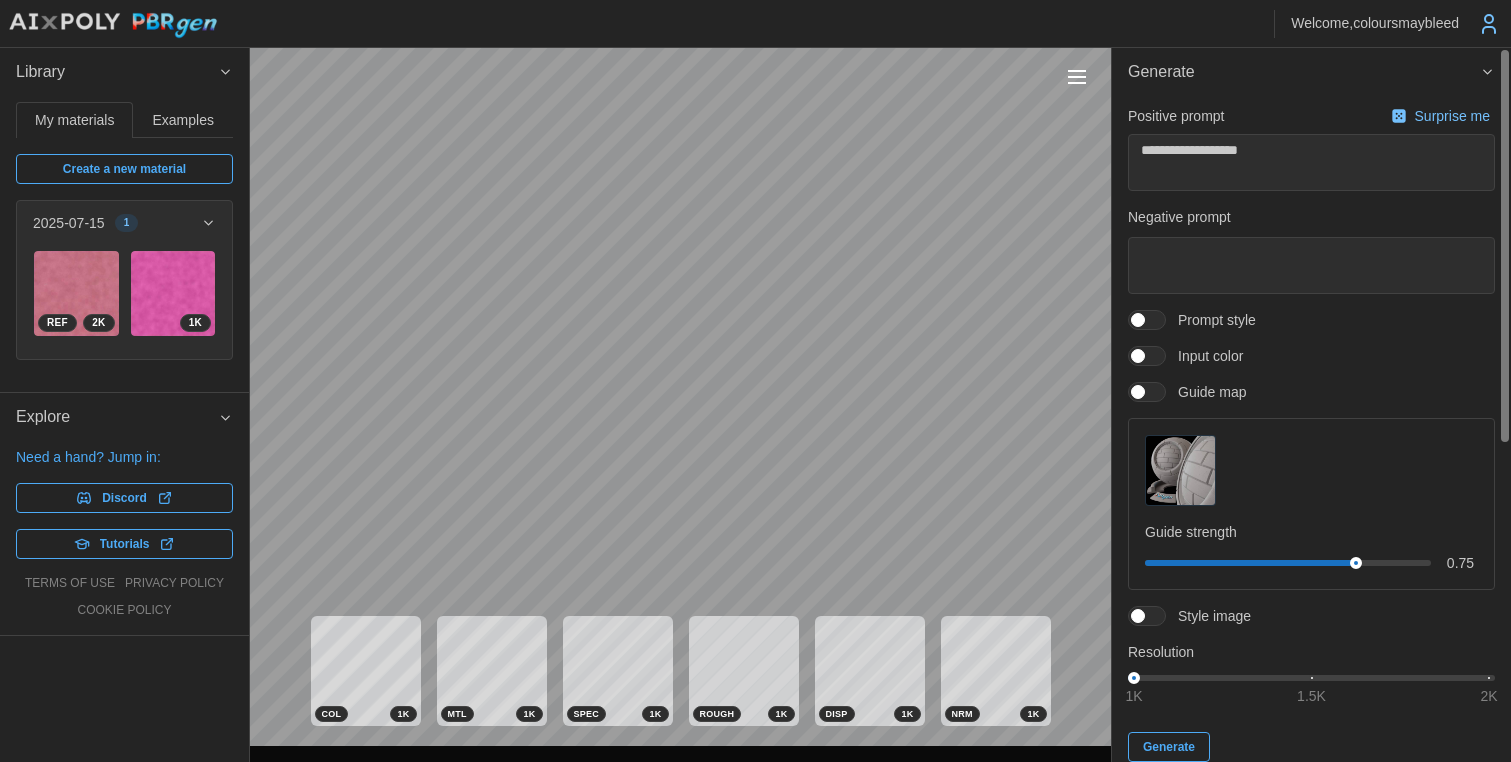 click at bounding box center [1138, 356] 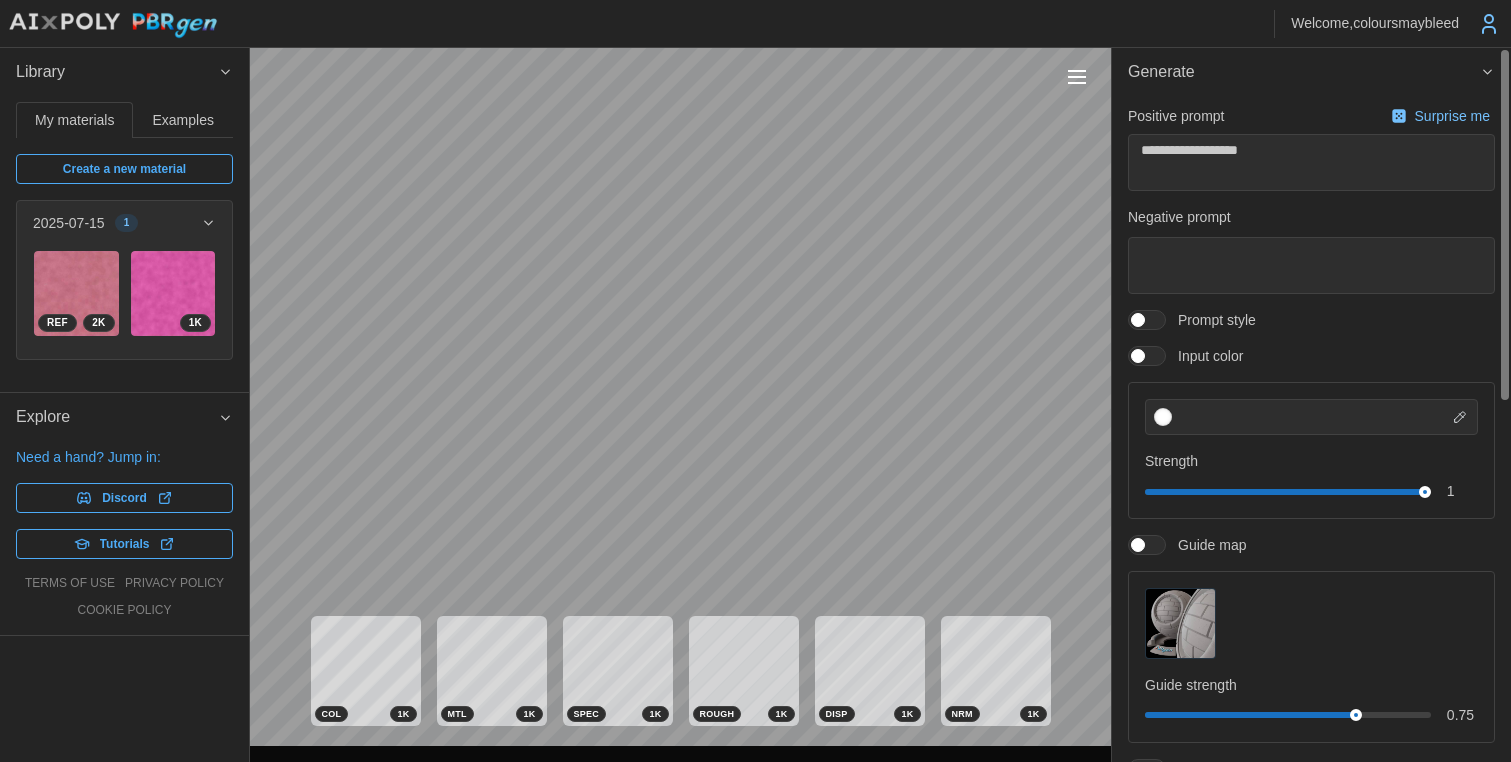 click at bounding box center (1163, 417) 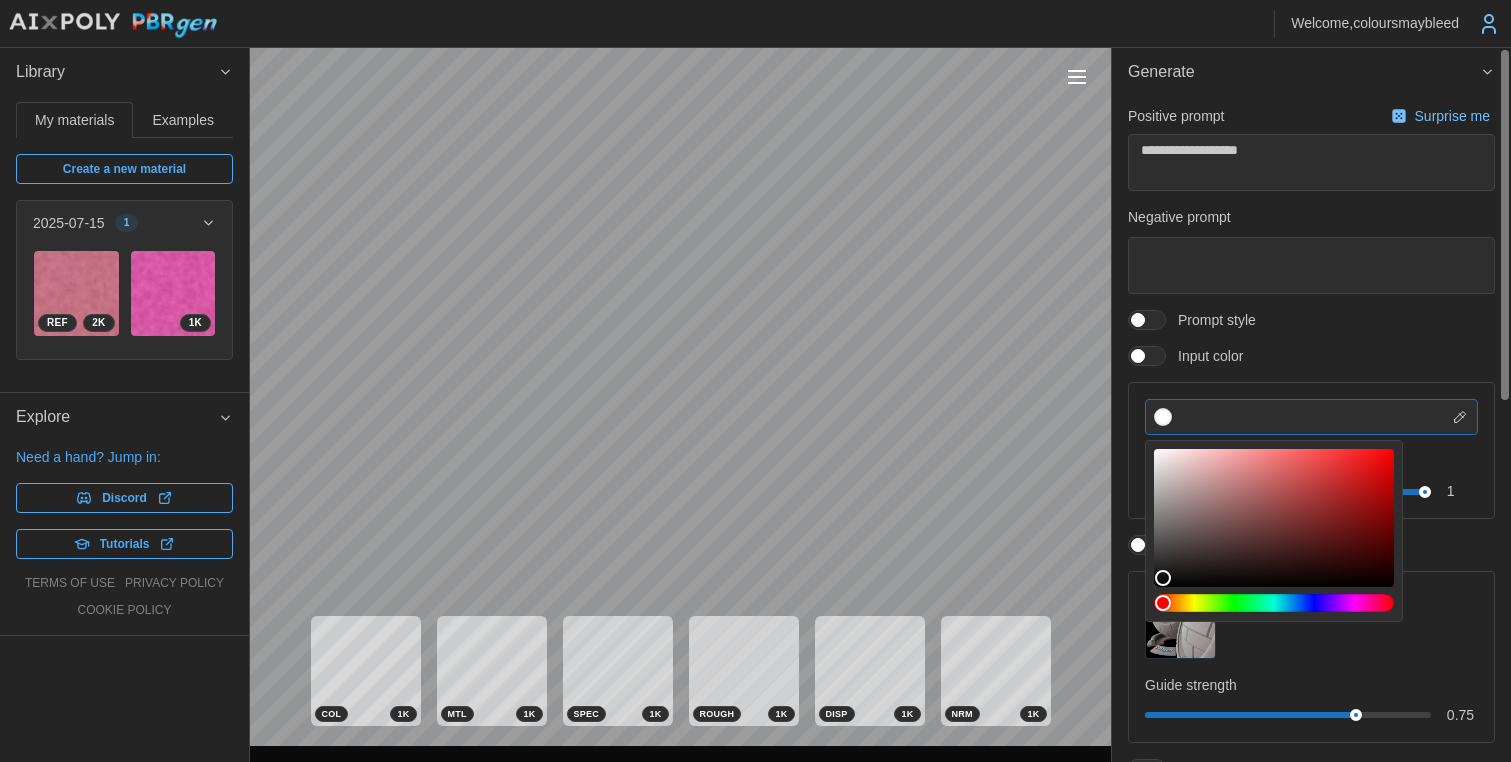 click at bounding box center [1311, 417] 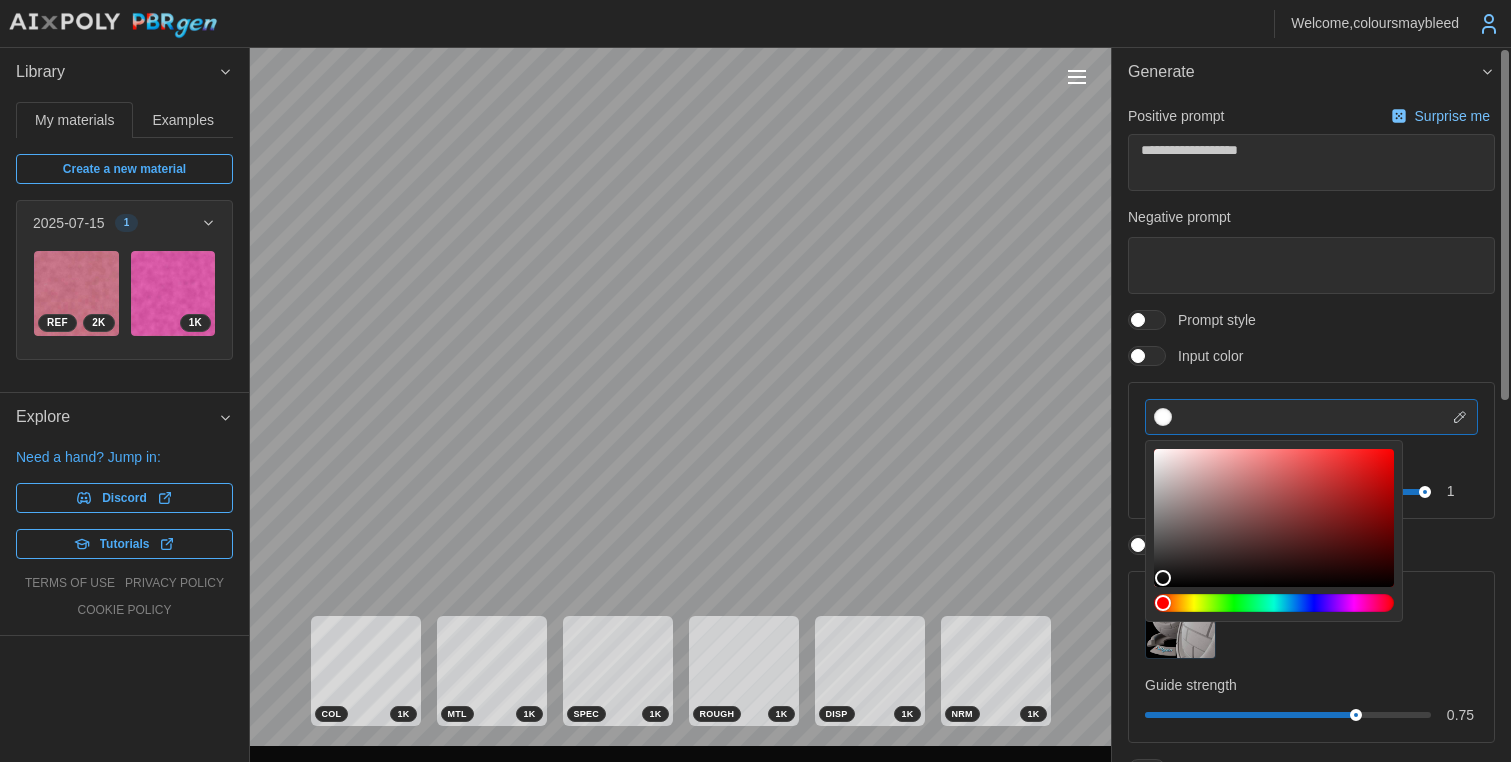 paste on "*******" 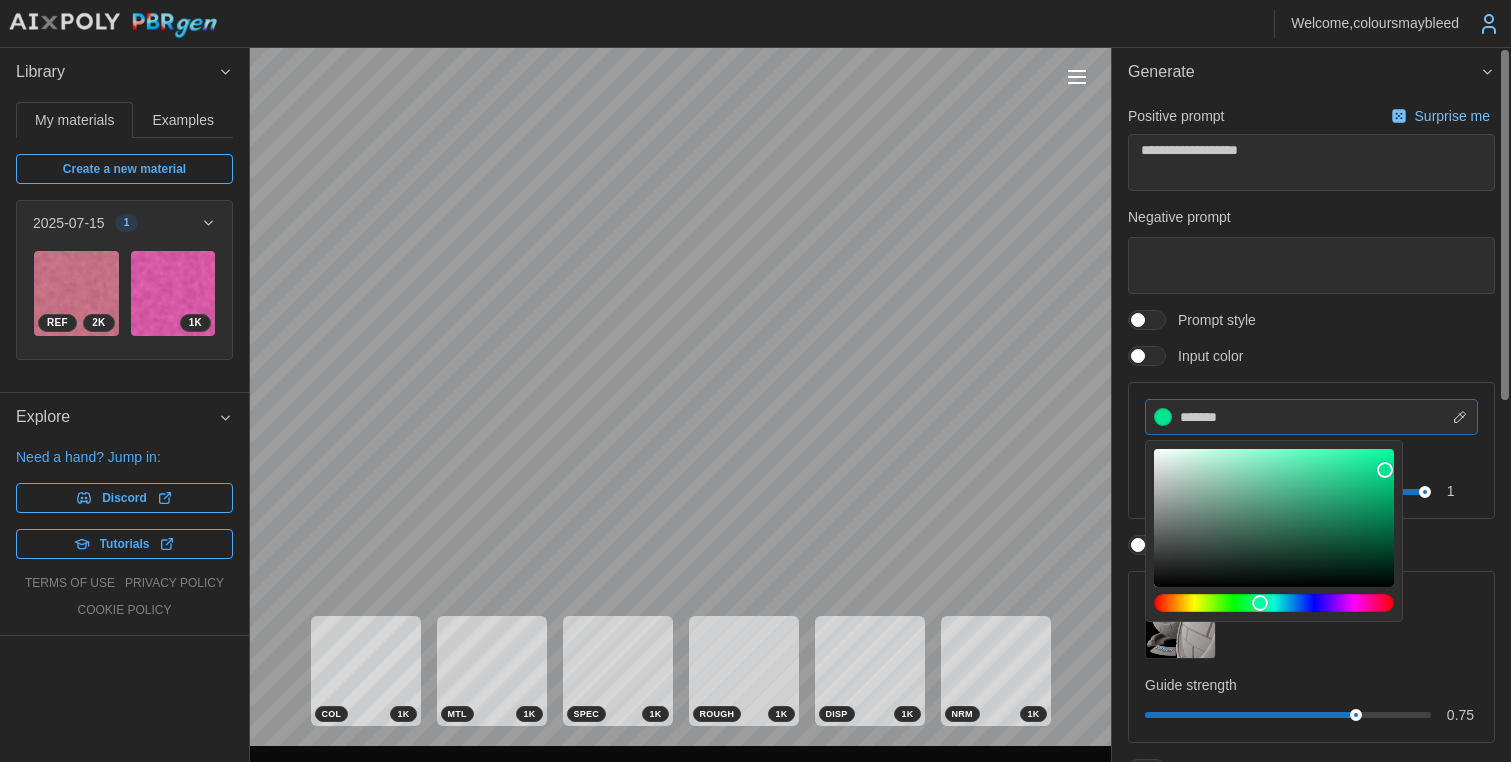 type on "*******" 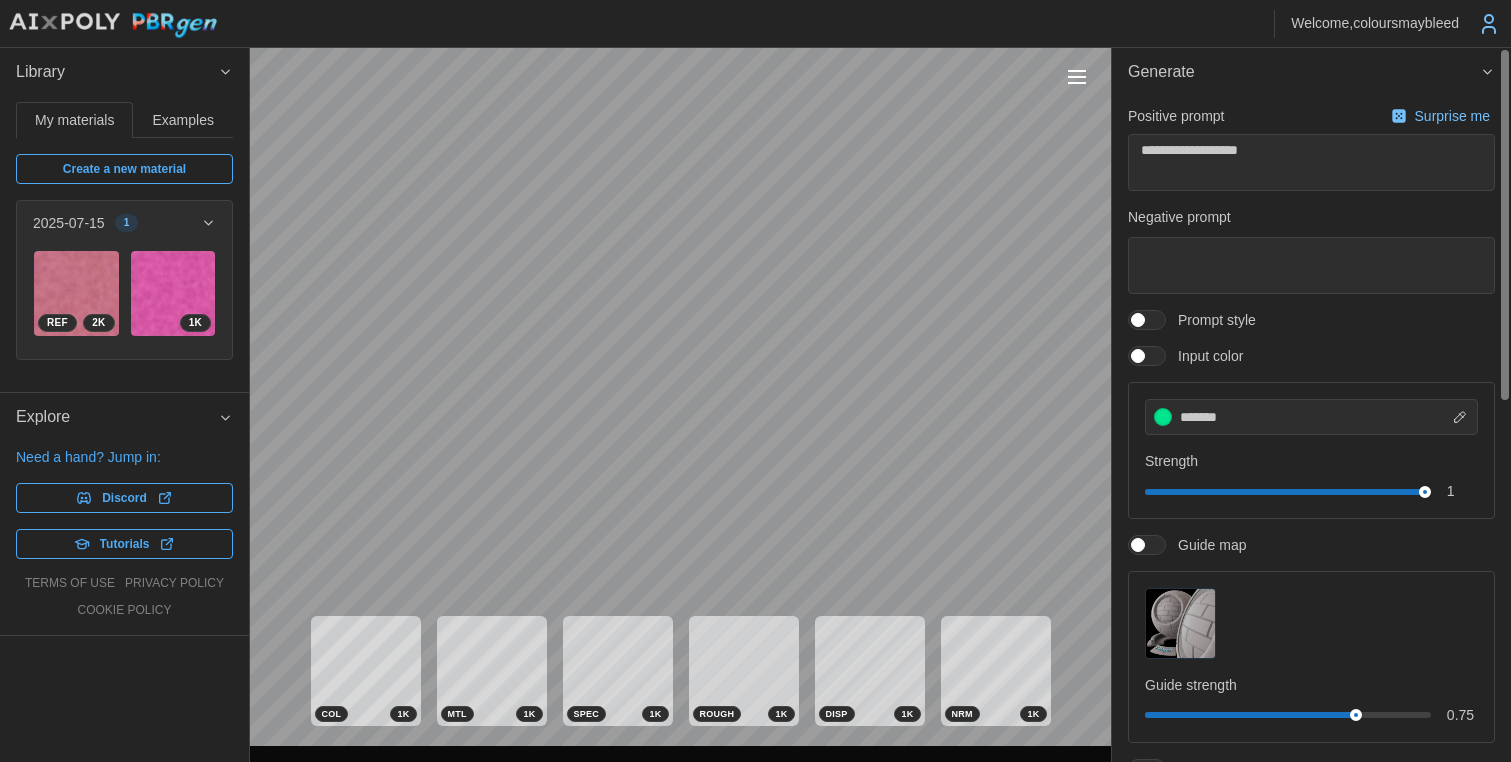 click on "Input color" at bounding box center (1311, 356) 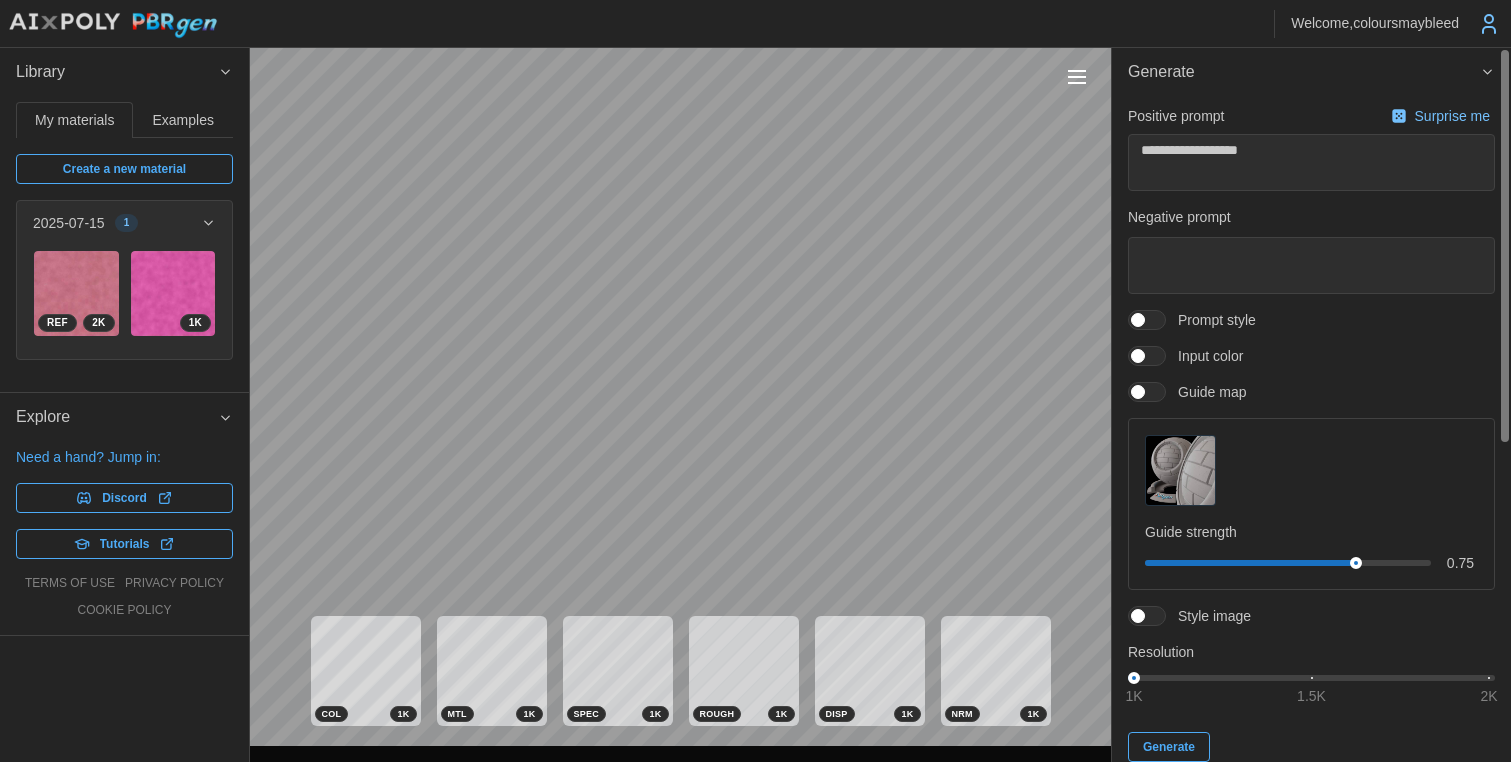 click at bounding box center [1138, 356] 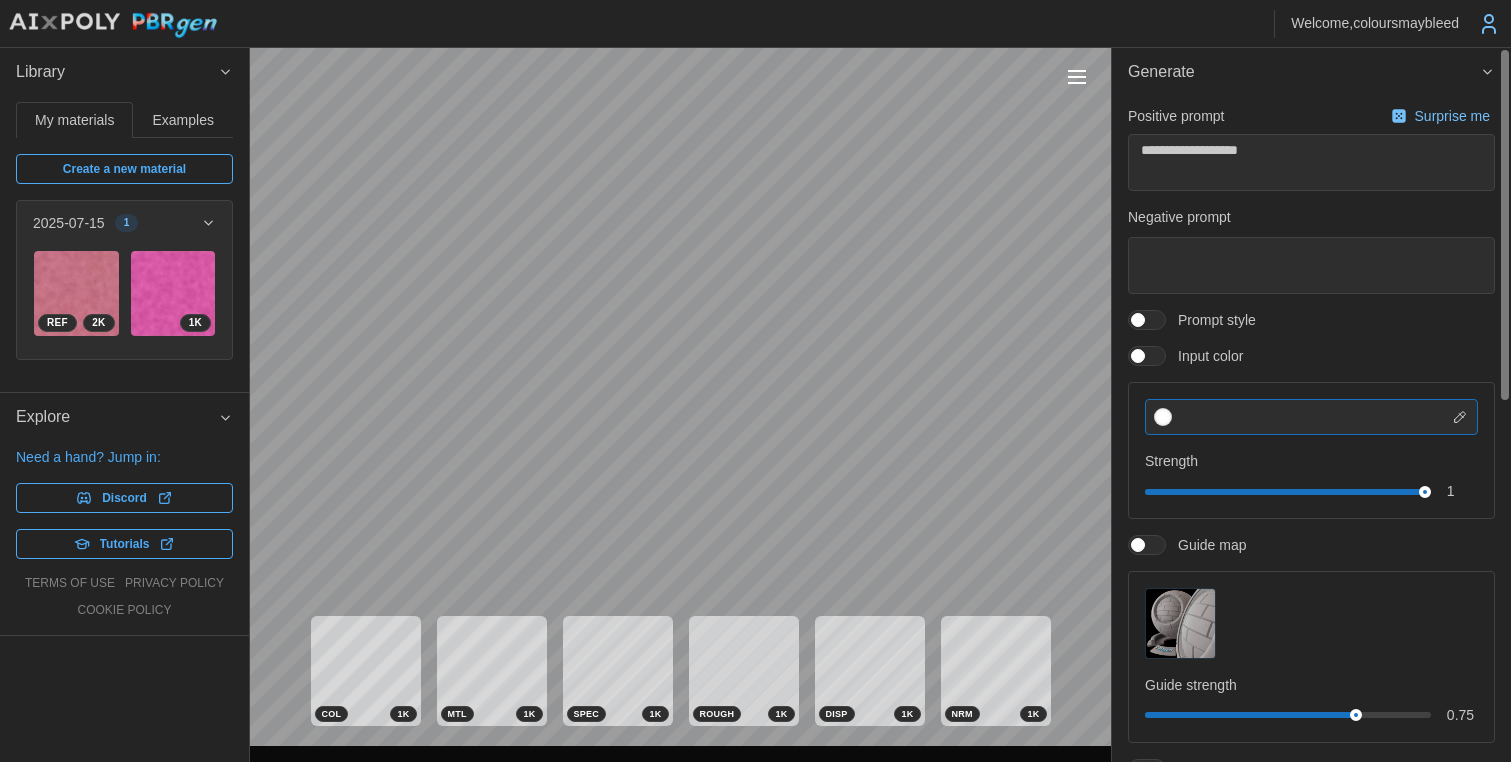 click at bounding box center (1311, 417) 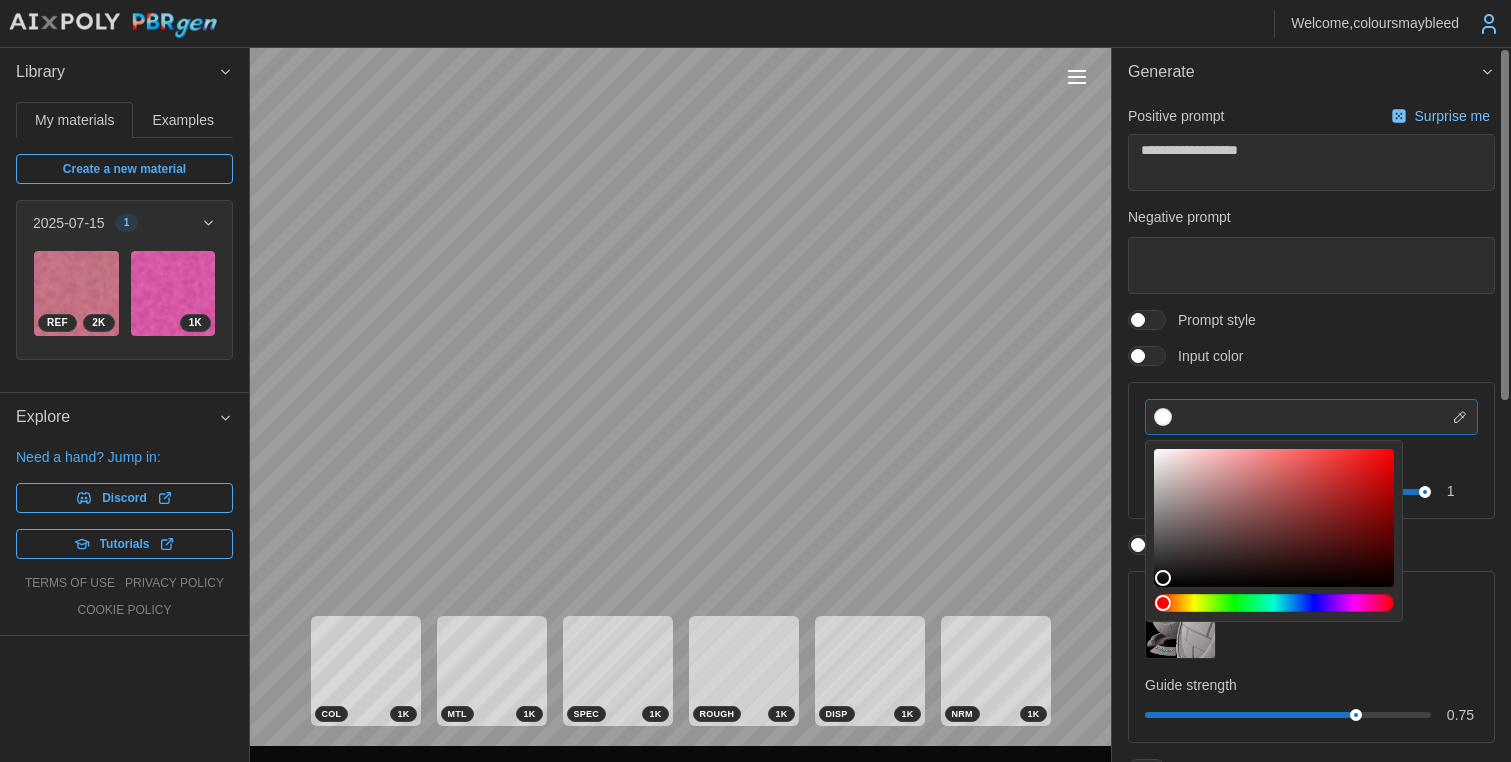 paste on "*******" 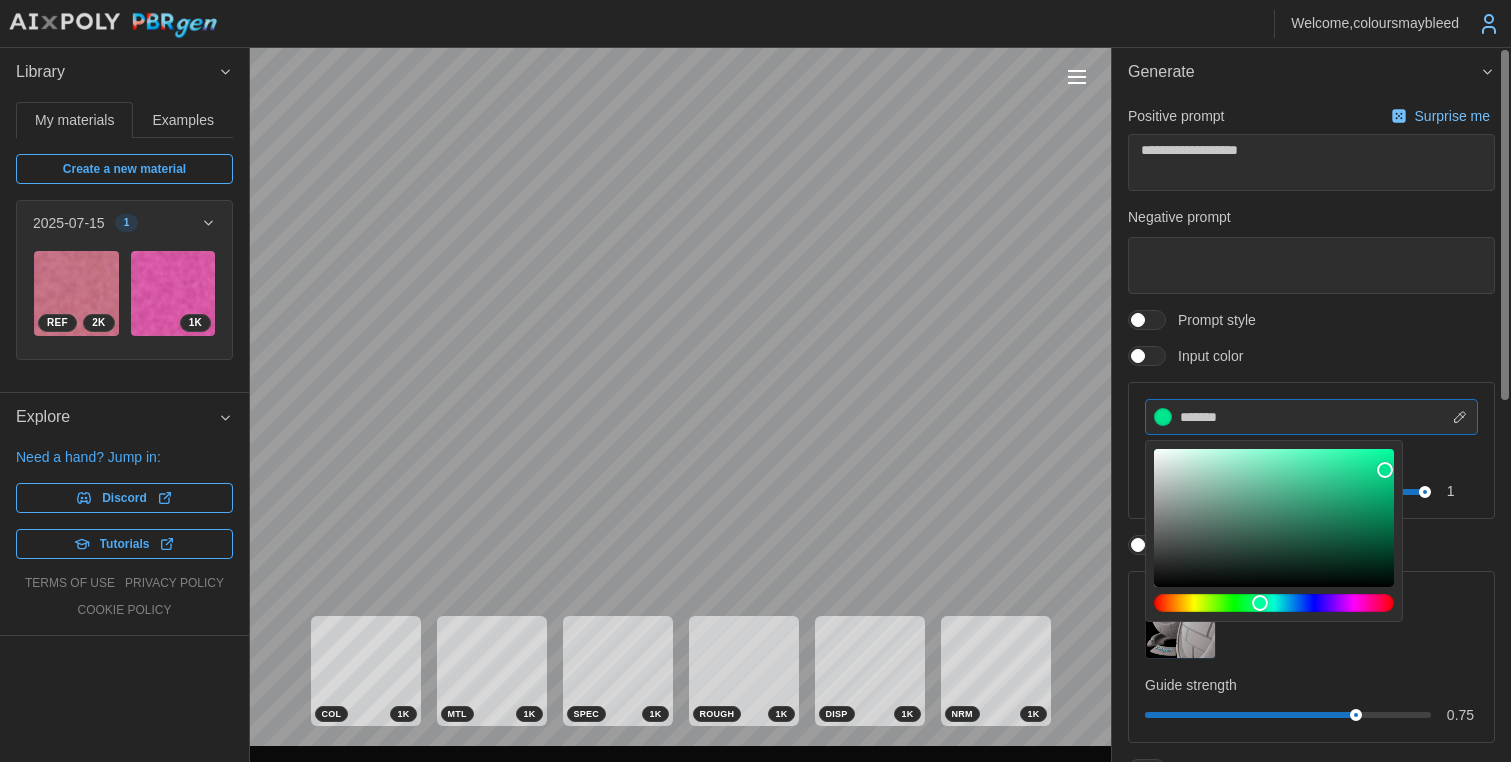 type on "*" 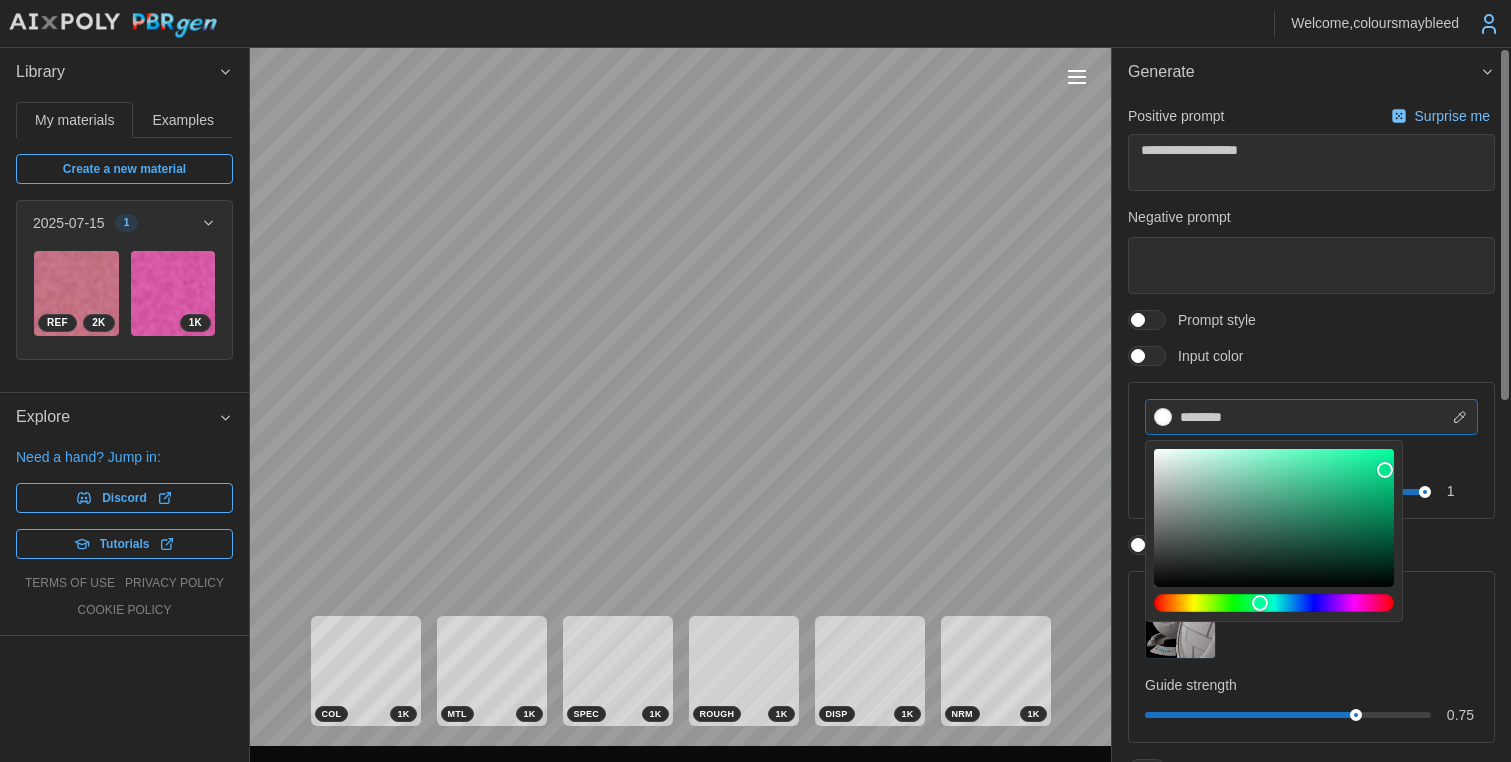 type on "*" 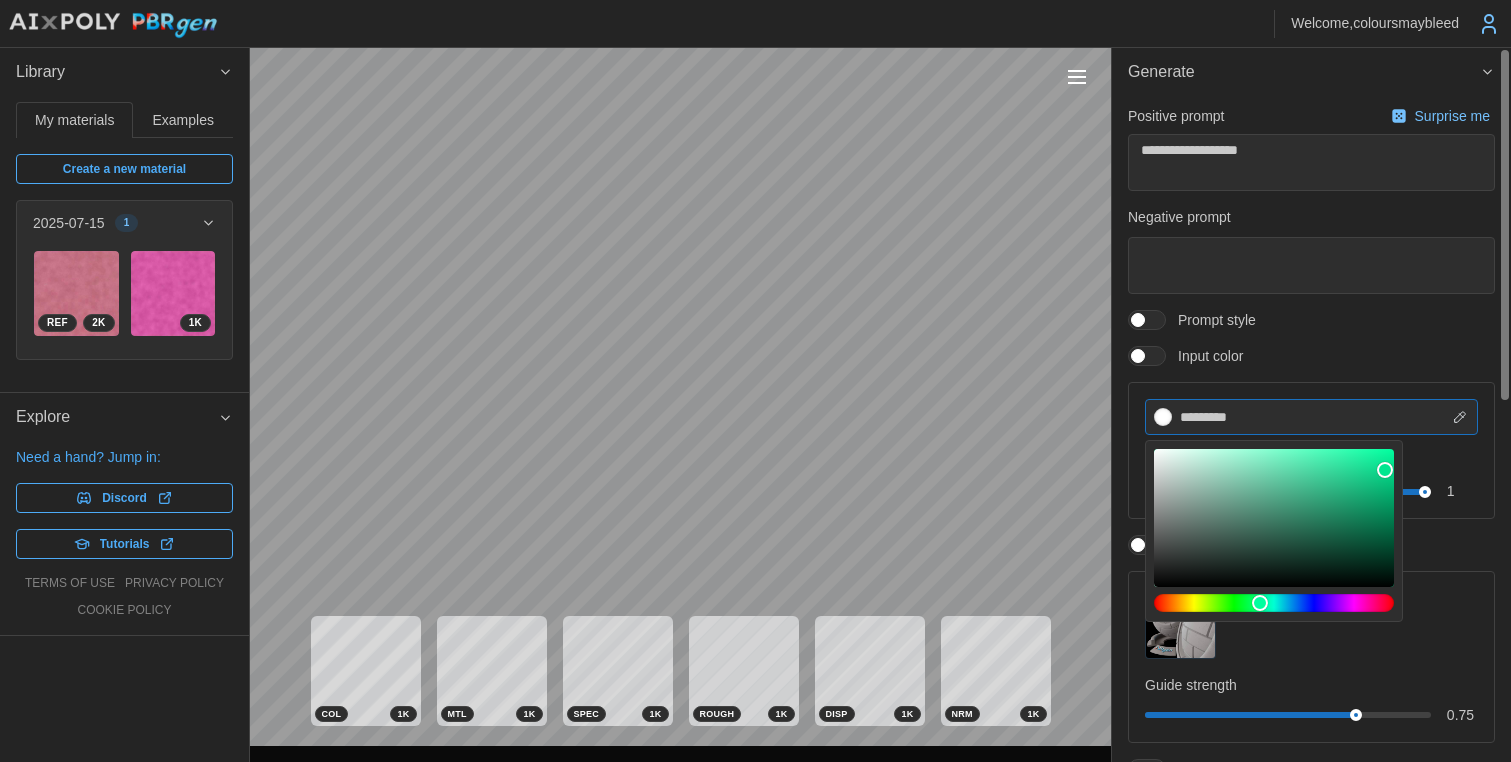 type on "*" 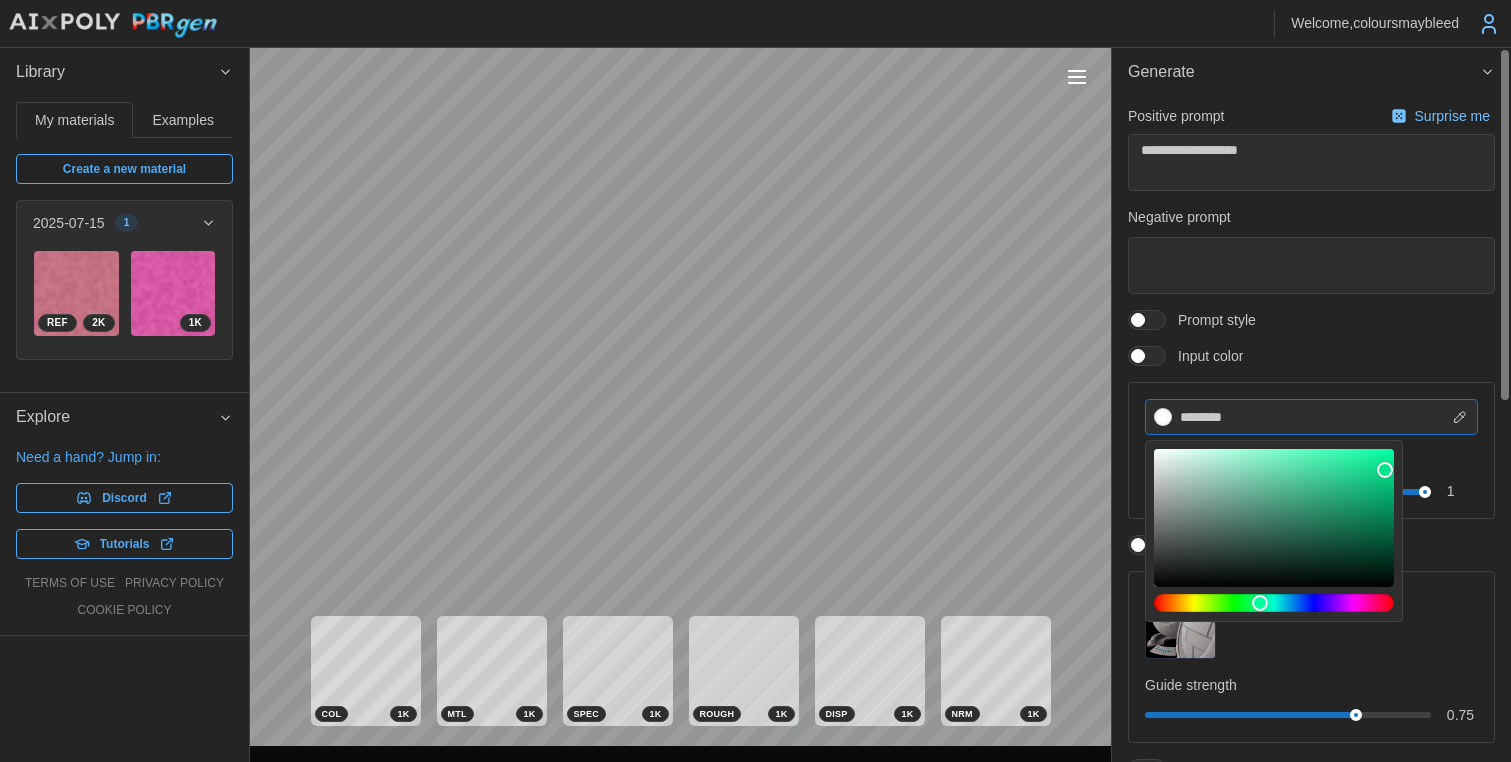 type on "********" 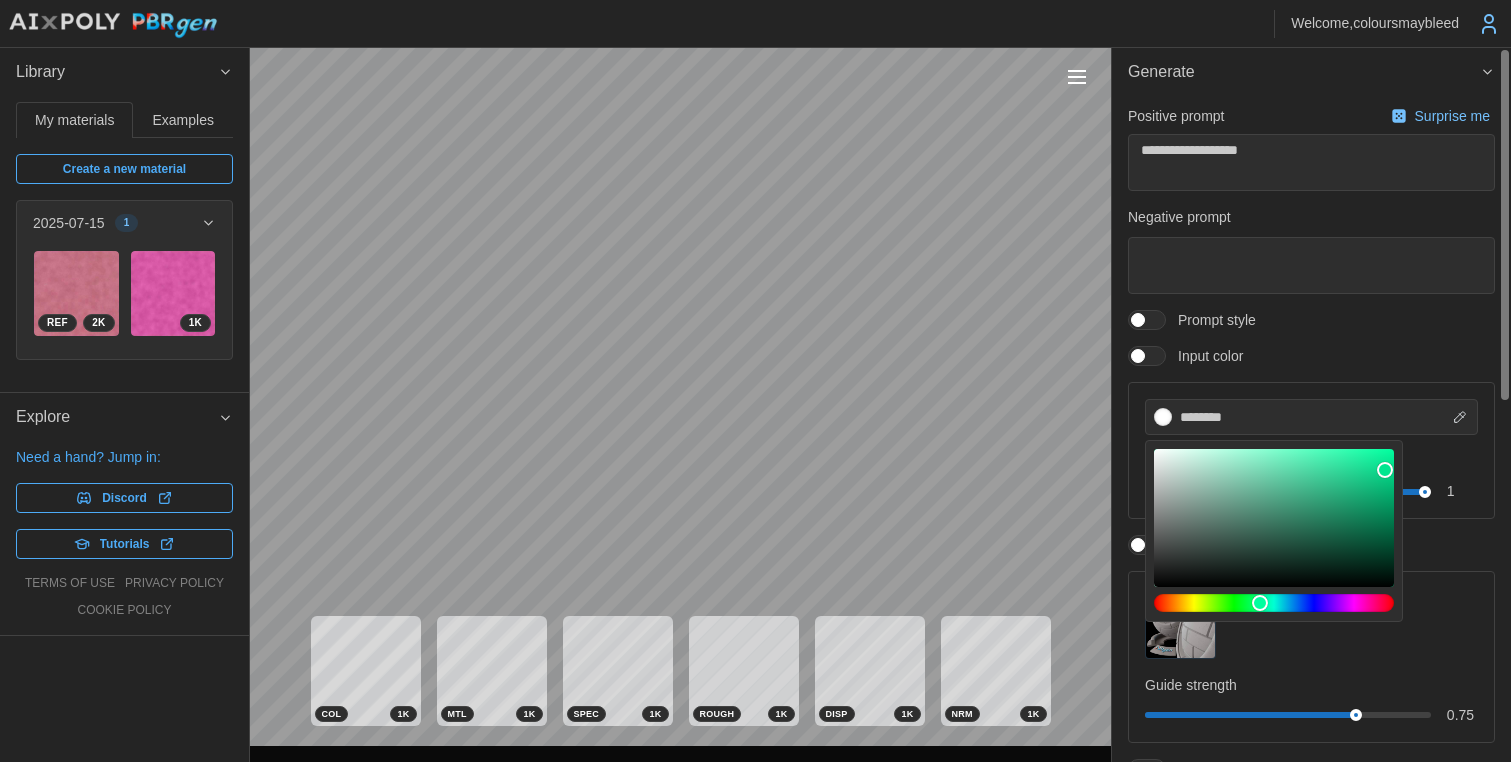 type on "*" 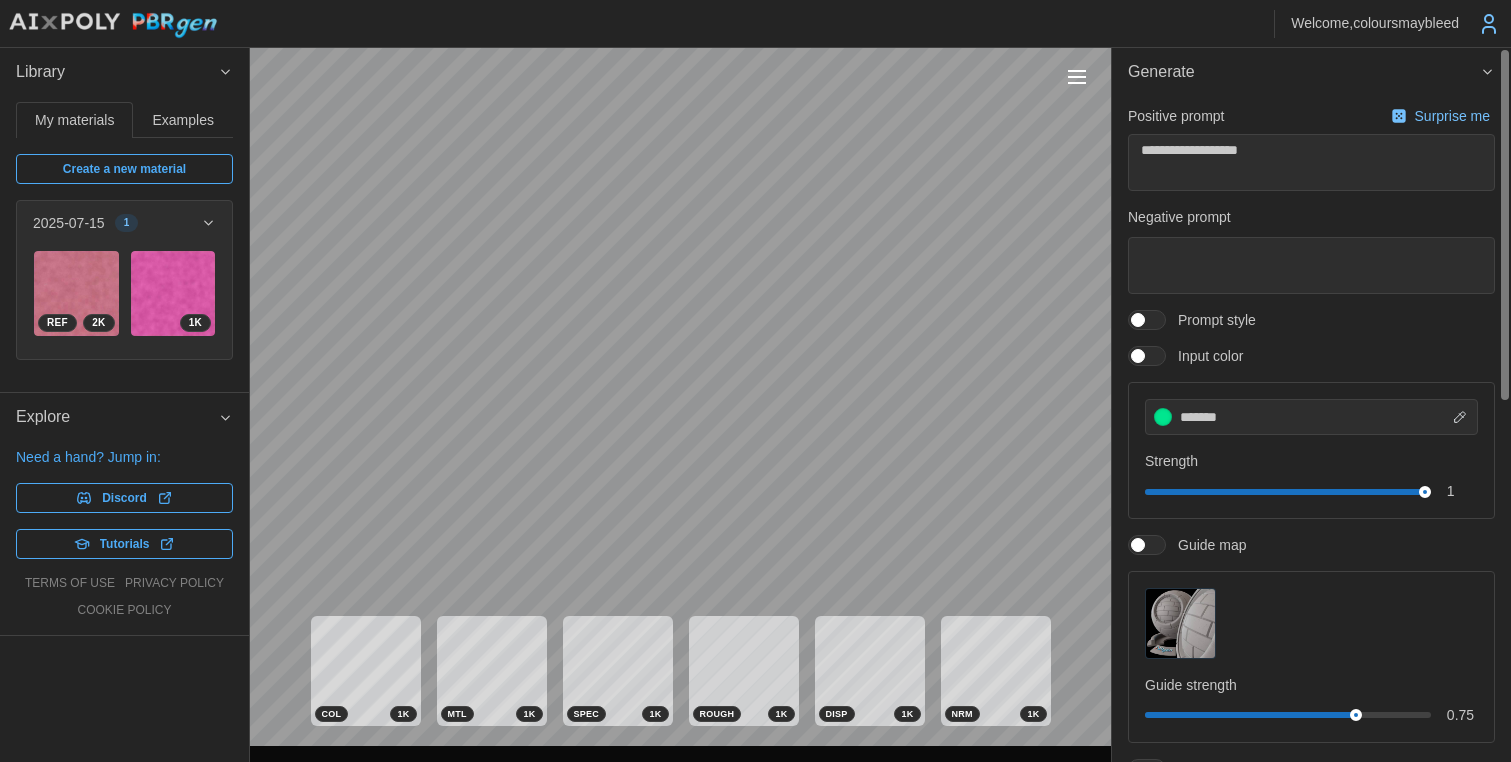 click on "Input color" at bounding box center (1311, 356) 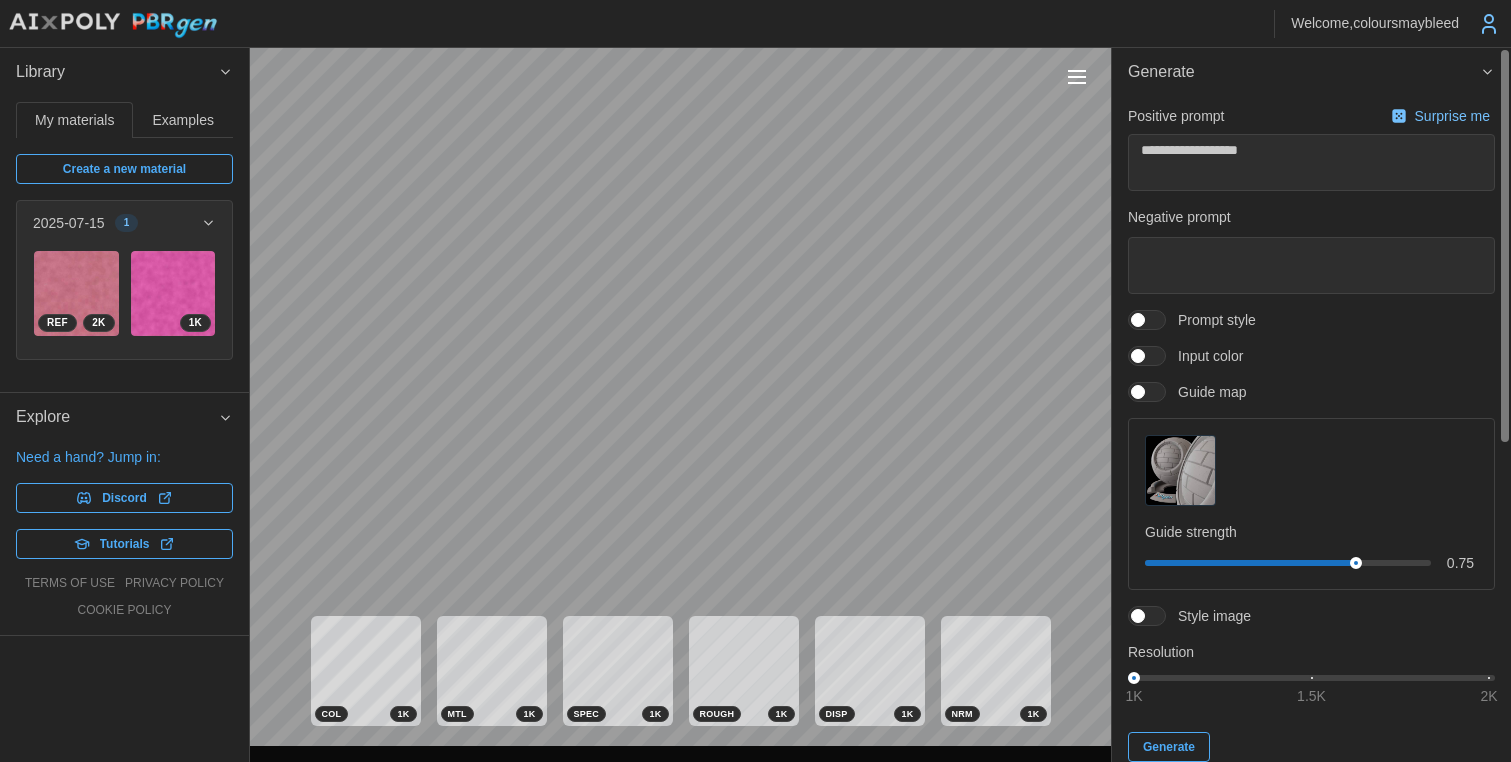 click at bounding box center (1157, 356) 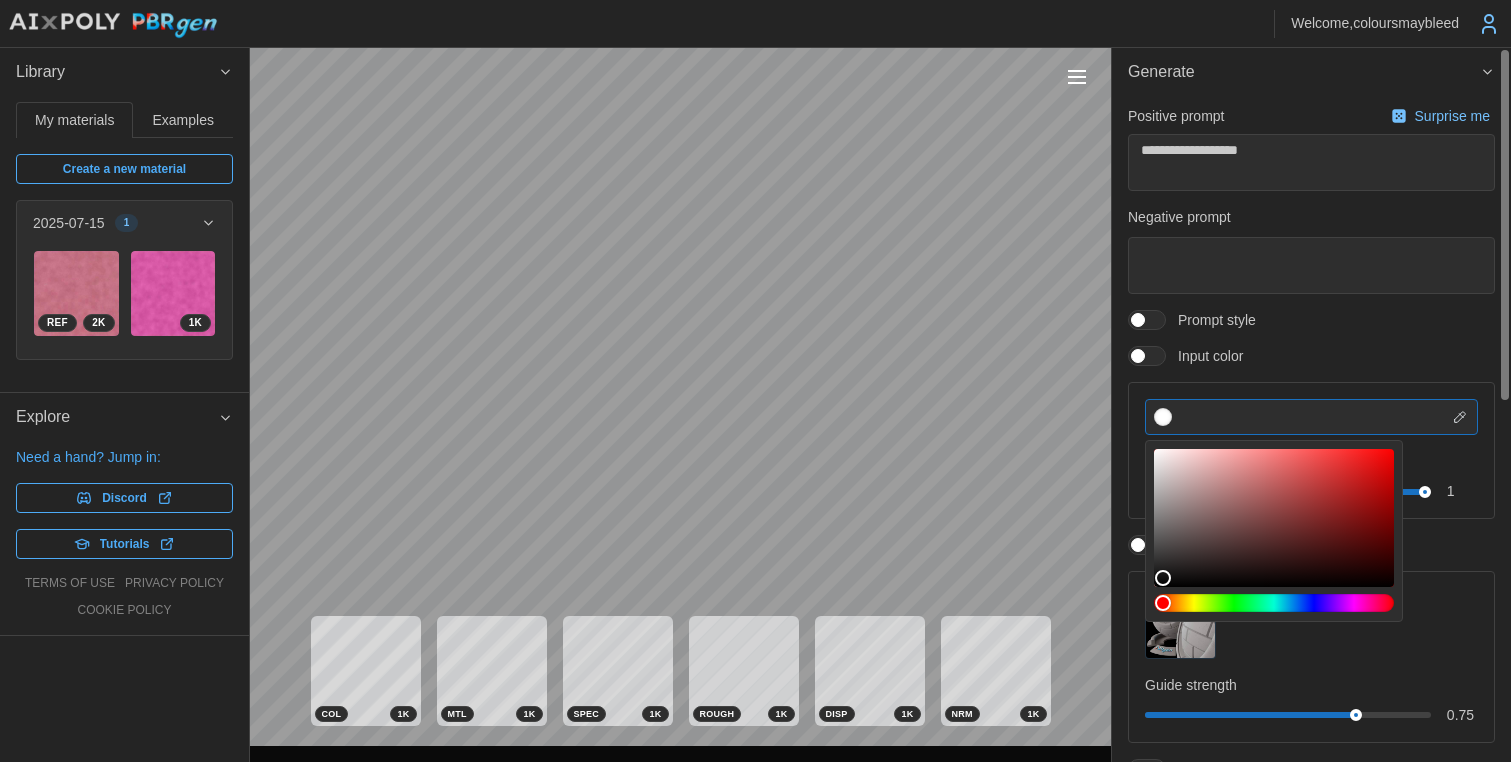 click at bounding box center [1311, 417] 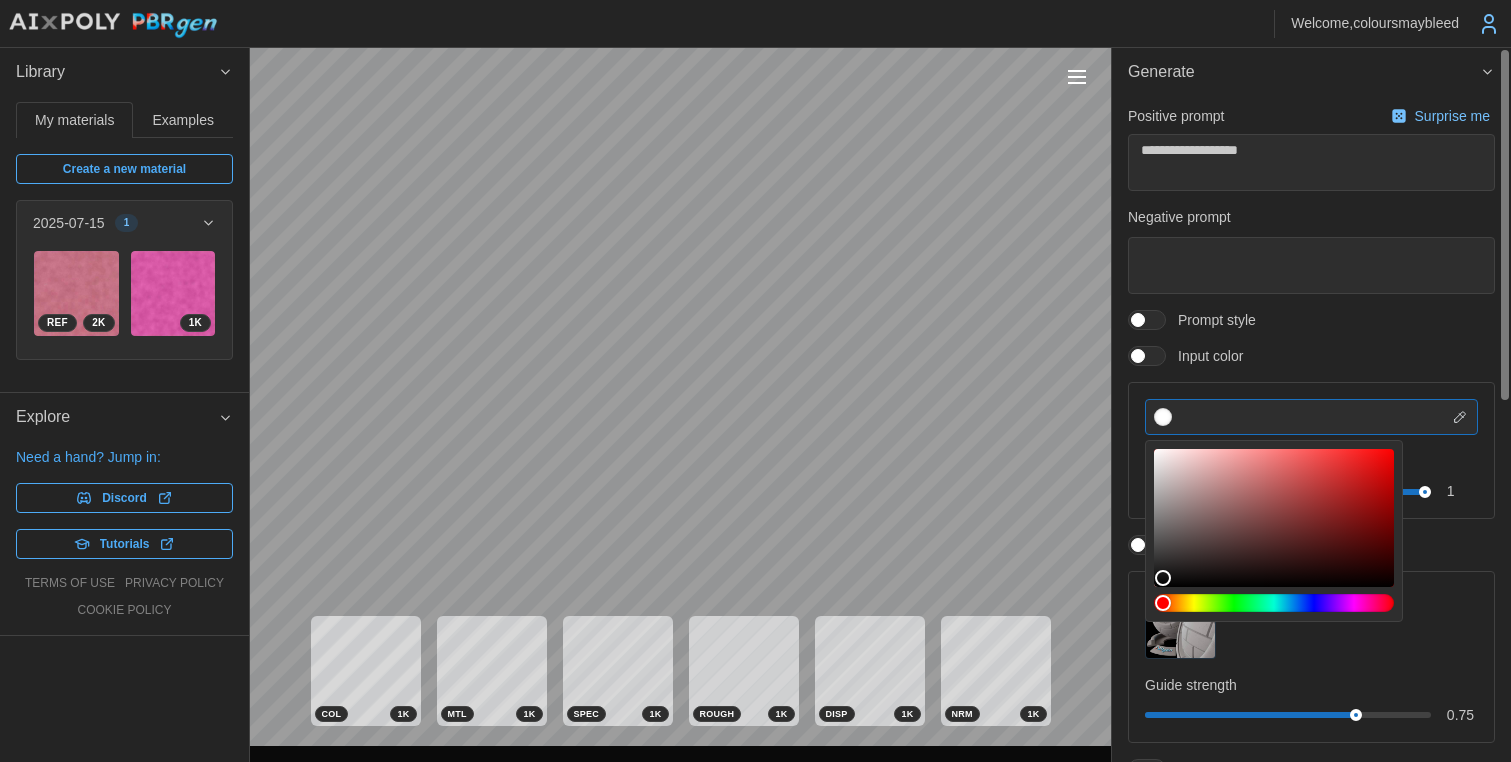 paste on "*******" 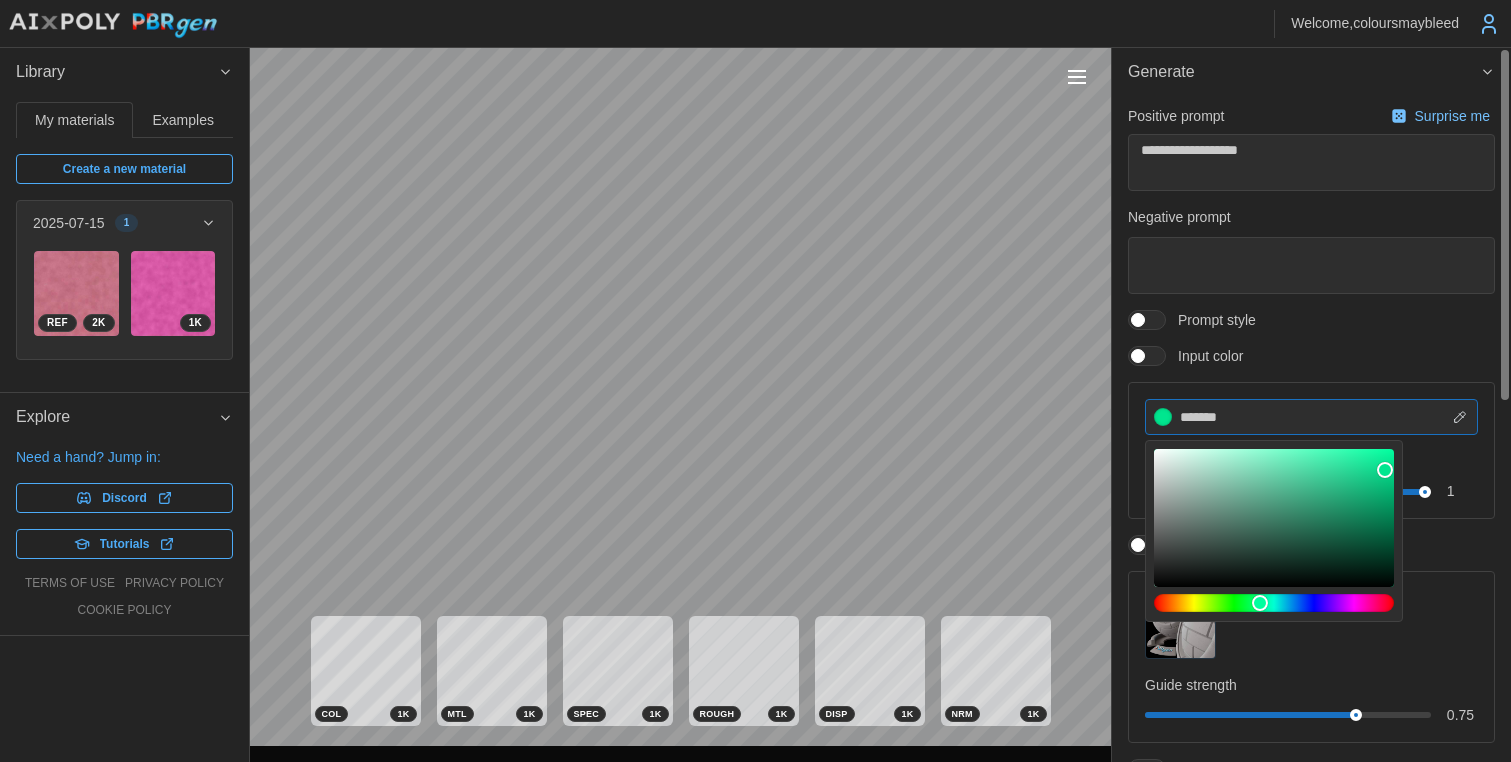 type on "*******" 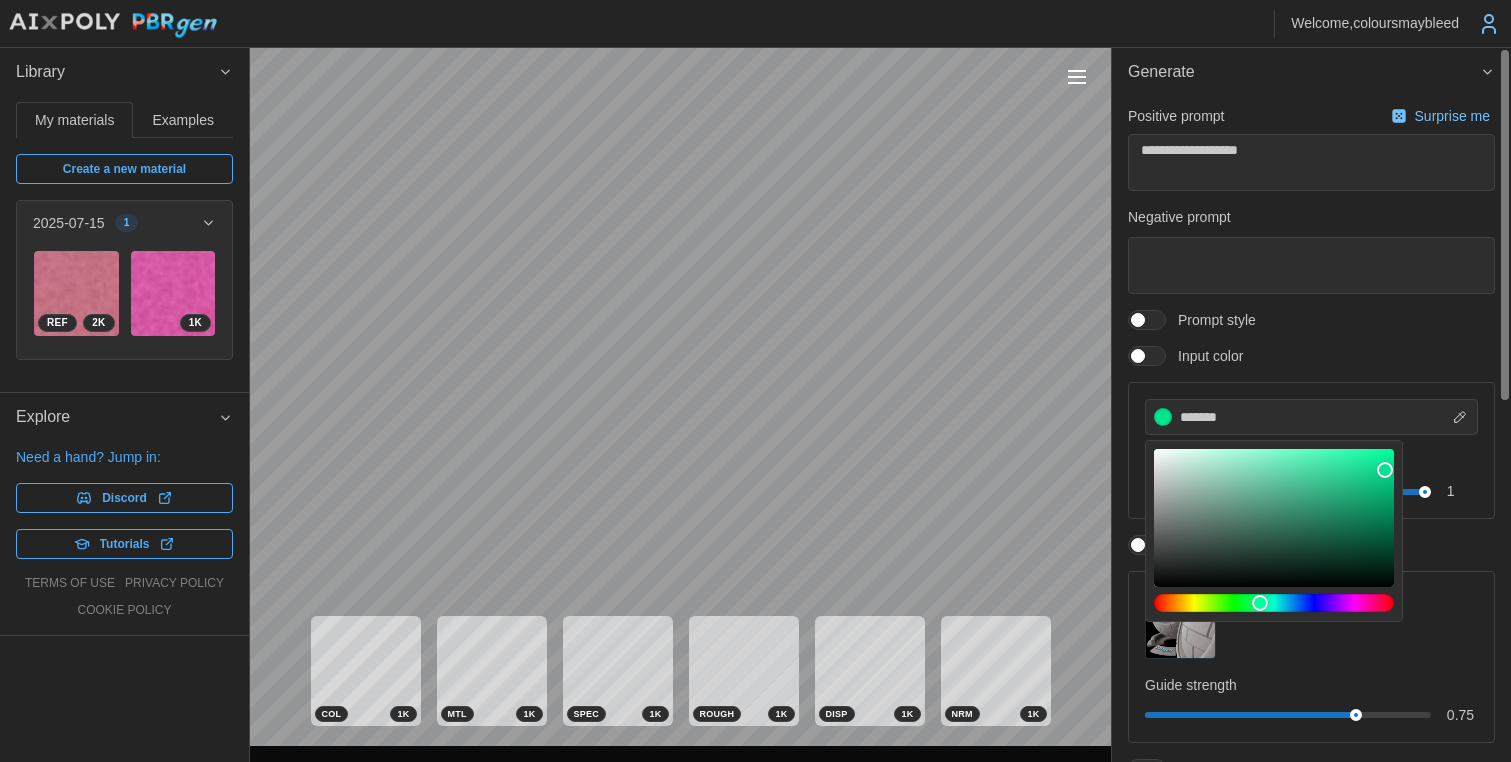 click on "******* Strength 1" at bounding box center (1311, 450) 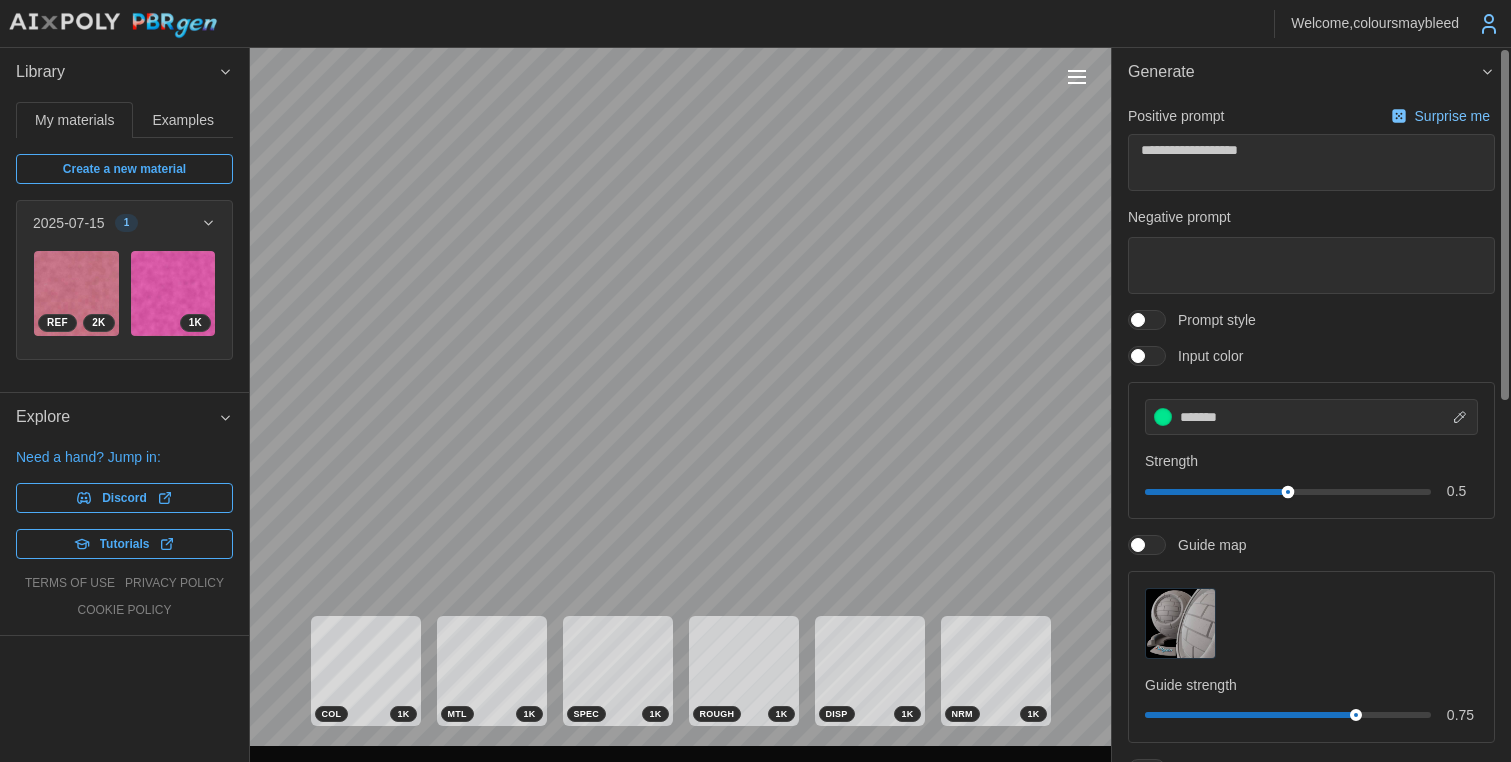 drag, startPoint x: 1384, startPoint y: 493, endPoint x: 1286, endPoint y: 498, distance: 98.12747 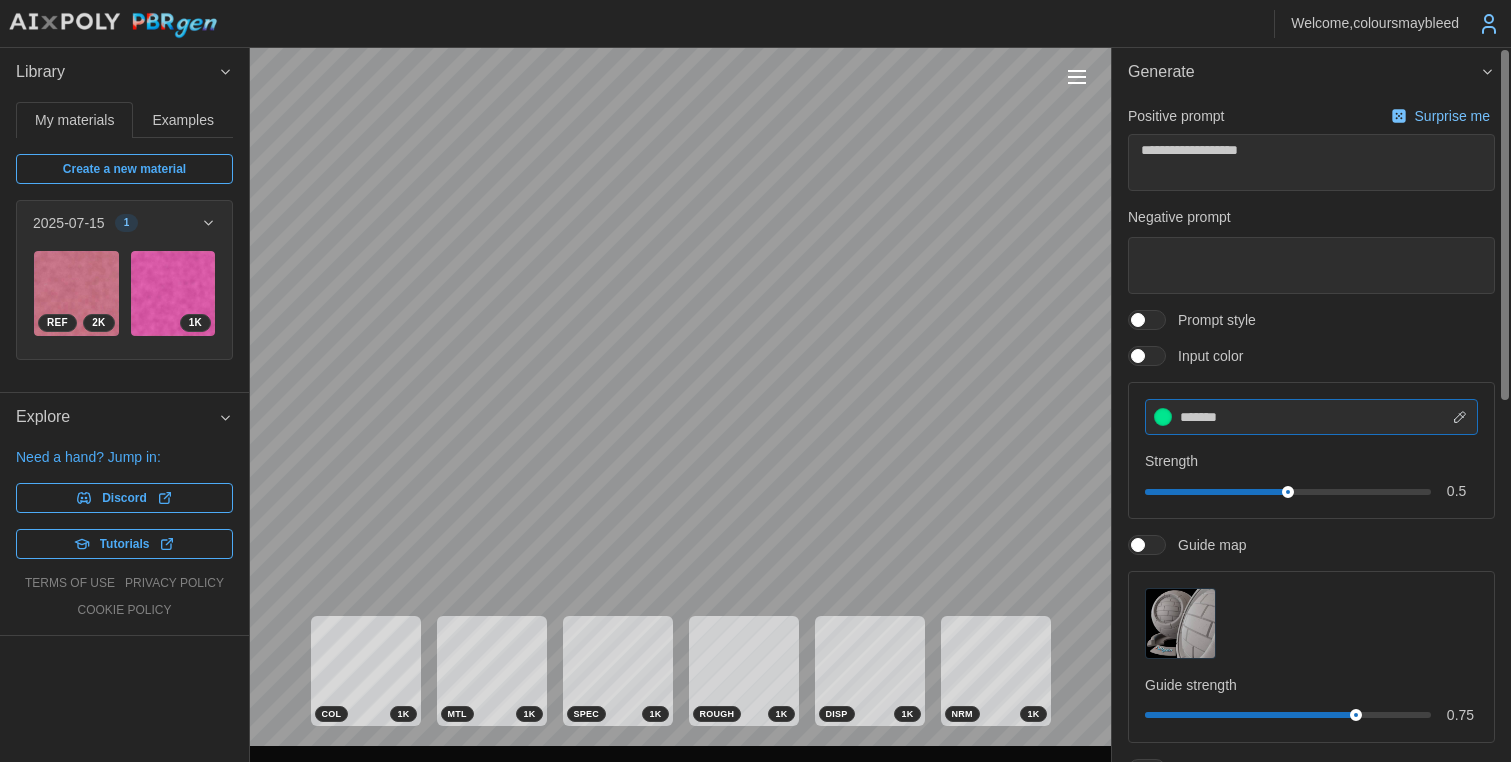 click on "*******" at bounding box center (1311, 417) 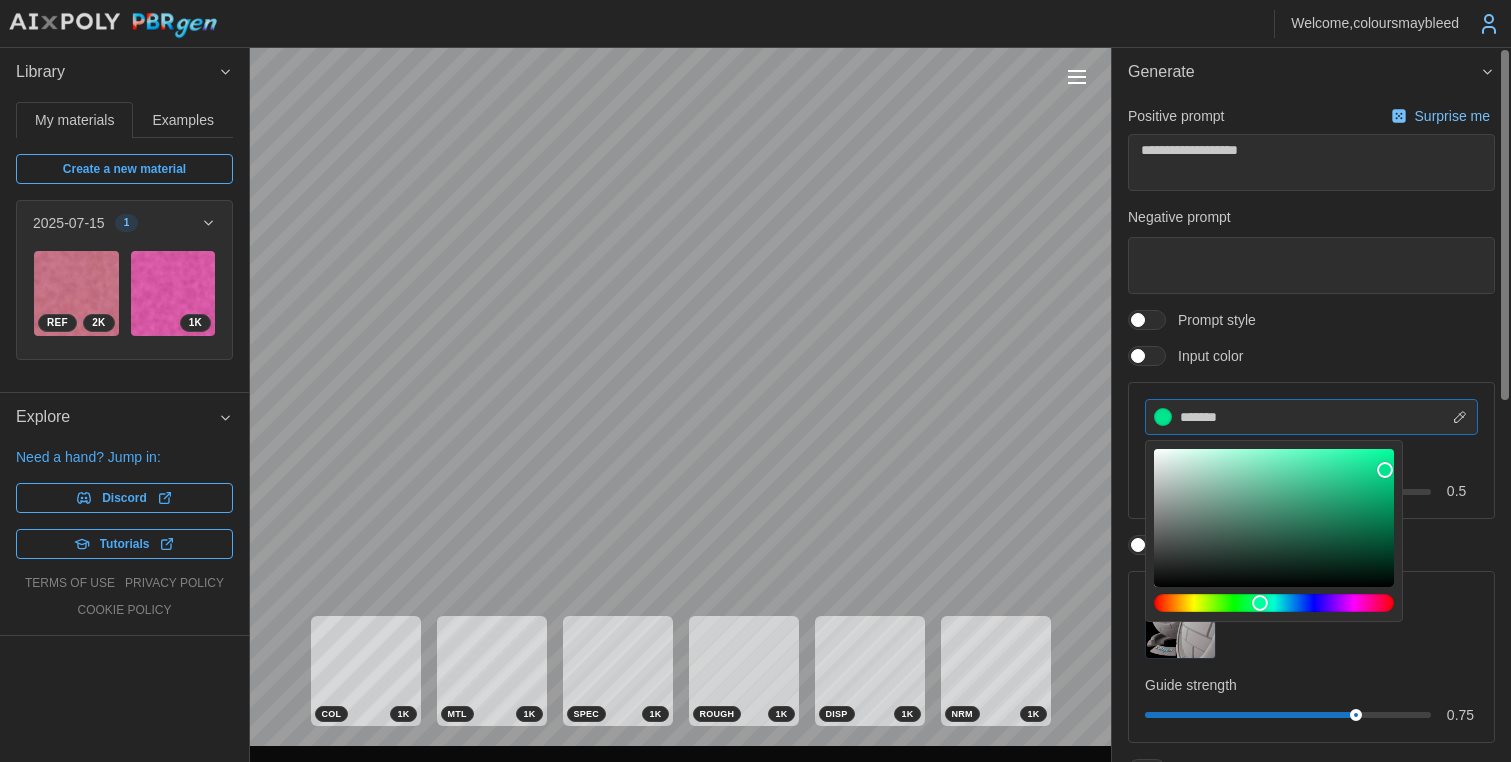 type on "*" 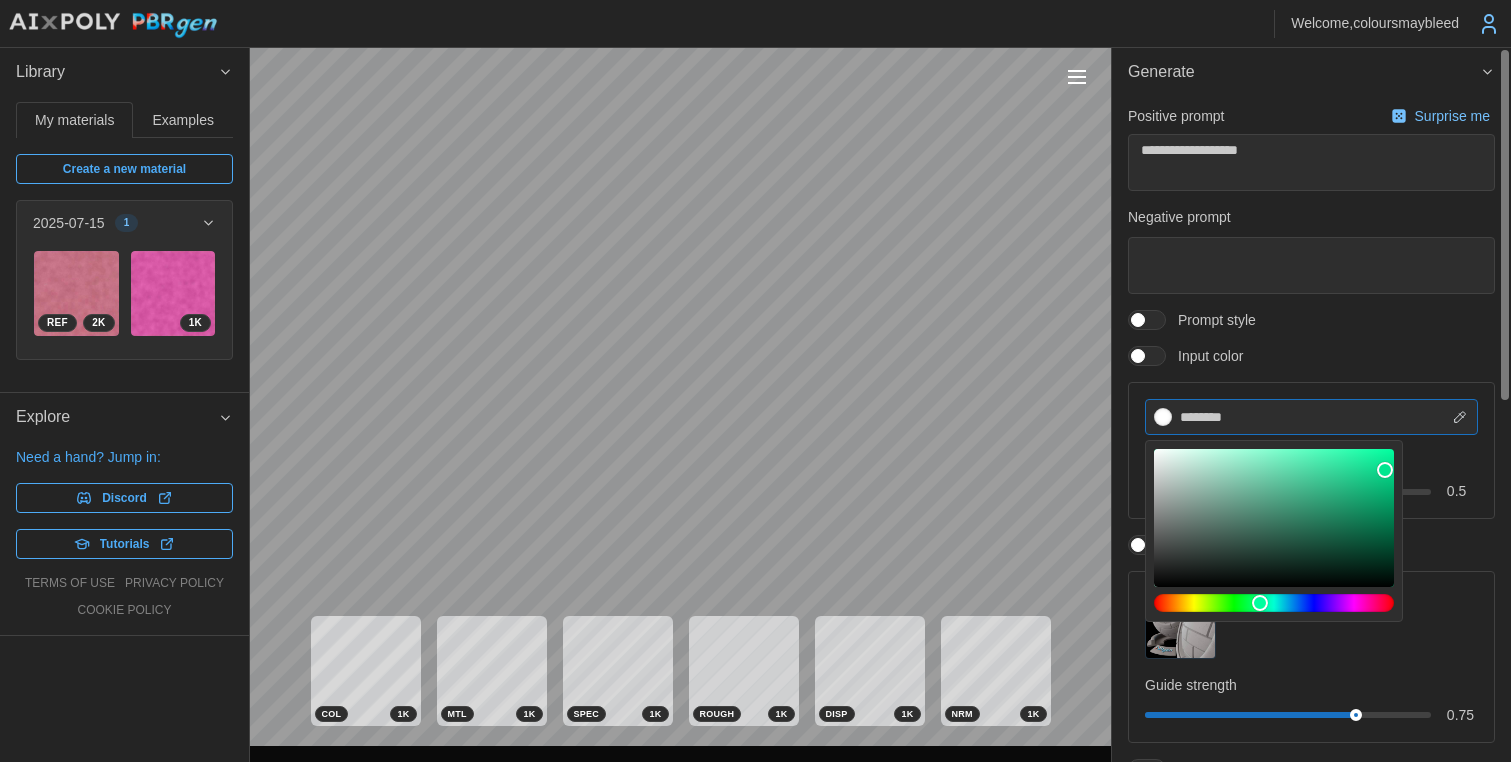 type on "*******" 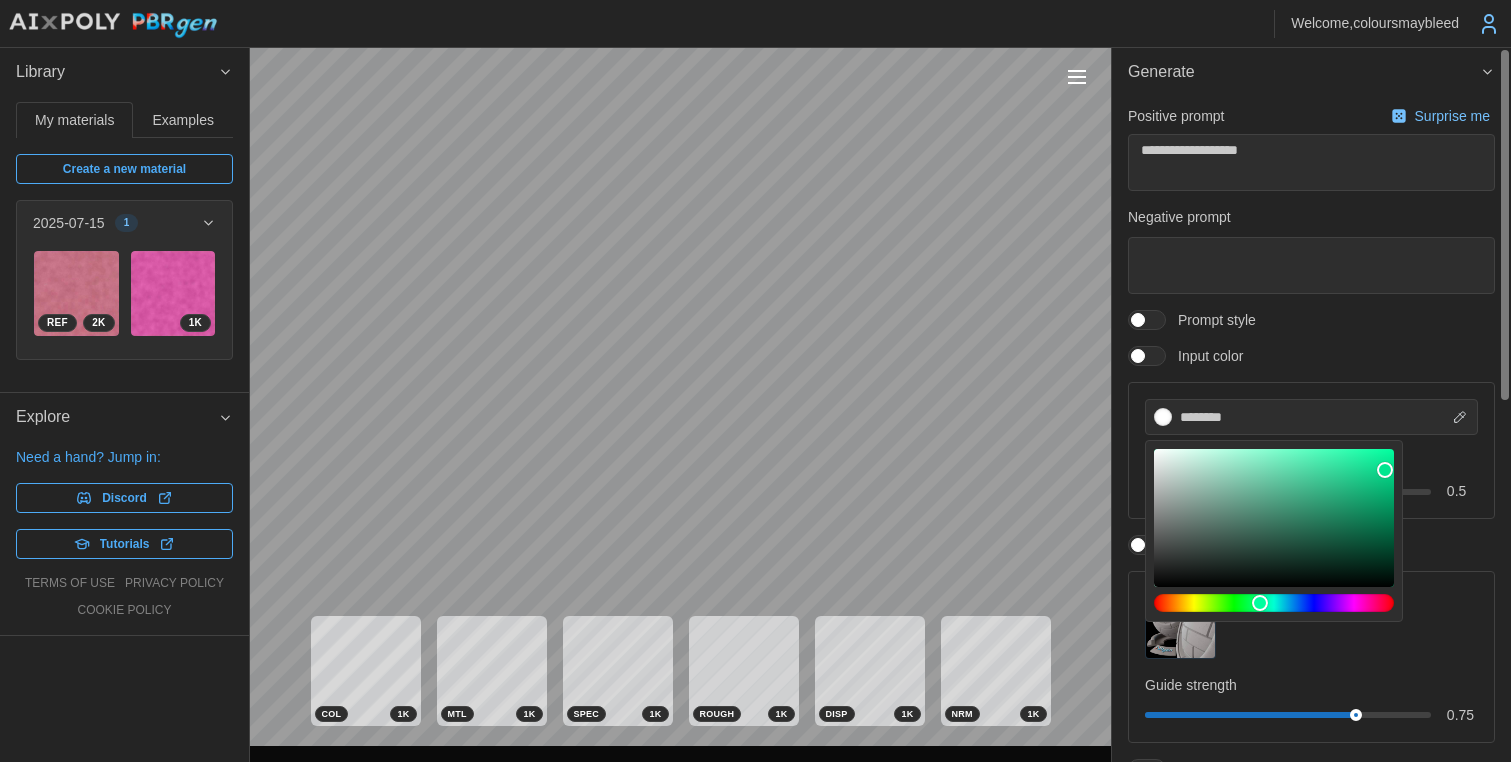 type on "*" 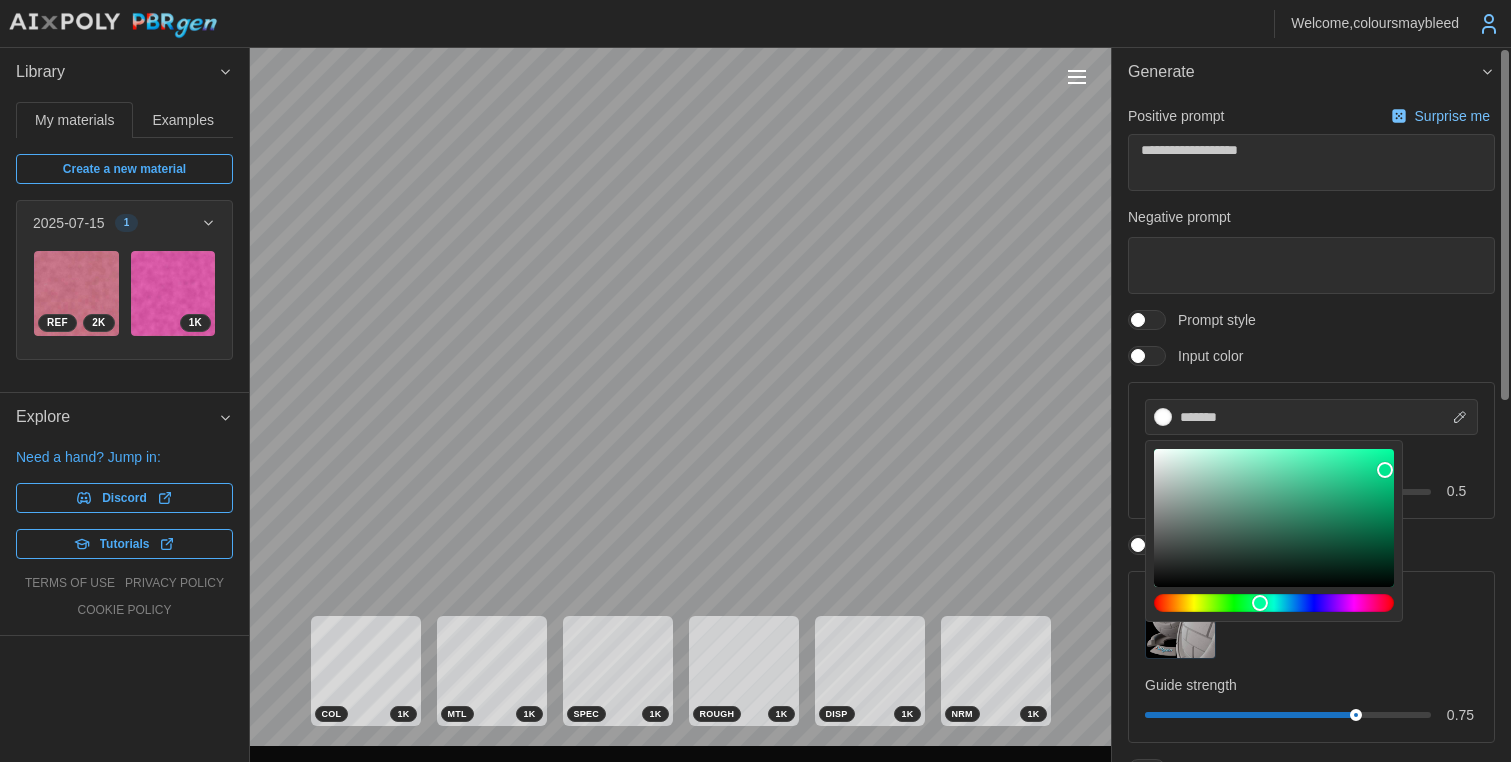 click at bounding box center (1163, 417) 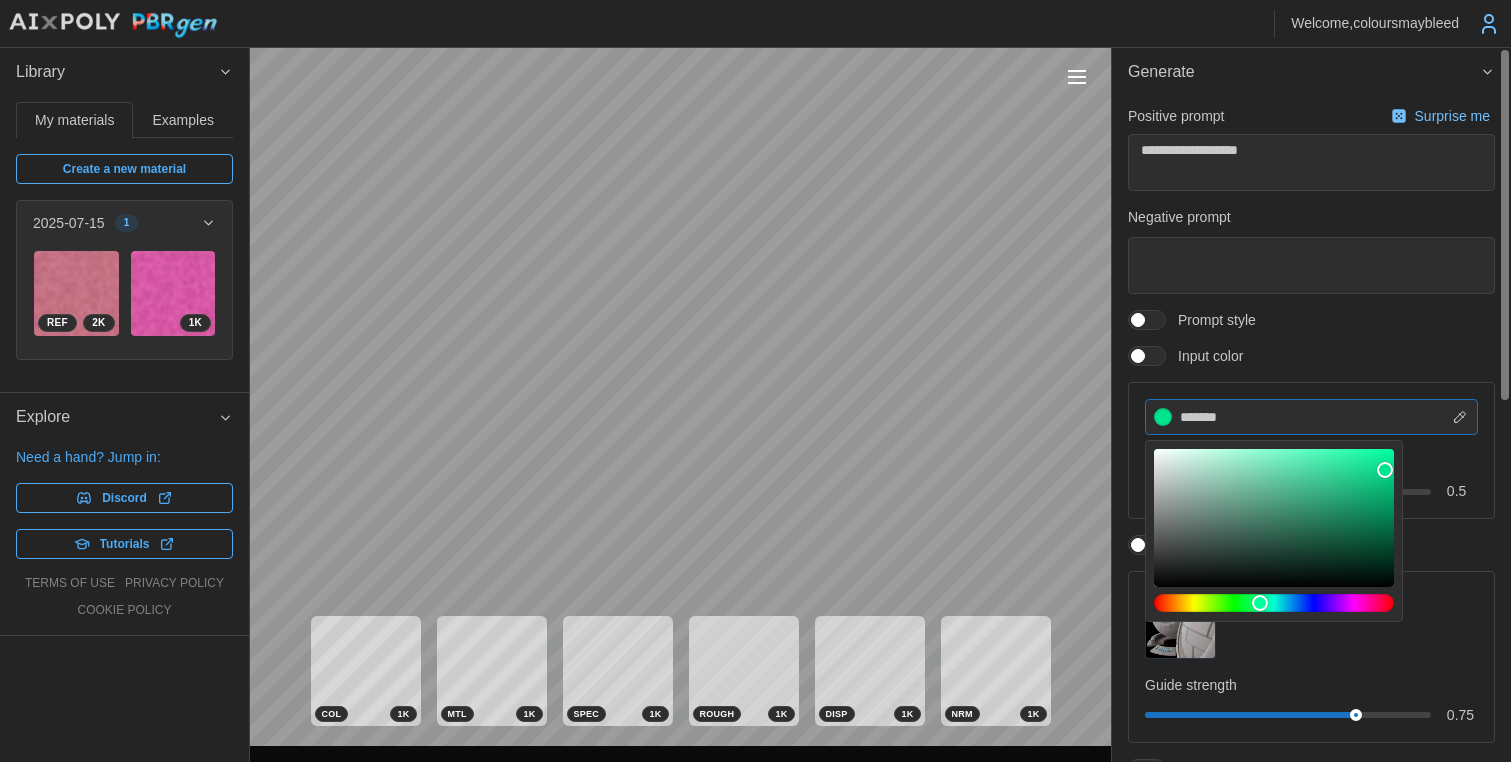 click on "*******" at bounding box center [1311, 417] 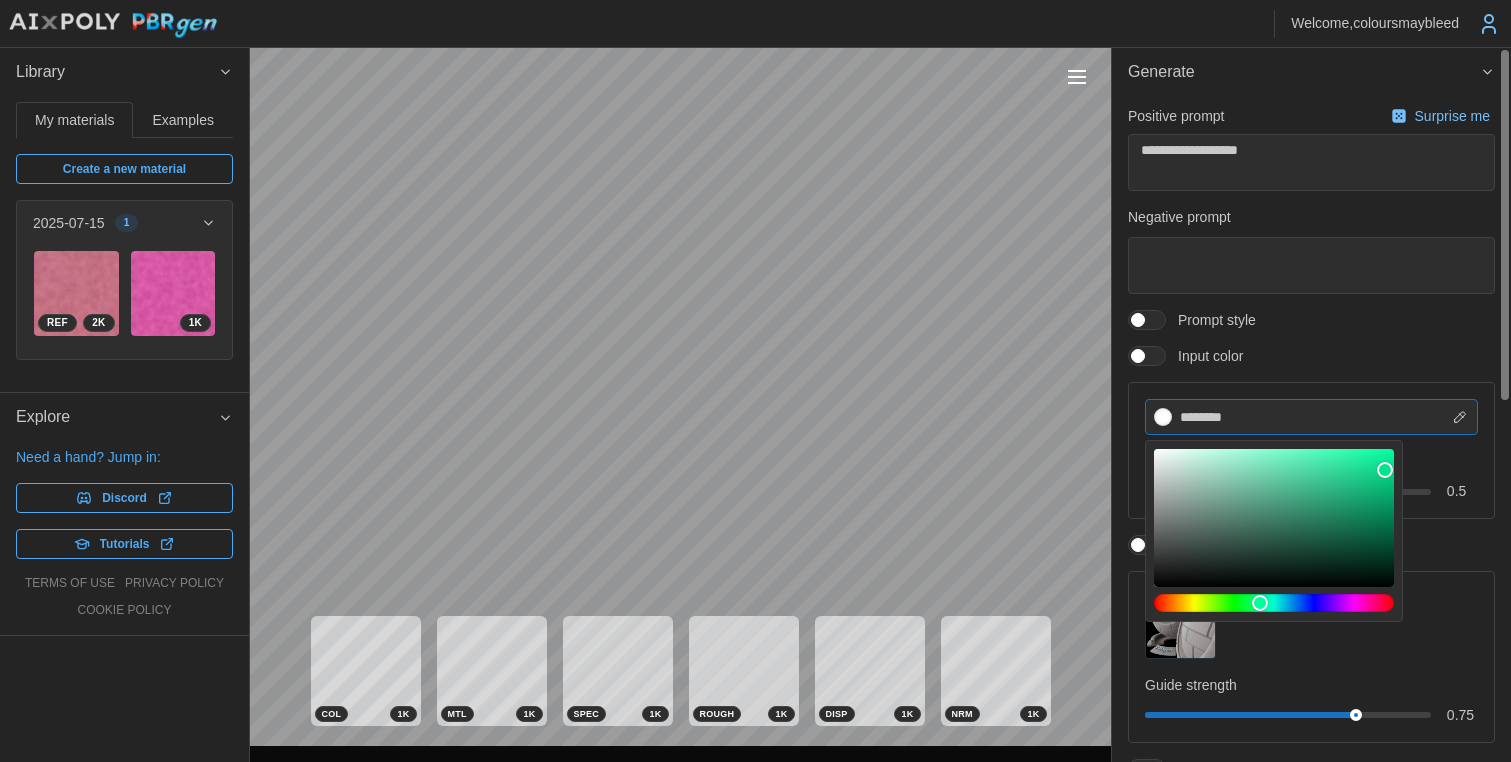 paste on "********" 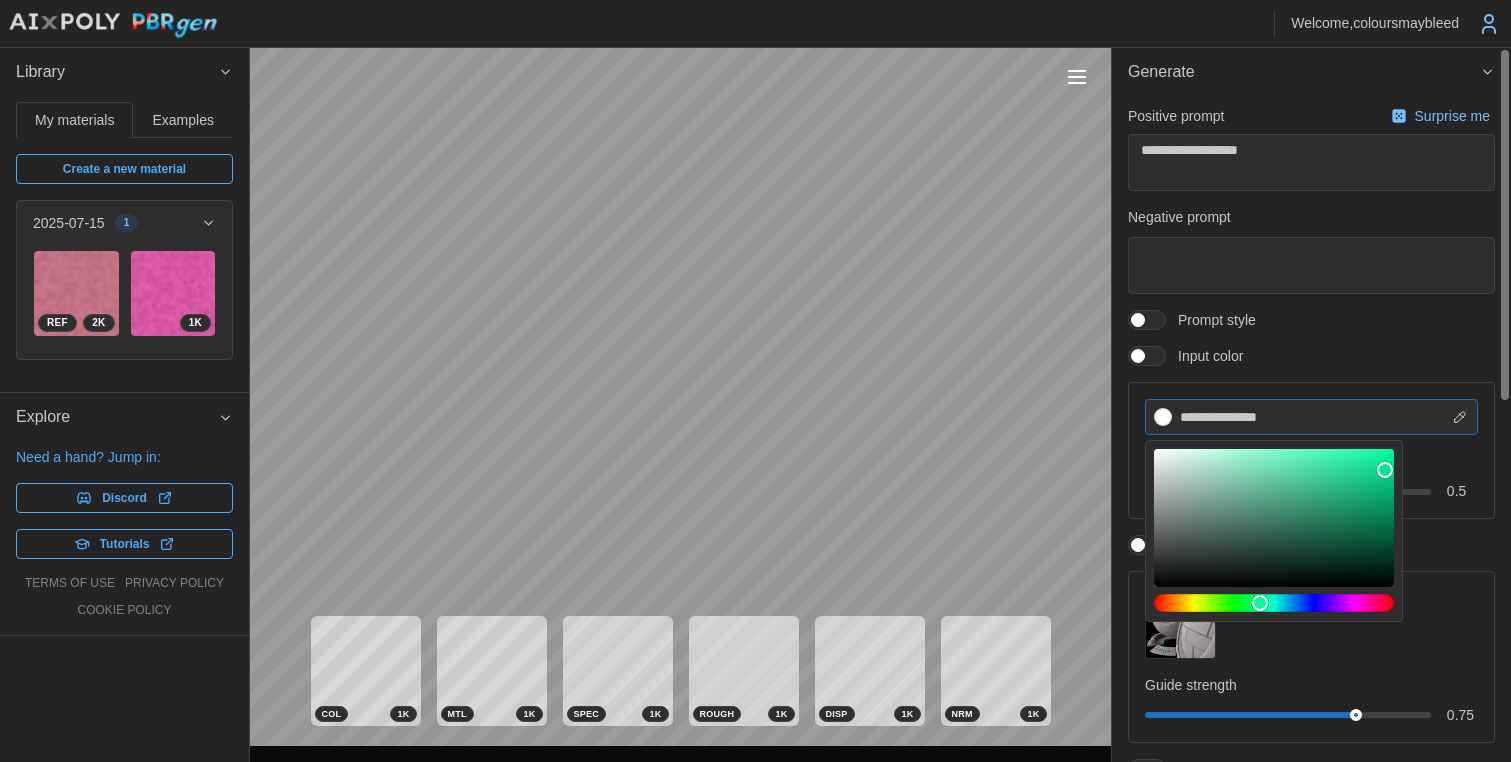type on "**********" 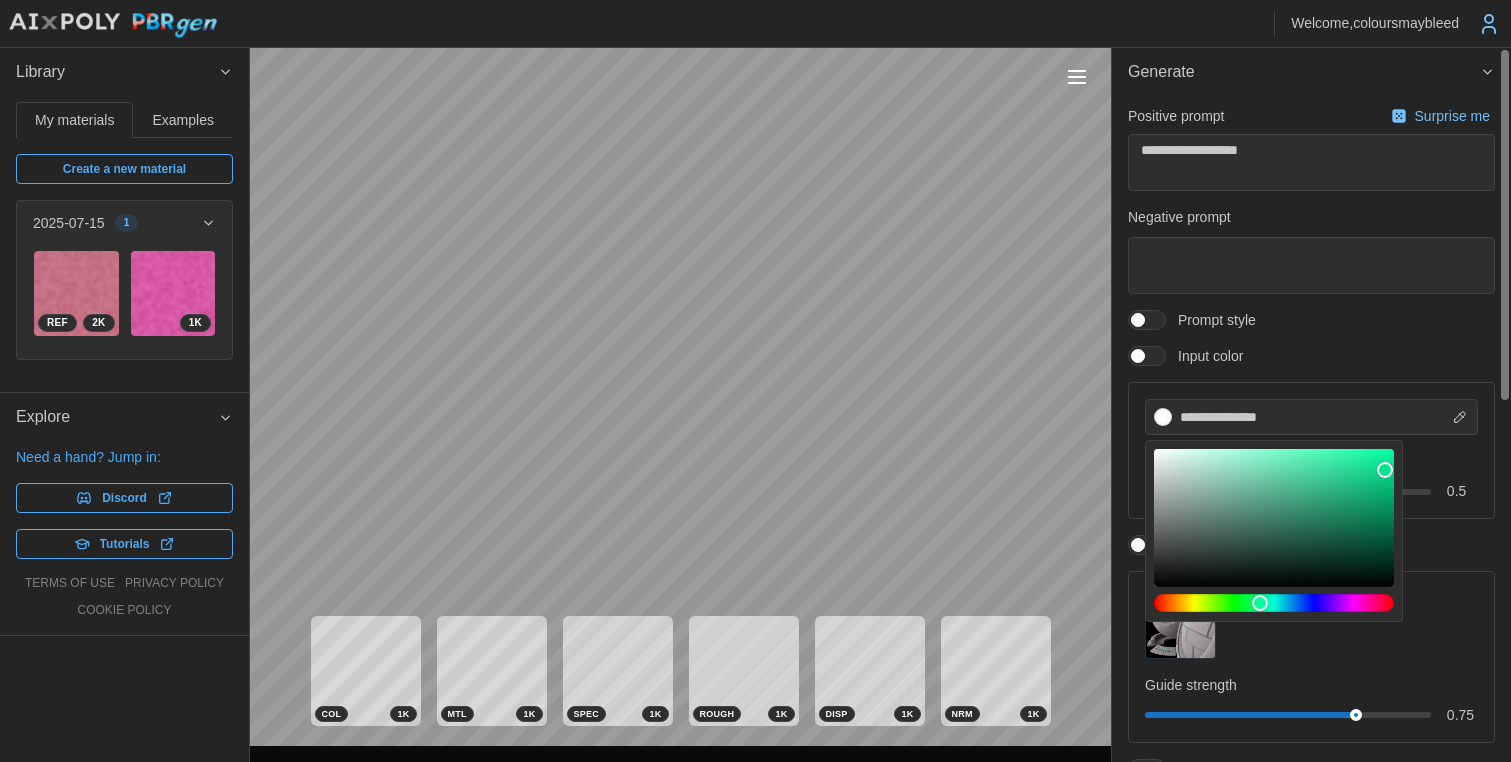 type on "*" 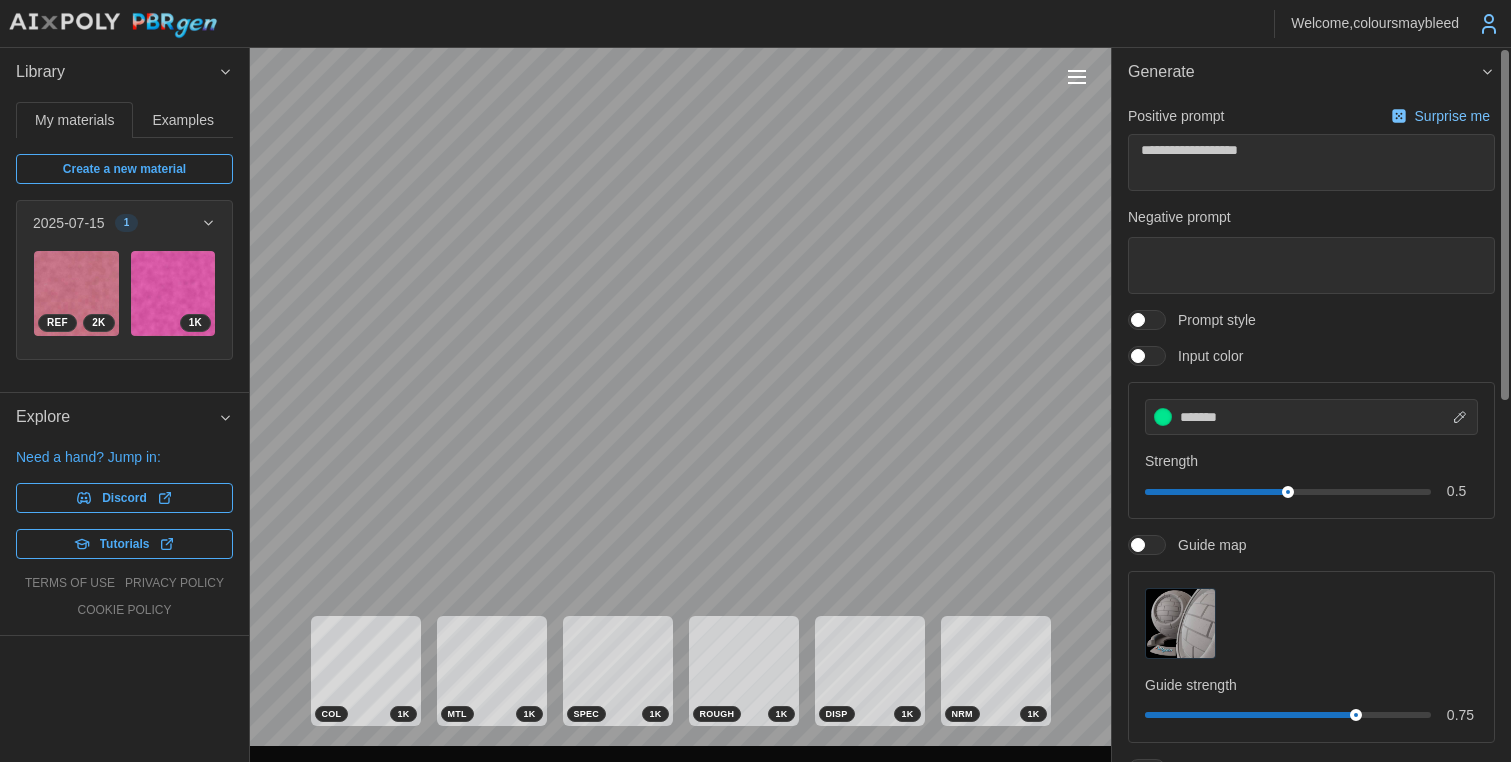 click on "**********" at bounding box center [1311, 508] 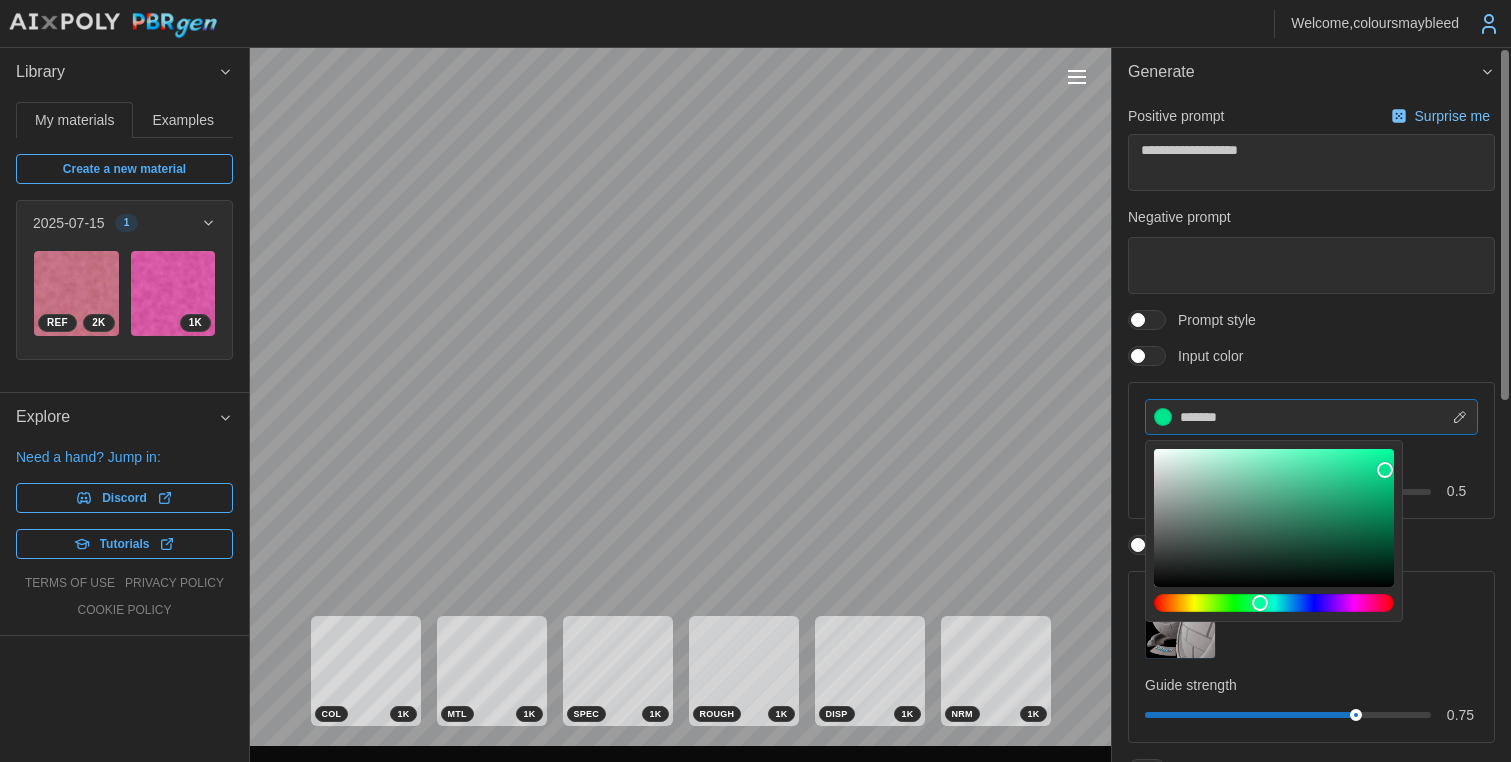 click on "*******" at bounding box center (1311, 417) 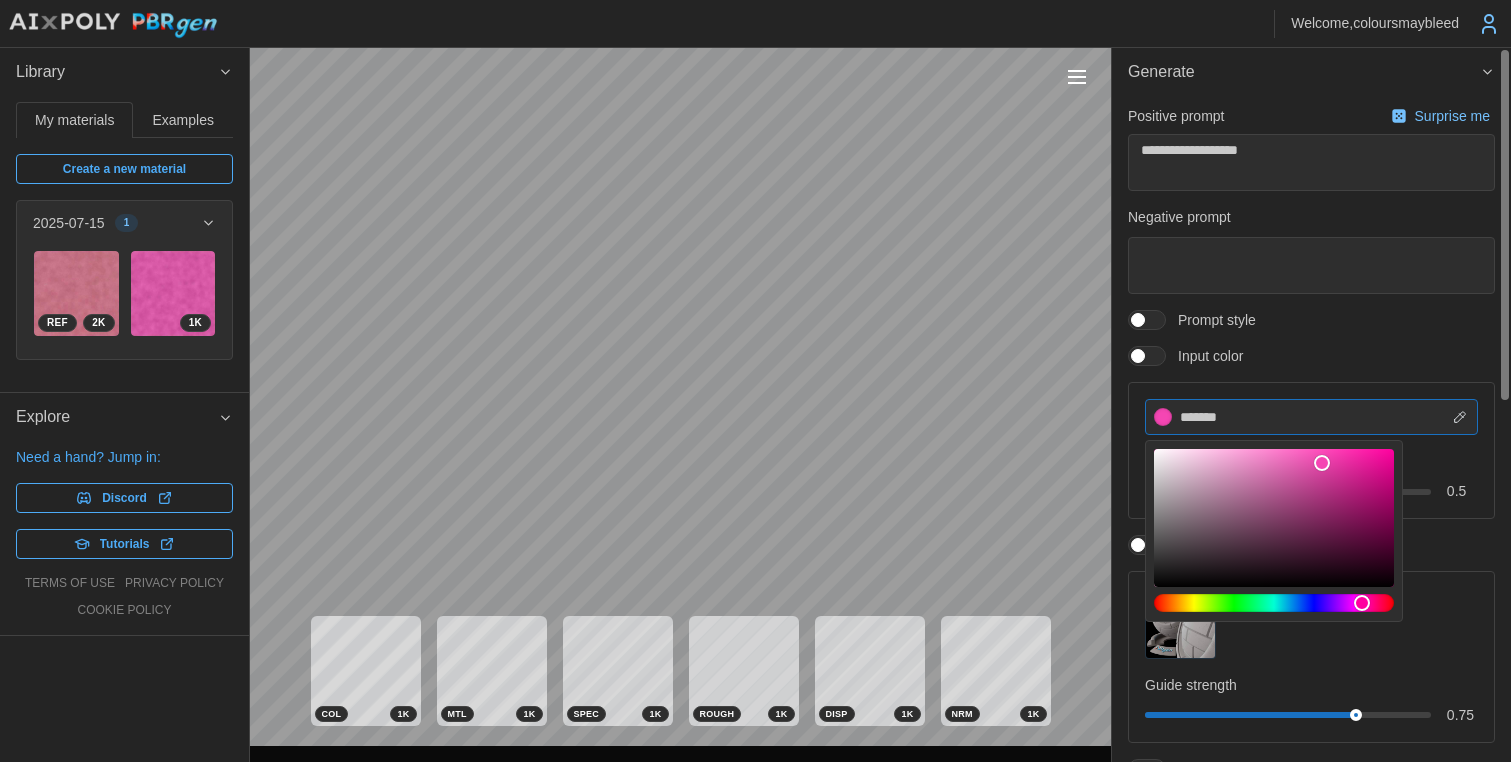 type on "*******" 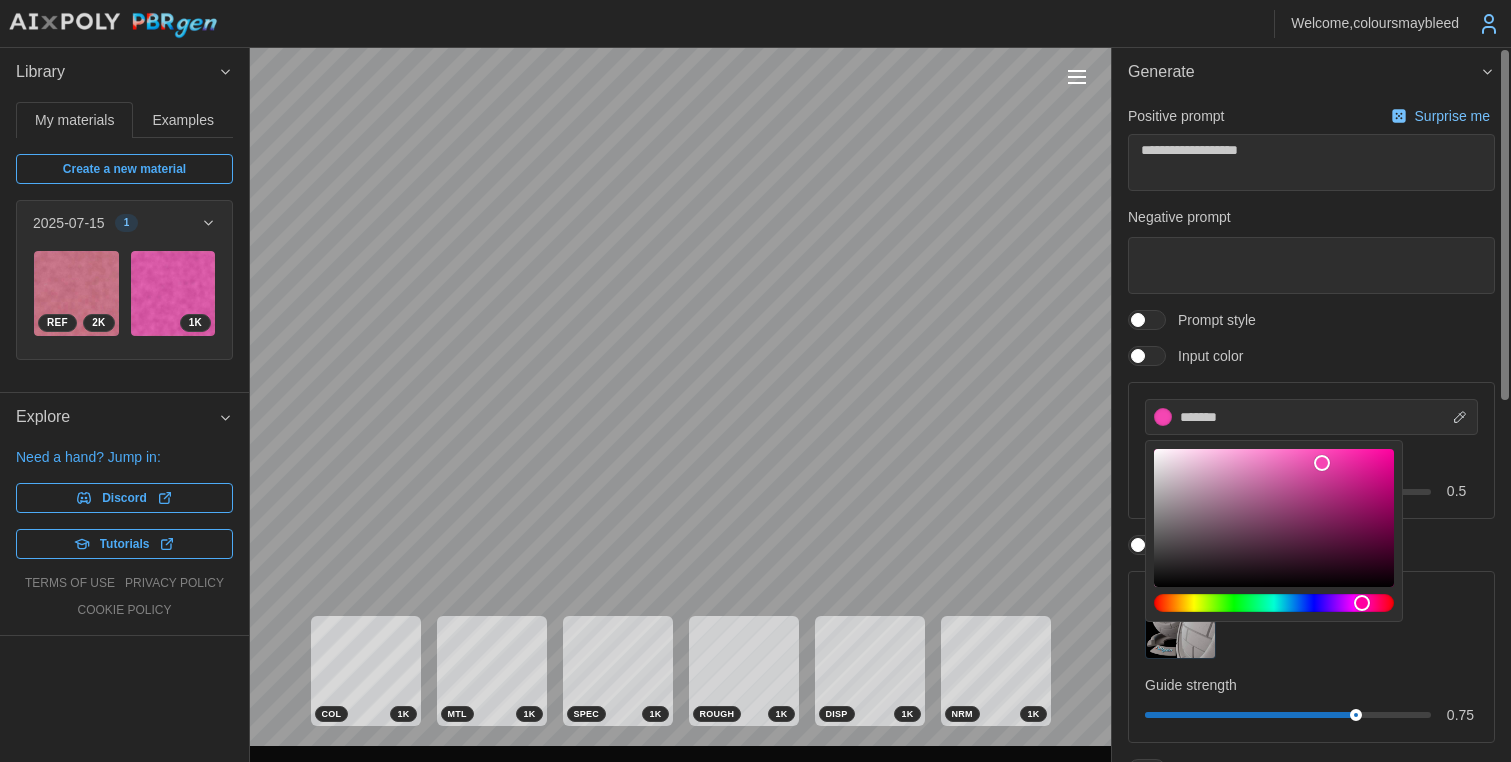 click on "Input color" at bounding box center (1311, 356) 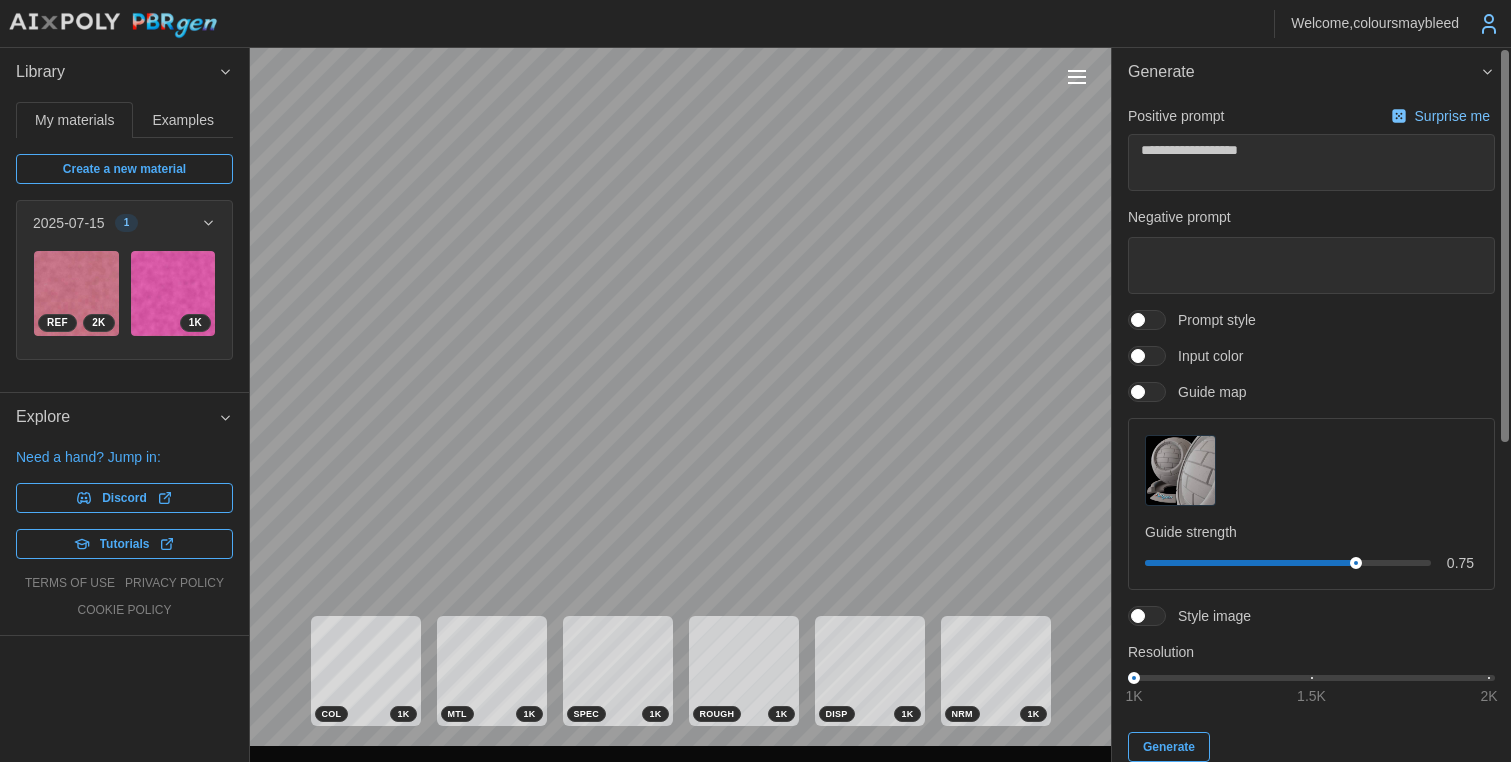 click at bounding box center (1138, 356) 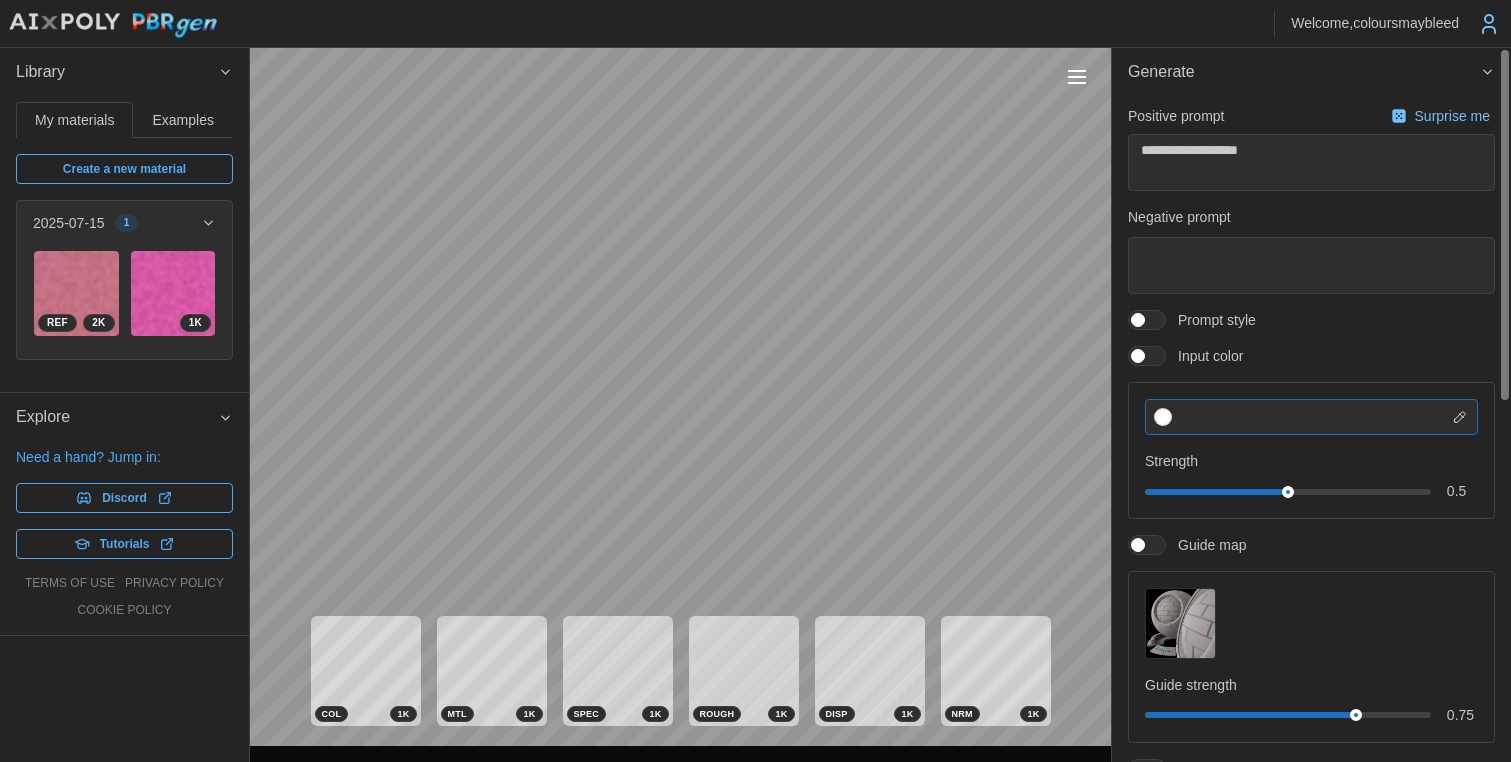 click at bounding box center [1311, 417] 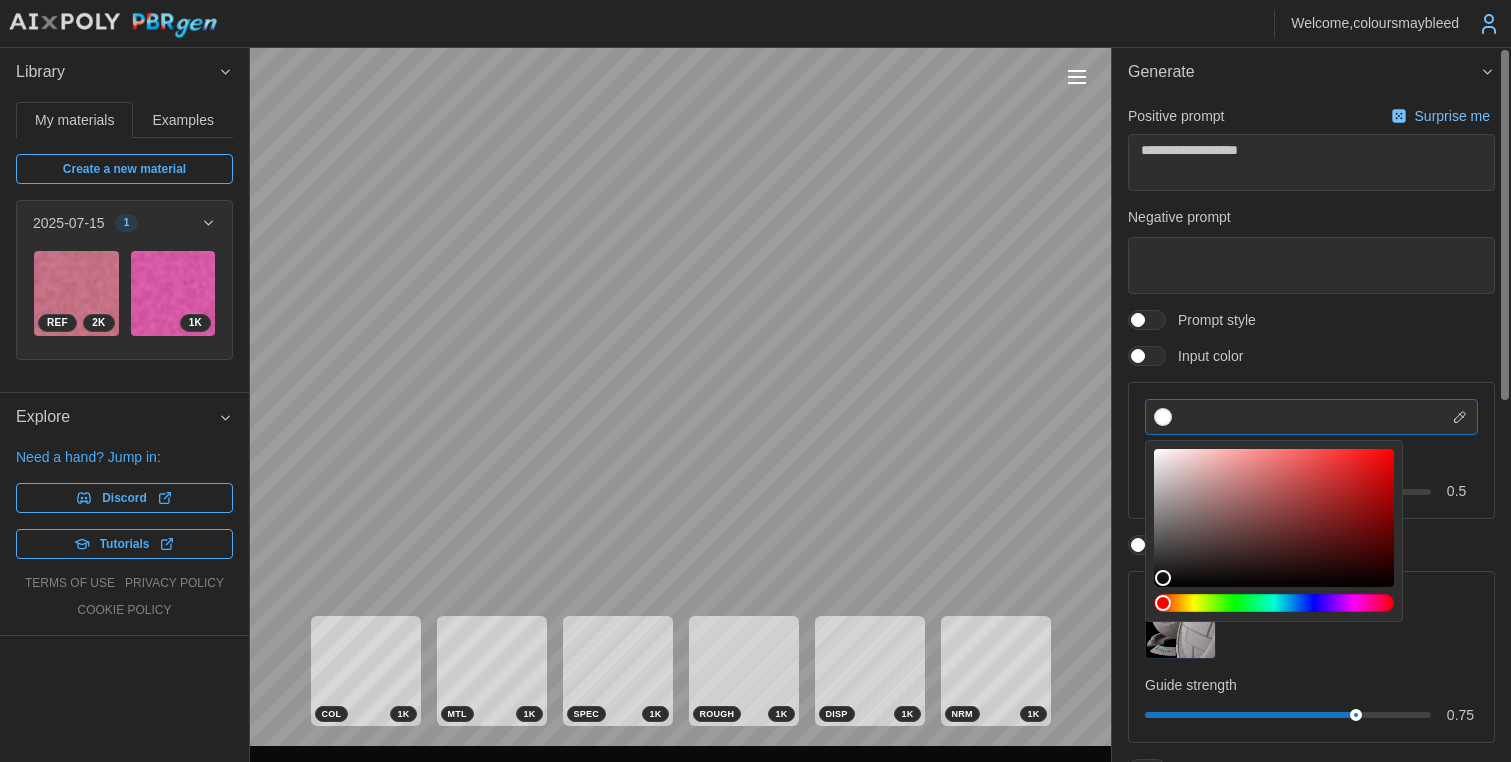 paste on "*******" 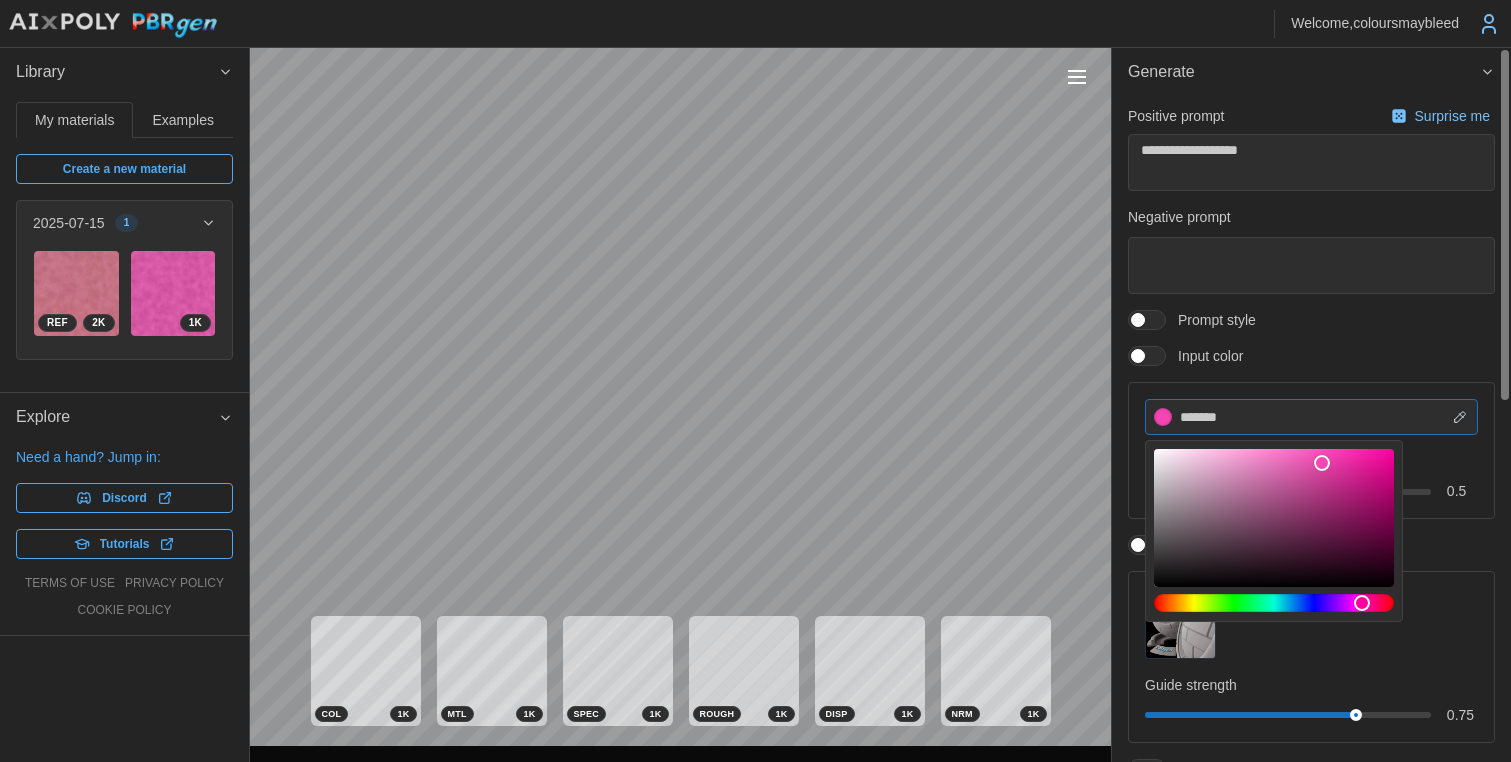 type on "*******" 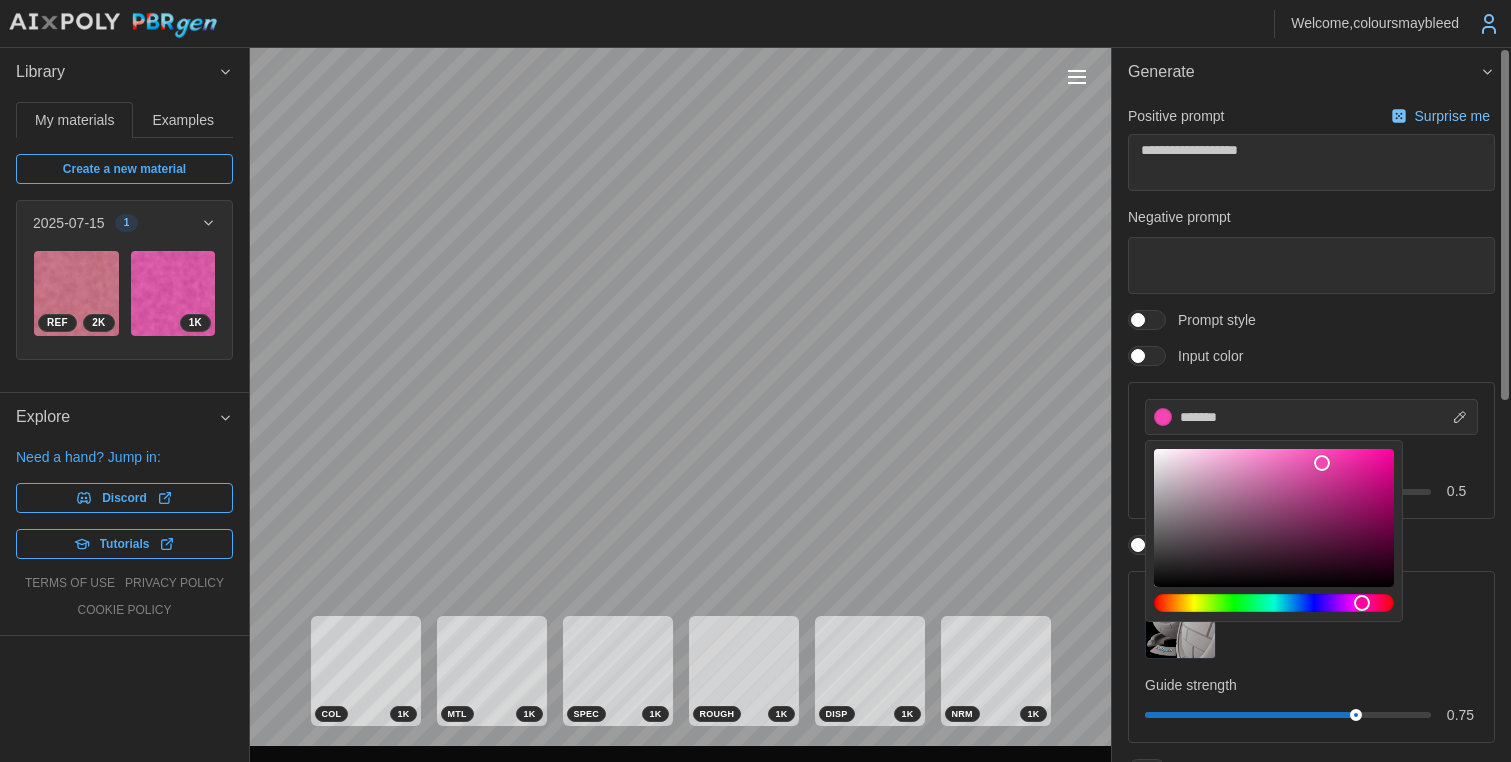 click on "**********" at bounding box center (1311, 508) 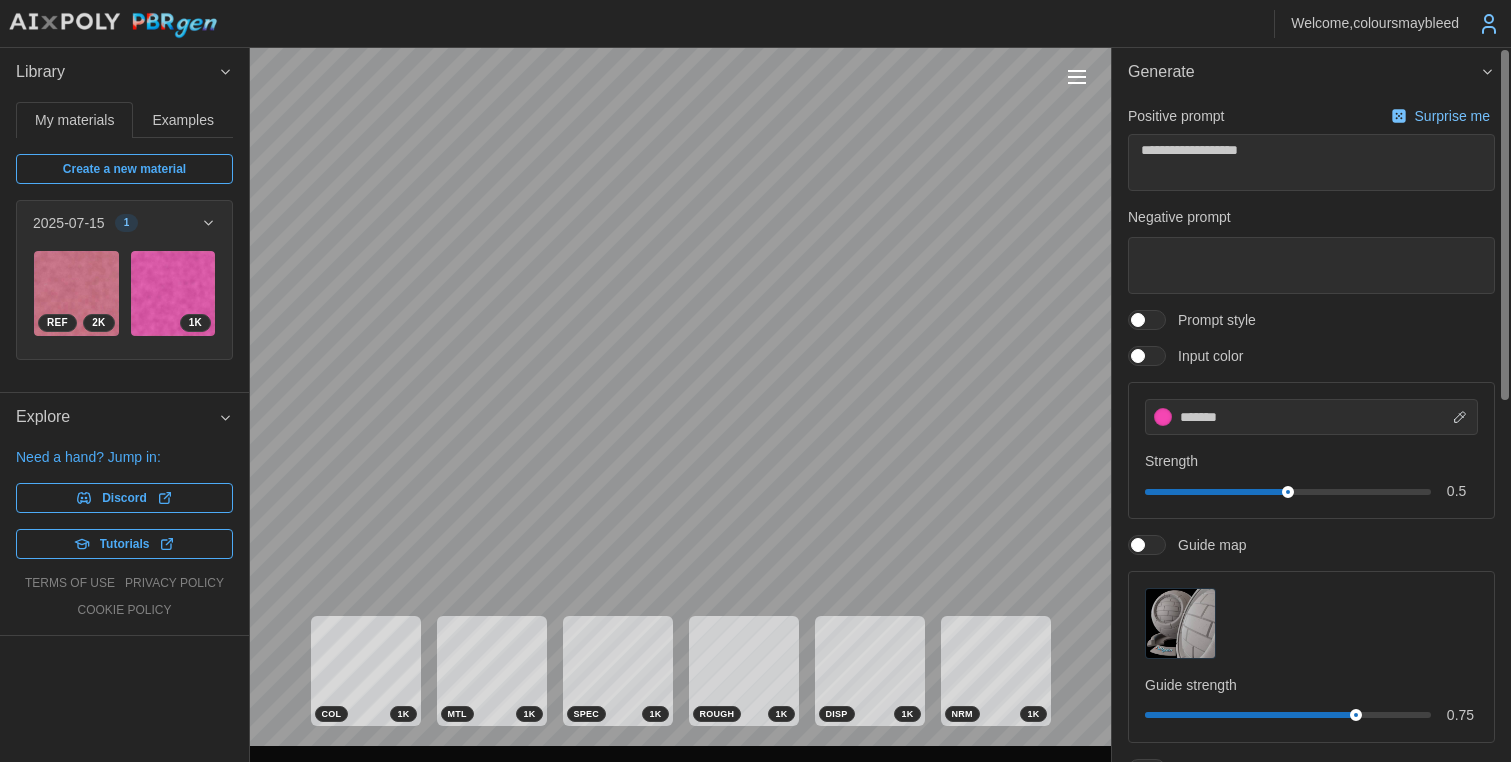 scroll, scrollTop: 0, scrollLeft: 0, axis: both 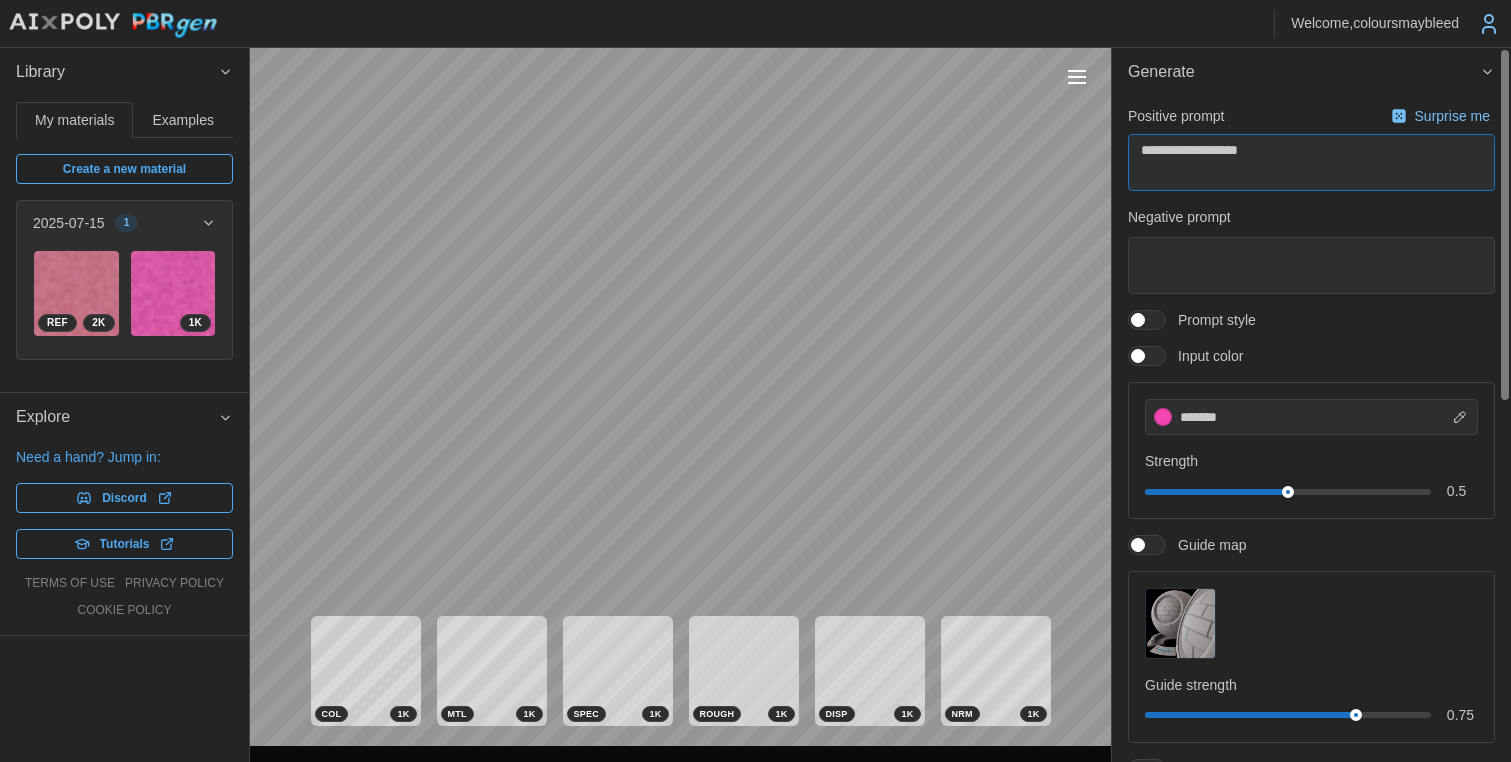 click on "**********" at bounding box center [755, 381] 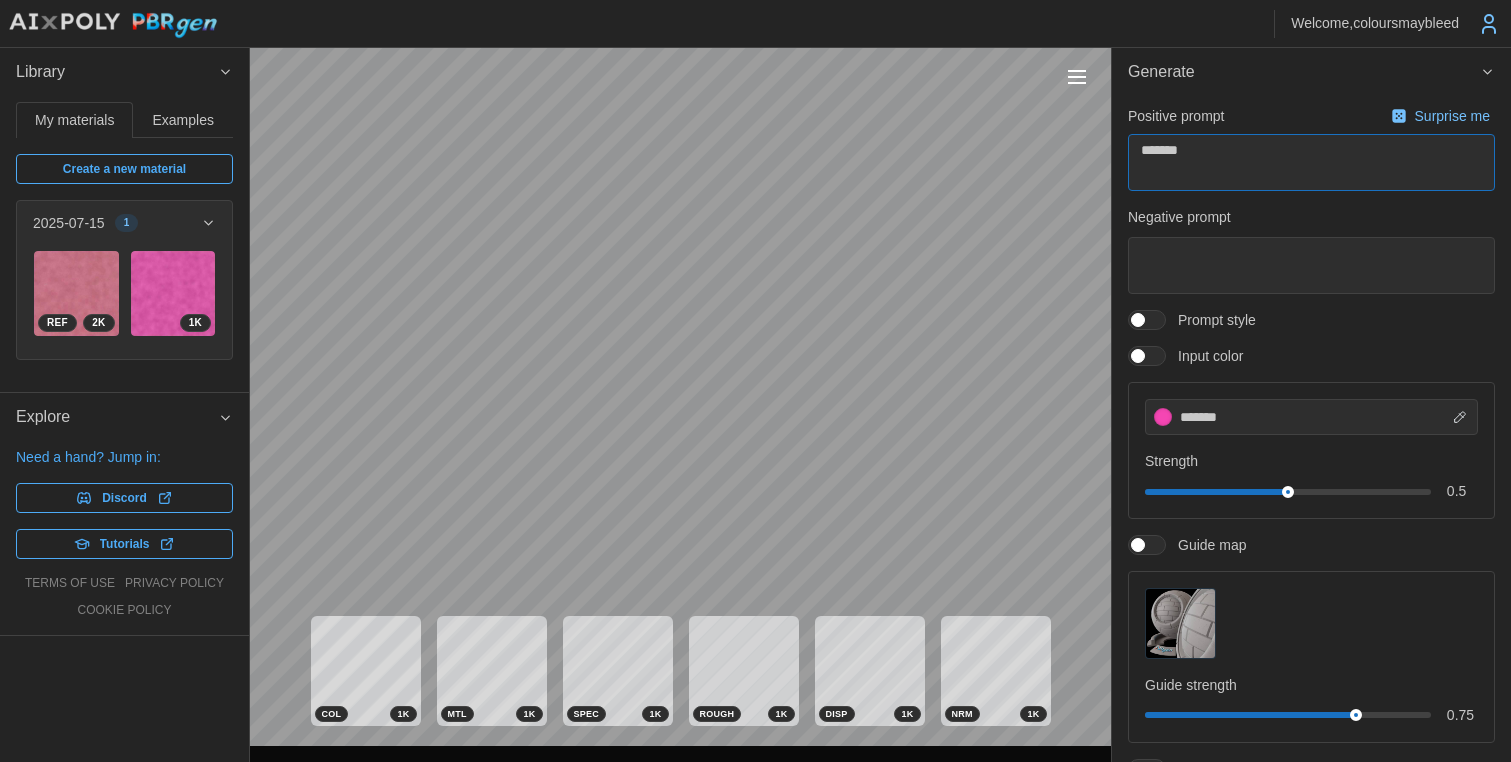 type on "*" 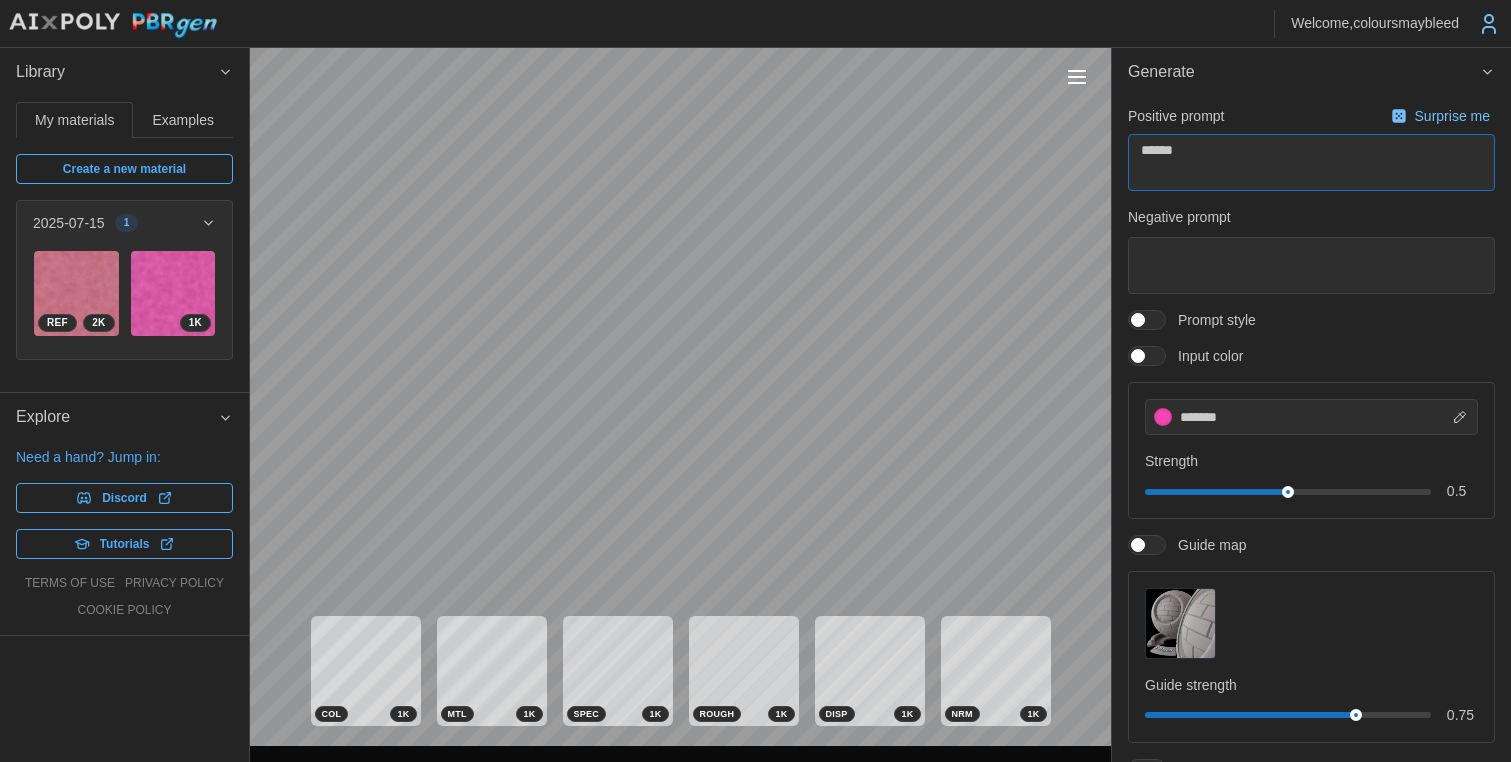type on "*" 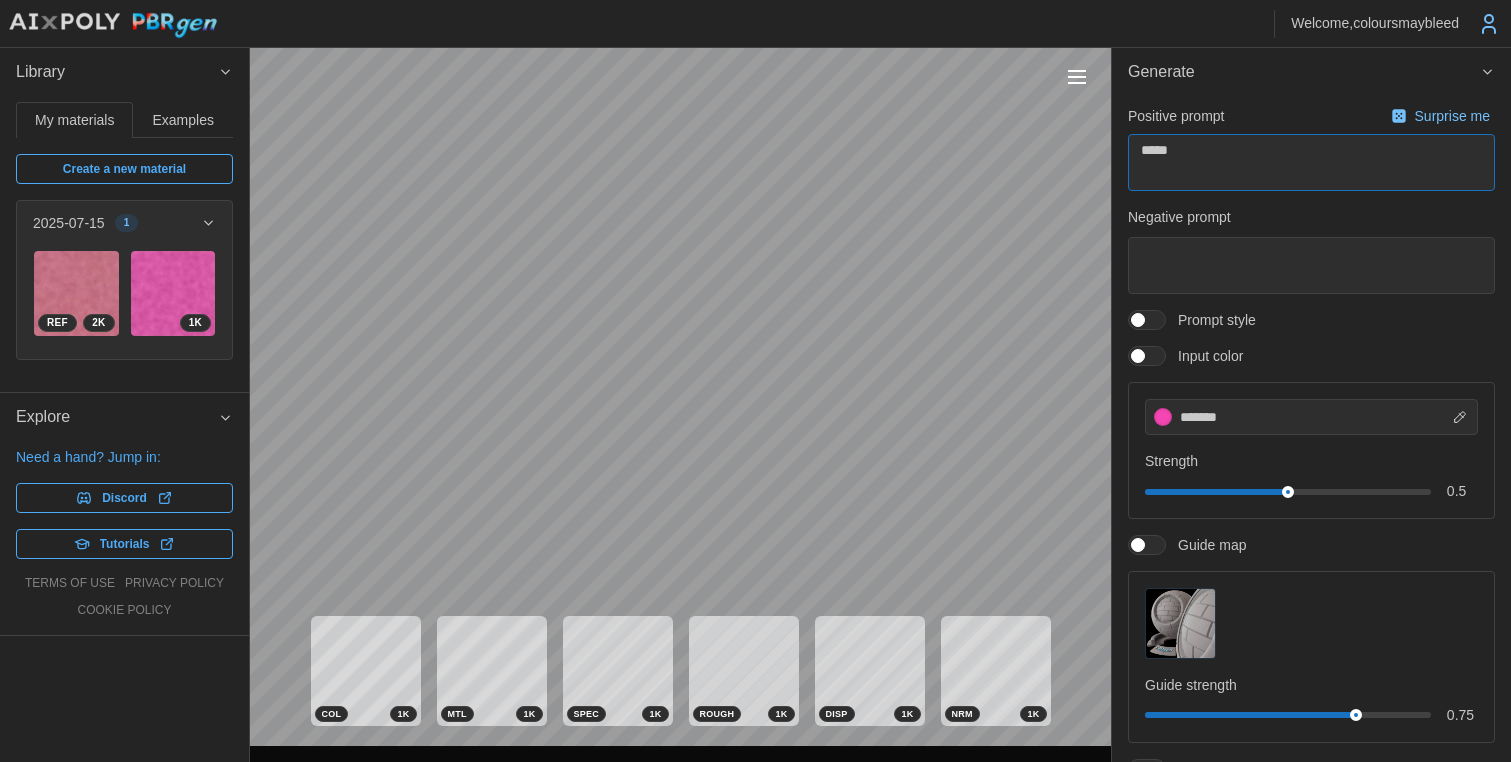 type on "*" 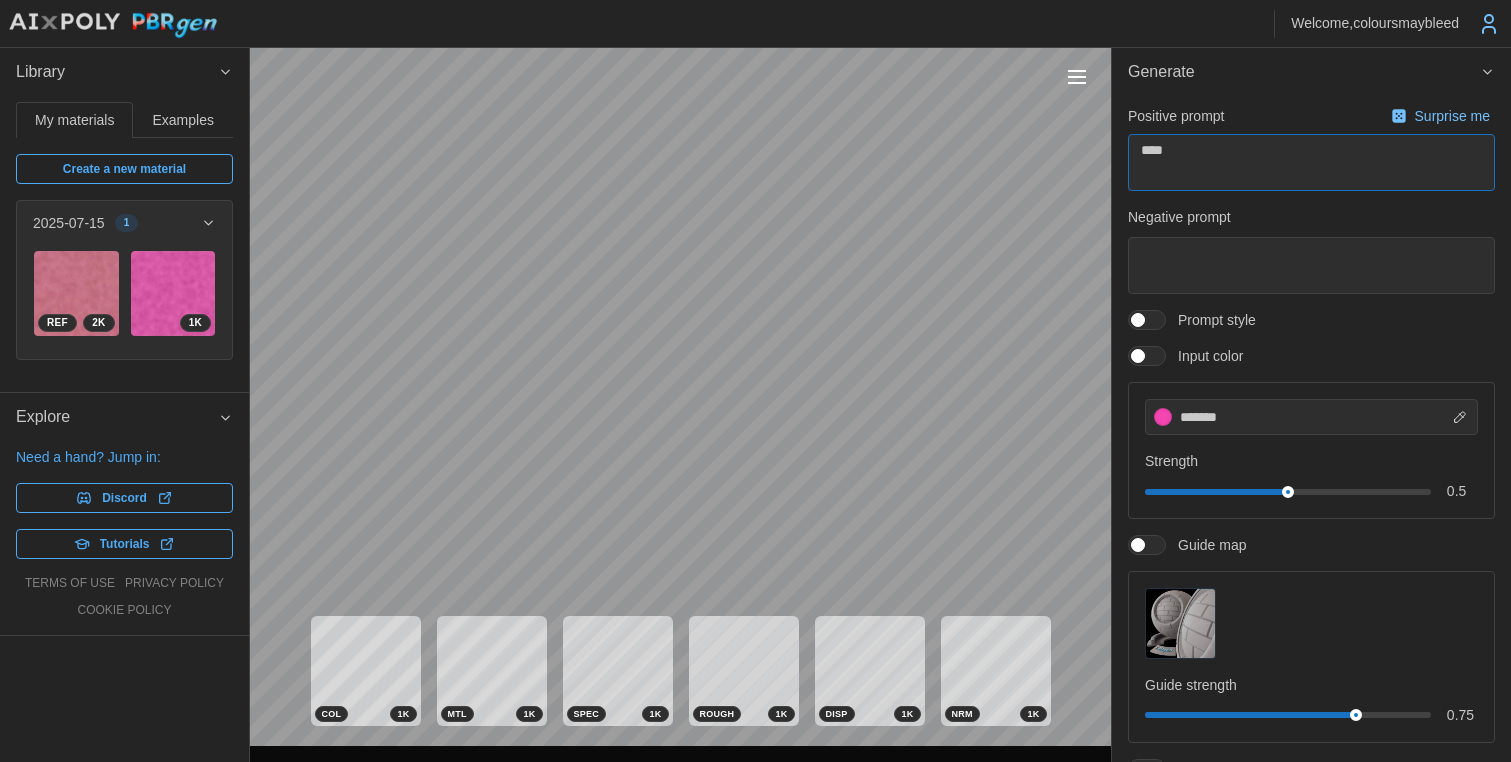 type on "*" 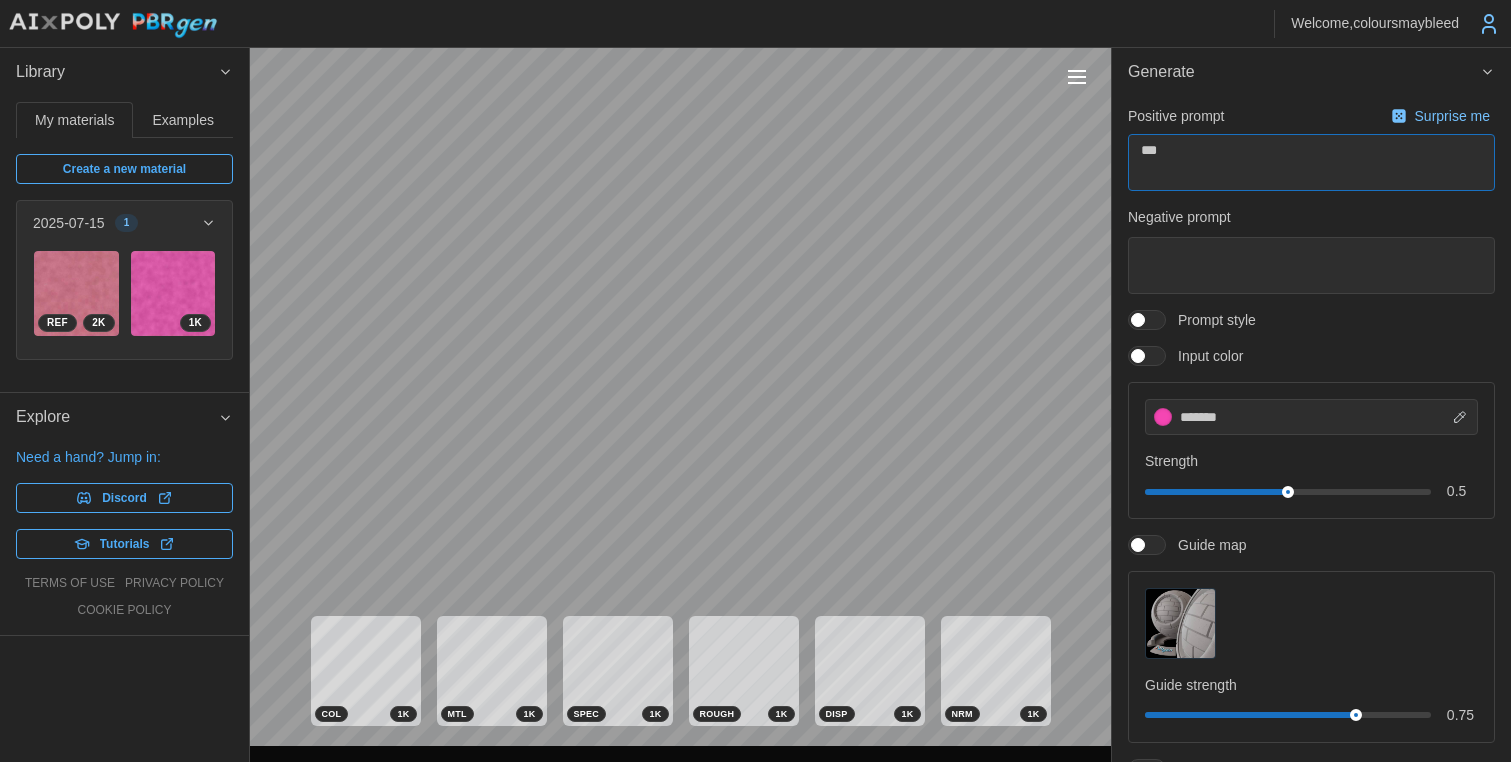 type on "*" 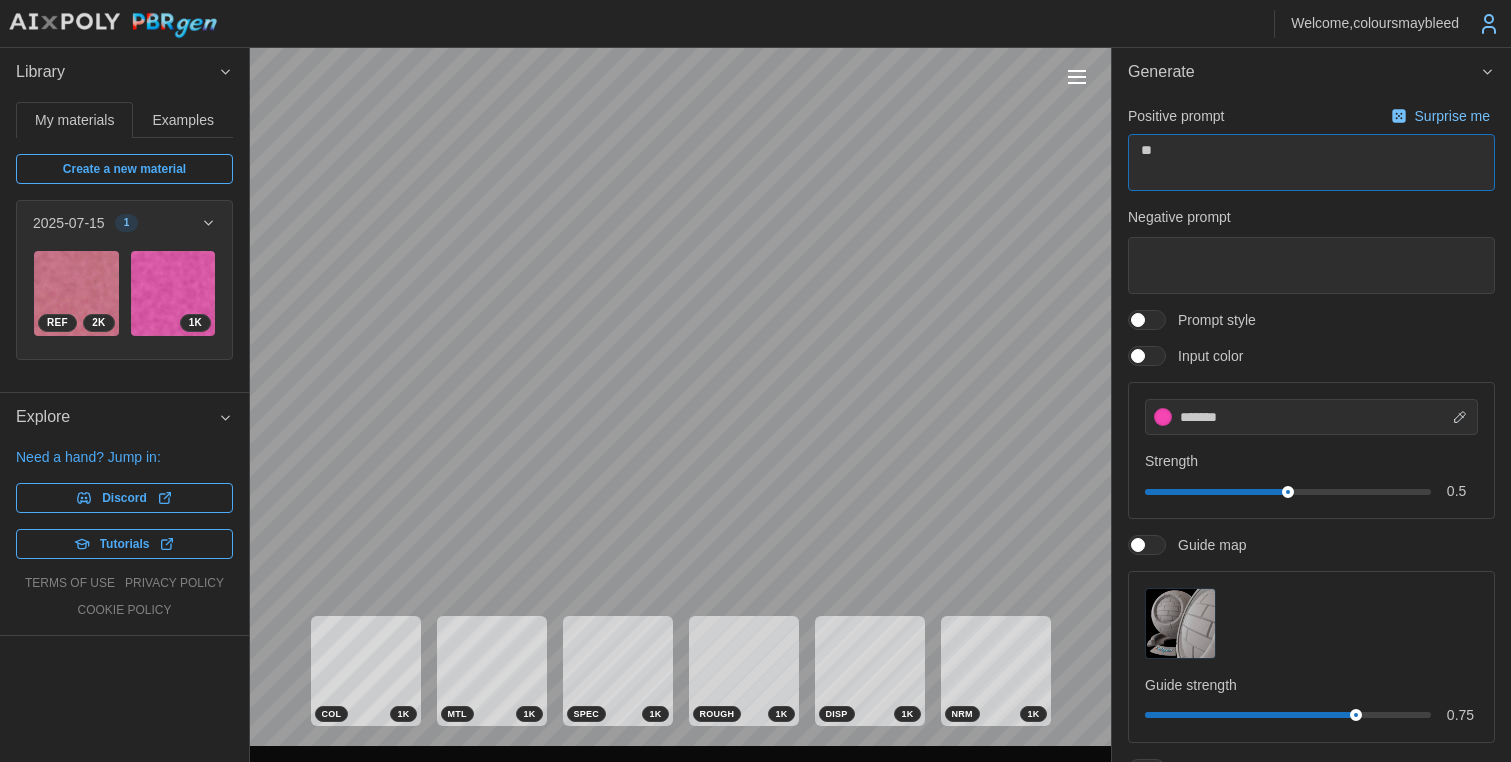 type on "*" 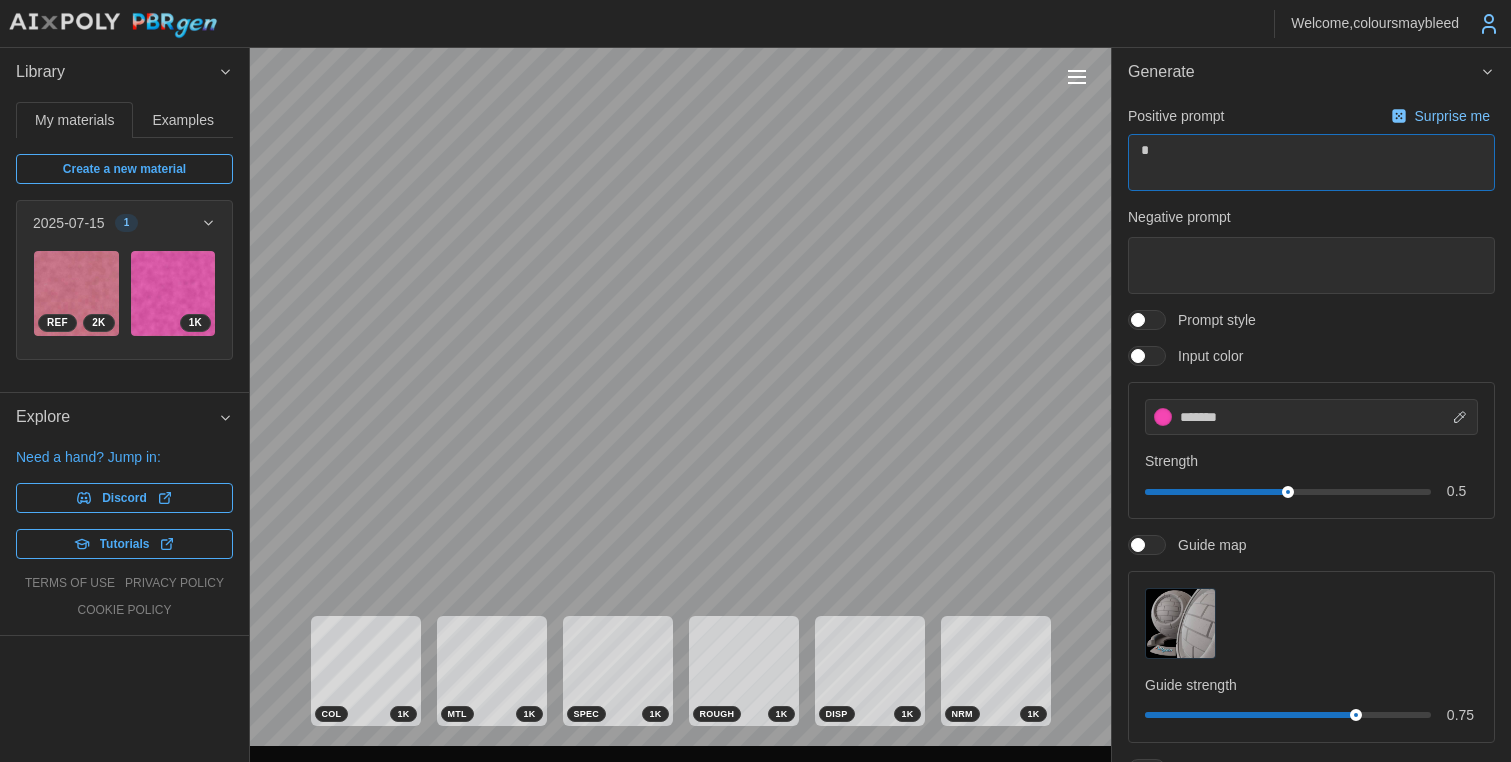 type 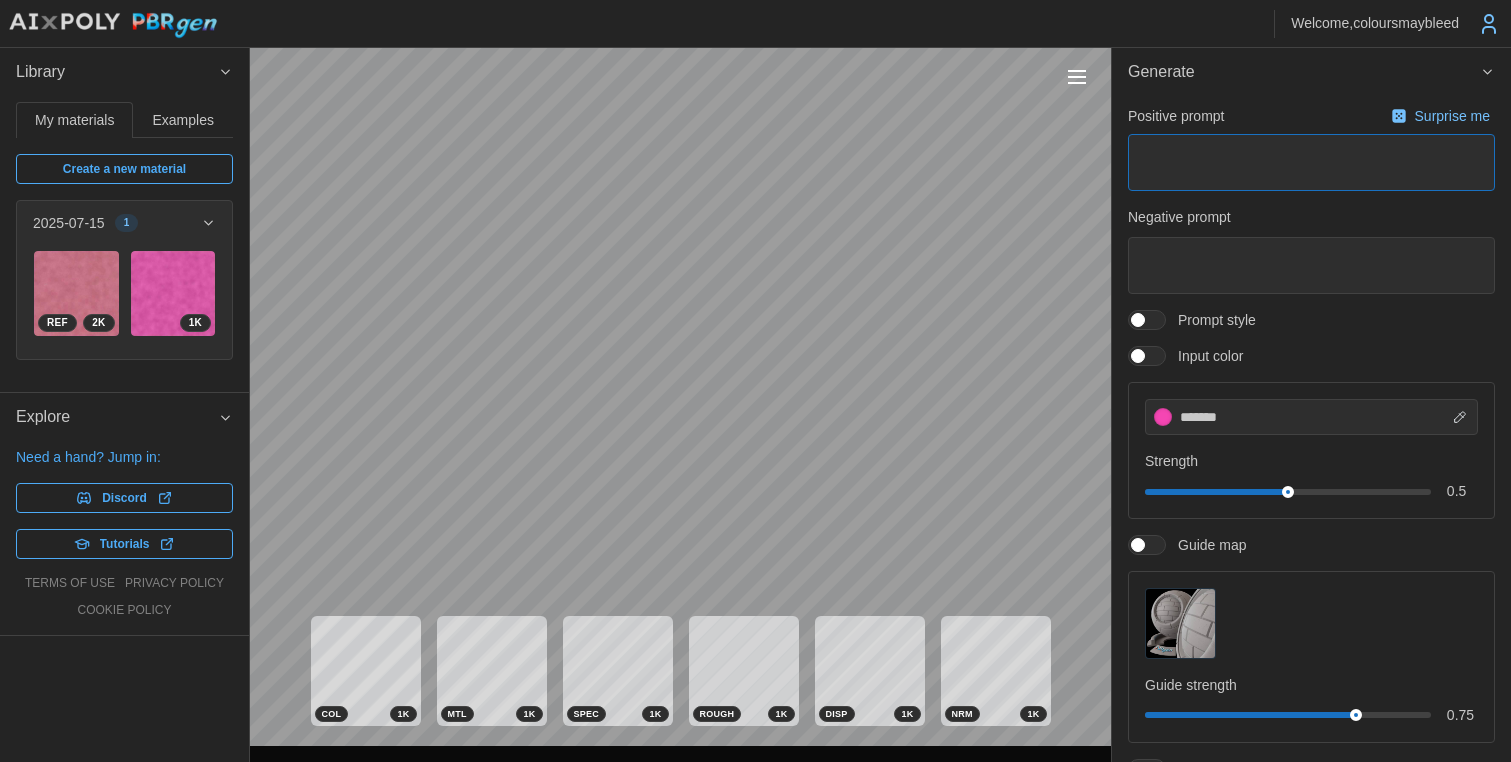 type on "*" 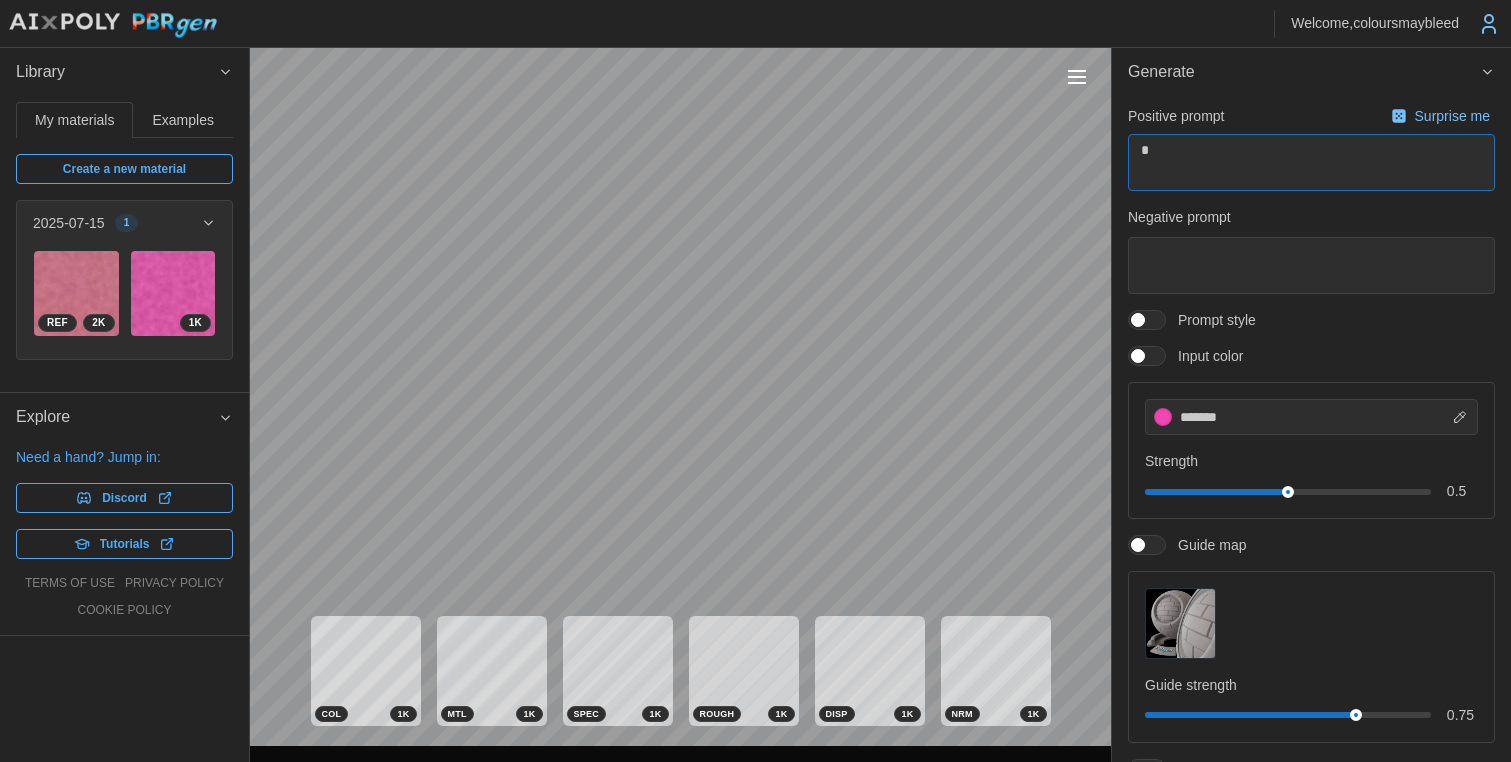 type on "*" 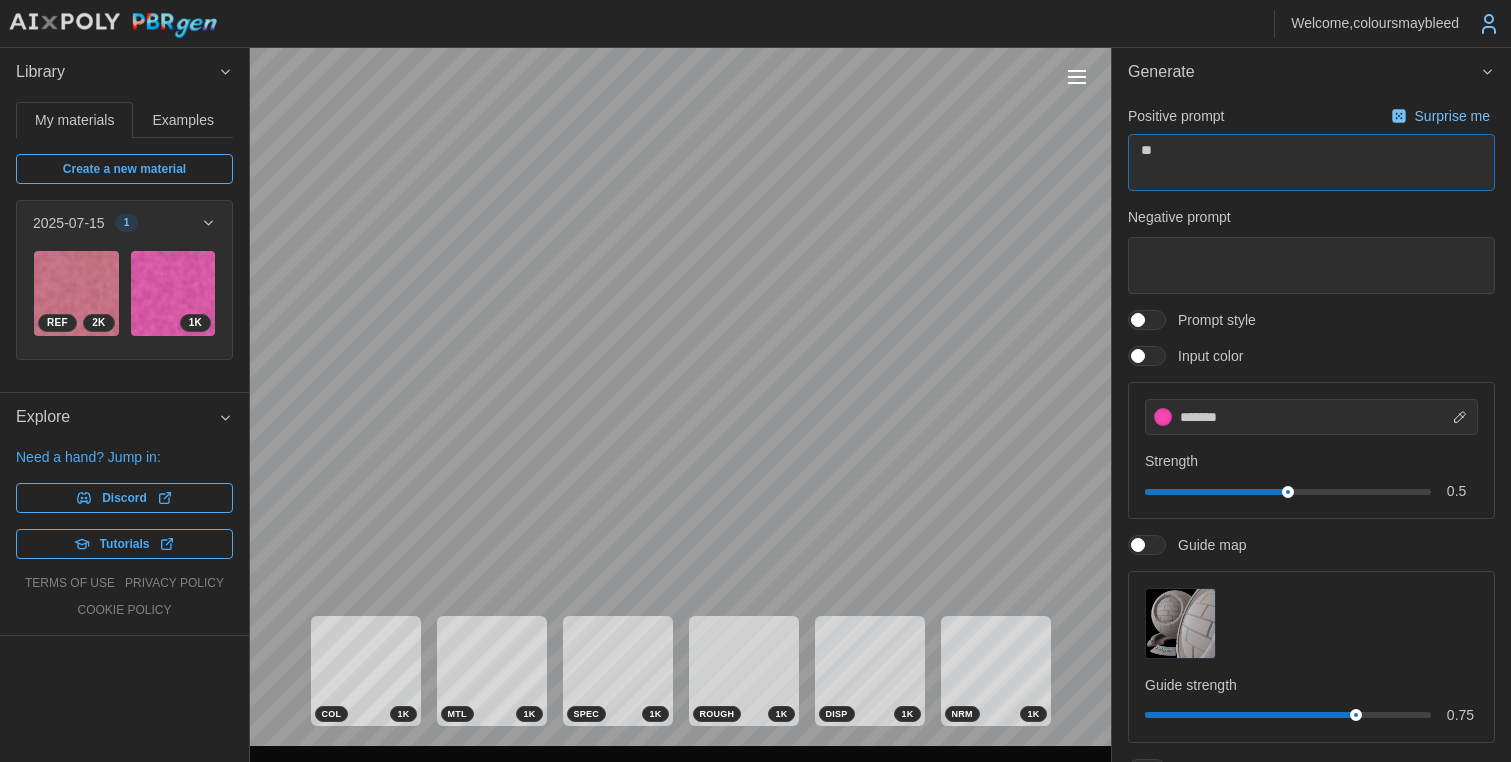 type on "*" 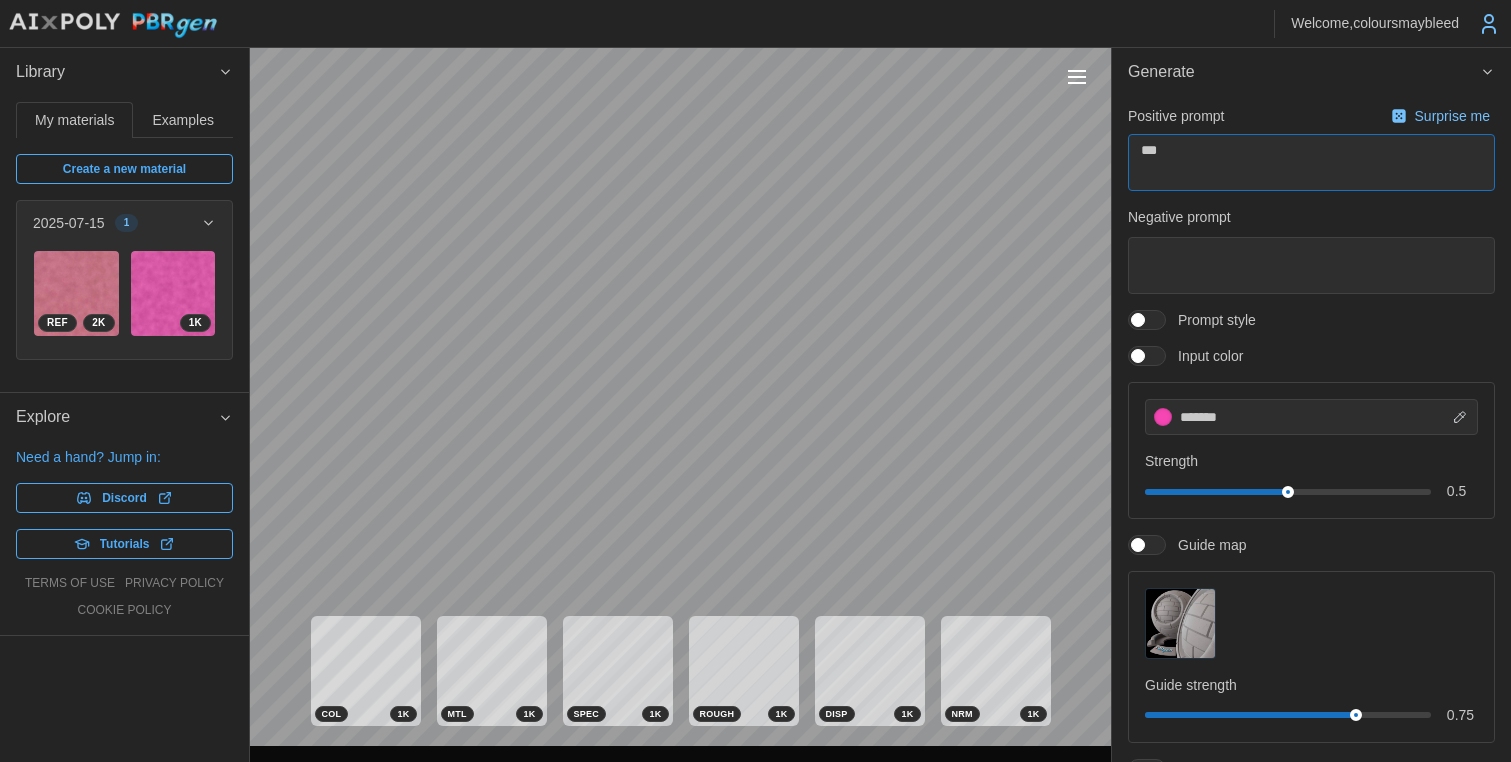 type on "*" 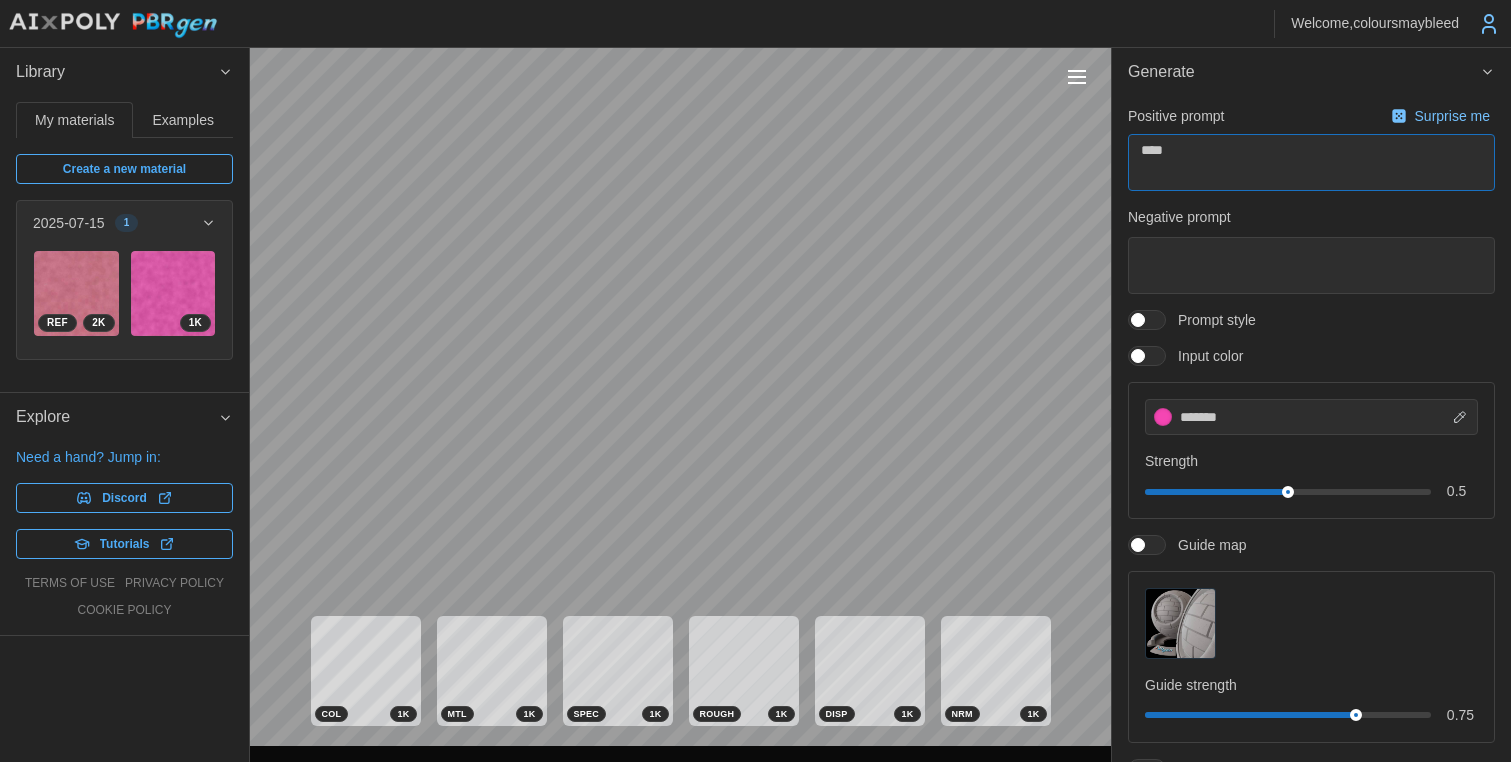 type on "****" 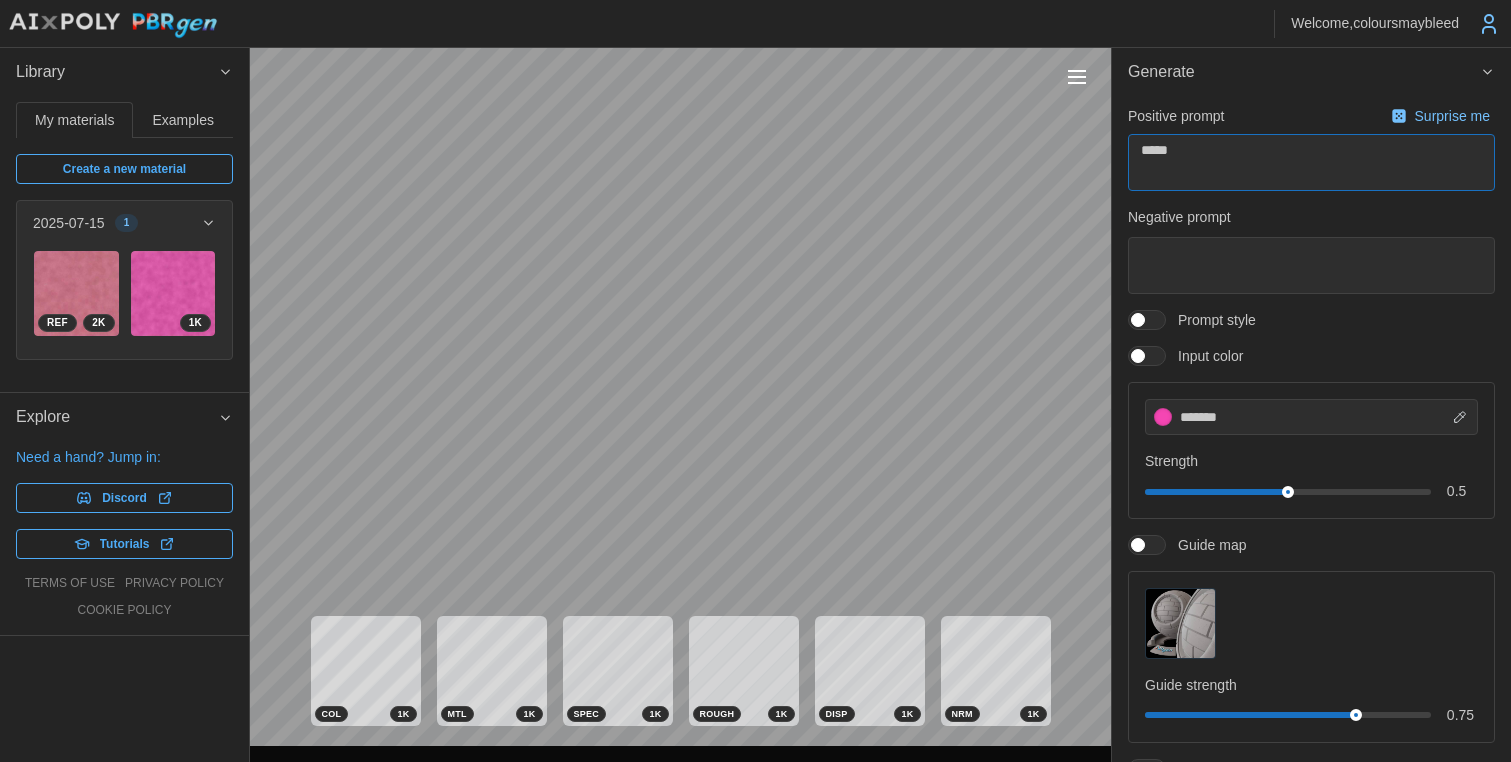 type on "*" 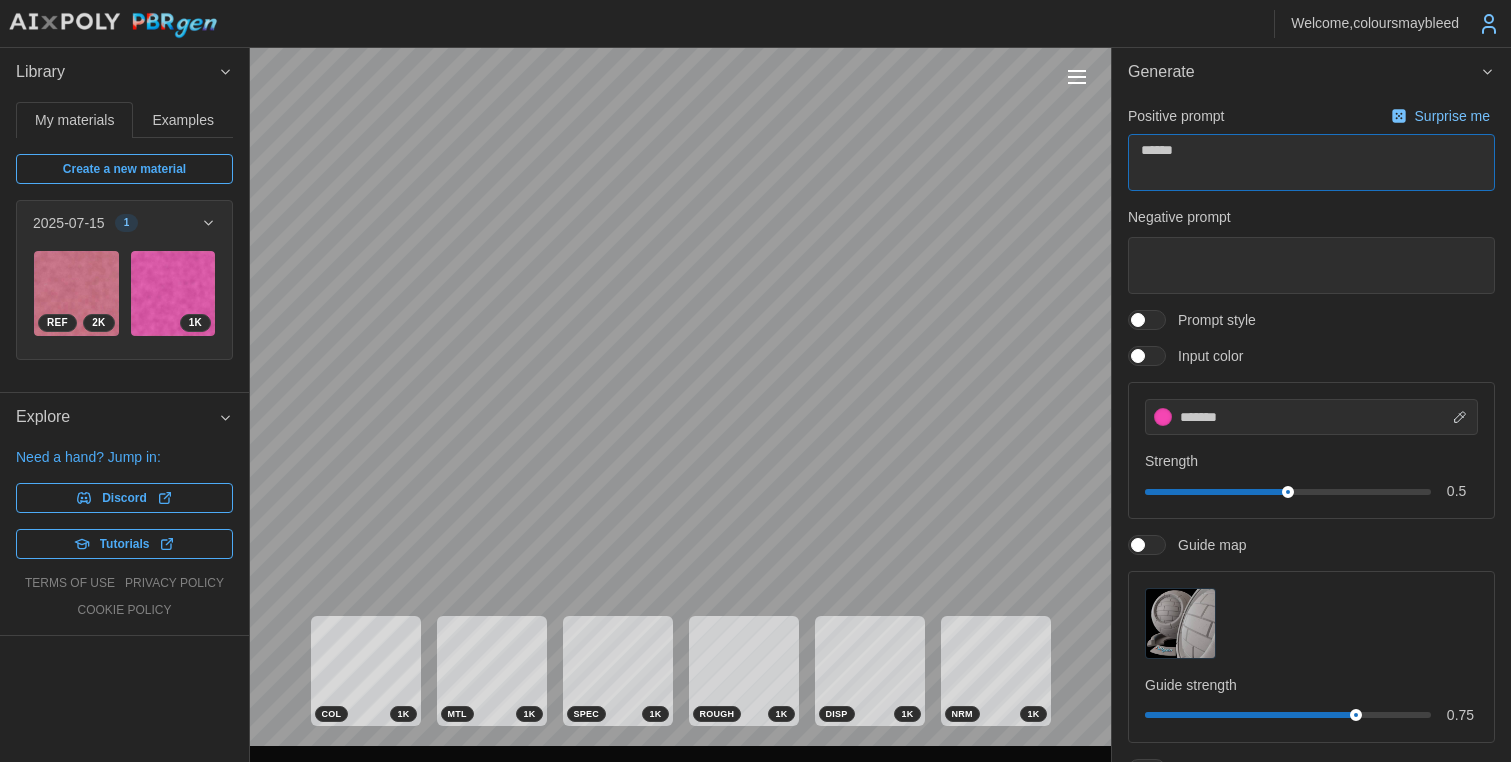 type on "*" 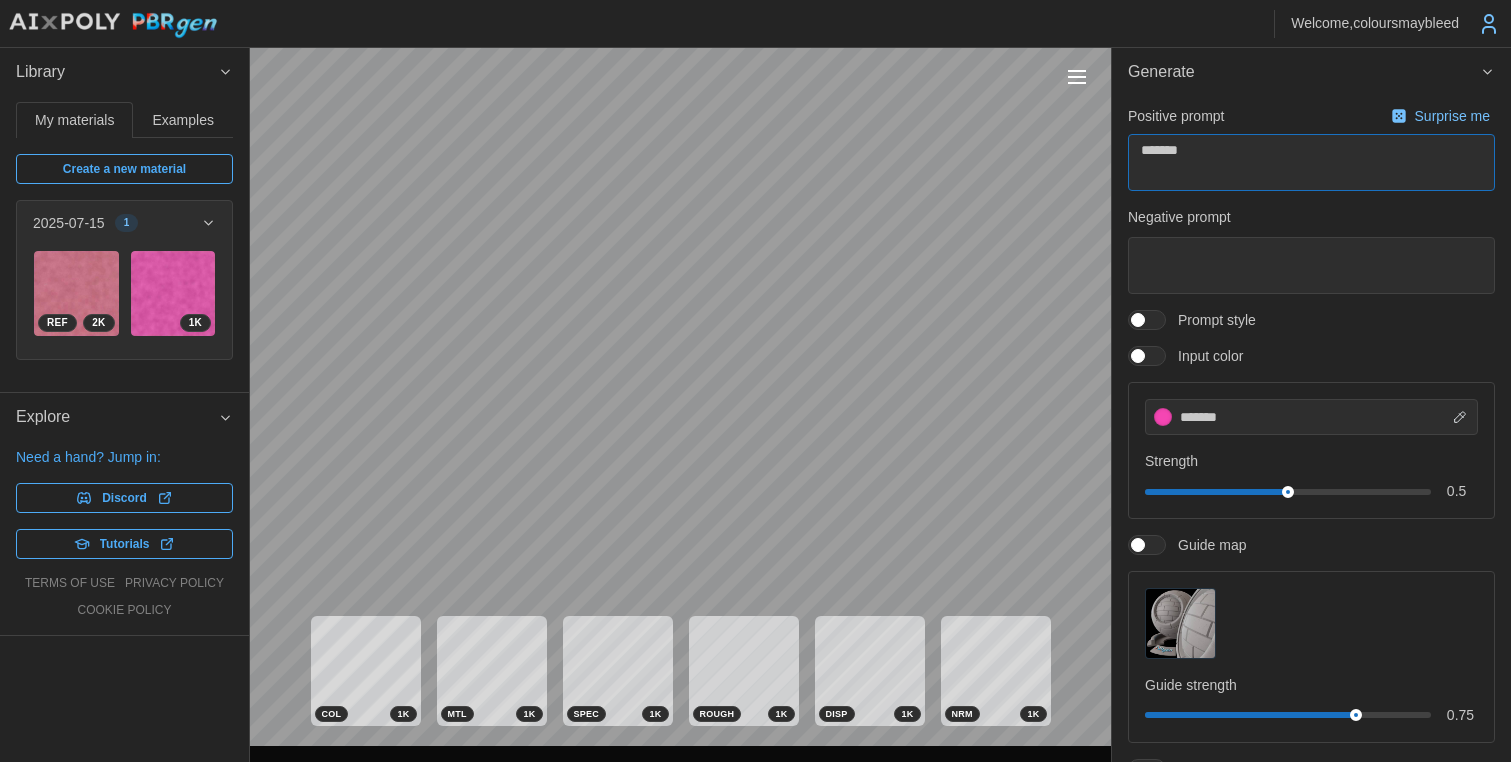 type on "*" 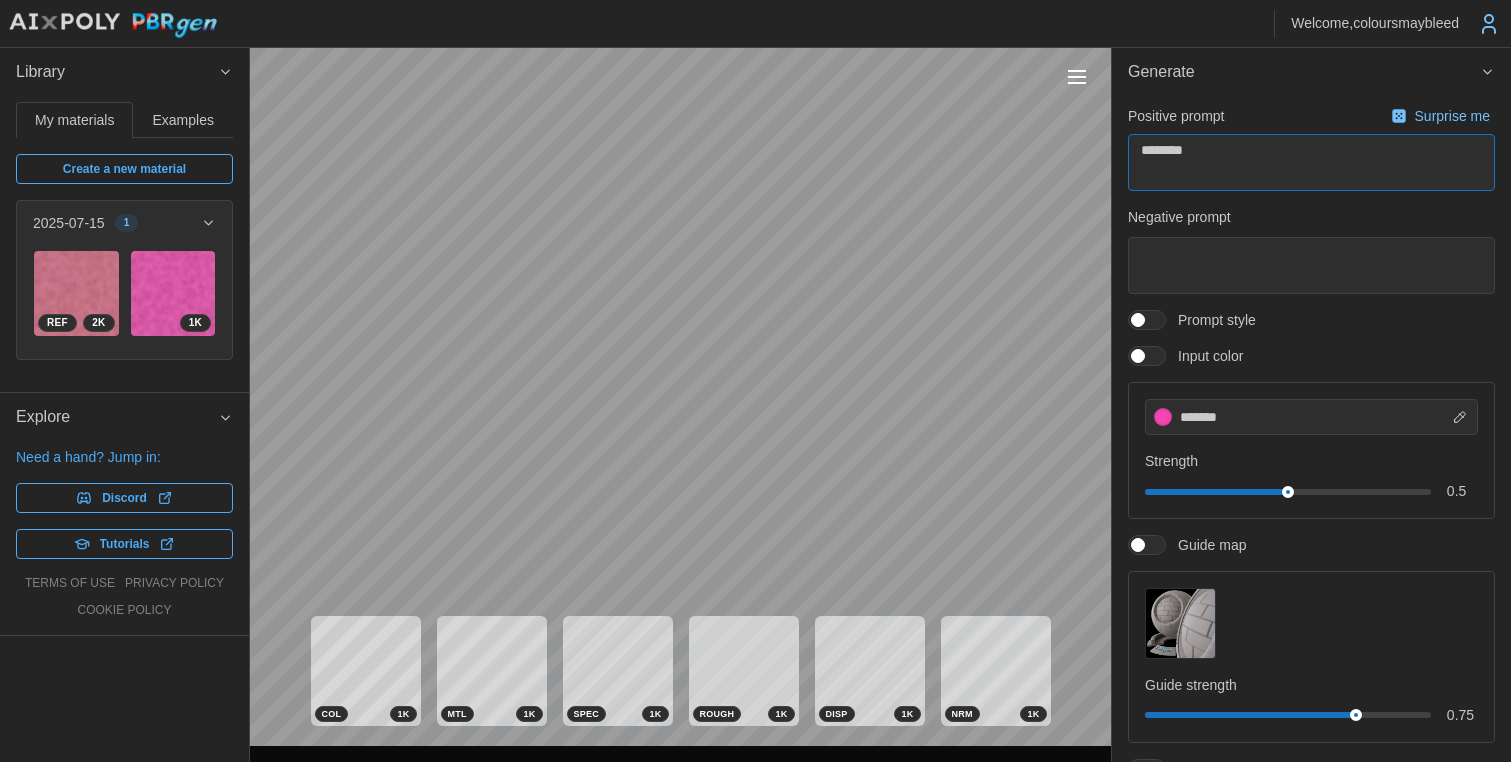 type on "*" 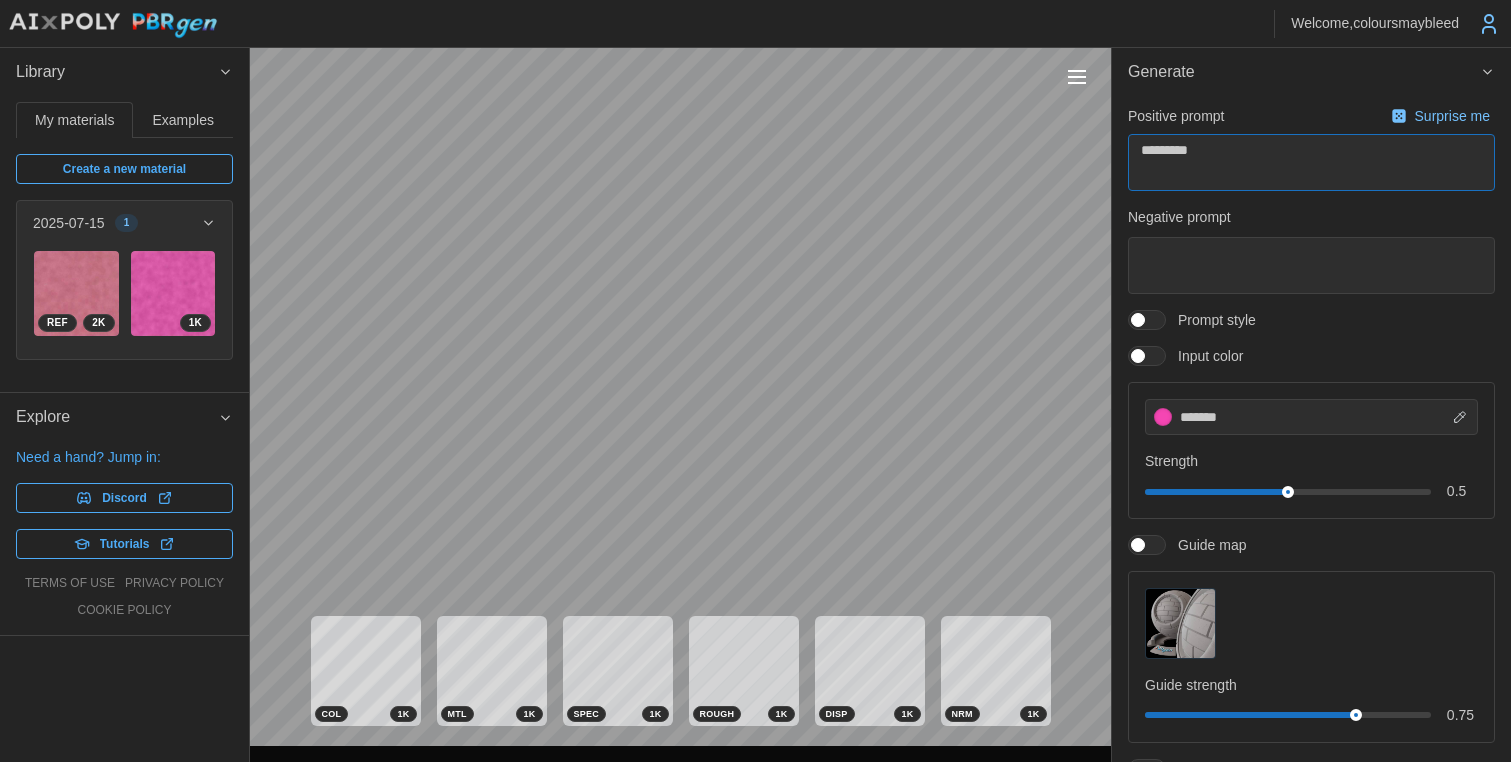 type on "*" 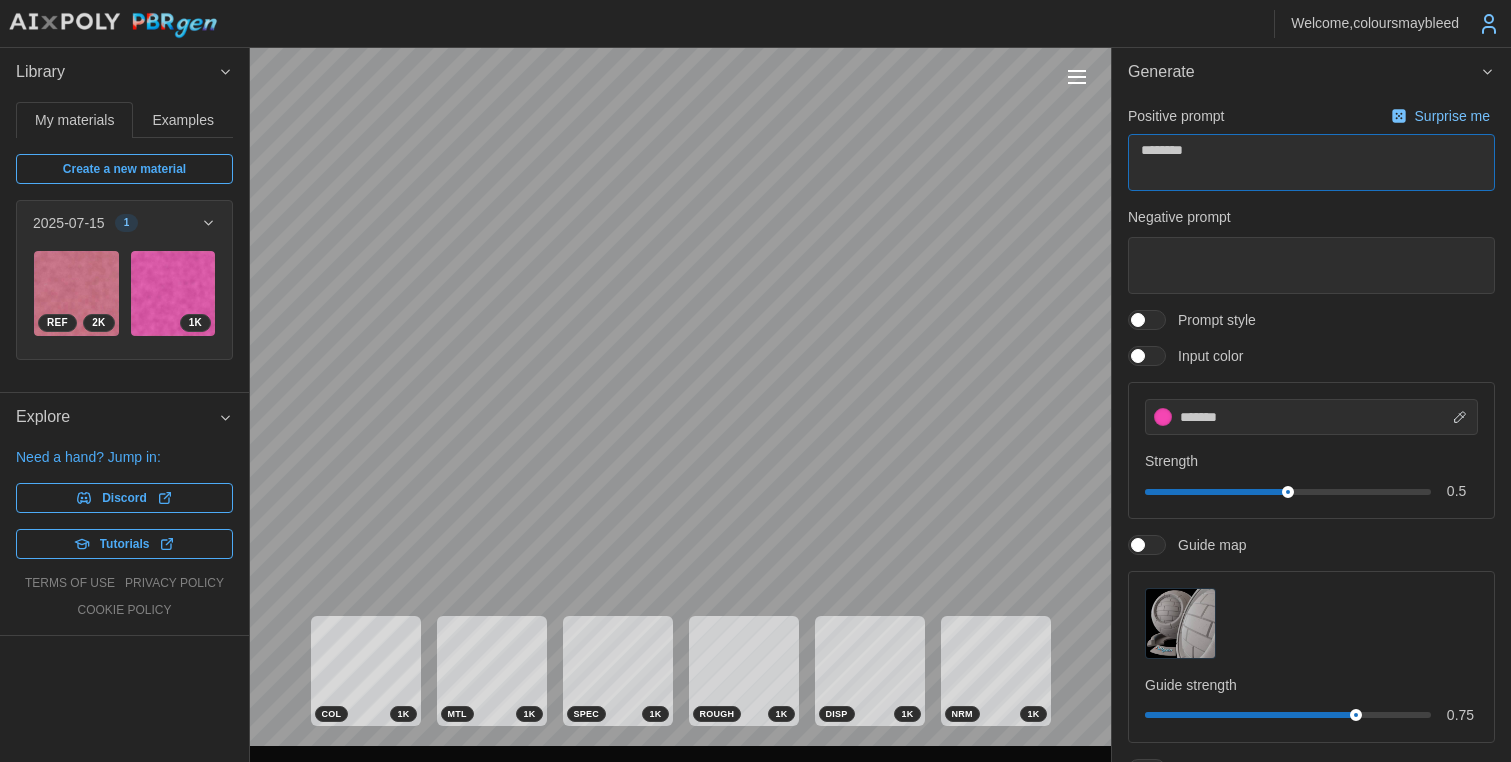 type on "*" 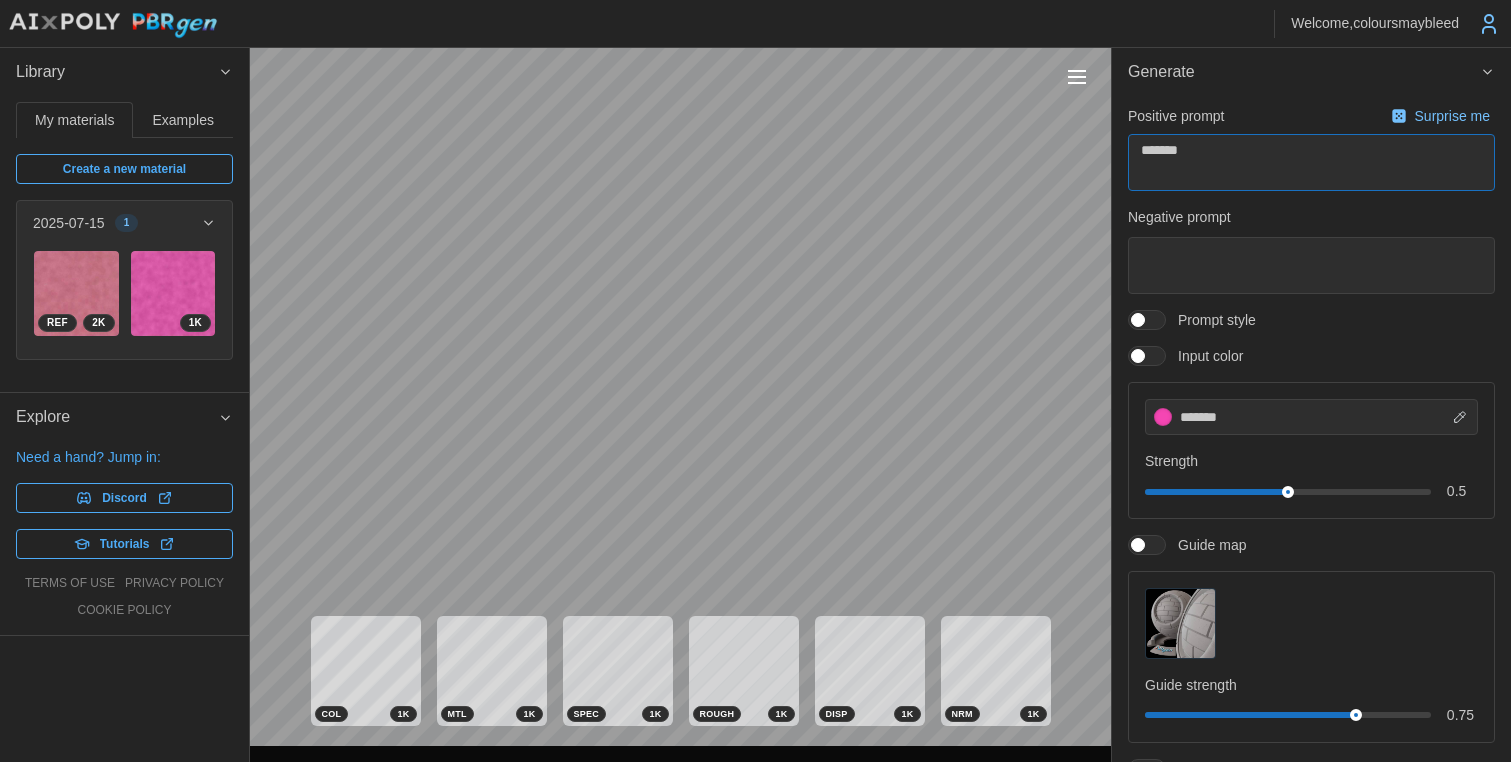 type on "*" 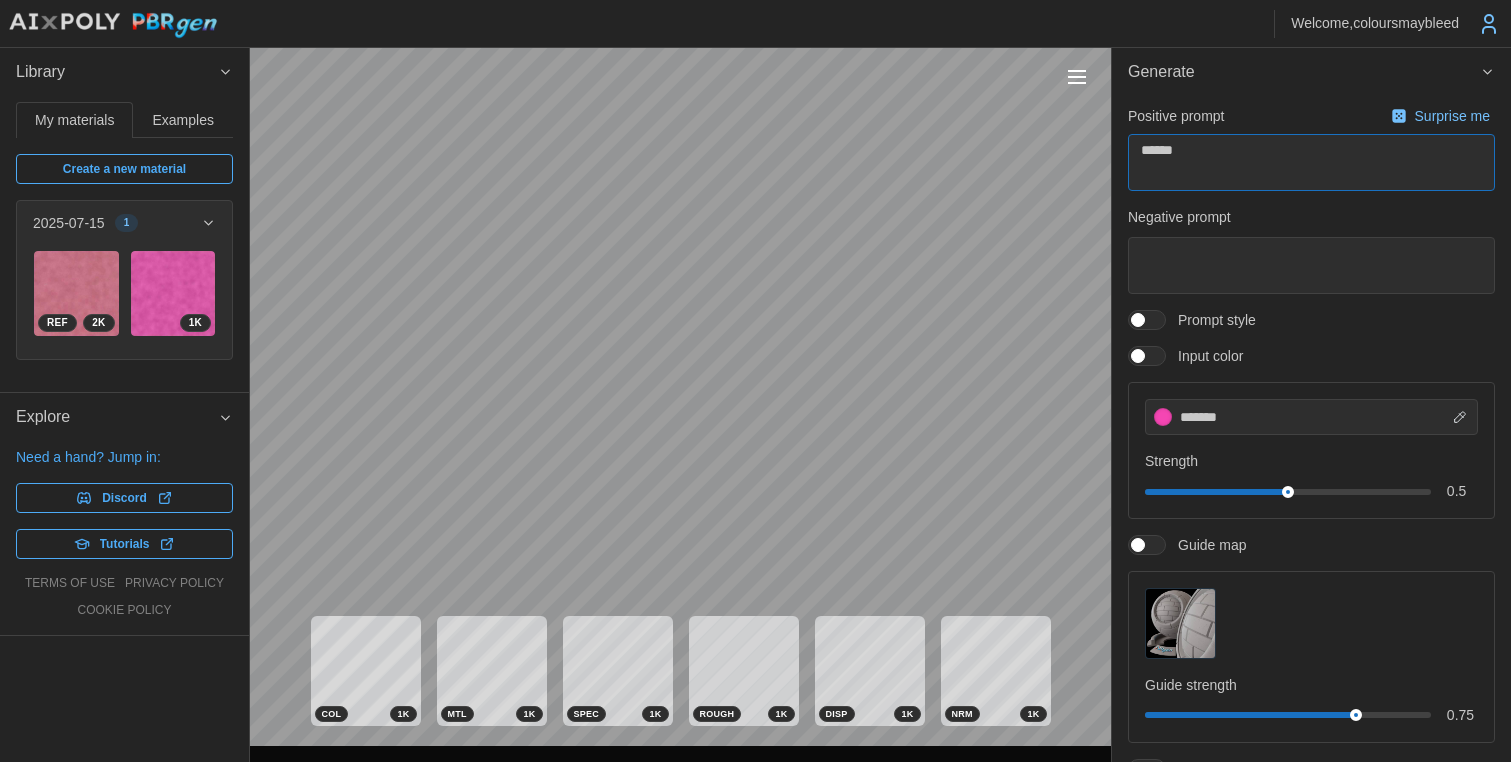 type on "*" 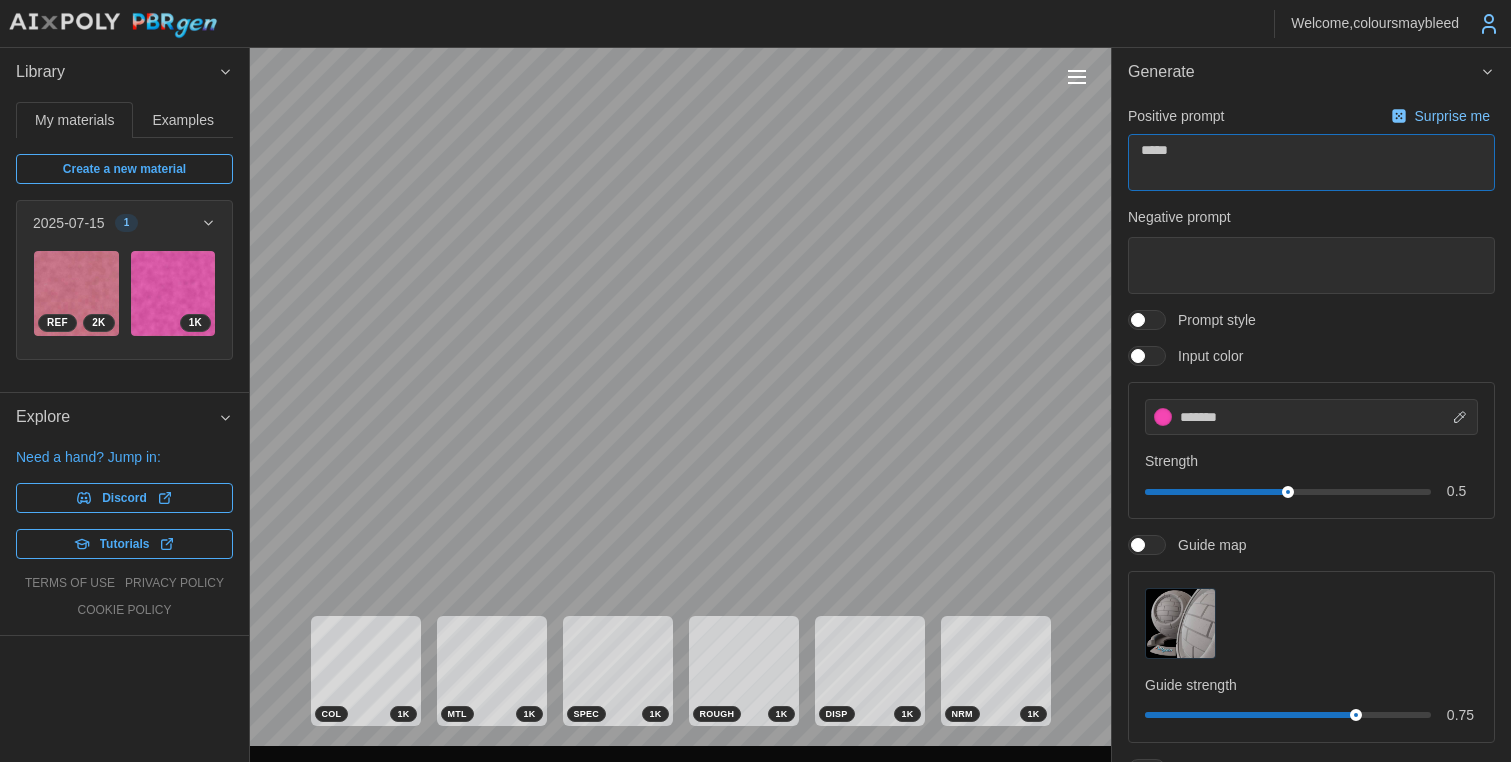 type on "*" 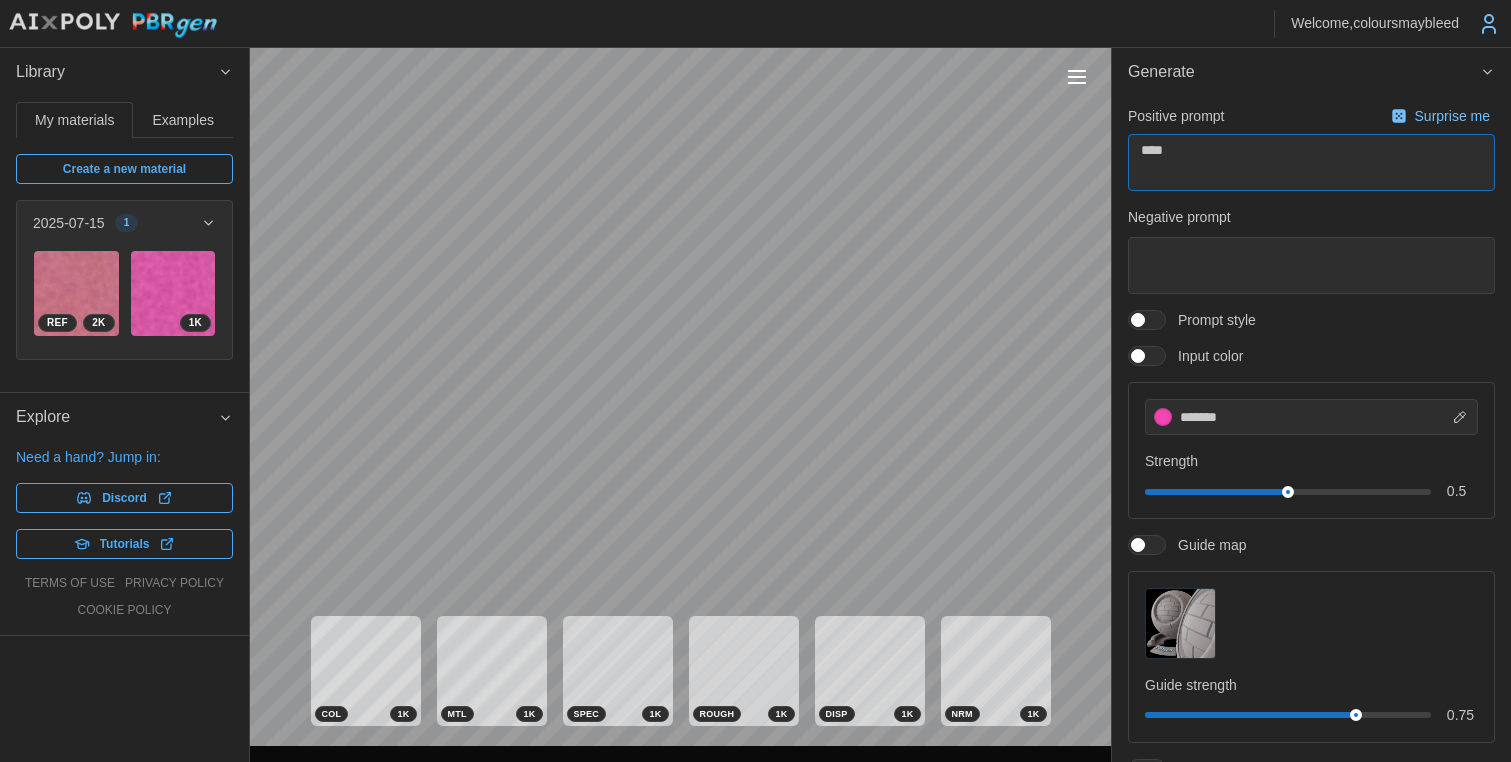 type on "*" 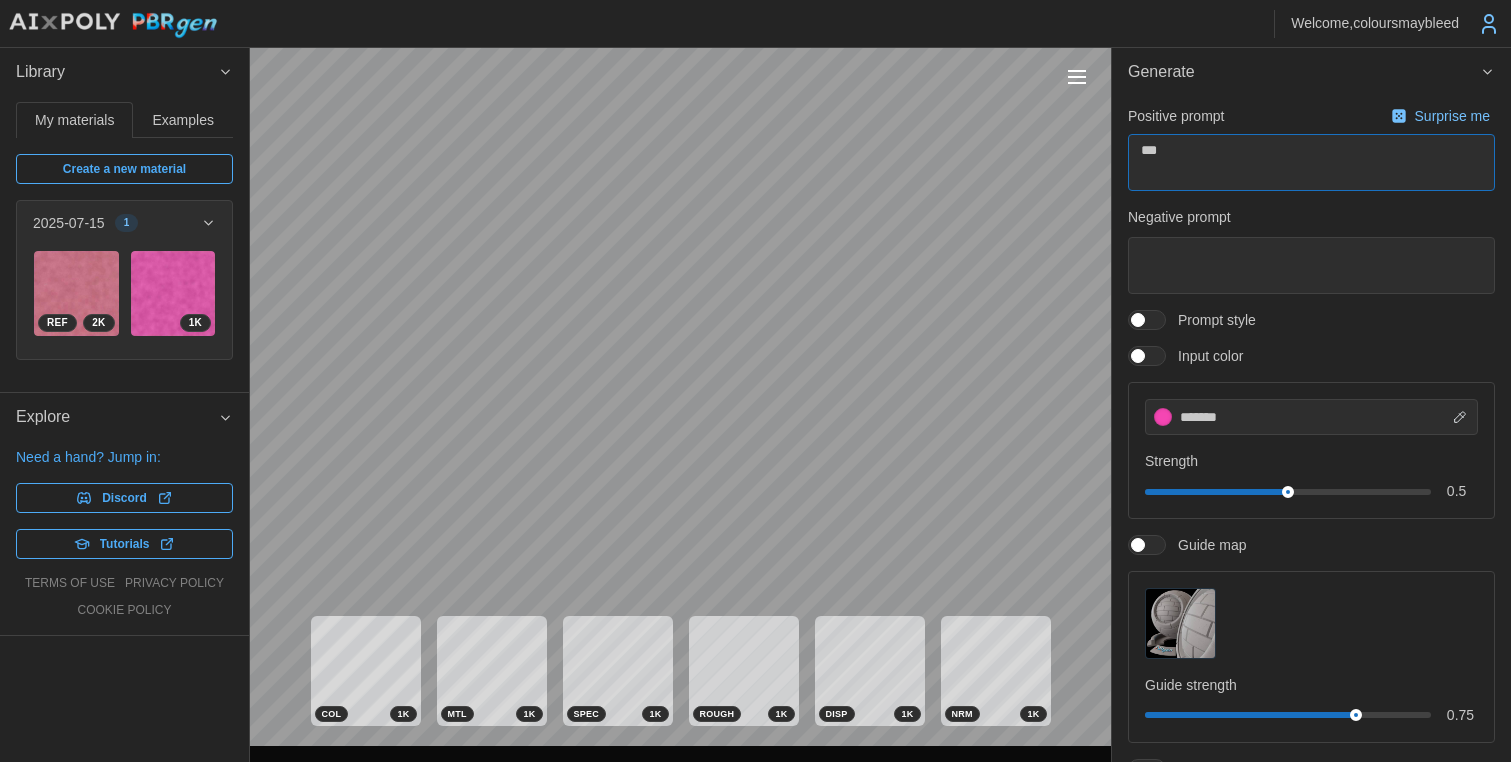 type on "*" 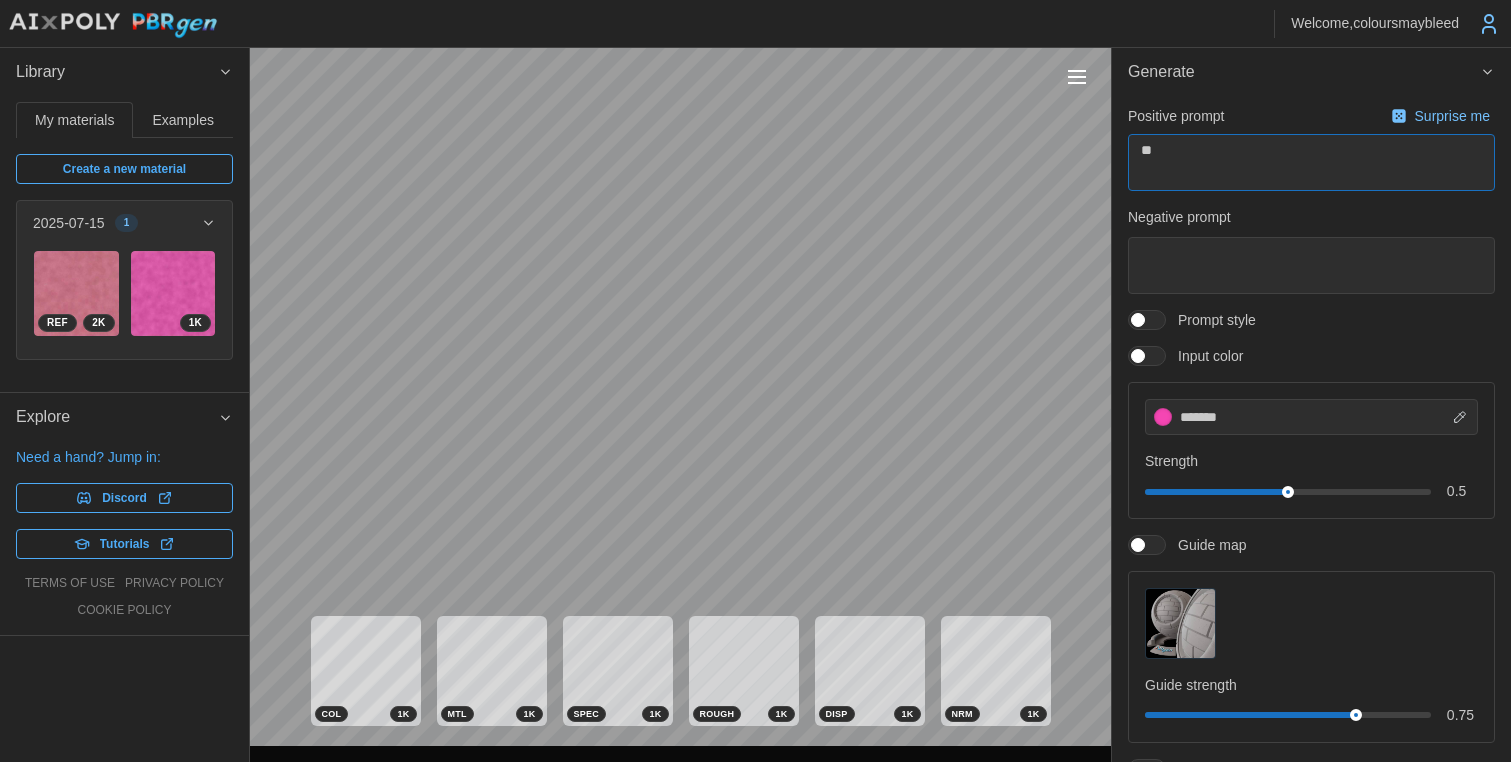 type on "*" 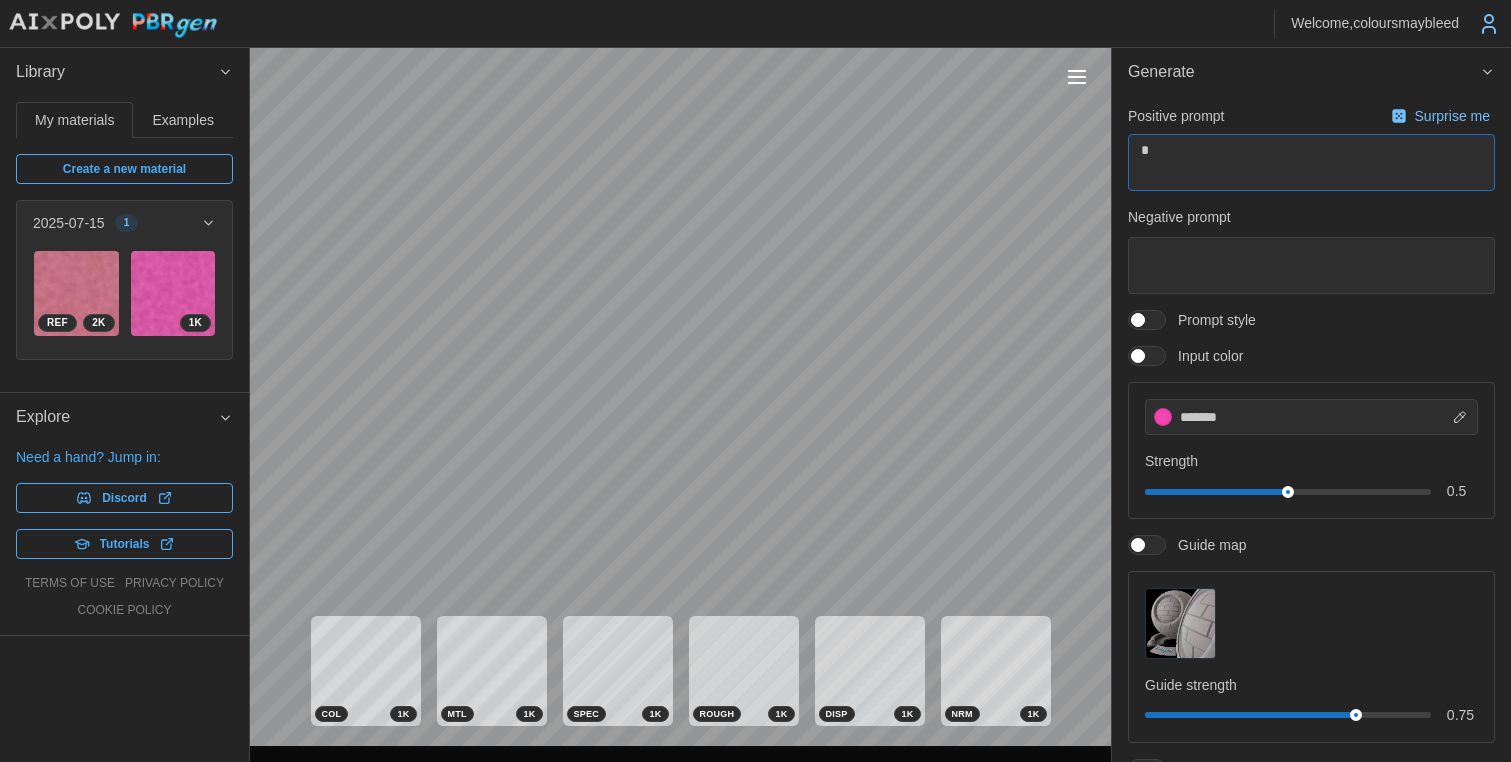 type 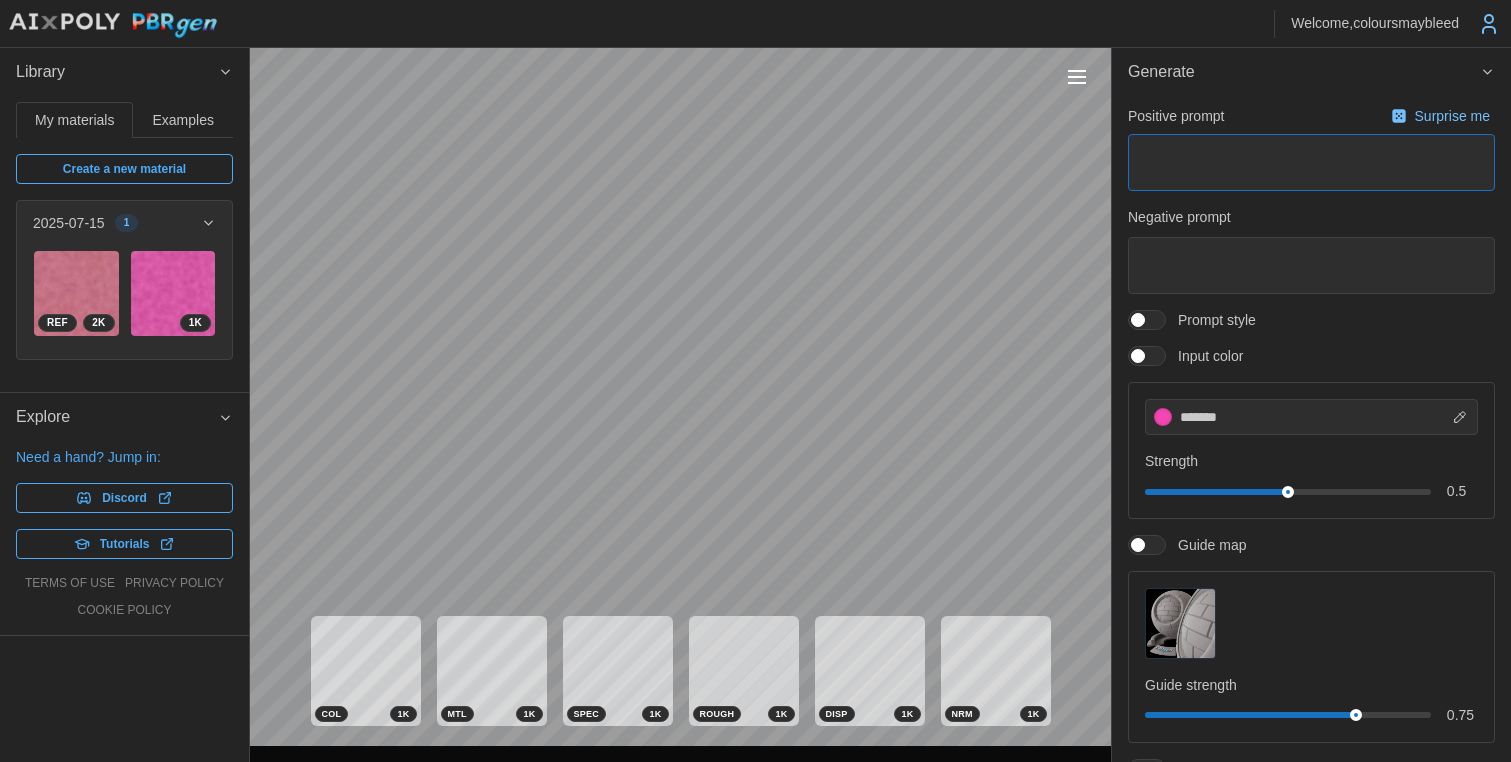 type on "*" 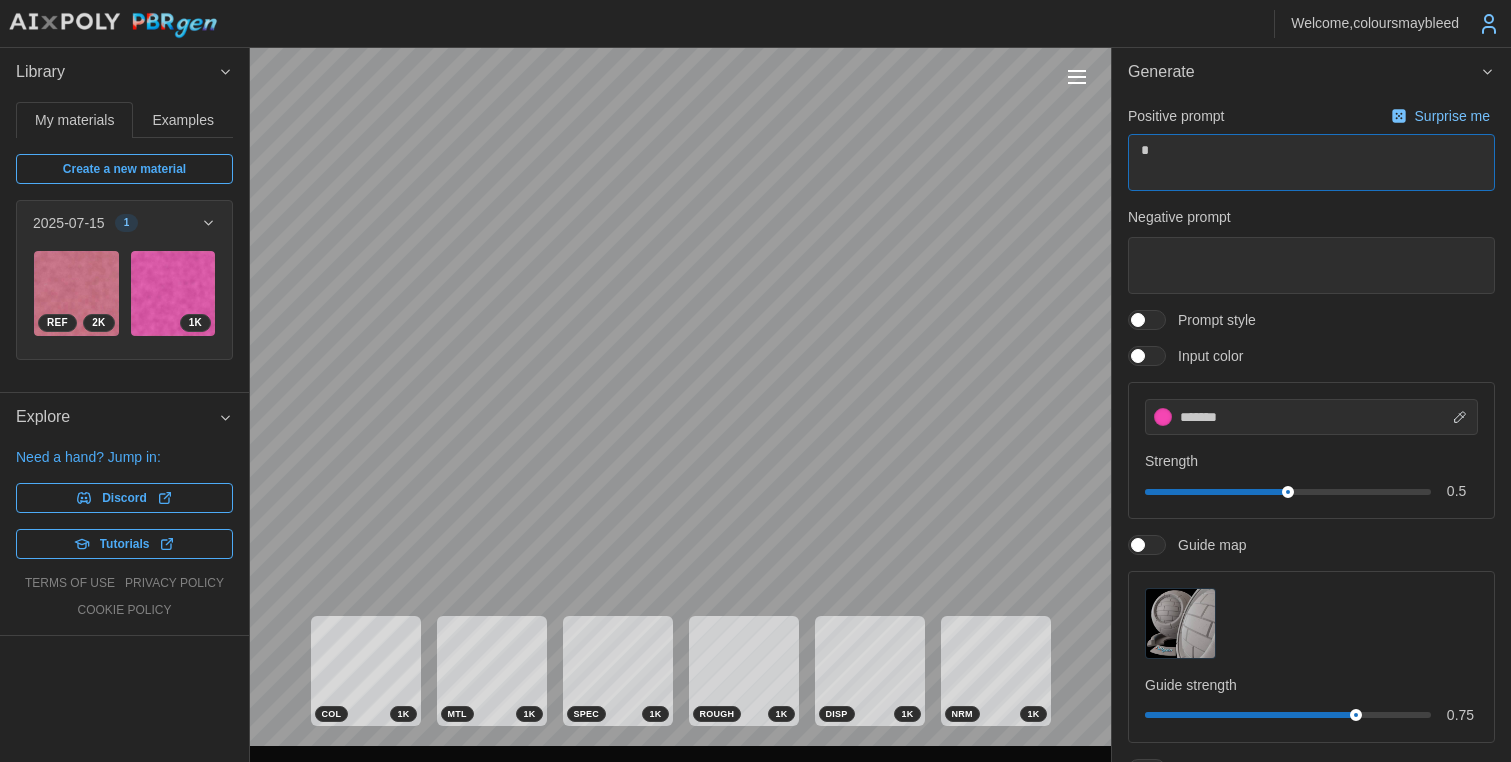 type on "*" 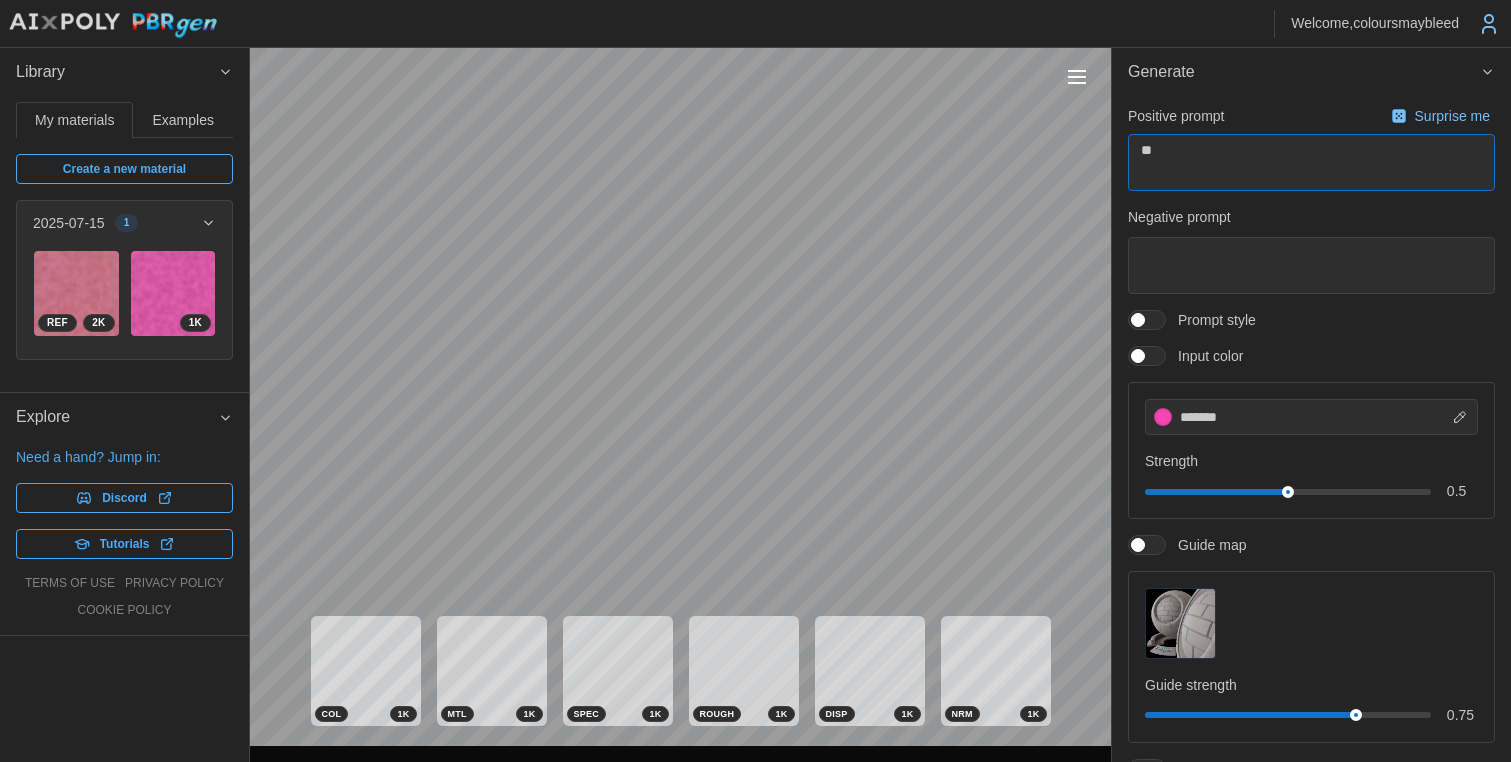 type on "*" 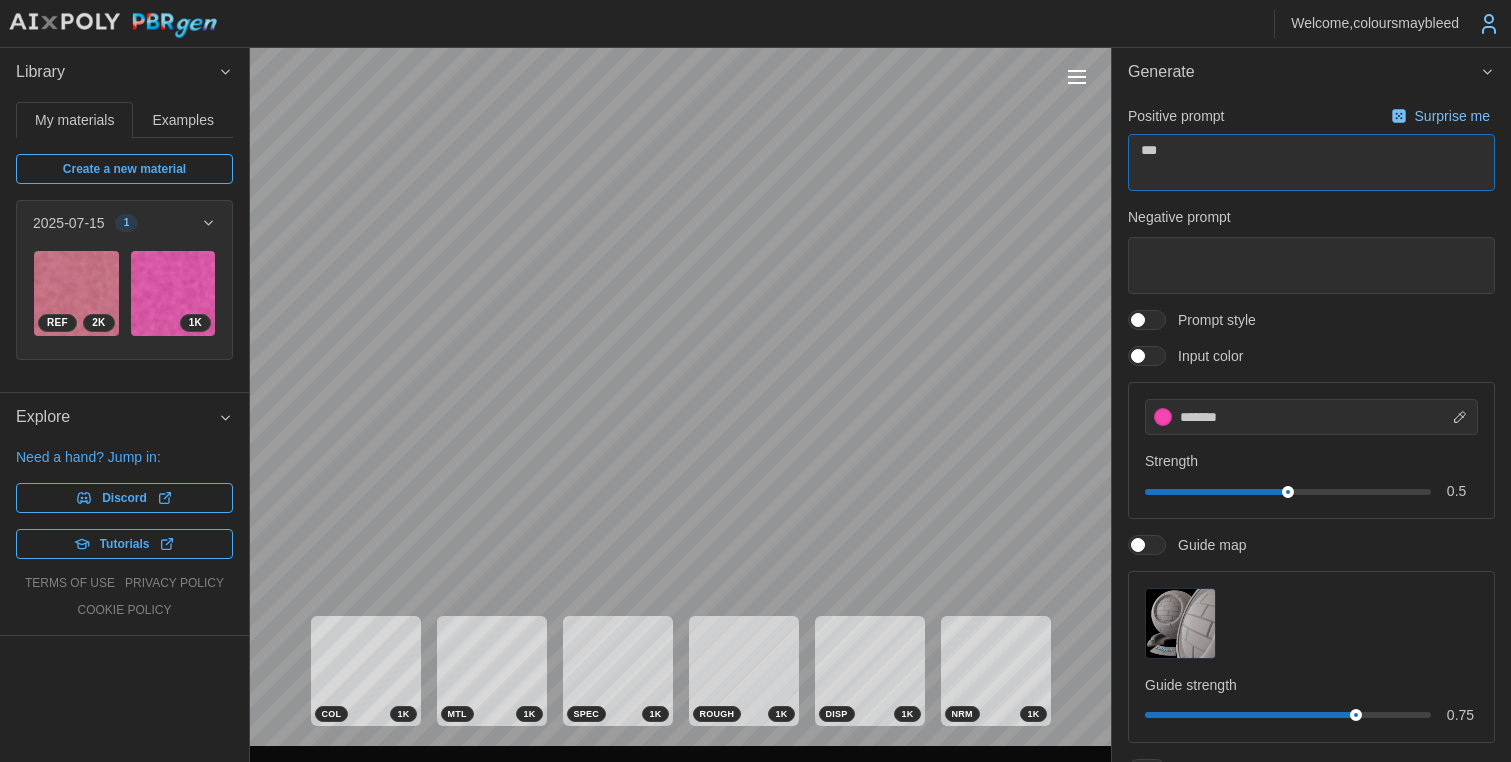 type on "*" 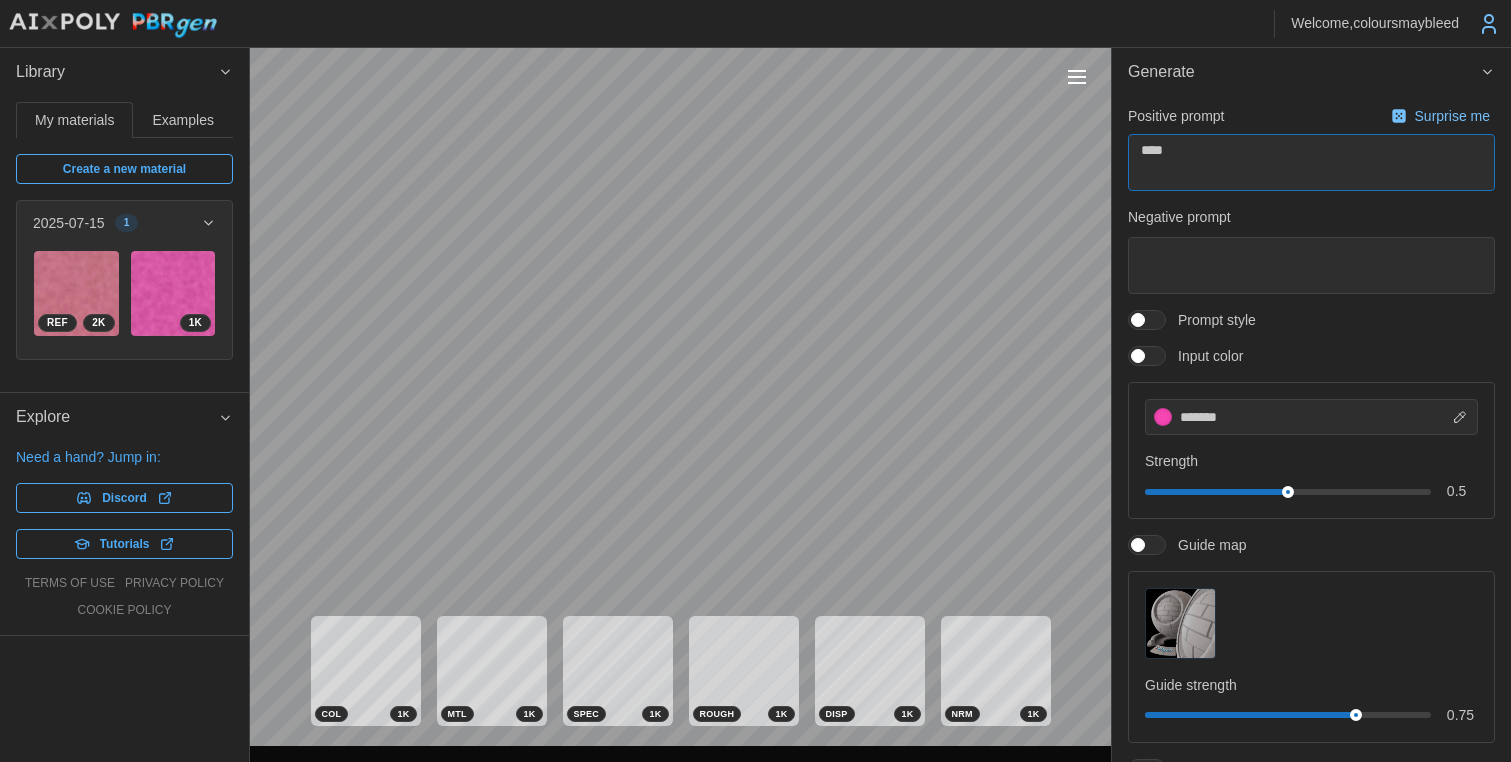 type on "*" 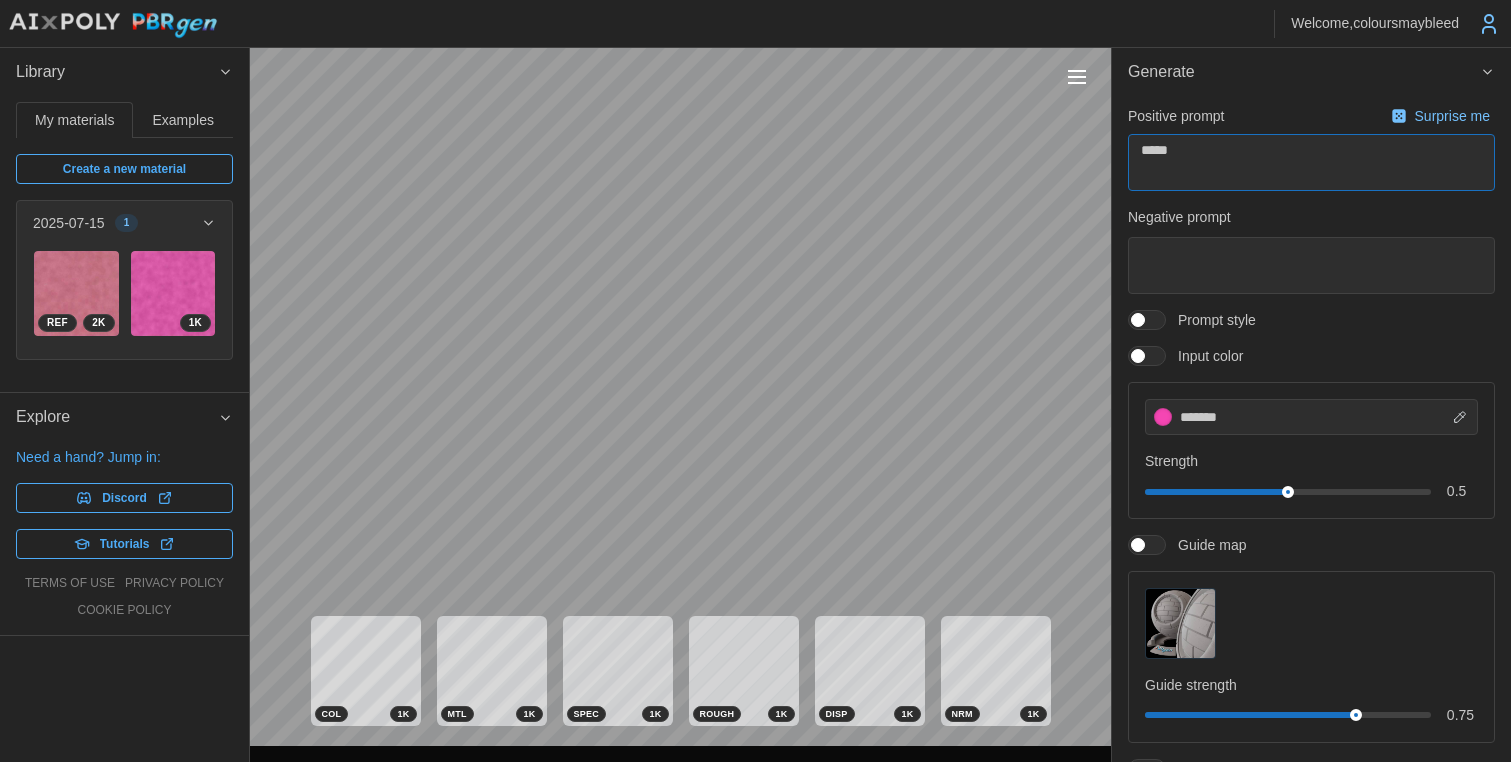 type on "*" 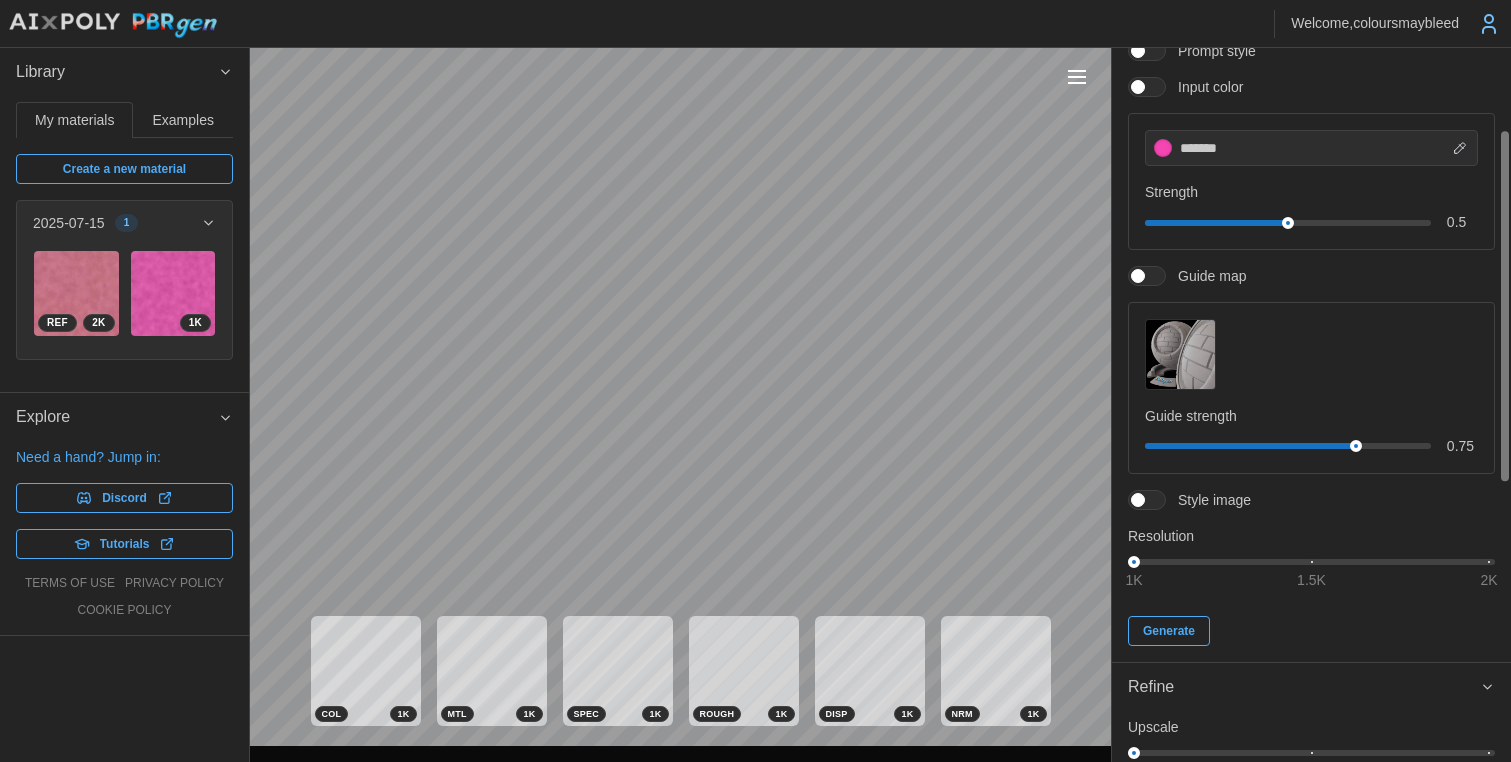 scroll, scrollTop: 344, scrollLeft: 0, axis: vertical 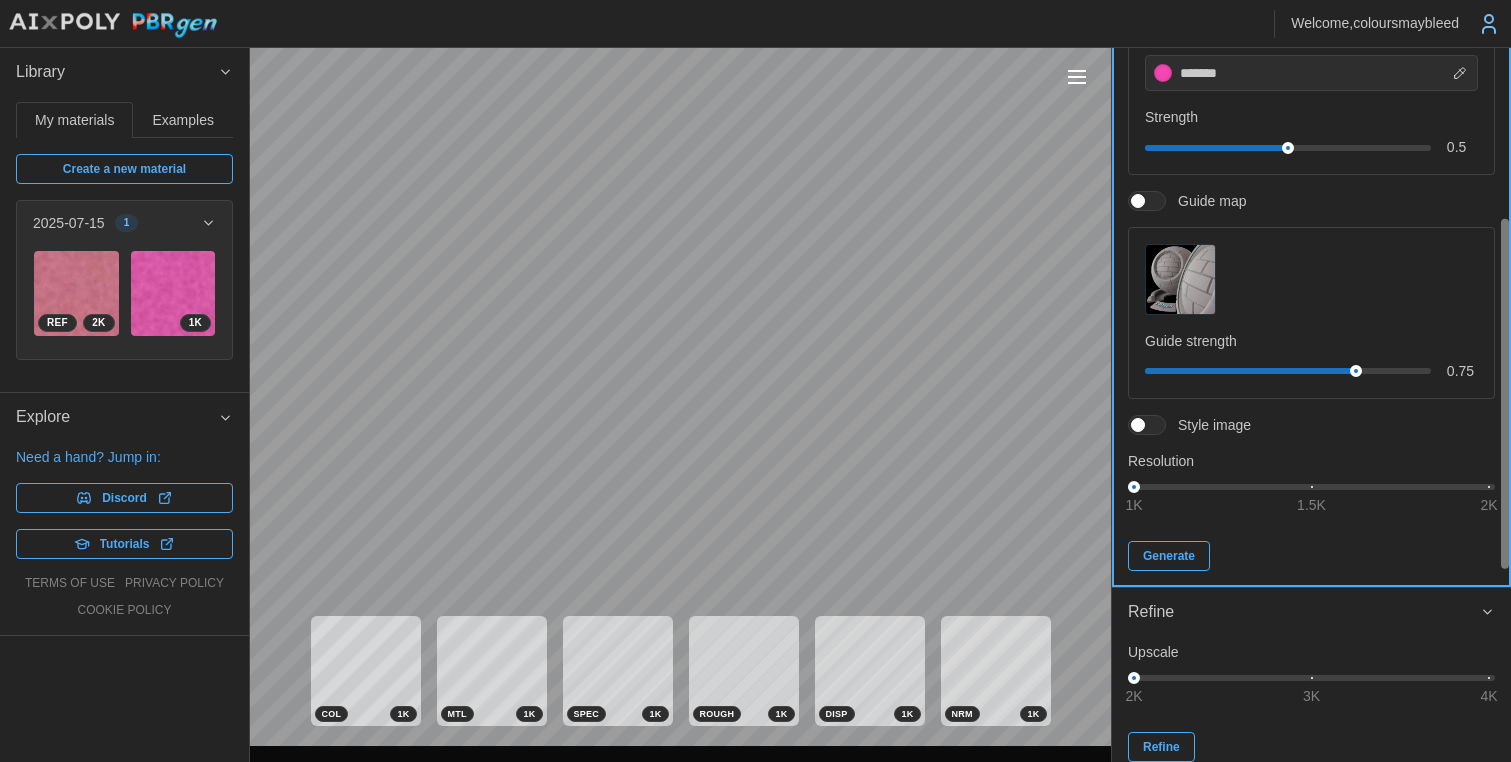 click on "Generate" at bounding box center (1169, 556) 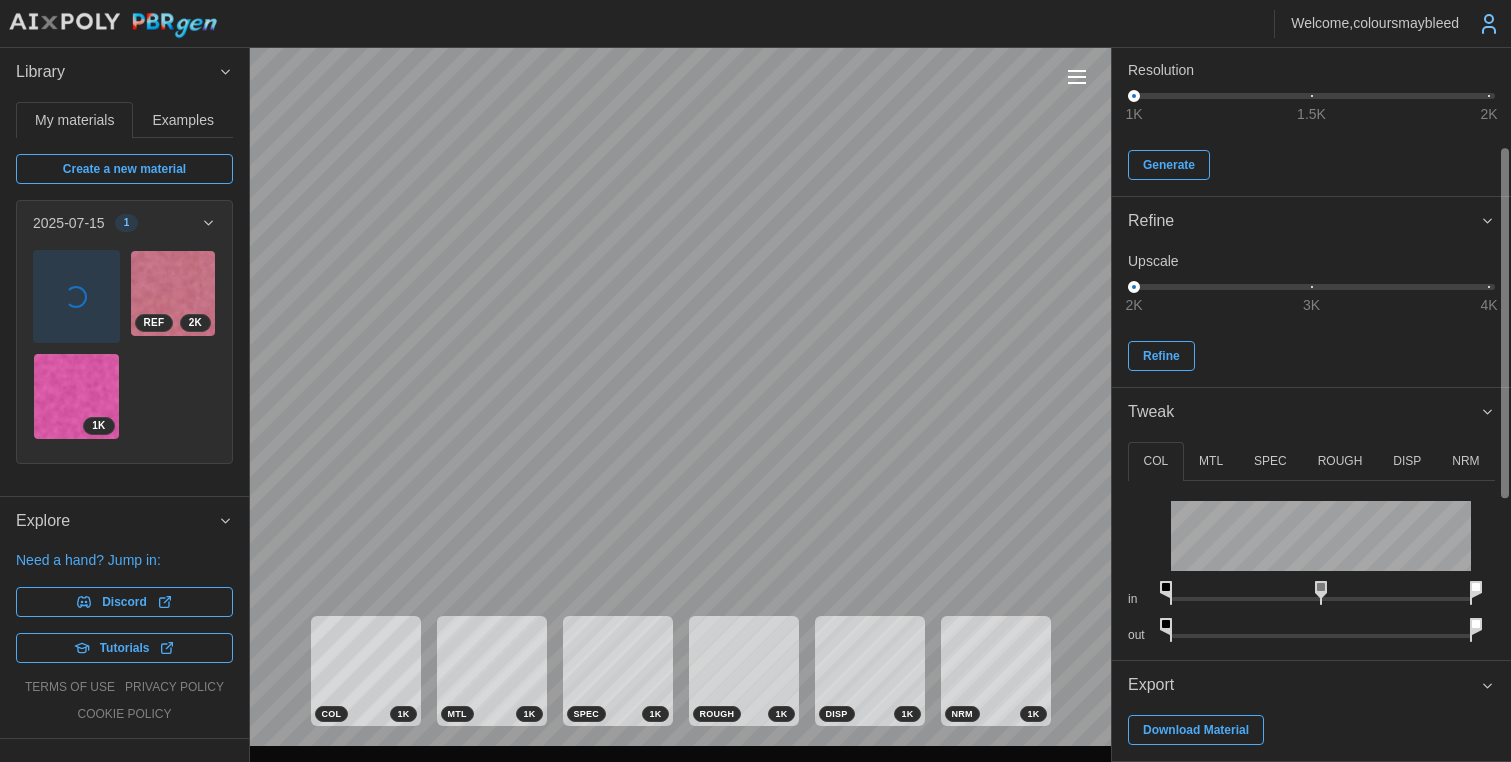 scroll, scrollTop: 0, scrollLeft: 0, axis: both 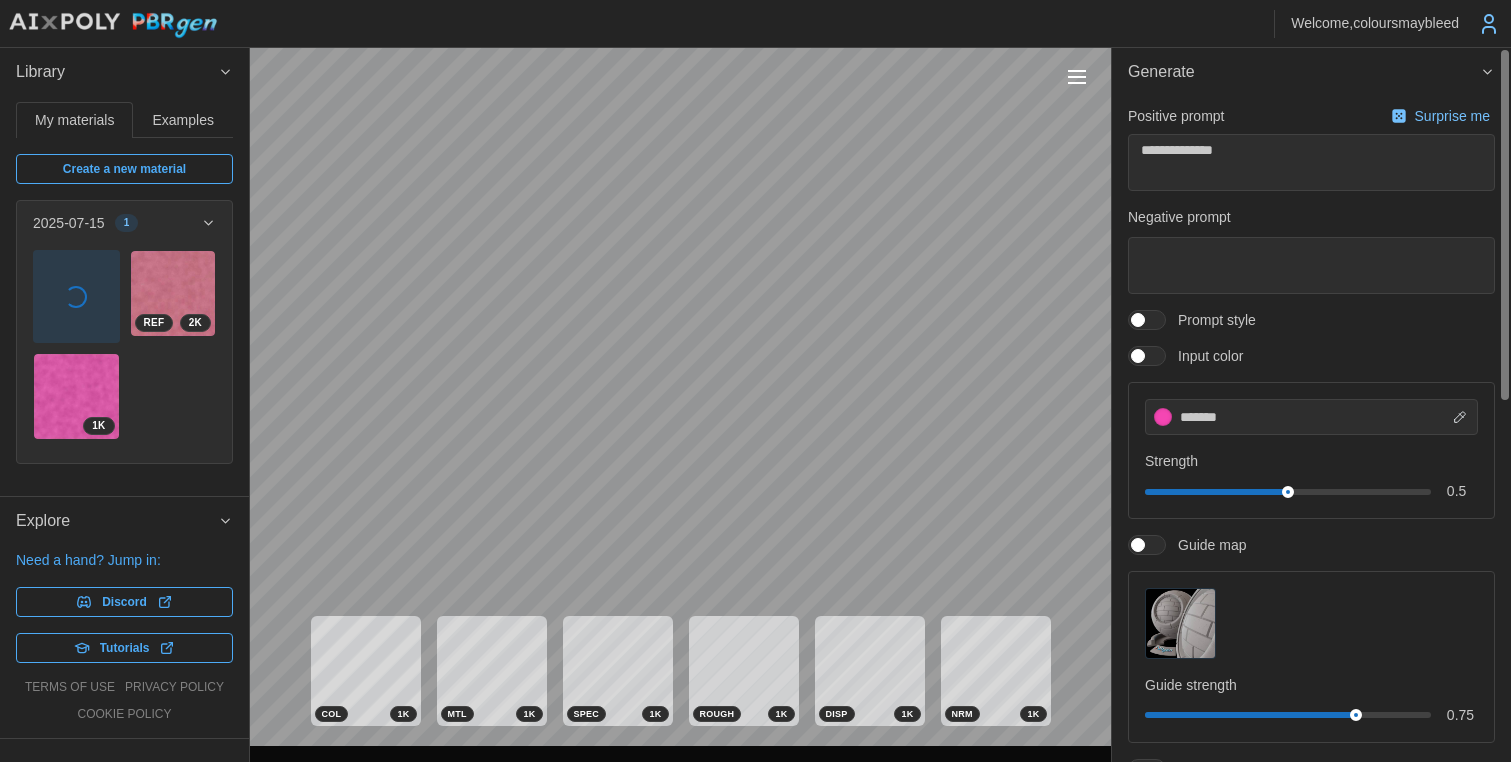 click at bounding box center [1504, 225] 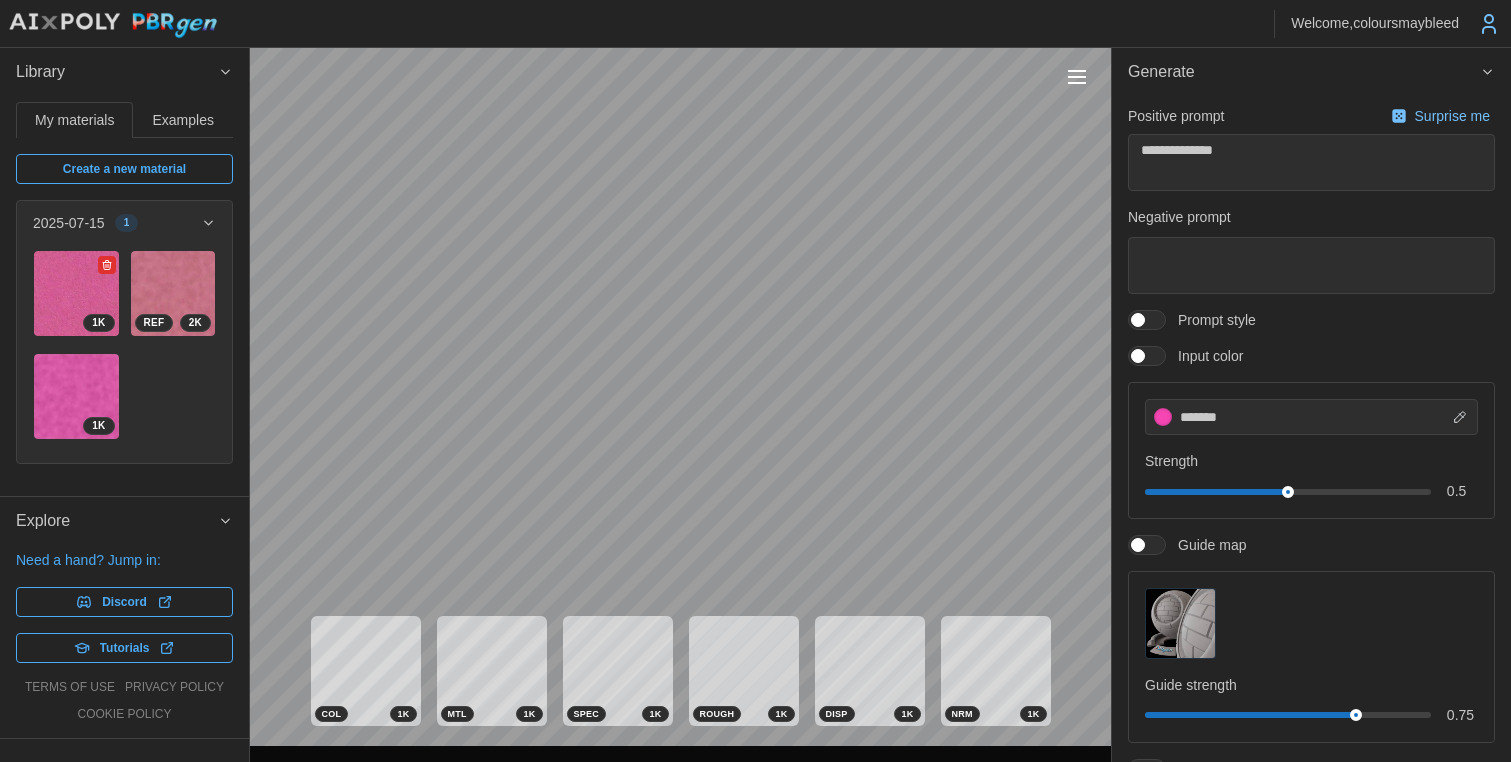 click at bounding box center [76, 293] 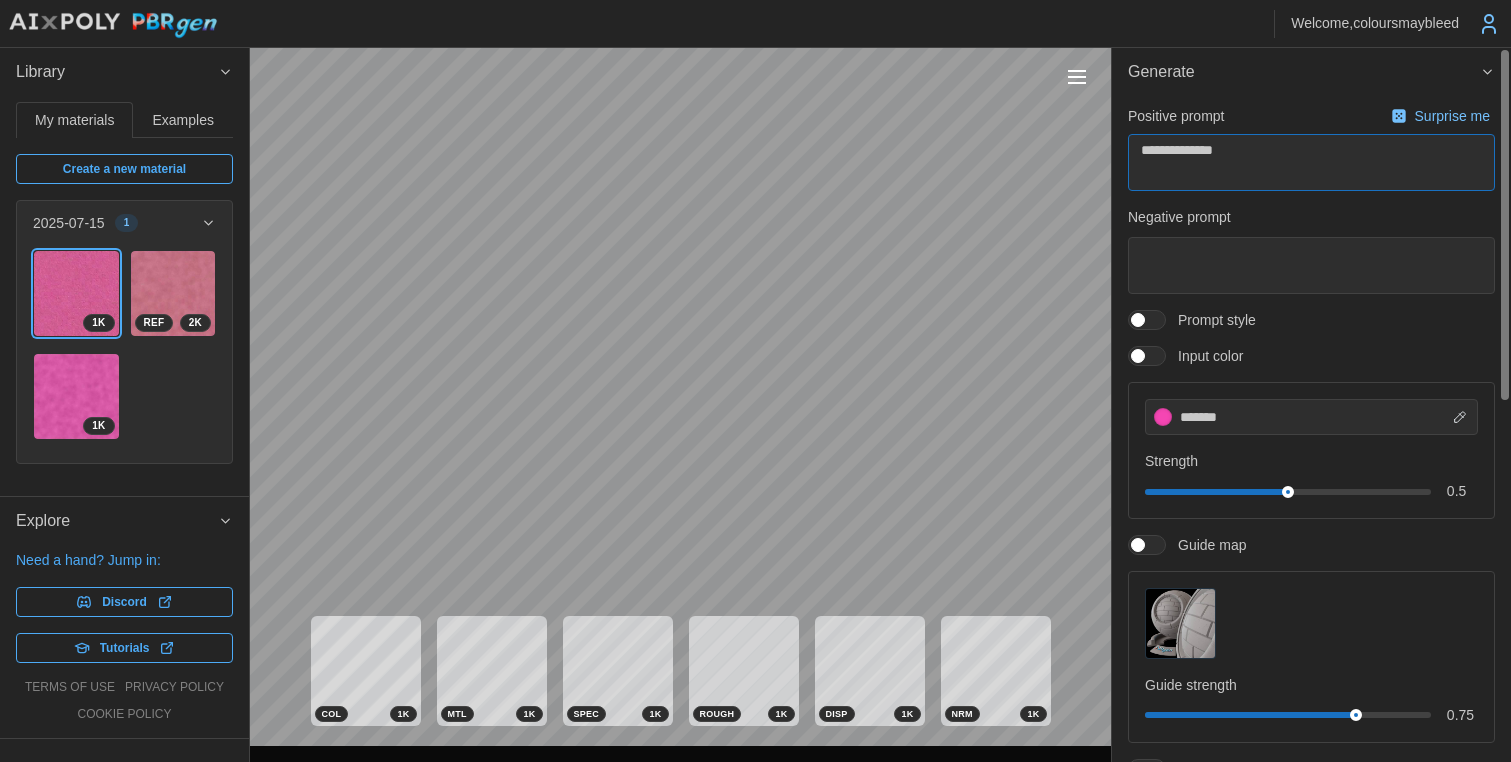 drag, startPoint x: 1263, startPoint y: 159, endPoint x: 1115, endPoint y: 144, distance: 148.7582 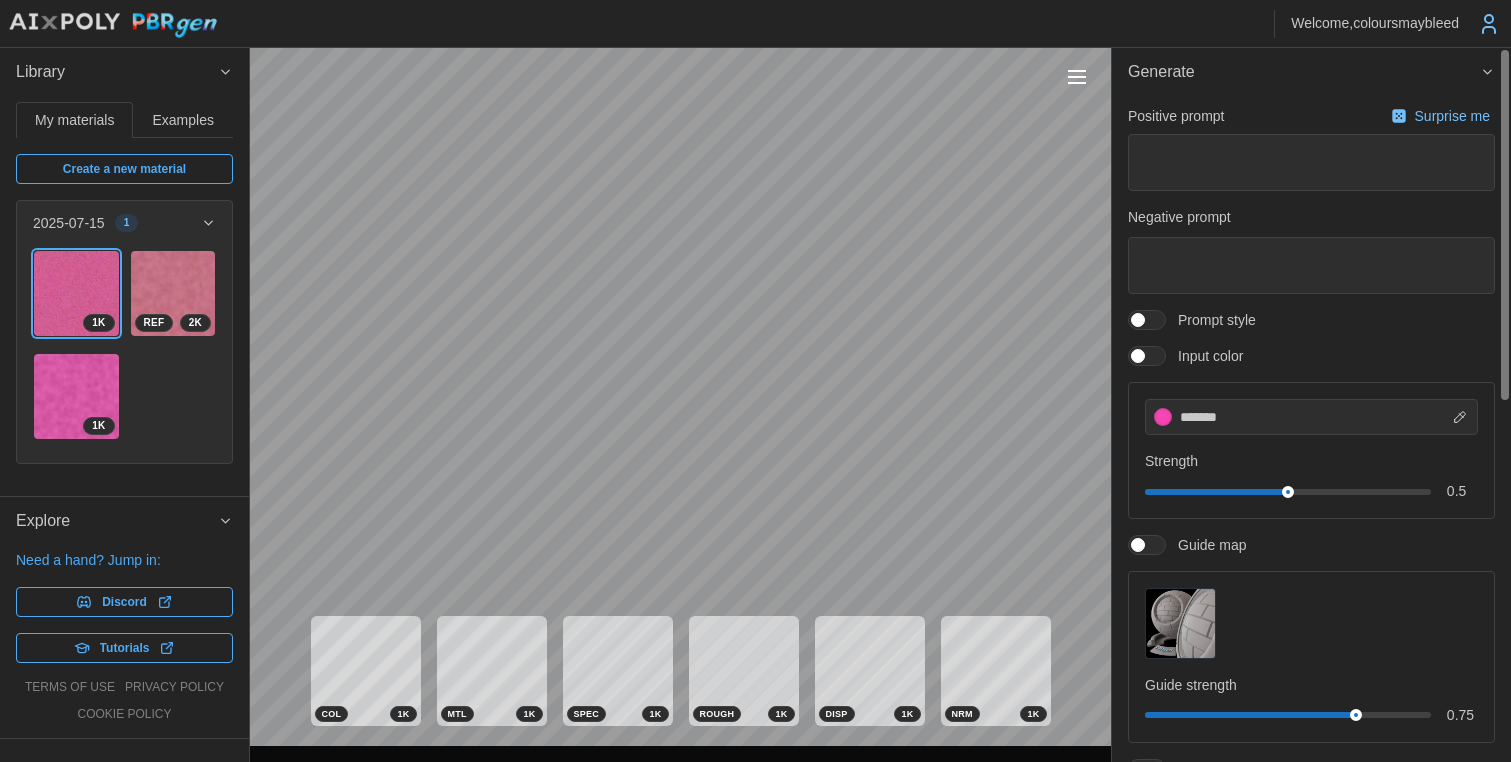 click on "Positive prompt Surprise me" at bounding box center (1311, 116) 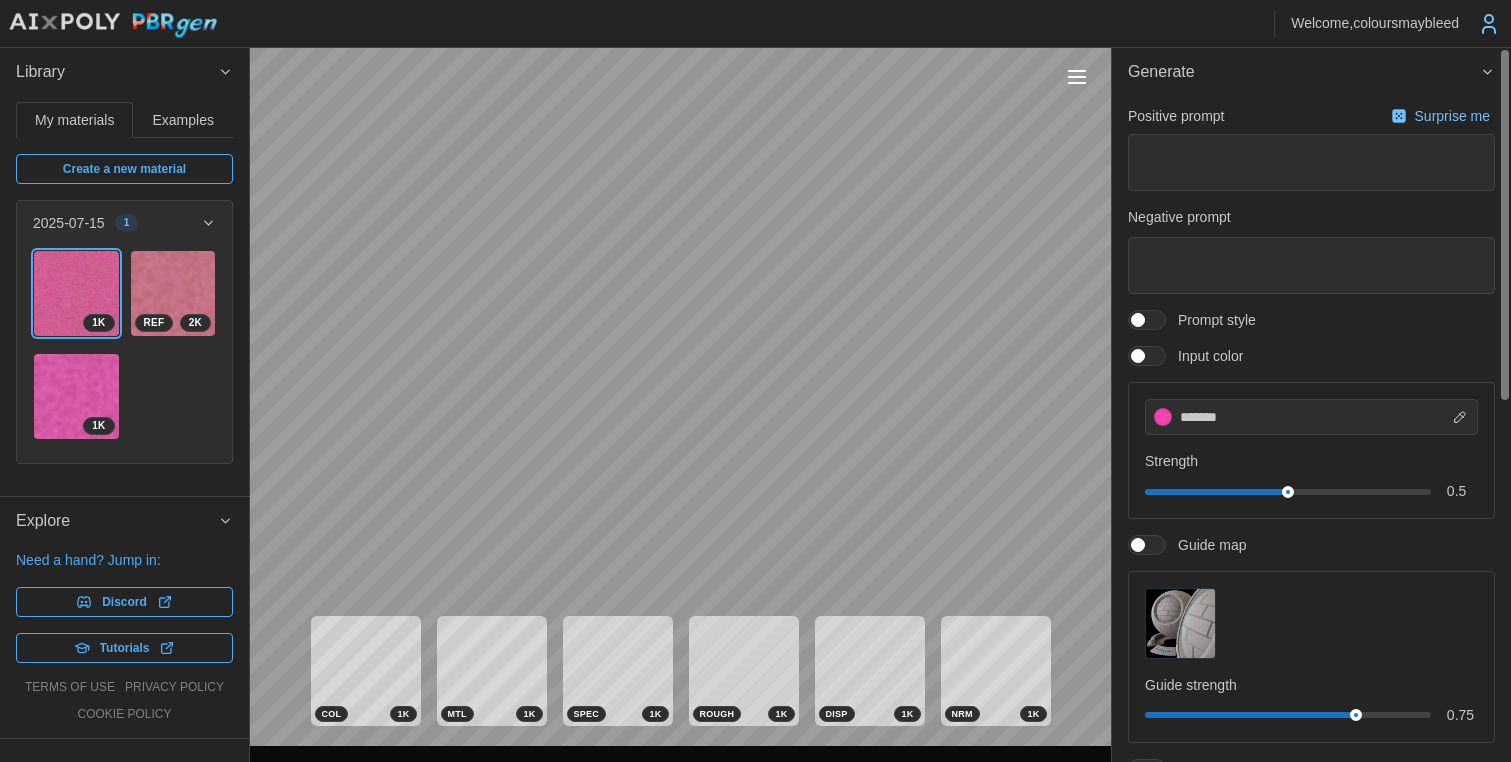 click at bounding box center [1138, 320] 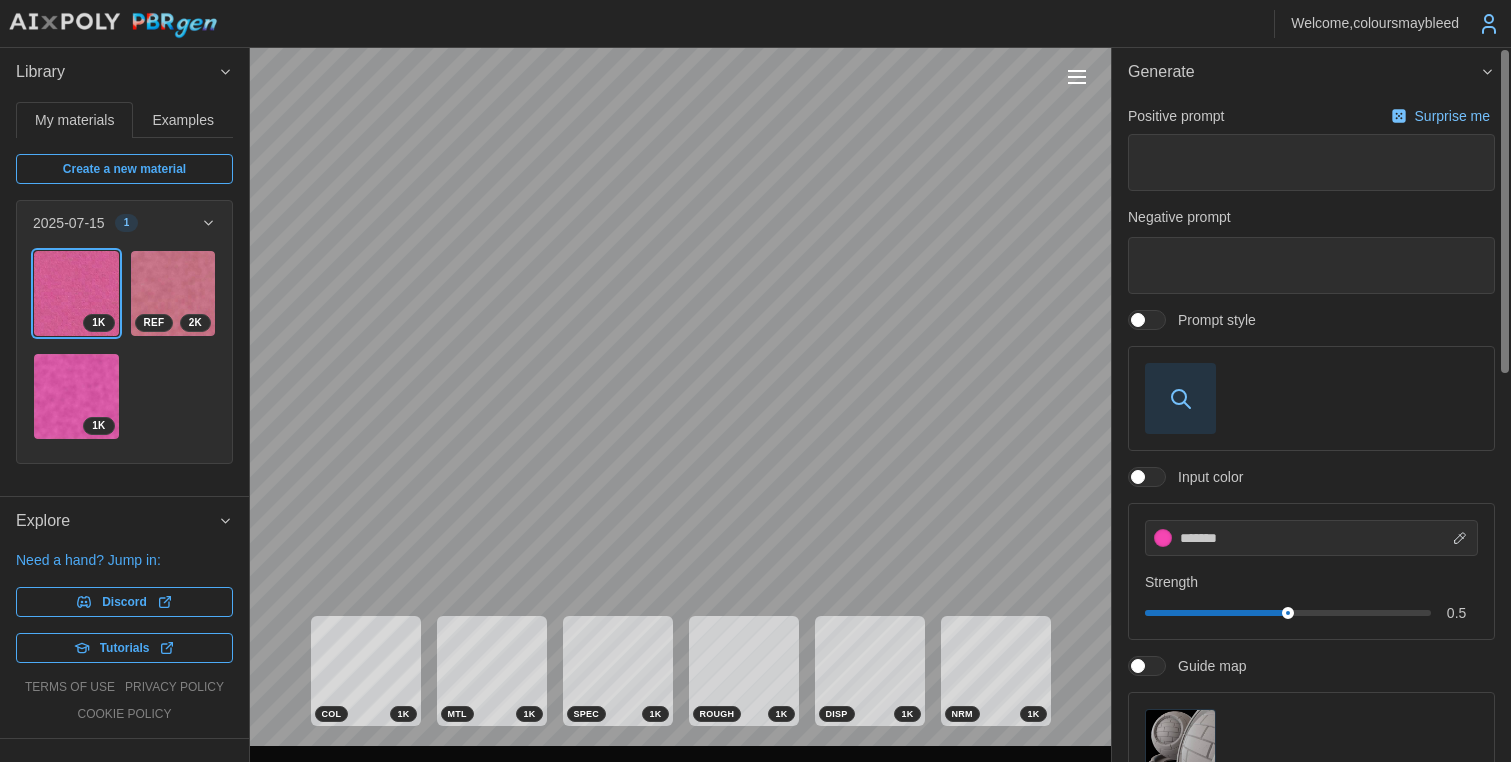 click at bounding box center [1180, 398] 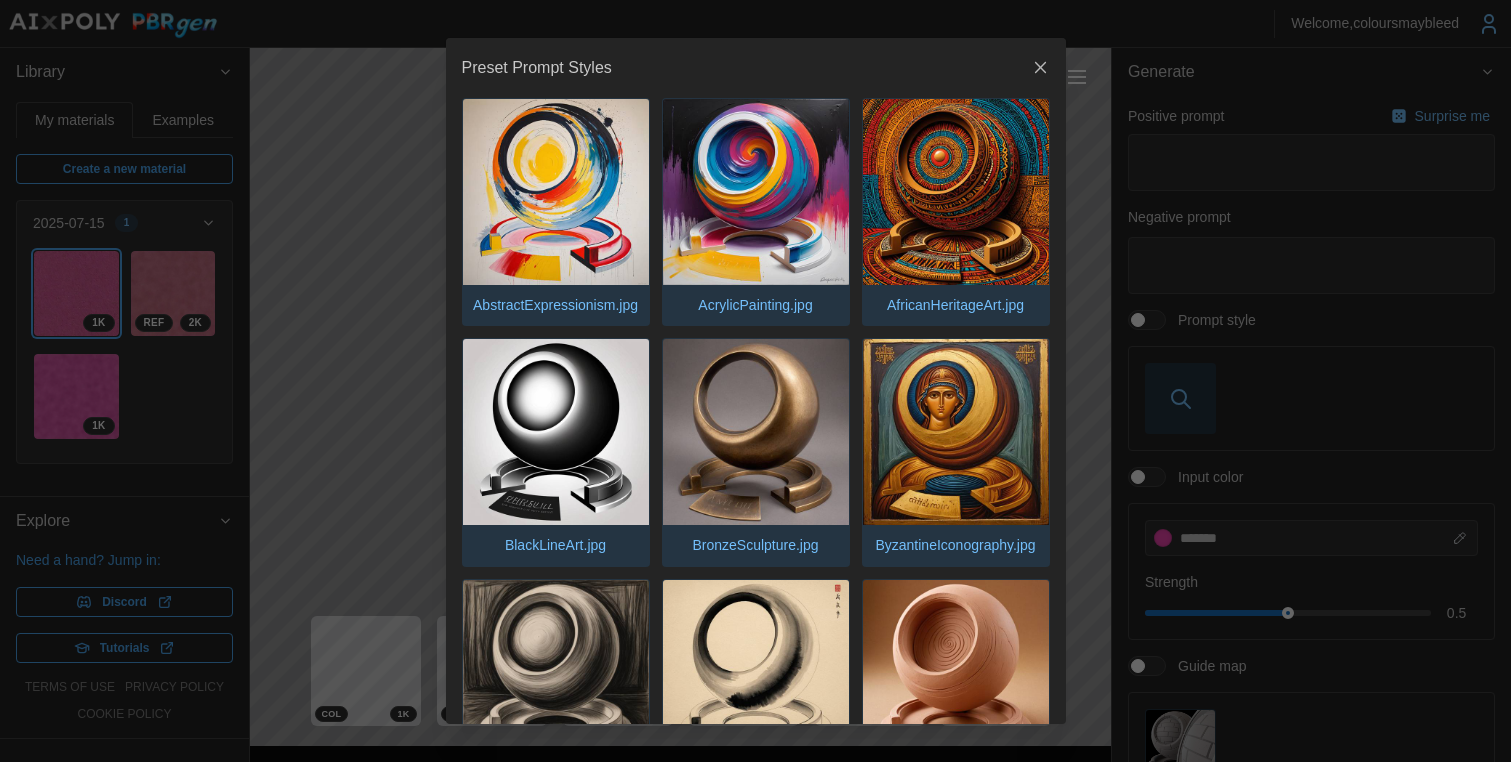 click 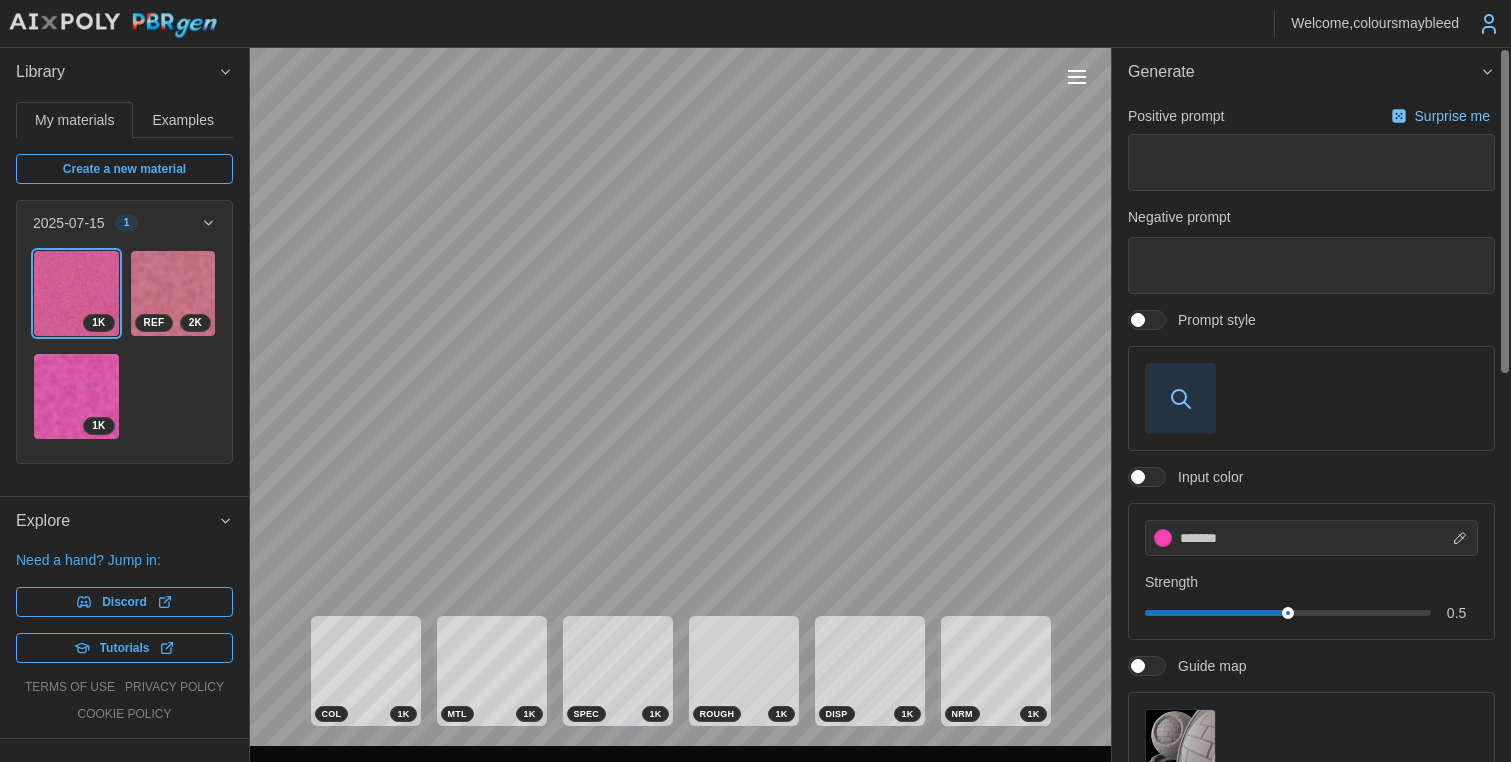 click at bounding box center (1138, 320) 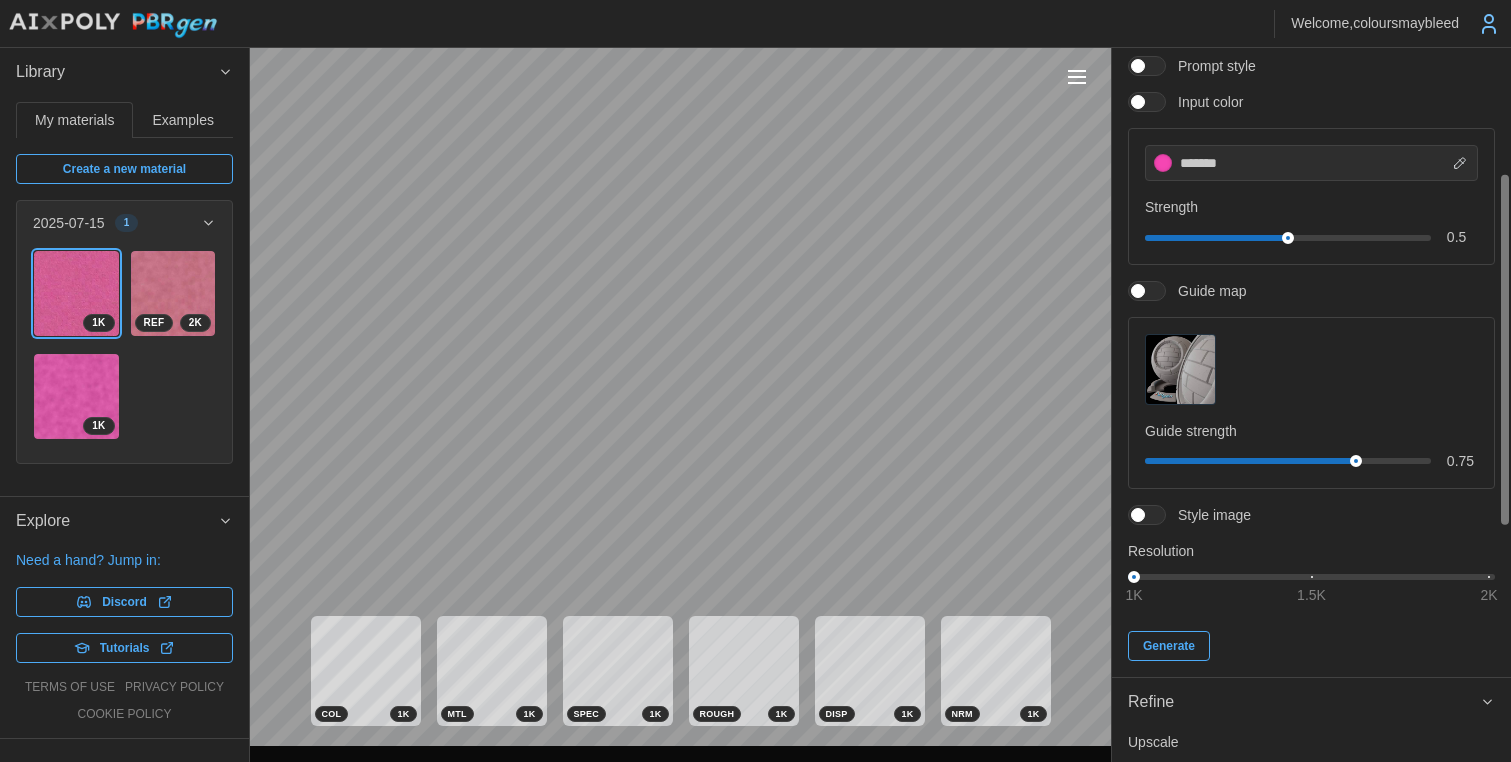 click at bounding box center (1504, 350) 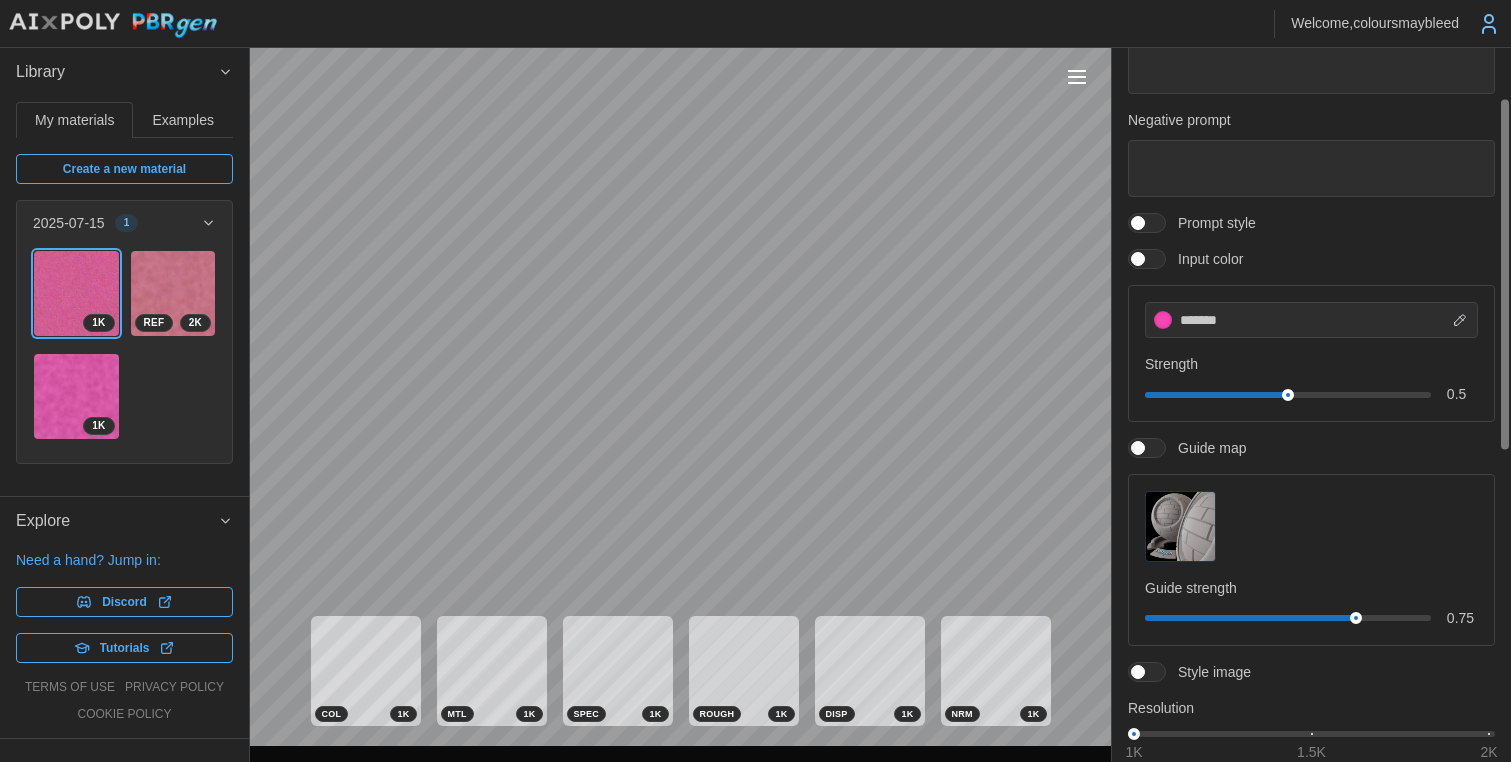 scroll, scrollTop: 497, scrollLeft: 0, axis: vertical 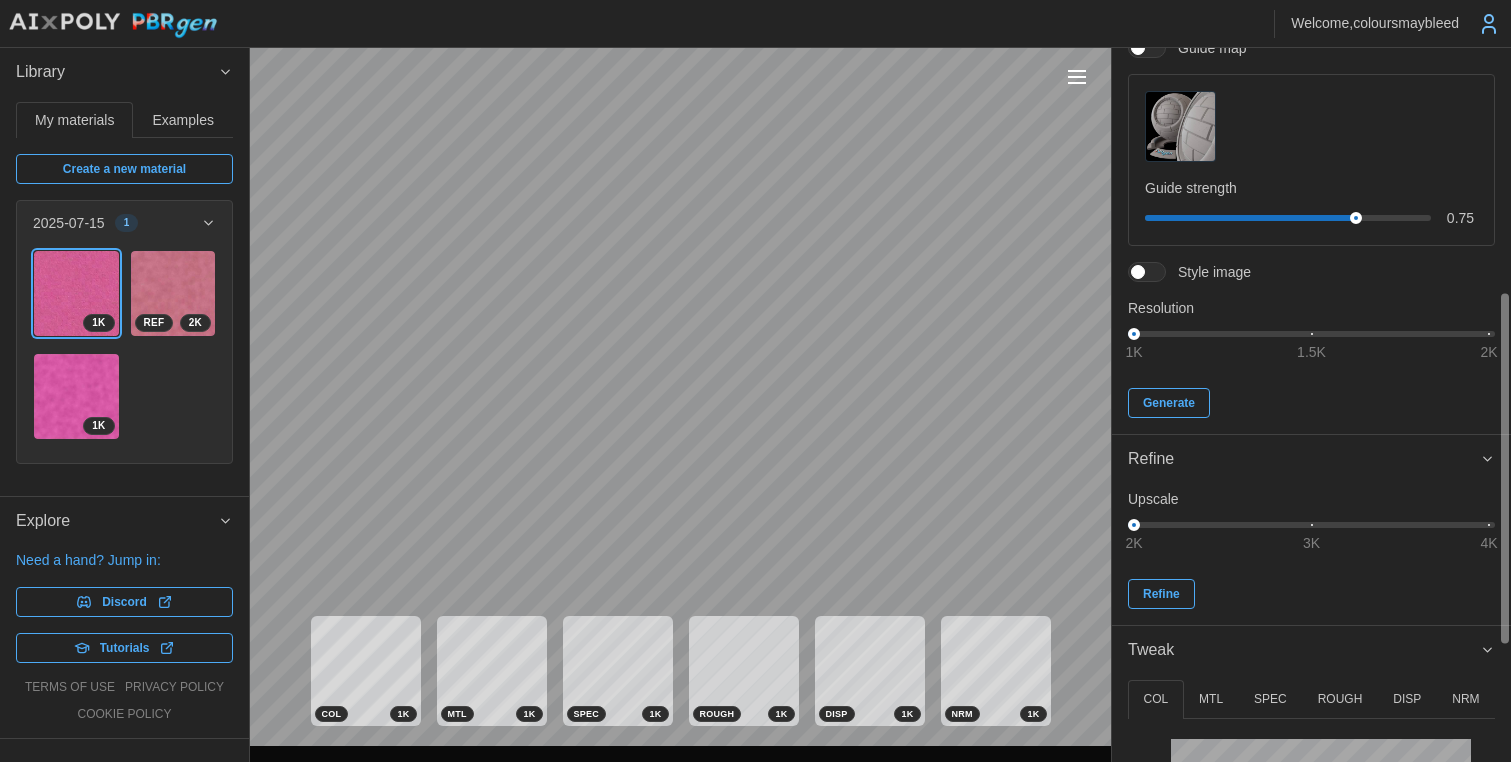 click at bounding box center (1157, 272) 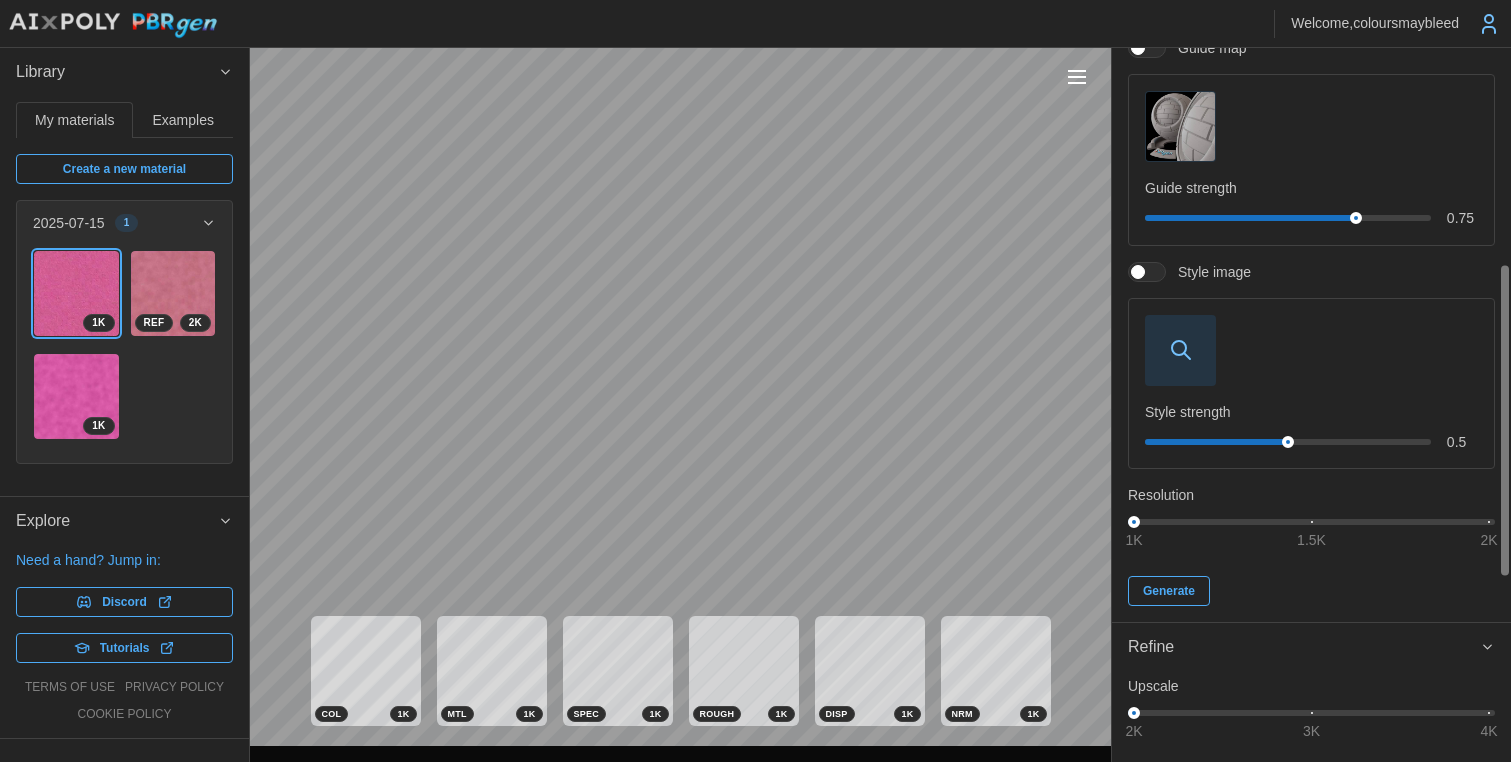 click 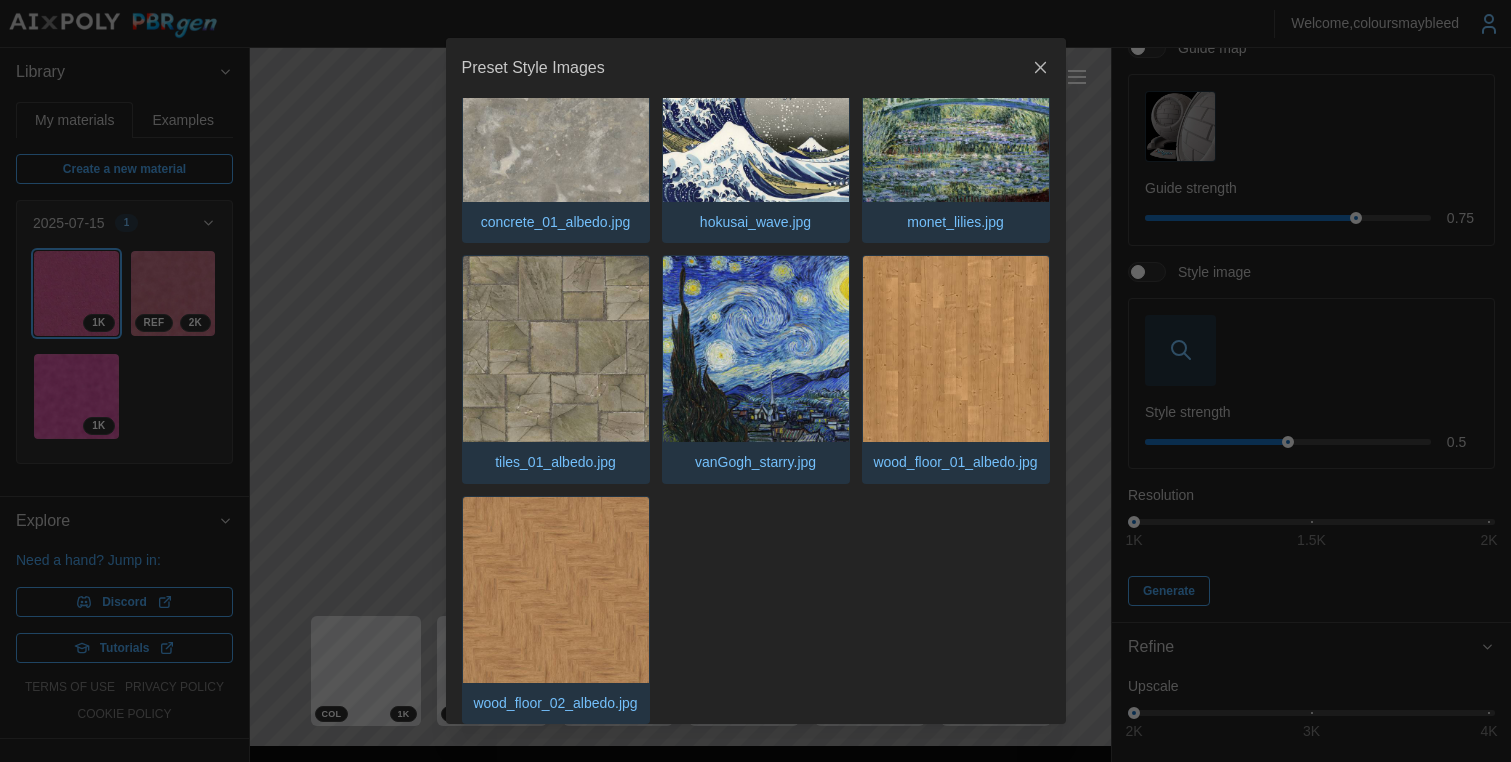 scroll, scrollTop: 1126, scrollLeft: 0, axis: vertical 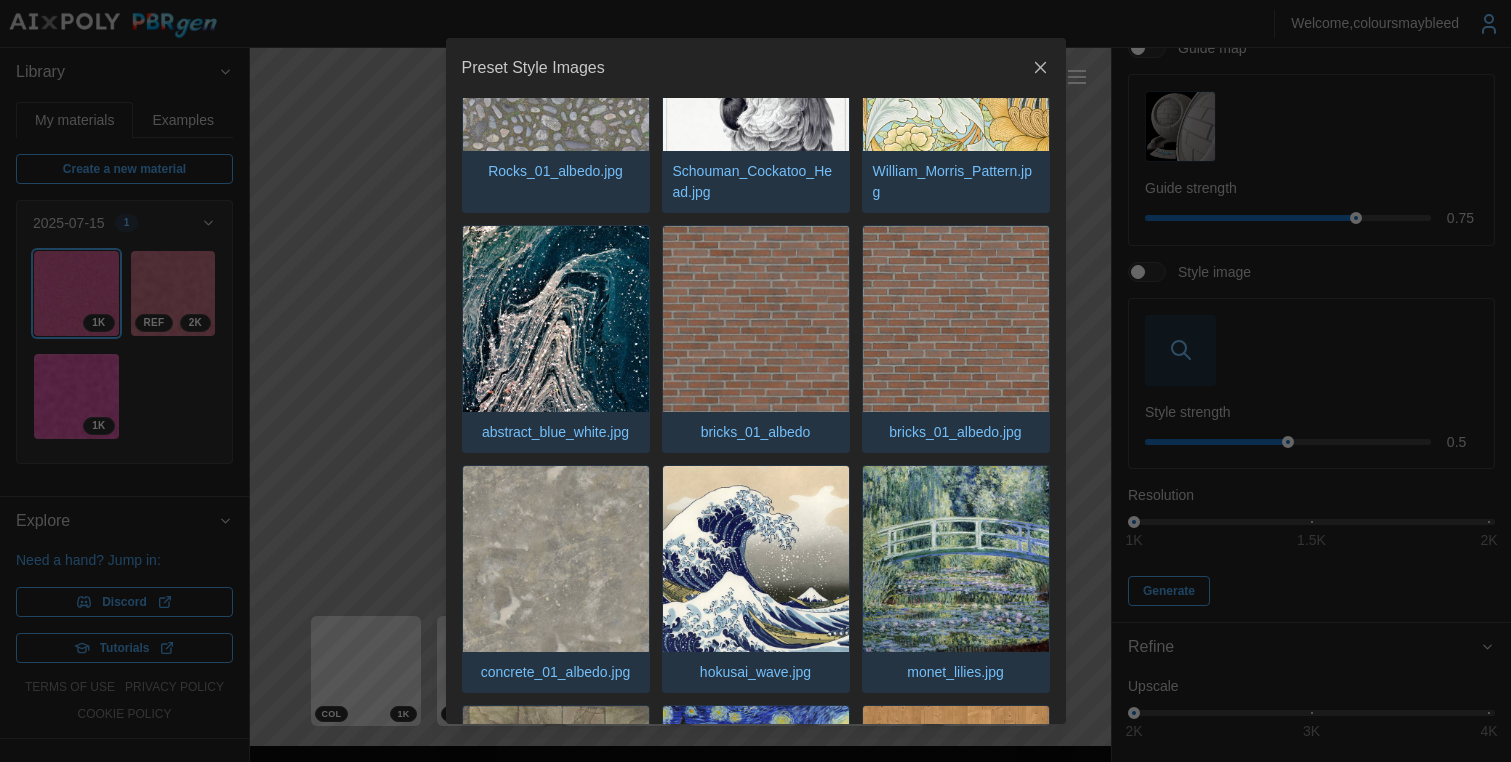 click at bounding box center [756, 319] 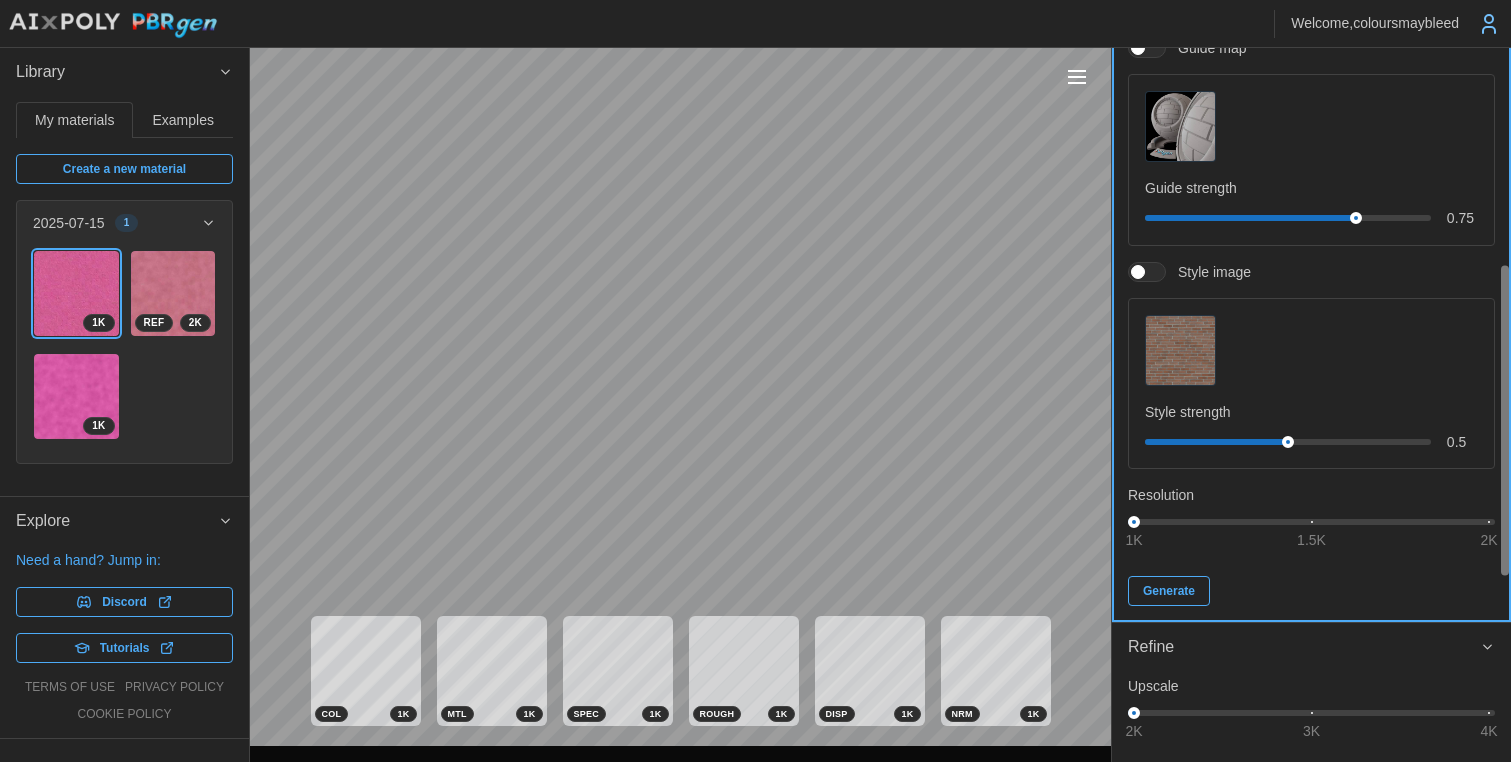 click on "Generate" at bounding box center (1169, 591) 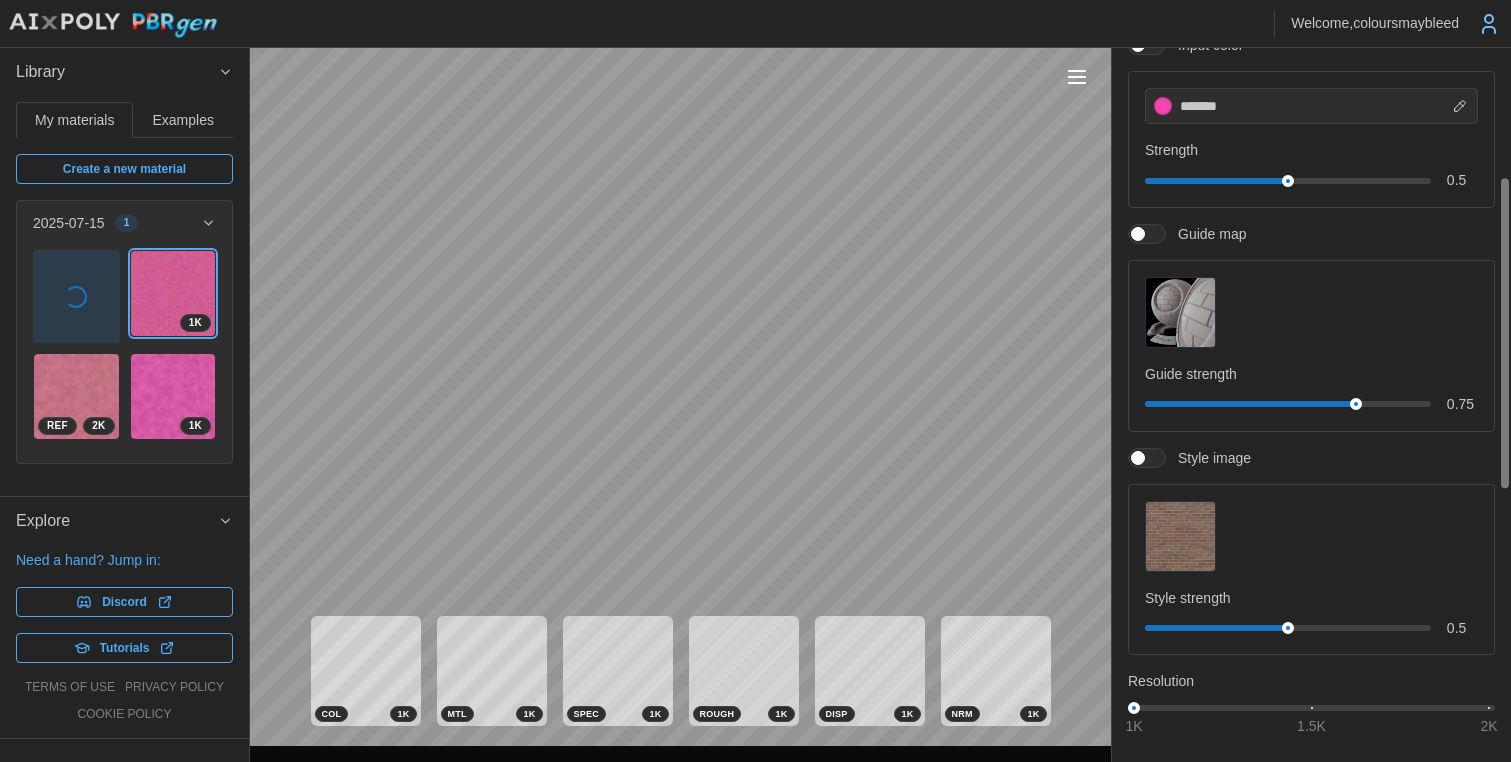 scroll, scrollTop: 293, scrollLeft: 0, axis: vertical 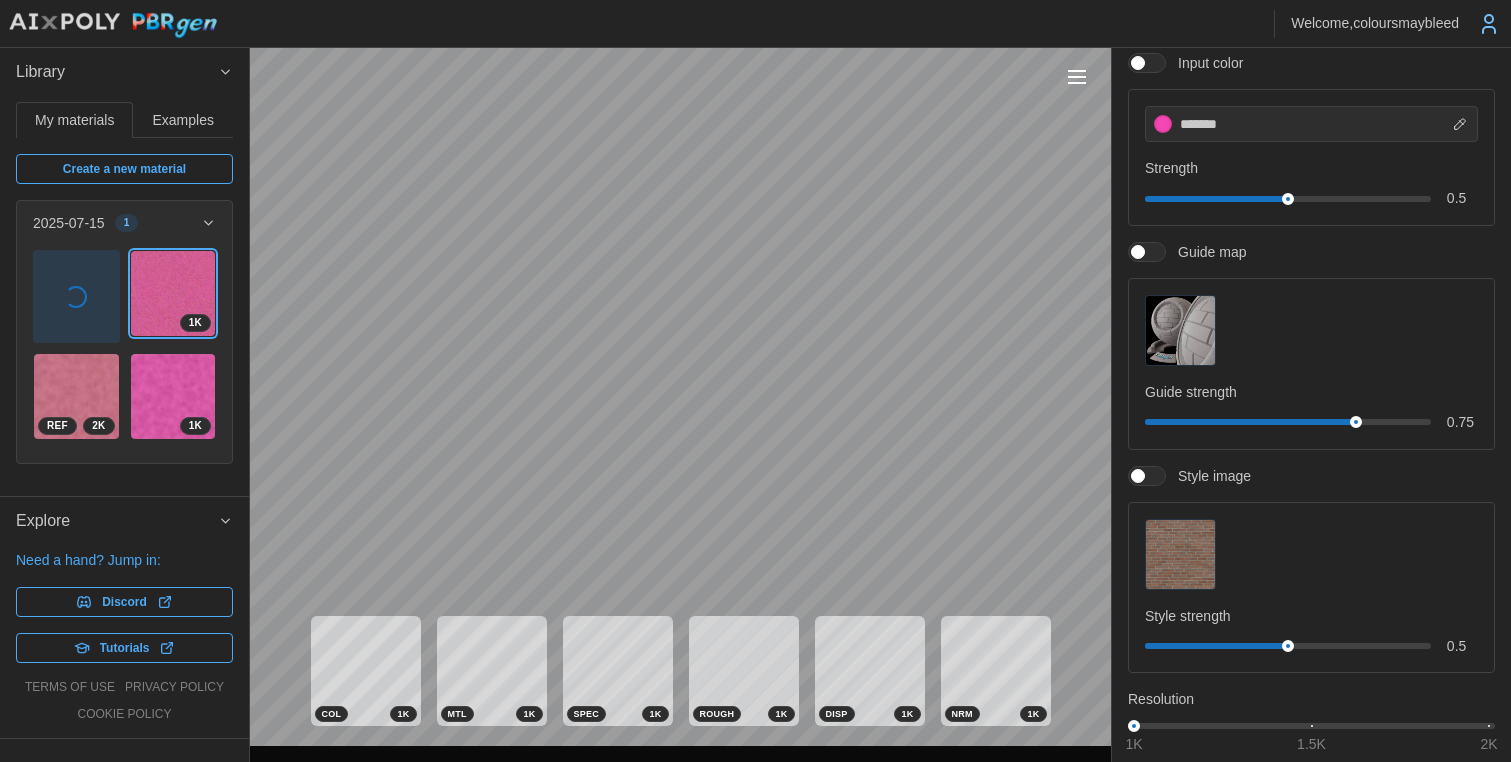 click on "Examples" at bounding box center (183, 120) 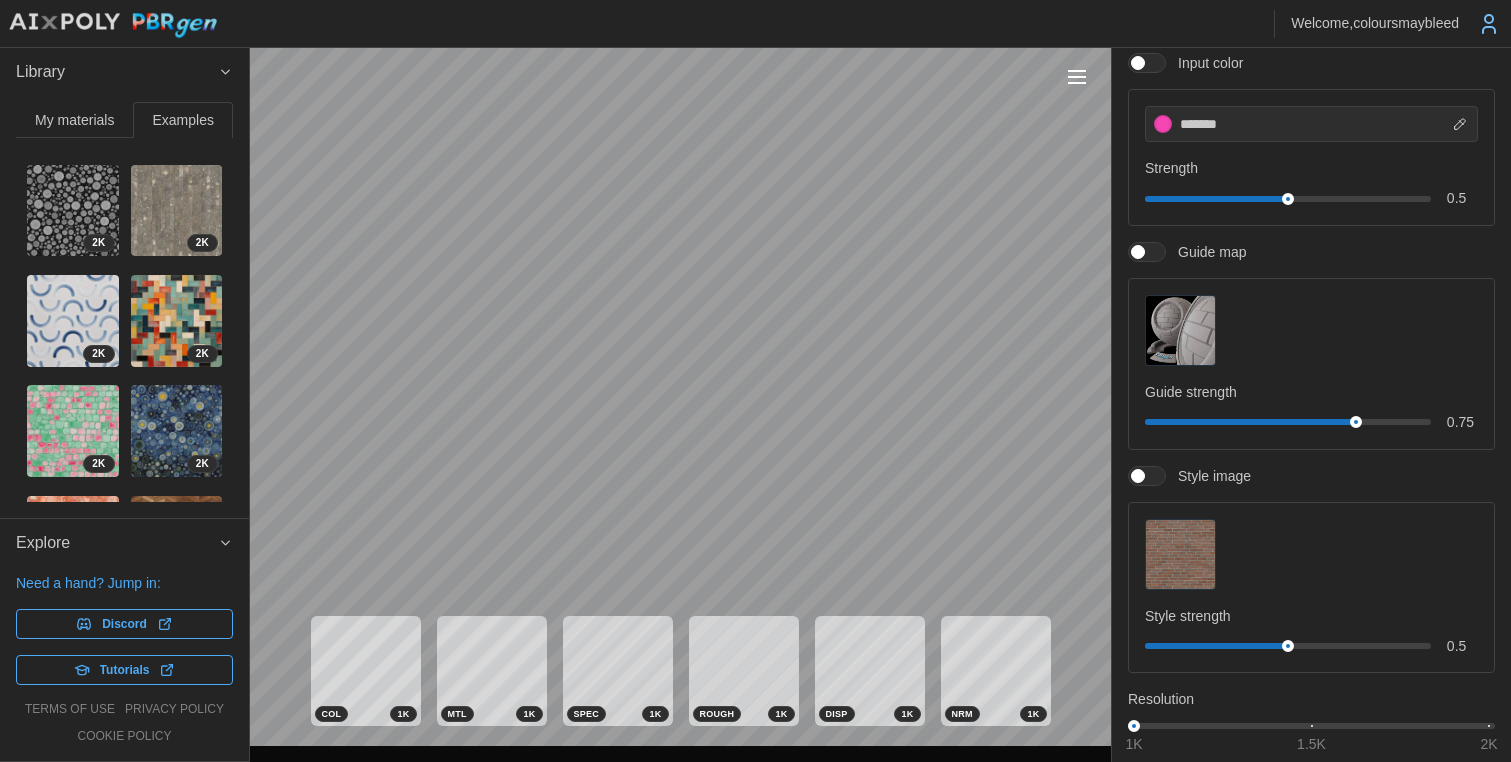 click on "My materials" at bounding box center (74, 120) 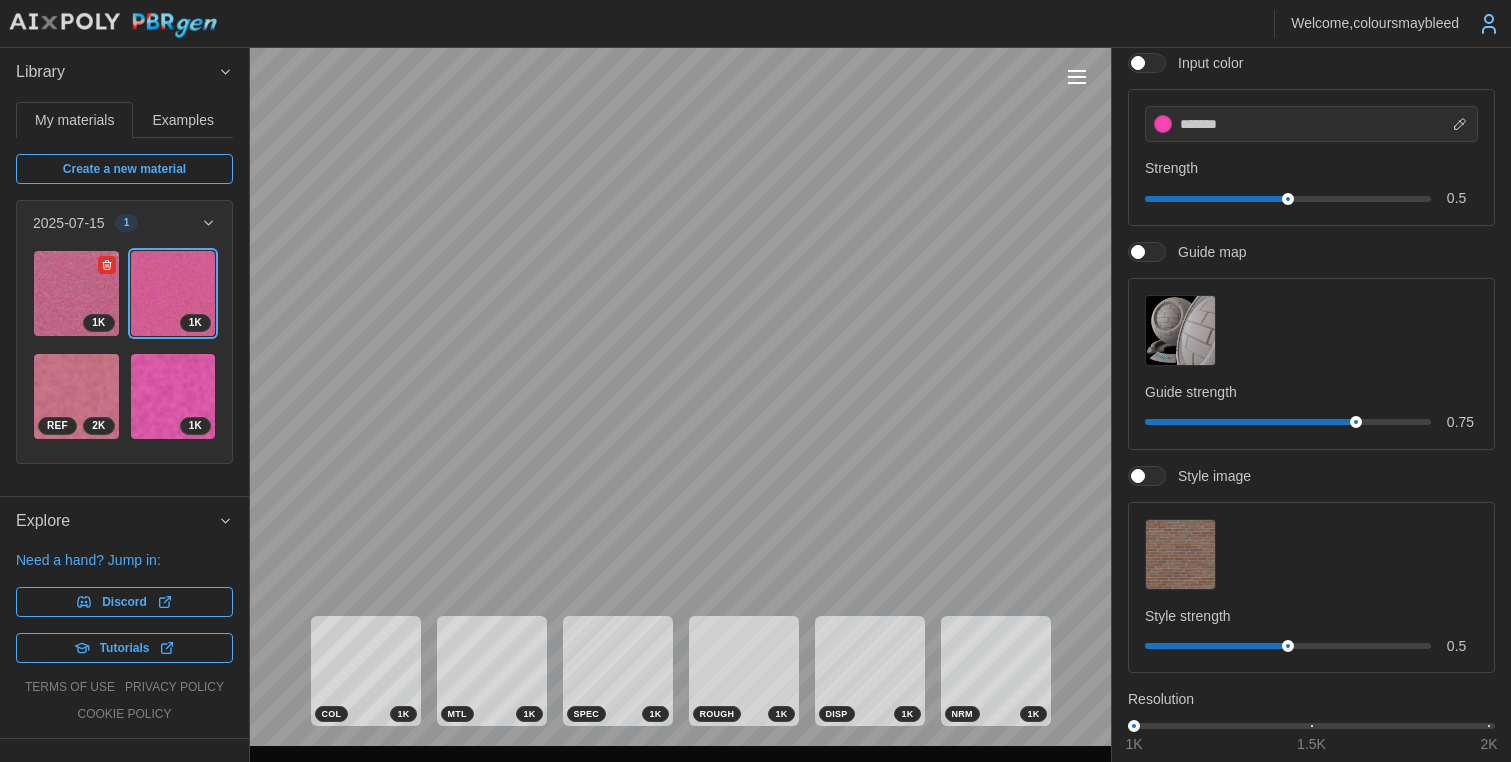 click at bounding box center (76, 293) 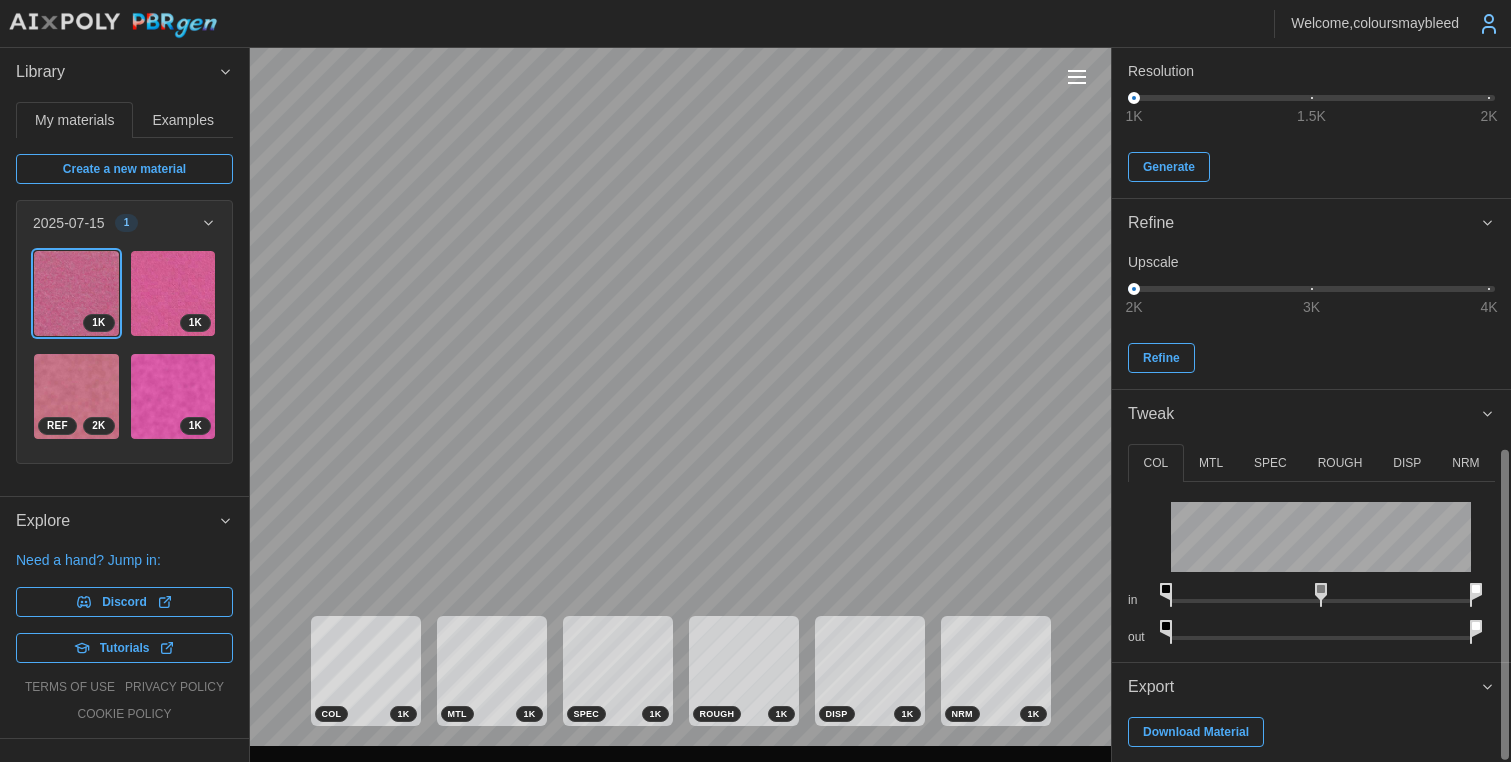 scroll, scrollTop: 923, scrollLeft: 0, axis: vertical 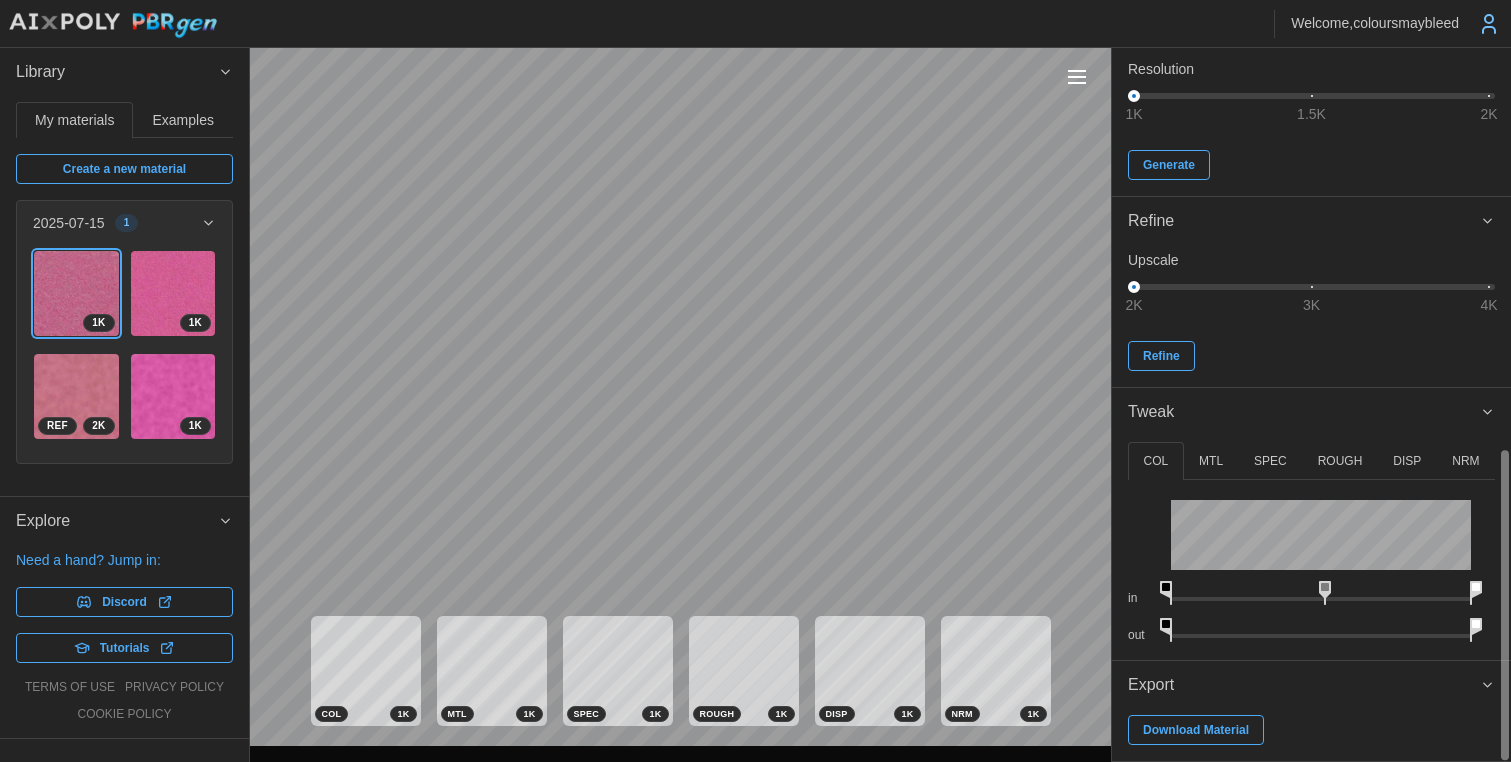 drag, startPoint x: 1323, startPoint y: 587, endPoint x: 1329, endPoint y: 605, distance: 18.973665 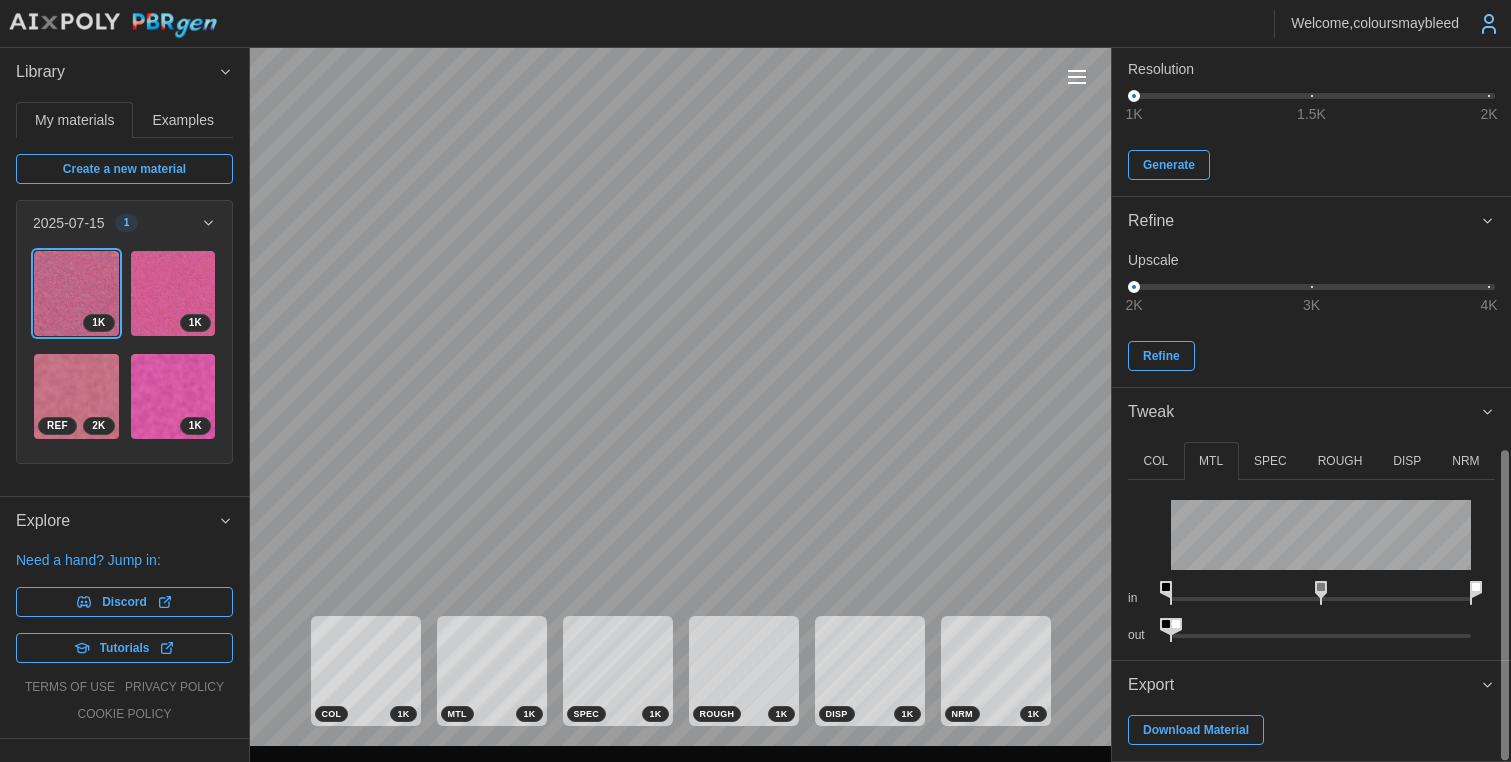 drag, startPoint x: 1181, startPoint y: 625, endPoint x: 1149, endPoint y: 629, distance: 32.24903 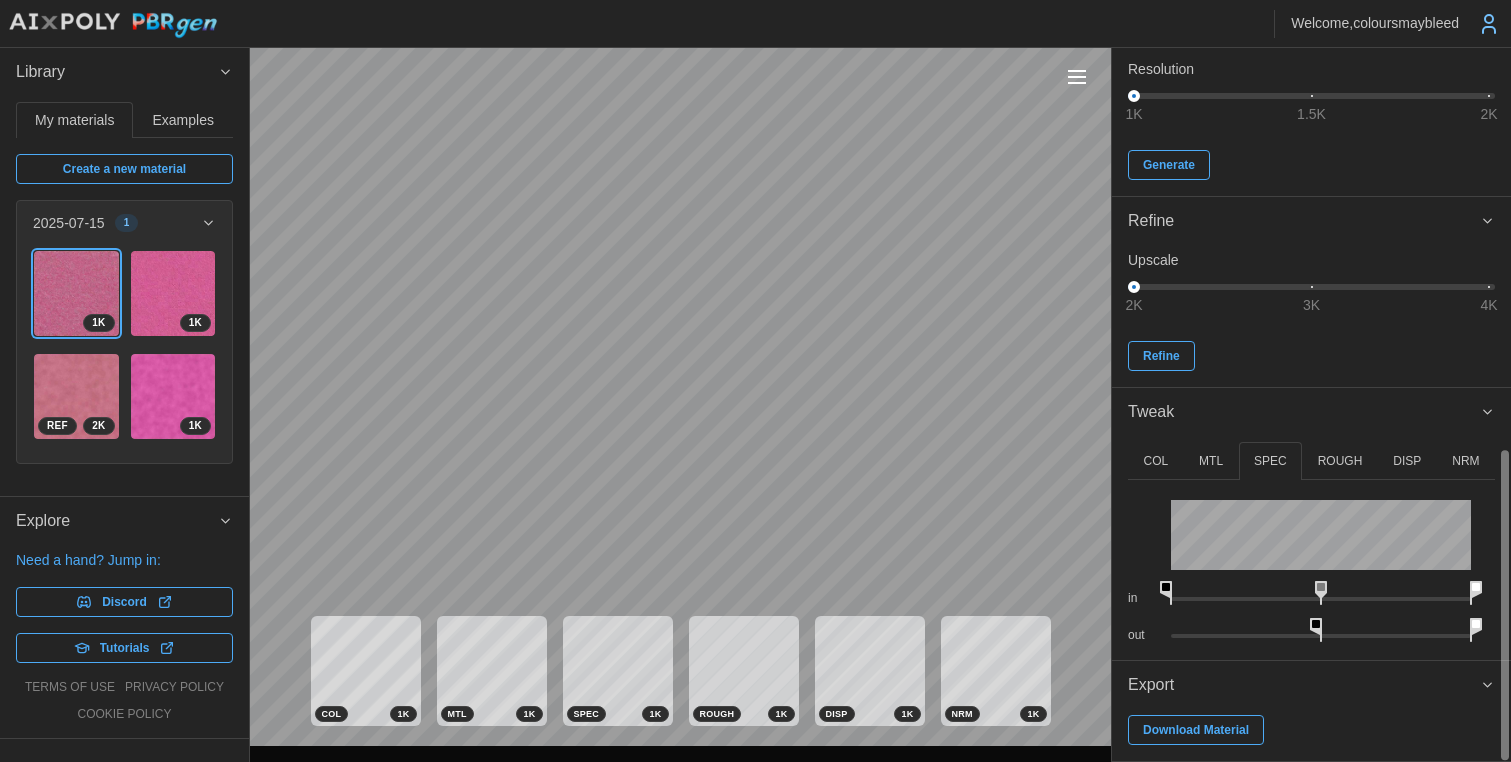 drag, startPoint x: 1317, startPoint y: 622, endPoint x: 1345, endPoint y: 637, distance: 31.764761 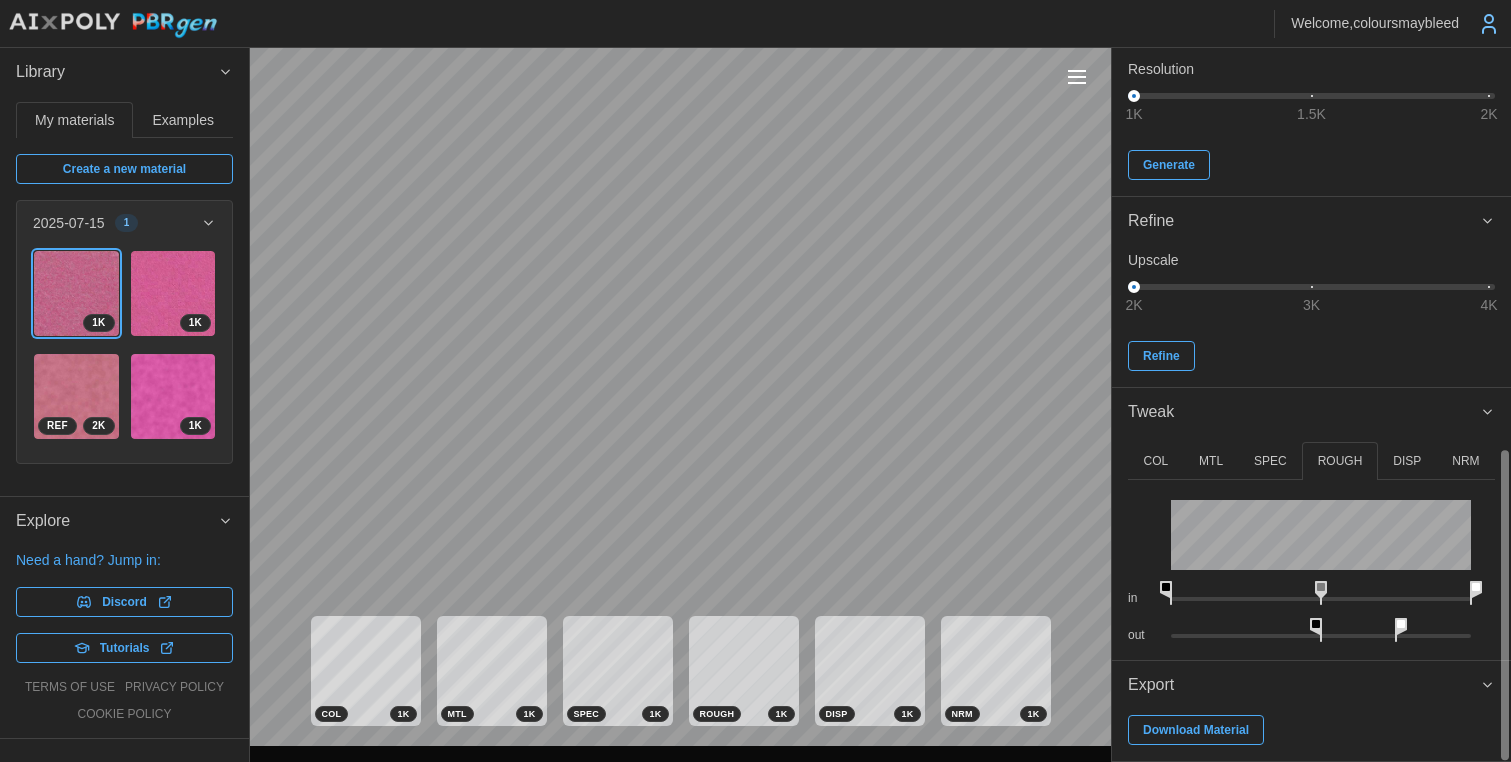 drag, startPoint x: 1338, startPoint y: 623, endPoint x: 1344, endPoint y: 570, distance: 53.338543 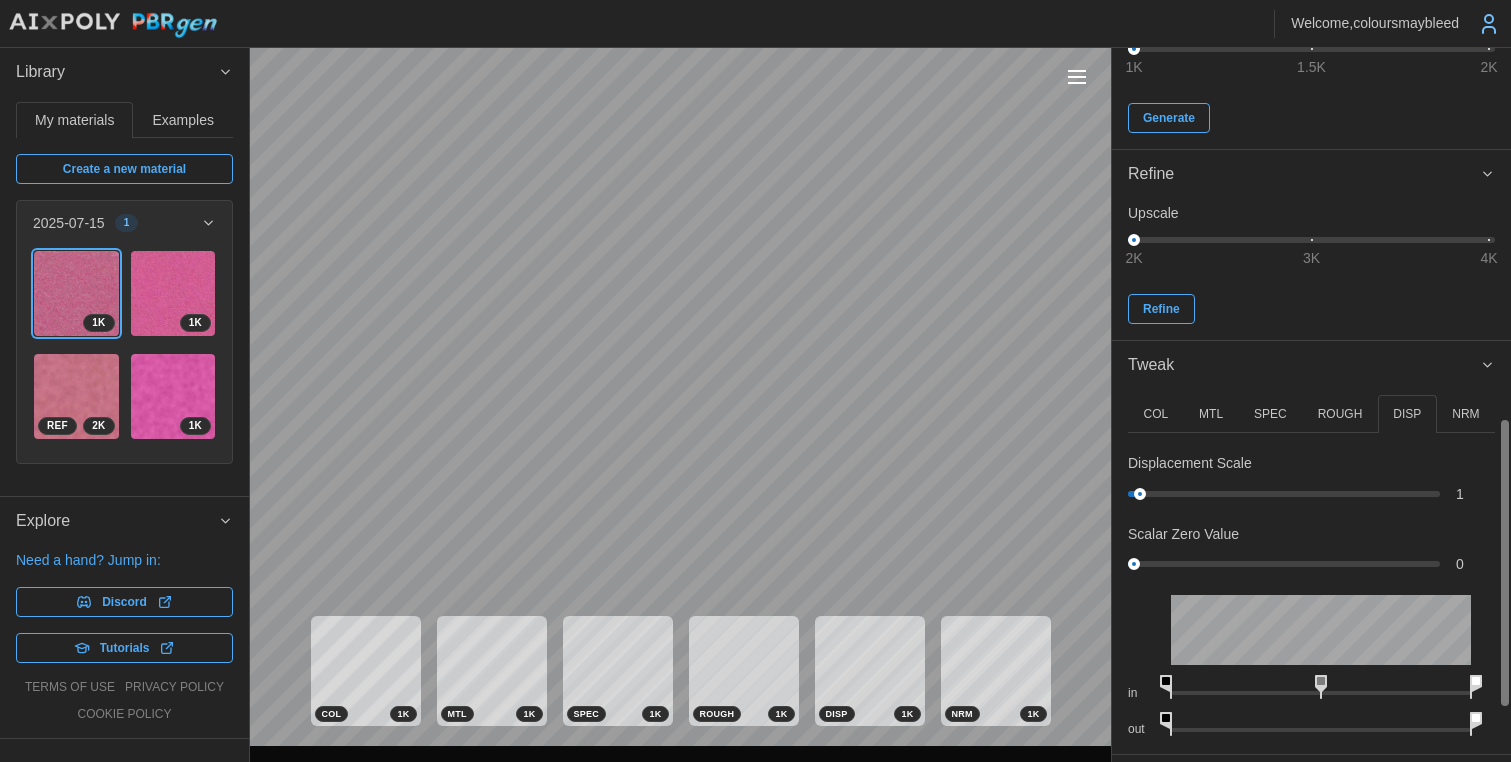 scroll, scrollTop: 1064, scrollLeft: 0, axis: vertical 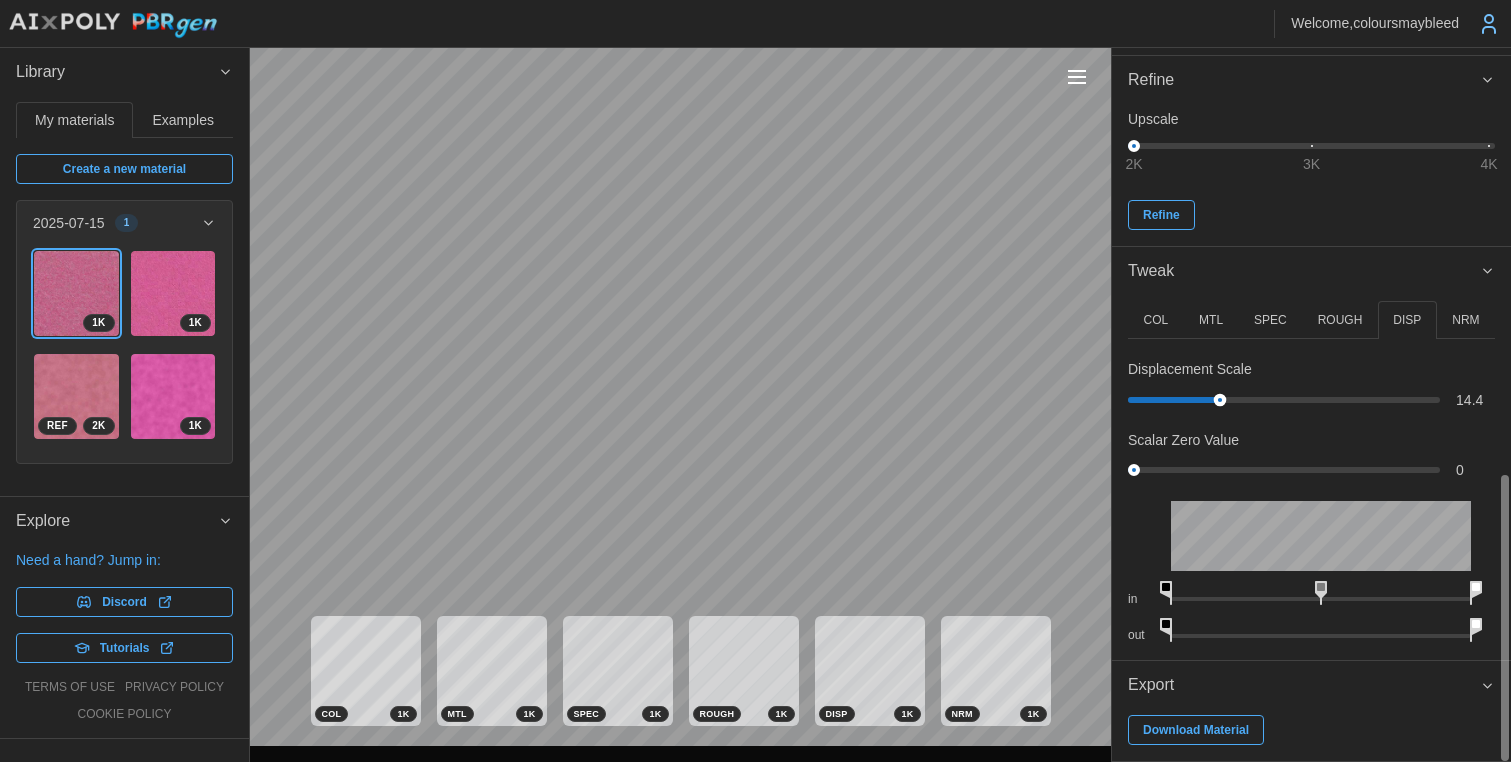 drag, startPoint x: 1144, startPoint y: 400, endPoint x: 1217, endPoint y: 405, distance: 73.171036 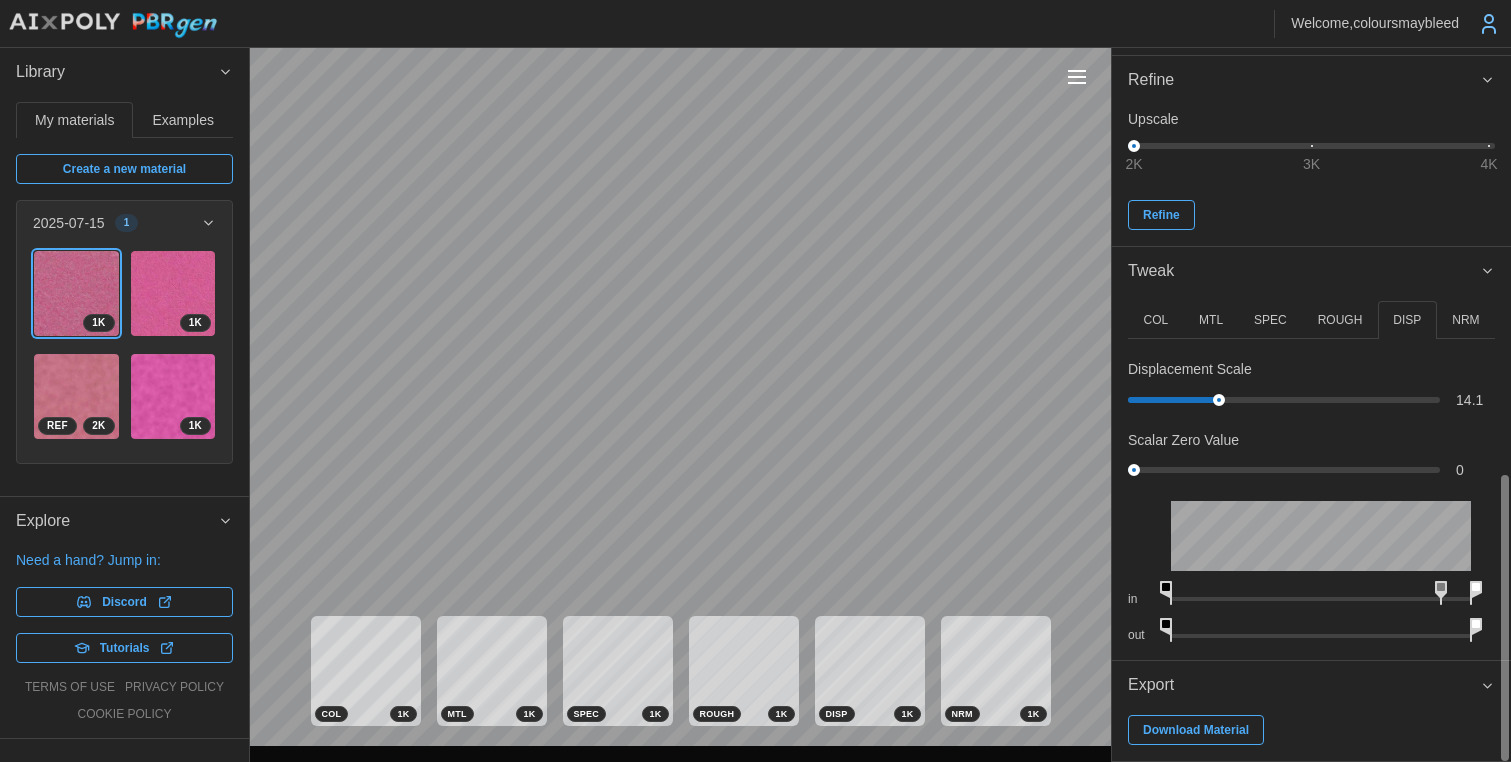 drag, startPoint x: 1329, startPoint y: 591, endPoint x: 1445, endPoint y: 593, distance: 116.01724 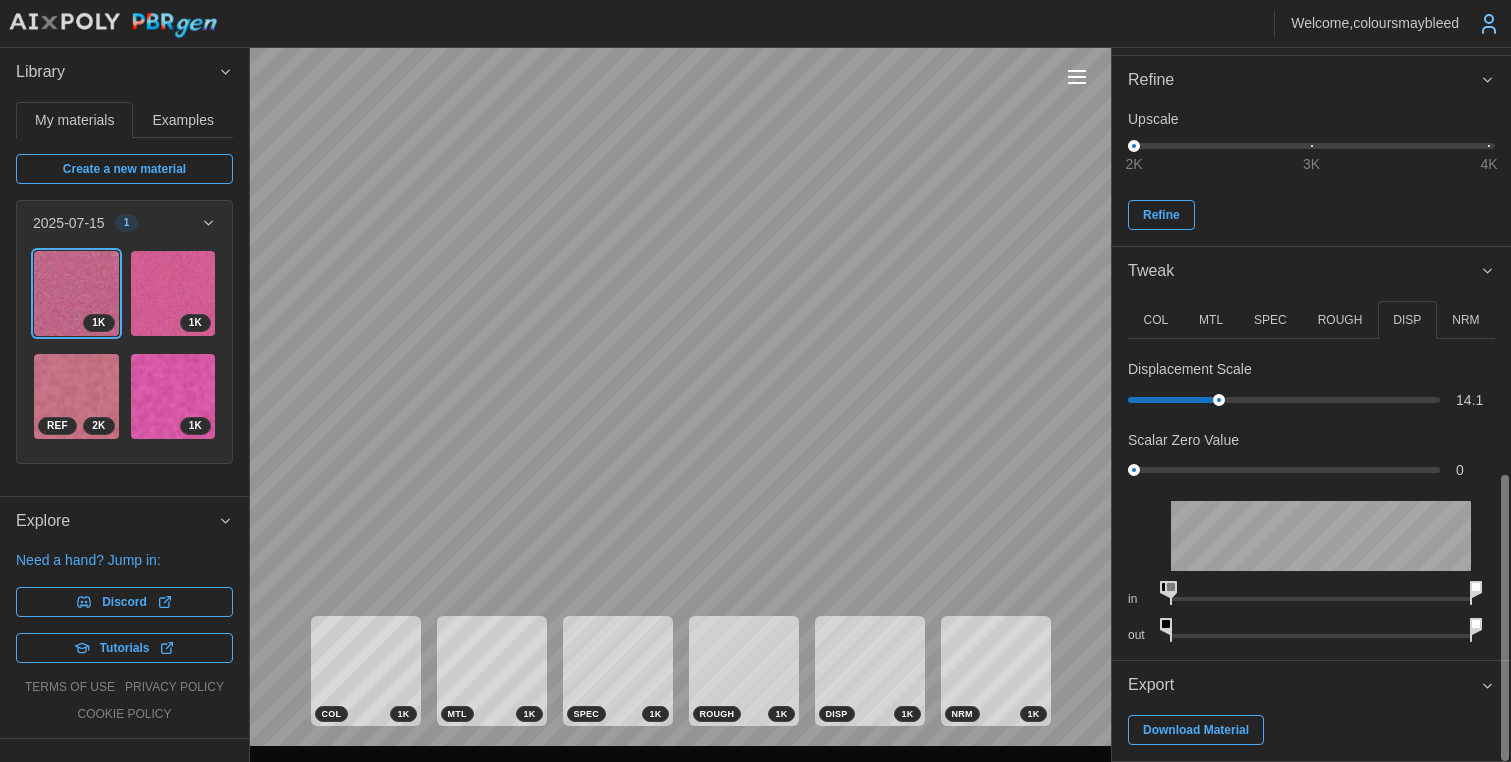 drag, startPoint x: 1443, startPoint y: 589, endPoint x: 1112, endPoint y: 598, distance: 331.12234 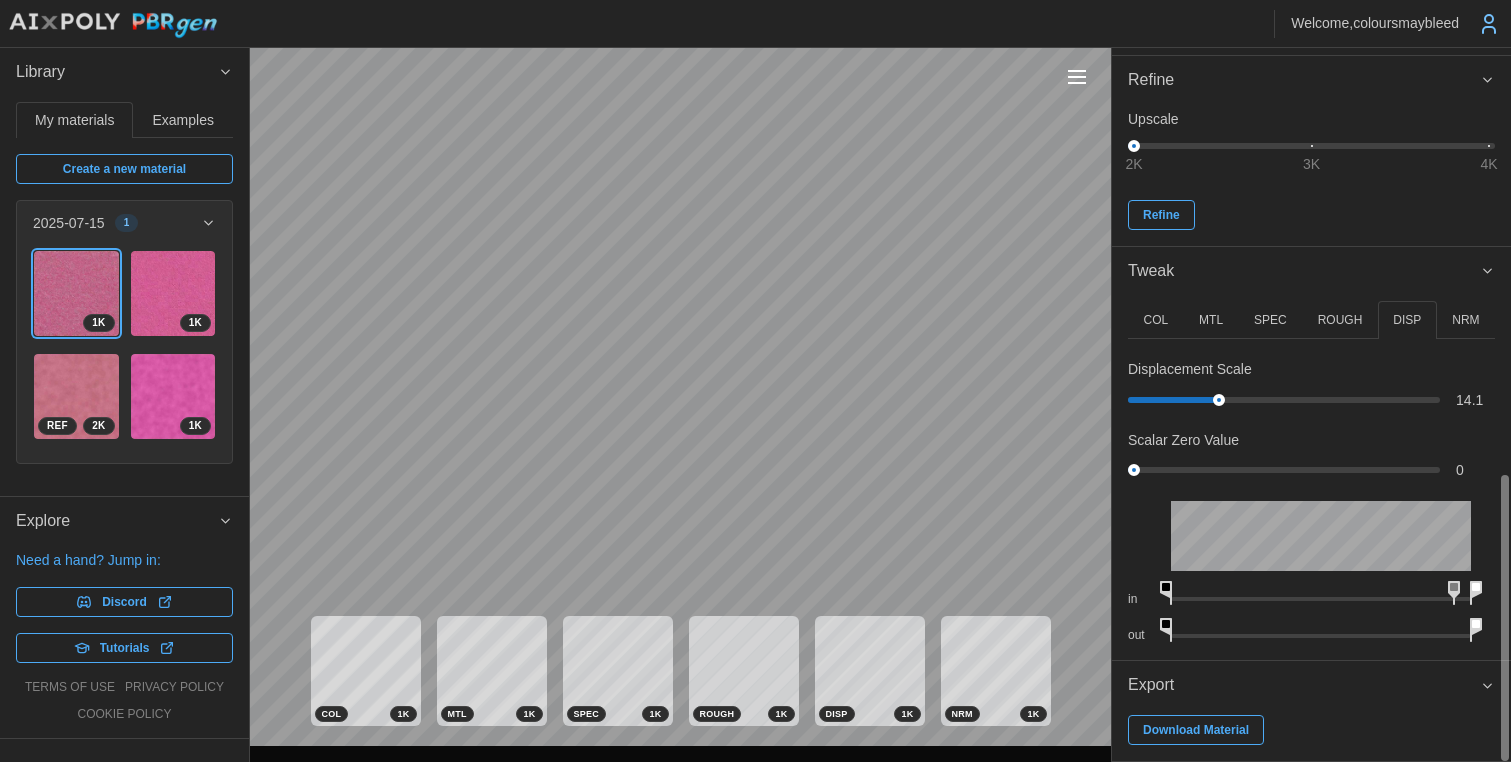 drag, startPoint x: 1176, startPoint y: 587, endPoint x: 1458, endPoint y: 579, distance: 282.11346 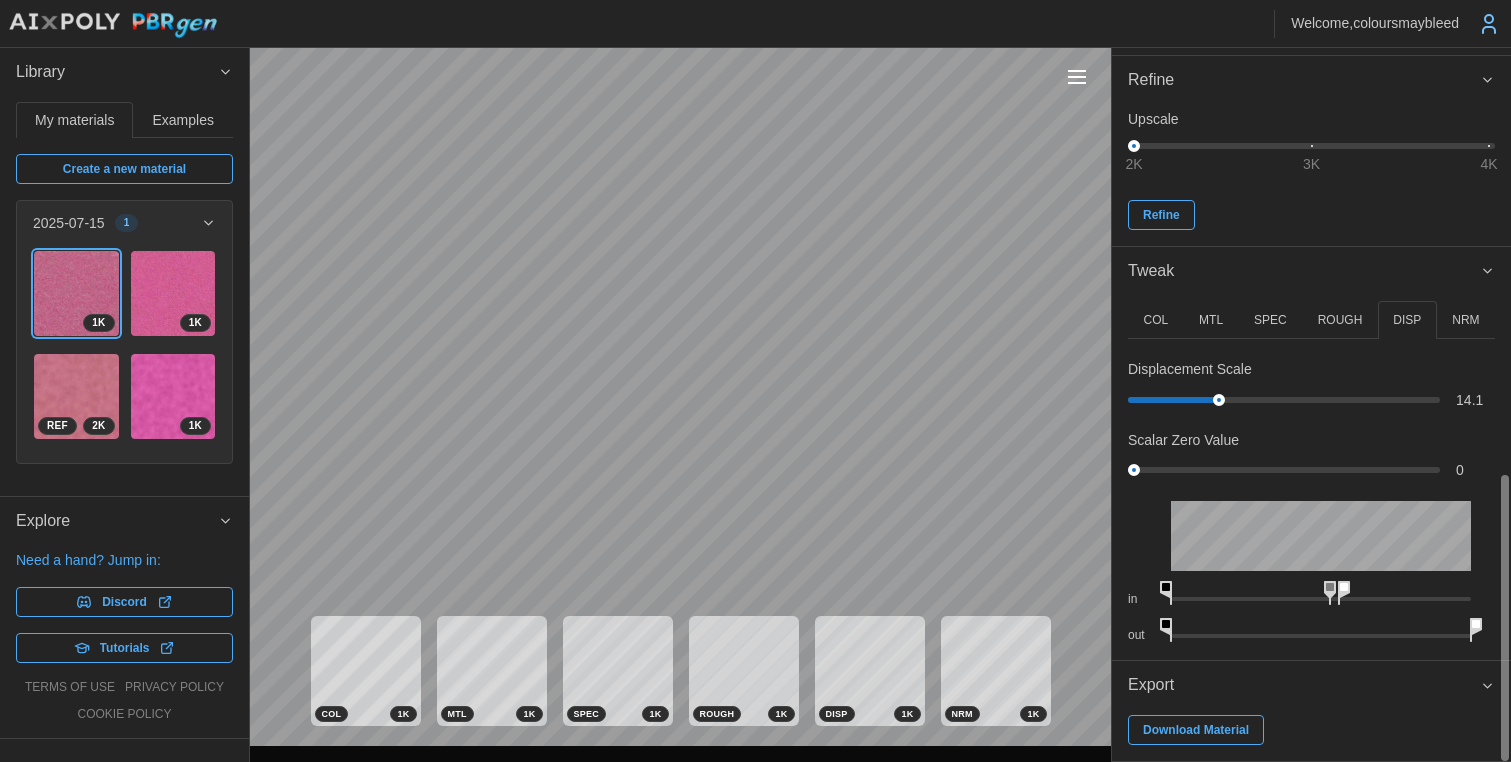drag, startPoint x: 1477, startPoint y: 588, endPoint x: 1343, endPoint y: 580, distance: 134.23859 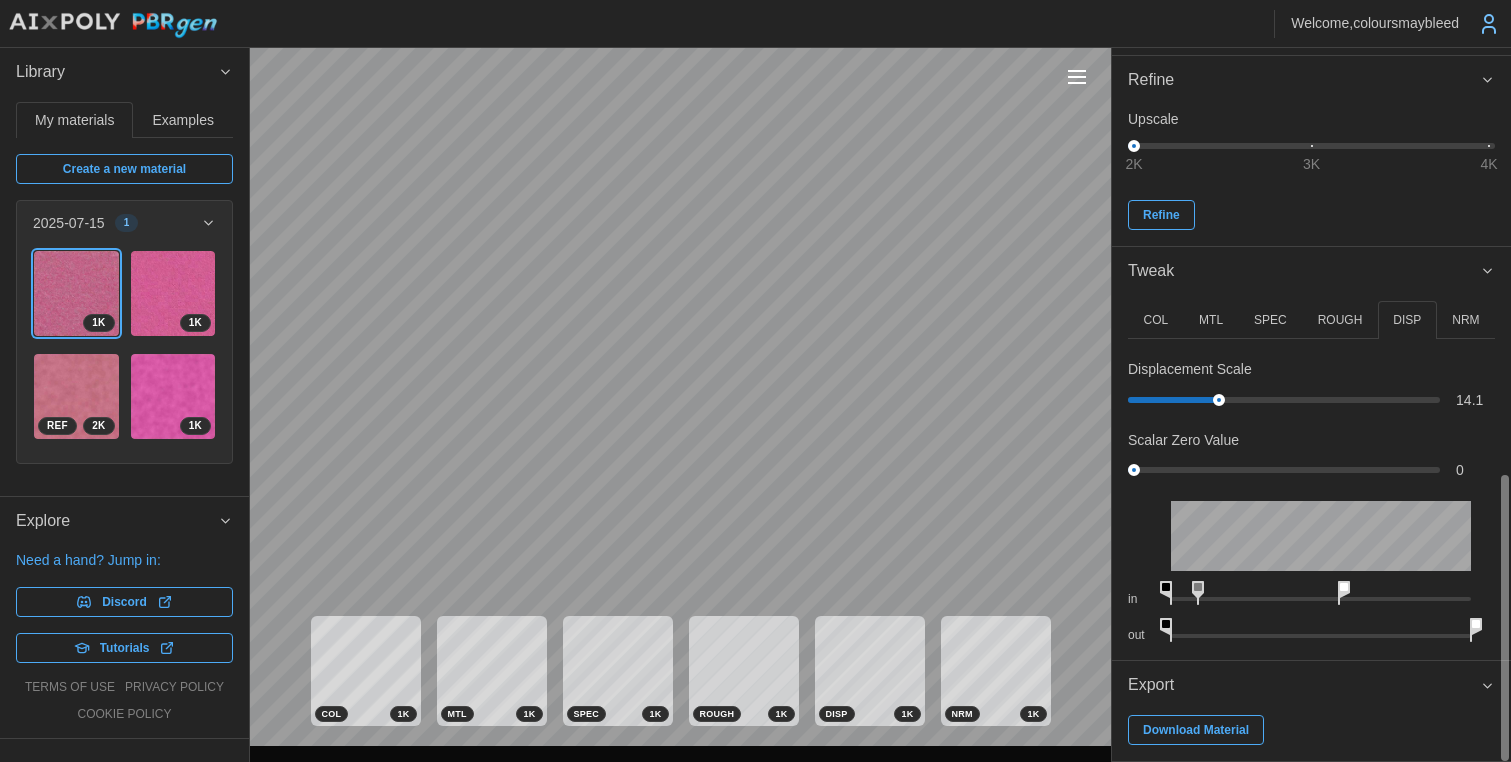 drag, startPoint x: 1332, startPoint y: 588, endPoint x: 1202, endPoint y: 590, distance: 130.01538 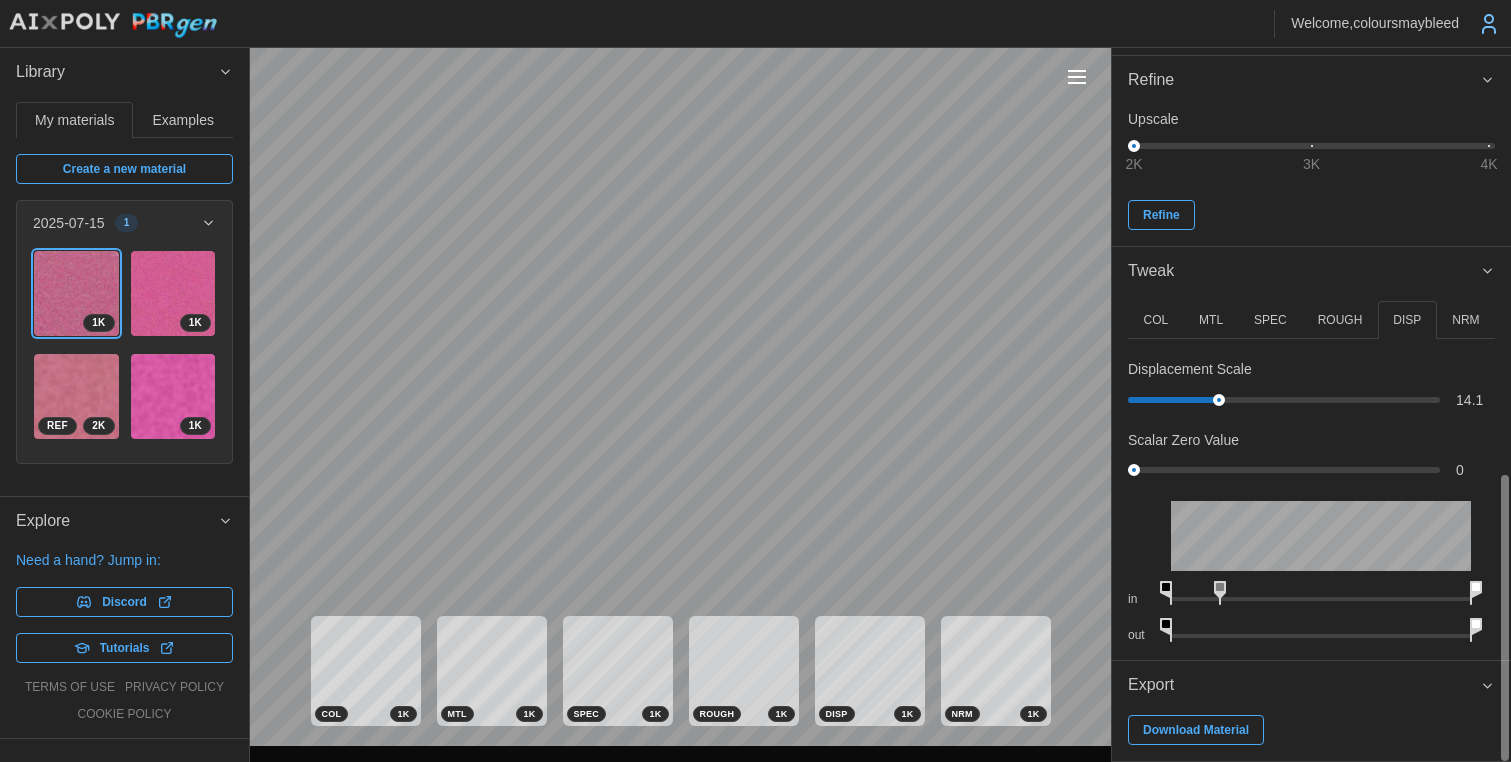 drag, startPoint x: 1350, startPoint y: 589, endPoint x: 1515, endPoint y: 587, distance: 165.01212 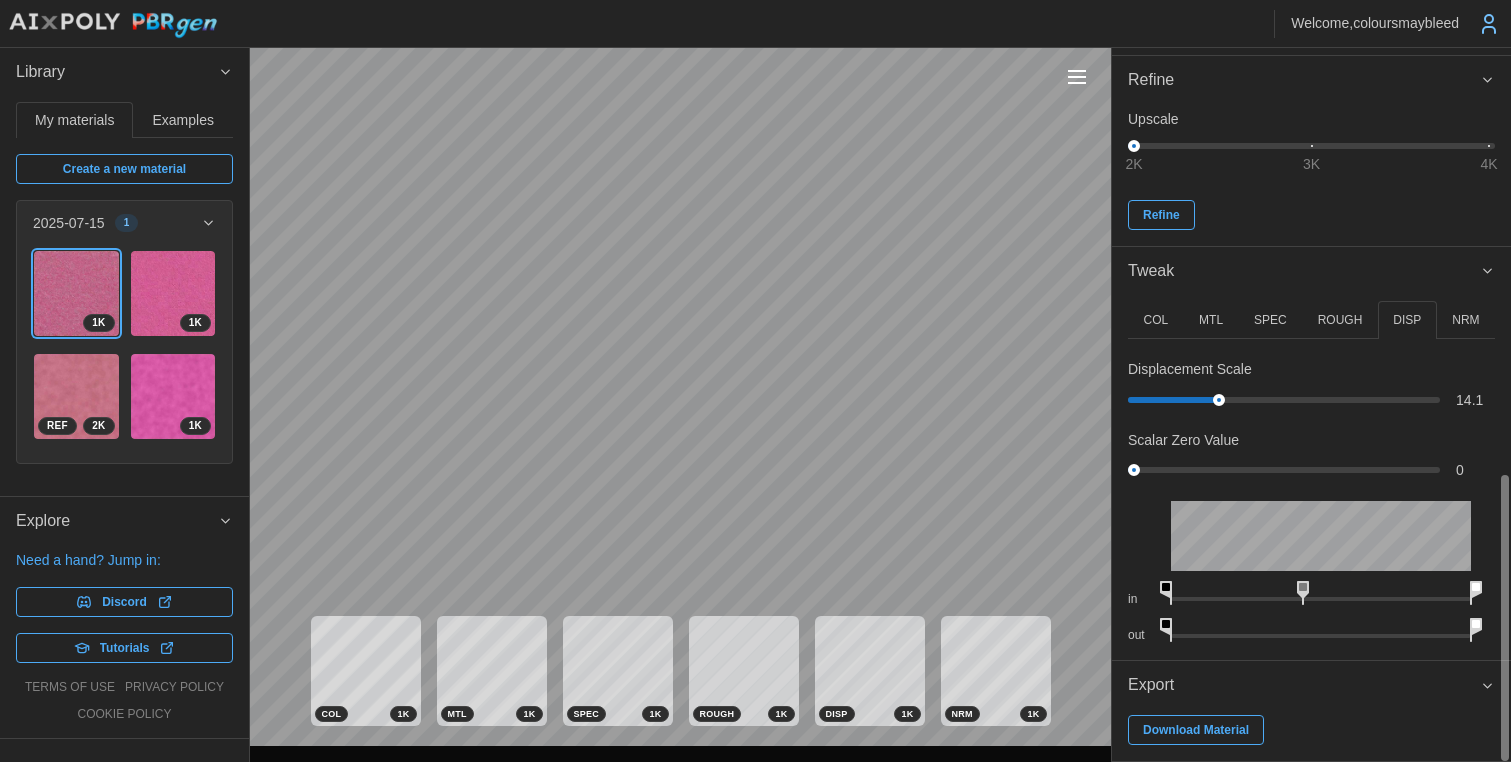 drag, startPoint x: 1223, startPoint y: 588, endPoint x: 1160, endPoint y: 595, distance: 63.387695 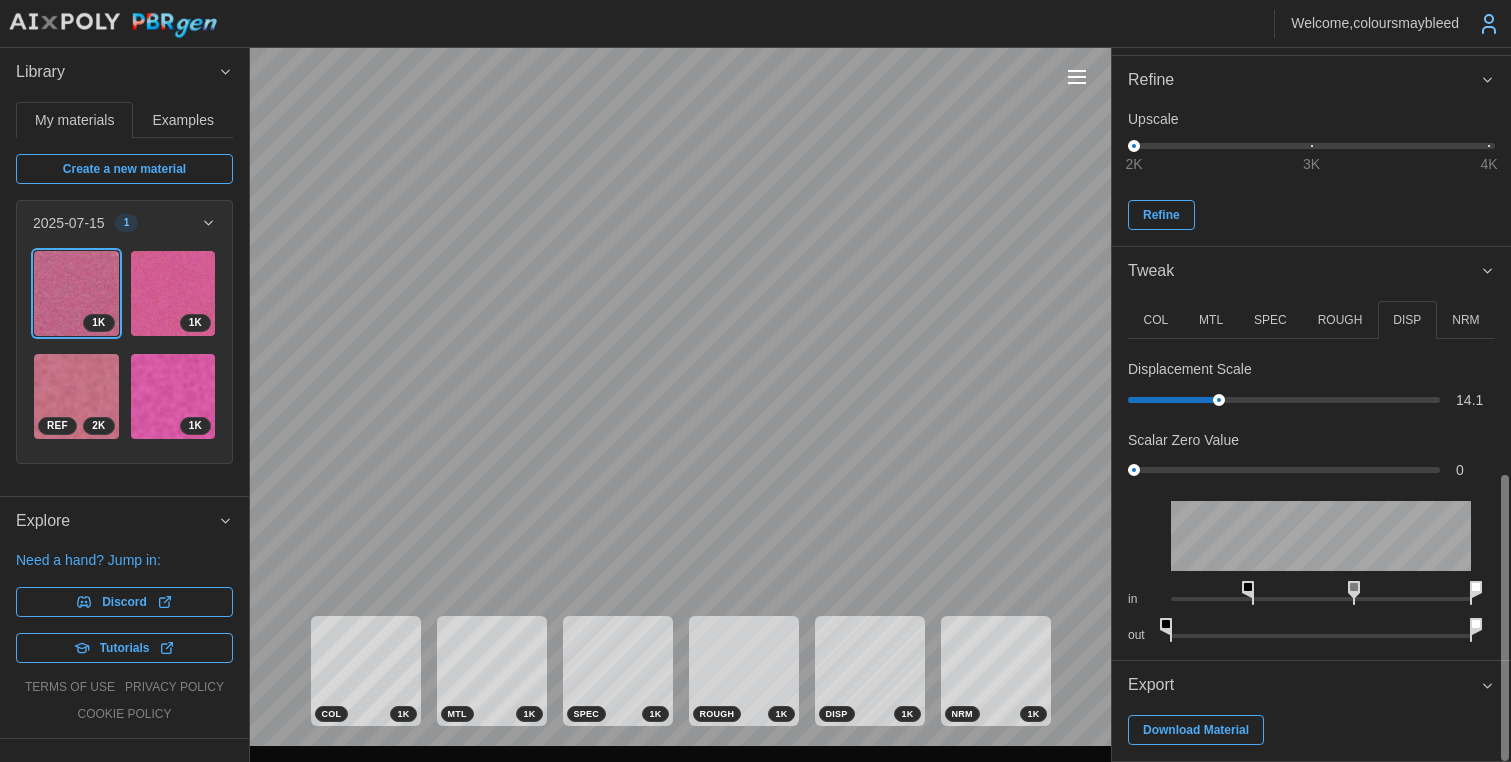 drag, startPoint x: 1167, startPoint y: 591, endPoint x: 1251, endPoint y: 591, distance: 84 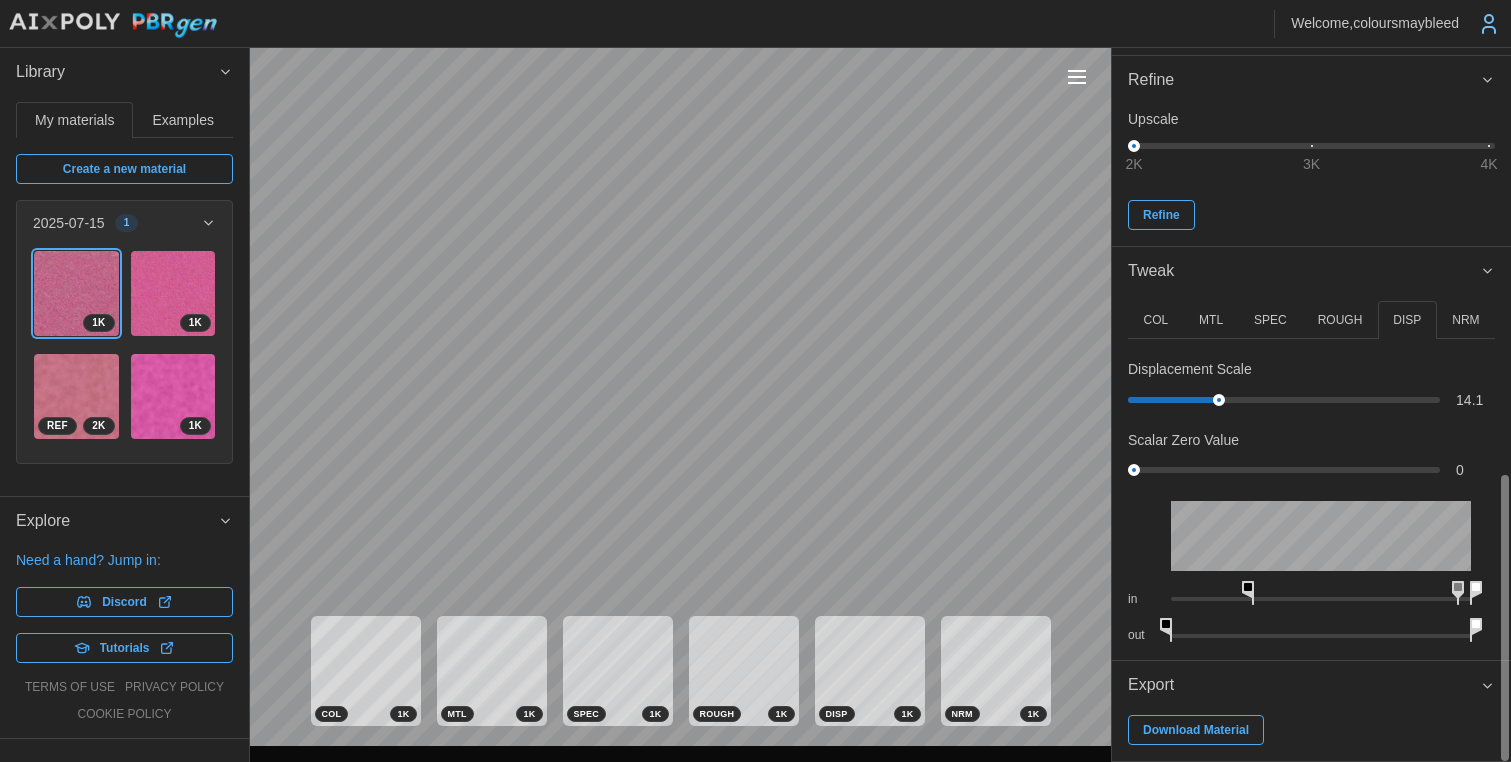drag, startPoint x: 1360, startPoint y: 589, endPoint x: 1443, endPoint y: 586, distance: 83.0542 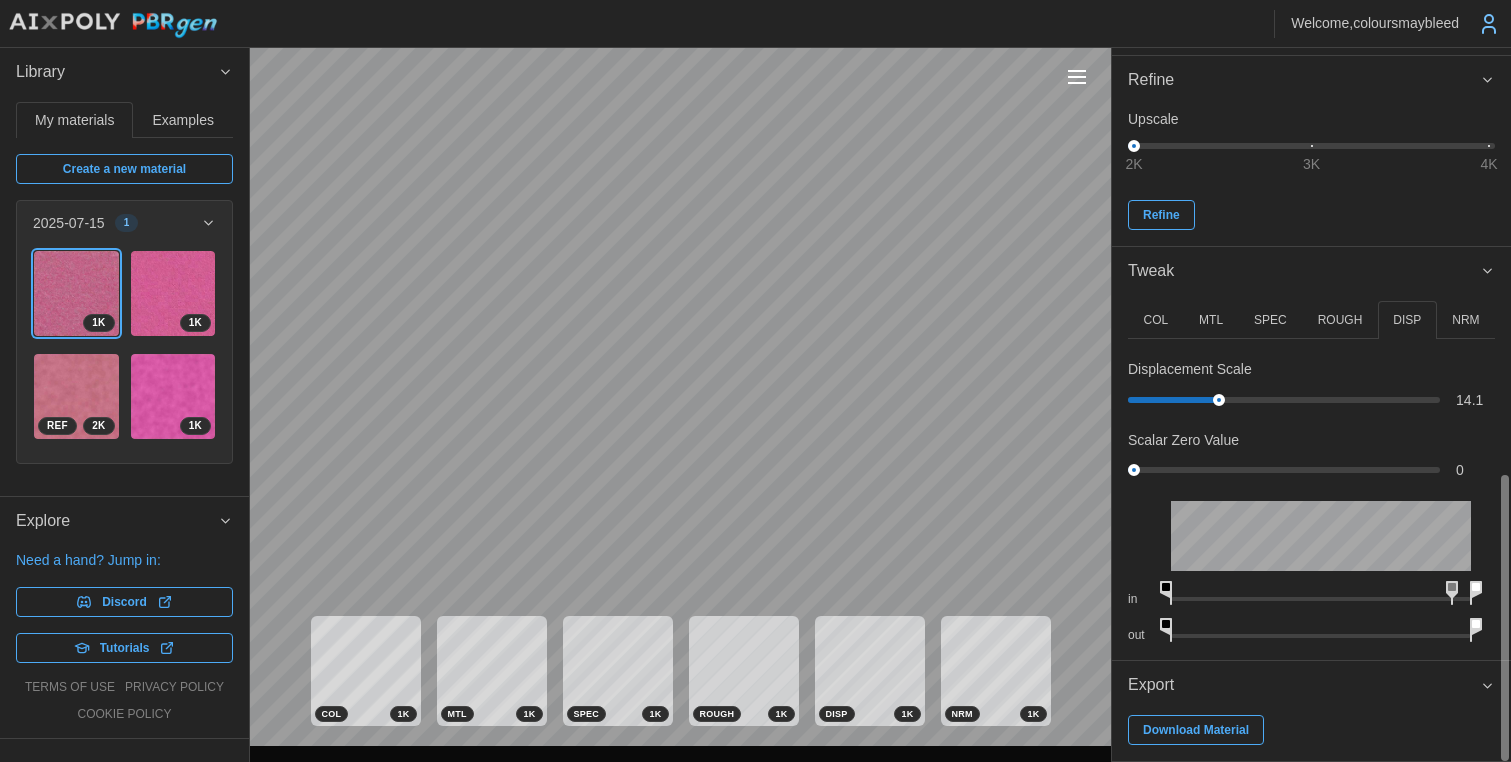 drag, startPoint x: 1254, startPoint y: 589, endPoint x: 1118, endPoint y: 554, distance: 140.43147 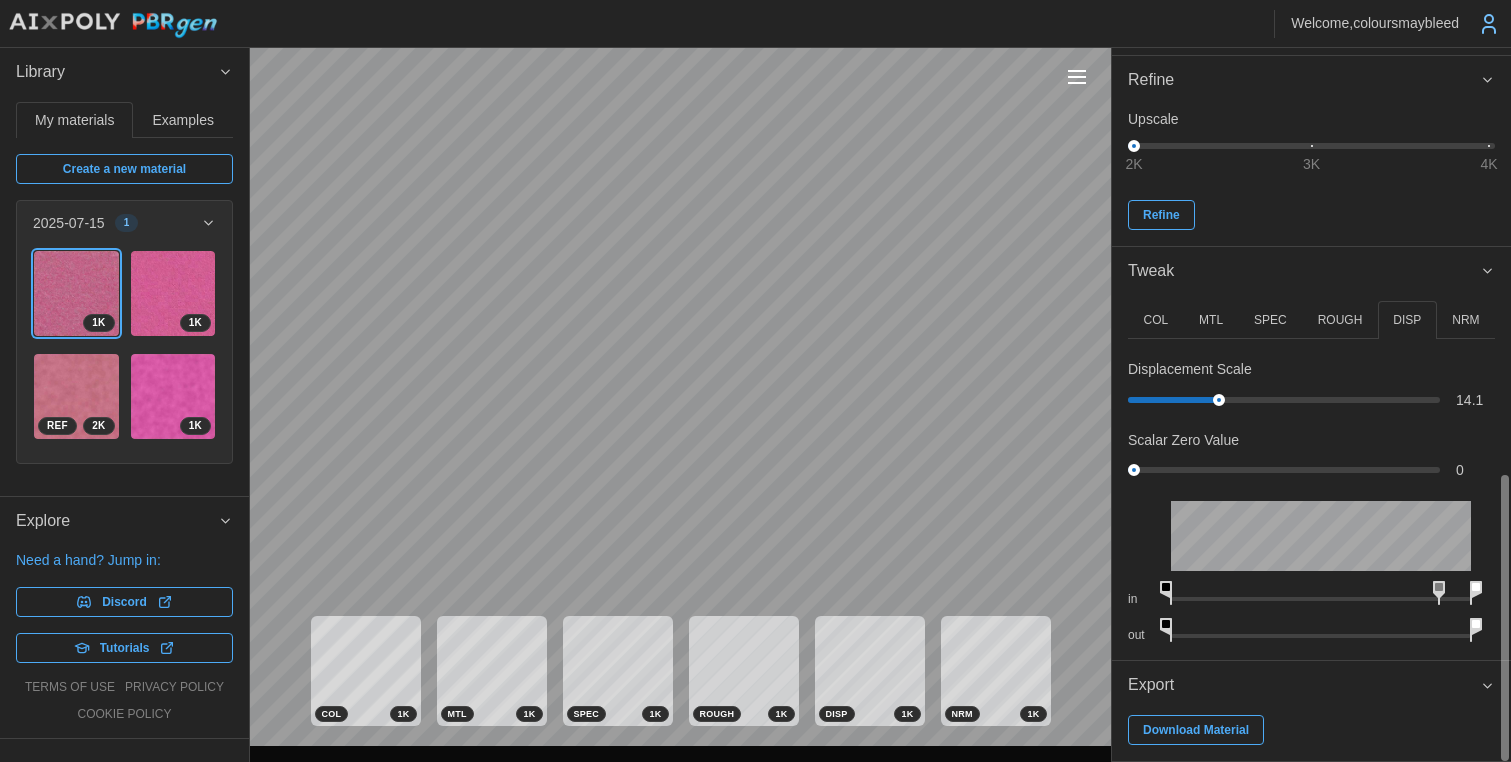 drag, startPoint x: 1455, startPoint y: 590, endPoint x: 1399, endPoint y: 575, distance: 57.974133 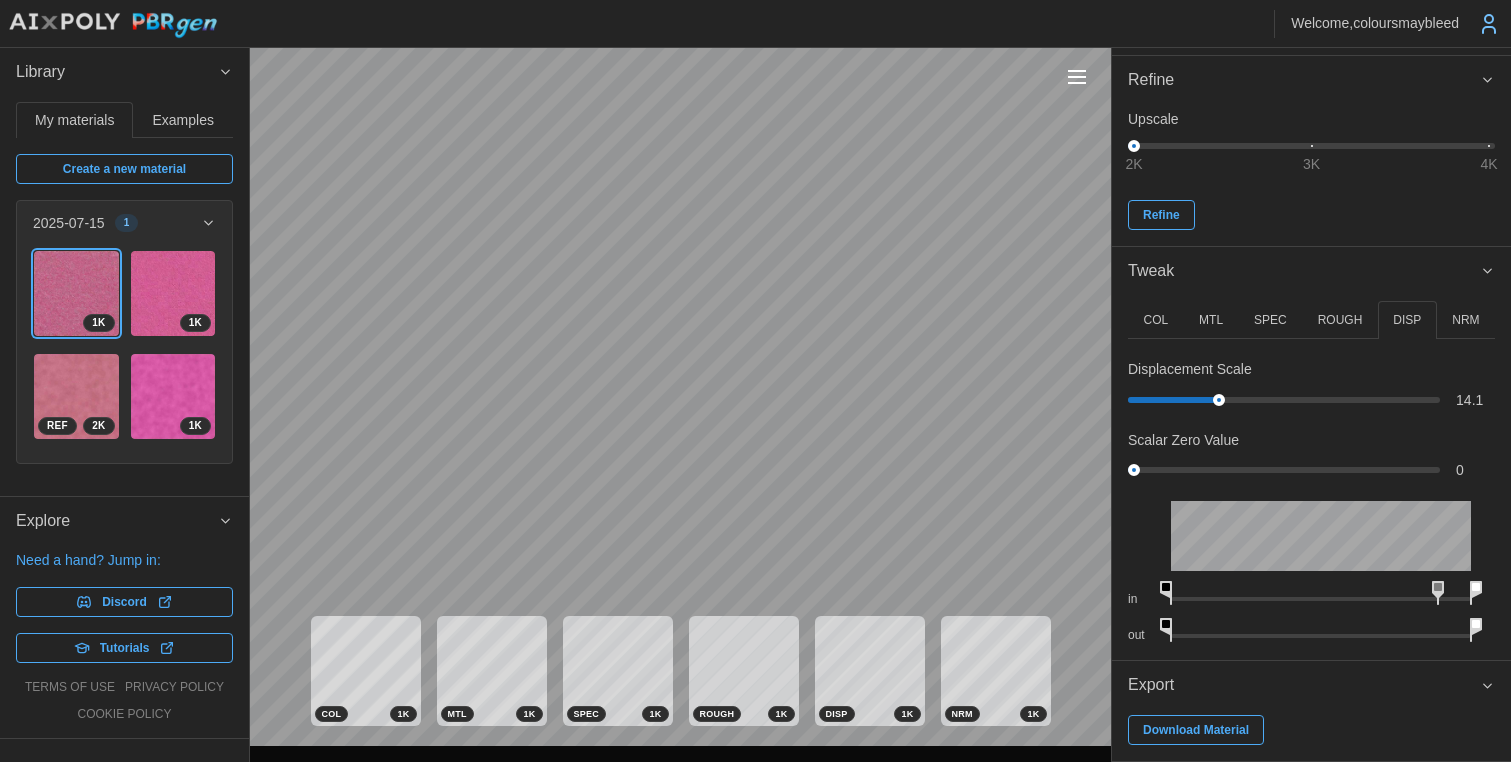 scroll, scrollTop: 850, scrollLeft: 0, axis: vertical 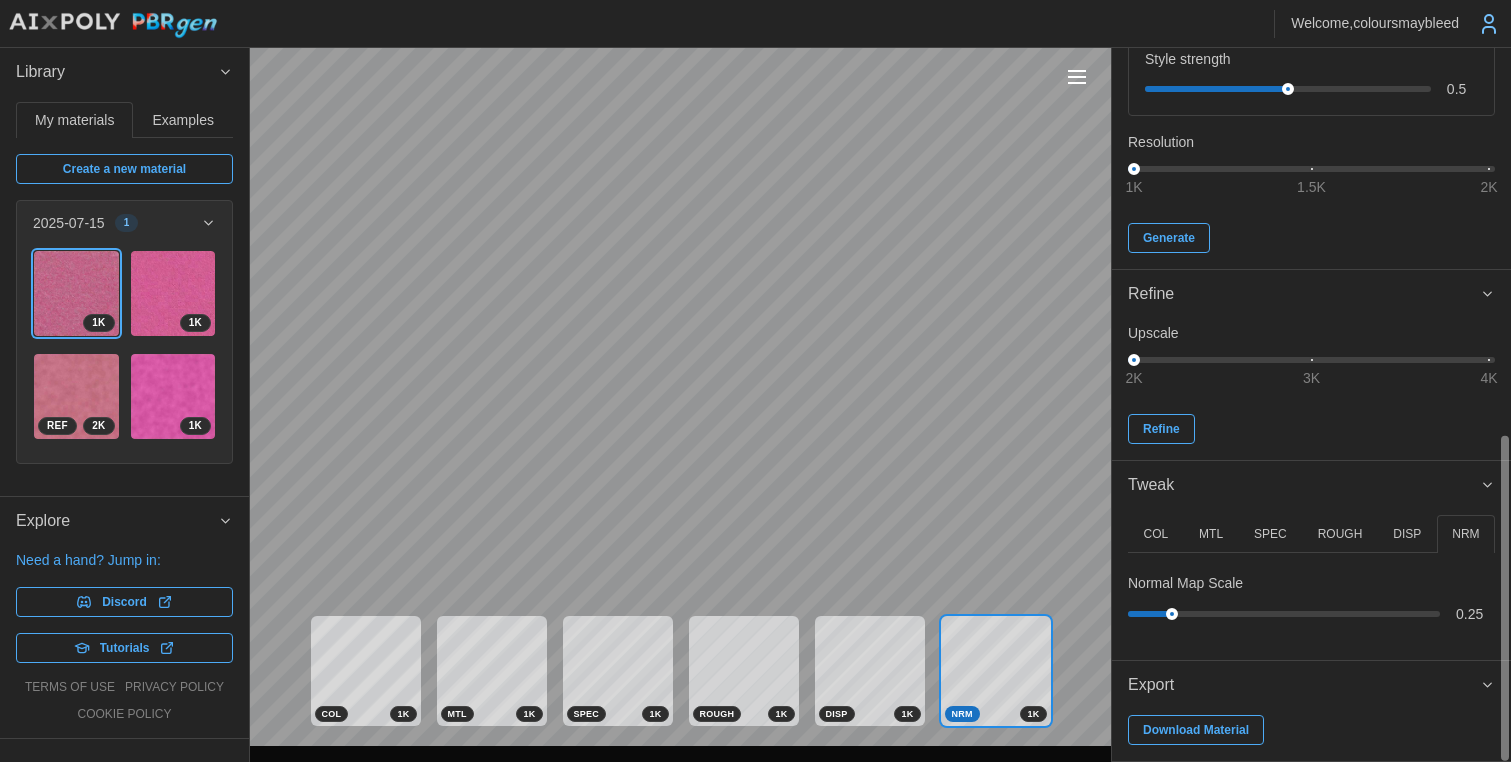 click on "COL" at bounding box center (1155, 534) 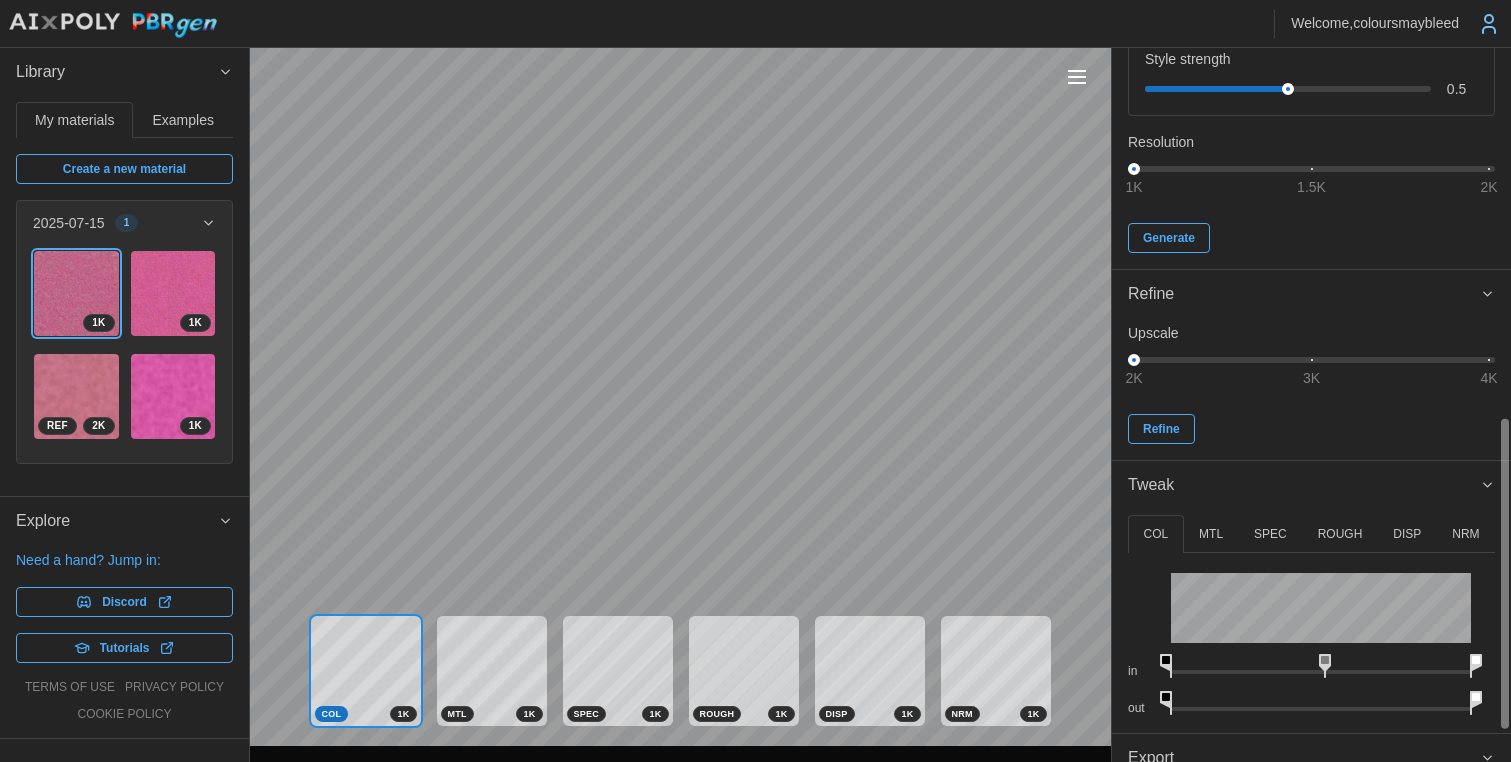 drag, startPoint x: 1168, startPoint y: 698, endPoint x: 1054, endPoint y: 707, distance: 114.35471 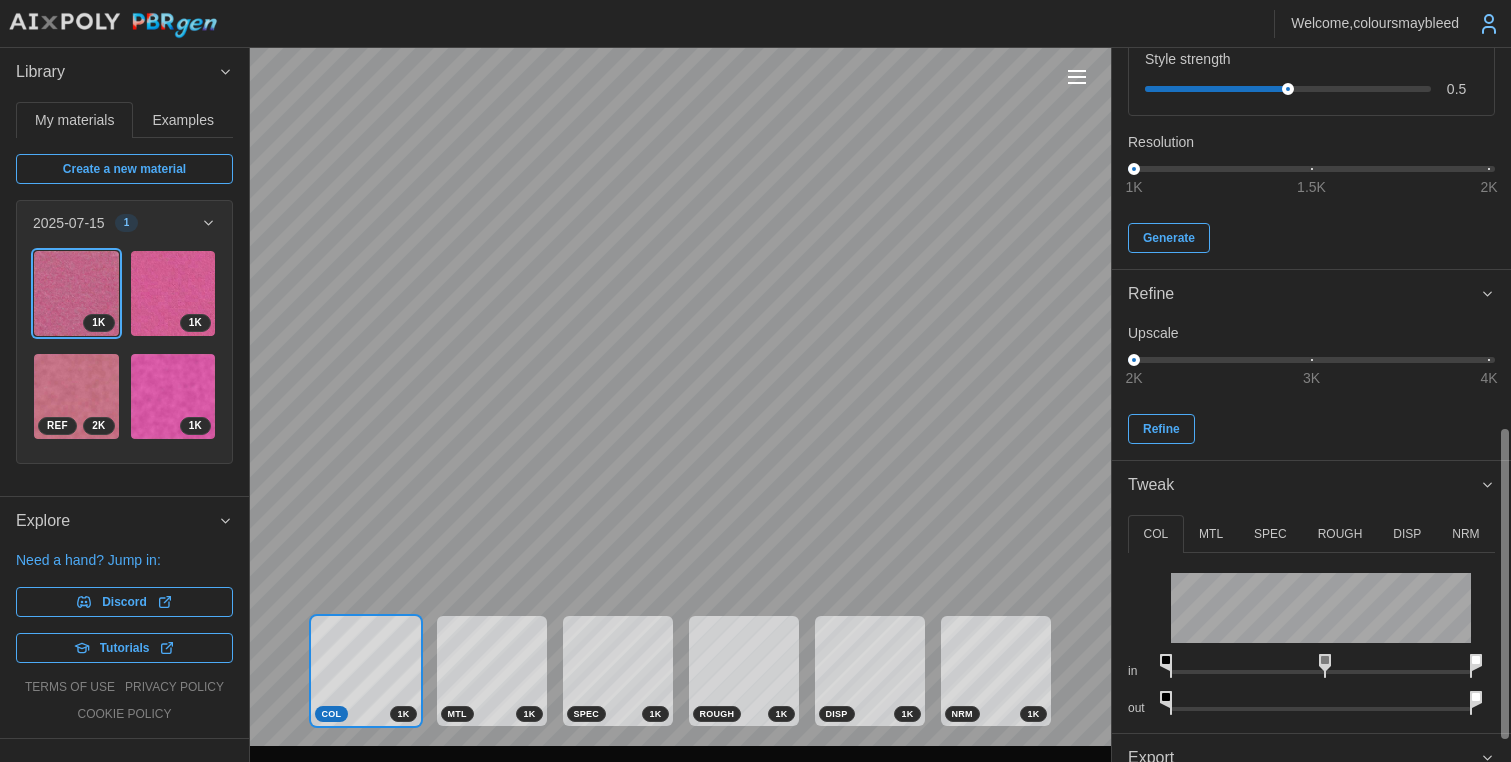 scroll, scrollTop: 923, scrollLeft: 0, axis: vertical 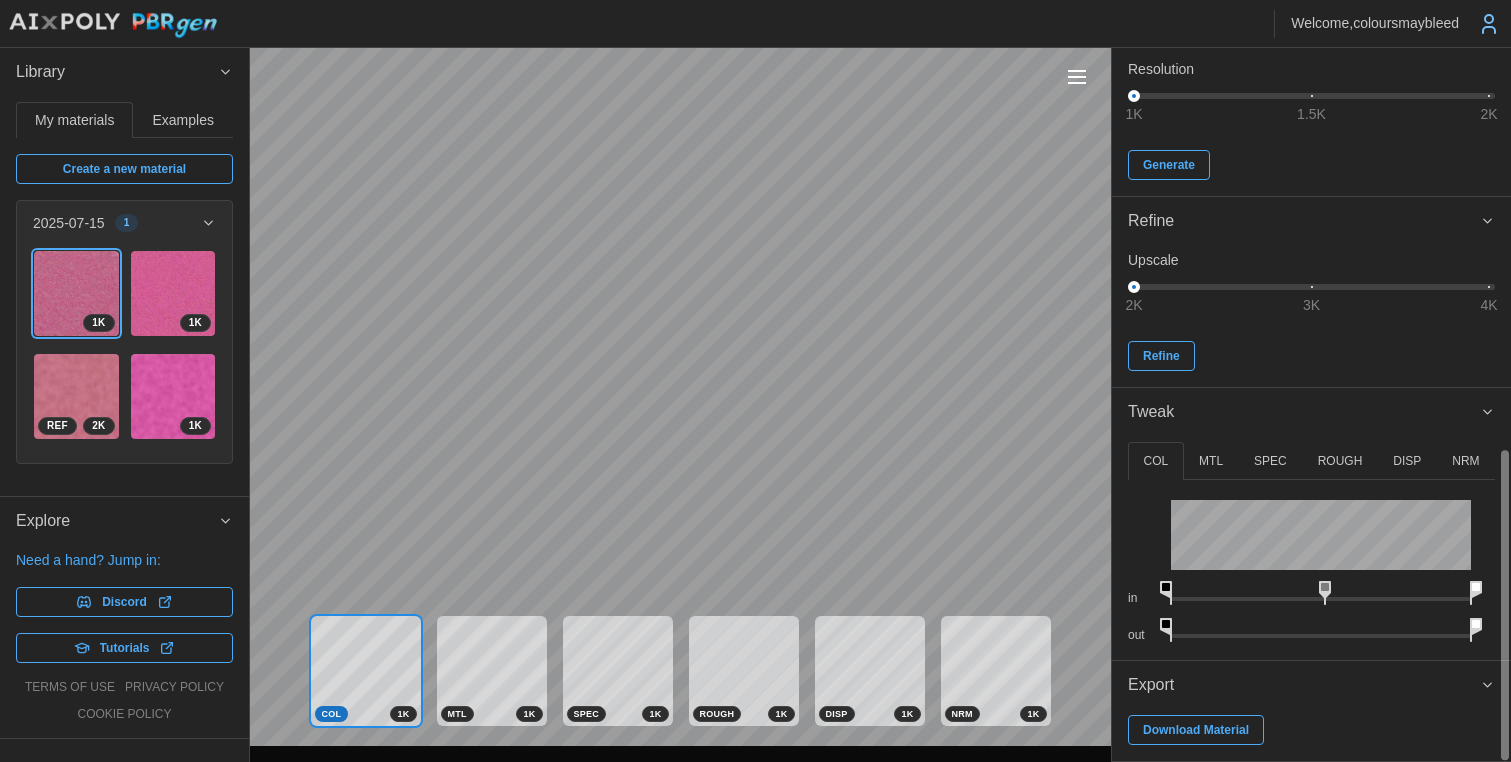 click at bounding box center (1504, 606) 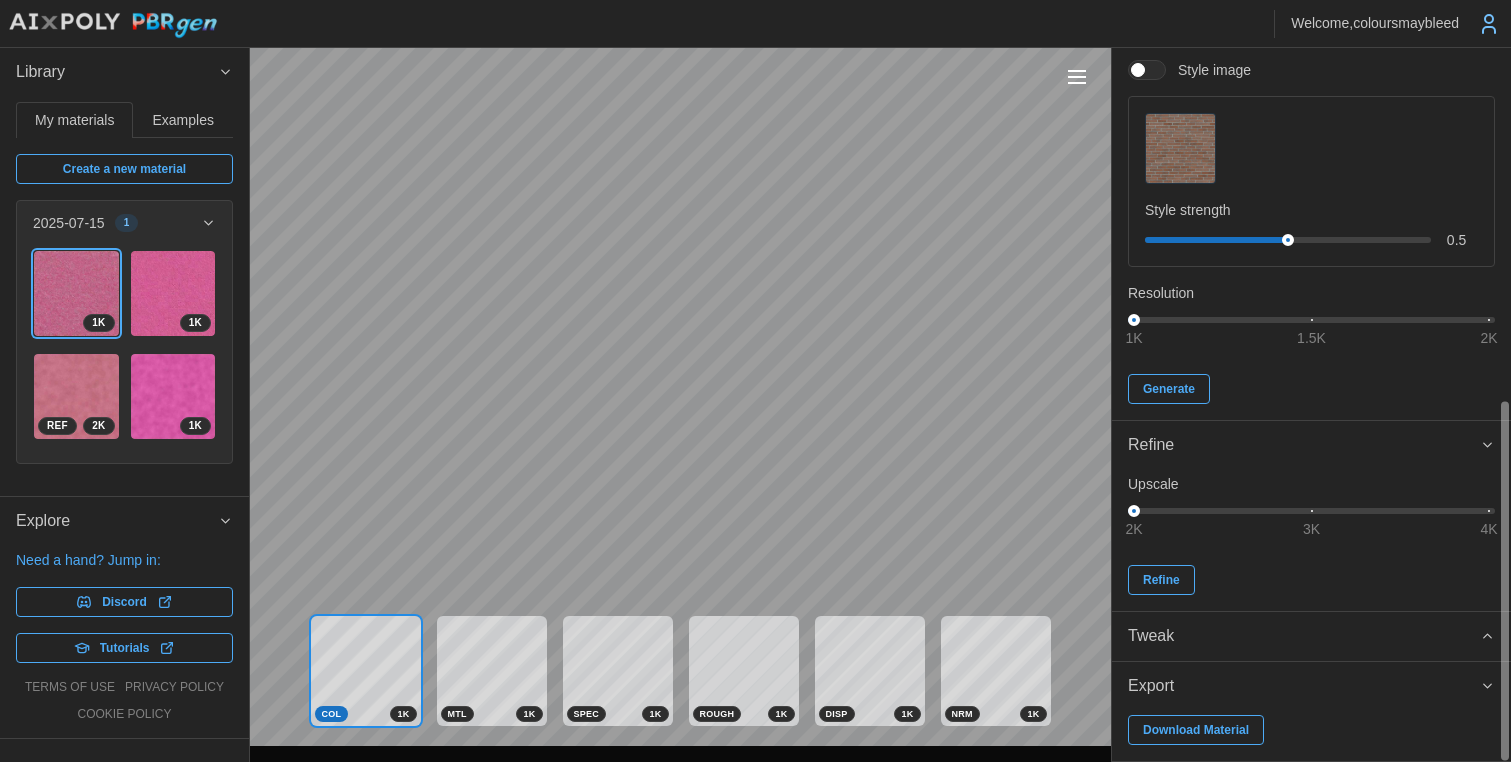 scroll, scrollTop: 699, scrollLeft: 0, axis: vertical 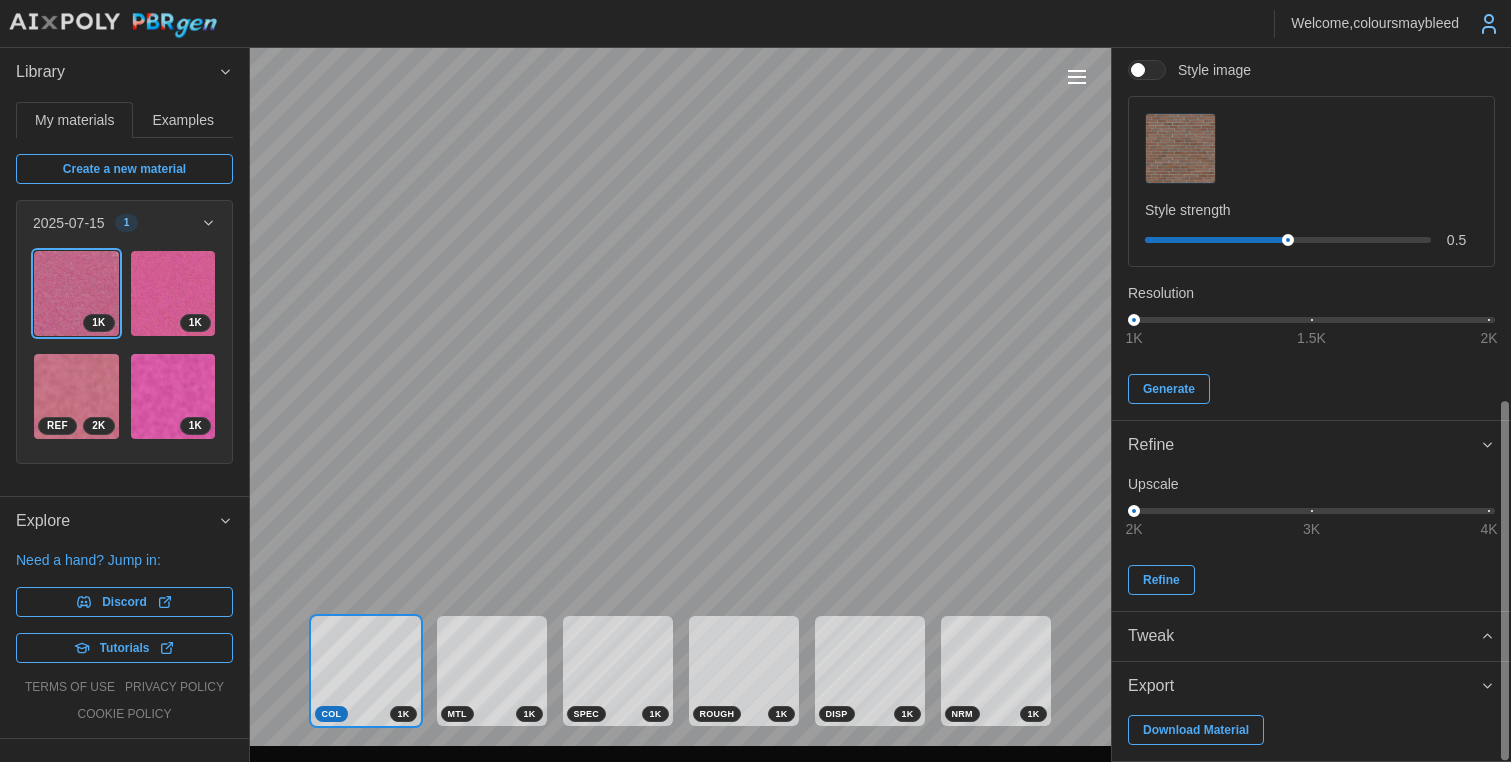 click on "Tweak" at bounding box center (1311, 636) 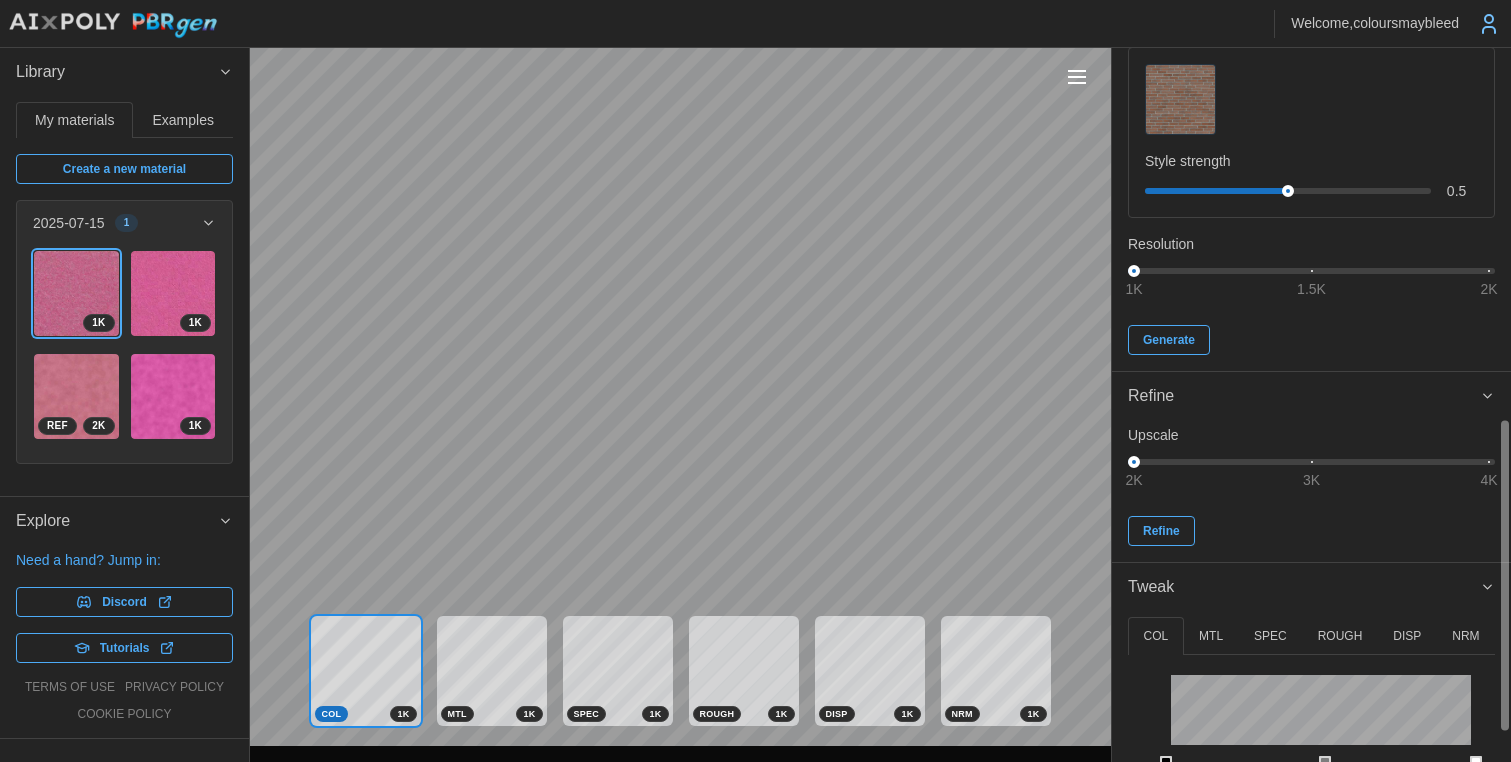 scroll, scrollTop: 733, scrollLeft: 0, axis: vertical 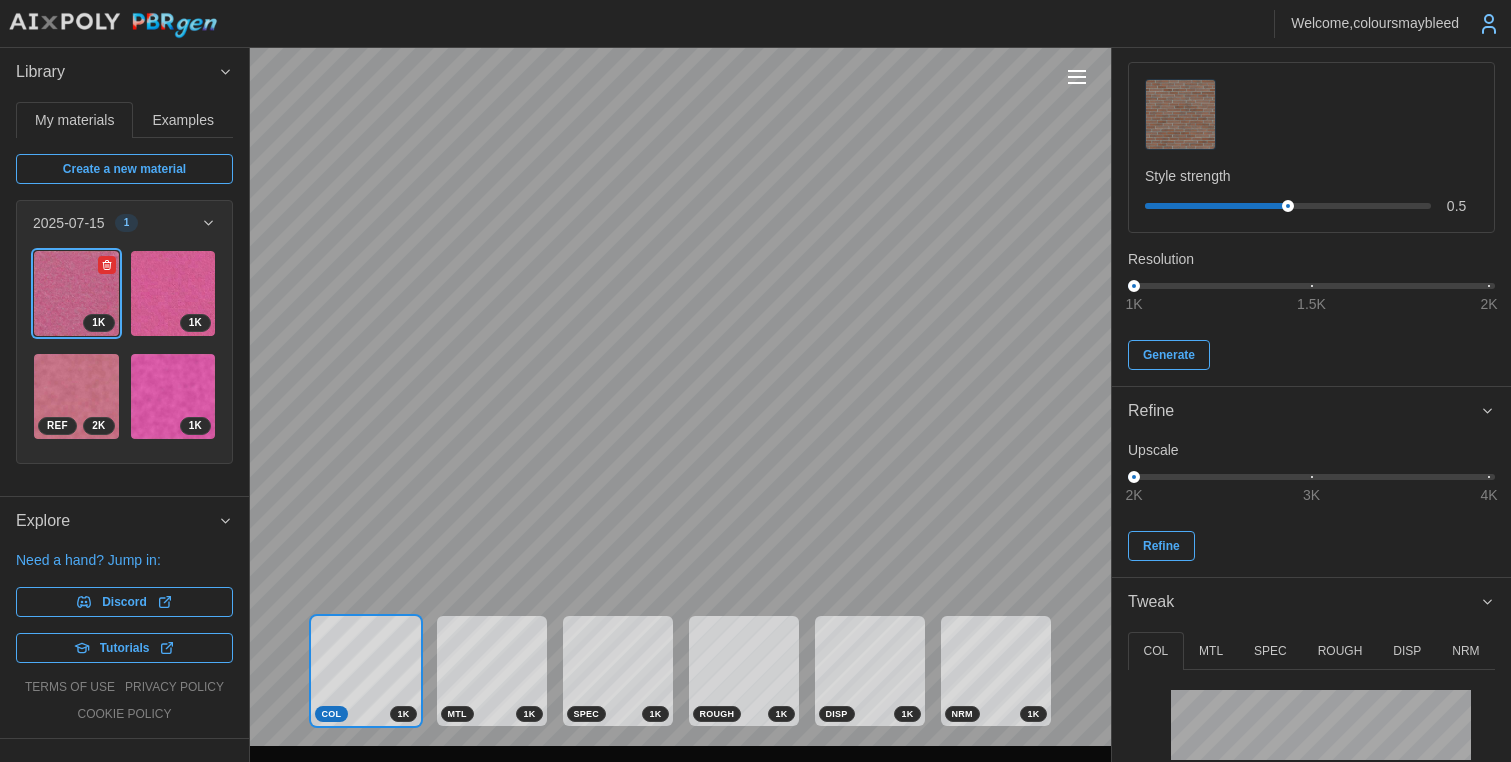 click 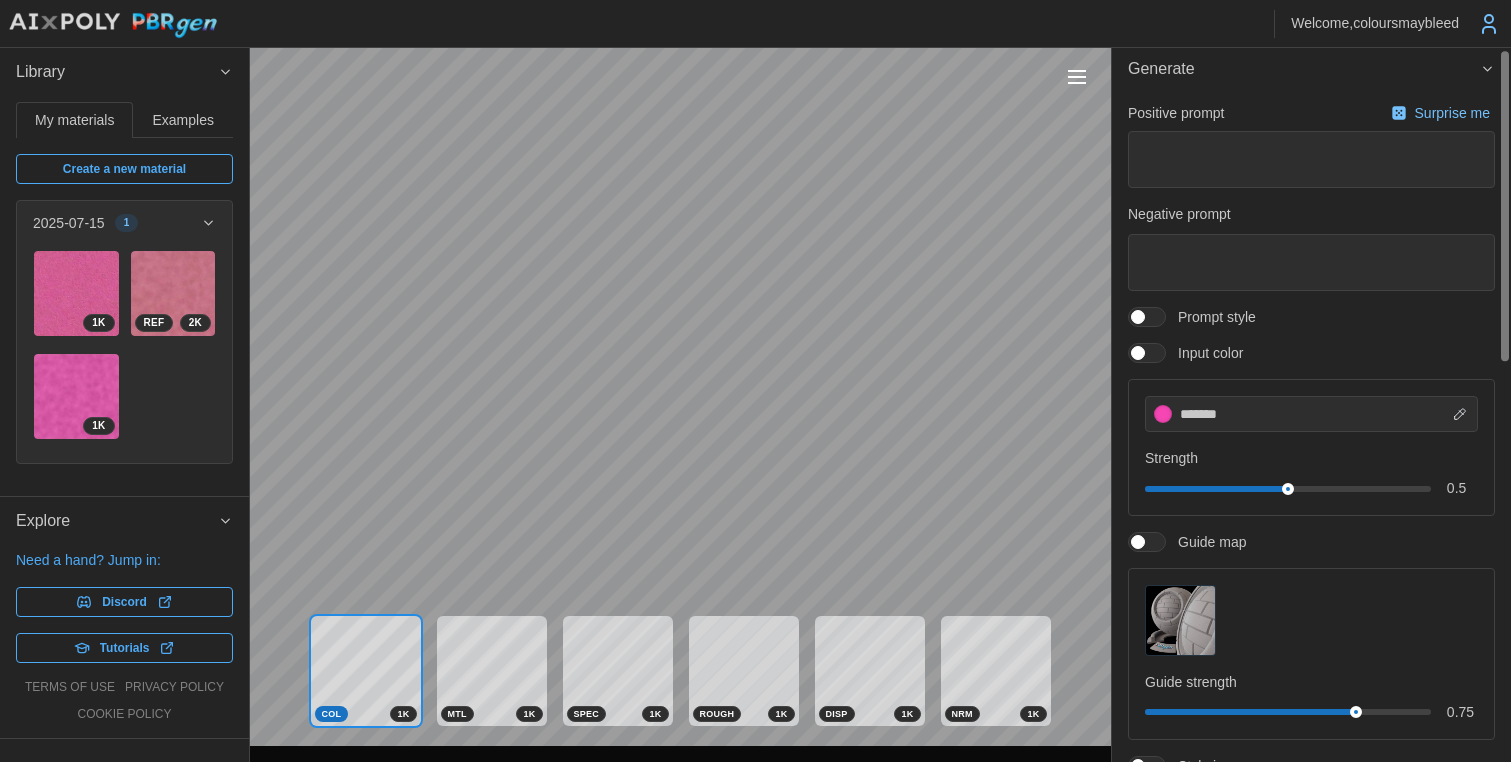 scroll, scrollTop: 0, scrollLeft: 0, axis: both 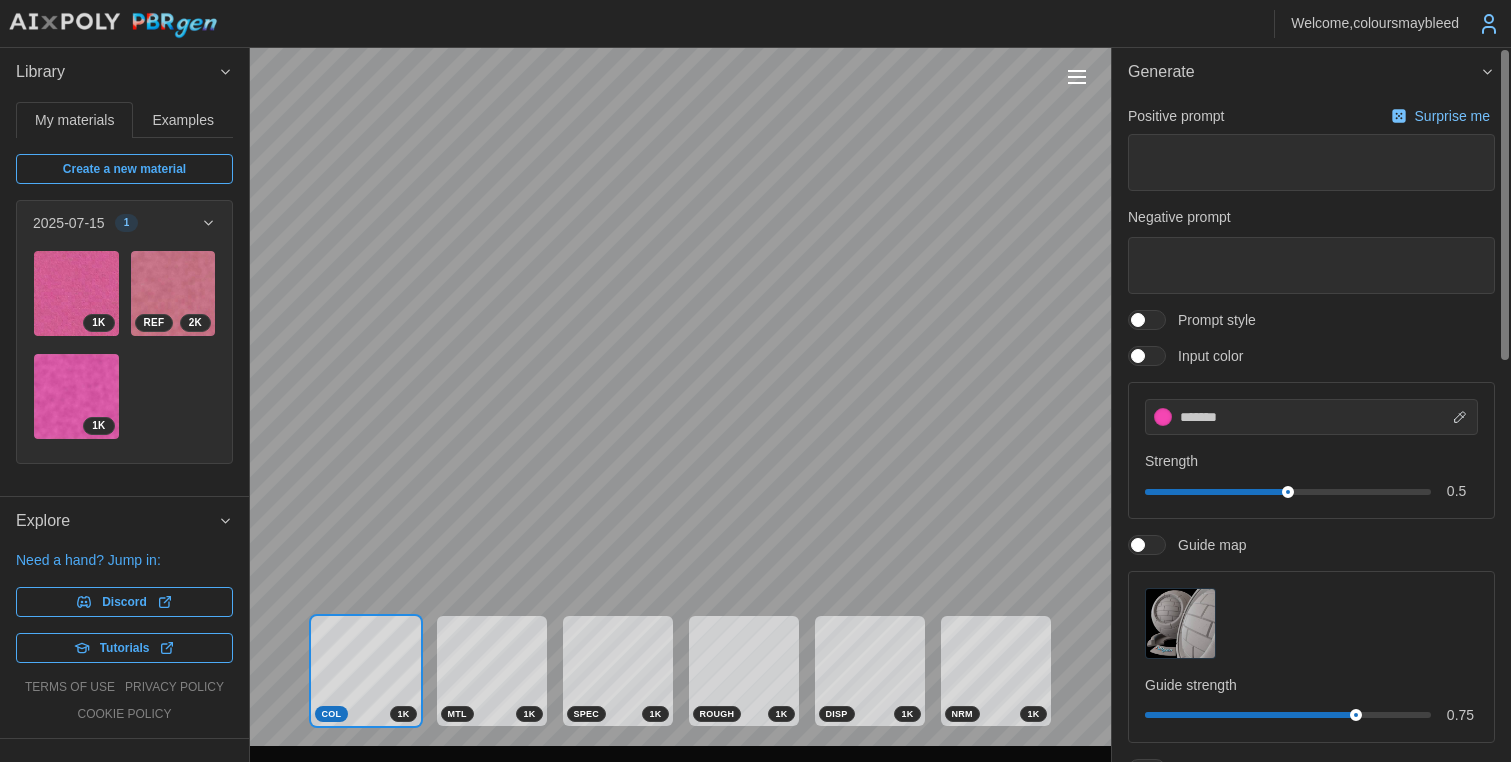 click at bounding box center (1504, 205) 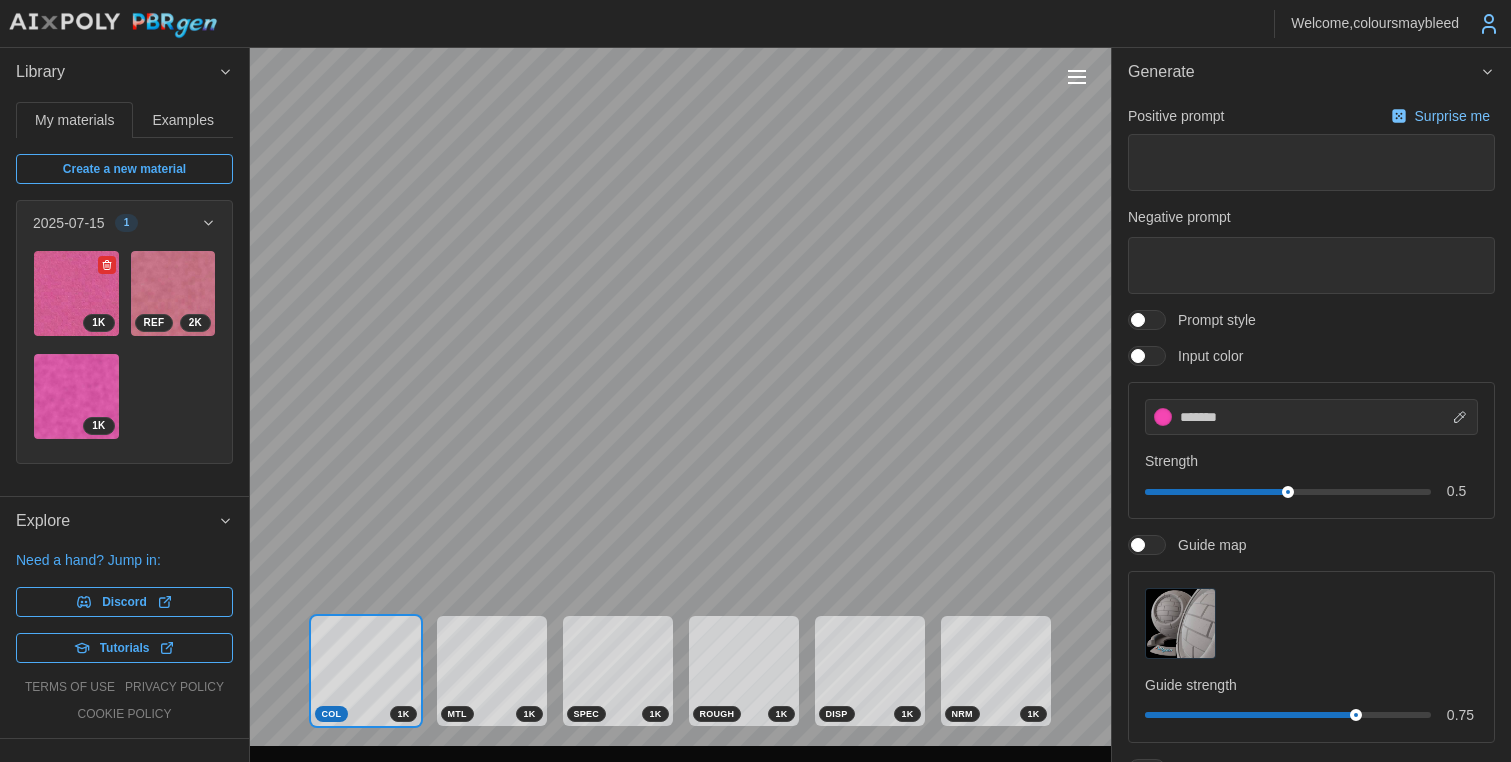 click at bounding box center [76, 293] 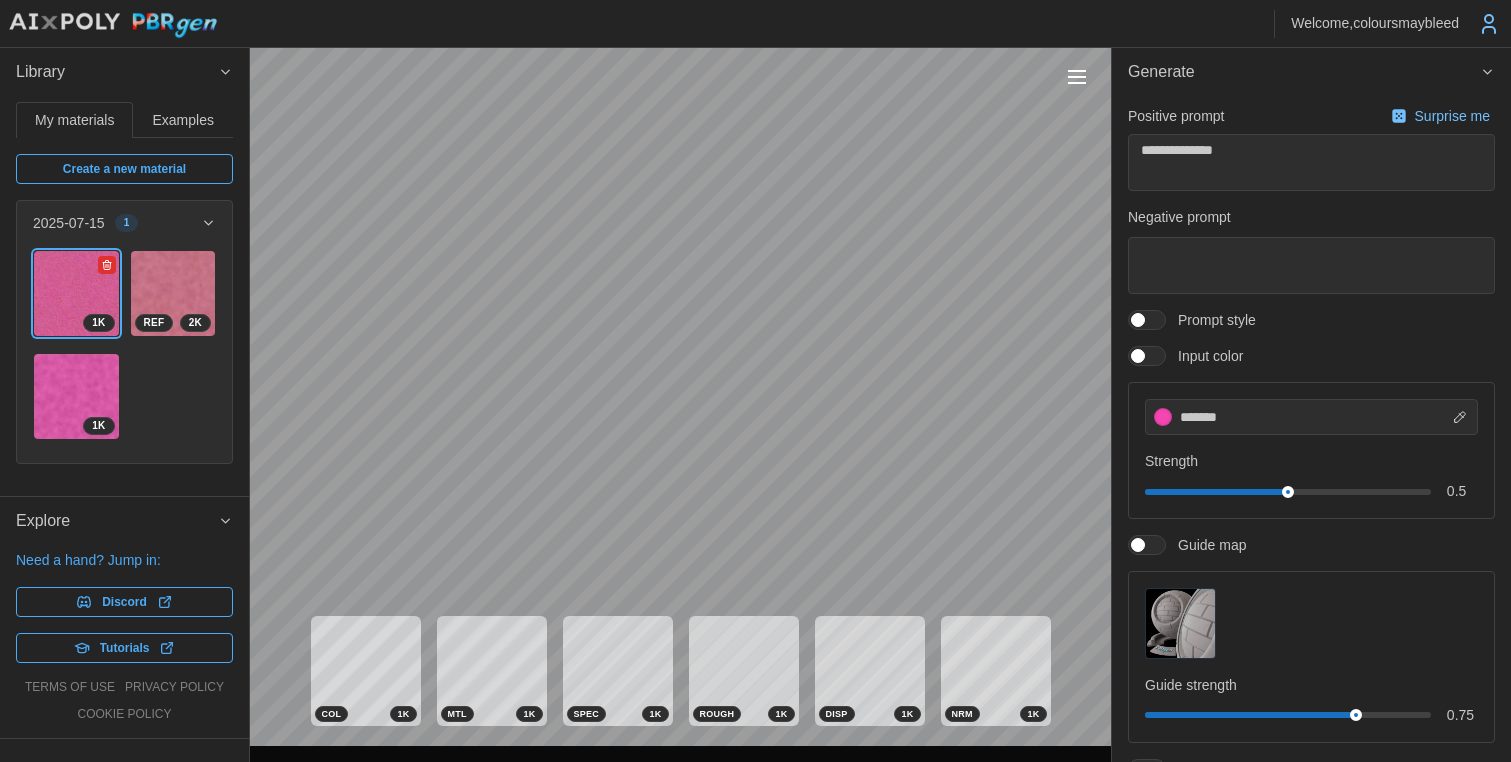 click 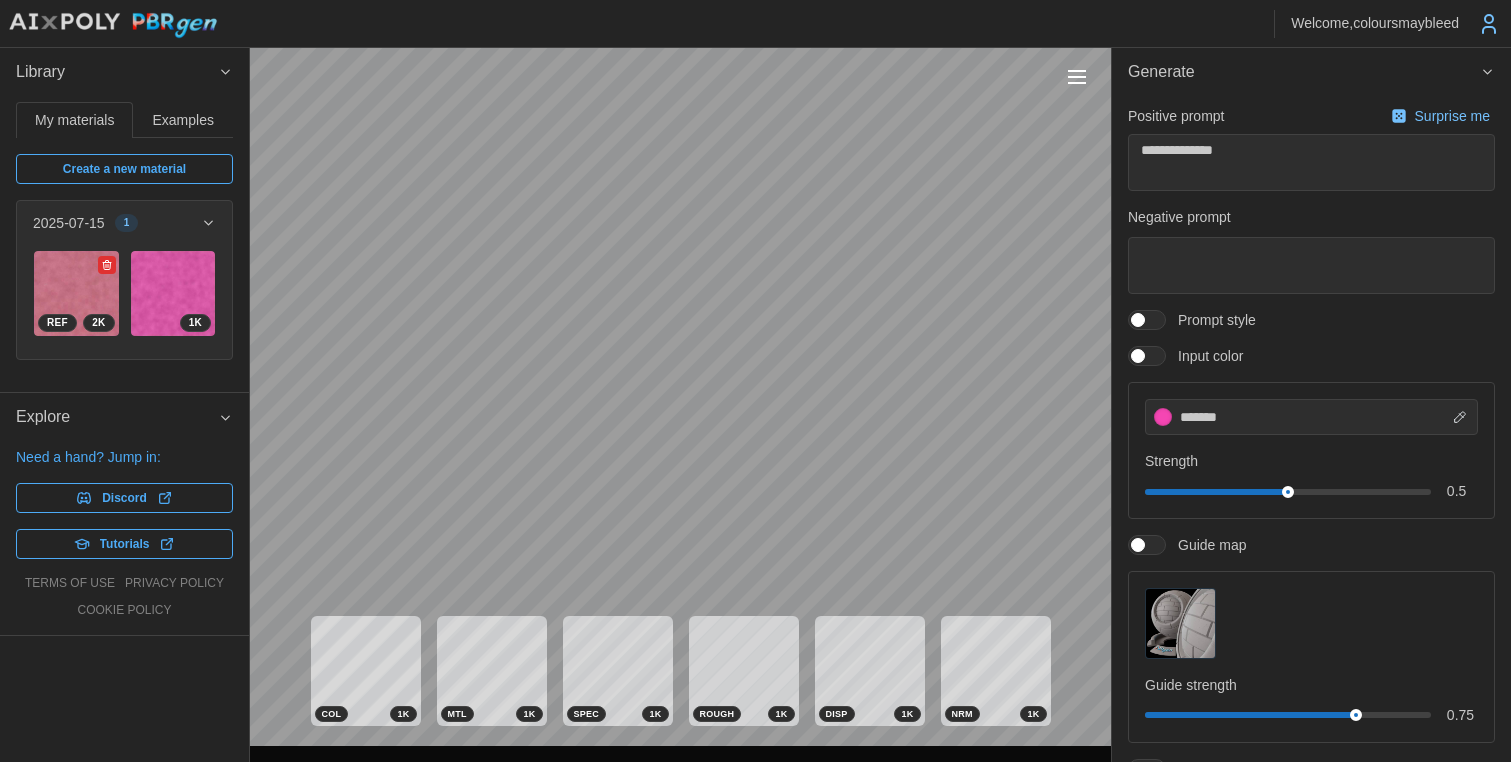 click at bounding box center [76, 293] 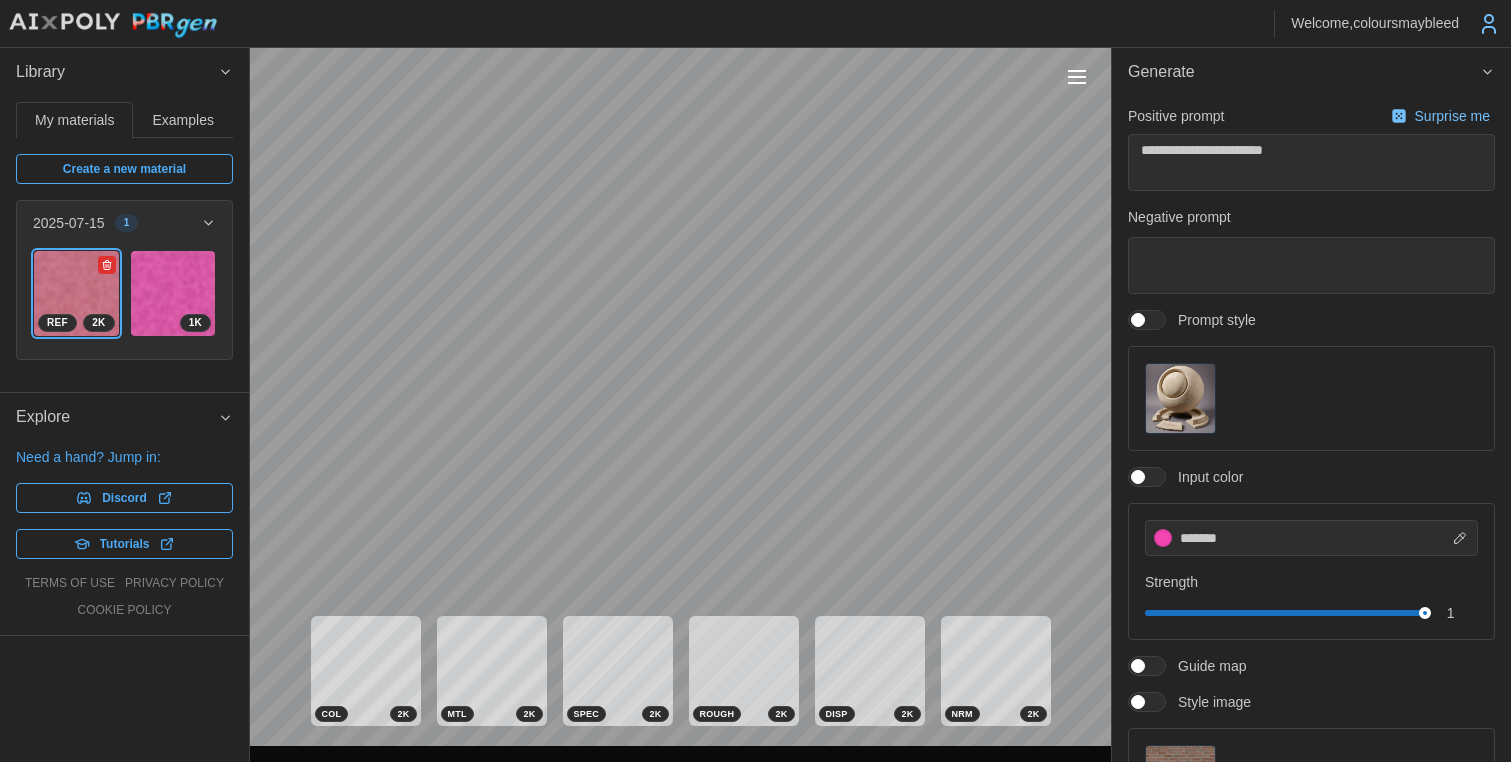 click at bounding box center (107, 265) 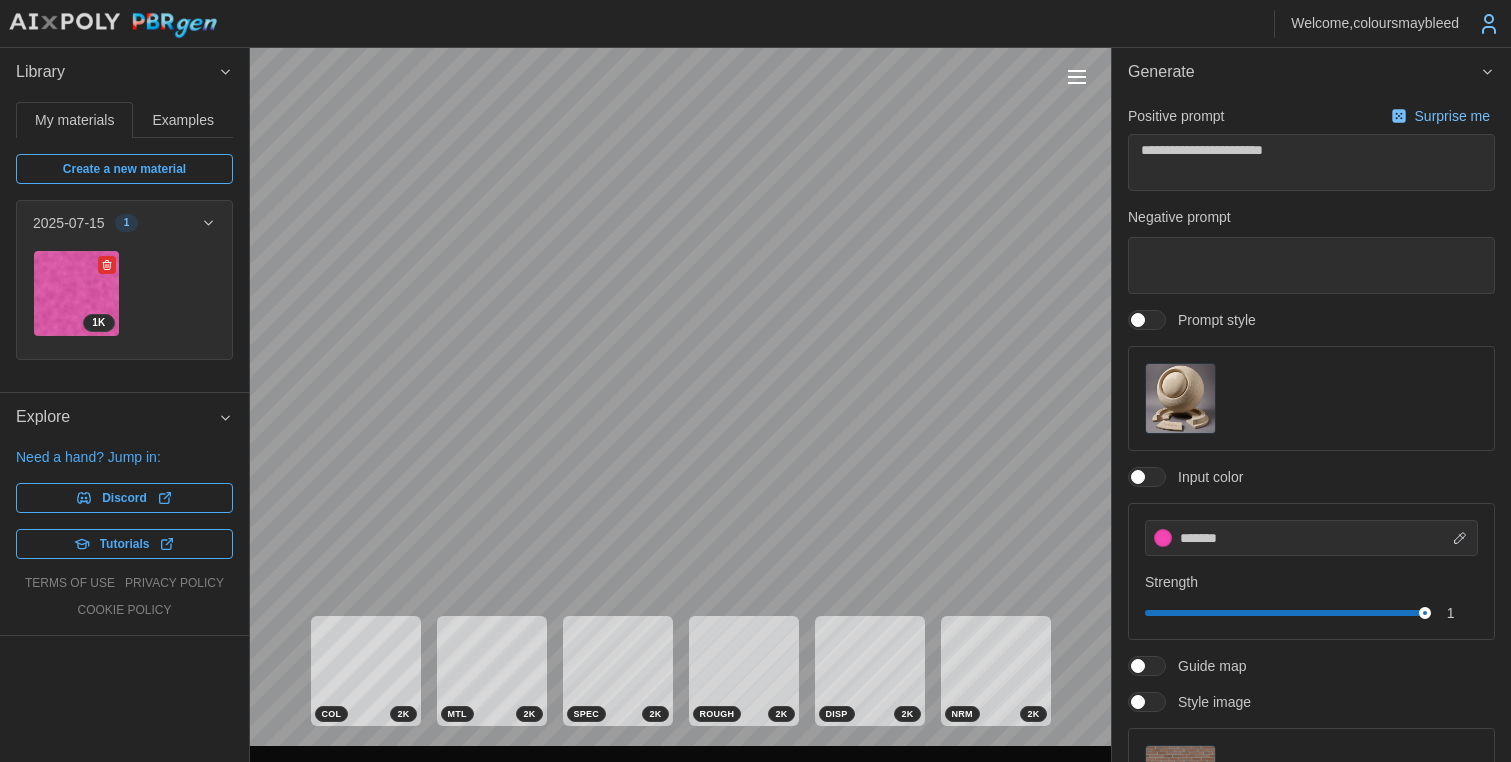 click at bounding box center (76, 293) 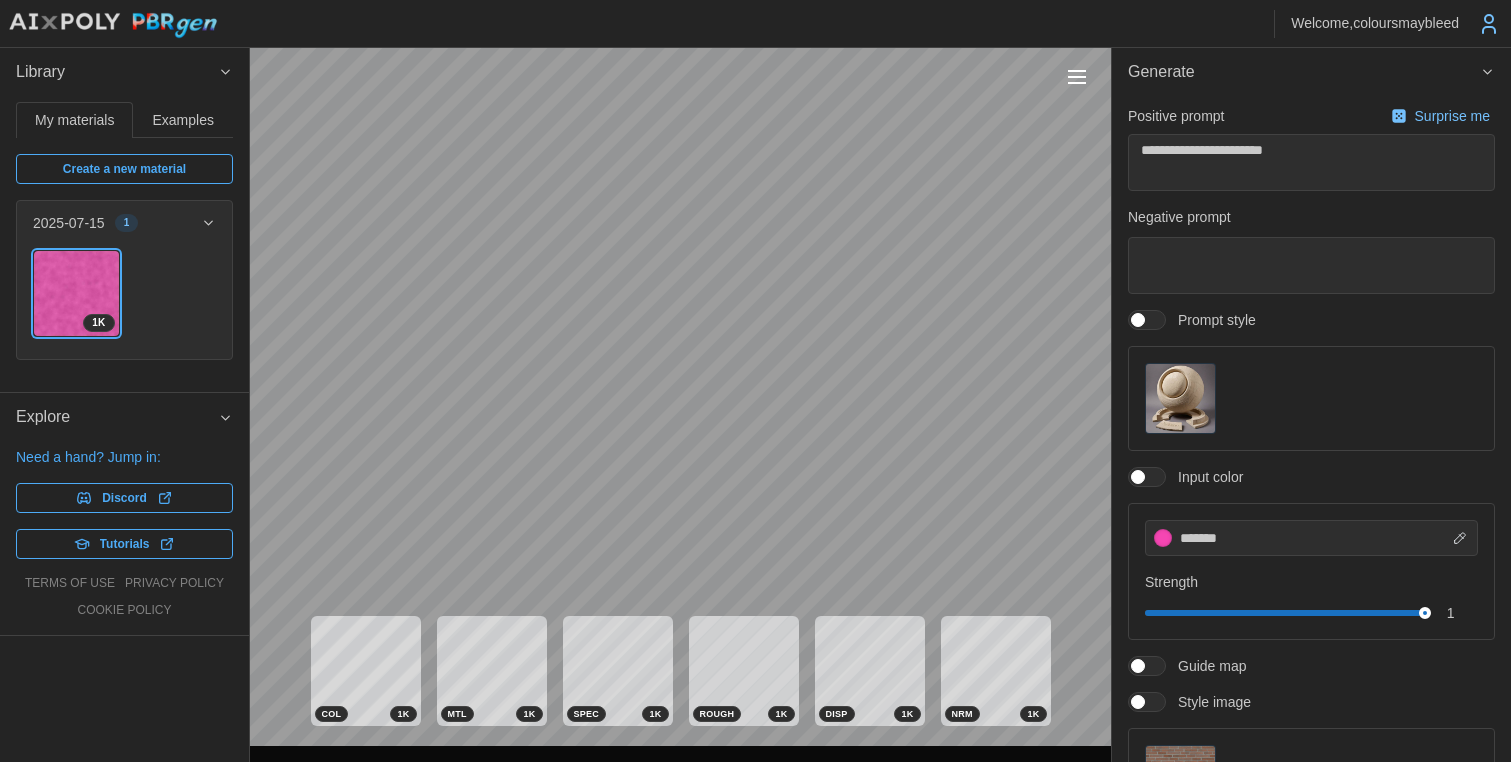 click on "Create a new material" at bounding box center [124, 169] 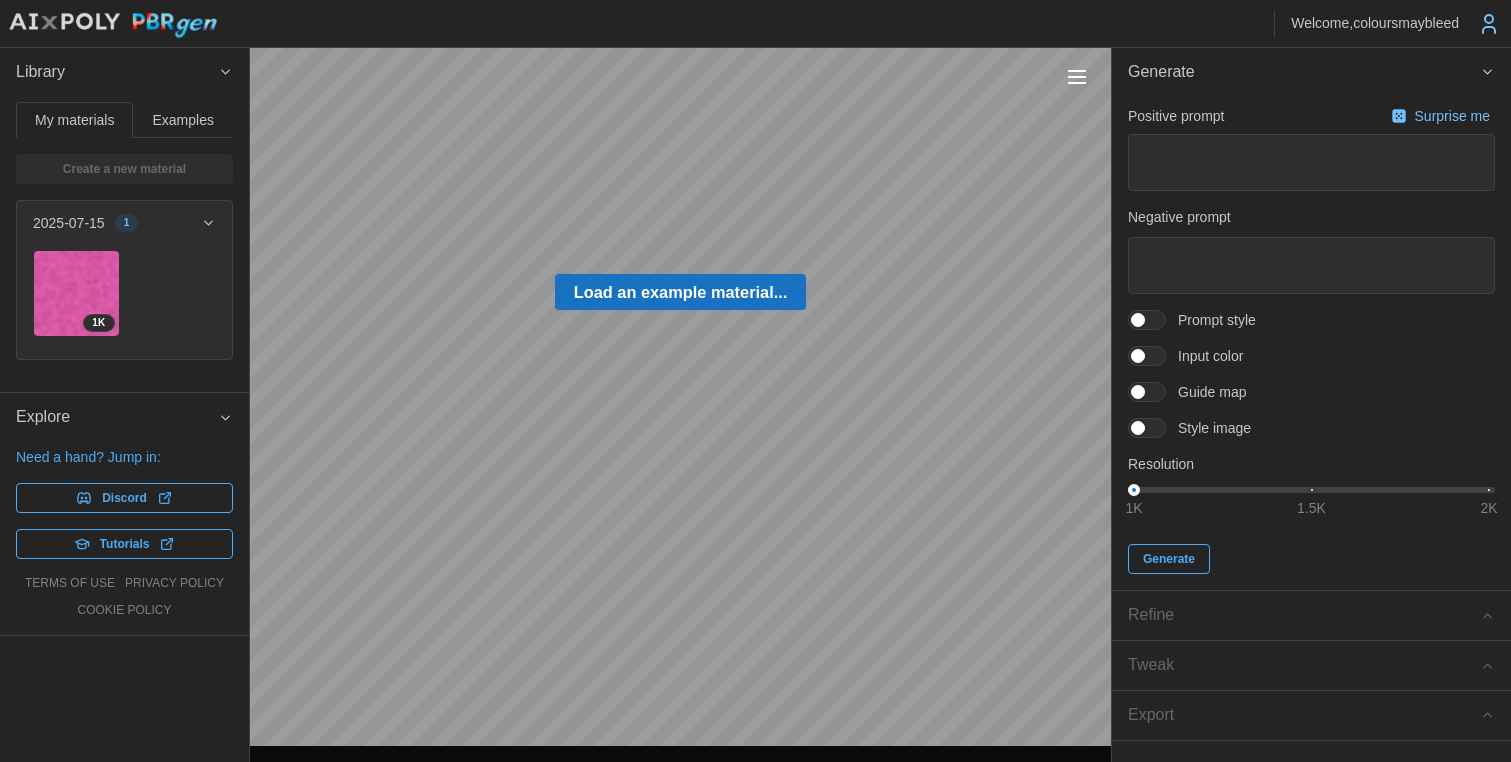 click at bounding box center (1138, 356) 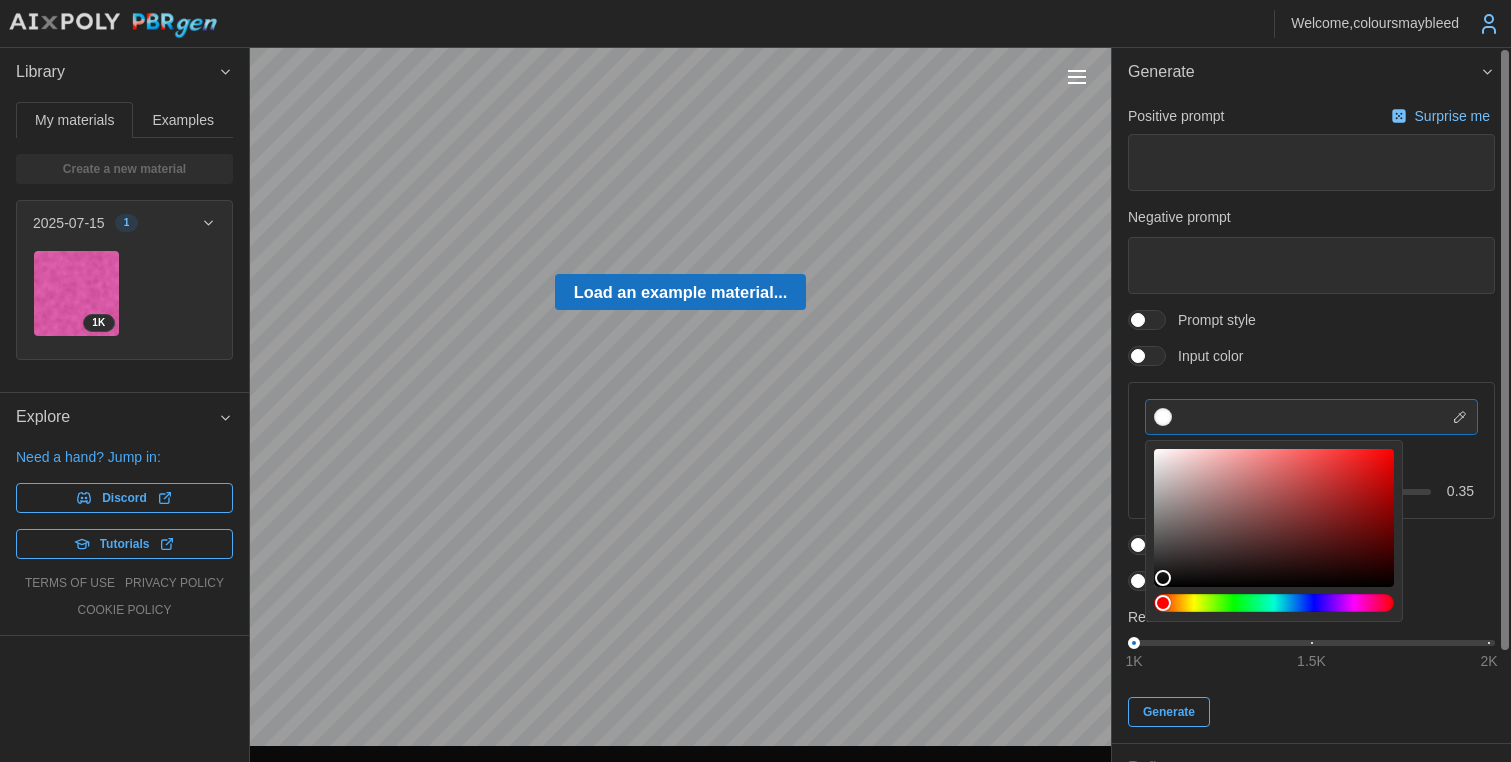 click at bounding box center [1311, 417] 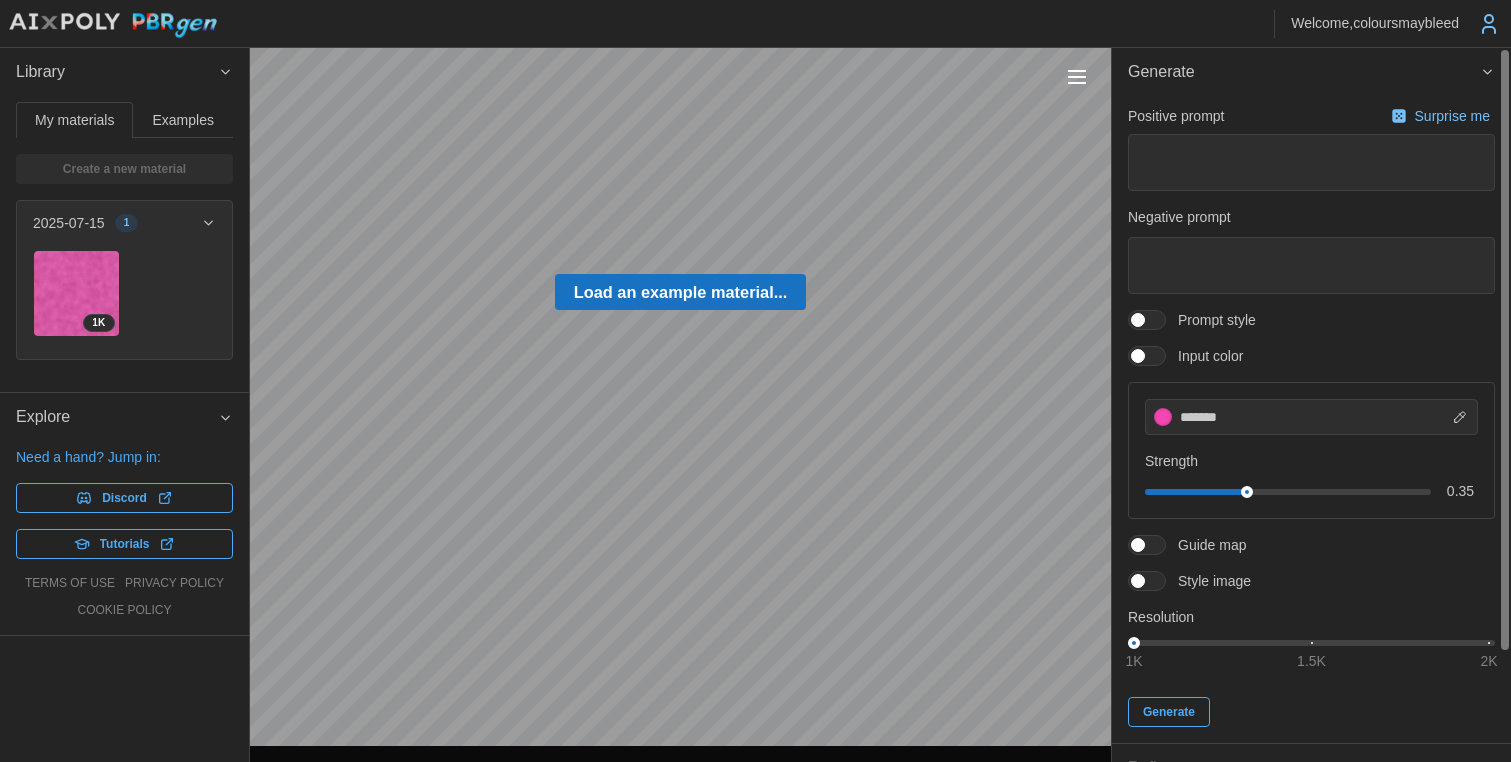 click on "Input color" at bounding box center [1311, 356] 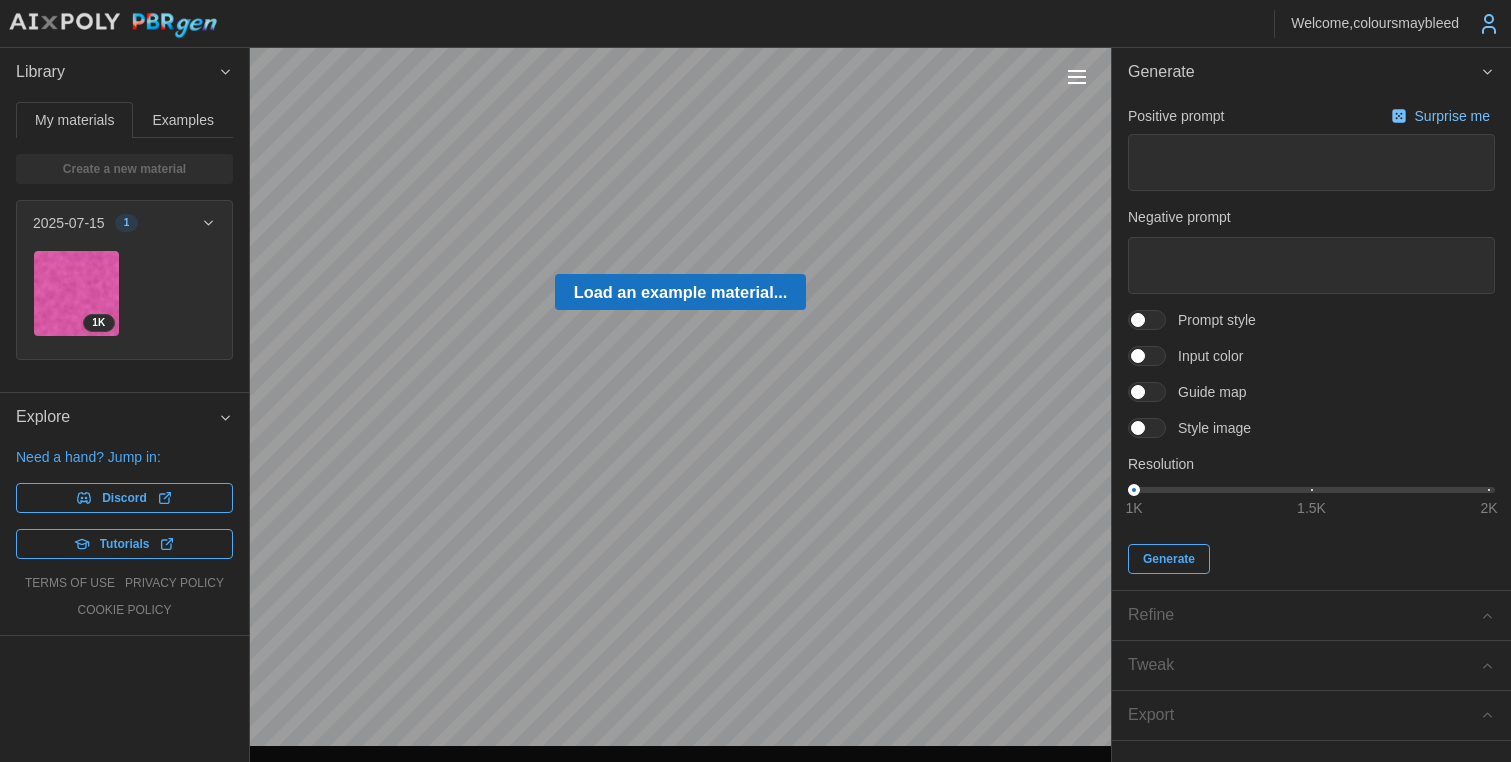 click at bounding box center (1157, 356) 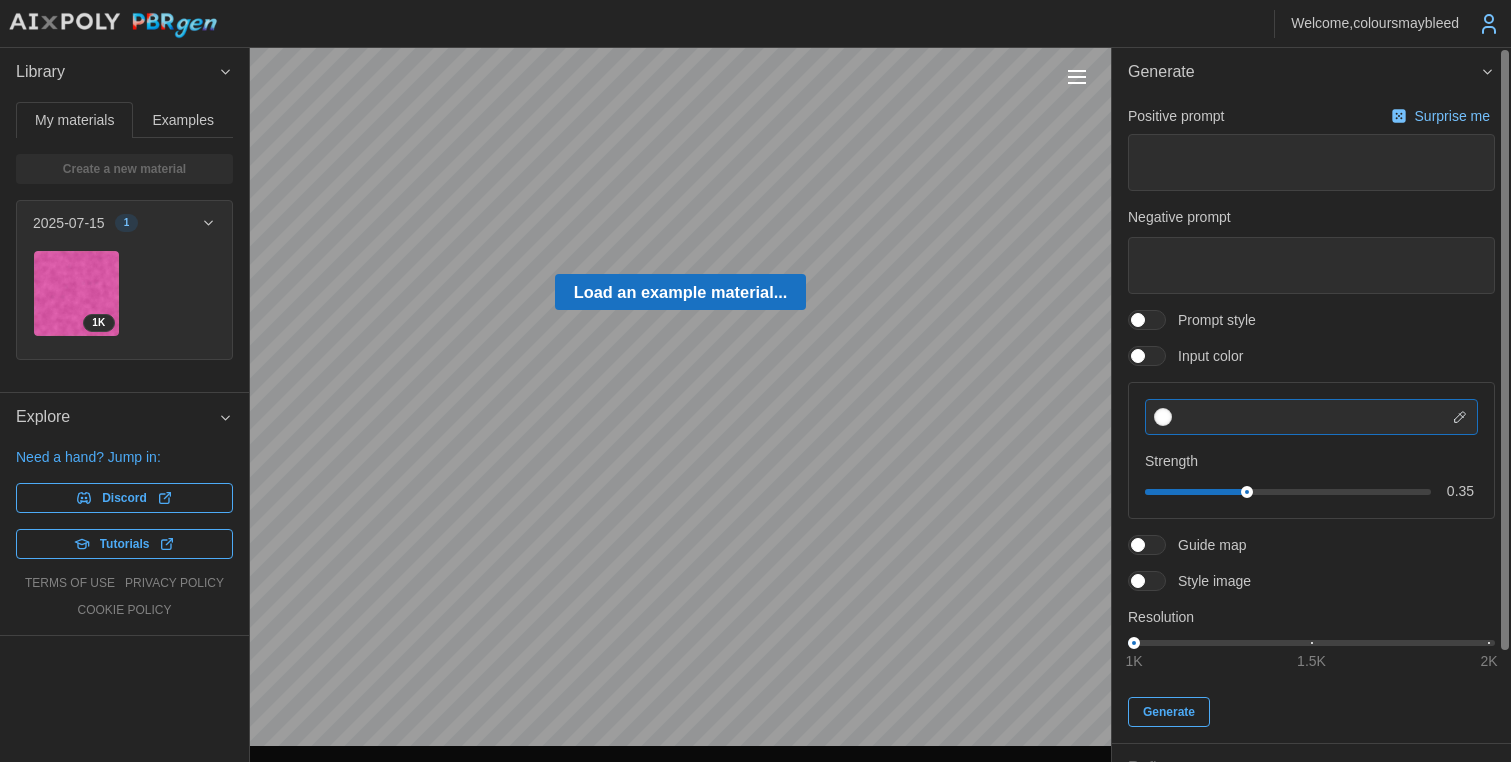 click at bounding box center (1311, 417) 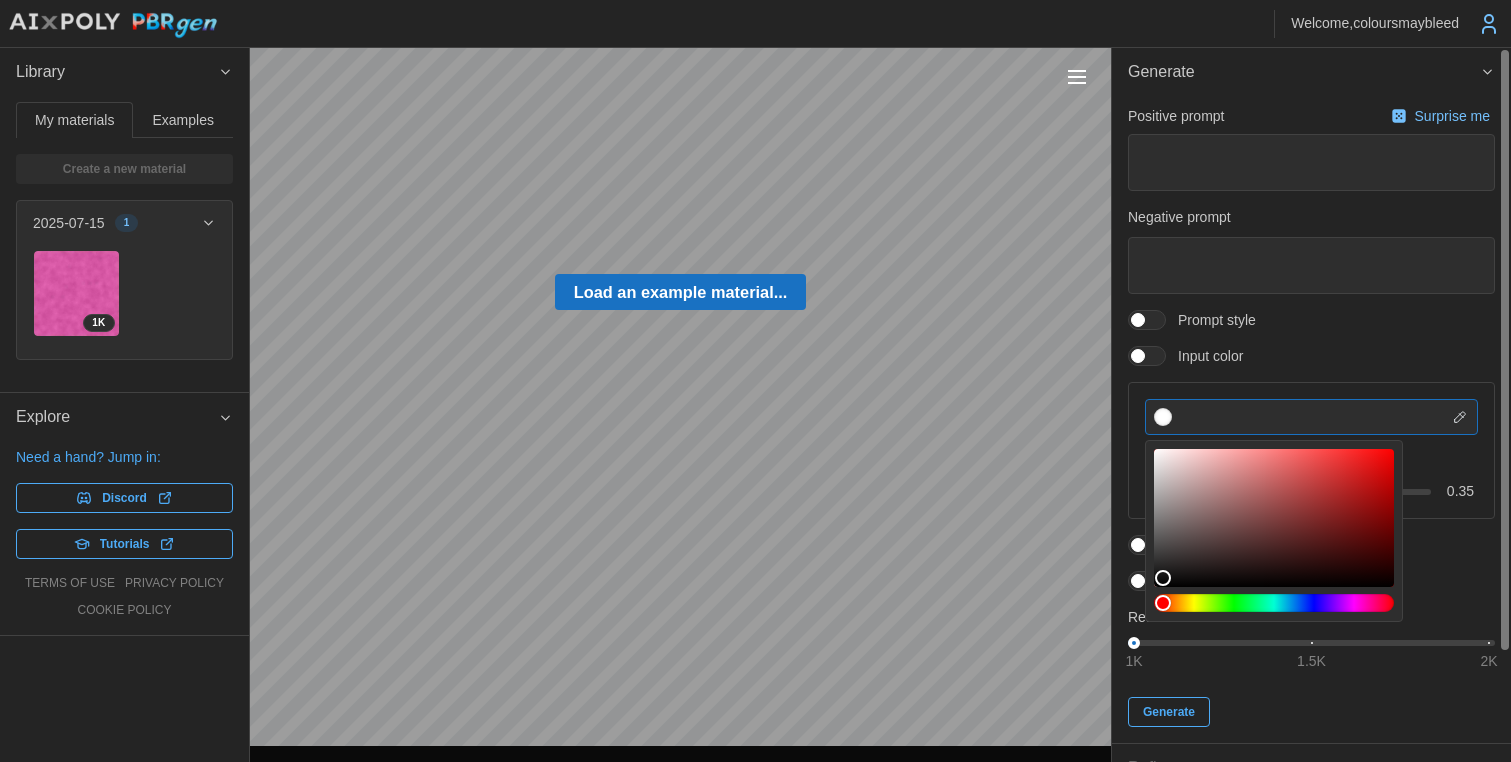 paste on "*******" 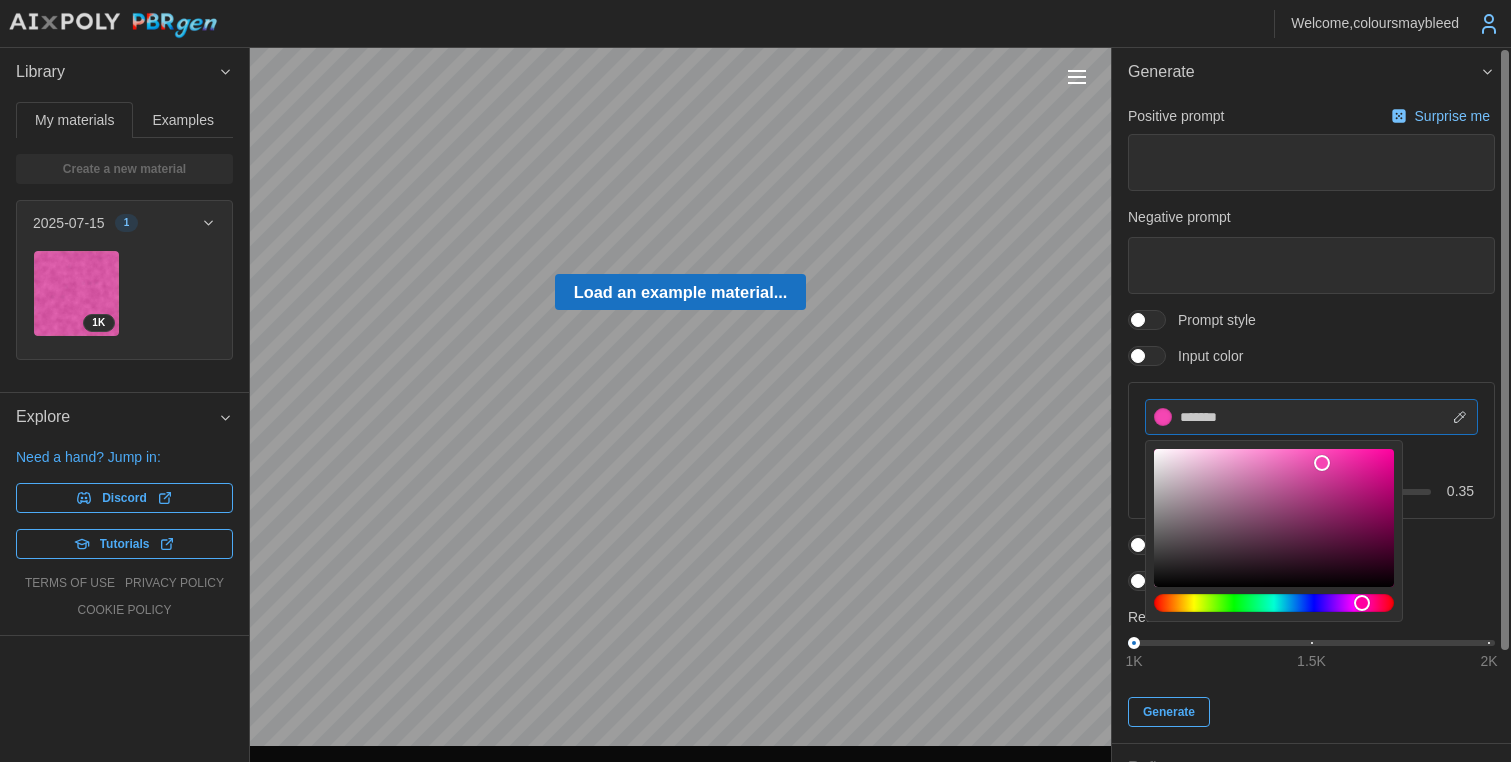 click on "*******" at bounding box center [1311, 417] 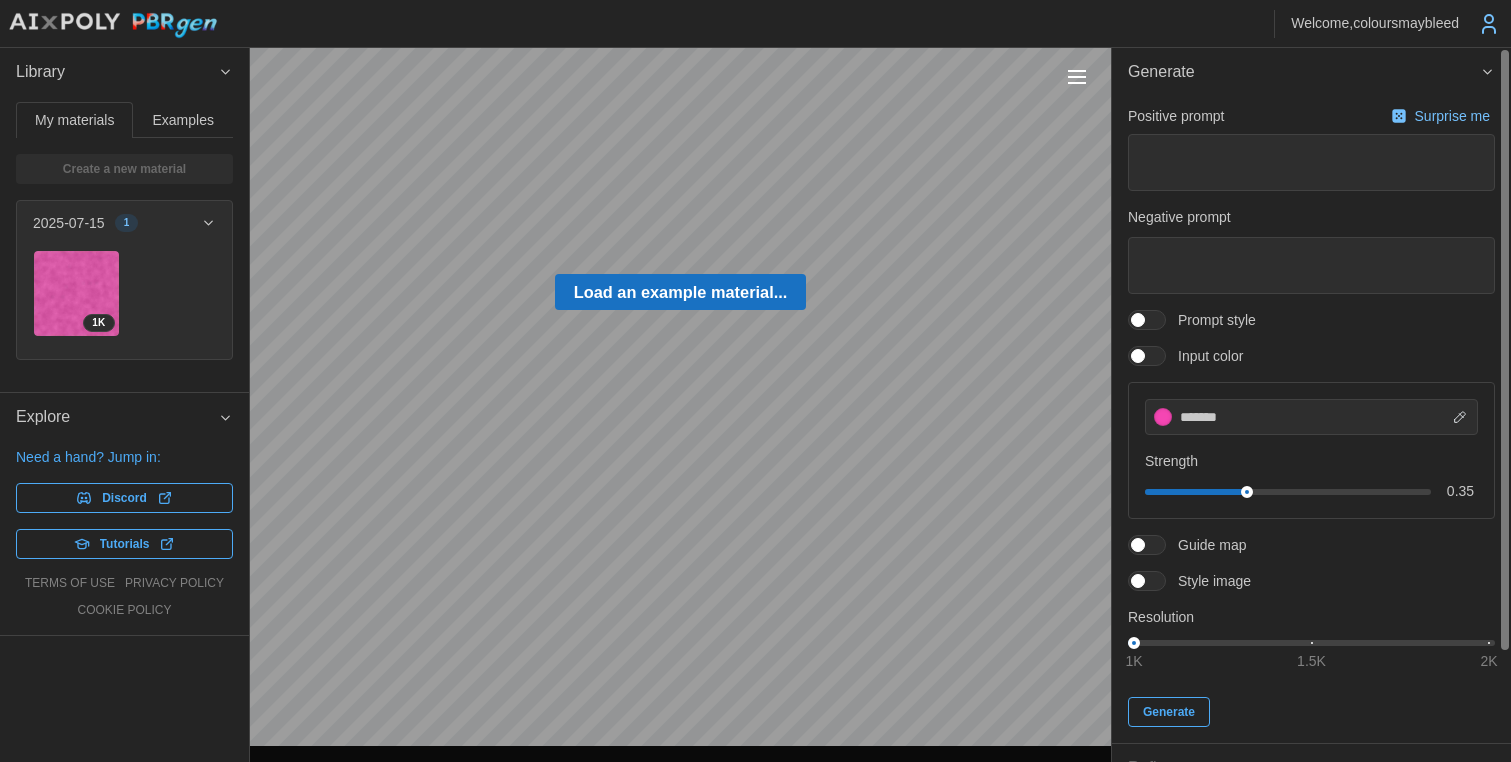 click on "Positive prompt Surprise me Negative prompt Prompt style Input color ******* Strength 0.35 Guide map Style image Resolution 1K 1.5K 2K Generate" at bounding box center [1311, 414] 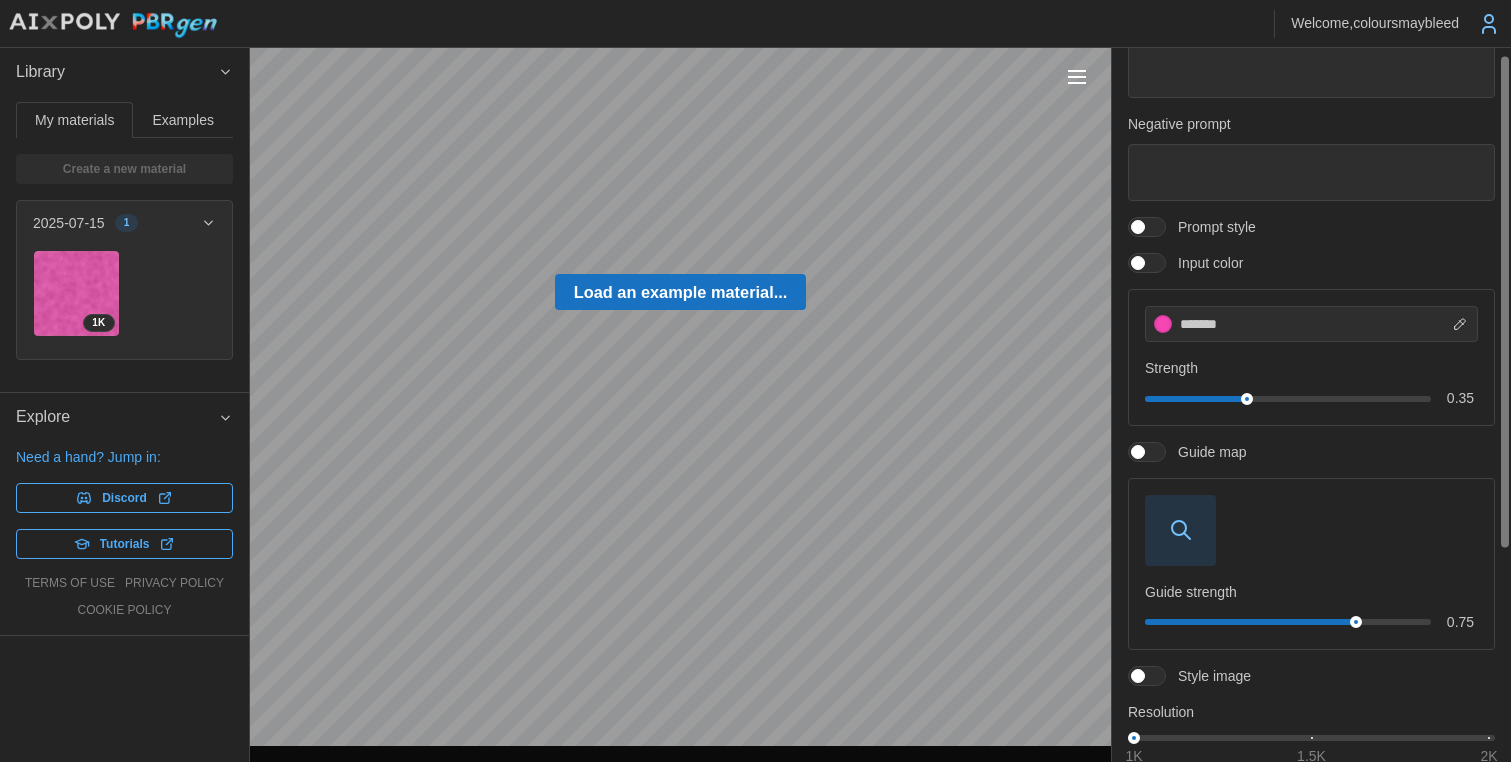 scroll, scrollTop: 175, scrollLeft: 0, axis: vertical 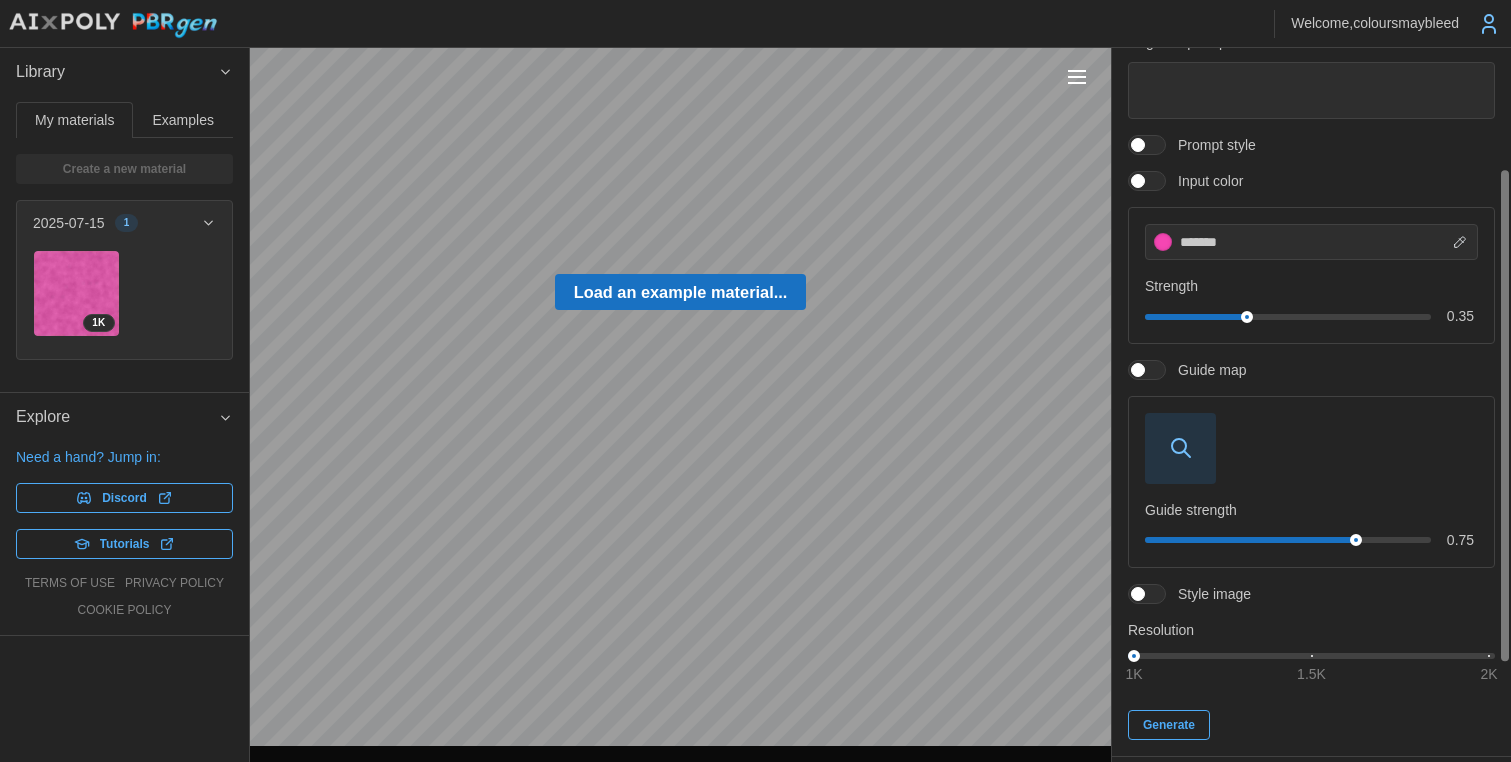 click at bounding box center [1180, 448] 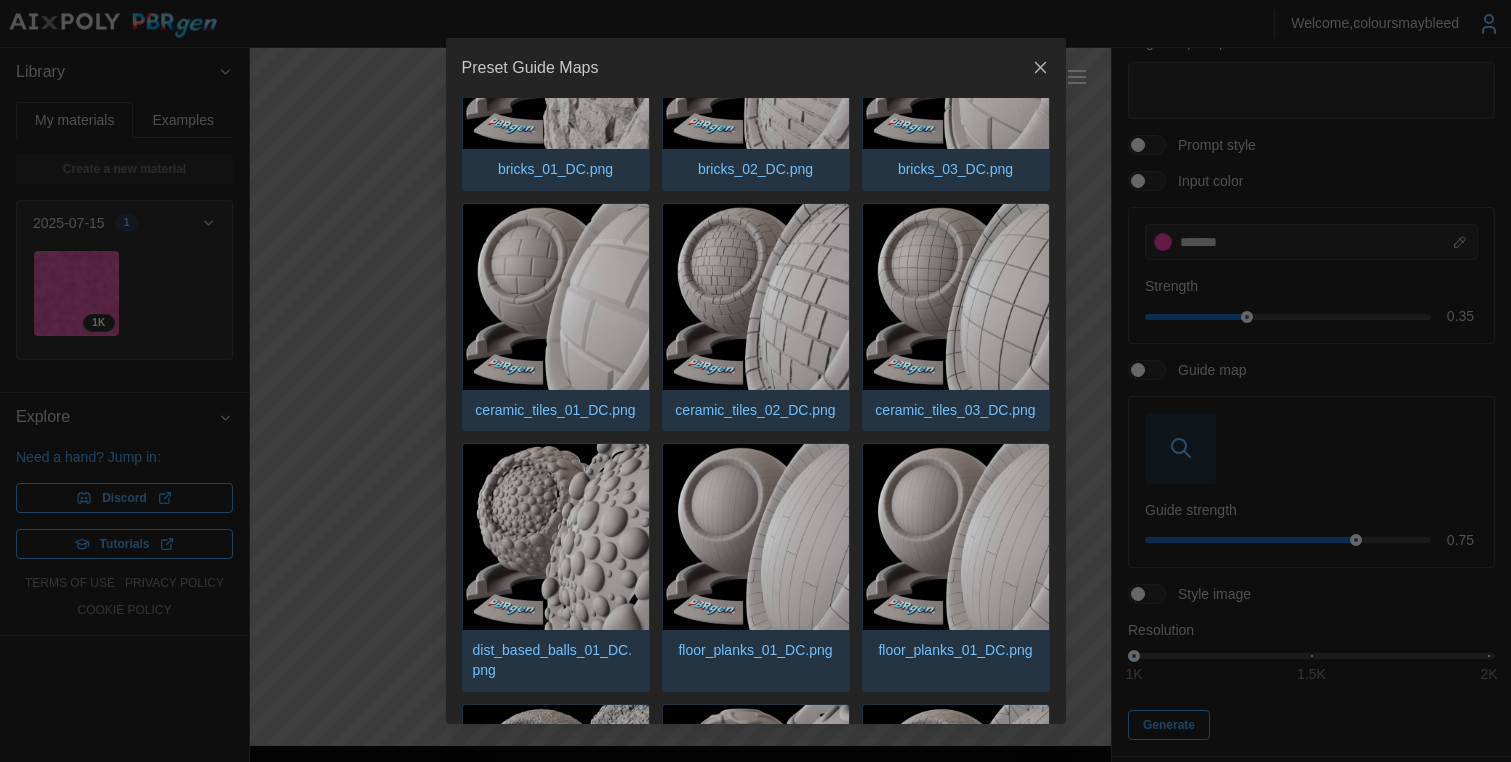 scroll, scrollTop: 350, scrollLeft: 0, axis: vertical 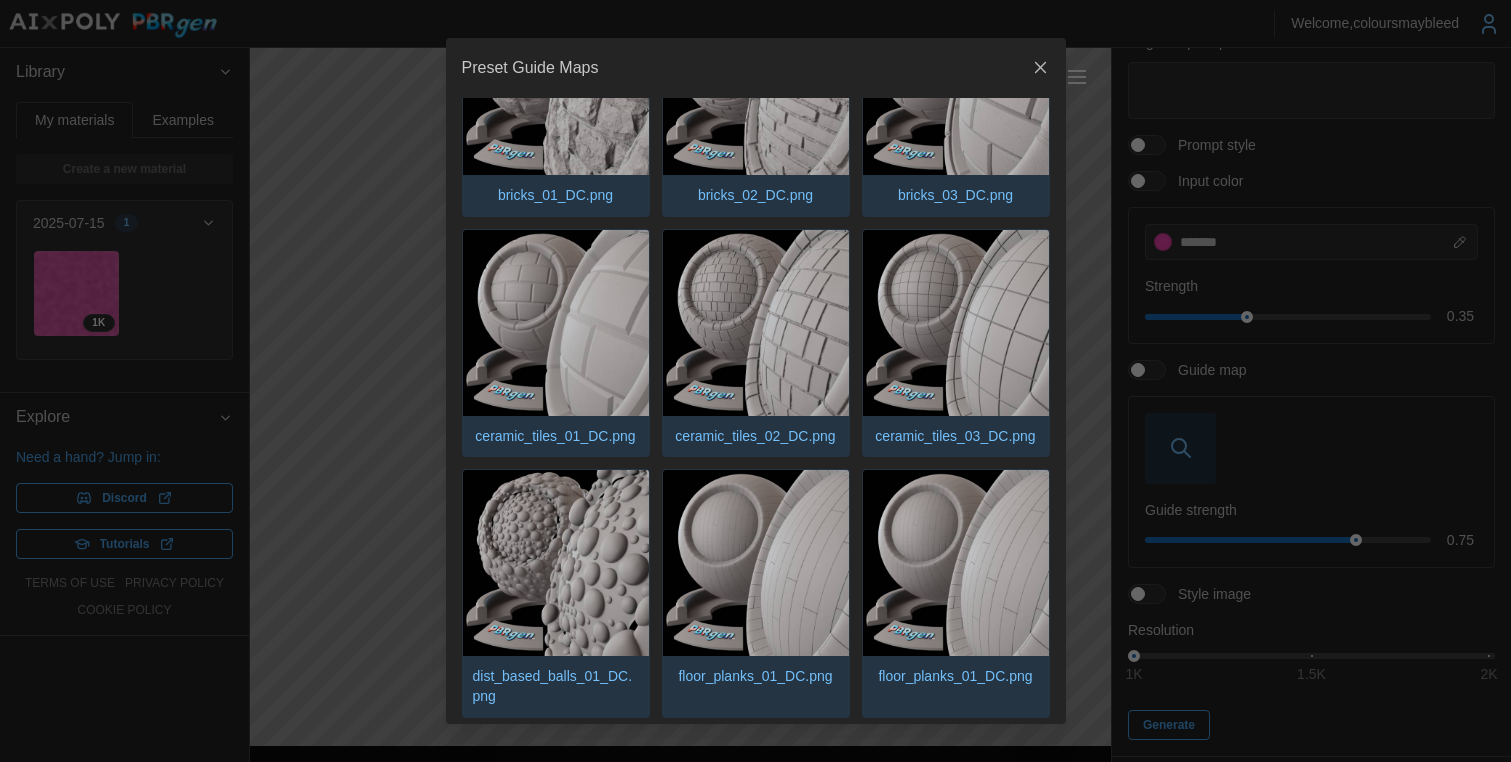 click at bounding box center (956, 323) 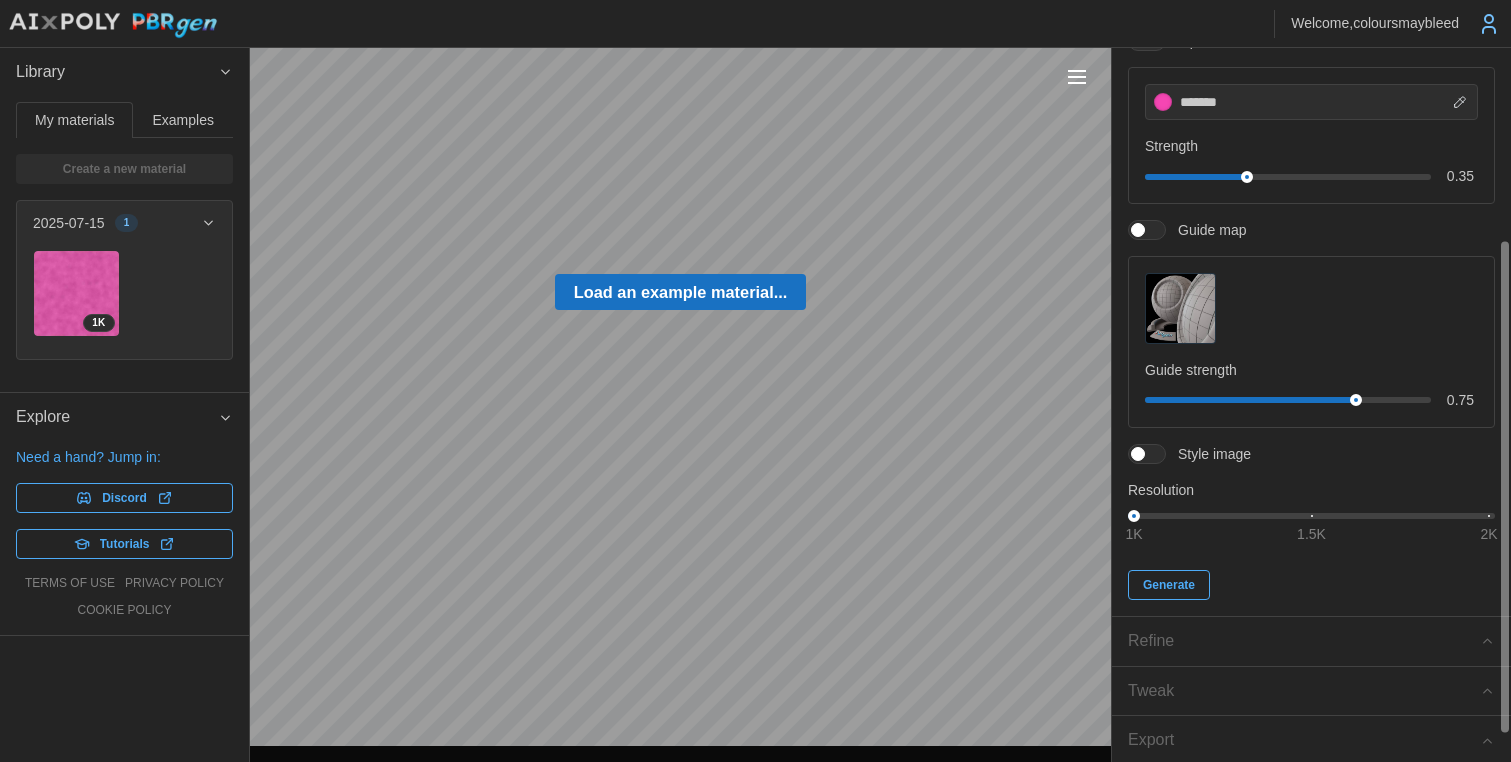 scroll, scrollTop: 319, scrollLeft: 0, axis: vertical 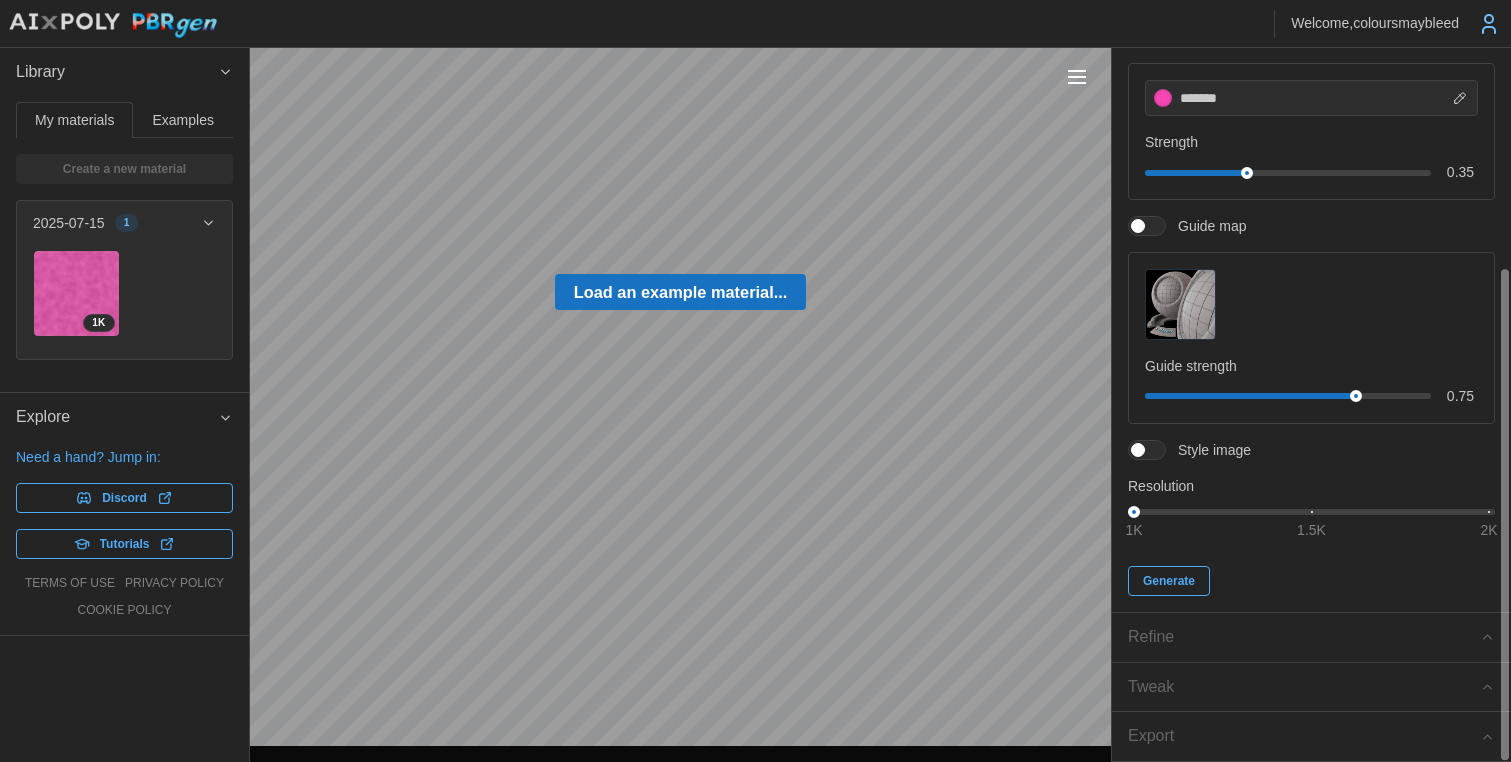 click at bounding box center [1504, 515] 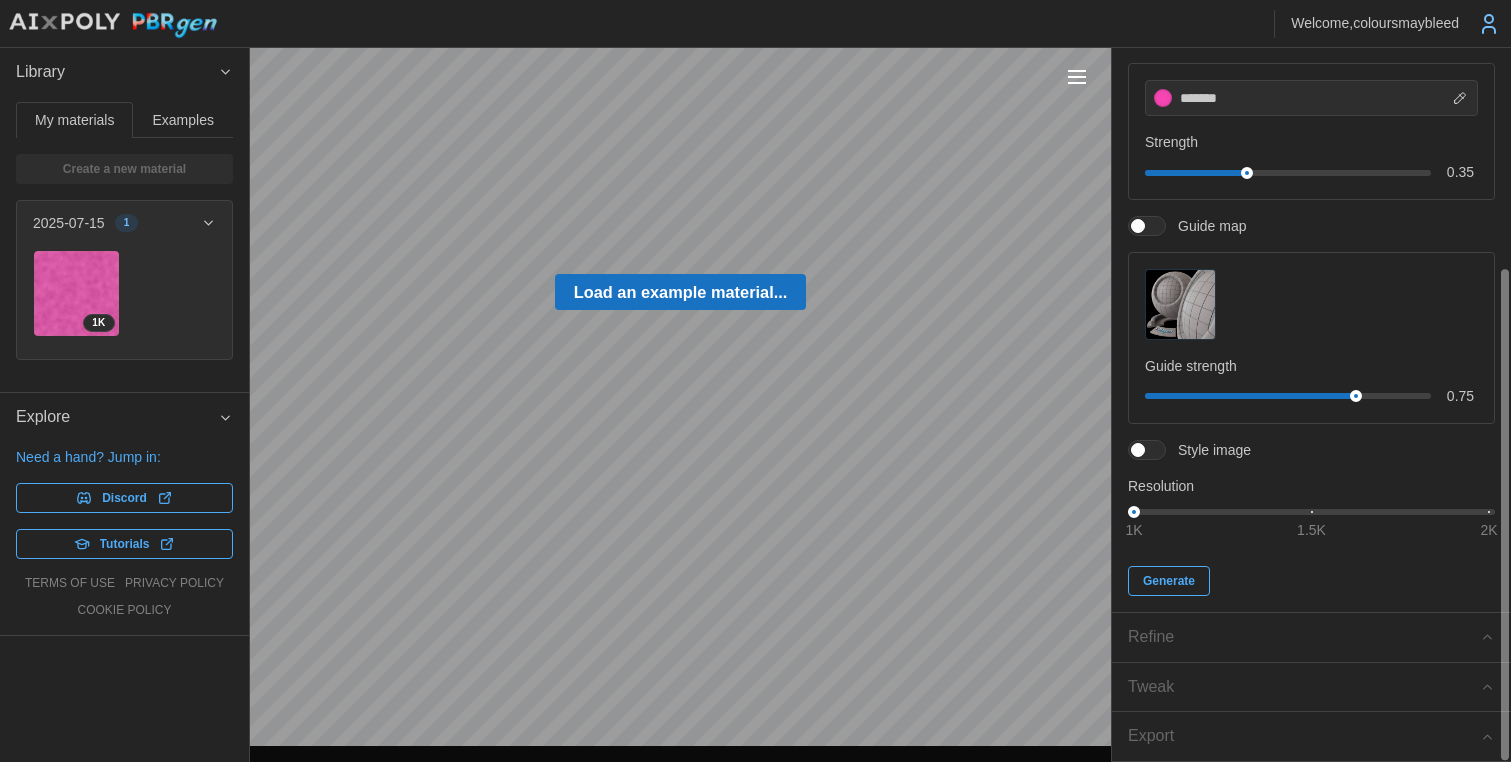 click at bounding box center (1157, 450) 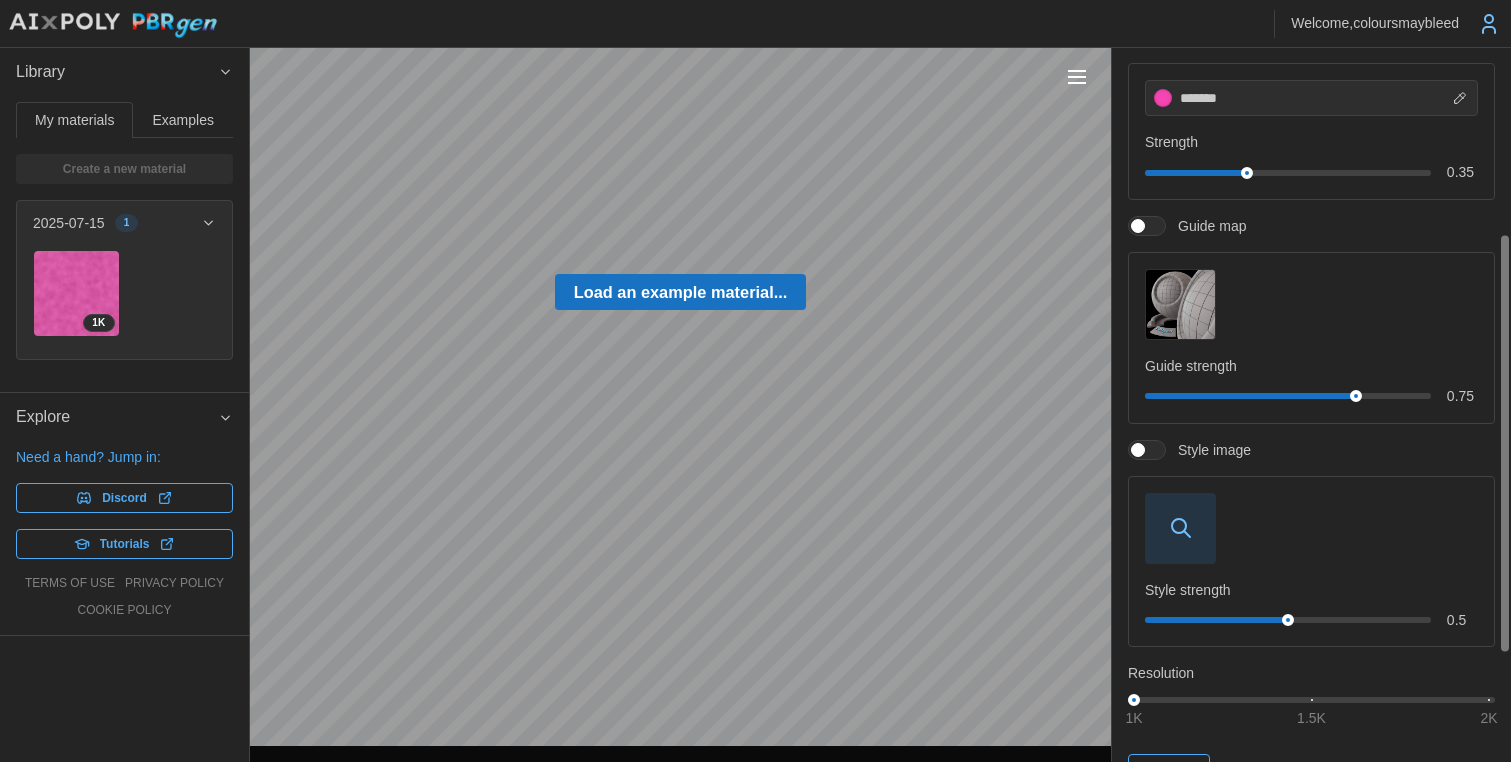 click at bounding box center [1180, 528] 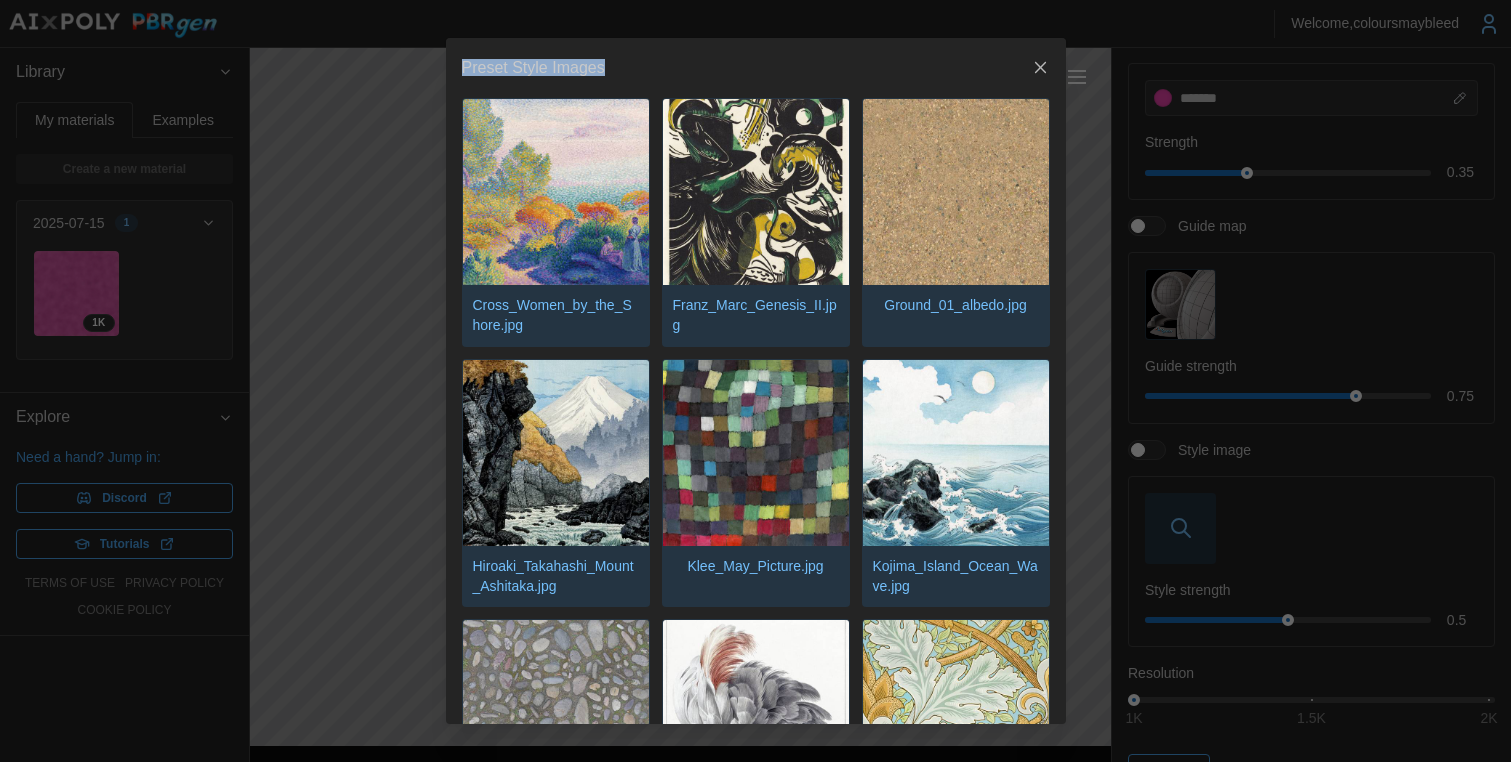 drag, startPoint x: 1065, startPoint y: 231, endPoint x: 1056, endPoint y: 412, distance: 181.22362 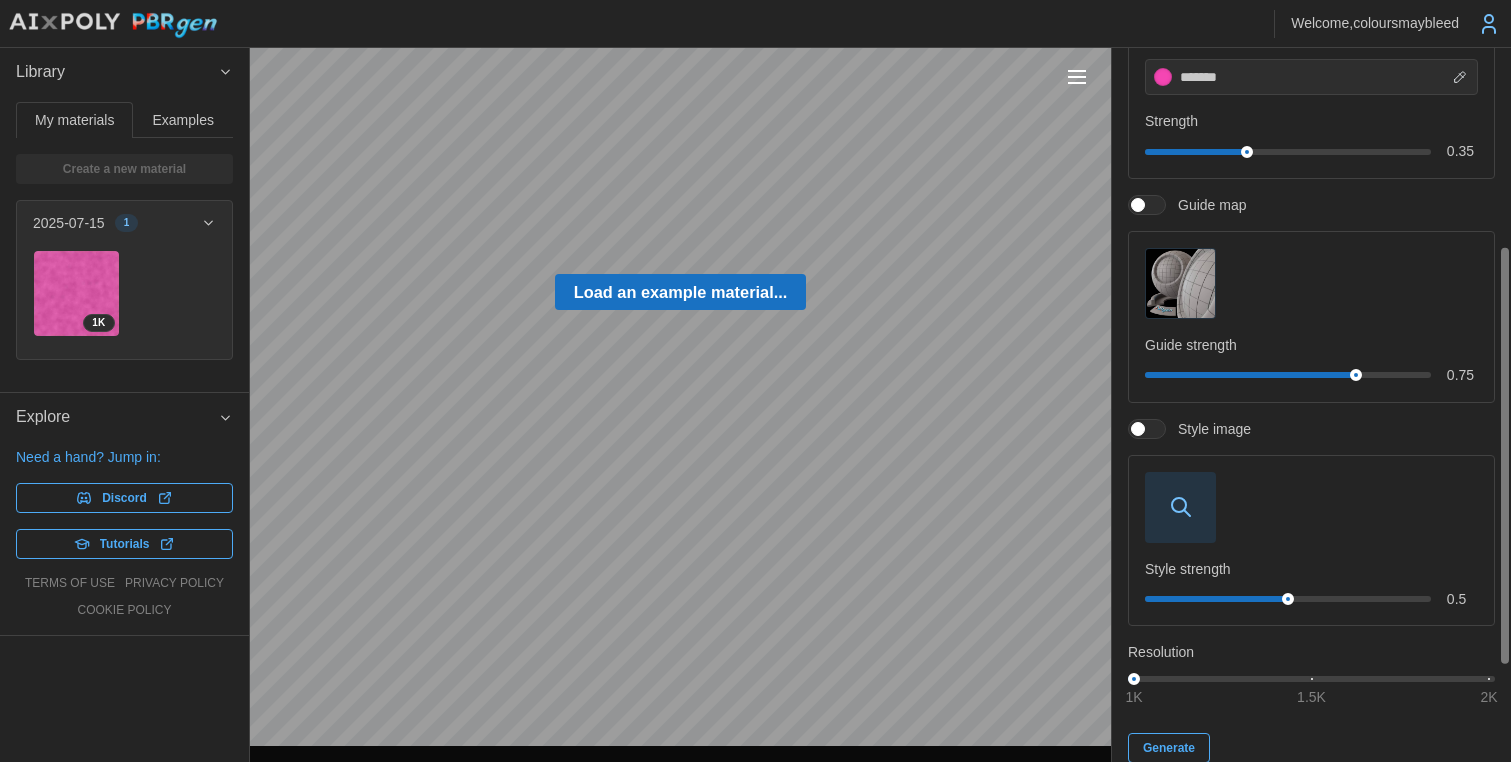 scroll, scrollTop: 434, scrollLeft: 0, axis: vertical 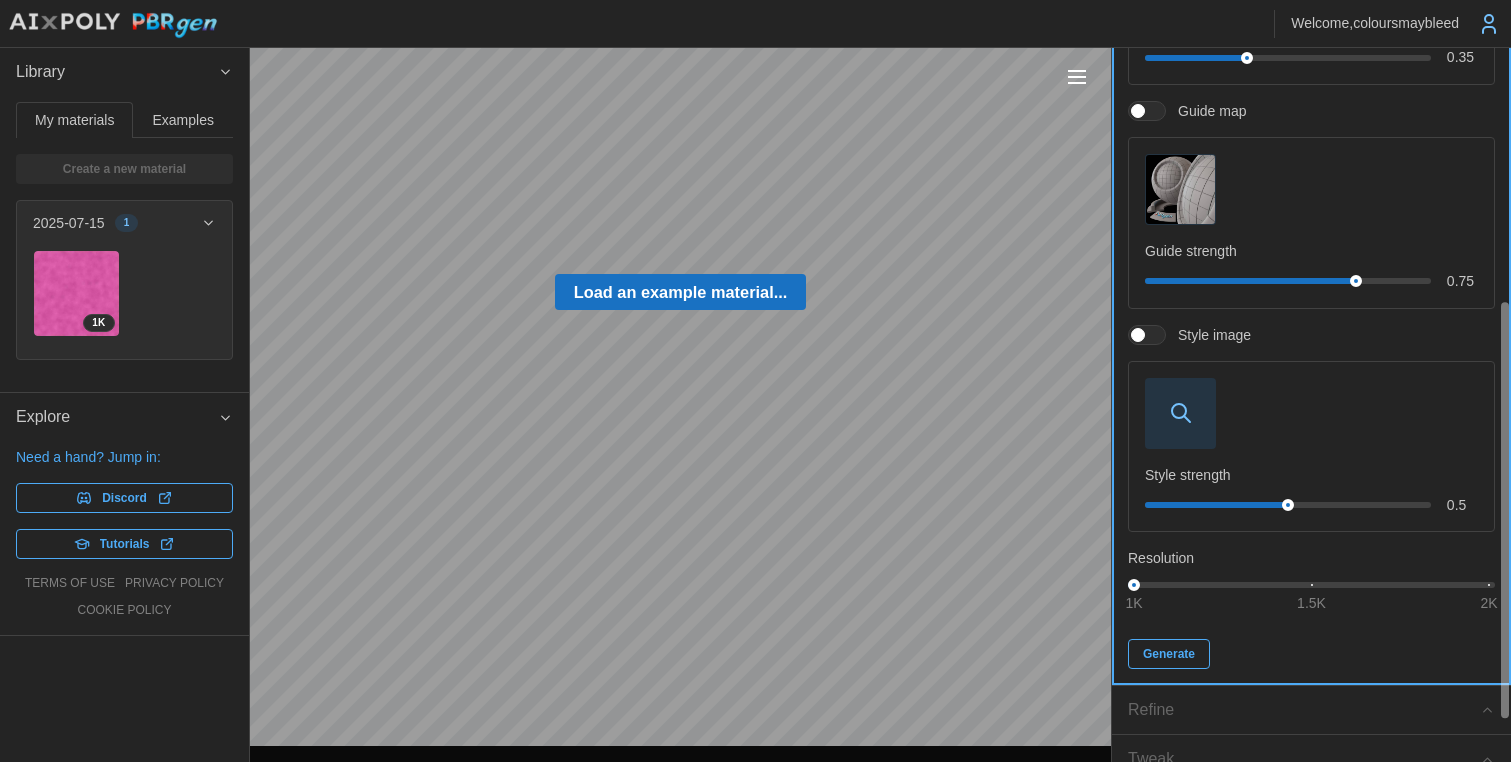 click on "Generate" at bounding box center (1169, 654) 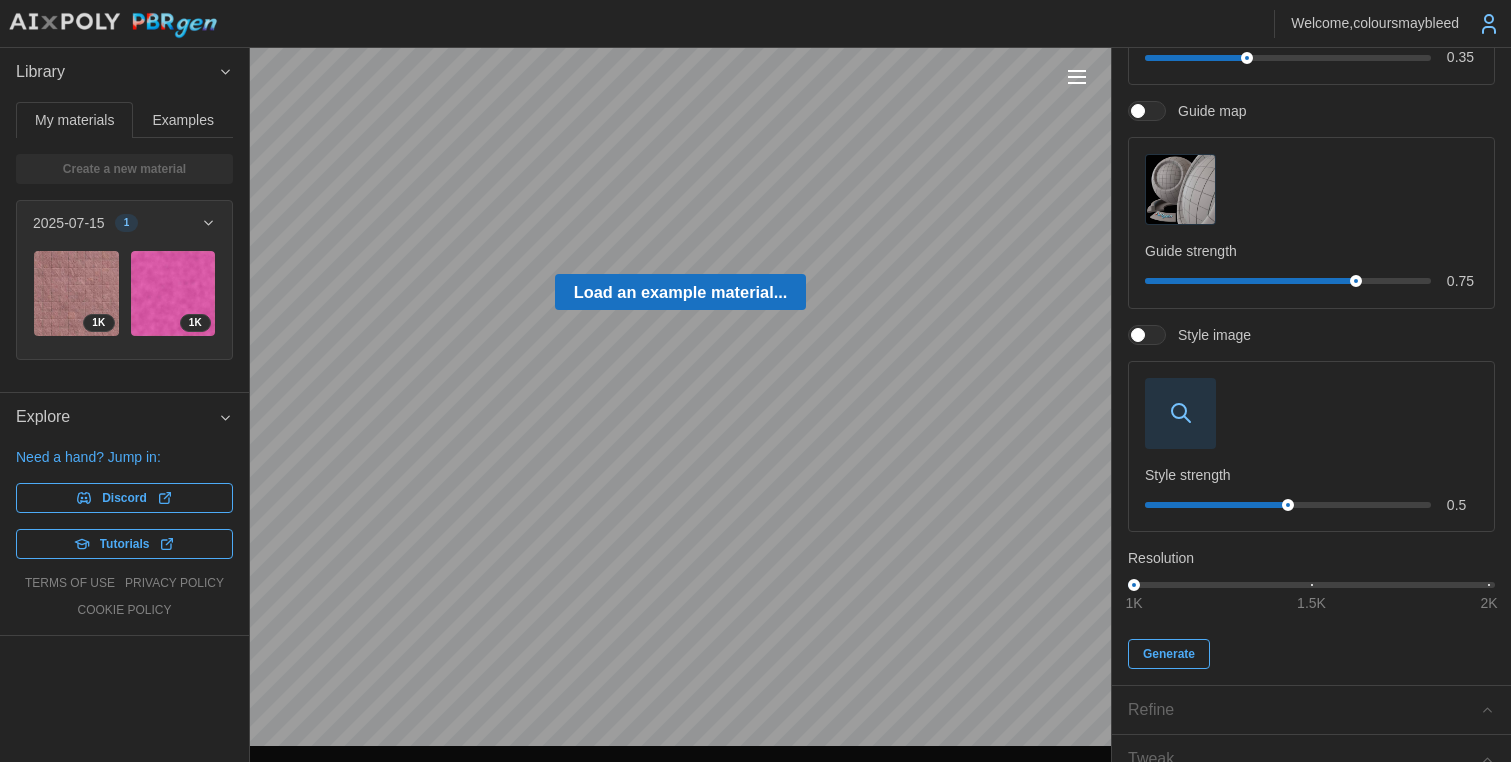 click at bounding box center [76, 293] 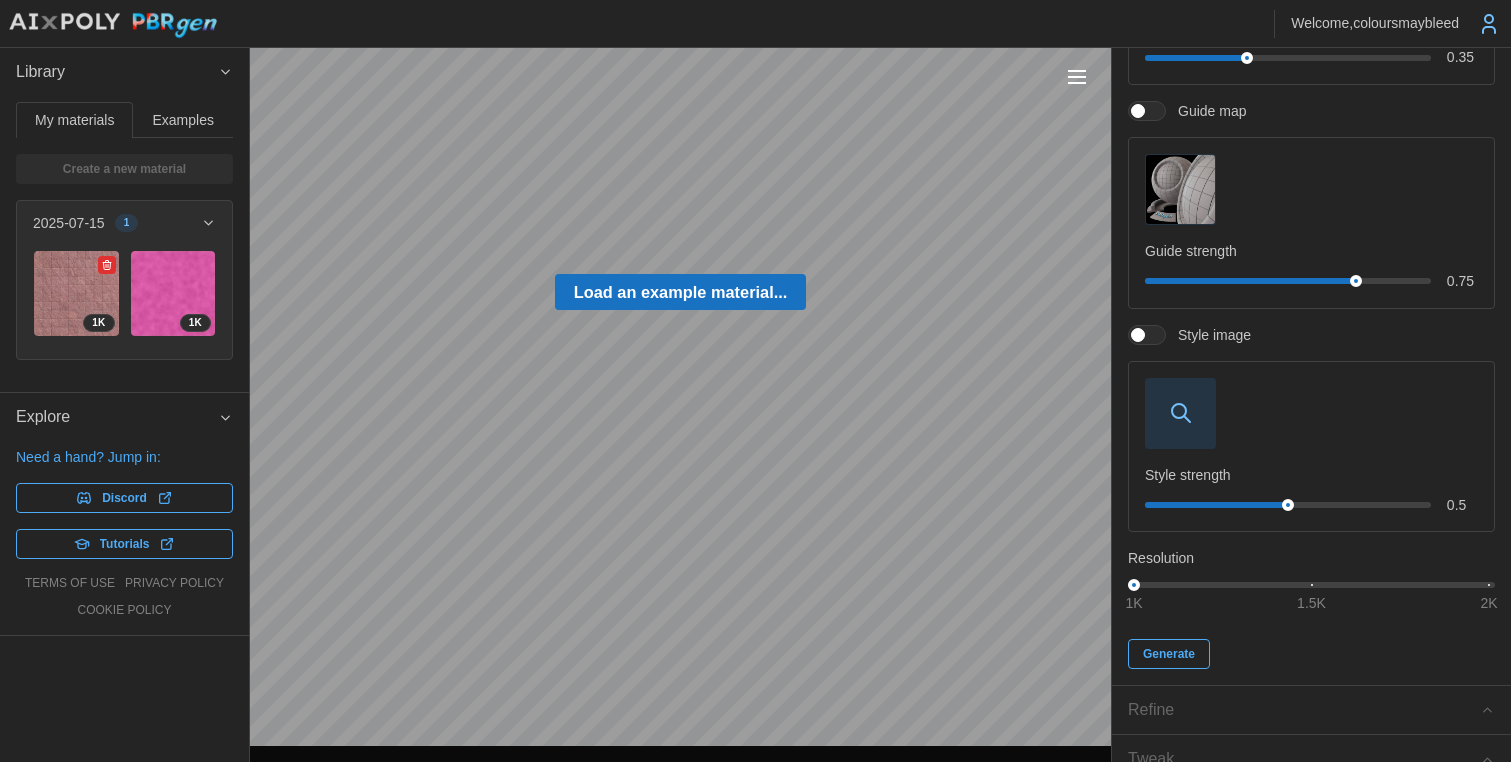 click at bounding box center [76, 293] 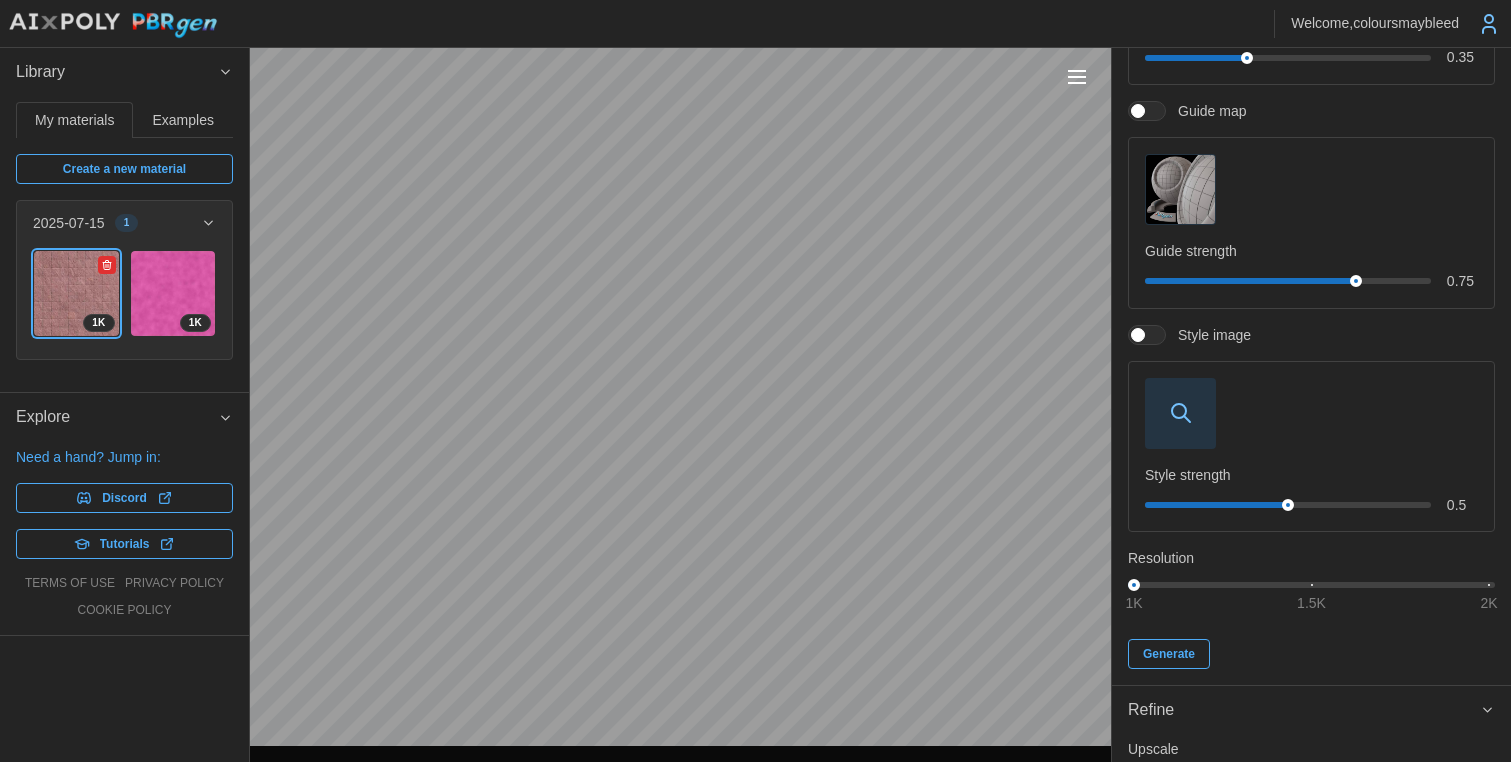 click at bounding box center (76, 293) 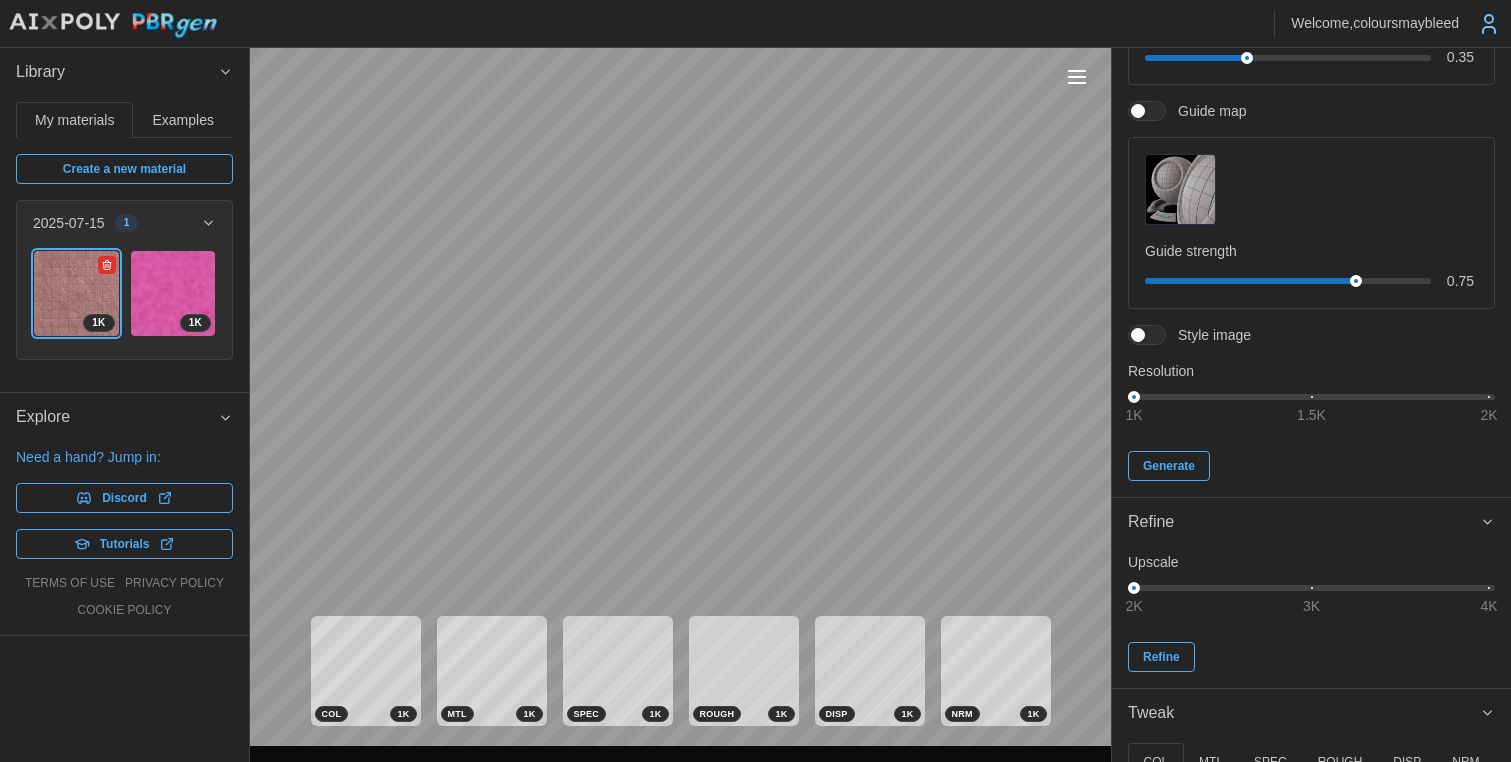 click at bounding box center (76, 293) 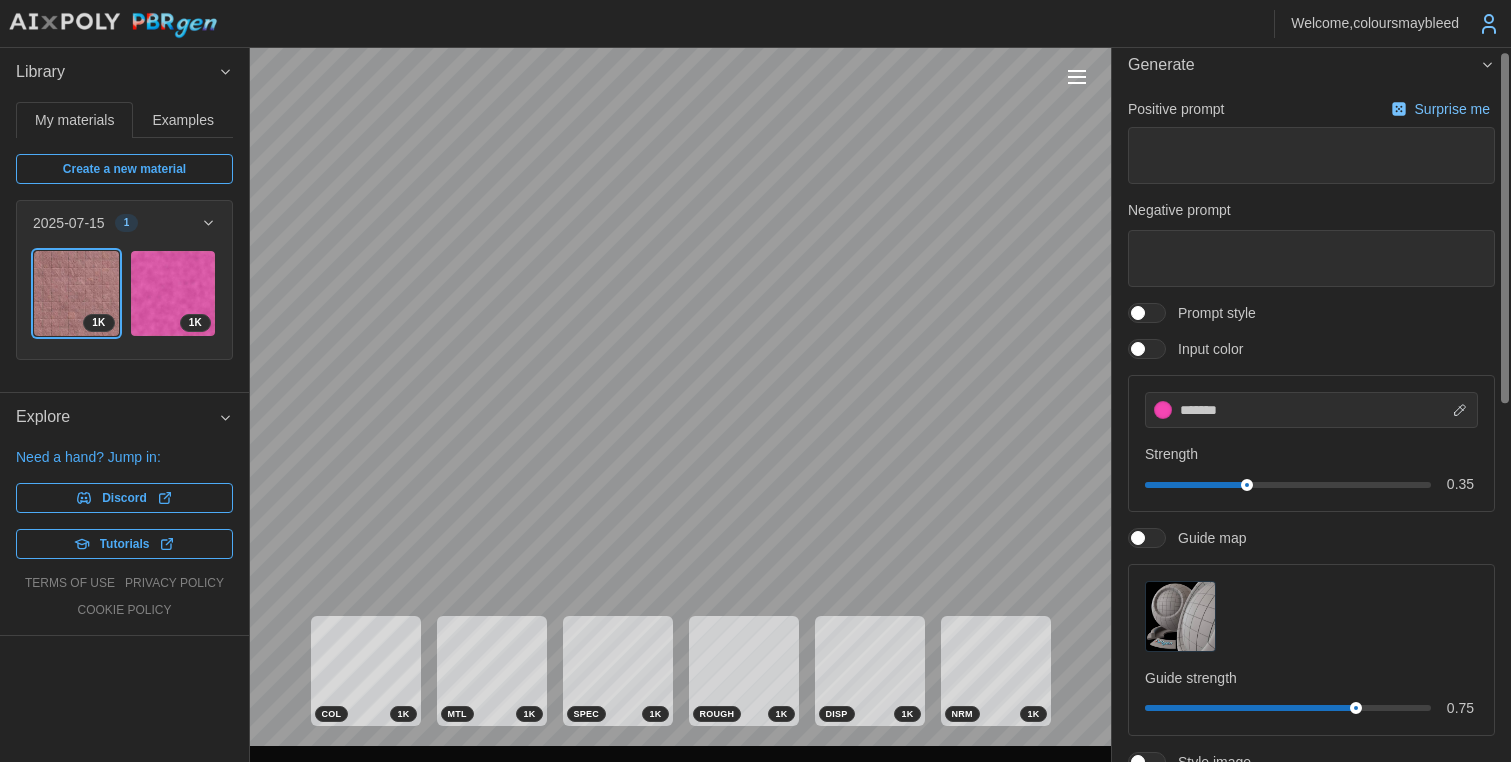 scroll, scrollTop: 0, scrollLeft: 0, axis: both 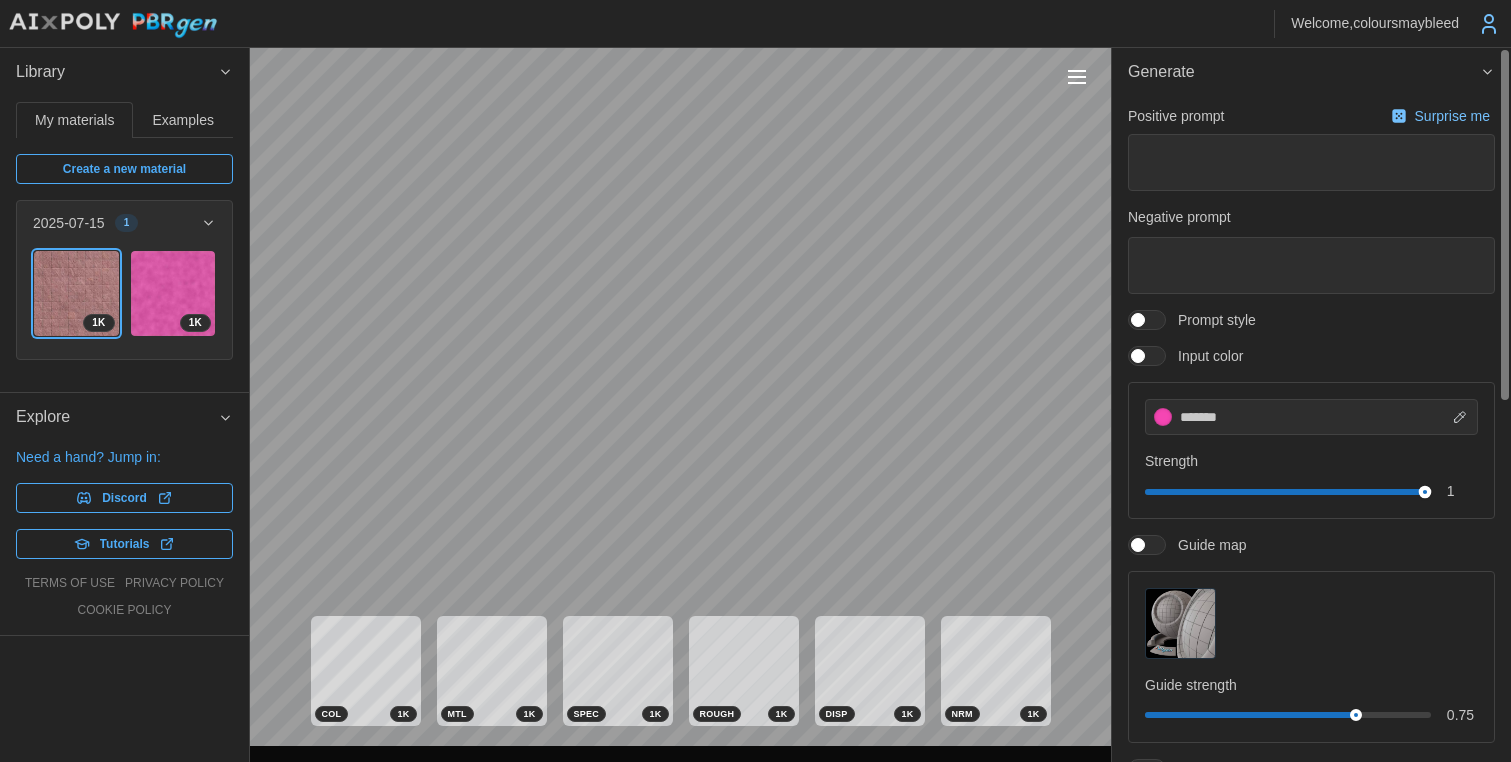 drag, startPoint x: 1249, startPoint y: 491, endPoint x: 1456, endPoint y: 502, distance: 207.29207 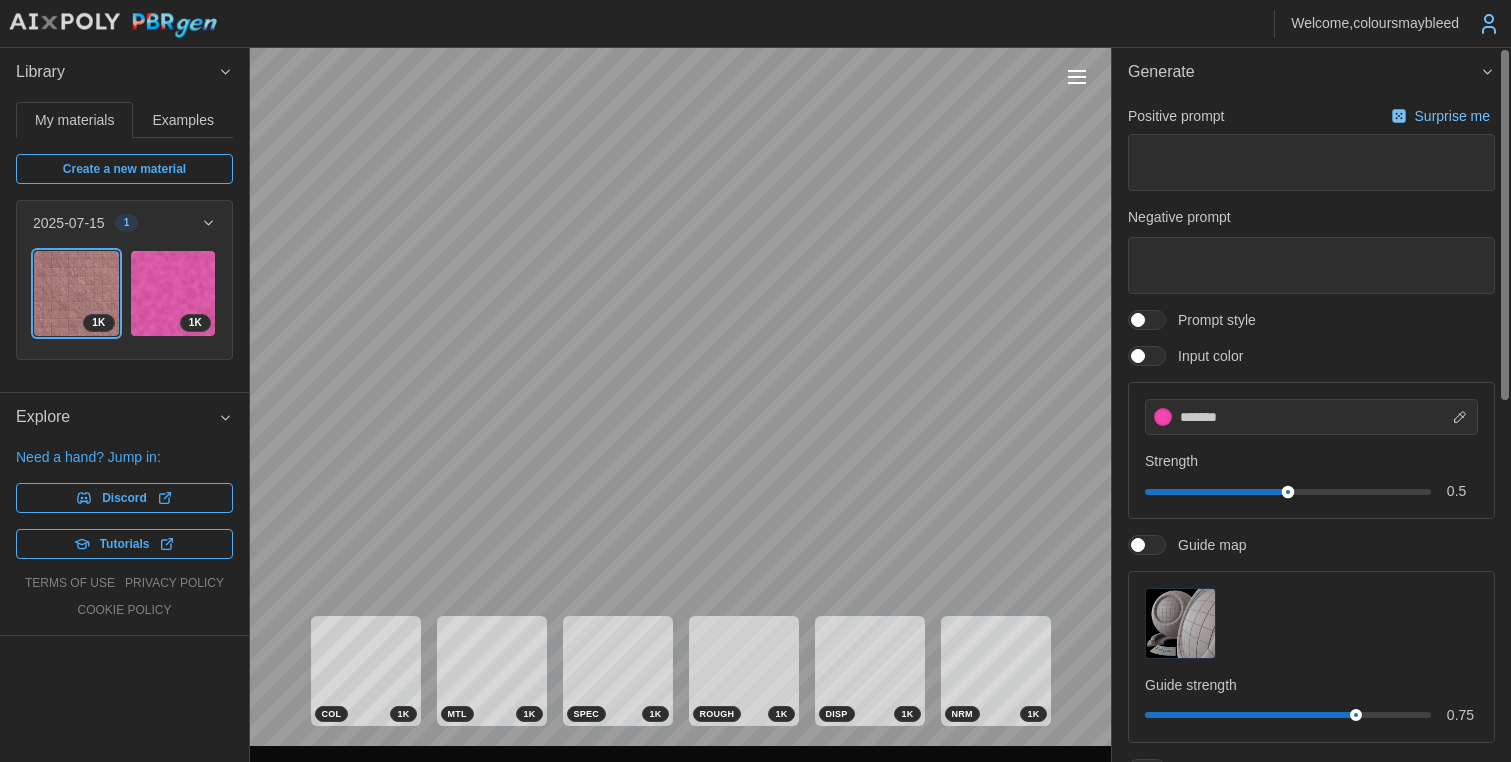 drag, startPoint x: 1407, startPoint y: 493, endPoint x: 1285, endPoint y: 495, distance: 122.016396 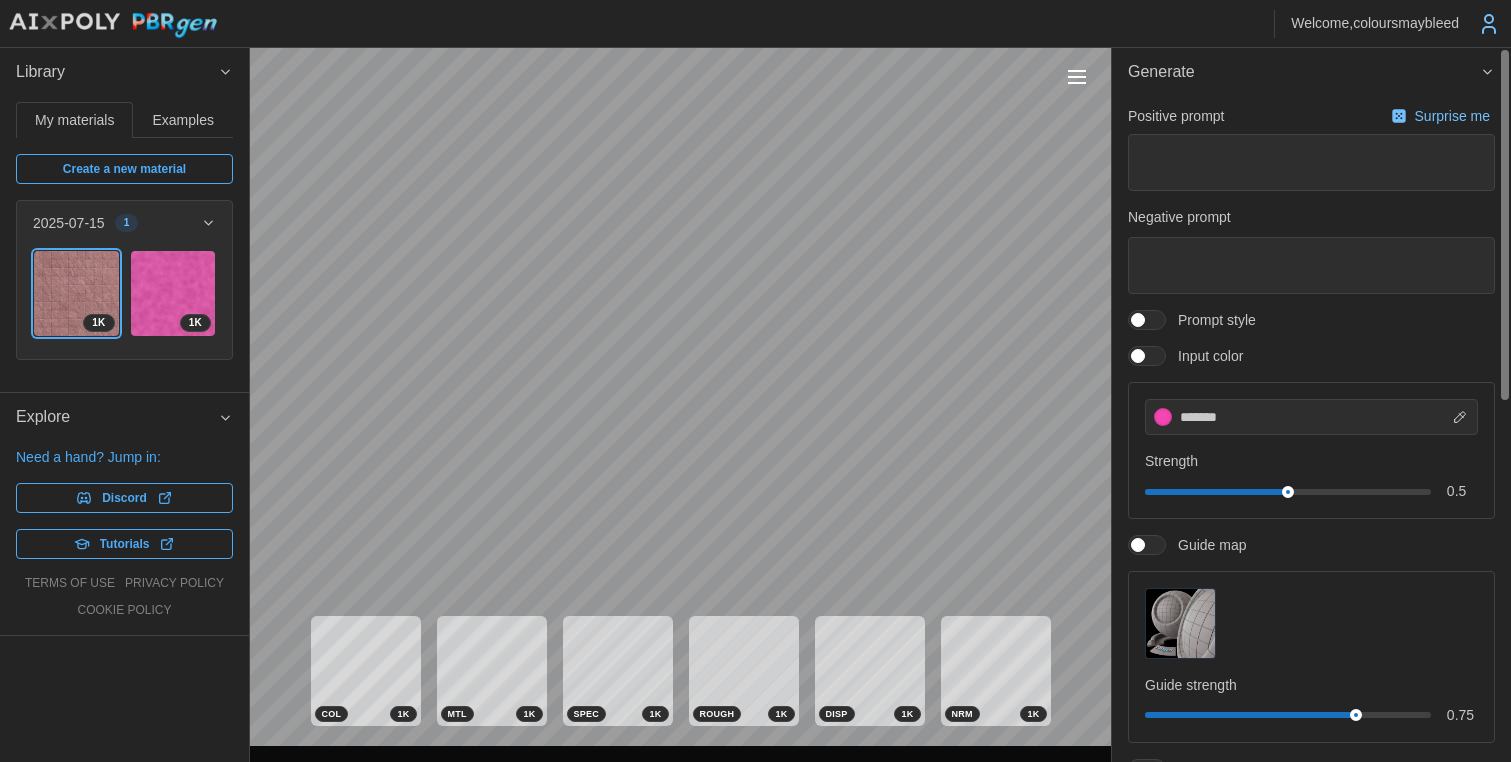 click on "Prompt style" at bounding box center (1211, 320) 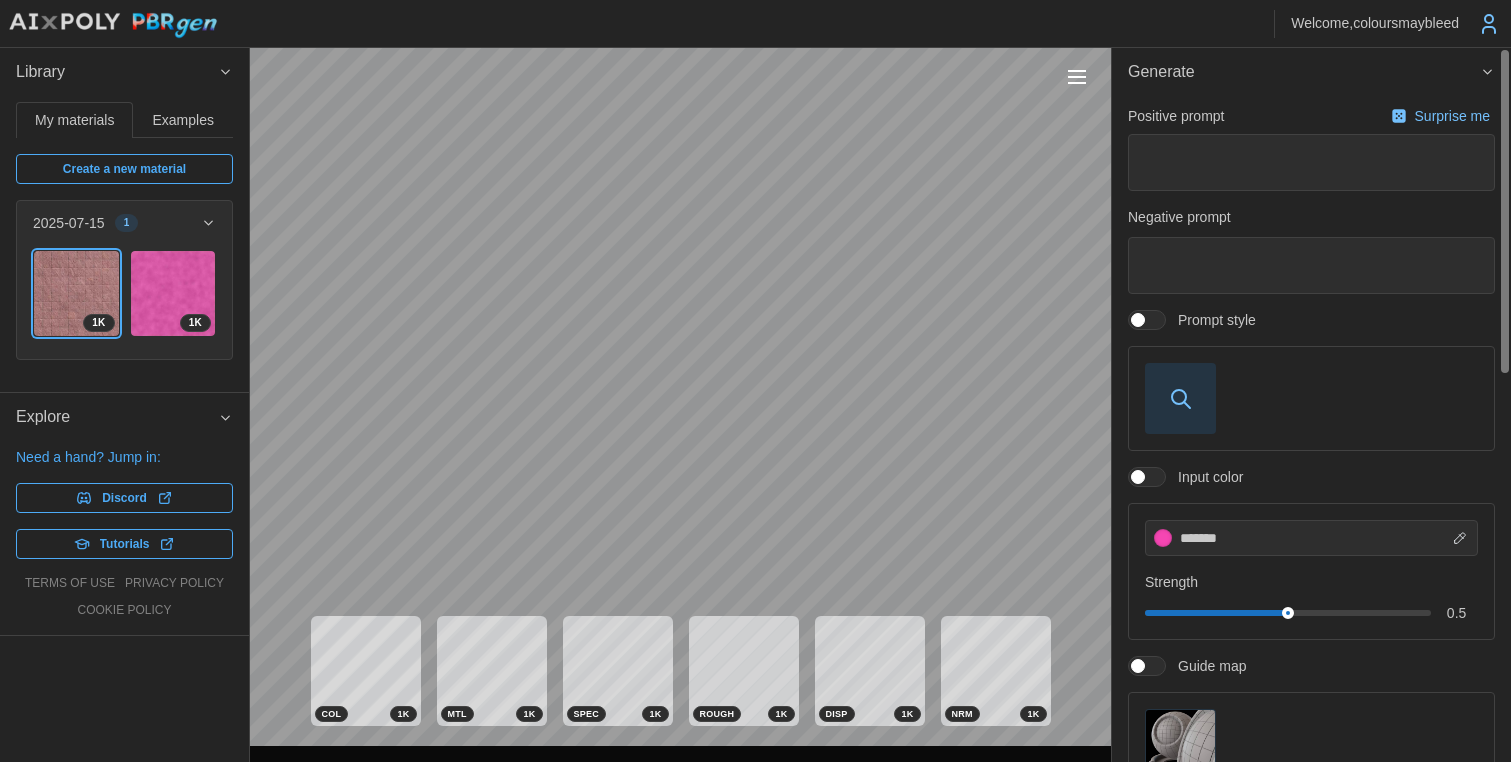 click at bounding box center (1180, 398) 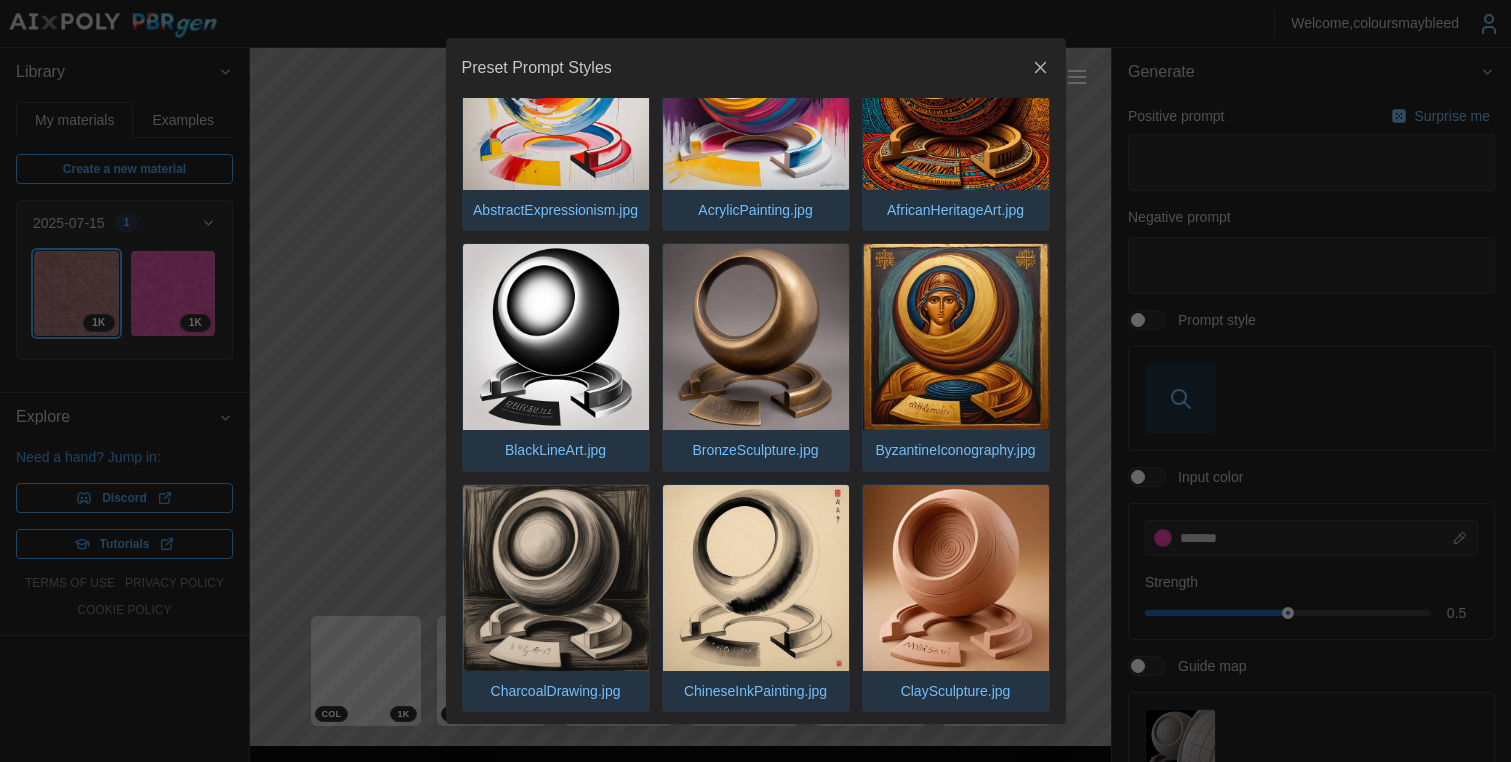 scroll, scrollTop: 258, scrollLeft: 0, axis: vertical 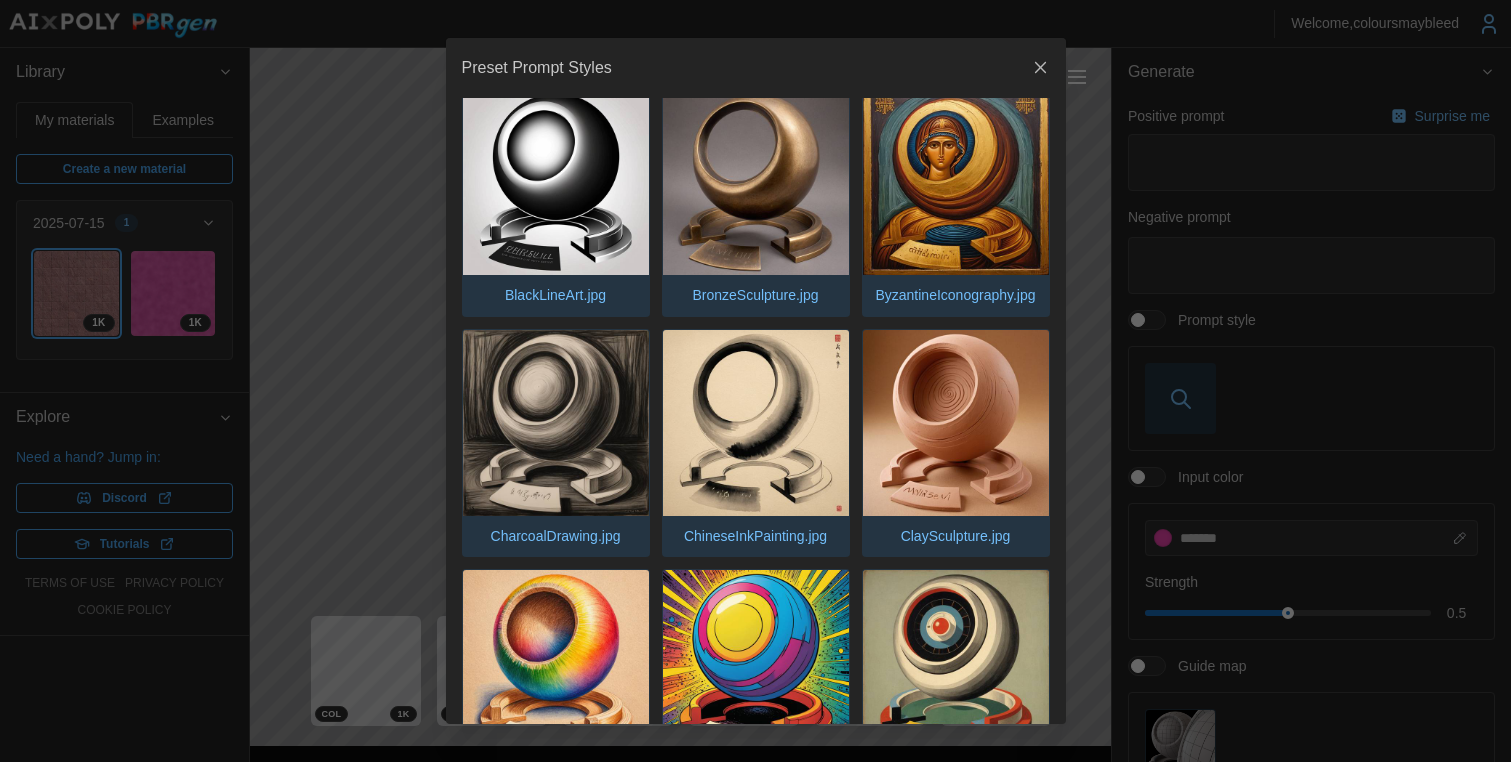 click at bounding box center [756, 182] 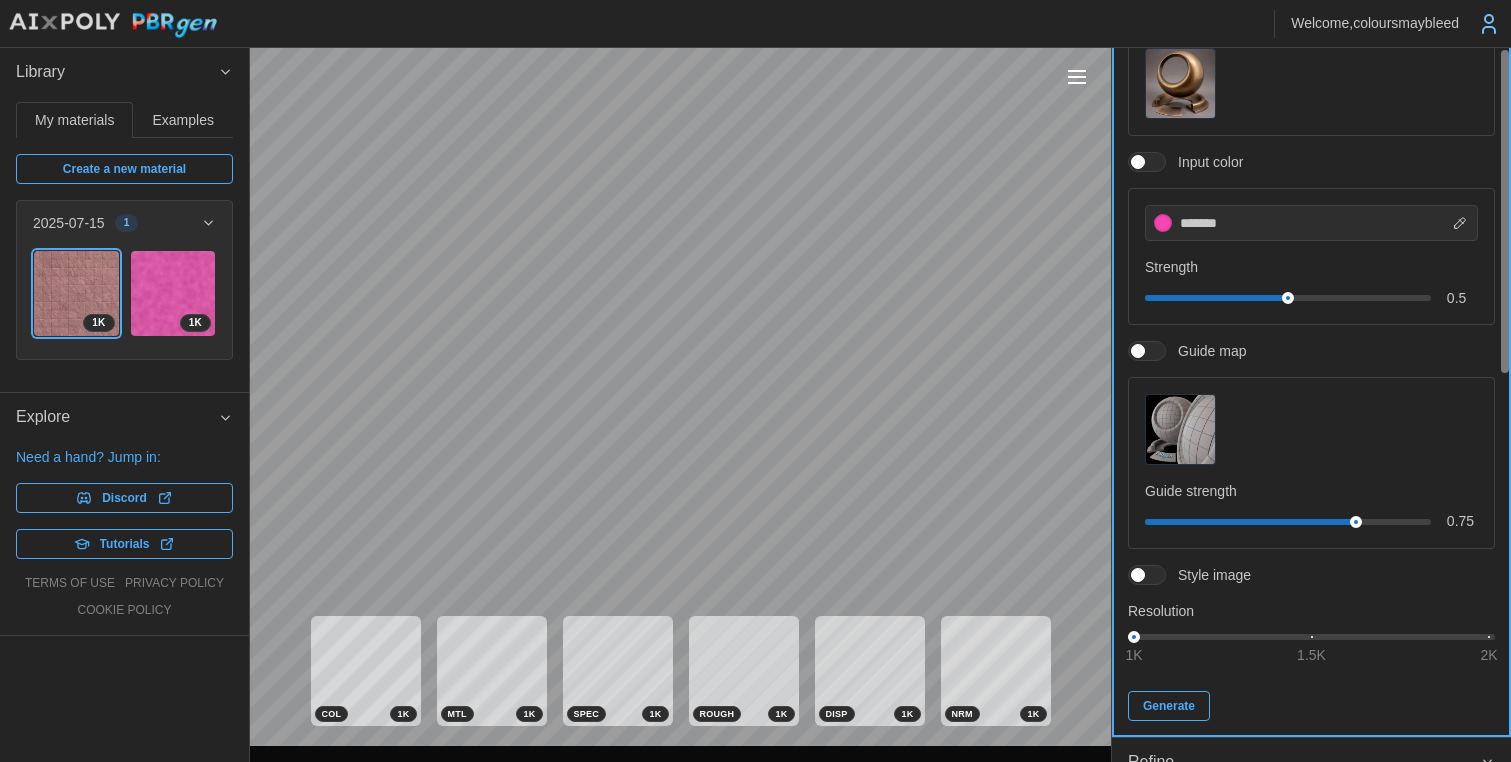 scroll, scrollTop: 390, scrollLeft: 0, axis: vertical 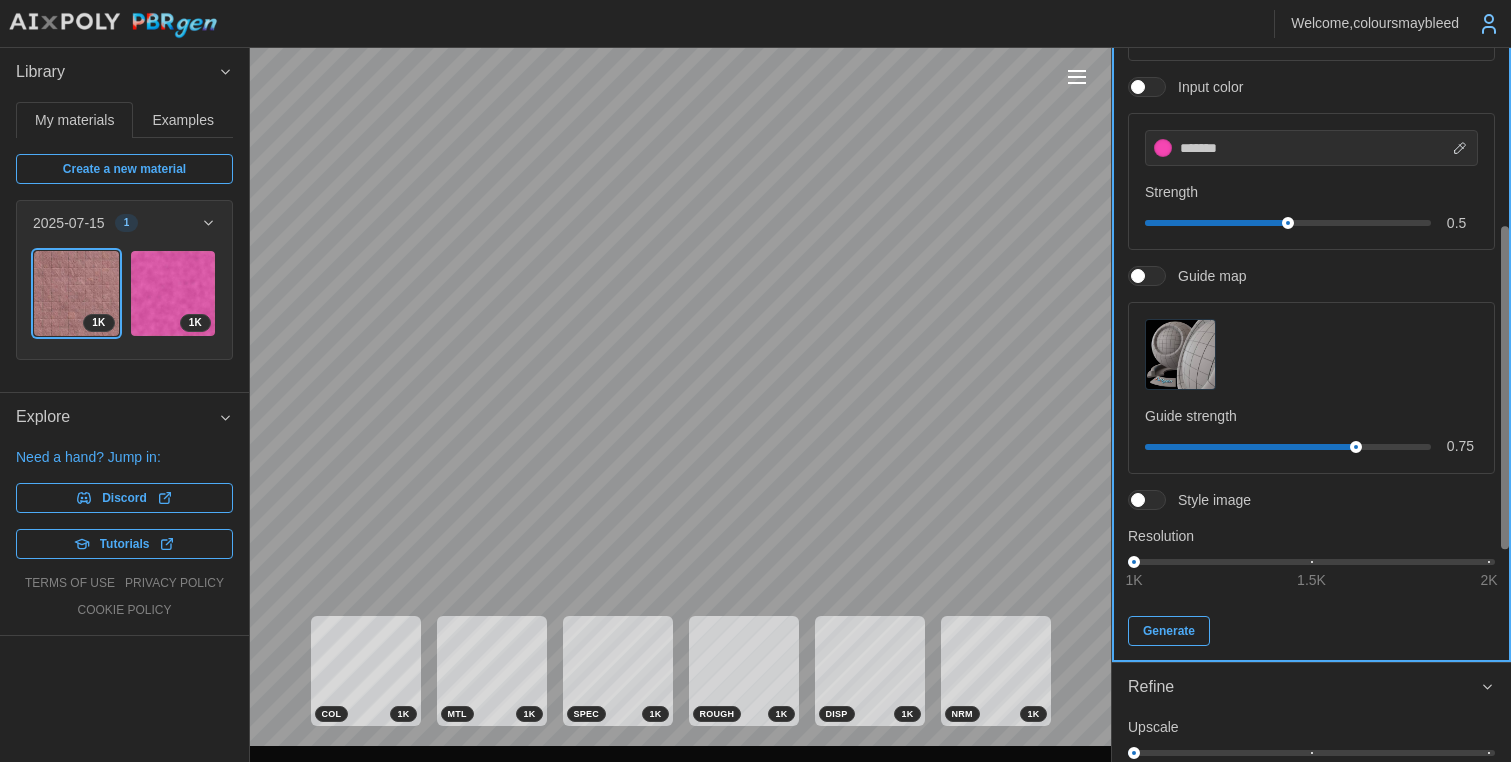click on "Generate" at bounding box center (1169, 631) 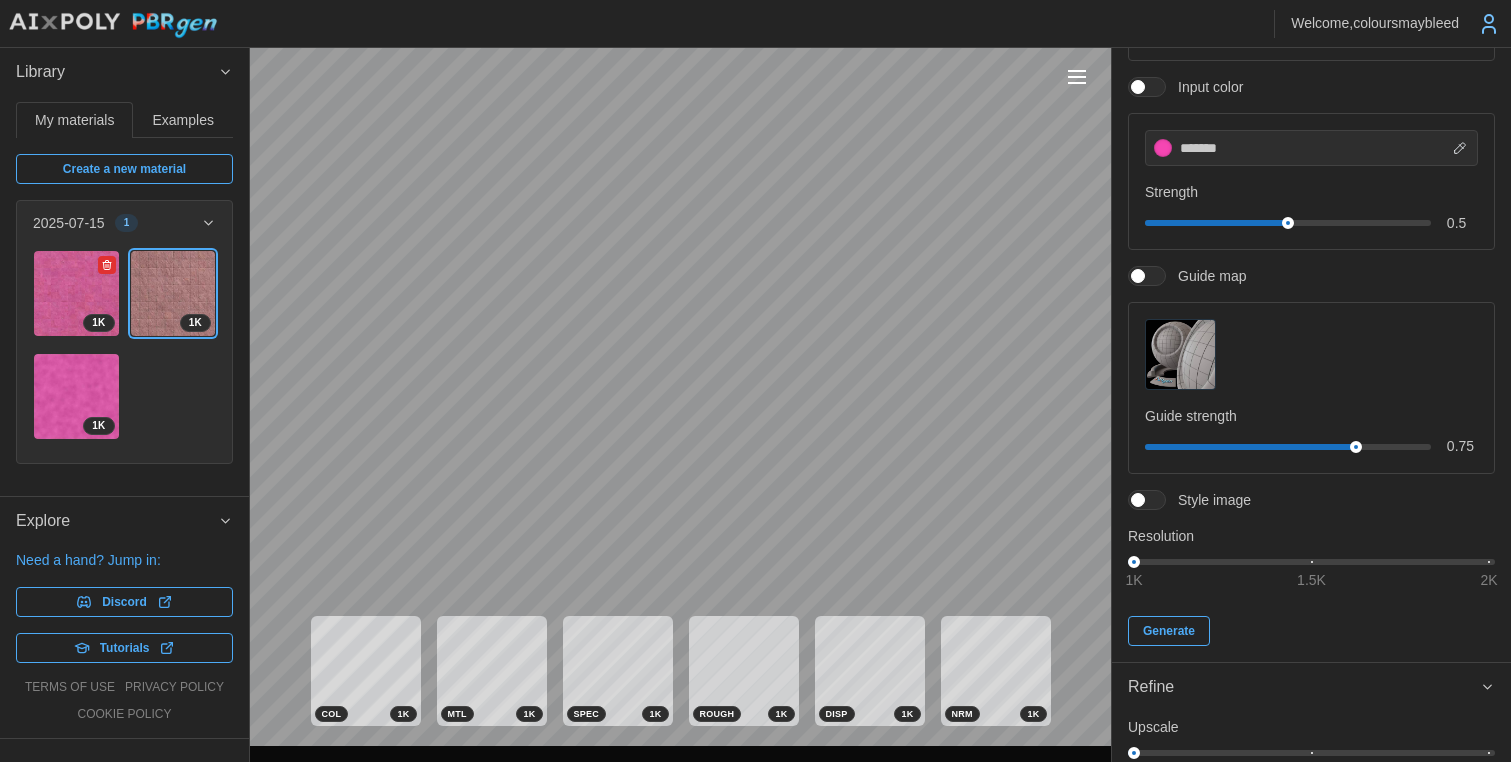 click at bounding box center [76, 293] 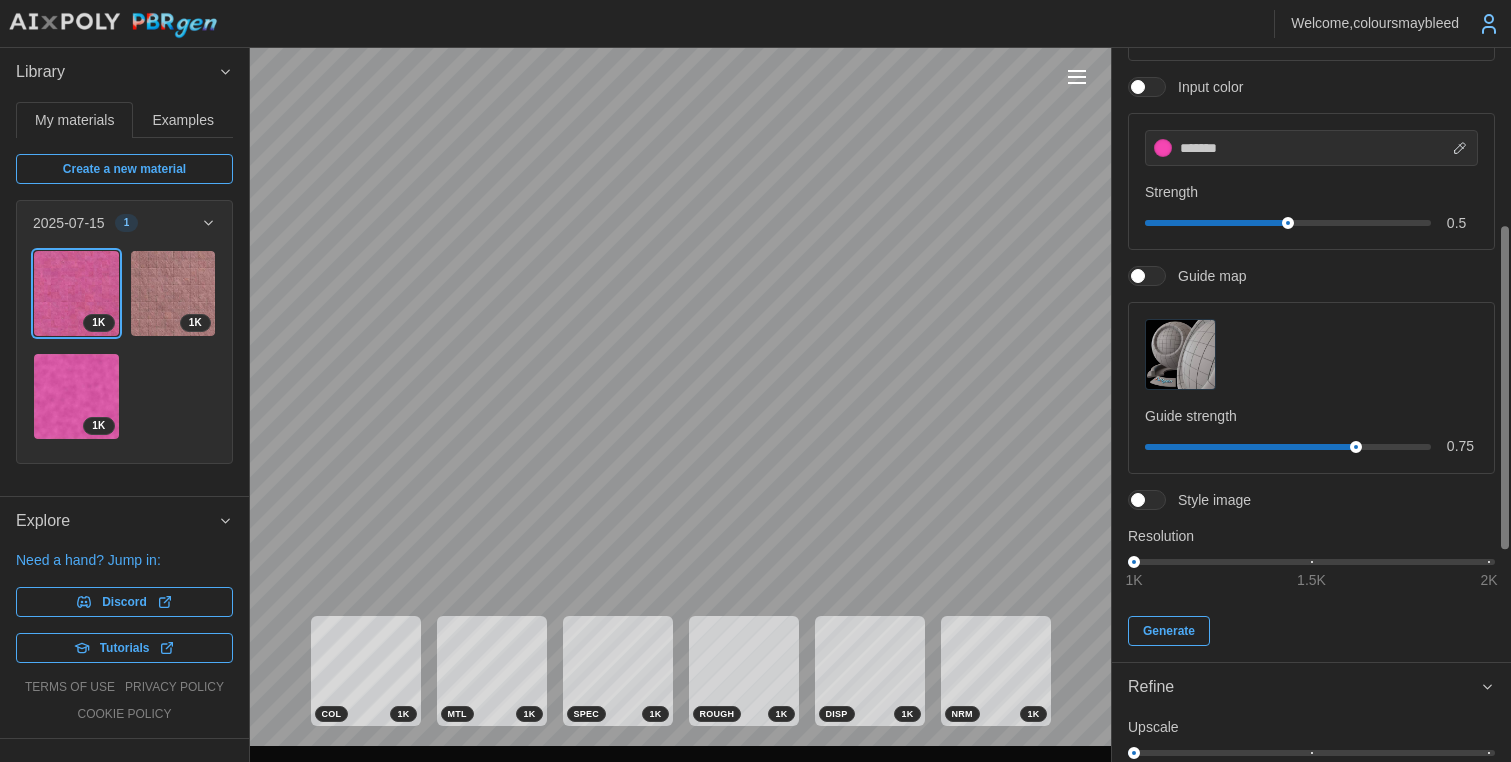 scroll, scrollTop: 0, scrollLeft: 0, axis: both 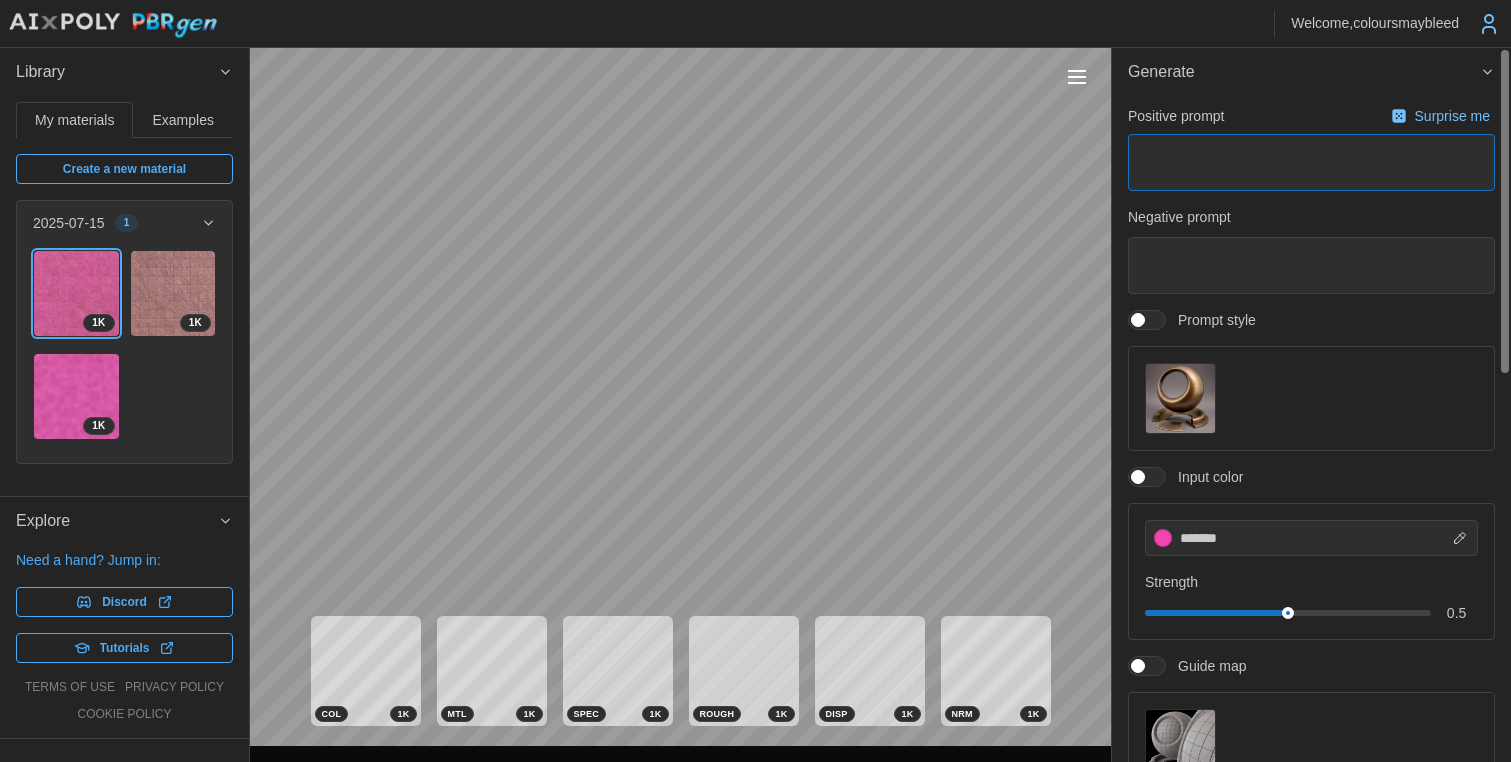 click at bounding box center (1311, 162) 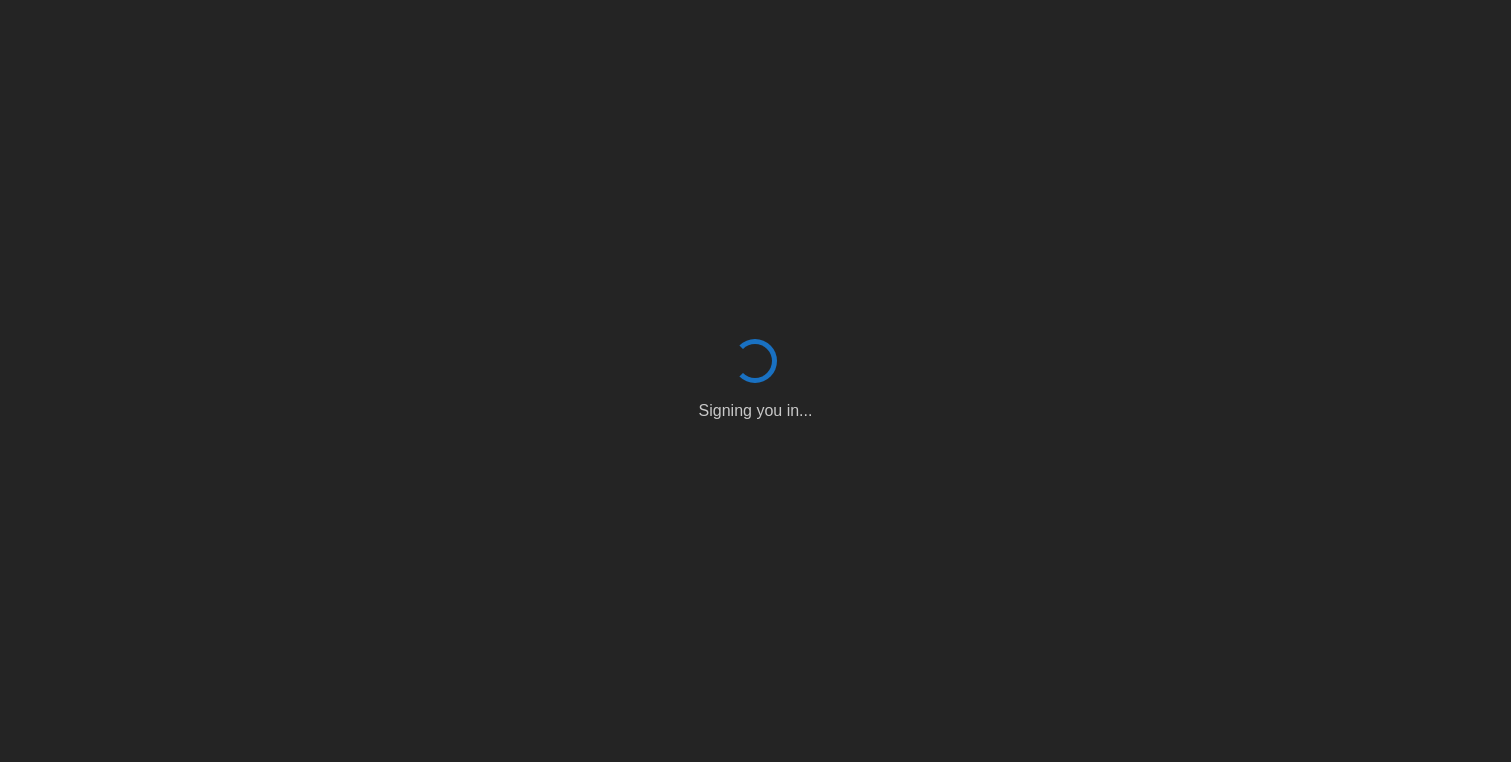 scroll, scrollTop: 0, scrollLeft: 0, axis: both 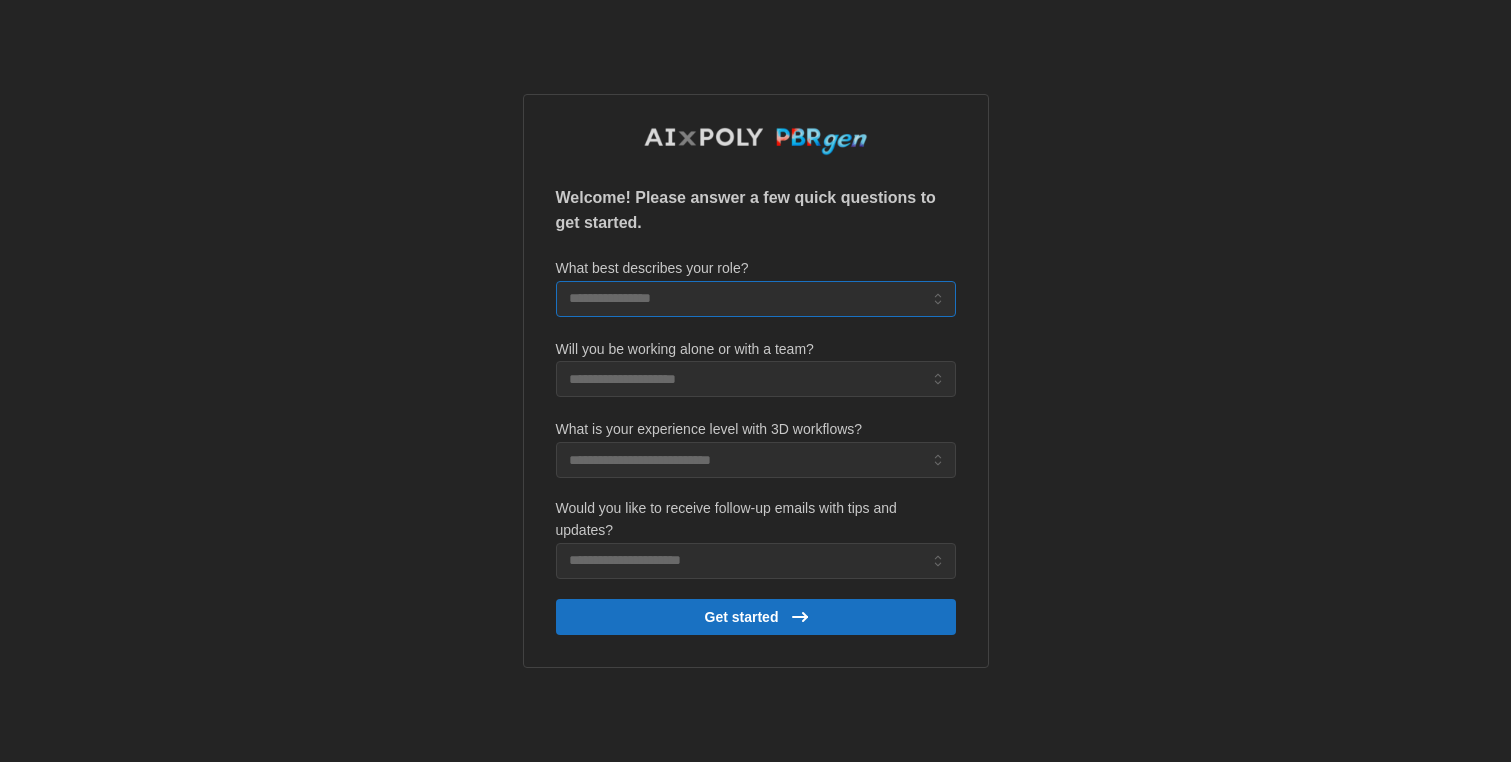 click on "What best describes your role?" at bounding box center (756, 299) 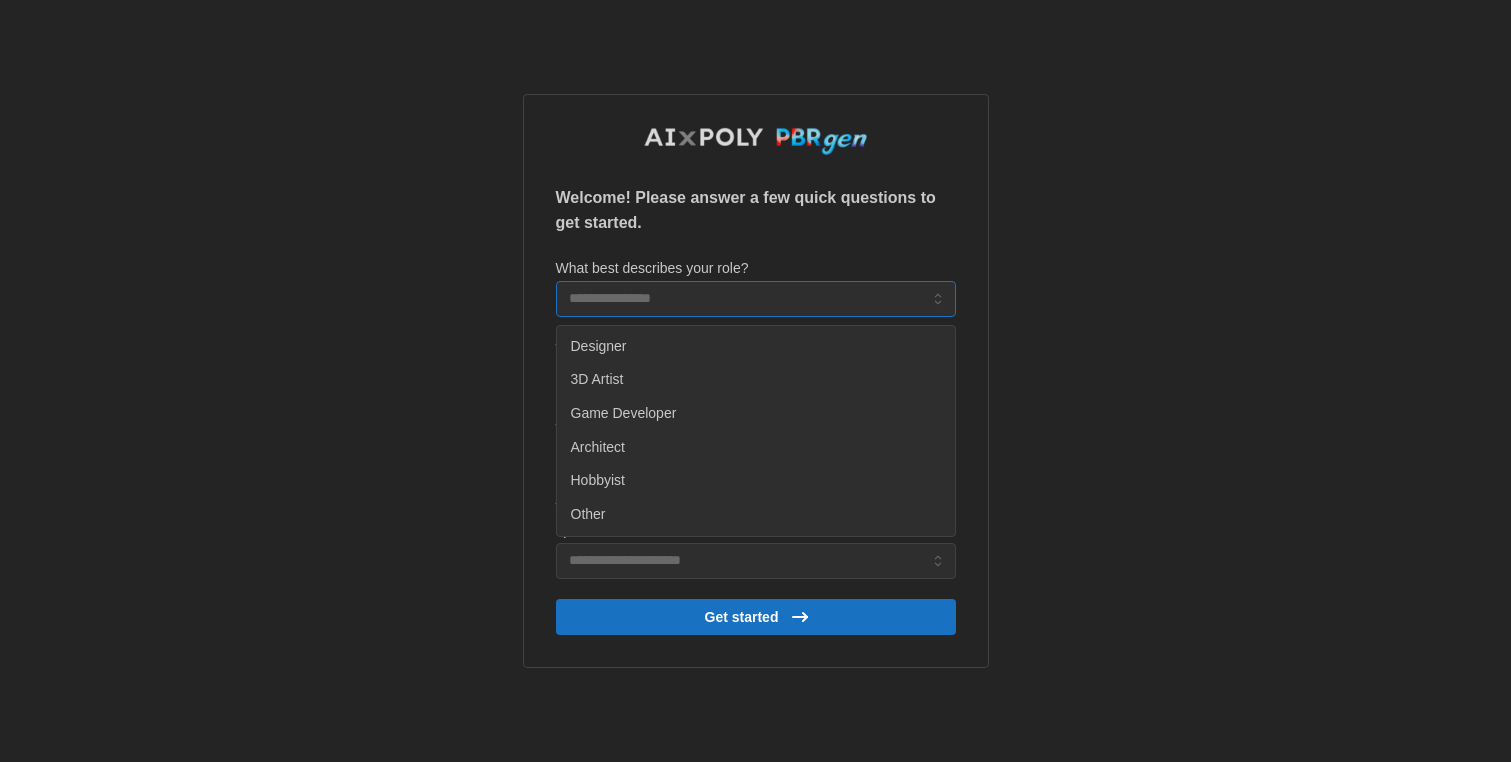 click on "3D Artist" at bounding box center [756, 380] 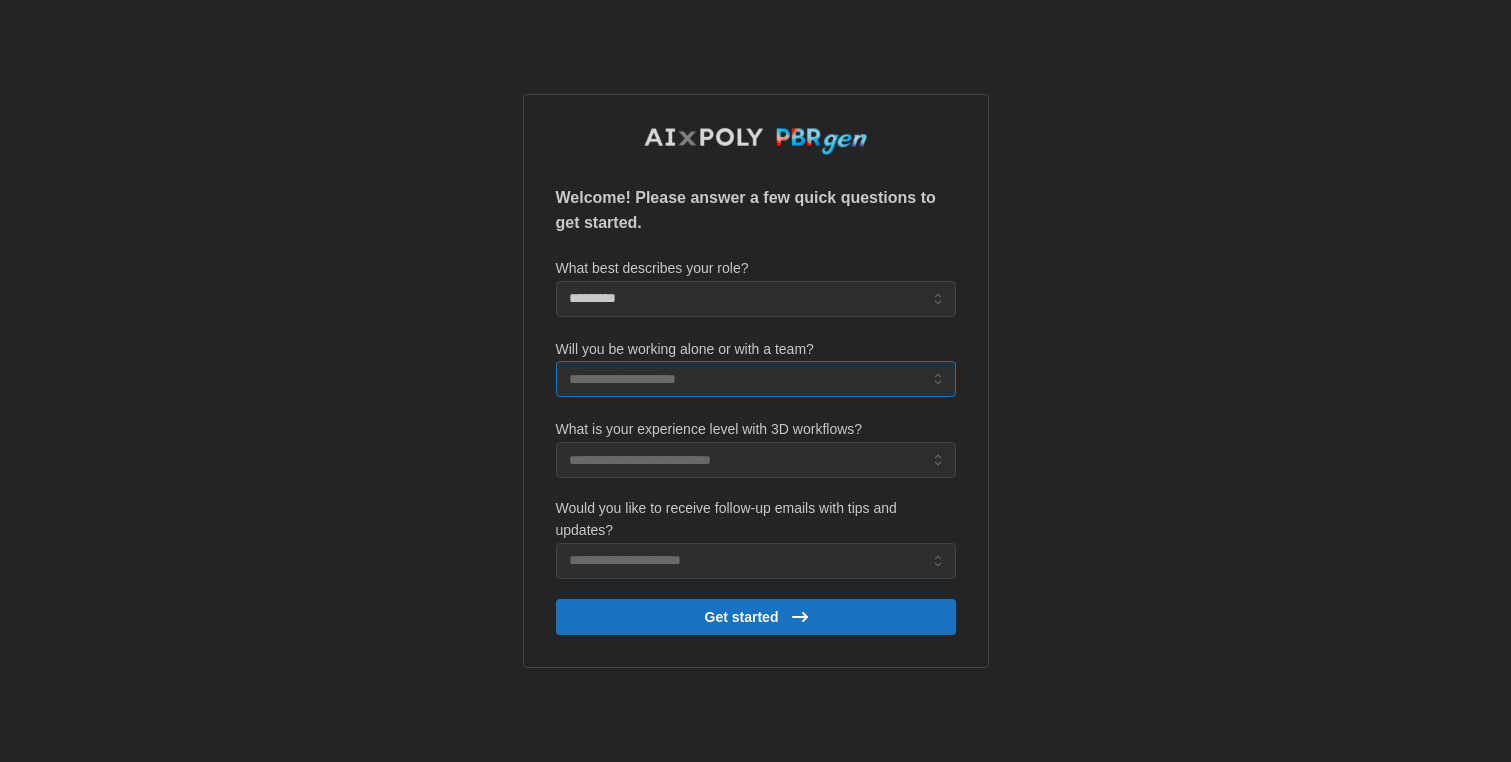 click on "Will you be working alone or with a team?" at bounding box center [756, 379] 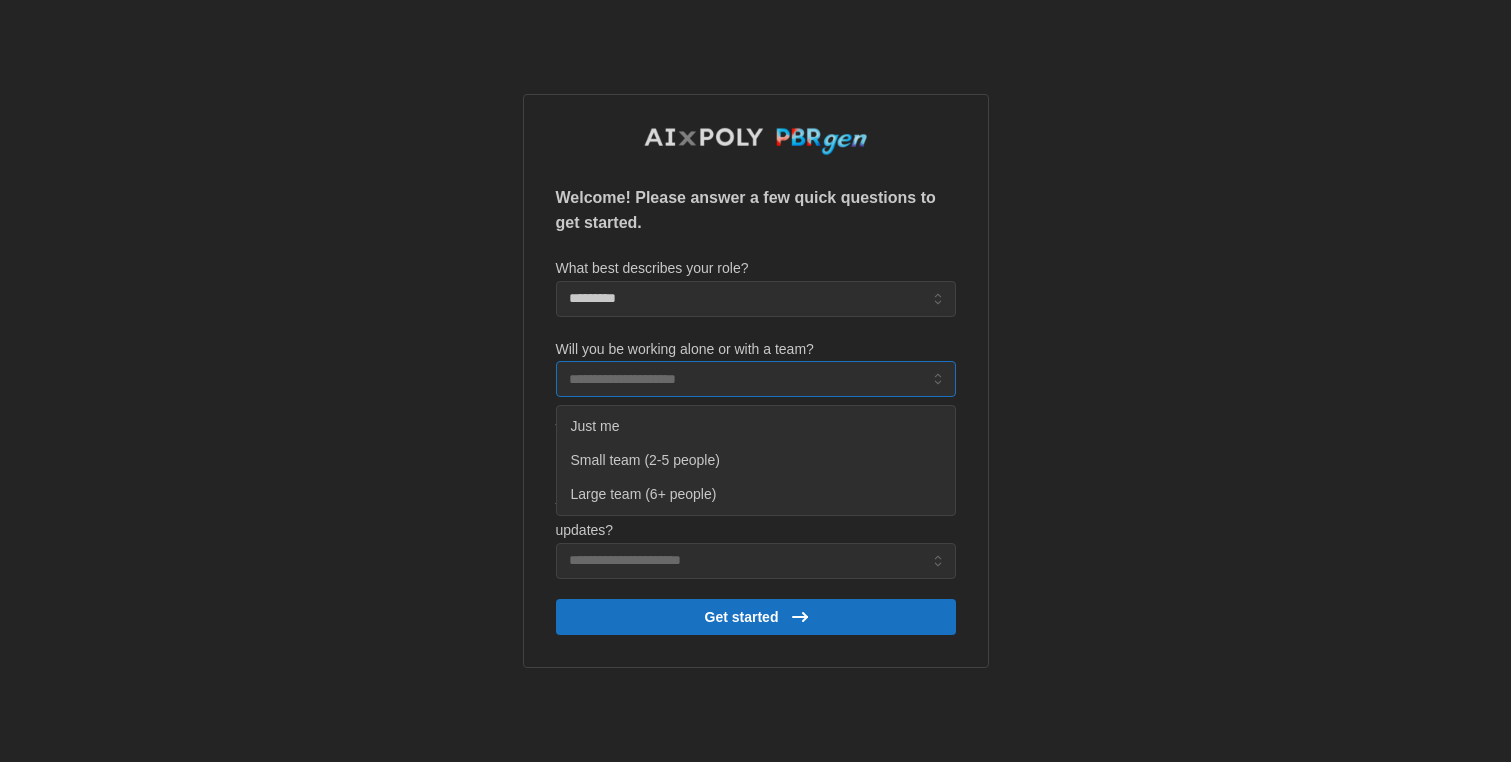 click on "Just me" at bounding box center [756, 427] 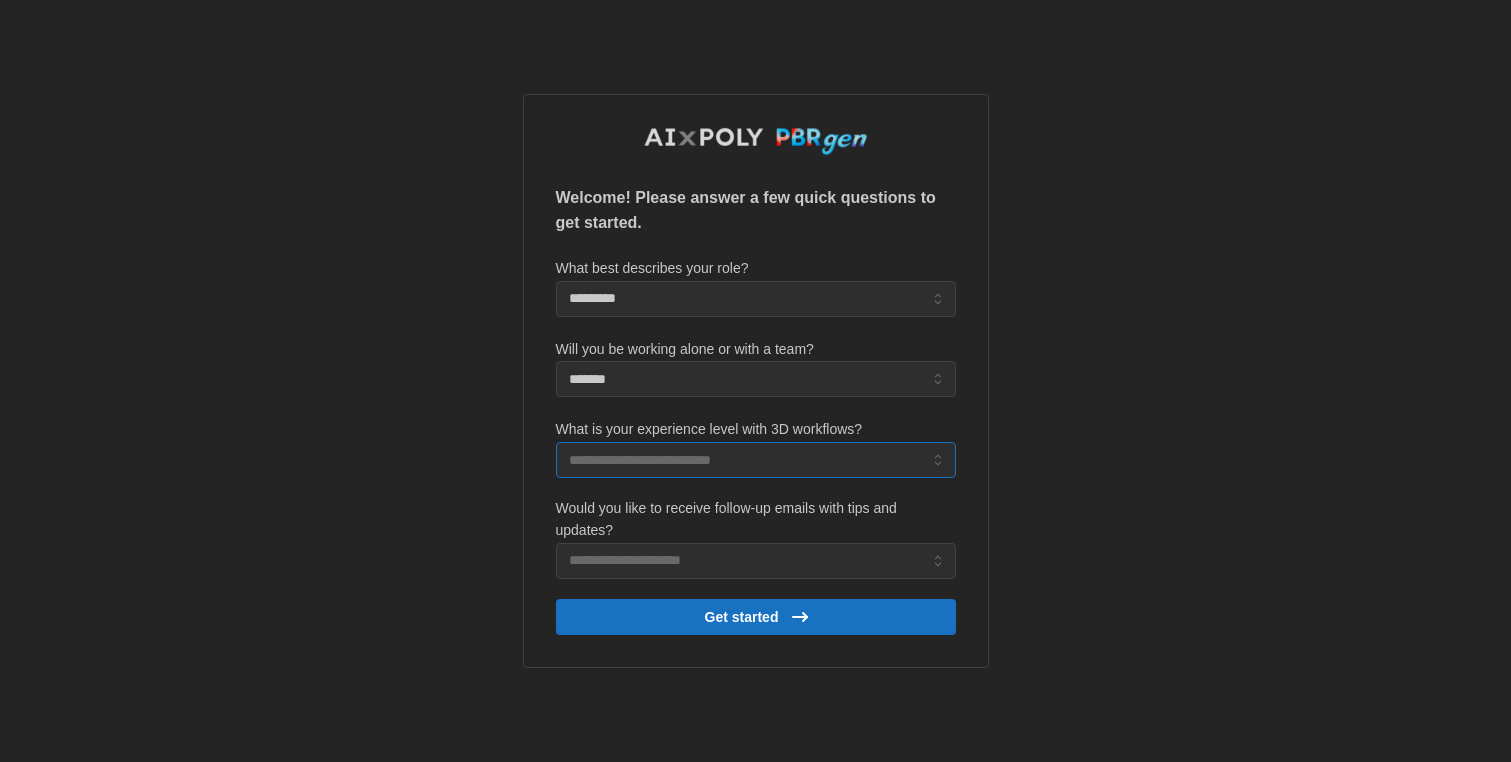 click on "What is your experience level with 3D workflows?" at bounding box center [756, 460] 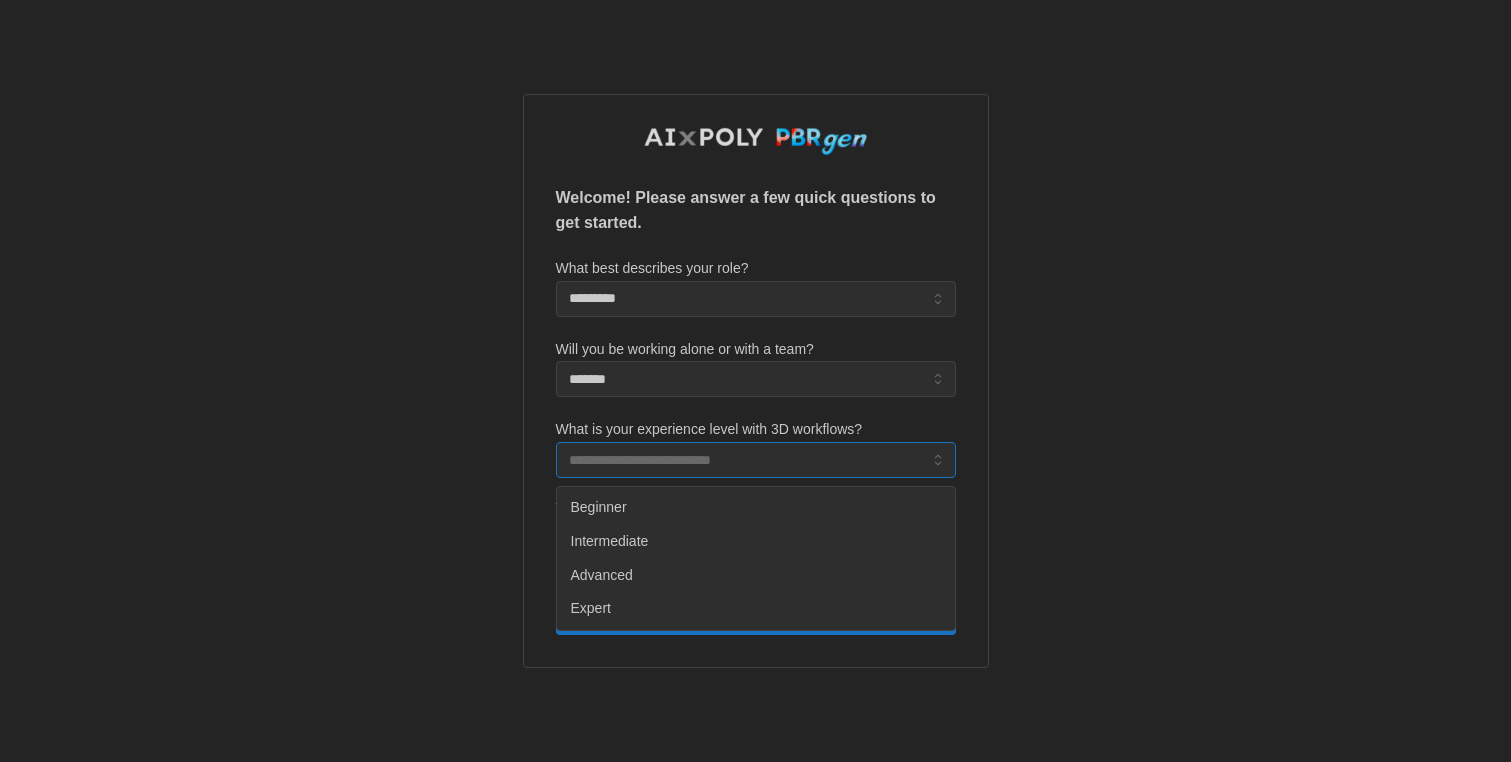 click on "Advanced" at bounding box center (756, 576) 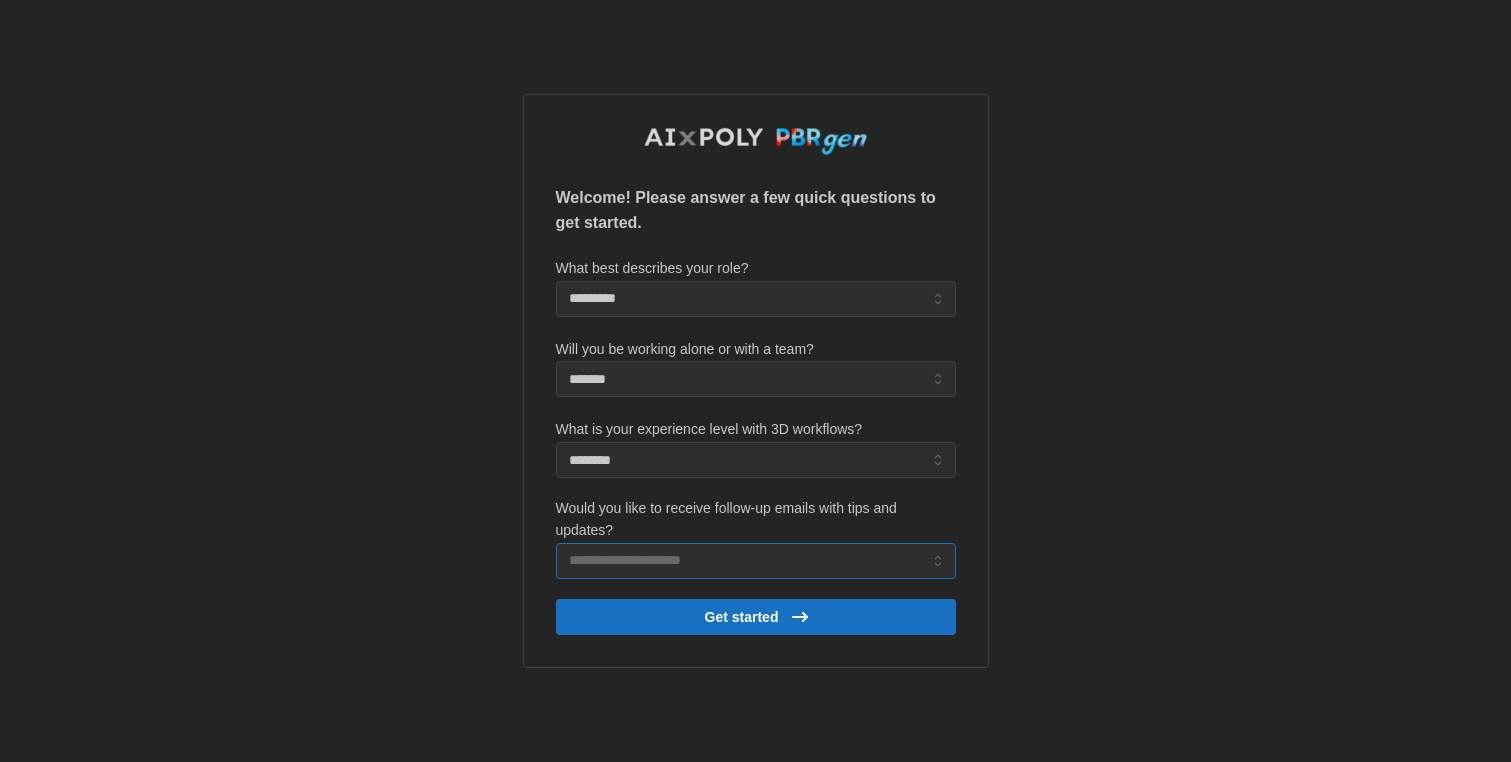 click on "Would you like to receive follow-up emails with tips and updates?" at bounding box center [756, 561] 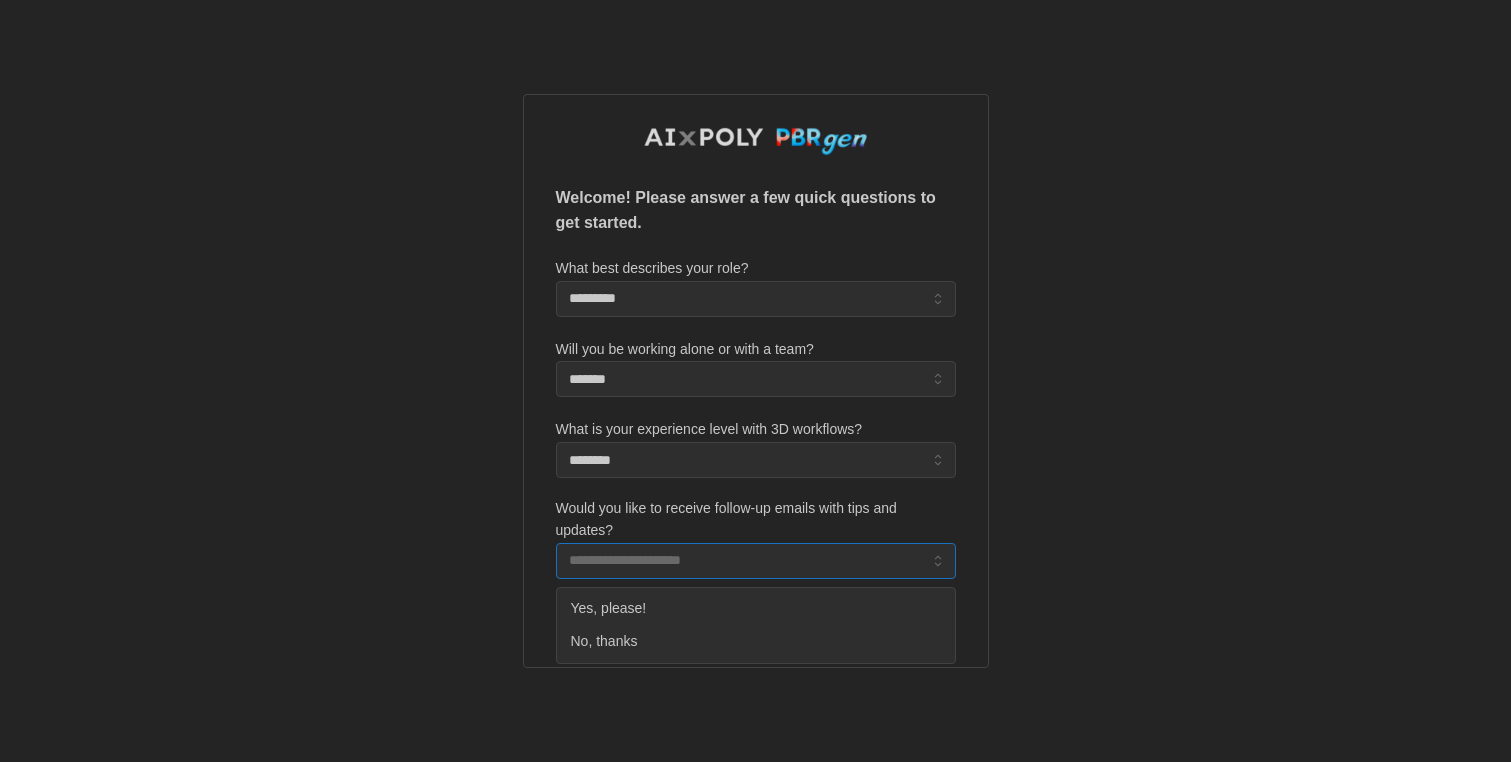 click on "Yes, please!" at bounding box center (609, 609) 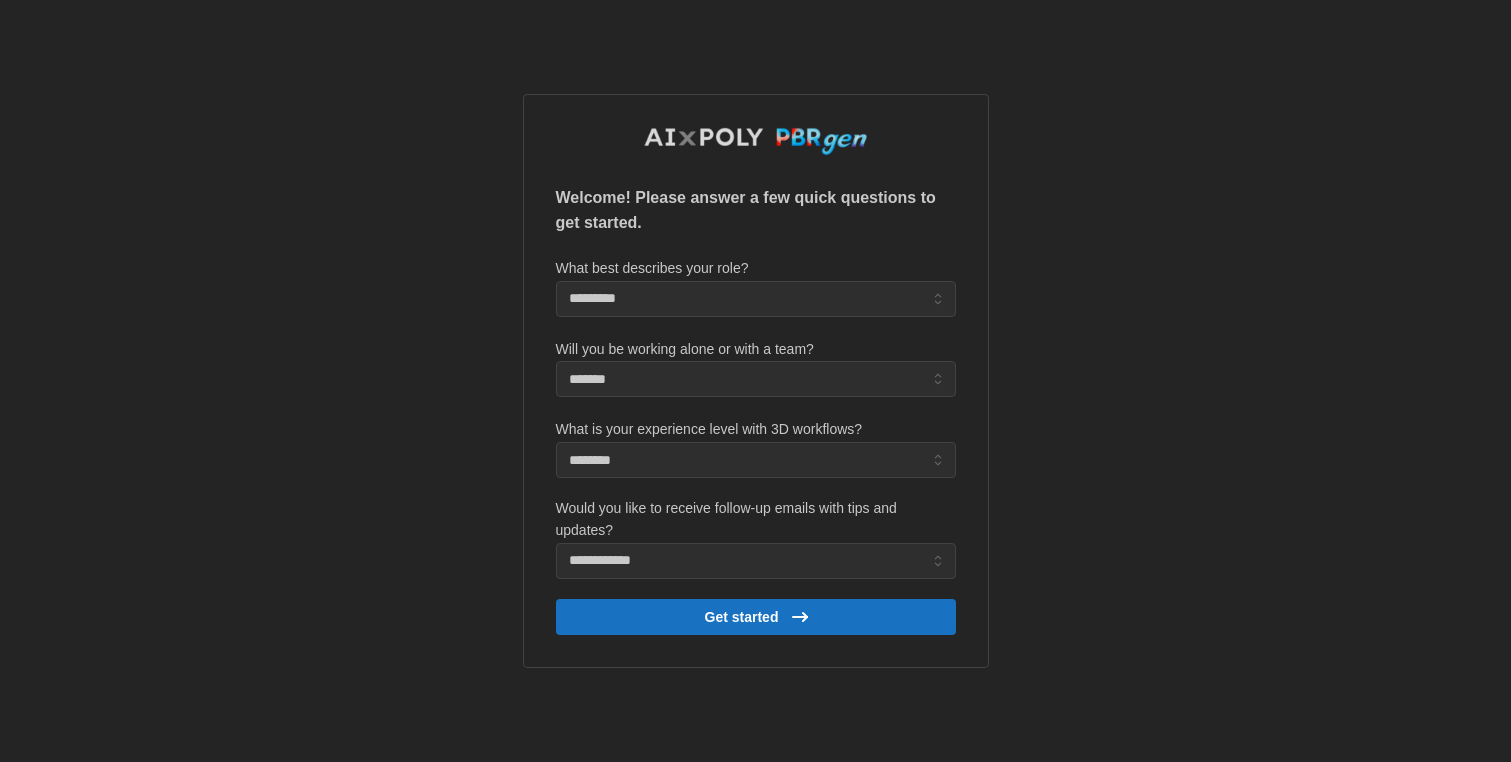 click on "Get started" at bounding box center [759, 617] 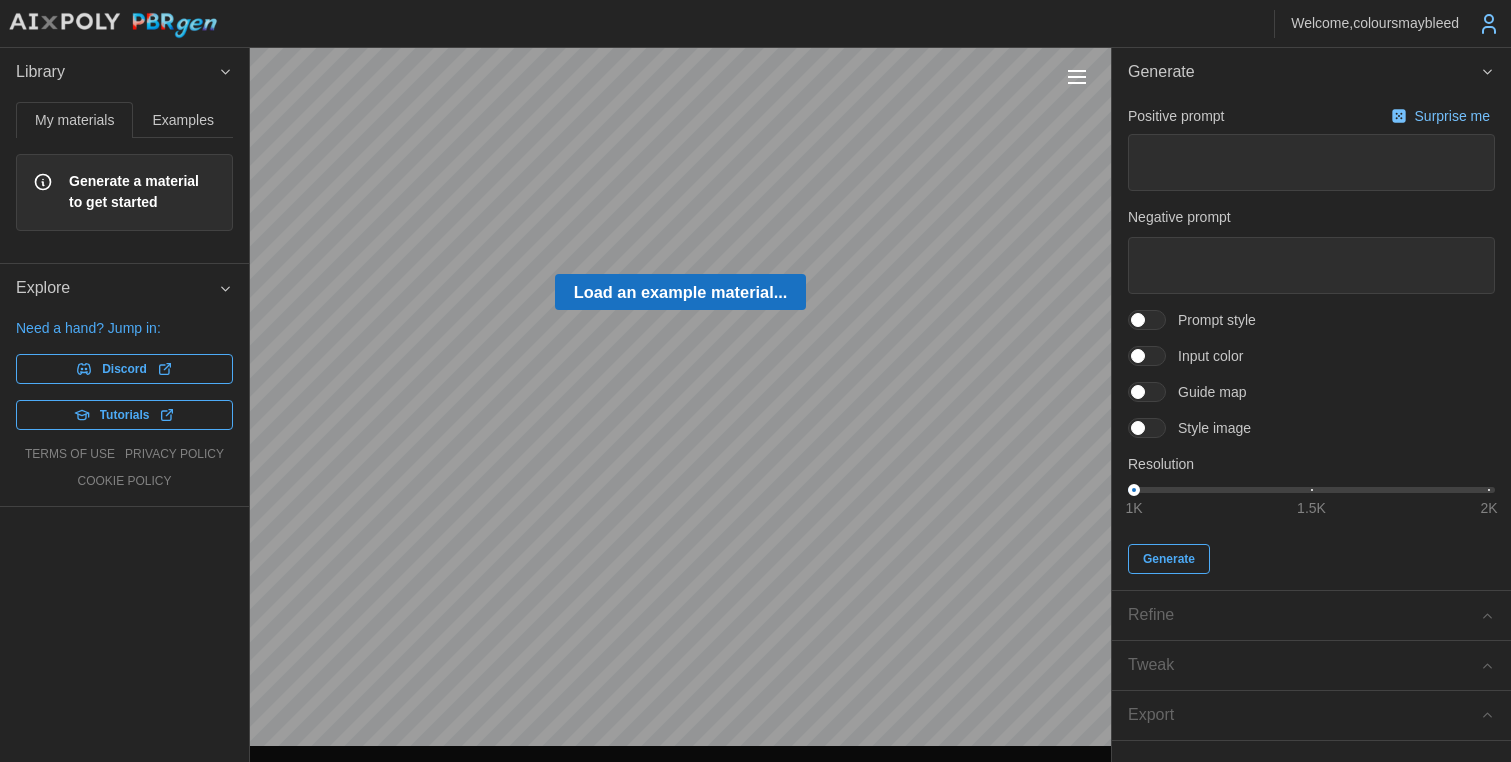 click on "Generate a material to get started" at bounding box center (142, 192) 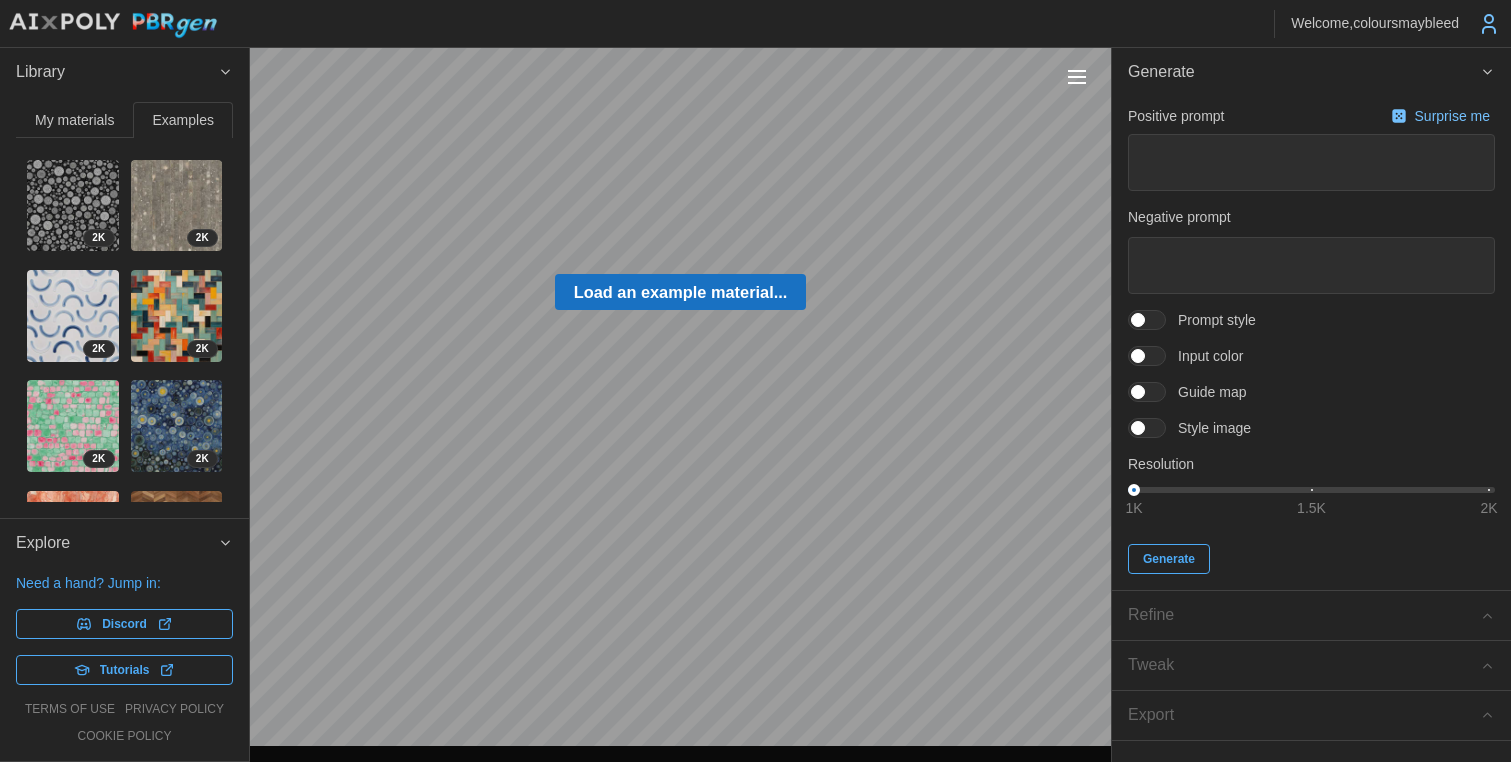 scroll, scrollTop: 0, scrollLeft: 0, axis: both 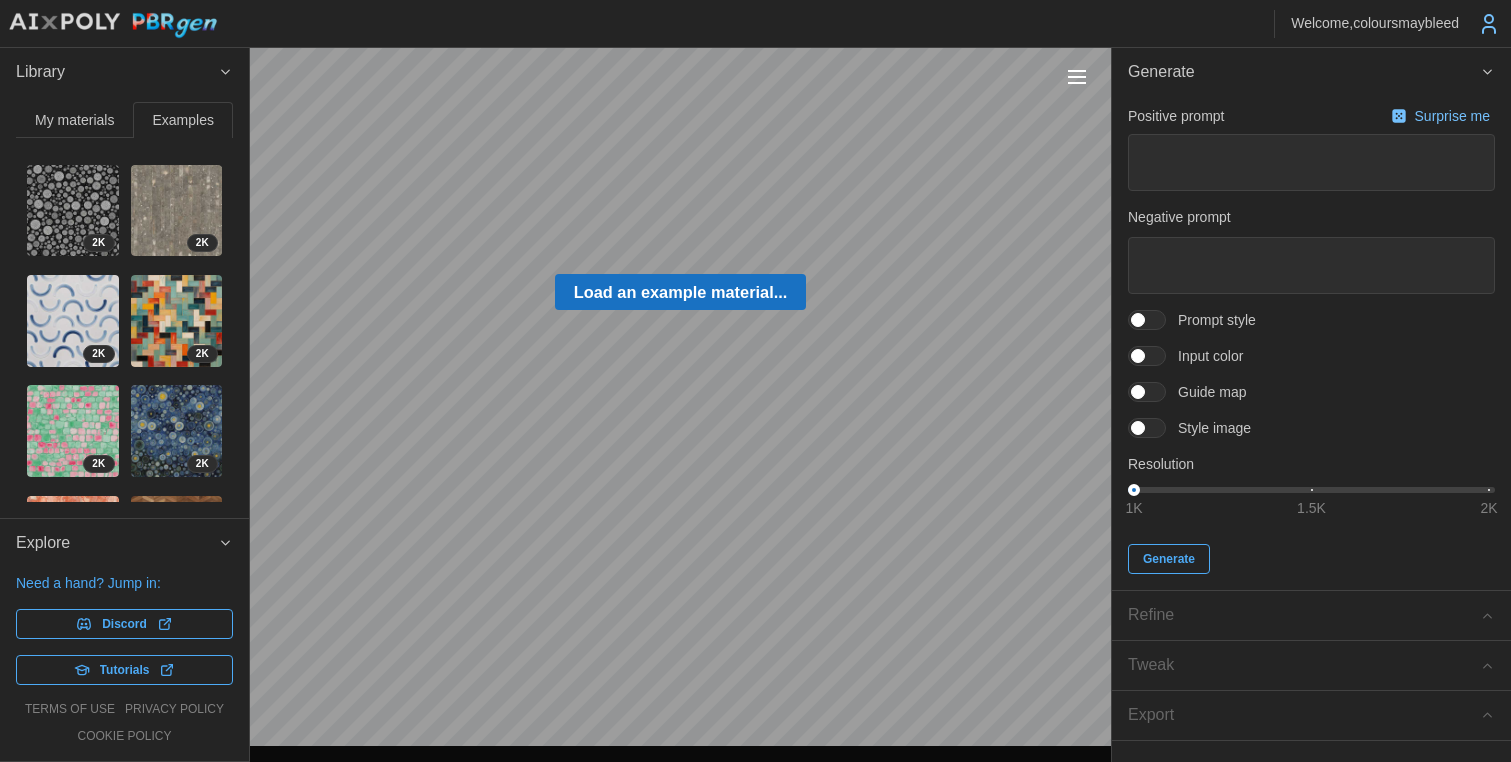 click on "My materials" at bounding box center [74, 120] 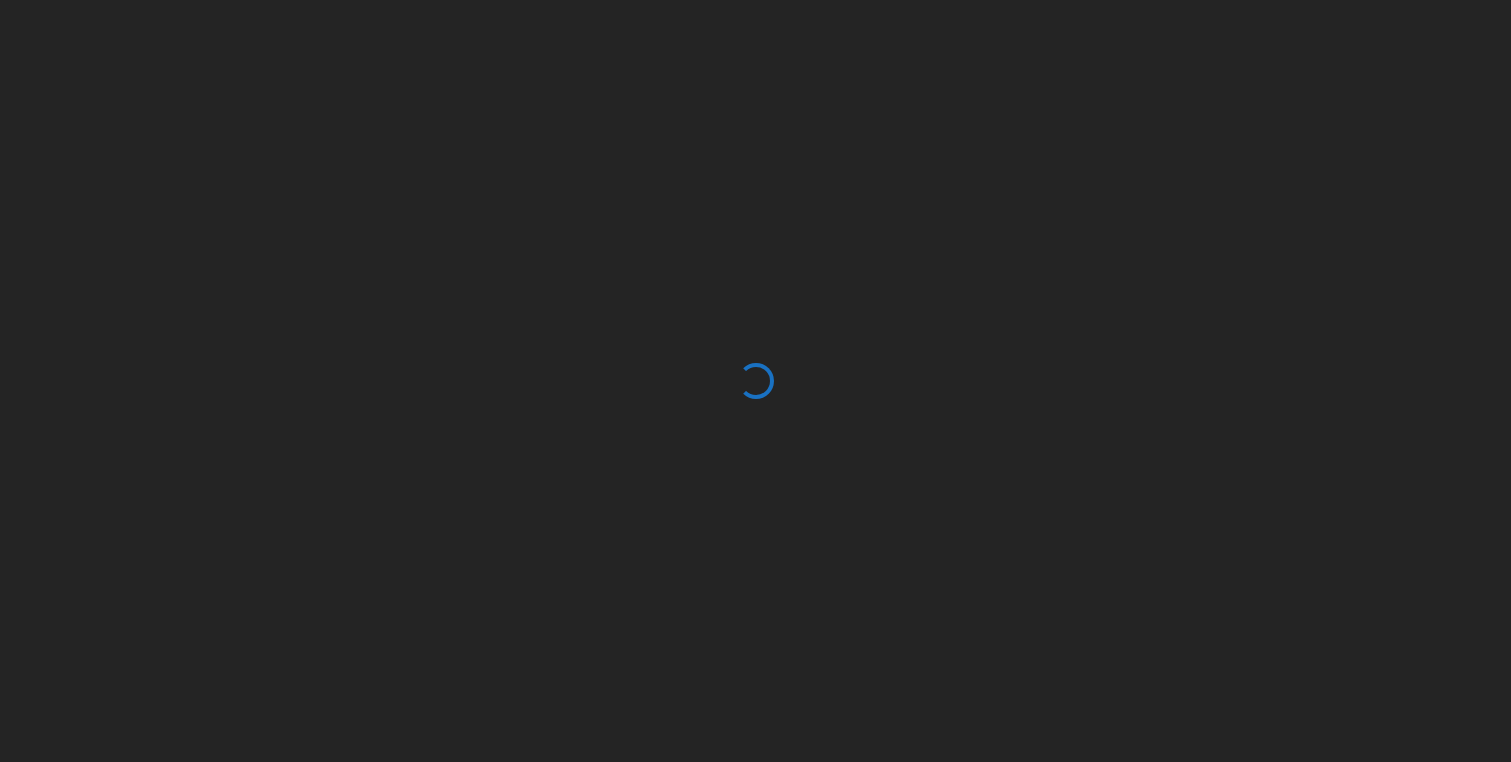 scroll, scrollTop: 0, scrollLeft: 0, axis: both 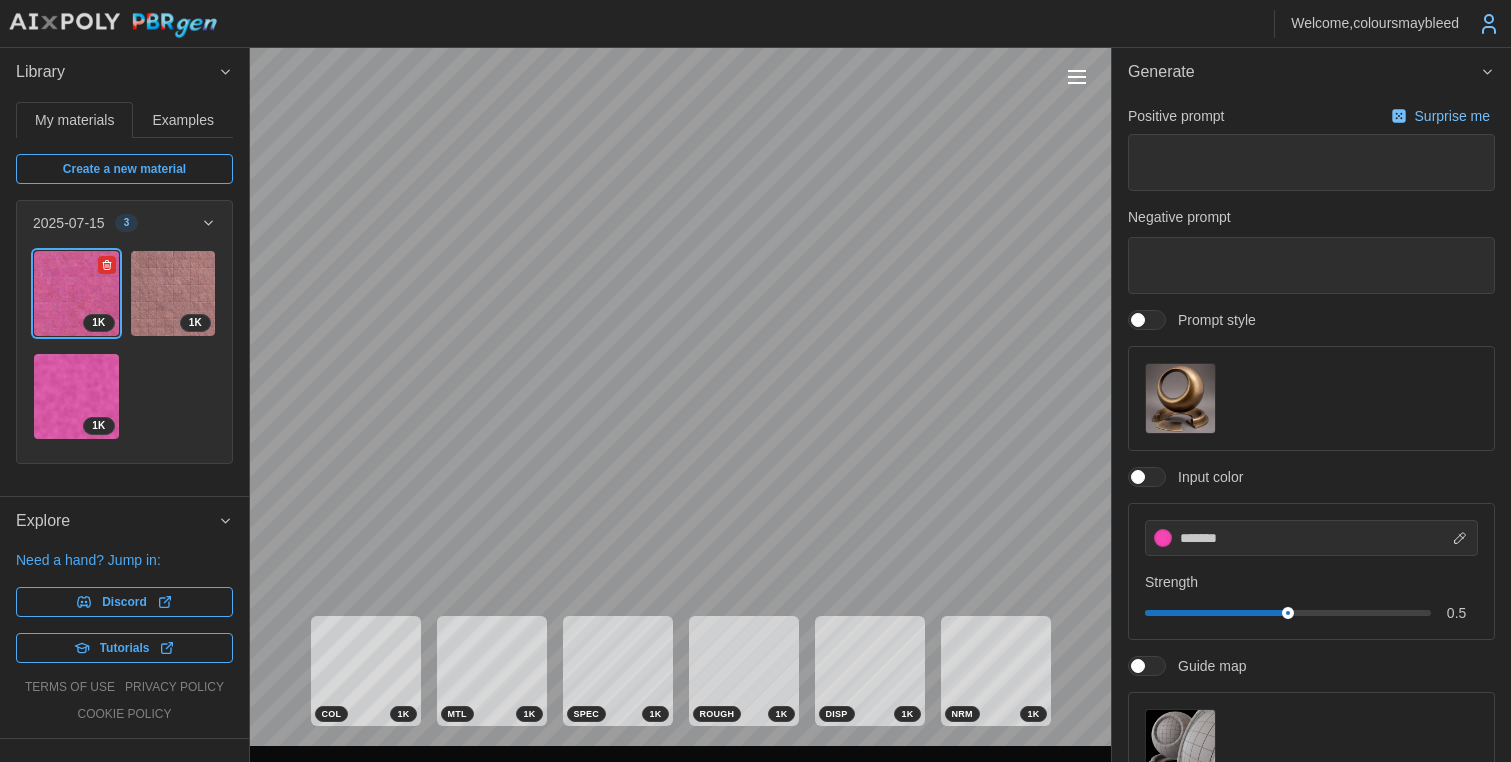 click 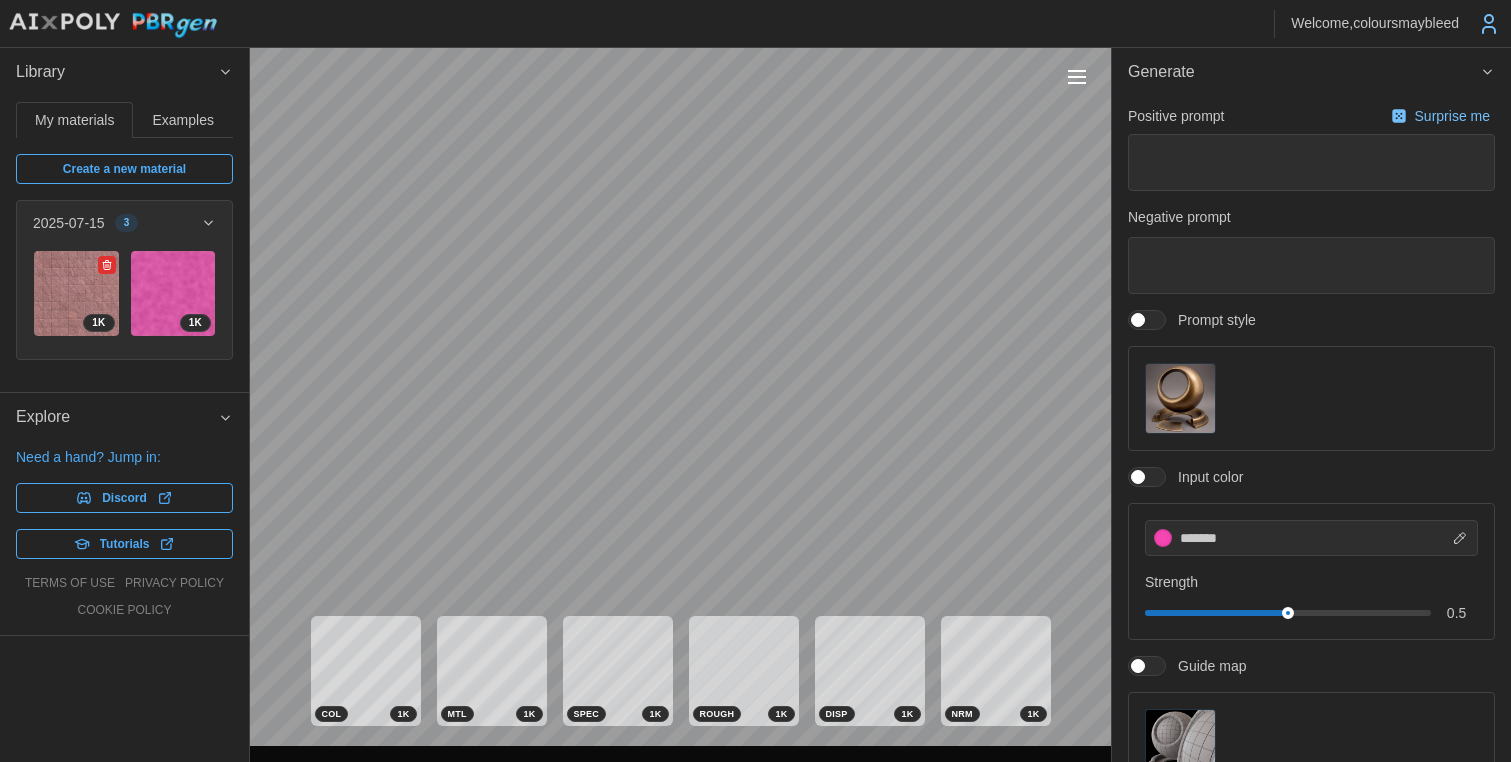 click at bounding box center [76, 293] 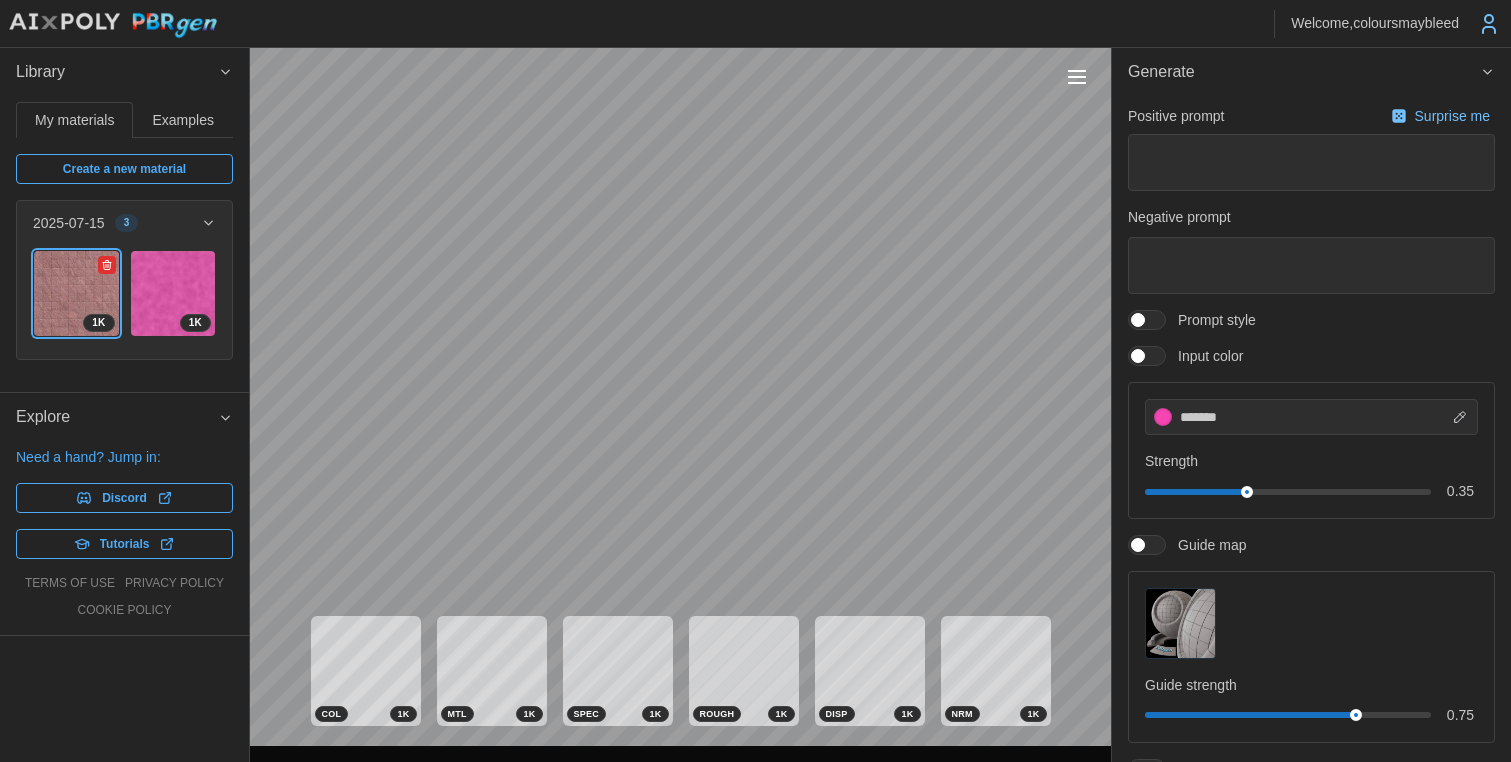 click 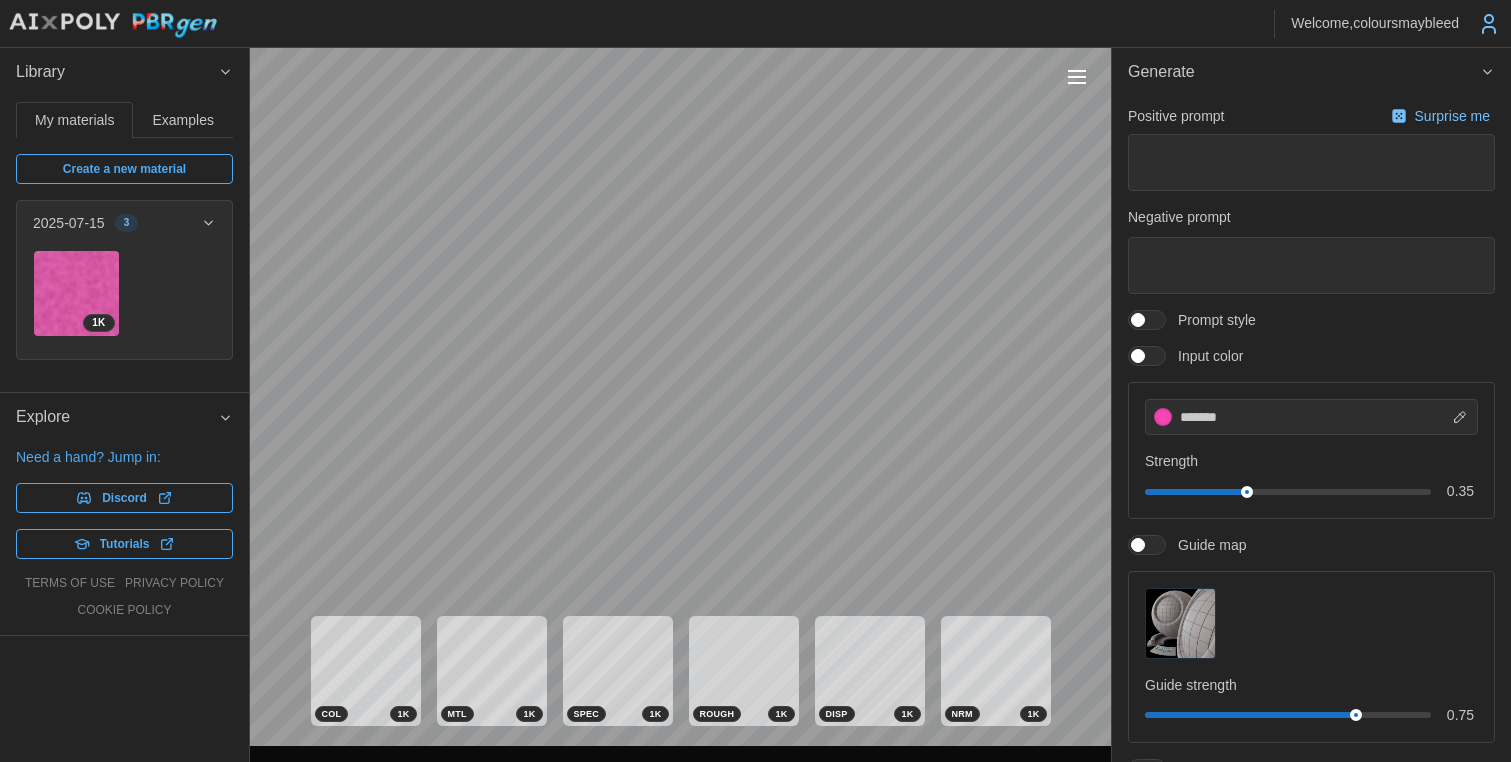 click on "Create a new material" at bounding box center (124, 169) 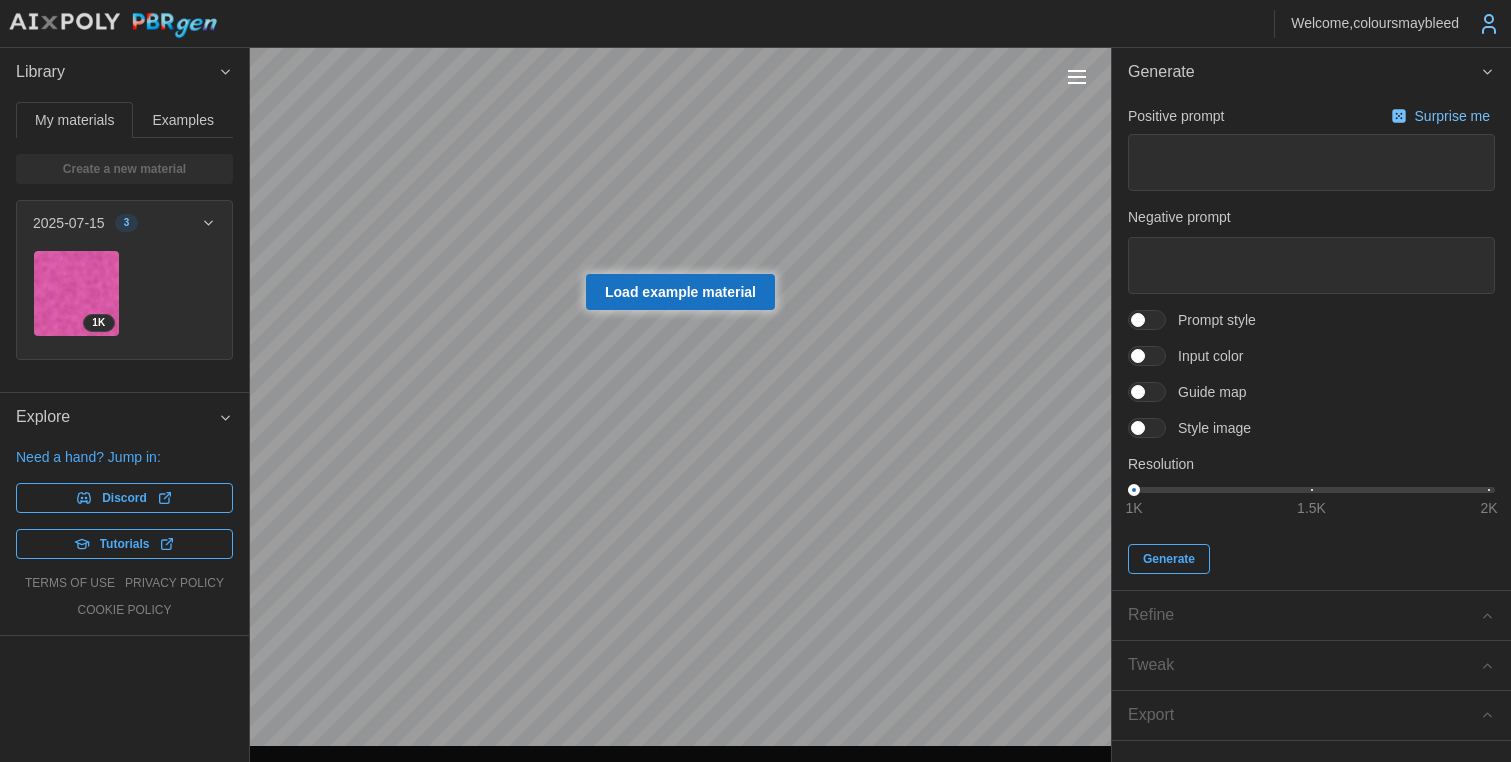 click at bounding box center (1138, 320) 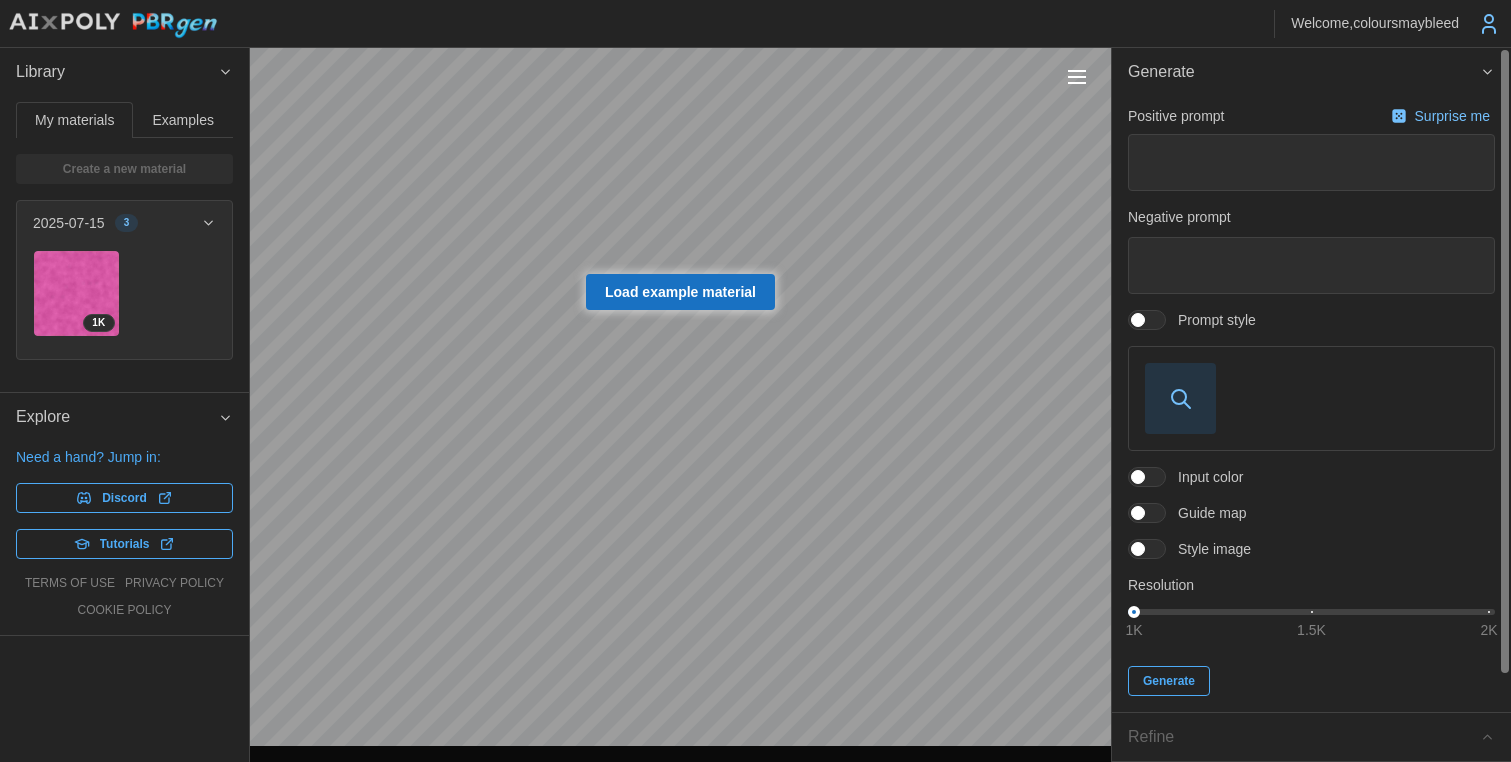 click 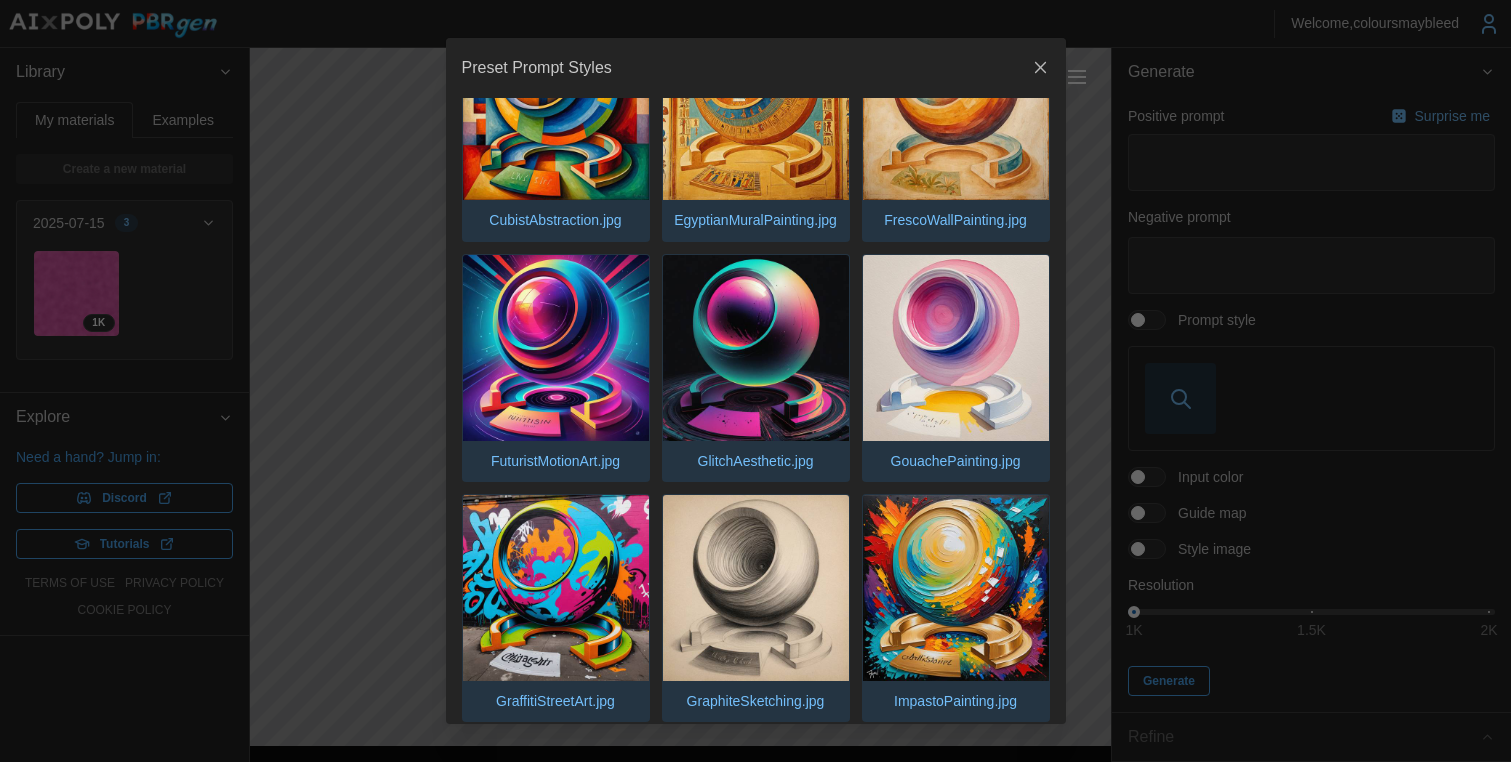 scroll, scrollTop: 4287, scrollLeft: 0, axis: vertical 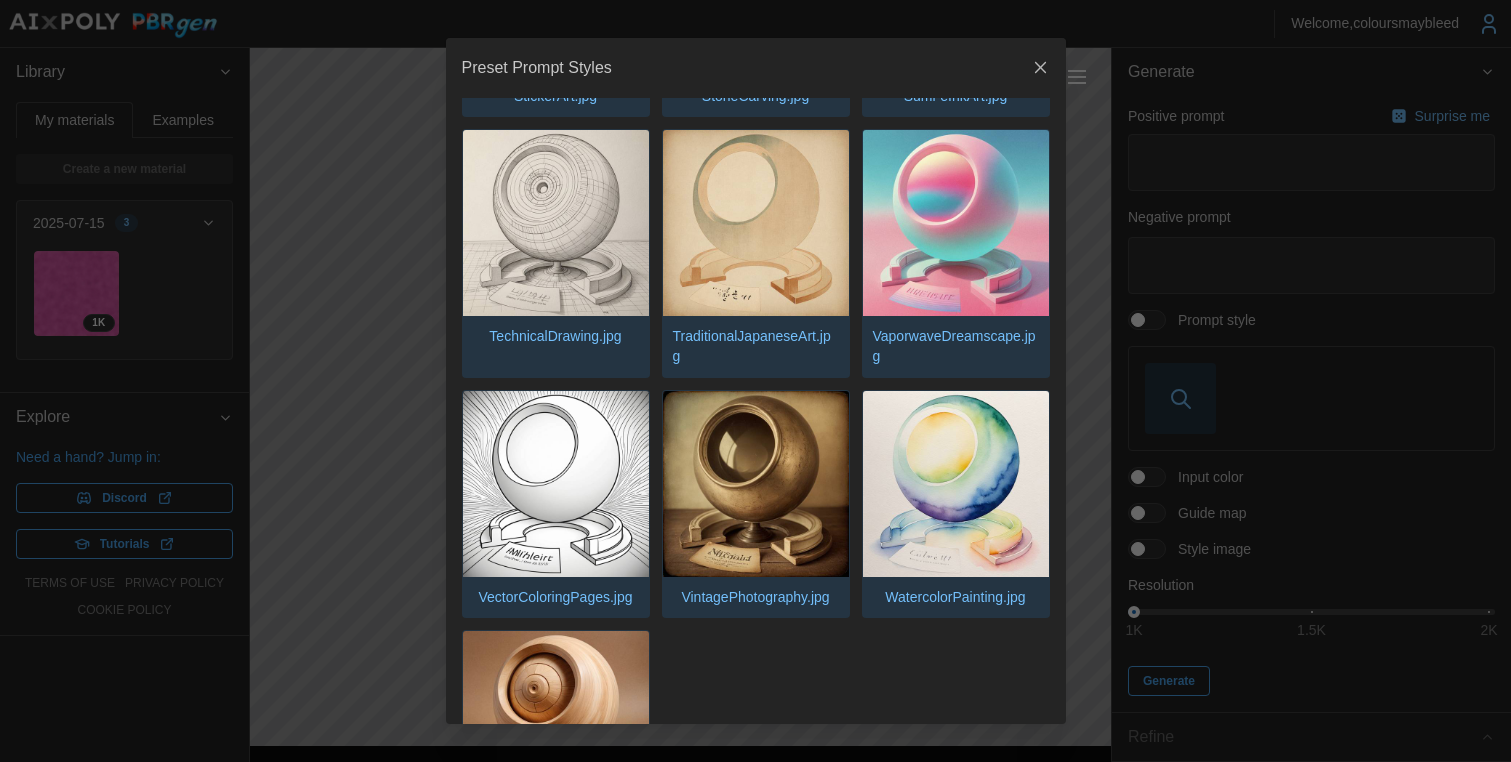 click at bounding box center [956, 223] 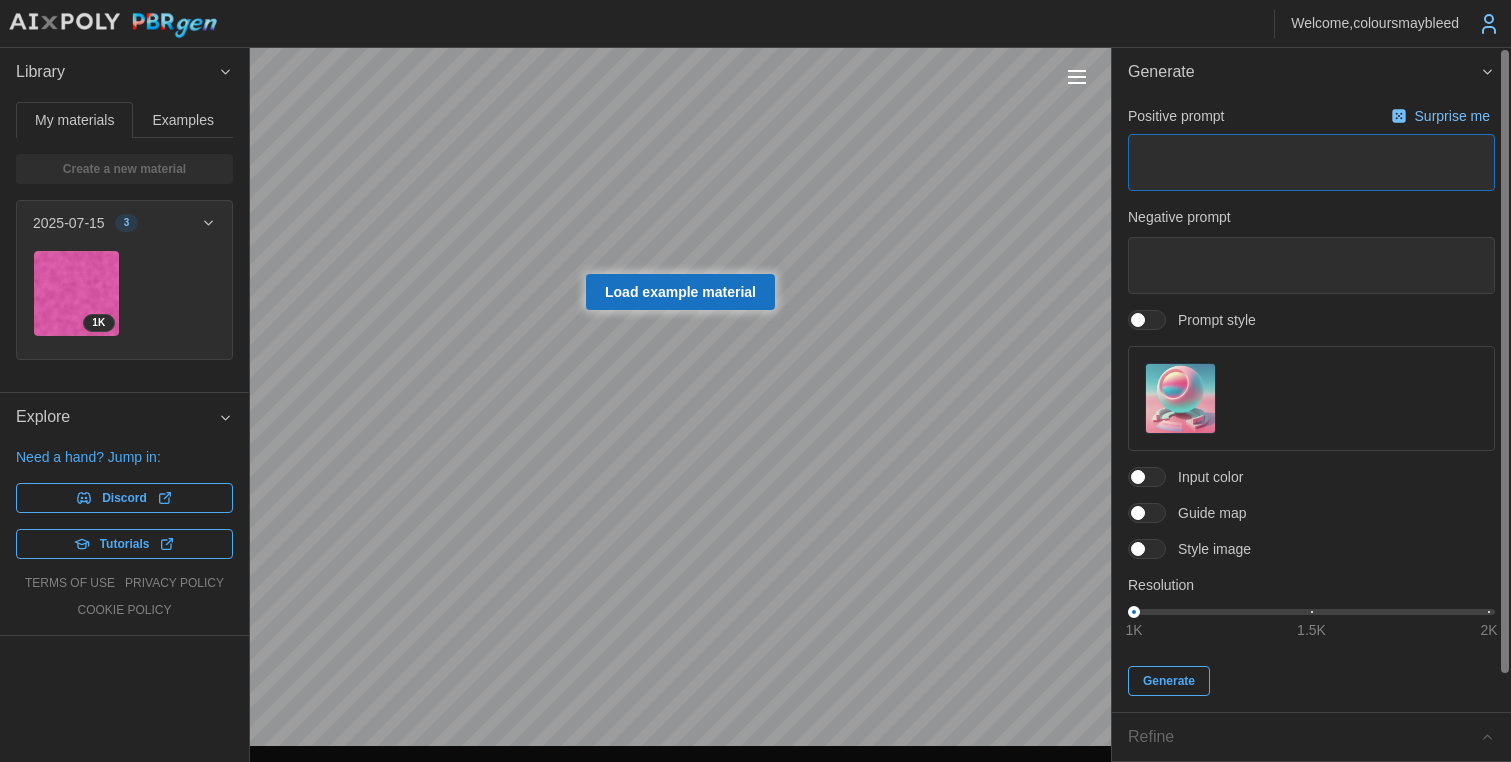 click at bounding box center (1311, 162) 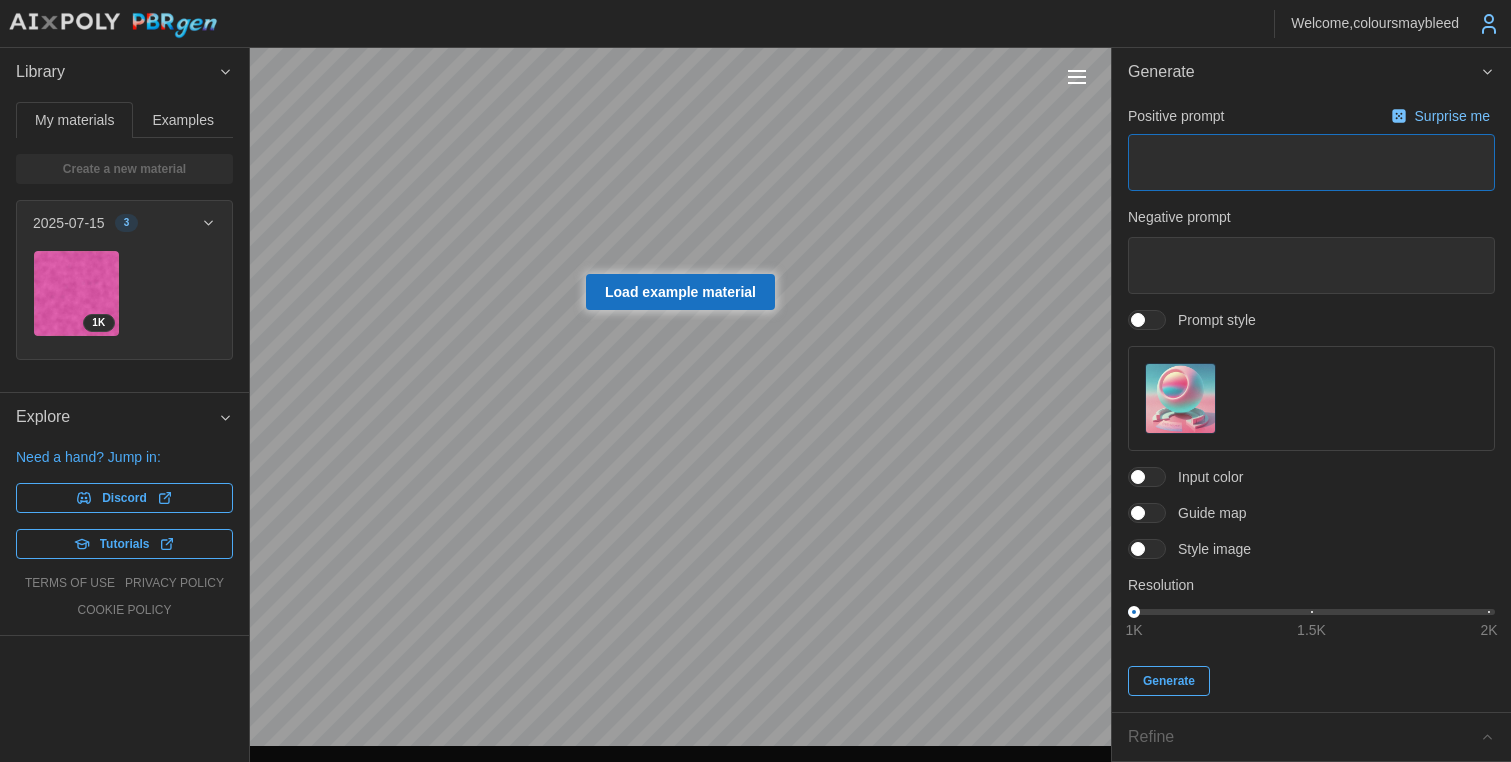 type on "*" 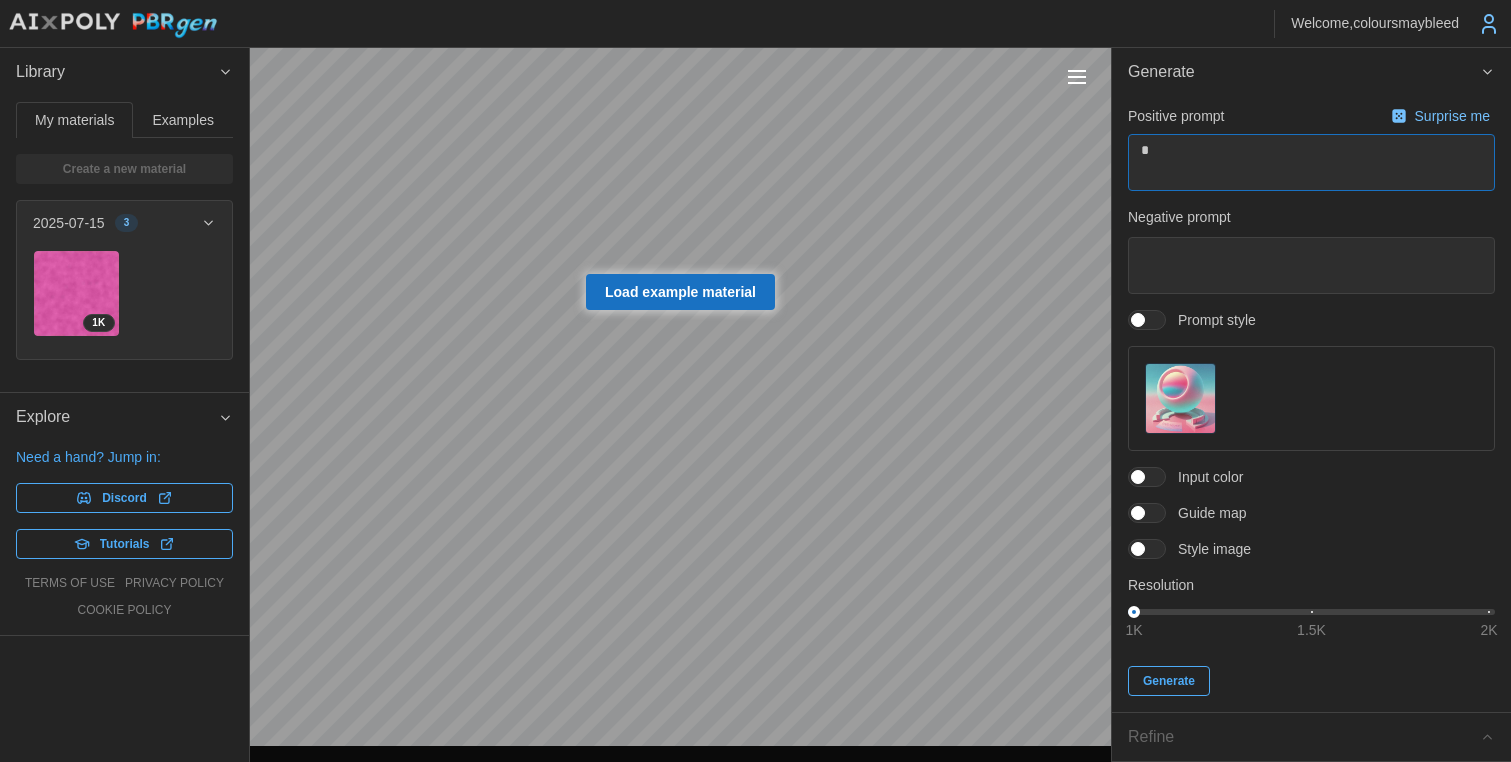 type on "*" 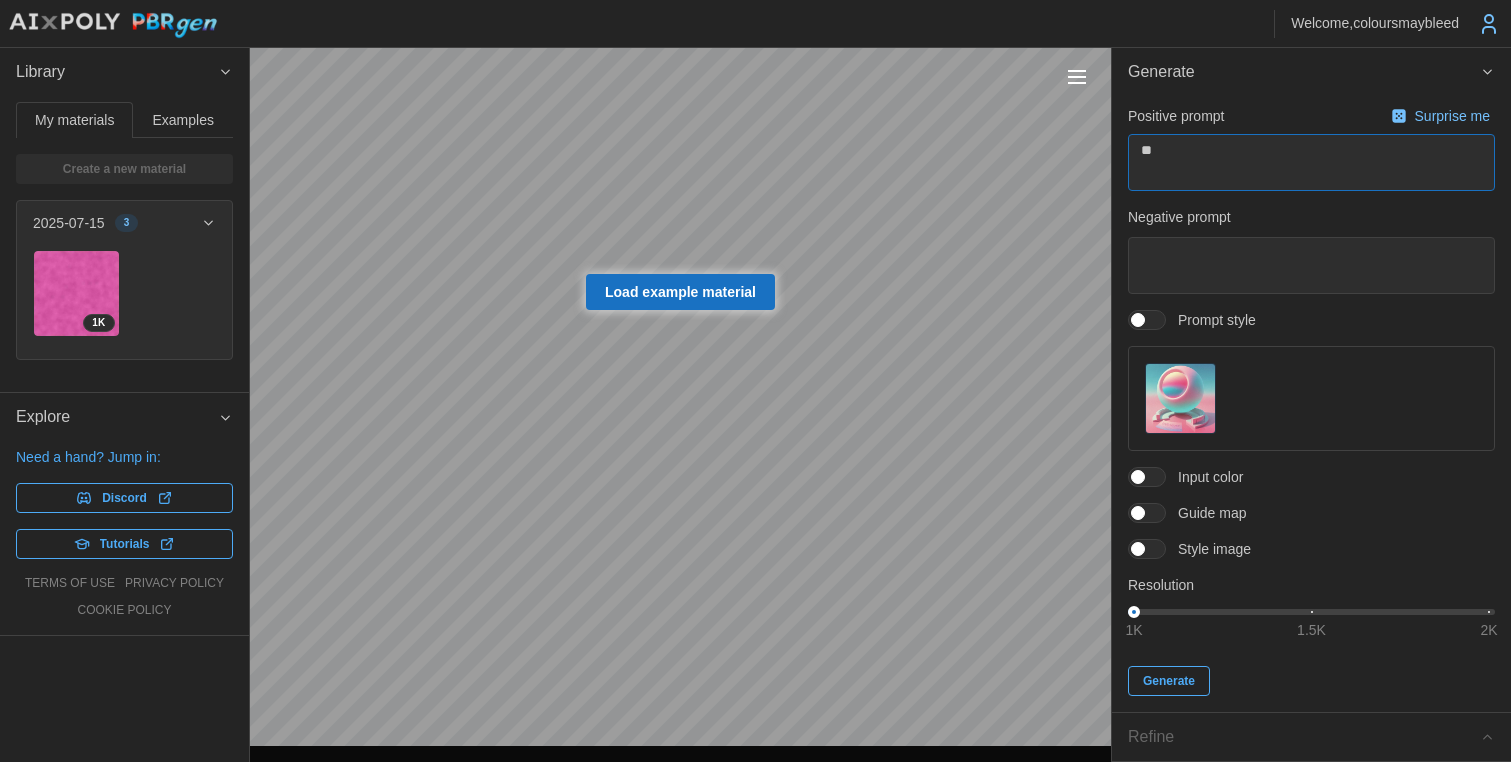 type on "*" 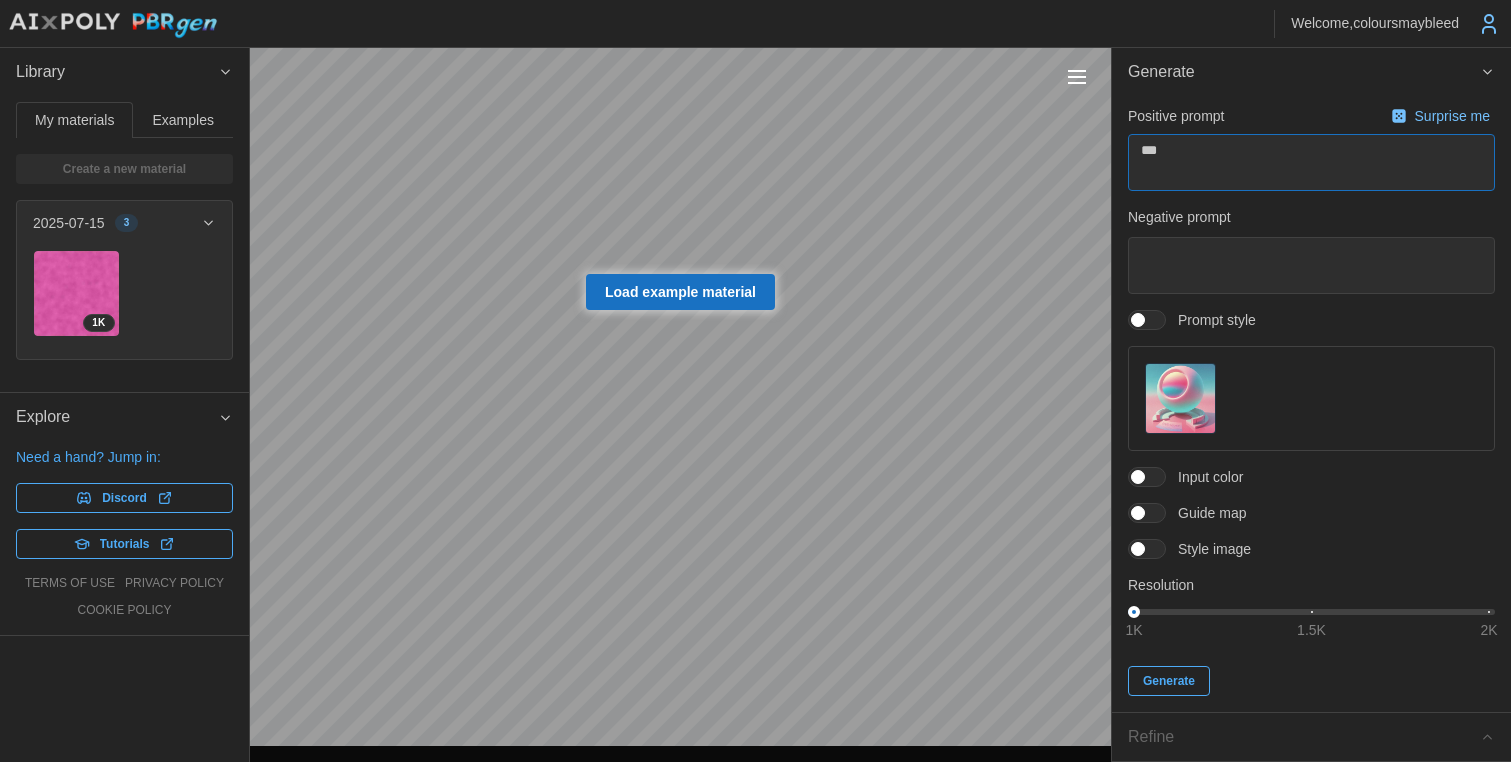 type on "*" 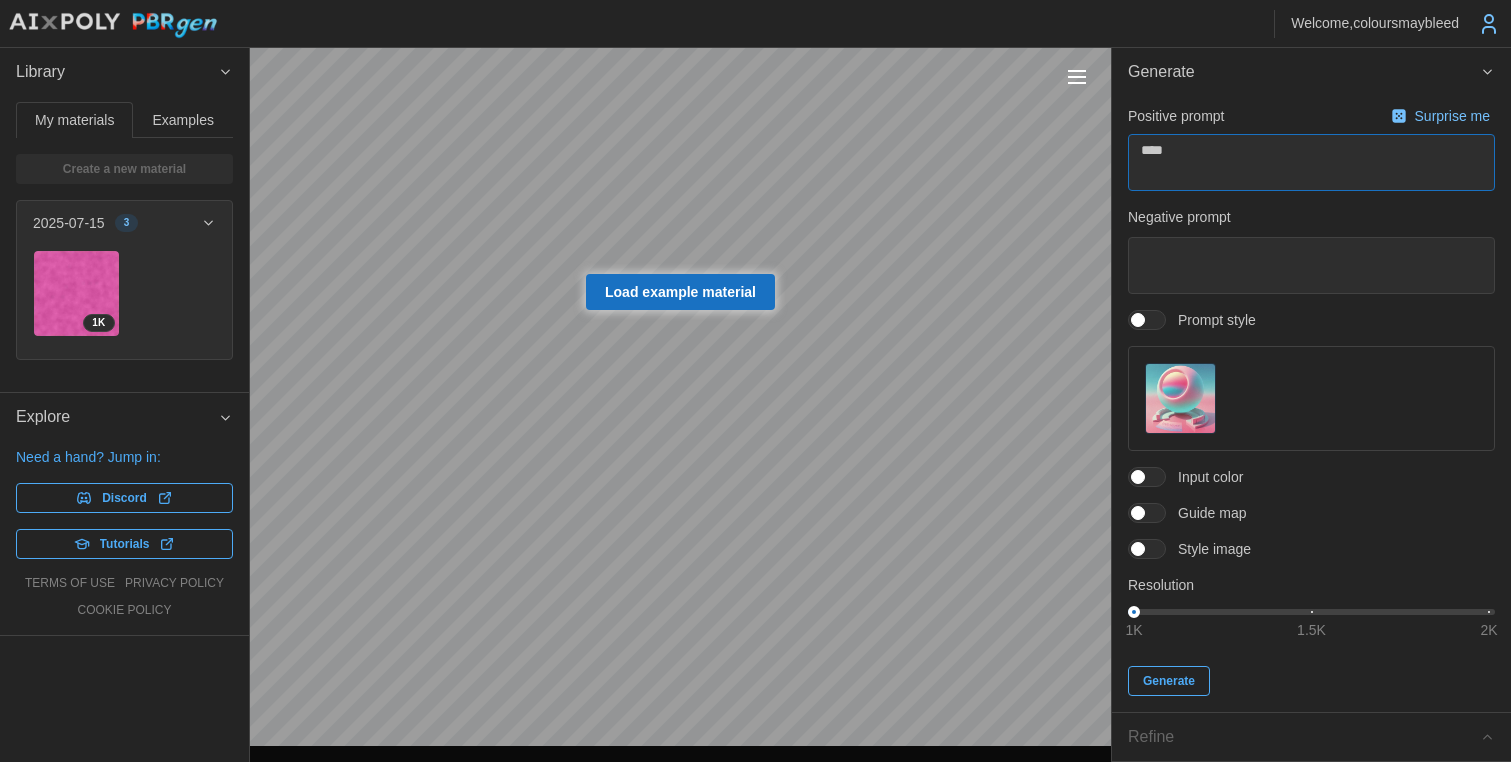 type on "*" 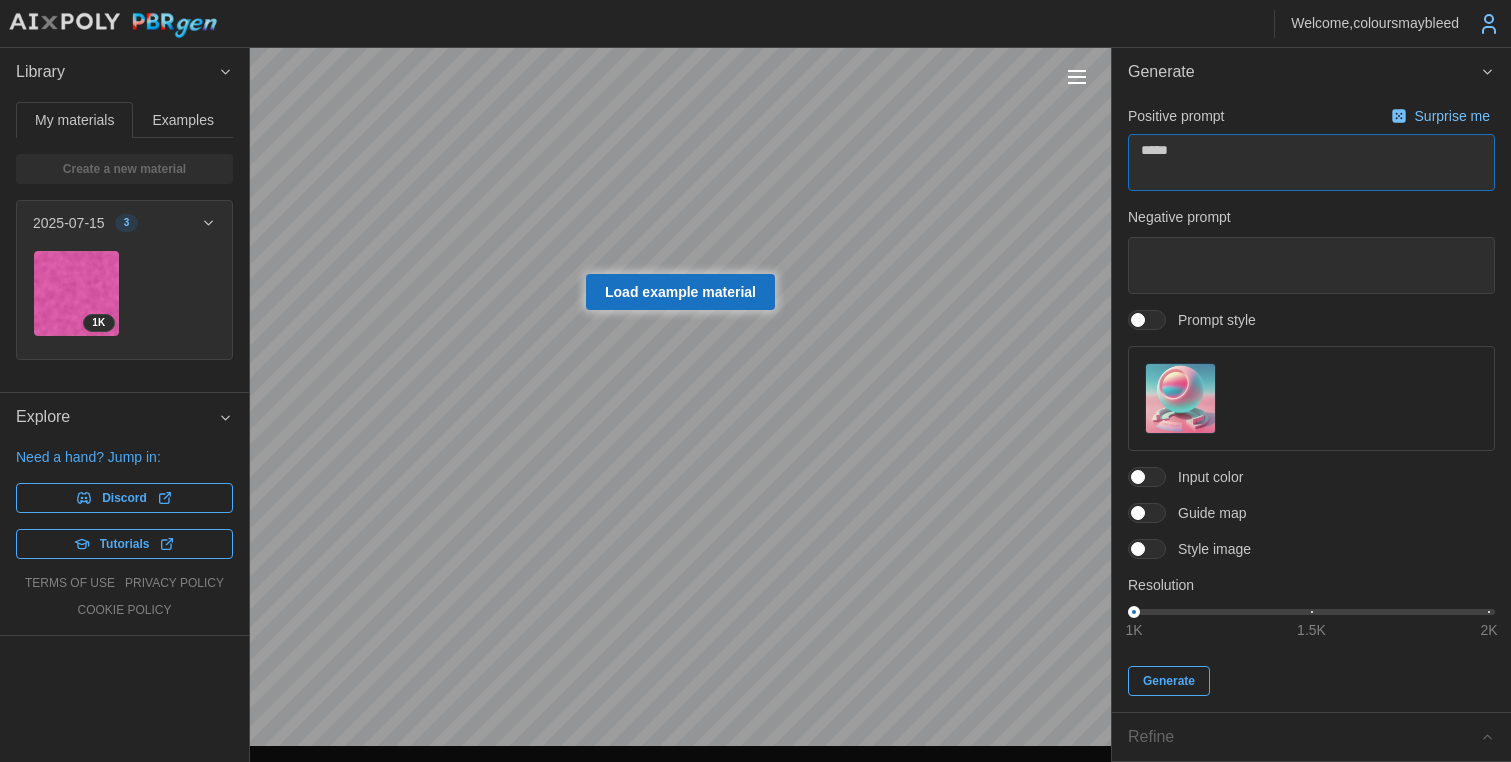 type on "*" 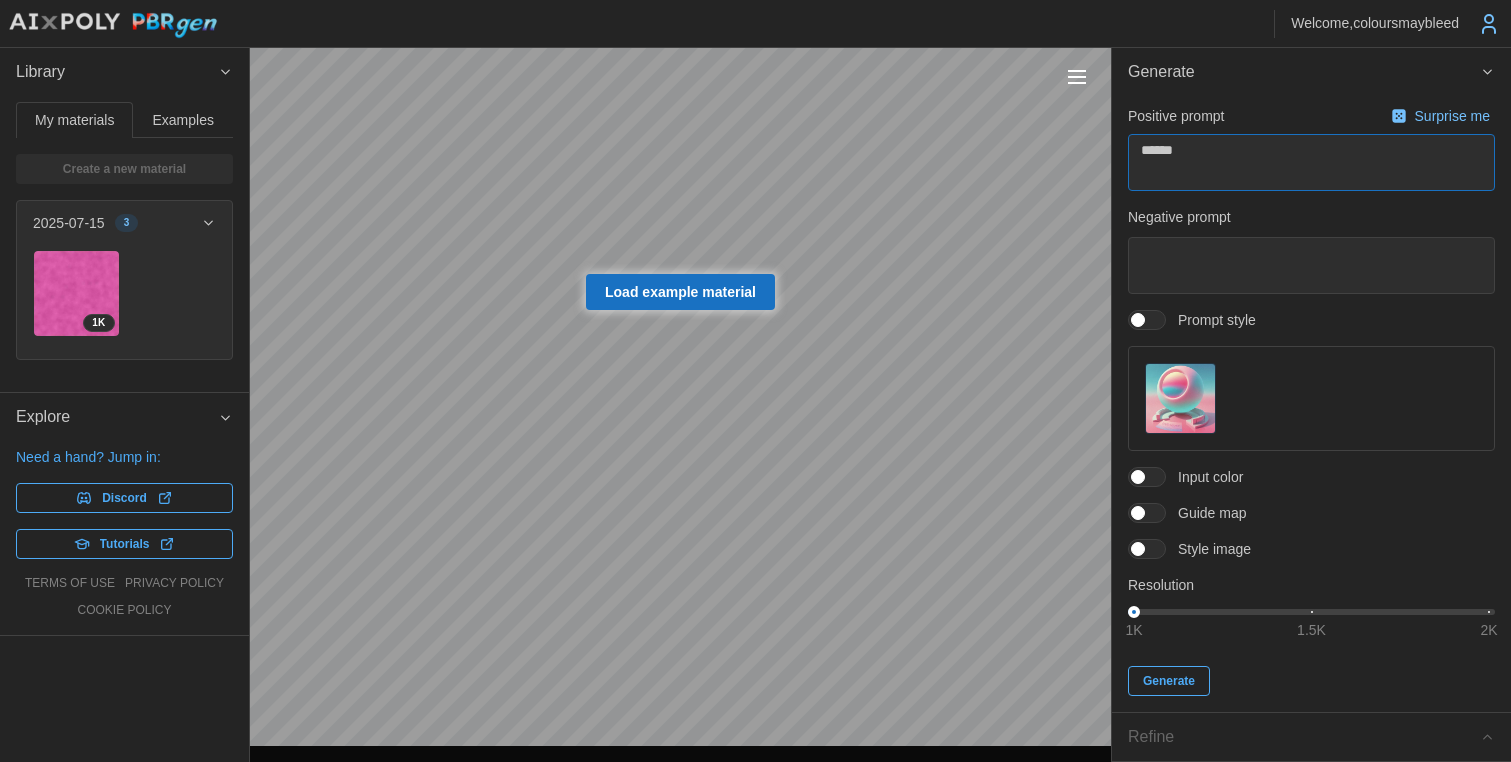 type on "*" 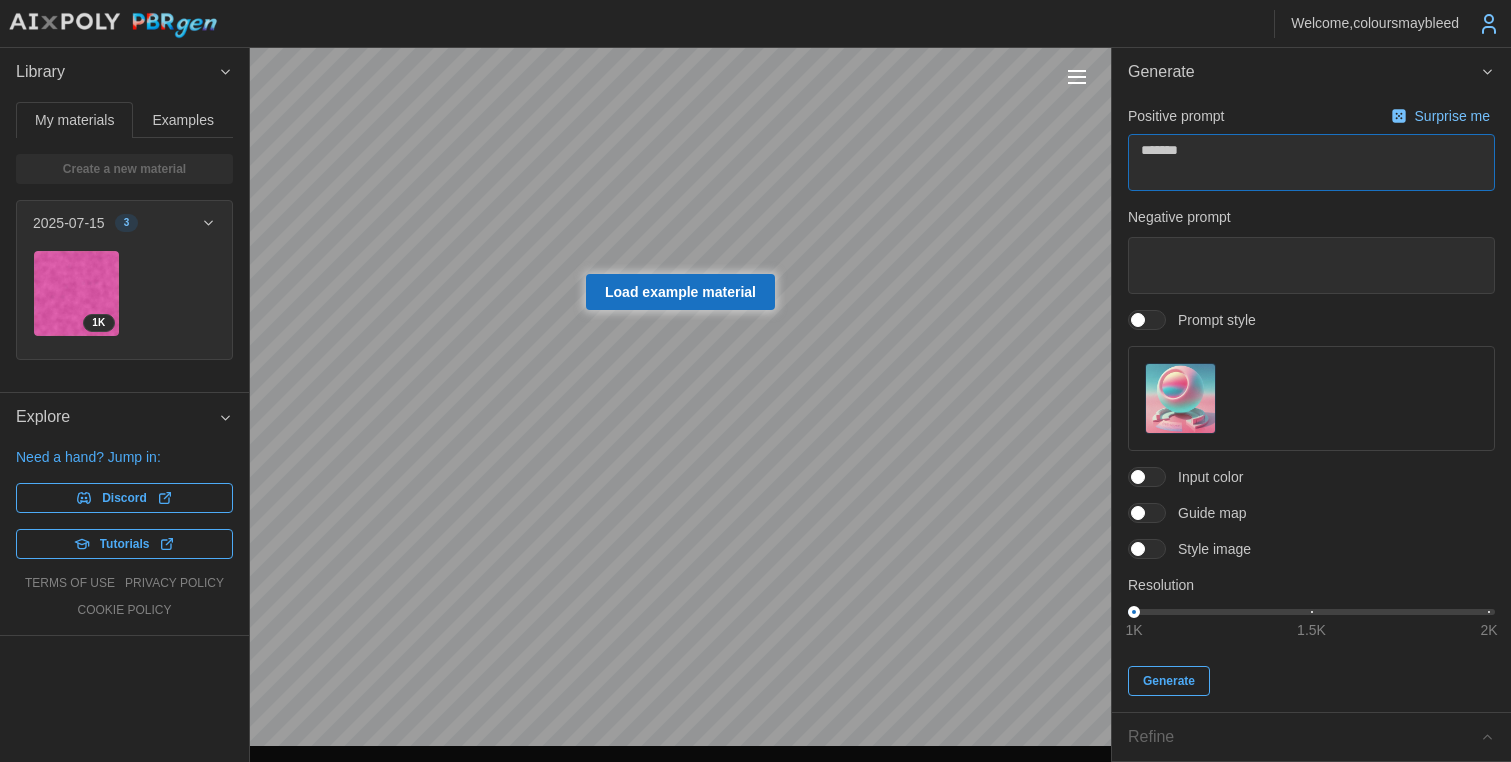 type on "*" 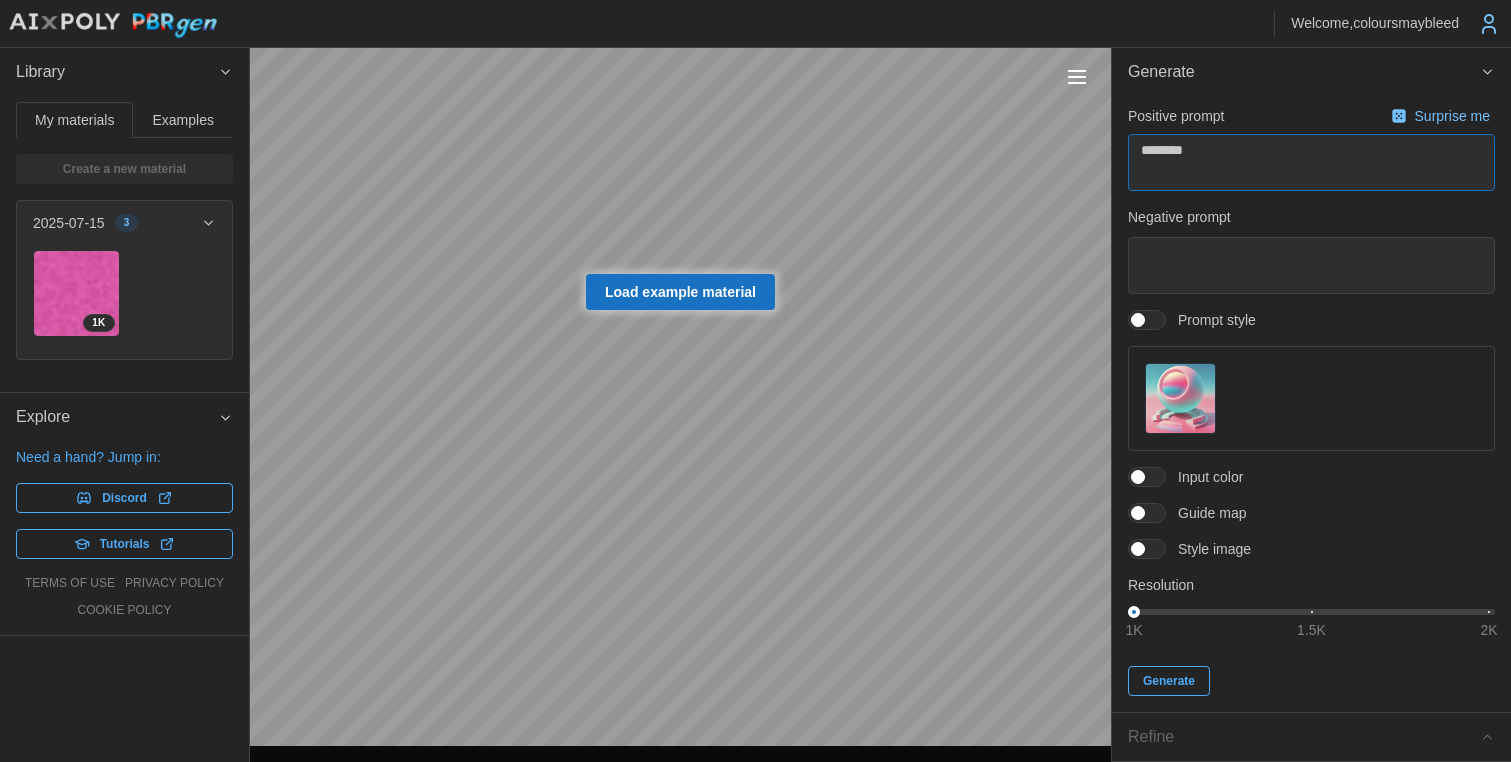 type on "*" 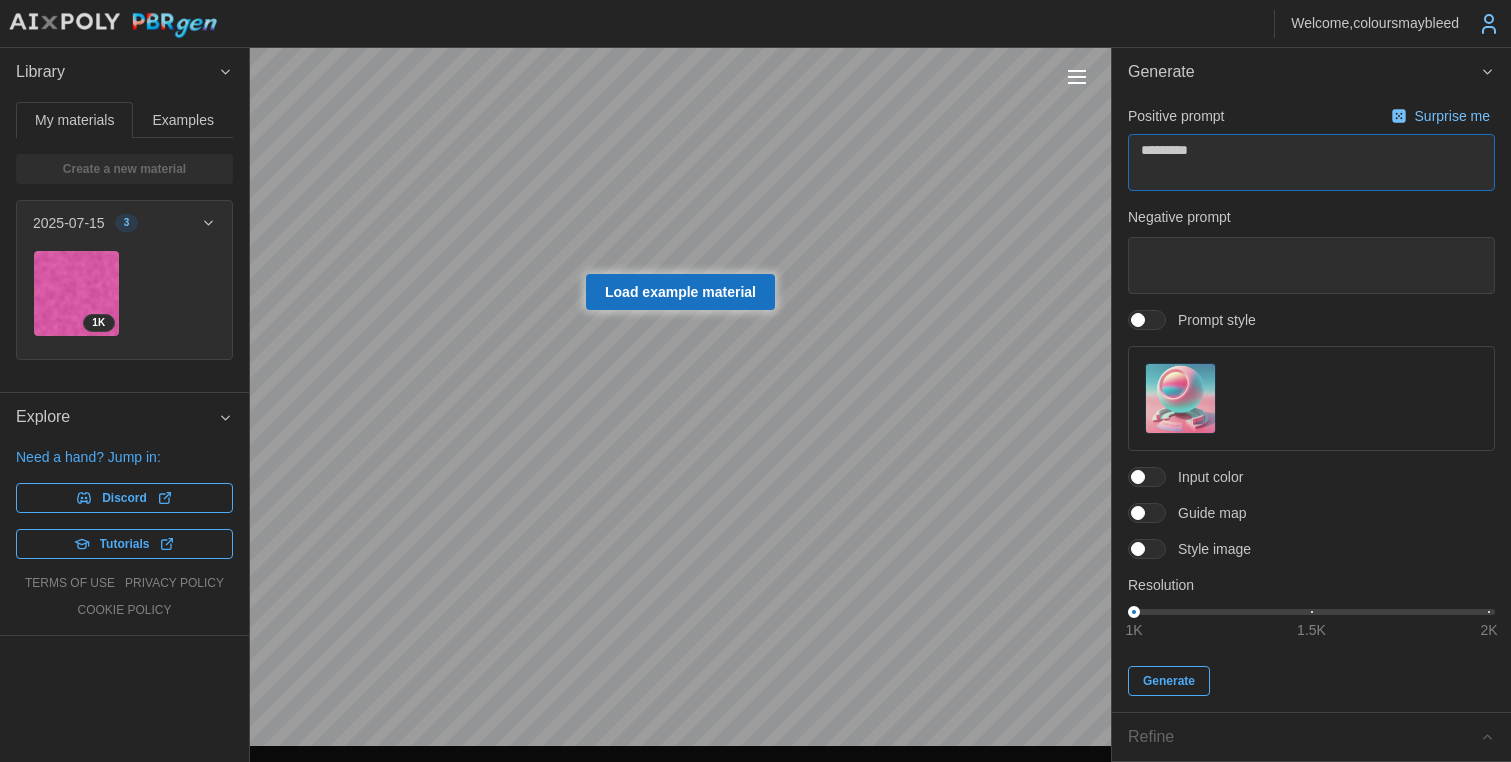 type on "*" 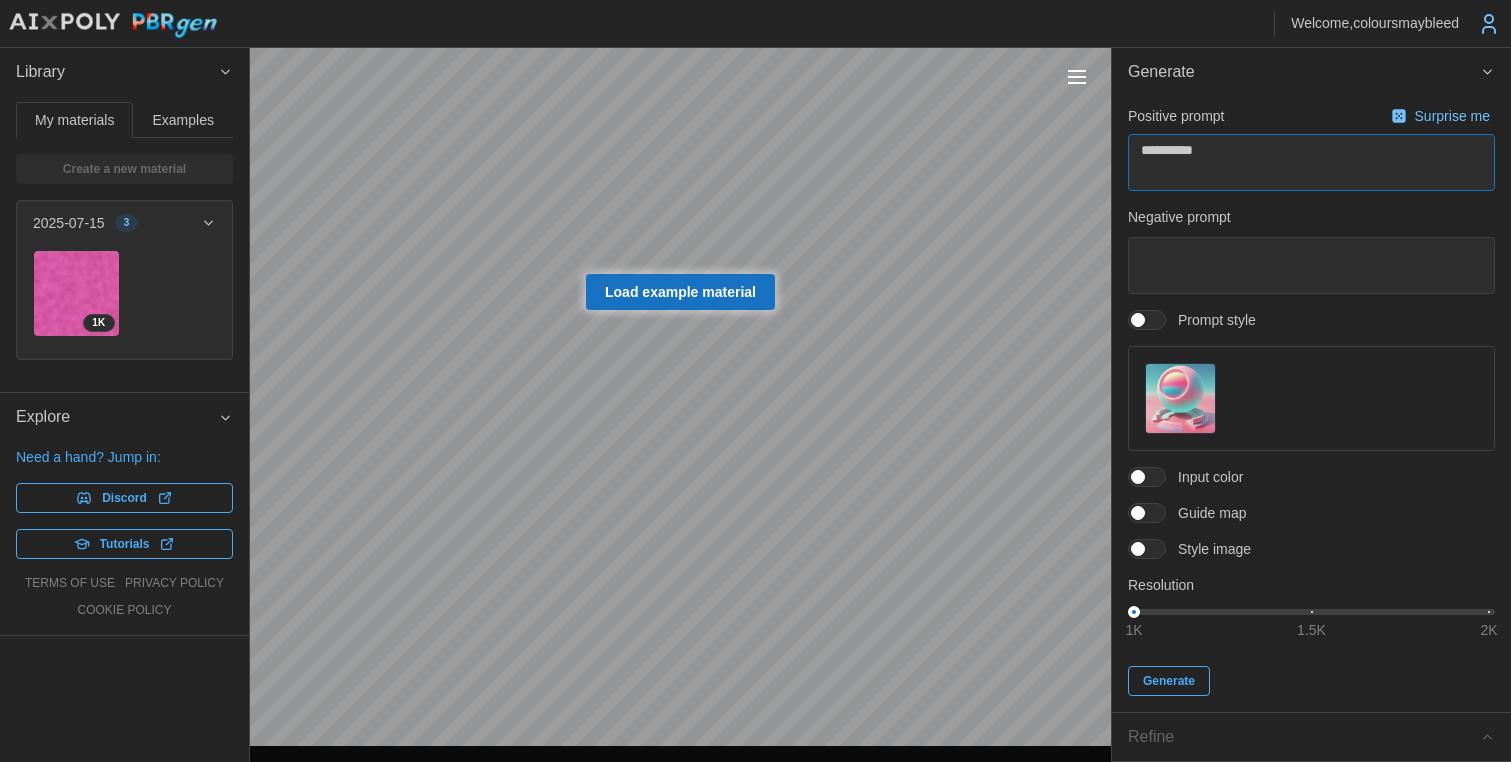 type on "*" 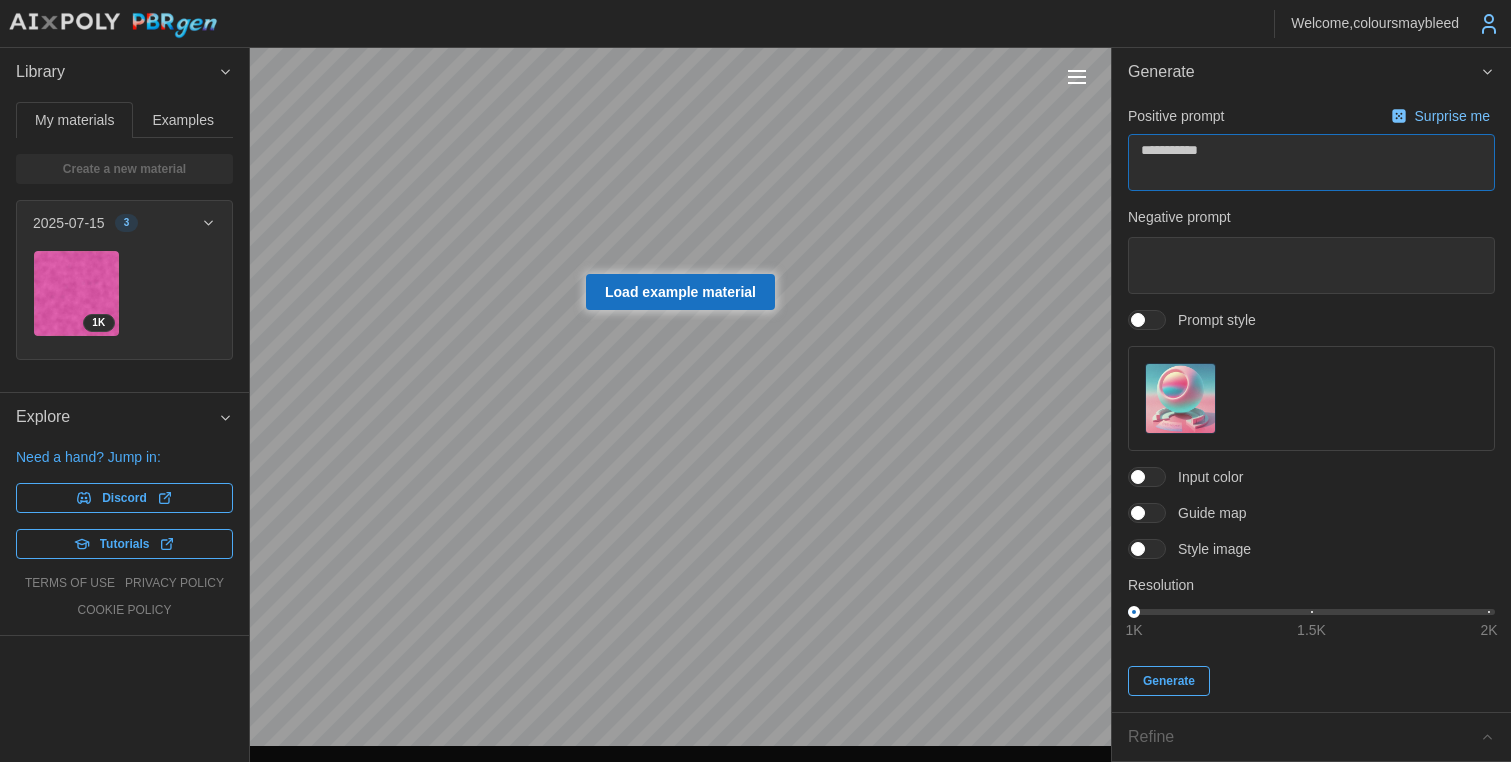 type on "*" 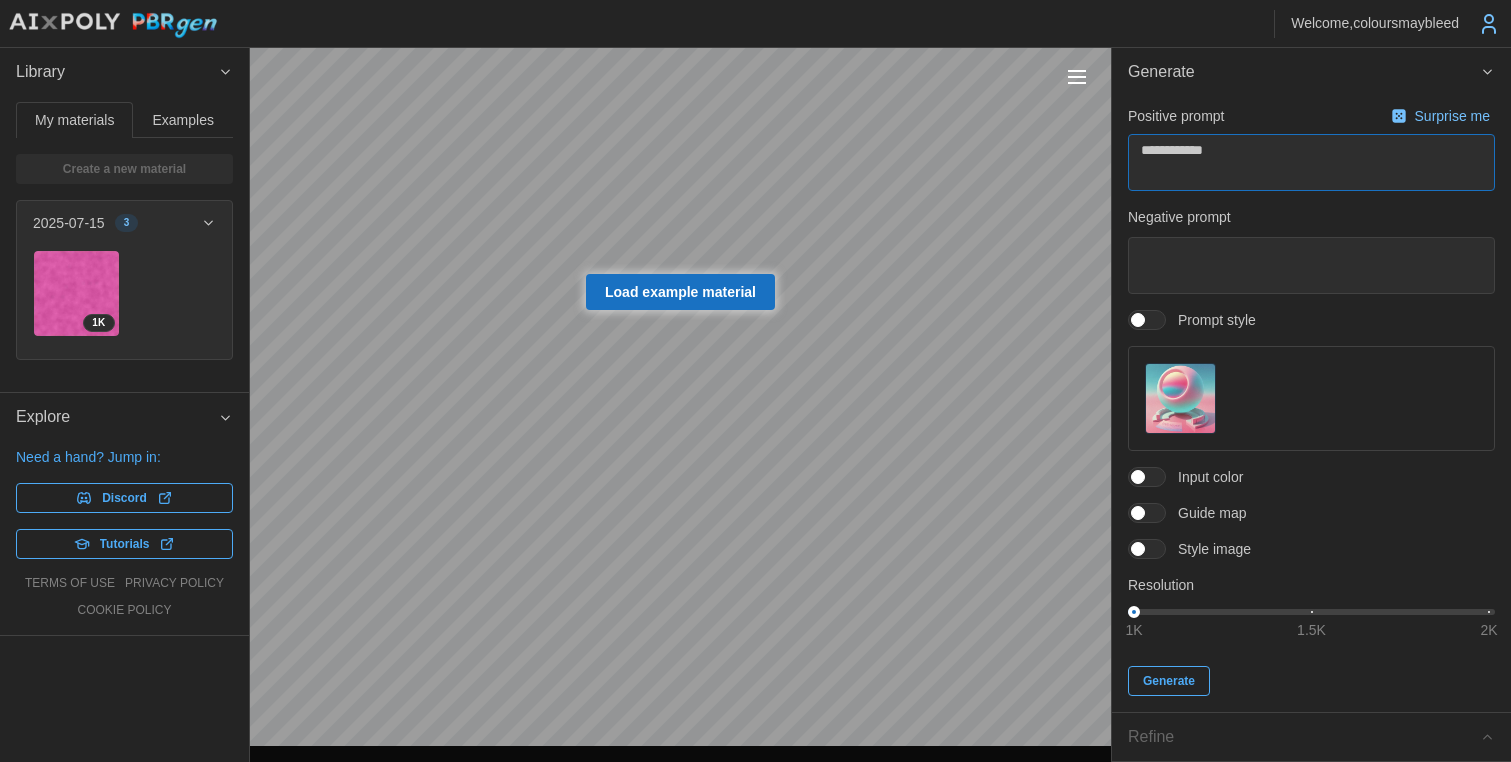 type on "*" 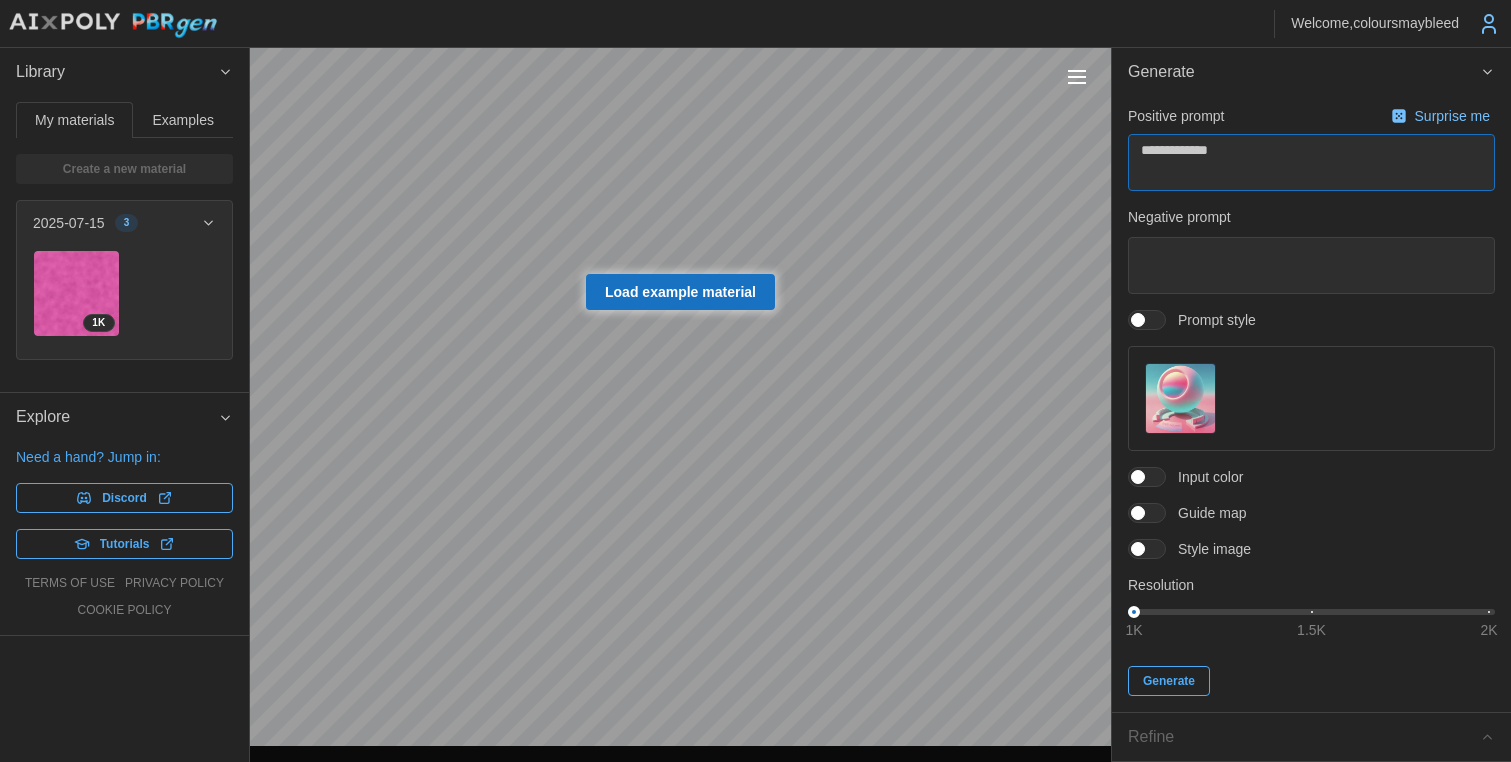 type on "*" 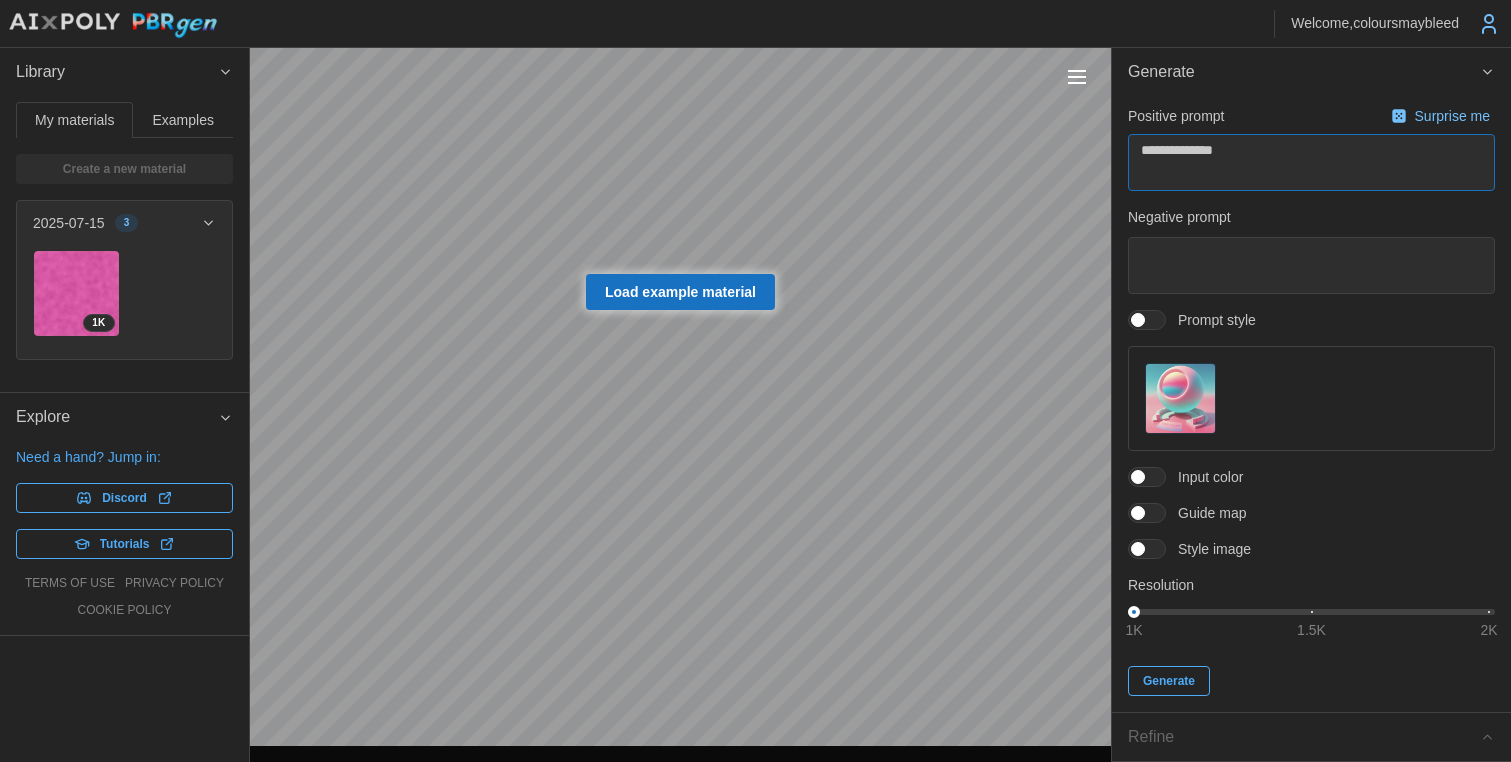 type on "*" 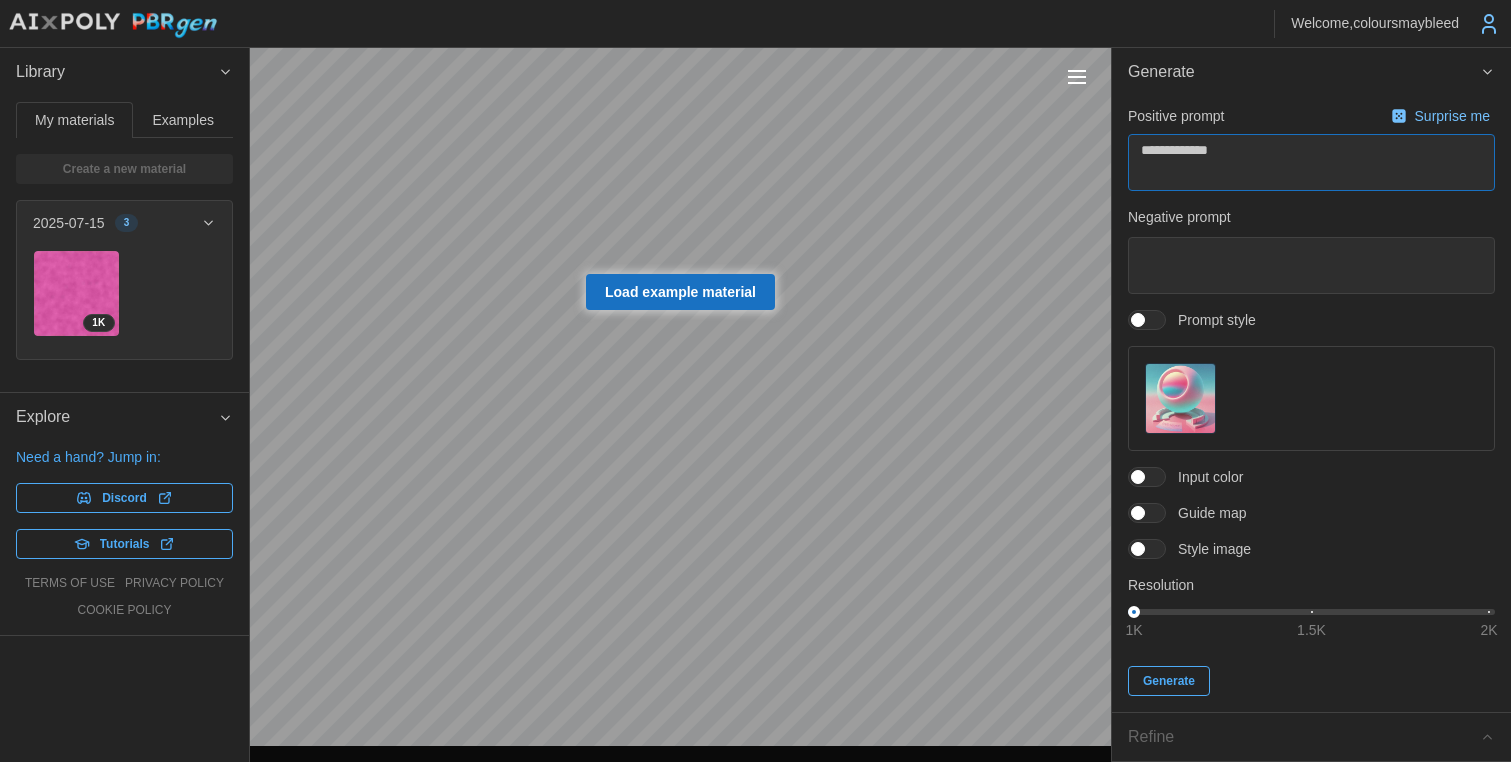 type on "*" 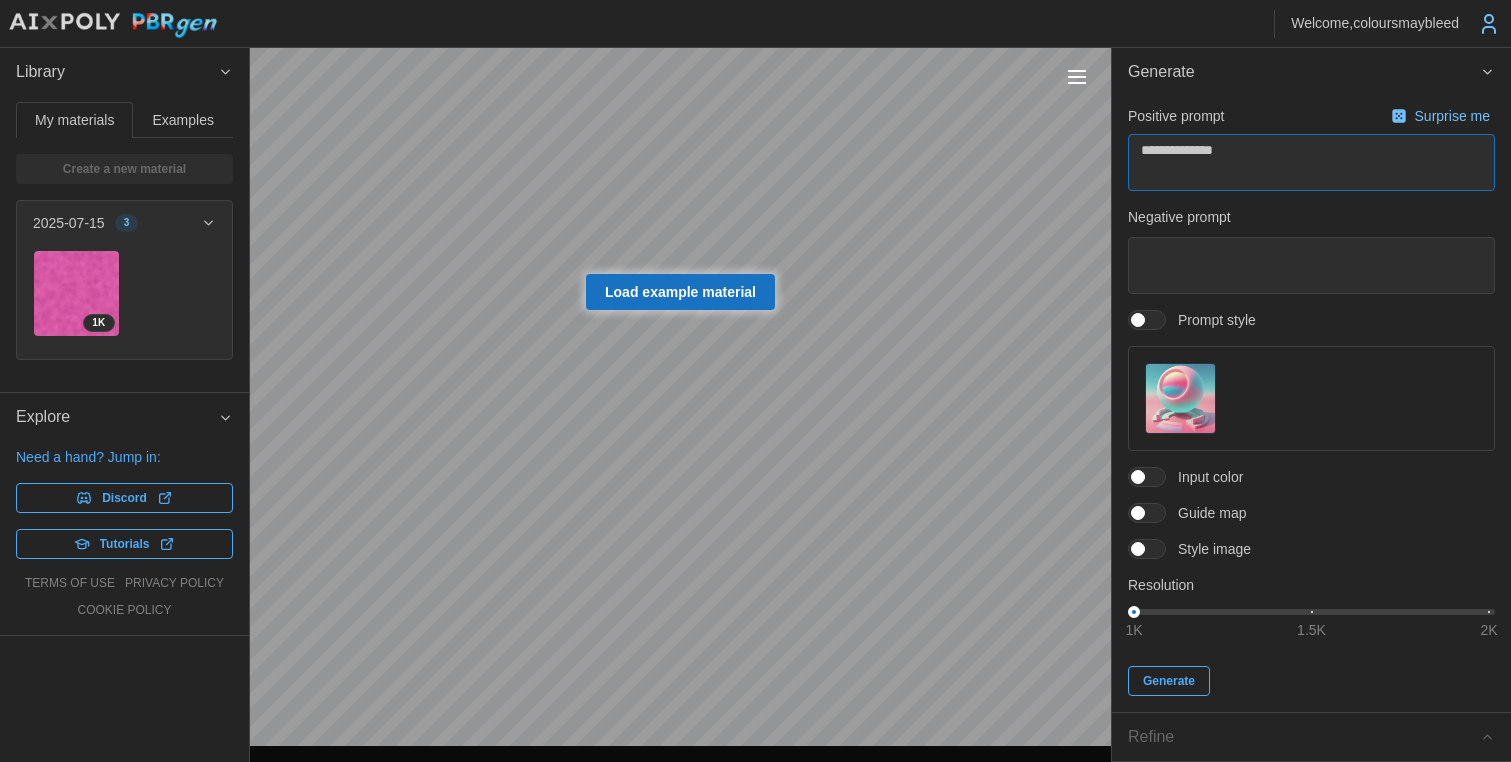 type on "*" 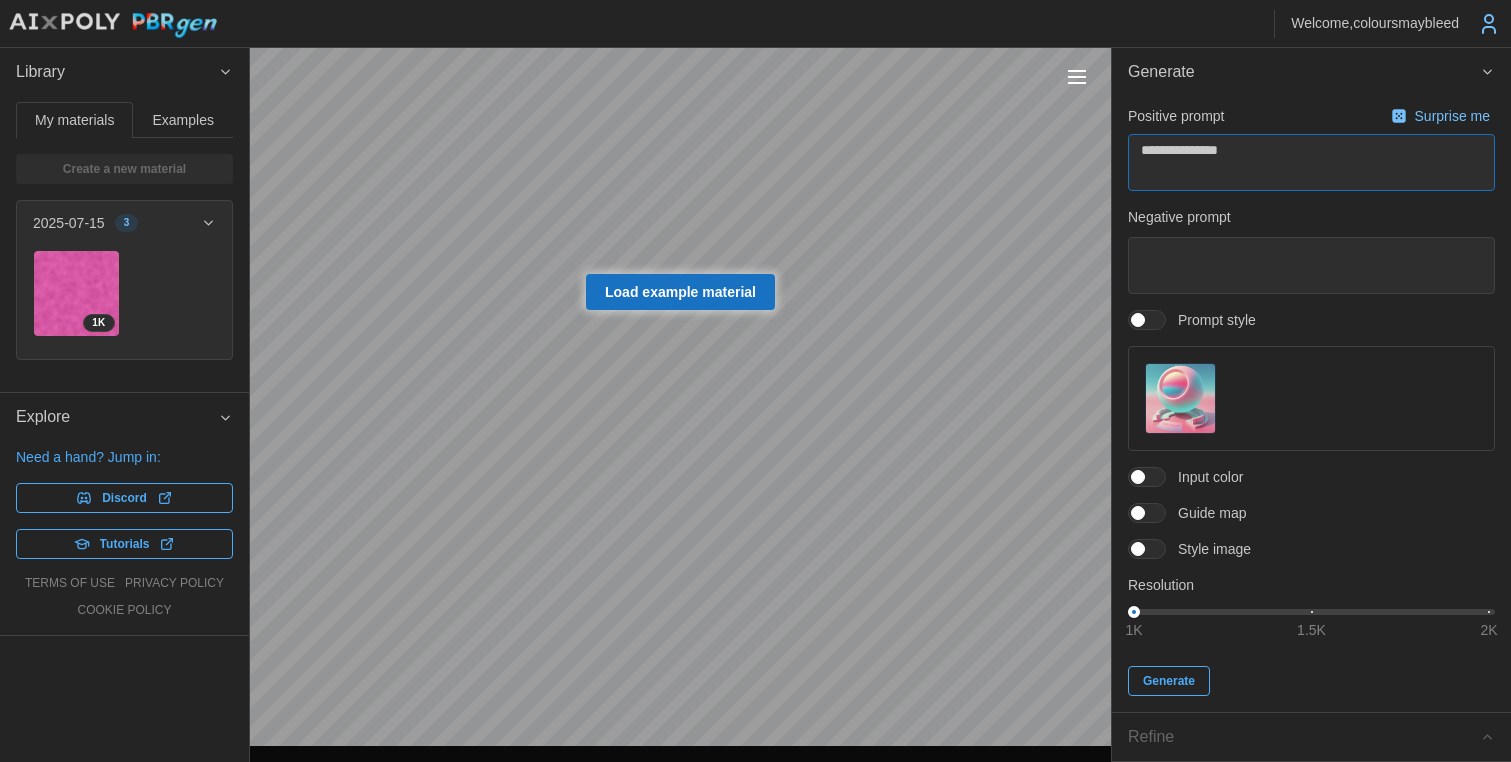 type on "*" 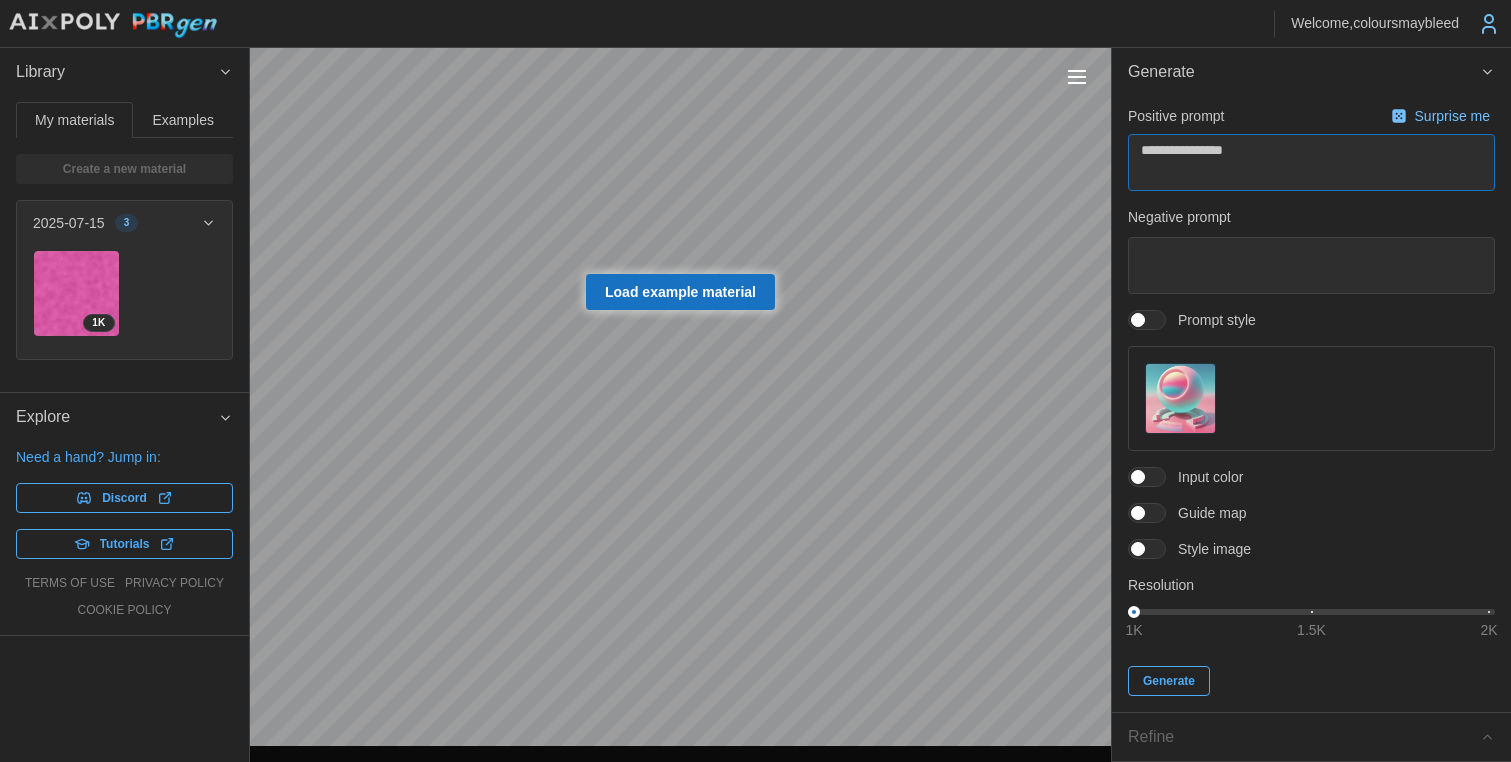 type on "*" 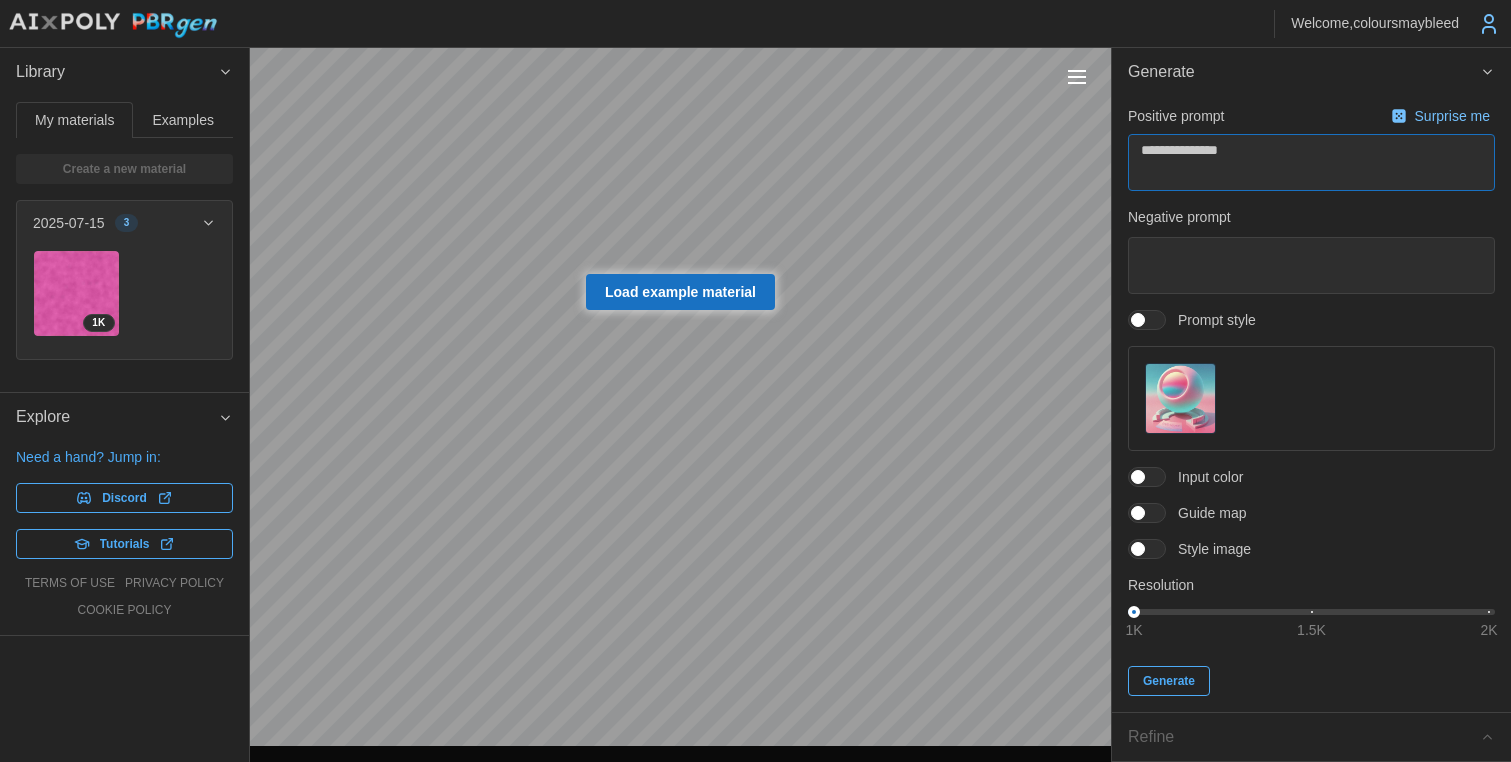 type on "*" 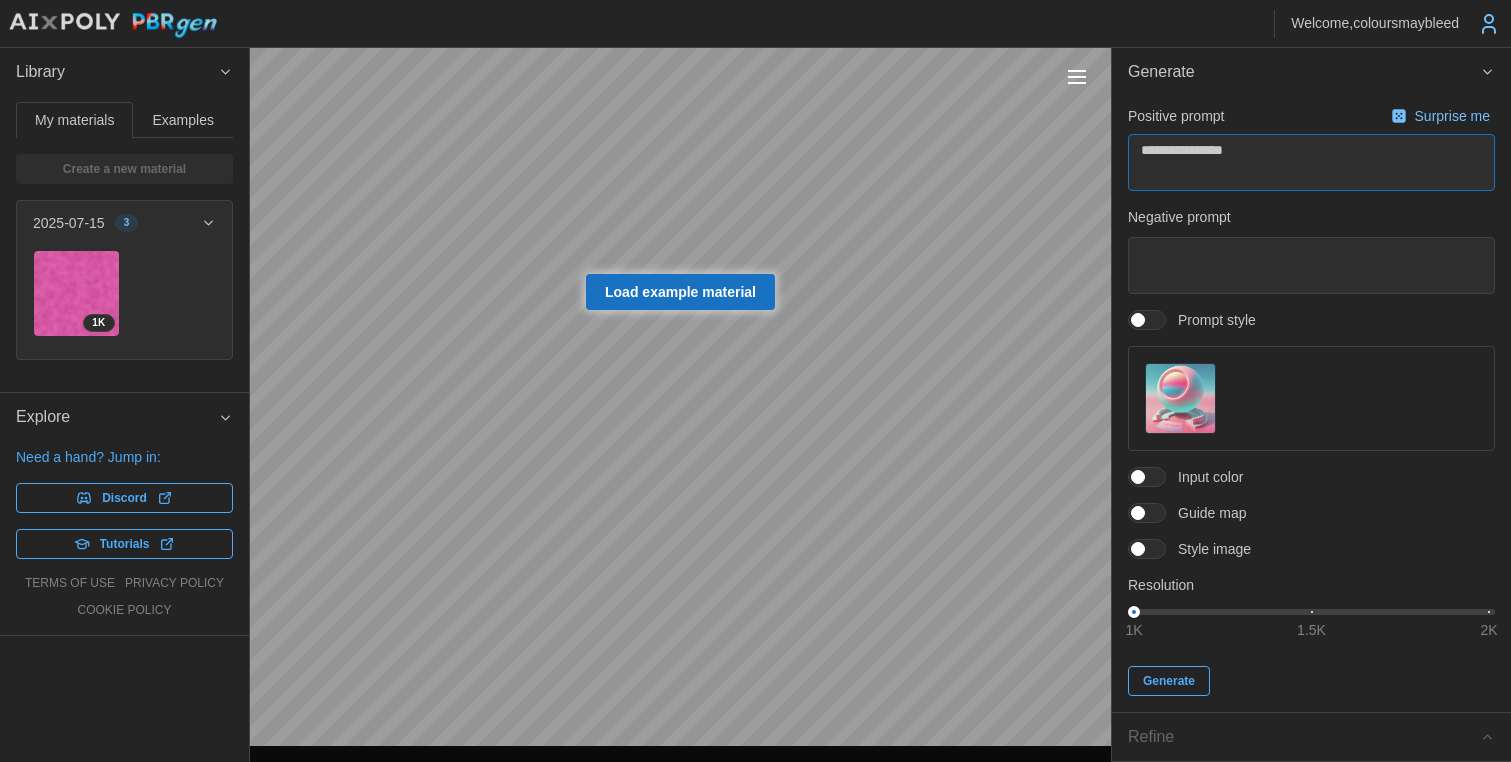type on "*" 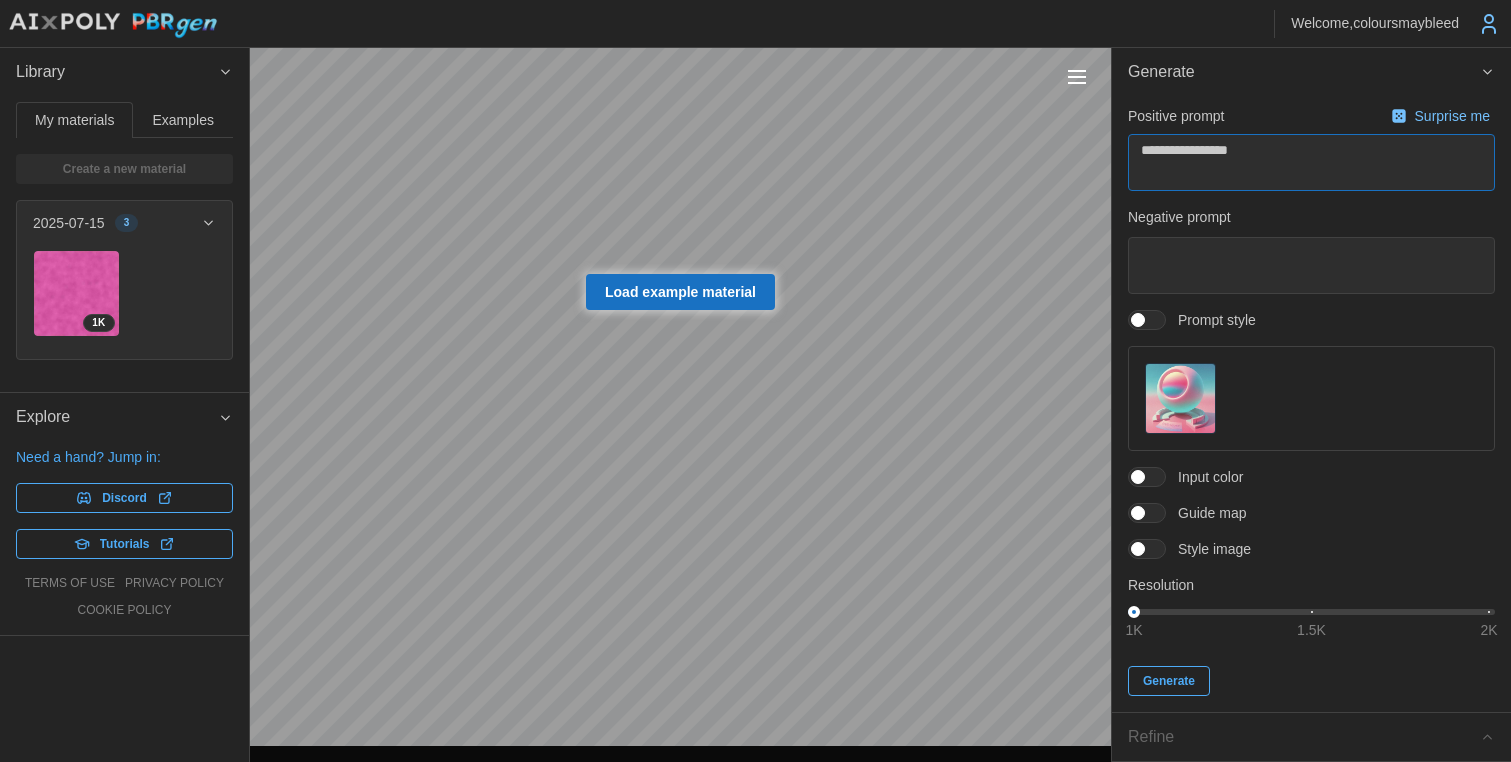 type on "*" 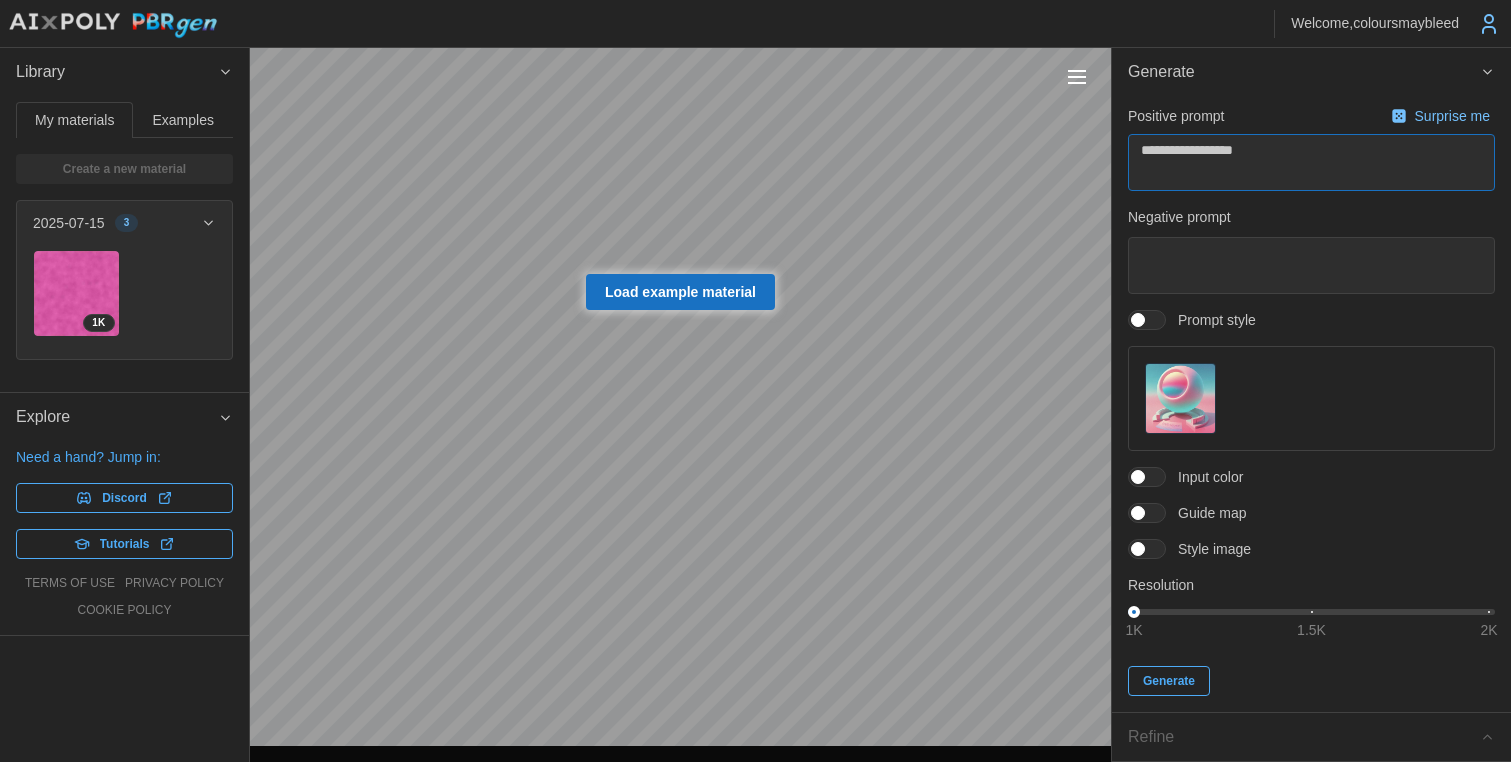 type on "*" 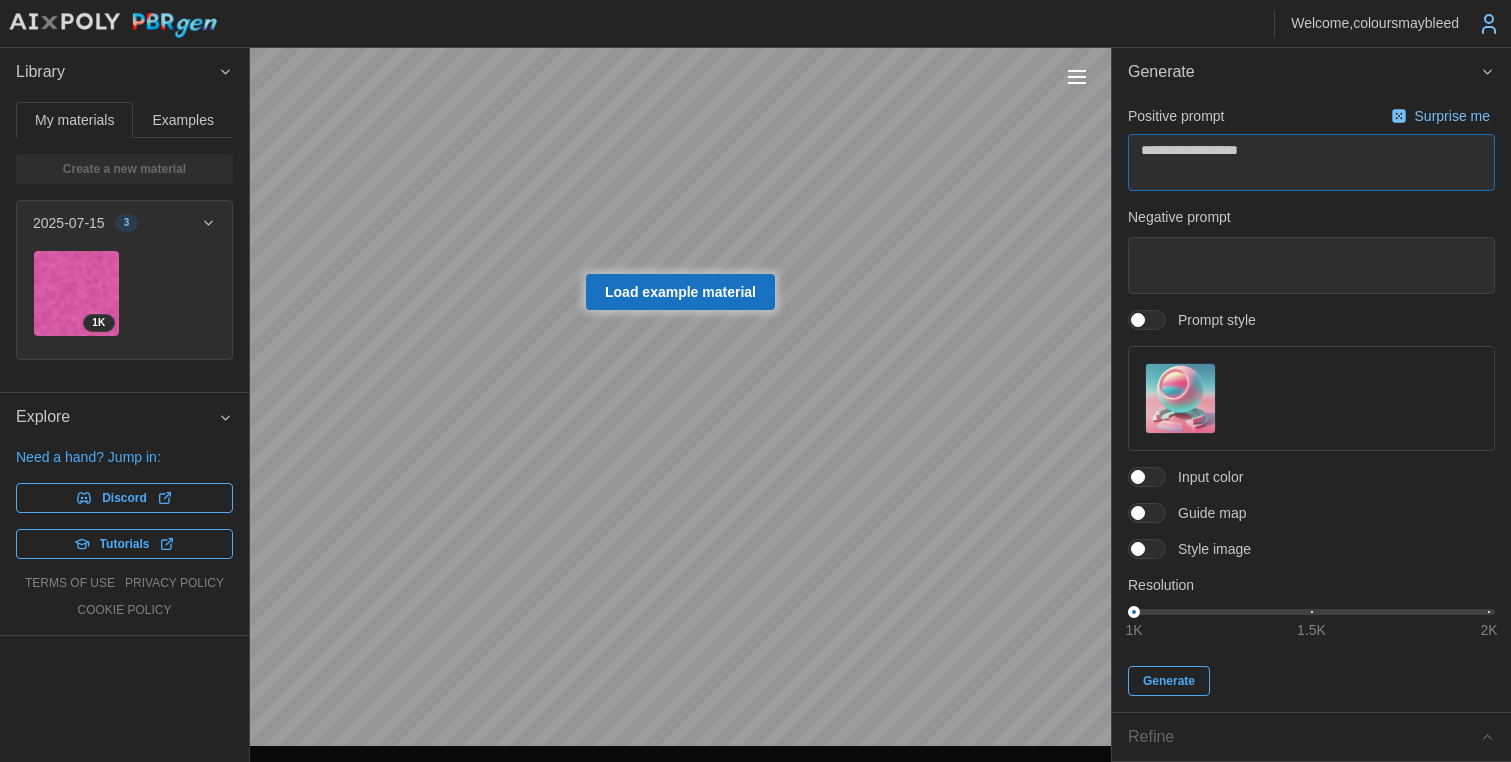 type on "*" 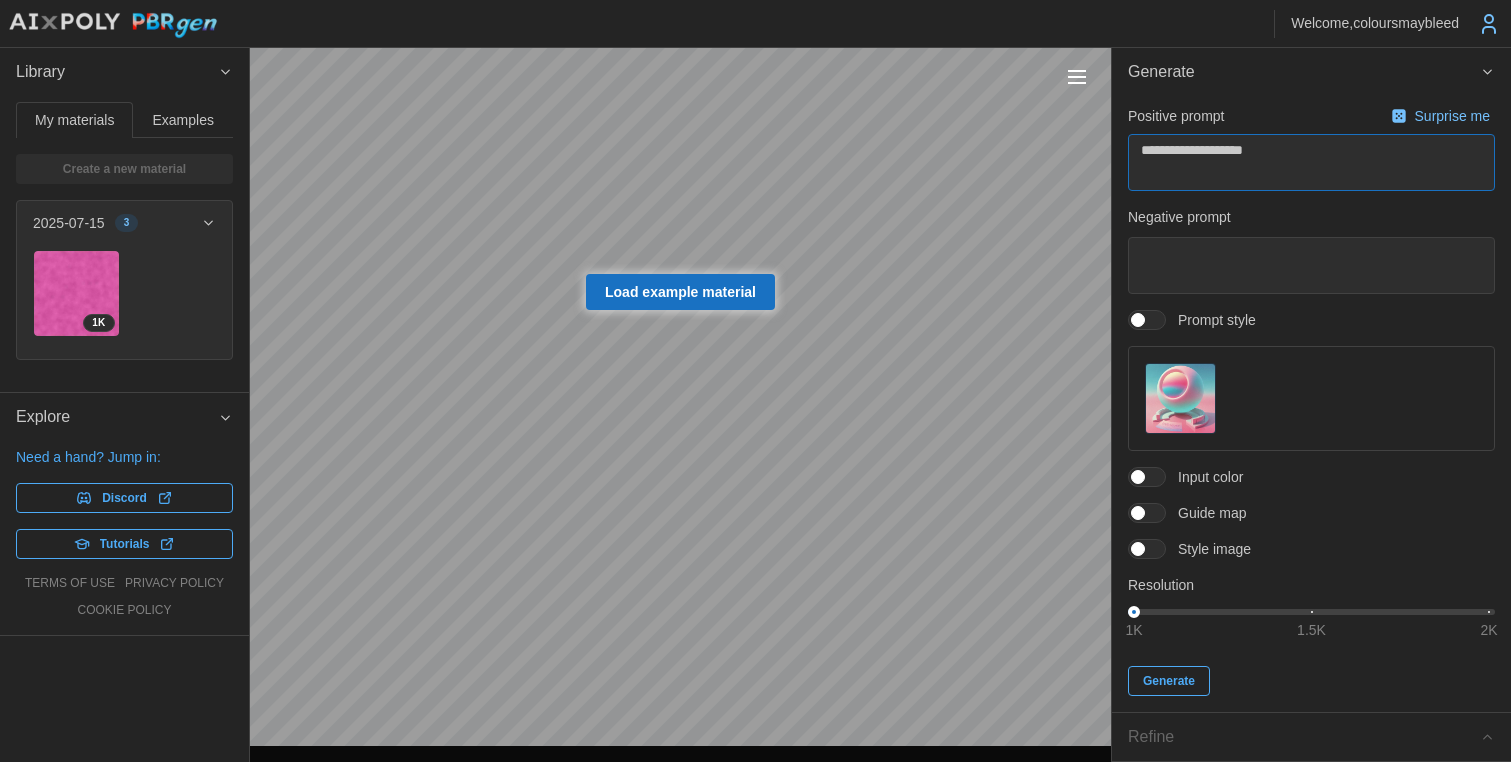 type on "*" 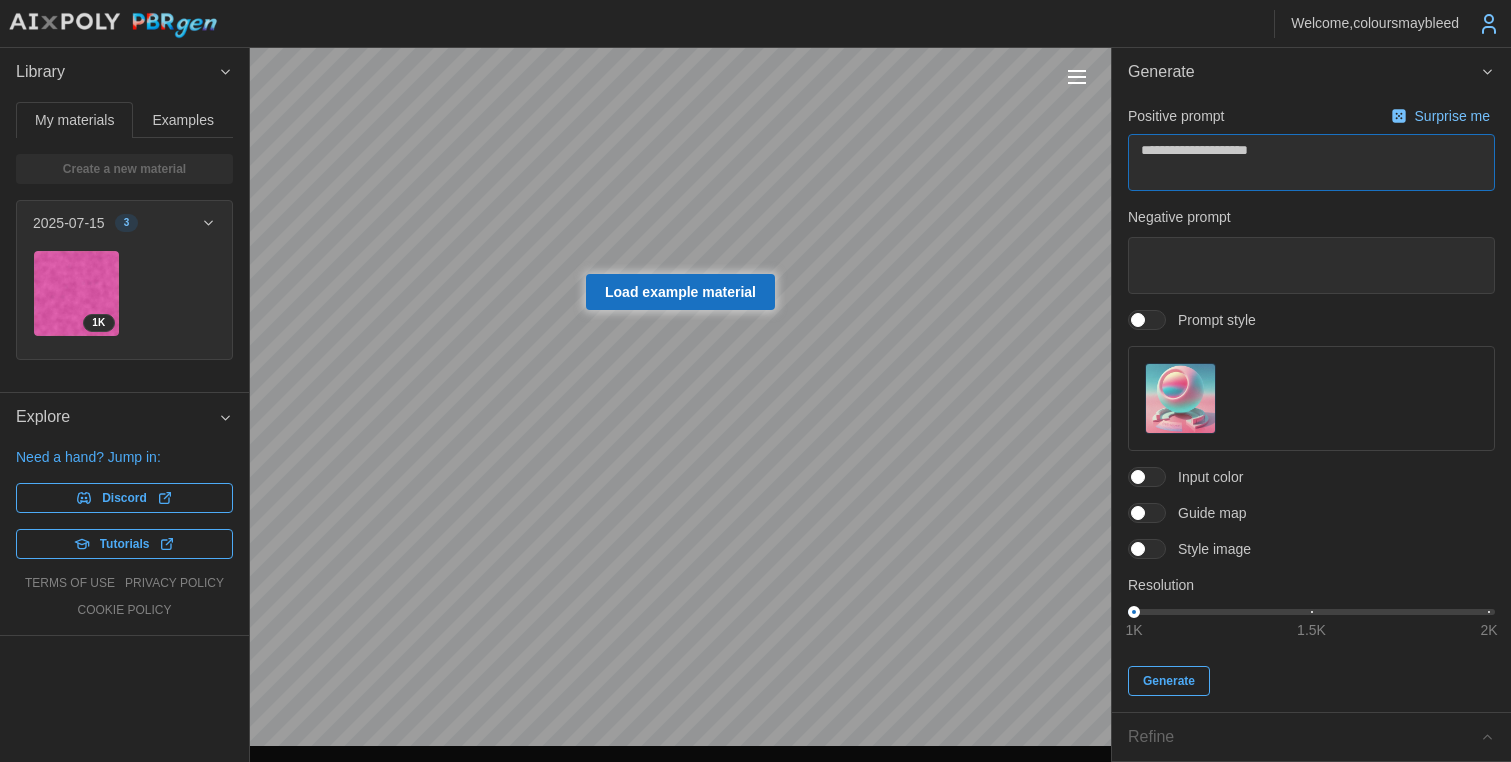 type on "*" 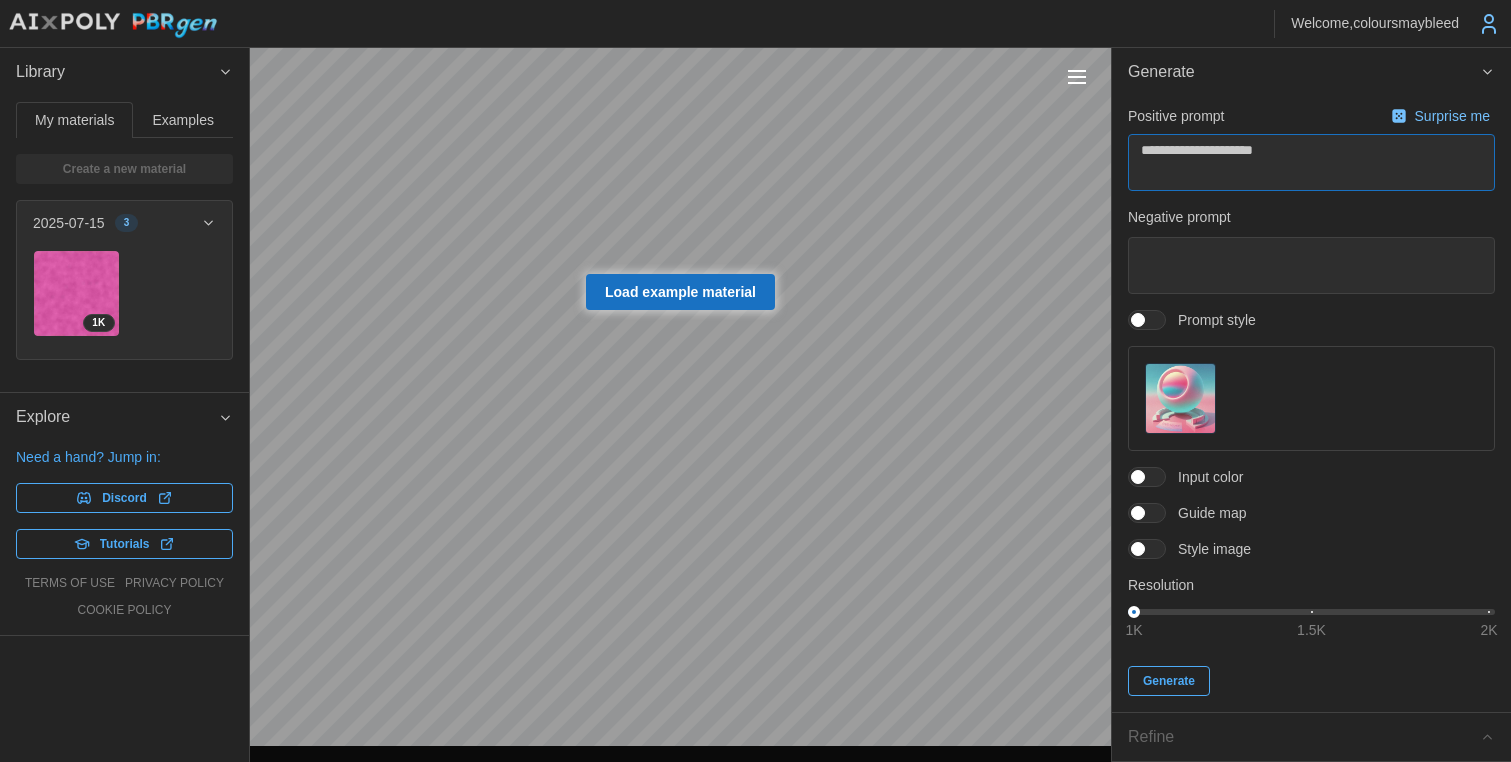 type on "*" 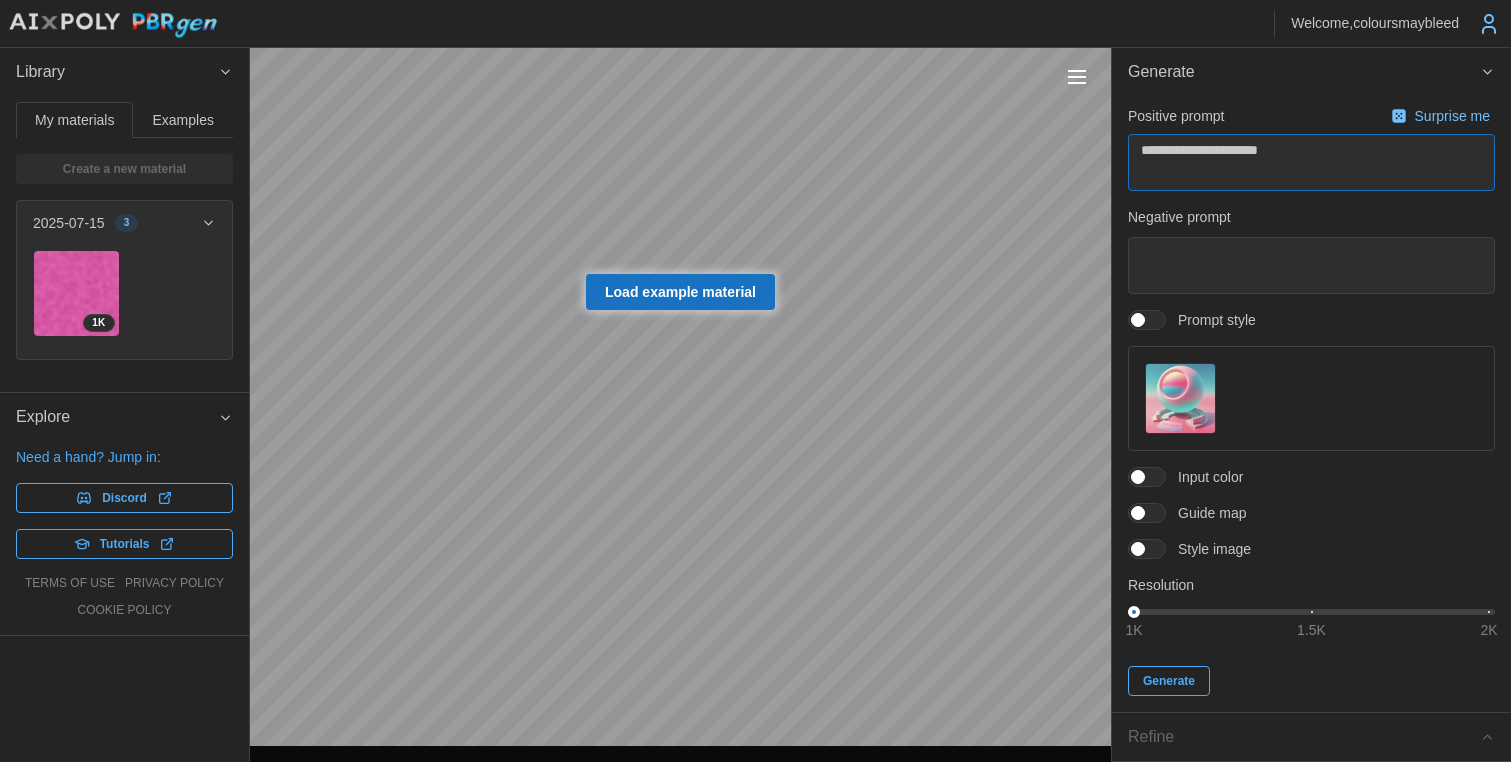 type on "*" 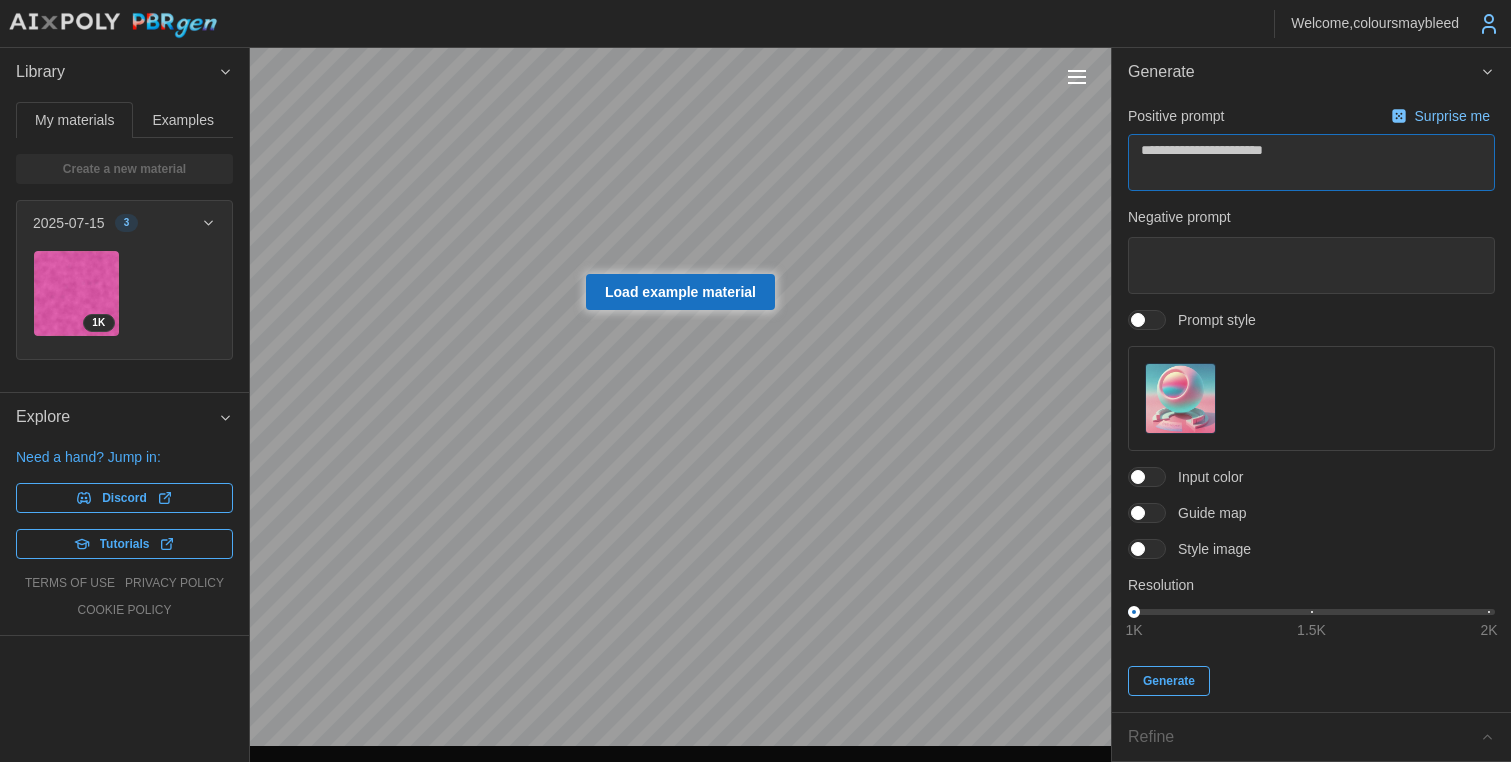 type on "*" 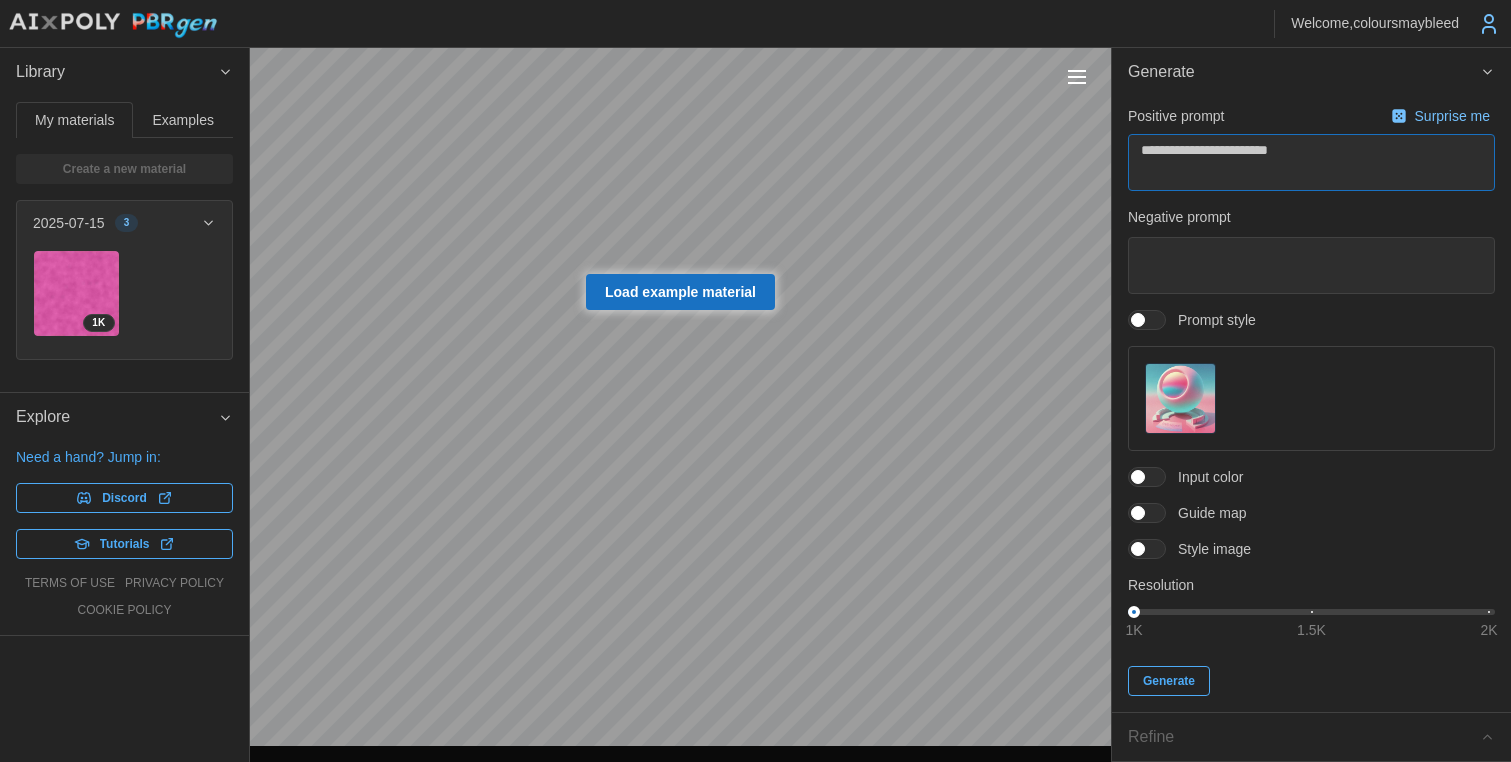 type on "*" 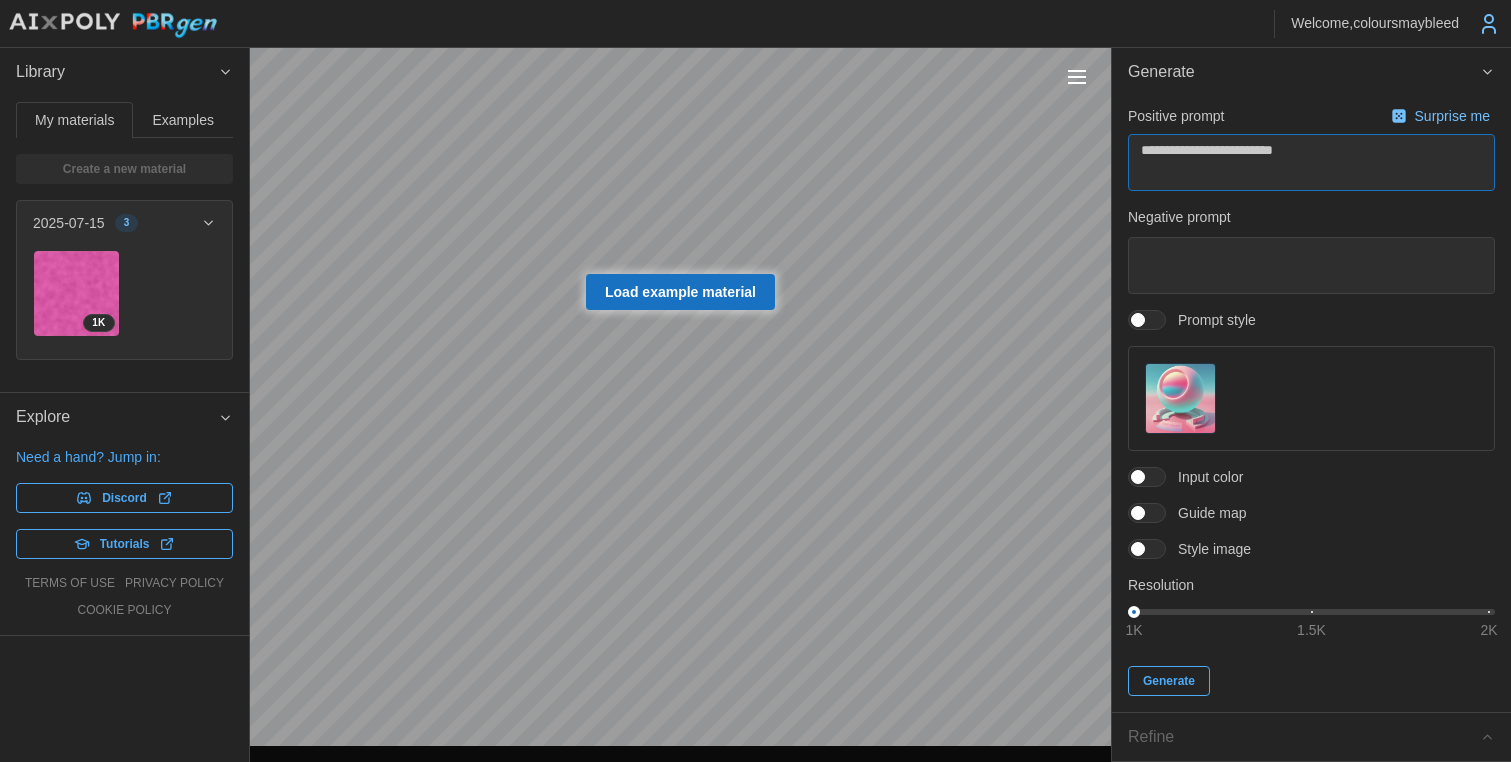 type on "*" 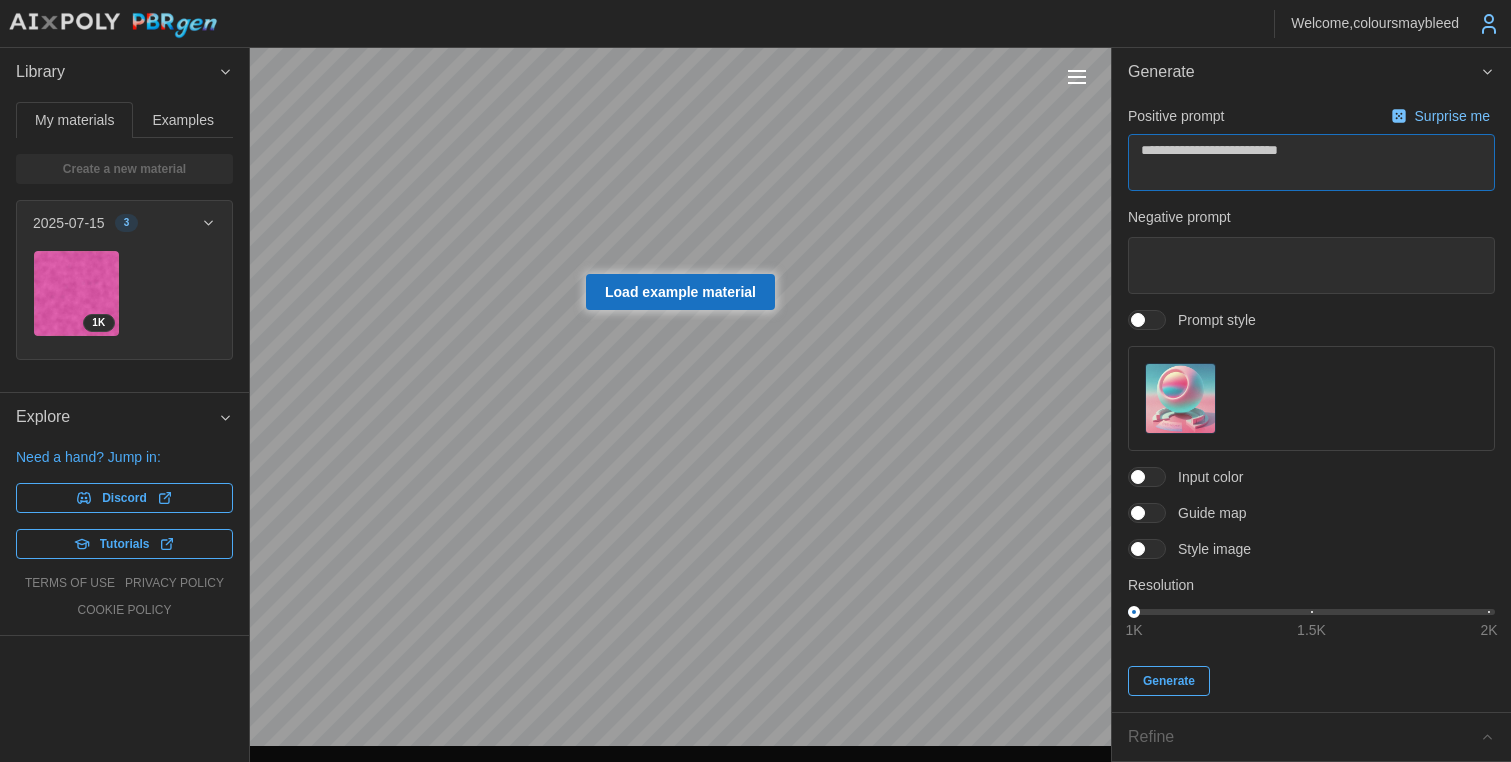 type on "*" 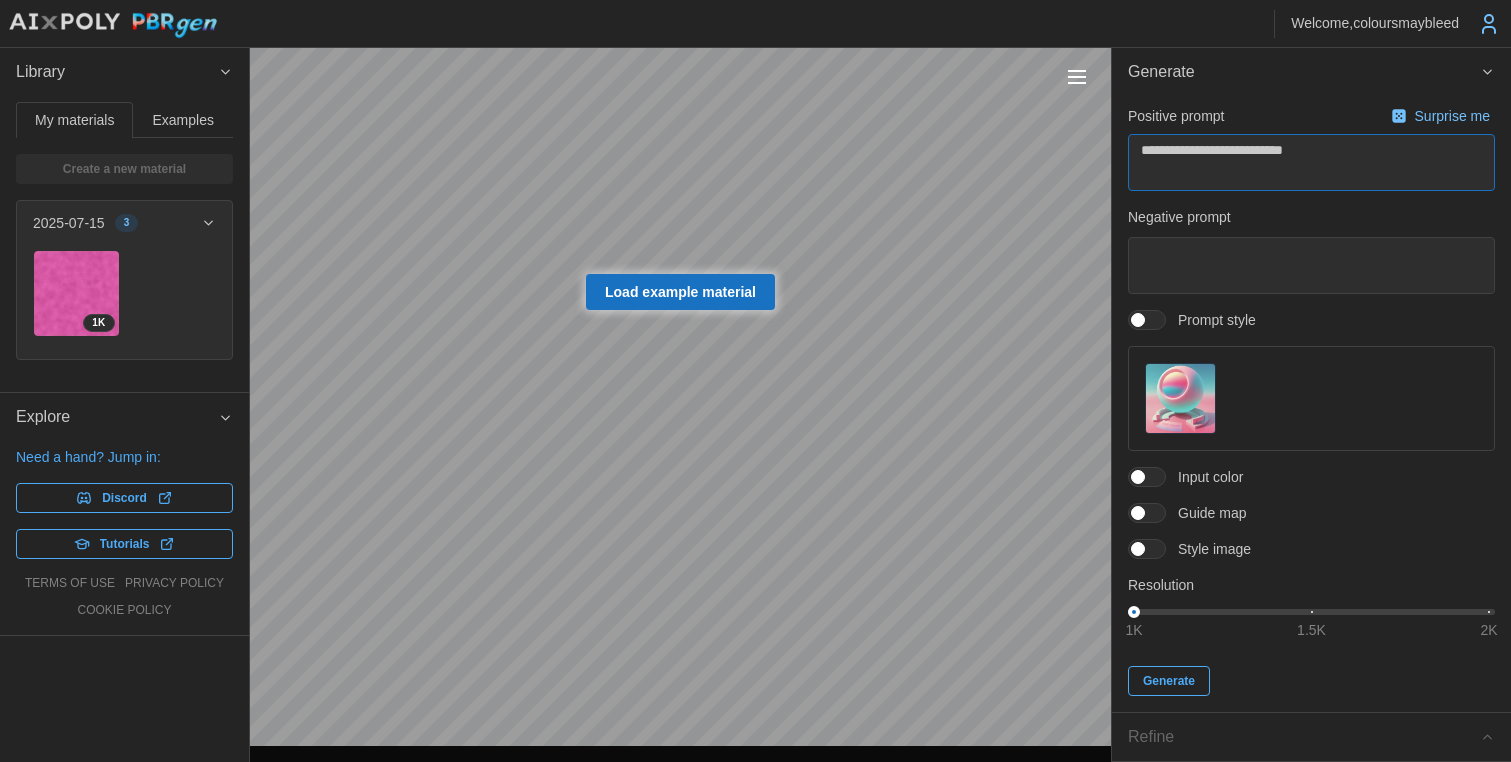 type on "*" 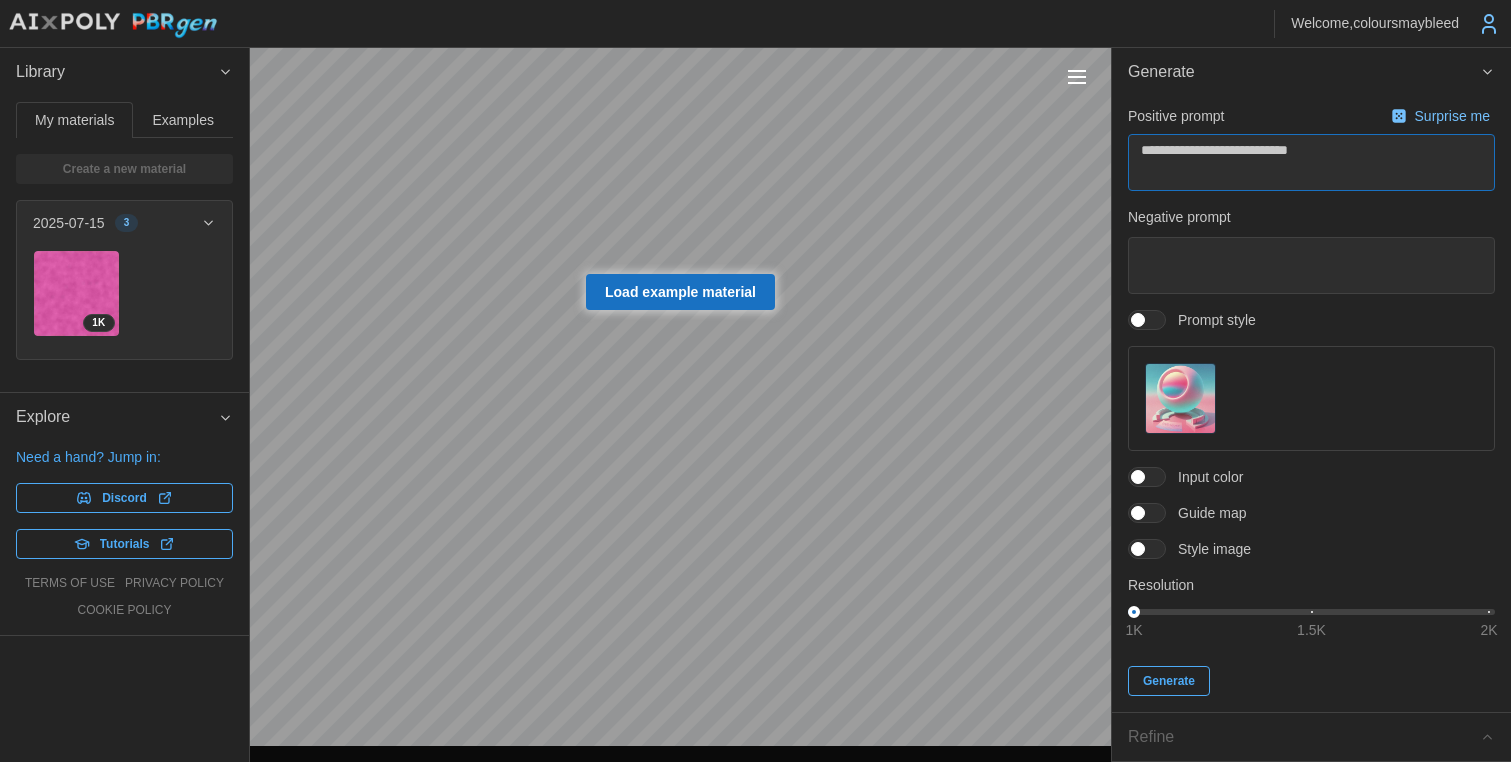 type on "*" 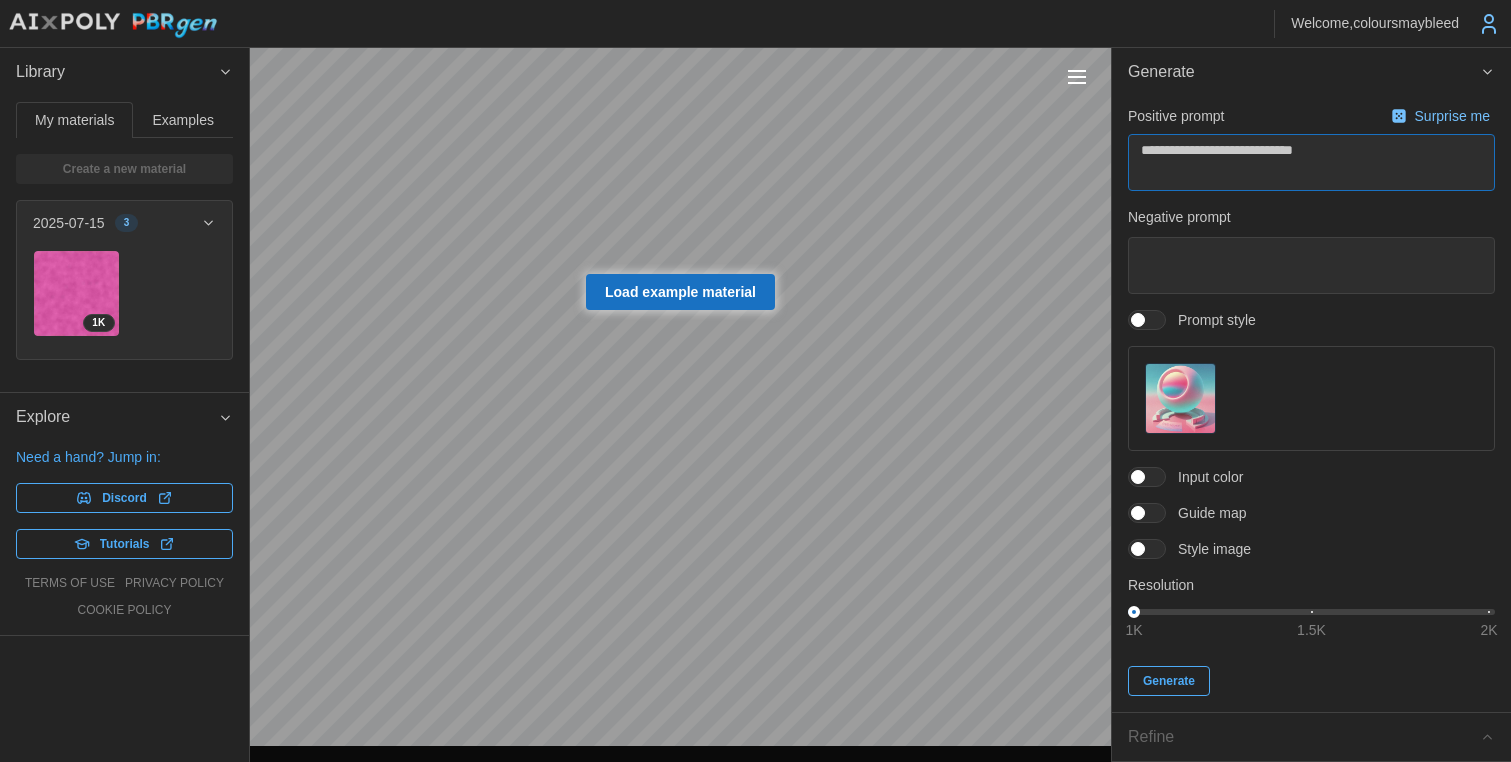 type on "*" 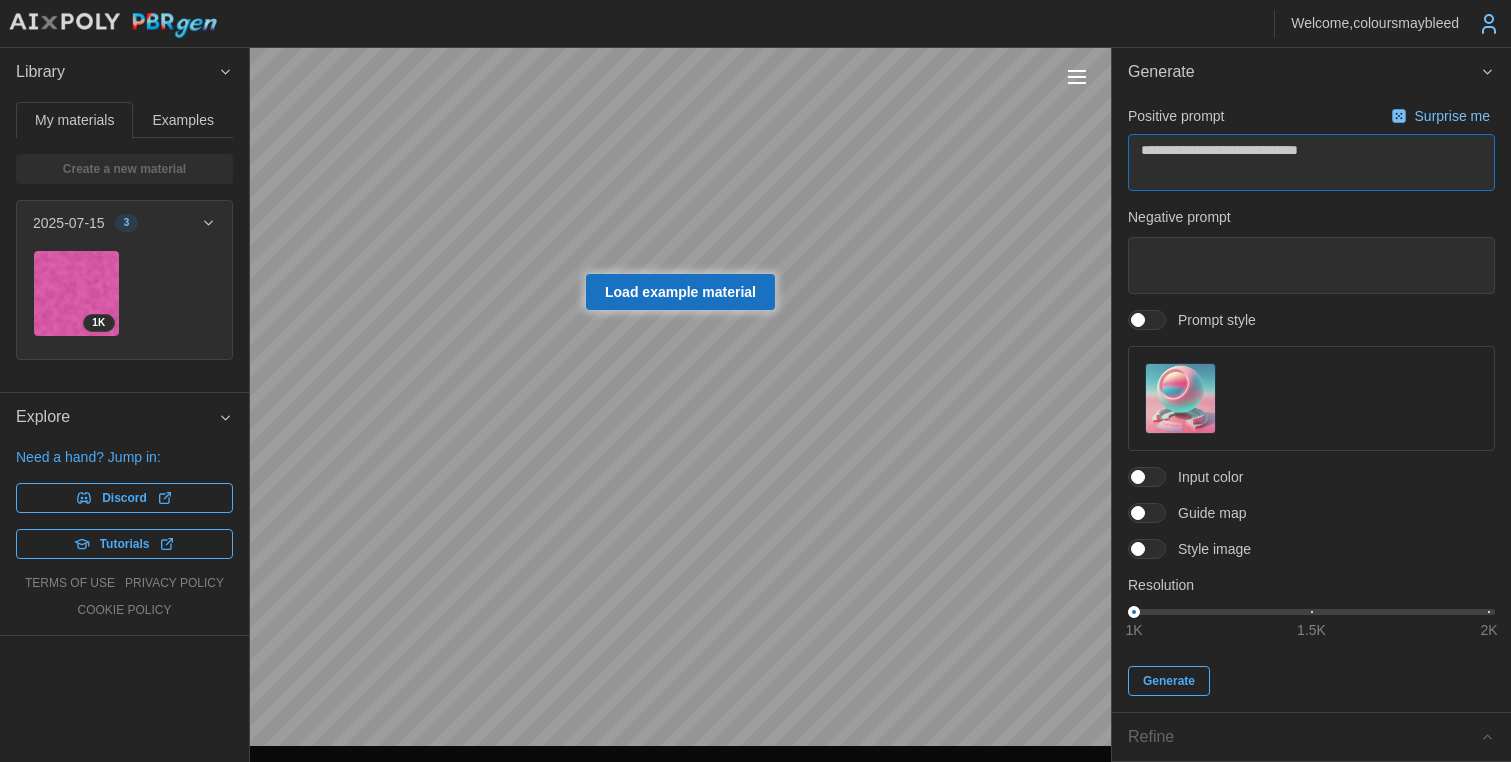 type on "*" 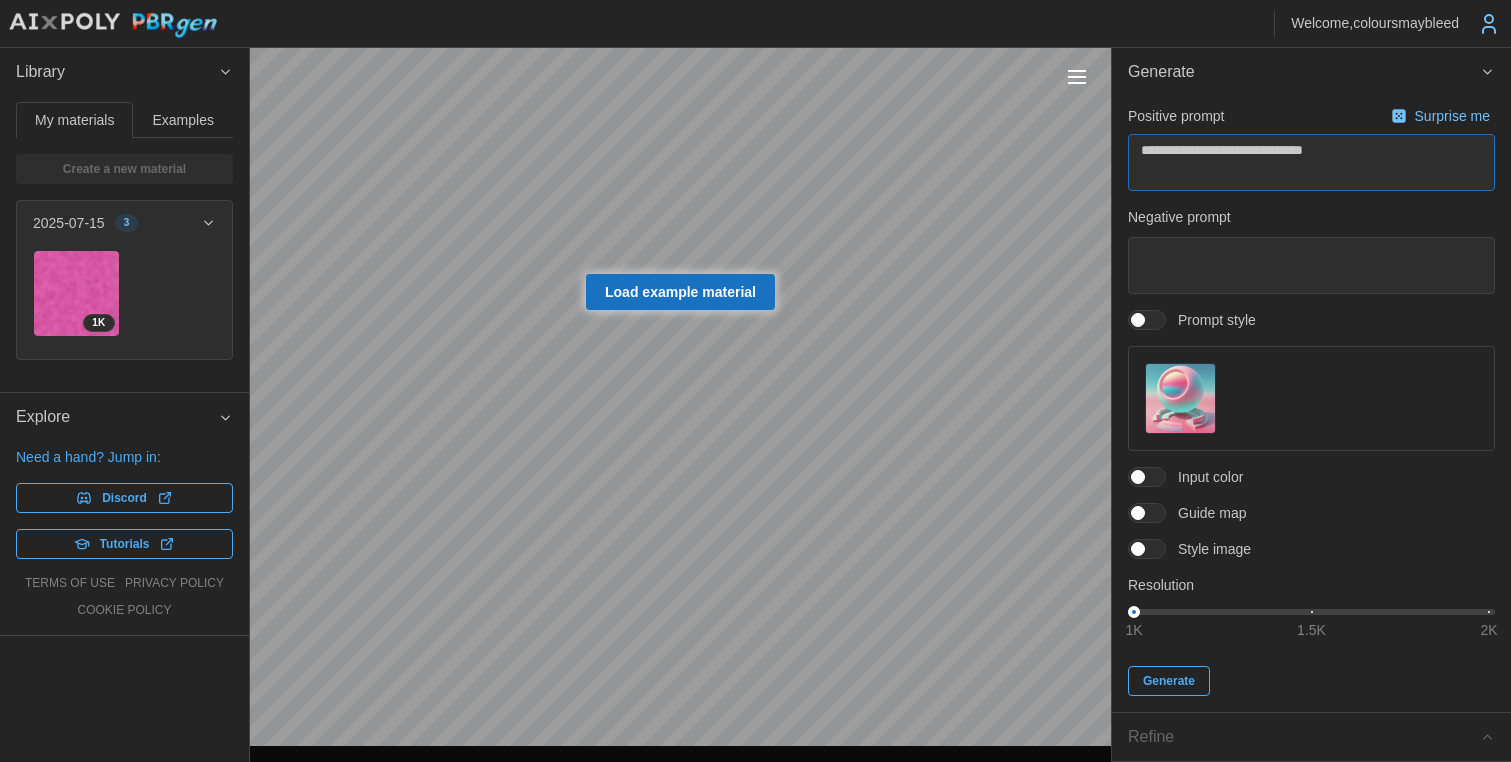 type on "*" 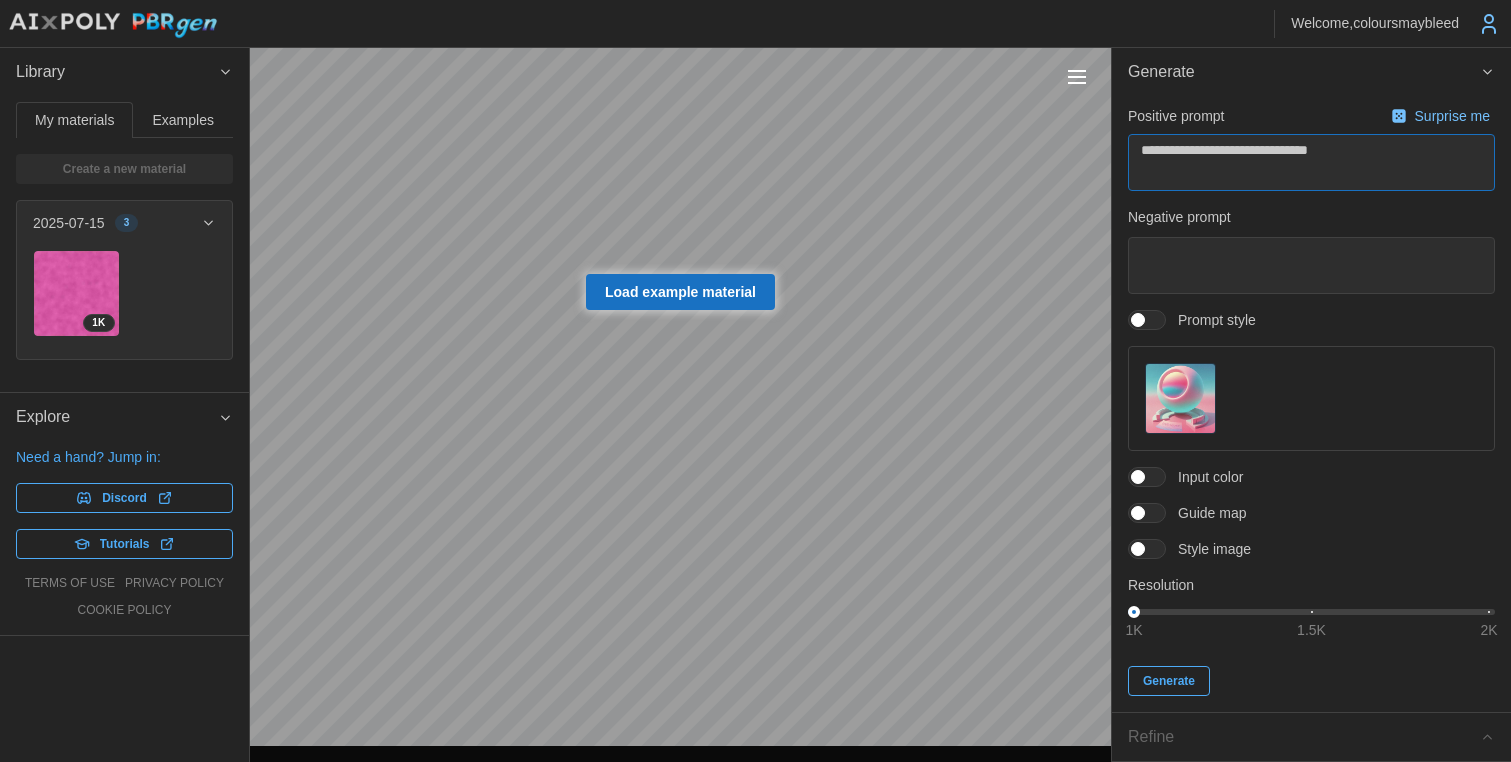 type on "*" 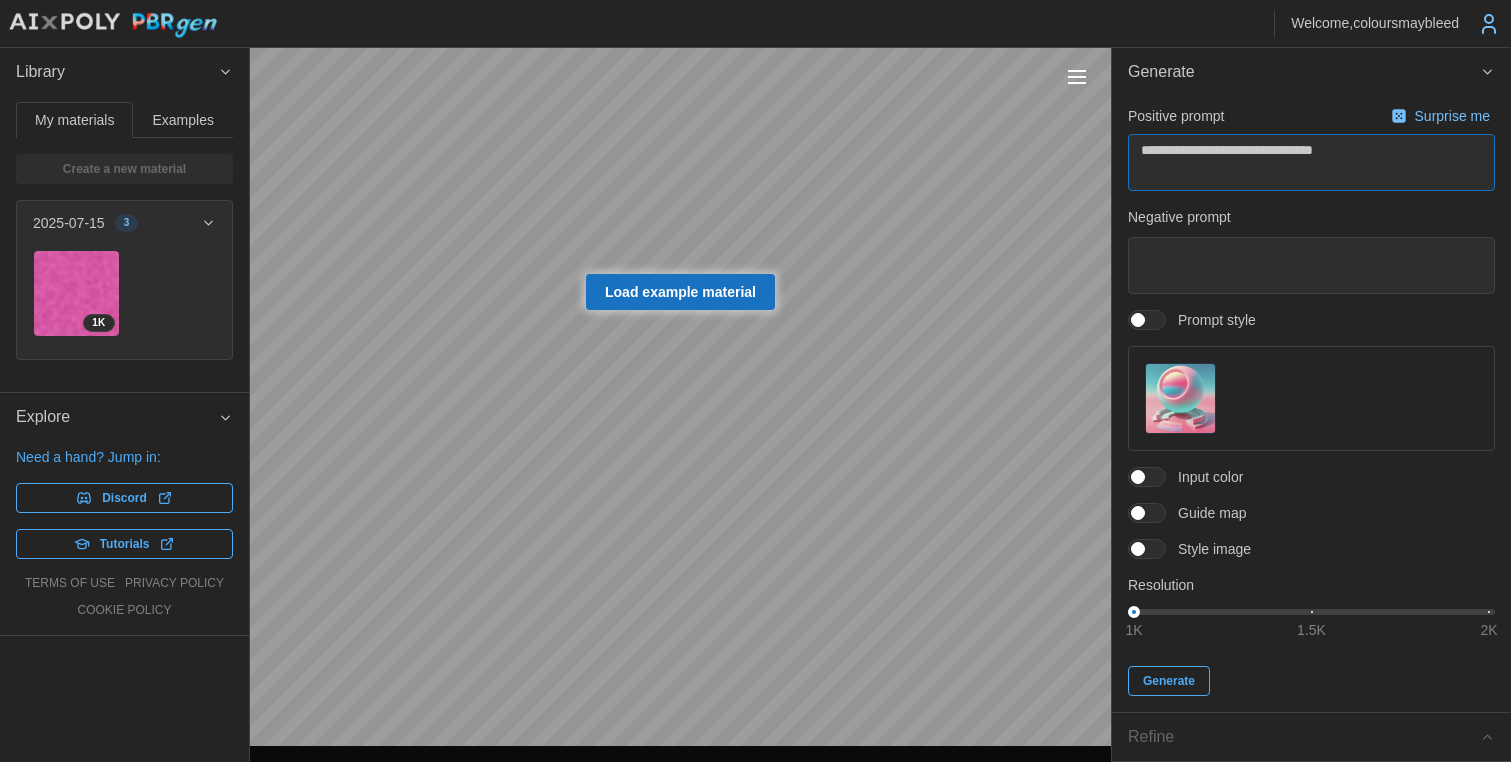 type on "*" 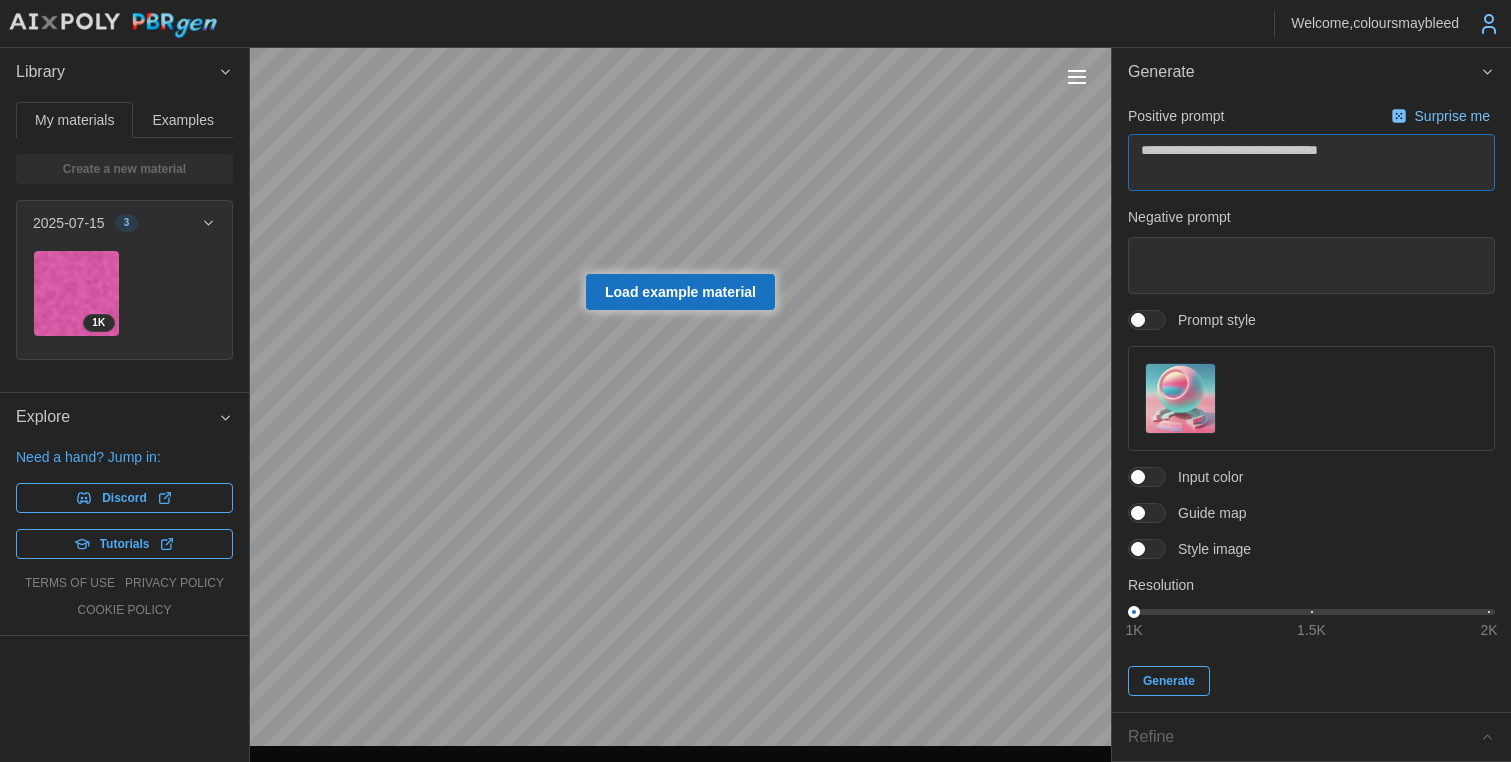 type on "*" 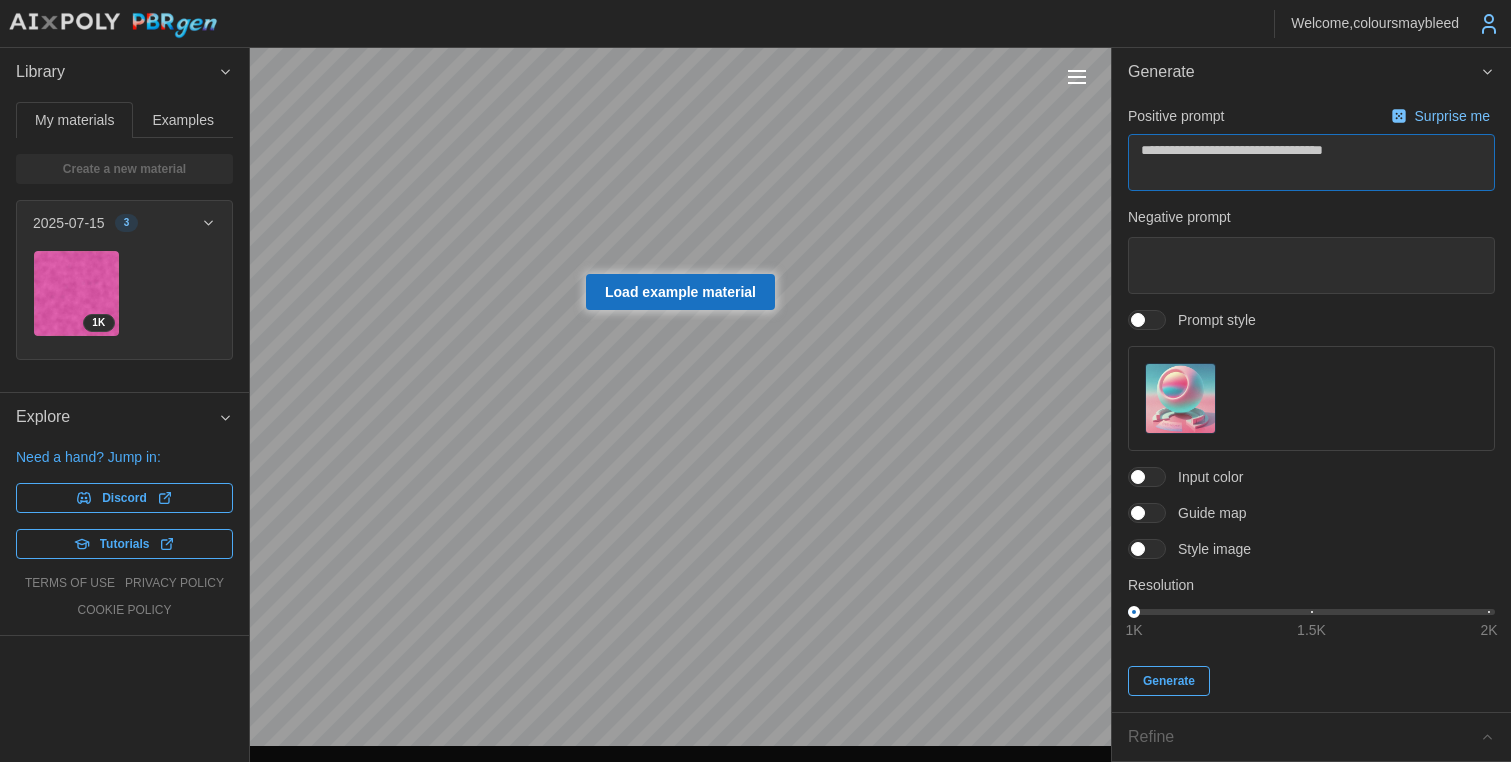 type on "*" 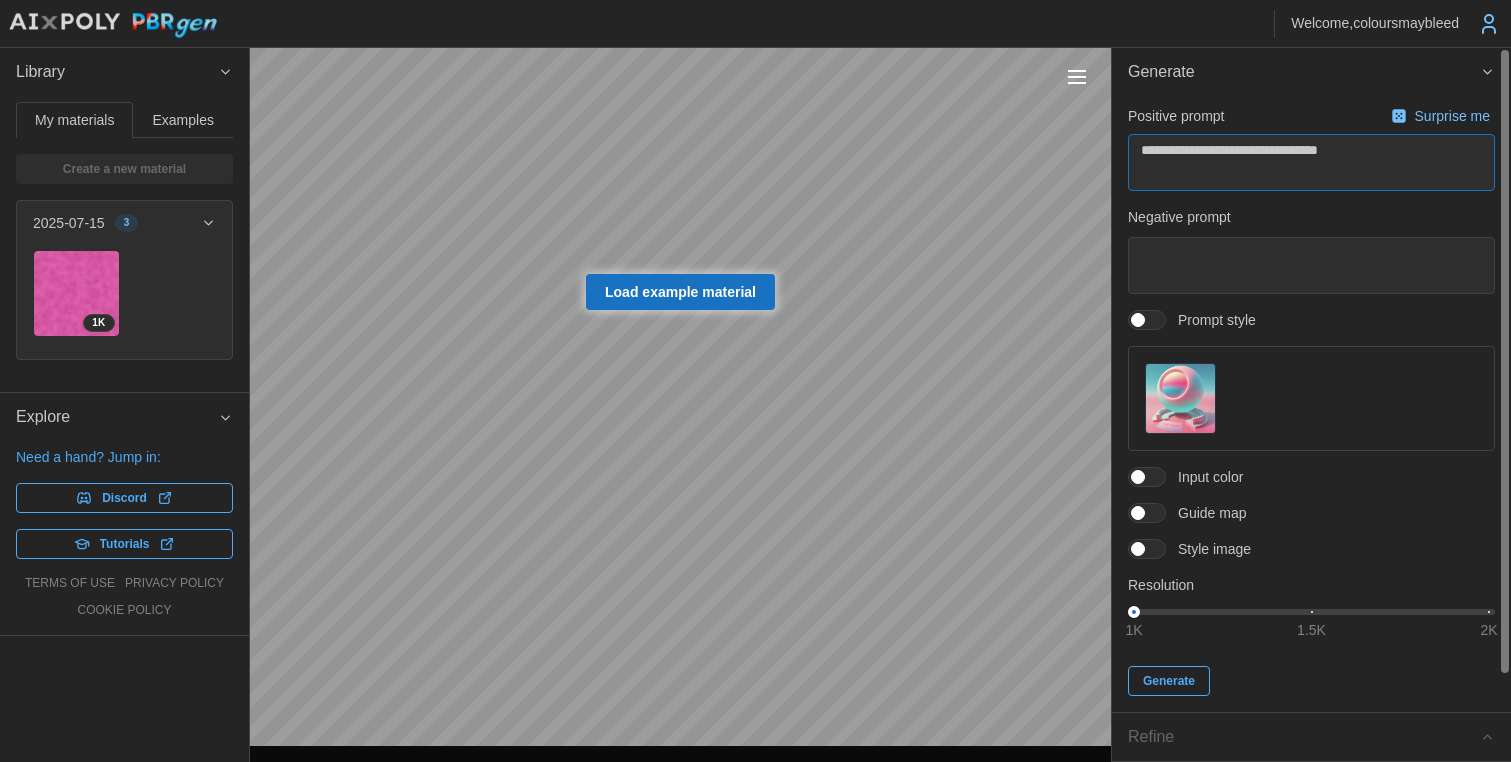 type on "**********" 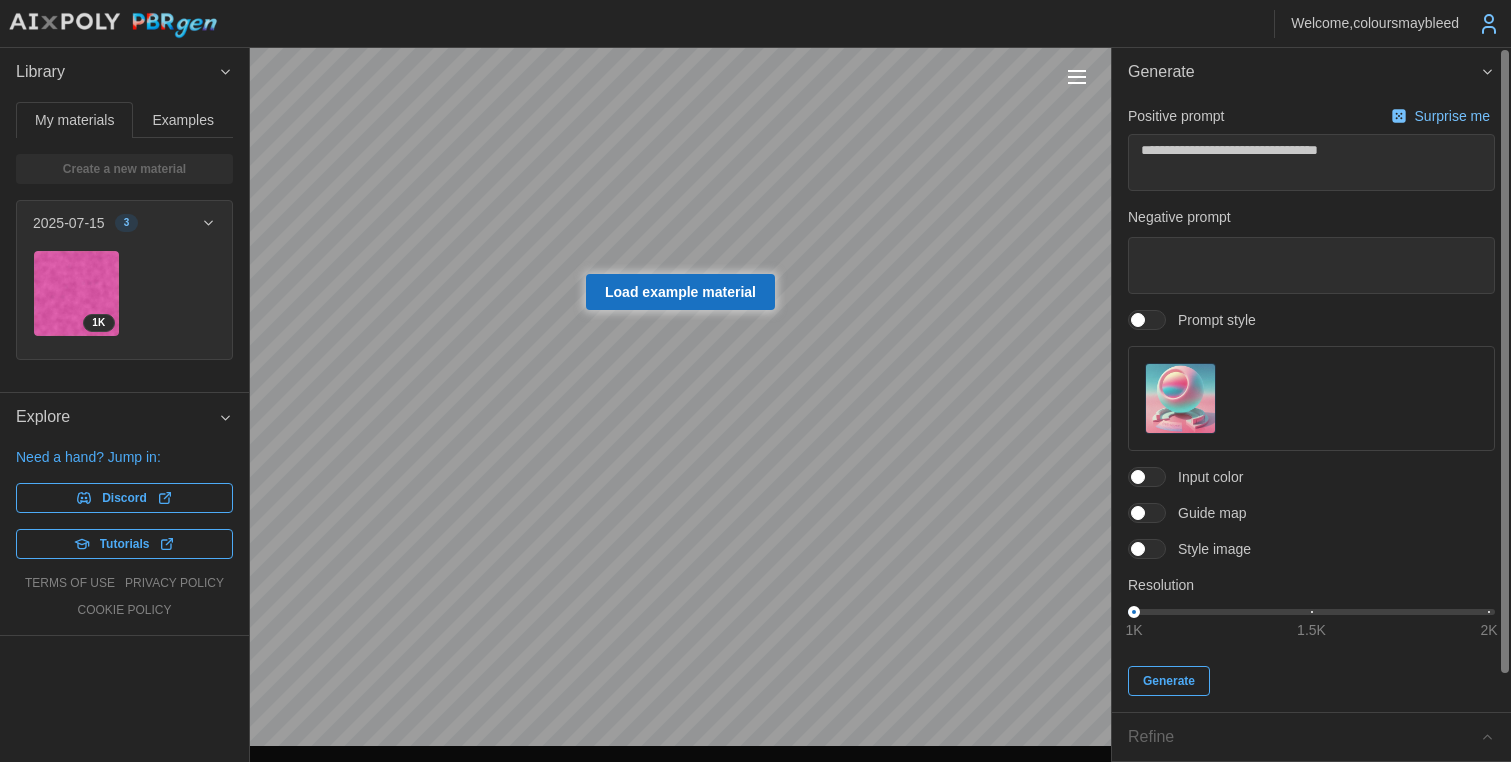 click at bounding box center [1138, 513] 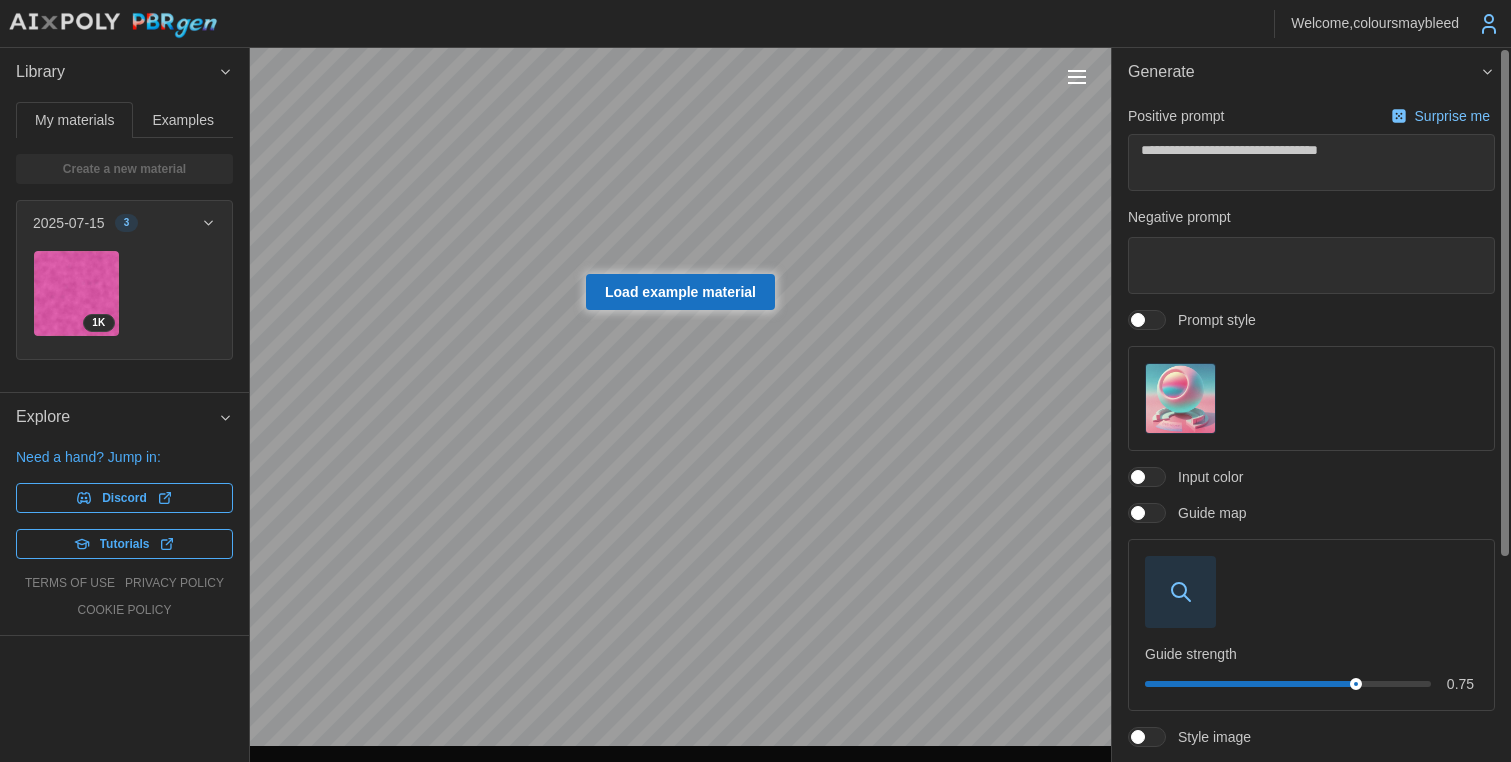 click at bounding box center (1180, 591) 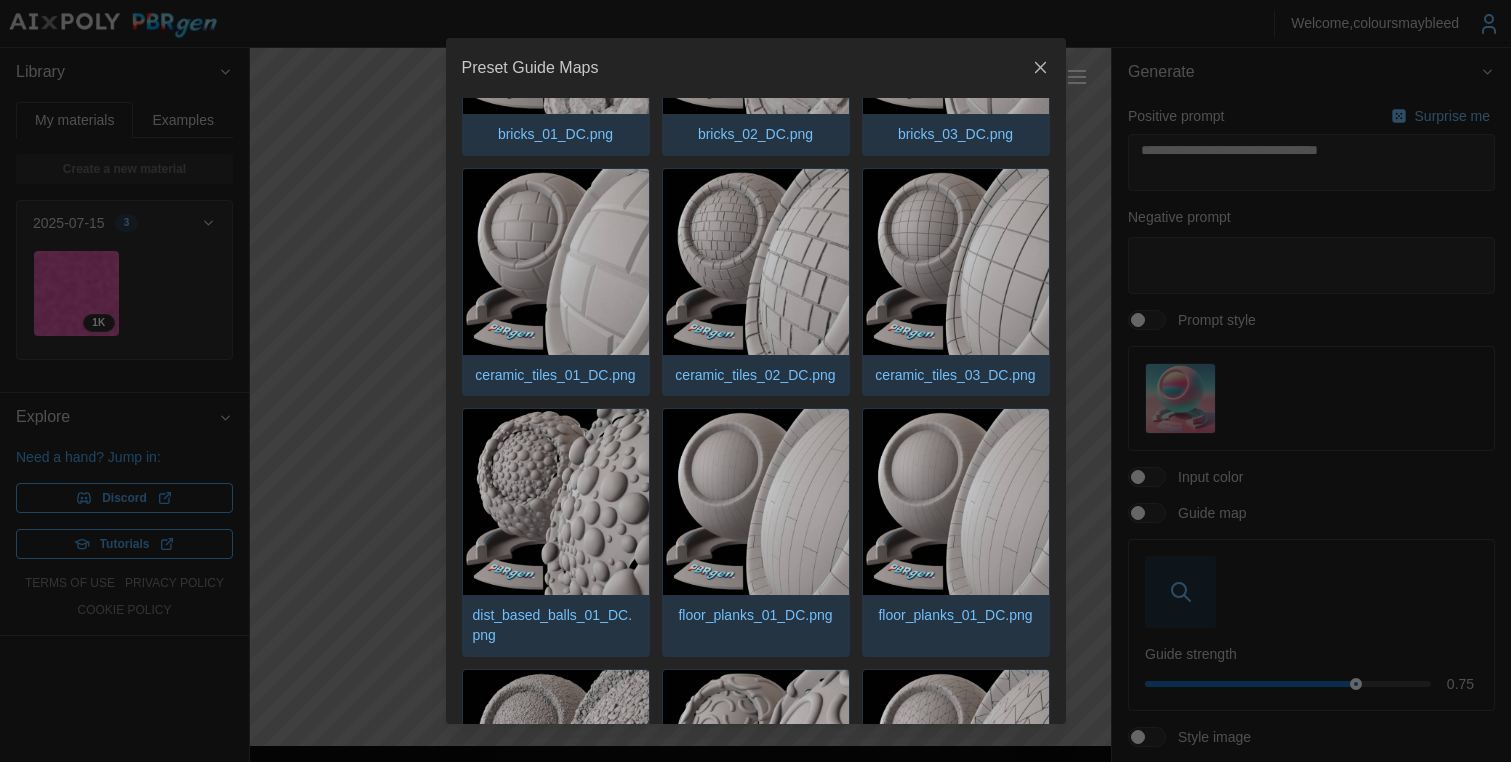 scroll, scrollTop: 409, scrollLeft: 0, axis: vertical 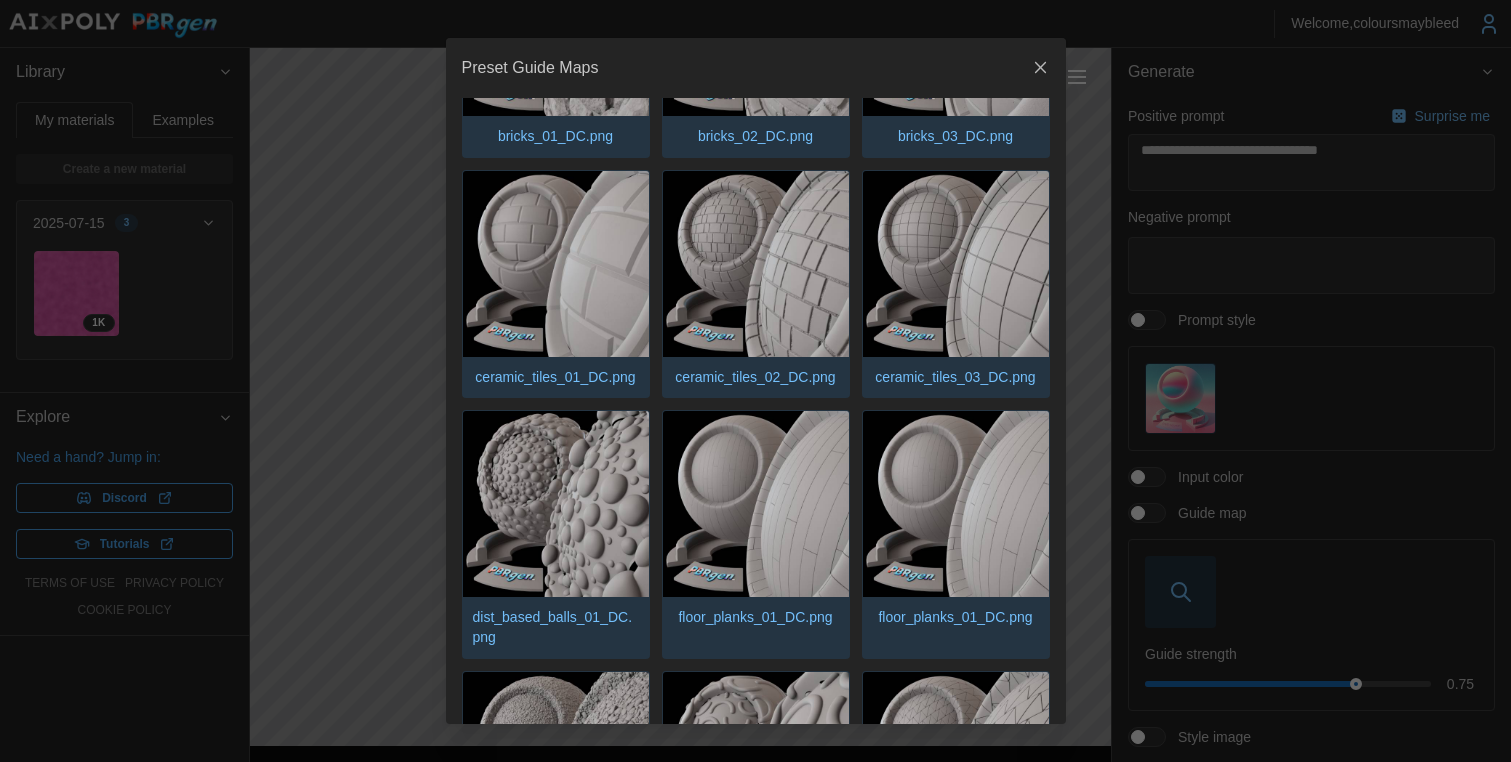 click at bounding box center [956, 264] 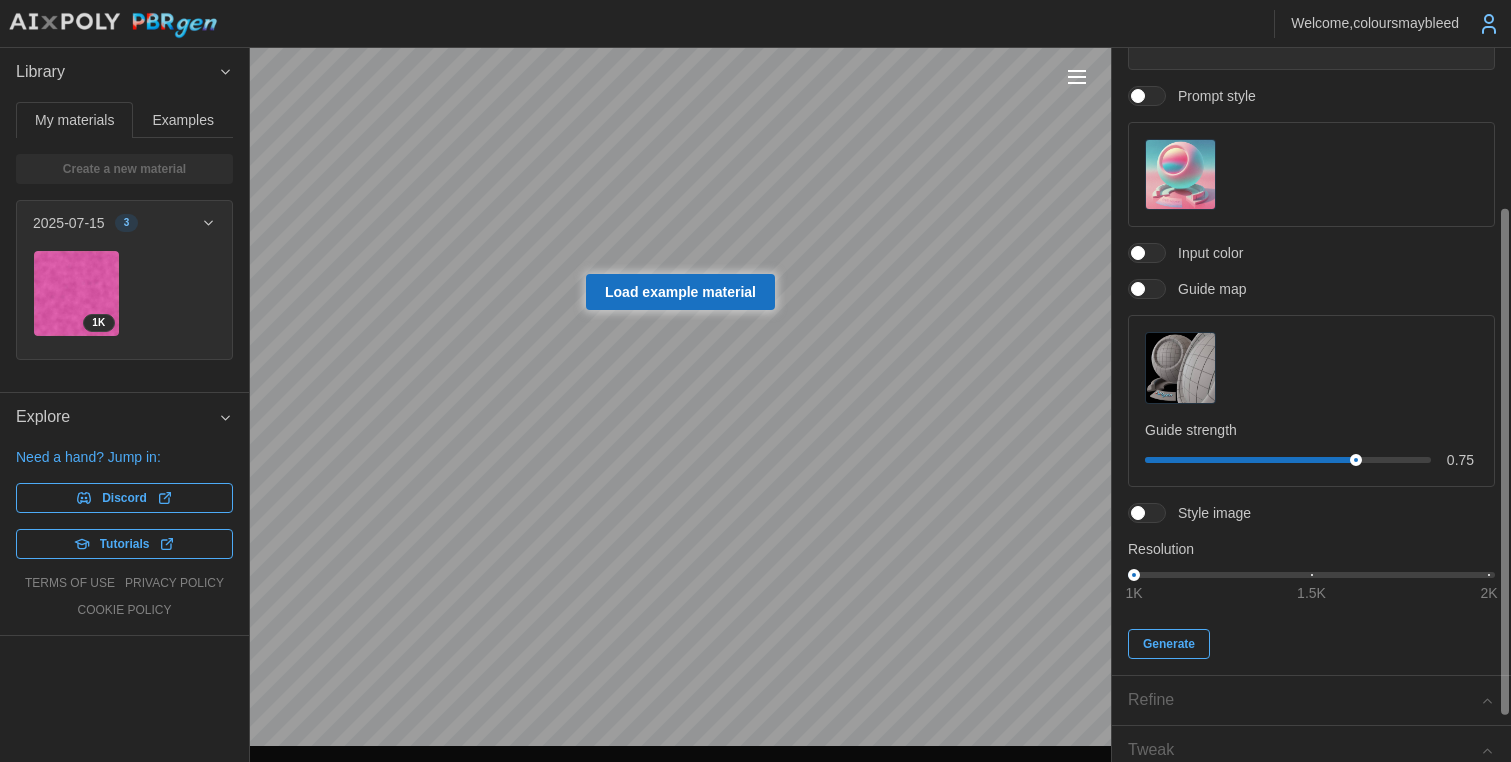 scroll, scrollTop: 288, scrollLeft: 0, axis: vertical 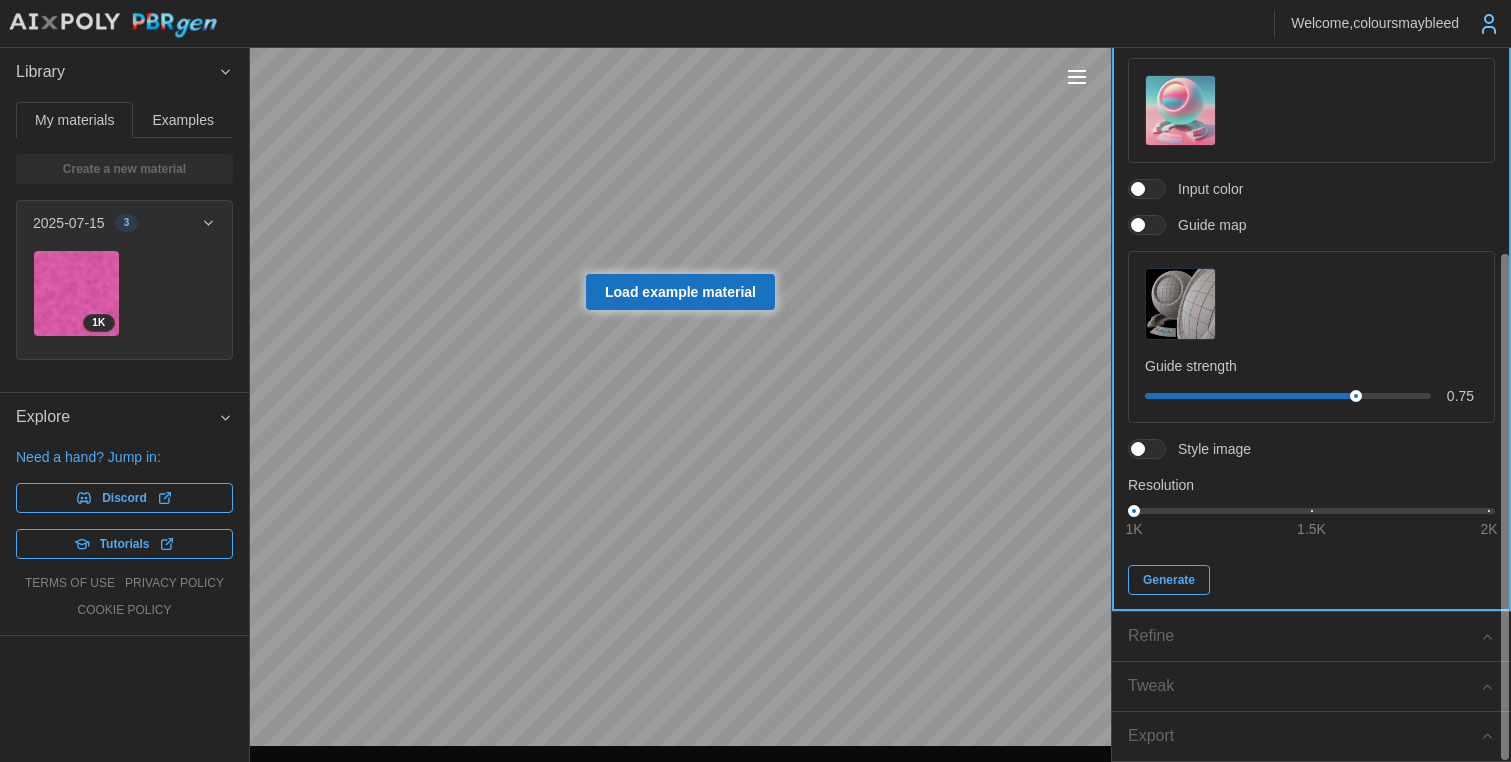 click on "Generate" at bounding box center [1169, 580] 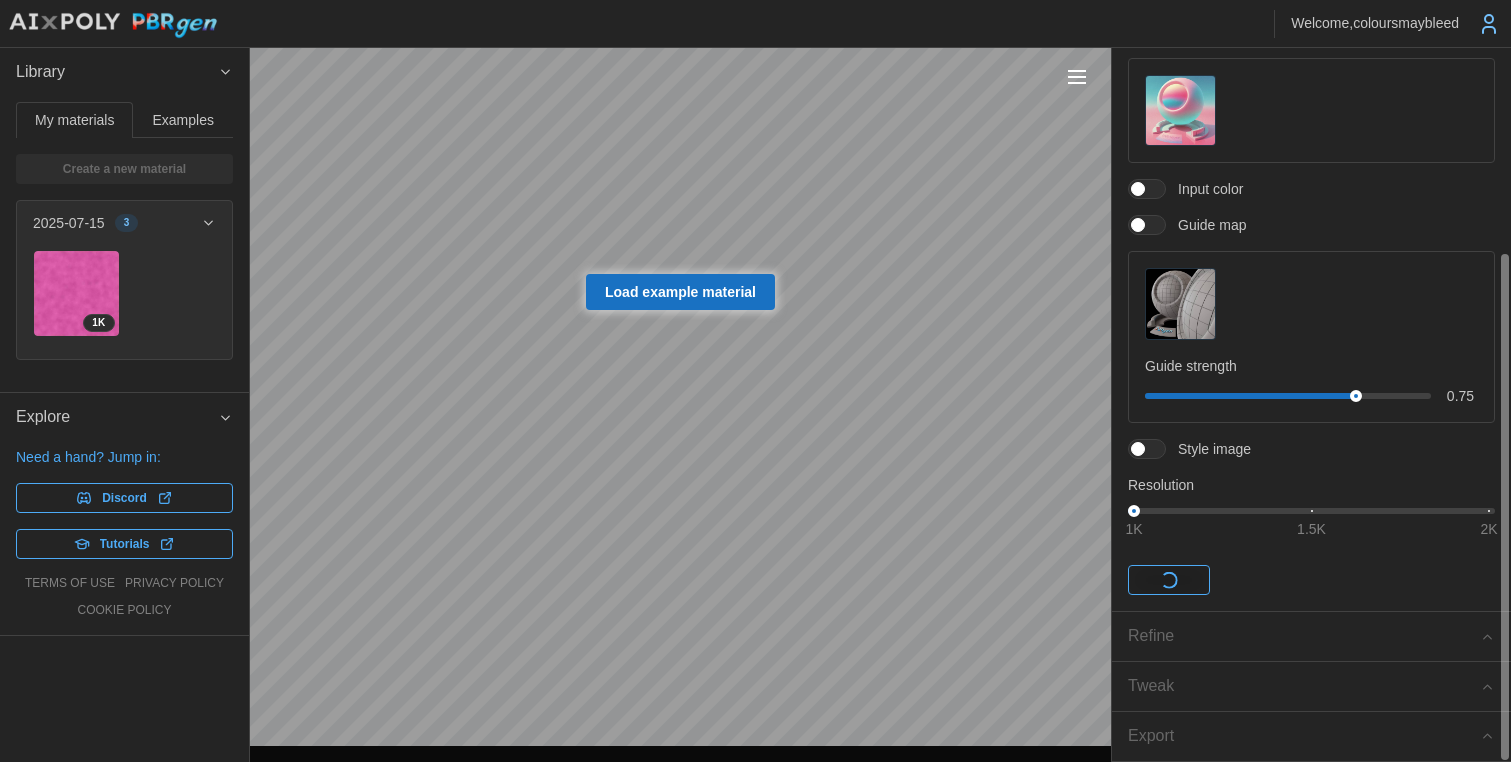click at bounding box center (1138, 449) 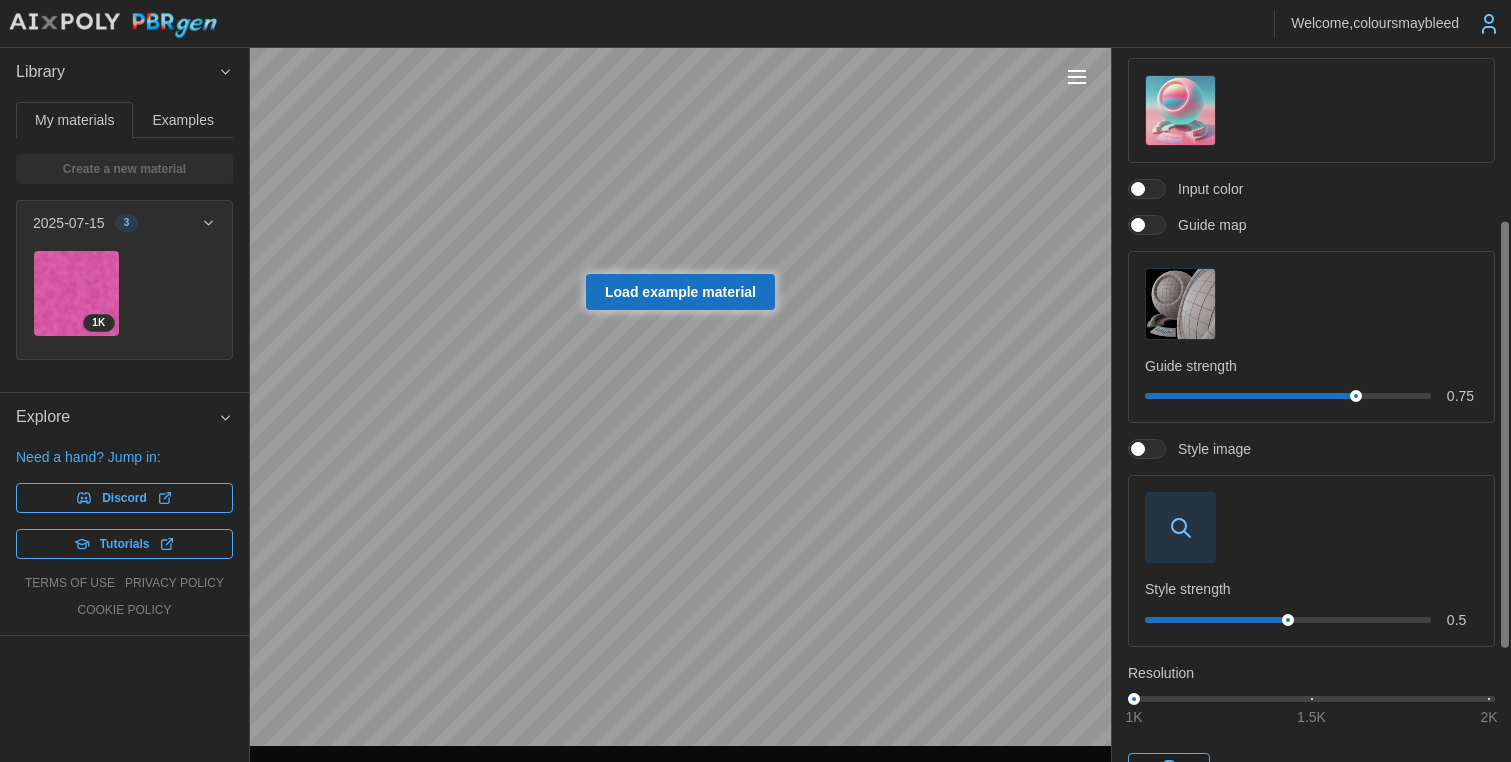 click 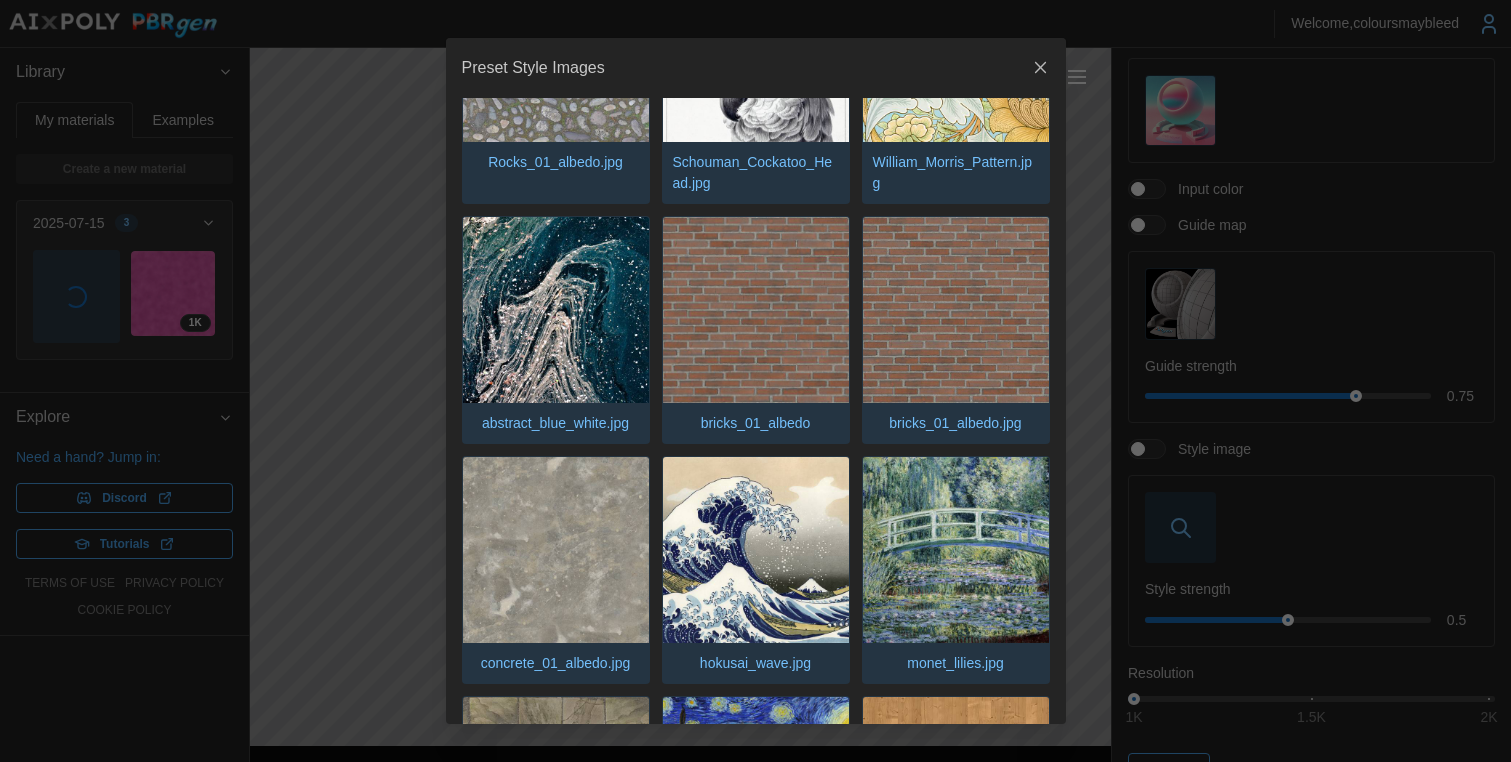 scroll, scrollTop: 613, scrollLeft: 0, axis: vertical 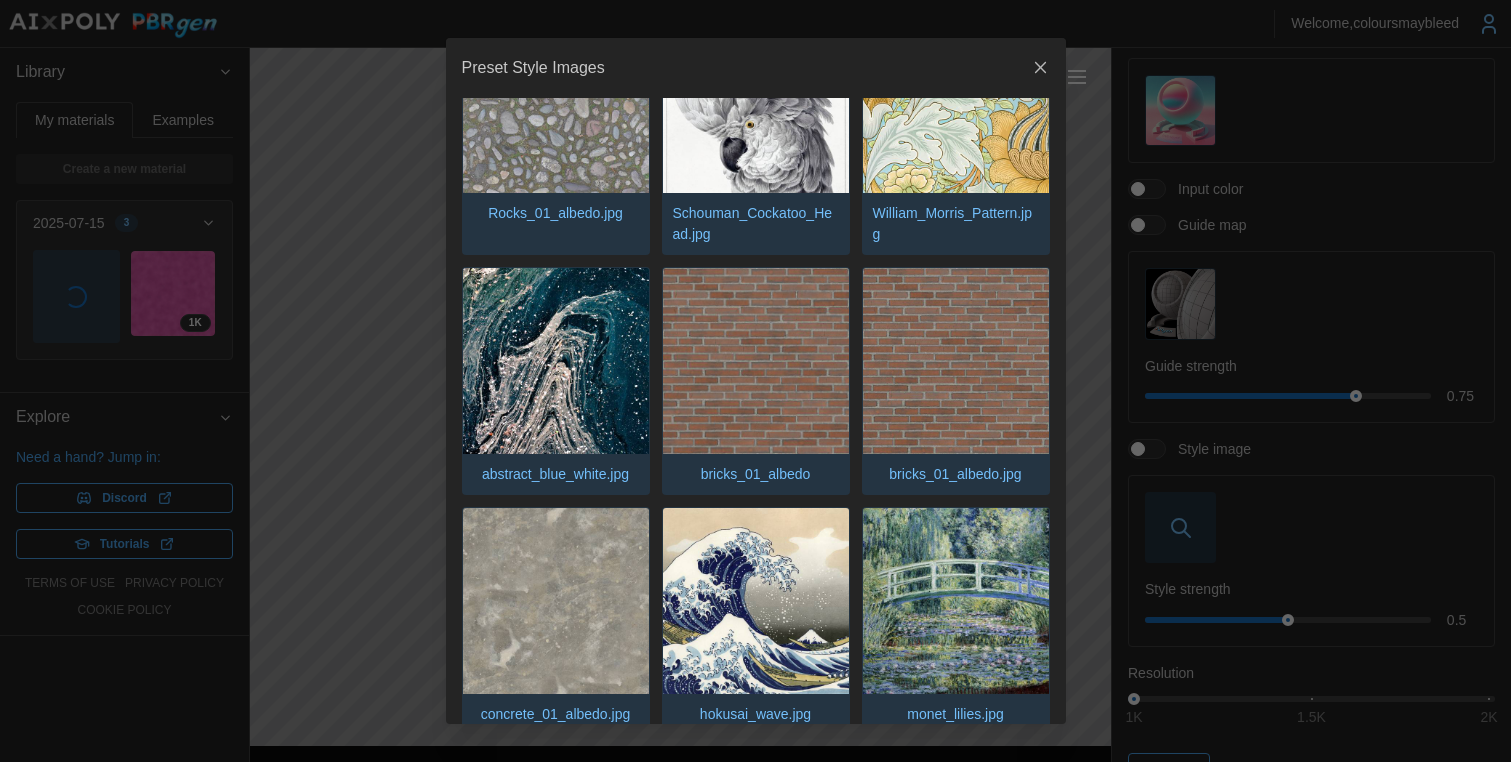 click 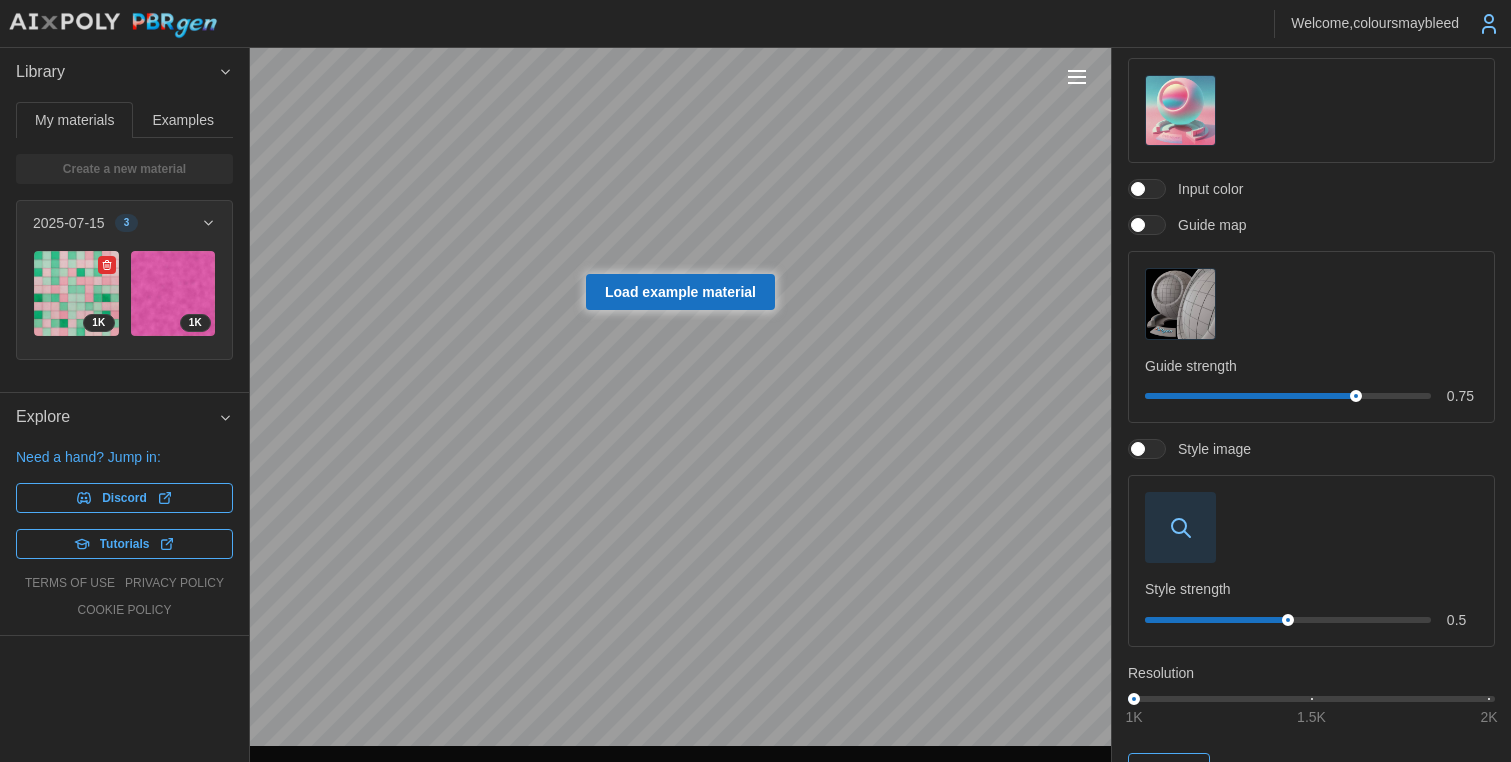 click at bounding box center [76, 293] 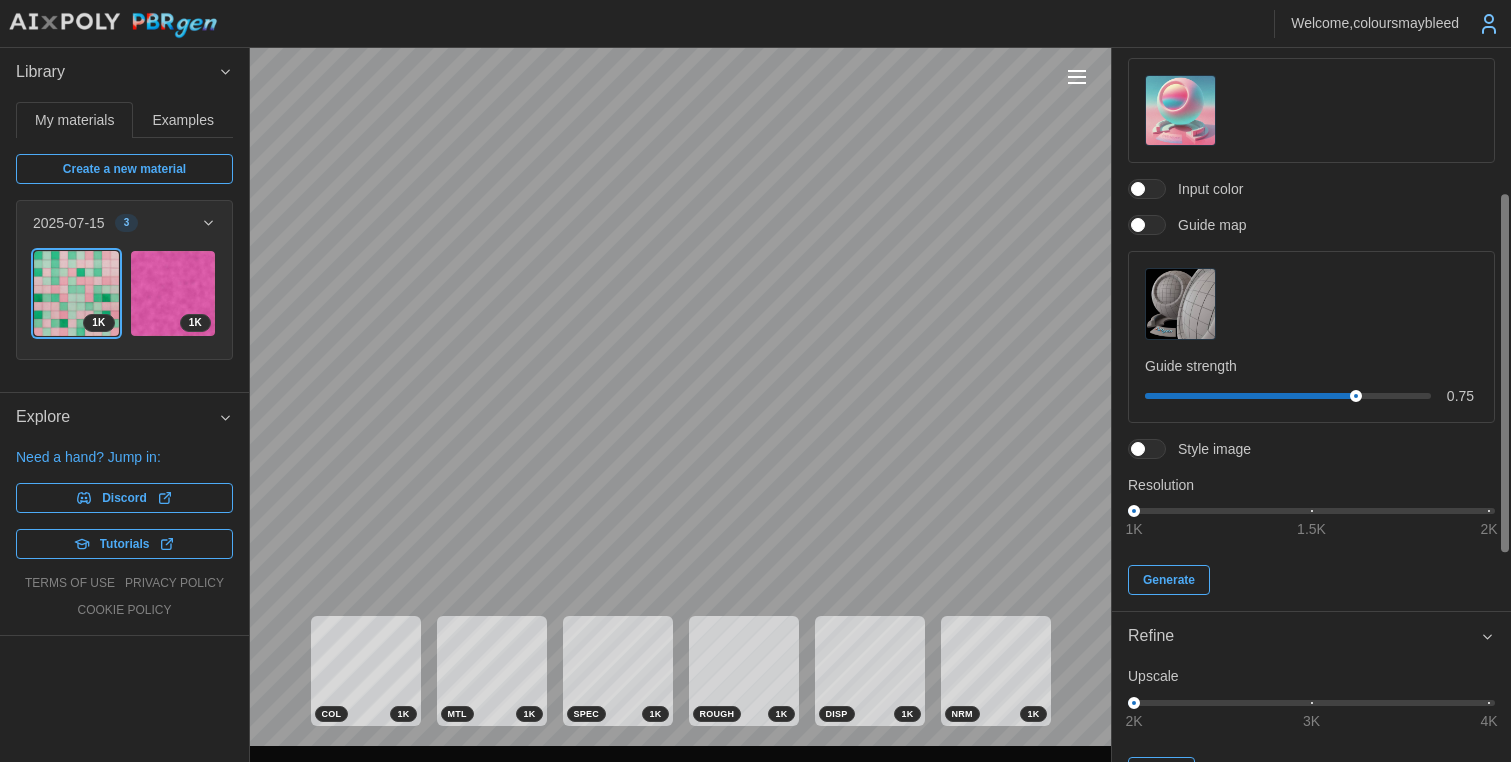 click at bounding box center (1138, 189) 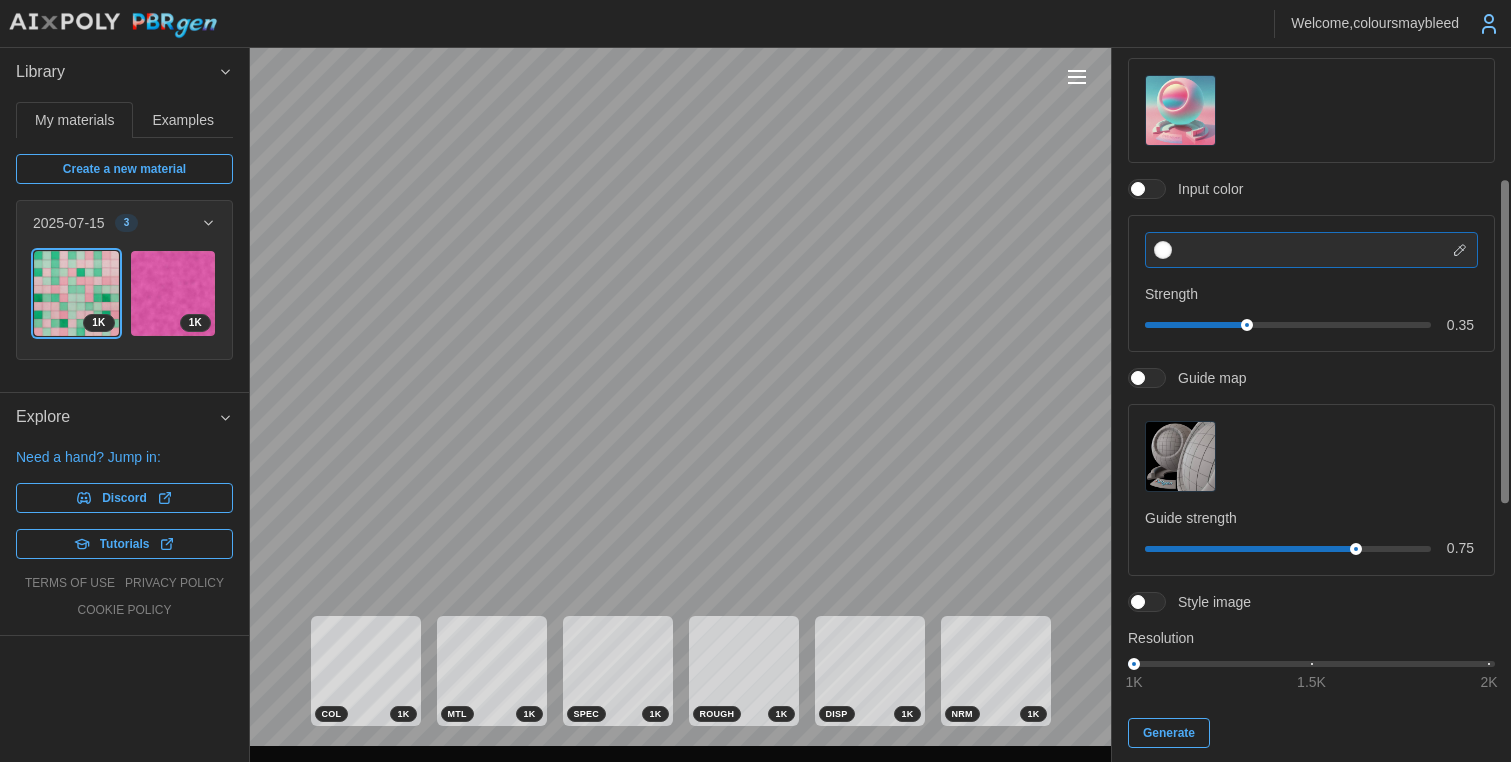 click at bounding box center [1311, 250] 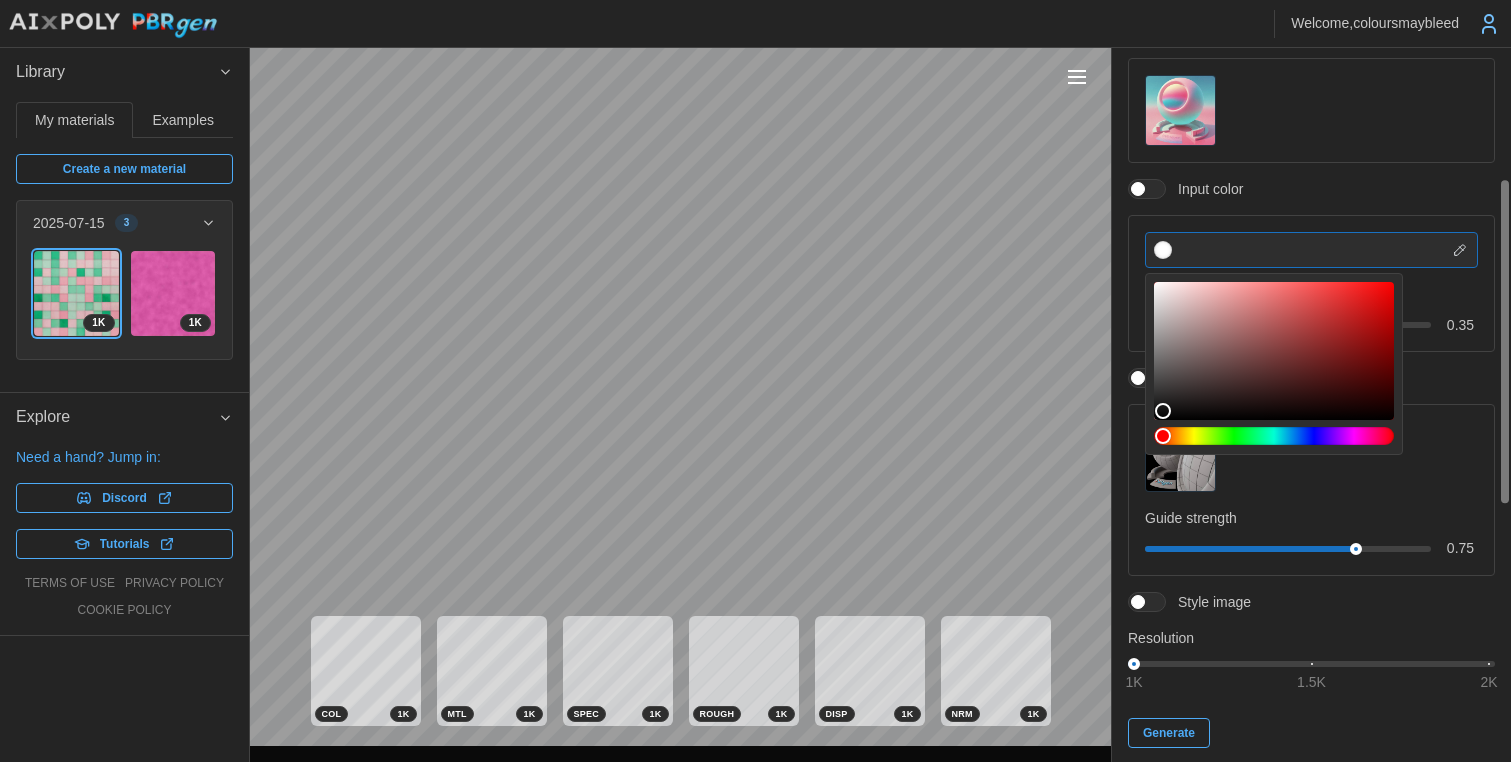 paste on "*******" 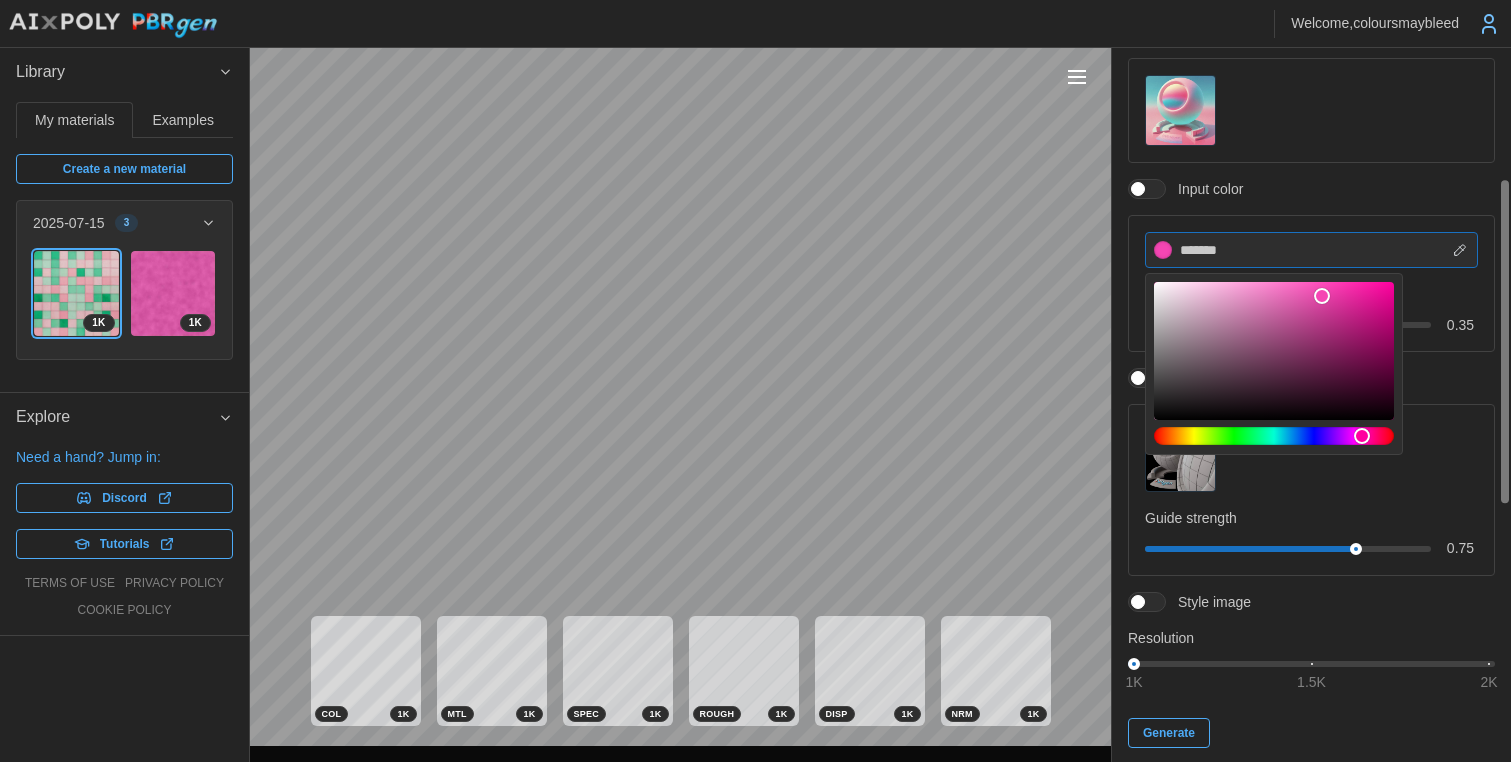 type on "*******" 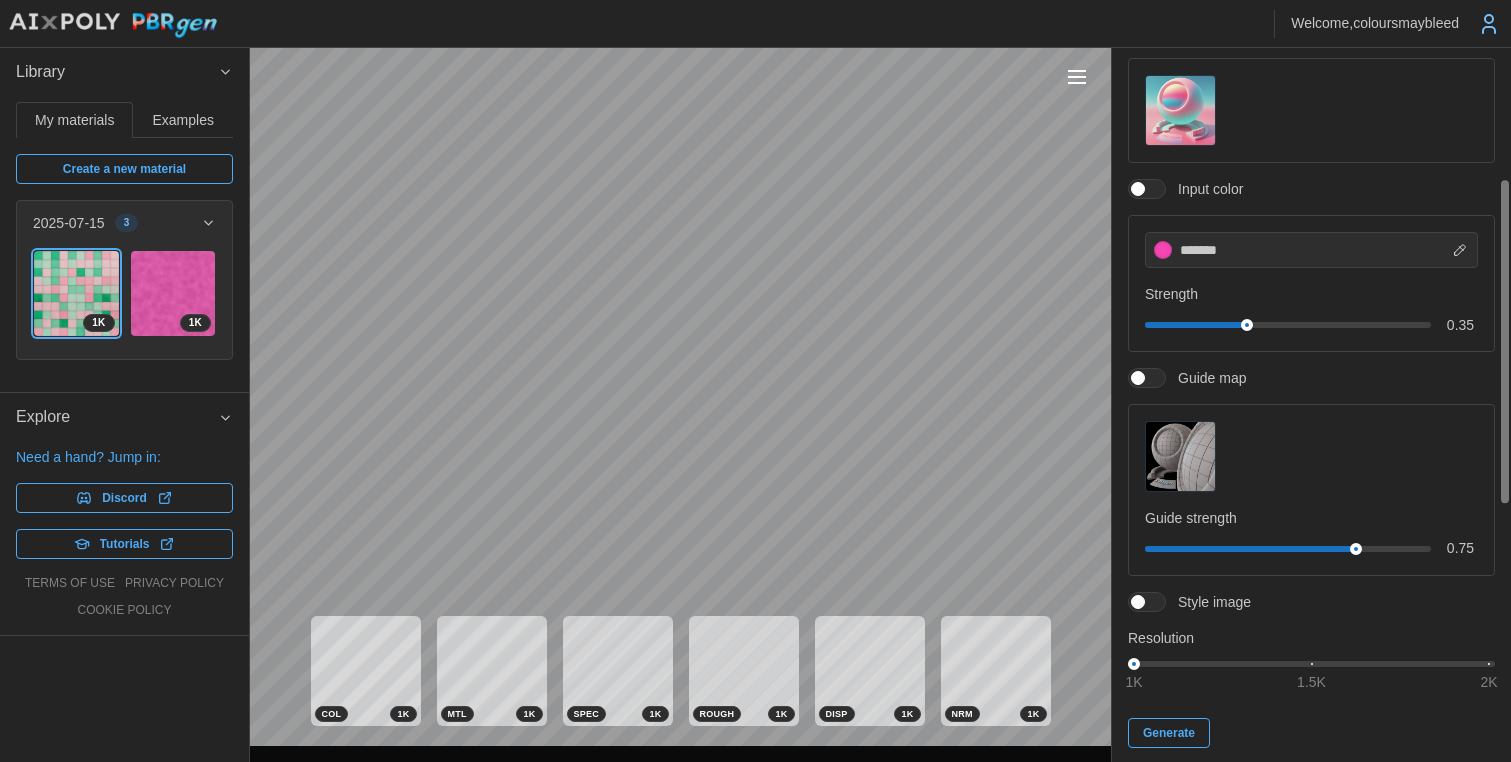 click on "Input color" at bounding box center [1311, 189] 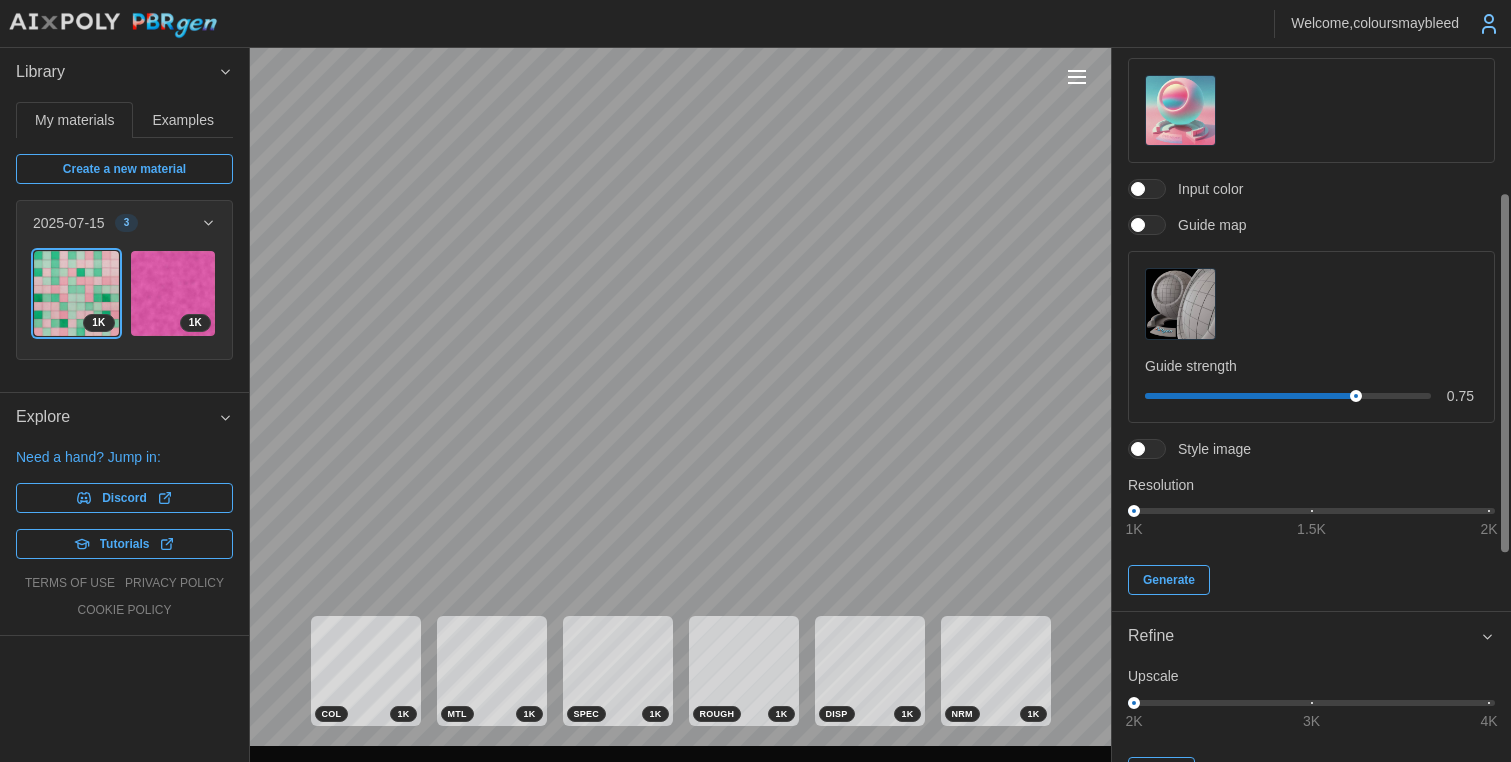click at bounding box center [1157, 189] 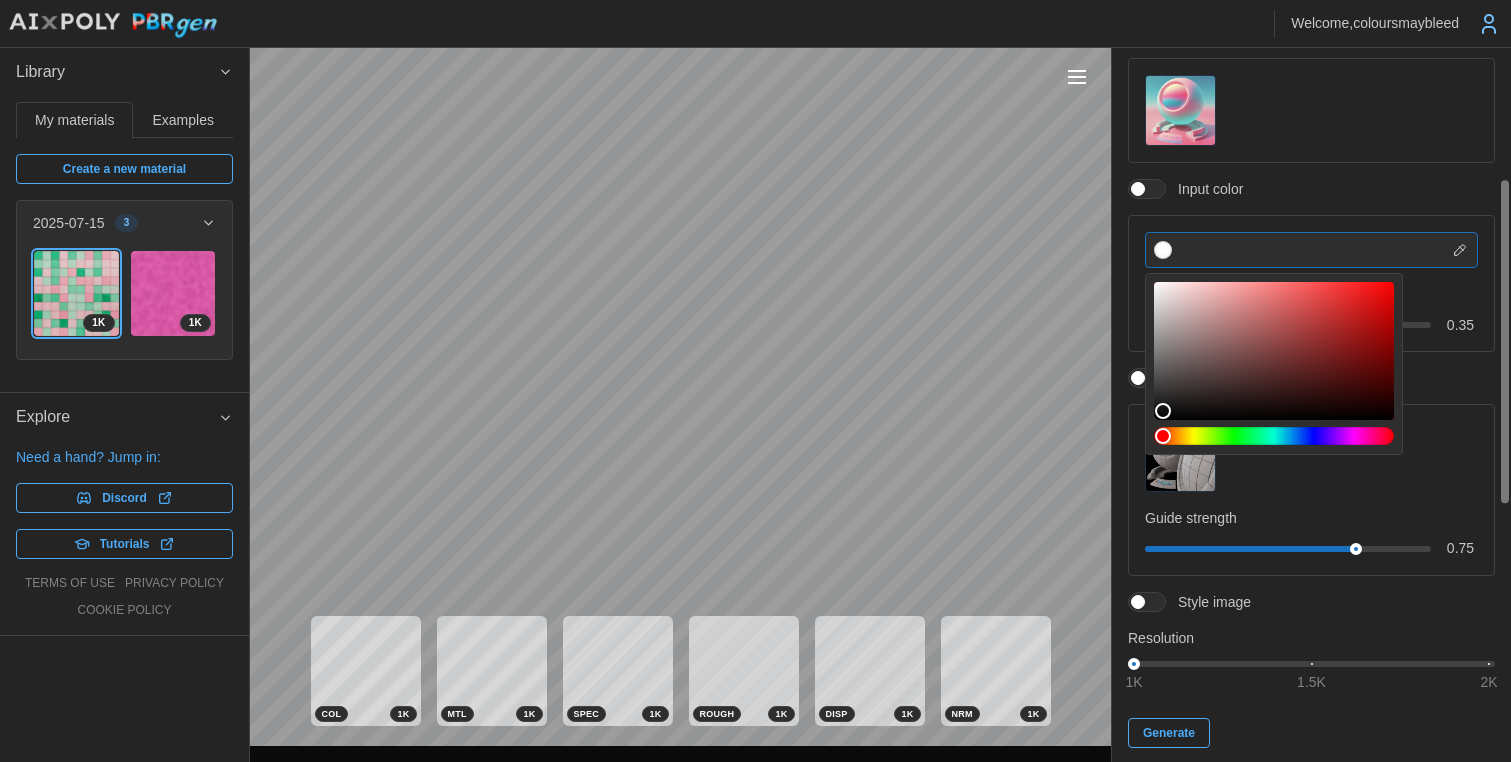 click at bounding box center [1311, 250] 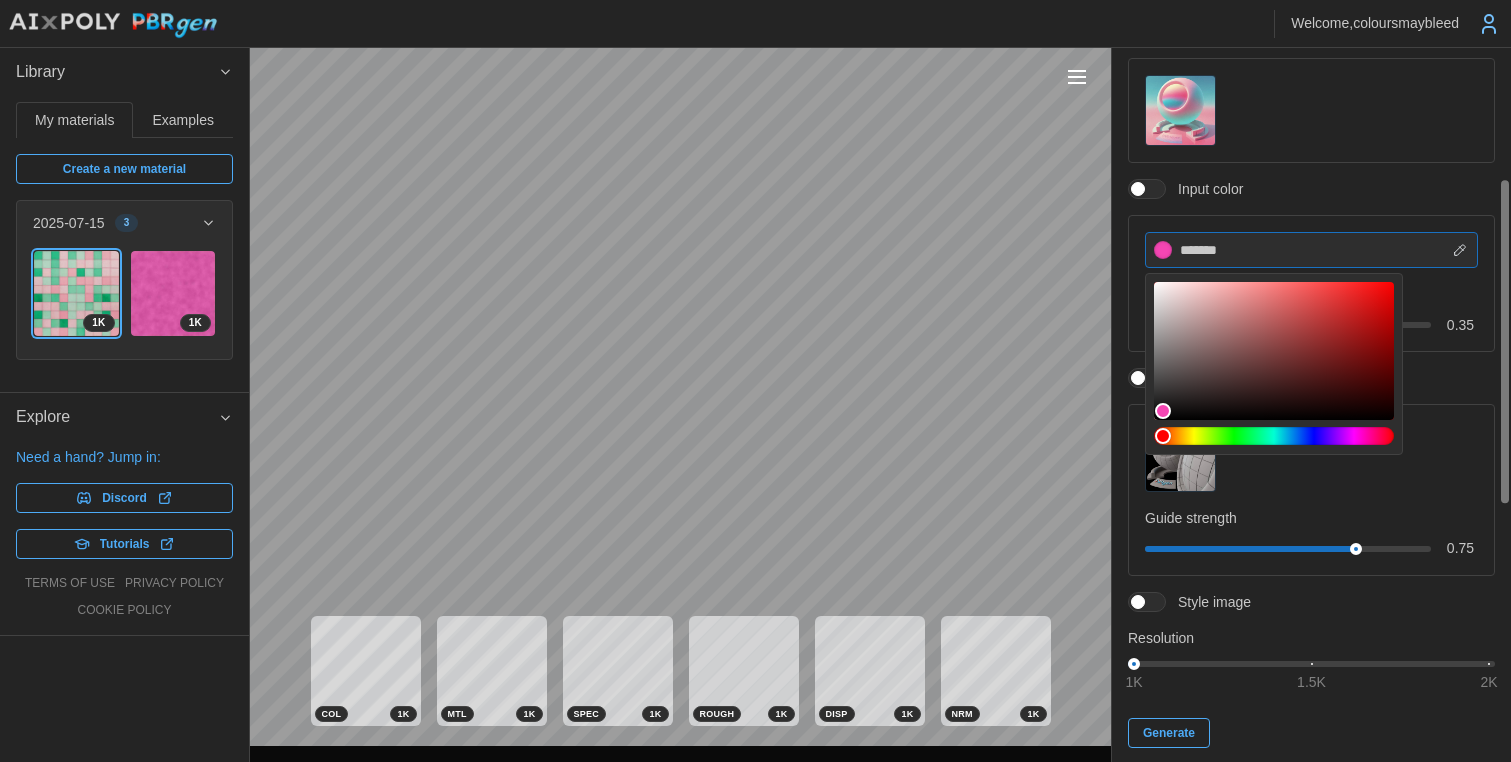 type on "*" 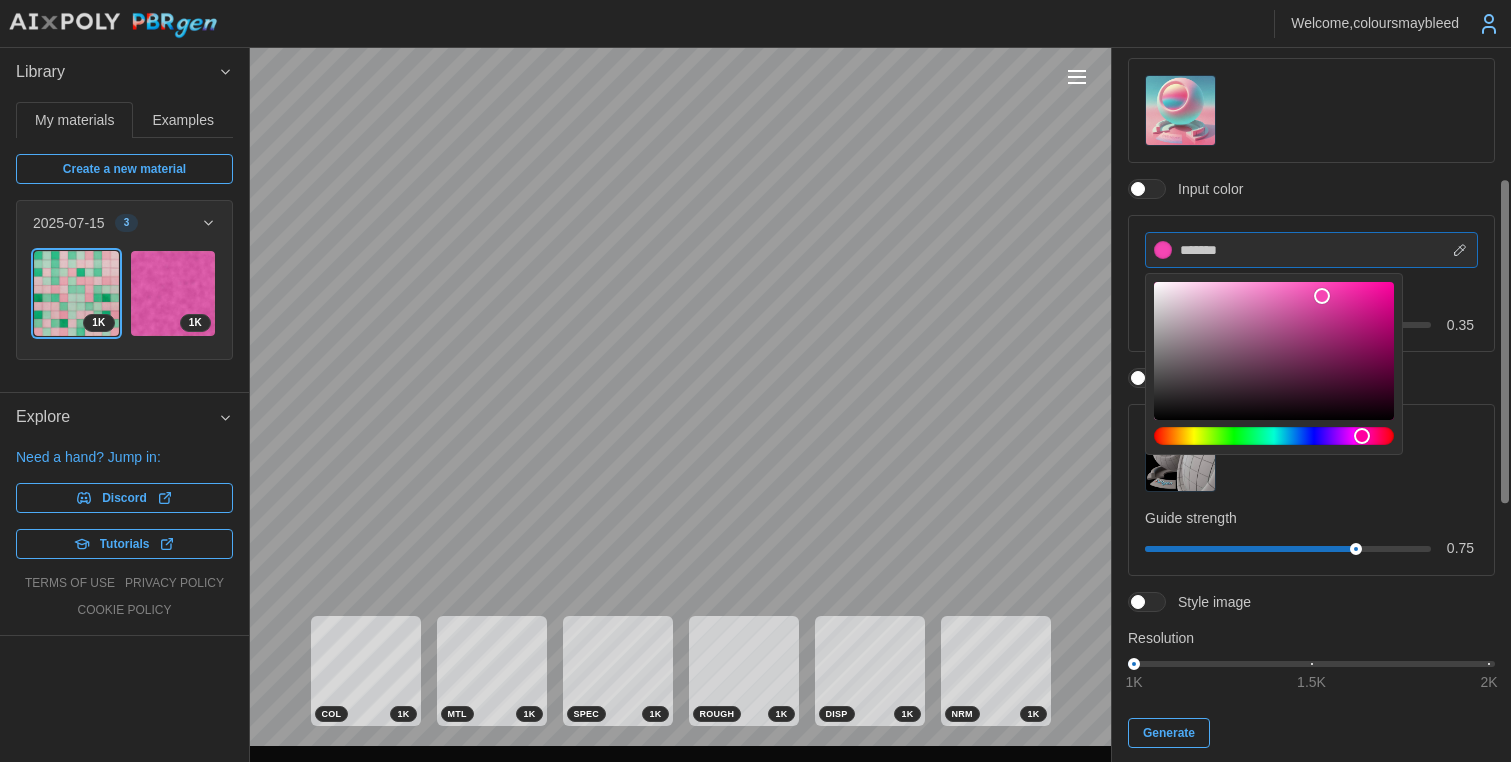 type on "*******" 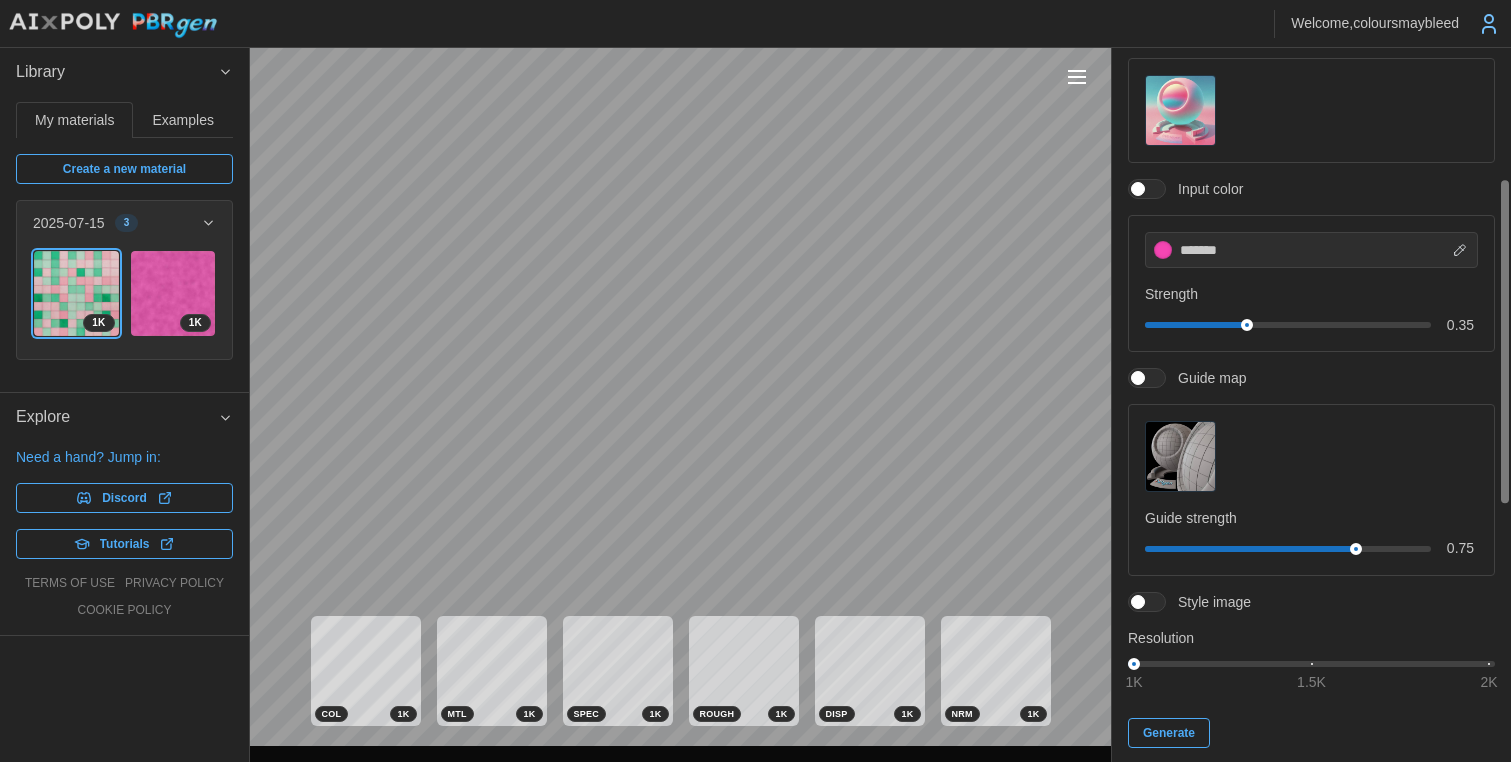 click on "Input color" at bounding box center [1311, 189] 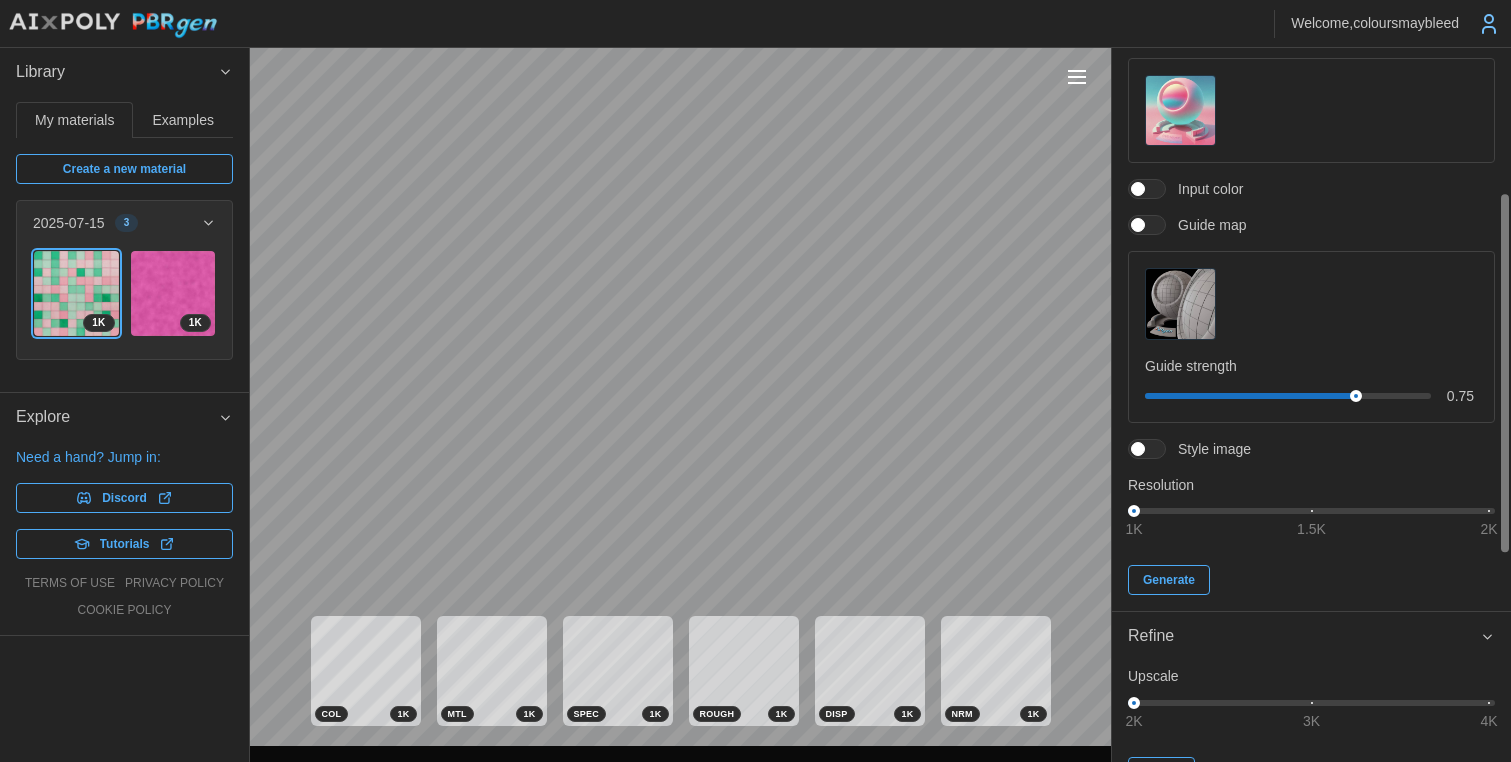 click at bounding box center (1138, 189) 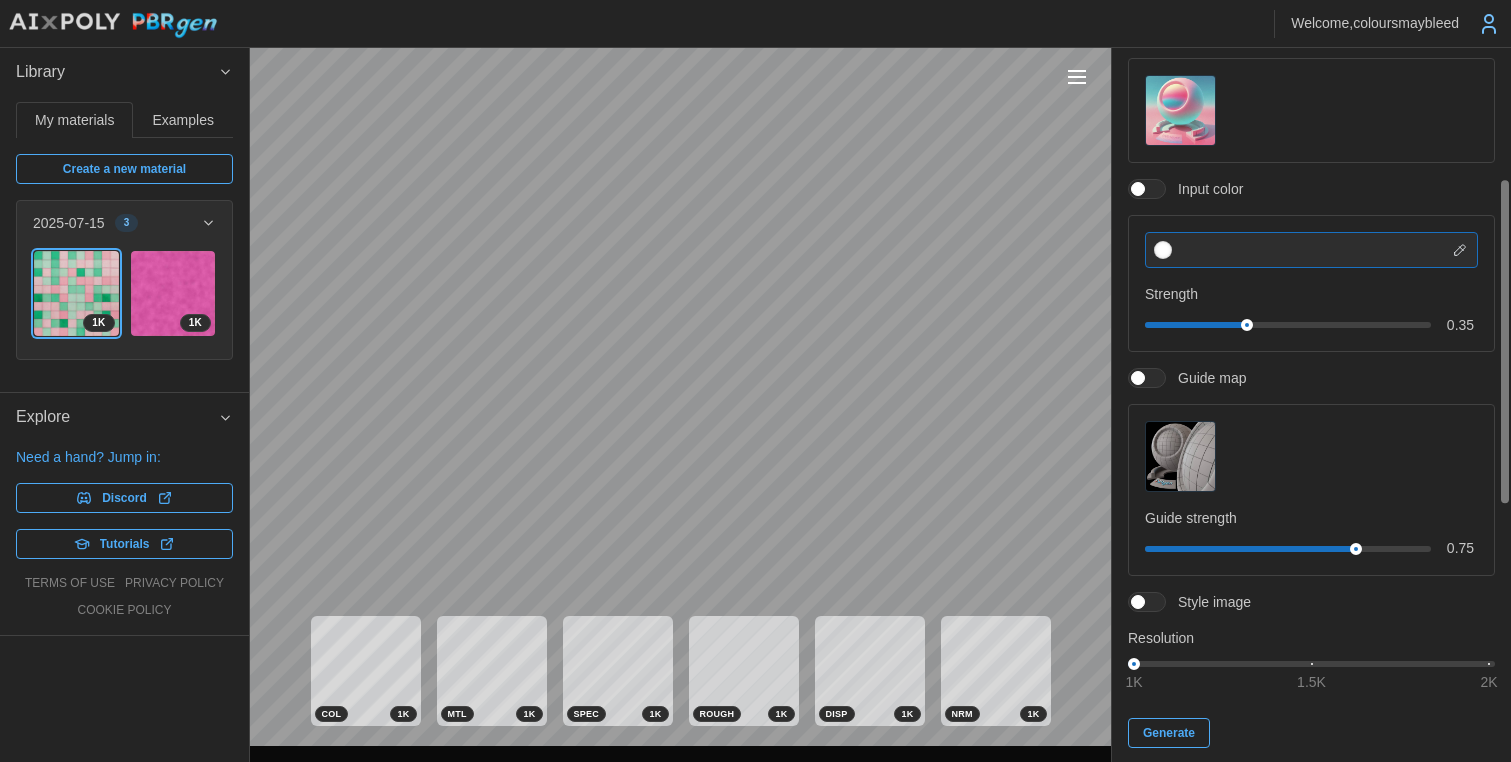 click at bounding box center [1311, 250] 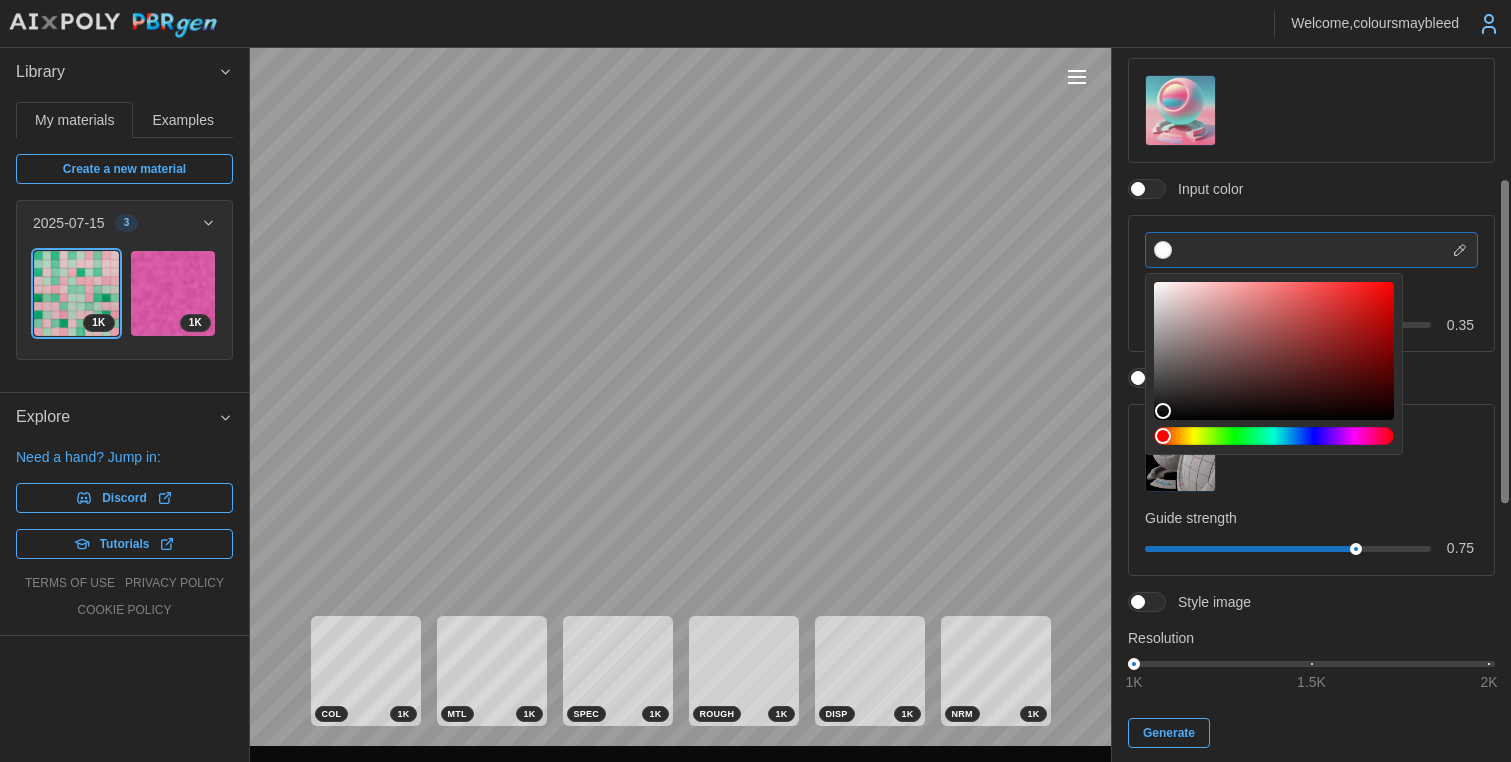 paste on "*******" 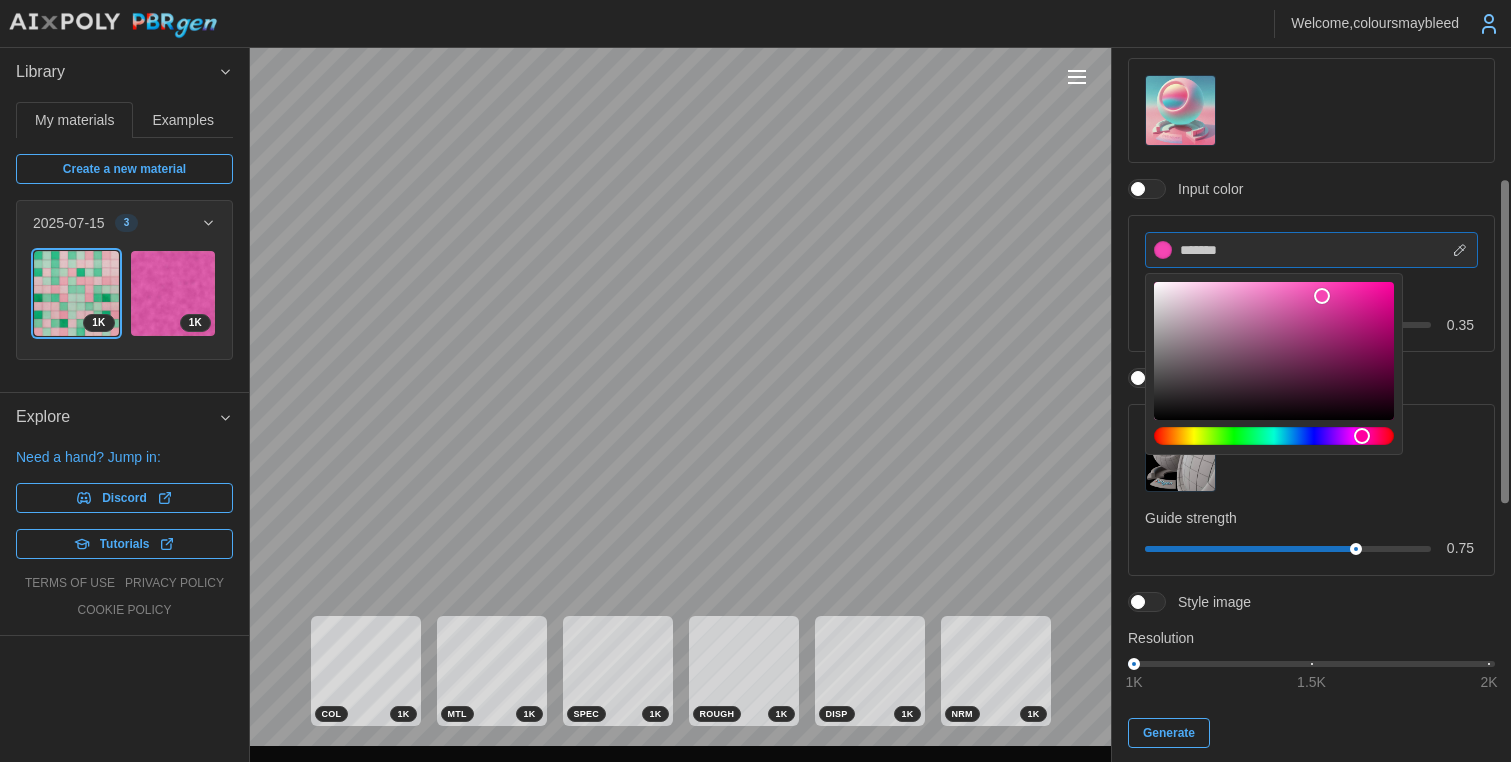 click on "*******" at bounding box center (1311, 250) 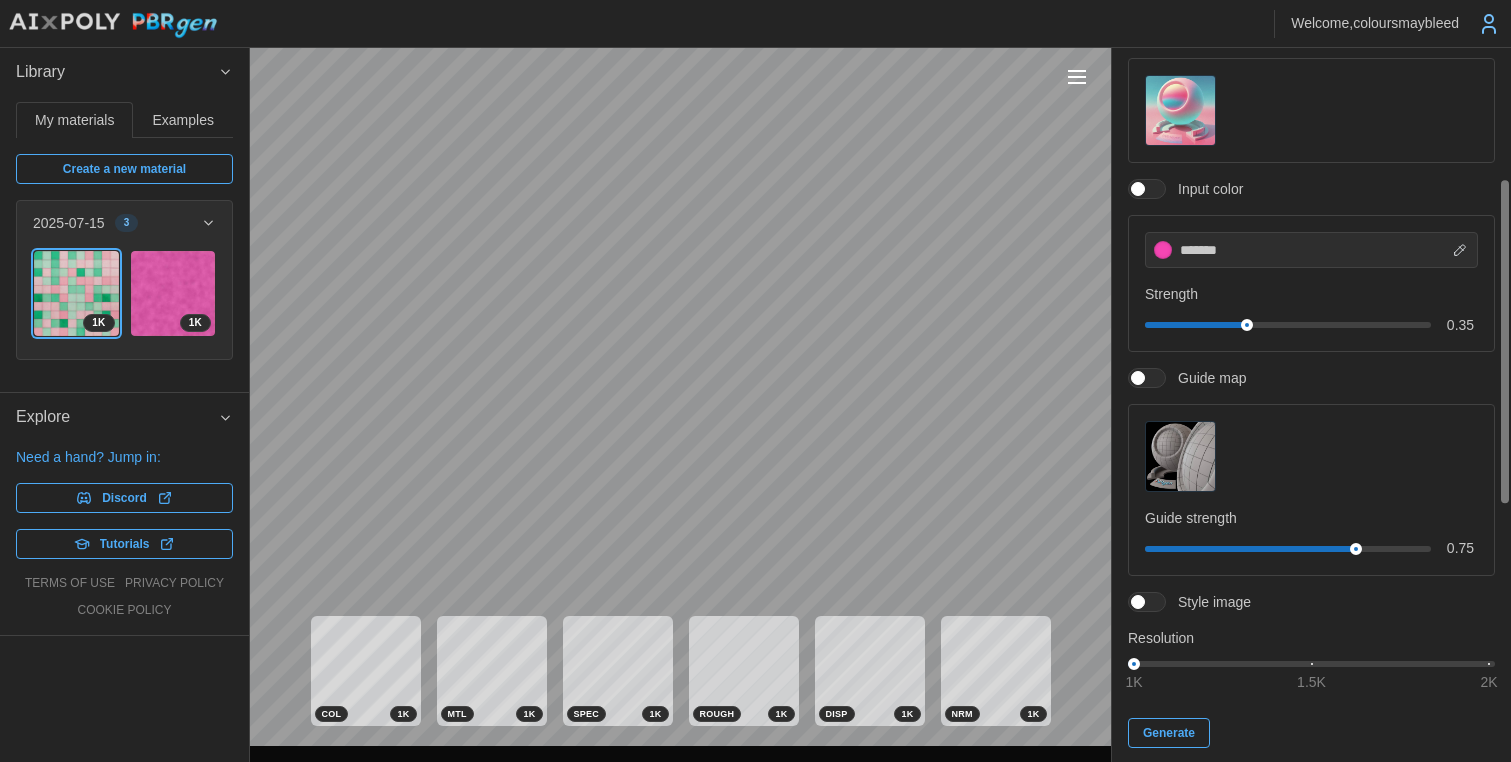 click on "******* Strength 0.35" at bounding box center (1311, 283) 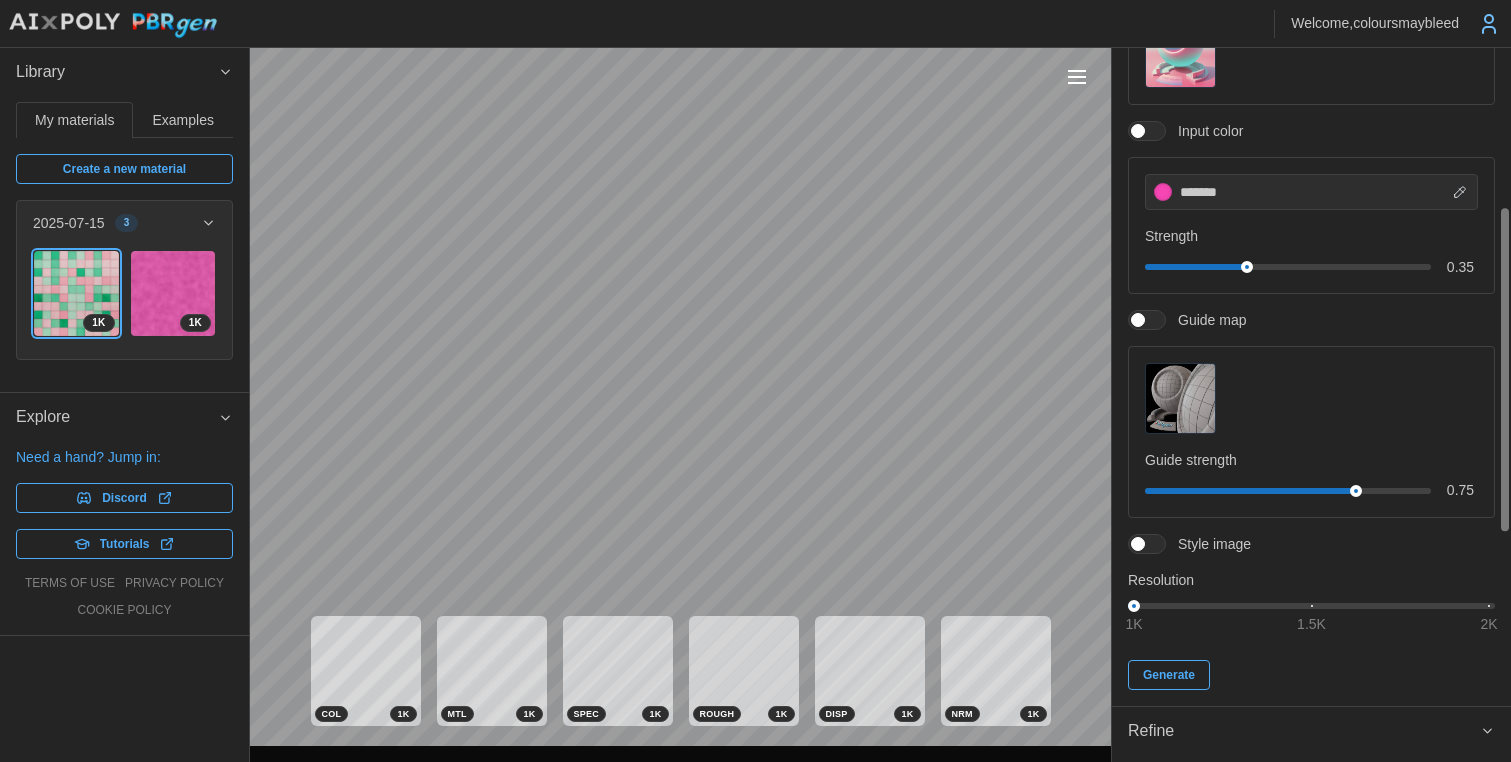 scroll, scrollTop: 388, scrollLeft: 0, axis: vertical 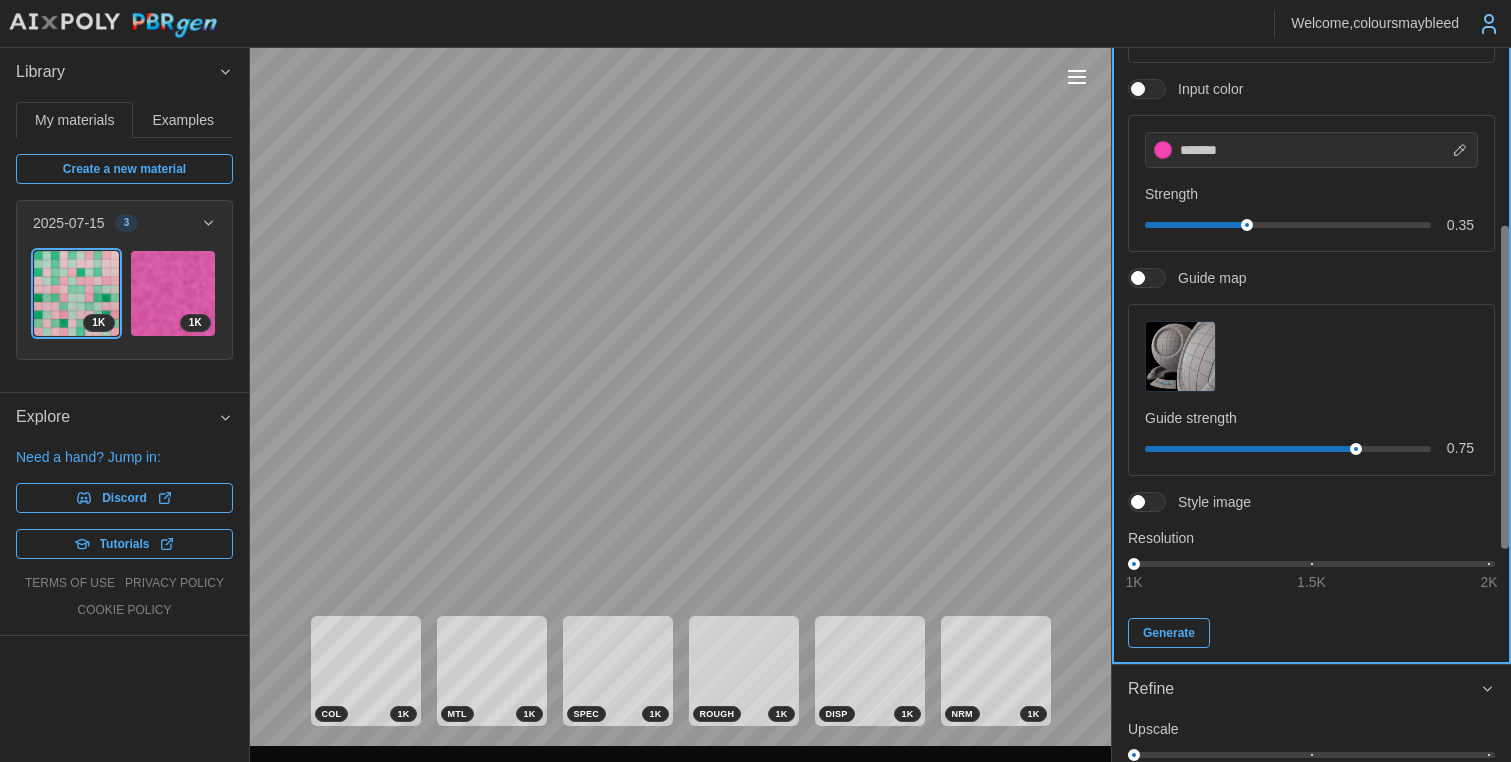click on "Generate" at bounding box center (1169, 633) 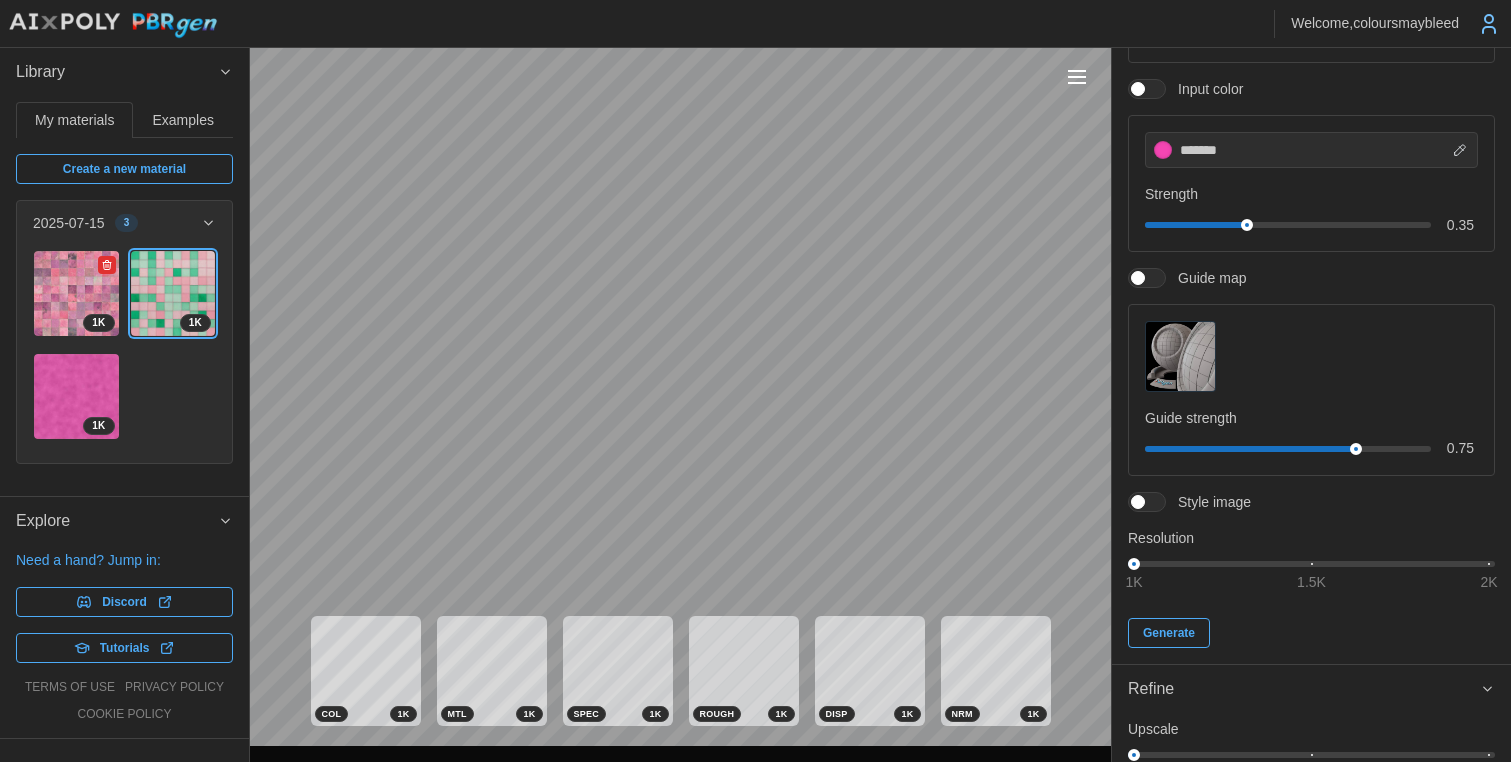 click at bounding box center [76, 293] 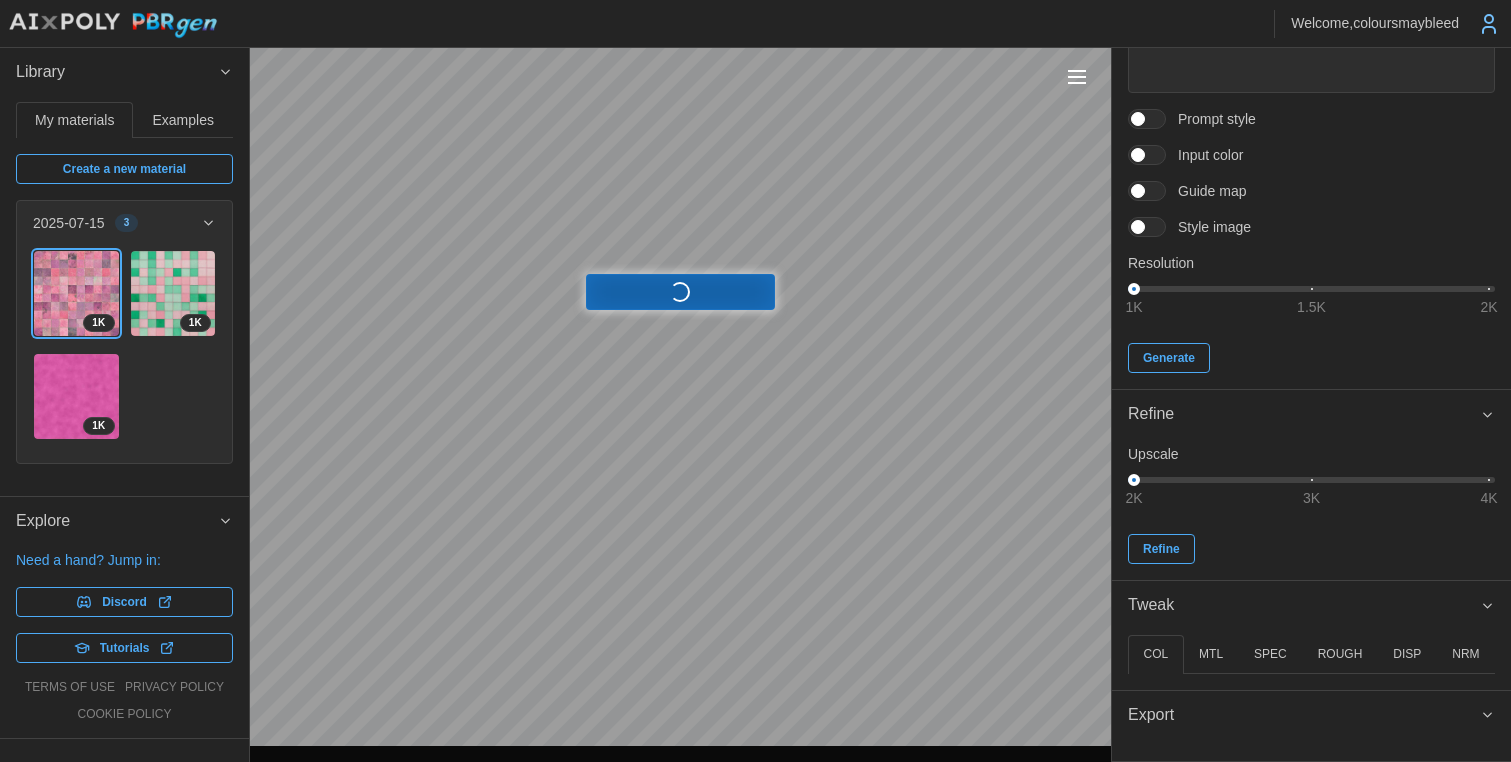 type on "*" 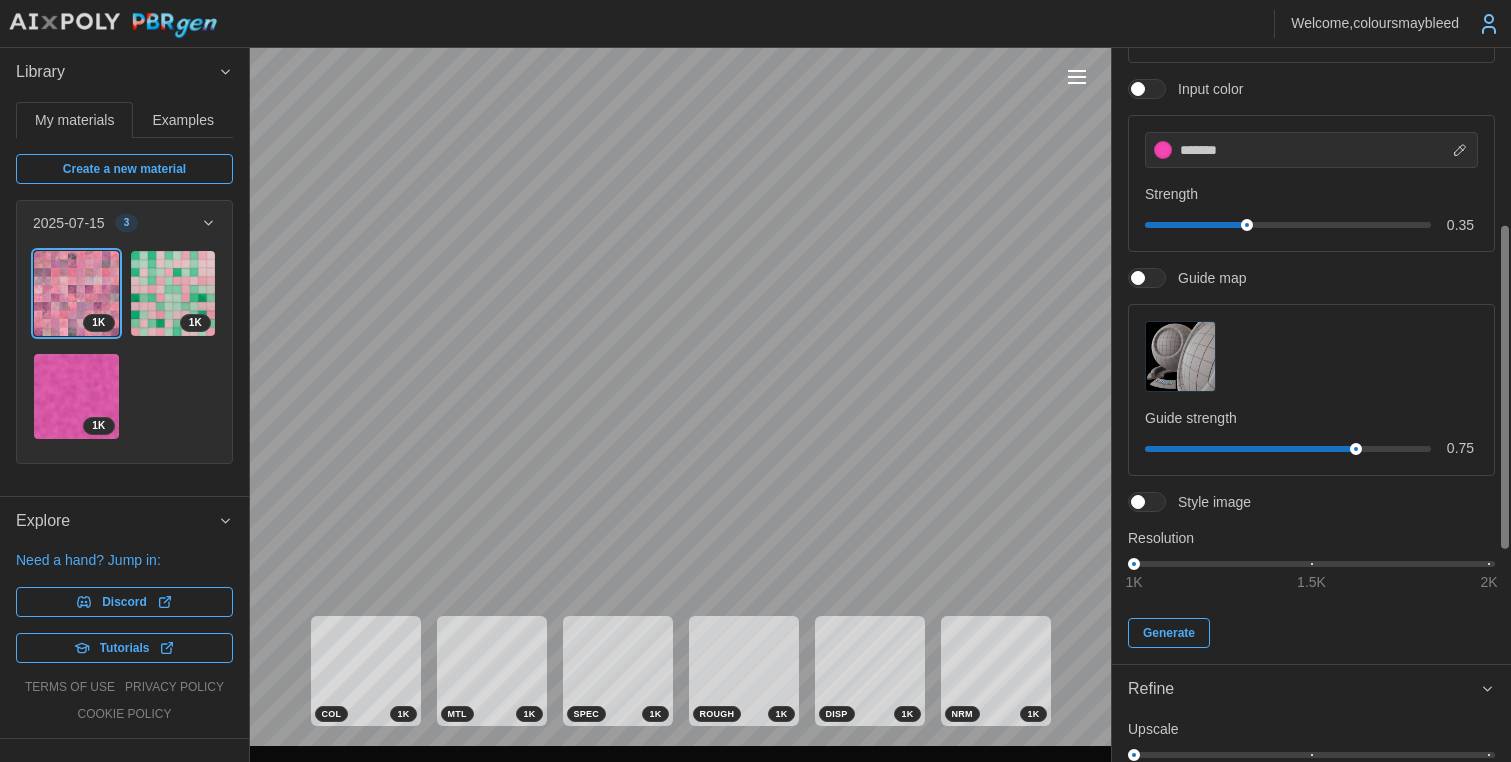 click at bounding box center [1138, 89] 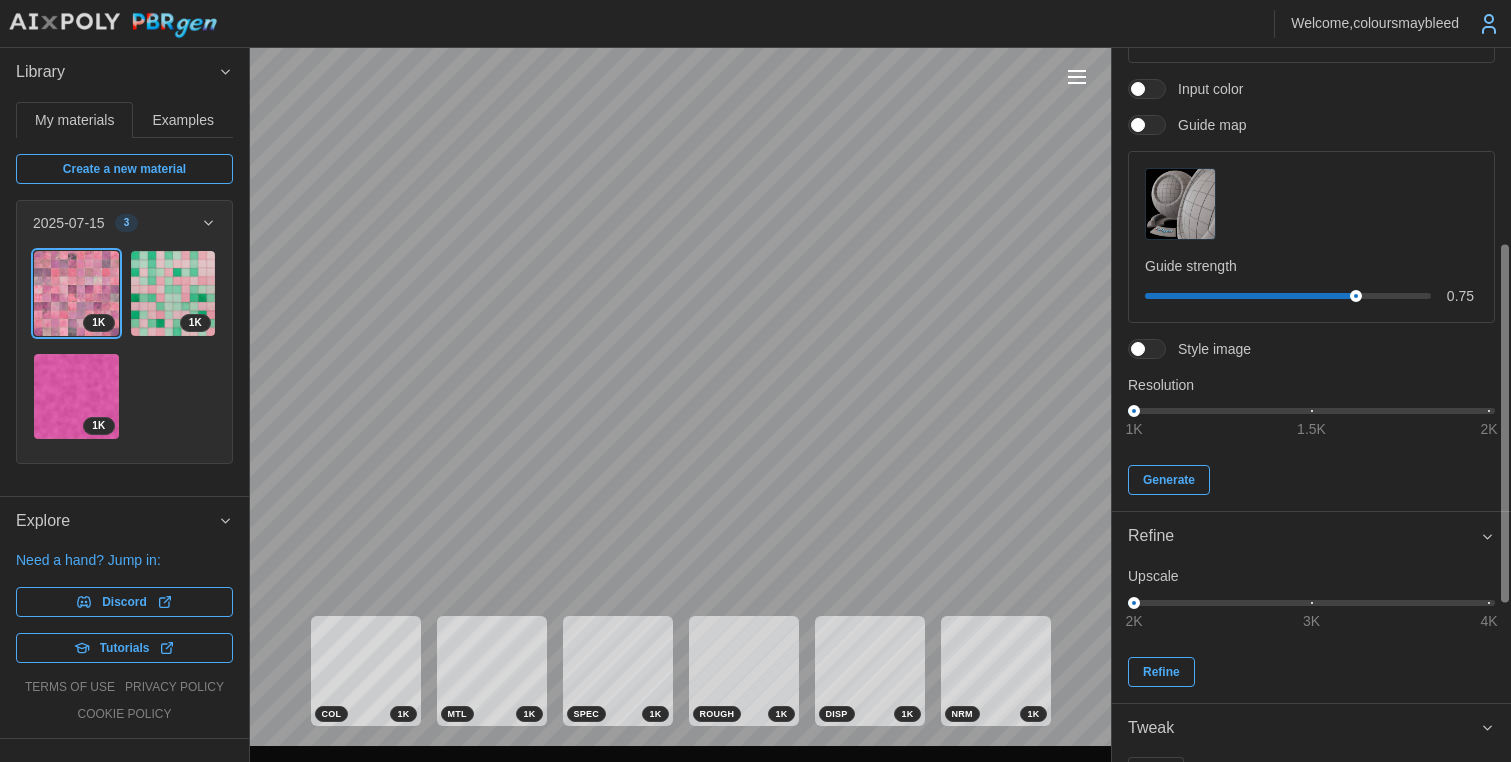 click at bounding box center (1147, 349) 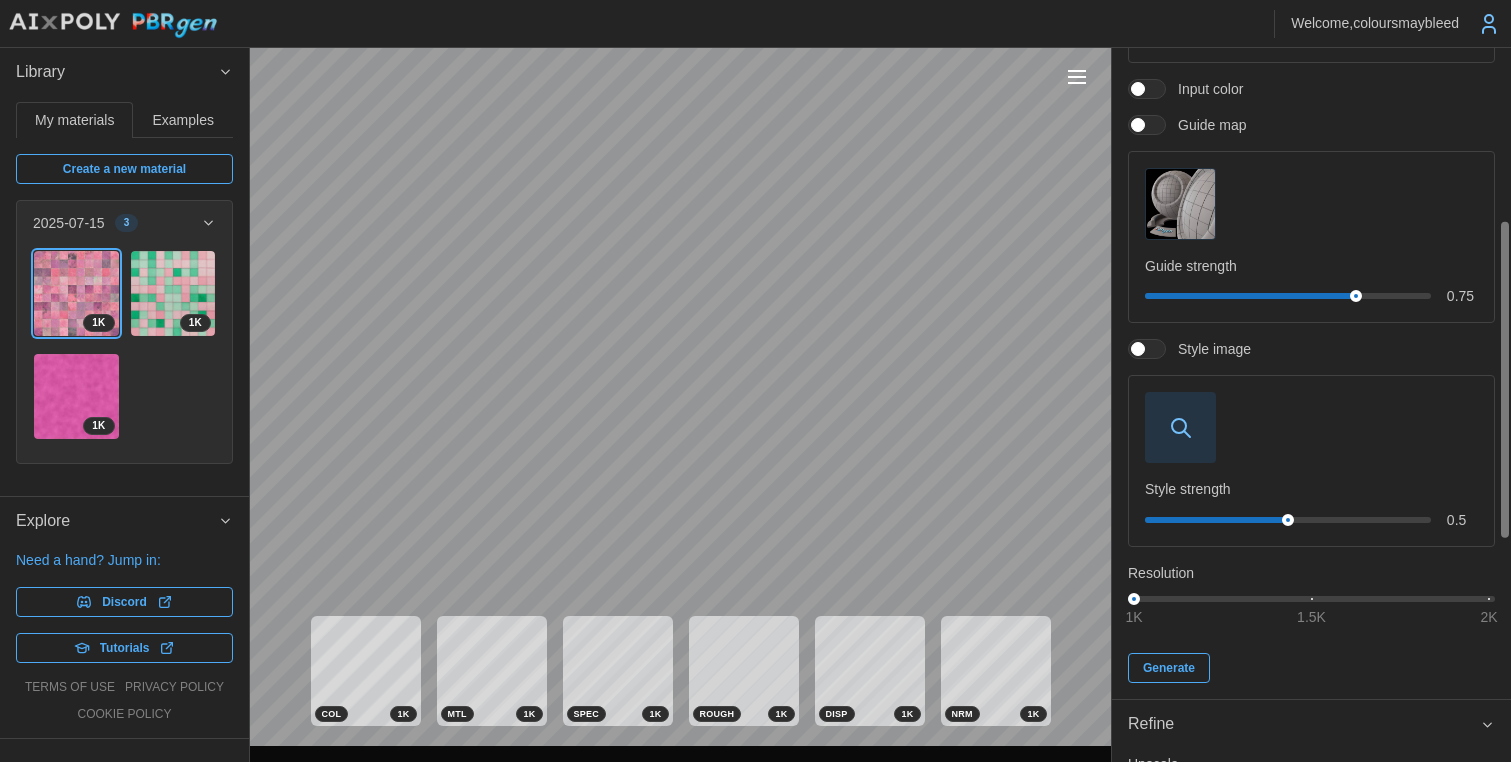 click at bounding box center [1180, 427] 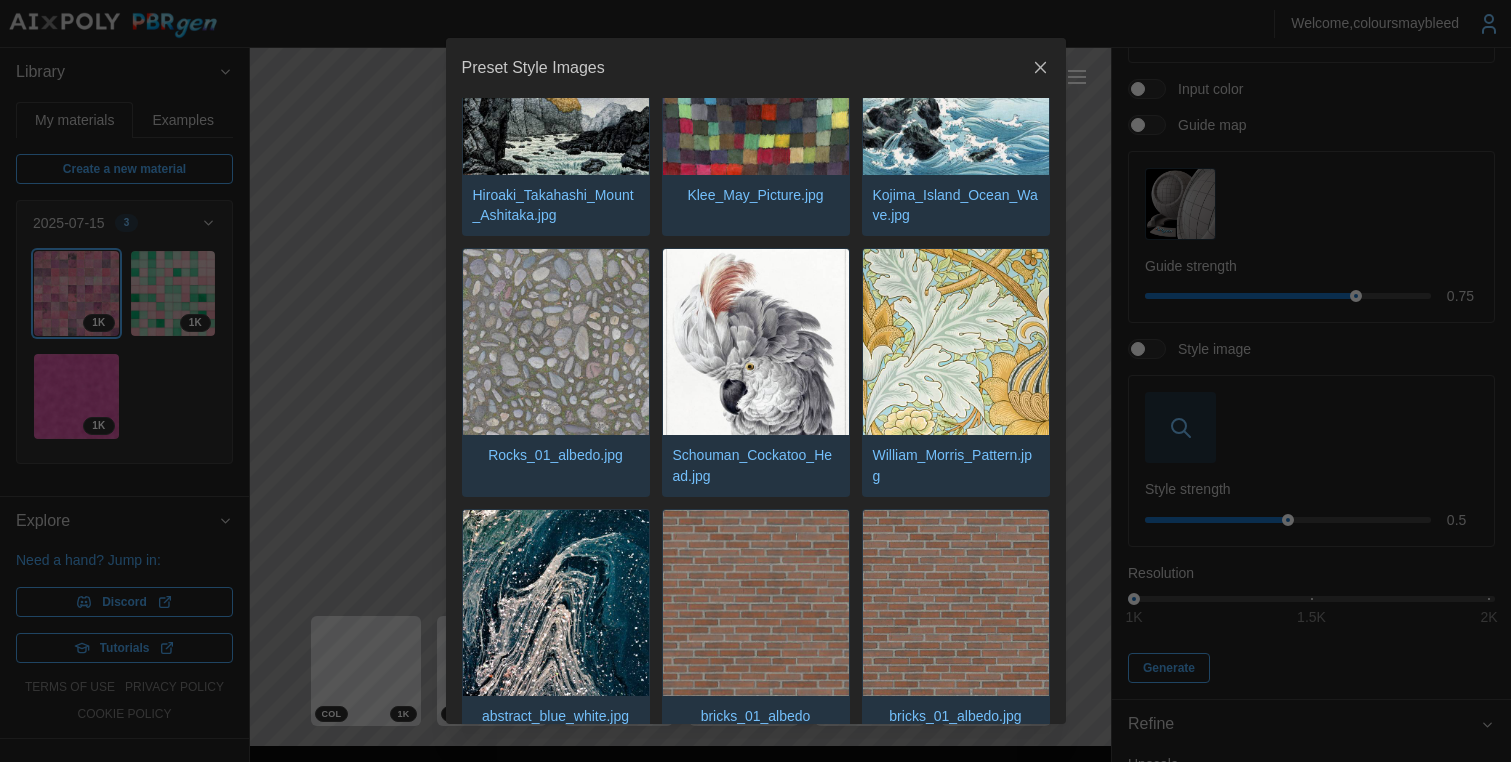 scroll, scrollTop: 367, scrollLeft: 0, axis: vertical 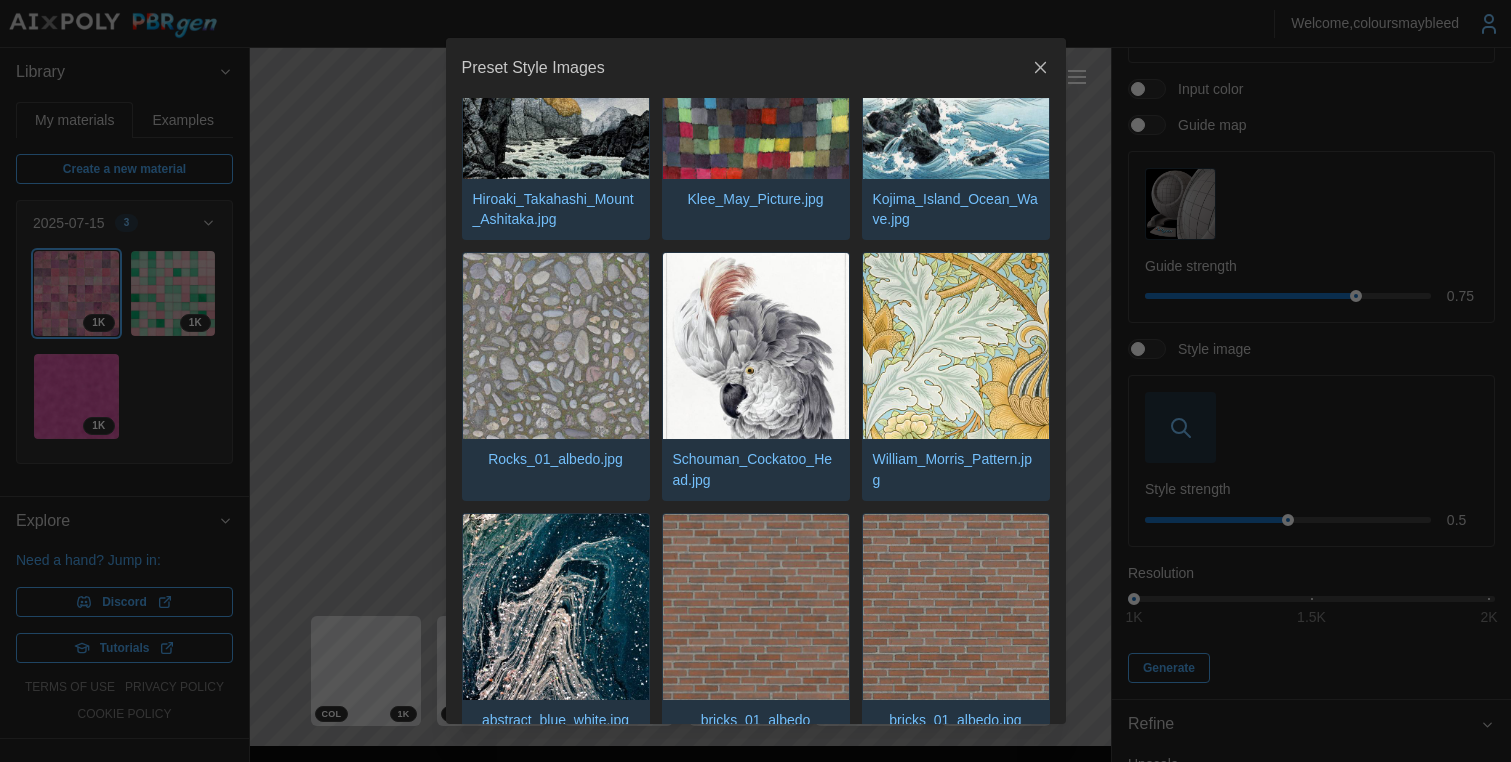 click at bounding box center (755, 381) 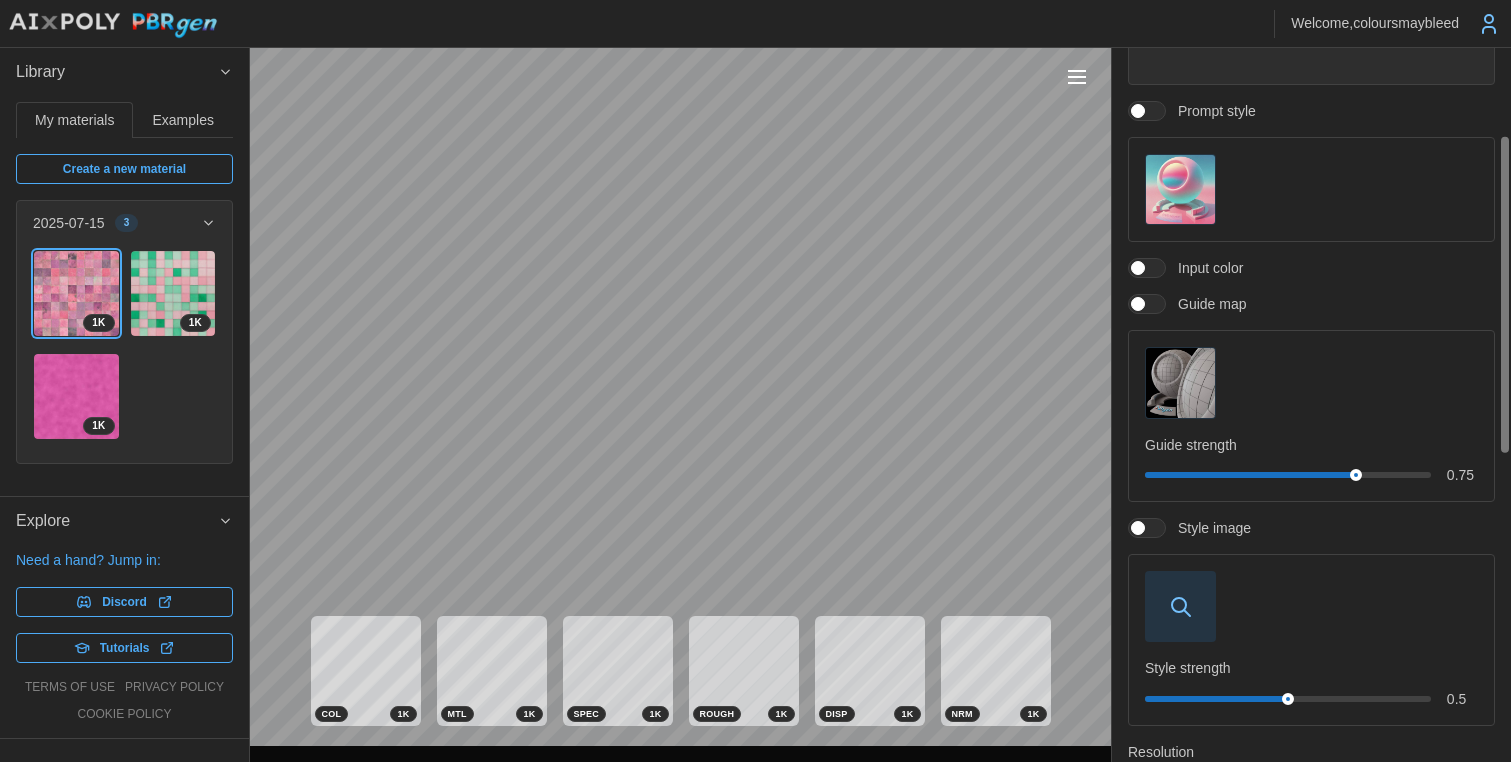 scroll, scrollTop: 196, scrollLeft: 0, axis: vertical 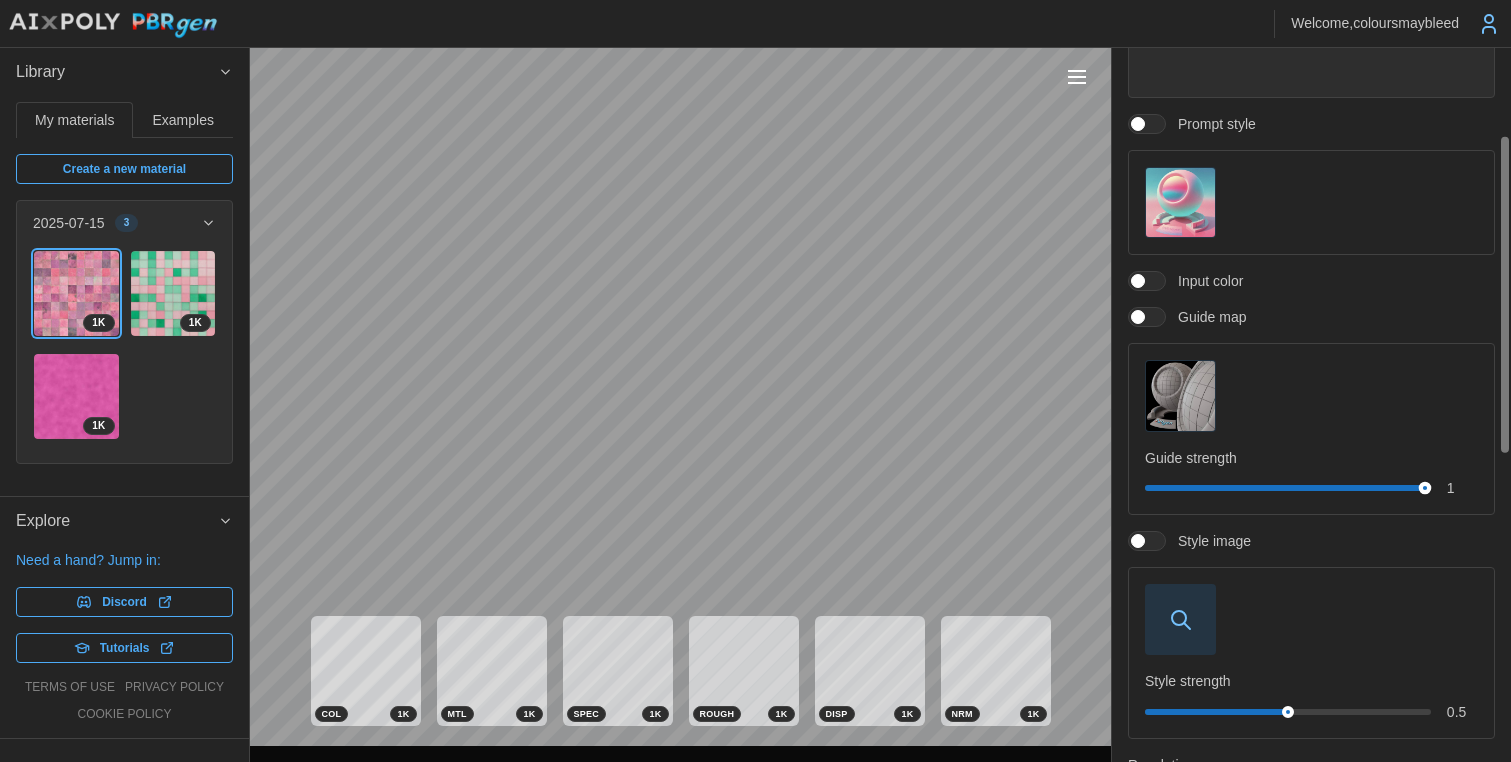 drag, startPoint x: 1352, startPoint y: 485, endPoint x: 1521, endPoint y: 500, distance: 169.66437 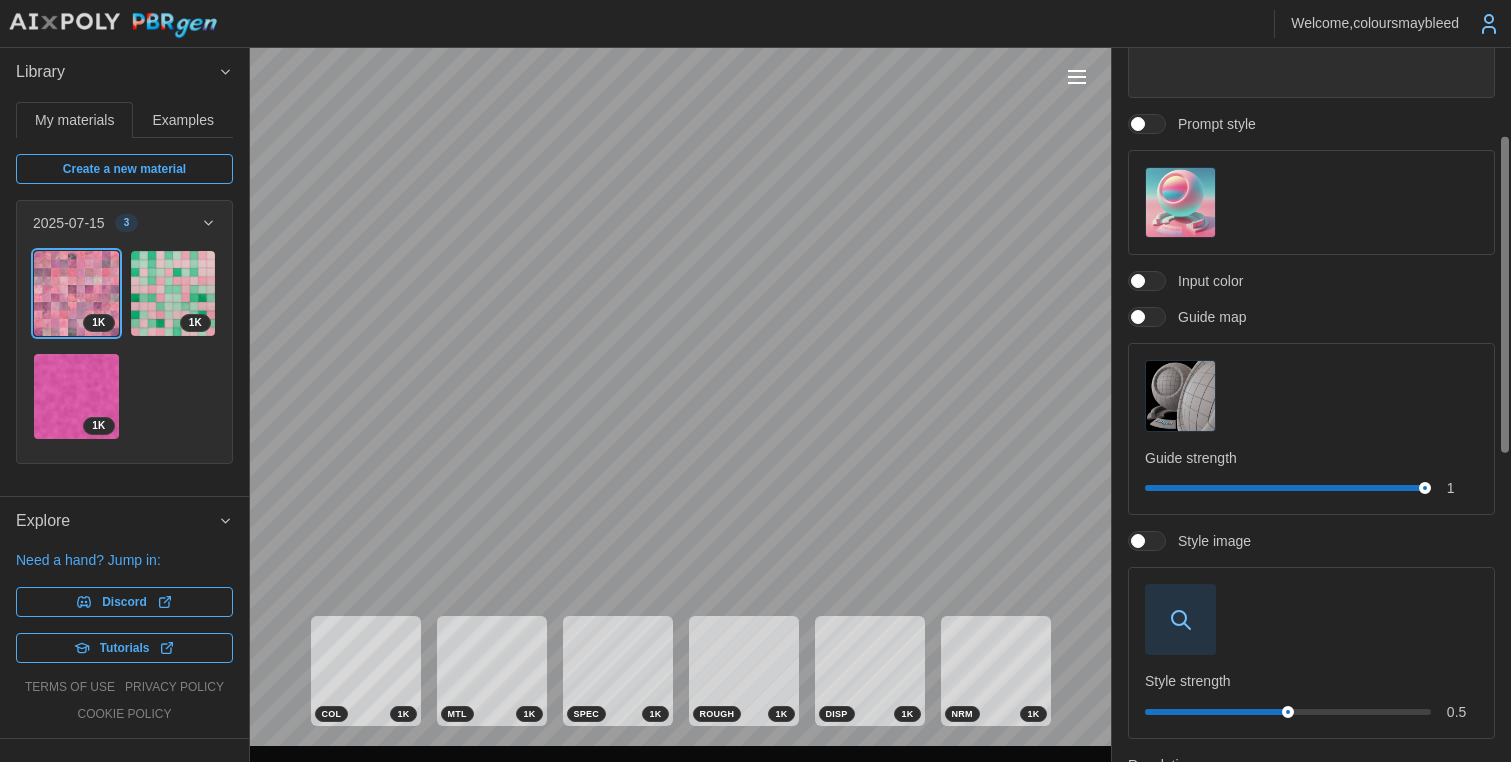 click at bounding box center (1138, 281) 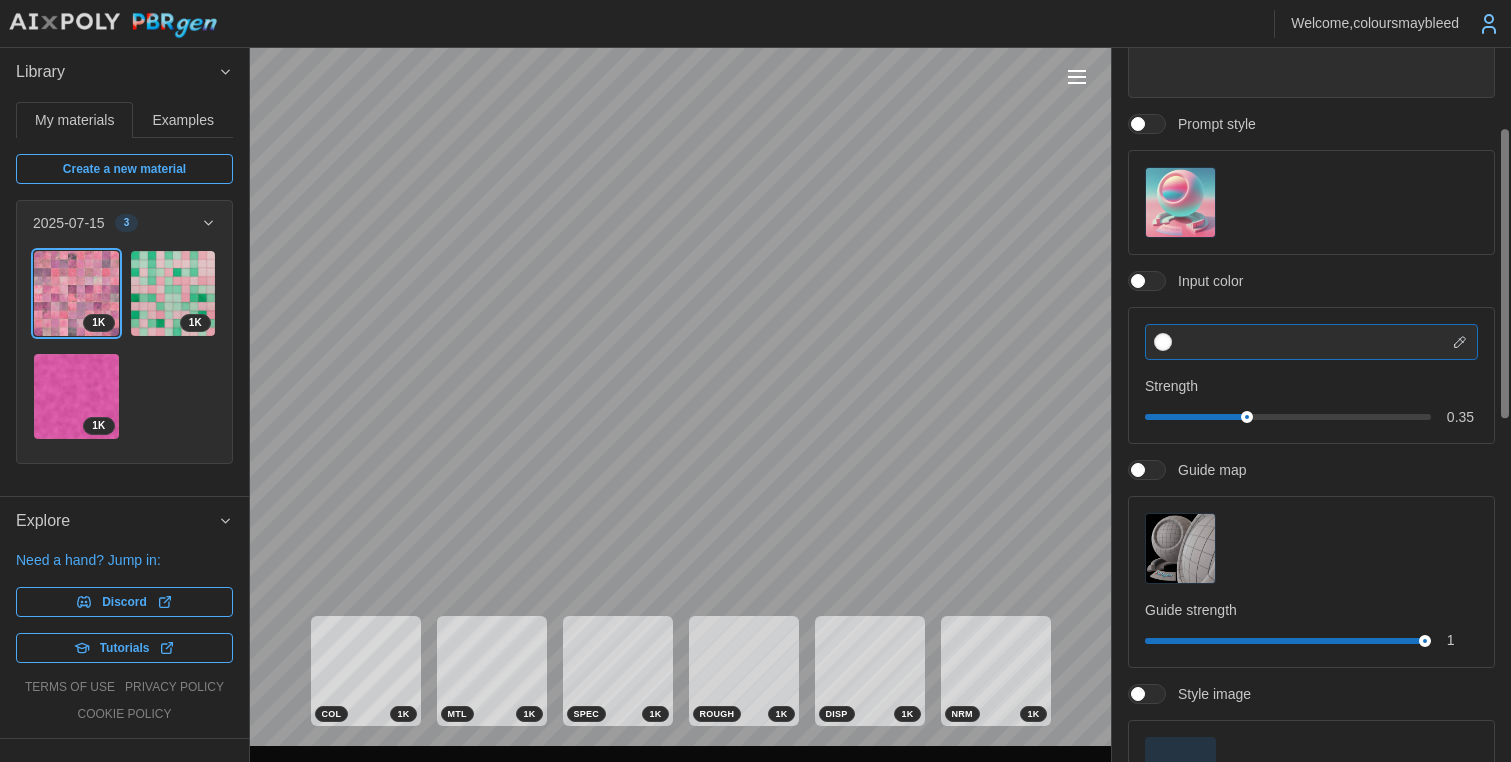click at bounding box center [1311, 342] 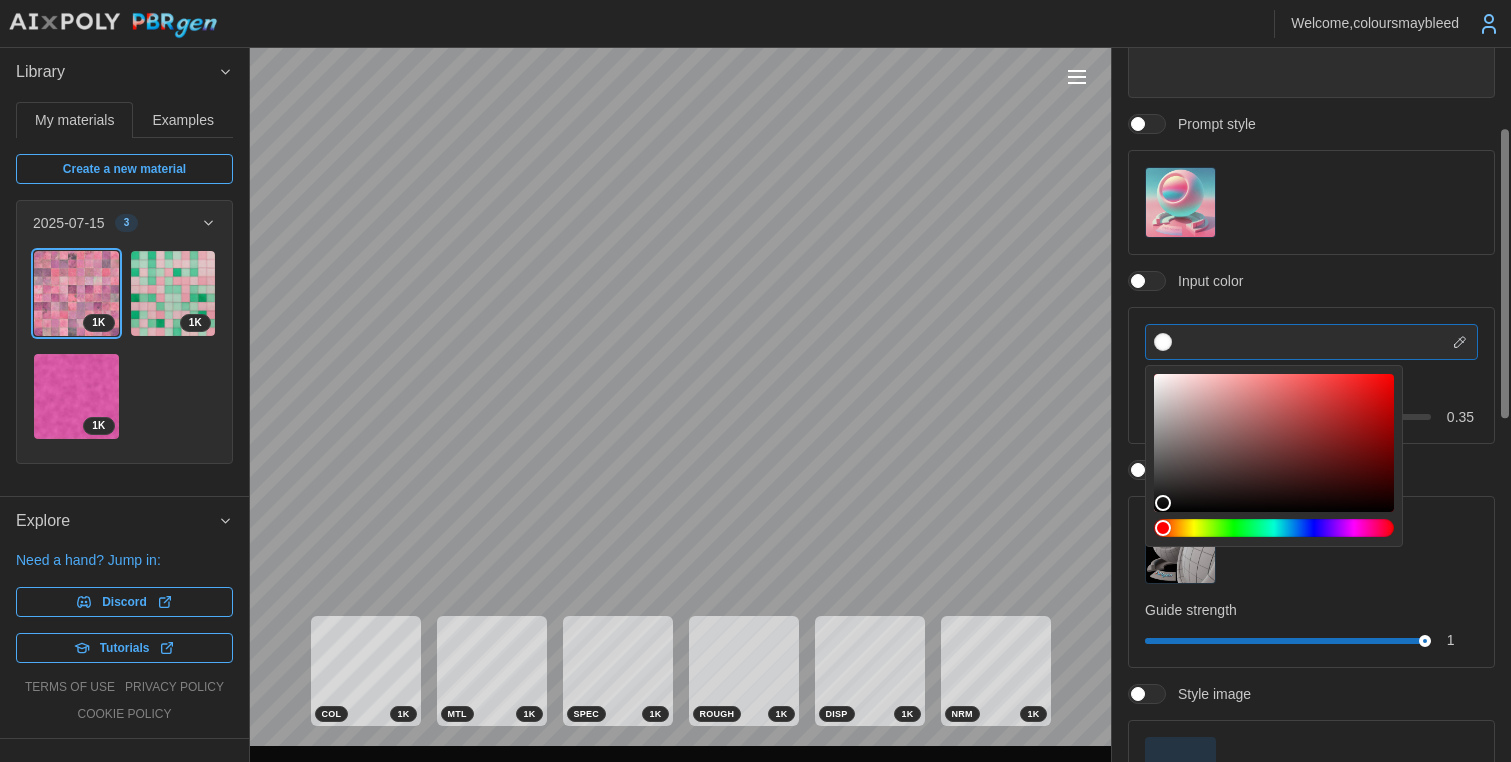 paste on "*******" 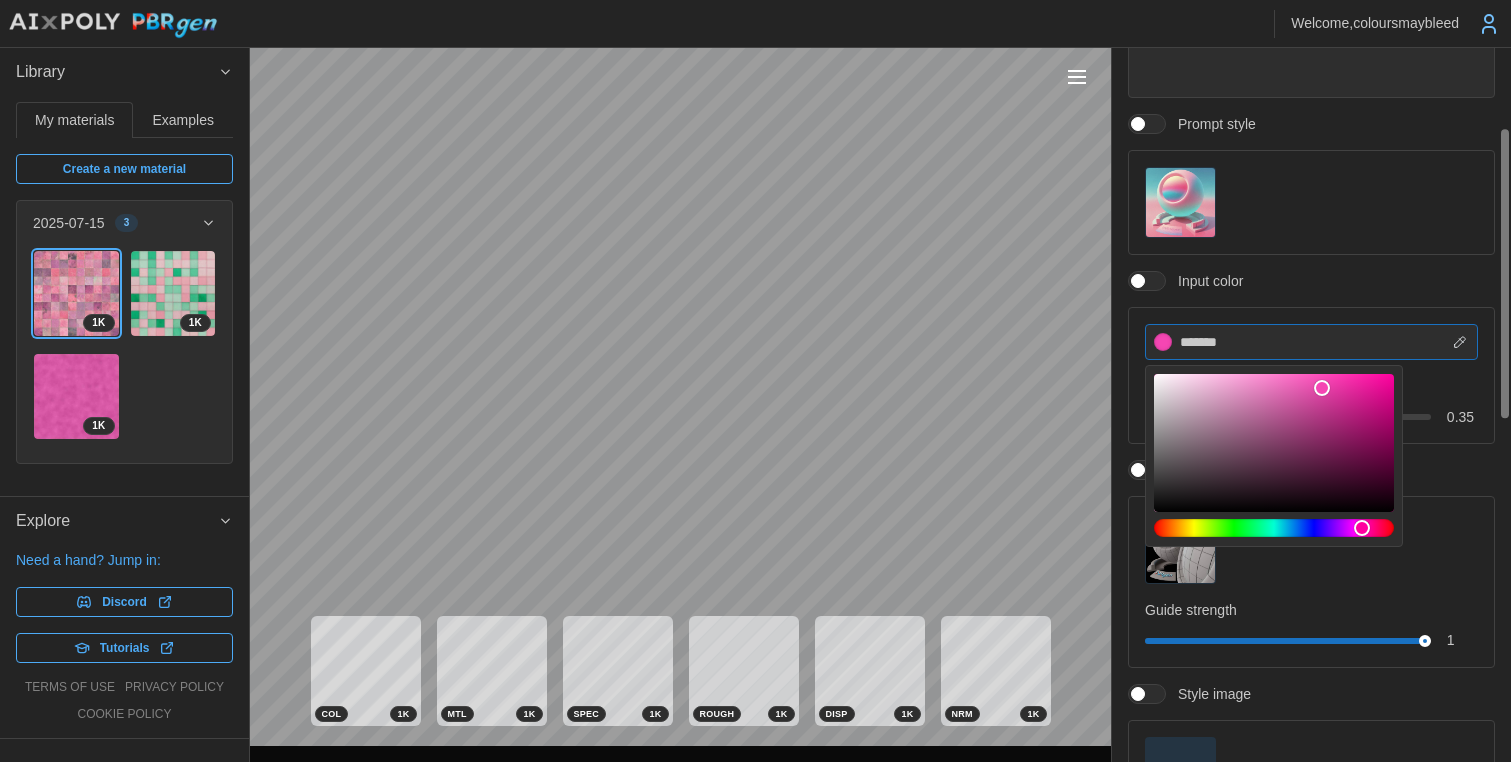 type on "*******" 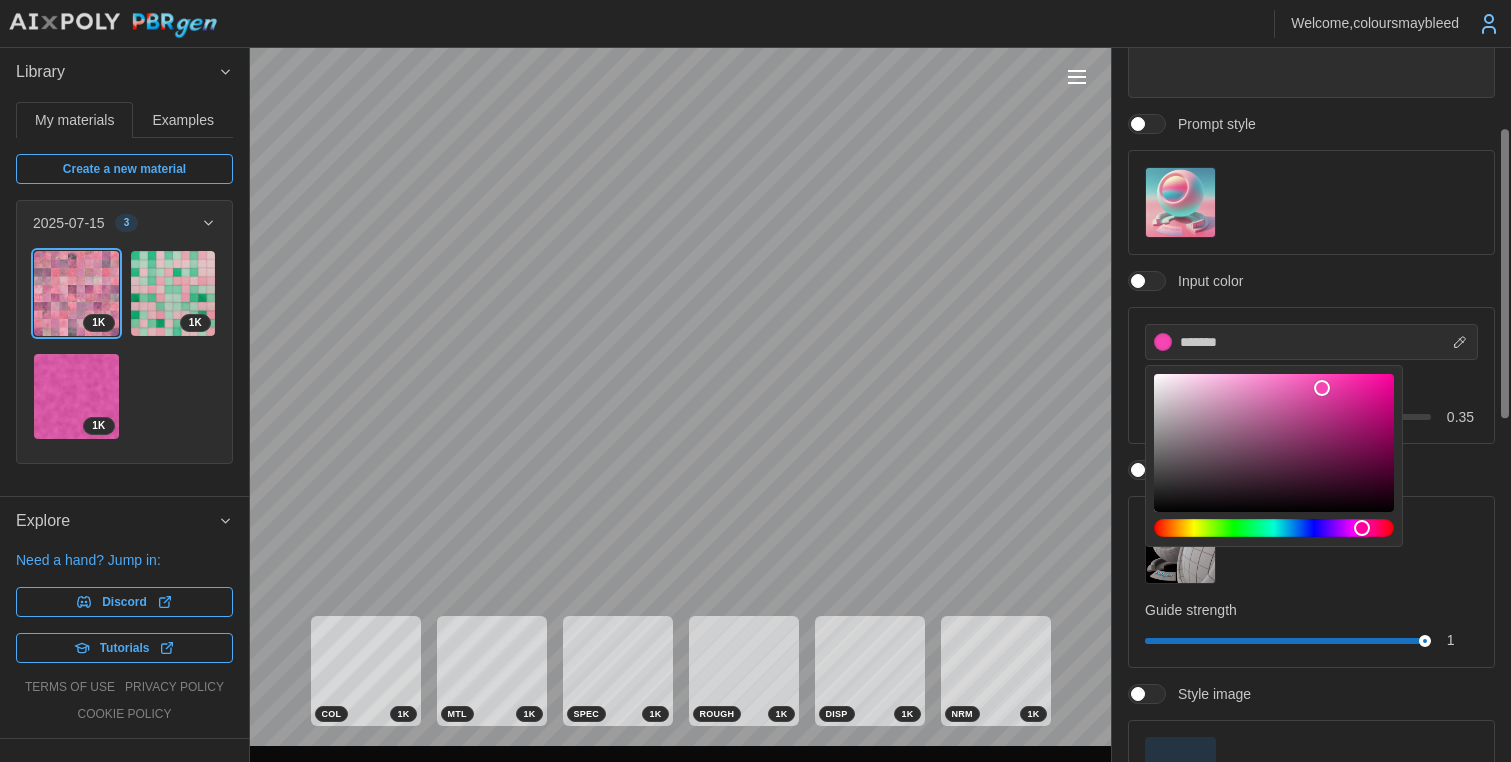 click on "Input color" at bounding box center (1311, 281) 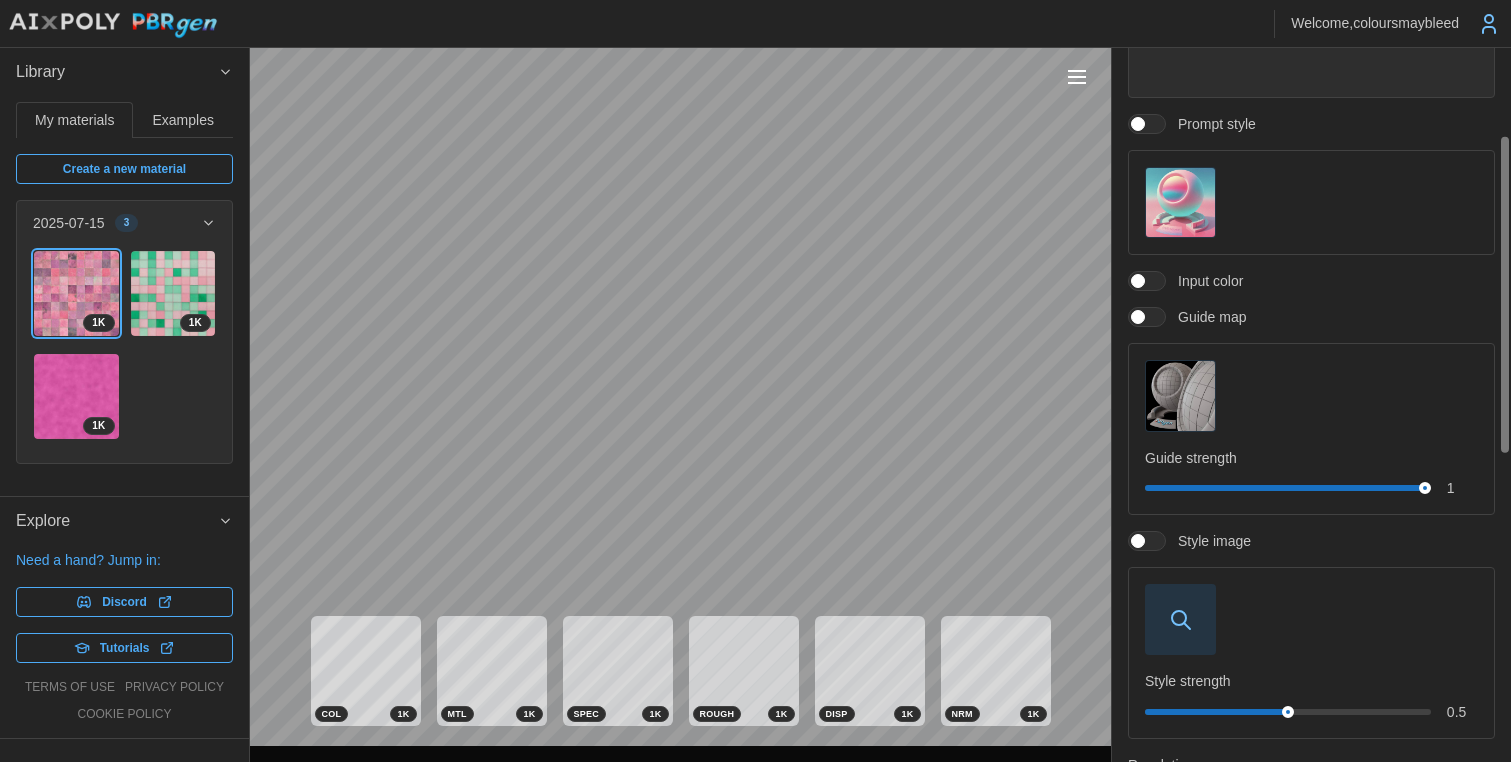 click on "Input color" at bounding box center (1204, 281) 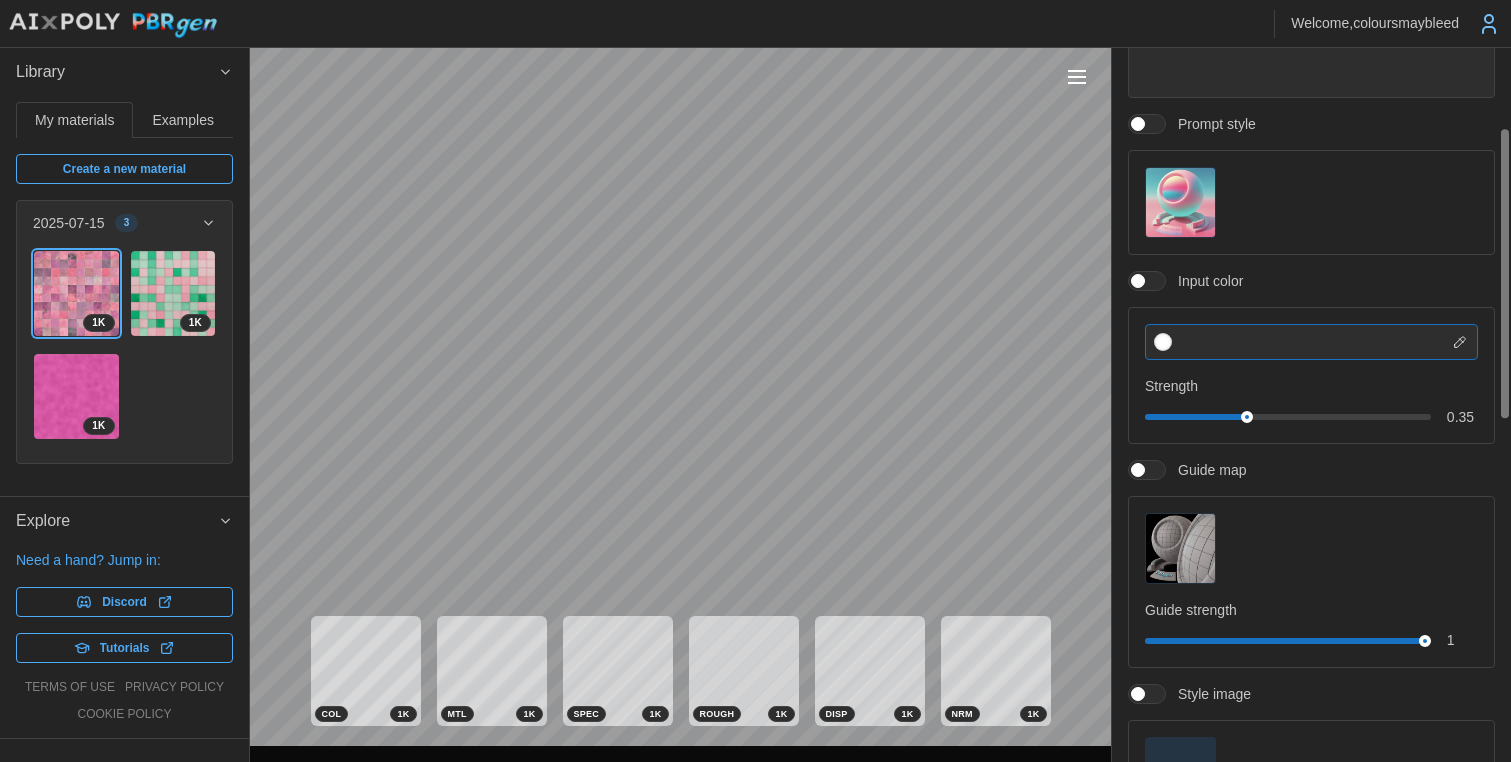 click at bounding box center [1311, 342] 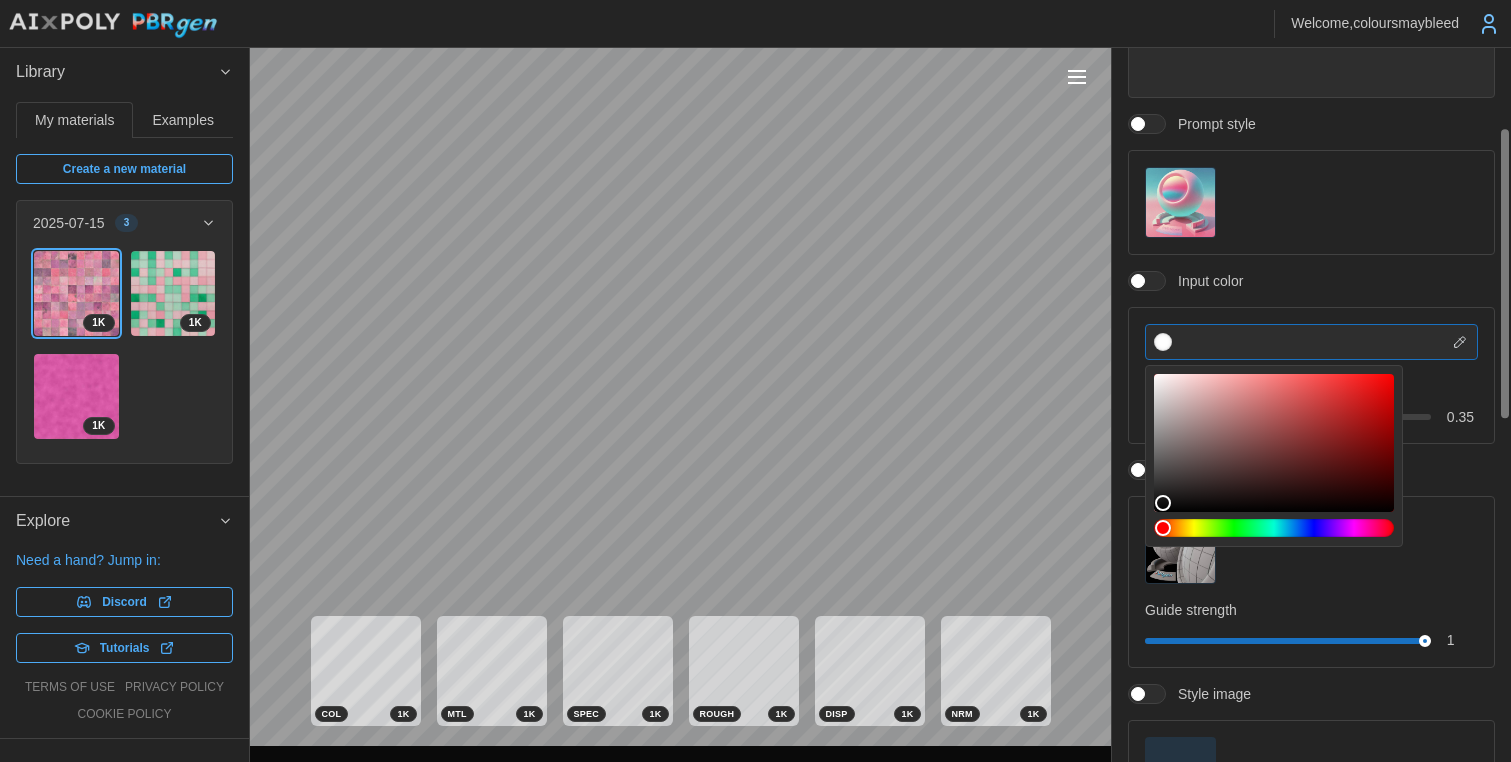 paste on "*******" 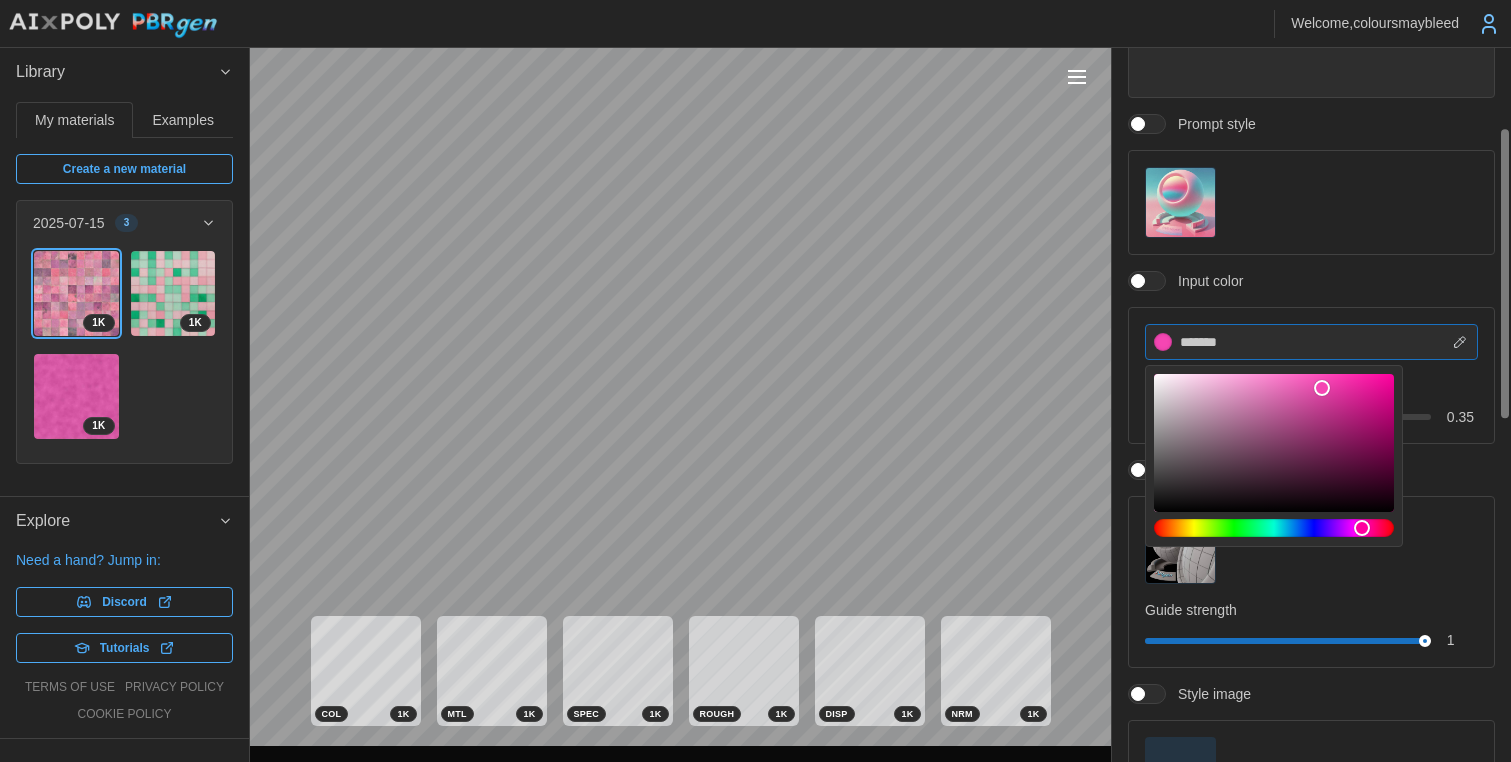 click on "*******" at bounding box center (1311, 342) 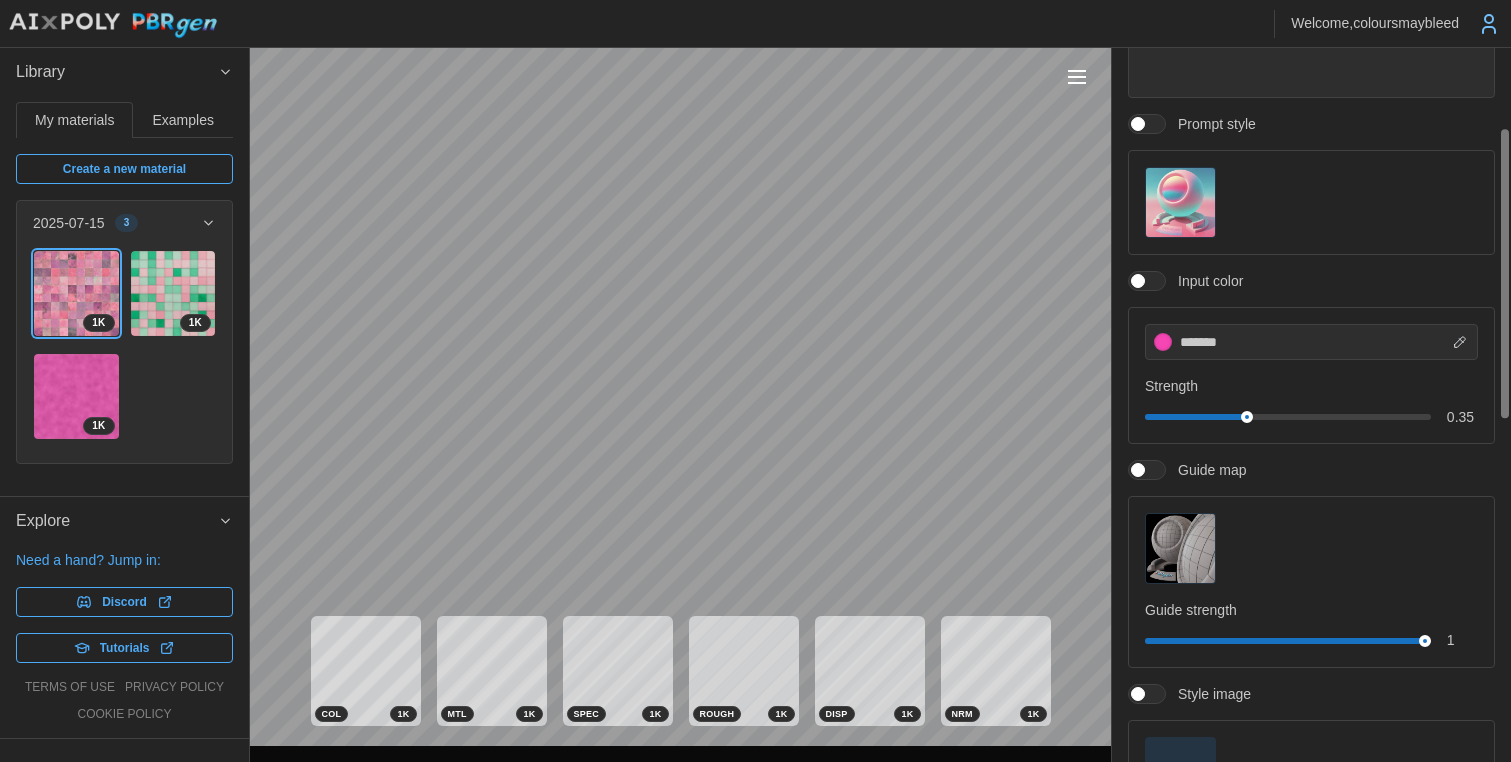 click on "Strength" at bounding box center (1311, 386) 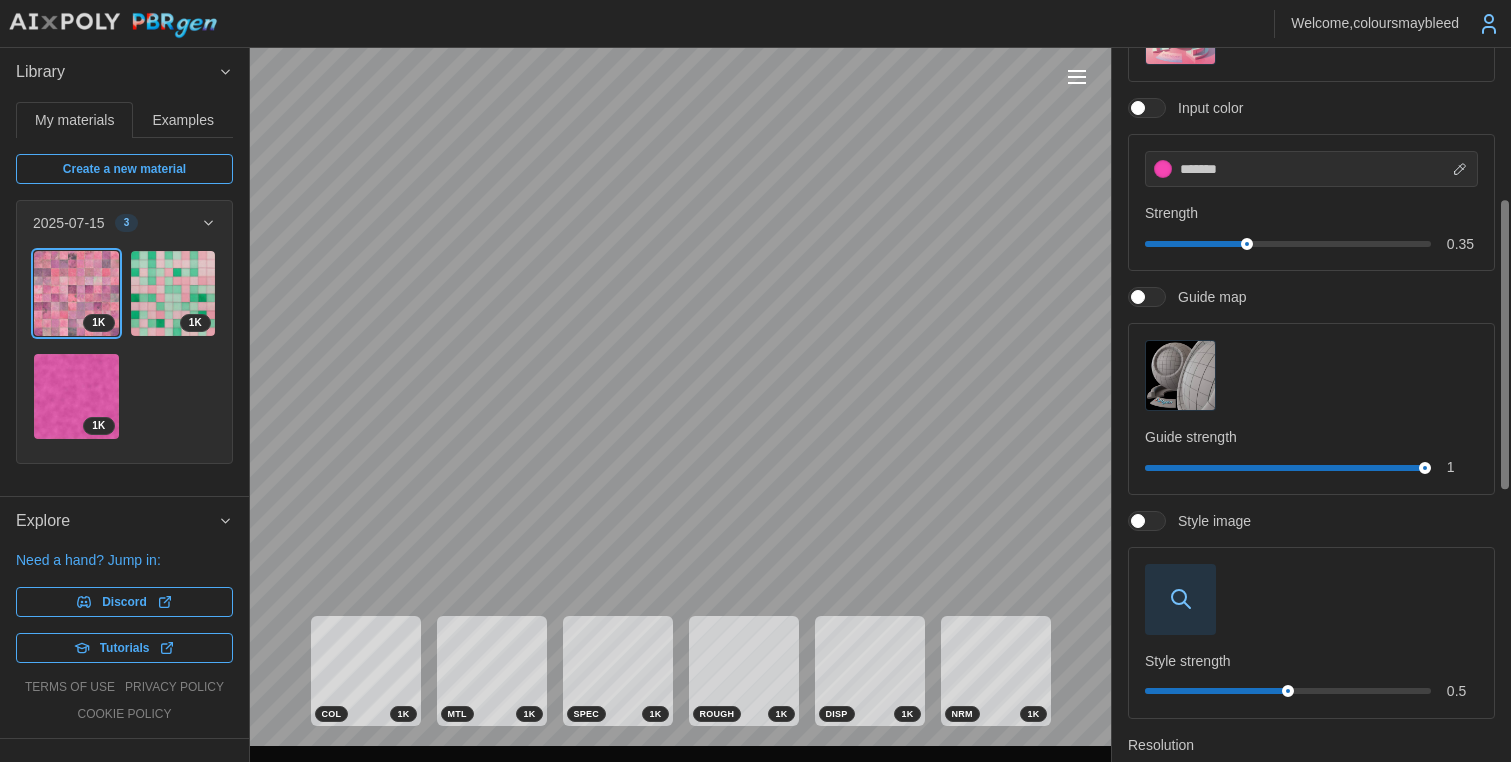 scroll, scrollTop: 746, scrollLeft: 0, axis: vertical 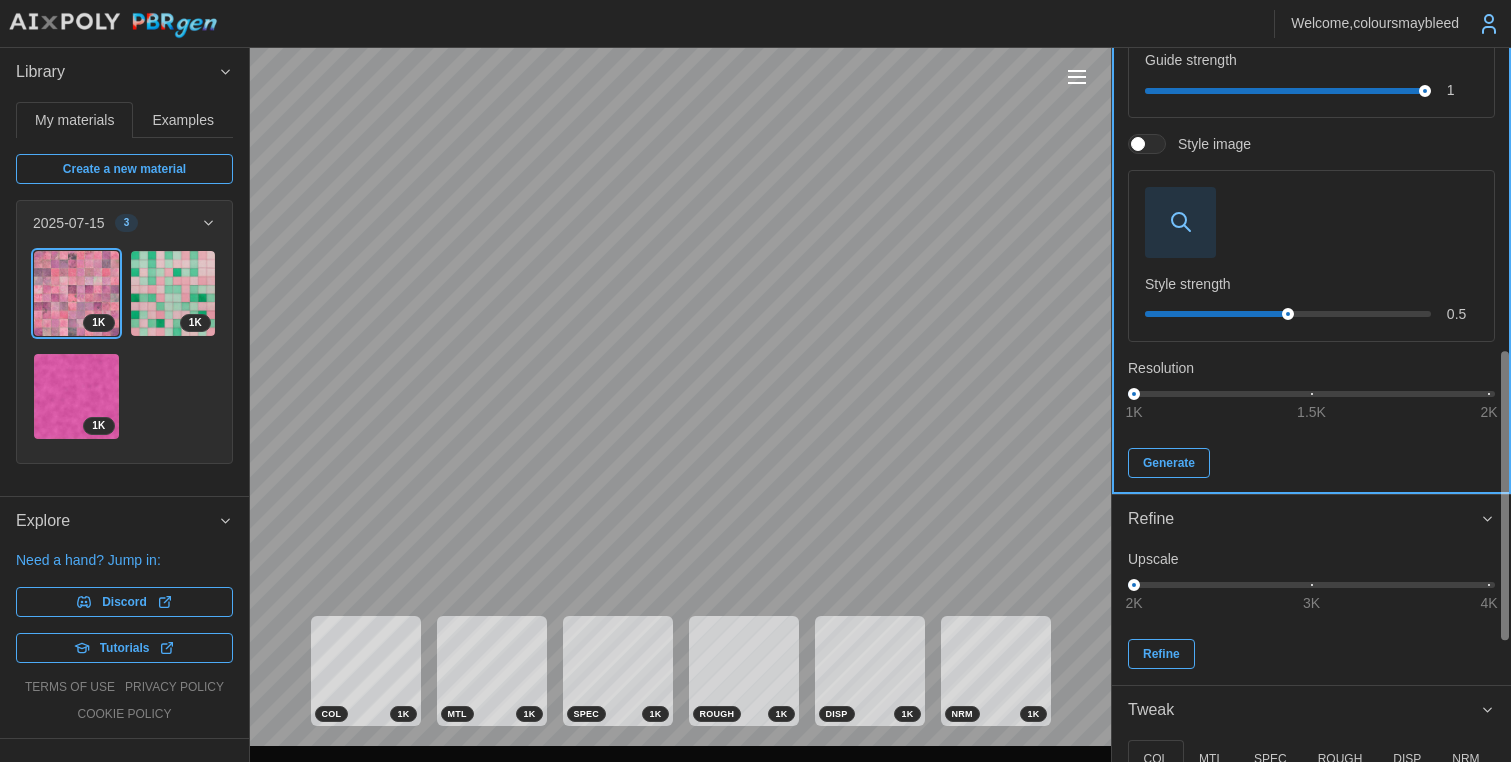 click on "Generate" at bounding box center (1169, 463) 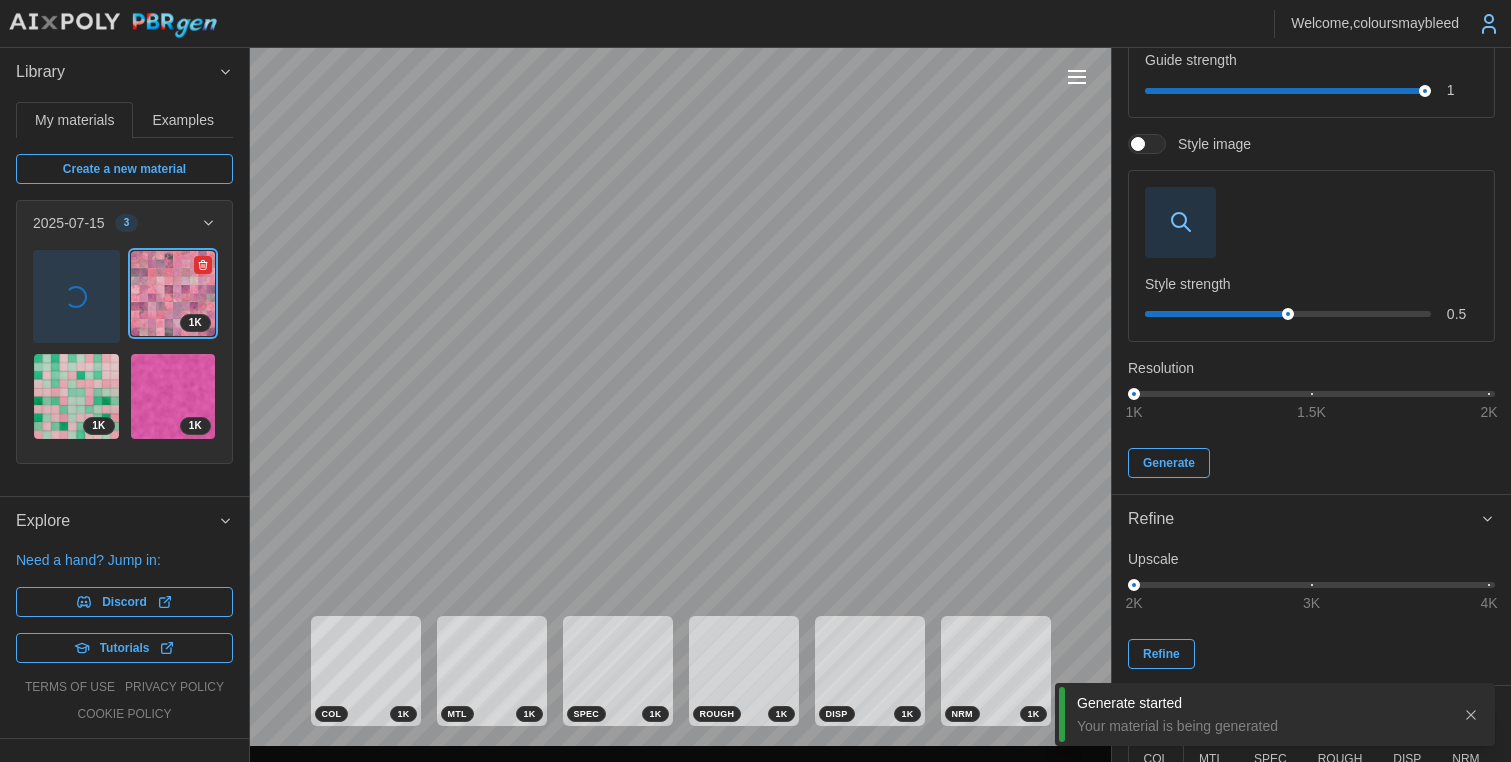 click 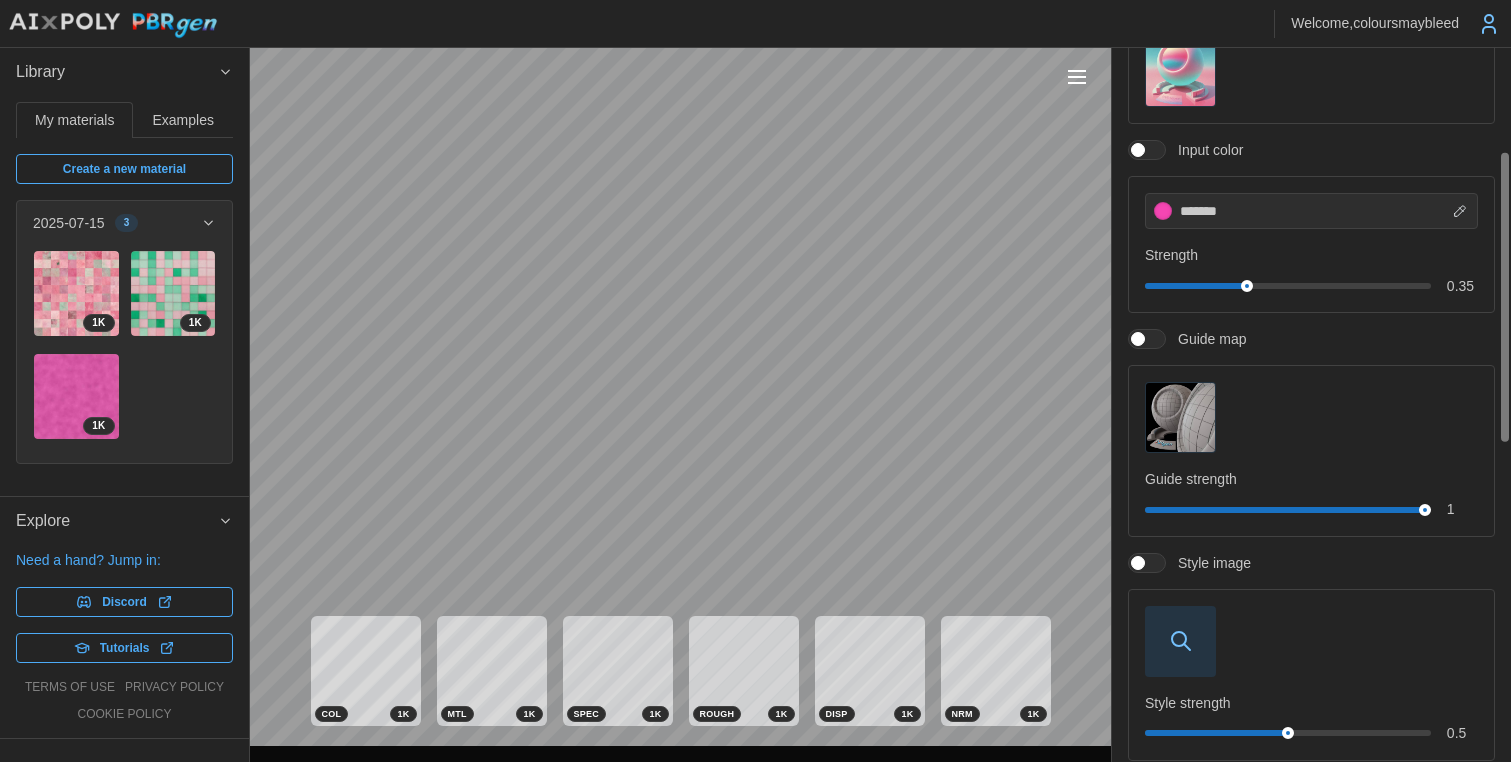 scroll, scrollTop: 245, scrollLeft: 0, axis: vertical 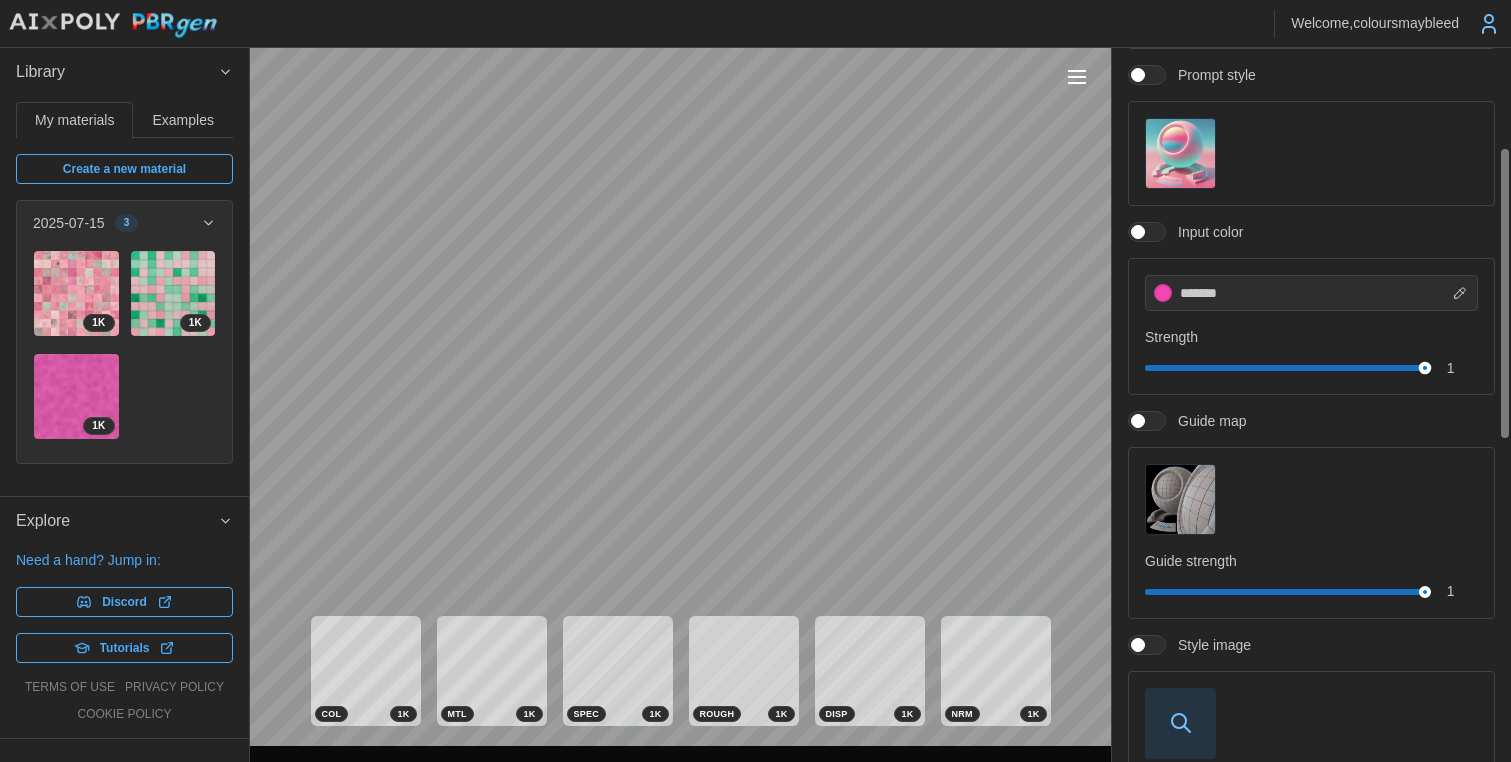 drag, startPoint x: 1242, startPoint y: 366, endPoint x: 1508, endPoint y: 368, distance: 266.0075 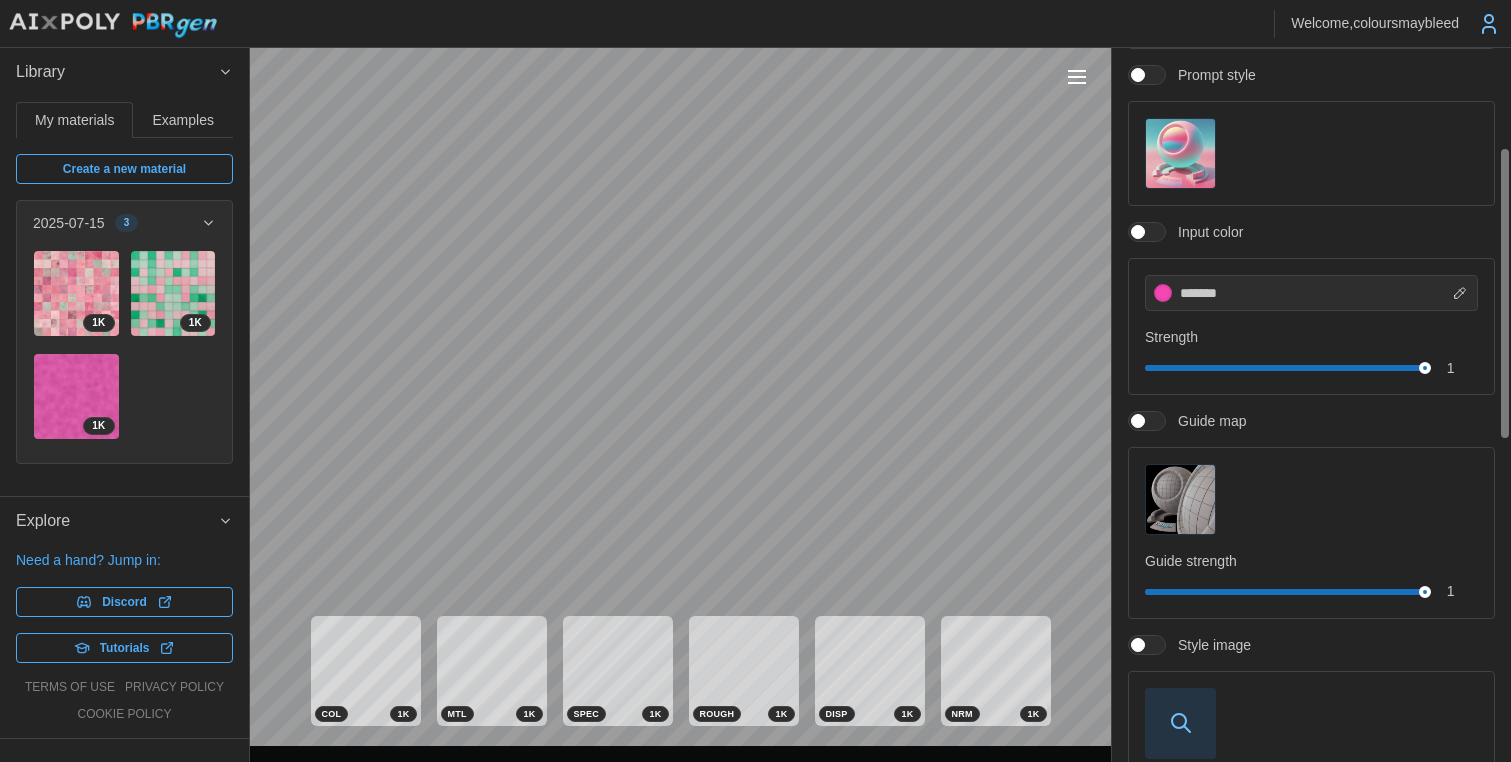 click at bounding box center [1180, 153] 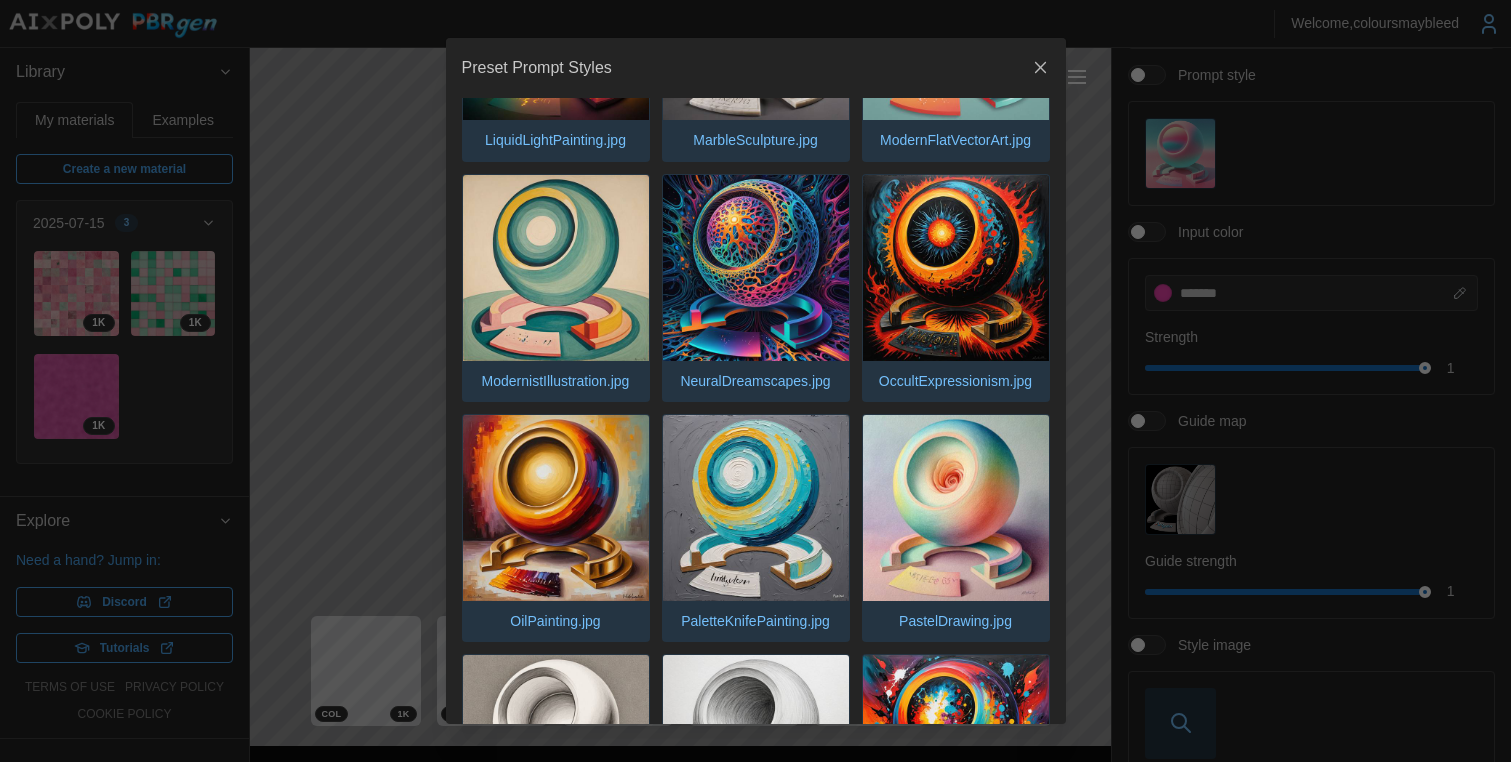 scroll, scrollTop: 2083, scrollLeft: 0, axis: vertical 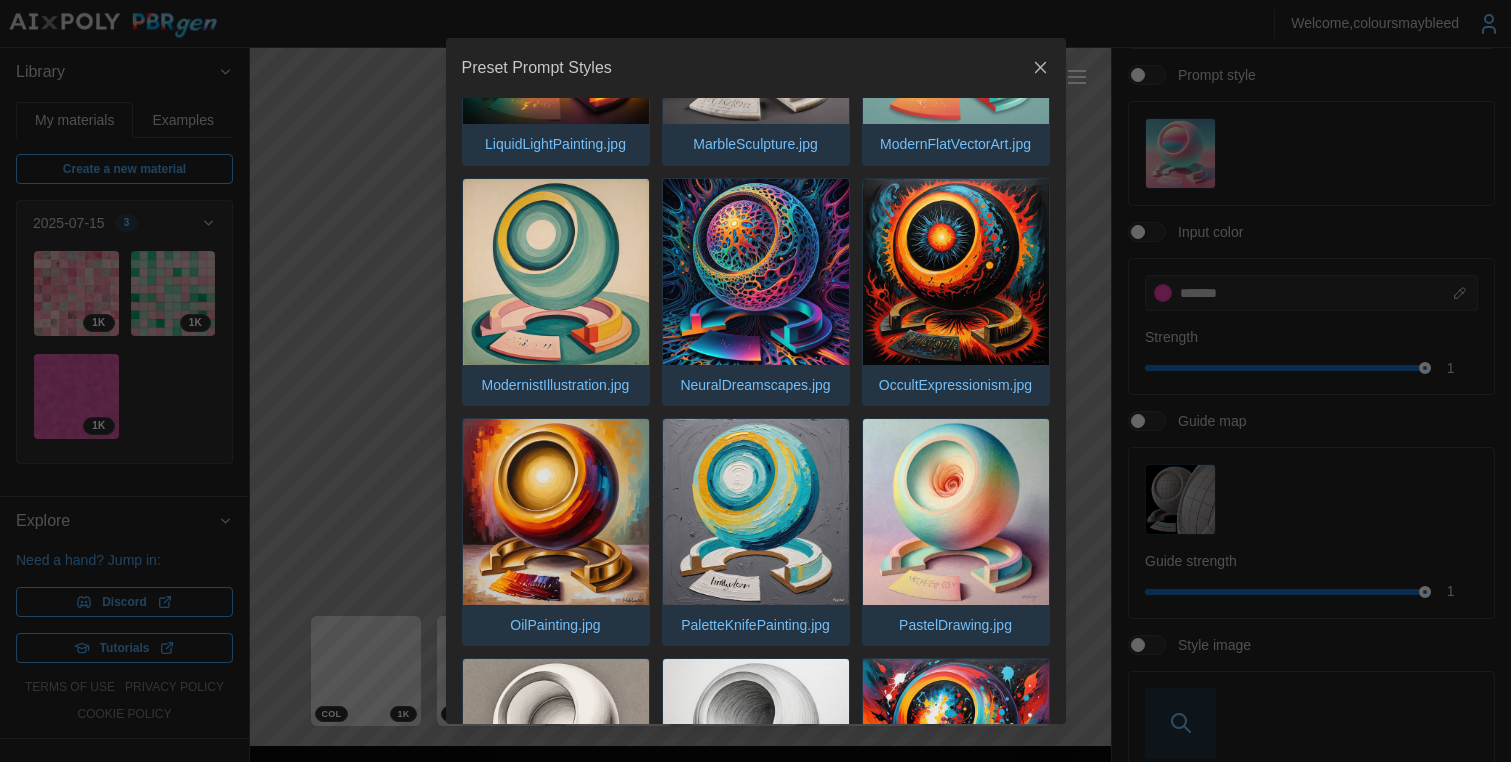 click at bounding box center (755, 381) 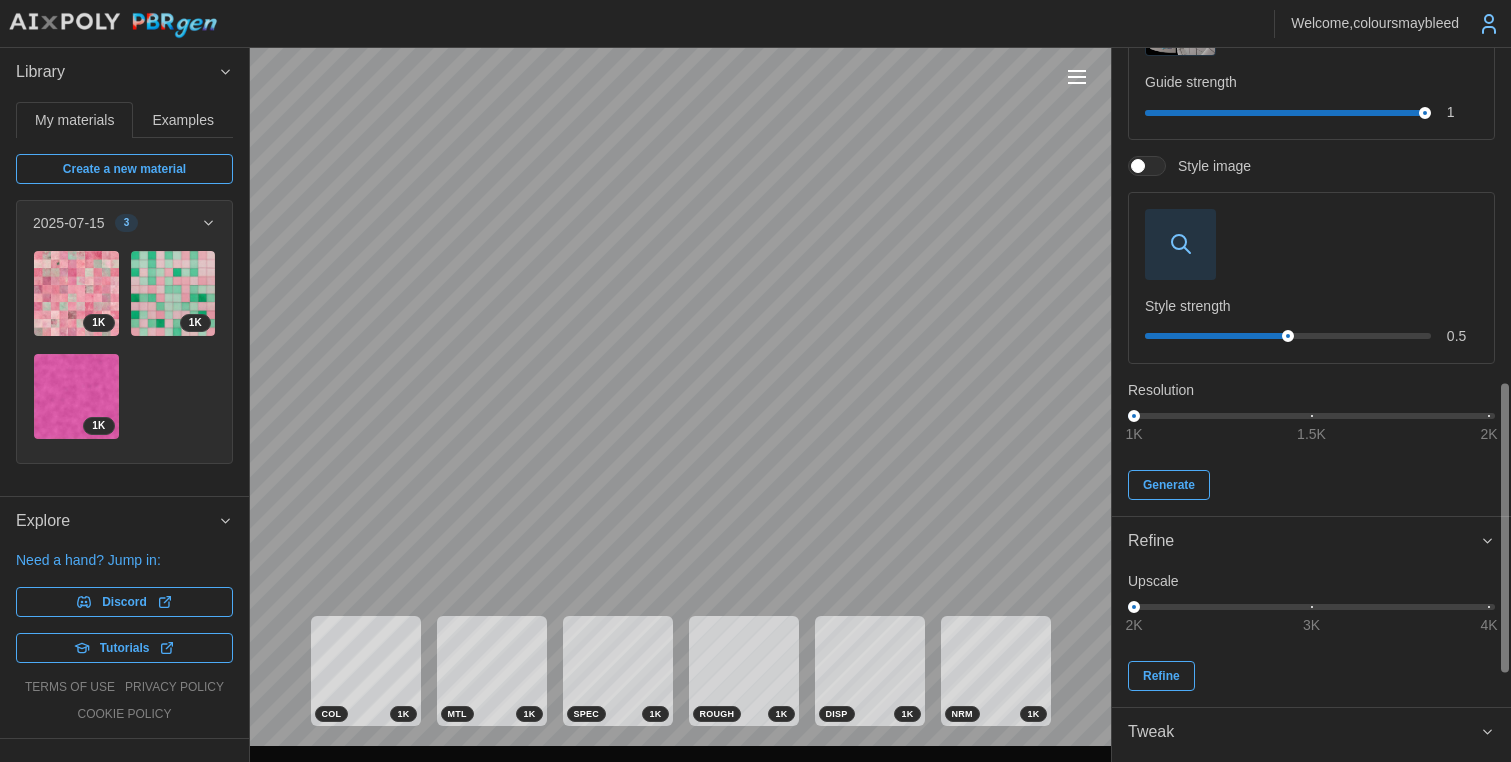 scroll, scrollTop: 864, scrollLeft: 0, axis: vertical 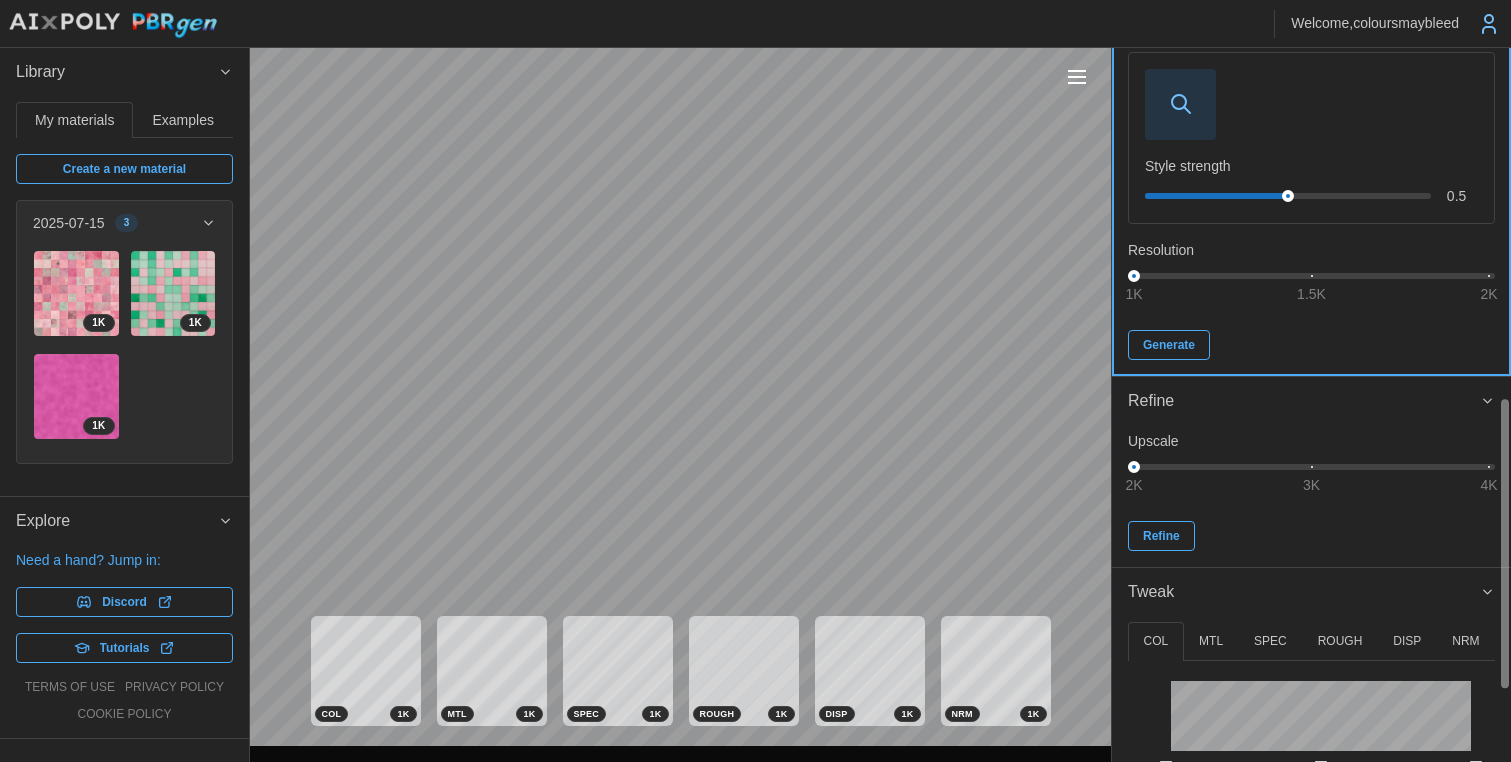 click on "Generate" at bounding box center (1169, 345) 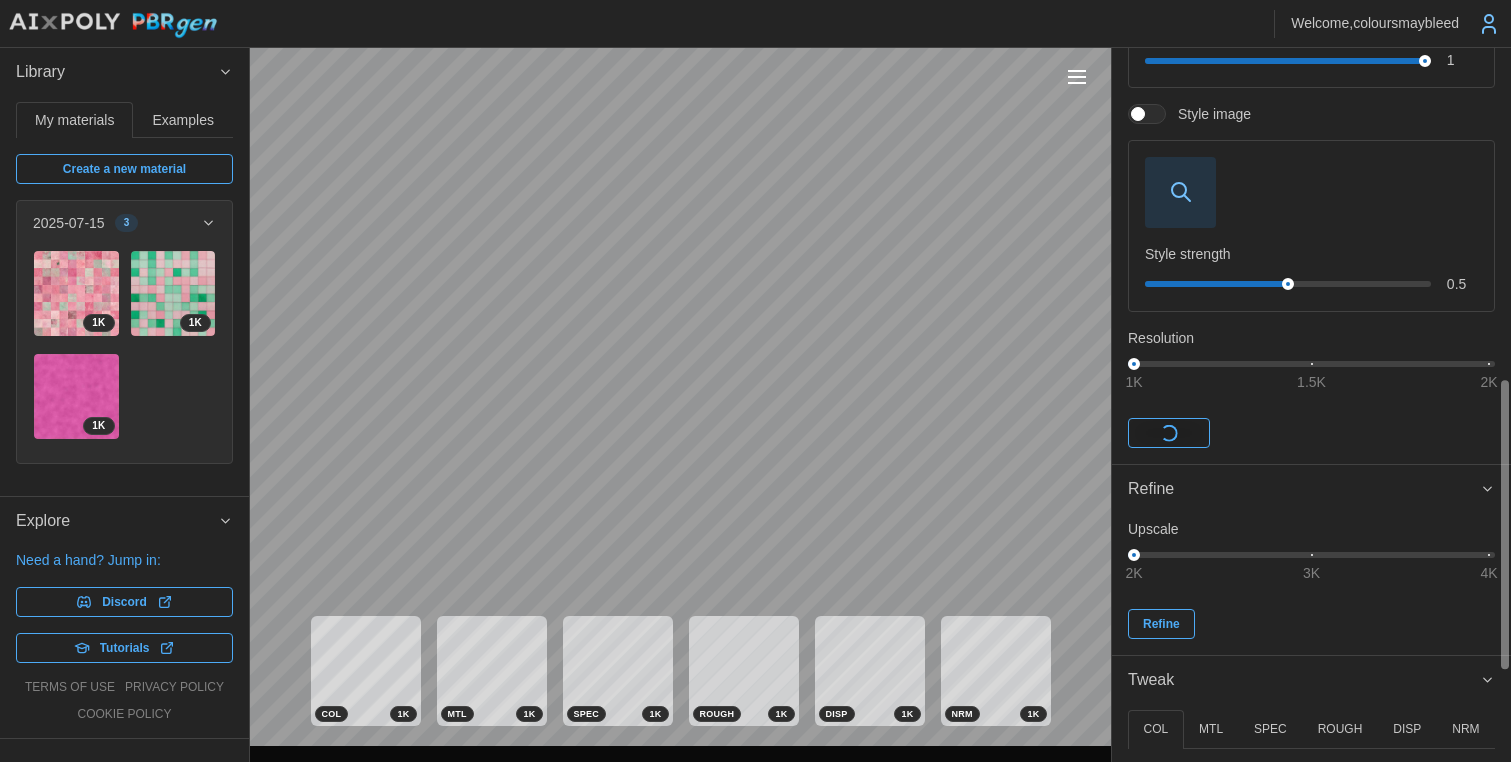 scroll, scrollTop: 657, scrollLeft: 0, axis: vertical 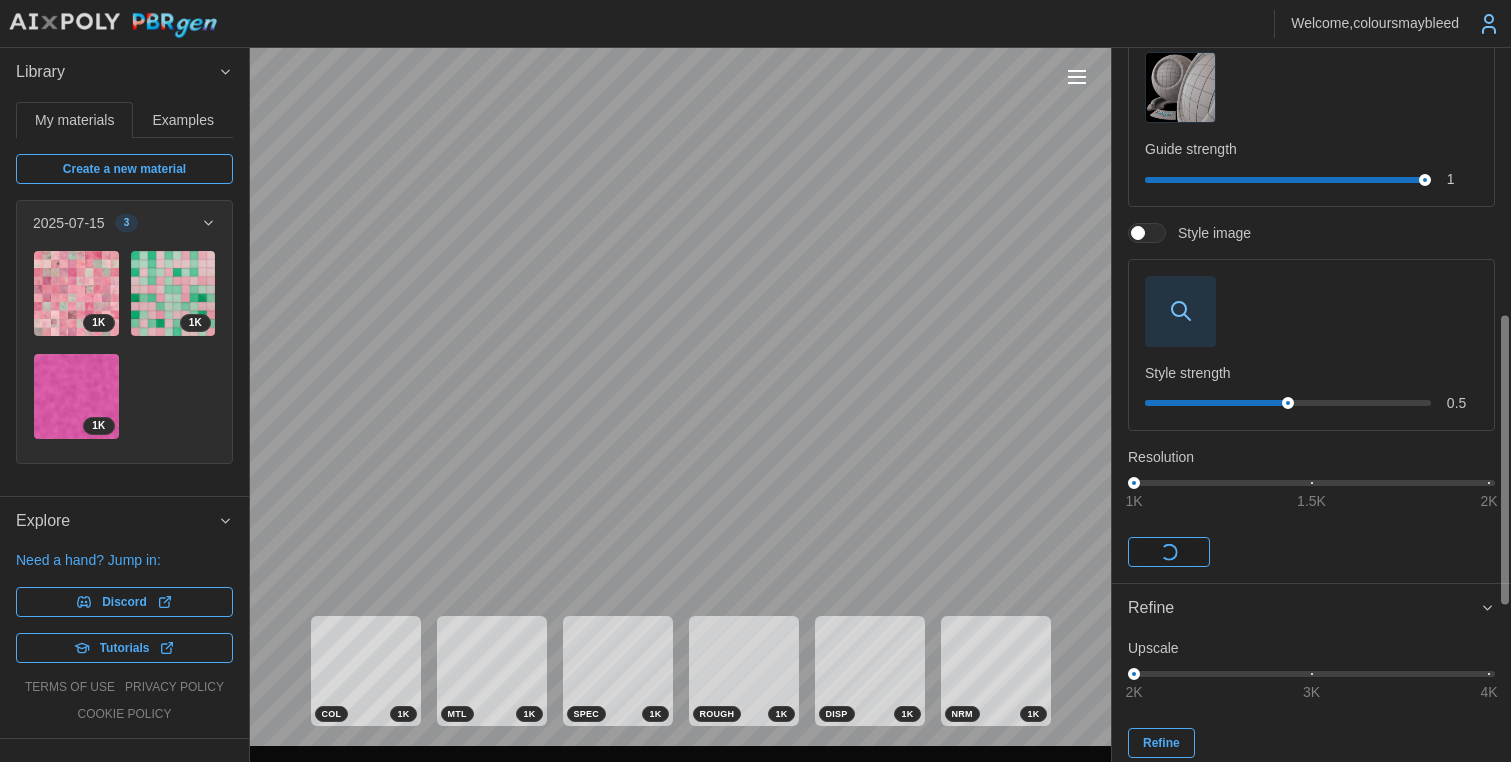 click at bounding box center (1138, 233) 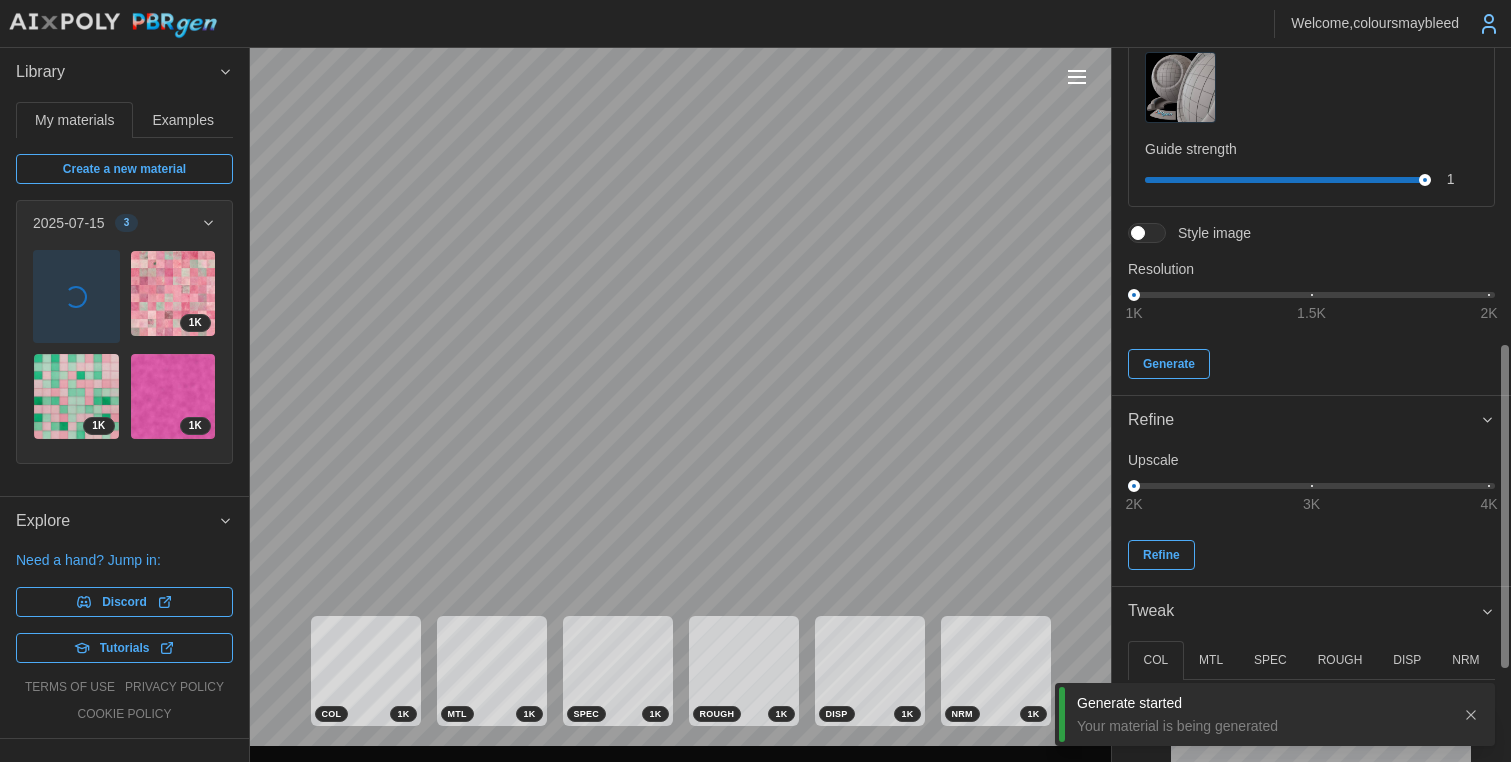 scroll, scrollTop: 491, scrollLeft: 0, axis: vertical 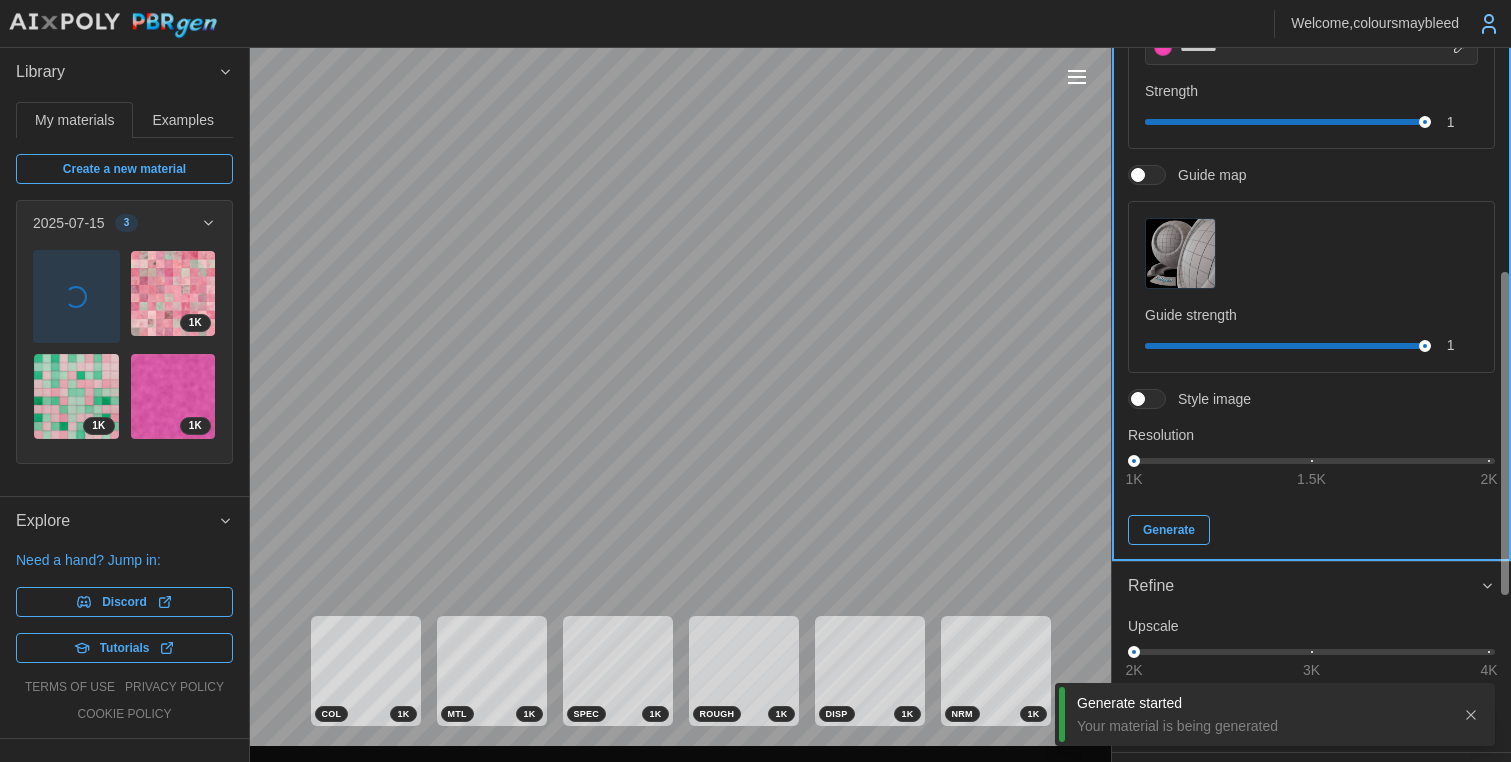 click on "Generate" at bounding box center [1169, 530] 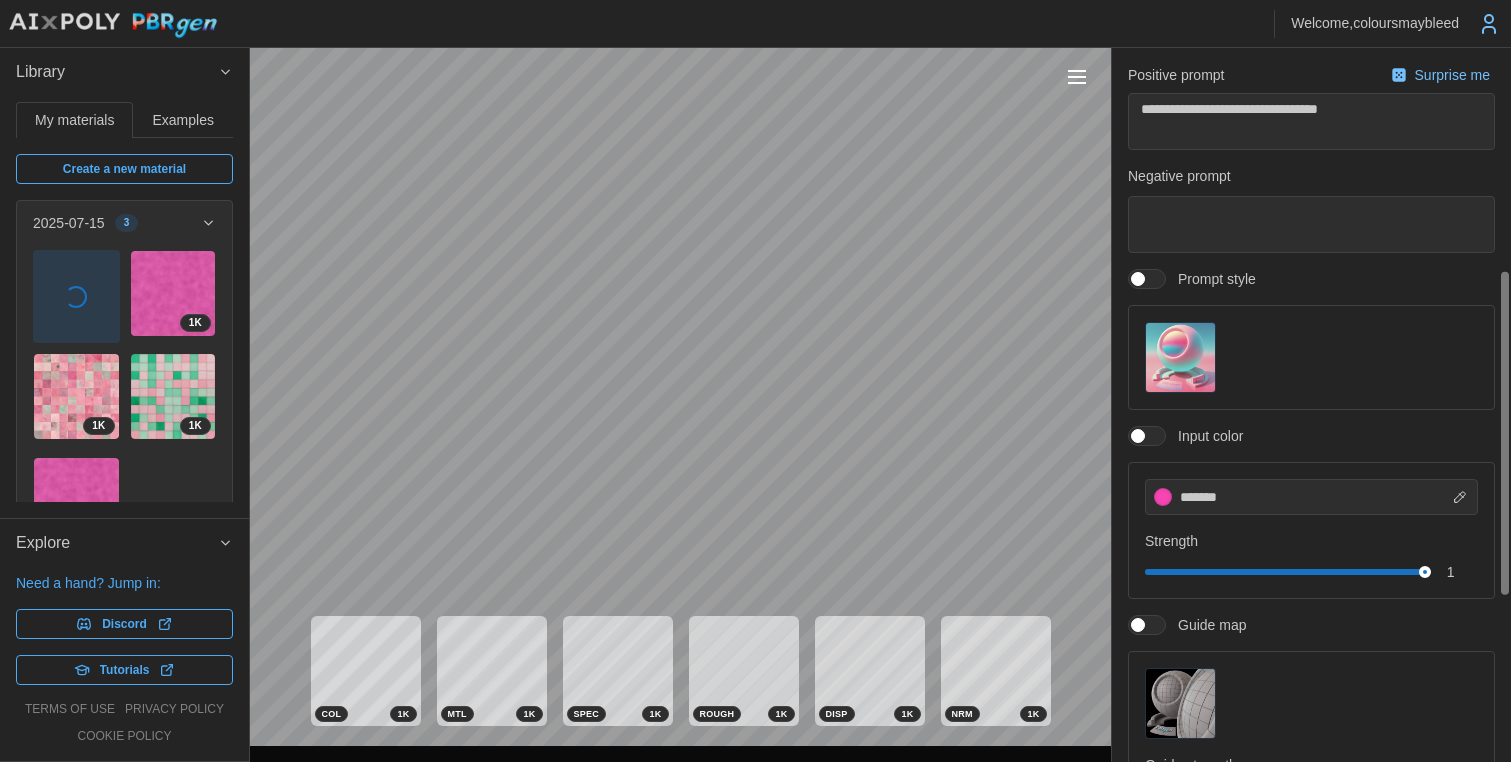 scroll, scrollTop: 0, scrollLeft: 0, axis: both 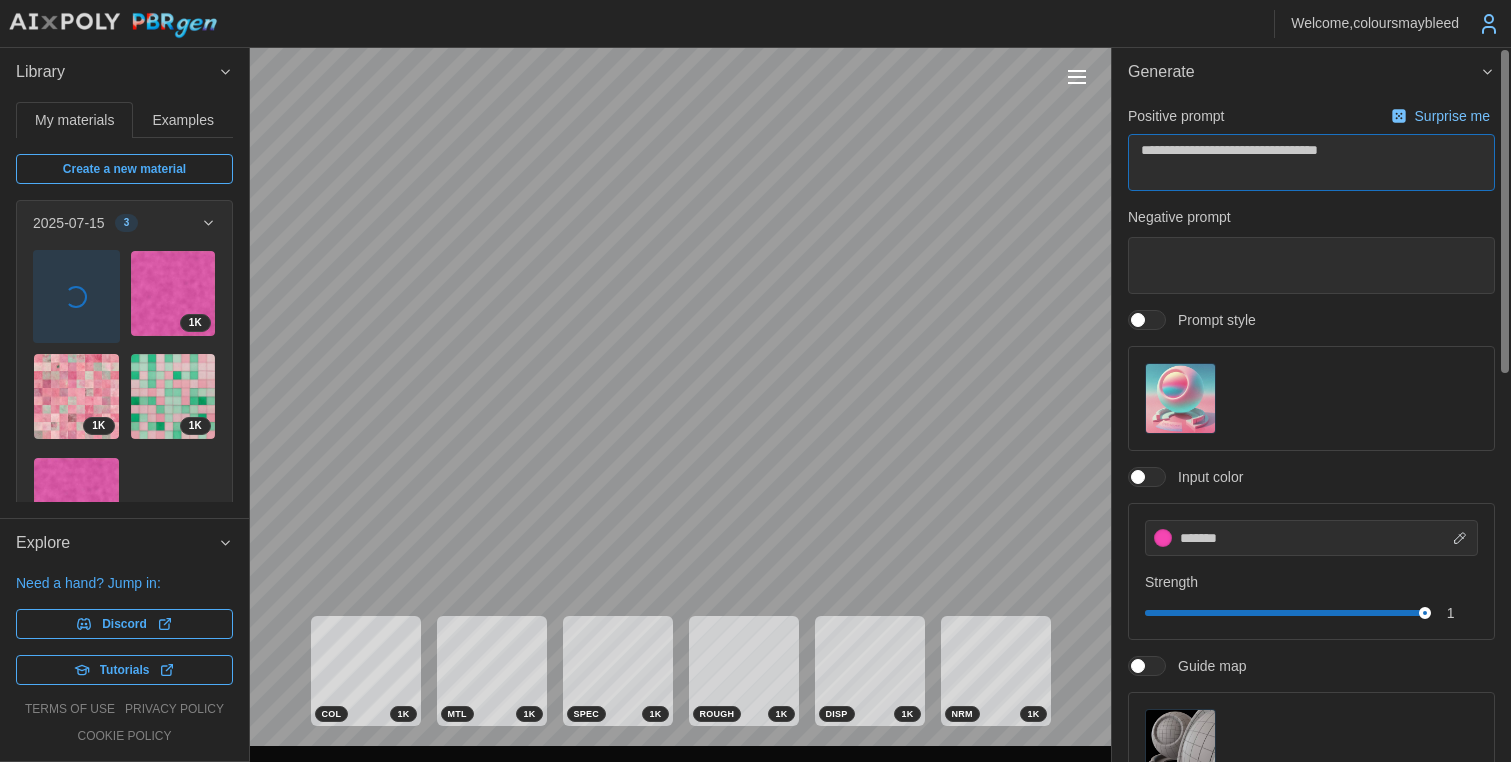 drag, startPoint x: 1303, startPoint y: 149, endPoint x: 1339, endPoint y: 152, distance: 36.124783 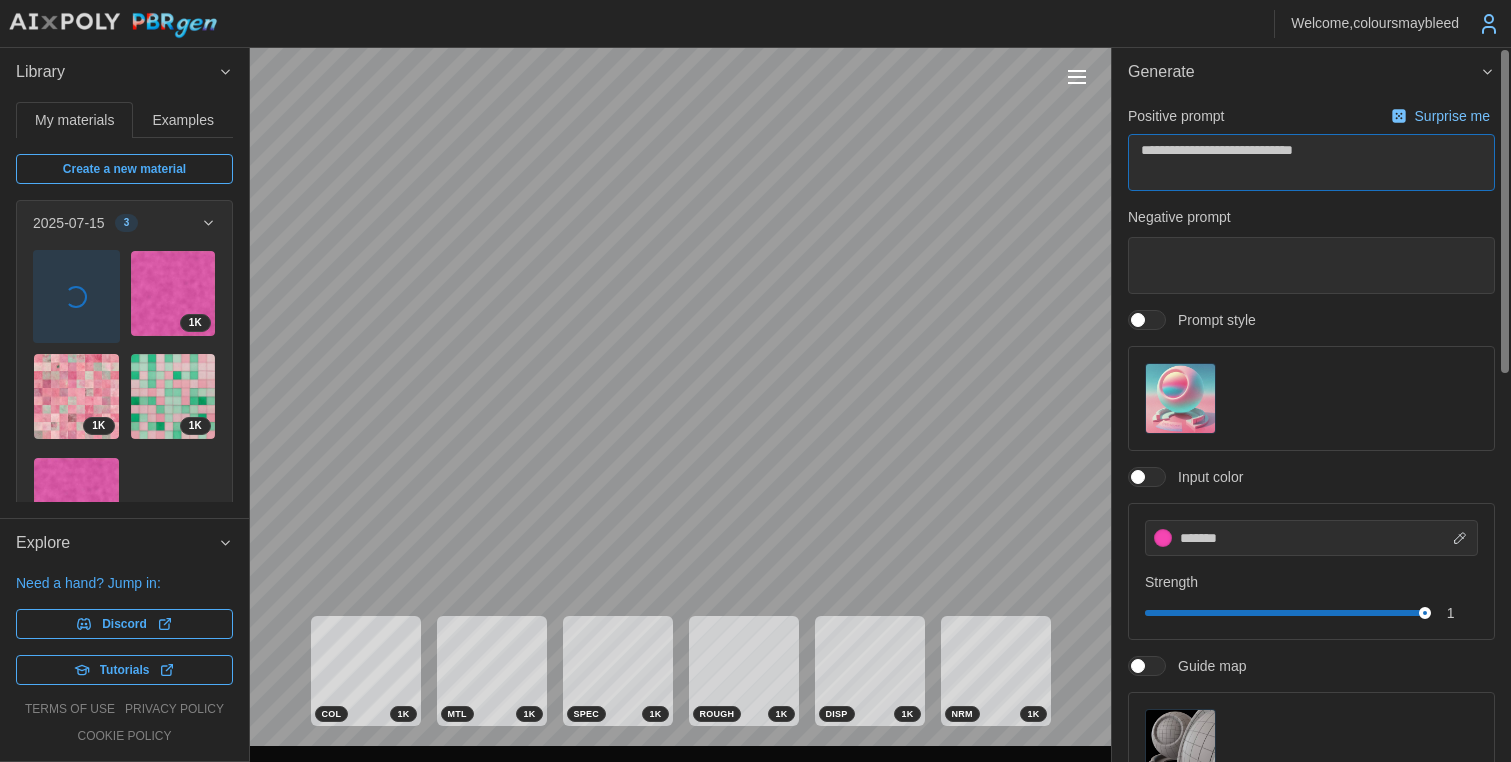 type on "*" 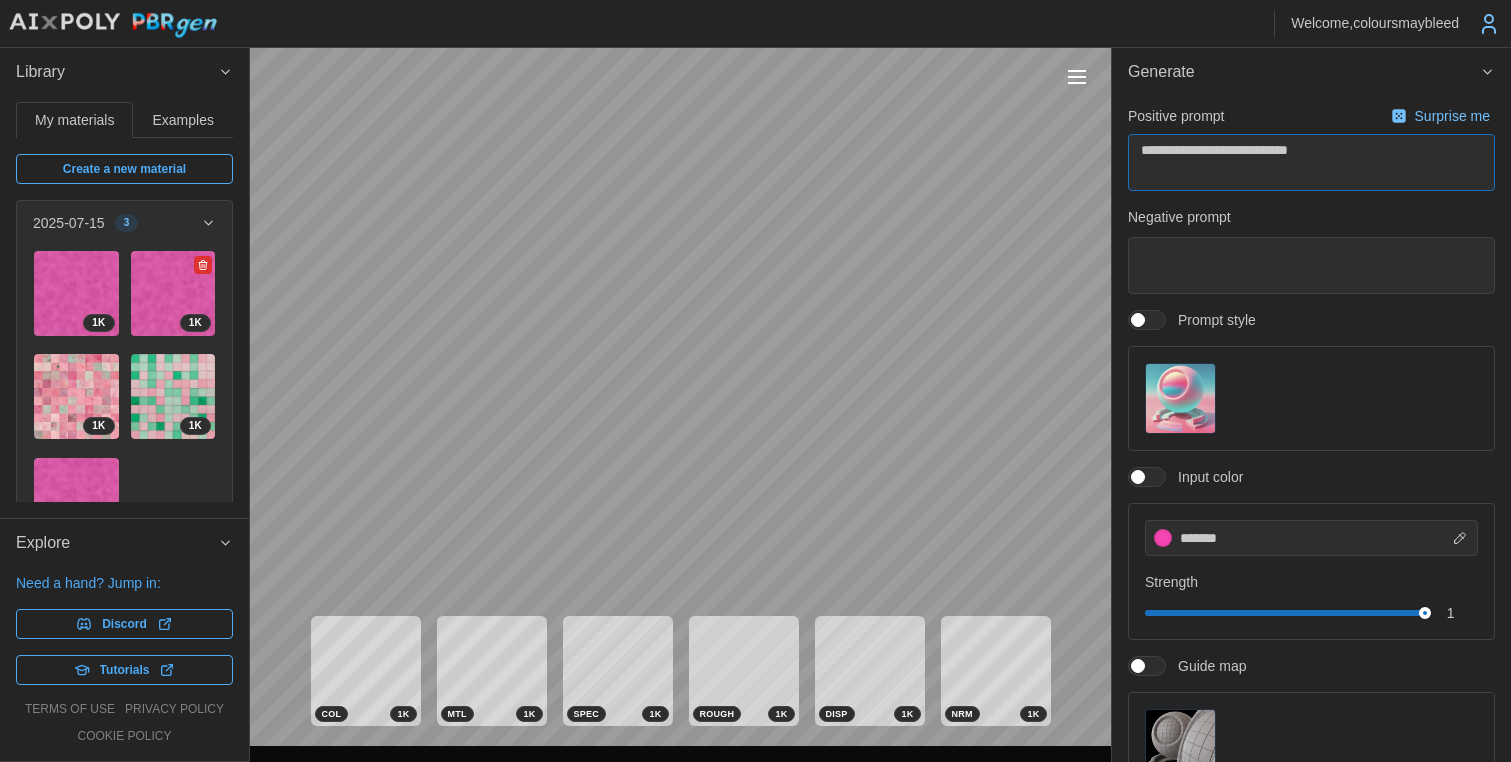 type on "**********" 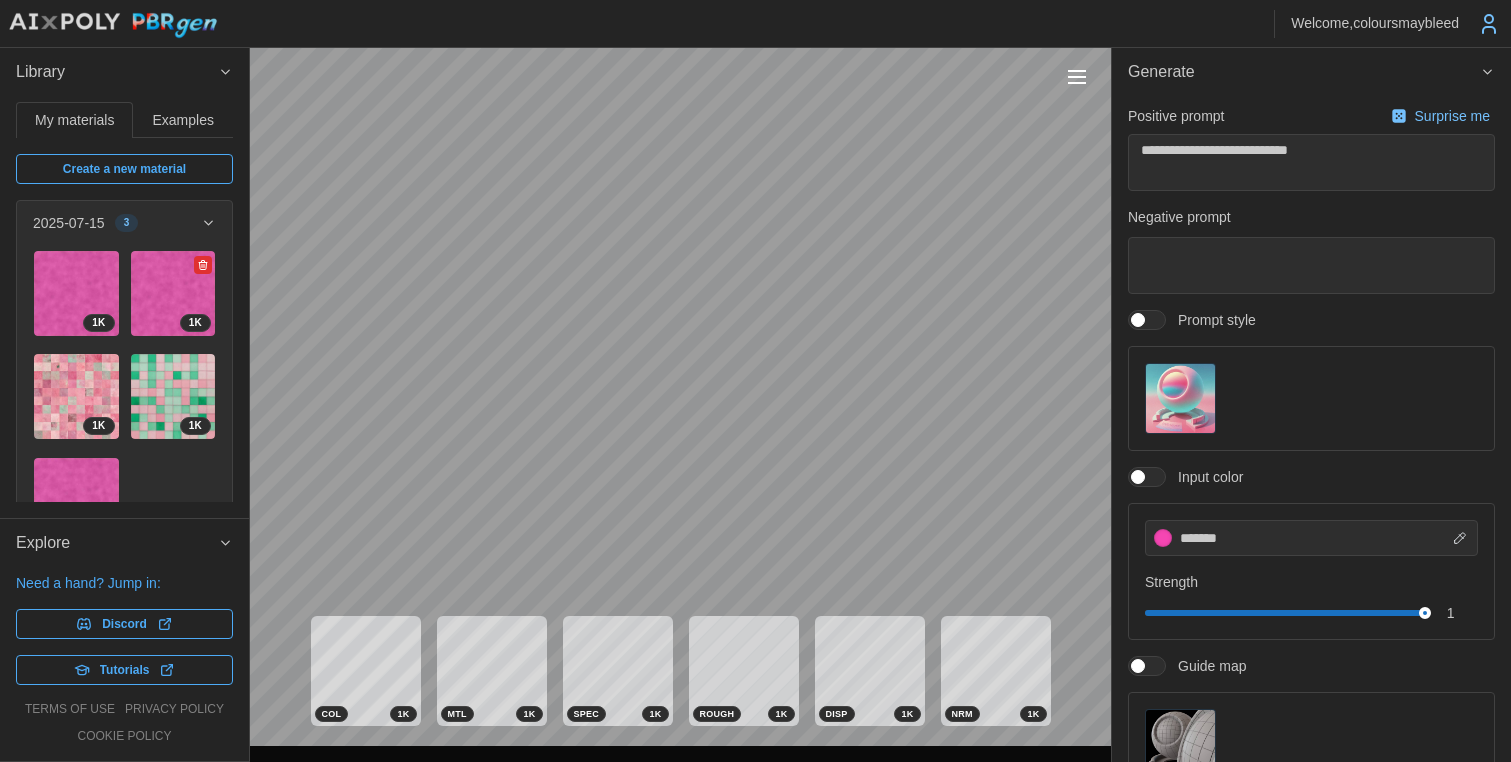 click at bounding box center [173, 293] 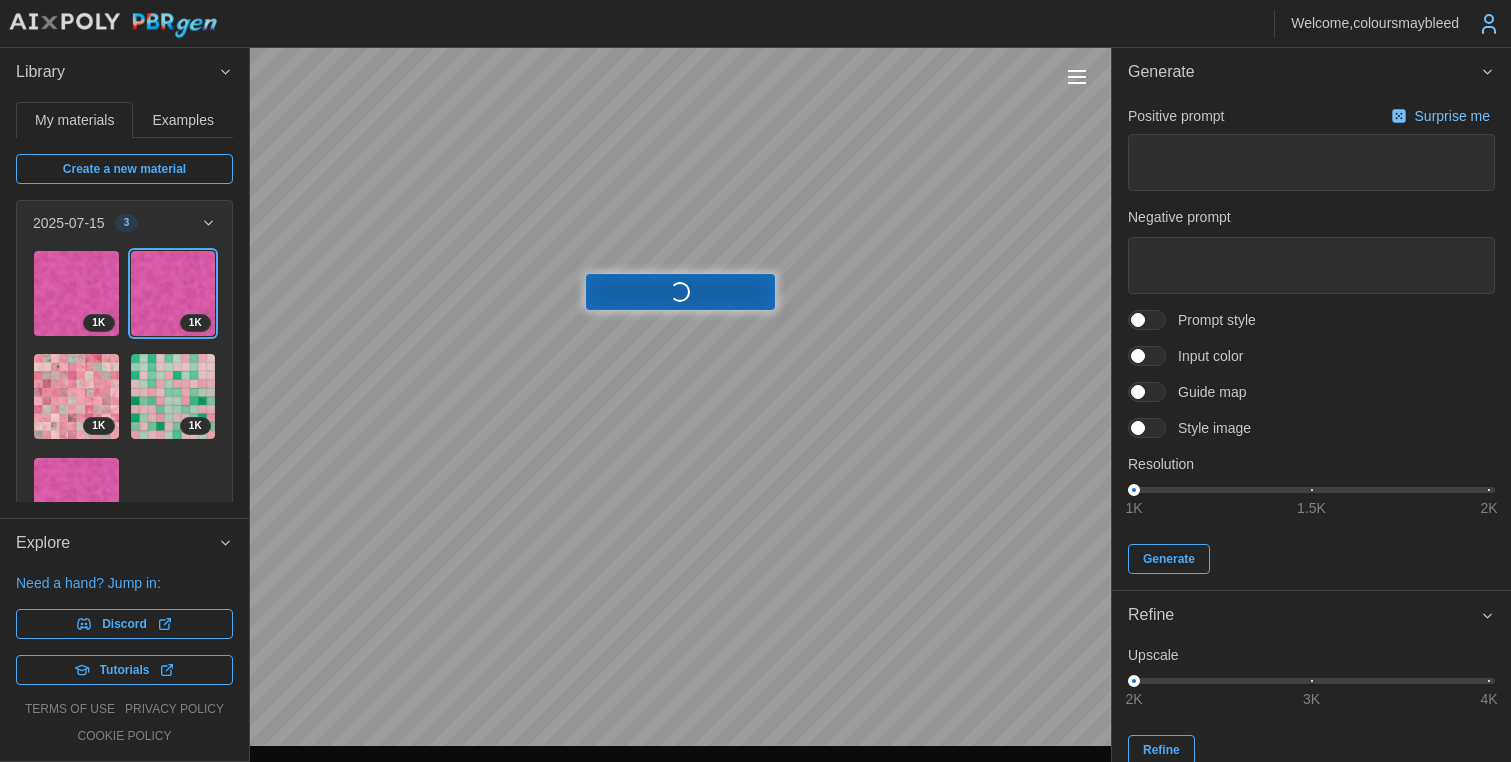type on "*" 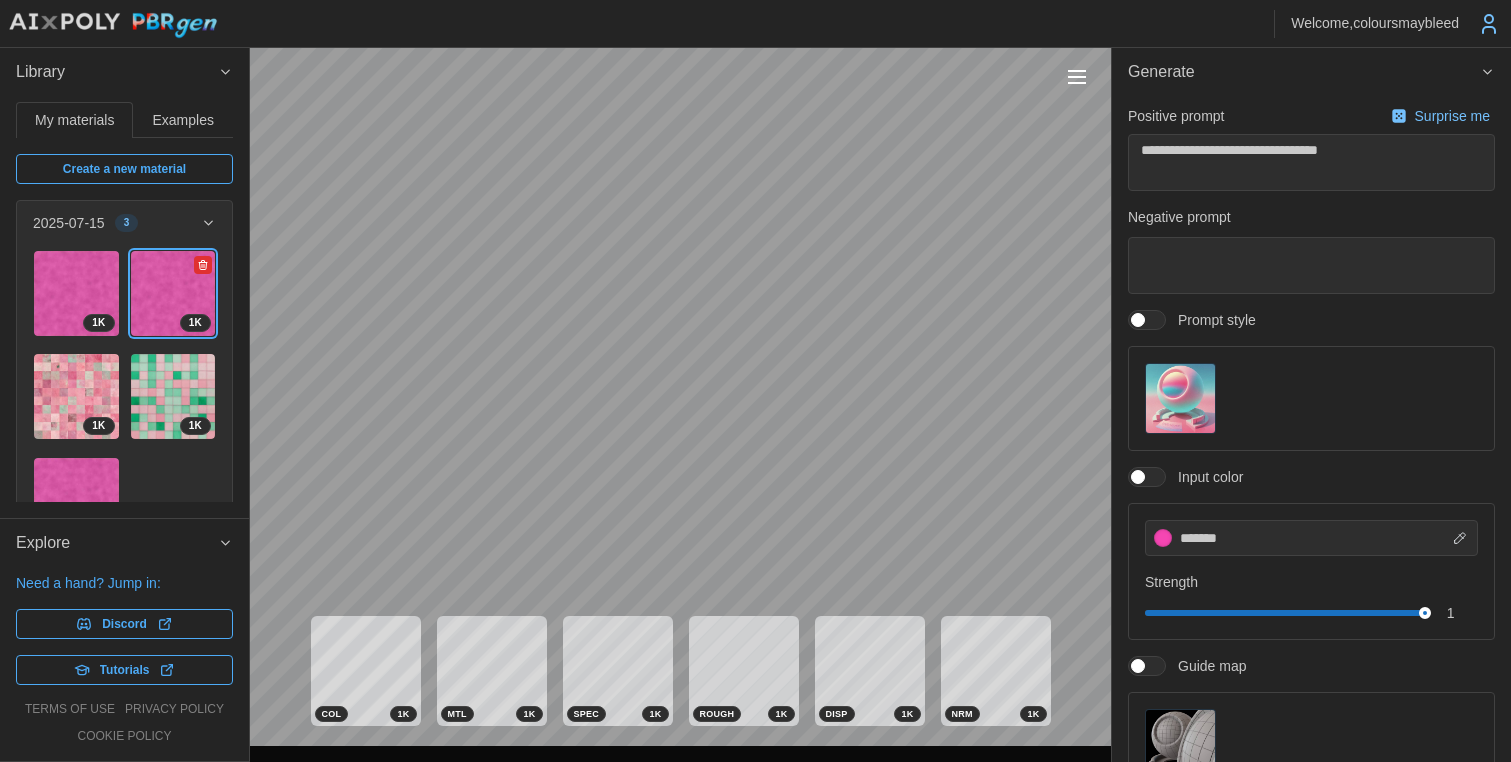 click 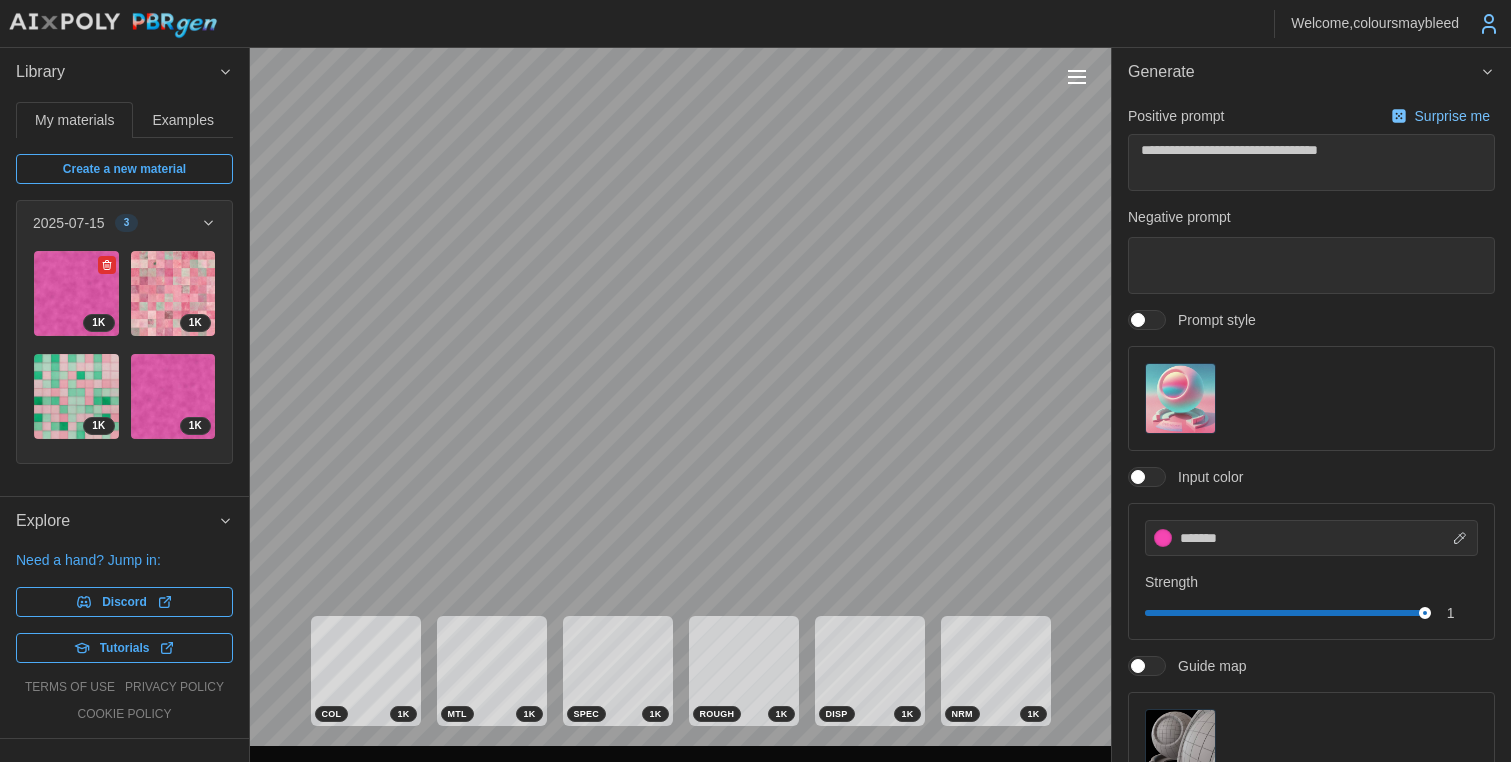click at bounding box center [76, 293] 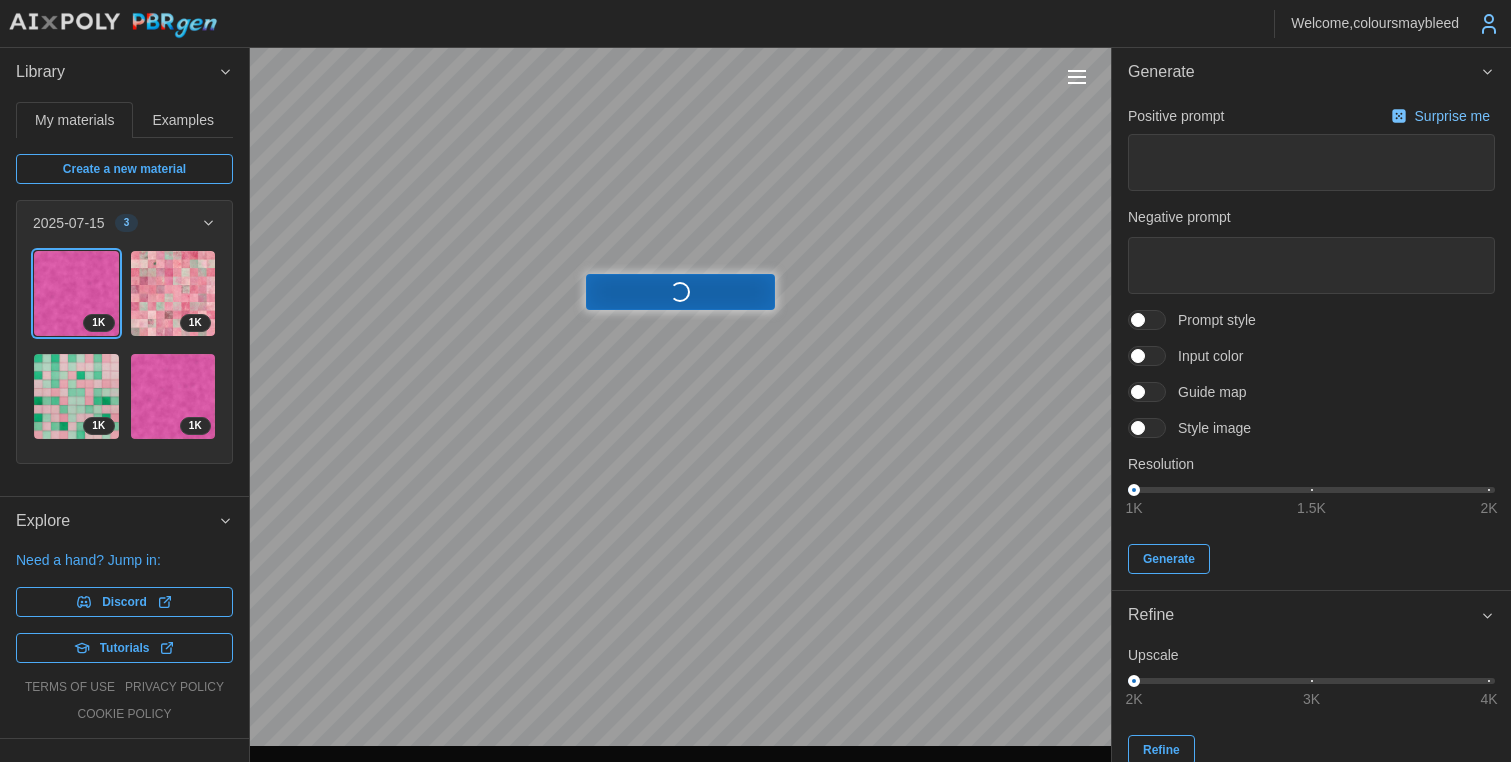 type on "*" 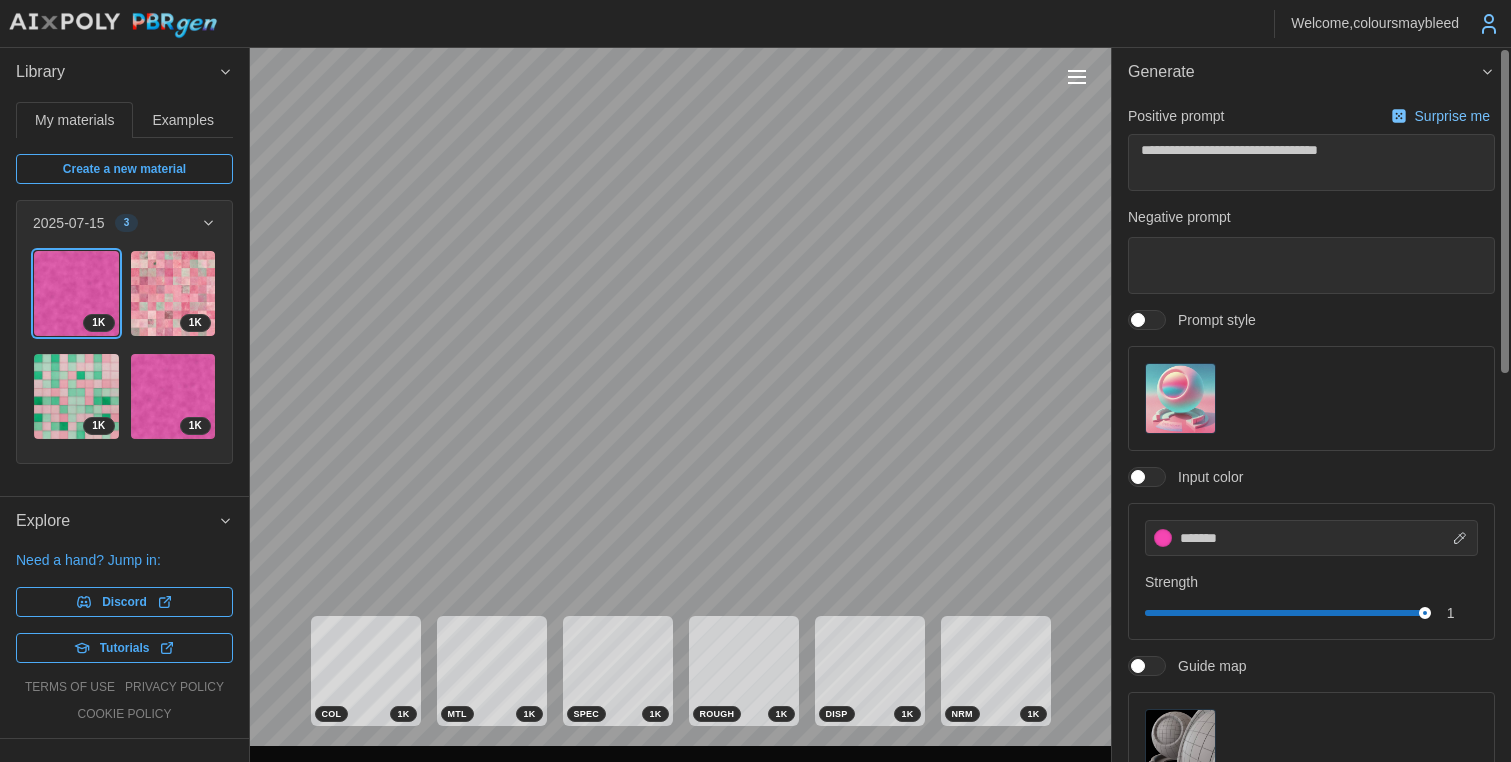 click at bounding box center (1138, 477) 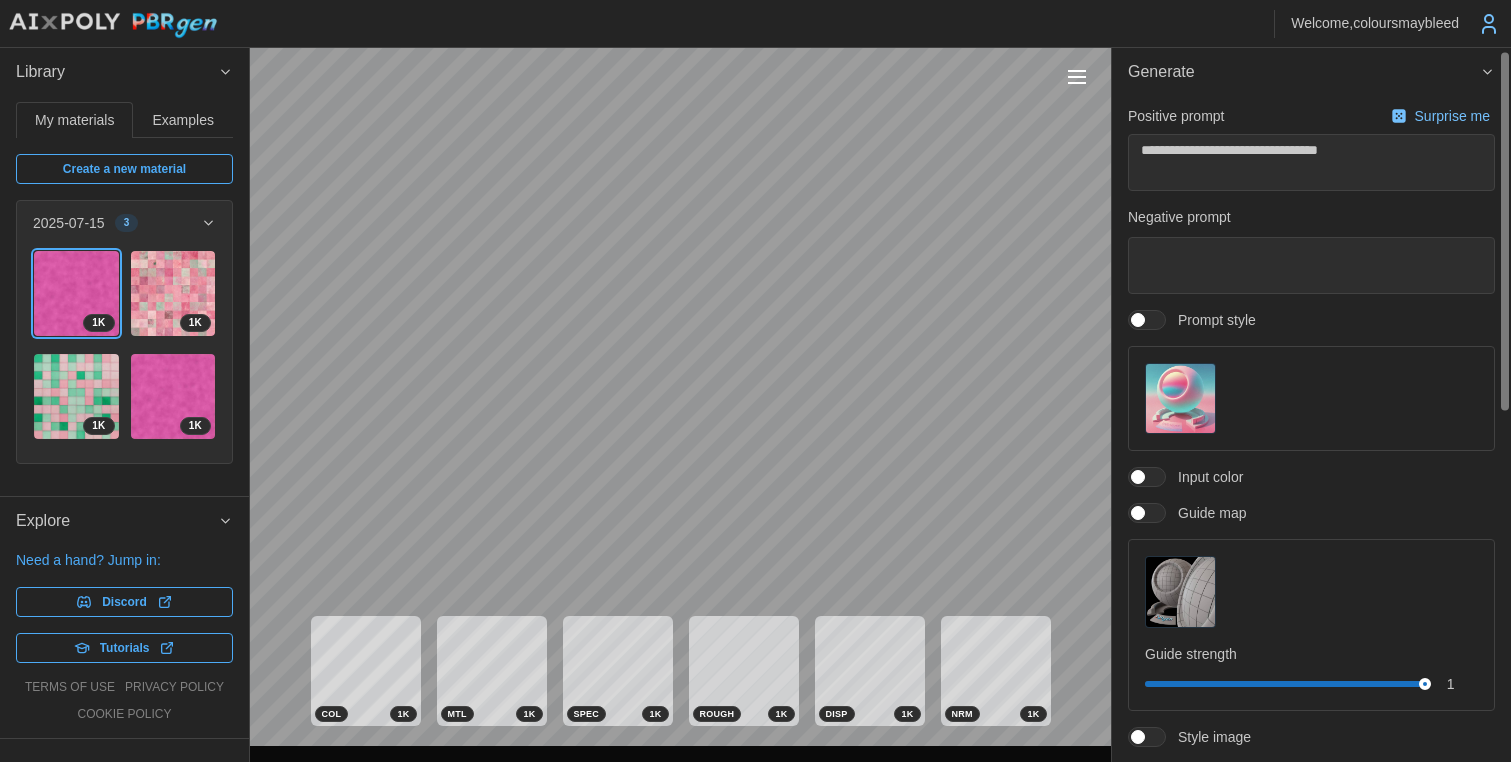 scroll, scrollTop: 398, scrollLeft: 0, axis: vertical 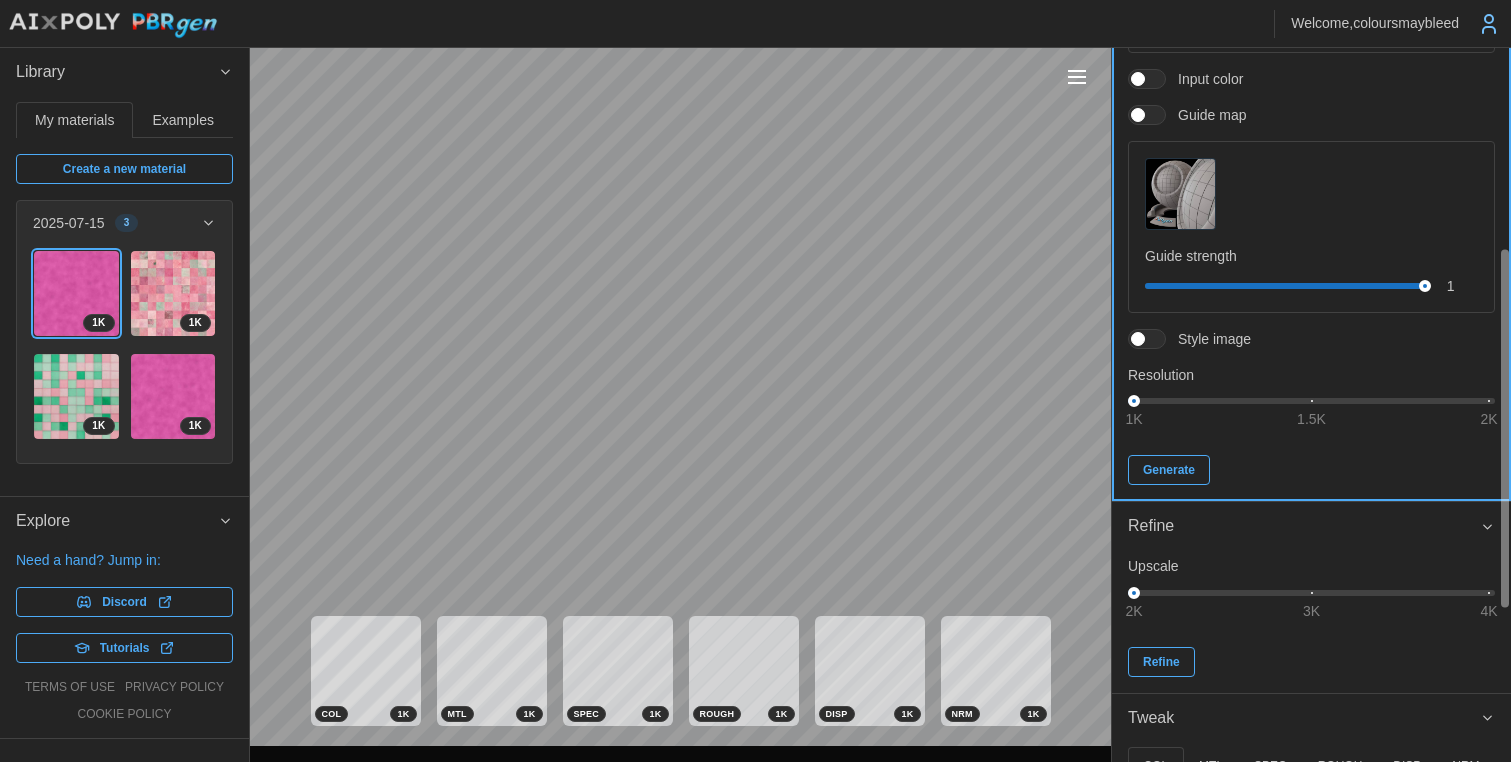 click on "Generate" at bounding box center [1169, 470] 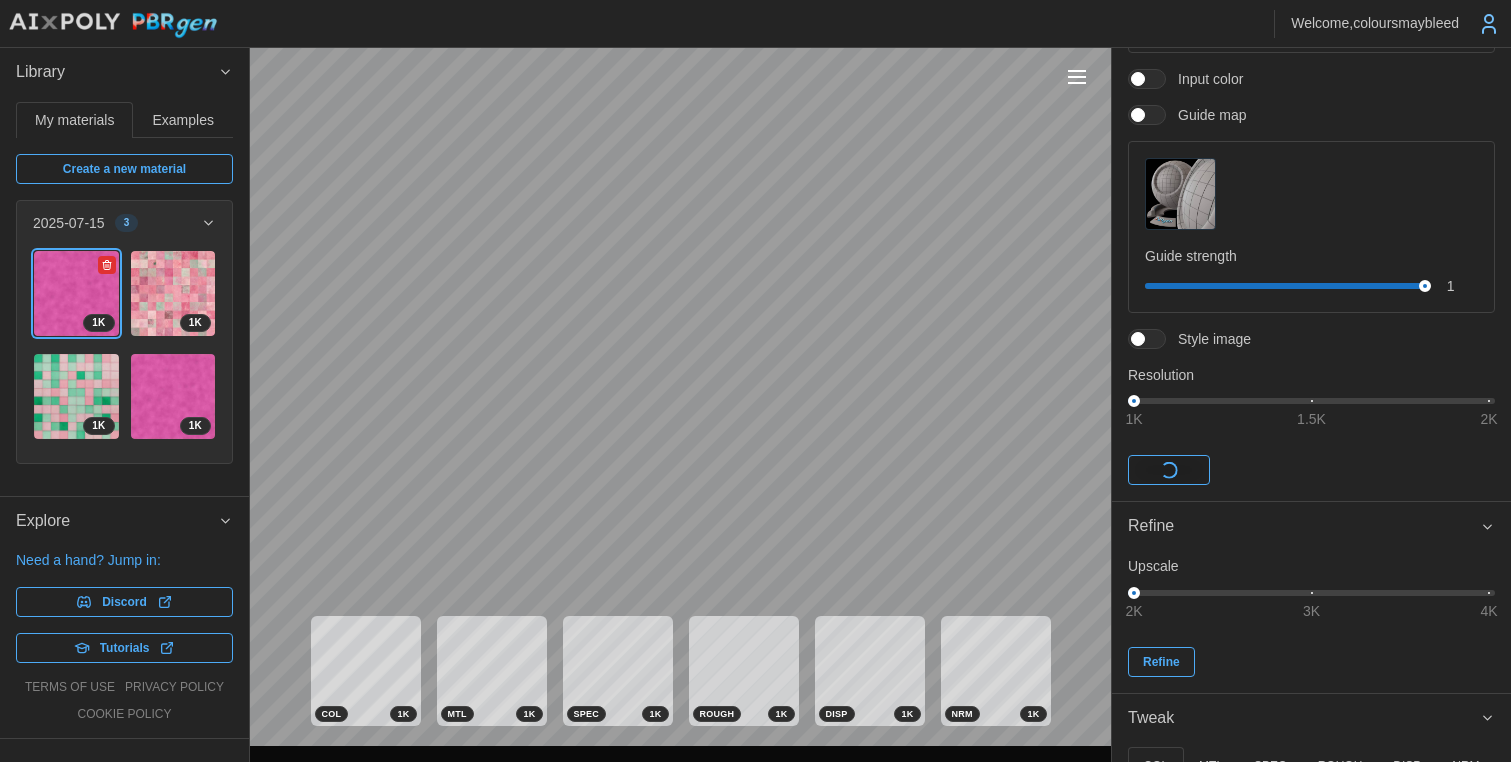 click 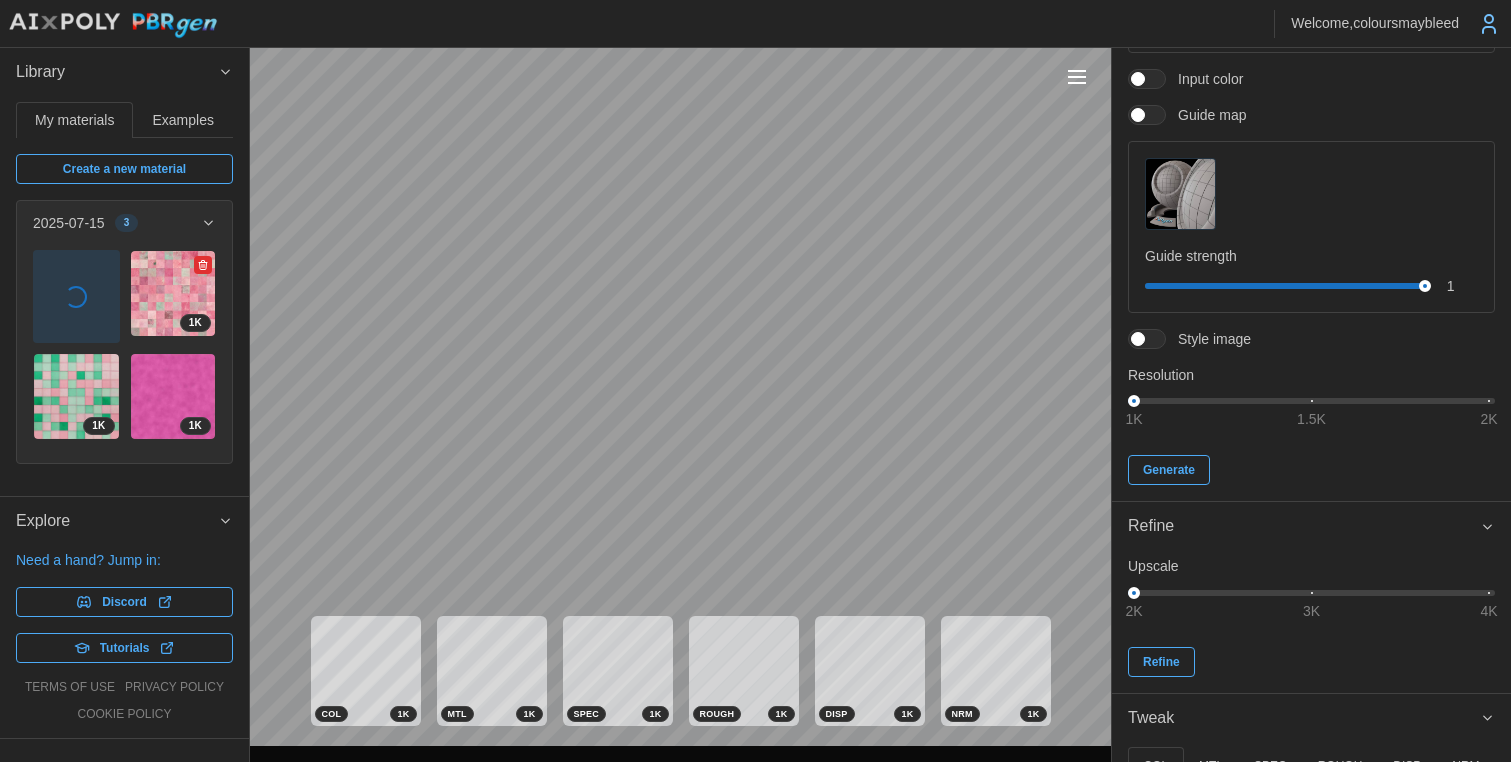 click at bounding box center [173, 293] 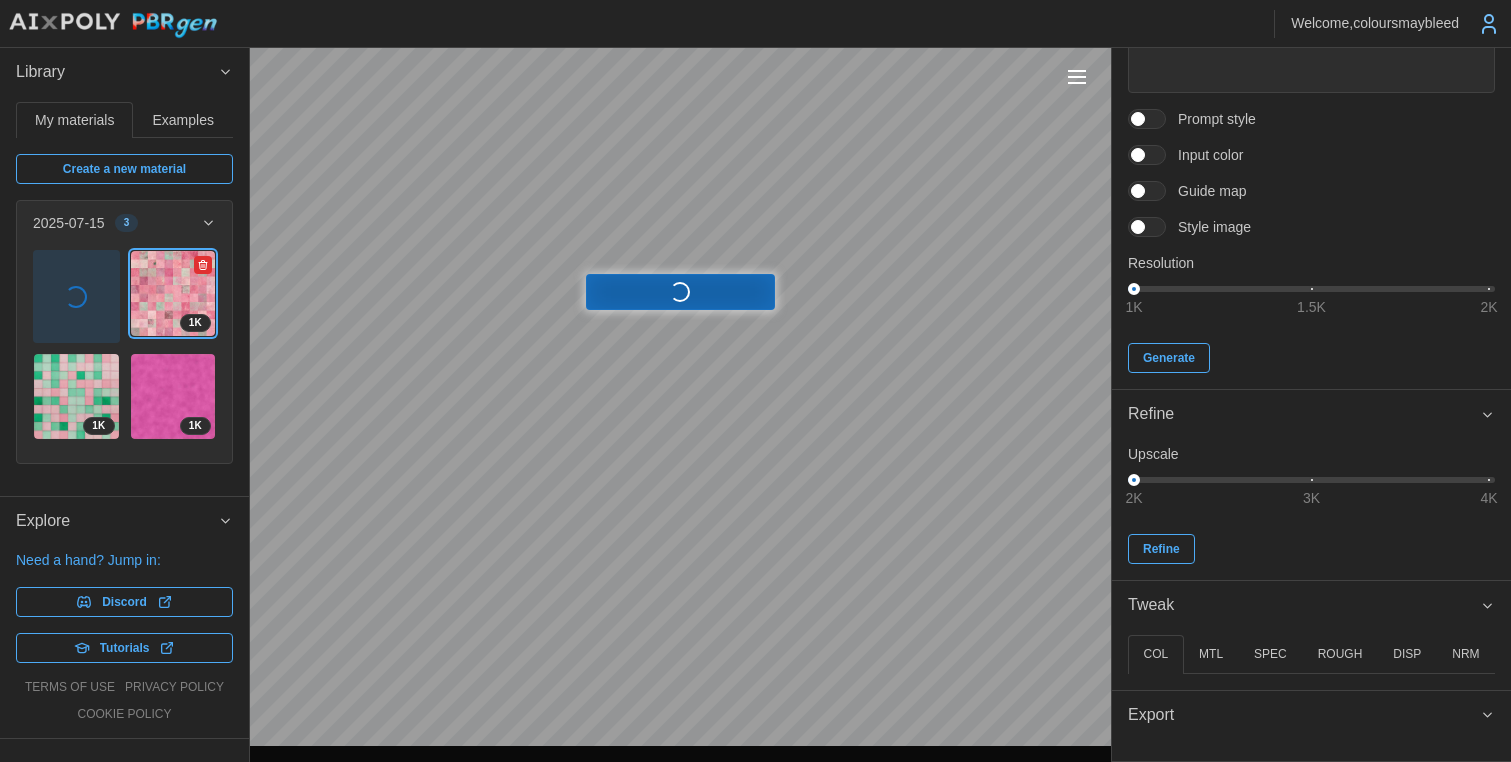 type on "*" 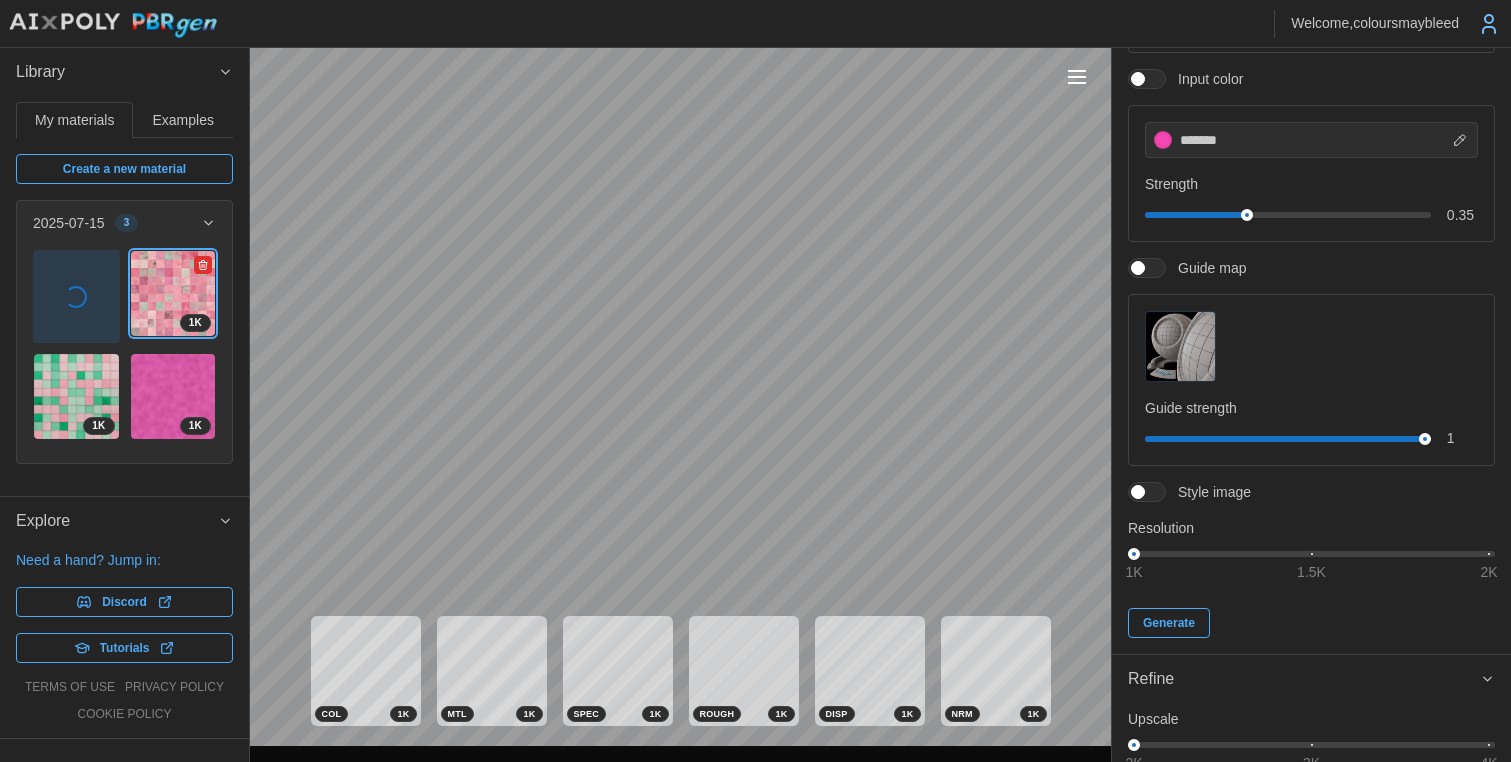 click 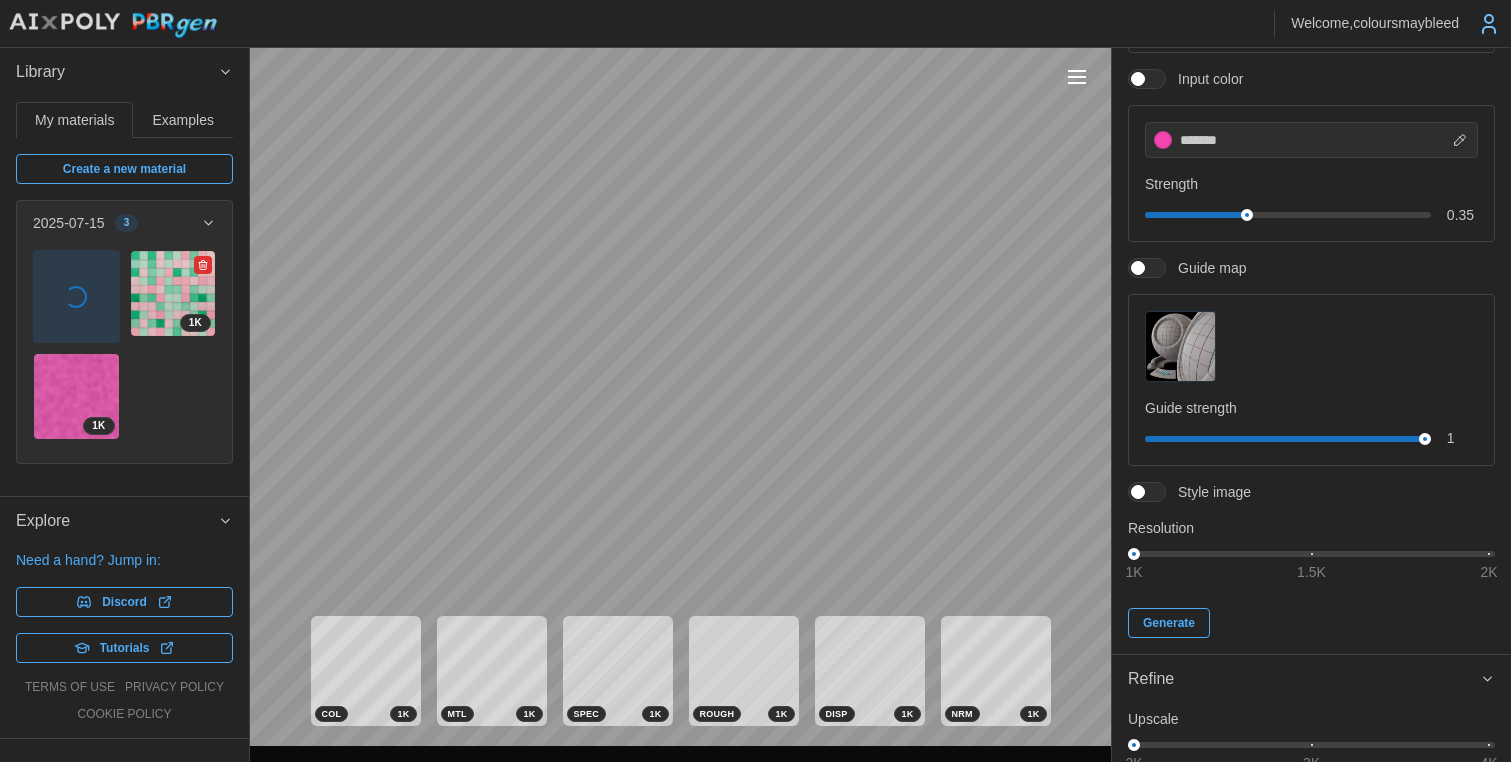 click at bounding box center [173, 293] 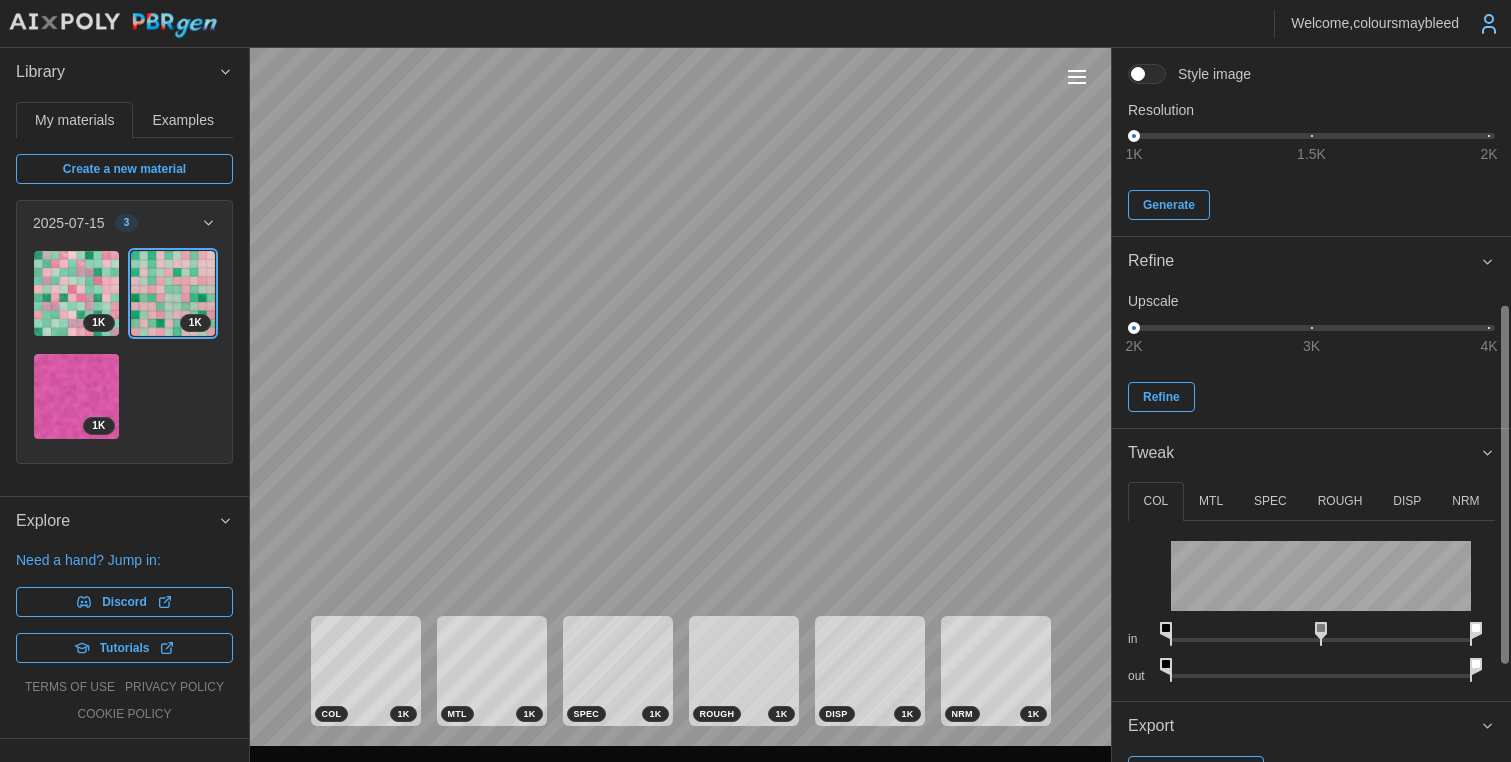 scroll, scrollTop: 703, scrollLeft: 0, axis: vertical 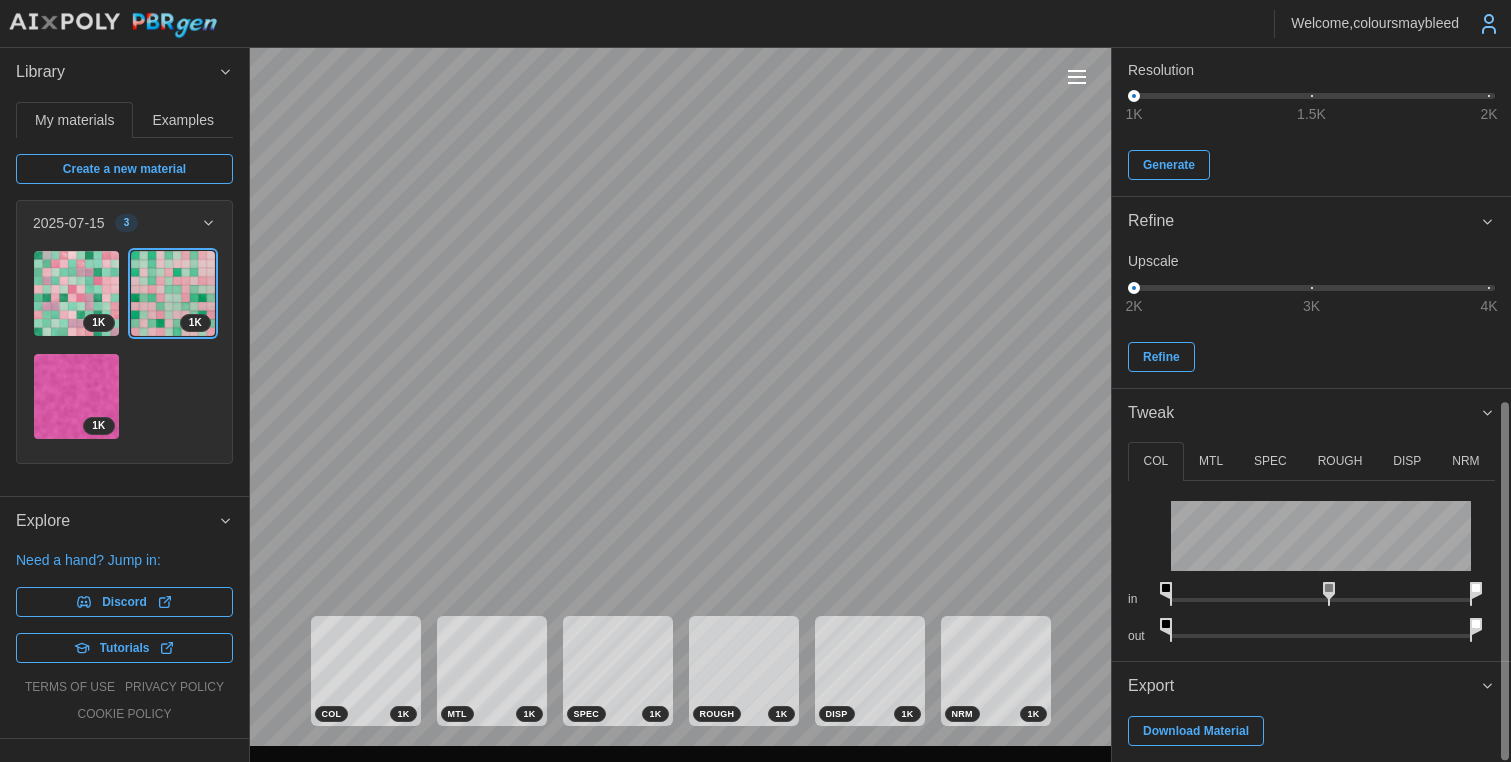 drag, startPoint x: 1323, startPoint y: 589, endPoint x: 1333, endPoint y: 594, distance: 11.18034 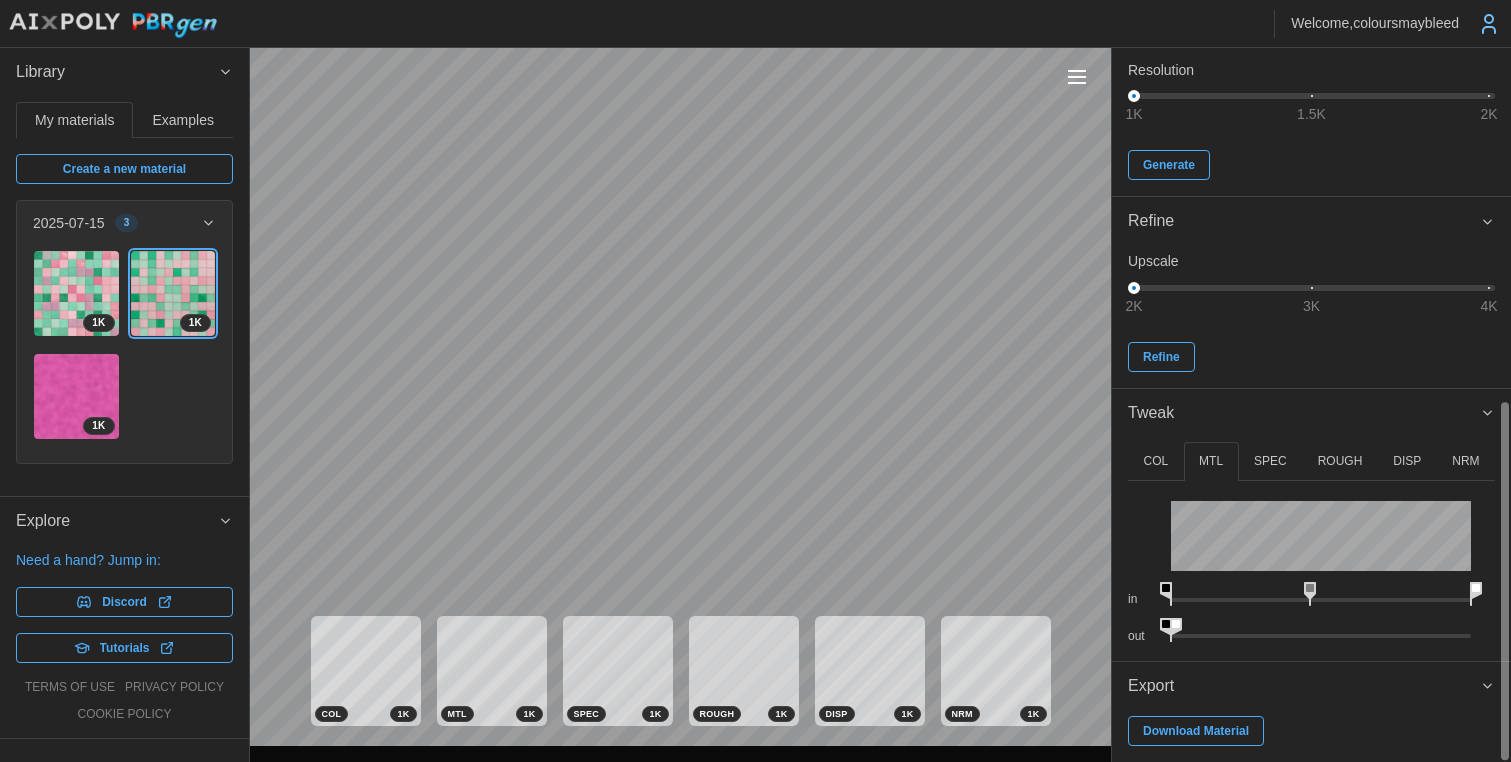 drag, startPoint x: 1325, startPoint y: 584, endPoint x: 1314, endPoint y: 589, distance: 12.083046 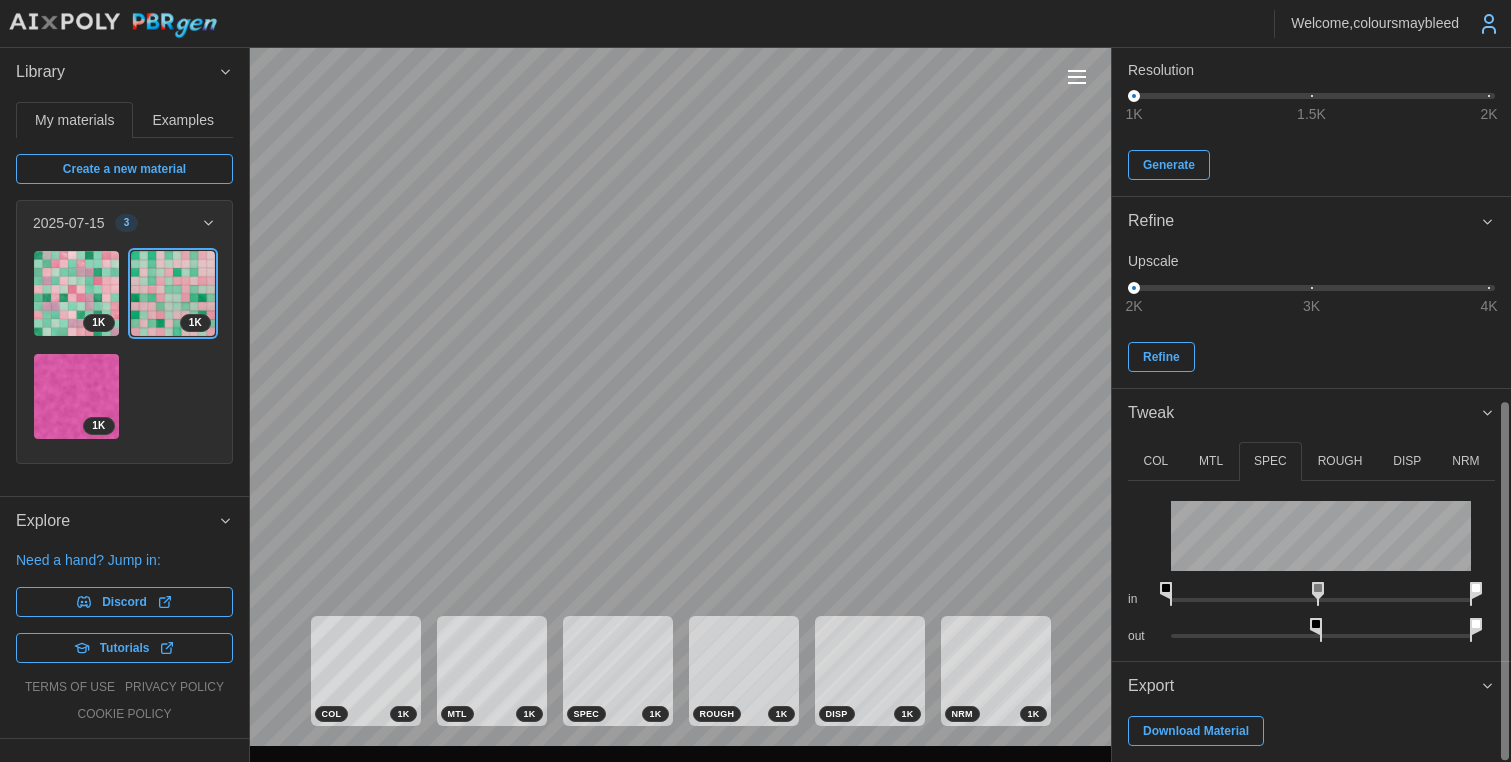 drag, startPoint x: 1325, startPoint y: 590, endPoint x: 1322, endPoint y: 613, distance: 23.194826 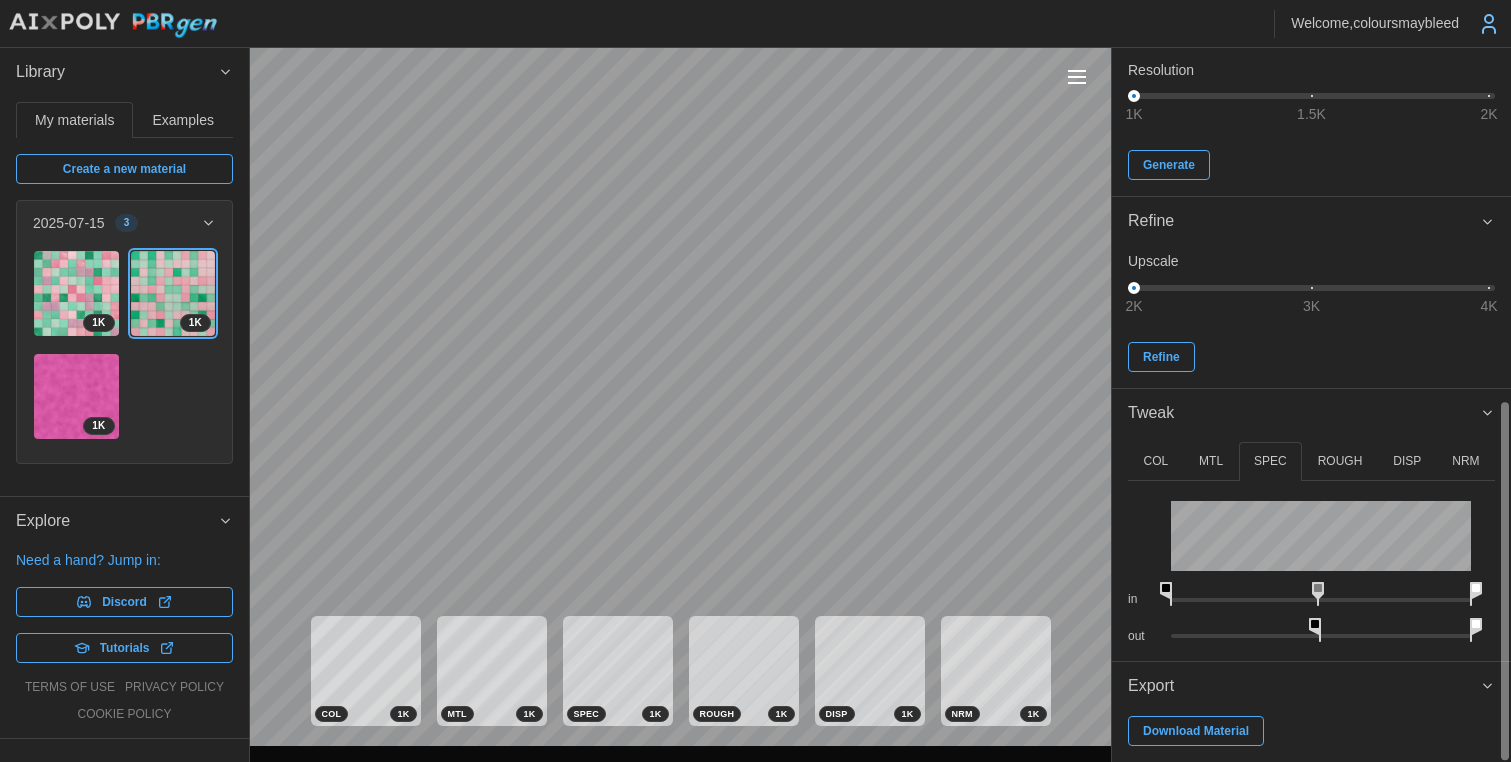 click on "out" at bounding box center [1311, 626] 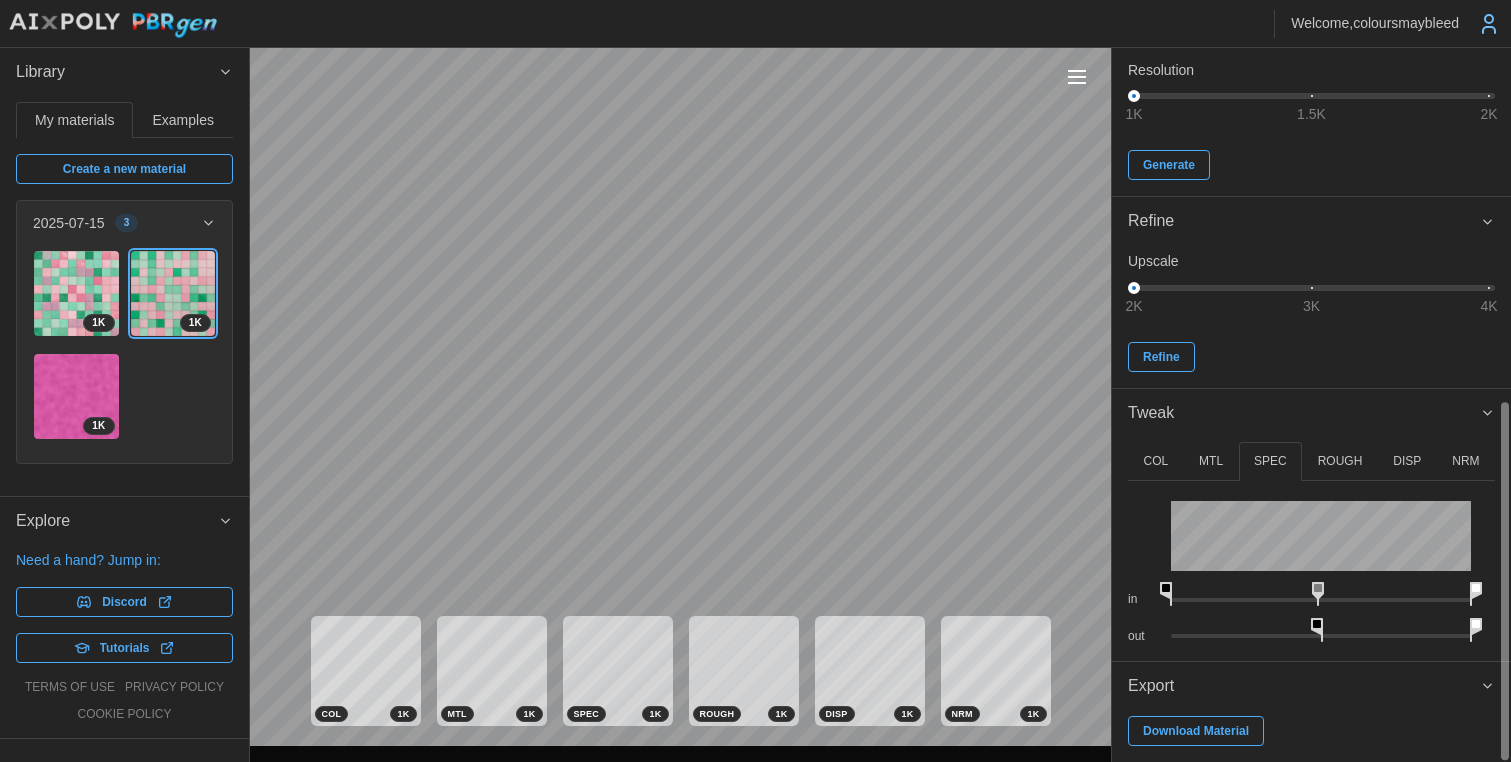 drag, startPoint x: 1481, startPoint y: 588, endPoint x: 1516, endPoint y: 598, distance: 36.40055 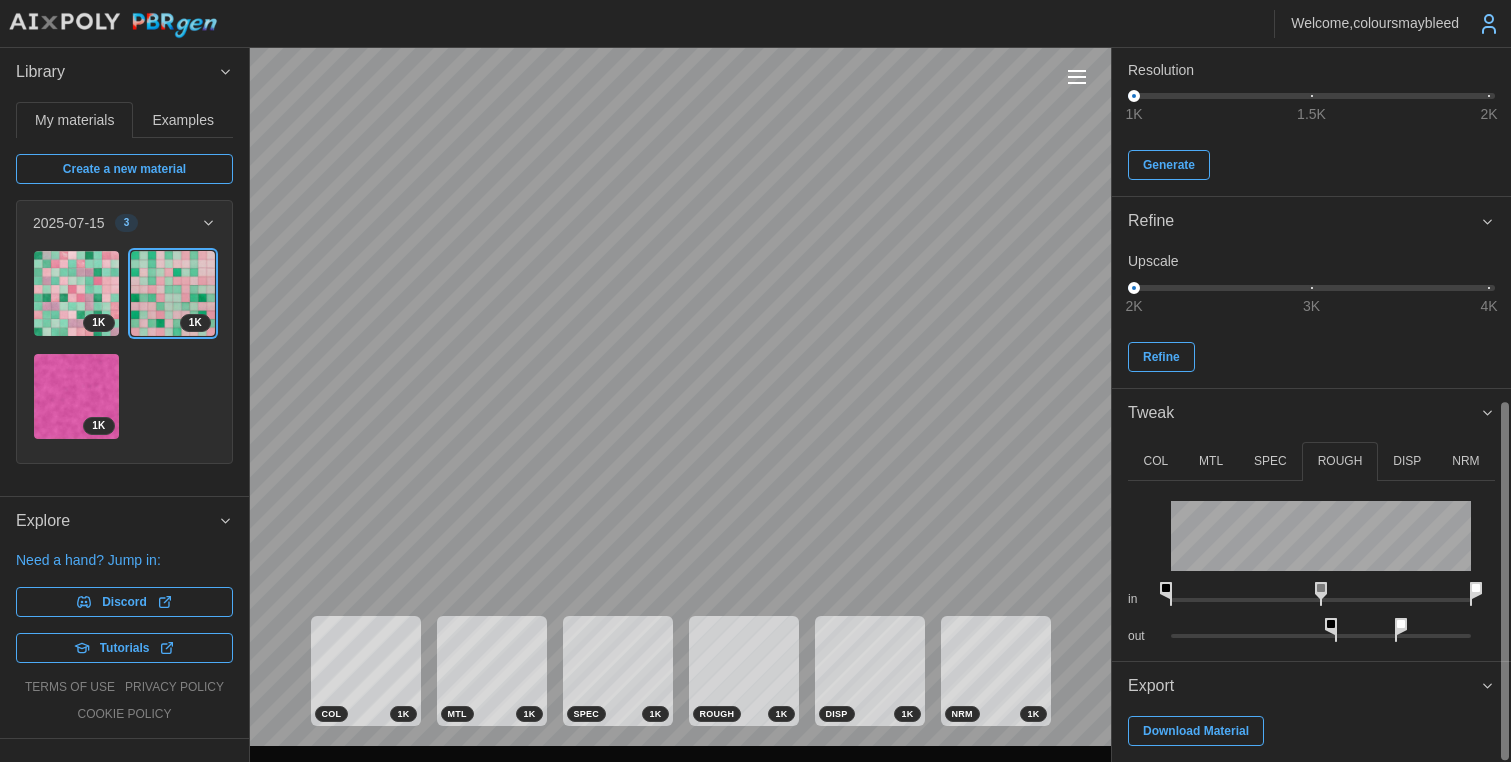 drag, startPoint x: 1171, startPoint y: 589, endPoint x: 1134, endPoint y: 593, distance: 37.215588 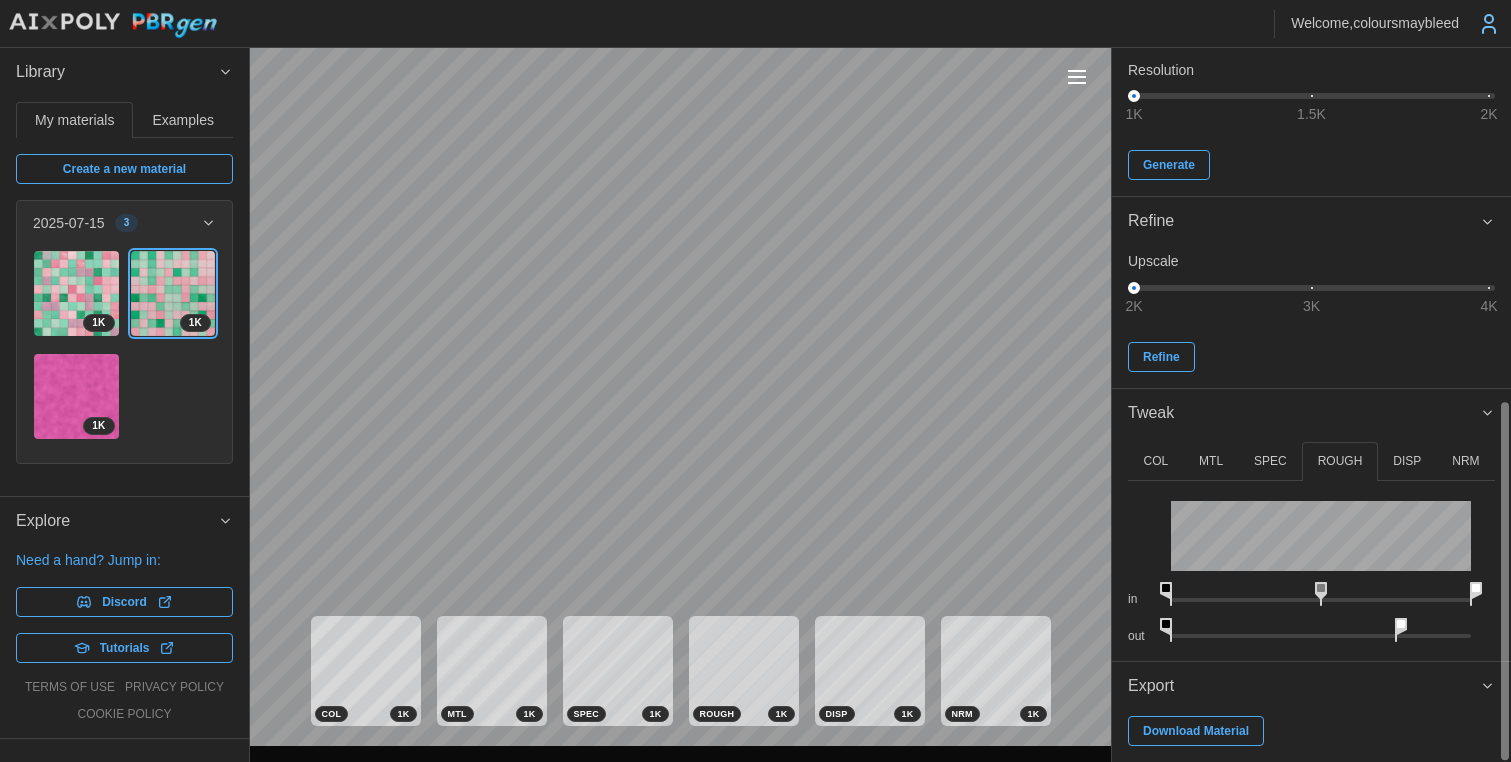 drag, startPoint x: 1334, startPoint y: 624, endPoint x: 1207, endPoint y: 623, distance: 127.00394 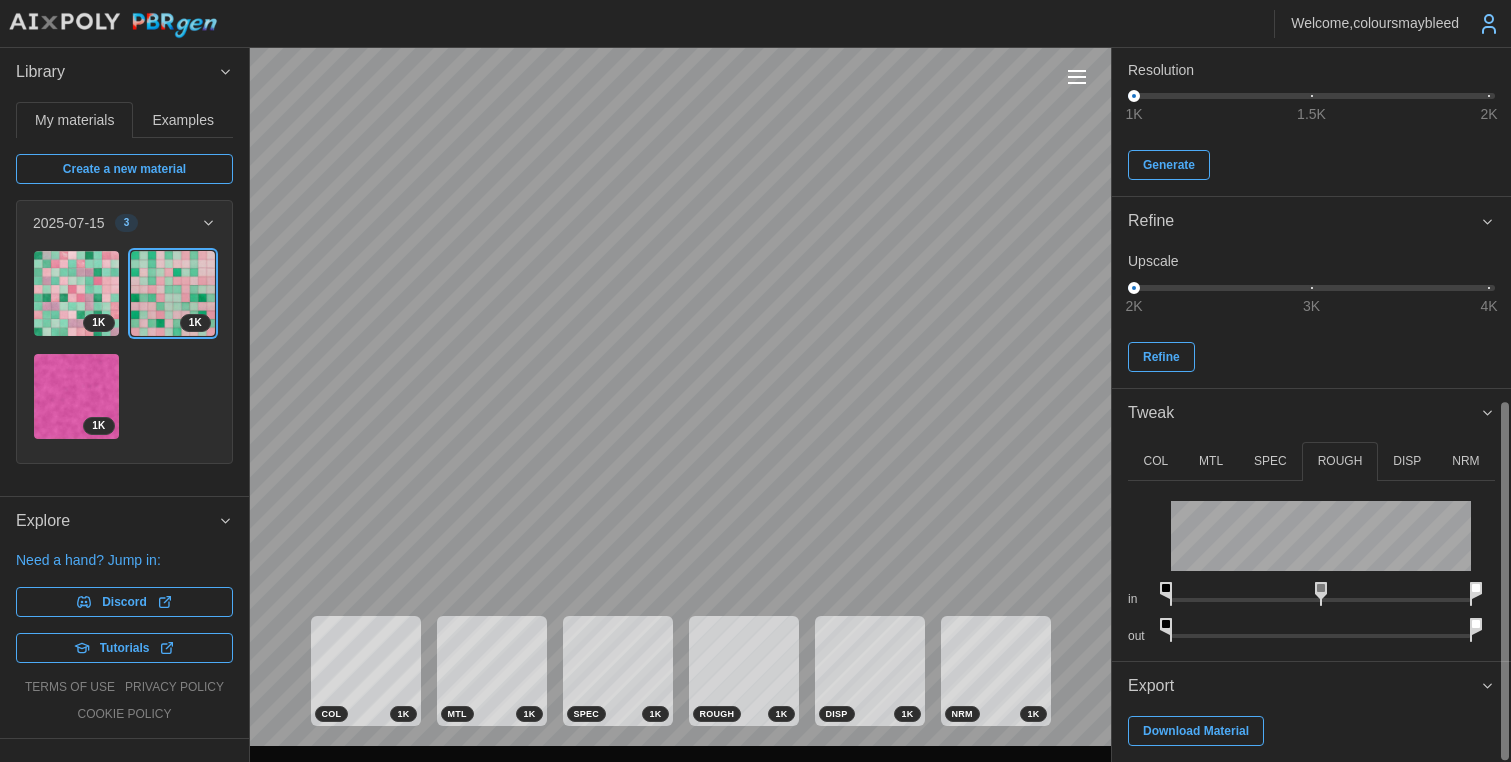 drag, startPoint x: 1405, startPoint y: 627, endPoint x: 1465, endPoint y: 627, distance: 60 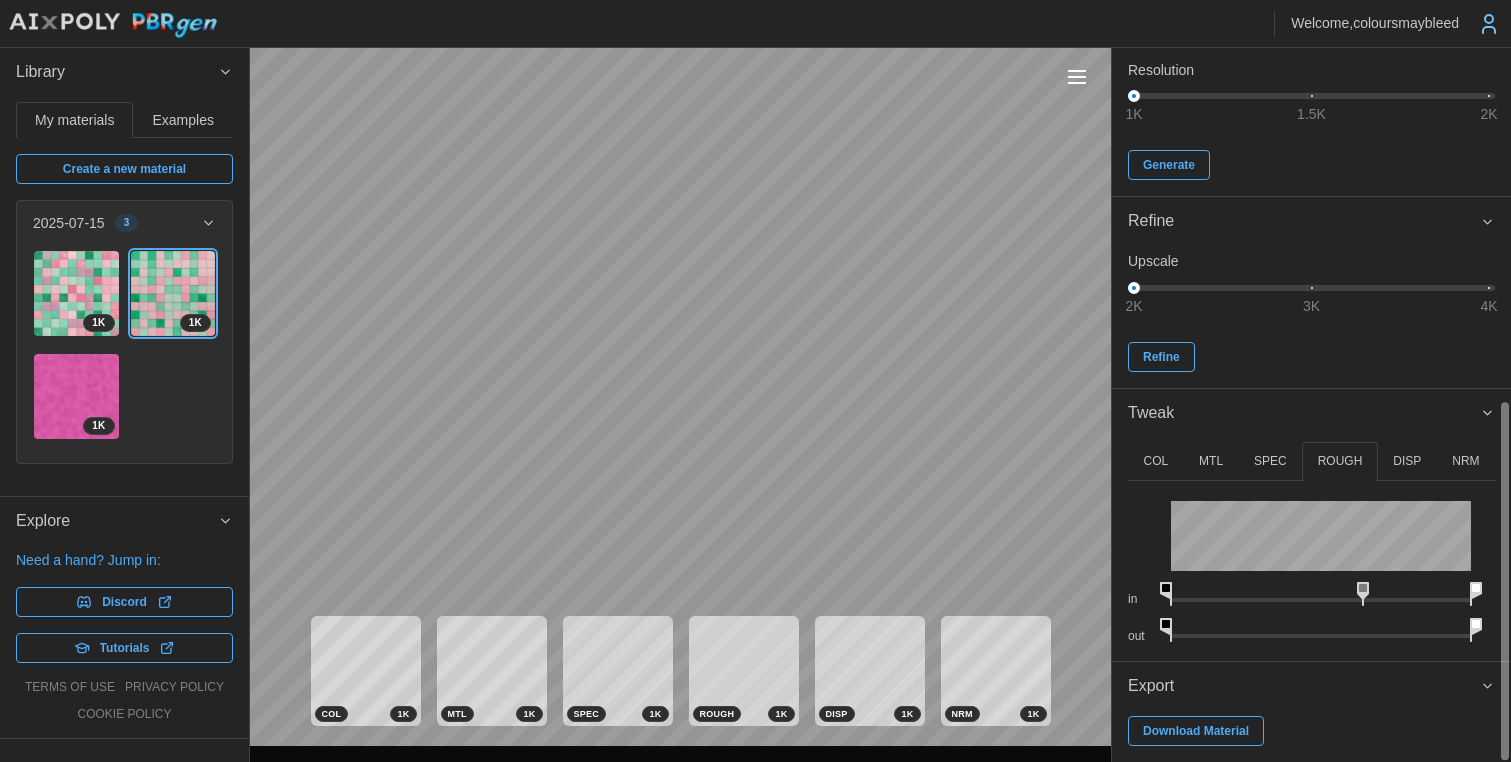 drag, startPoint x: 1341, startPoint y: 591, endPoint x: 1322, endPoint y: 588, distance: 19.235384 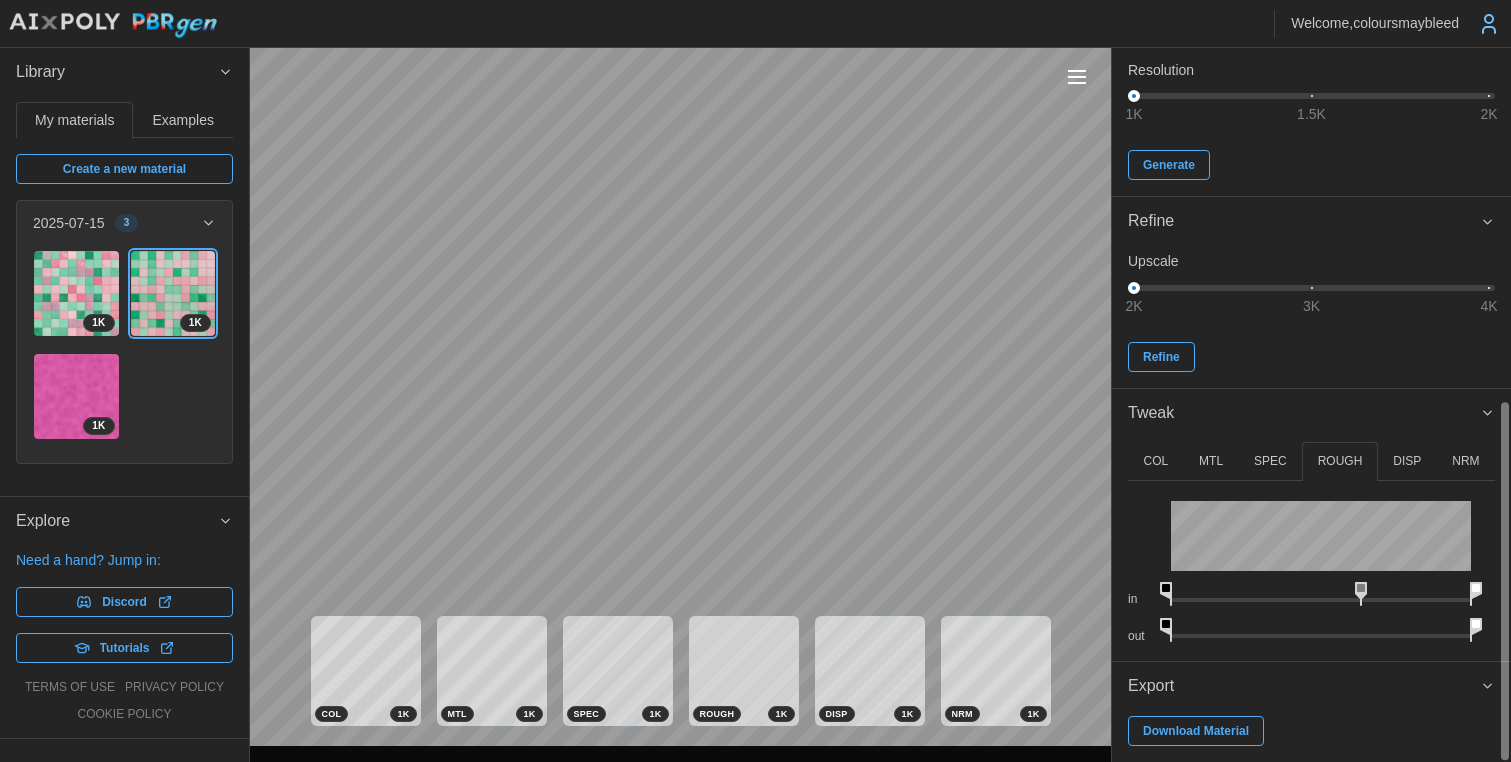 click on "**********" at bounding box center (755, 381) 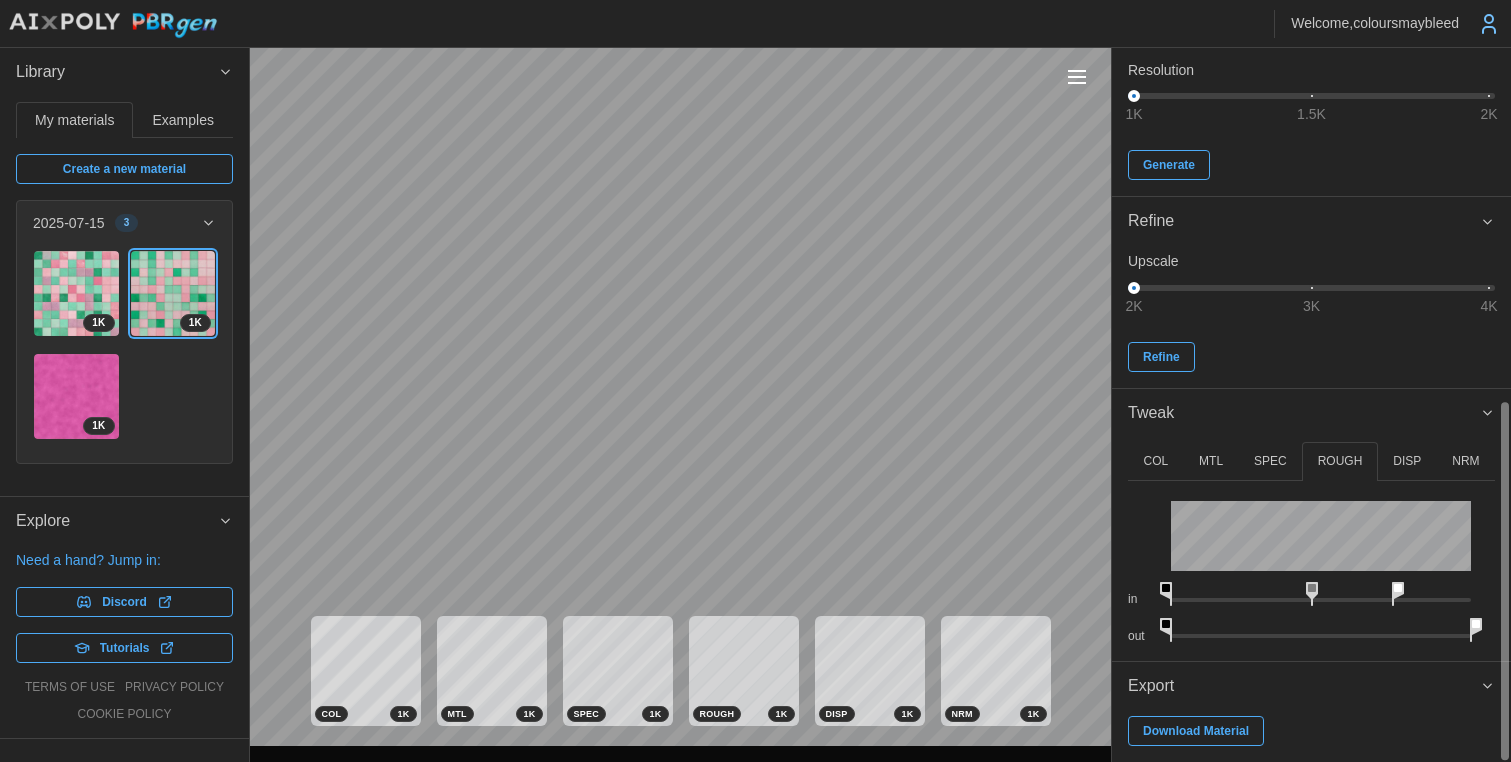 drag, startPoint x: 1473, startPoint y: 590, endPoint x: 1384, endPoint y: 590, distance: 89 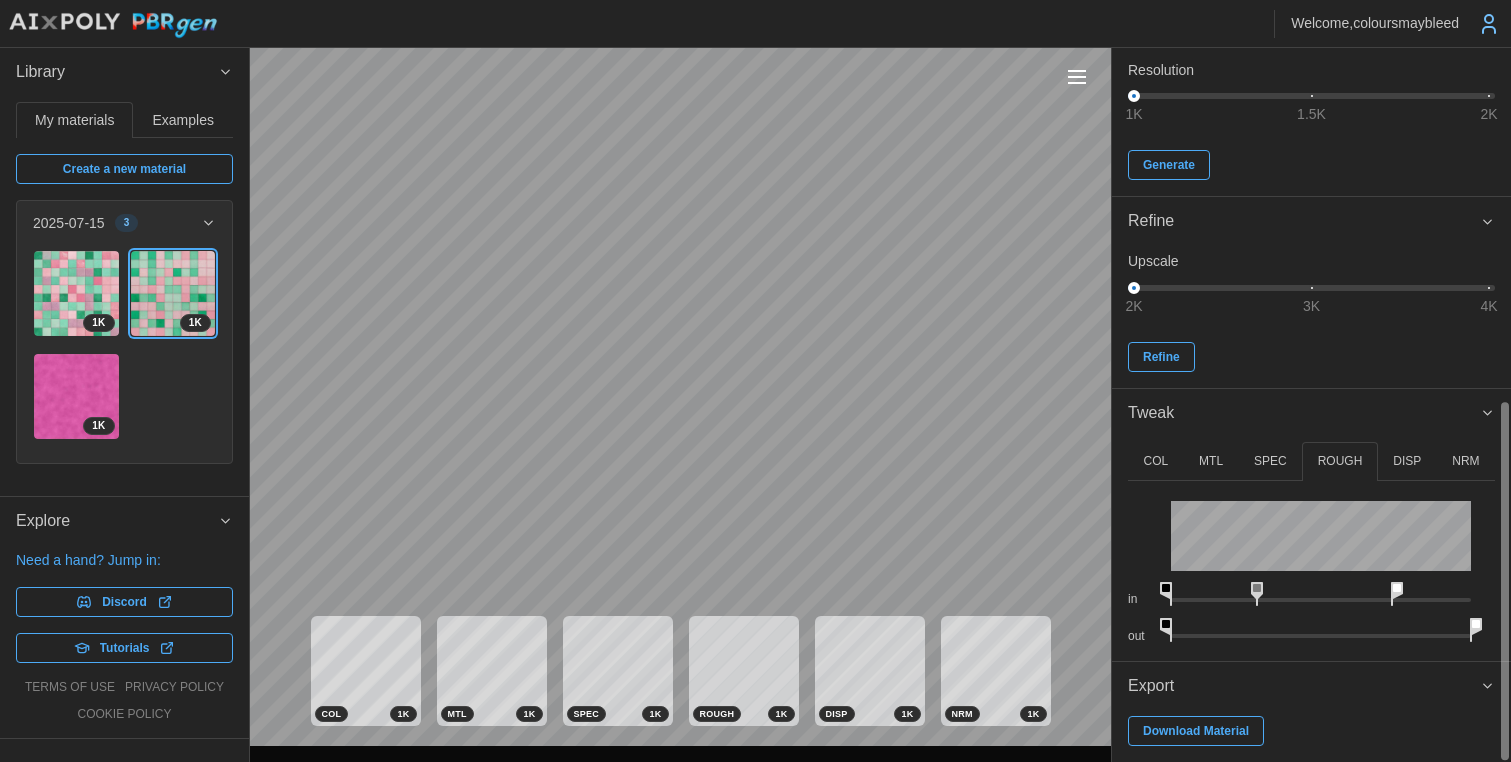 drag, startPoint x: 1314, startPoint y: 592, endPoint x: 1262, endPoint y: 593, distance: 52.009613 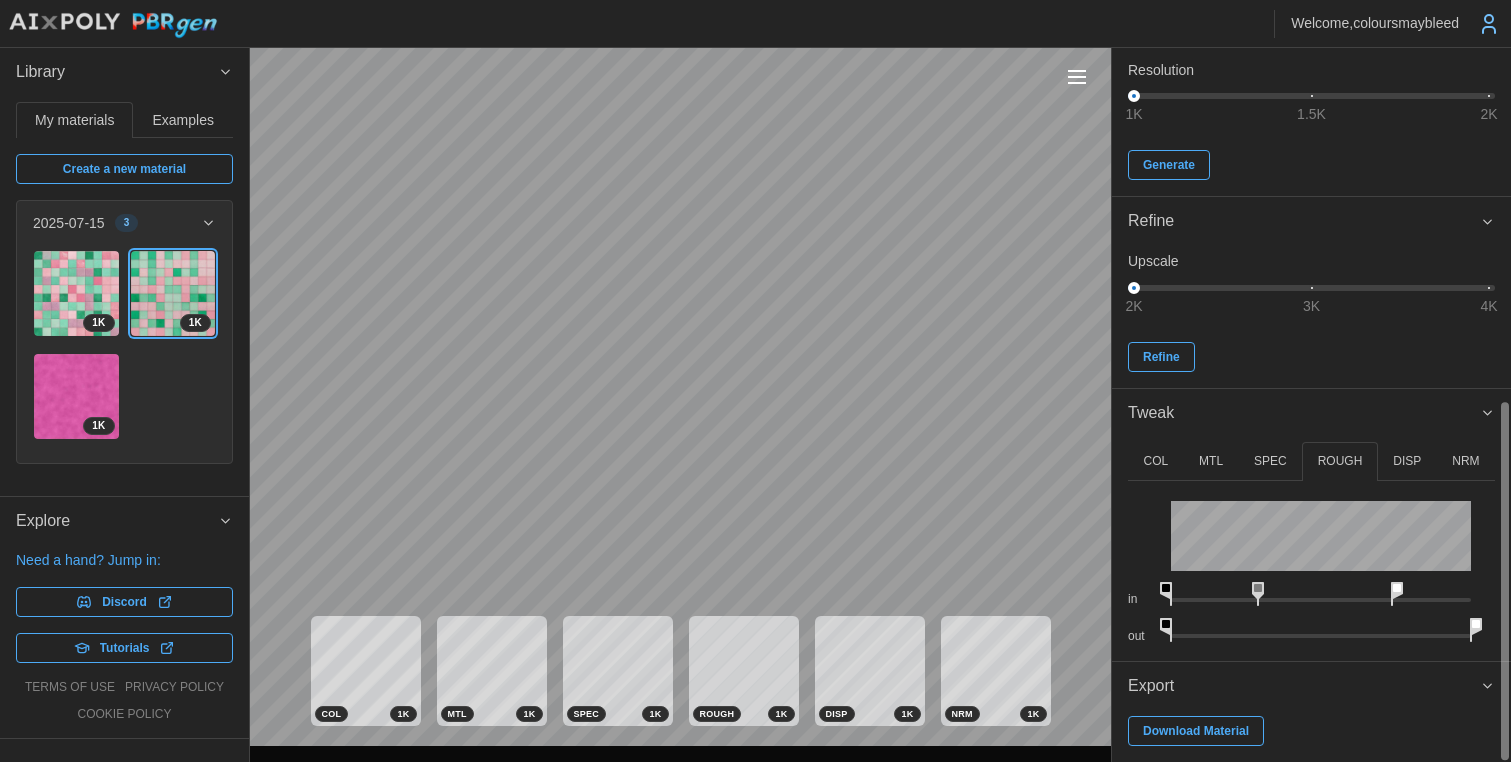 drag, startPoint x: 1173, startPoint y: 626, endPoint x: 1091, endPoint y: 625, distance: 82.006096 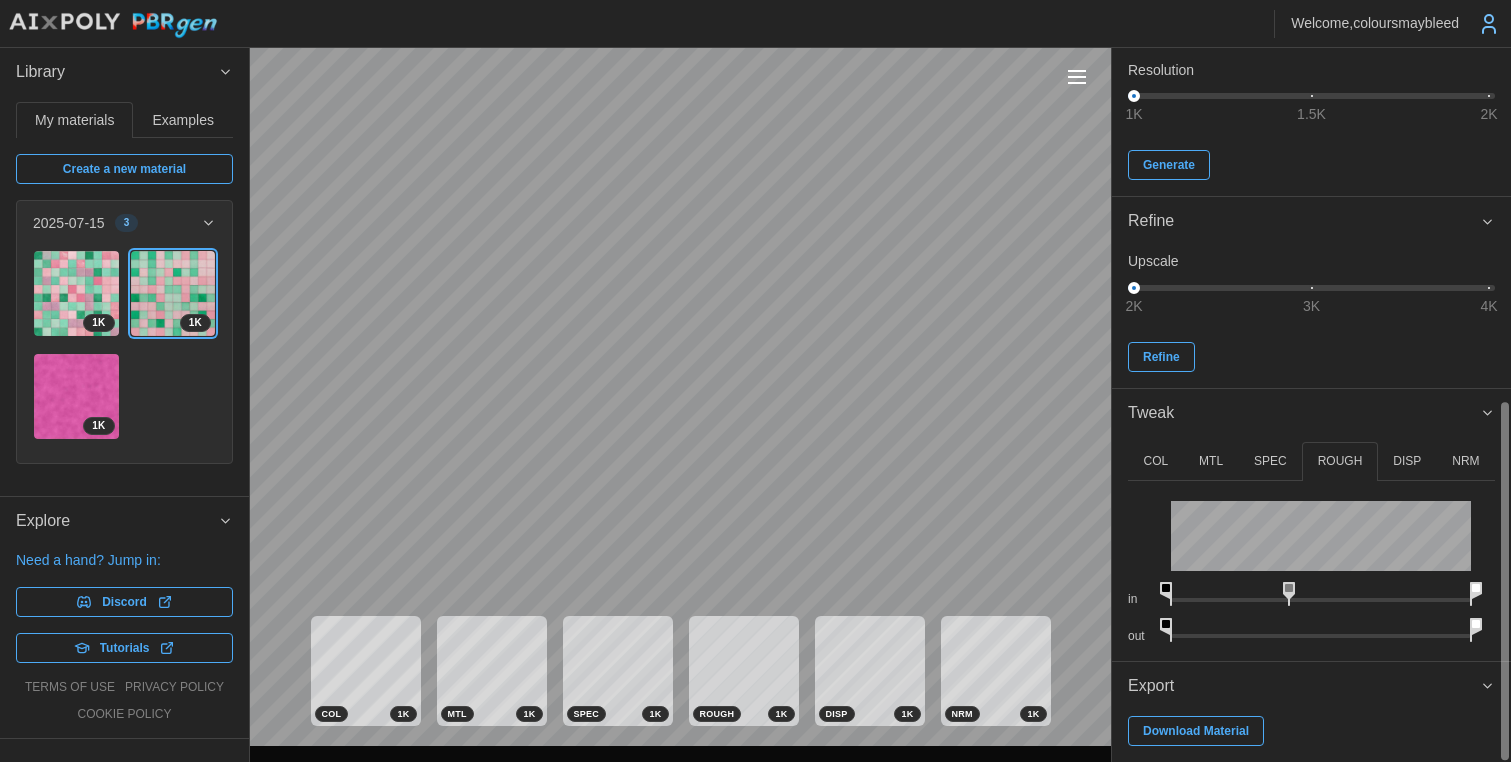 drag, startPoint x: 1403, startPoint y: 590, endPoint x: 1274, endPoint y: 592, distance: 129.0155 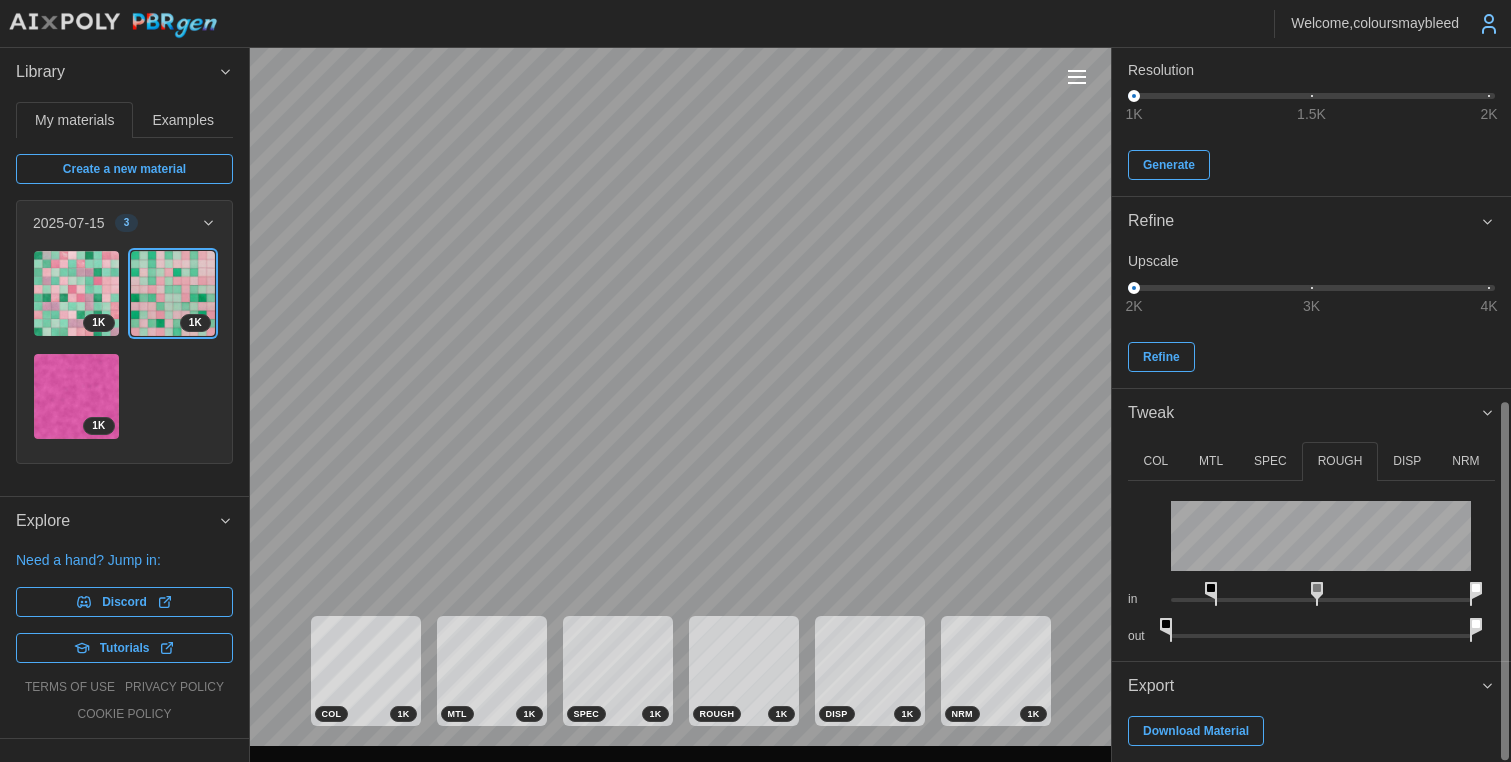 drag, startPoint x: 1172, startPoint y: 588, endPoint x: 1223, endPoint y: 592, distance: 51.156624 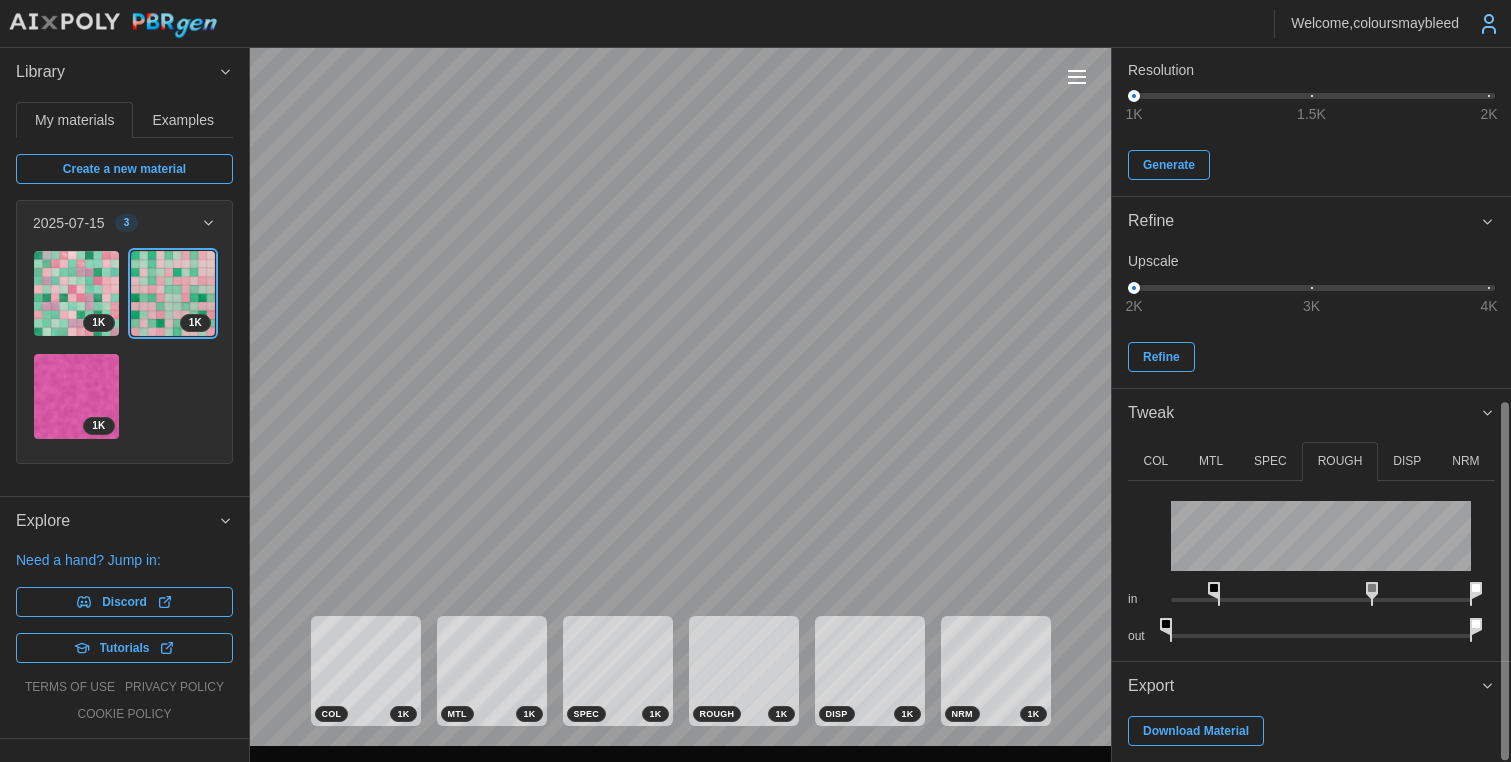 drag, startPoint x: 1326, startPoint y: 588, endPoint x: 1376, endPoint y: 588, distance: 50 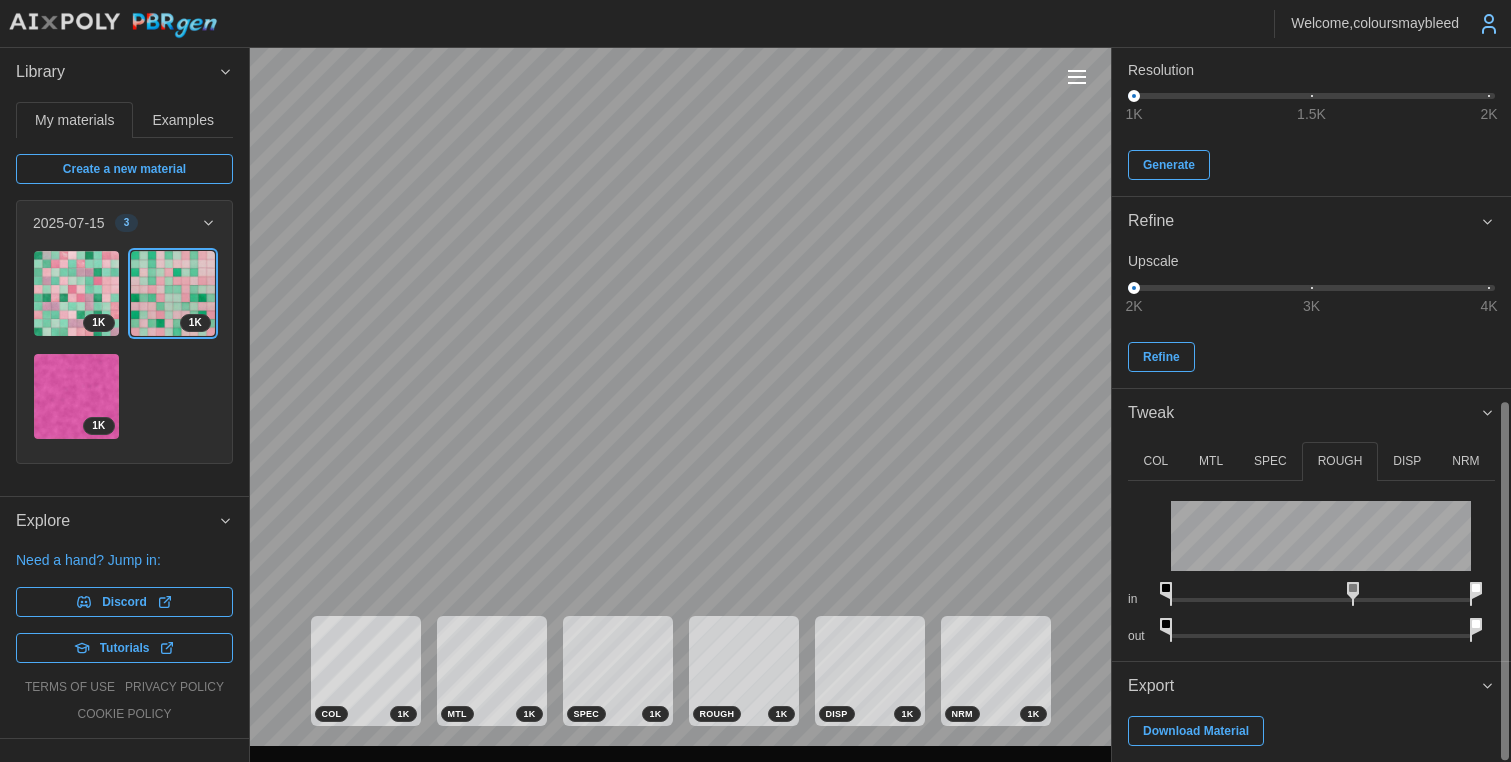 click on "**********" at bounding box center (755, 381) 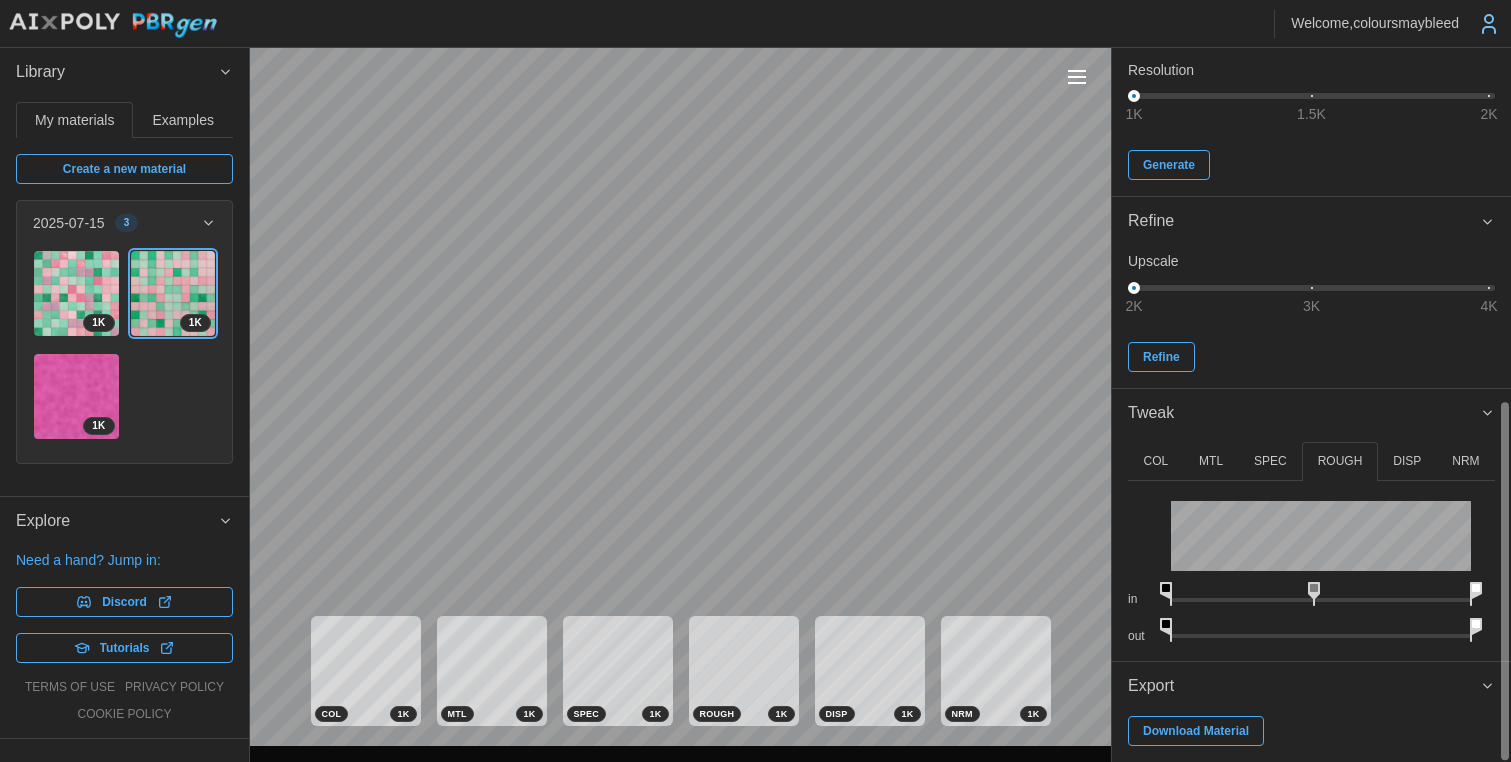 drag, startPoint x: 1356, startPoint y: 588, endPoint x: 1318, endPoint y: 586, distance: 38.052597 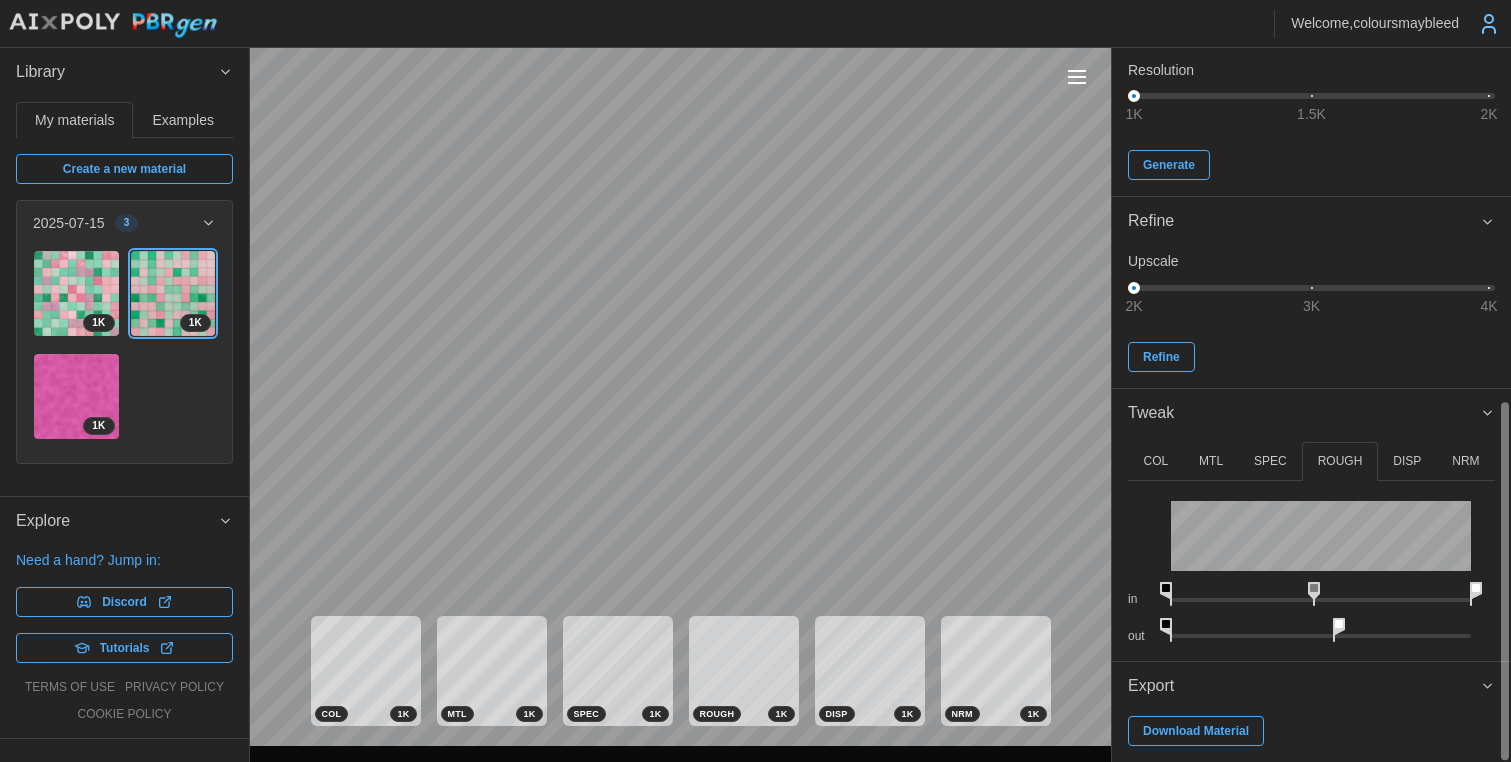 drag, startPoint x: 1477, startPoint y: 628, endPoint x: 1338, endPoint y: 629, distance: 139.0036 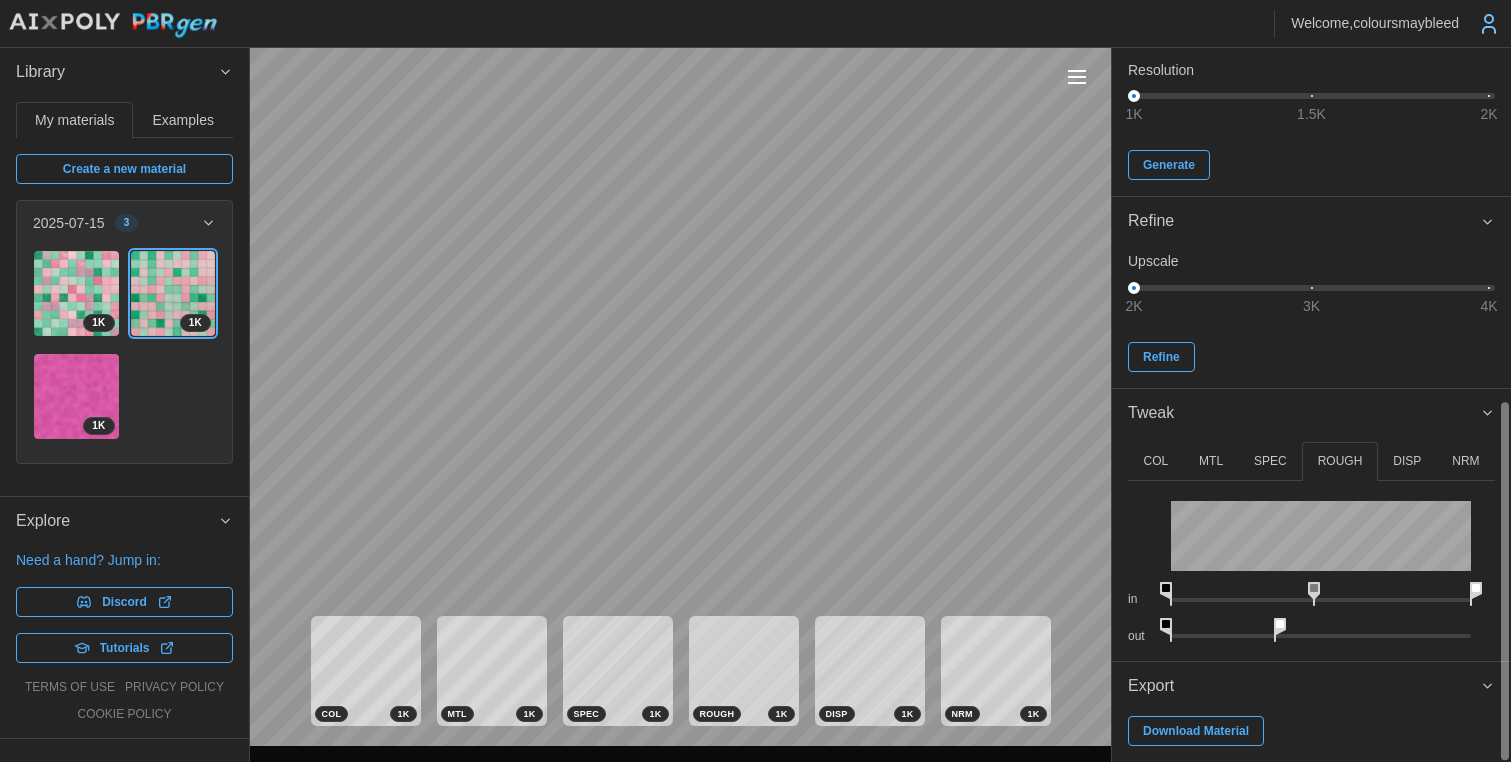 drag, startPoint x: 1338, startPoint y: 627, endPoint x: 1149, endPoint y: 587, distance: 193.18643 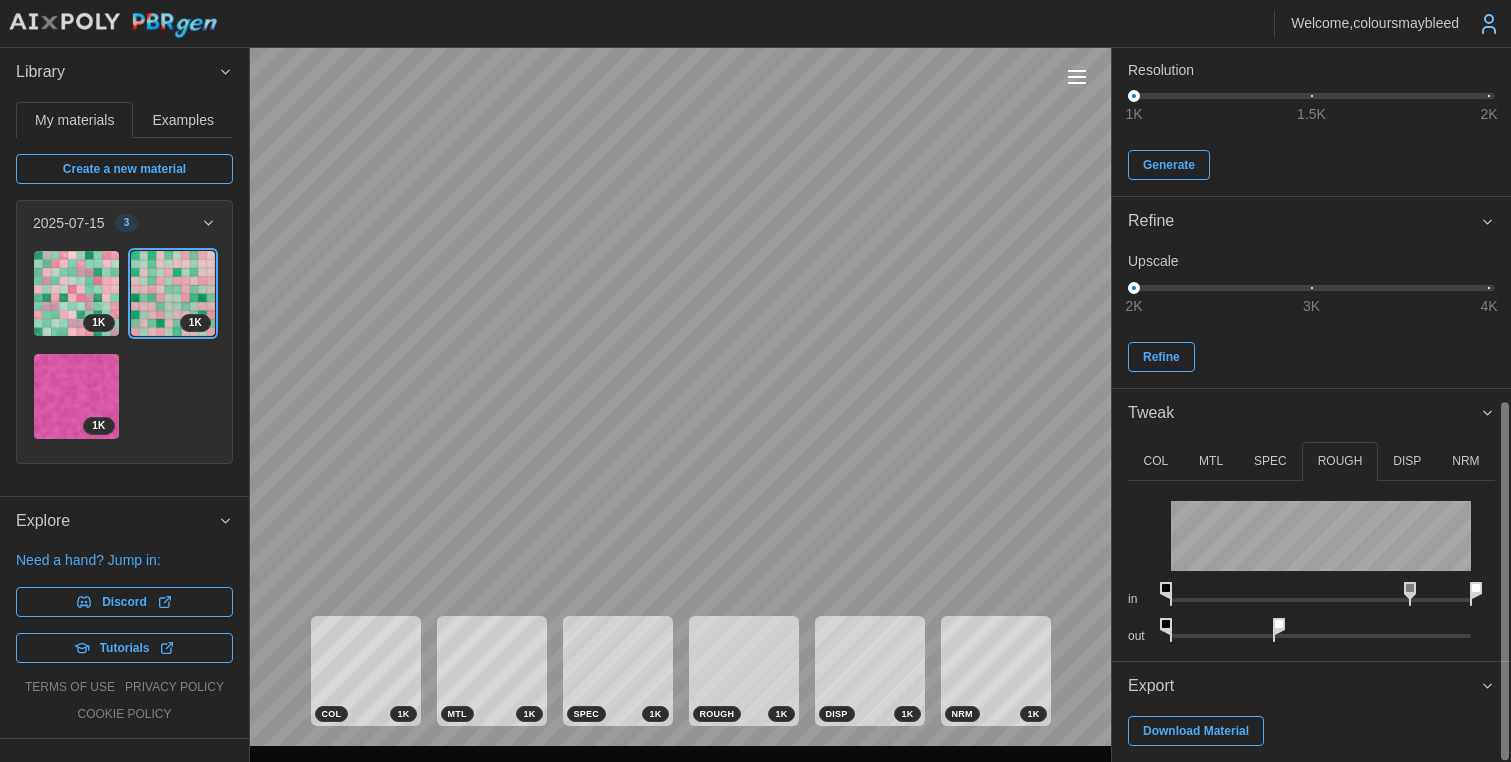 drag, startPoint x: 1319, startPoint y: 587, endPoint x: 1248, endPoint y: 585, distance: 71.02816 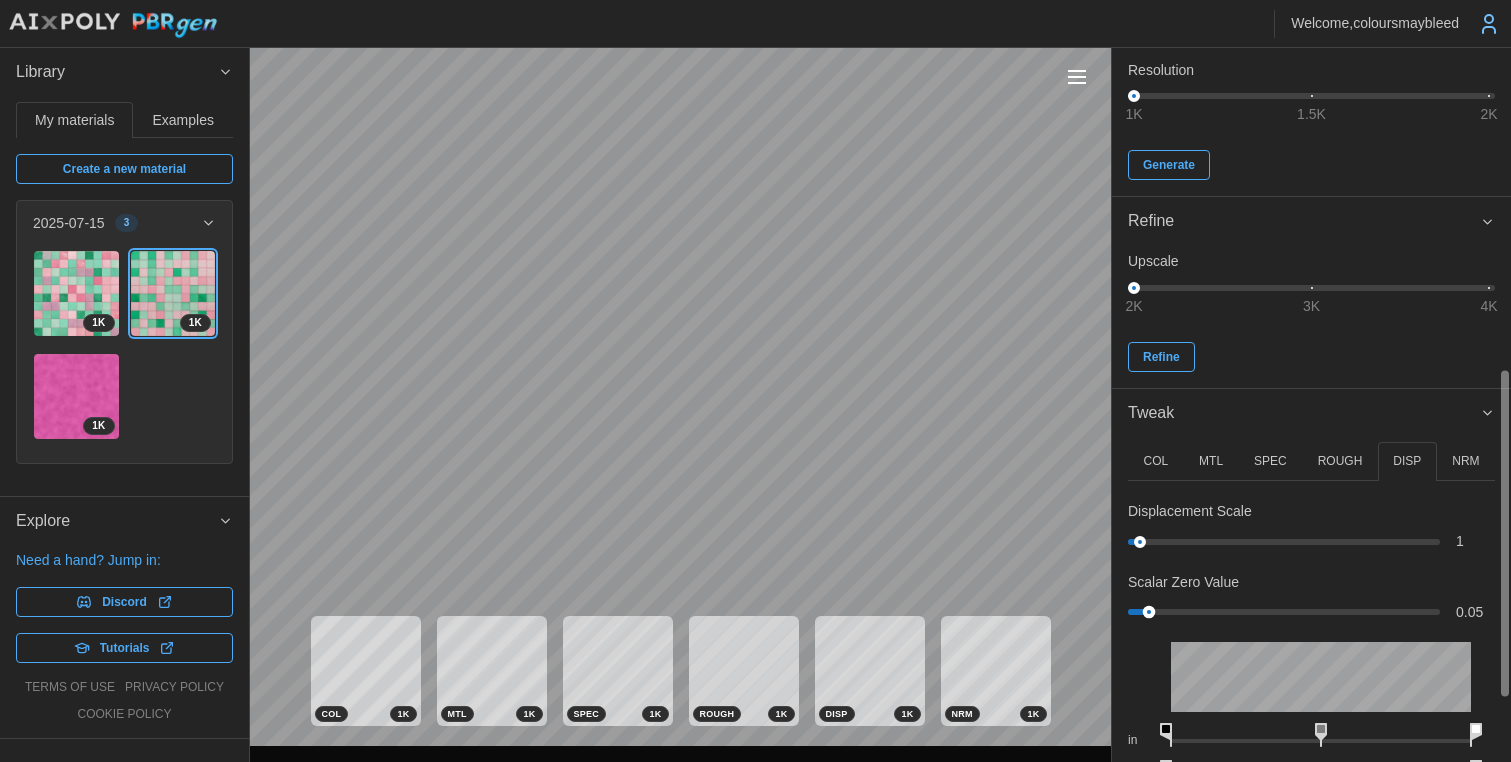 drag, startPoint x: 1137, startPoint y: 612, endPoint x: 1144, endPoint y: 586, distance: 26.925823 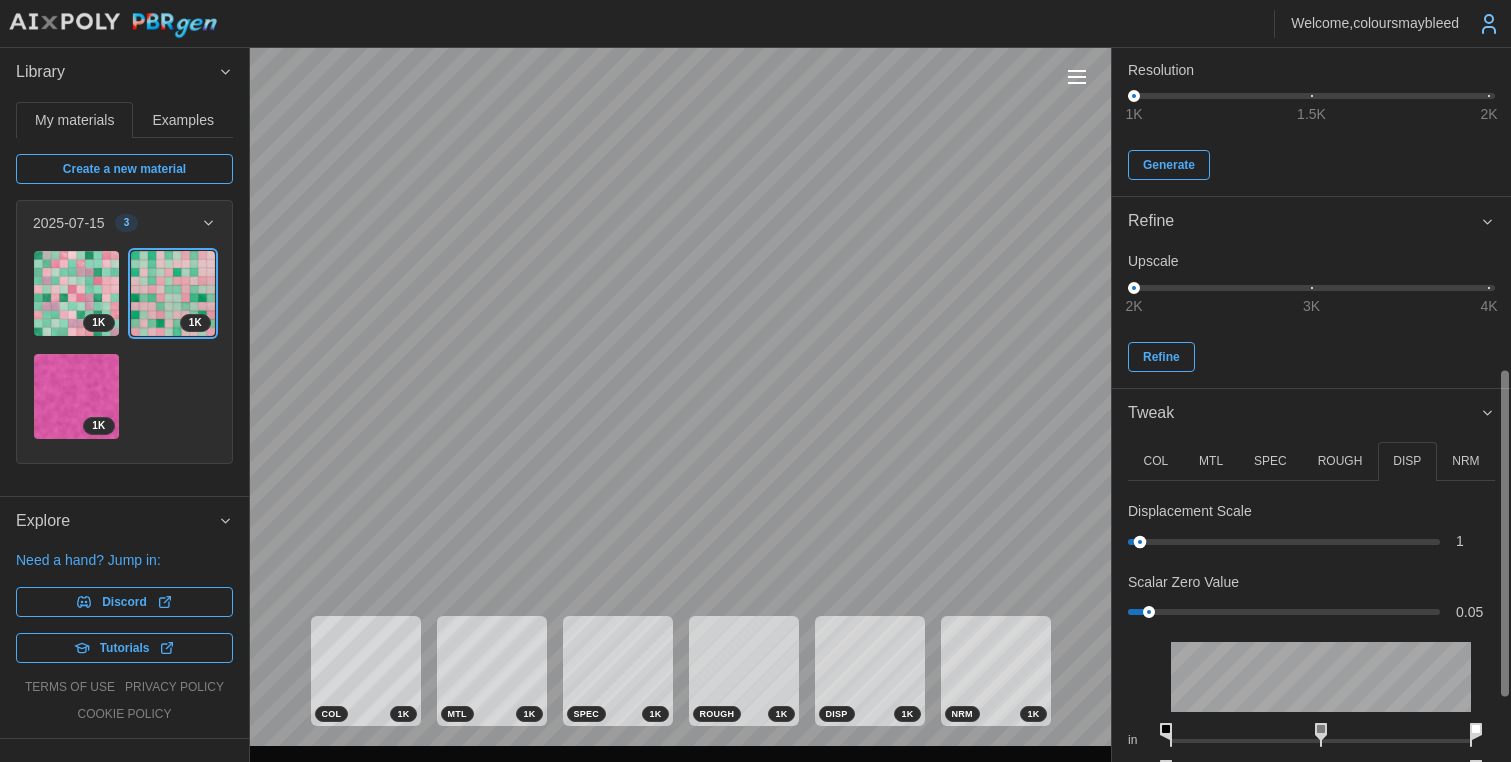 click at bounding box center (1140, 541) 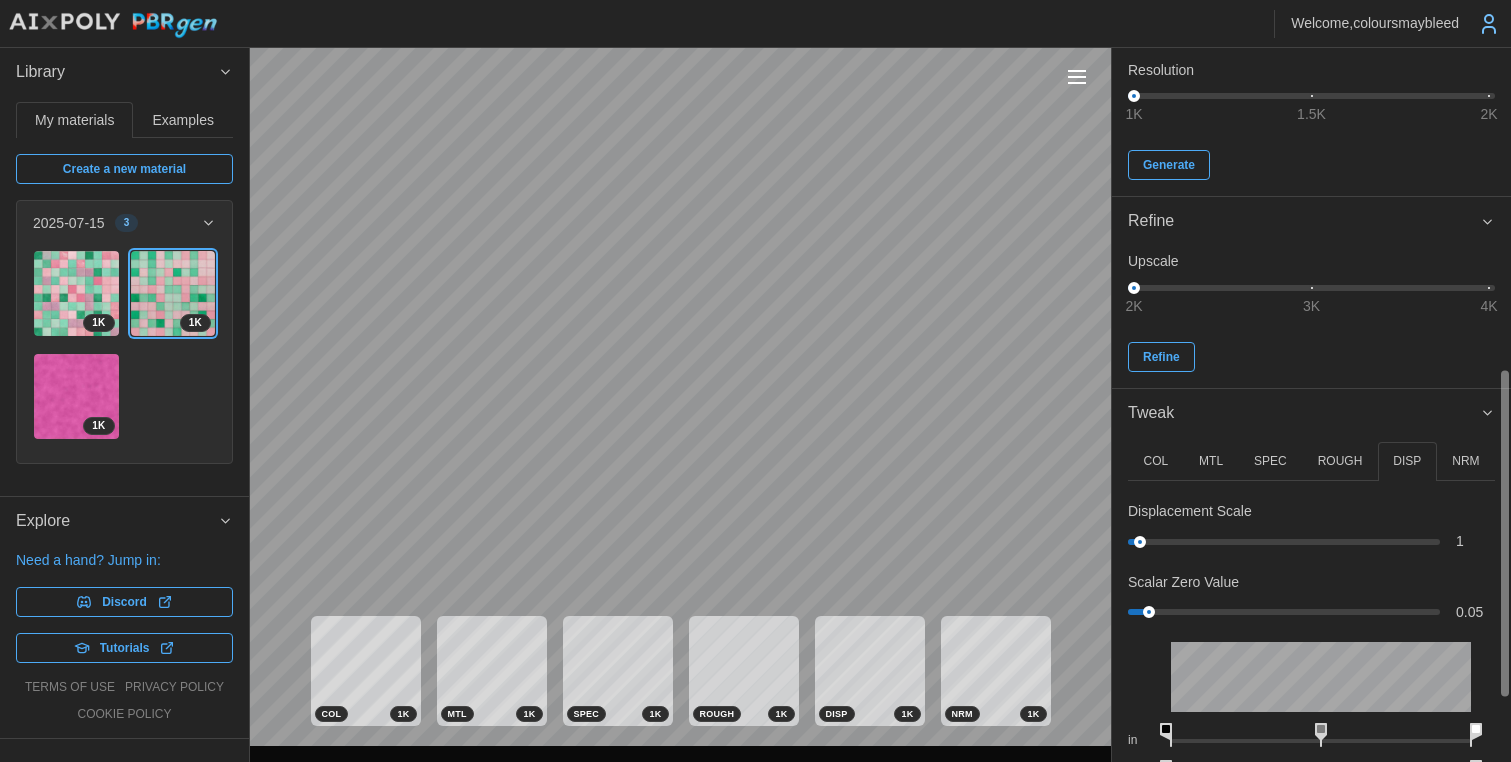 click on "NRM" at bounding box center [1465, 461] 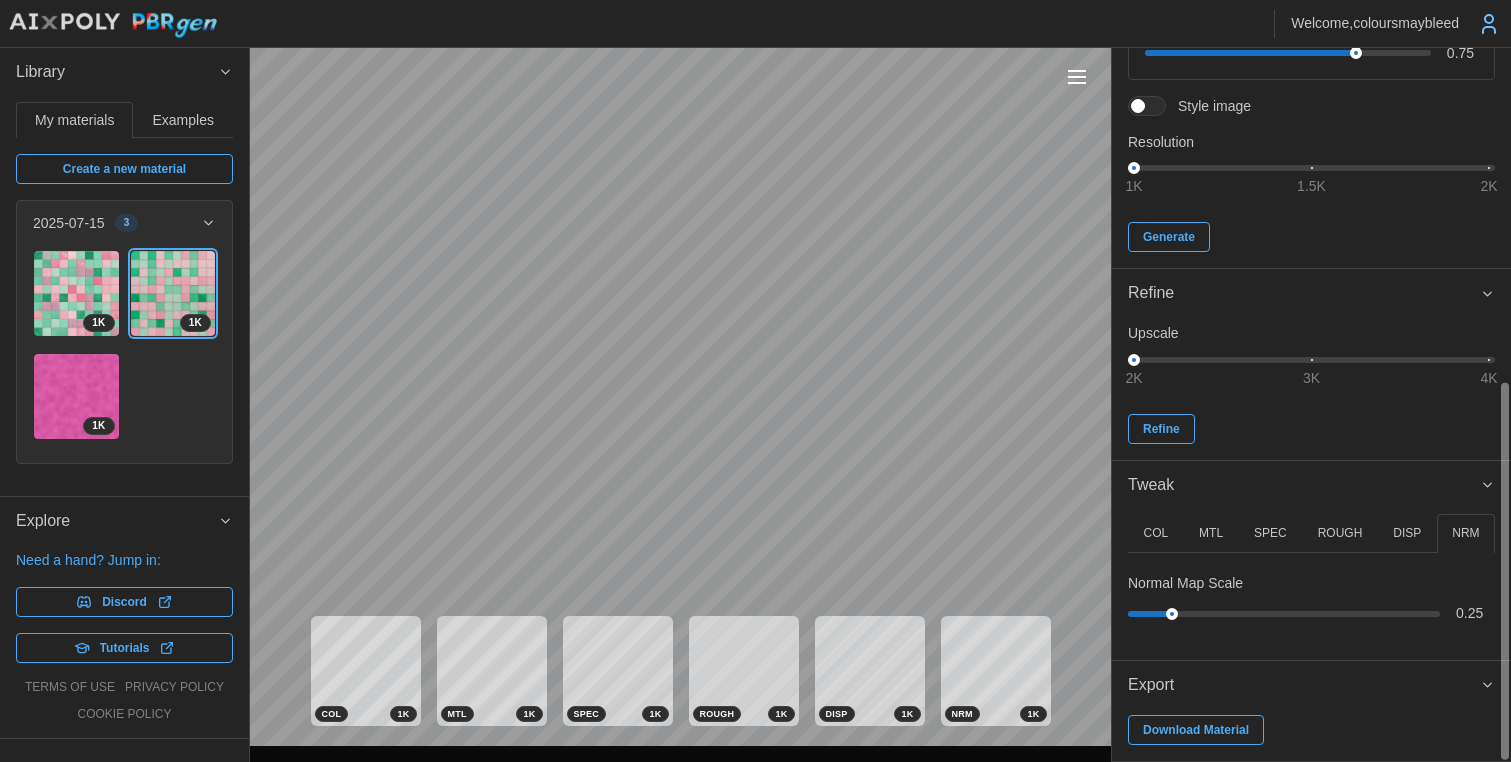 scroll, scrollTop: 630, scrollLeft: 0, axis: vertical 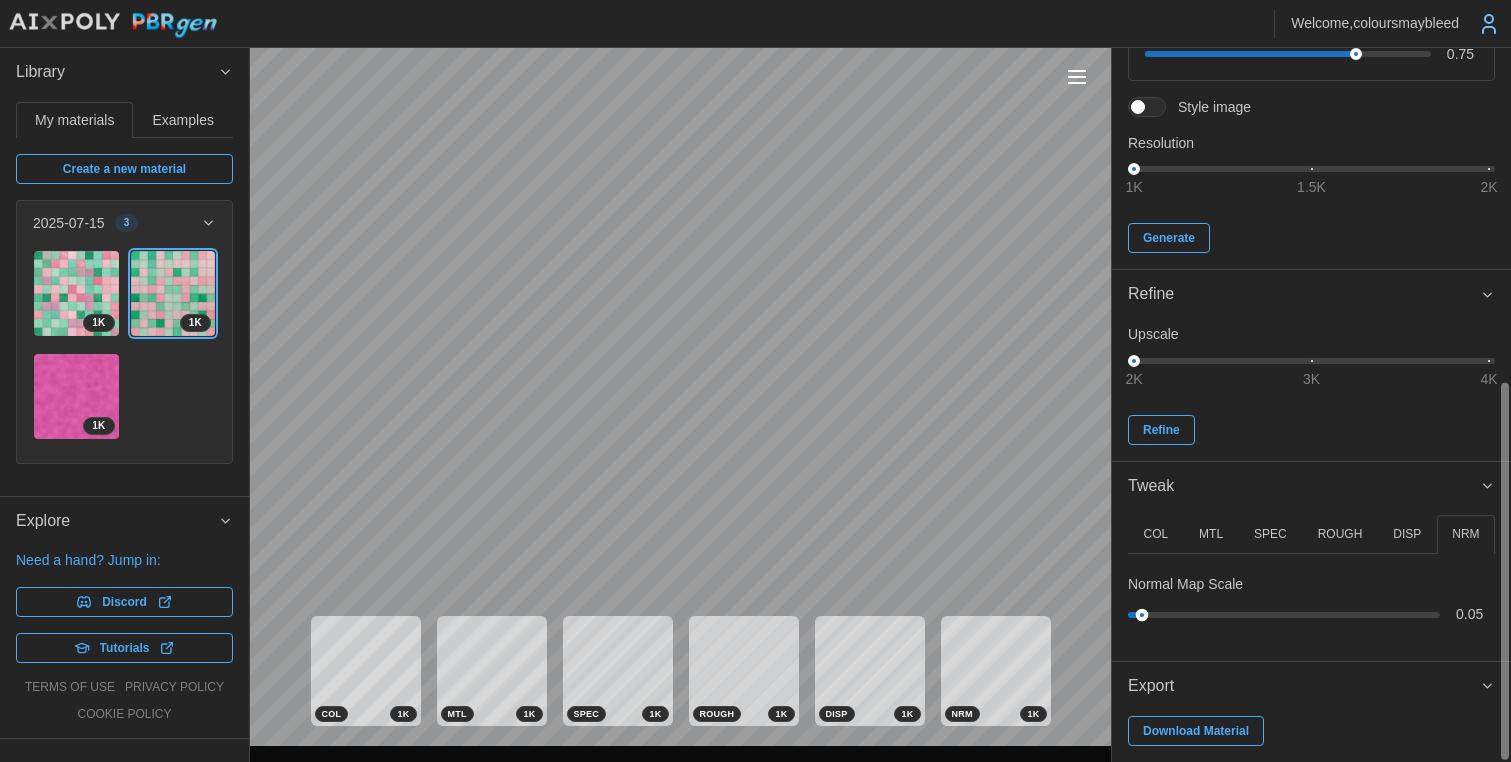 drag, startPoint x: 1176, startPoint y: 610, endPoint x: 1106, endPoint y: 606, distance: 70.11419 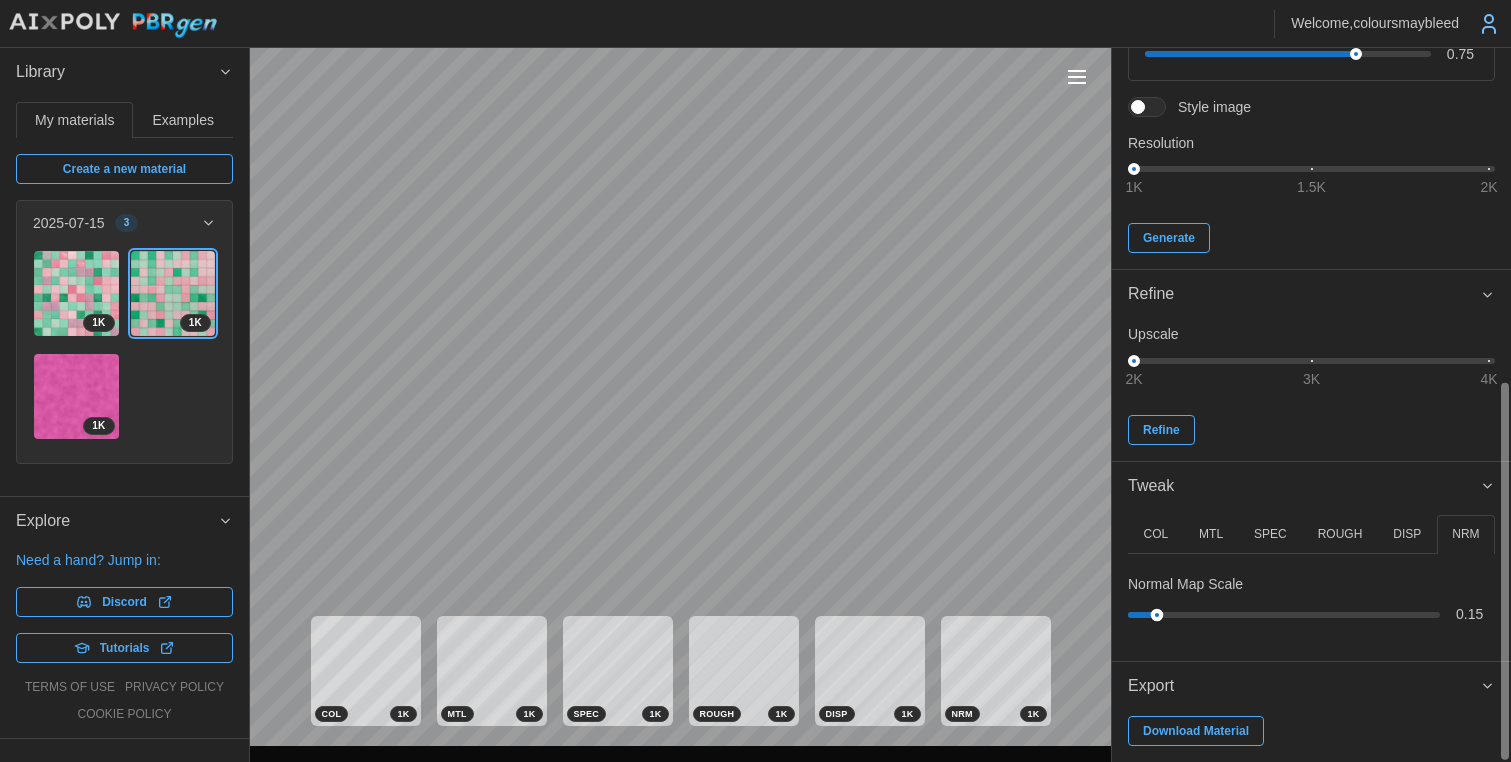 drag, startPoint x: 1143, startPoint y: 614, endPoint x: 1156, endPoint y: 614, distance: 13 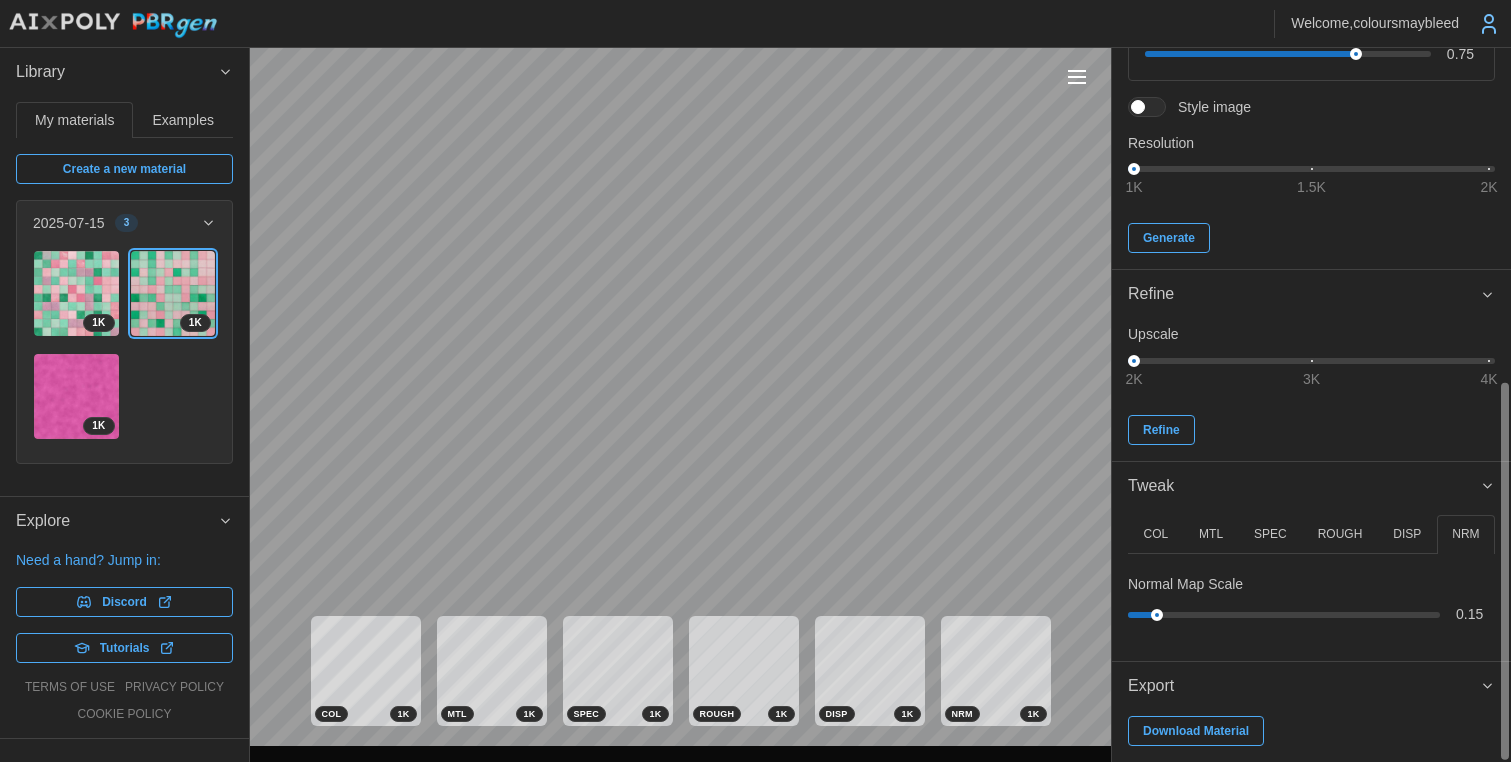 click on "ROUGH" at bounding box center [1340, 534] 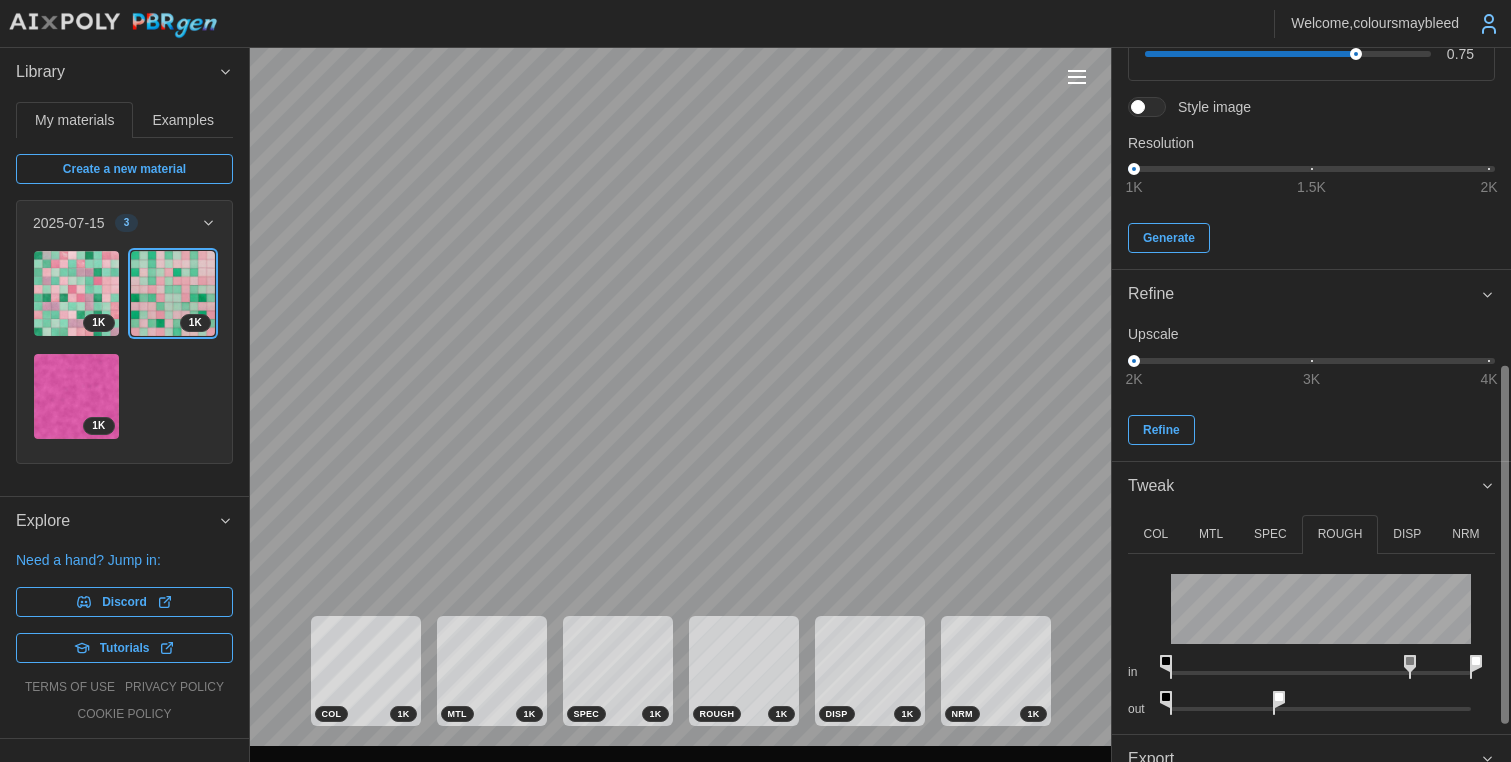 drag, startPoint x: 1169, startPoint y: 662, endPoint x: 1340, endPoint y: 643, distance: 172.05232 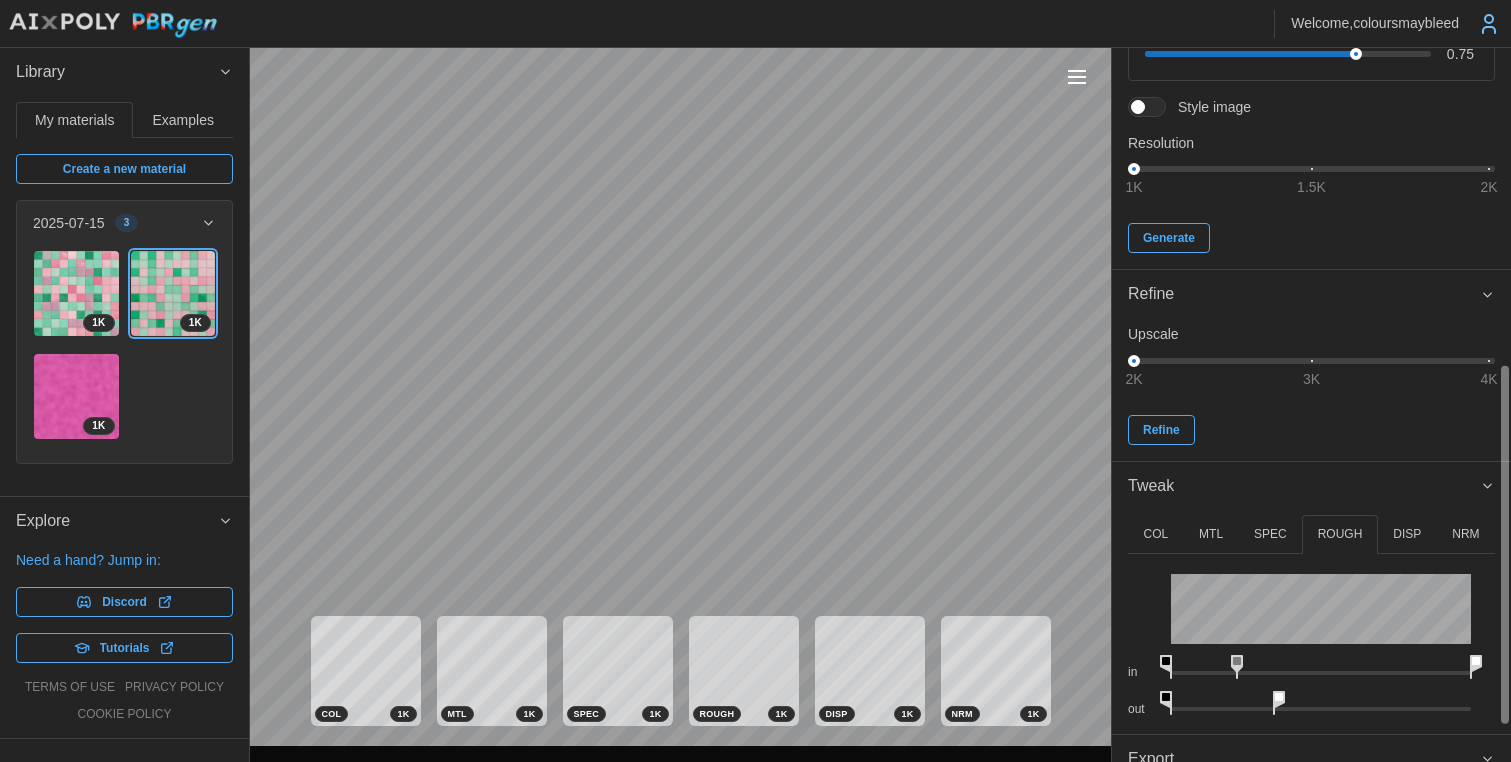 drag, startPoint x: 1415, startPoint y: 659, endPoint x: 1105, endPoint y: 611, distance: 313.69412 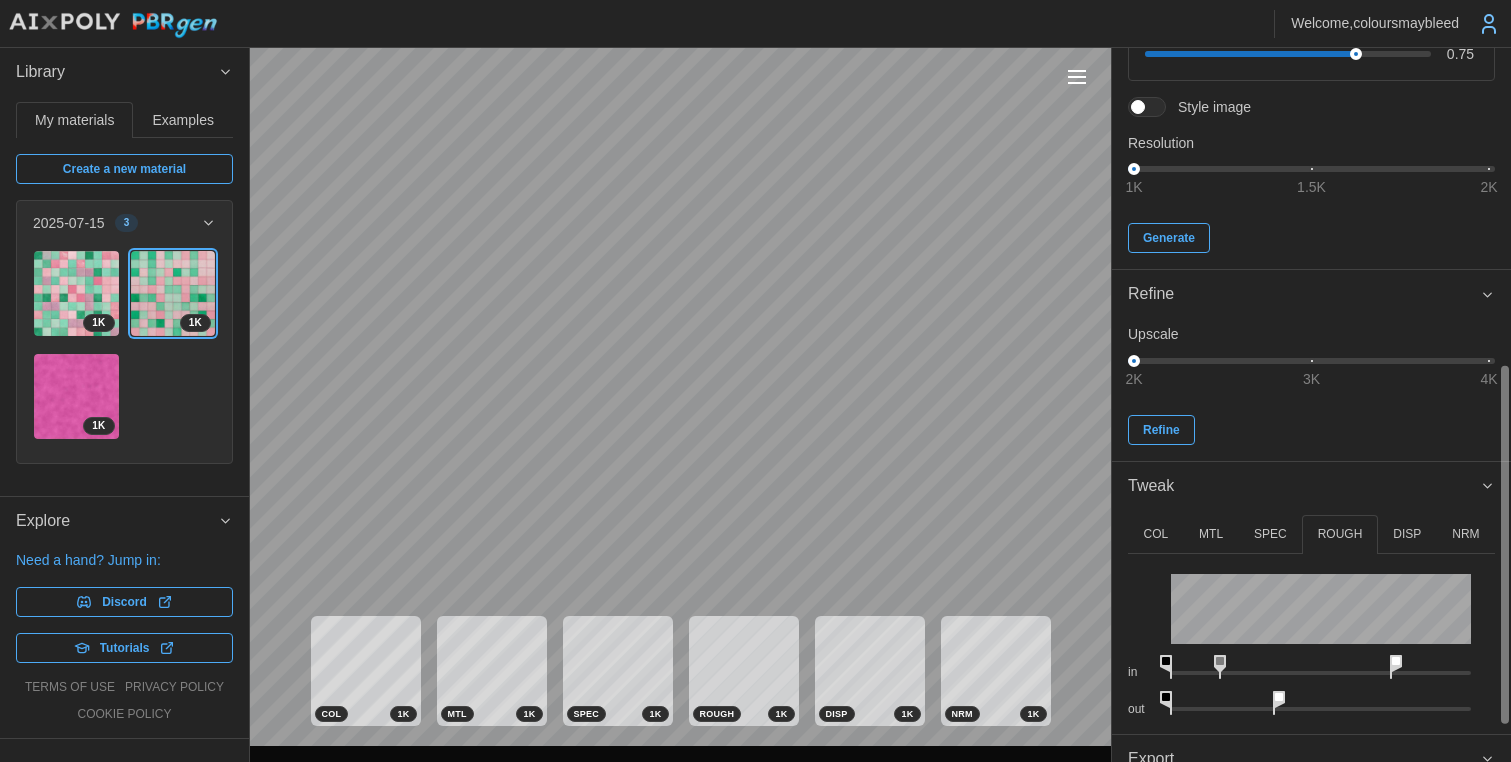 drag, startPoint x: 1479, startPoint y: 662, endPoint x: 1395, endPoint y: 665, distance: 84.05355 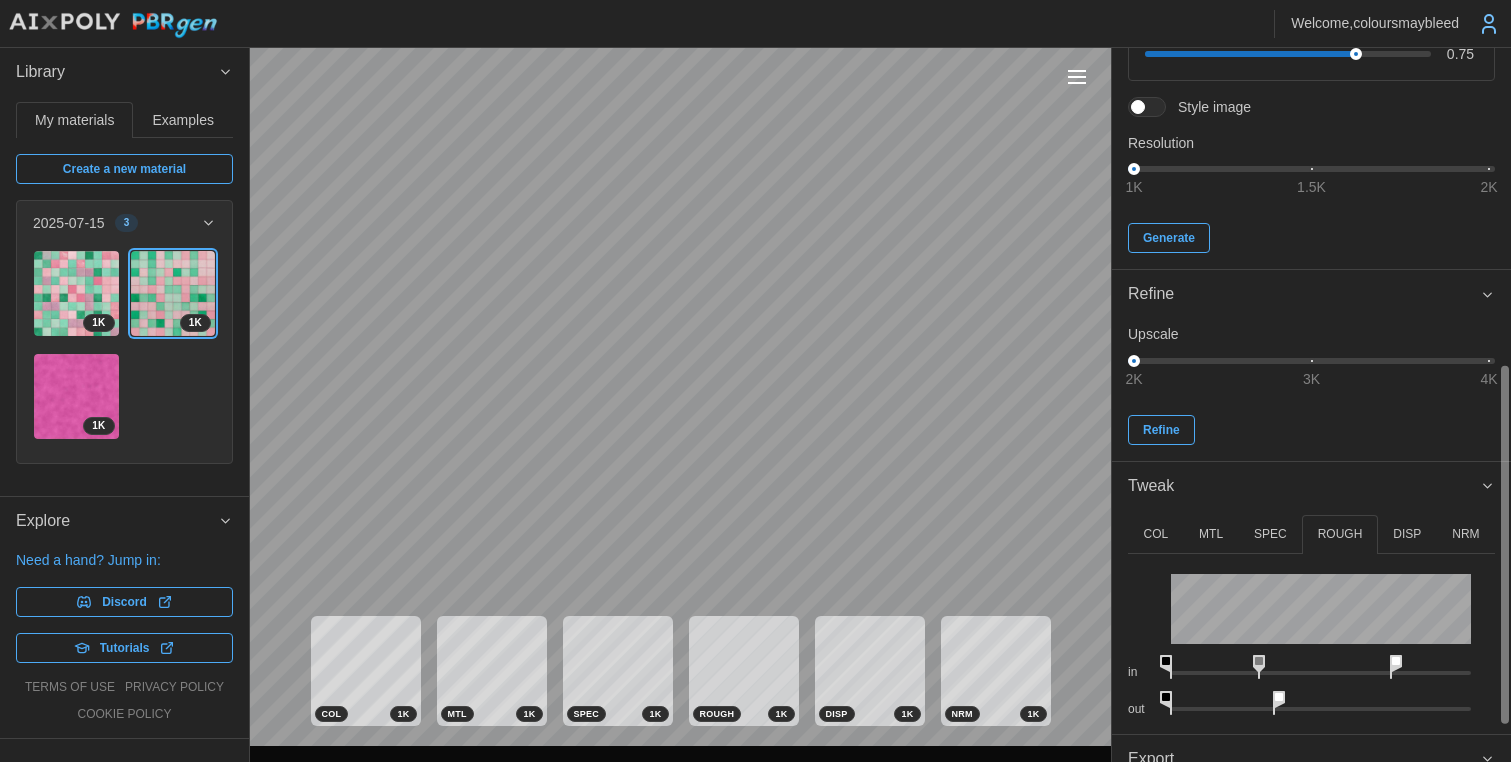 drag, startPoint x: 1220, startPoint y: 663, endPoint x: 1348, endPoint y: 657, distance: 128.14055 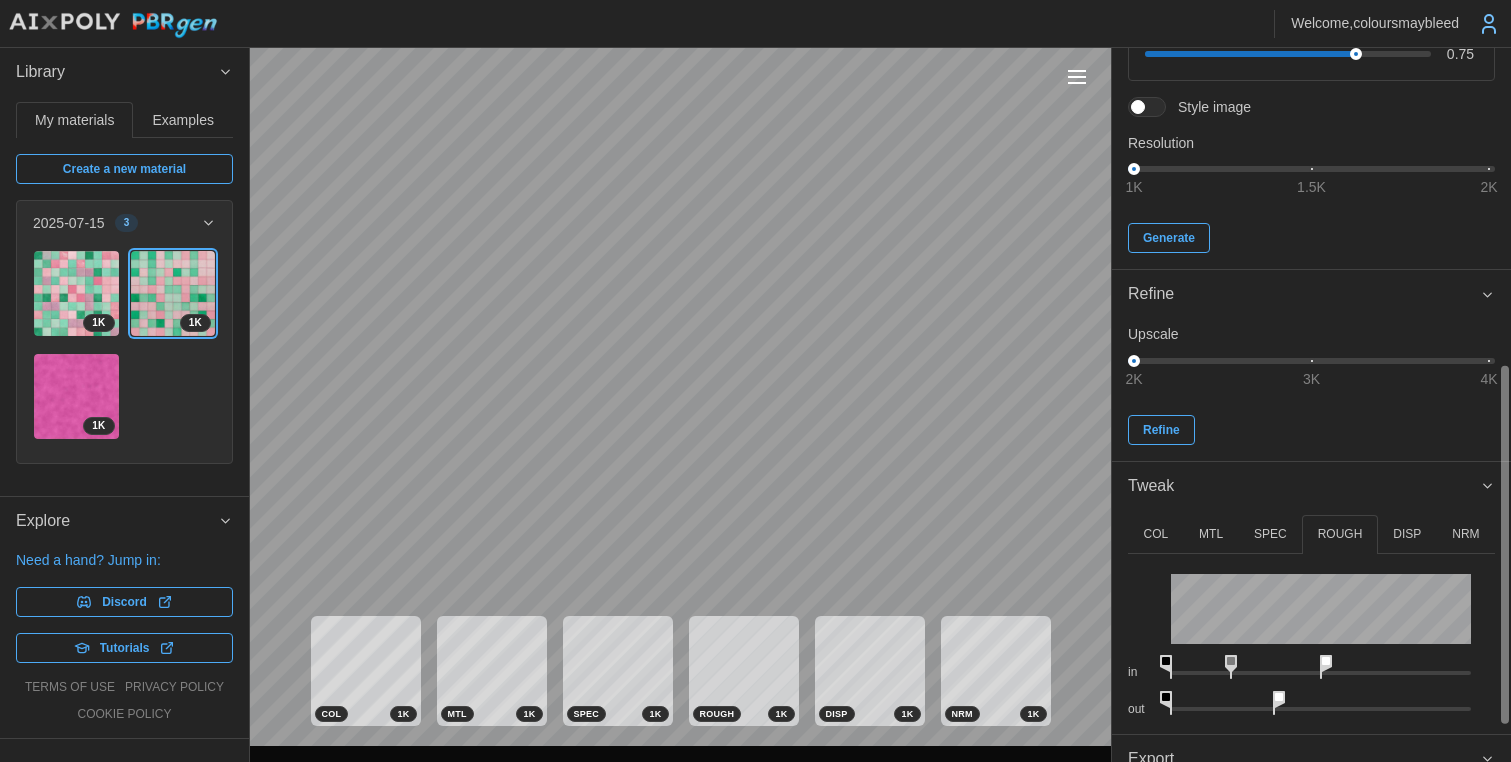 drag, startPoint x: 1399, startPoint y: 663, endPoint x: 1325, endPoint y: 669, distance: 74.24284 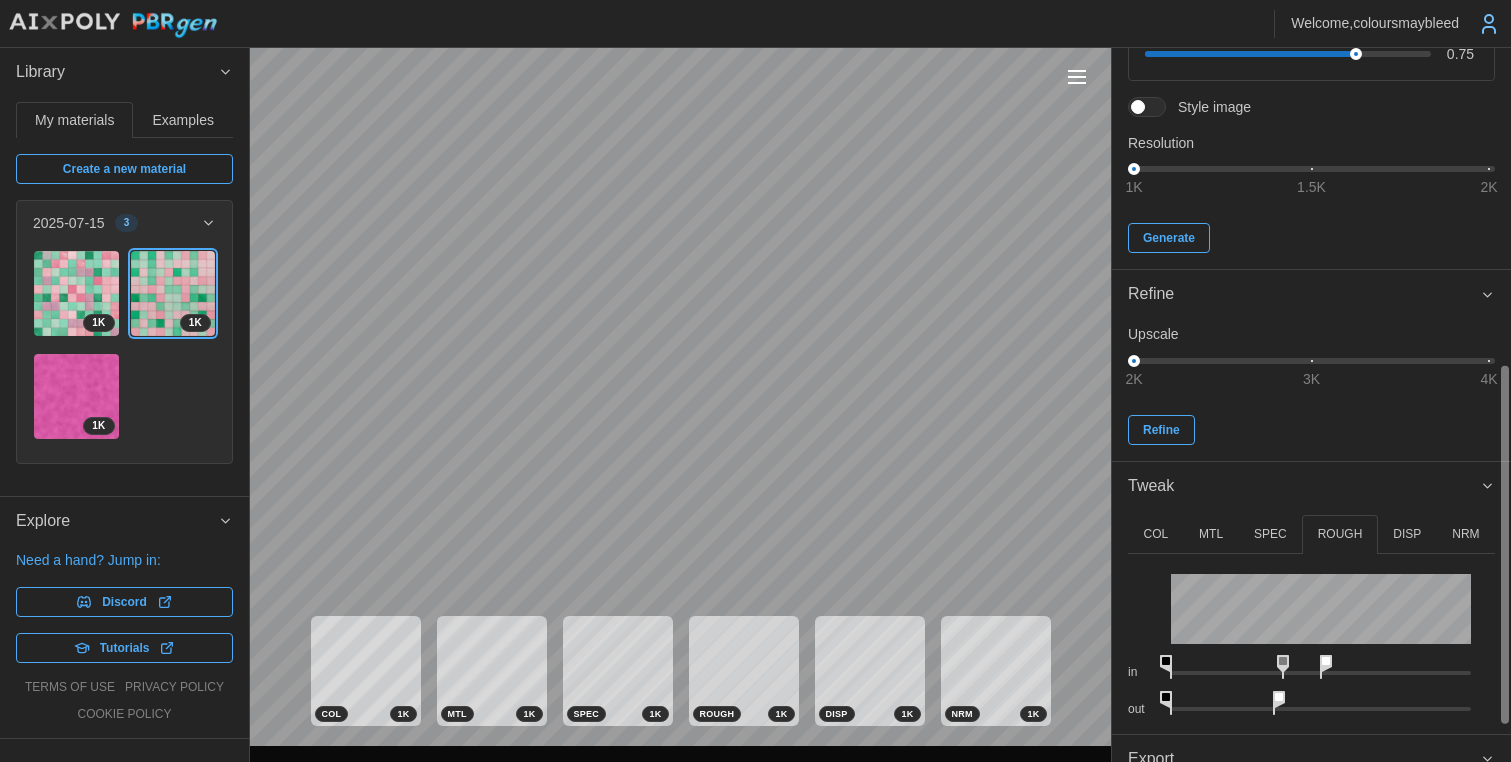 drag, startPoint x: 1237, startPoint y: 665, endPoint x: 1270, endPoint y: 664, distance: 33.01515 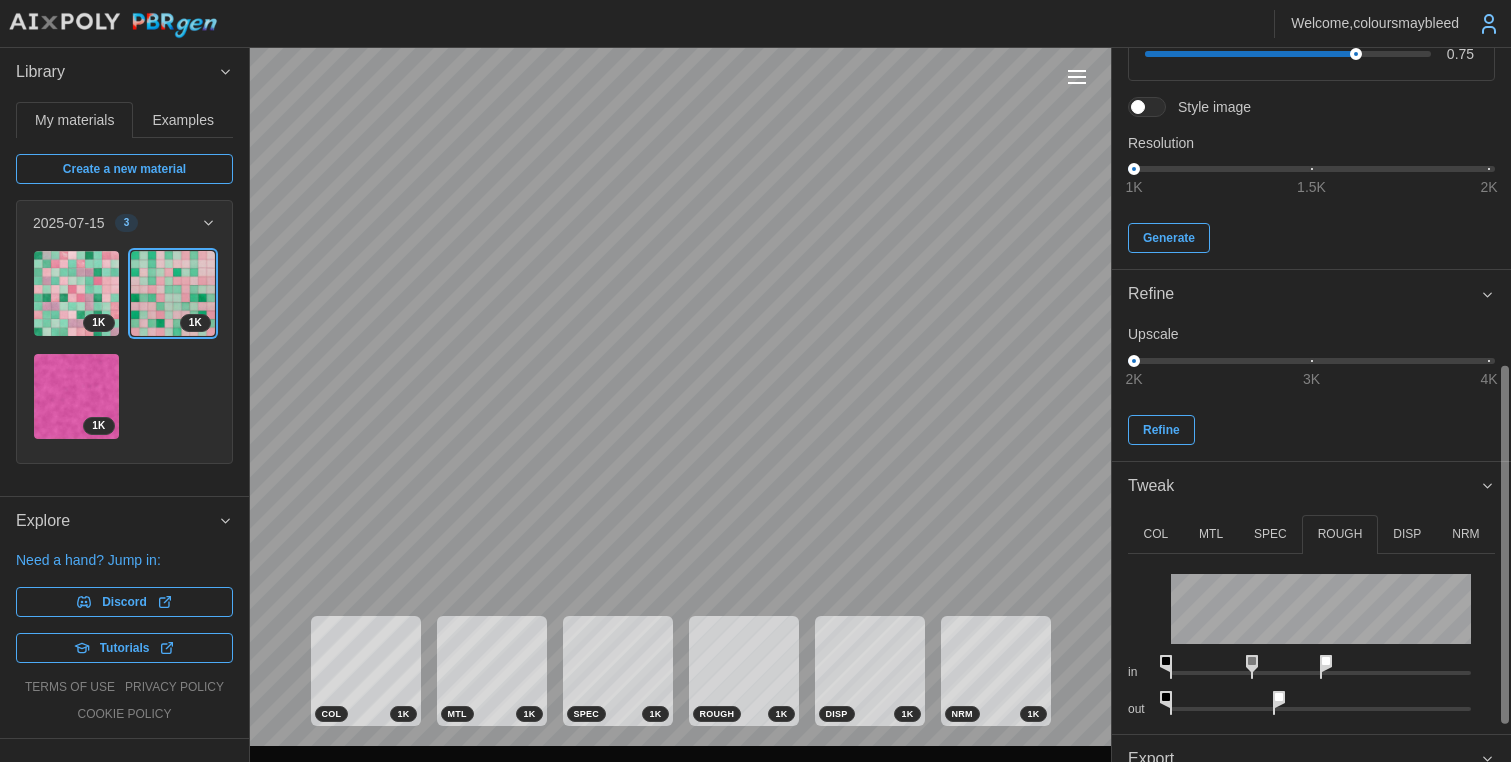 drag, startPoint x: 1287, startPoint y: 662, endPoint x: 1255, endPoint y: 662, distance: 32 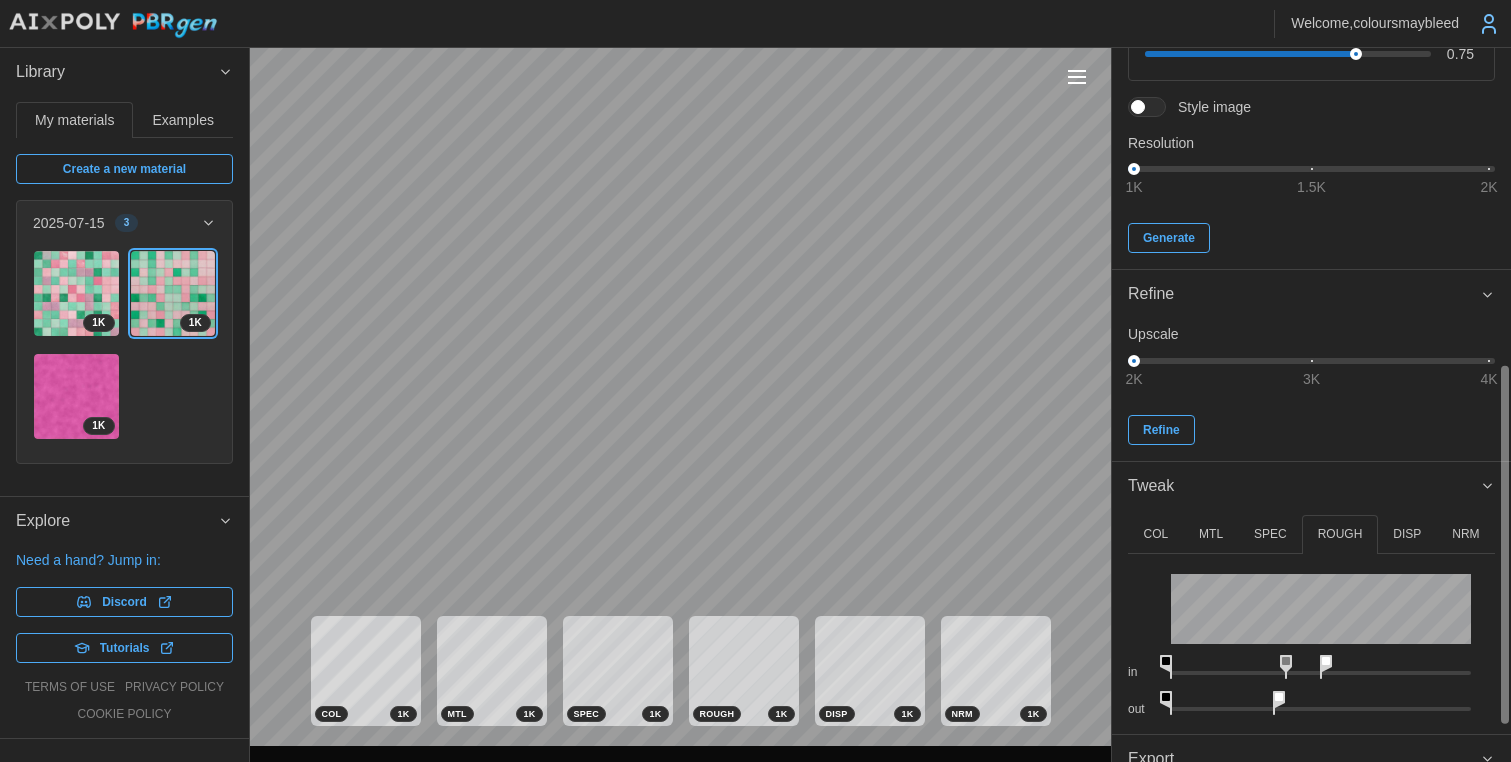 drag, startPoint x: 1253, startPoint y: 660, endPoint x: 1290, endPoint y: 661, distance: 37.01351 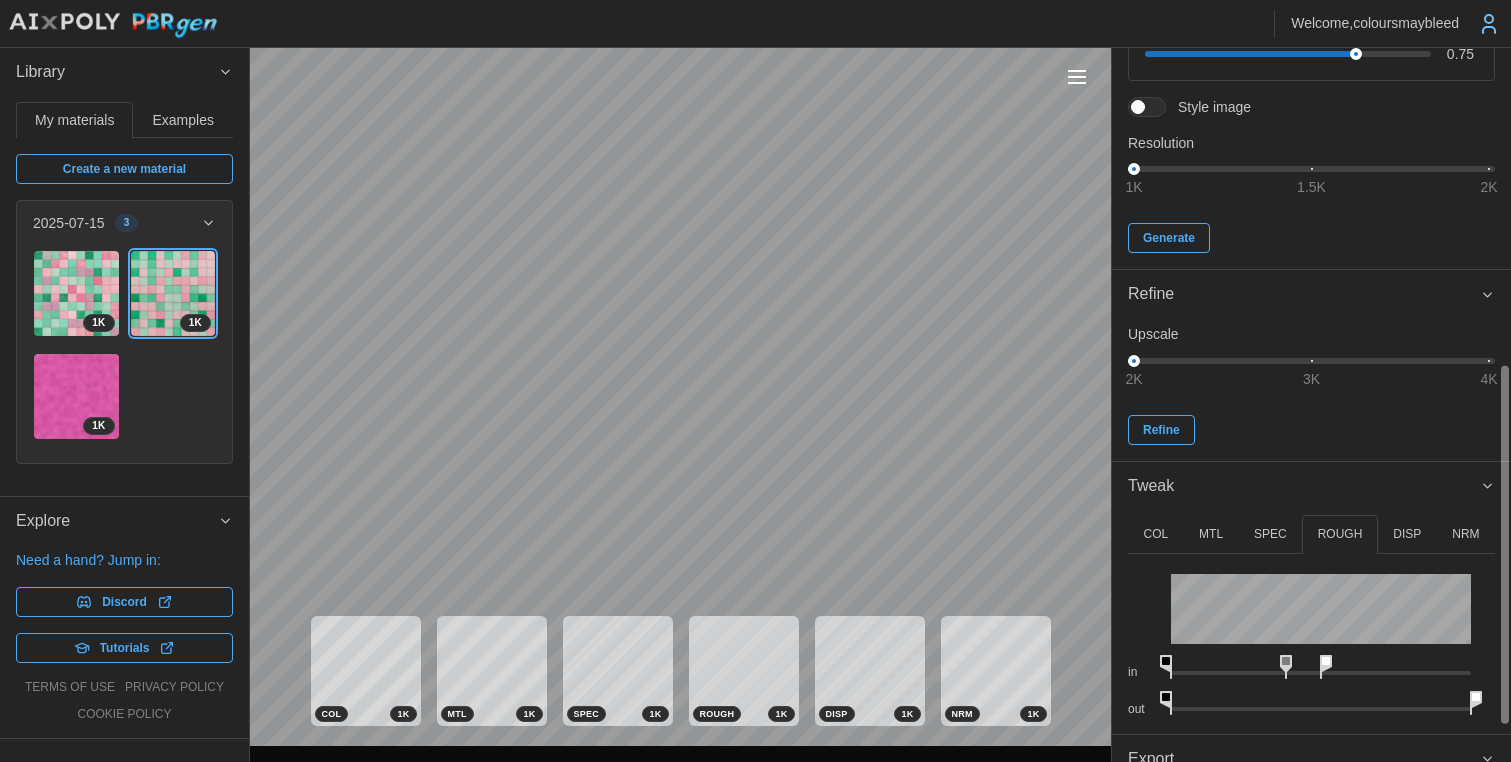 drag, startPoint x: 1284, startPoint y: 697, endPoint x: 1119, endPoint y: 579, distance: 202.85216 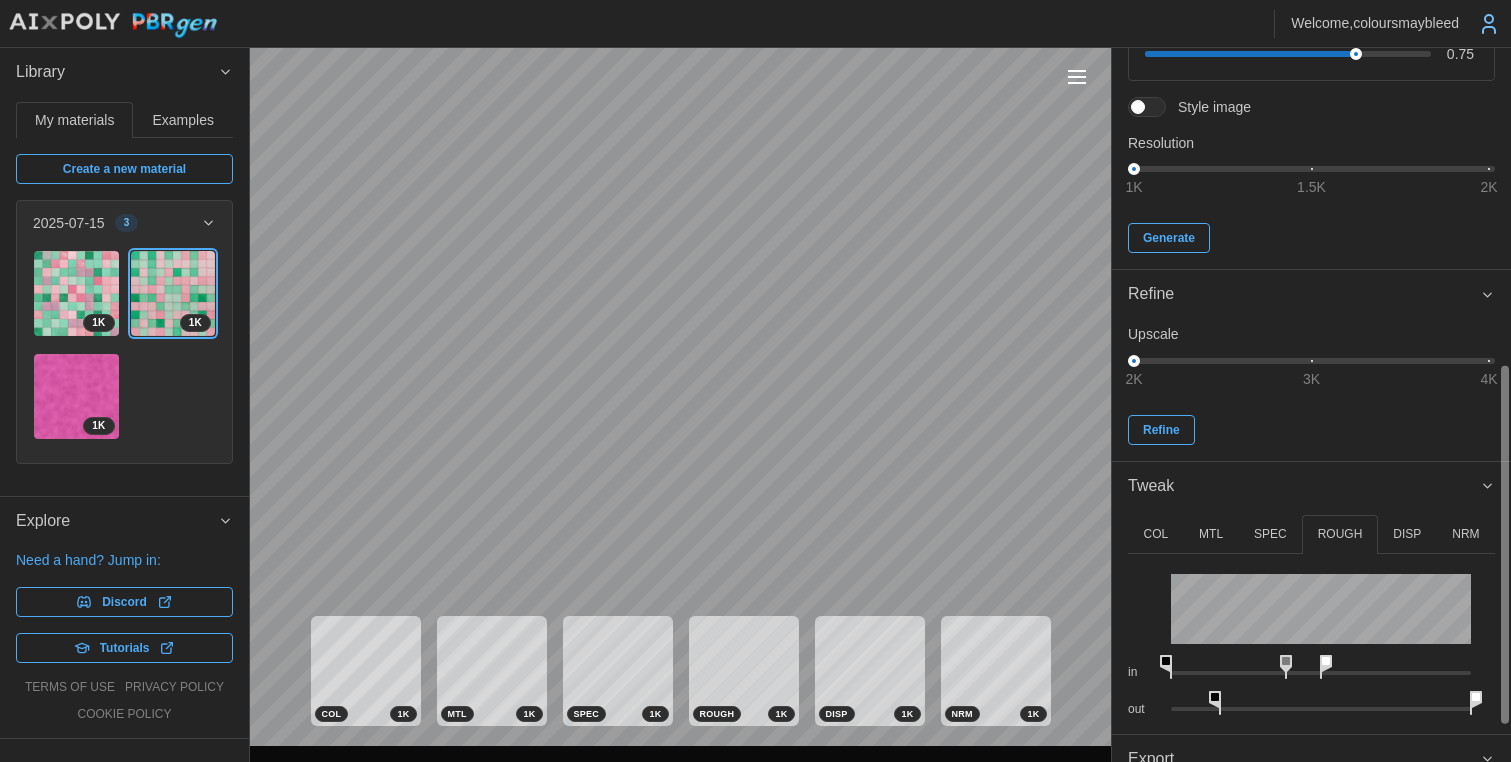 drag, startPoint x: 1172, startPoint y: 695, endPoint x: 1224, endPoint y: 702, distance: 52.46904 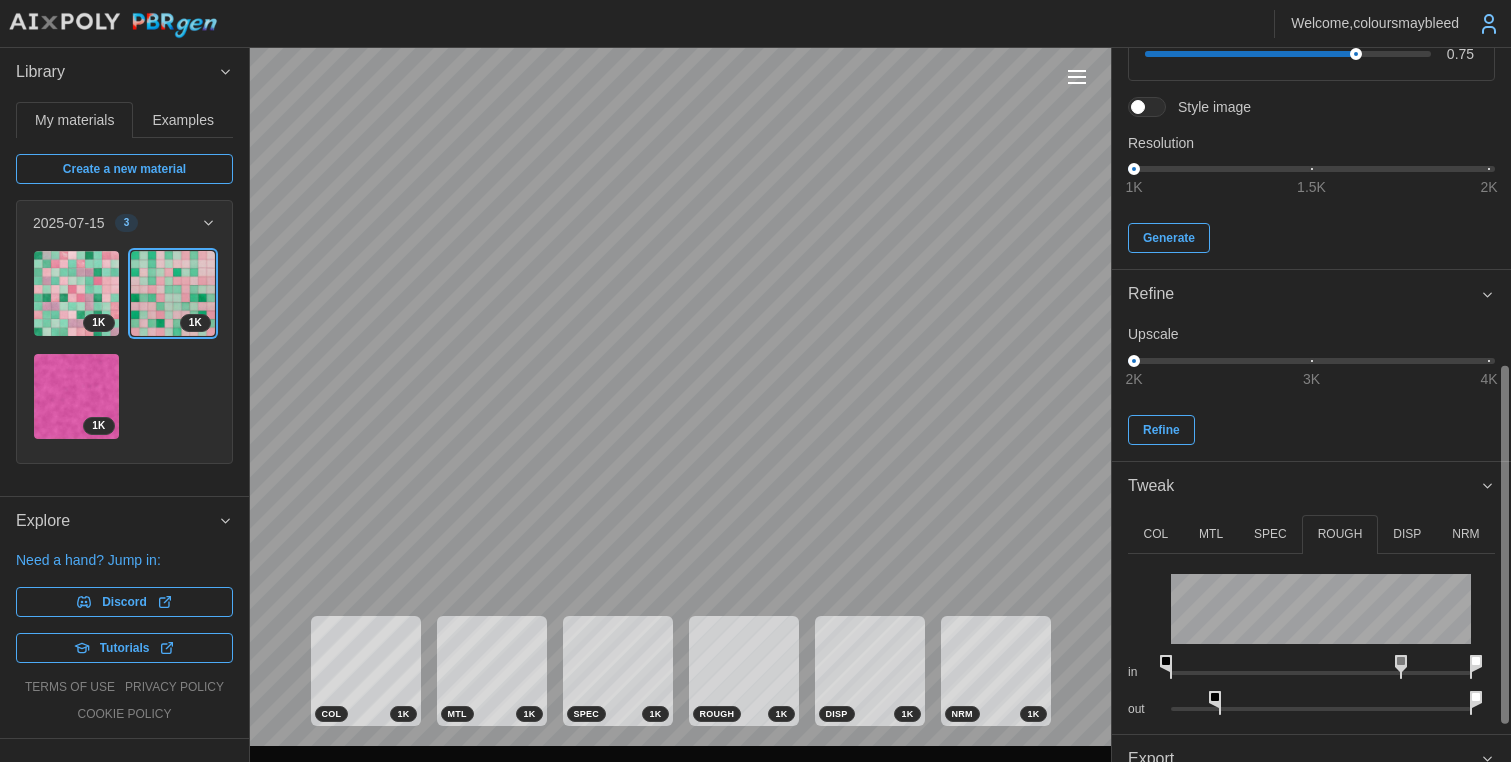 drag, startPoint x: 1331, startPoint y: 664, endPoint x: 1478, endPoint y: 658, distance: 147.12239 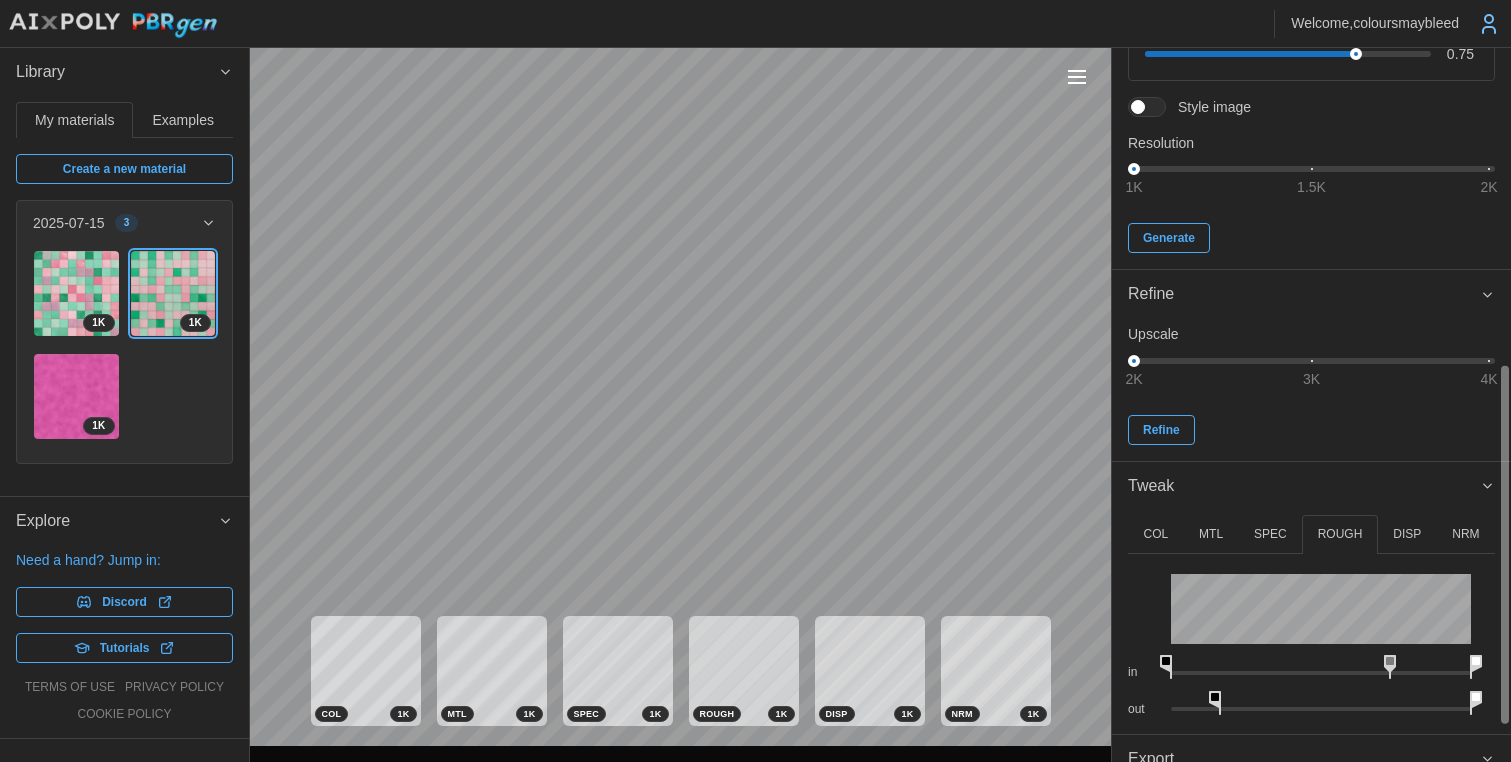 click 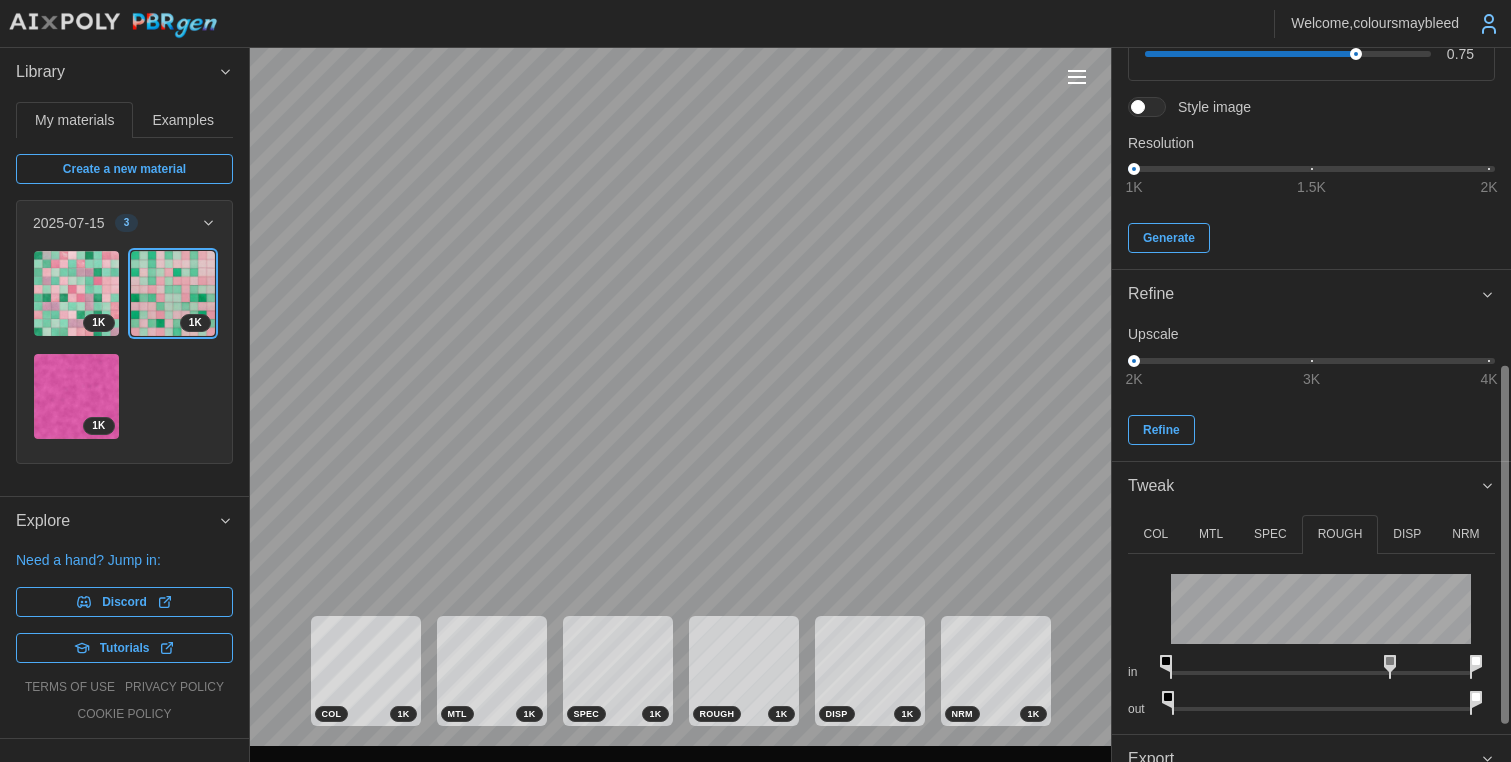 drag, startPoint x: 1218, startPoint y: 696, endPoint x: 1086, endPoint y: 708, distance: 132.54433 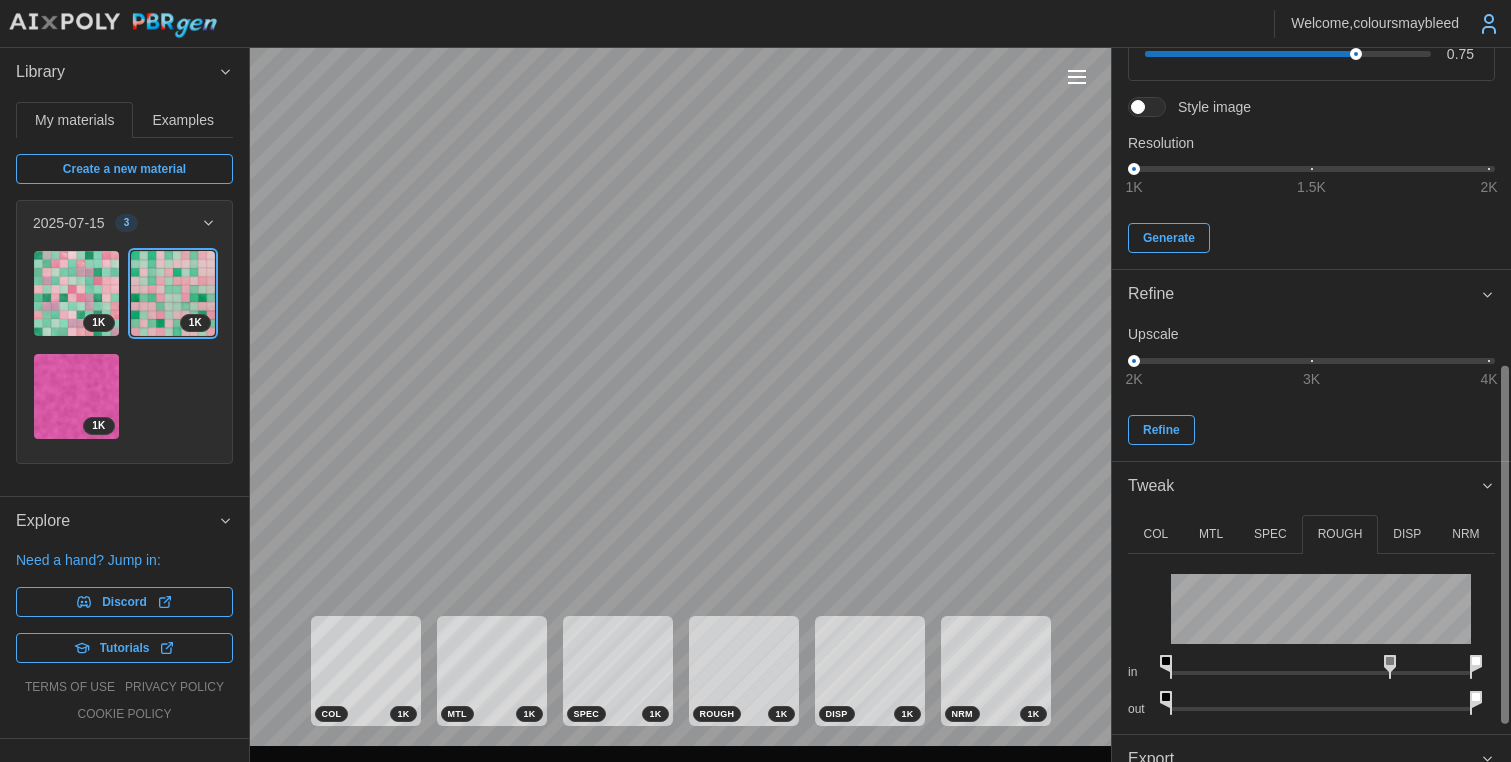 drag, startPoint x: 1475, startPoint y: 701, endPoint x: 1321, endPoint y: 718, distance: 154.93547 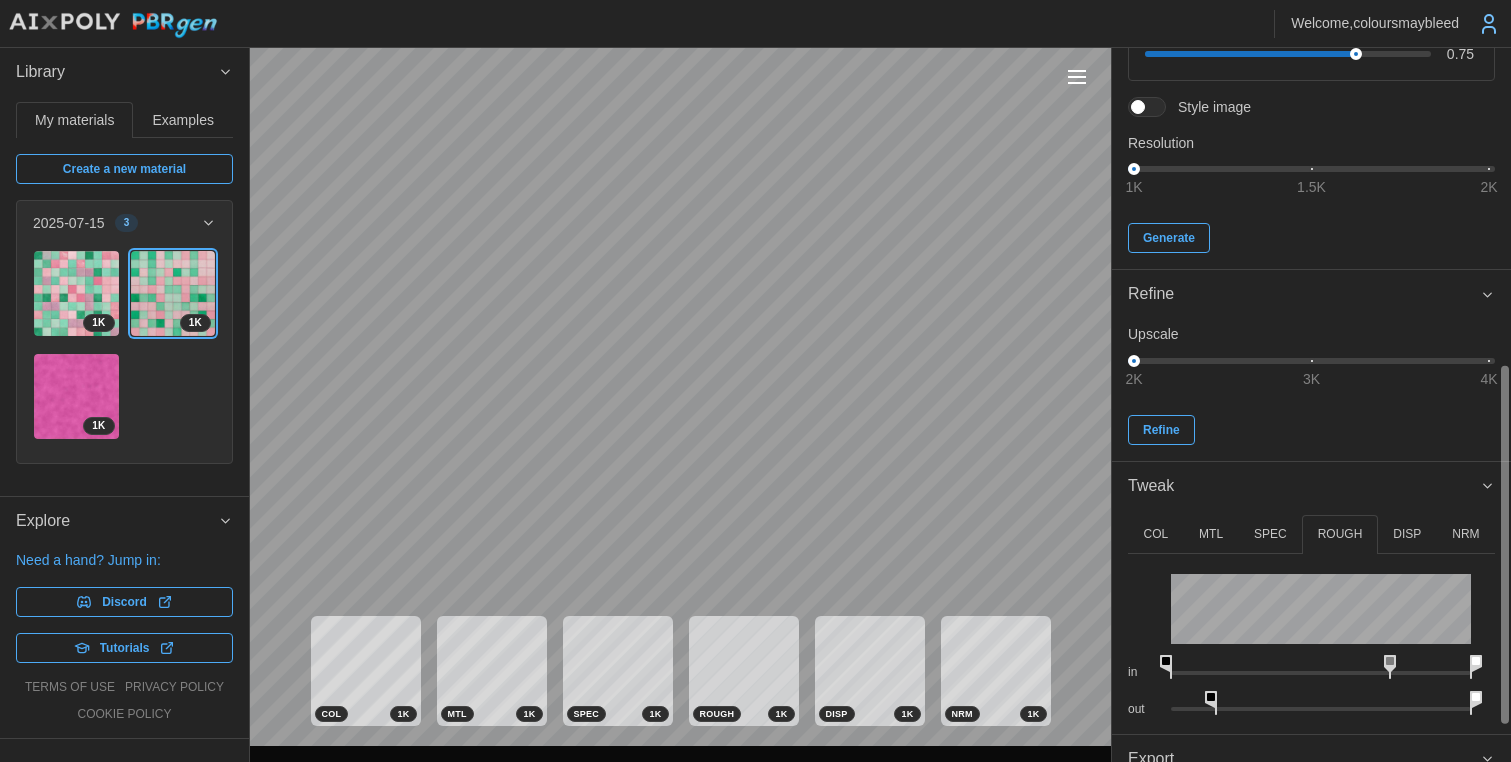 drag, startPoint x: 1170, startPoint y: 701, endPoint x: 1193, endPoint y: 682, distance: 29.832869 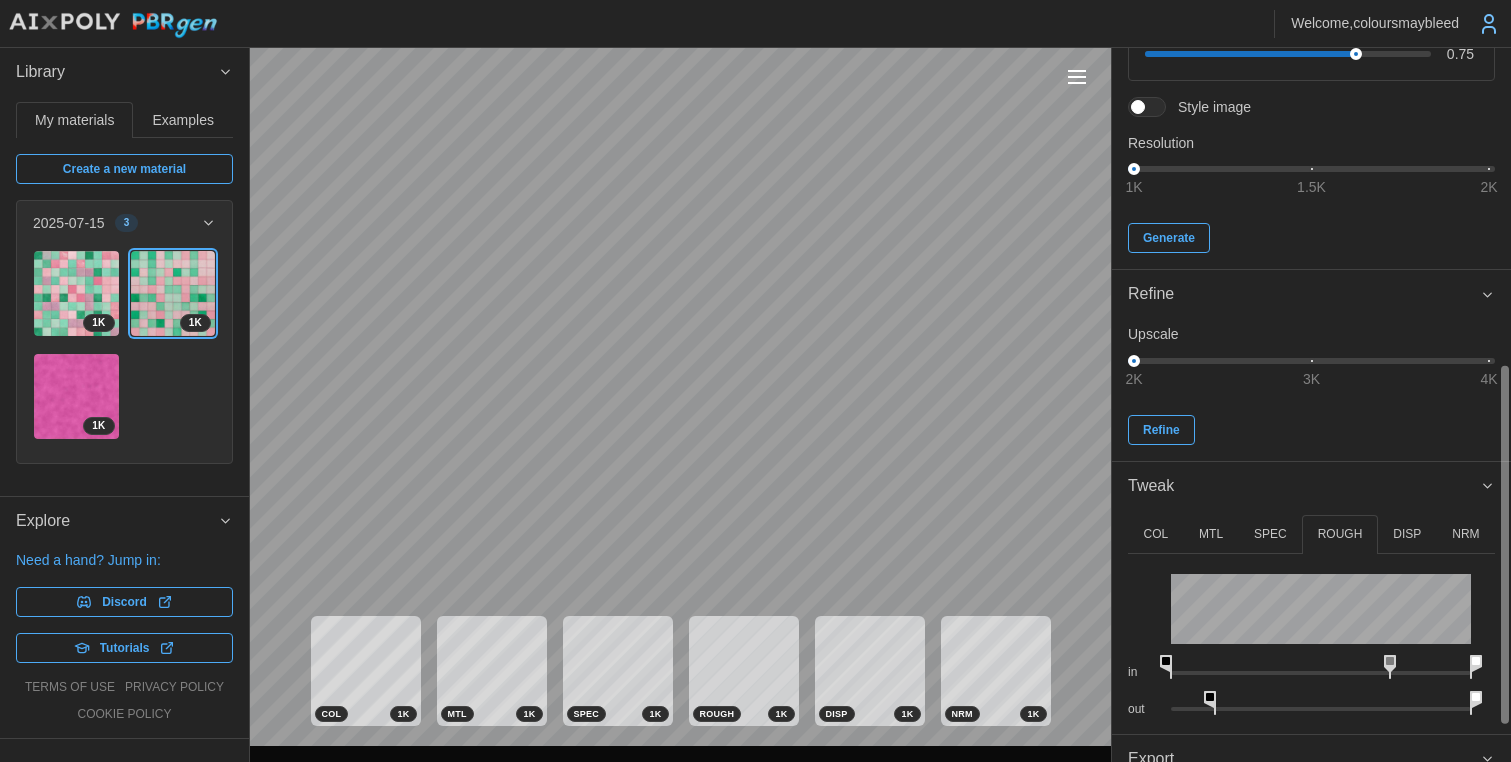 drag, startPoint x: 1172, startPoint y: 667, endPoint x: 1153, endPoint y: 664, distance: 19.235384 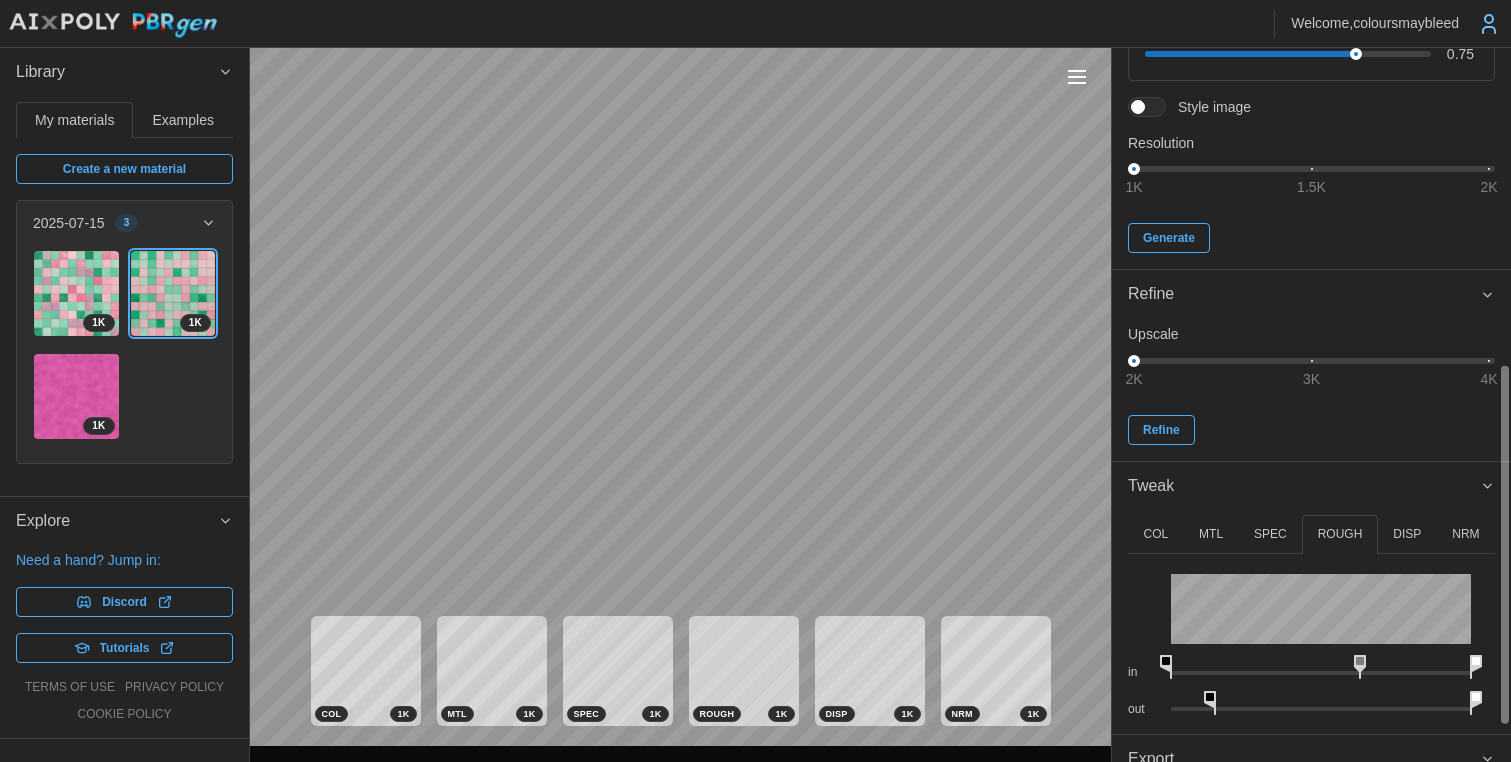 drag, startPoint x: 1396, startPoint y: 660, endPoint x: 1364, endPoint y: 665, distance: 32.38827 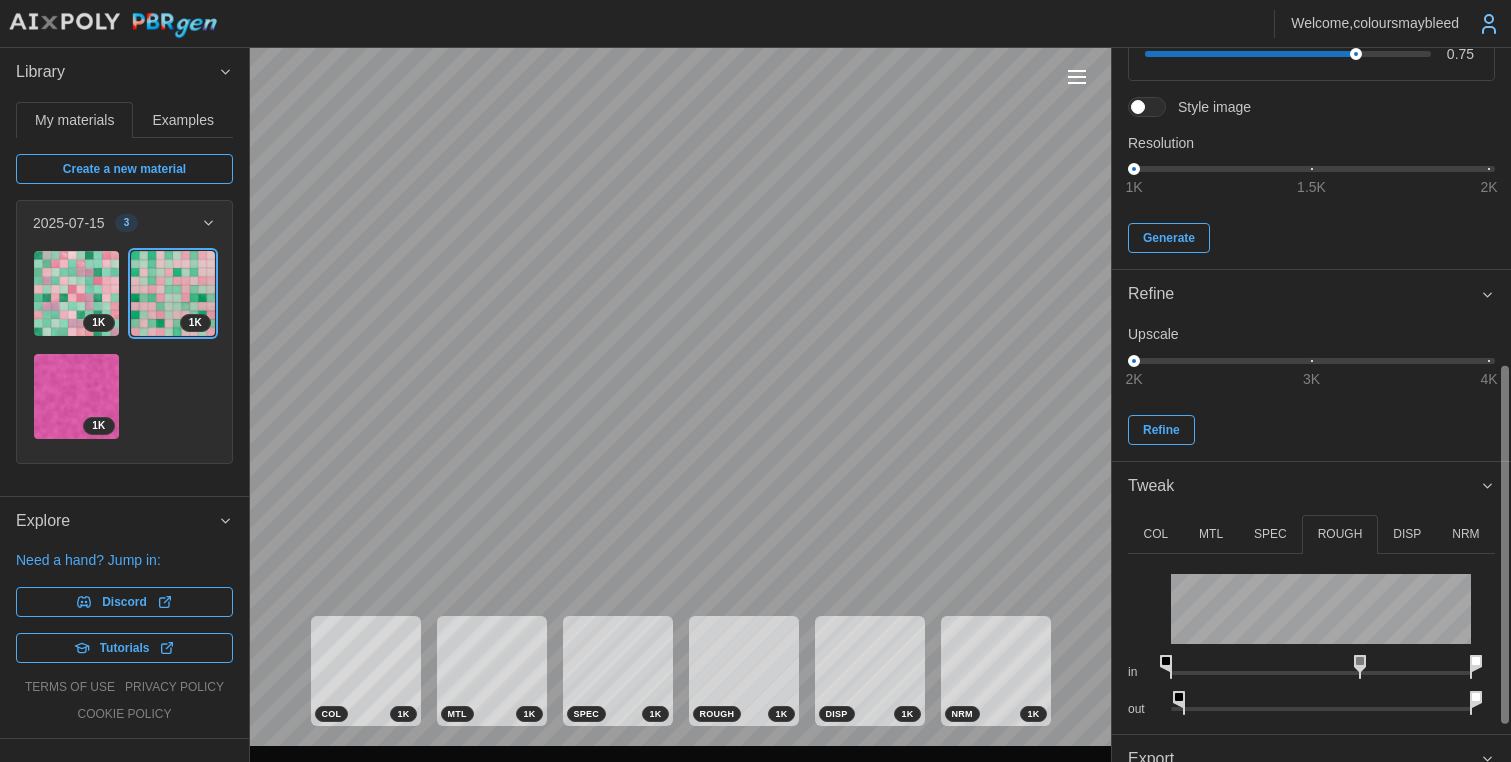 drag, startPoint x: 1213, startPoint y: 698, endPoint x: 1188, endPoint y: 701, distance: 25.179358 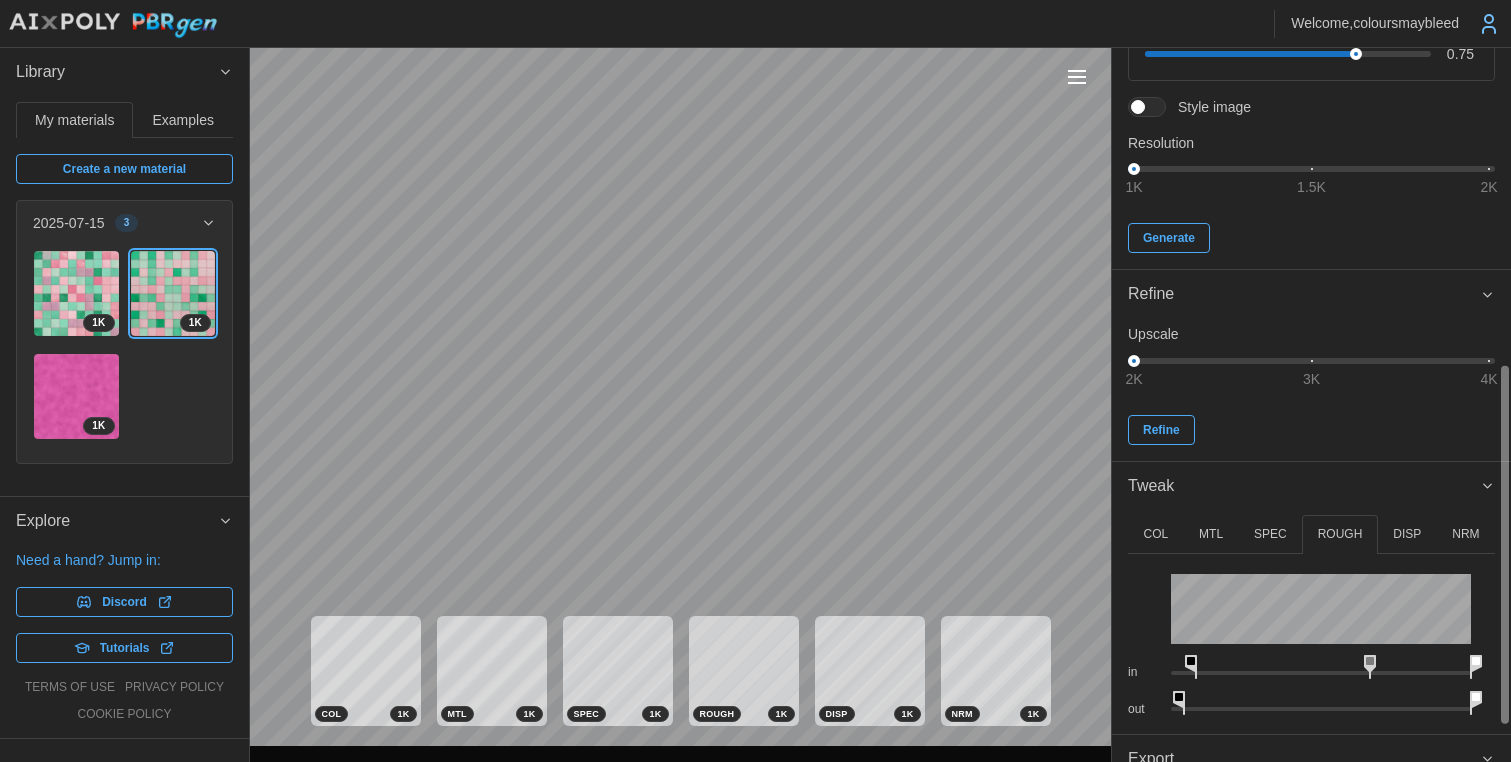 drag, startPoint x: 1182, startPoint y: 661, endPoint x: 1200, endPoint y: 666, distance: 18.681541 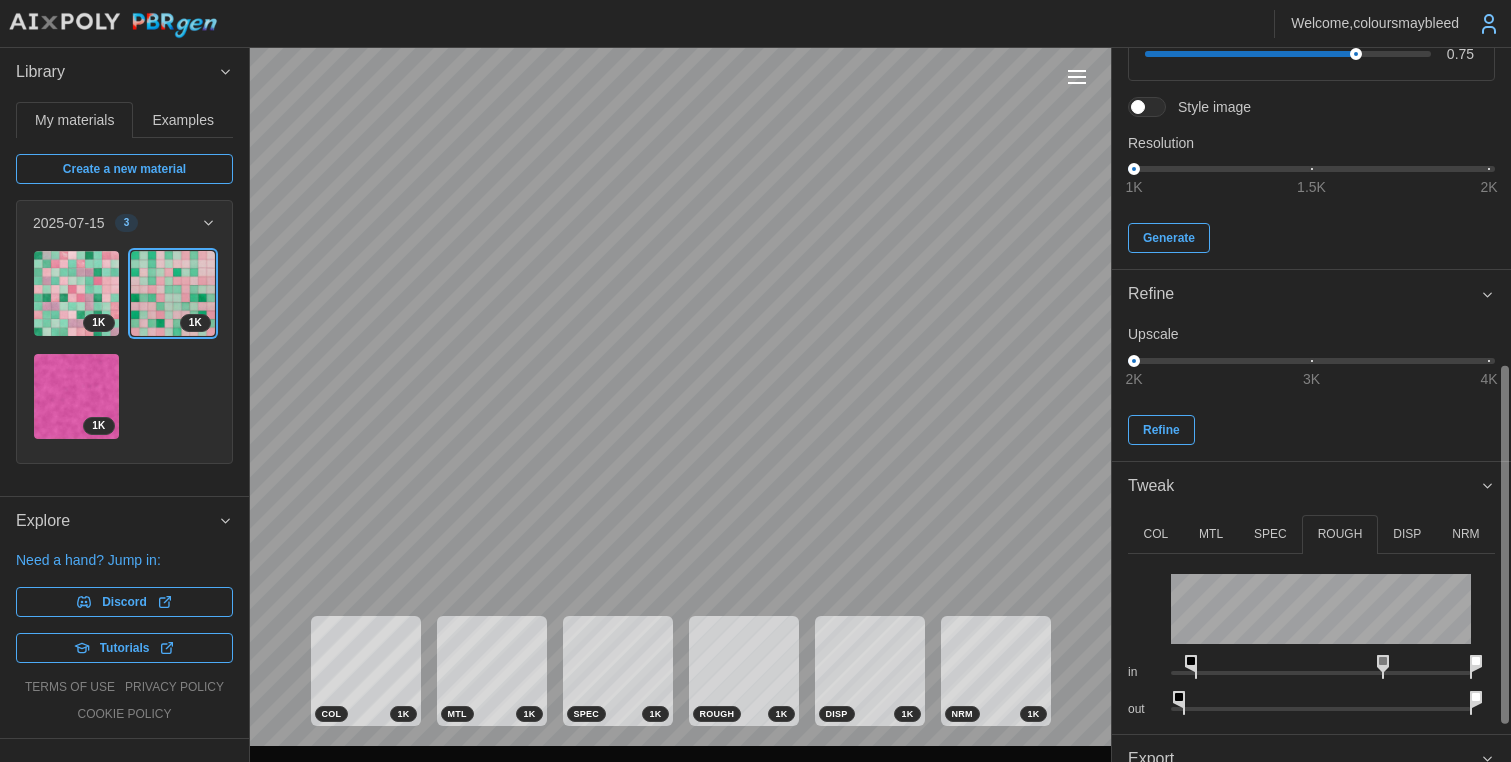 drag, startPoint x: 1374, startPoint y: 659, endPoint x: 1480, endPoint y: 662, distance: 106.04244 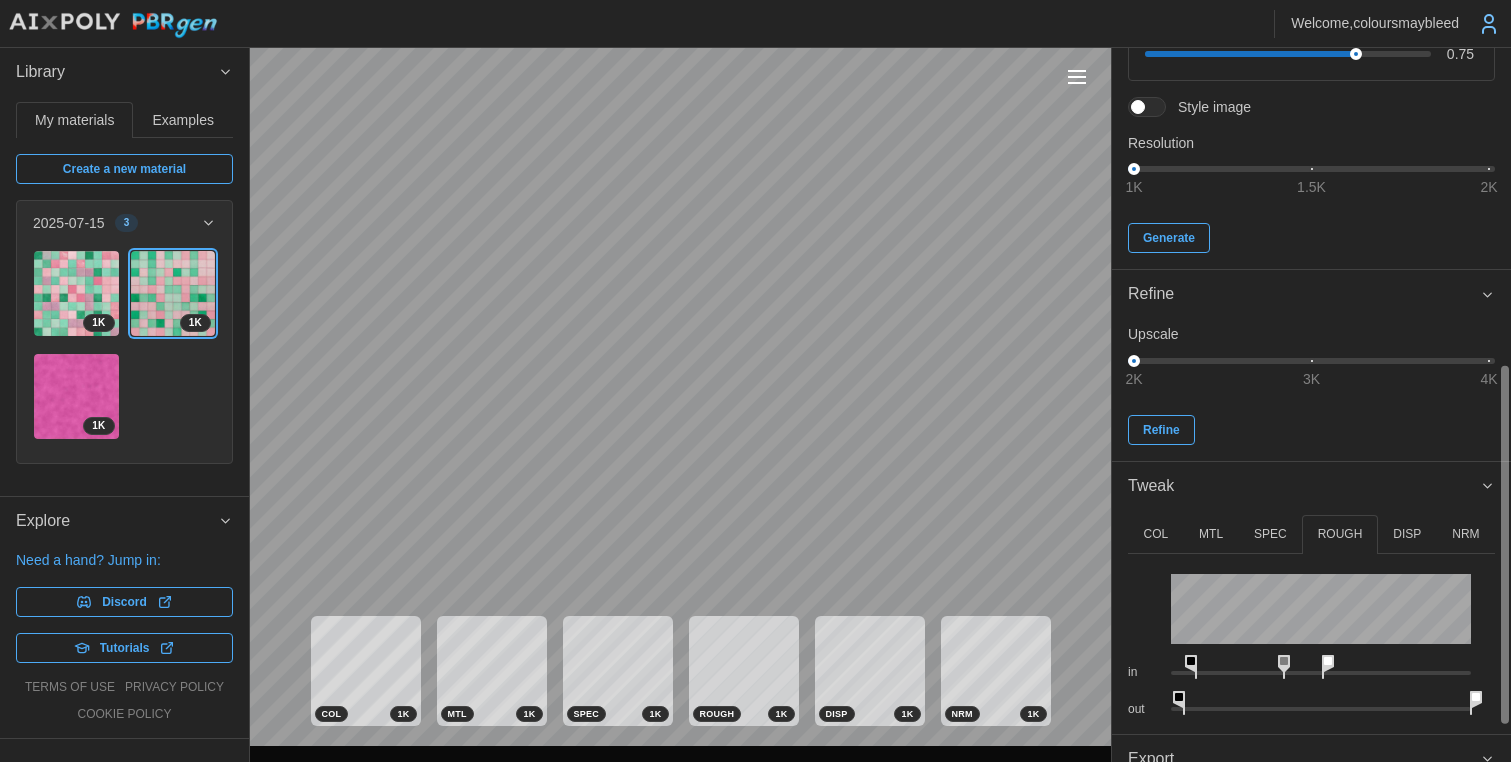 drag, startPoint x: 1477, startPoint y: 661, endPoint x: 1117, endPoint y: 593, distance: 366.36594 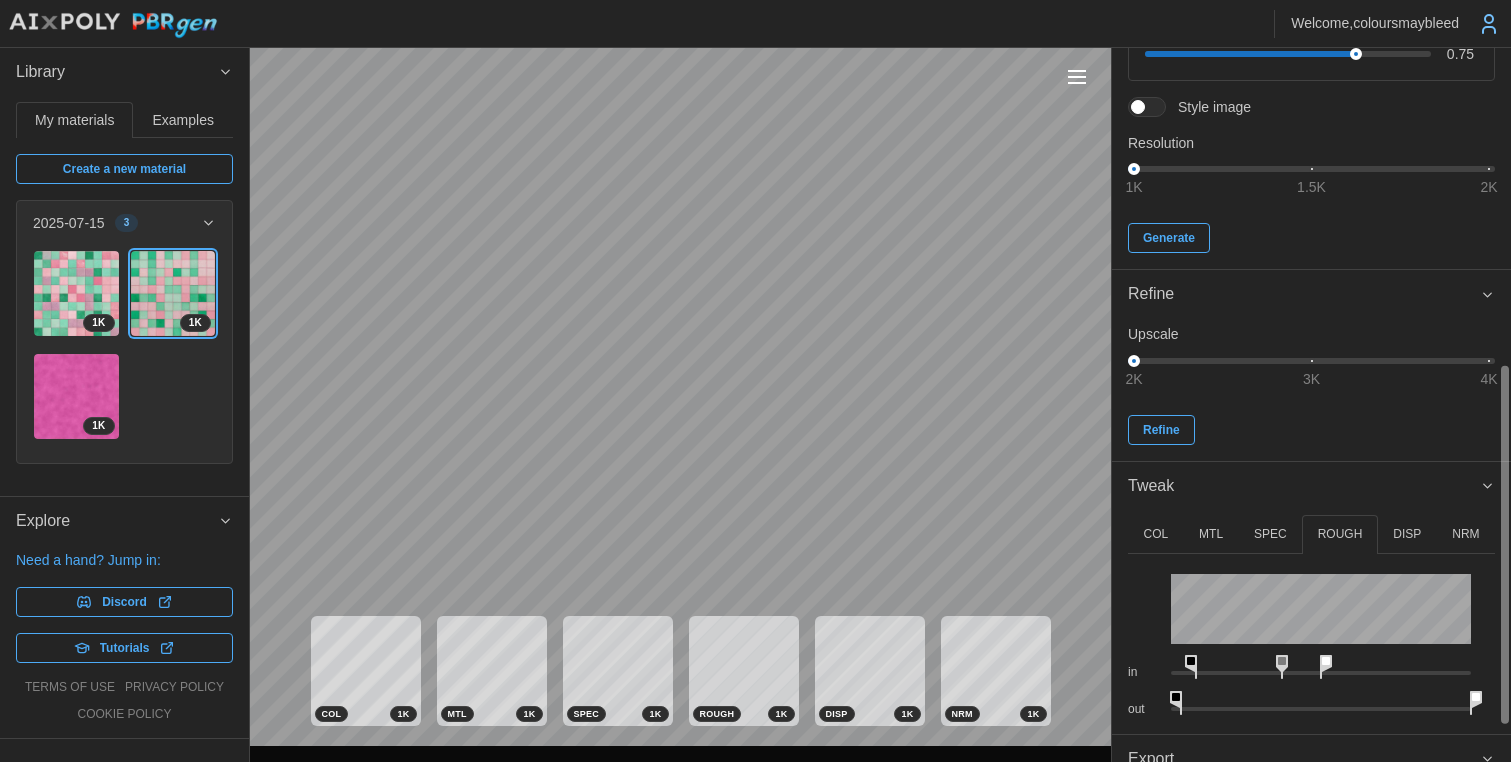 click 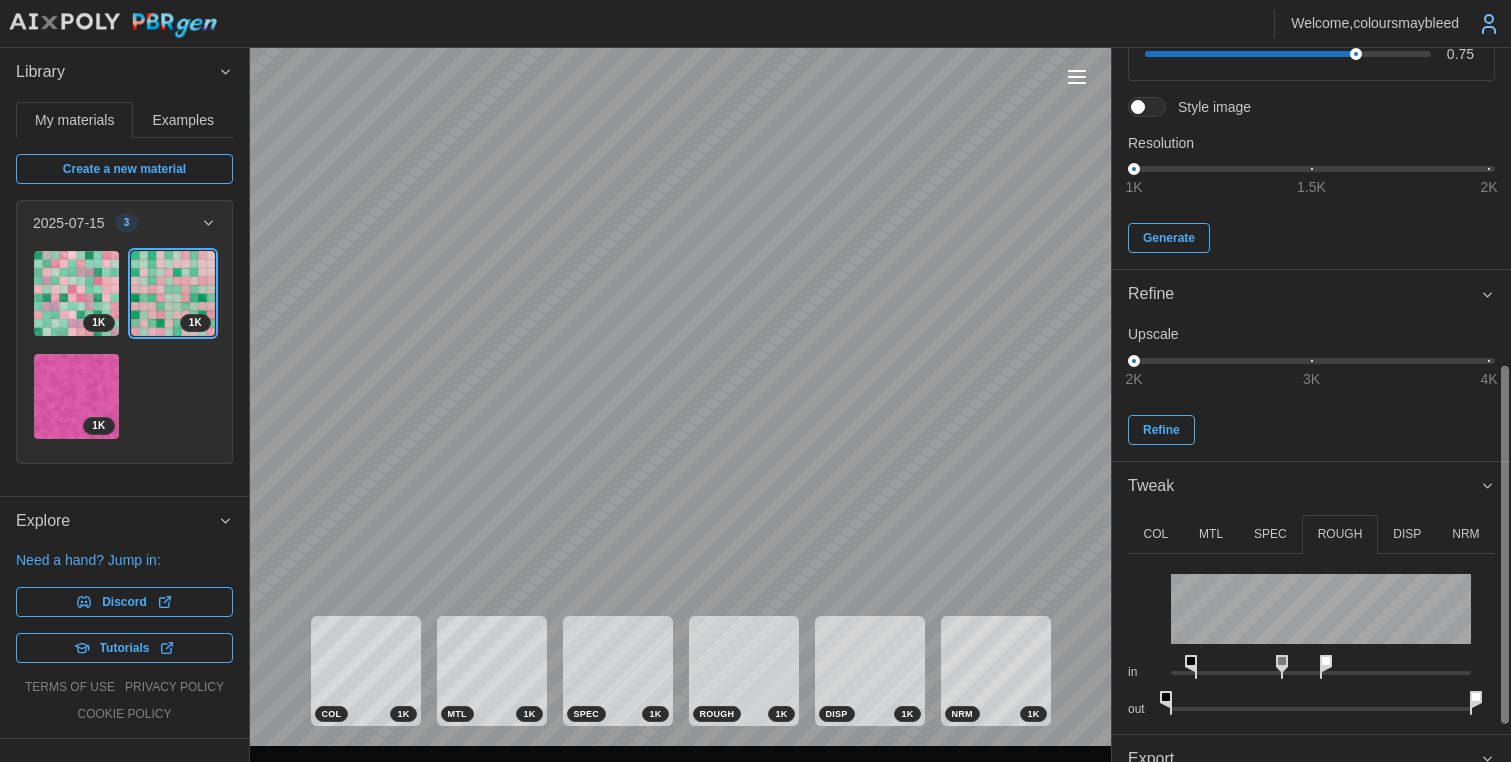 drag, startPoint x: 1185, startPoint y: 700, endPoint x: 1119, endPoint y: 688, distance: 67.08204 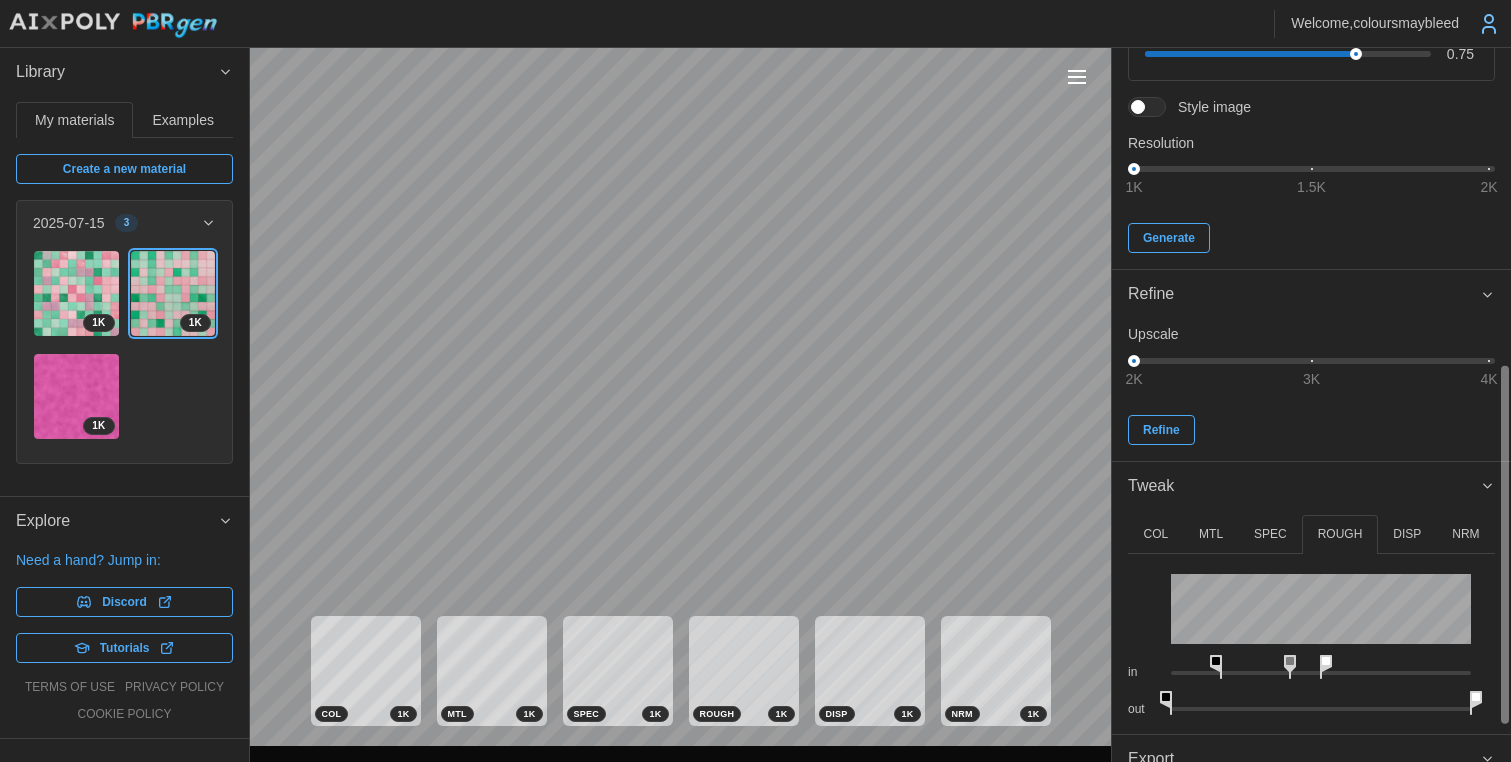 drag, startPoint x: 1193, startPoint y: 660, endPoint x: 1225, endPoint y: 661, distance: 32.01562 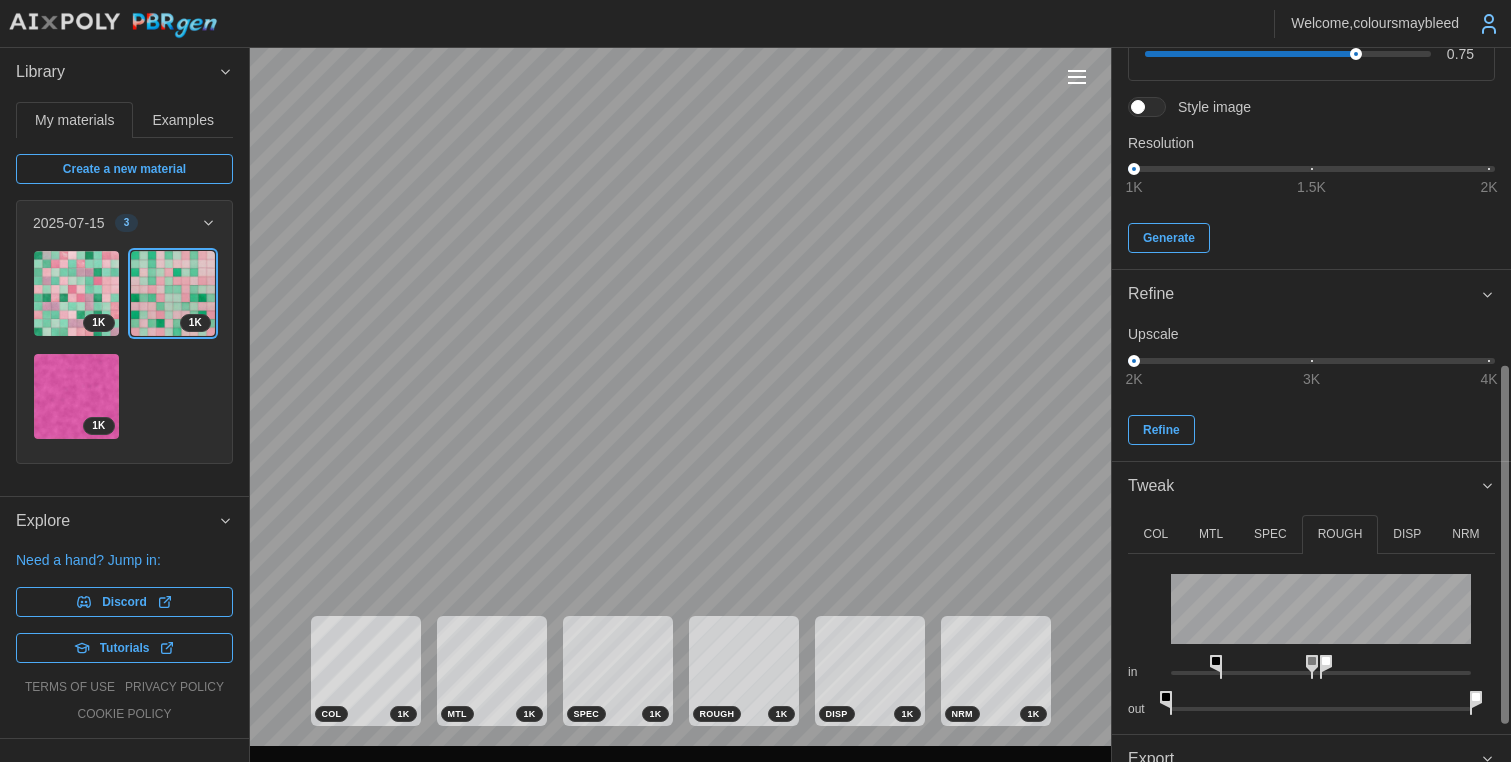 drag, startPoint x: 1290, startPoint y: 662, endPoint x: 1257, endPoint y: 659, distance: 33.13608 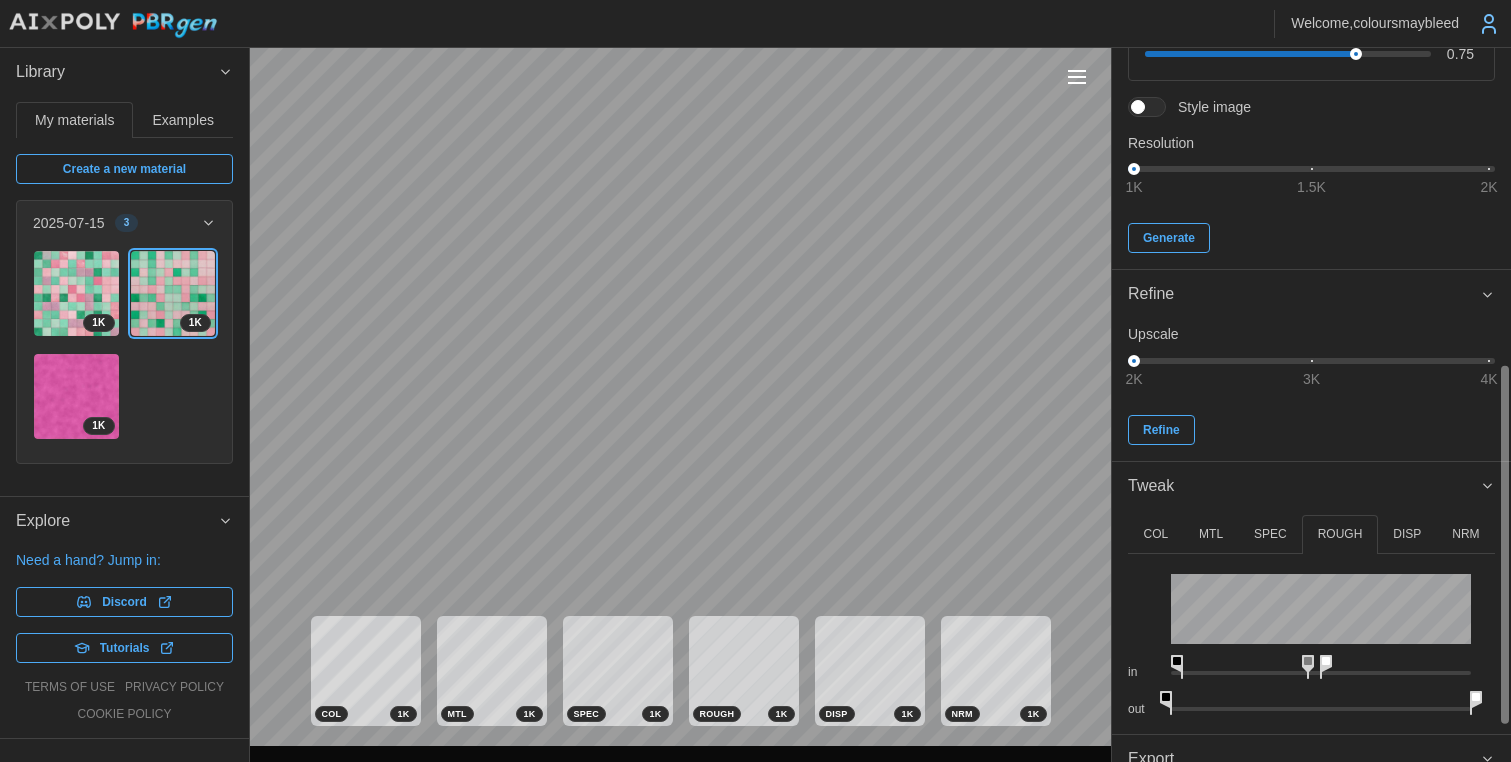drag, startPoint x: 1216, startPoint y: 659, endPoint x: 1185, endPoint y: 656, distance: 31.144823 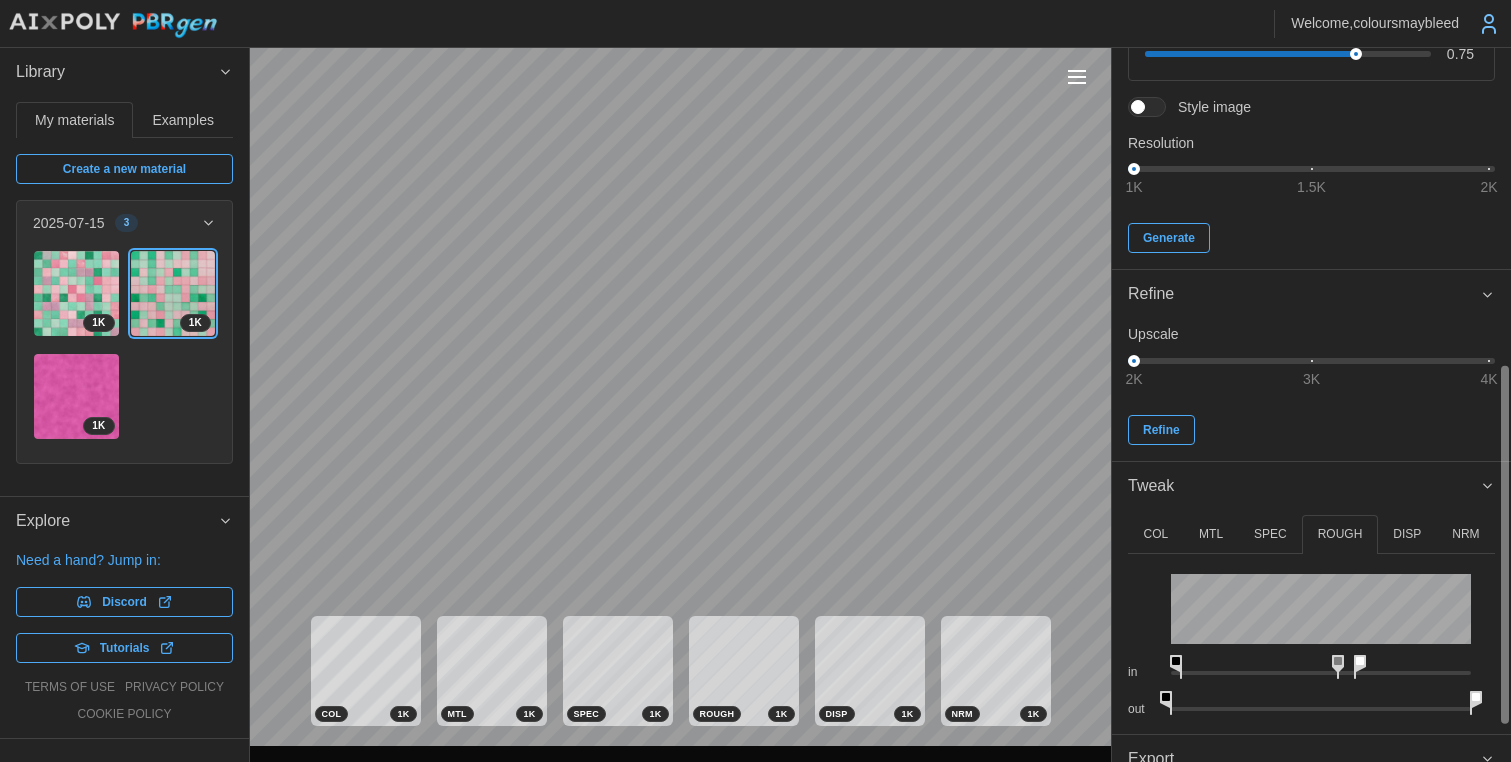 drag, startPoint x: 1330, startPoint y: 659, endPoint x: 1359, endPoint y: 662, distance: 29.15476 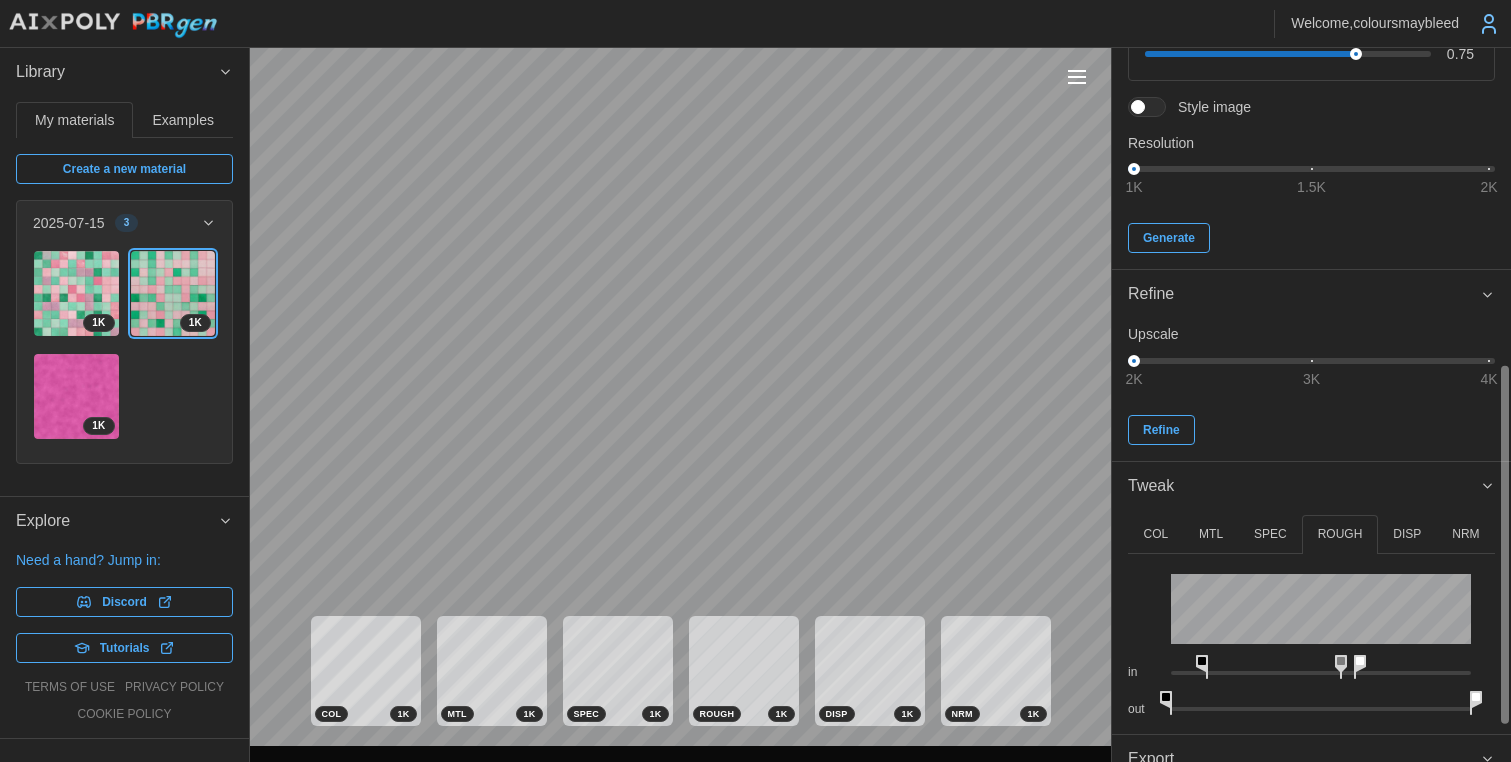 drag, startPoint x: 1182, startPoint y: 661, endPoint x: 1211, endPoint y: 661, distance: 29 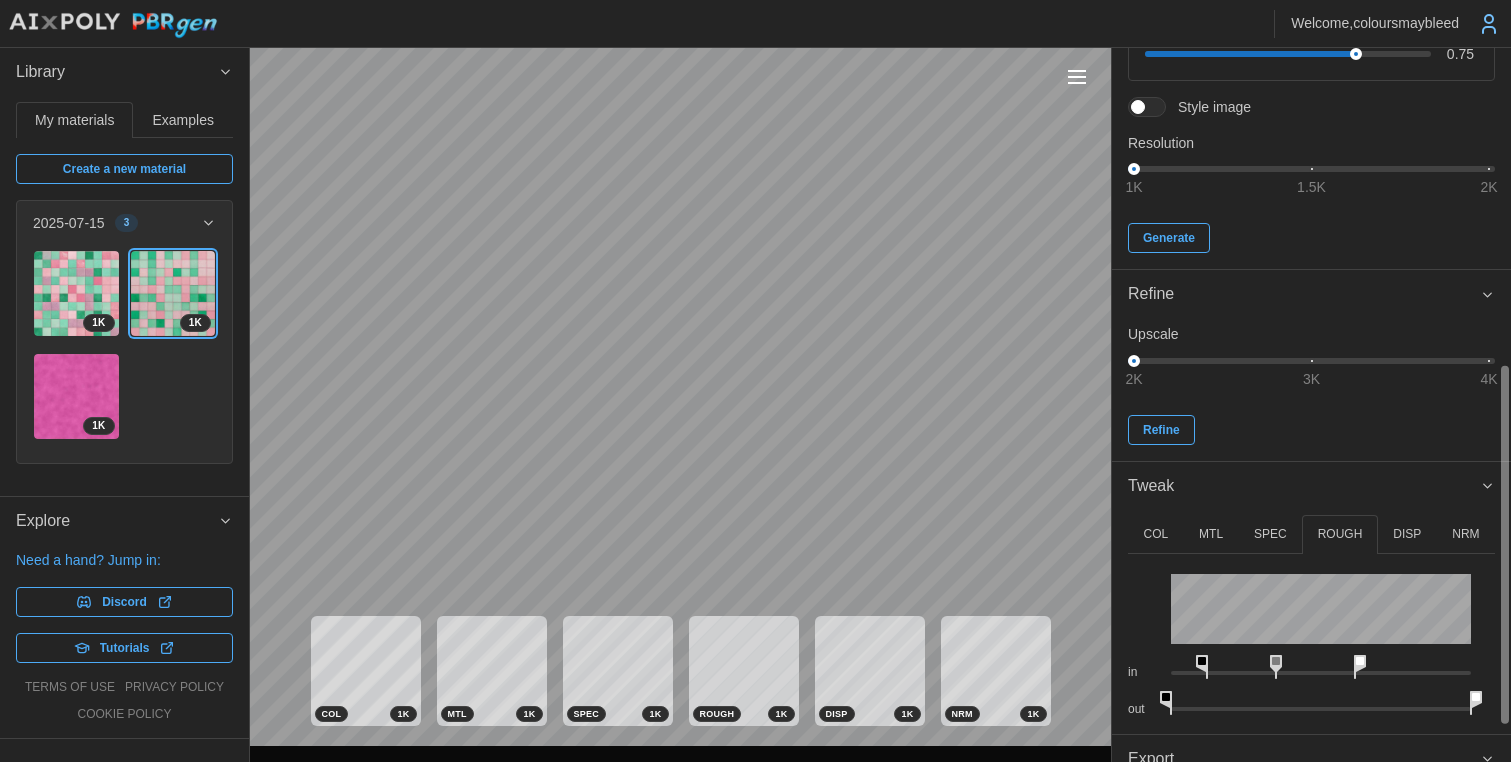 drag, startPoint x: 1342, startPoint y: 662, endPoint x: 1087, endPoint y: 598, distance: 262.90872 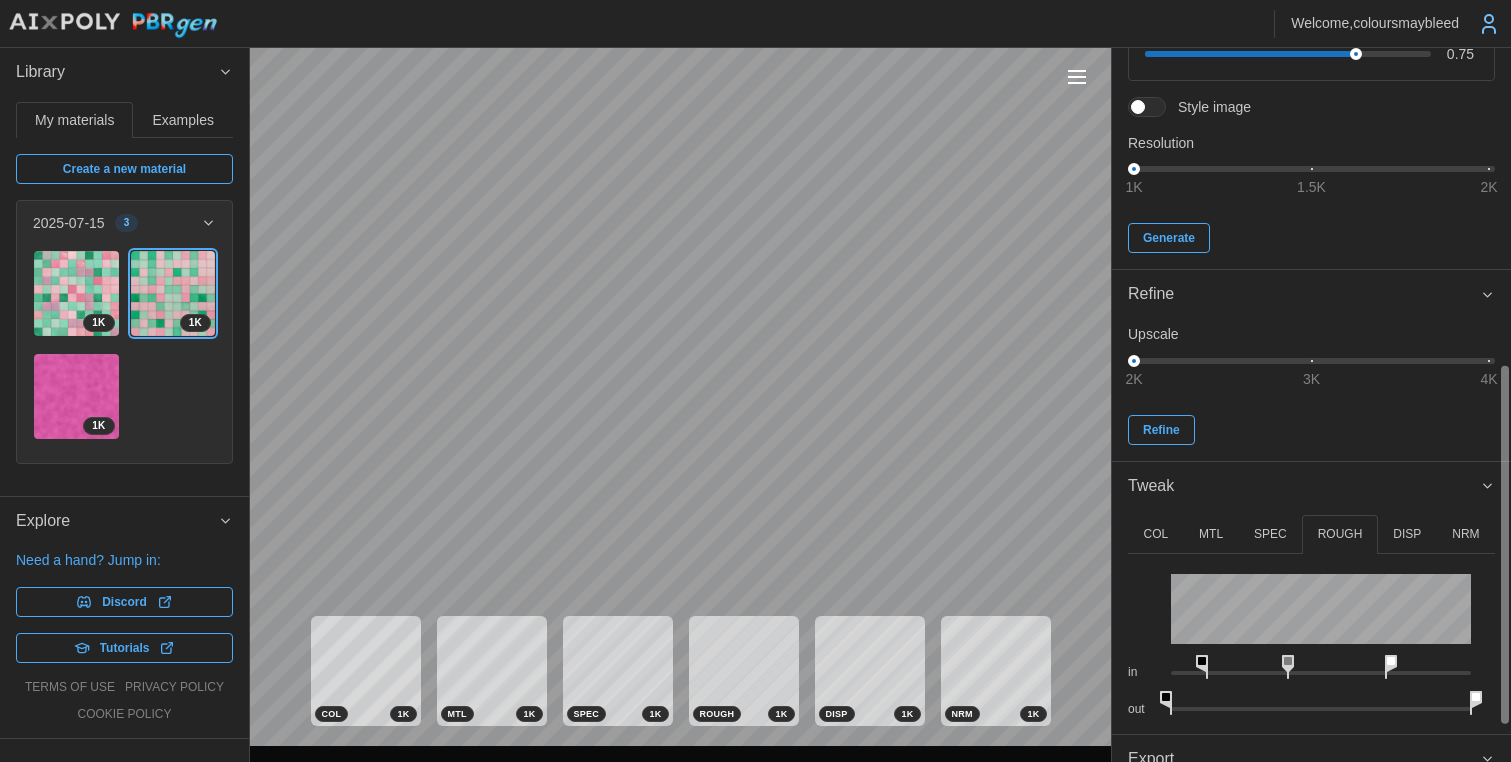 drag, startPoint x: 1361, startPoint y: 661, endPoint x: 1382, endPoint y: 663, distance: 21.095022 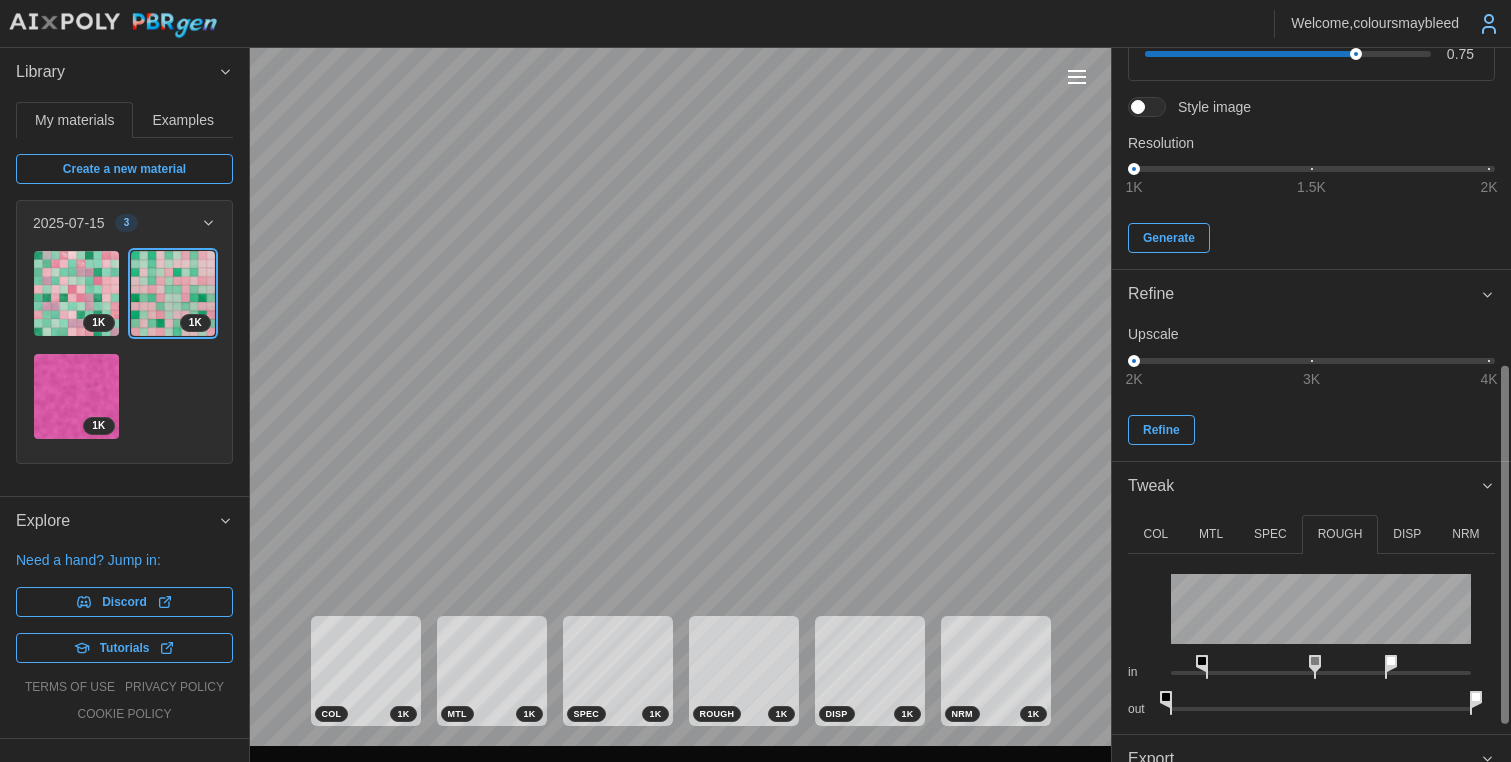 drag, startPoint x: 1289, startPoint y: 658, endPoint x: 1319, endPoint y: 662, distance: 30.265491 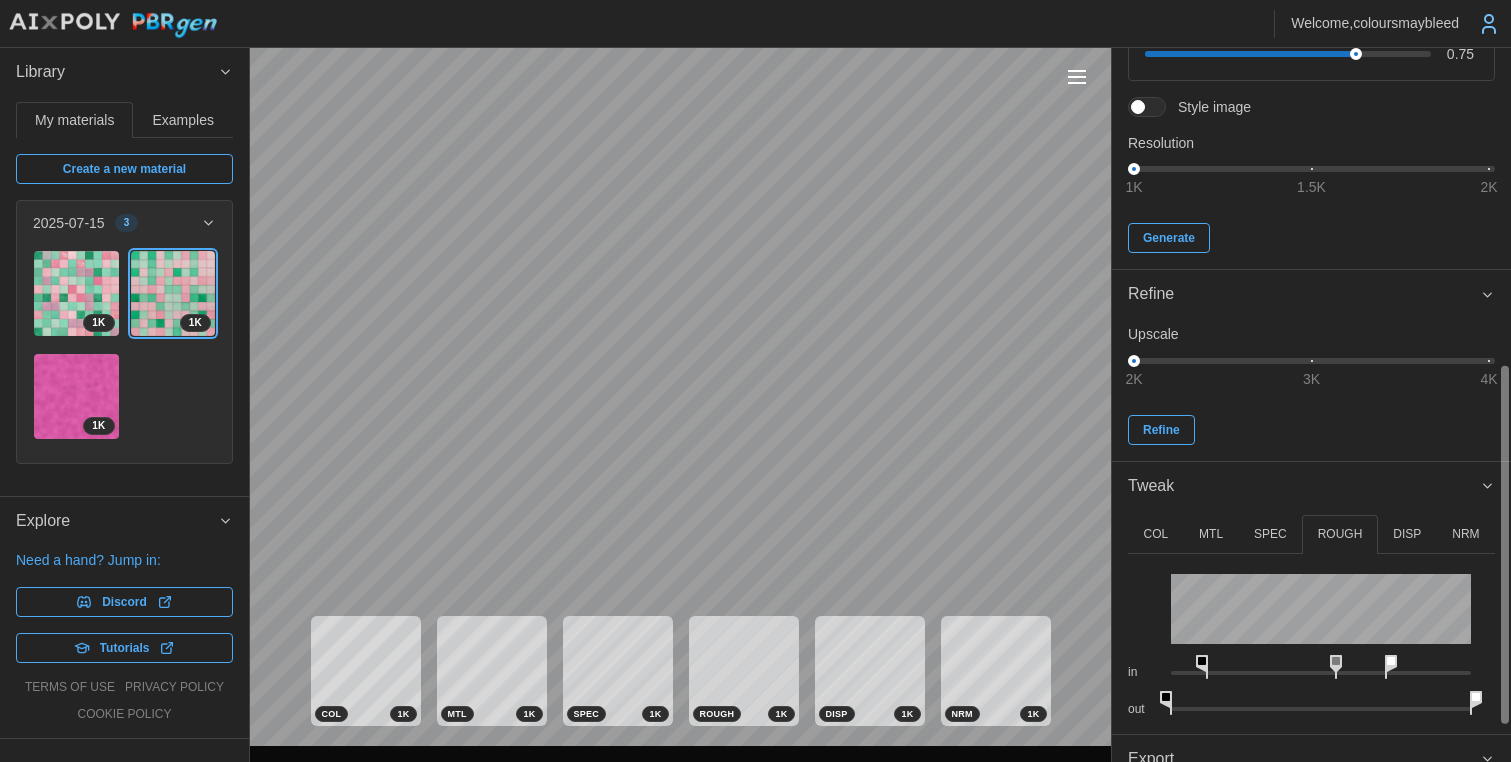 drag, startPoint x: 1322, startPoint y: 661, endPoint x: 1340, endPoint y: 665, distance: 18.439089 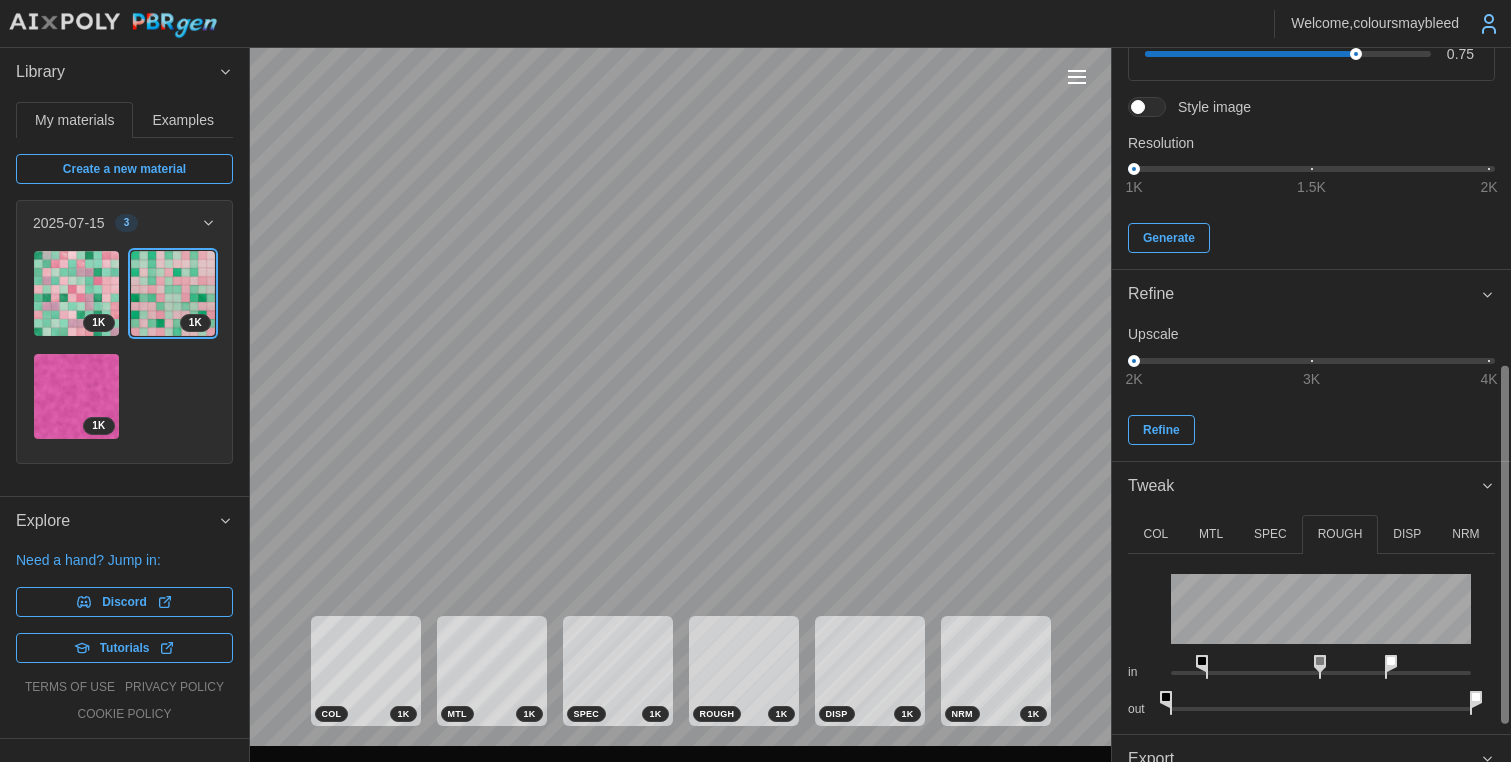drag, startPoint x: 1338, startPoint y: 662, endPoint x: 1324, endPoint y: 661, distance: 14.035668 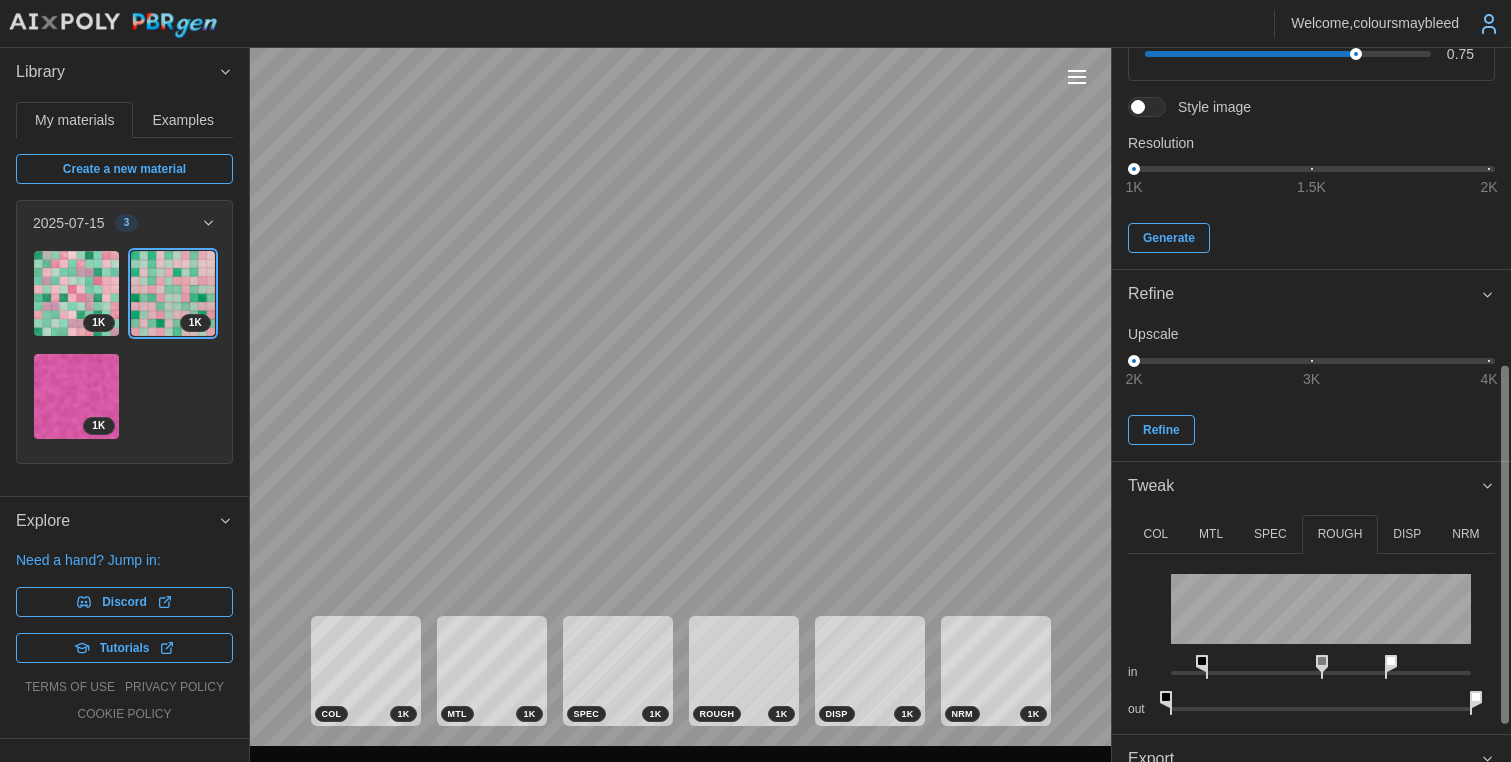 drag, startPoint x: 1327, startPoint y: 663, endPoint x: 1272, endPoint y: 654, distance: 55.7315 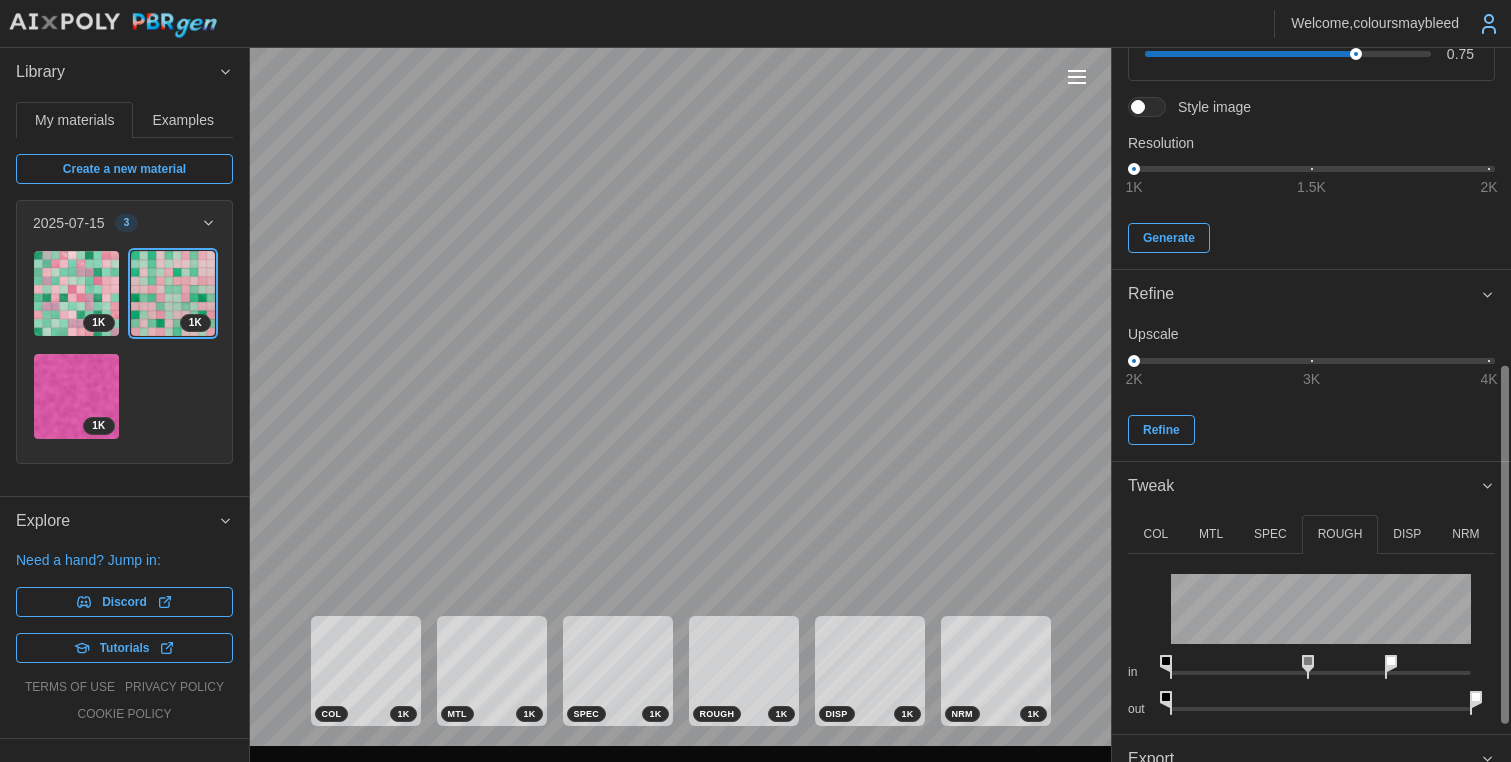 drag, startPoint x: 1203, startPoint y: 662, endPoint x: 1141, endPoint y: 661, distance: 62.008064 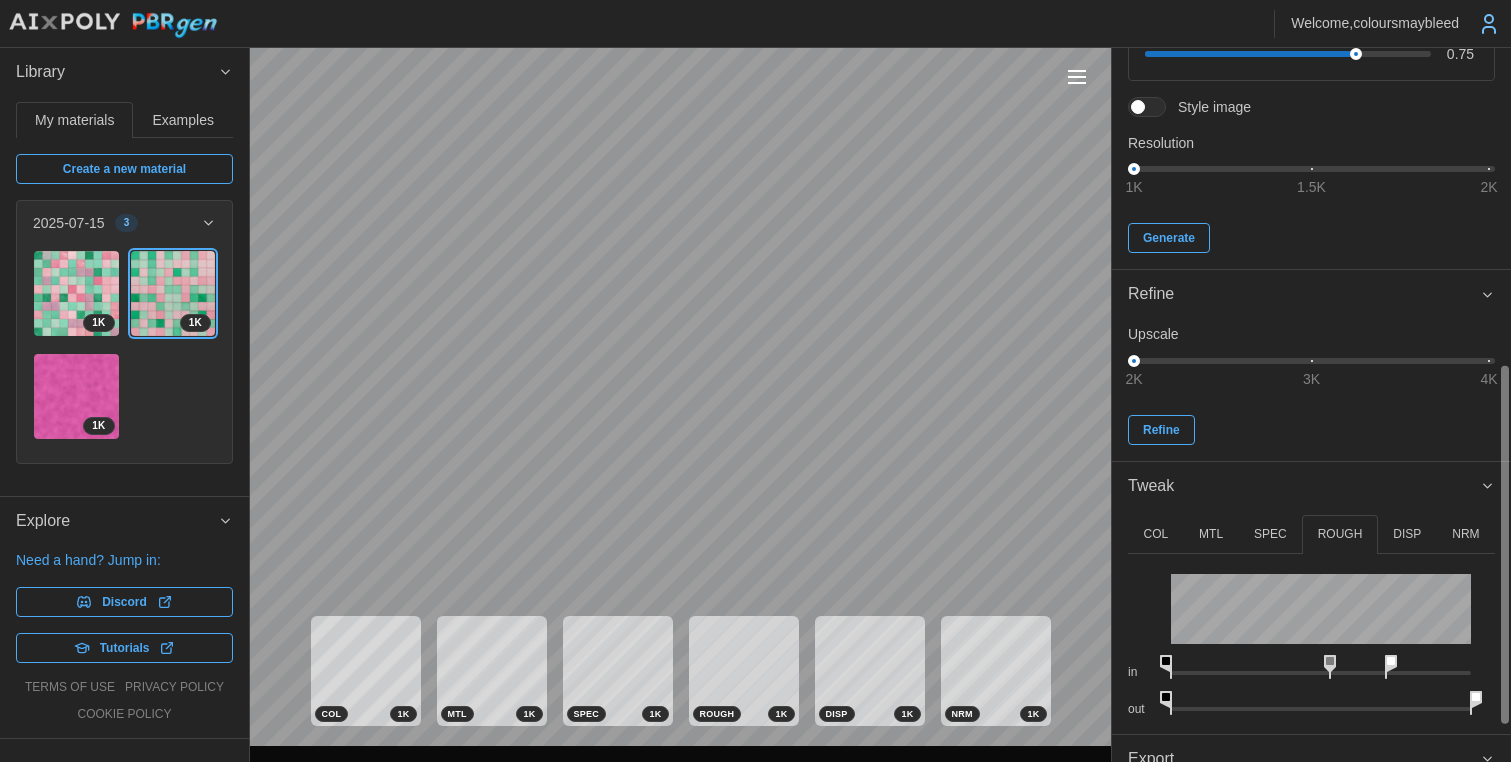 drag, startPoint x: 1307, startPoint y: 663, endPoint x: 1275, endPoint y: 647, distance: 35.77709 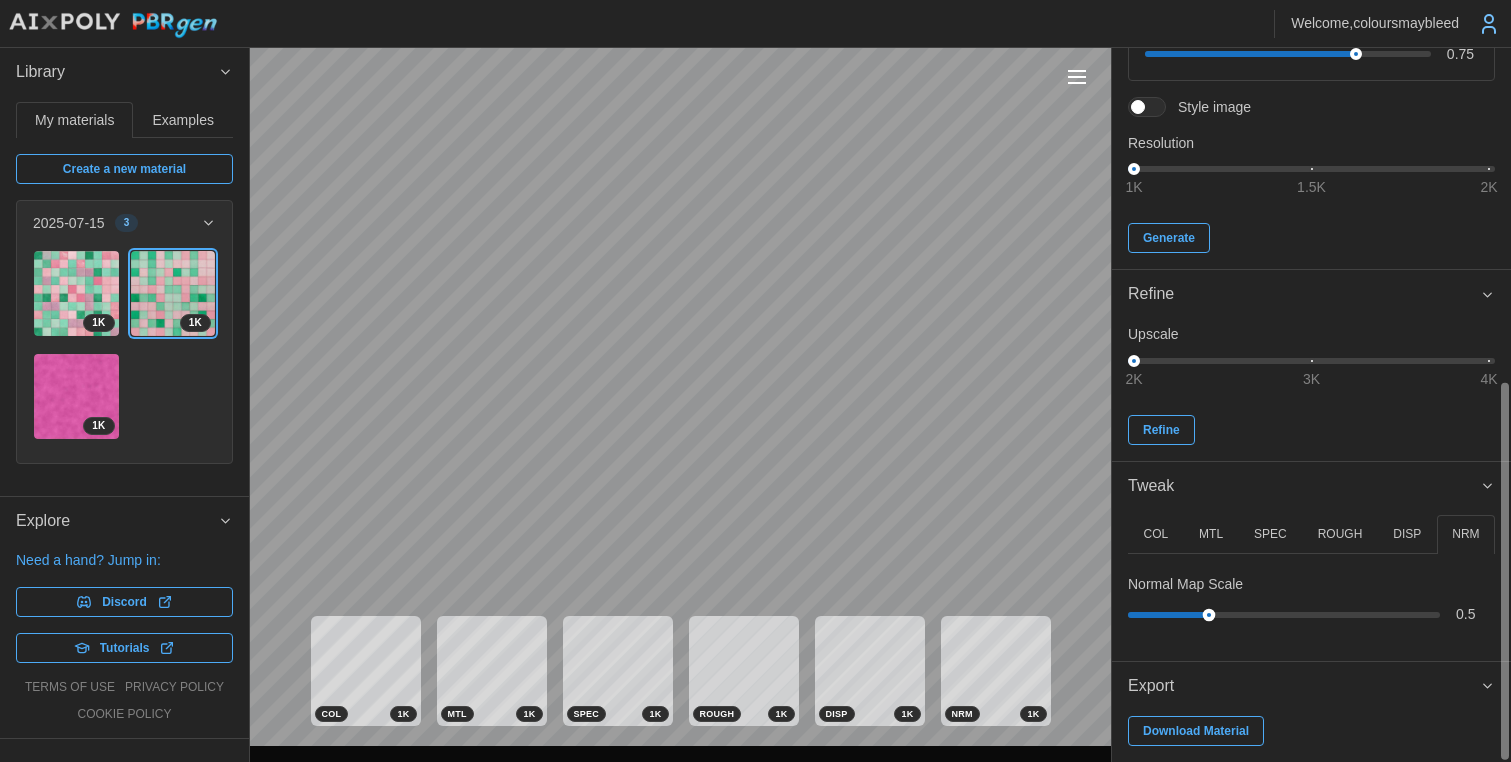 drag, startPoint x: 1151, startPoint y: 611, endPoint x: 1208, endPoint y: 600, distance: 58.0517 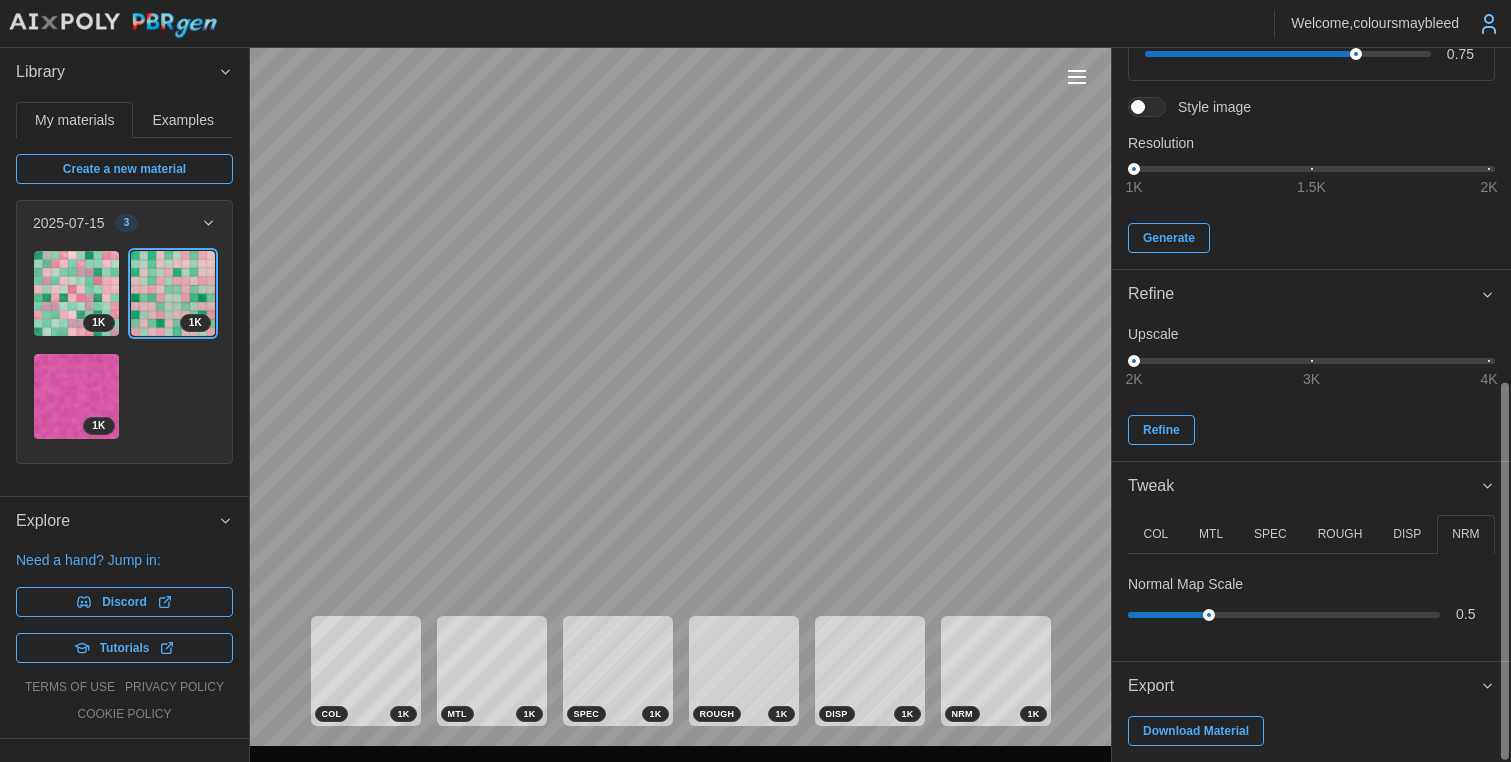 click on "COL" at bounding box center (1155, 534) 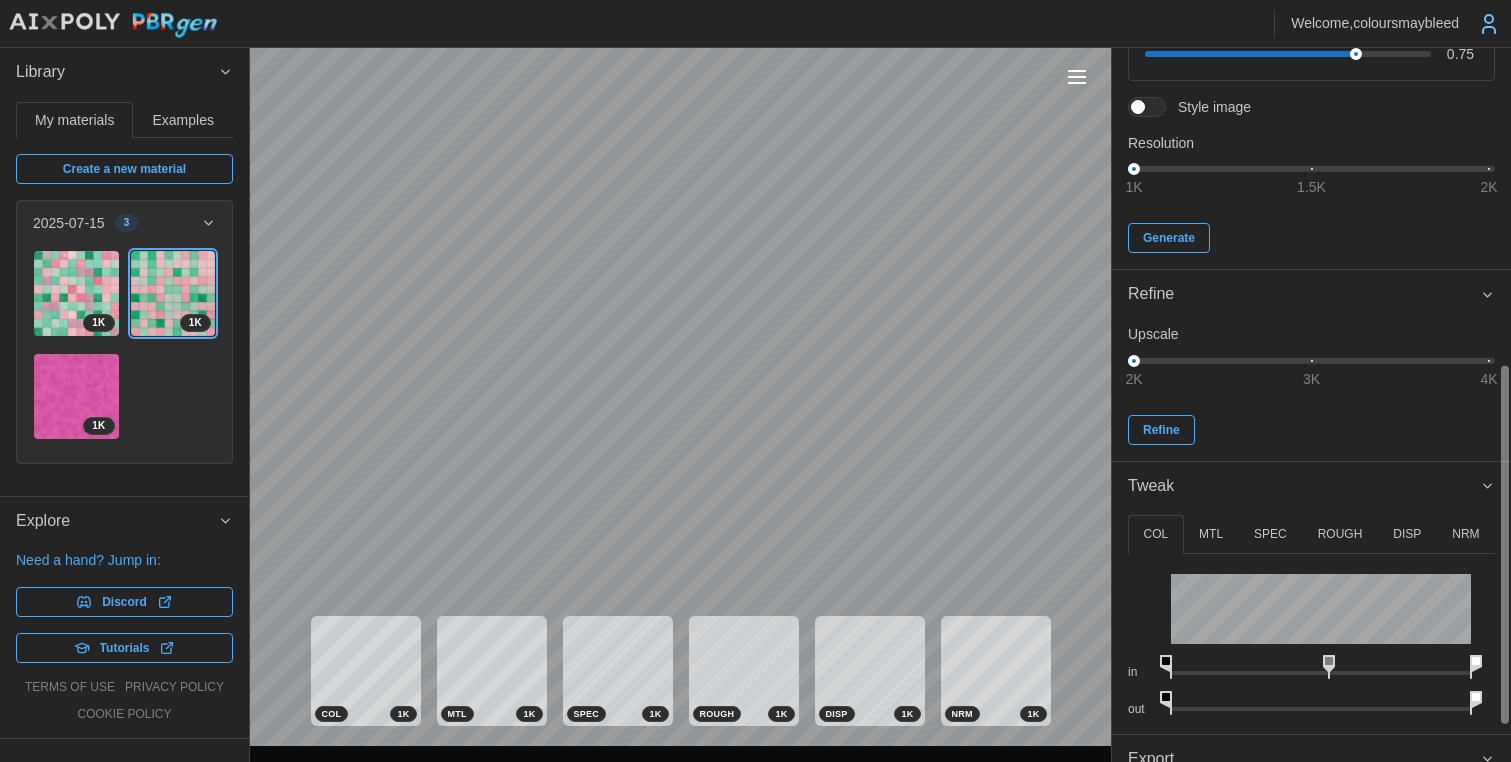 drag, startPoint x: 1172, startPoint y: 661, endPoint x: 1112, endPoint y: 654, distance: 60.40695 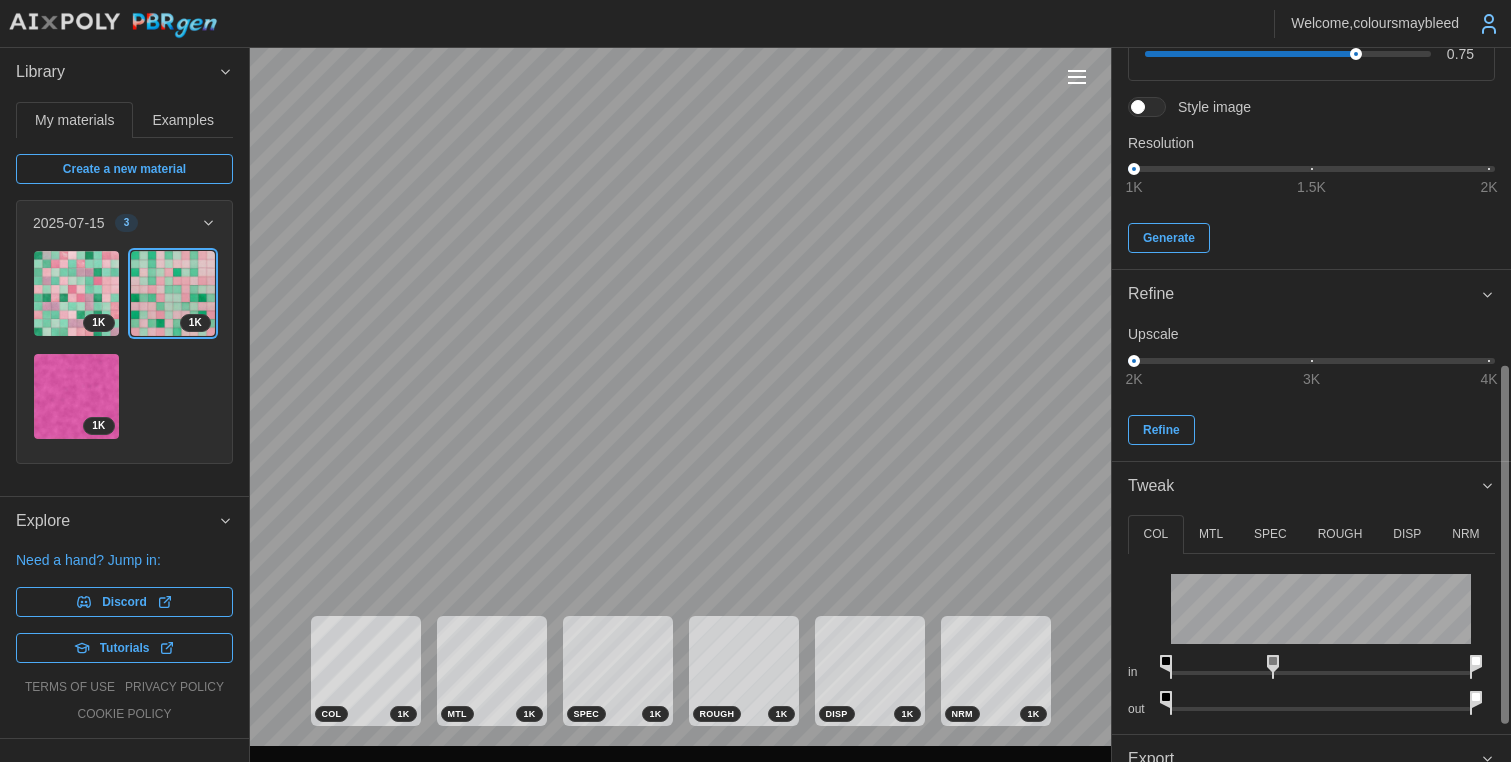 drag, startPoint x: 1335, startPoint y: 661, endPoint x: 1274, endPoint y: 654, distance: 61.400326 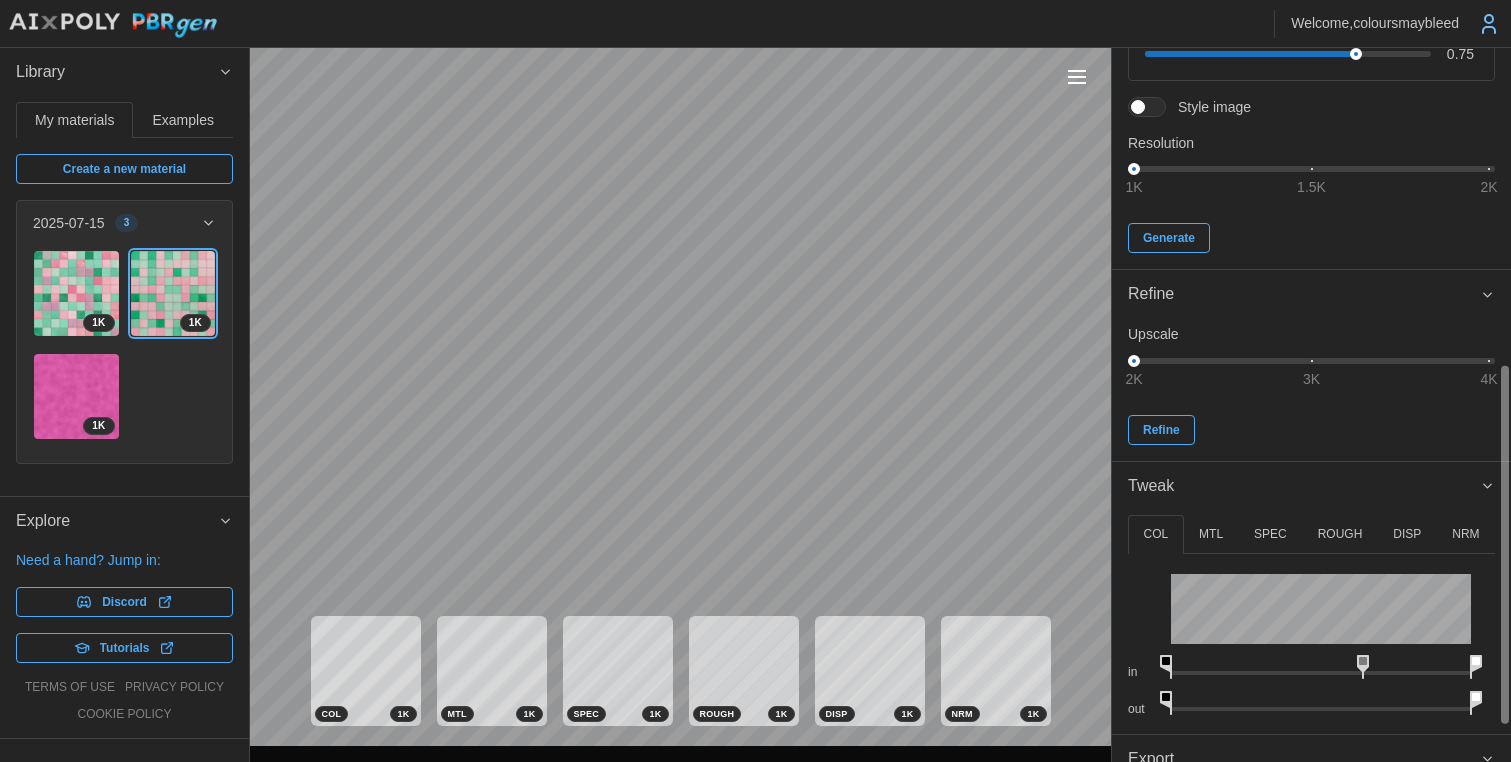 drag, startPoint x: 1276, startPoint y: 659, endPoint x: 1371, endPoint y: 664, distance: 95.131485 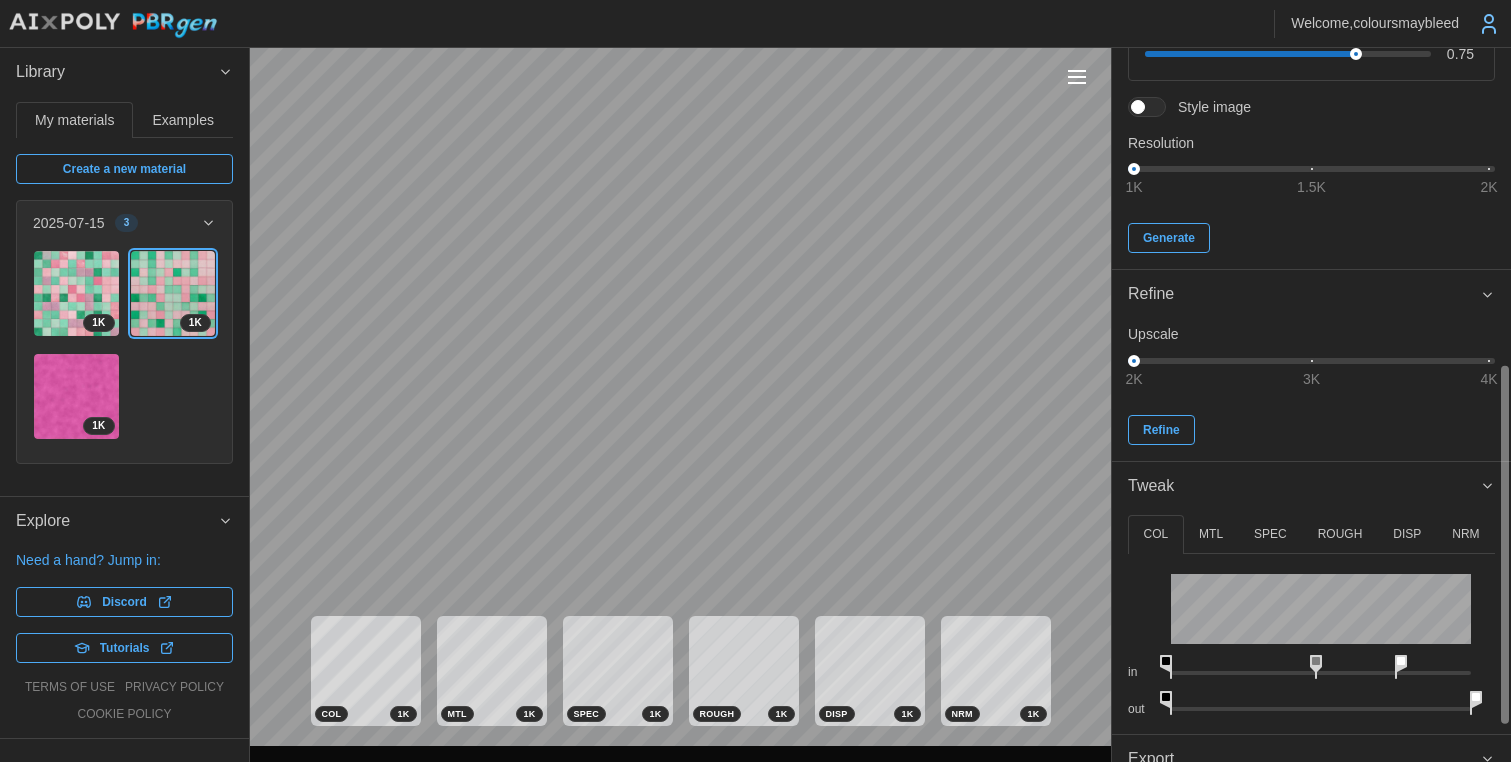 drag, startPoint x: 1478, startPoint y: 661, endPoint x: 1375, endPoint y: 661, distance: 103 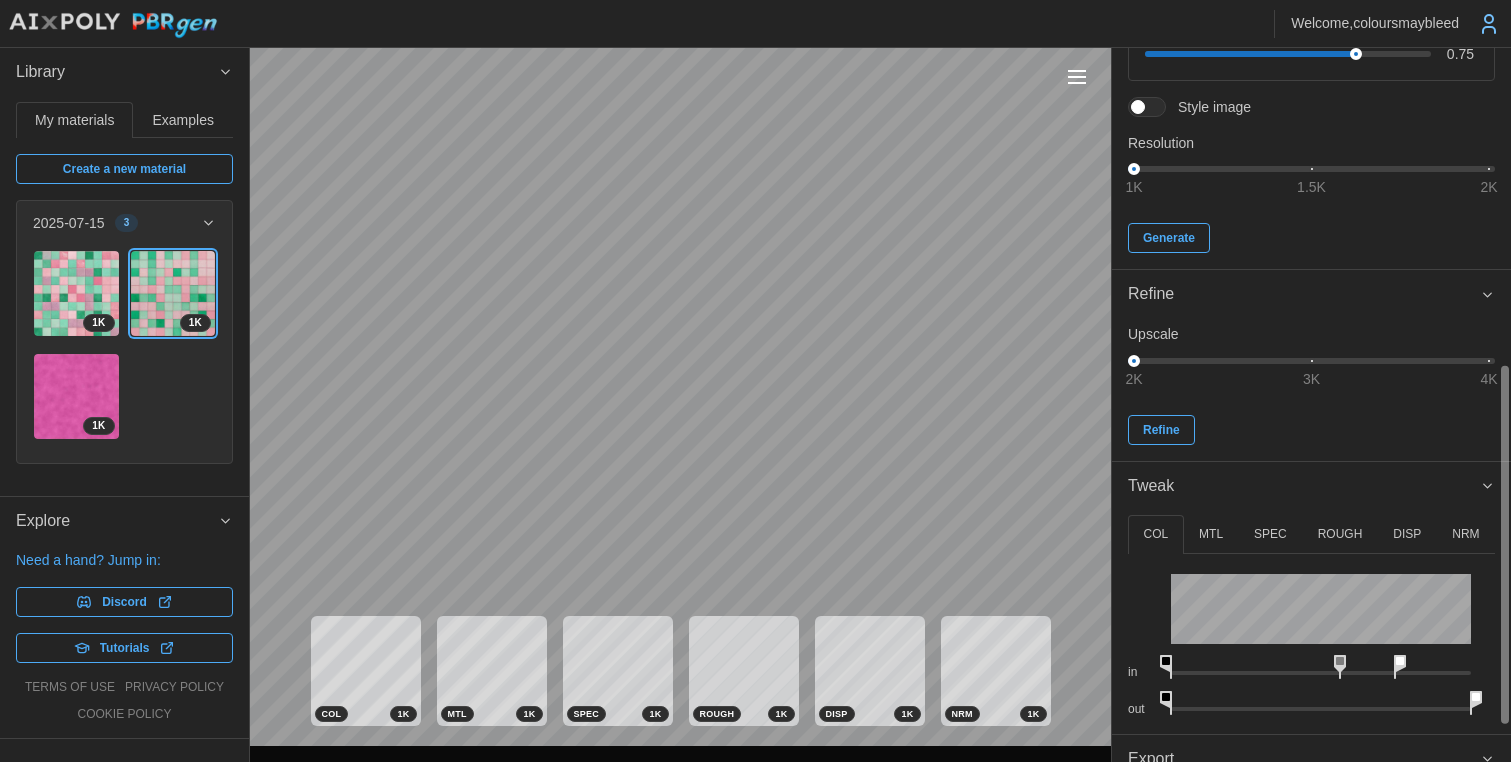 drag, startPoint x: 1317, startPoint y: 660, endPoint x: 1344, endPoint y: 664, distance: 27.294687 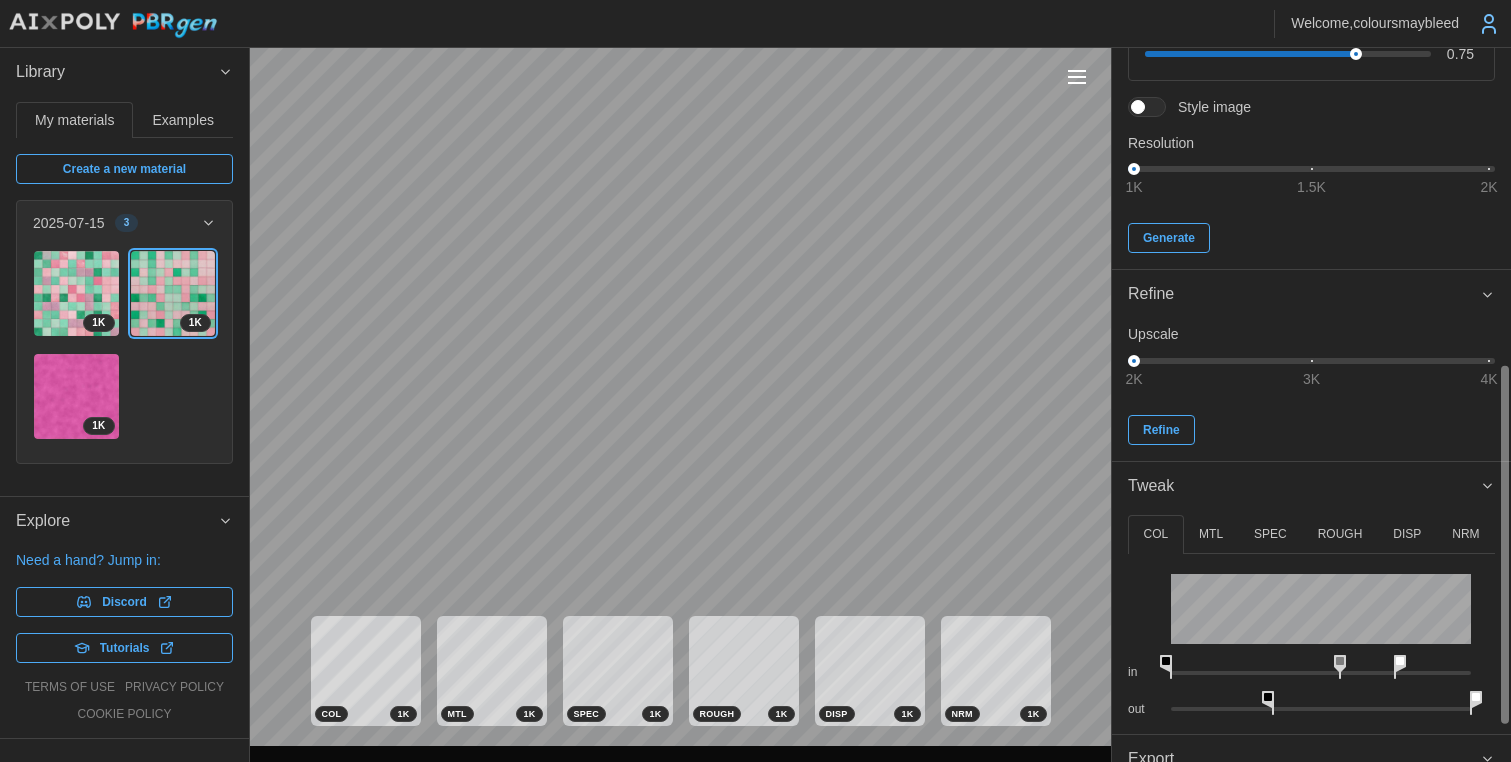 drag, startPoint x: 1170, startPoint y: 702, endPoint x: 1277, endPoint y: 700, distance: 107.01869 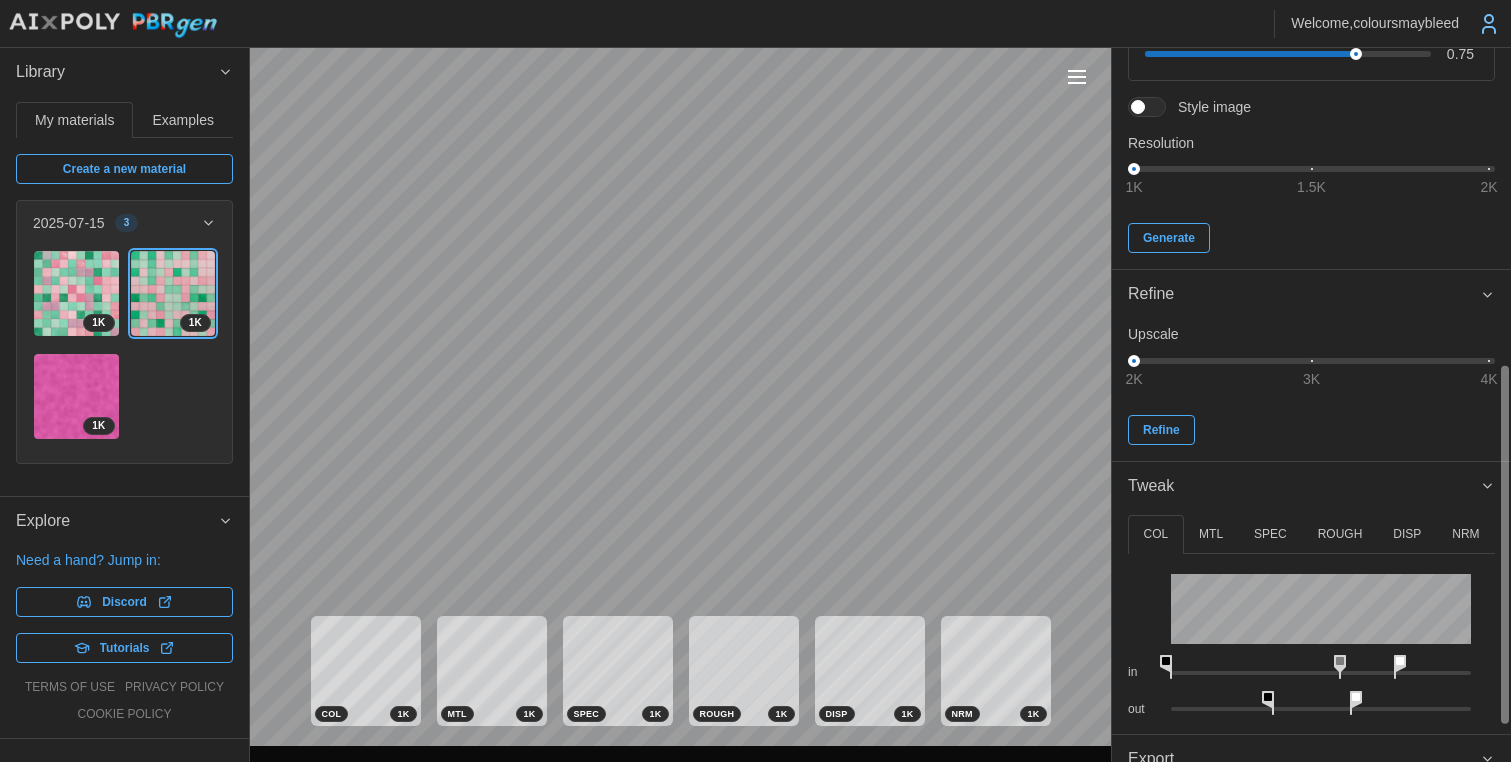 drag, startPoint x: 1478, startPoint y: 700, endPoint x: 1254, endPoint y: 702, distance: 224.00893 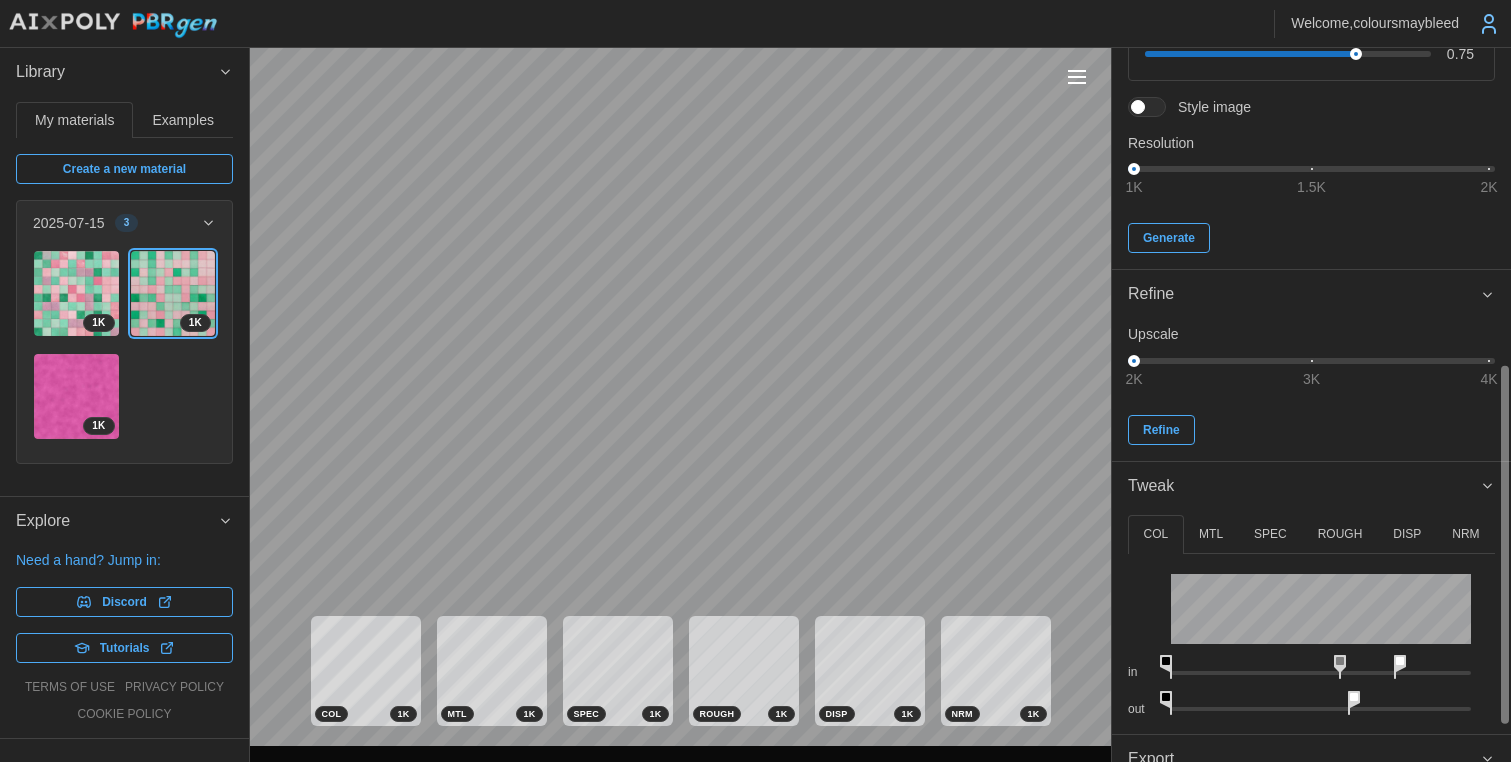 drag, startPoint x: 1273, startPoint y: 697, endPoint x: 1088, endPoint y: 705, distance: 185.1729 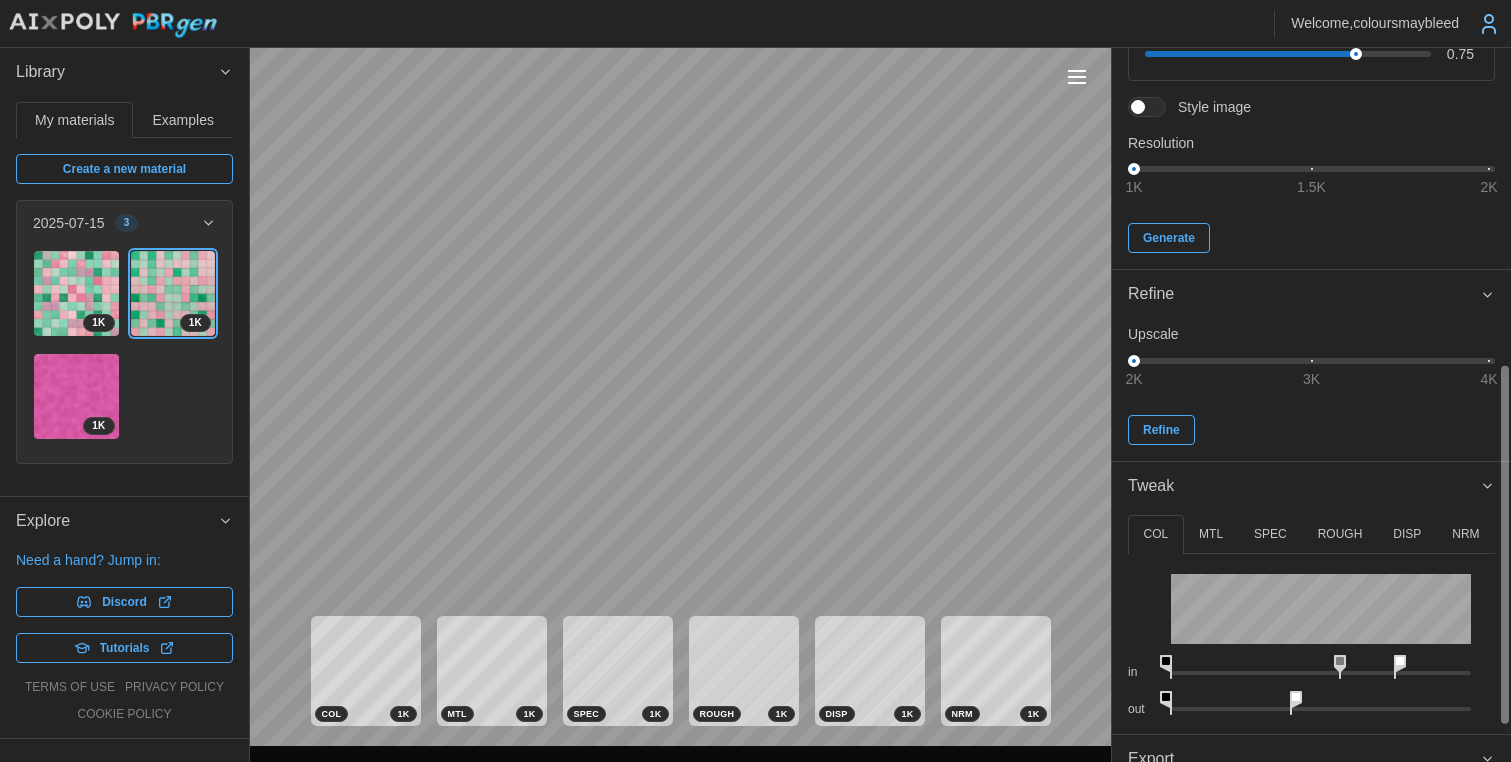 drag, startPoint x: 1362, startPoint y: 700, endPoint x: 1295, endPoint y: 700, distance: 67 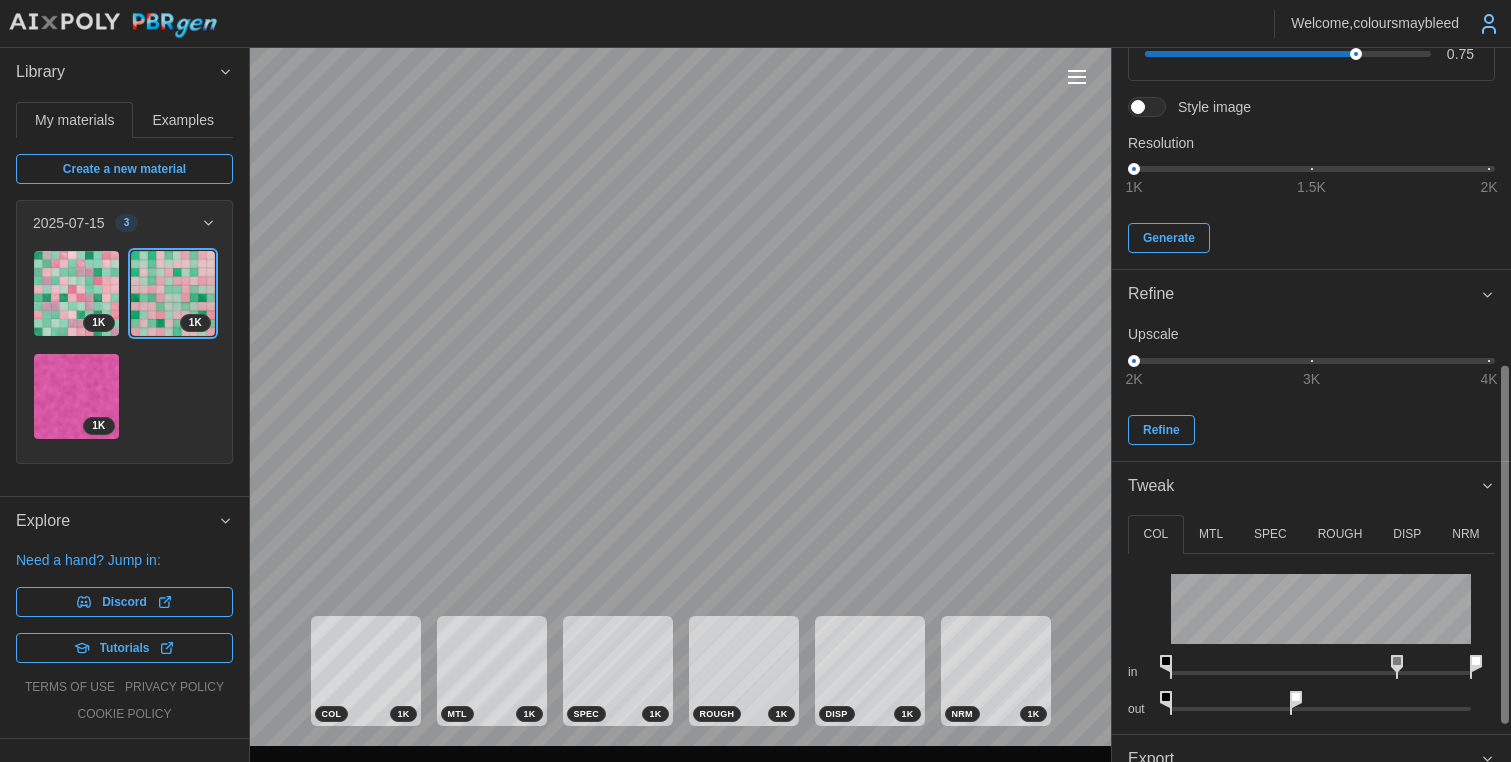 drag, startPoint x: 1405, startPoint y: 660, endPoint x: 1494, endPoint y: 666, distance: 89.20202 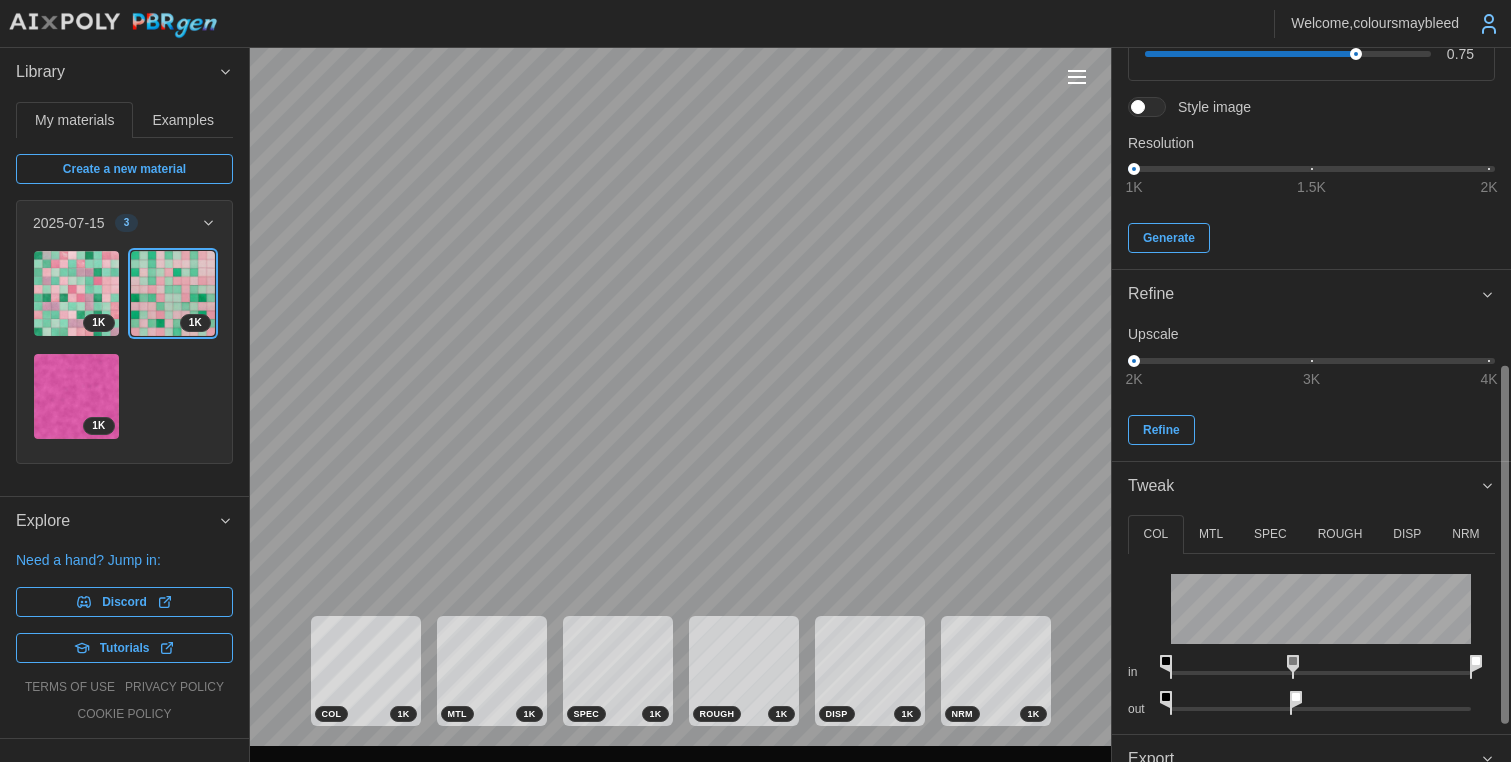 drag, startPoint x: 1398, startPoint y: 661, endPoint x: 1297, endPoint y: 669, distance: 101.31634 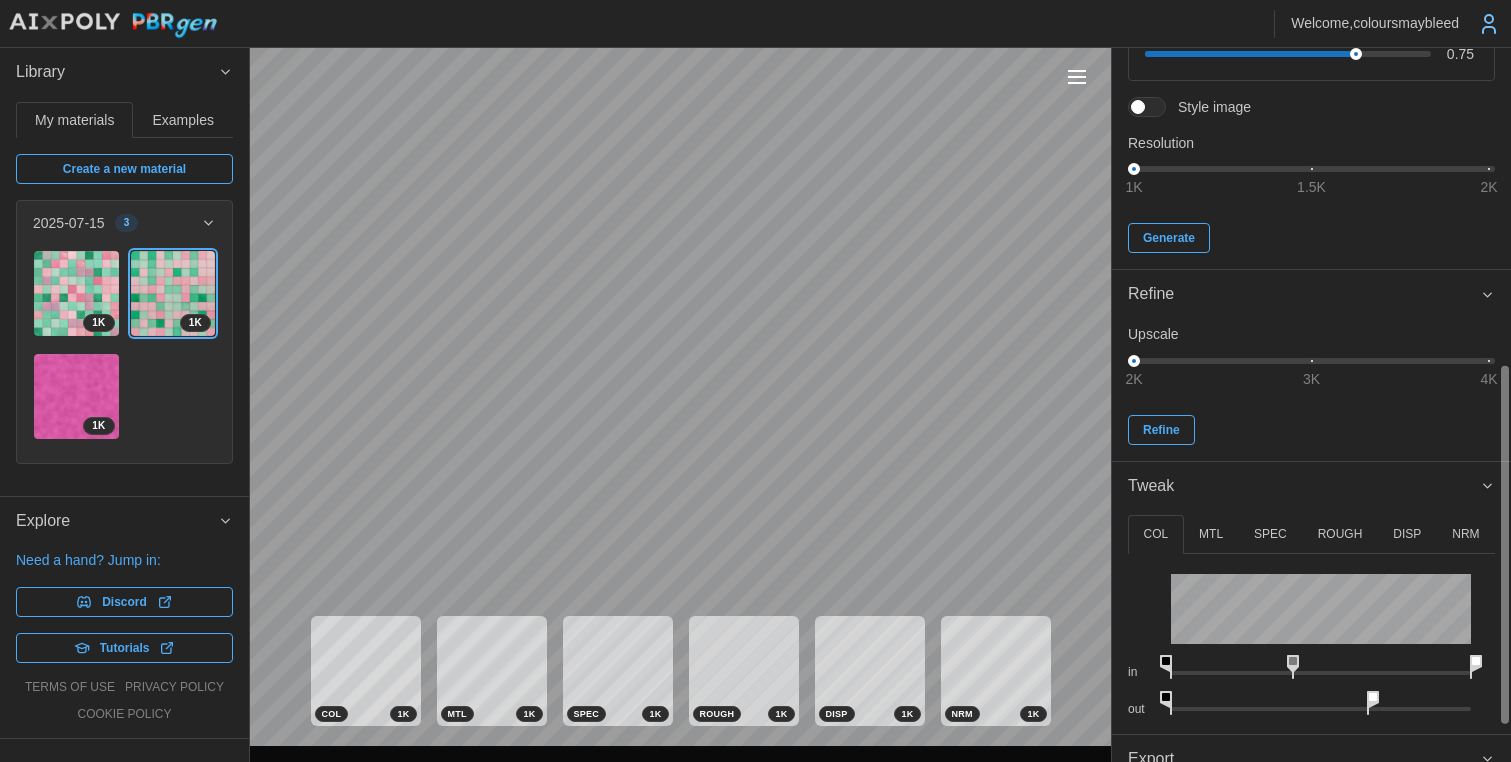 drag, startPoint x: 1301, startPoint y: 698, endPoint x: 1332, endPoint y: 678, distance: 36.891735 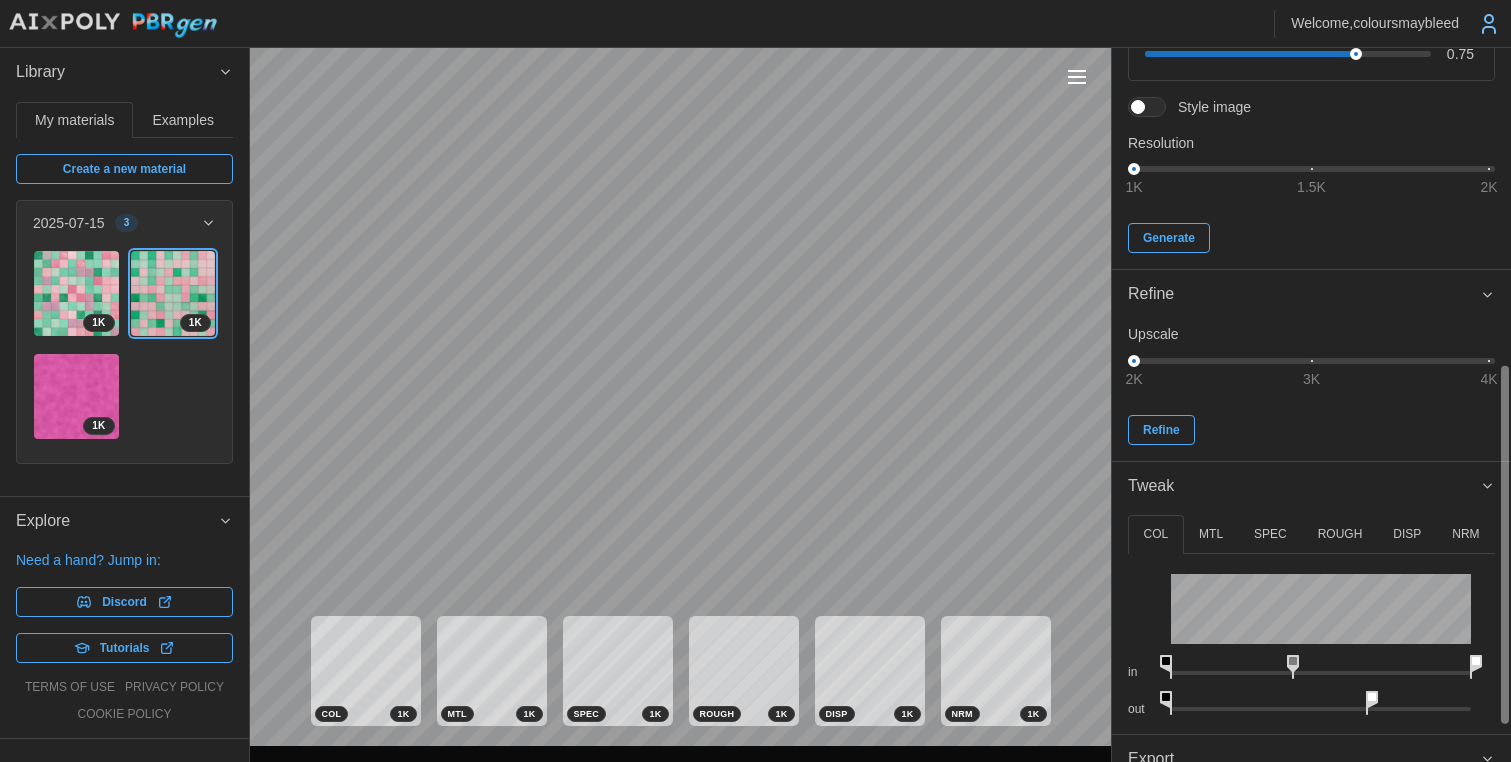 drag, startPoint x: 1289, startPoint y: 657, endPoint x: 1316, endPoint y: 662, distance: 27.45906 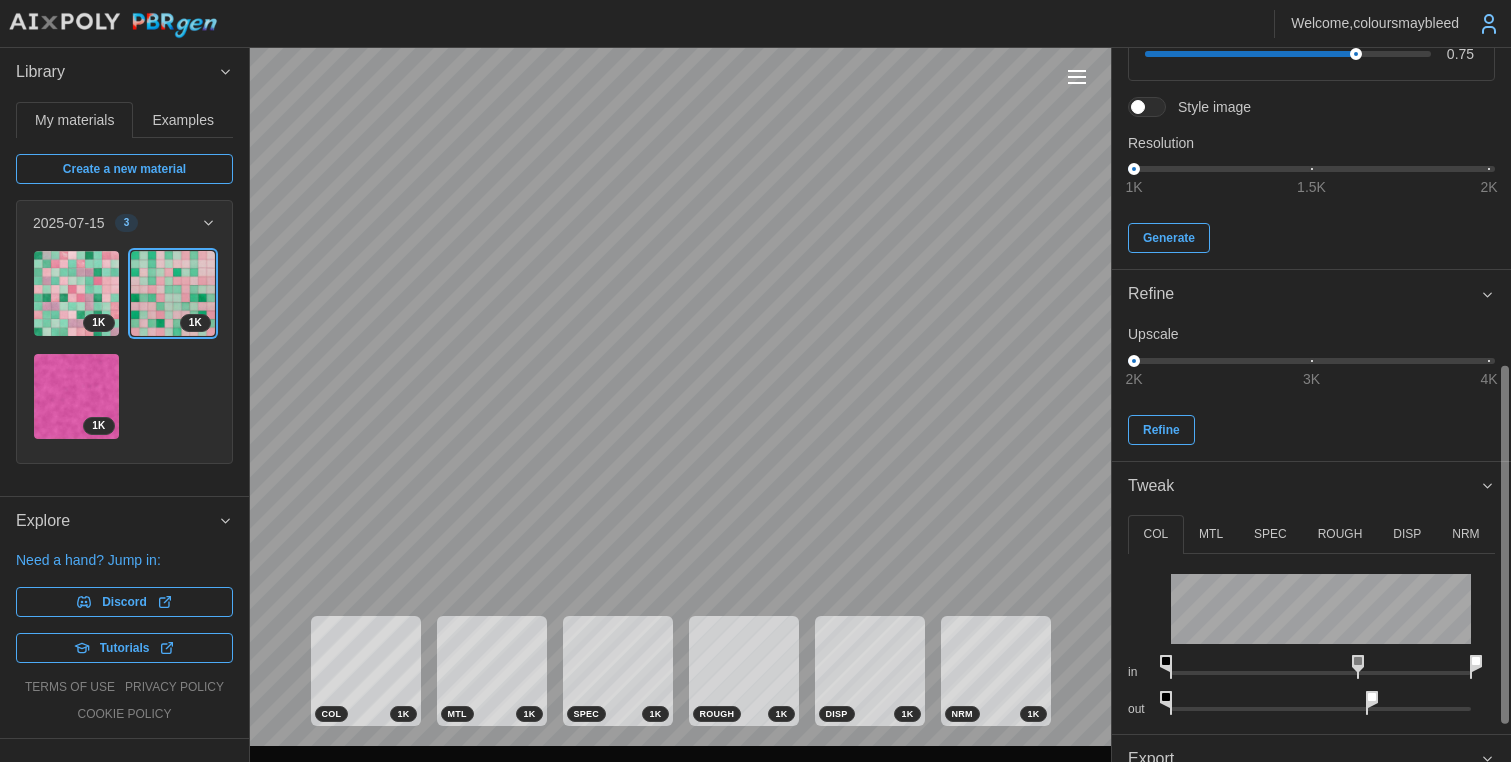 drag, startPoint x: 1299, startPoint y: 661, endPoint x: 1152, endPoint y: 607, distance: 156.6046 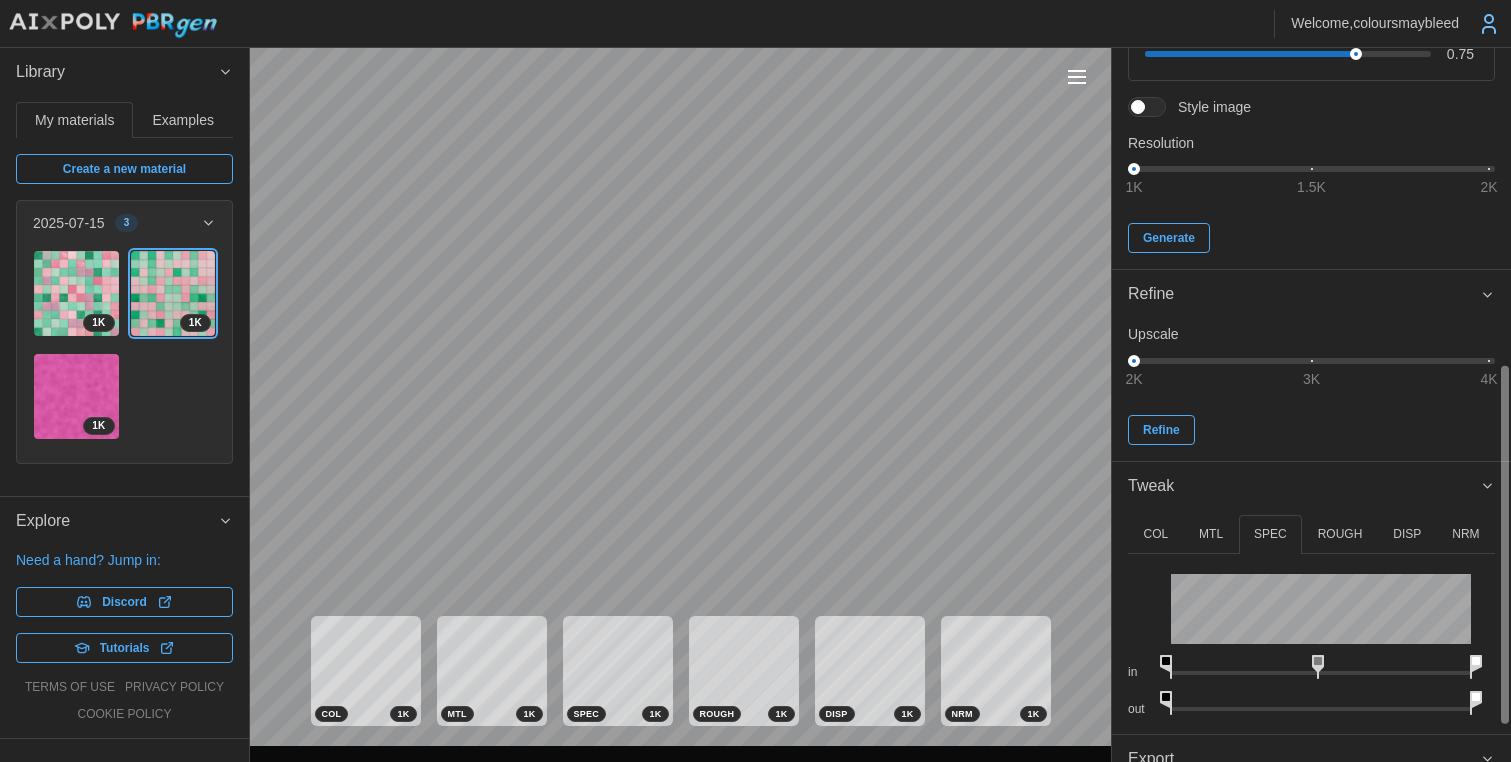 drag, startPoint x: 1322, startPoint y: 699, endPoint x: 1105, endPoint y: 704, distance: 217.0576 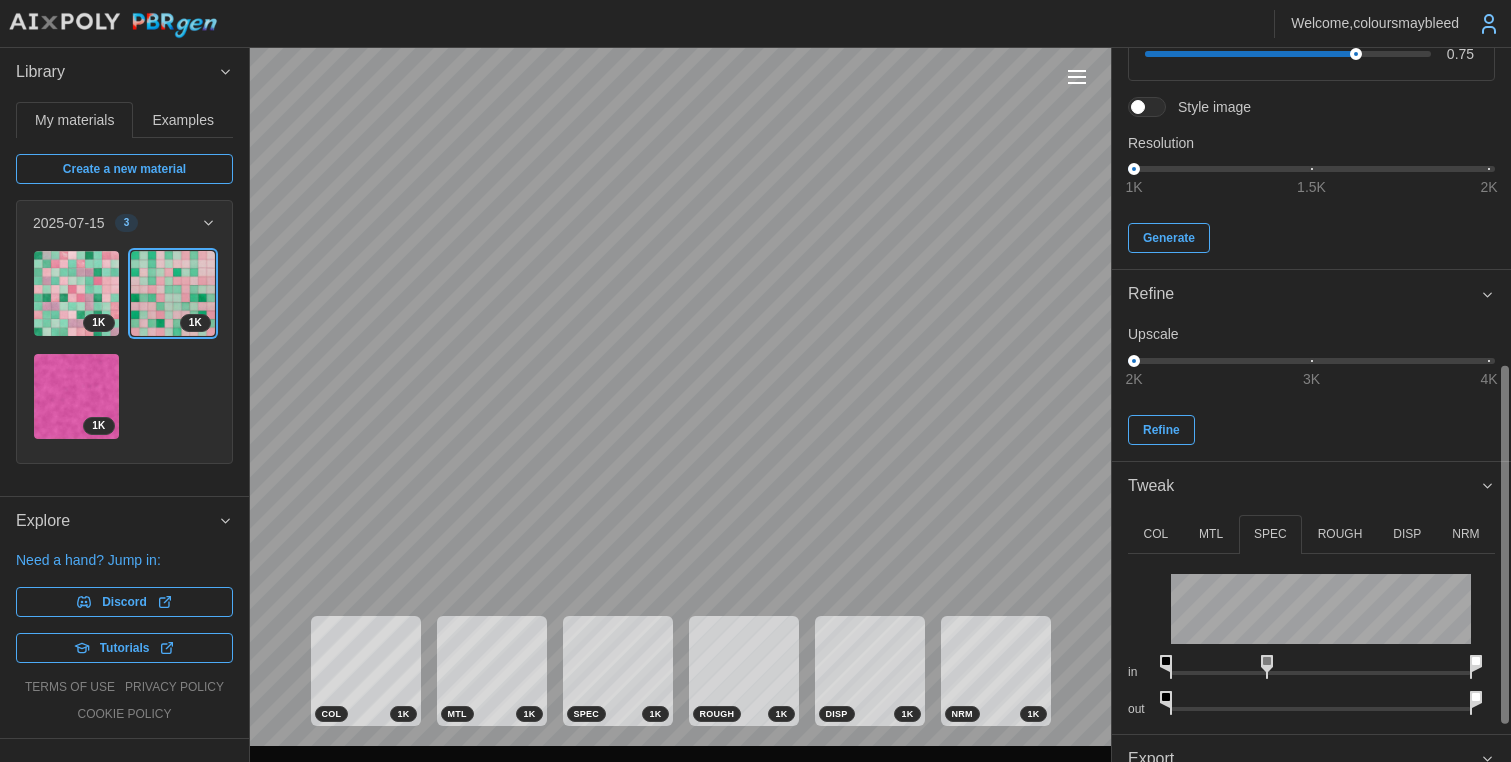 drag, startPoint x: 1320, startPoint y: 662, endPoint x: 1255, endPoint y: 665, distance: 65.06919 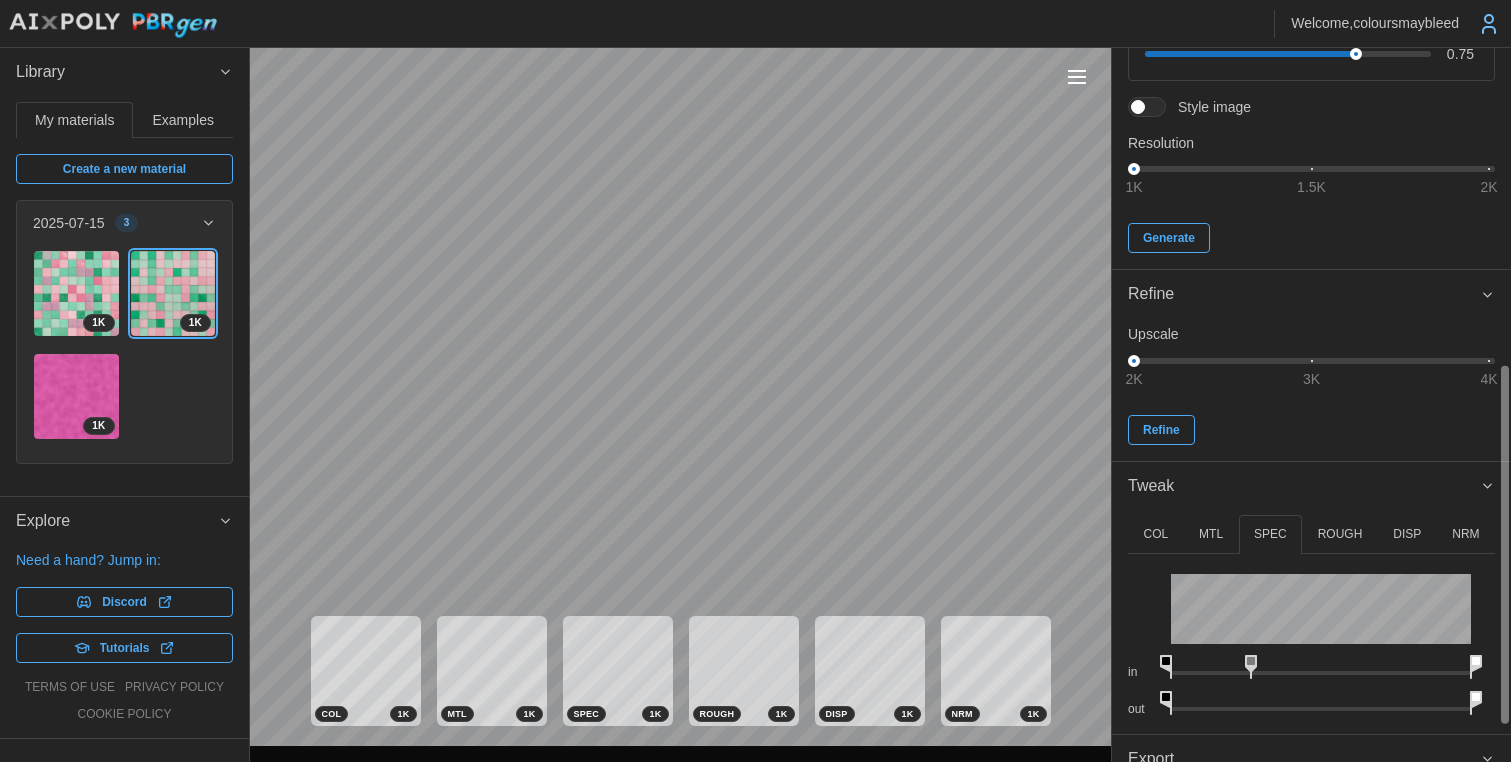drag, startPoint x: 1482, startPoint y: 661, endPoint x: 1471, endPoint y: 665, distance: 11.7046995 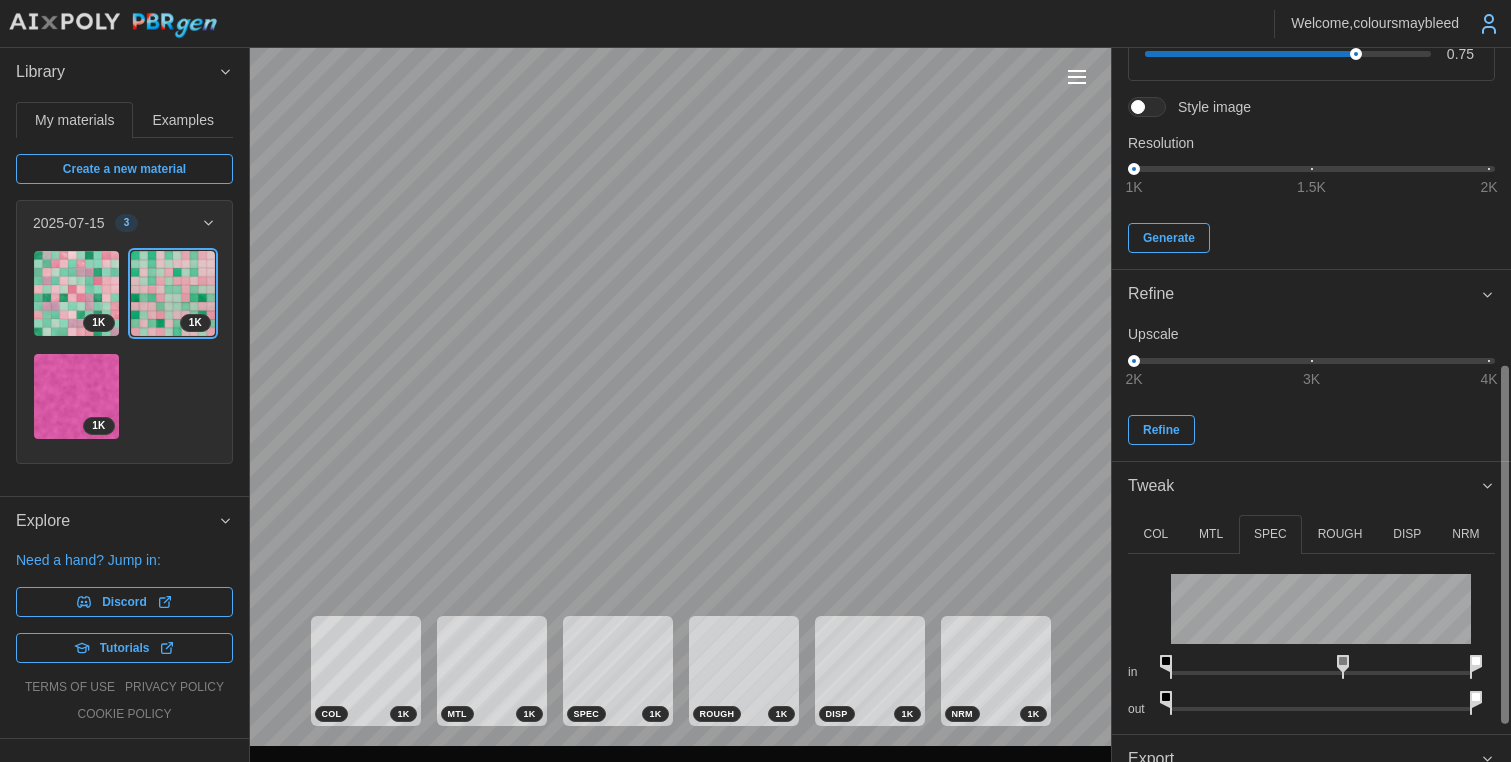 drag, startPoint x: 1257, startPoint y: 662, endPoint x: 1347, endPoint y: 664, distance: 90.02222 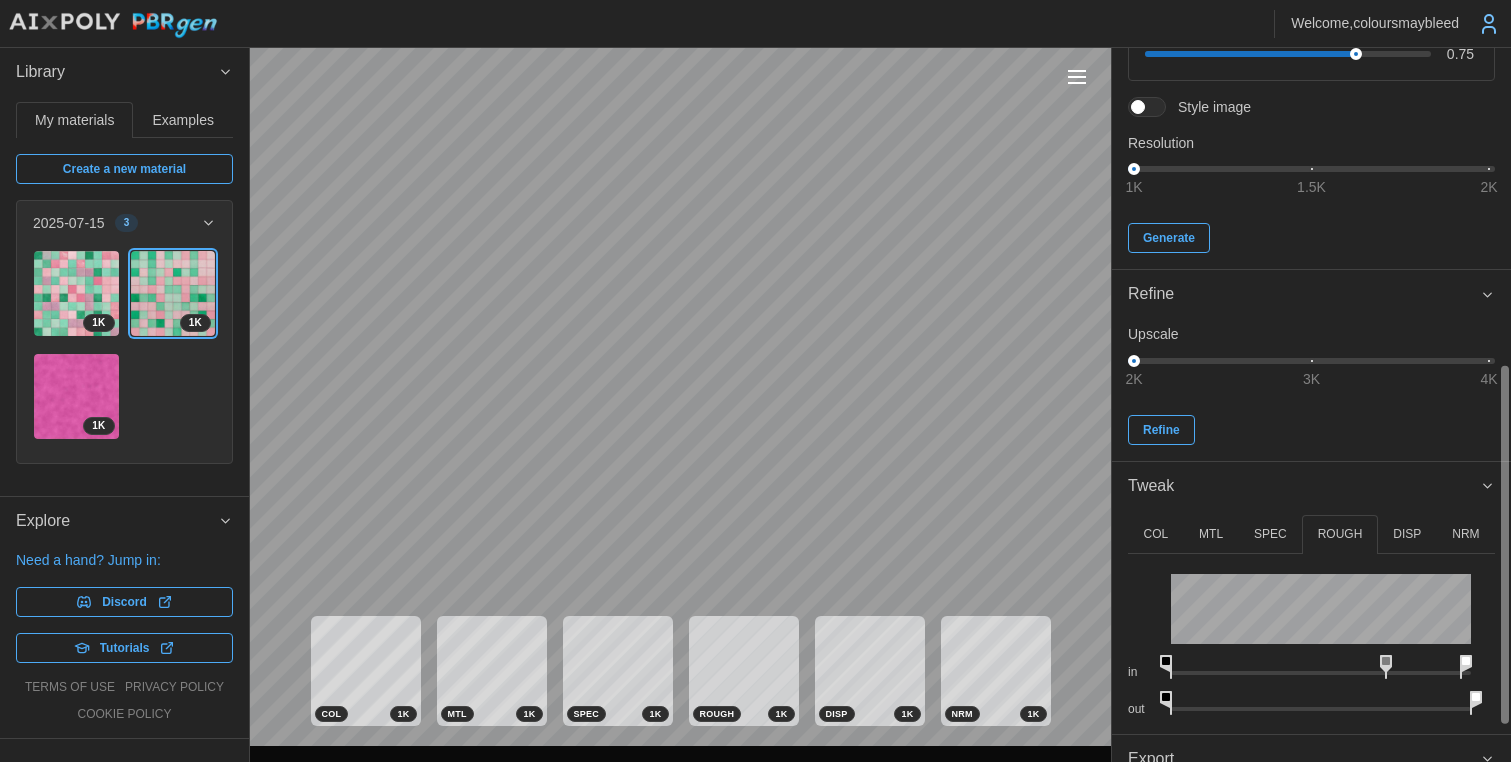drag, startPoint x: 1394, startPoint y: 663, endPoint x: 1426, endPoint y: 664, distance: 32.01562 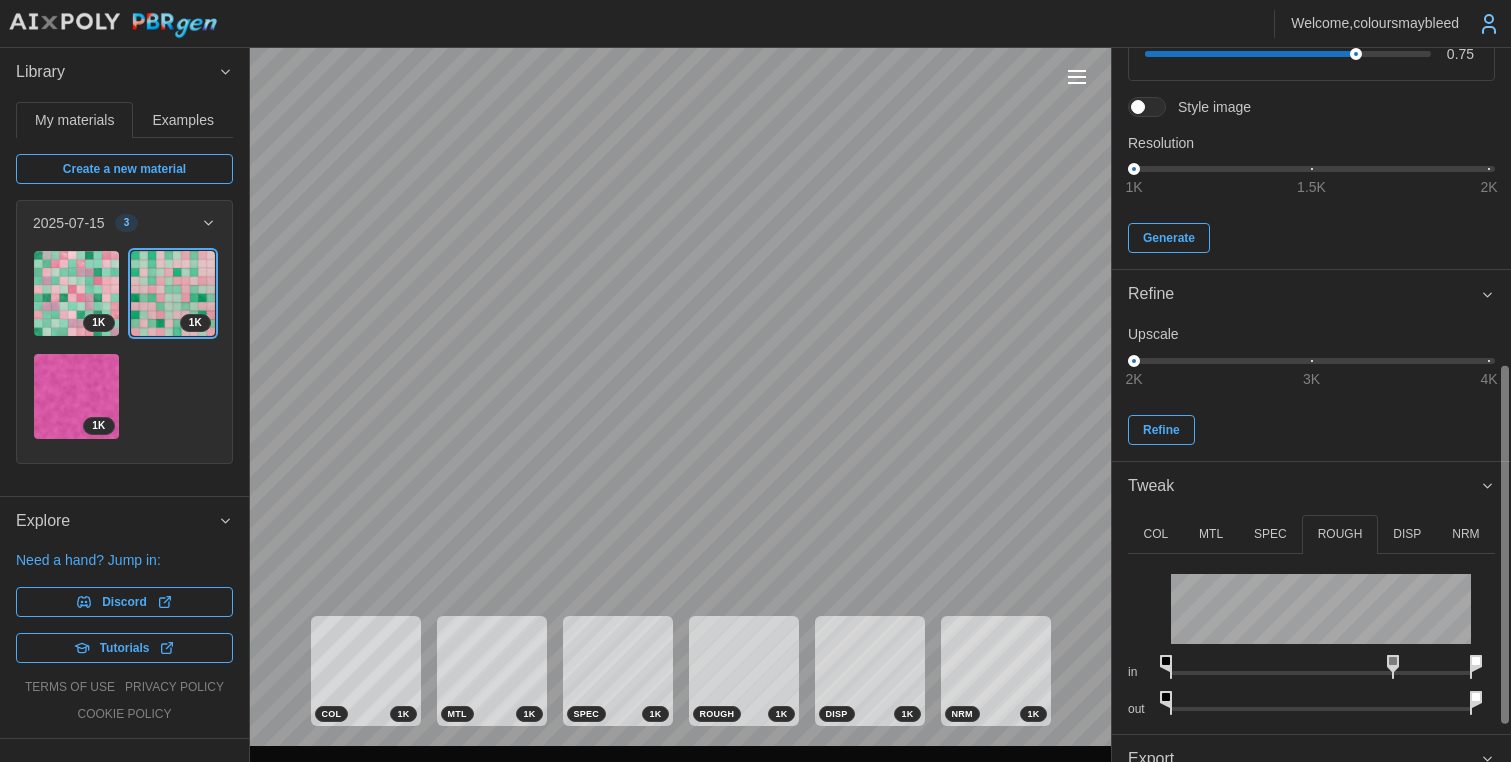 drag, startPoint x: 1469, startPoint y: 662, endPoint x: 1514, endPoint y: 666, distance: 45.17743 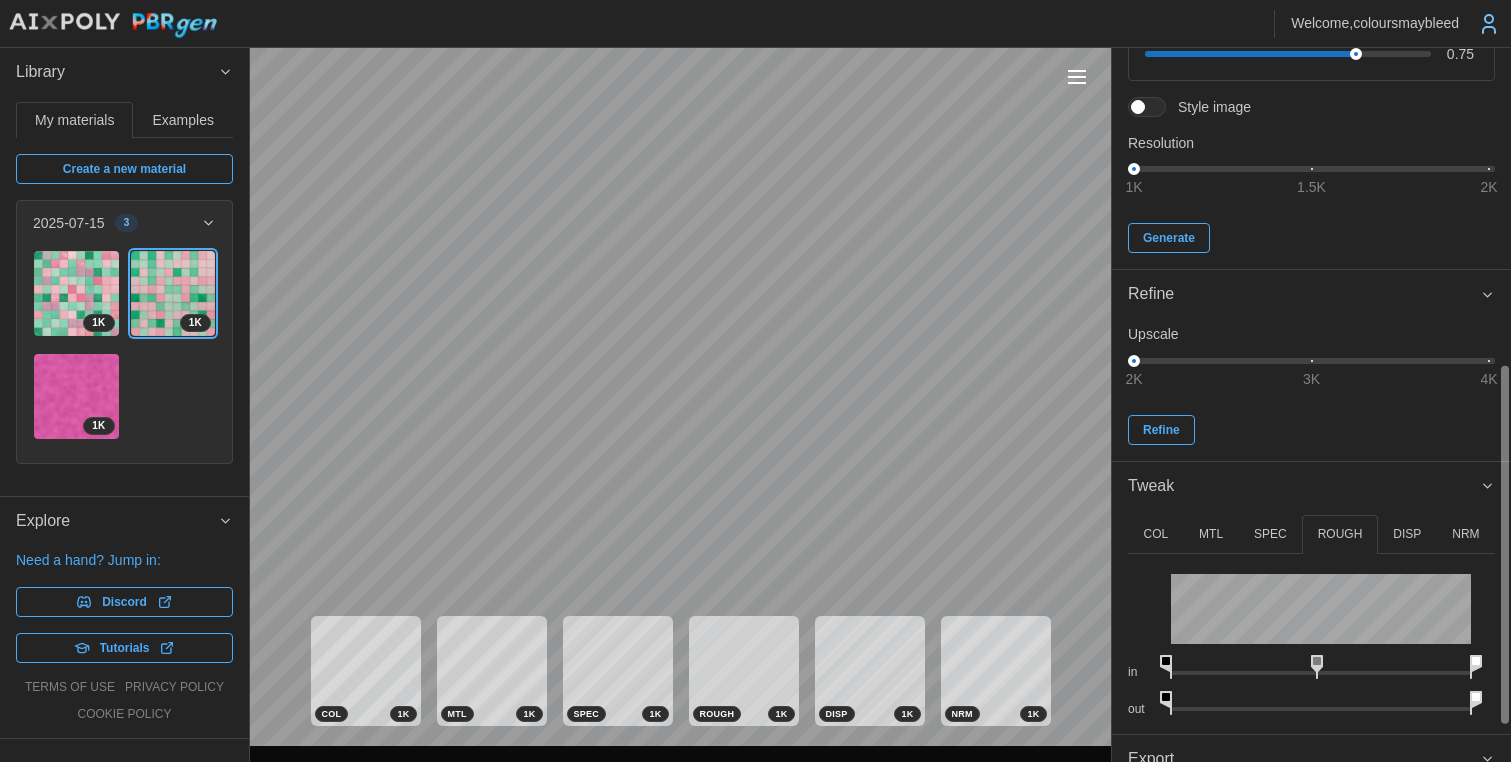 drag, startPoint x: 1395, startPoint y: 663, endPoint x: 1321, endPoint y: 665, distance: 74.02702 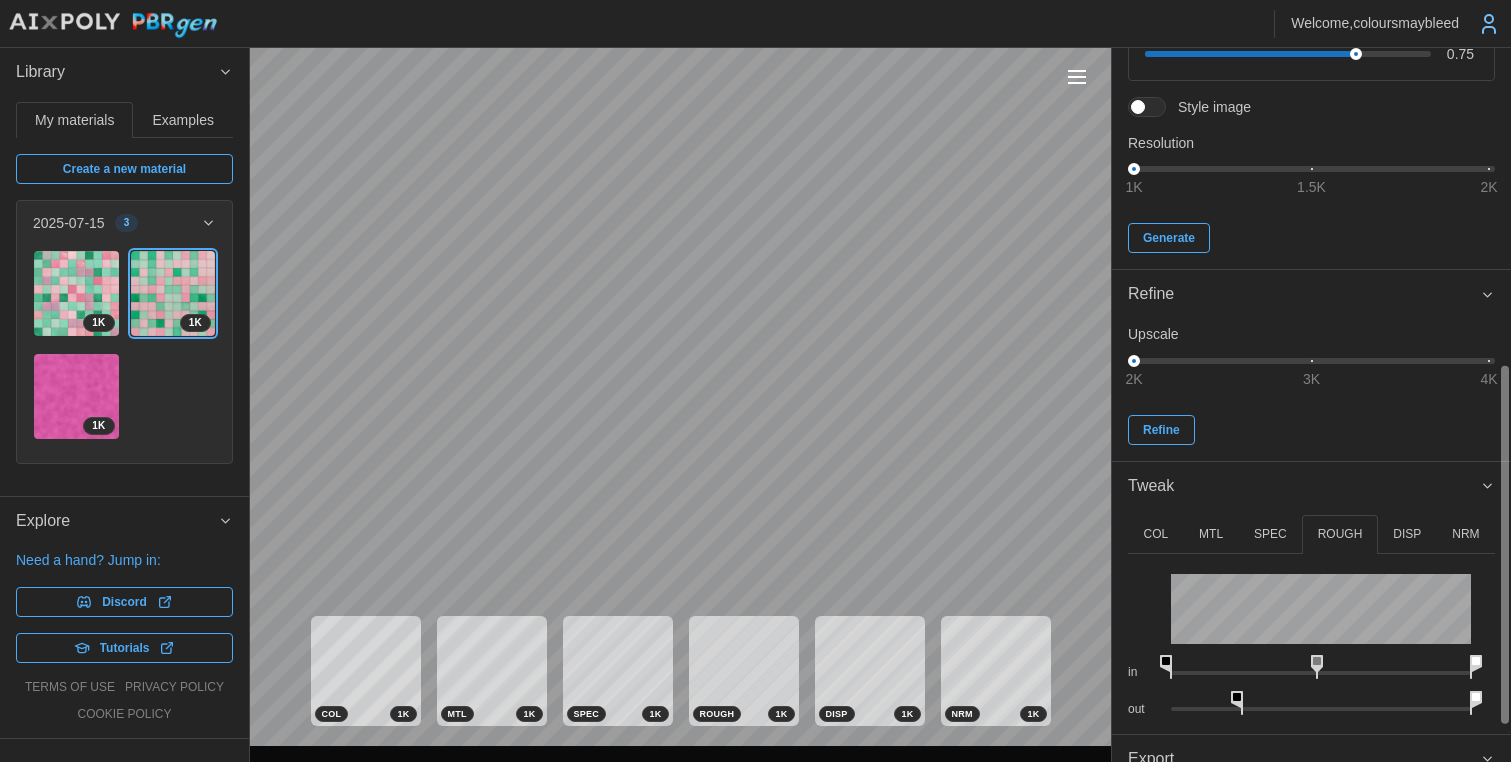 drag, startPoint x: 1174, startPoint y: 704, endPoint x: 1270, endPoint y: 676, distance: 100 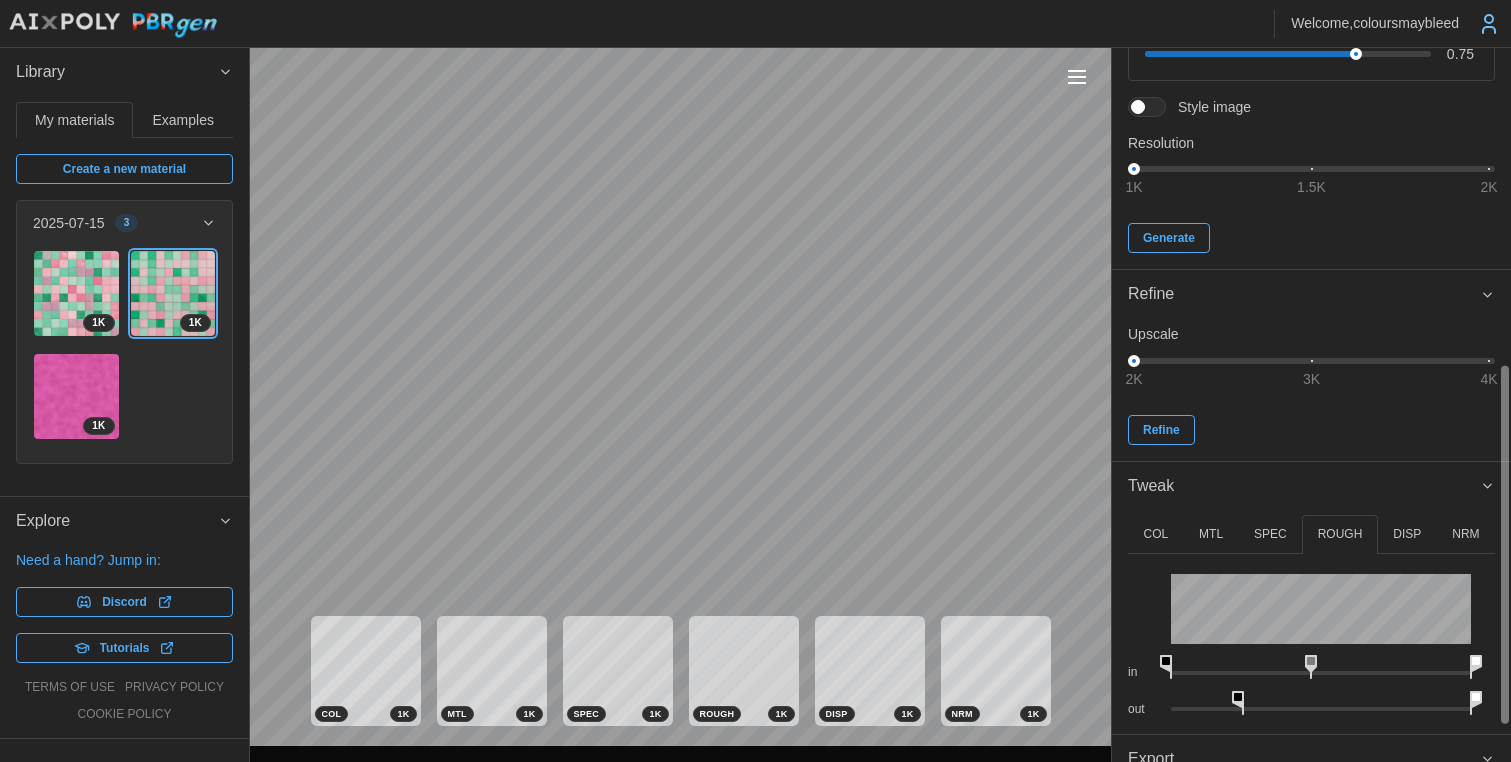 drag, startPoint x: 1322, startPoint y: 661, endPoint x: 1254, endPoint y: 699, distance: 77.89737 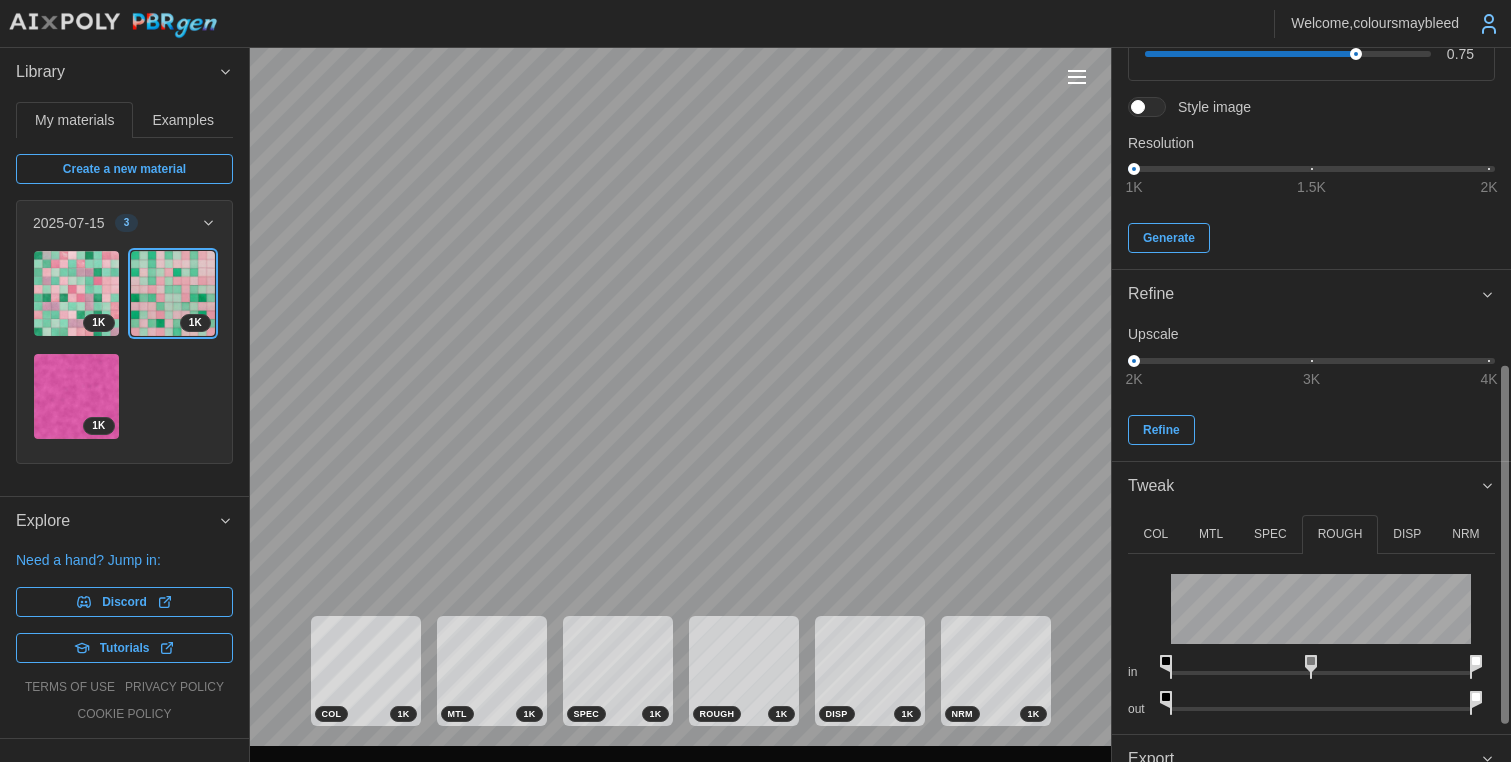 drag, startPoint x: 1244, startPoint y: 704, endPoint x: 1221, endPoint y: 704, distance: 23 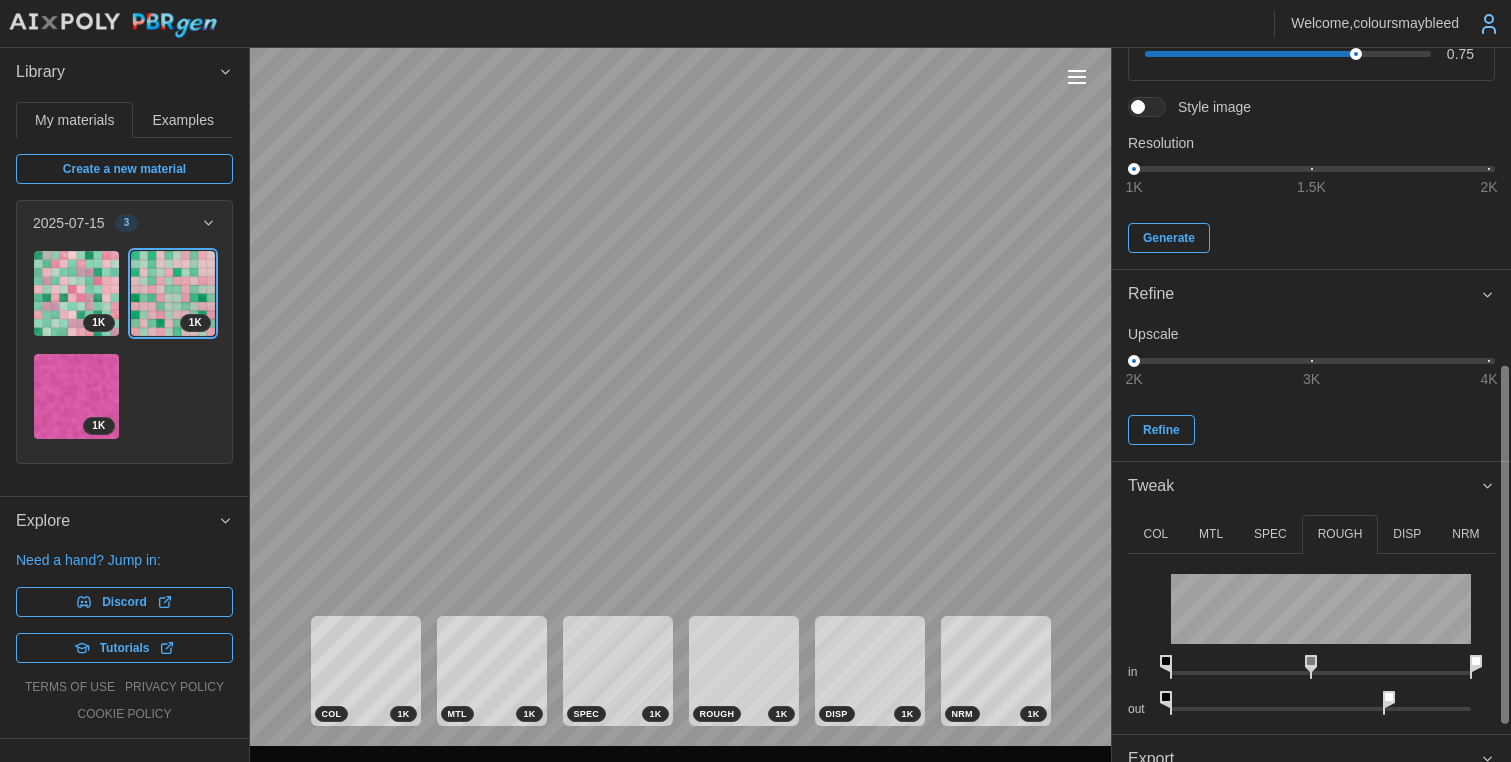 drag, startPoint x: 1474, startPoint y: 698, endPoint x: 1388, endPoint y: 701, distance: 86.05231 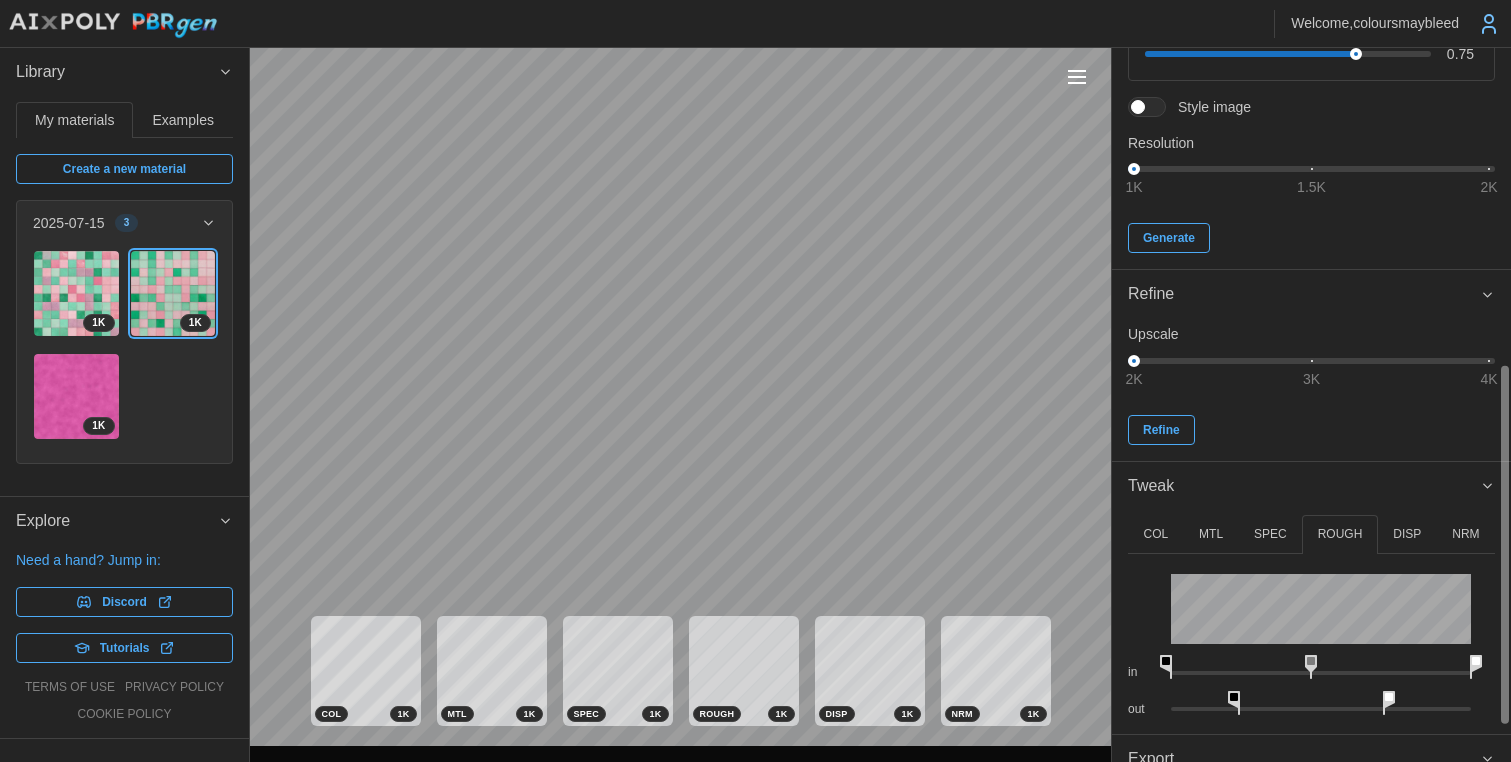 drag, startPoint x: 1174, startPoint y: 697, endPoint x: 1235, endPoint y: 696, distance: 61.008198 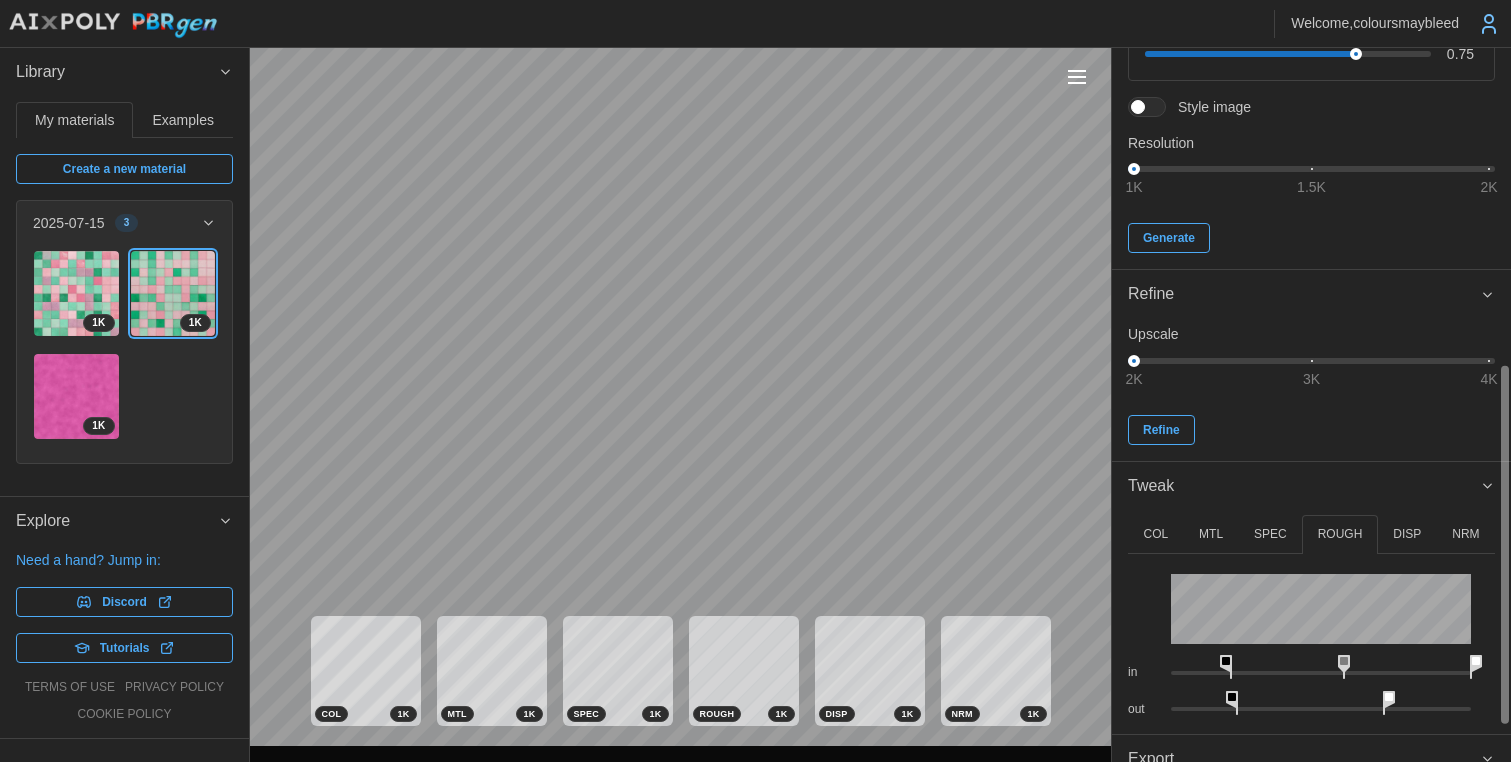 drag, startPoint x: 1174, startPoint y: 665, endPoint x: 1238, endPoint y: 666, distance: 64.00781 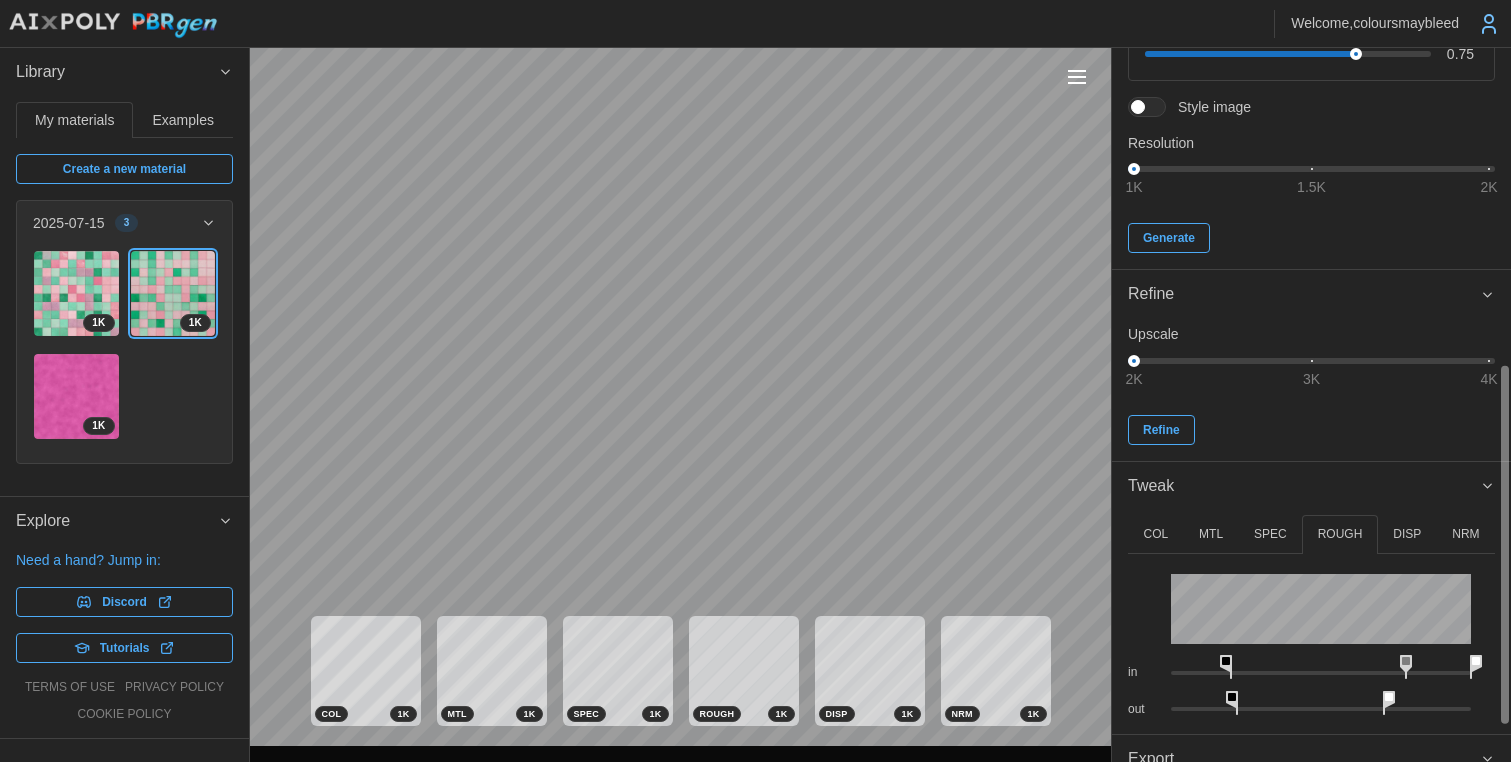 drag, startPoint x: 1349, startPoint y: 661, endPoint x: 1320, endPoint y: 702, distance: 50.219517 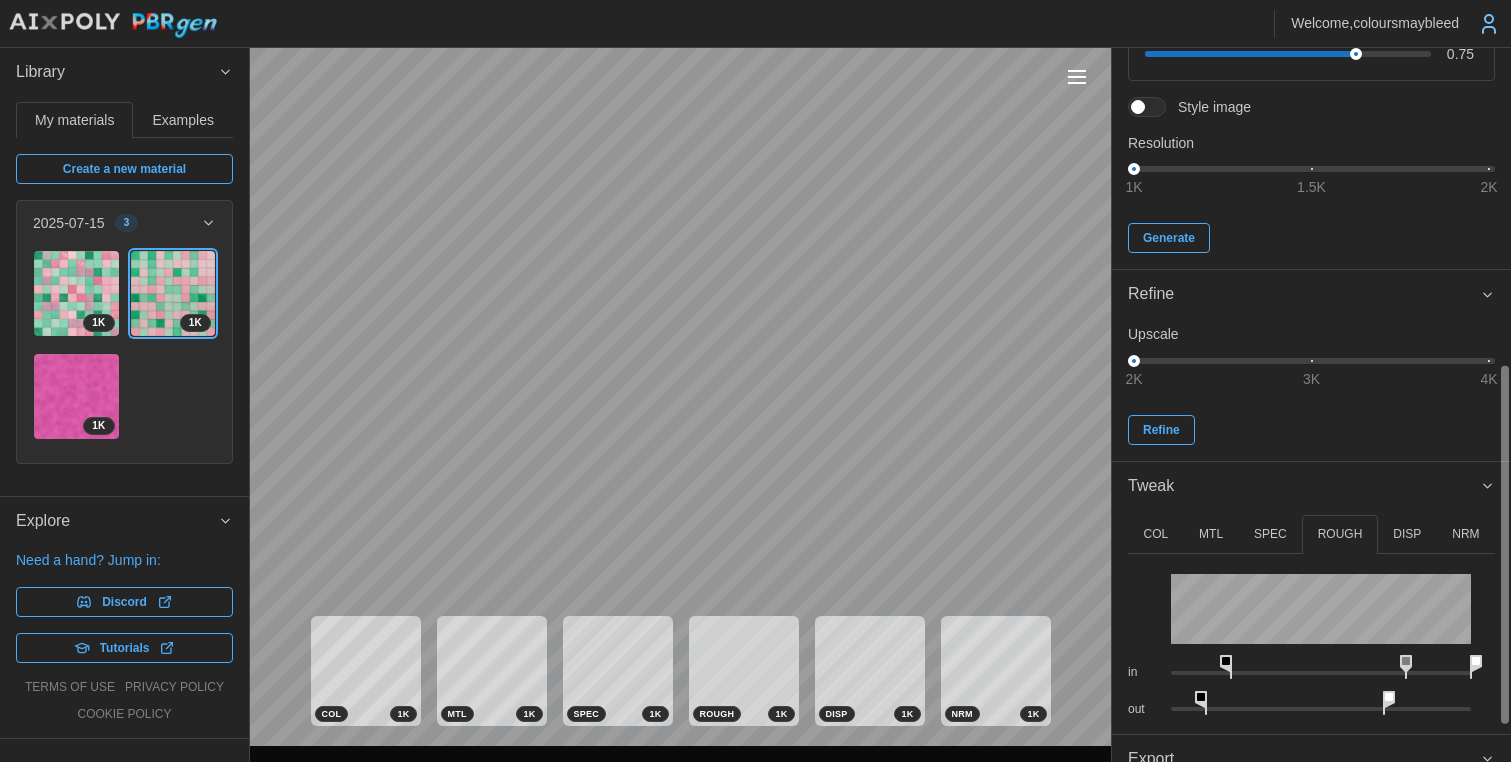 drag, startPoint x: 1236, startPoint y: 698, endPoint x: 1210, endPoint y: 704, distance: 26.683329 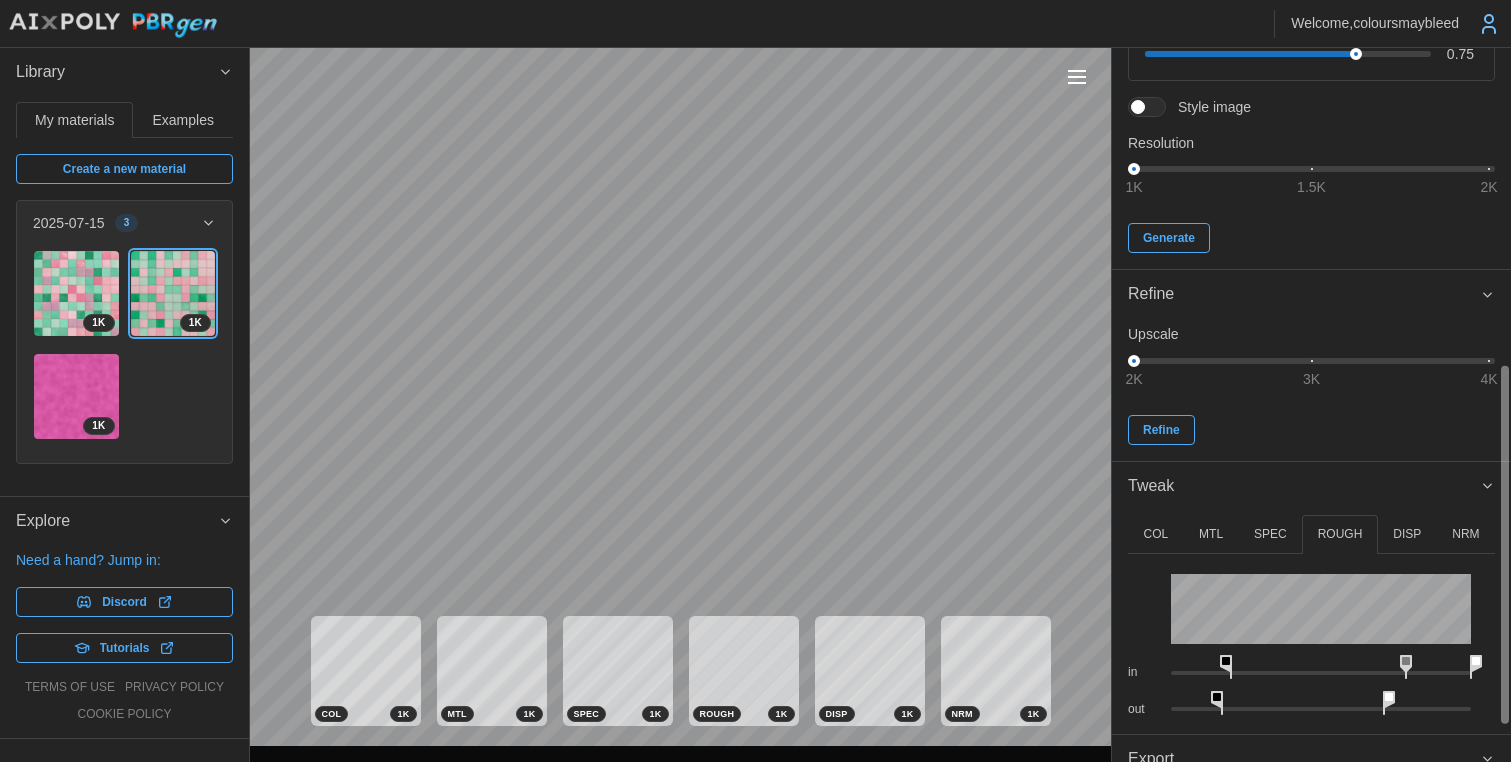 drag, startPoint x: 1207, startPoint y: 699, endPoint x: 1226, endPoint y: 701, distance: 19.104973 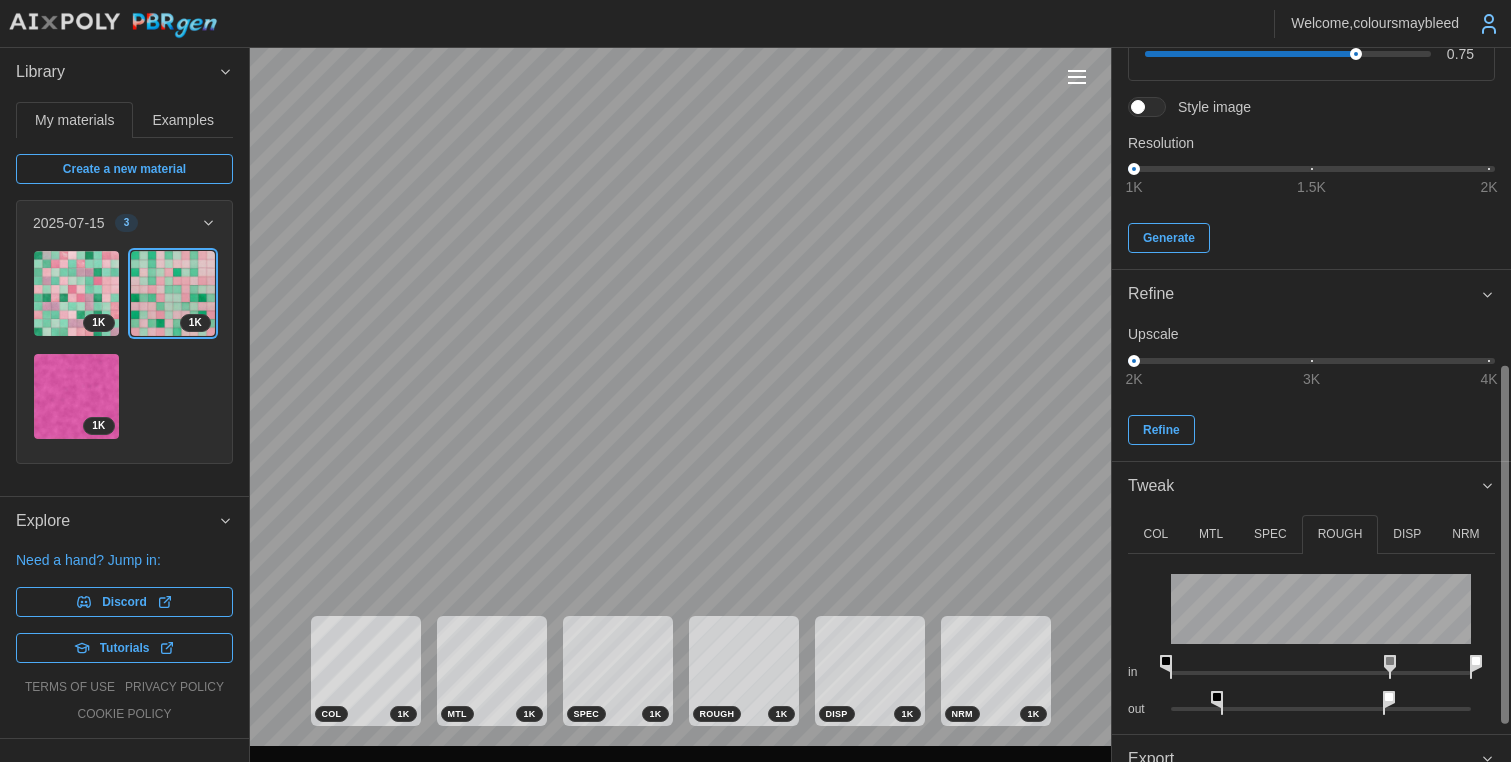 drag, startPoint x: 1232, startPoint y: 660, endPoint x: 1109, endPoint y: 660, distance: 123 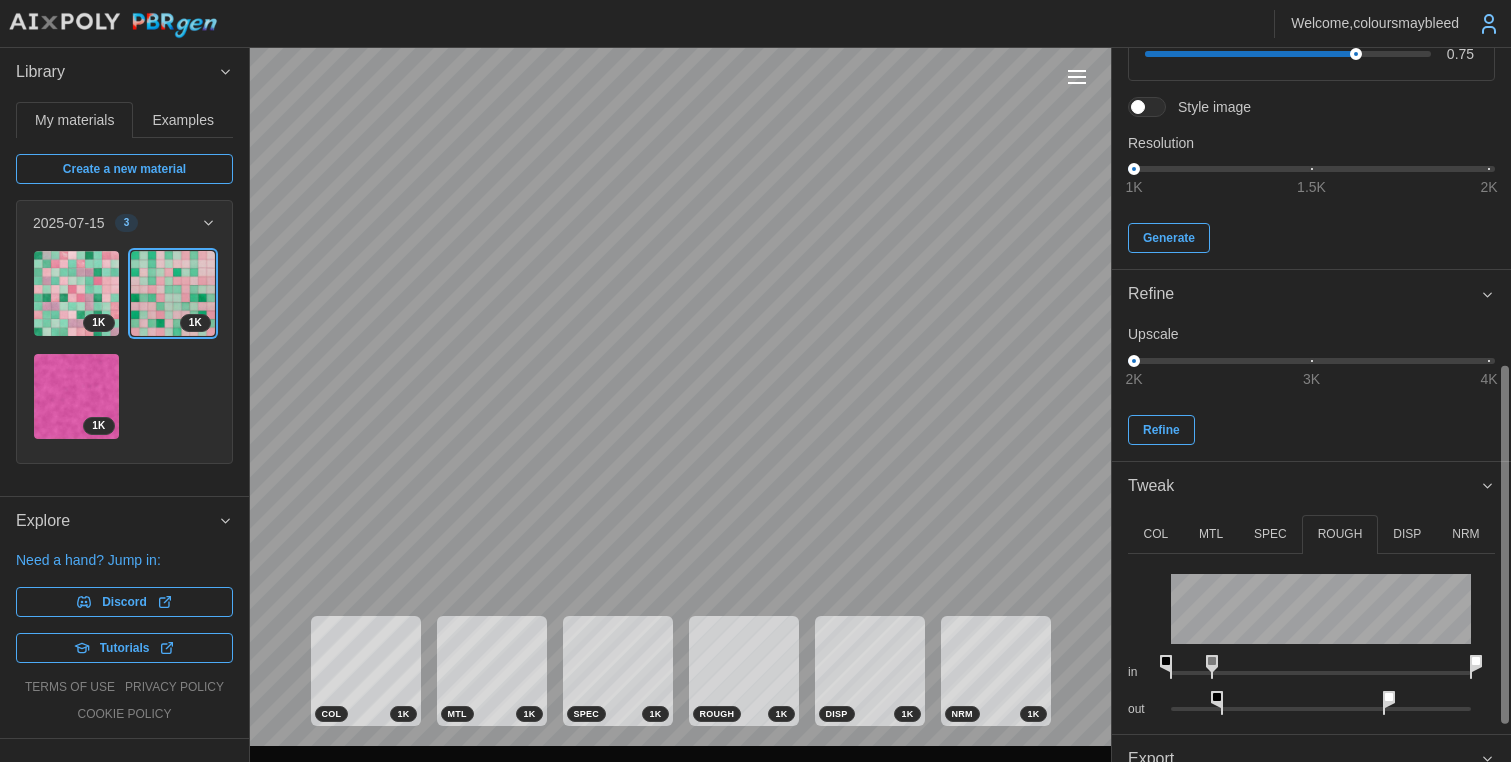 drag, startPoint x: 1396, startPoint y: 663, endPoint x: 1219, endPoint y: 688, distance: 178.75682 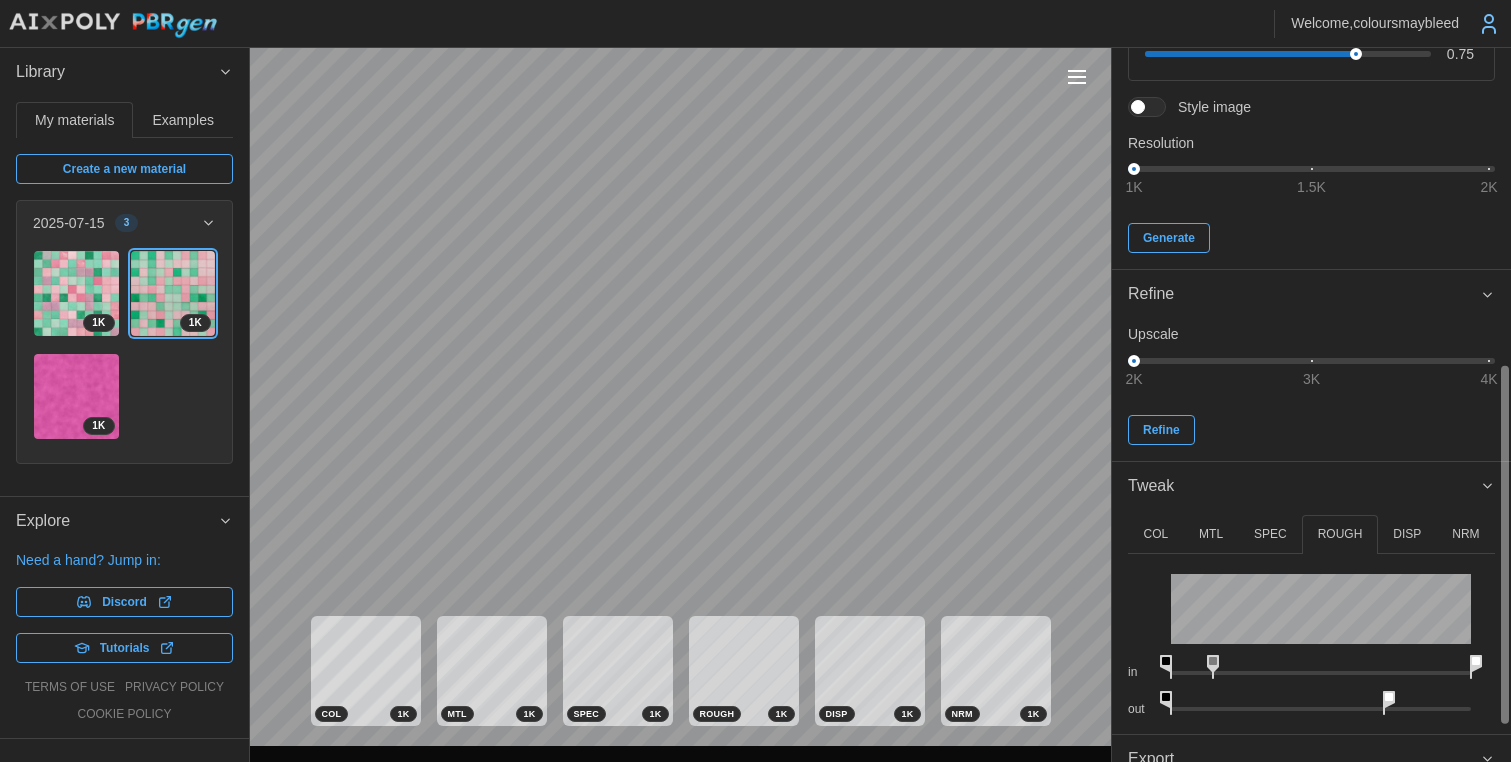 drag, startPoint x: 1222, startPoint y: 701, endPoint x: 1088, endPoint y: 703, distance: 134.01492 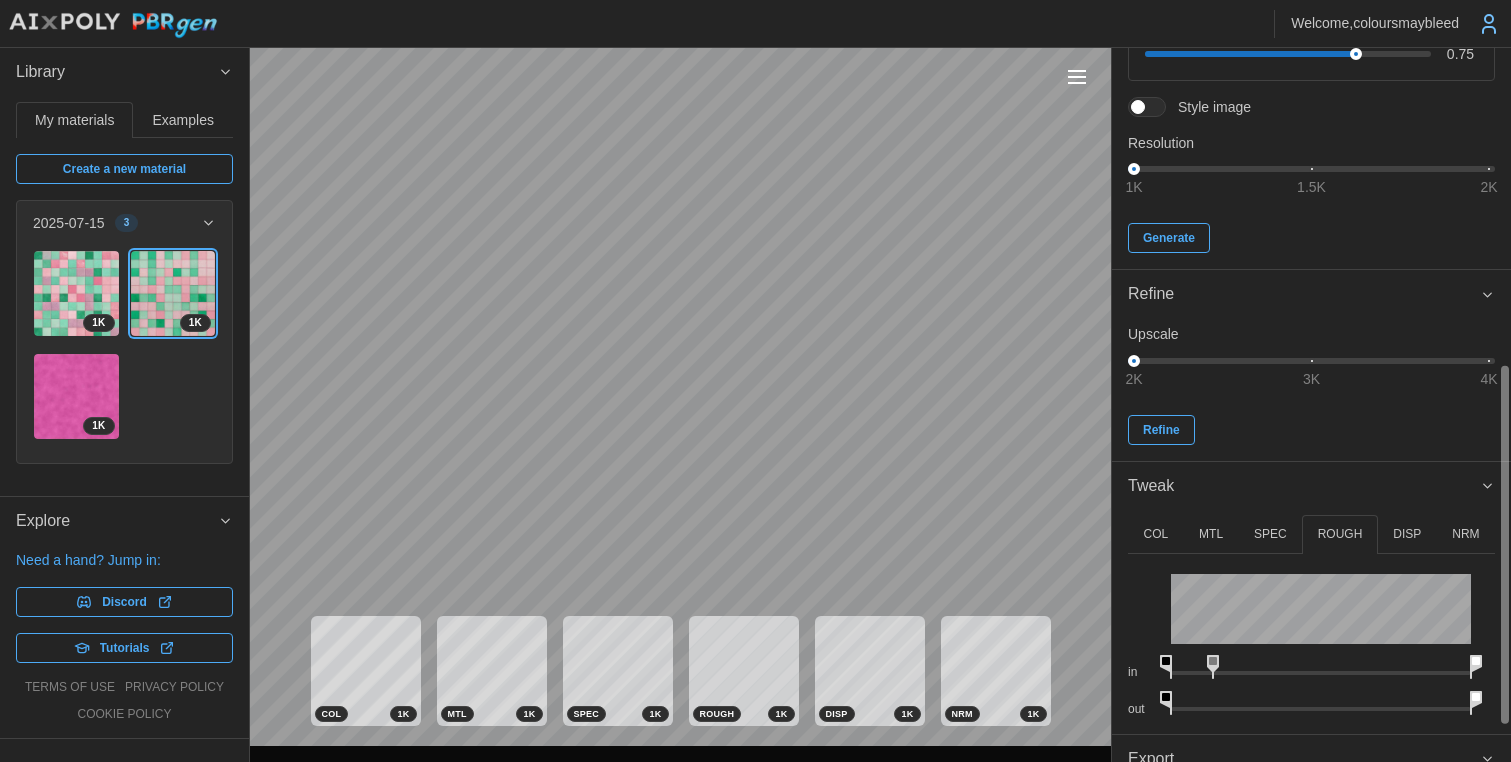 drag, startPoint x: 1395, startPoint y: 700, endPoint x: 1486, endPoint y: 698, distance: 91.02197 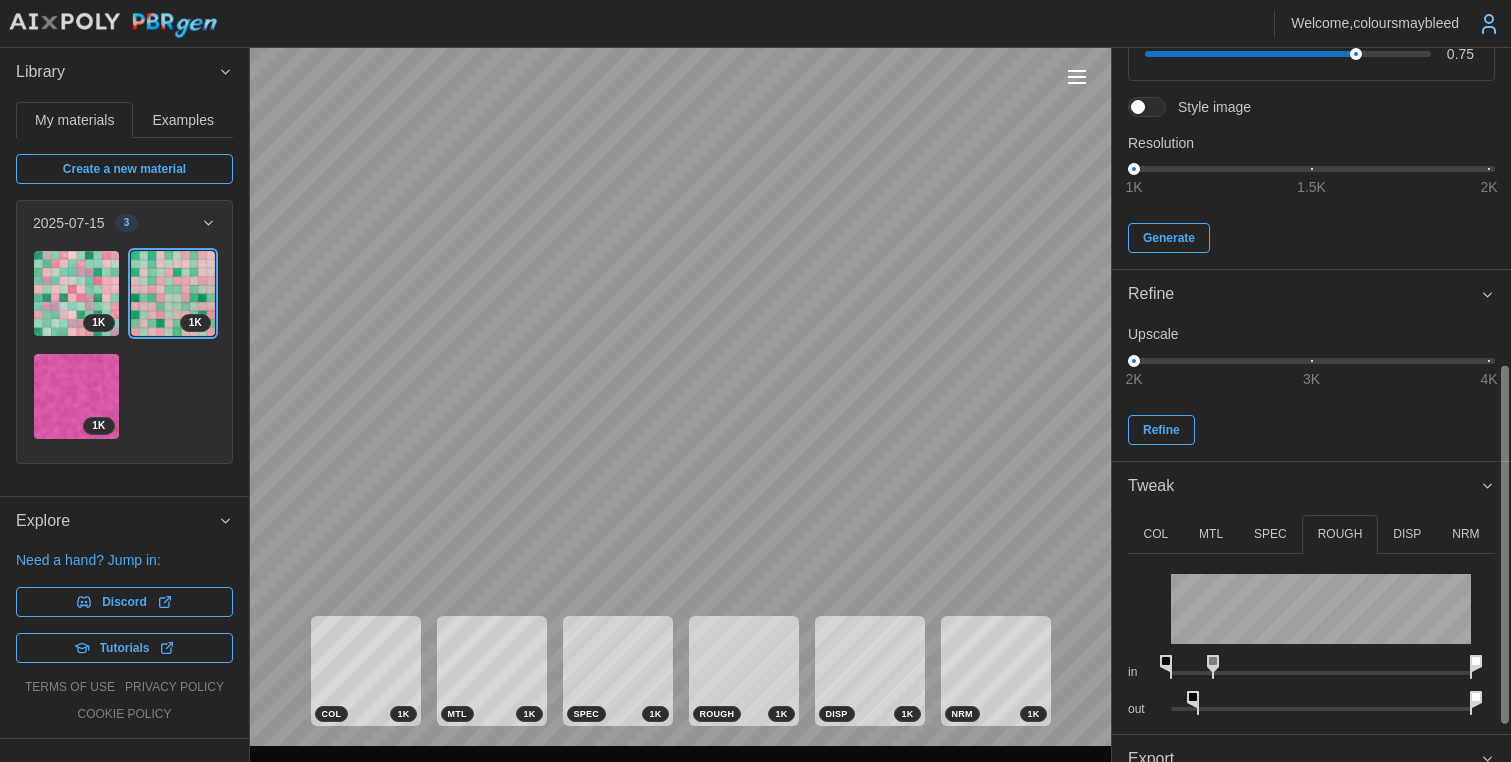 drag, startPoint x: 1171, startPoint y: 698, endPoint x: 1202, endPoint y: 700, distance: 31.06445 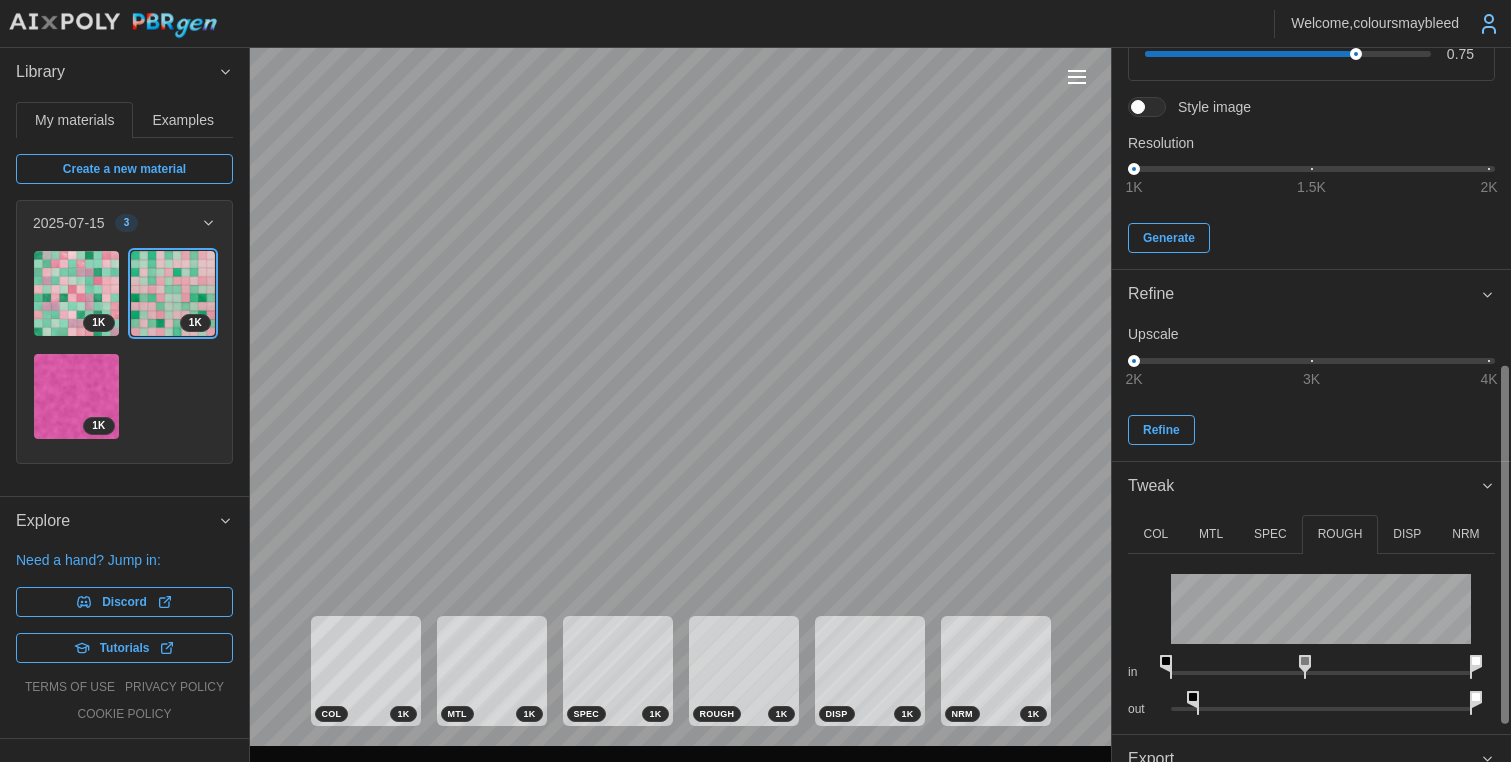 drag, startPoint x: 1219, startPoint y: 659, endPoint x: 1072, endPoint y: 596, distance: 159.93123 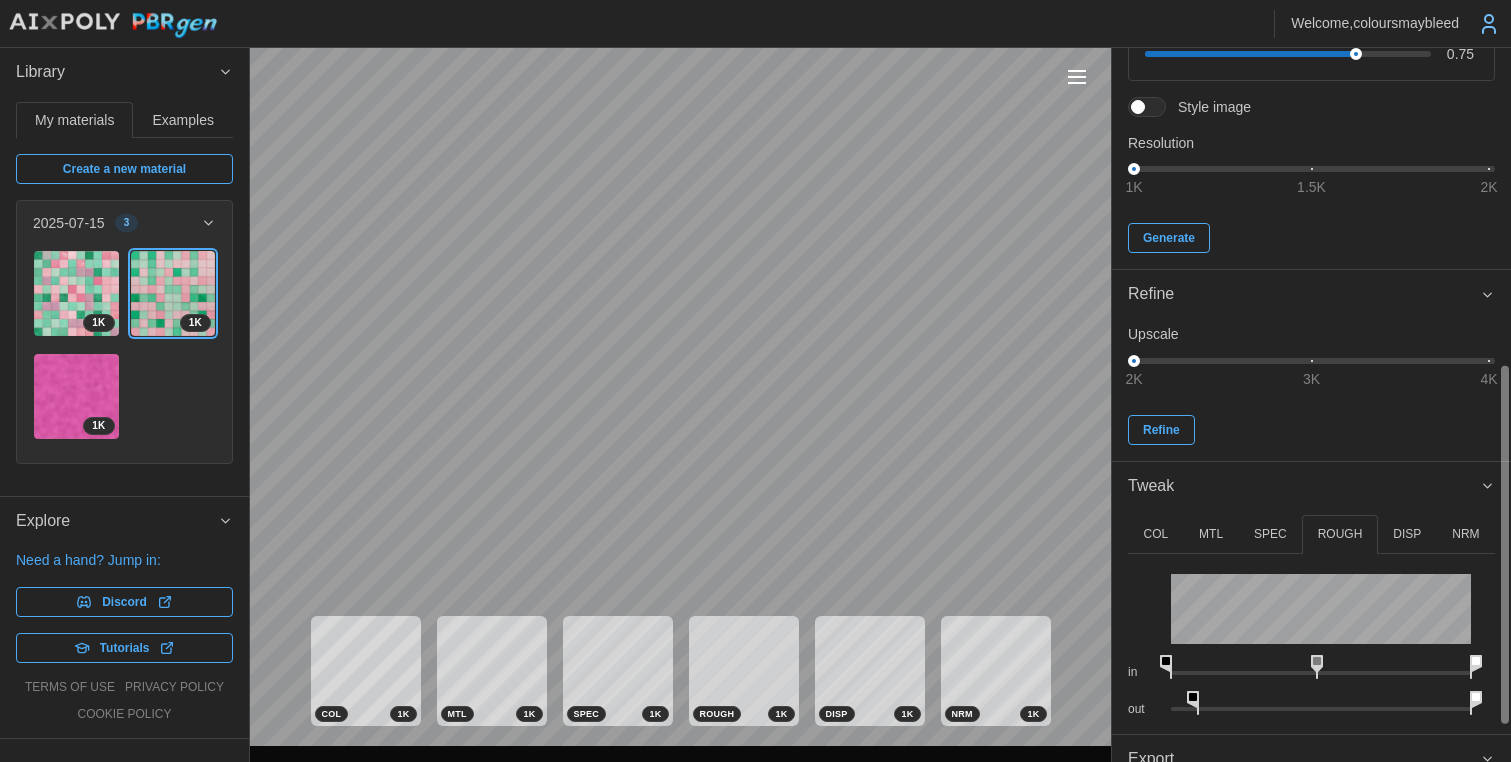 drag, startPoint x: 1307, startPoint y: 660, endPoint x: 1175, endPoint y: 667, distance: 132.18547 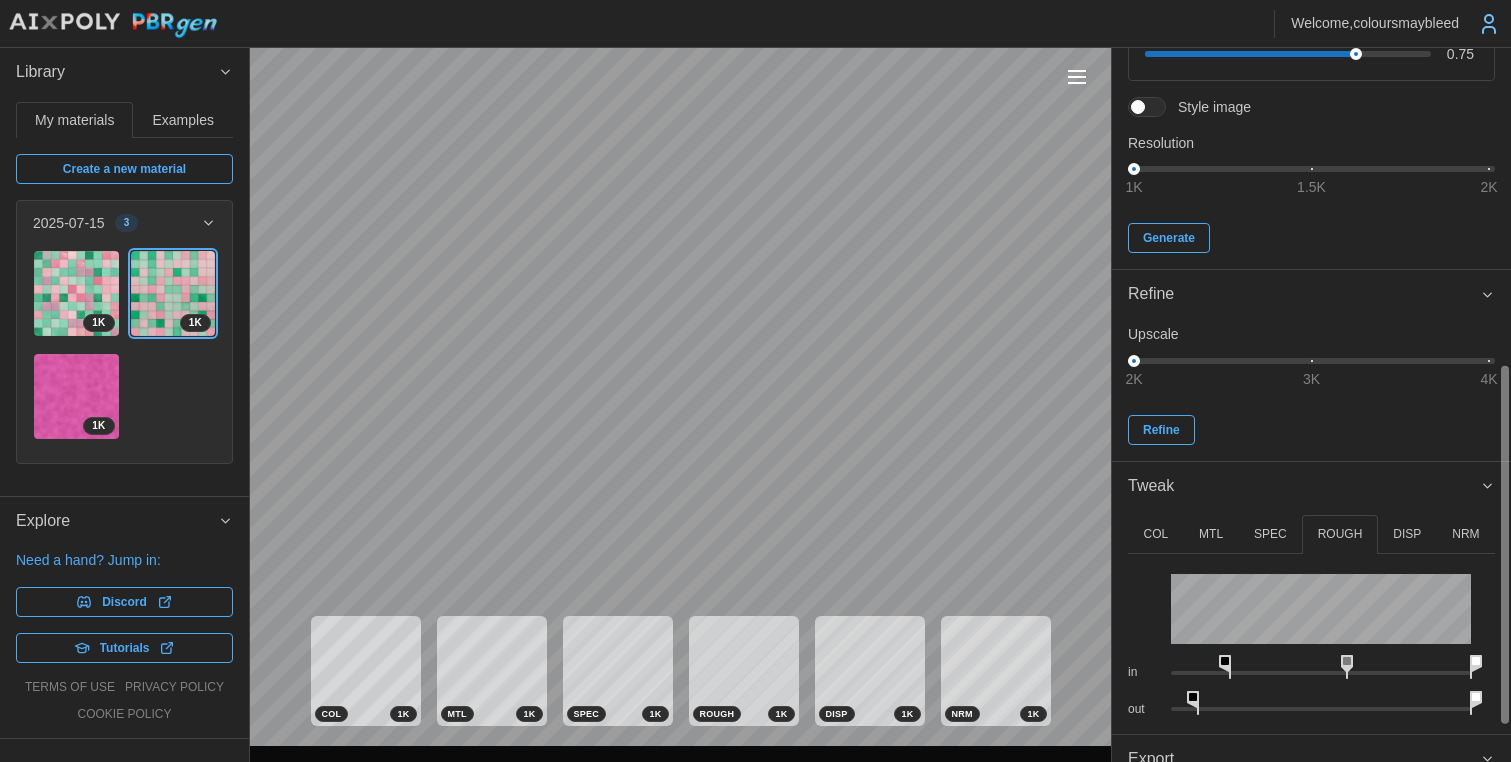 drag, startPoint x: 1176, startPoint y: 664, endPoint x: 1234, endPoint y: 668, distance: 58.137768 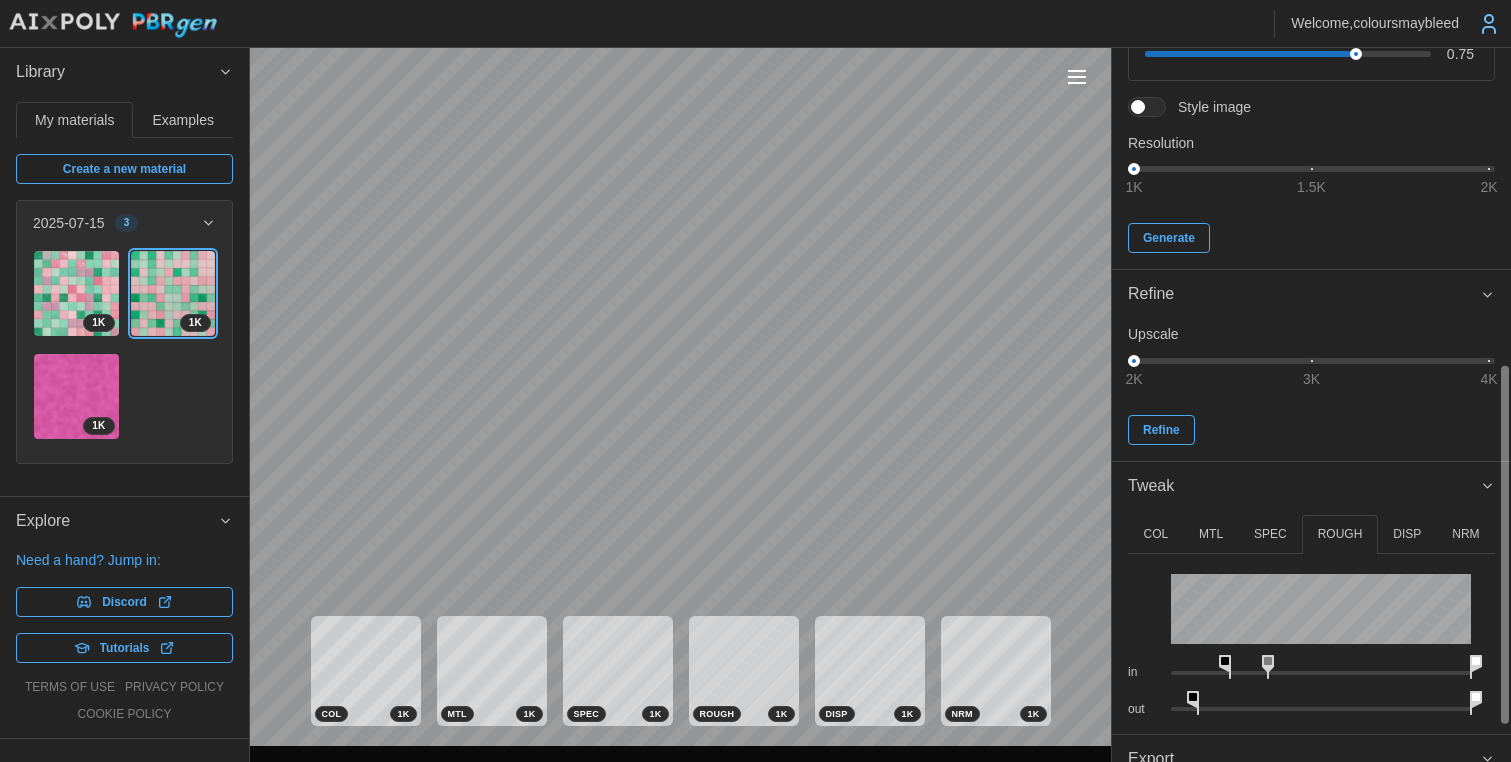 drag, startPoint x: 1343, startPoint y: 662, endPoint x: 1272, endPoint y: 666, distance: 71.11259 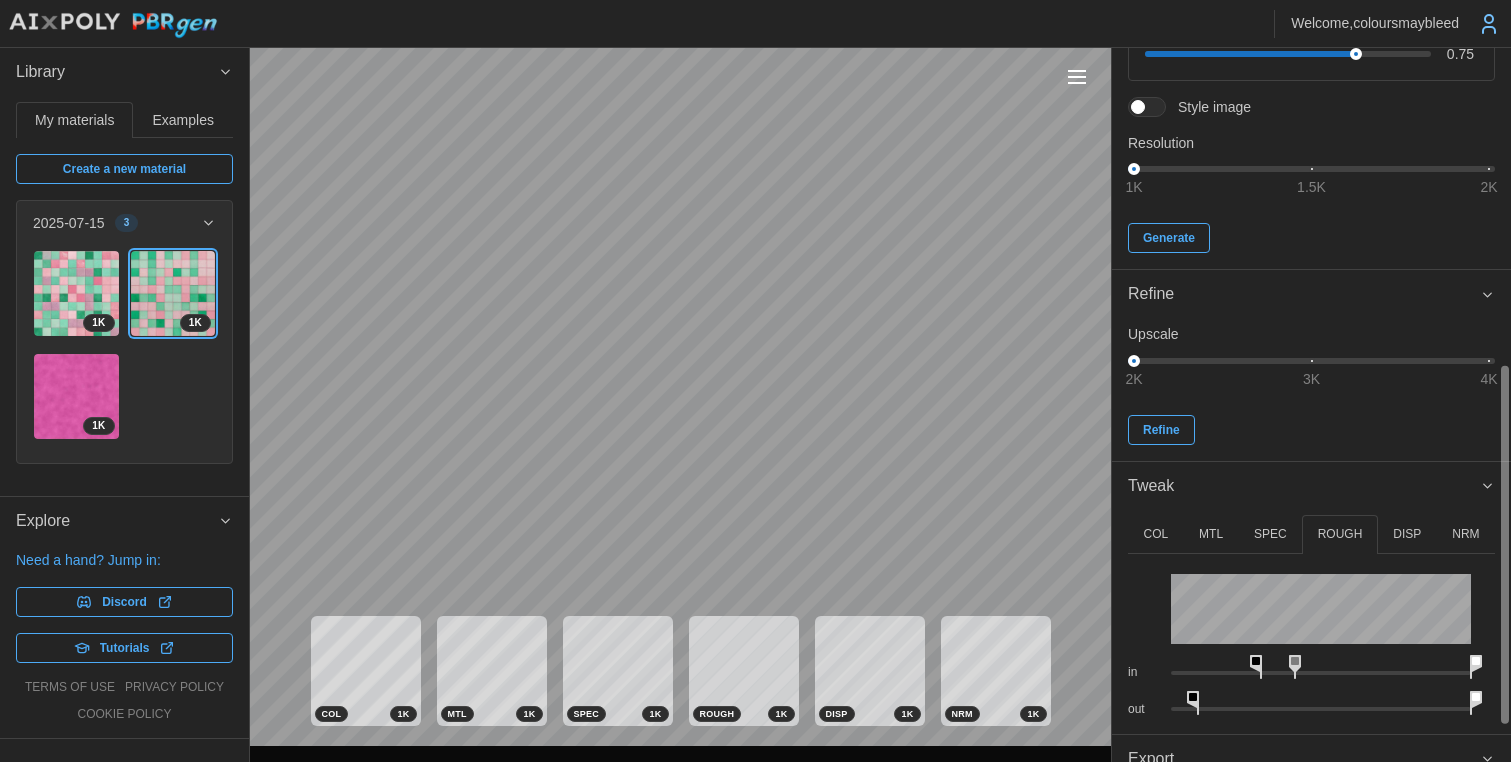 drag, startPoint x: 1232, startPoint y: 660, endPoint x: 1177, endPoint y: 643, distance: 57.567352 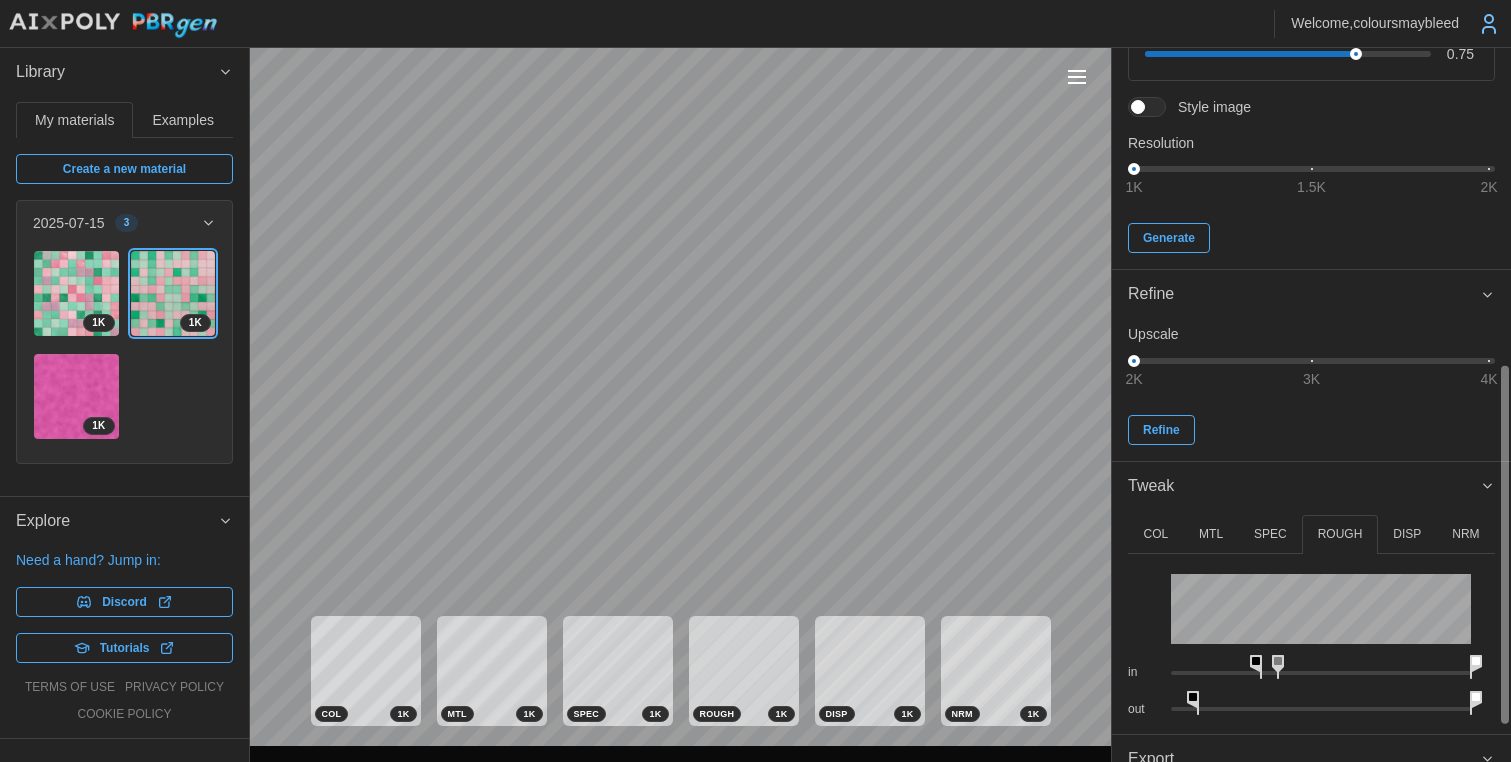 drag, startPoint x: 1297, startPoint y: 662, endPoint x: 1282, endPoint y: 667, distance: 15.811388 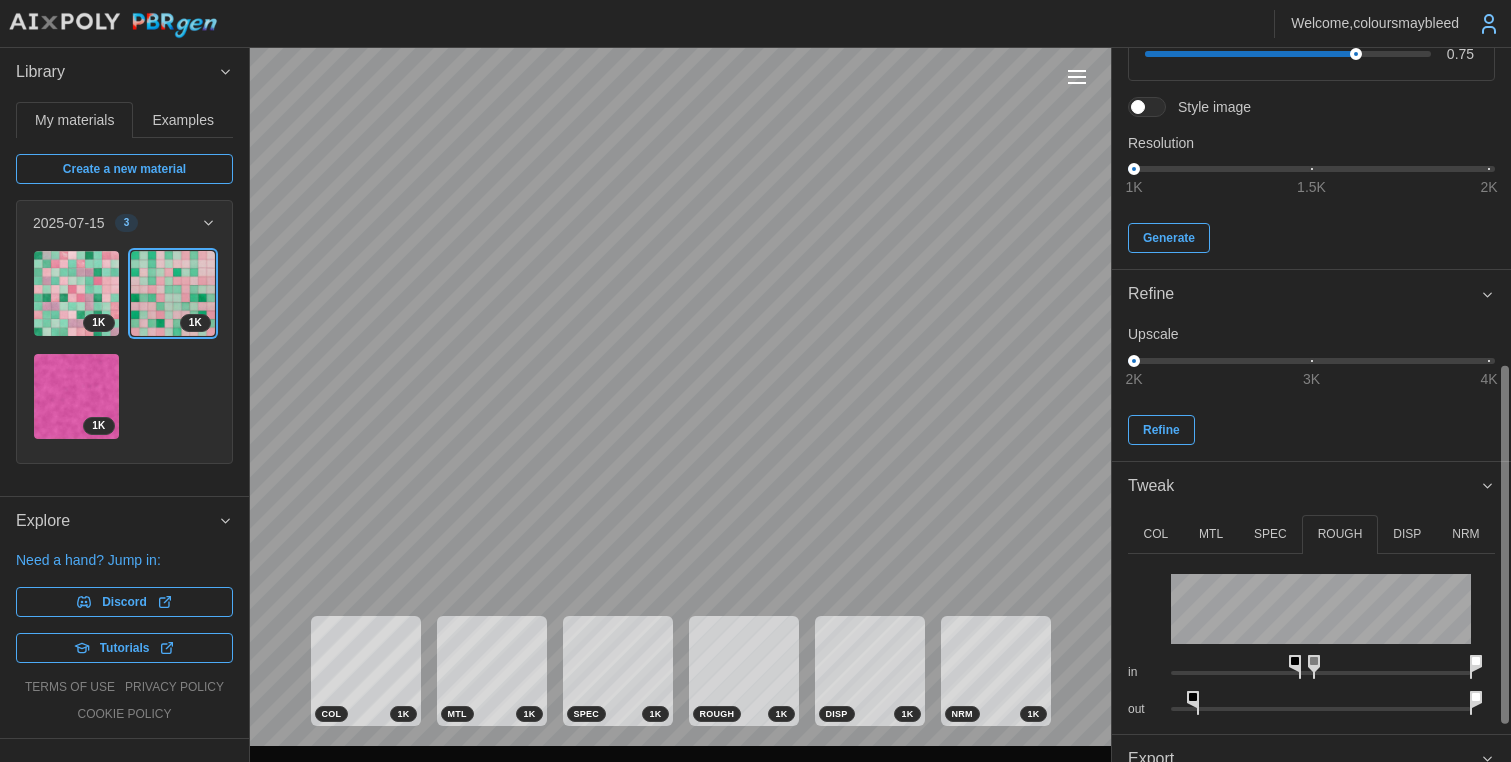 drag, startPoint x: 1263, startPoint y: 660, endPoint x: 1283, endPoint y: 657, distance: 20.22375 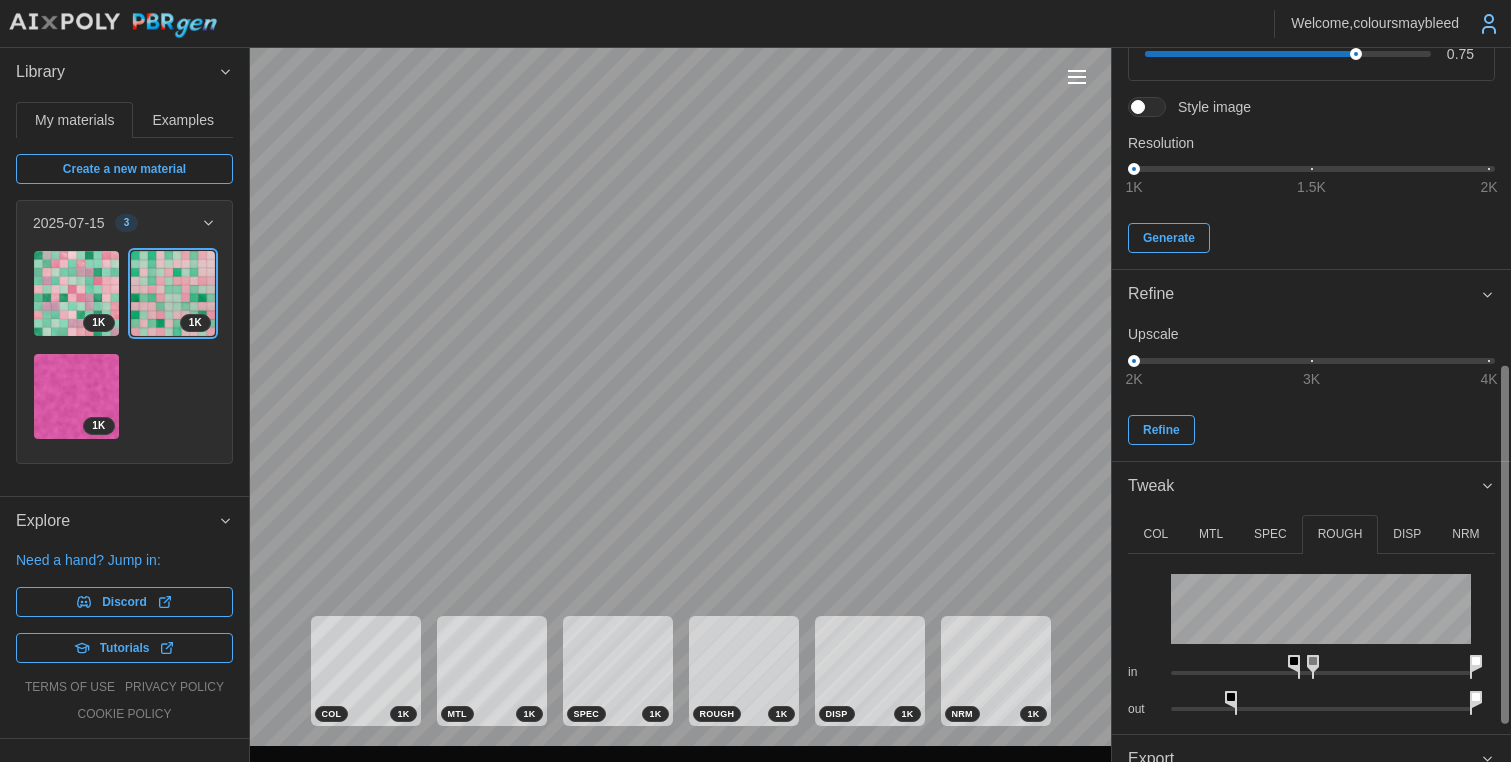 drag, startPoint x: 1195, startPoint y: 698, endPoint x: 1240, endPoint y: 713, distance: 47.434166 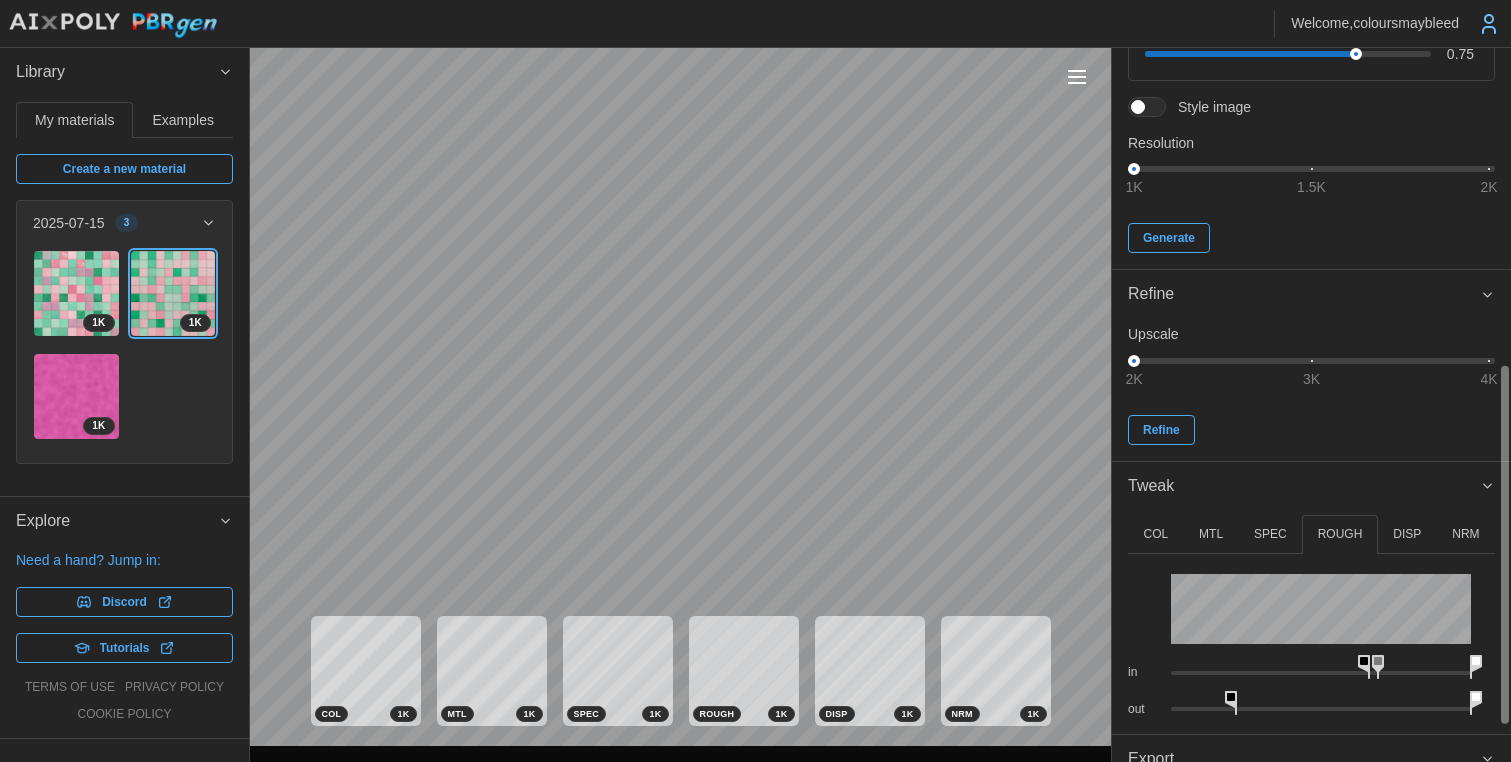 drag, startPoint x: 1300, startPoint y: 659, endPoint x: 1373, endPoint y: 663, distance: 73.109505 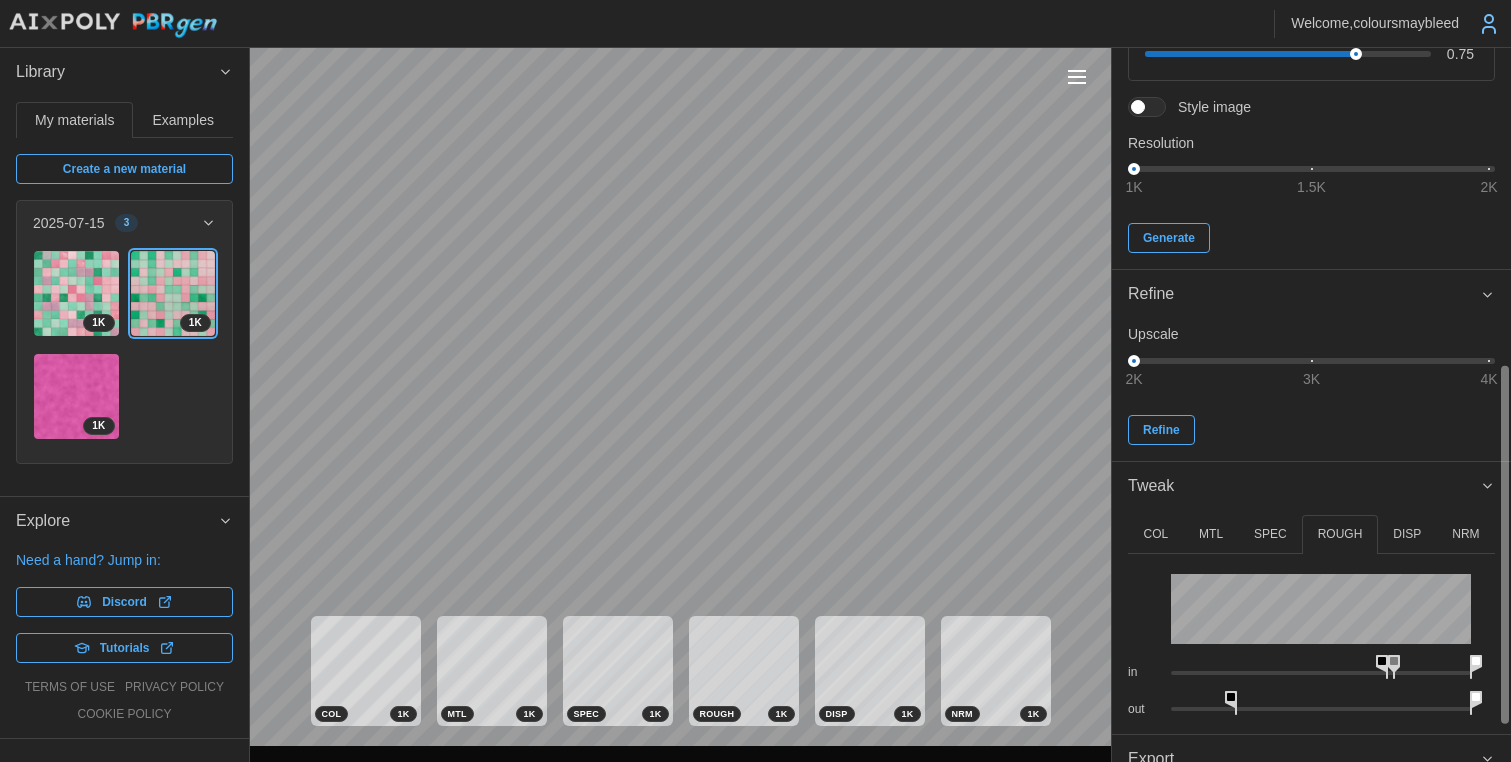 drag, startPoint x: 1369, startPoint y: 662, endPoint x: 1234, endPoint y: 698, distance: 139.71758 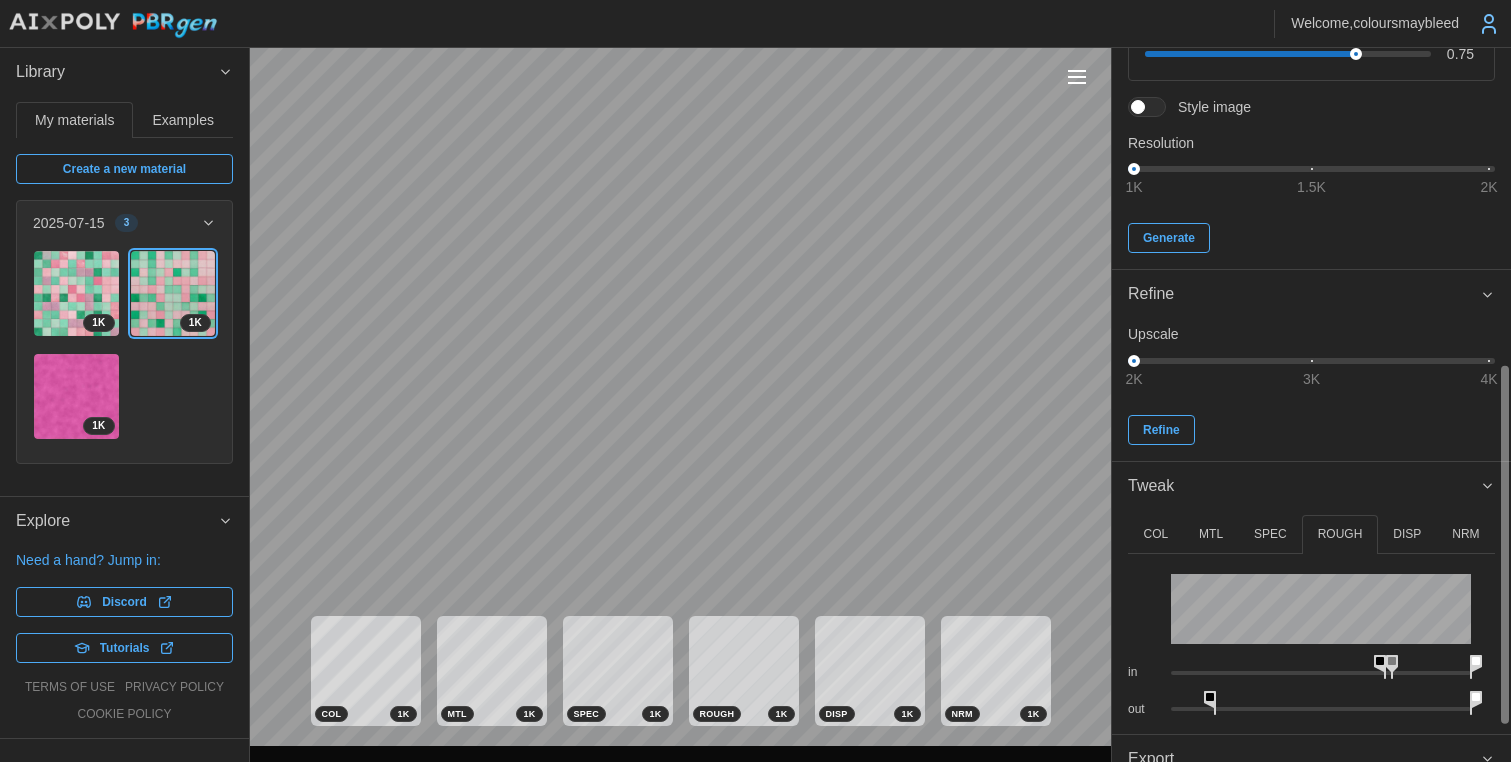 drag, startPoint x: 1236, startPoint y: 700, endPoint x: 1219, endPoint y: 699, distance: 17.029387 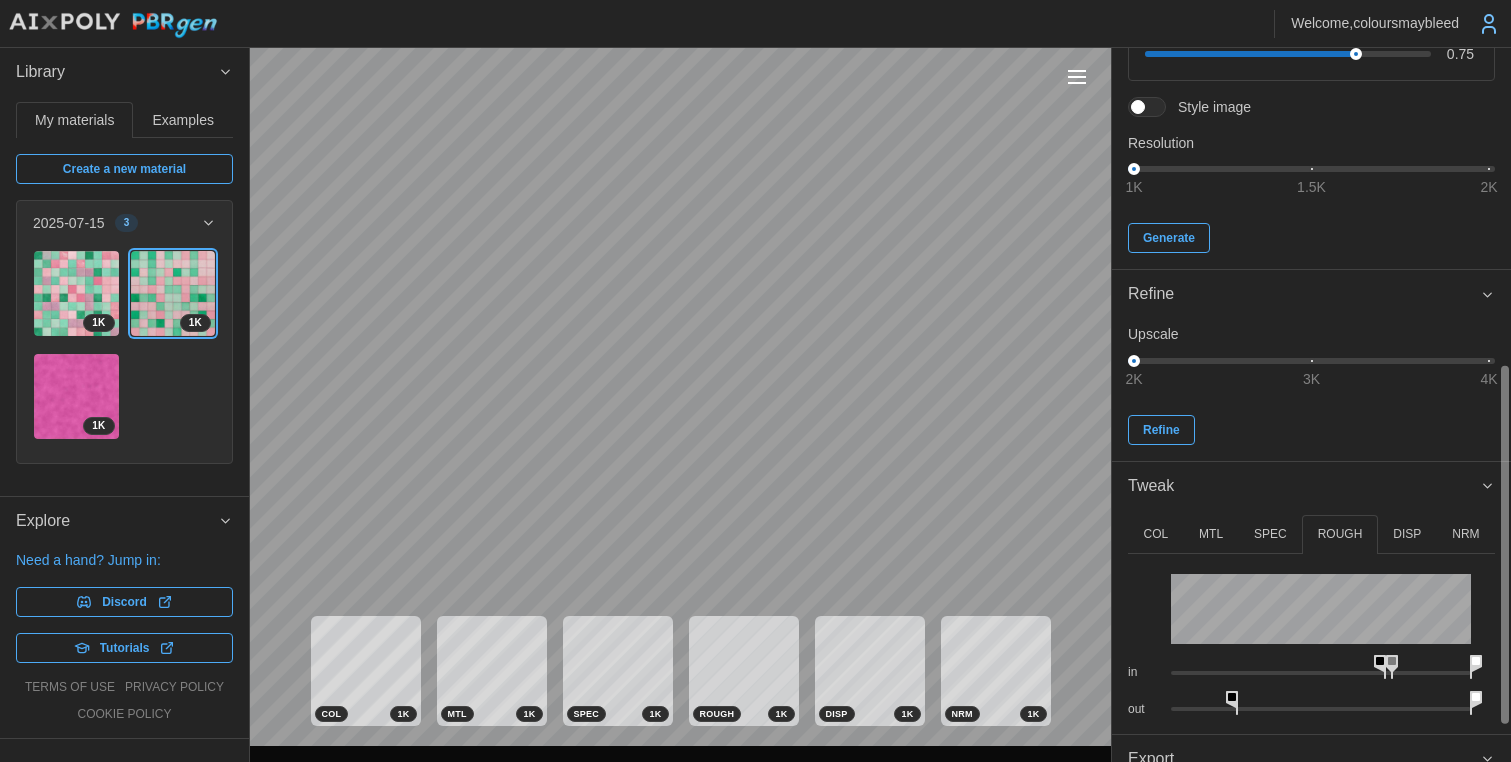 drag, startPoint x: 1216, startPoint y: 697, endPoint x: 1248, endPoint y: 691, distance: 32.55764 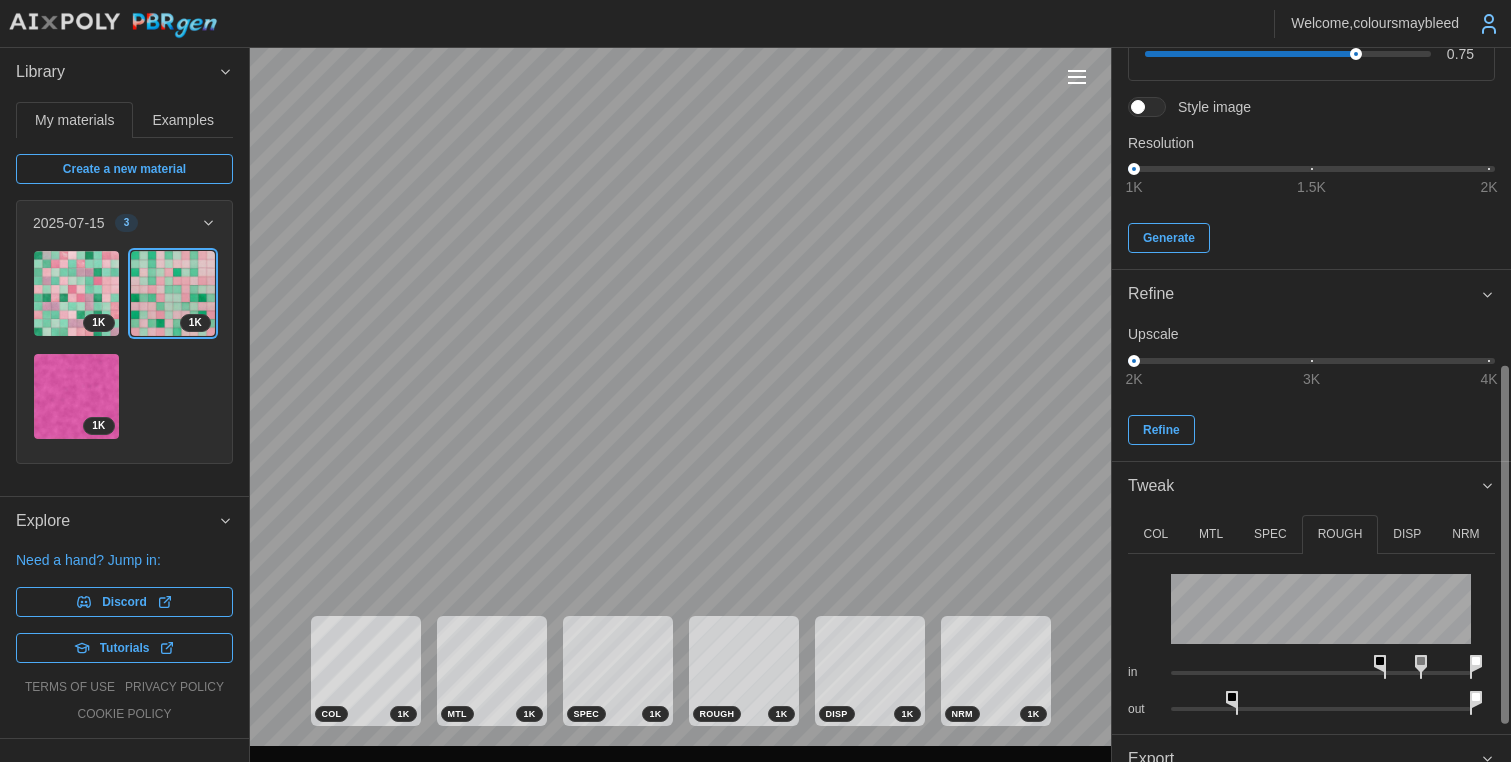 drag, startPoint x: 1398, startPoint y: 660, endPoint x: 1425, endPoint y: 670, distance: 28.79236 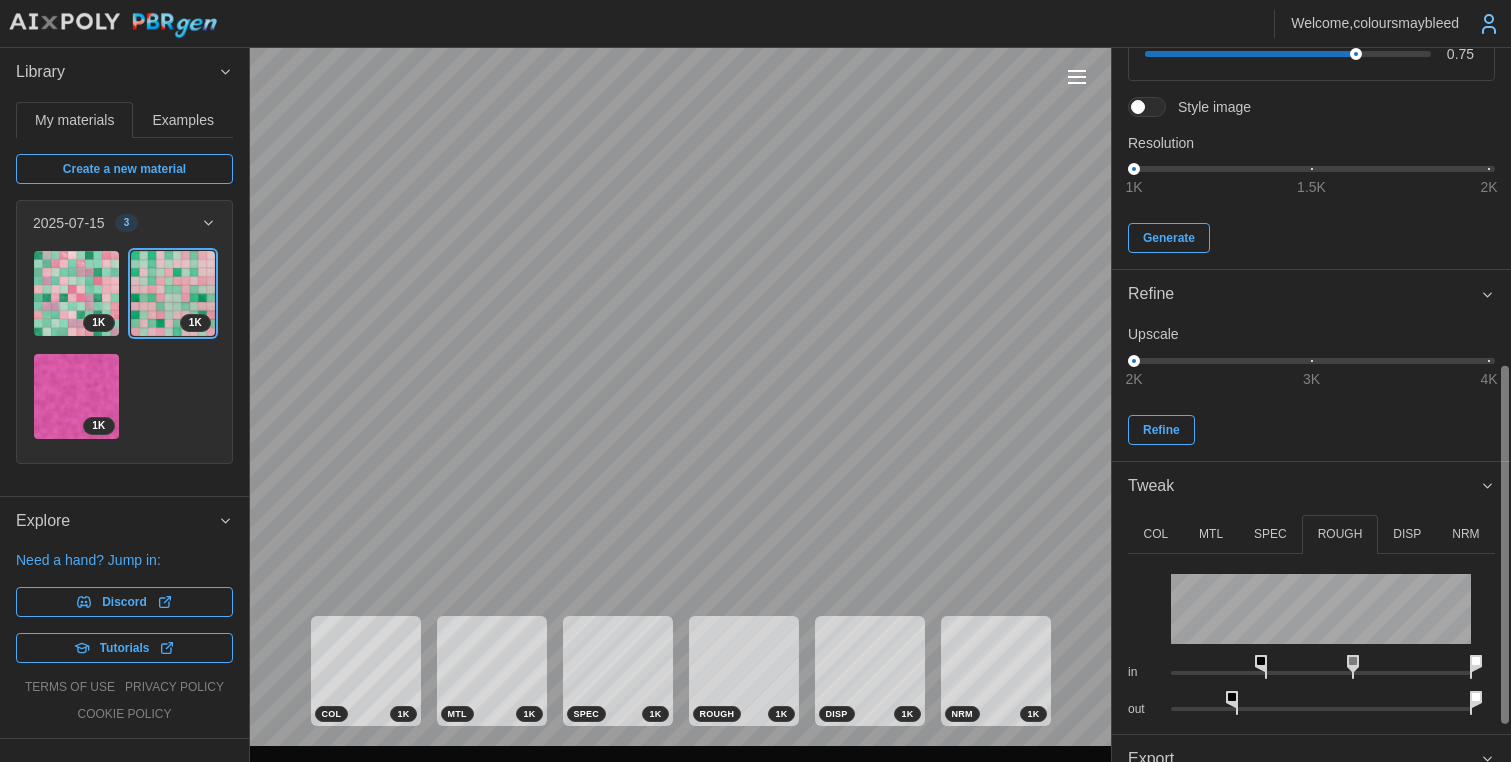 drag, startPoint x: 1383, startPoint y: 661, endPoint x: 1270, endPoint y: 660, distance: 113.004425 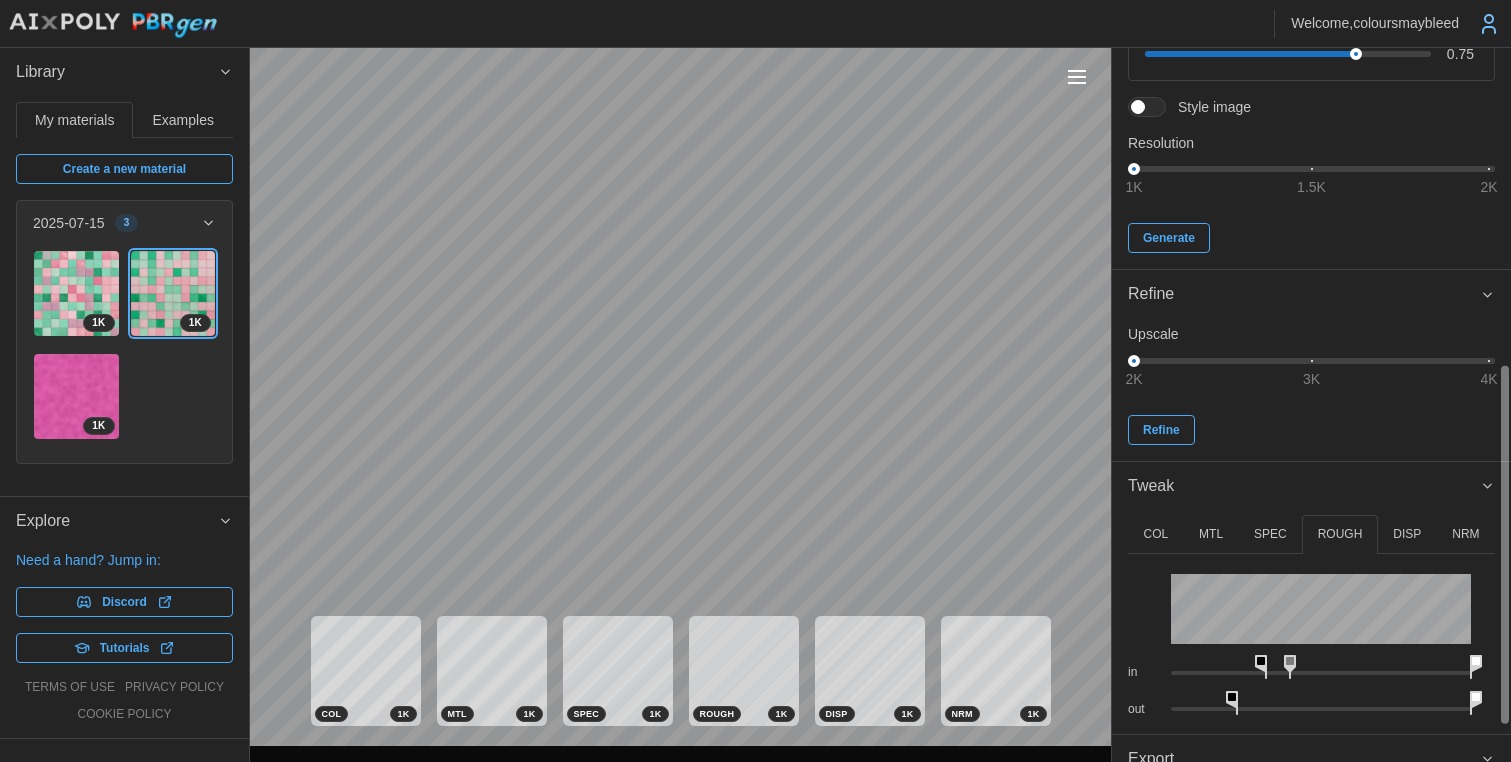 drag, startPoint x: 1360, startPoint y: 663, endPoint x: 1294, endPoint y: 665, distance: 66.0303 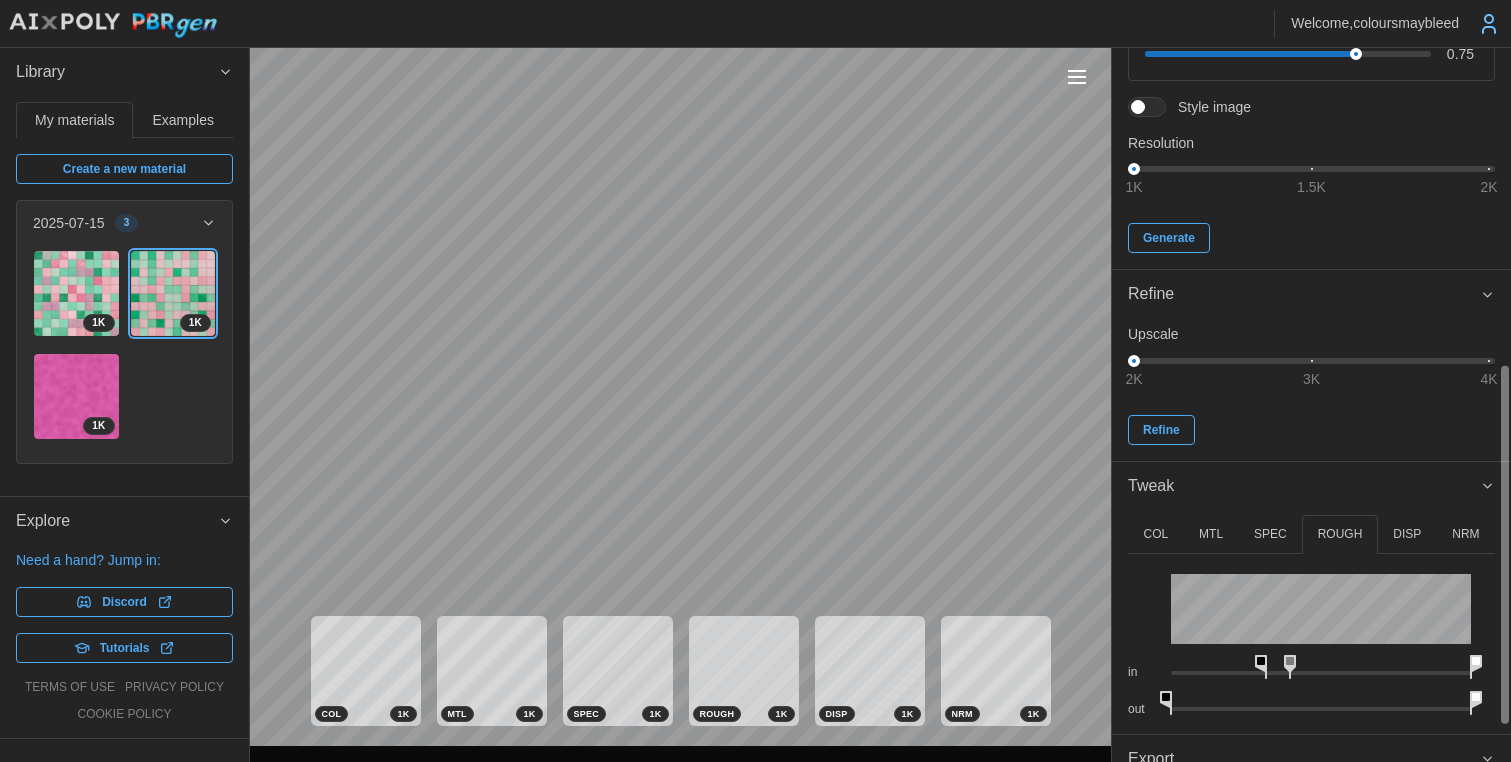drag, startPoint x: 1236, startPoint y: 694, endPoint x: 975, endPoint y: 601, distance: 277.074 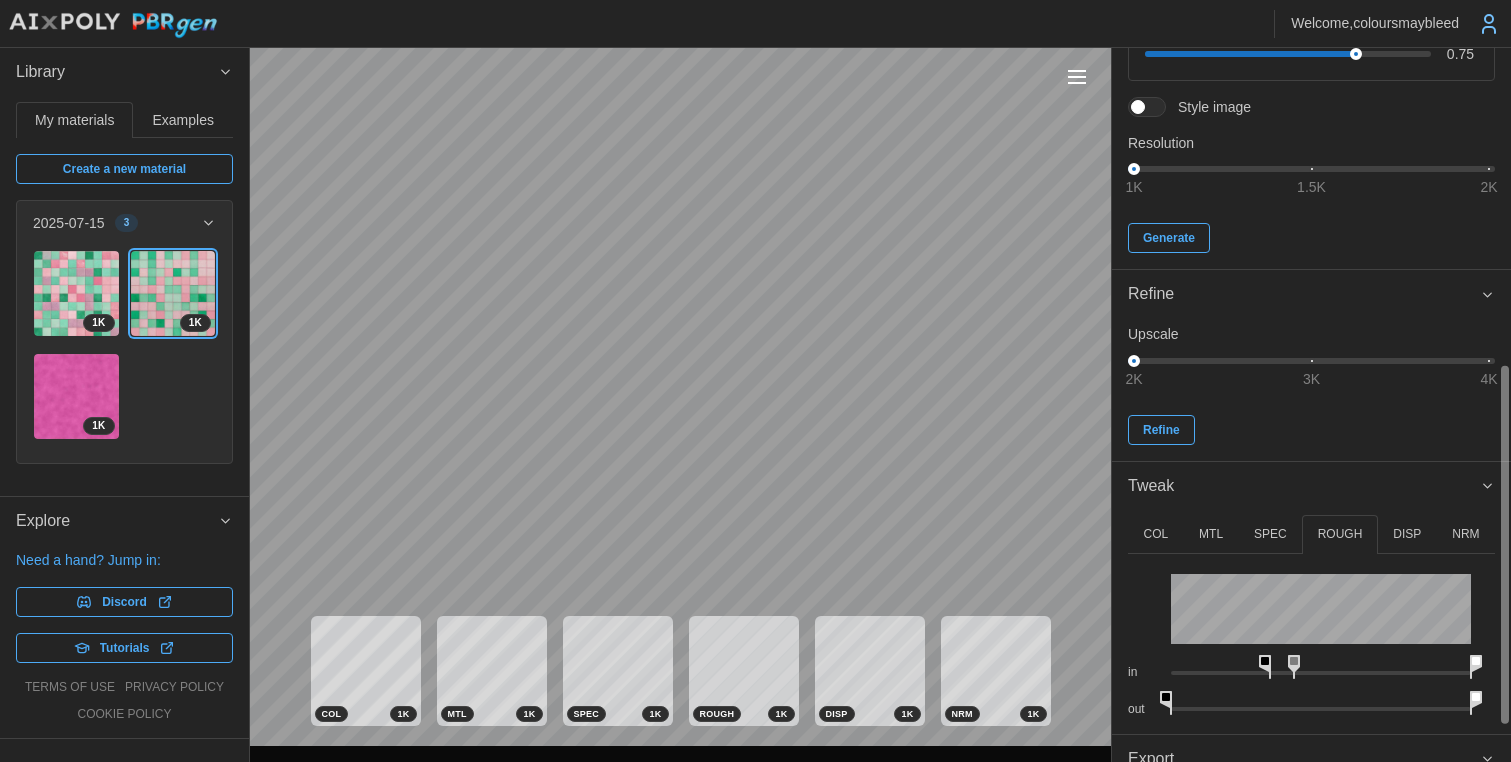 drag, startPoint x: 1266, startPoint y: 660, endPoint x: 1112, endPoint y: 609, distance: 162.22516 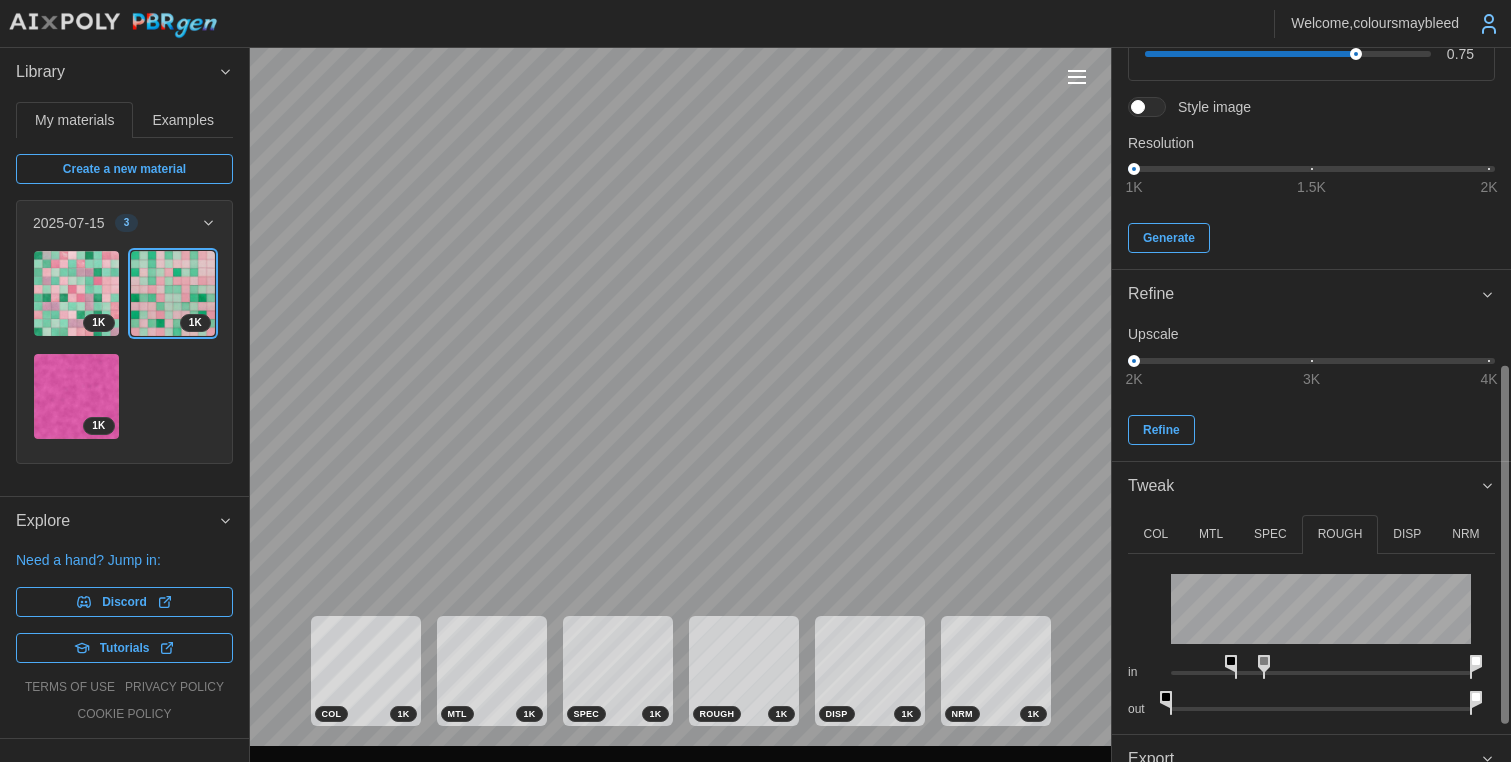 drag, startPoint x: 1270, startPoint y: 659, endPoint x: 1237, endPoint y: 660, distance: 33.01515 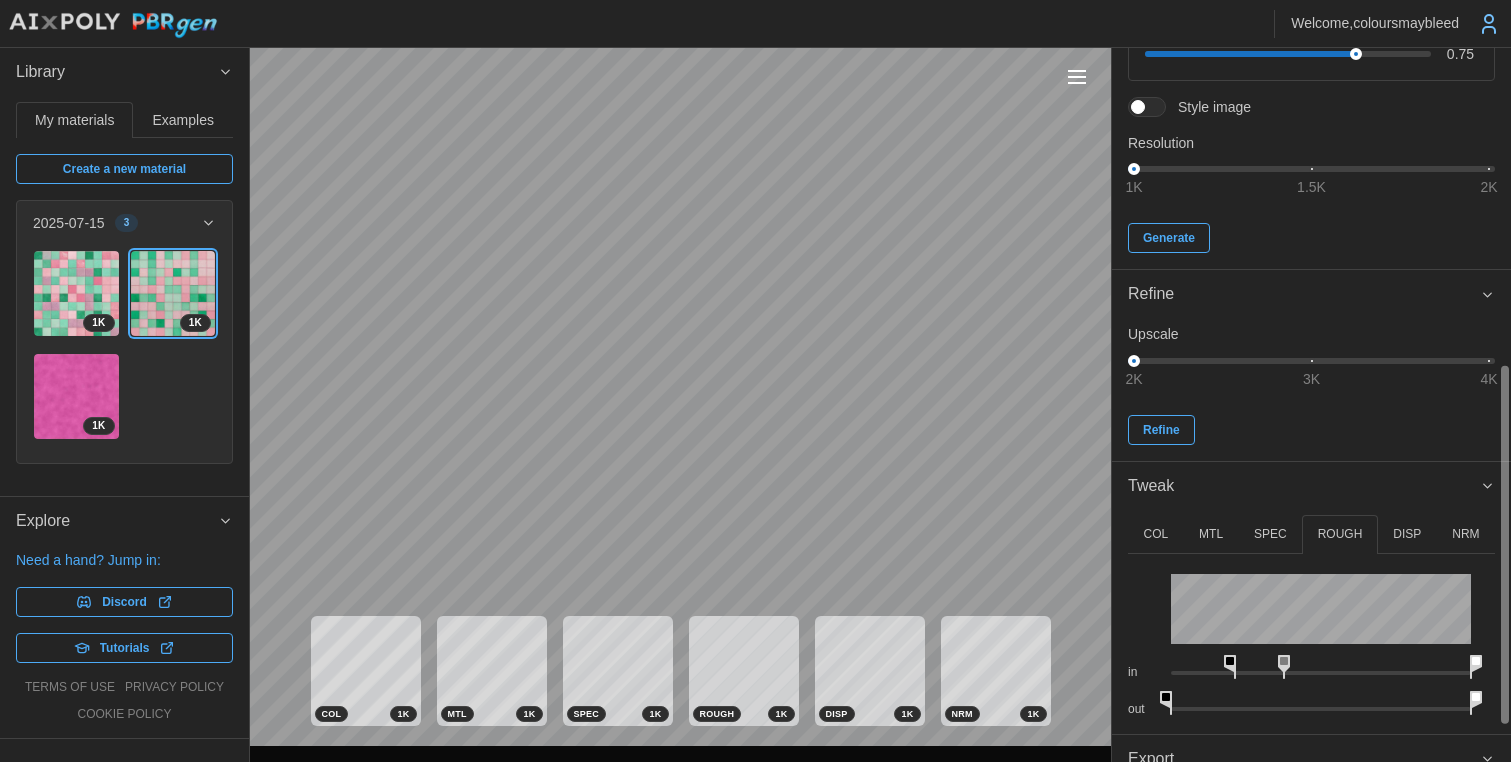 drag, startPoint x: 1268, startPoint y: 657, endPoint x: 1115, endPoint y: 594, distance: 165.46298 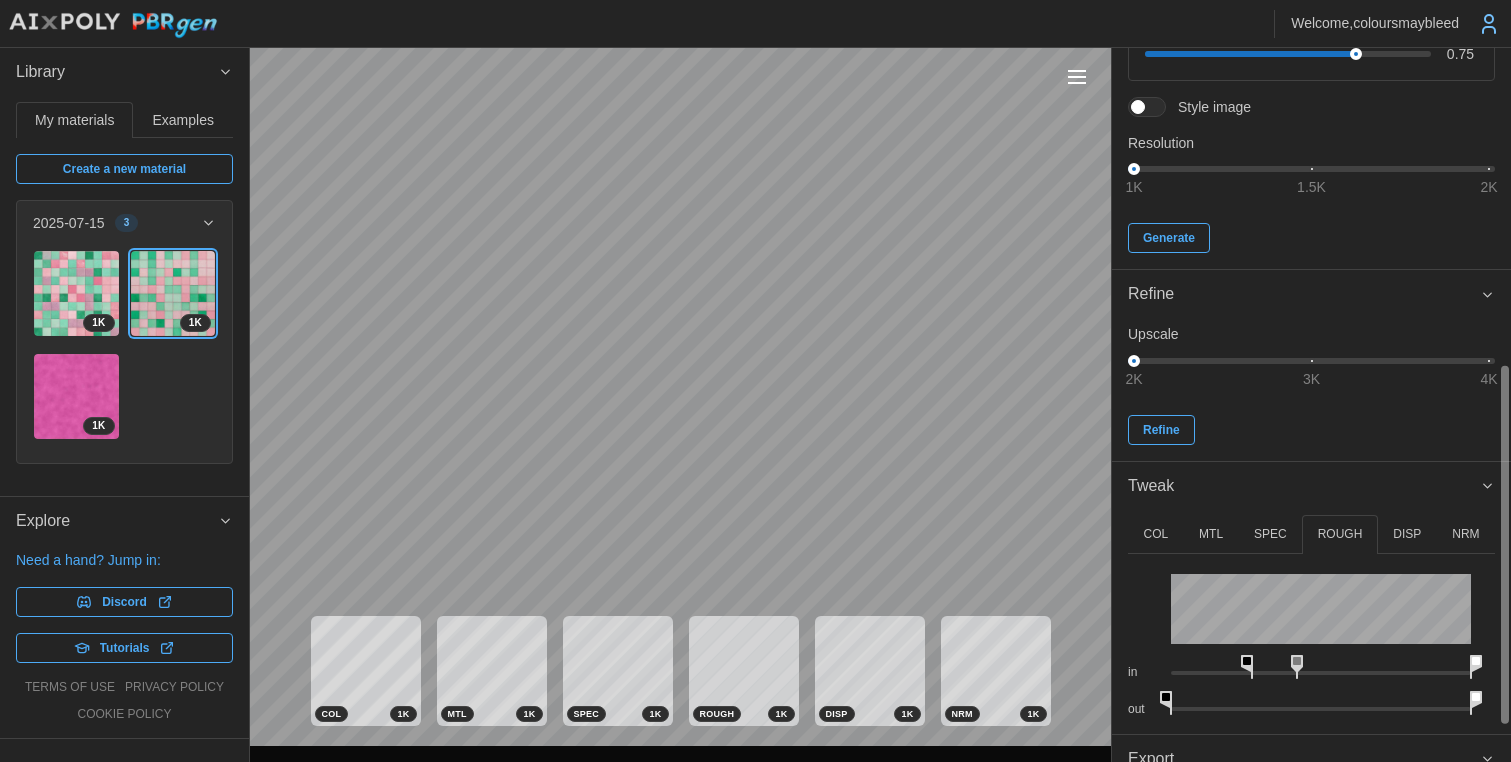 drag, startPoint x: 1233, startPoint y: 663, endPoint x: 1162, endPoint y: 637, distance: 75.61085 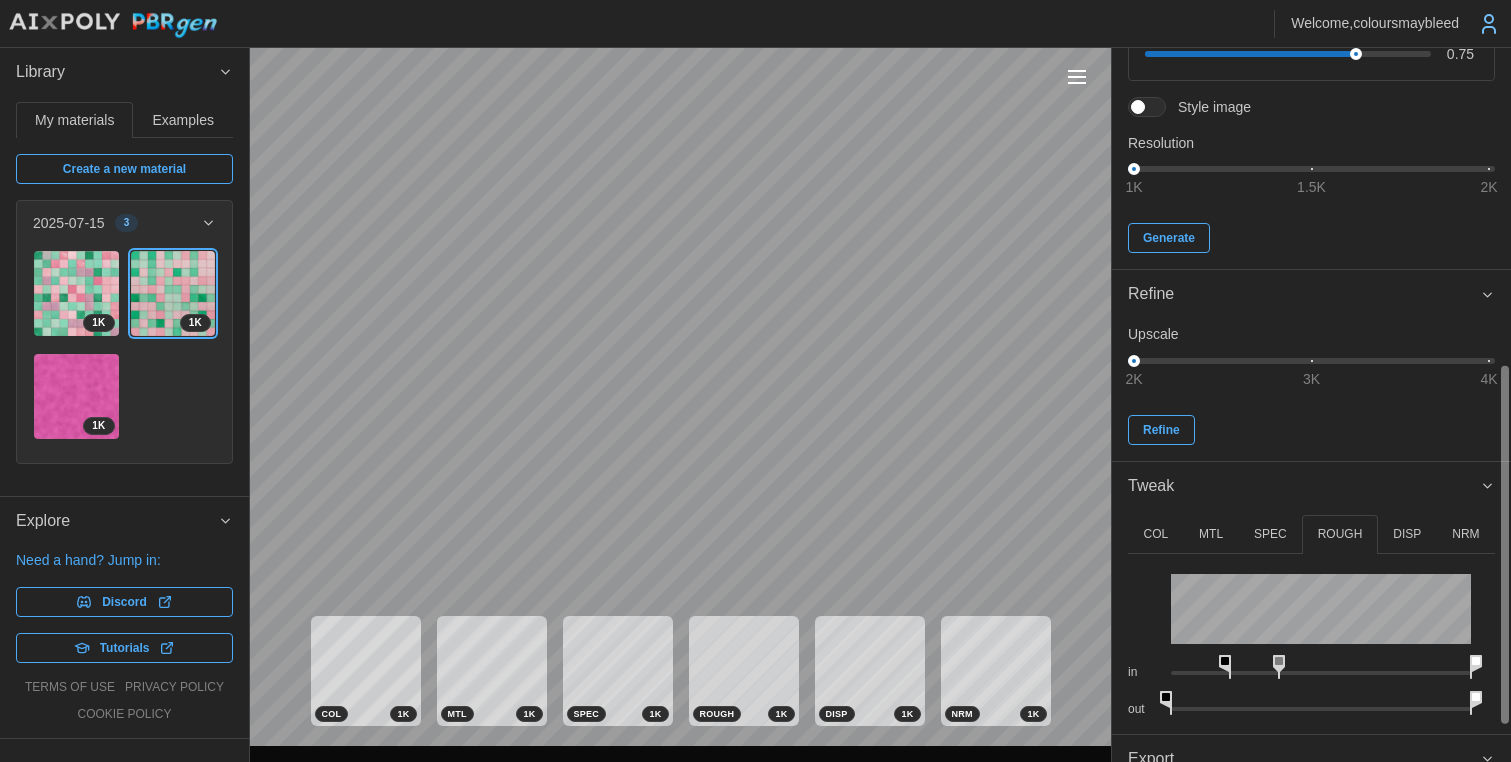 drag, startPoint x: 1248, startPoint y: 661, endPoint x: 1234, endPoint y: 662, distance: 14.035668 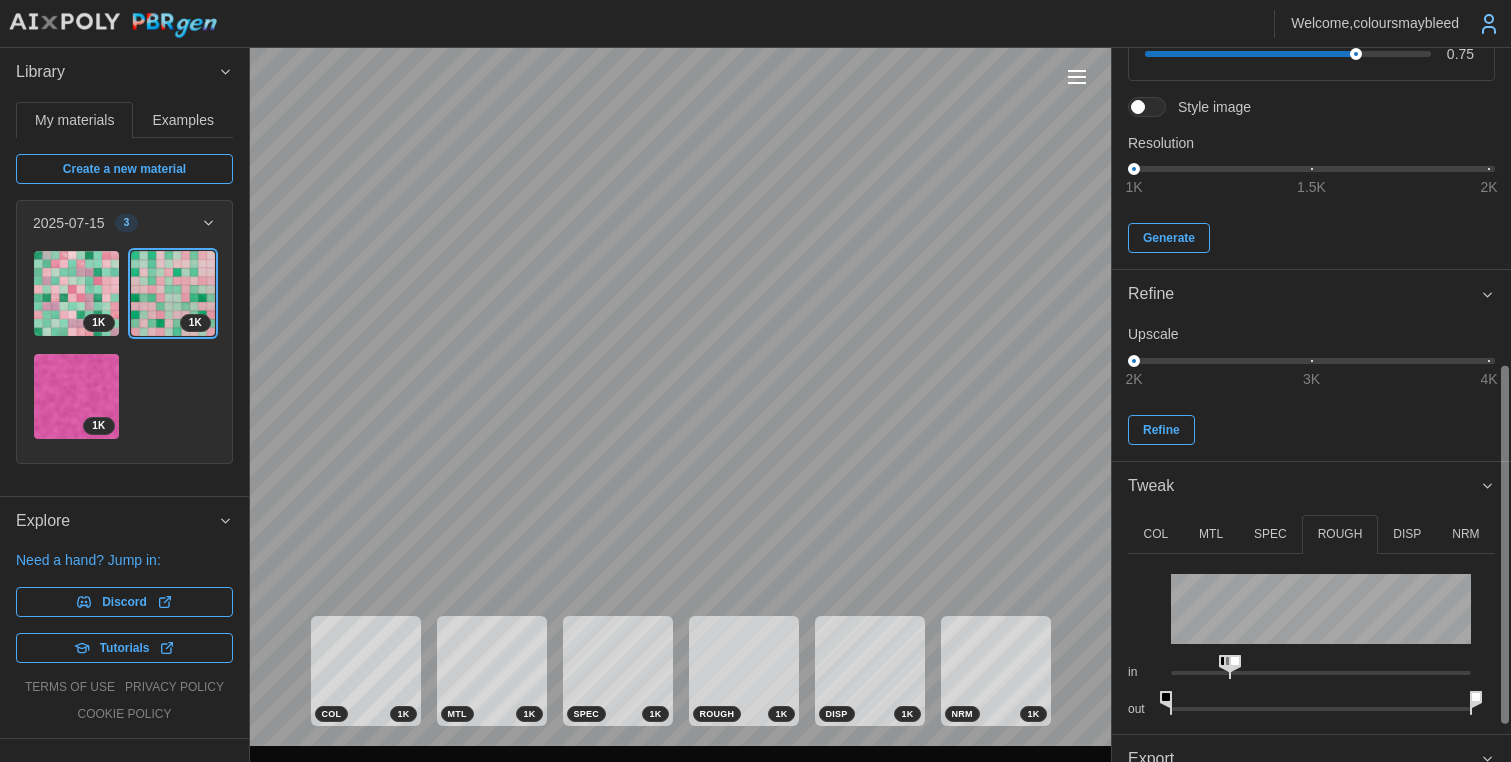 drag, startPoint x: 1476, startPoint y: 661, endPoint x: 1226, endPoint y: 676, distance: 250.4496 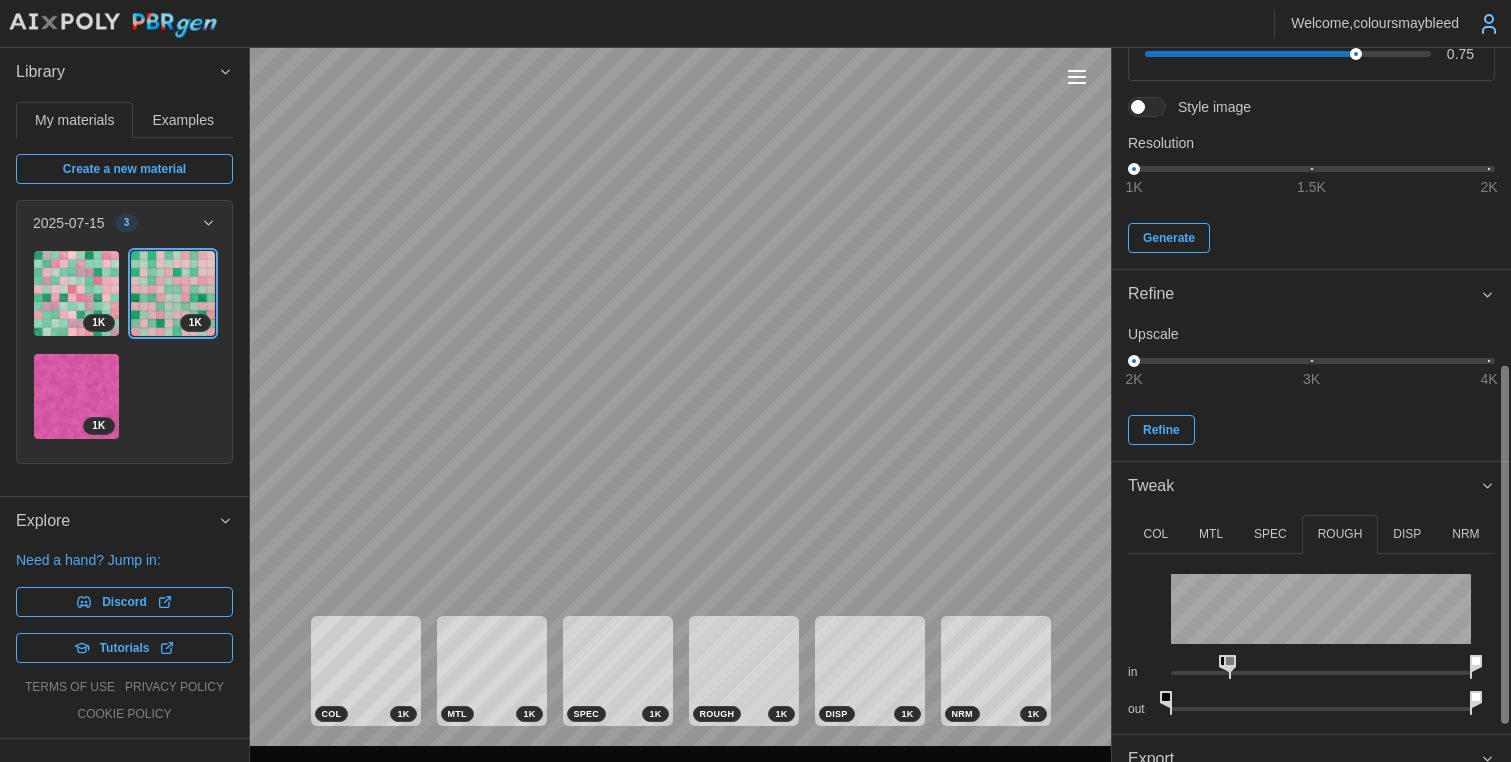 drag, startPoint x: 1239, startPoint y: 659, endPoint x: 1378, endPoint y: 662, distance: 139.03236 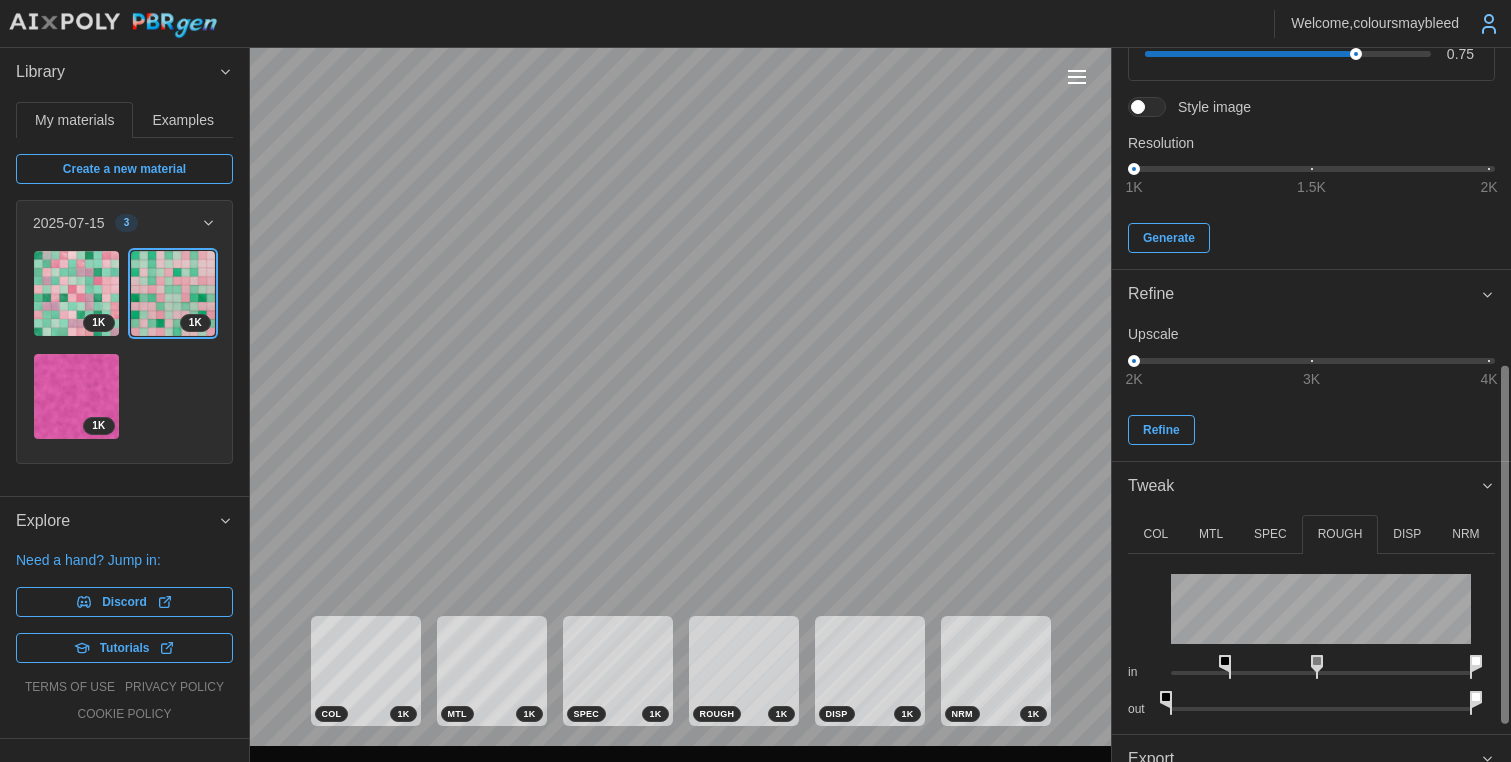 drag, startPoint x: 1234, startPoint y: 660, endPoint x: 1321, endPoint y: 658, distance: 87.02299 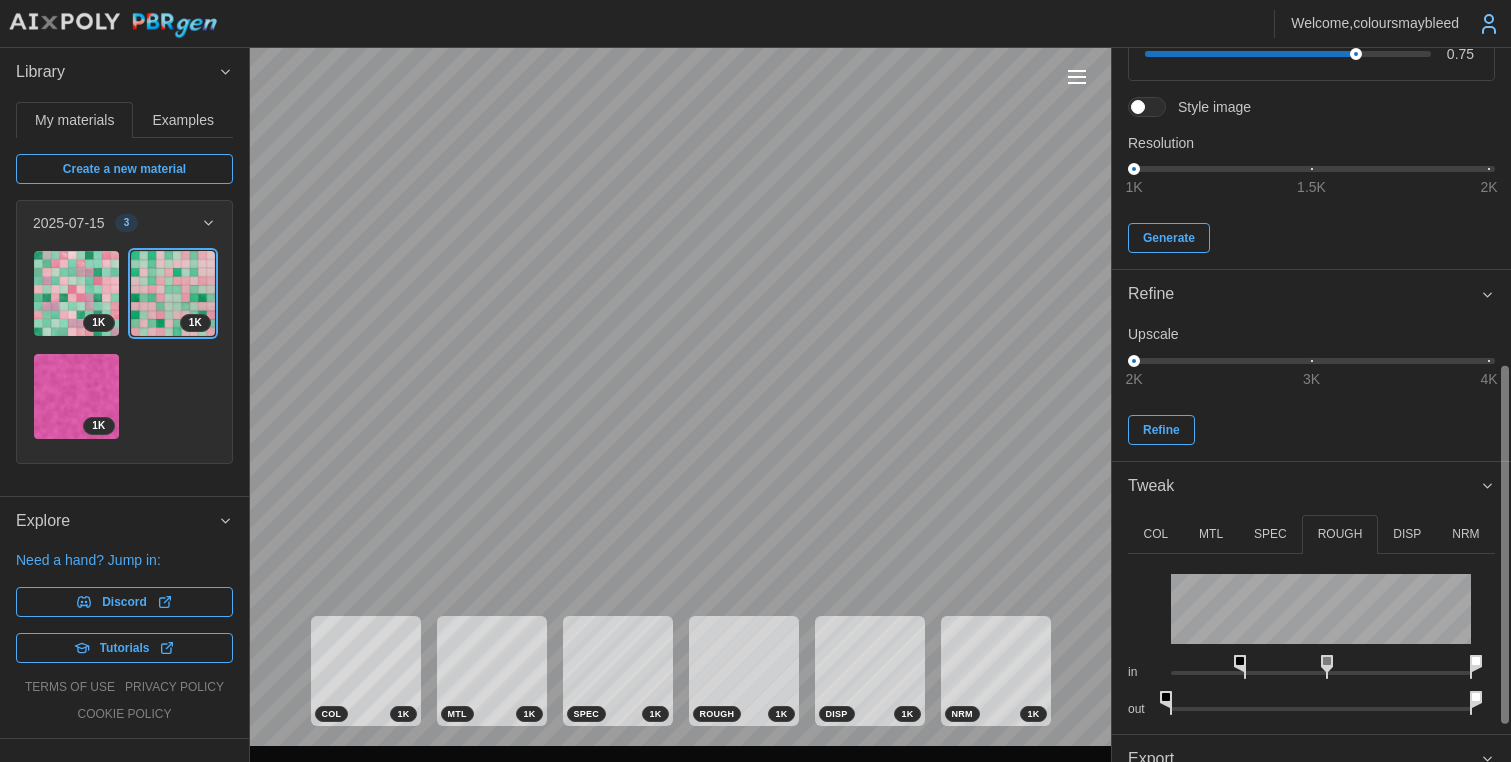 drag, startPoint x: 1229, startPoint y: 660, endPoint x: 1249, endPoint y: 665, distance: 20.615528 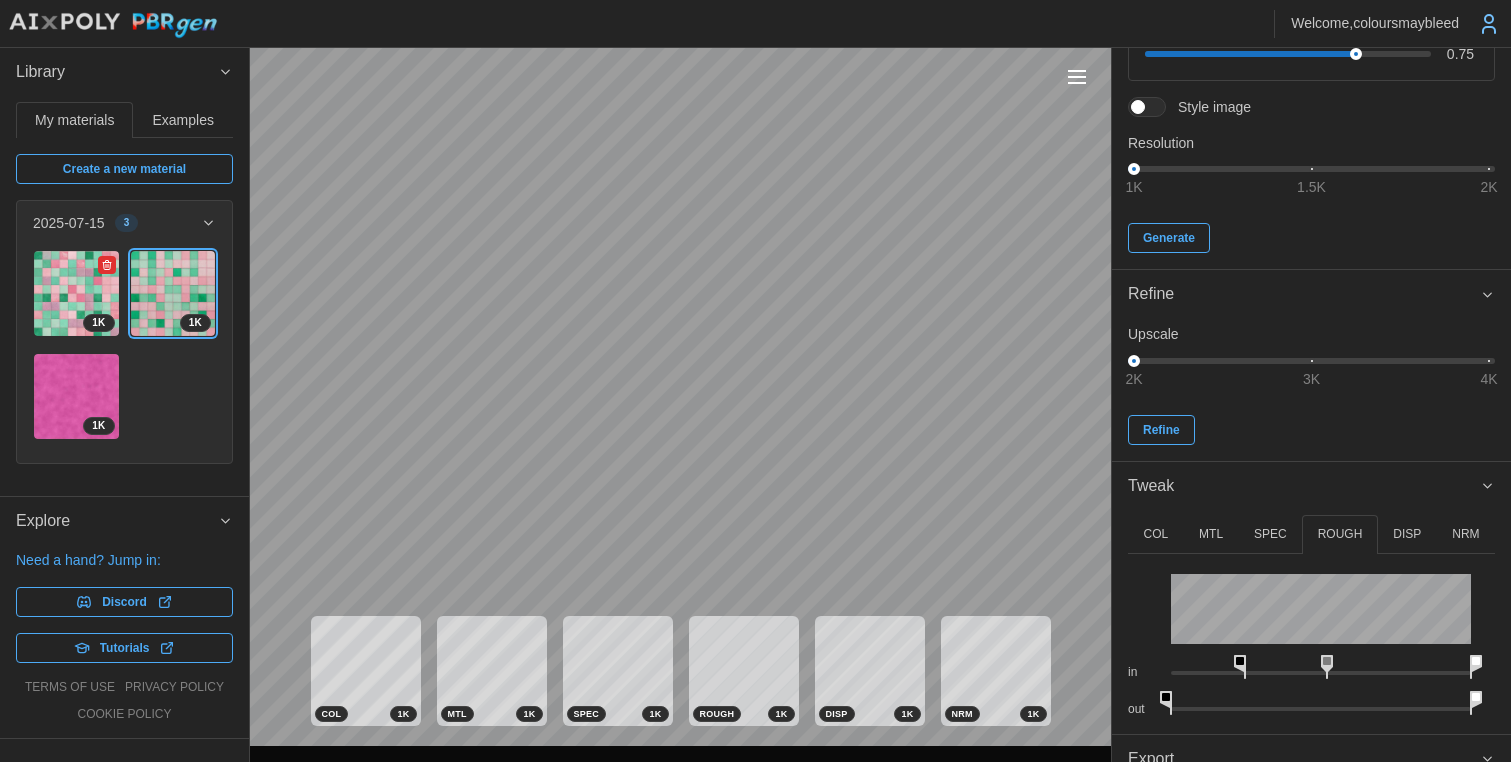 click at bounding box center (76, 293) 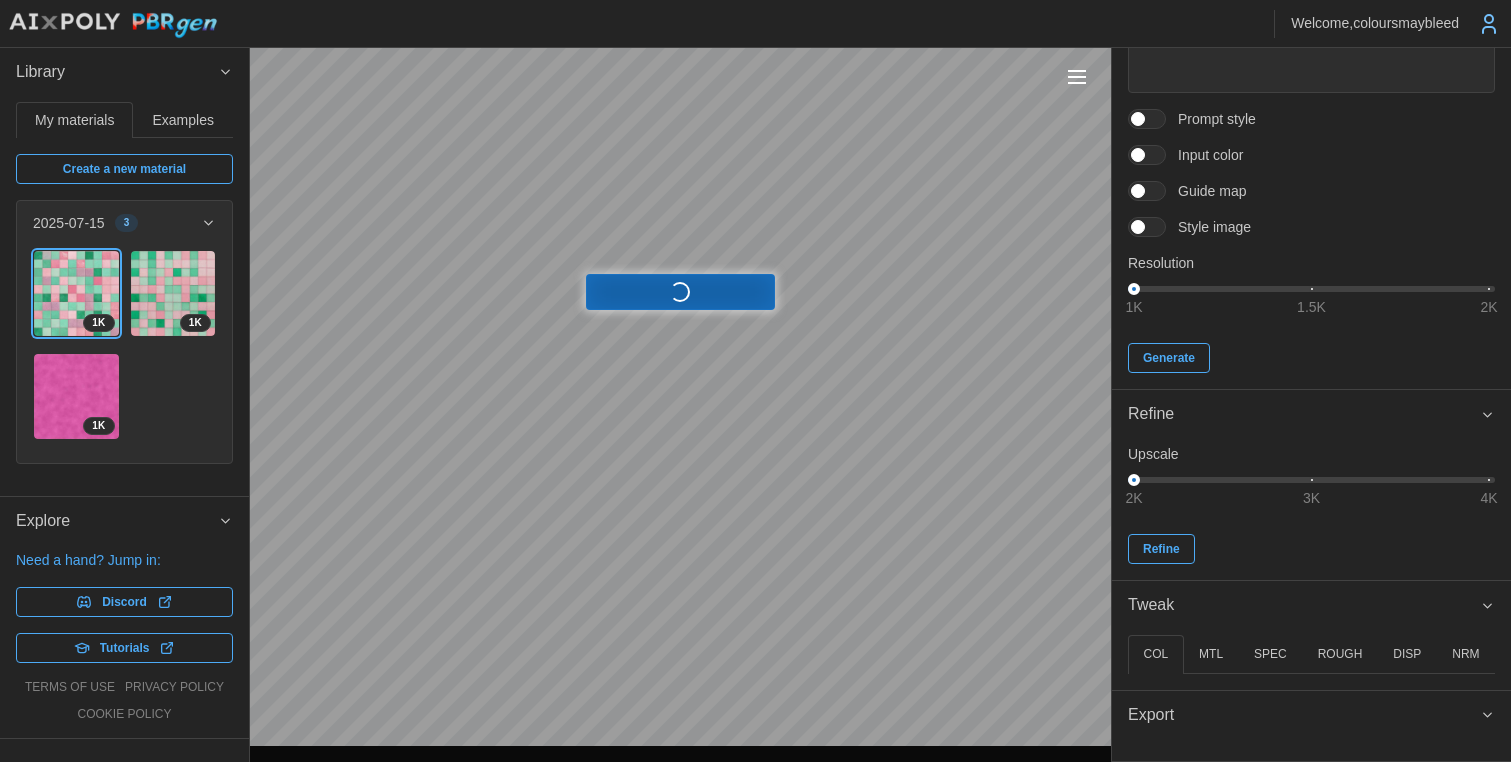 type on "*" 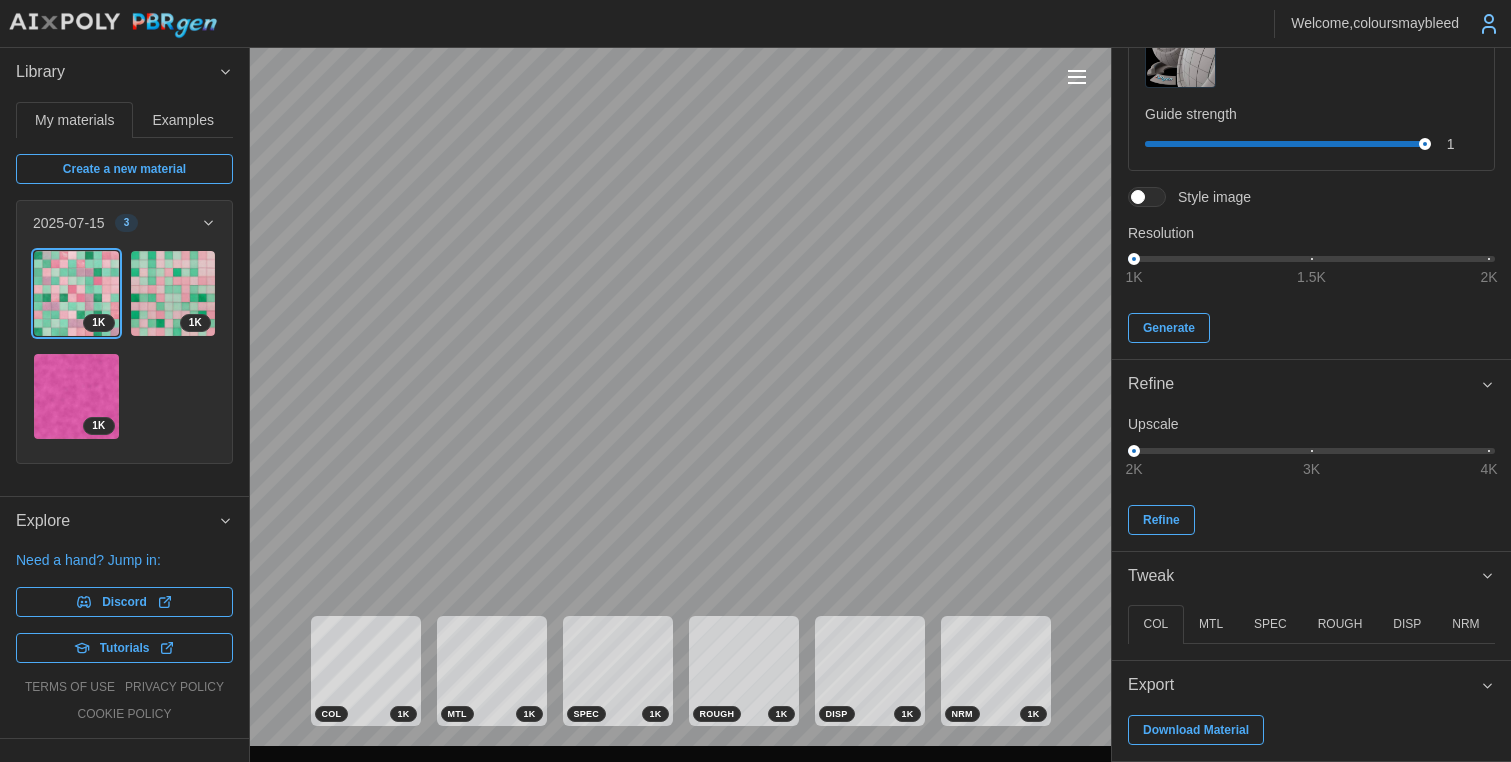 scroll, scrollTop: 547, scrollLeft: 0, axis: vertical 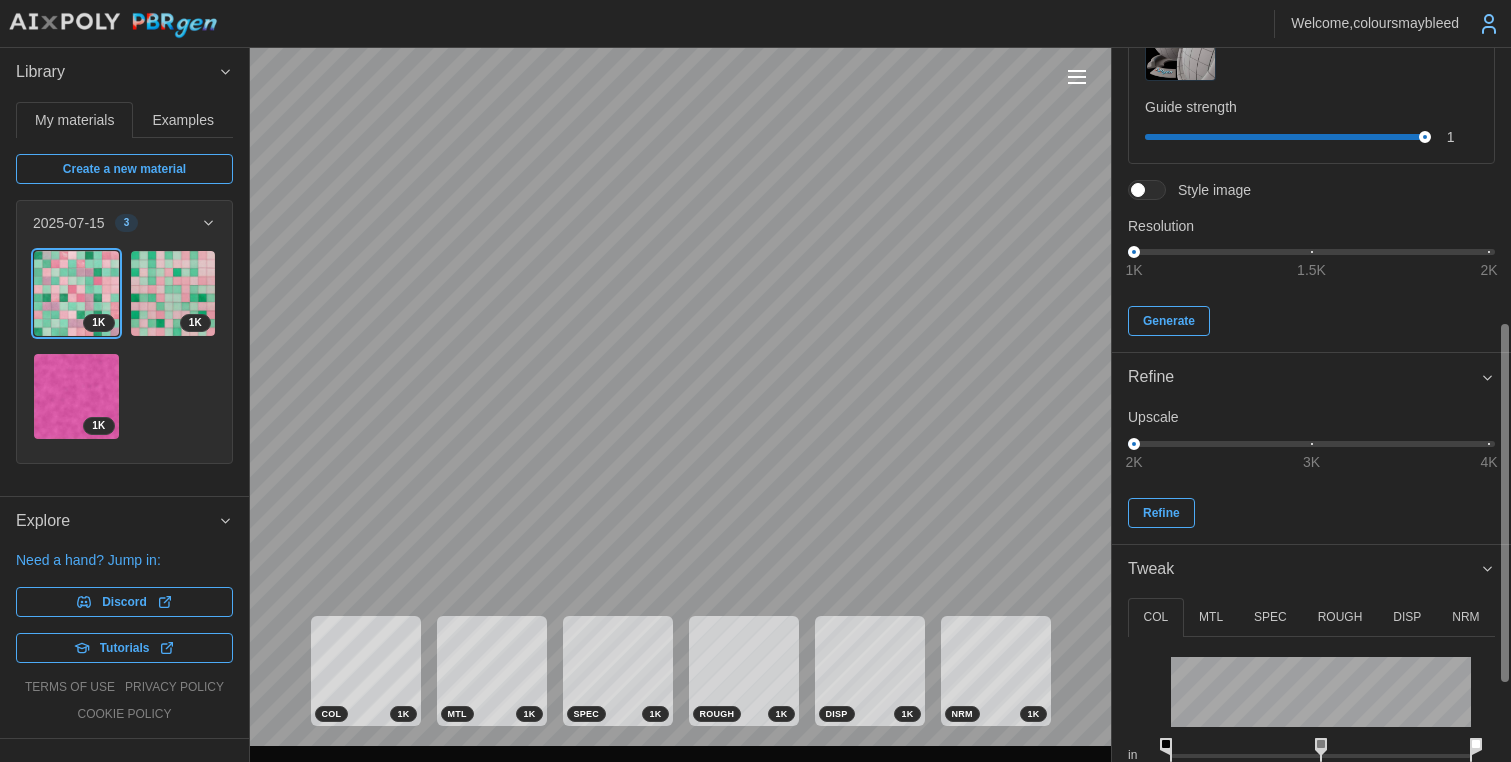 click on "DISP" at bounding box center [1407, 617] 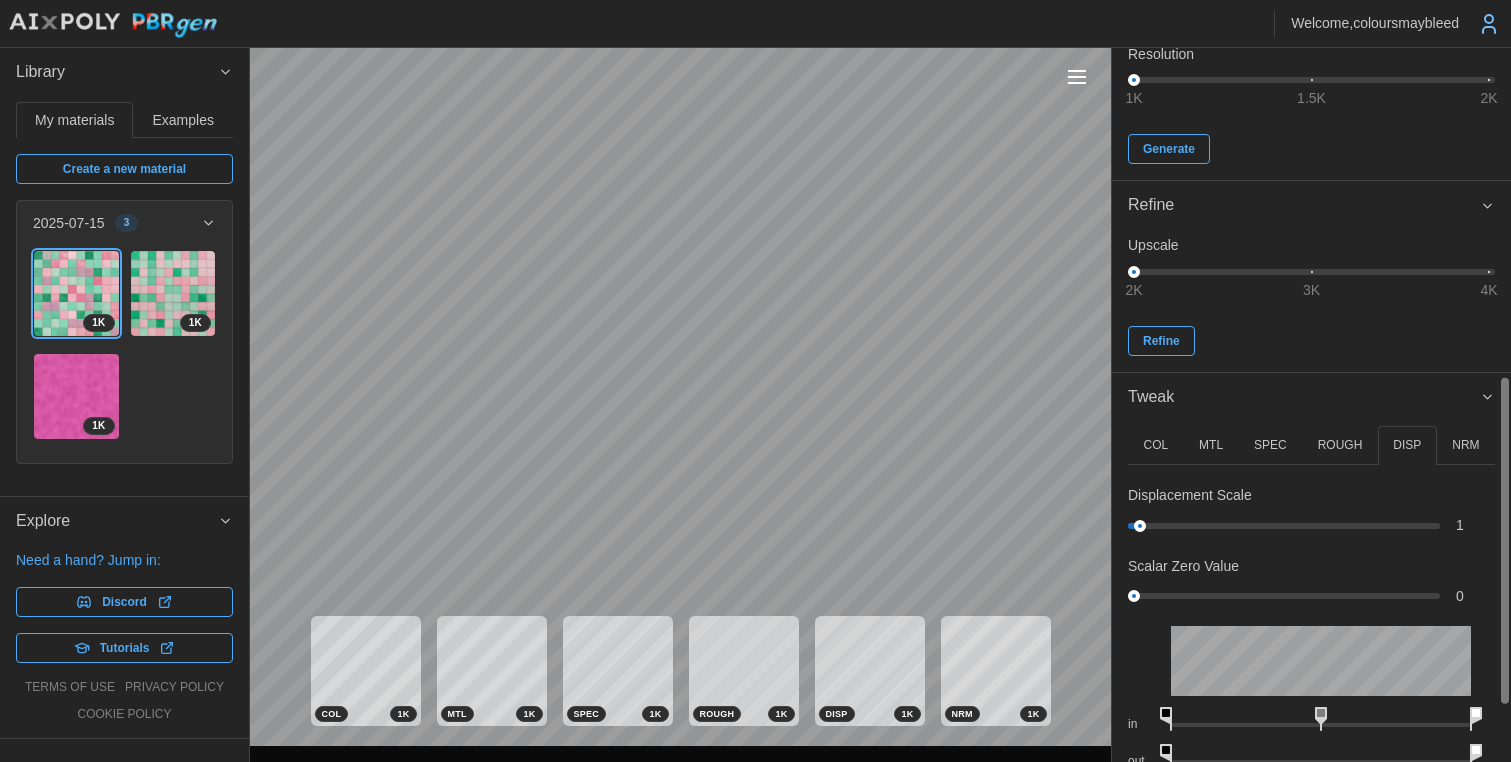 scroll, scrollTop: 845, scrollLeft: 0, axis: vertical 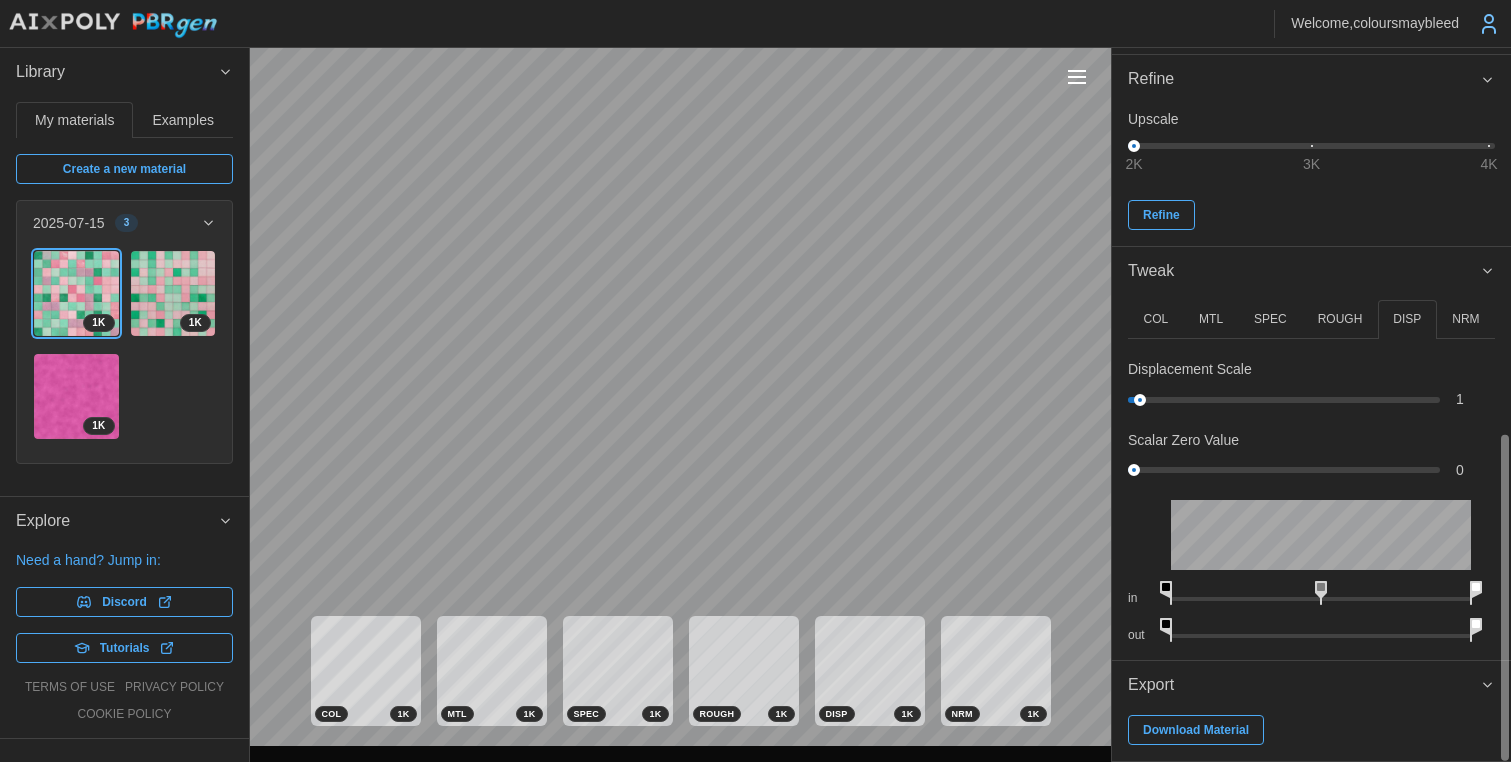 drag, startPoint x: 1173, startPoint y: 591, endPoint x: 1117, endPoint y: 633, distance: 70 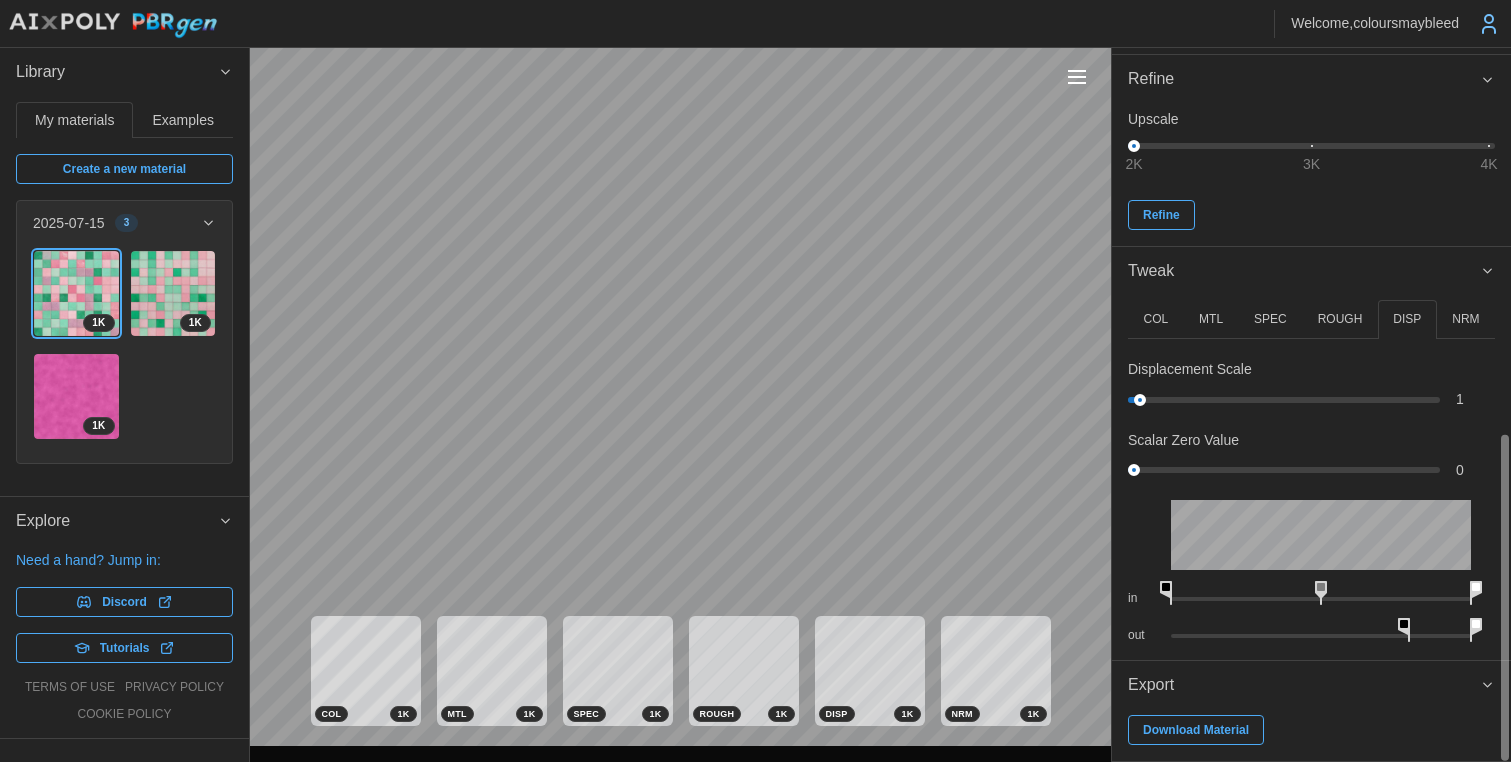 drag, startPoint x: 1170, startPoint y: 627, endPoint x: 1413, endPoint y: 624, distance: 243.01852 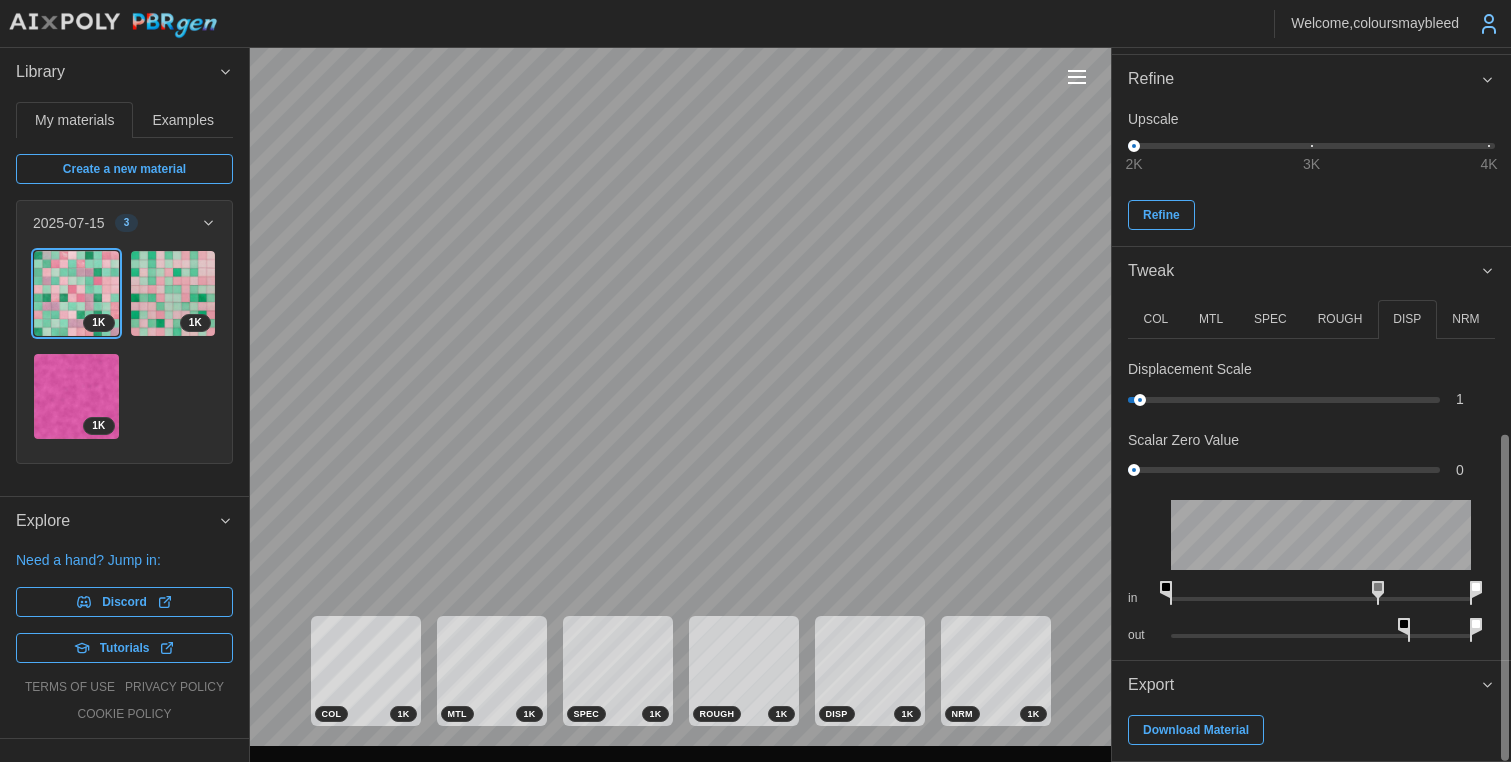 drag, startPoint x: 1328, startPoint y: 585, endPoint x: 1382, endPoint y: 583, distance: 54.037025 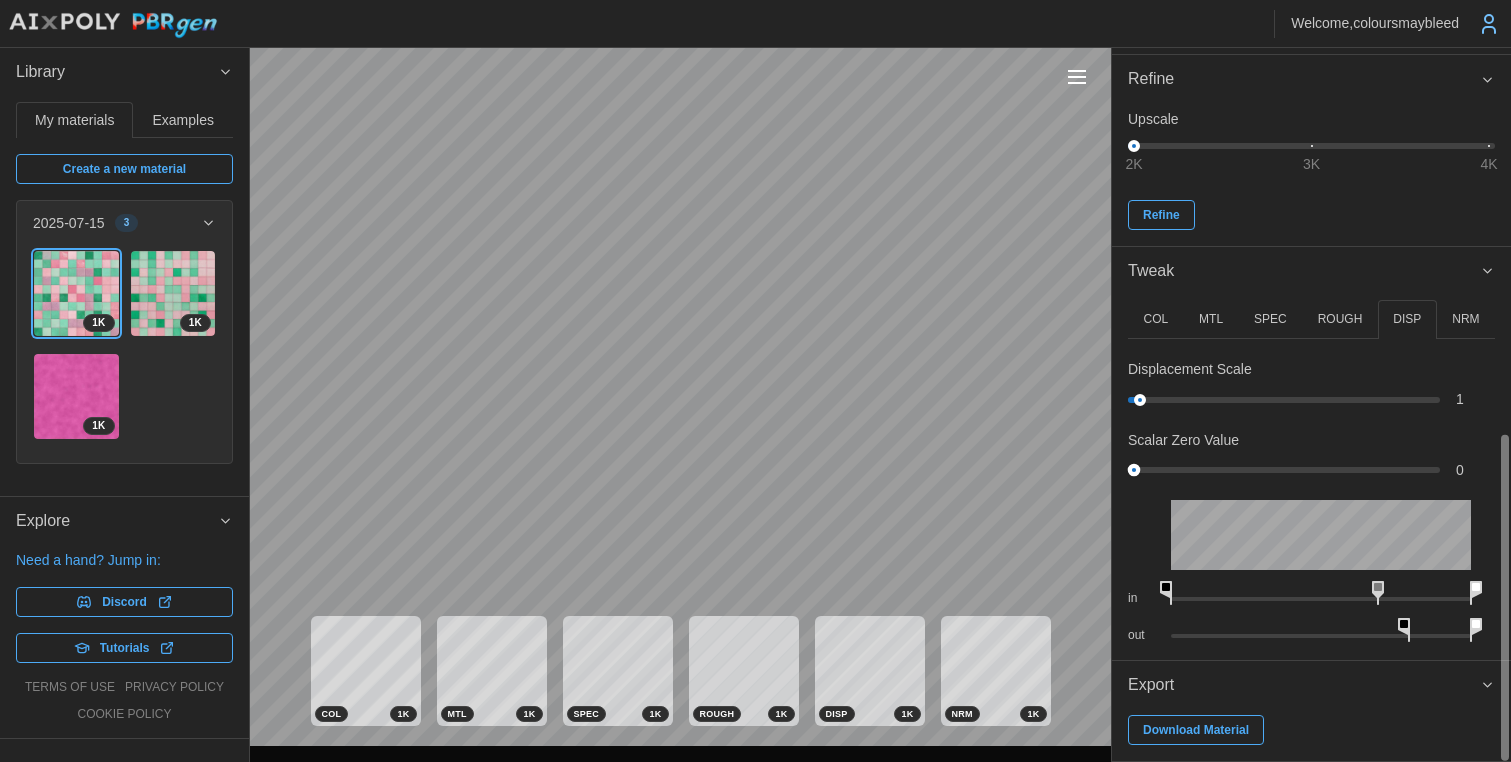 click on "**********" at bounding box center [755, 381] 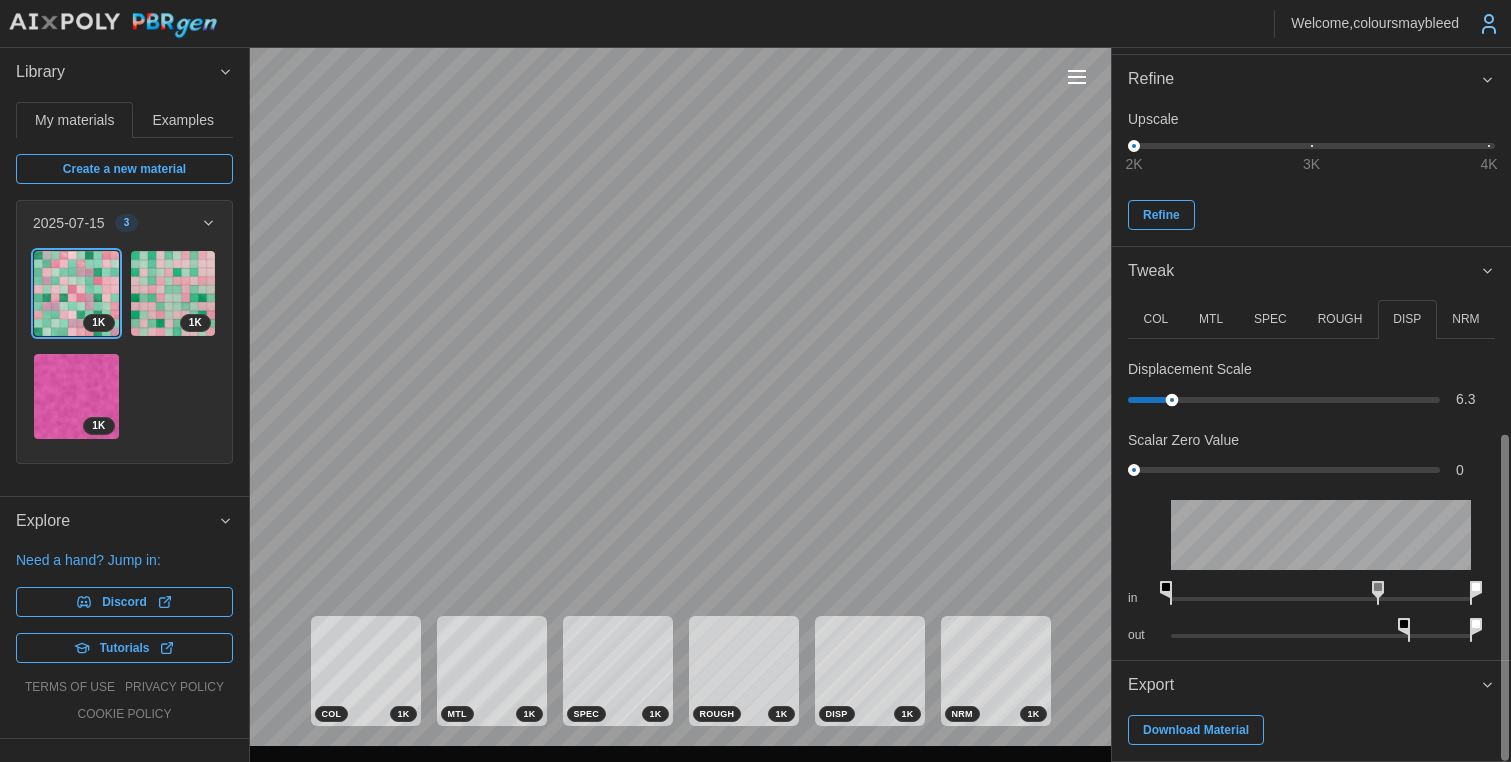 drag, startPoint x: 1143, startPoint y: 398, endPoint x: 1171, endPoint y: 398, distance: 28 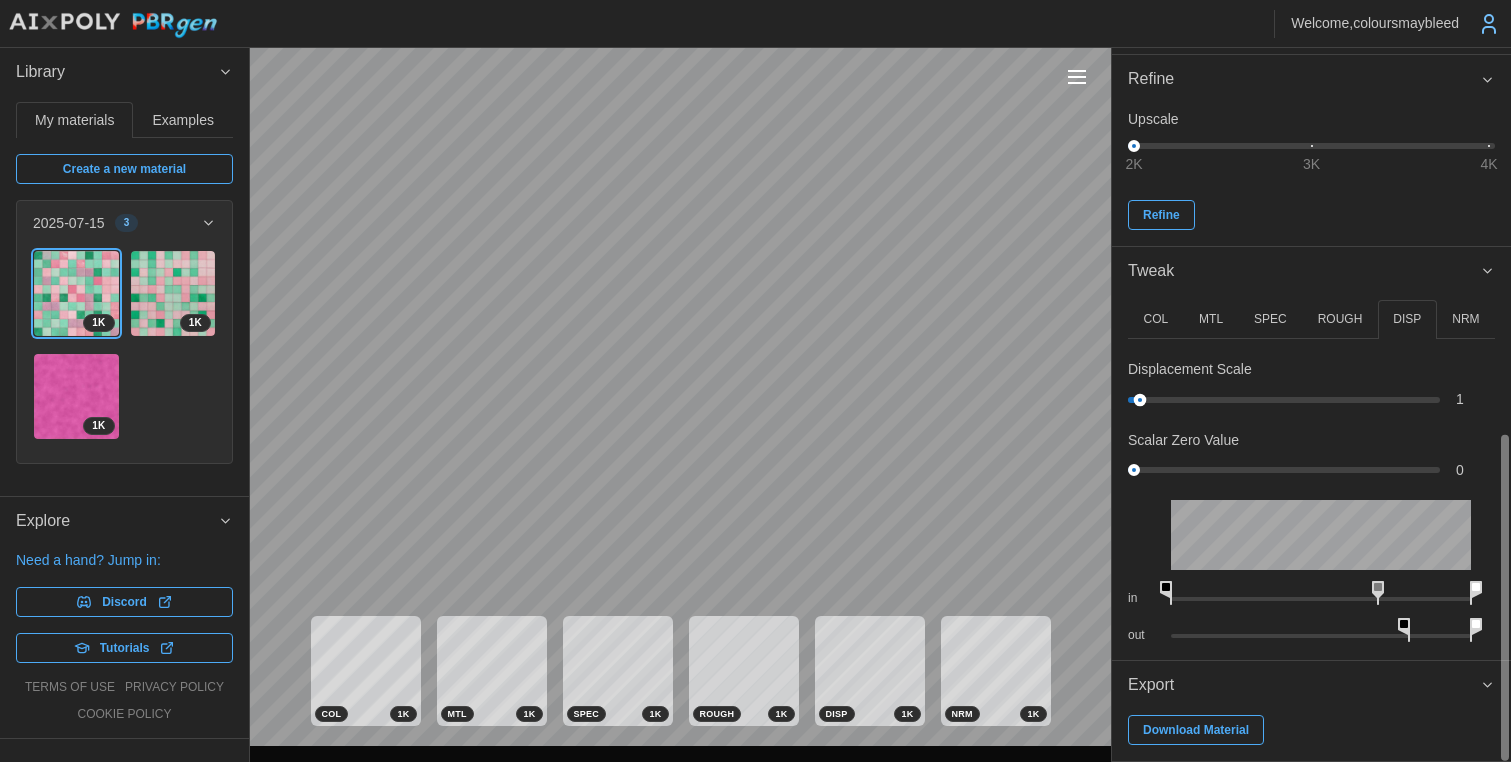 drag, startPoint x: 1174, startPoint y: 401, endPoint x: 1140, endPoint y: 403, distance: 34.058773 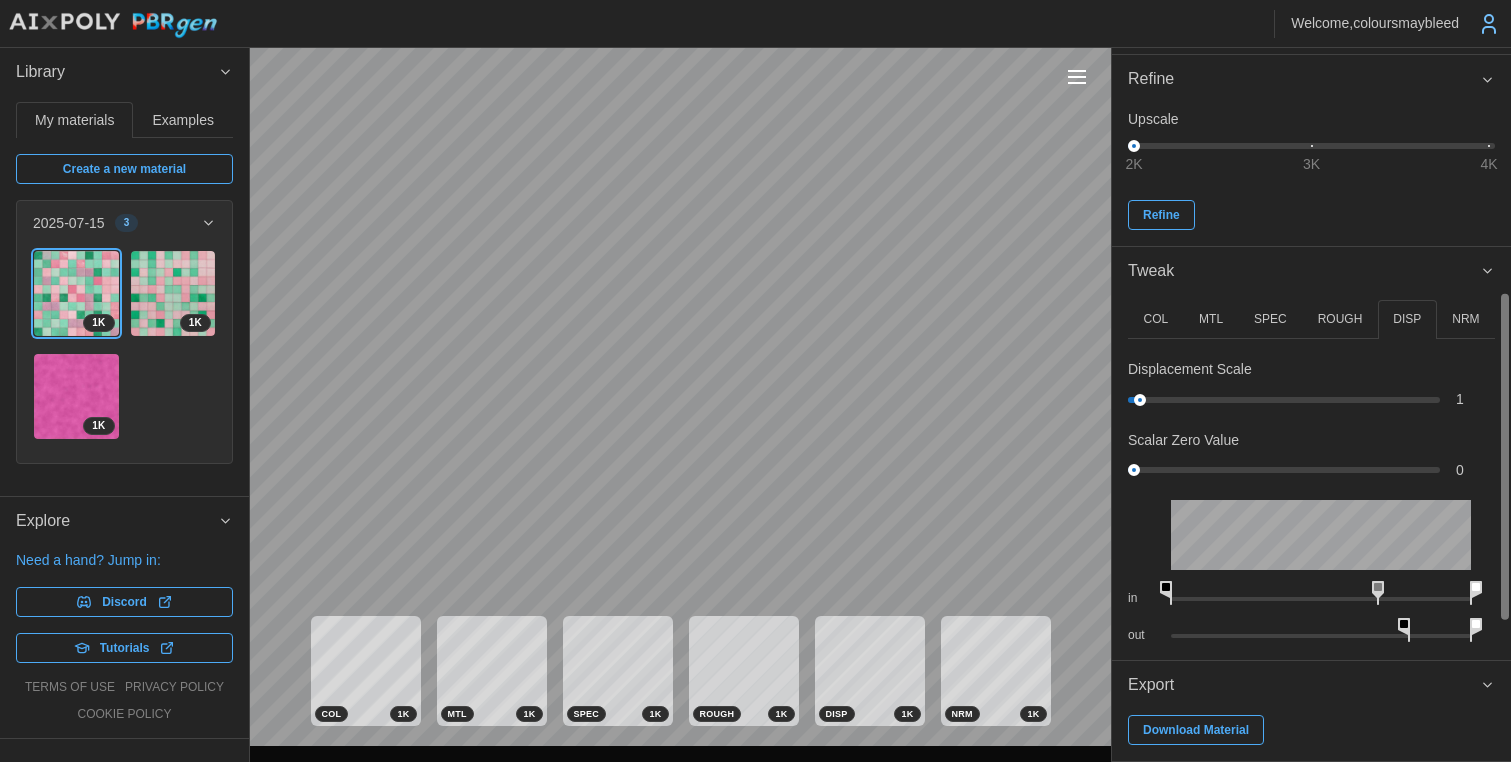 scroll, scrollTop: 0, scrollLeft: 0, axis: both 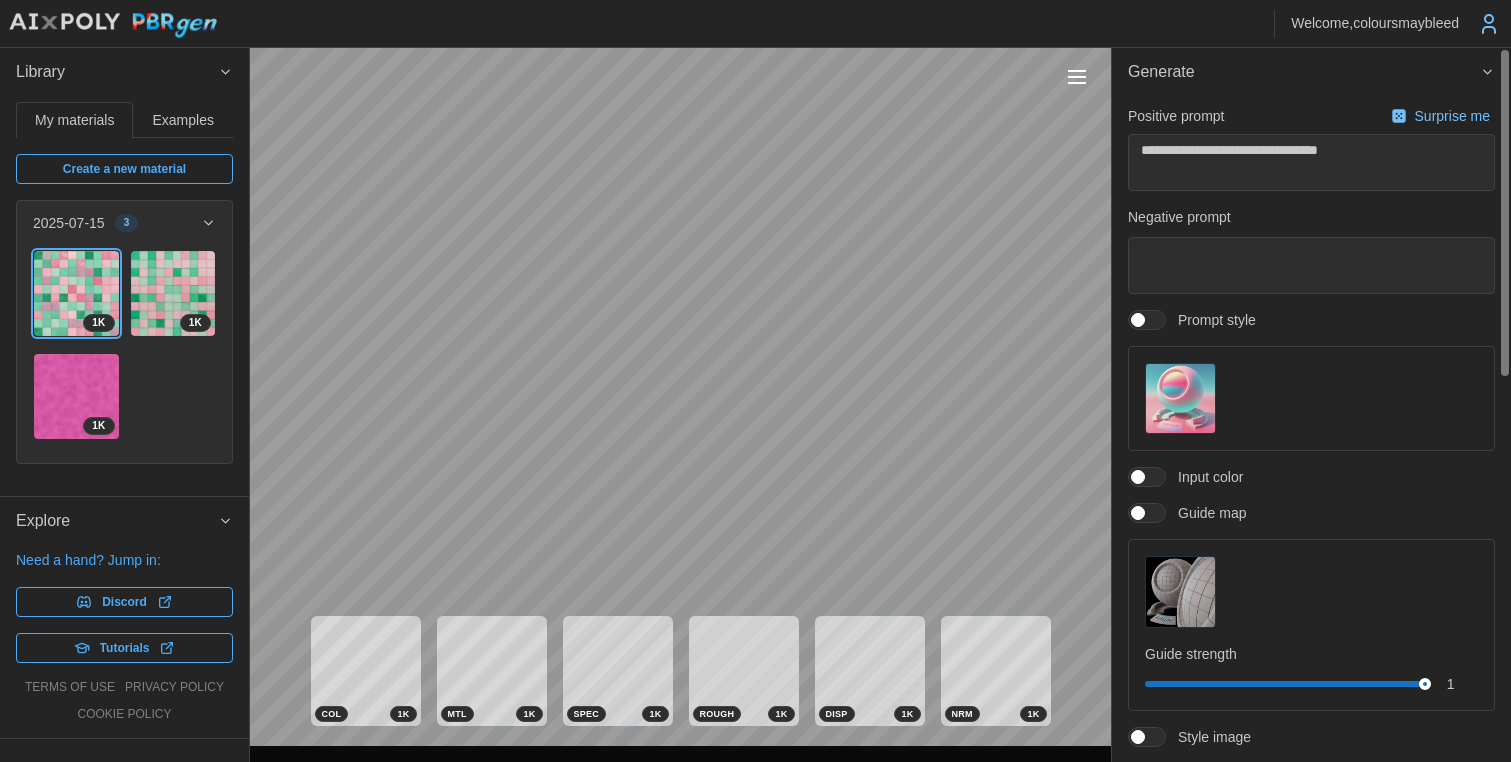 click at bounding box center (1180, 398) 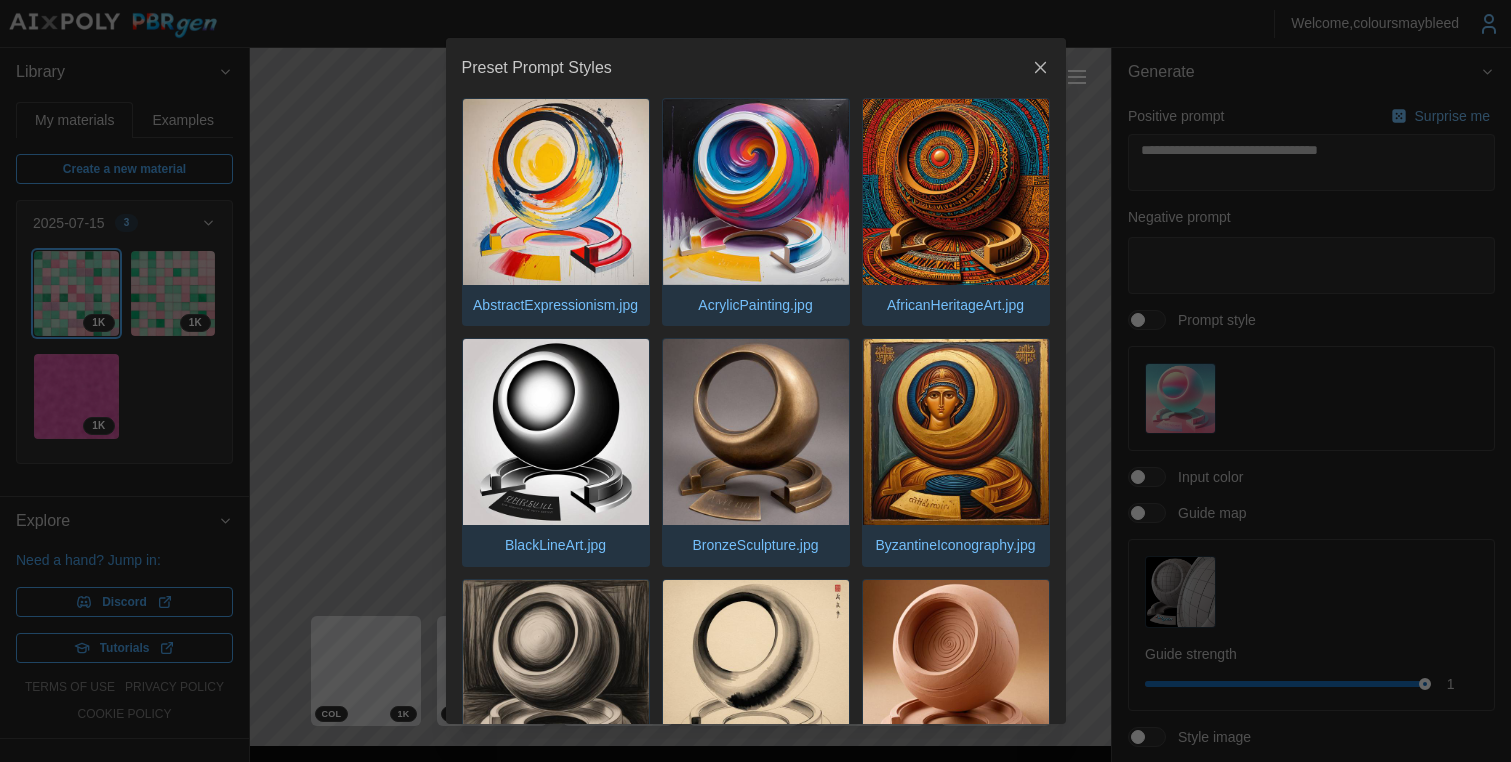 click at bounding box center [756, 192] 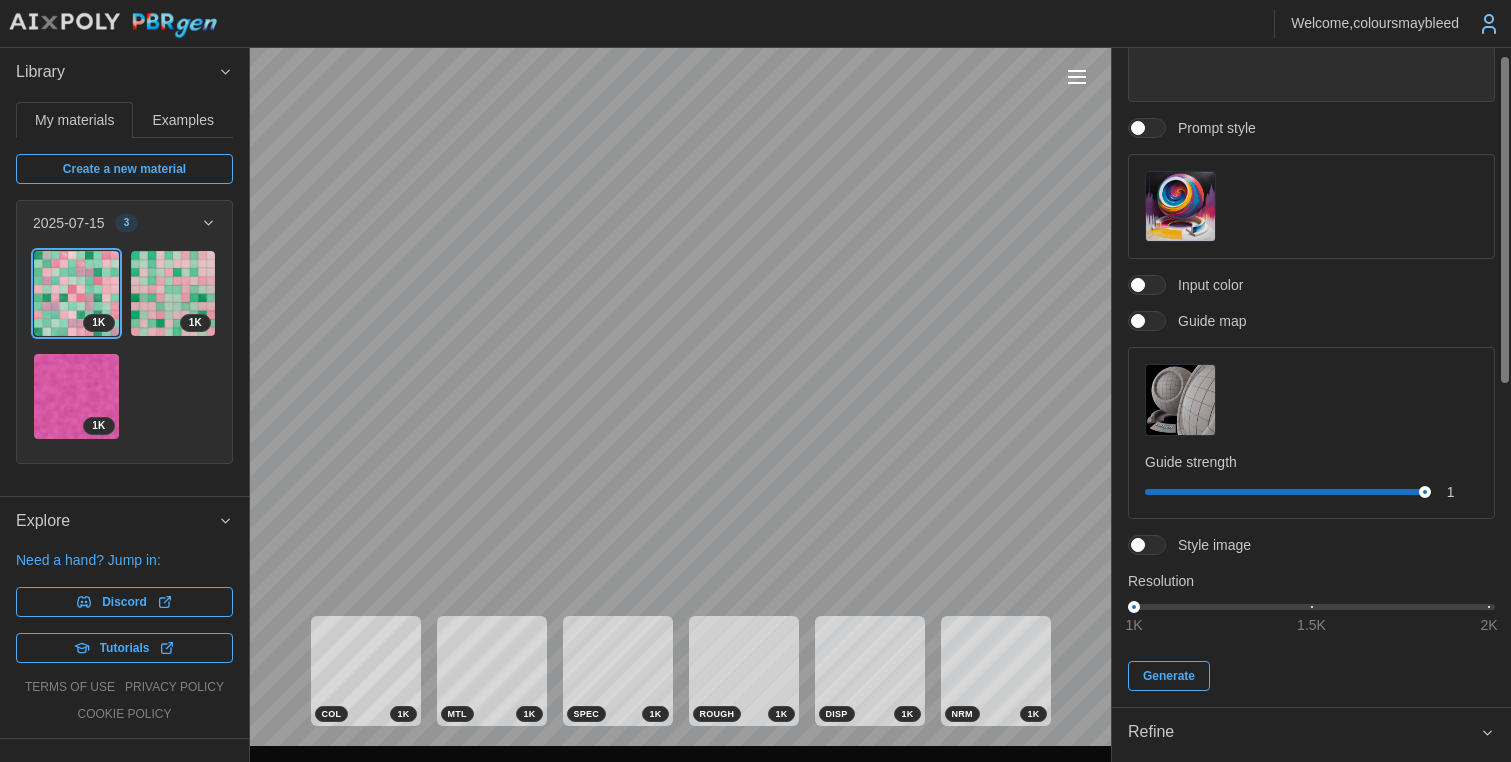 scroll, scrollTop: 350, scrollLeft: 0, axis: vertical 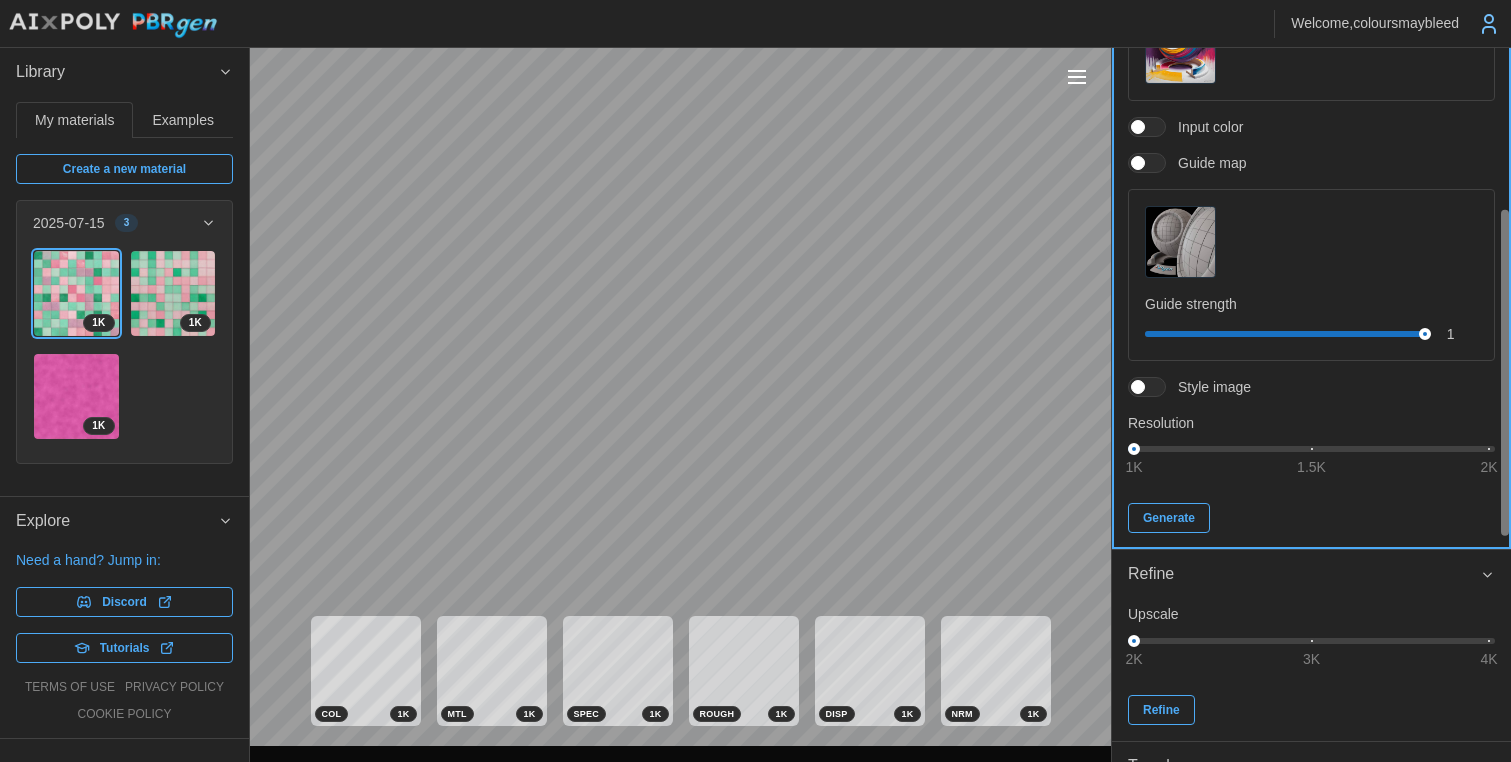 click on "Generate" at bounding box center (1169, 518) 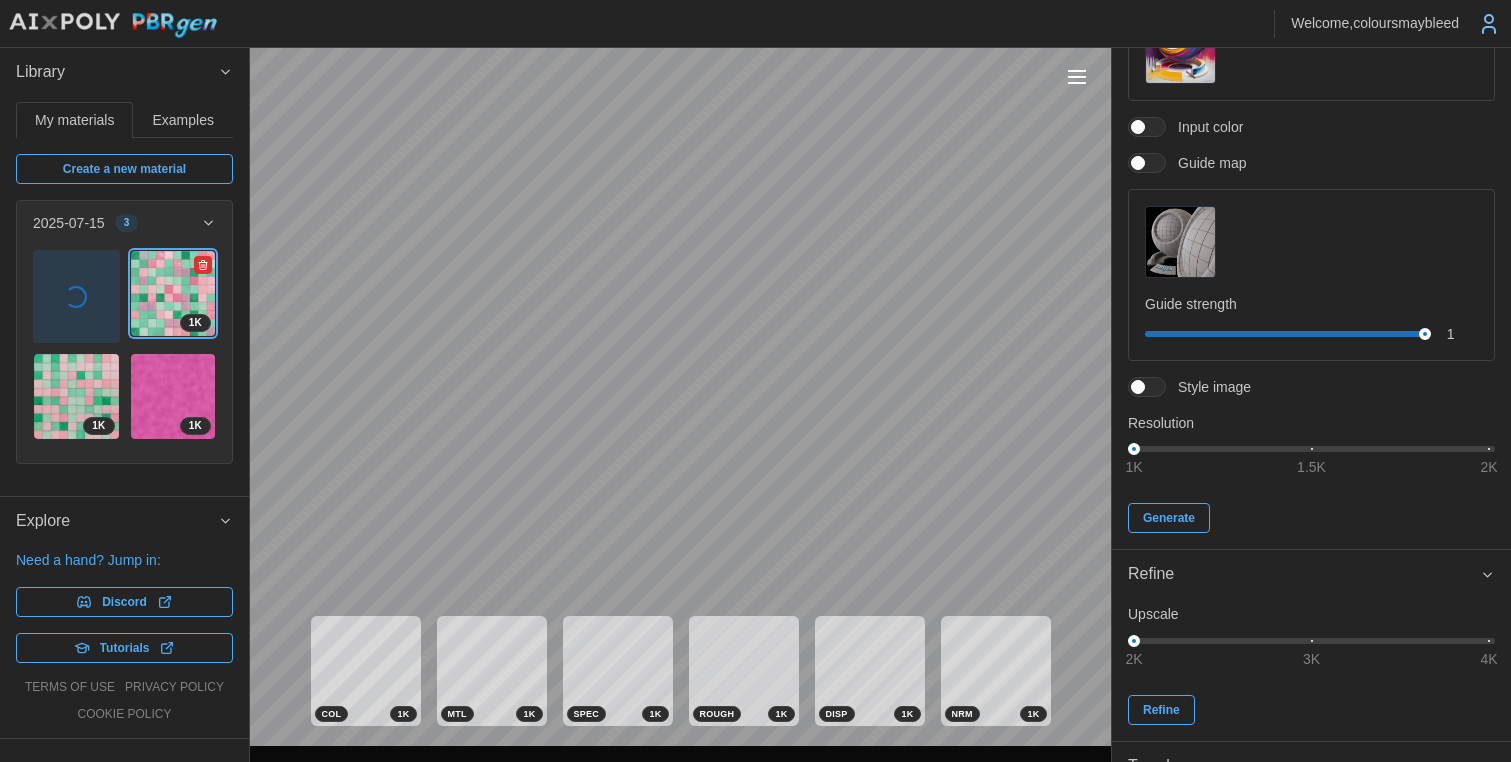 click 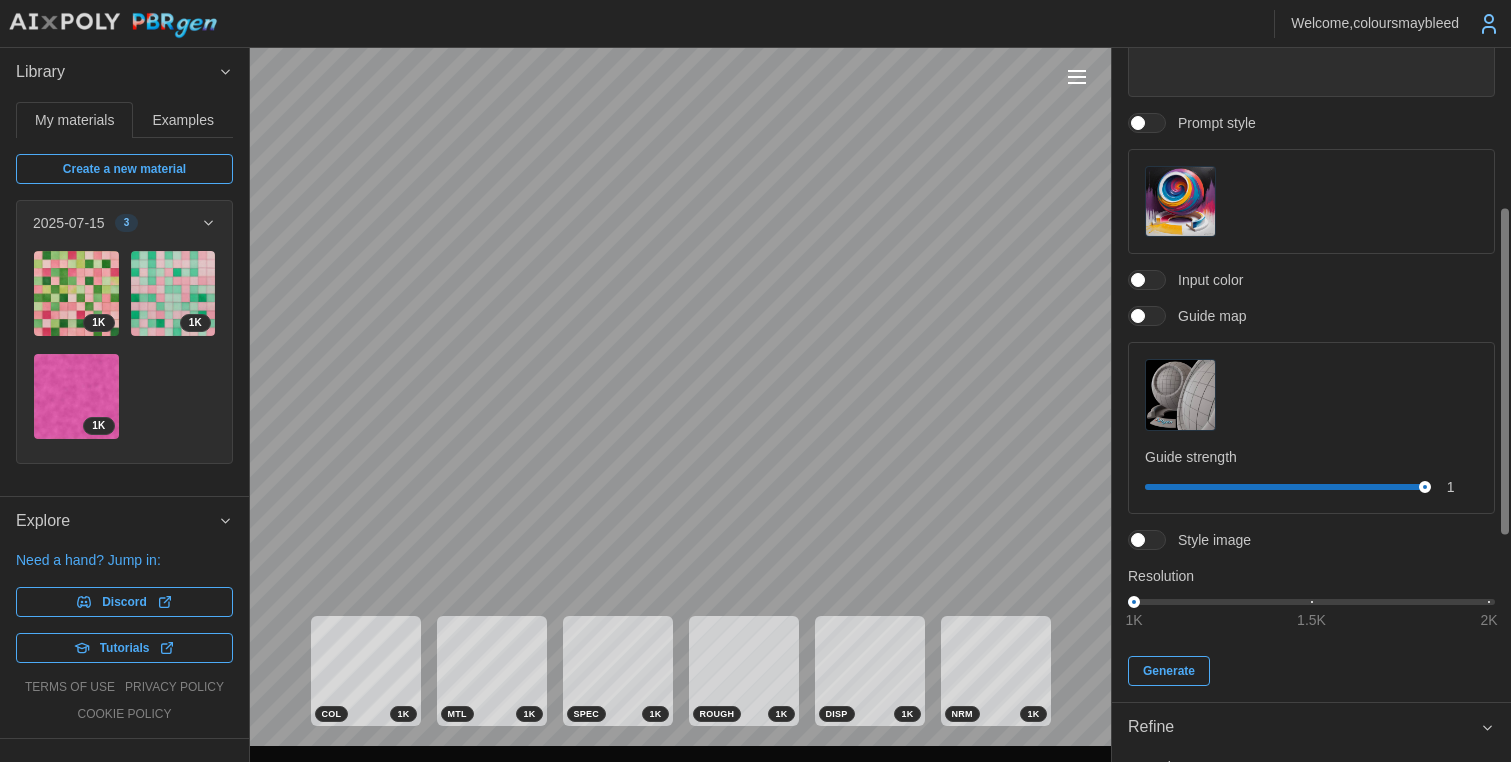 scroll, scrollTop: 0, scrollLeft: 0, axis: both 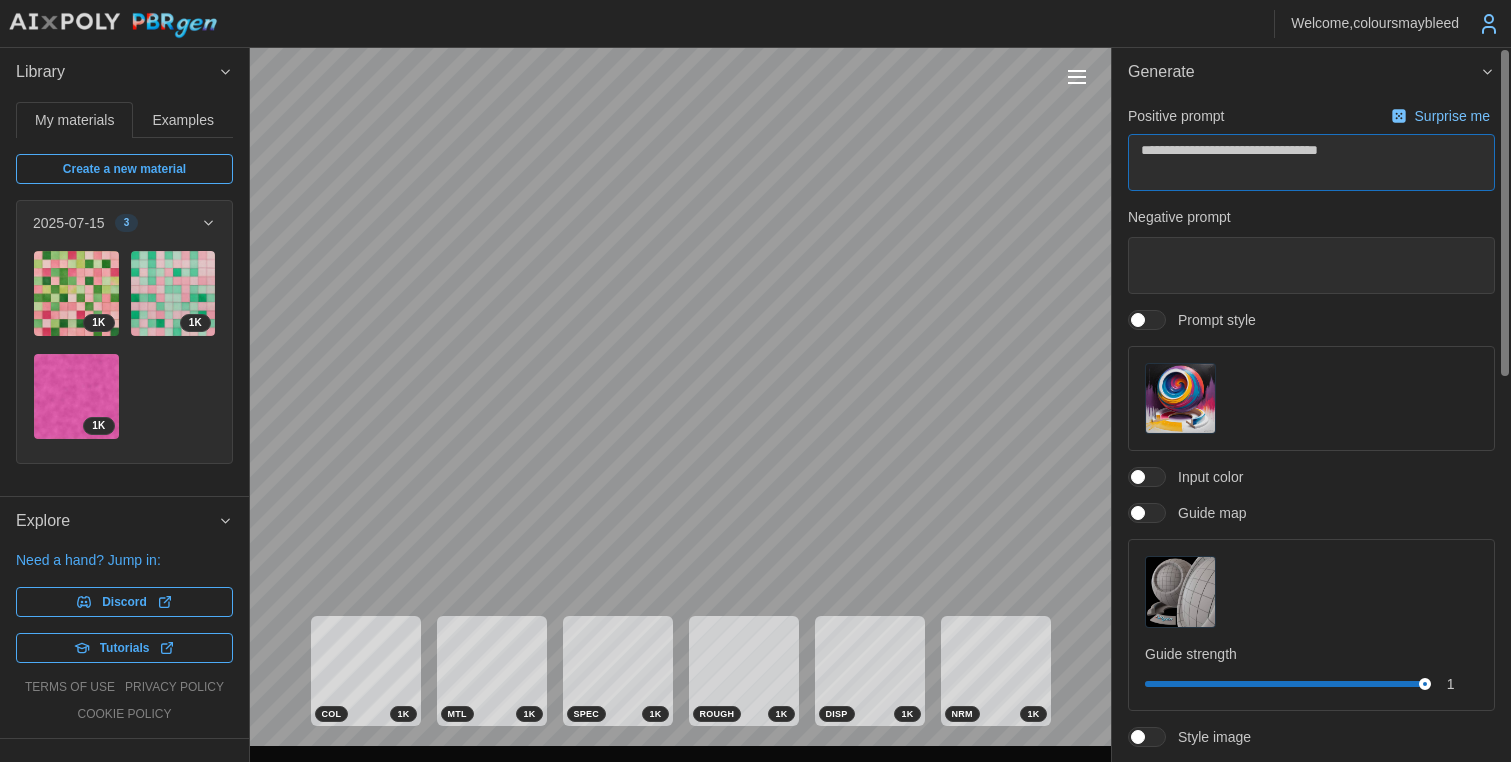 drag, startPoint x: 1303, startPoint y: 151, endPoint x: 1463, endPoint y: 152, distance: 160.00313 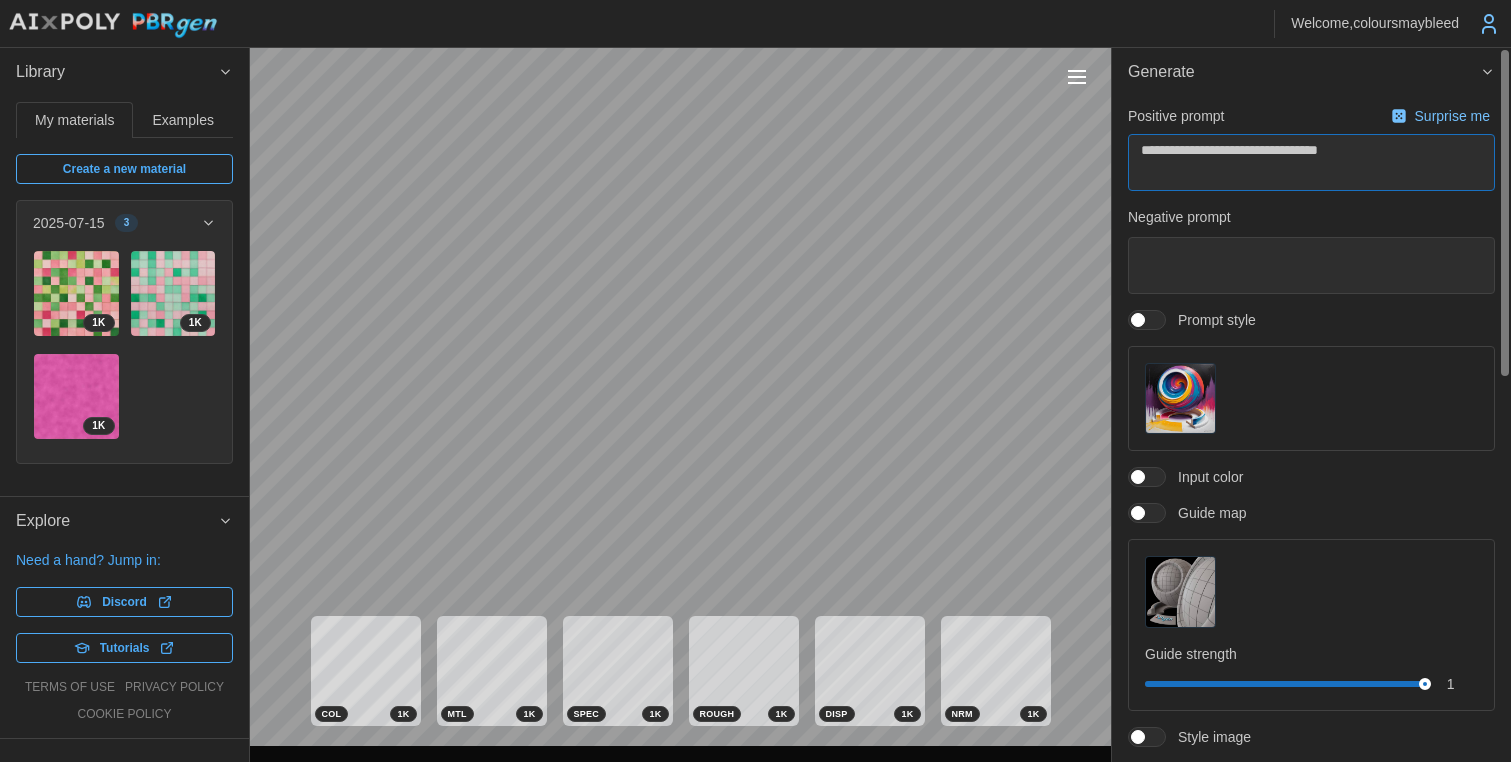 type on "*" 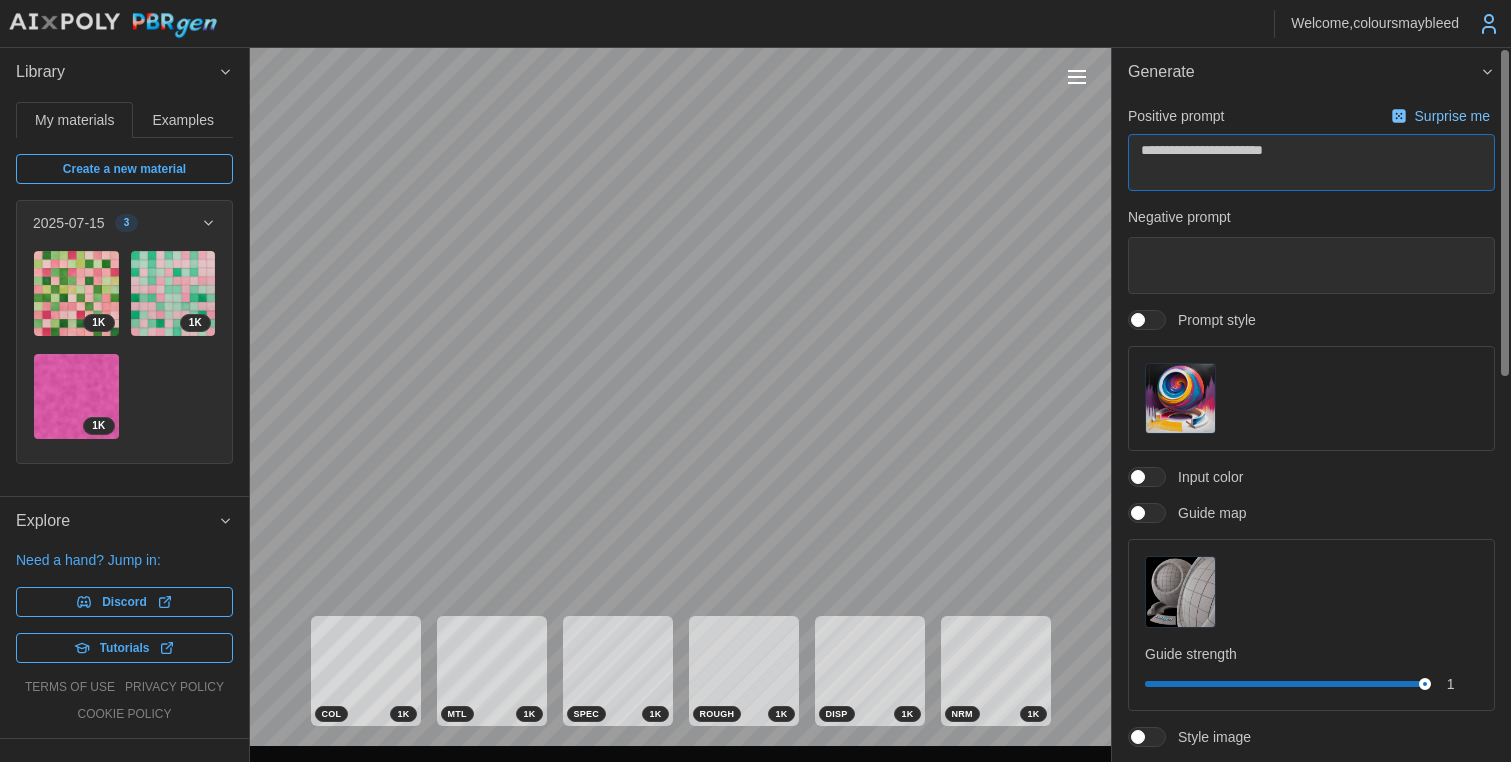 type on "*" 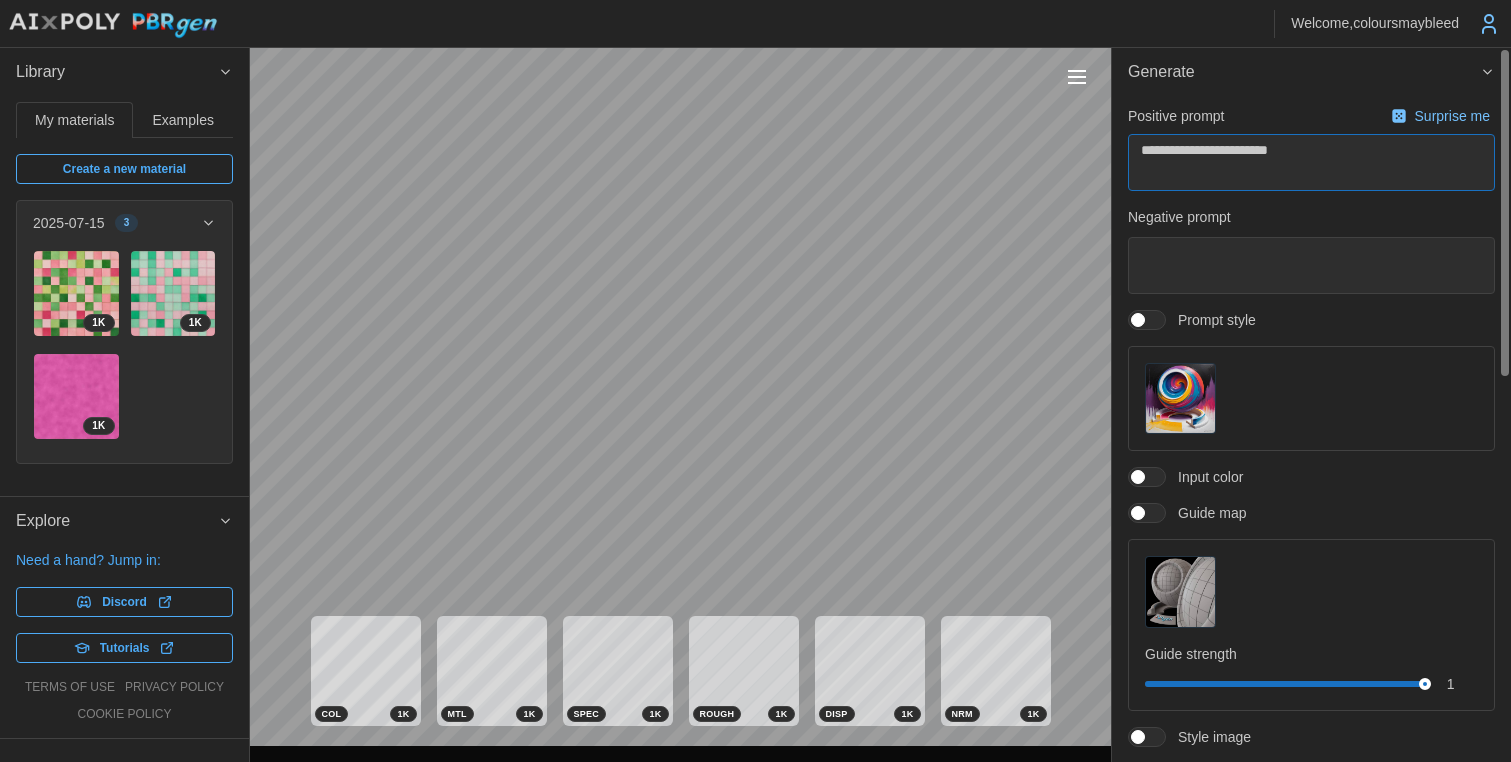 type on "*" 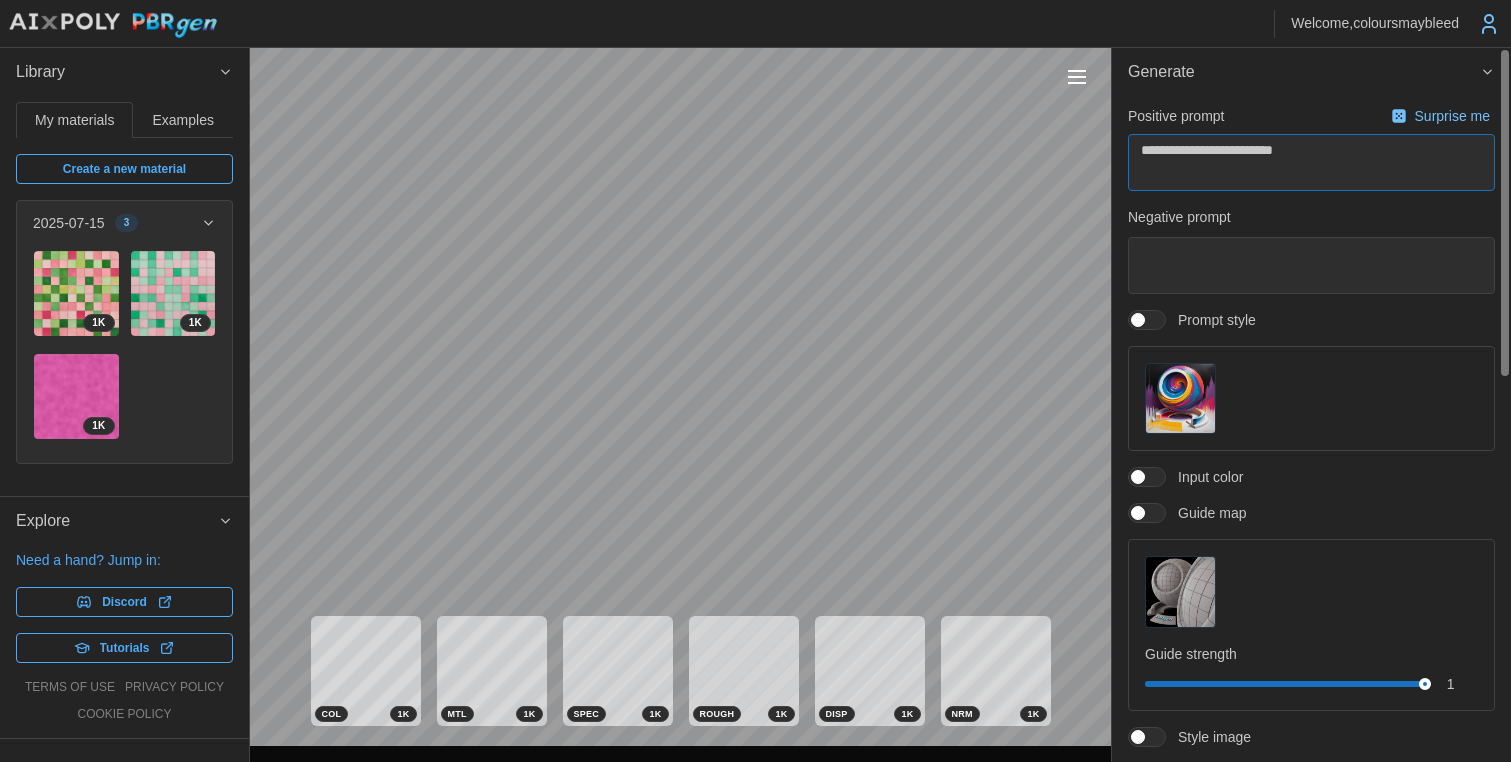 type on "*" 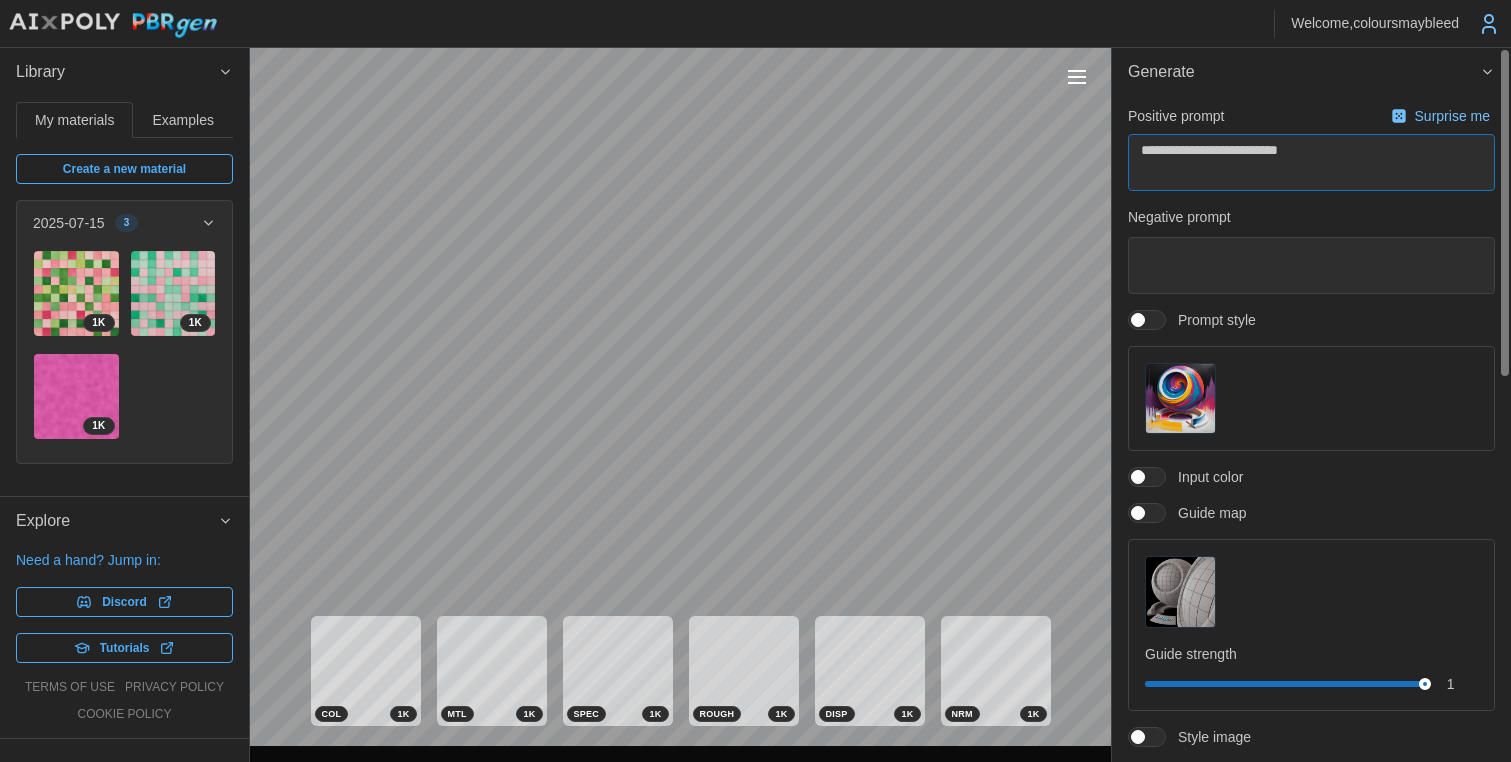 type on "*" 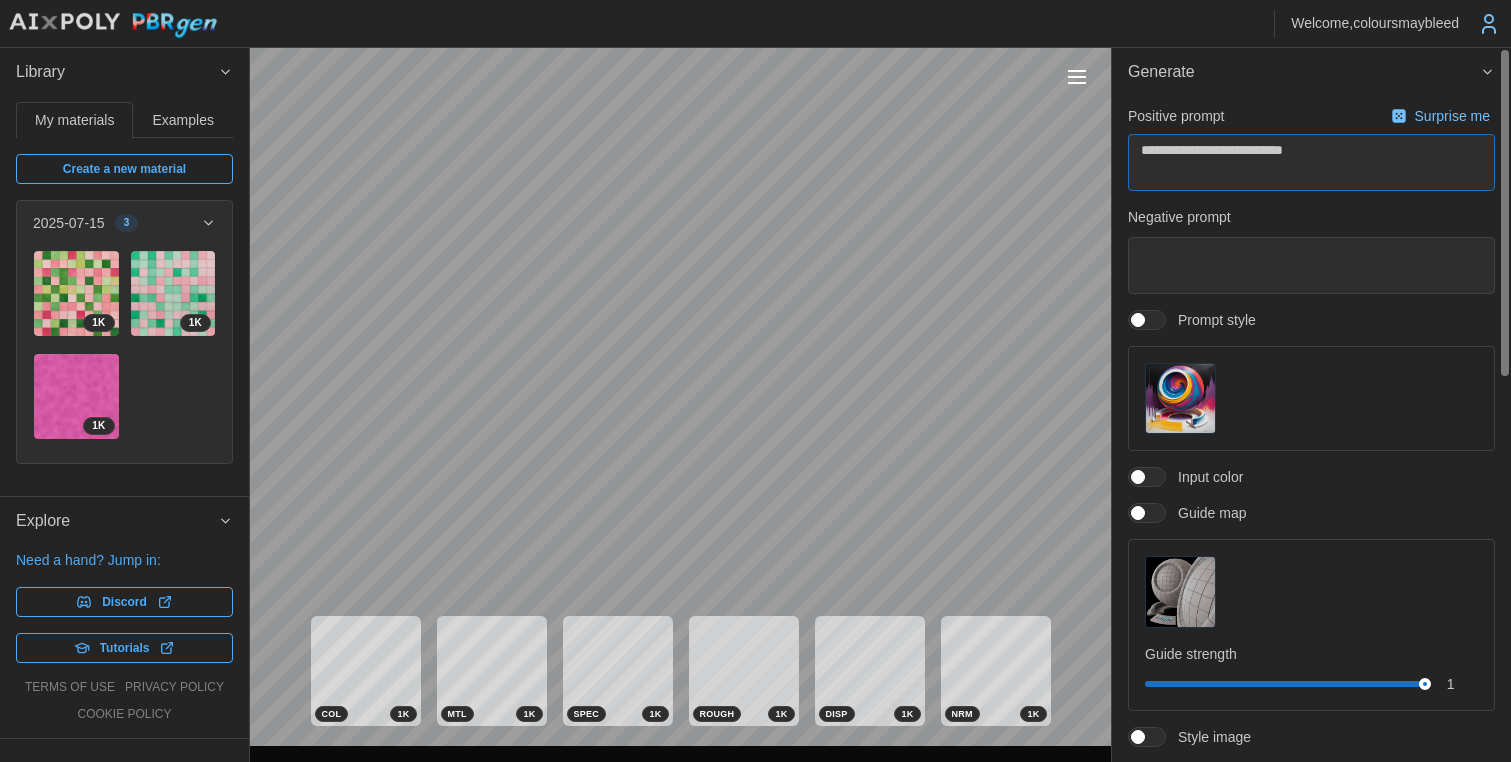 type on "*" 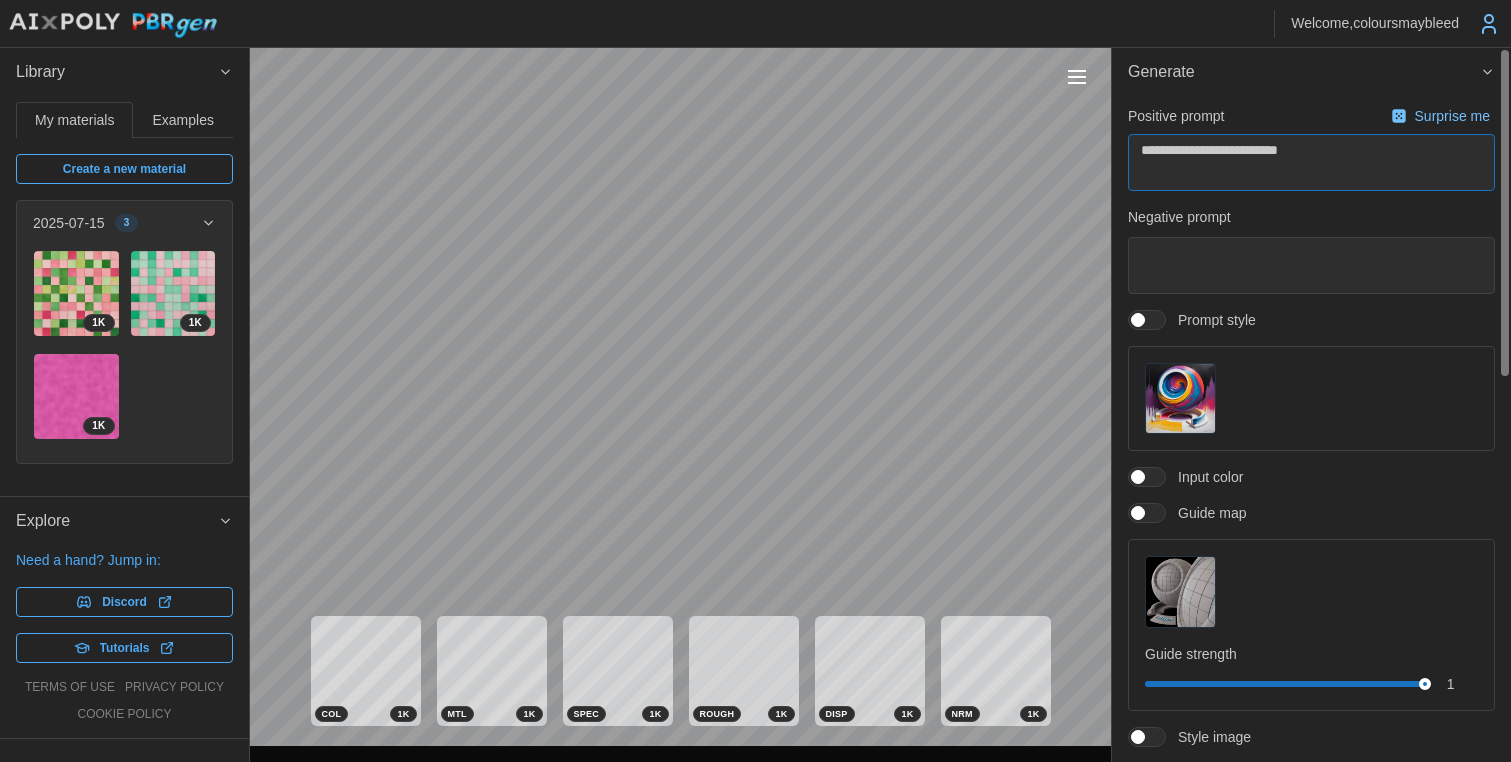 type on "*" 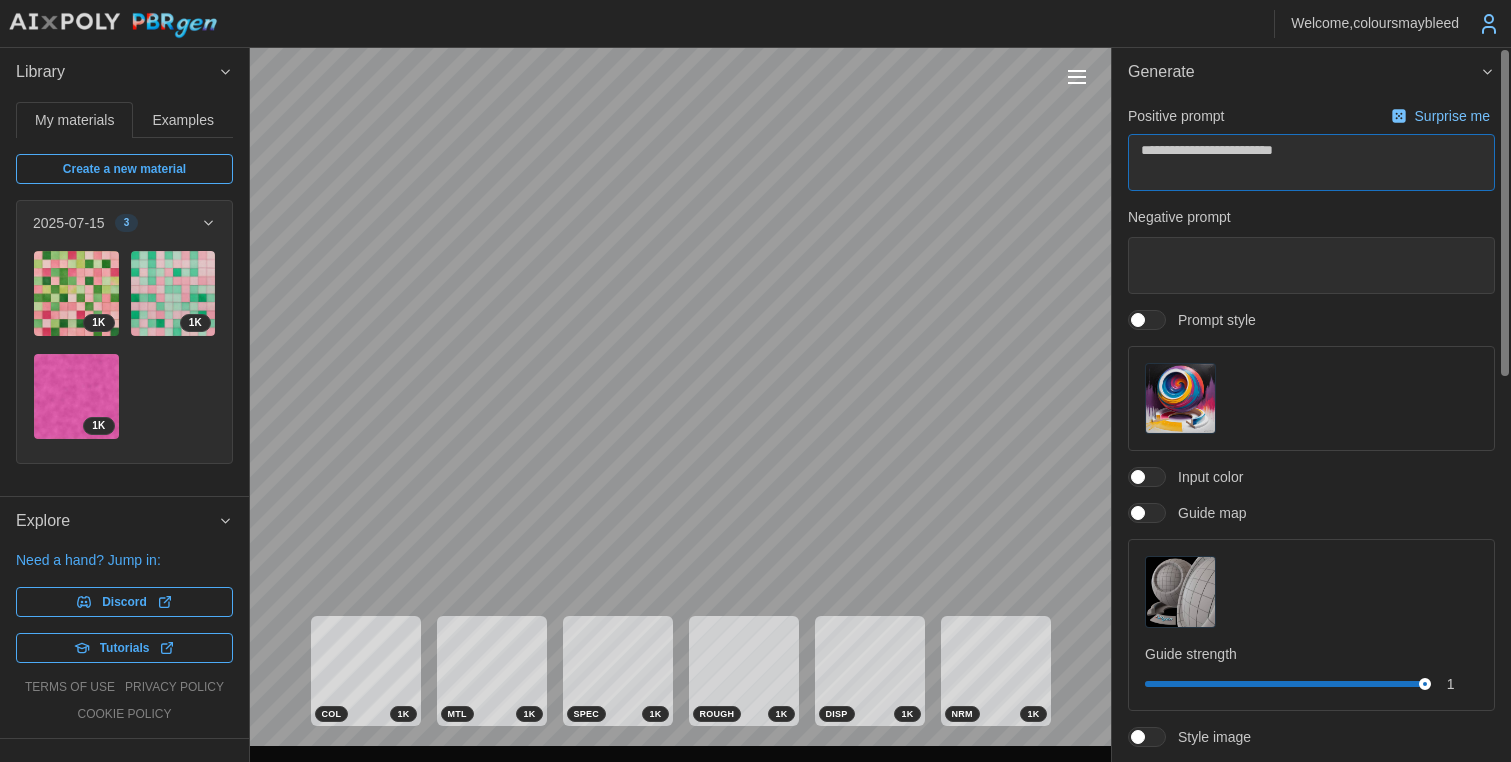 type on "*" 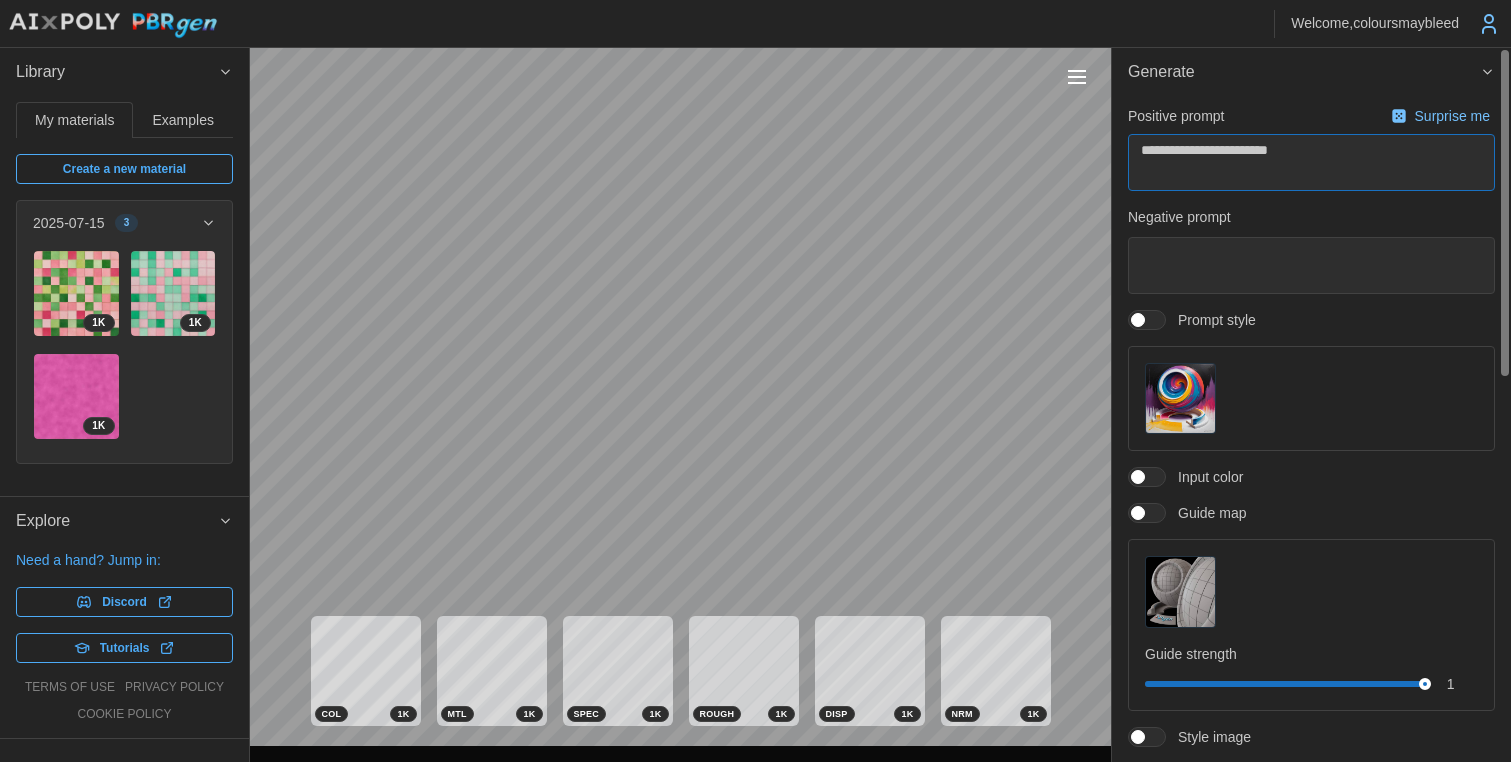 type on "*" 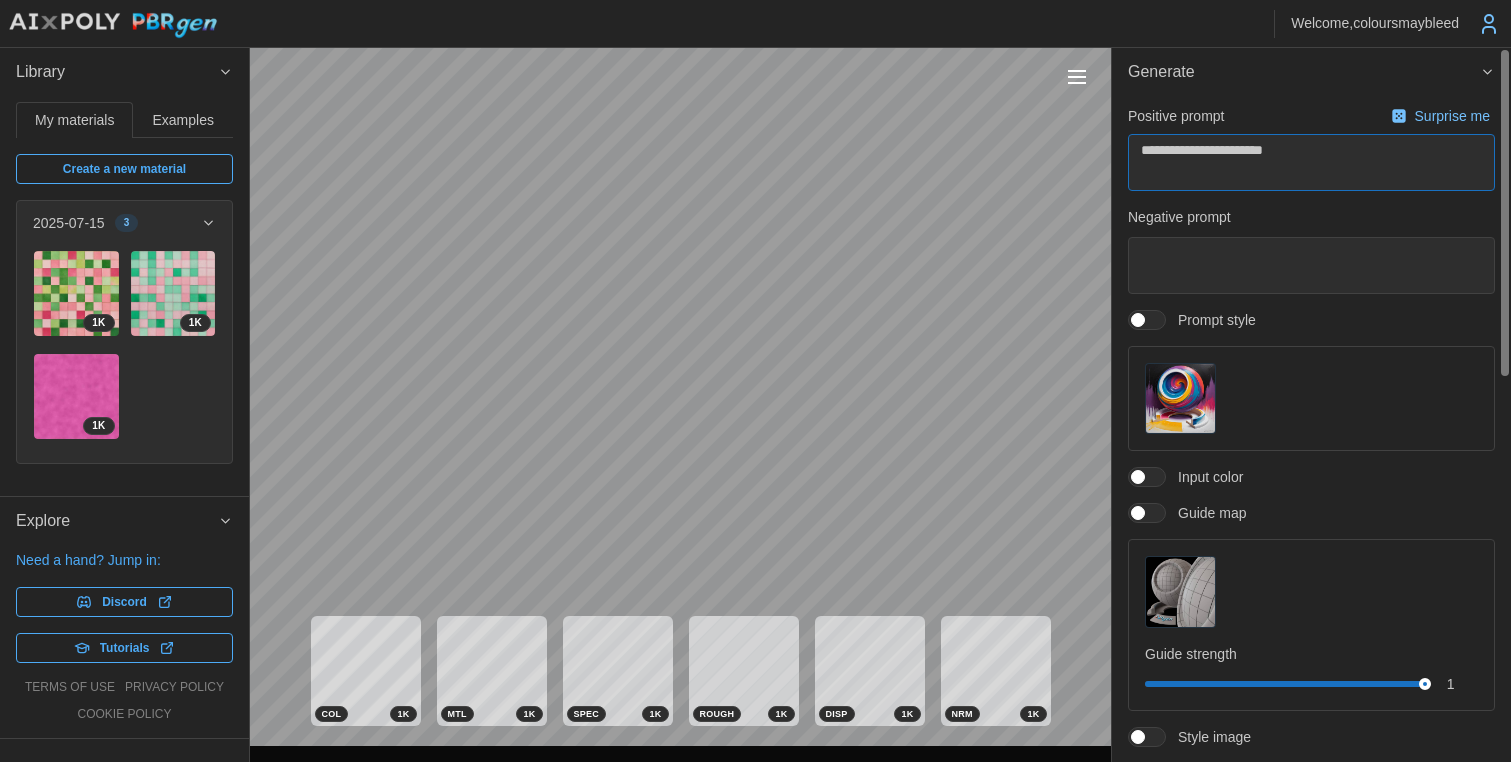 type on "*" 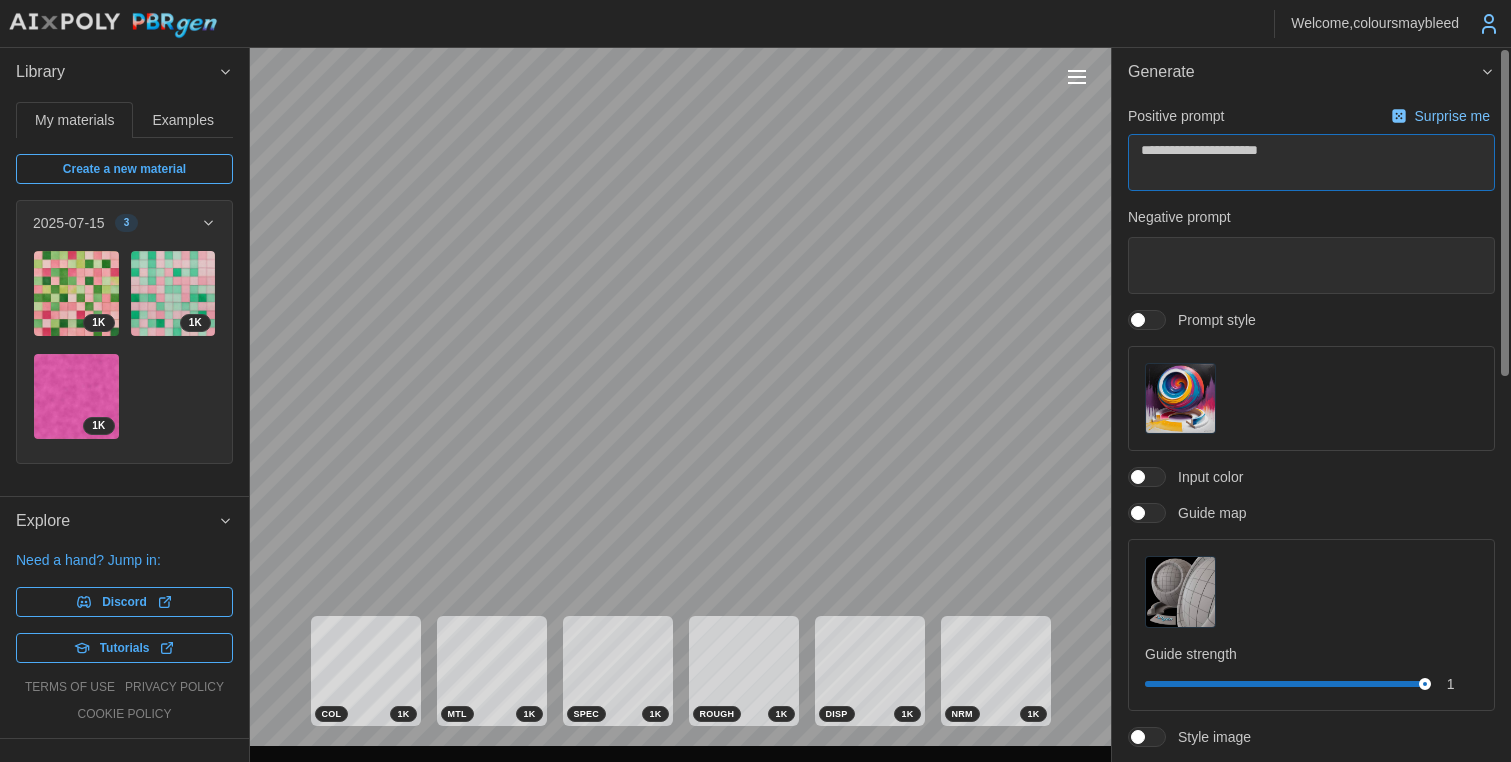 type on "*" 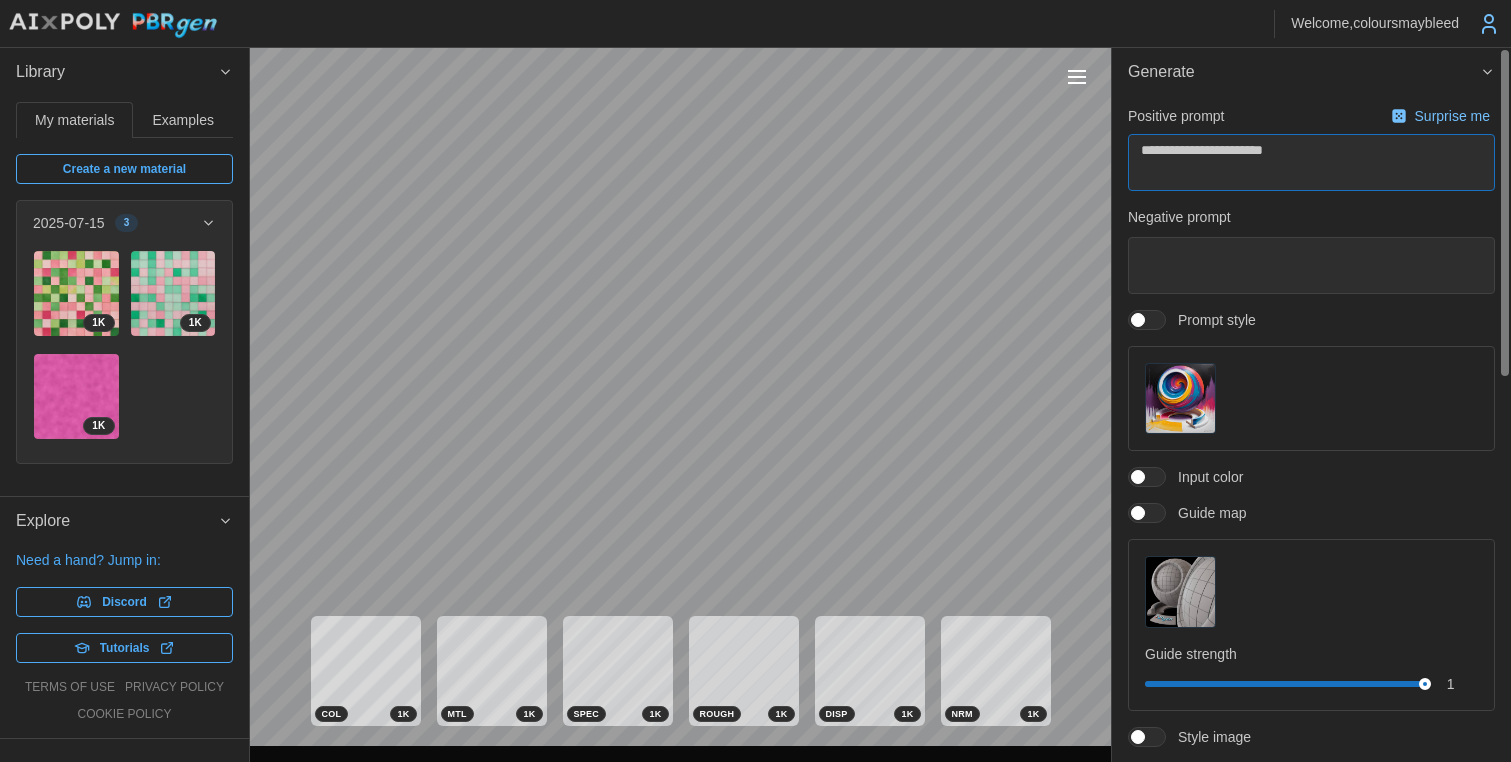 type on "*" 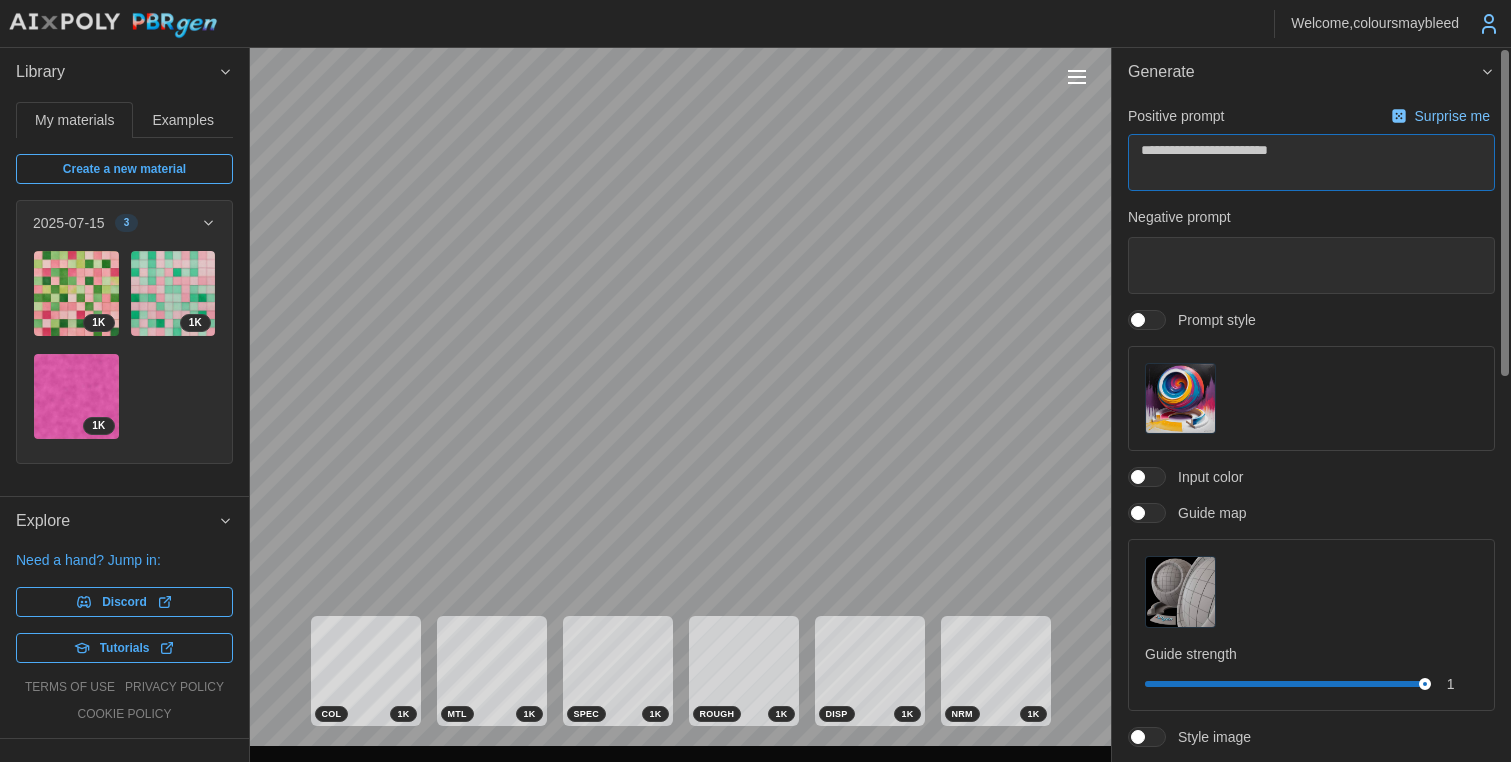 type on "*" 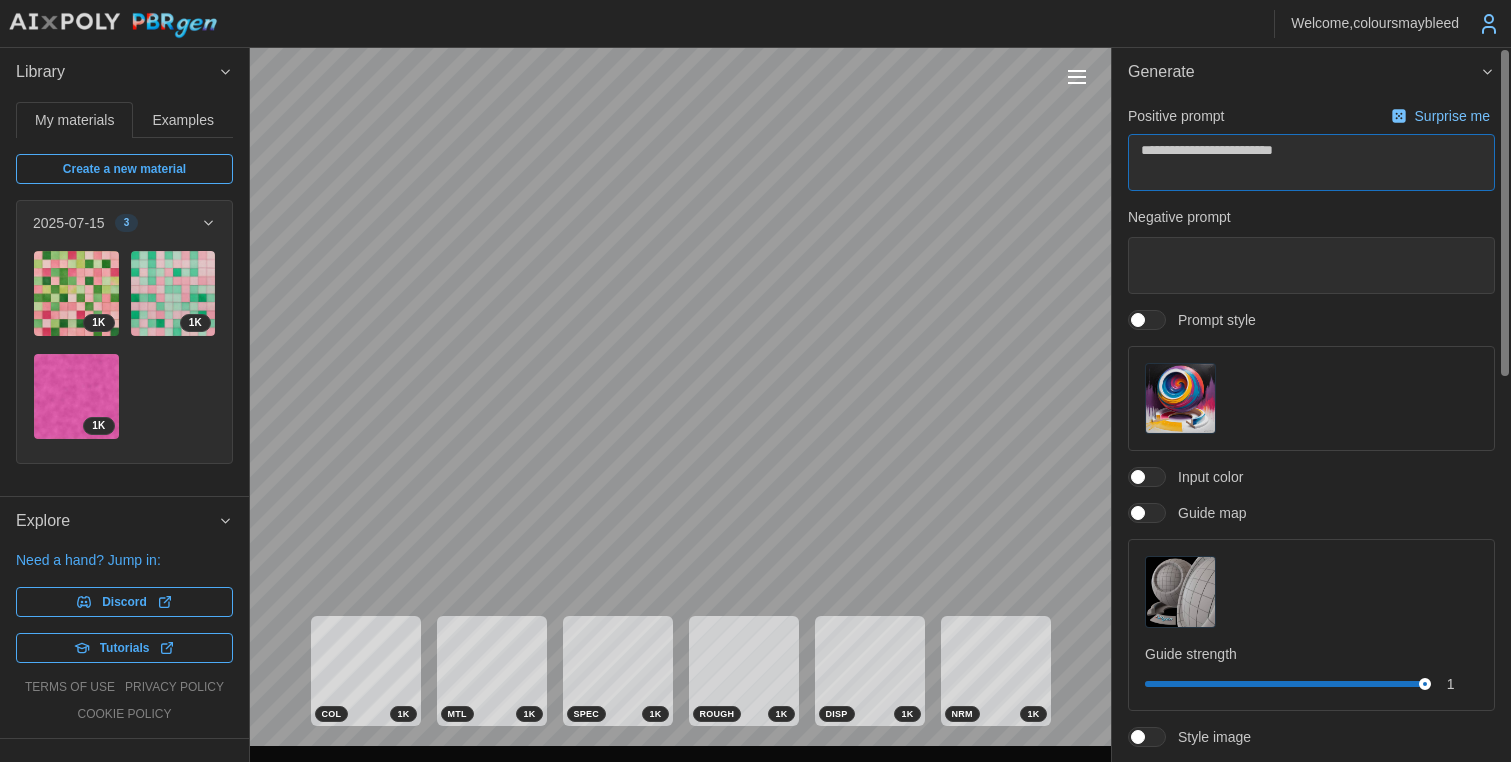 type on "*" 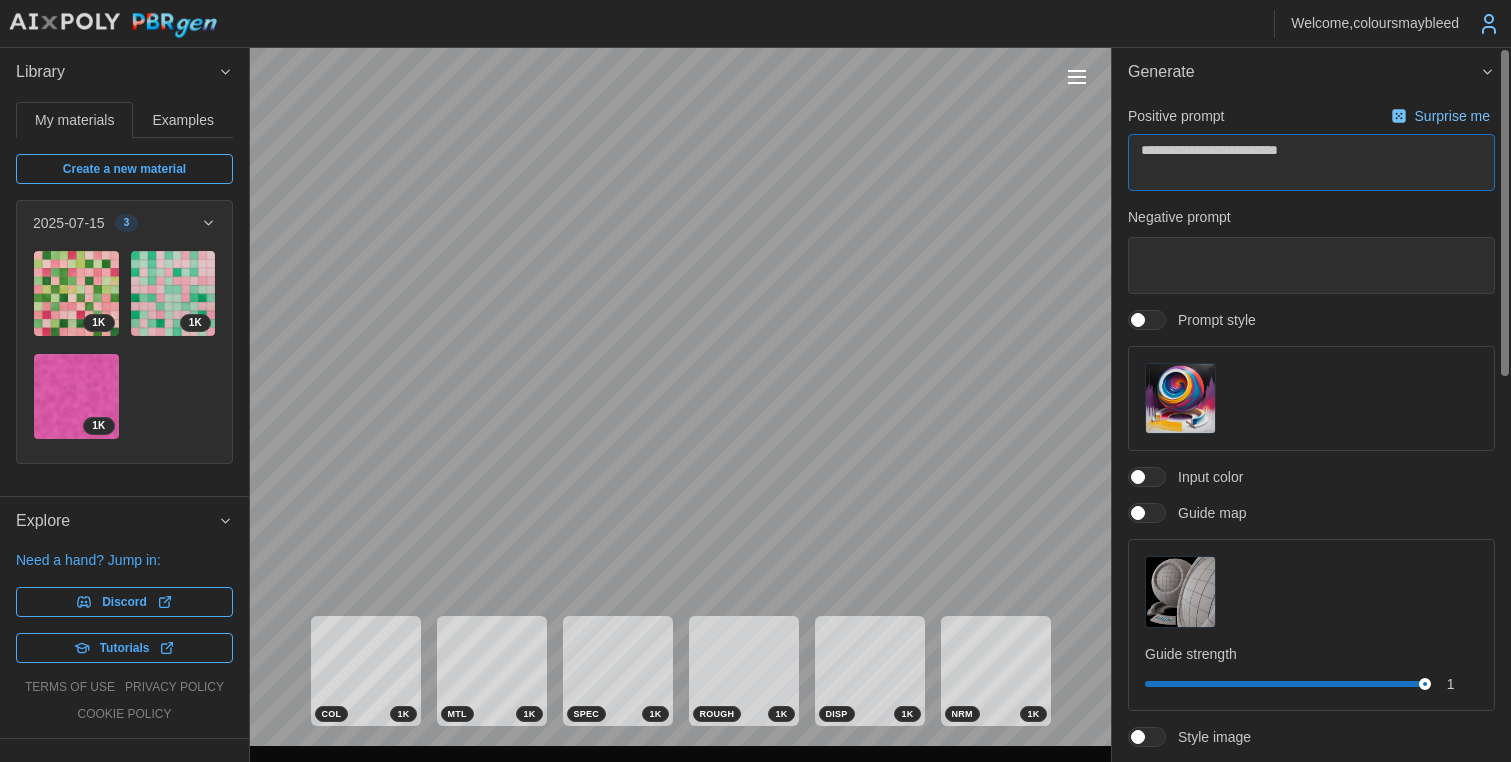 type on "*" 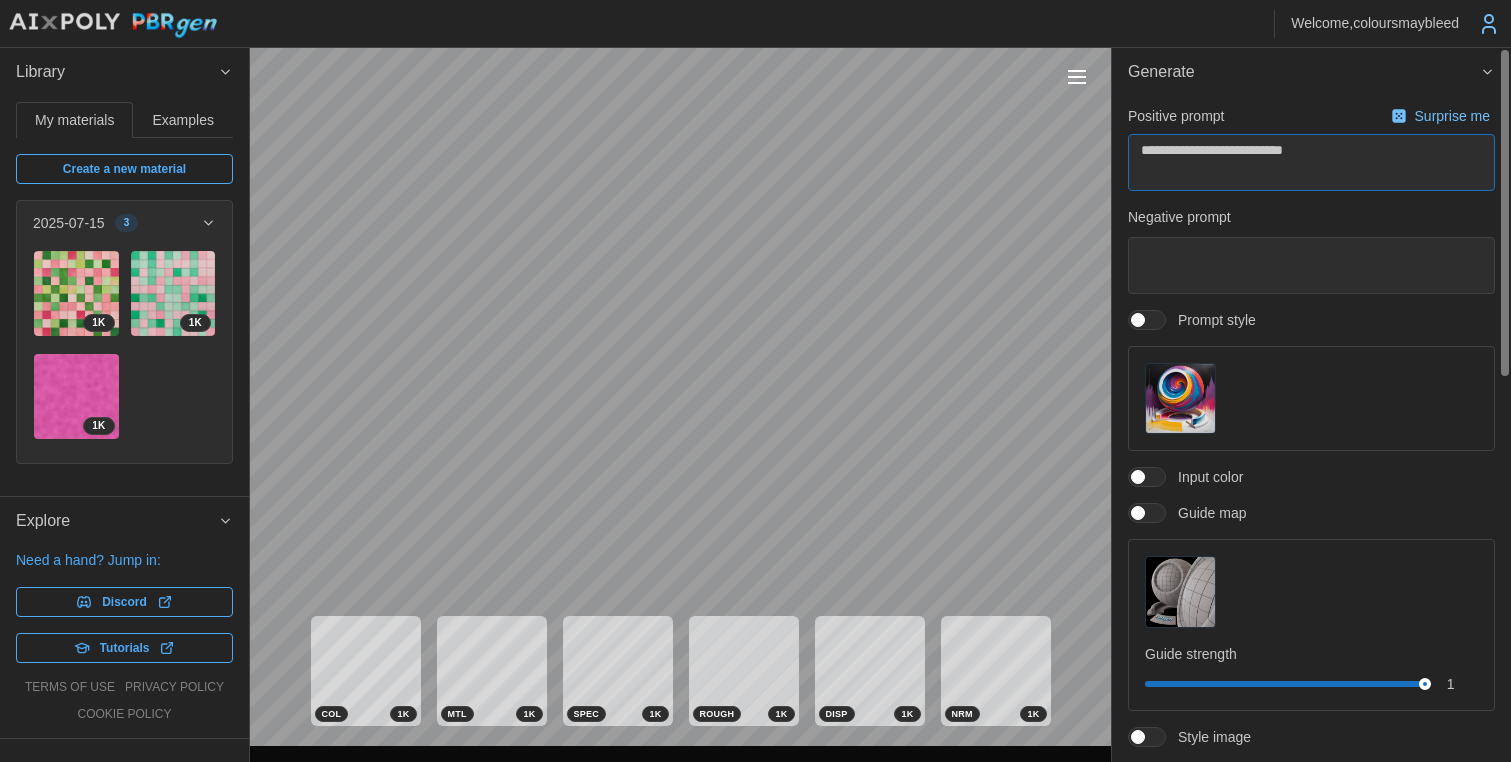 type on "*" 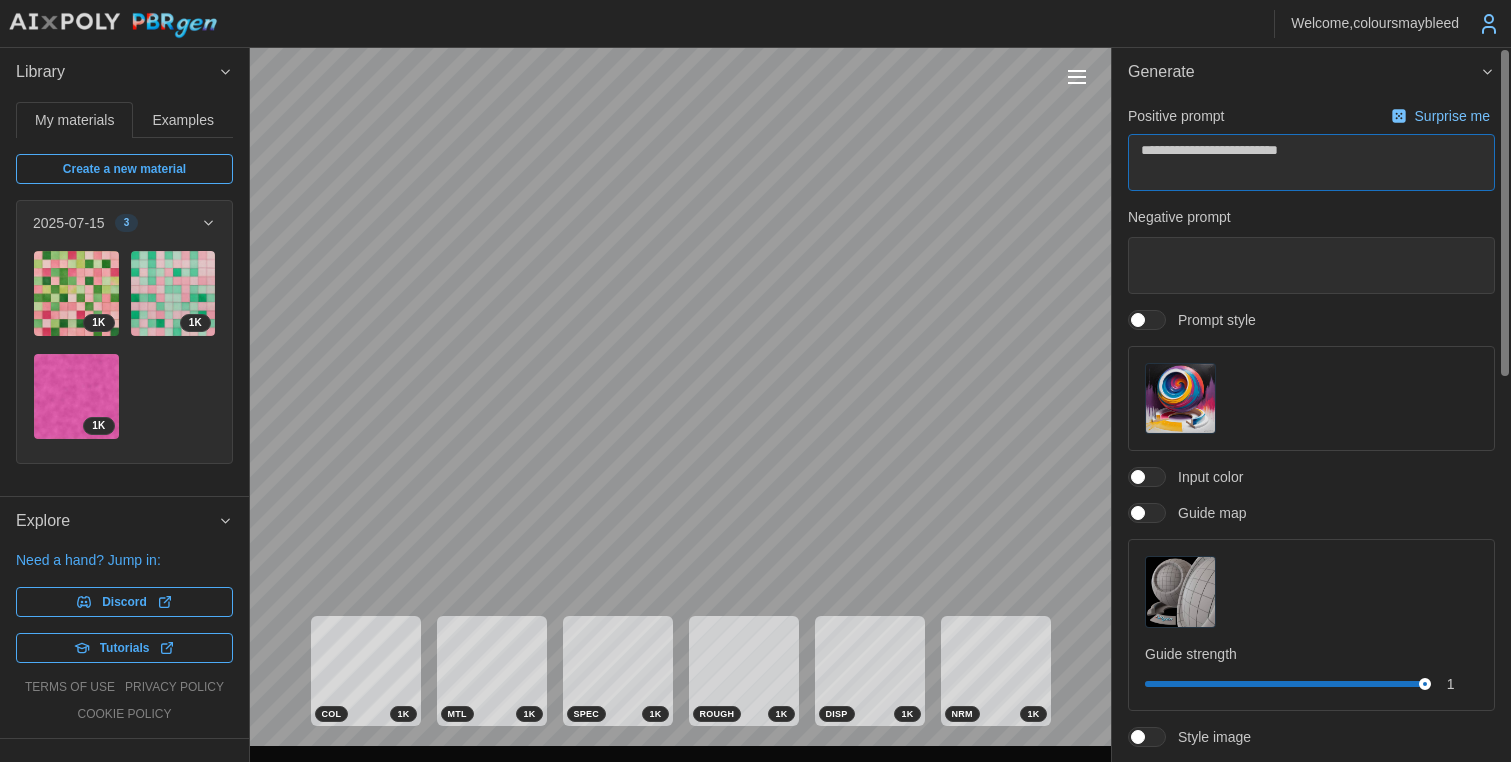 type on "*" 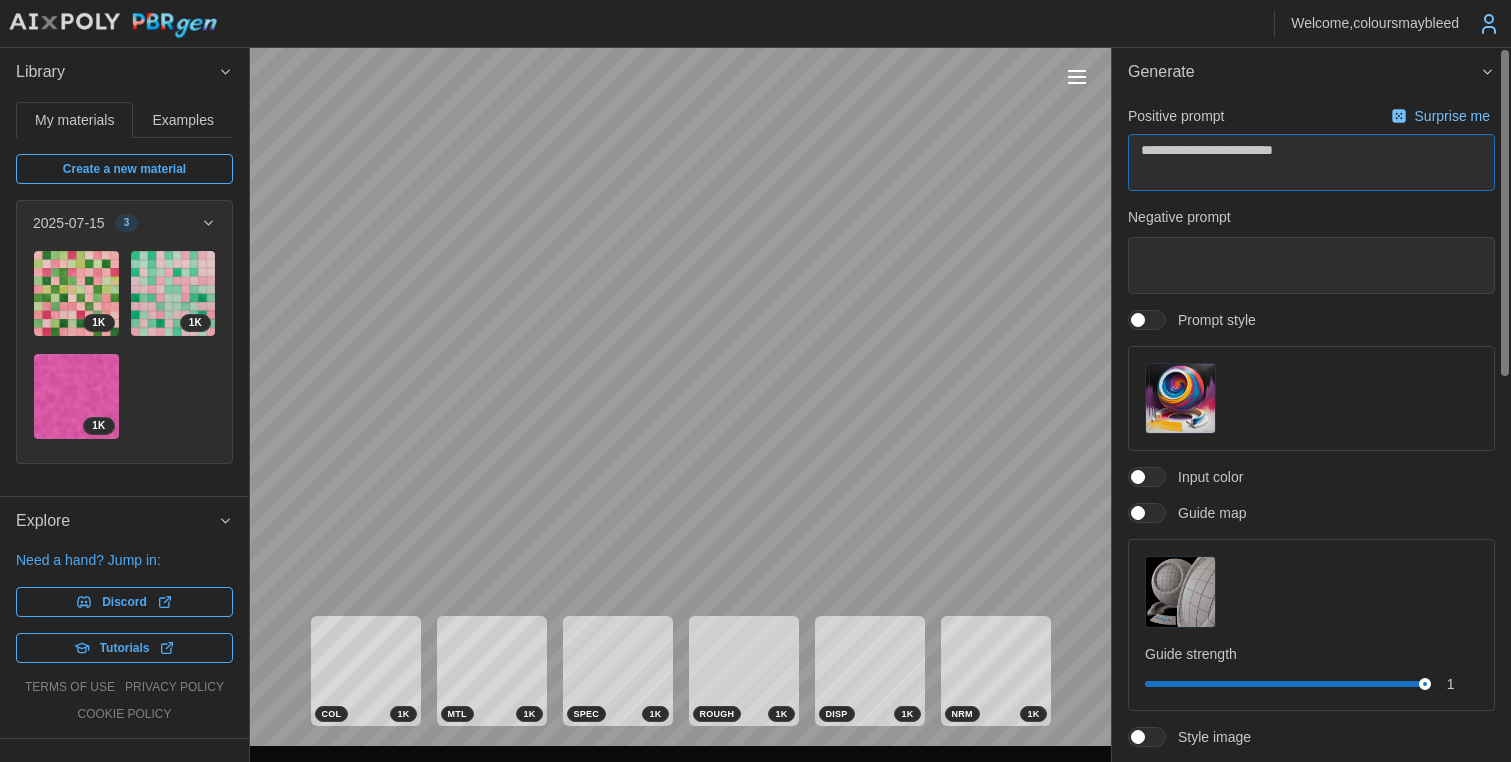 type on "*" 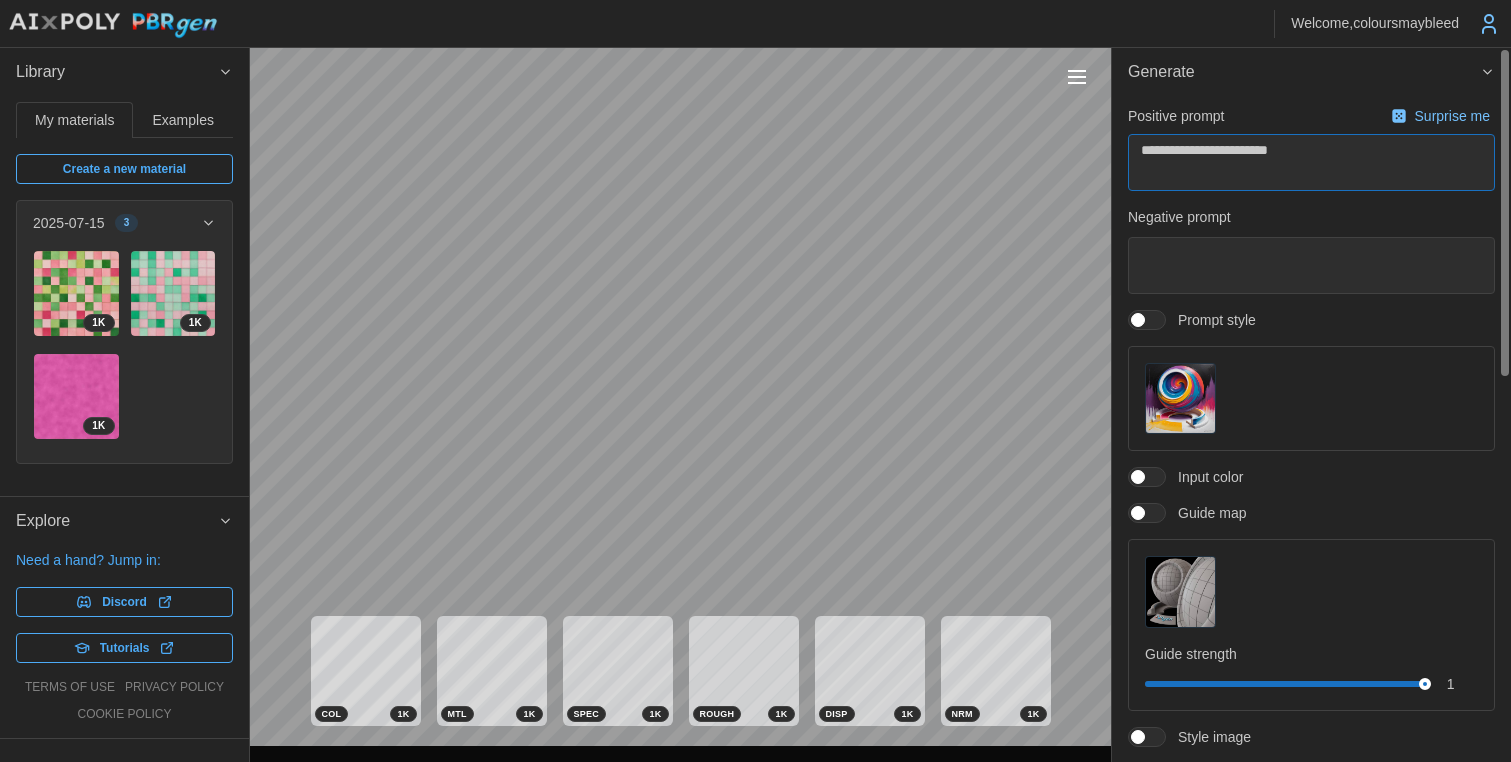 type on "*" 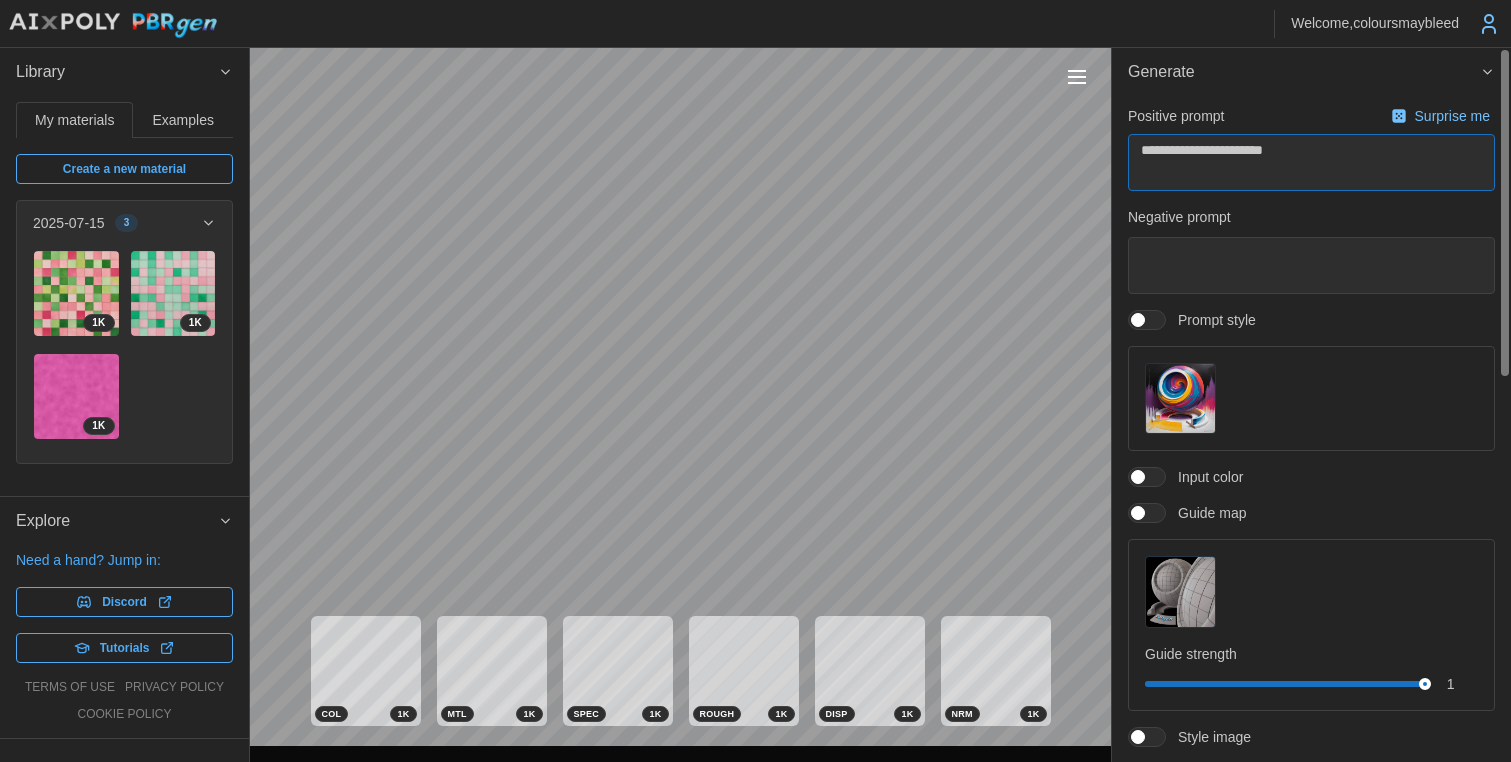 type on "*" 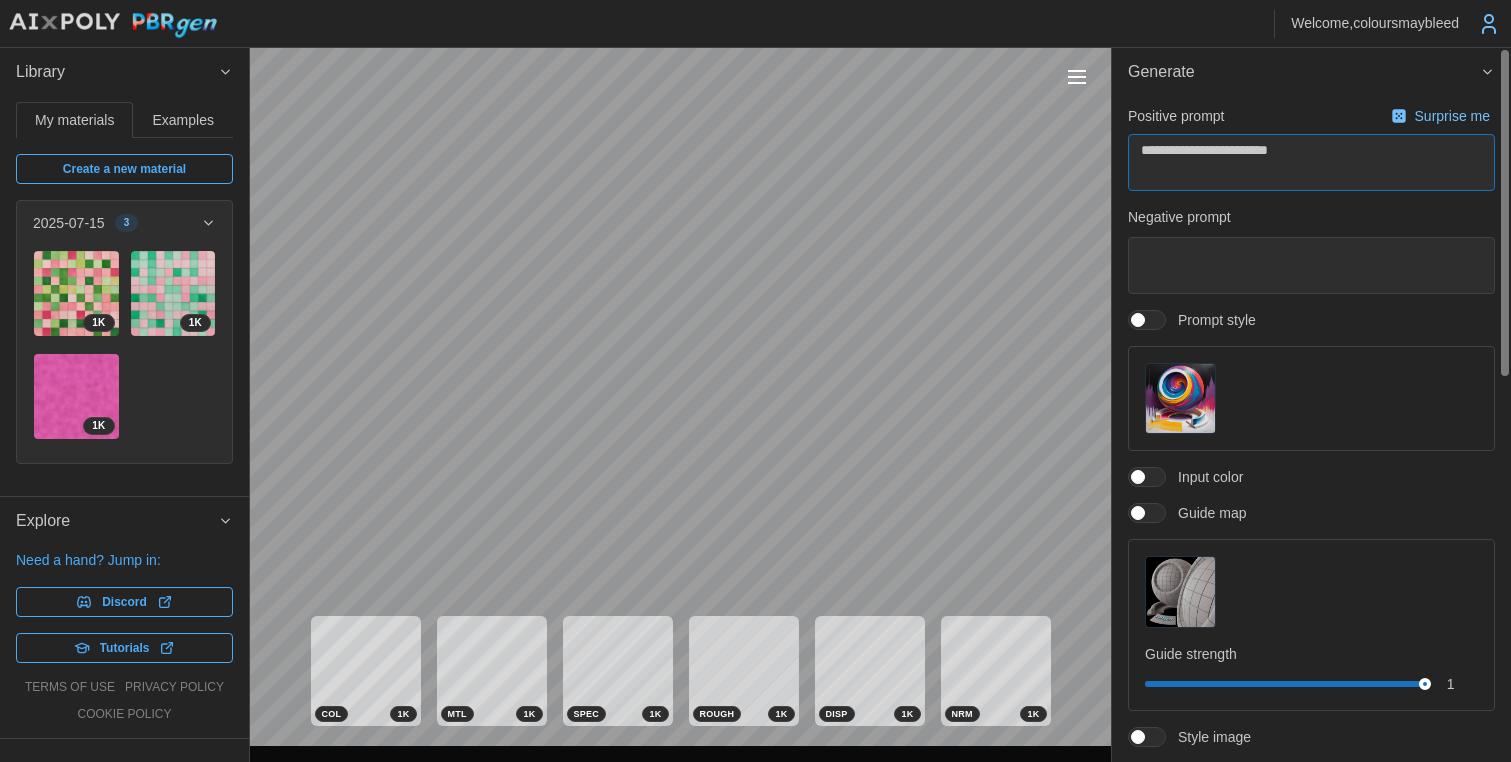 type on "*" 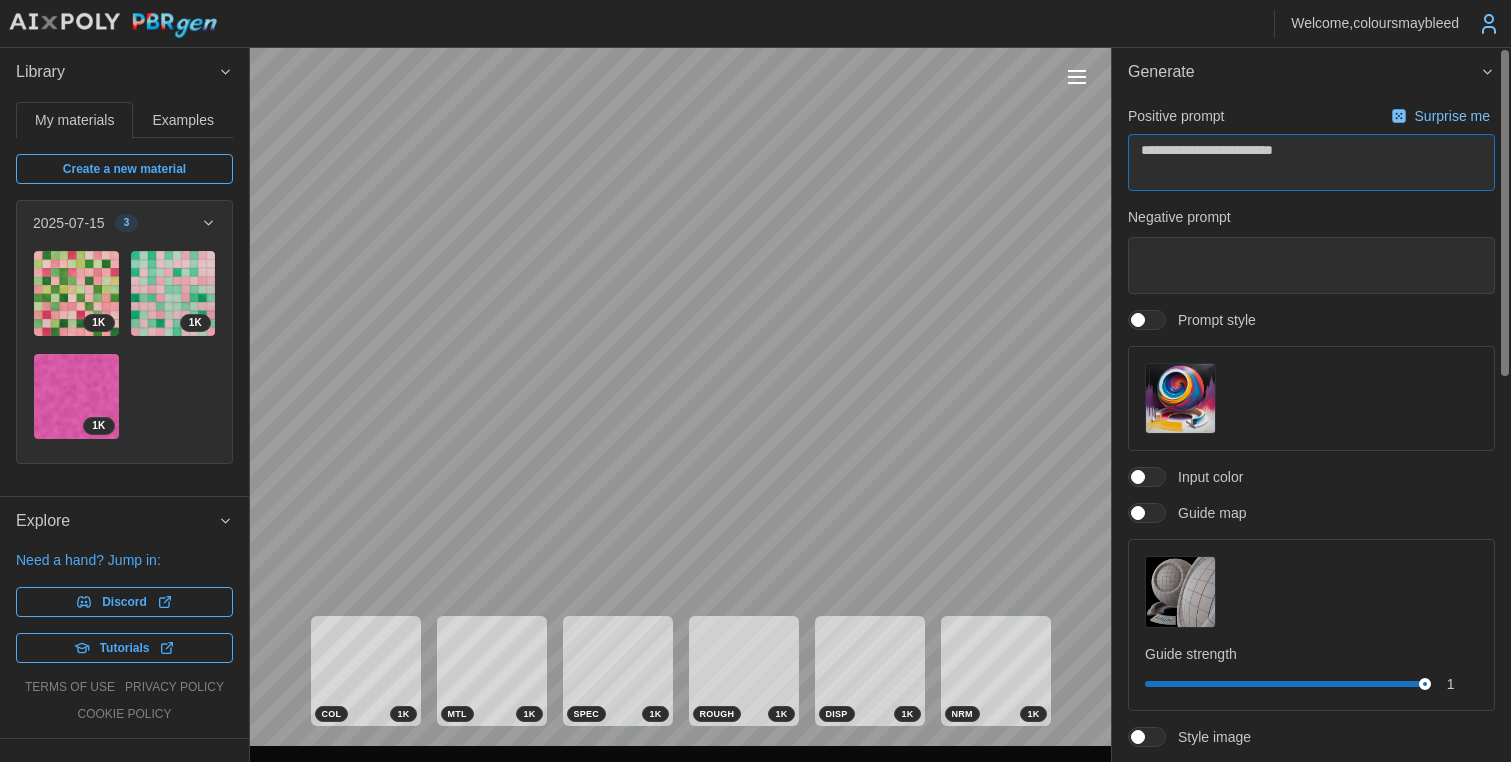 type on "*" 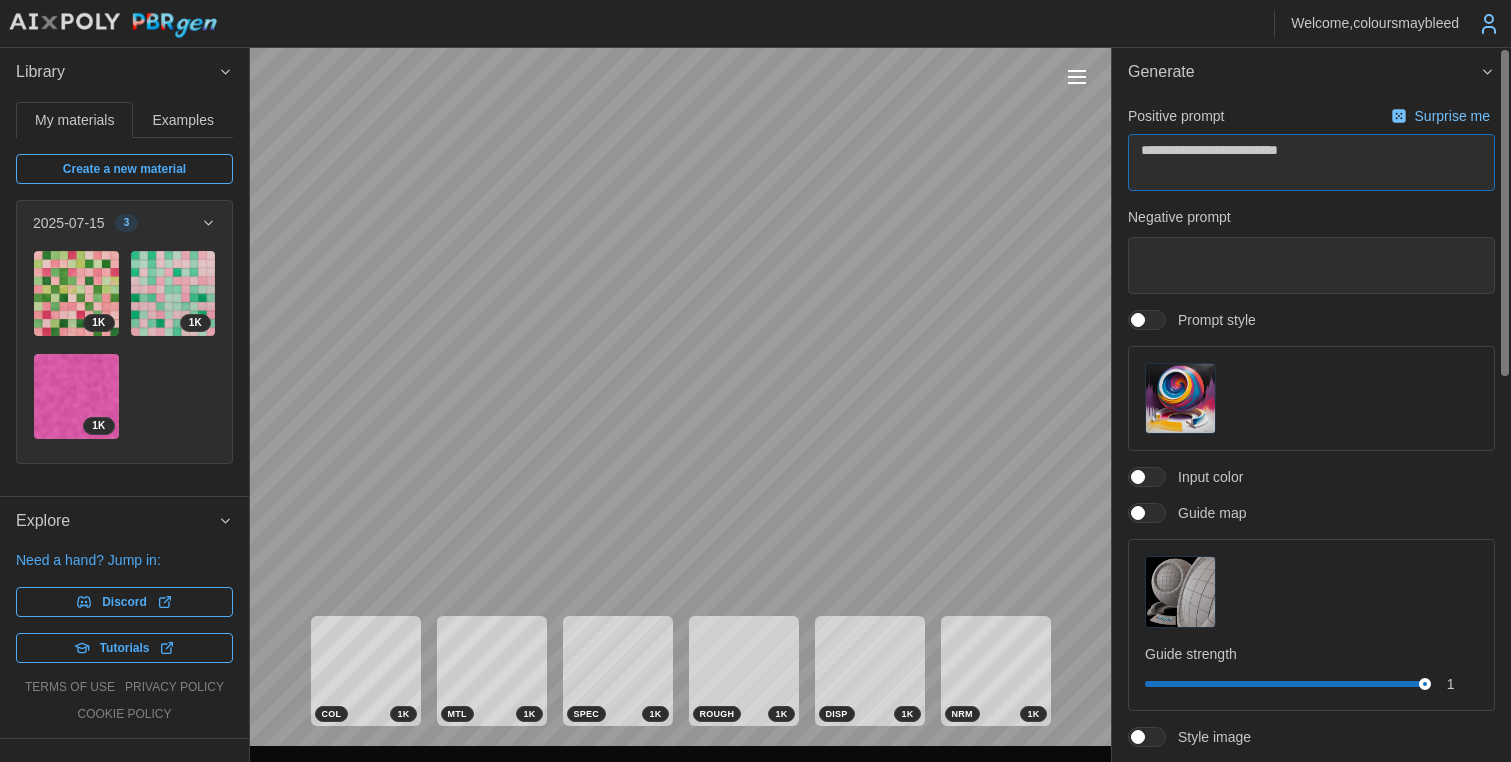 type on "*" 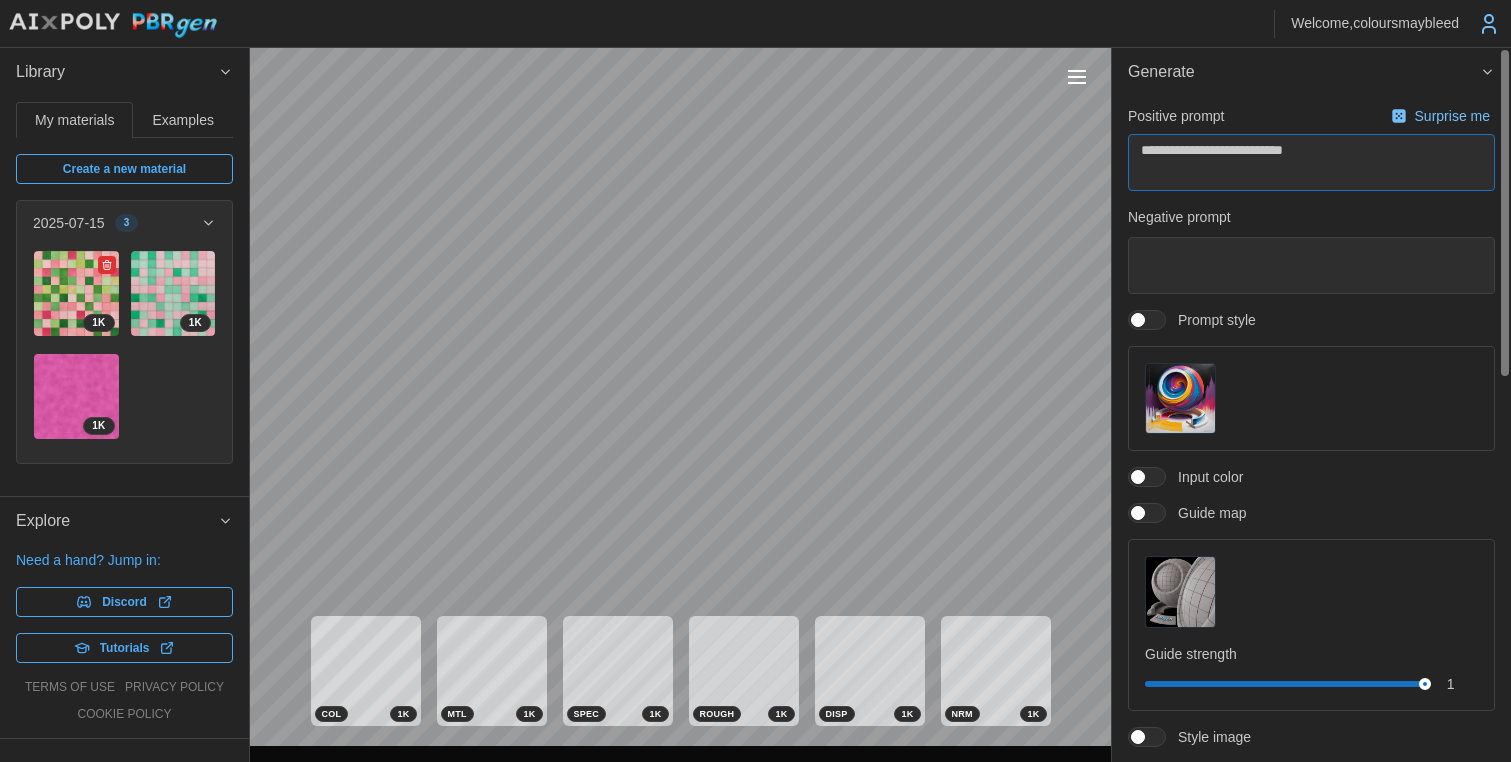 type on "**********" 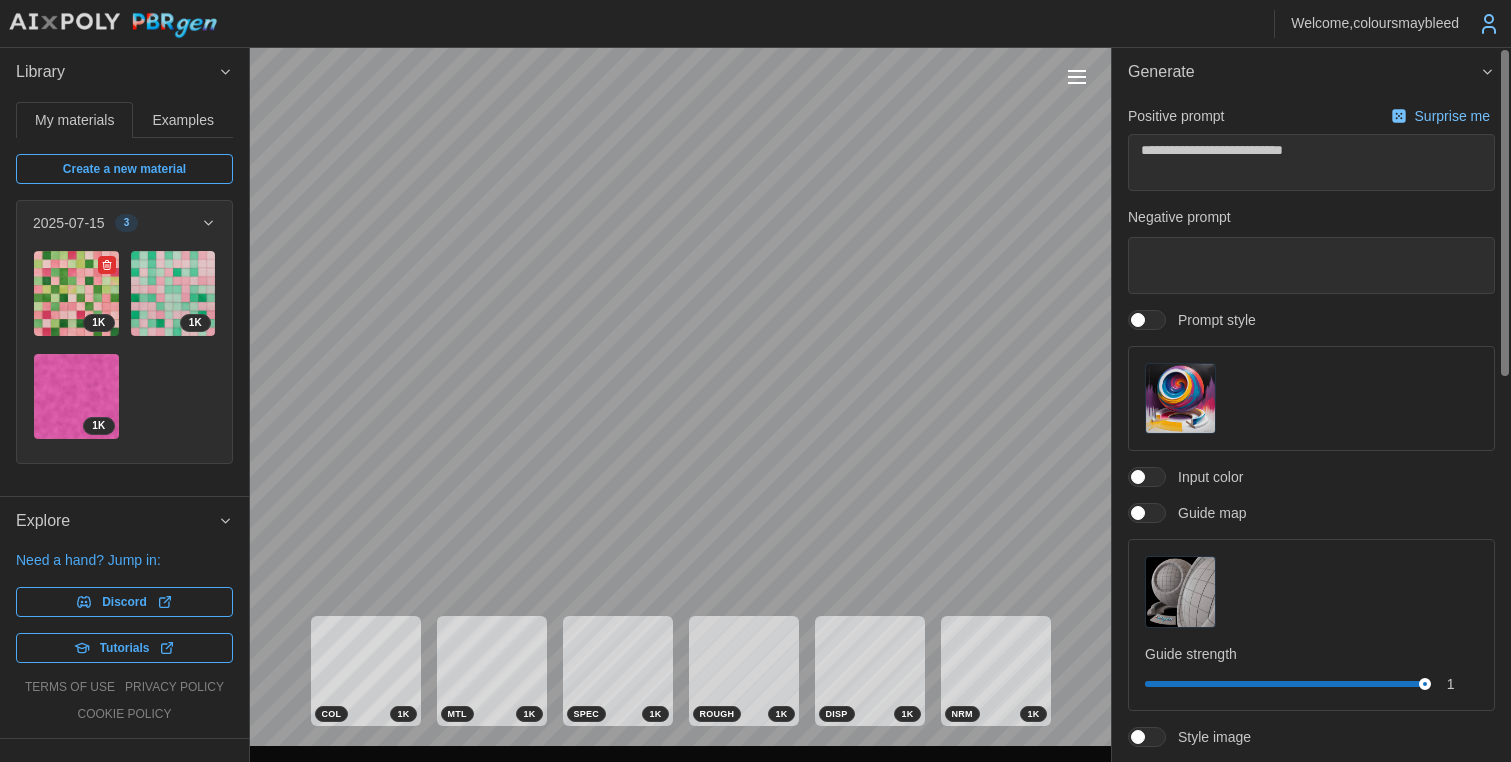 click at bounding box center (76, 293) 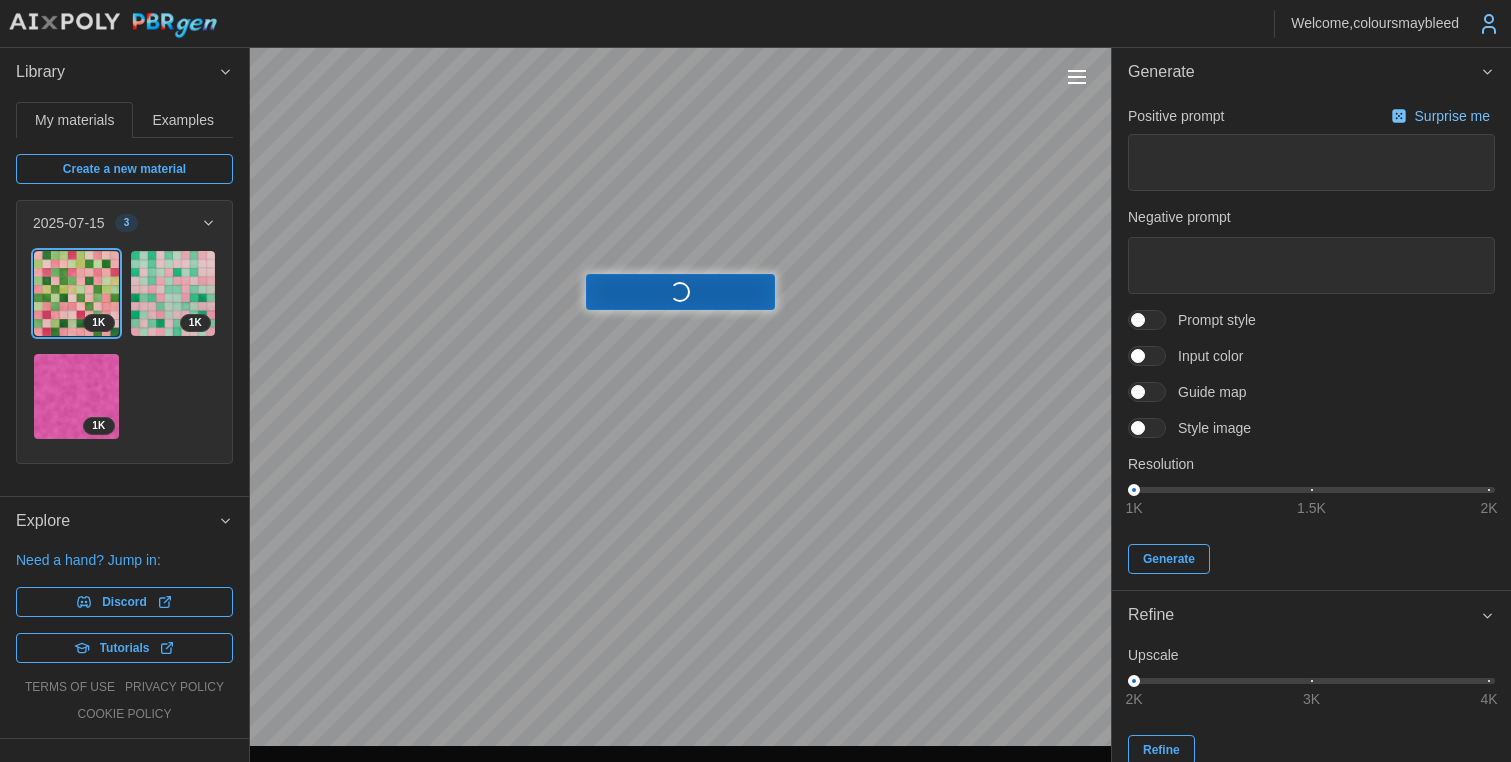type on "*" 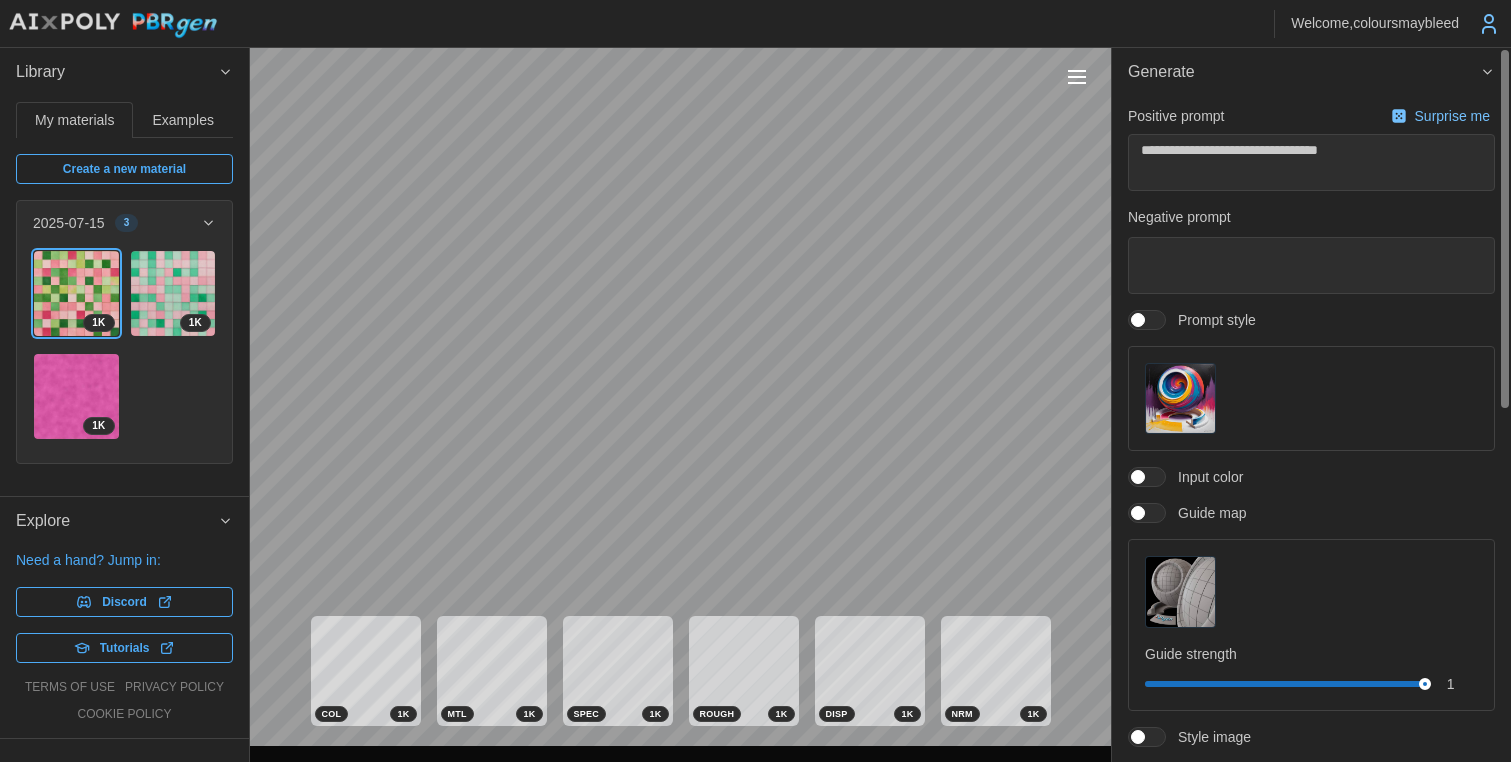 click at bounding box center (1180, 398) 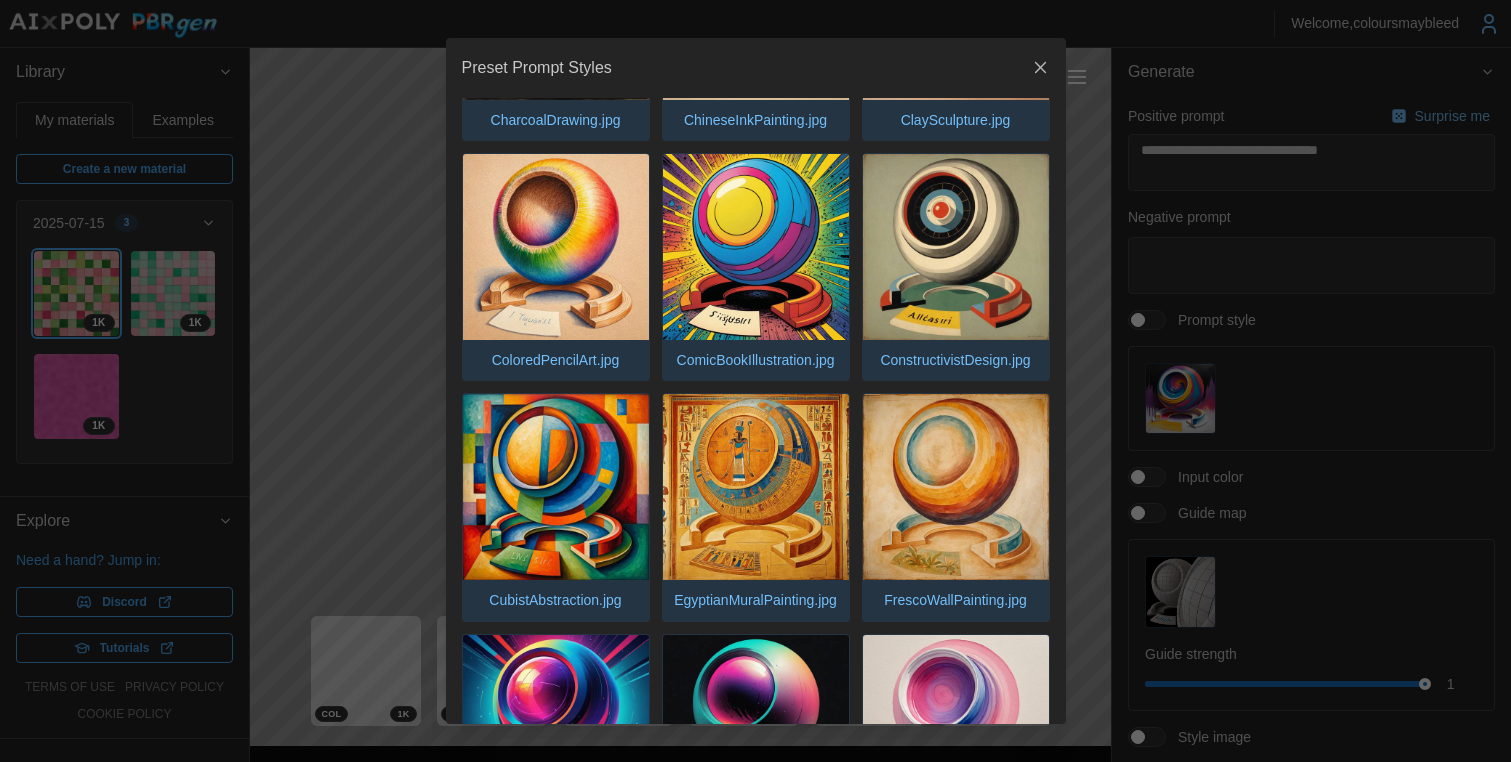scroll, scrollTop: 667, scrollLeft: 0, axis: vertical 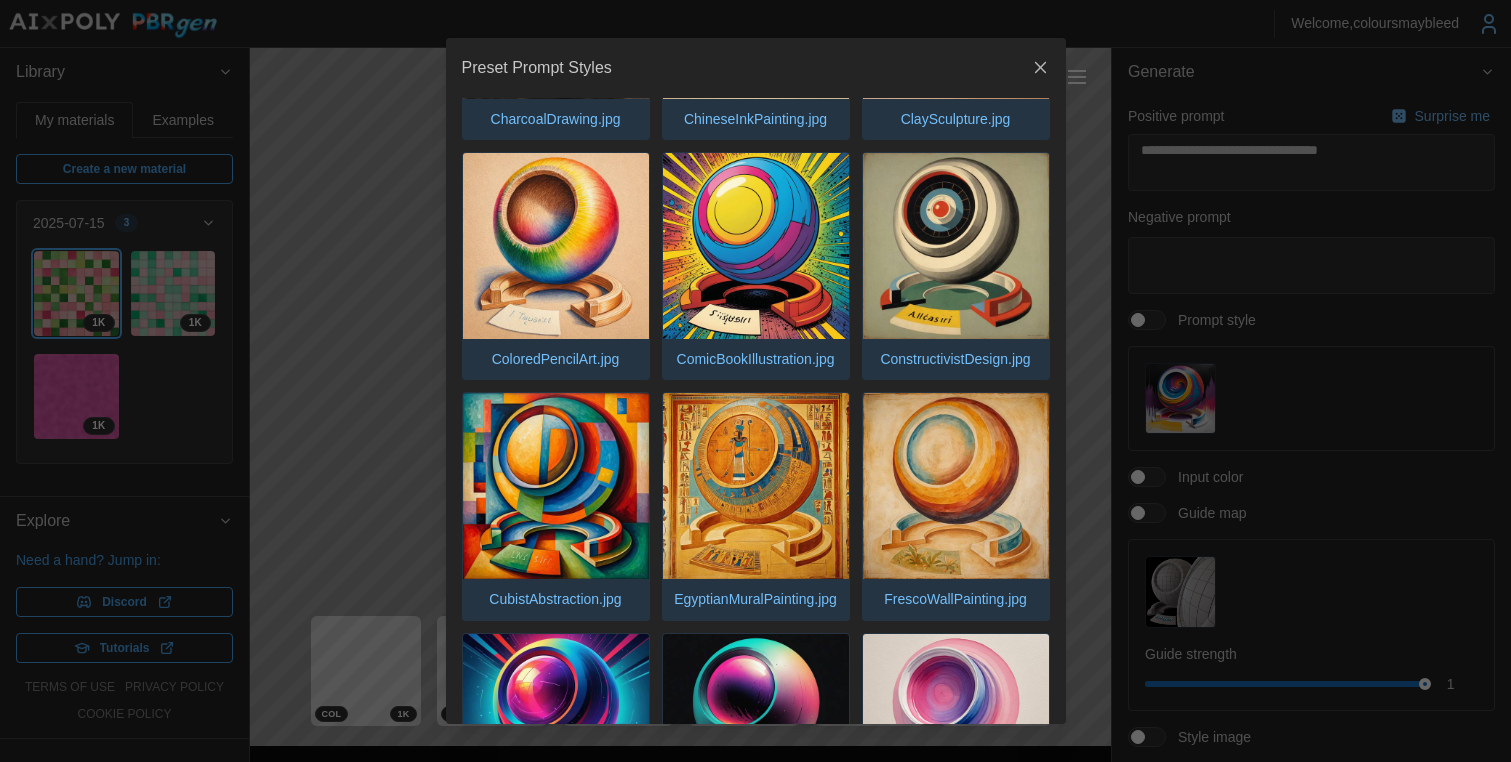 click at bounding box center [956, 246] 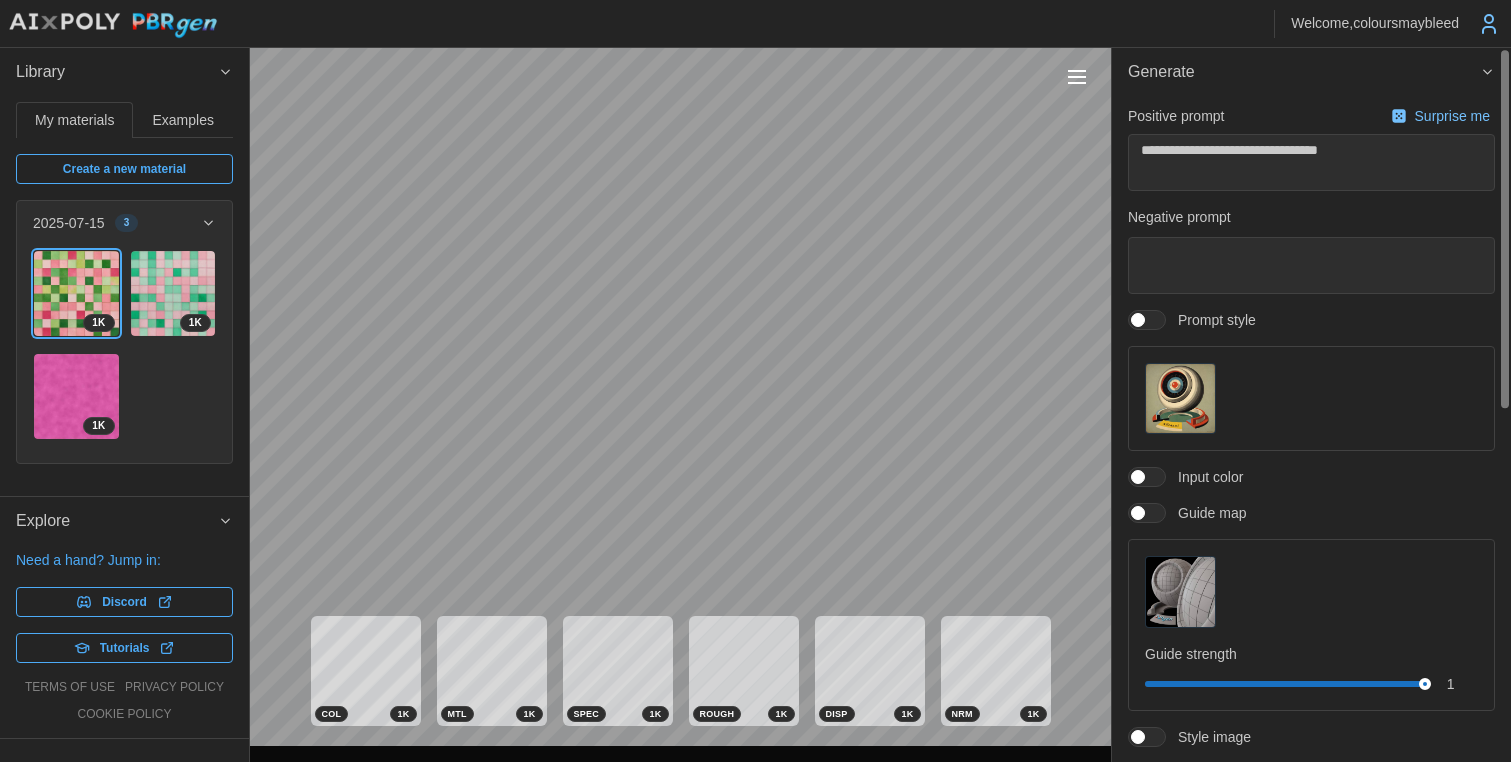 scroll, scrollTop: 184, scrollLeft: 0, axis: vertical 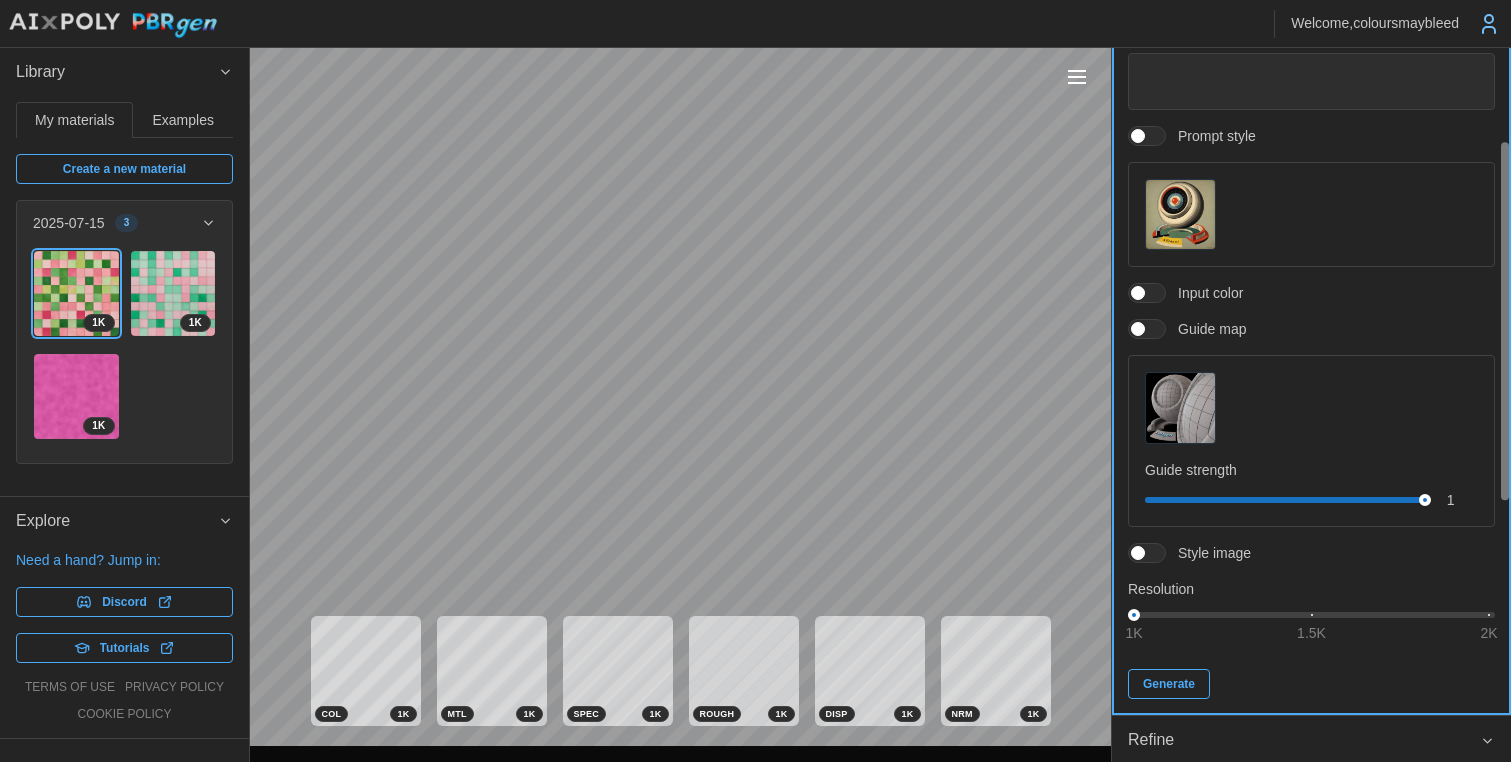 click on "Generate" at bounding box center [1169, 684] 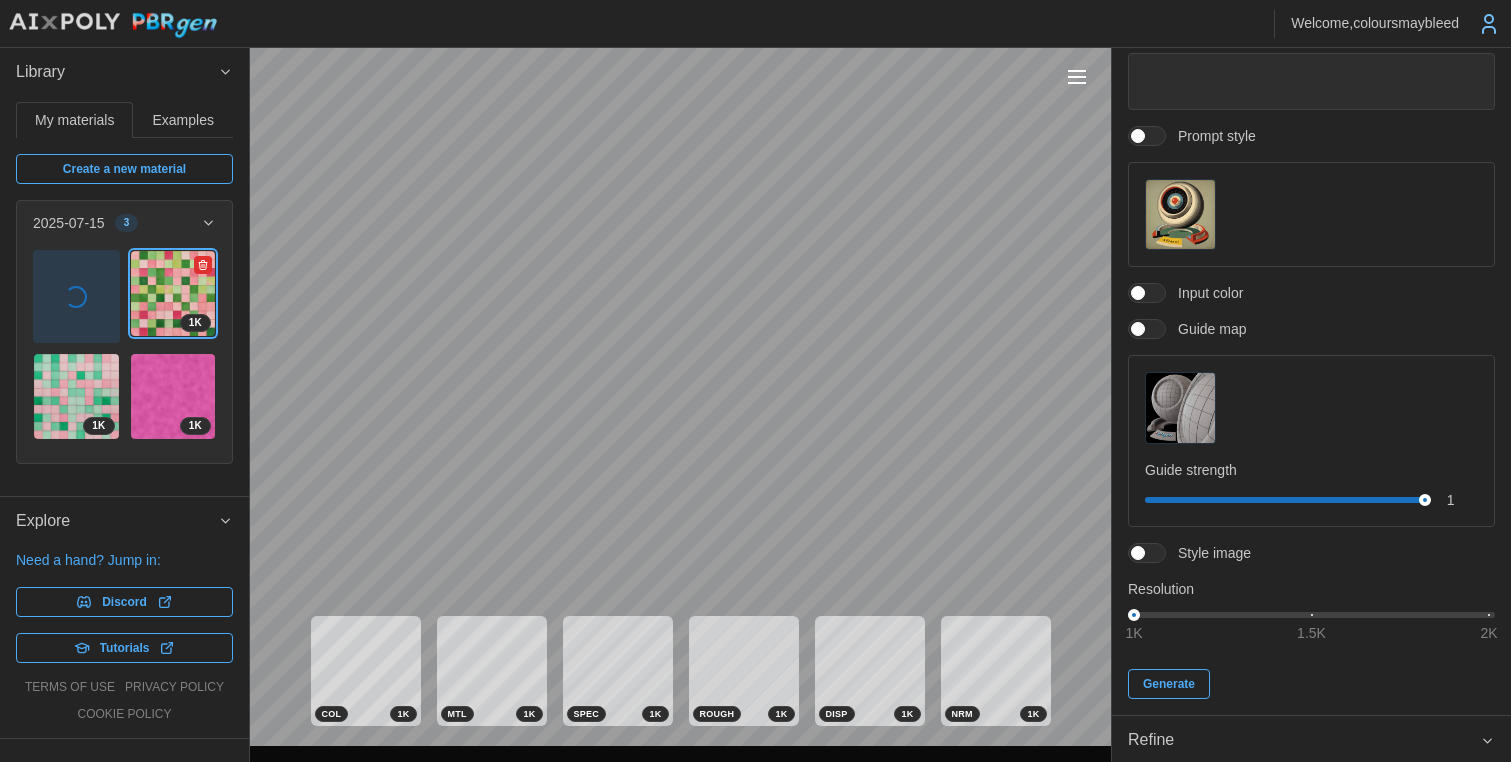 click 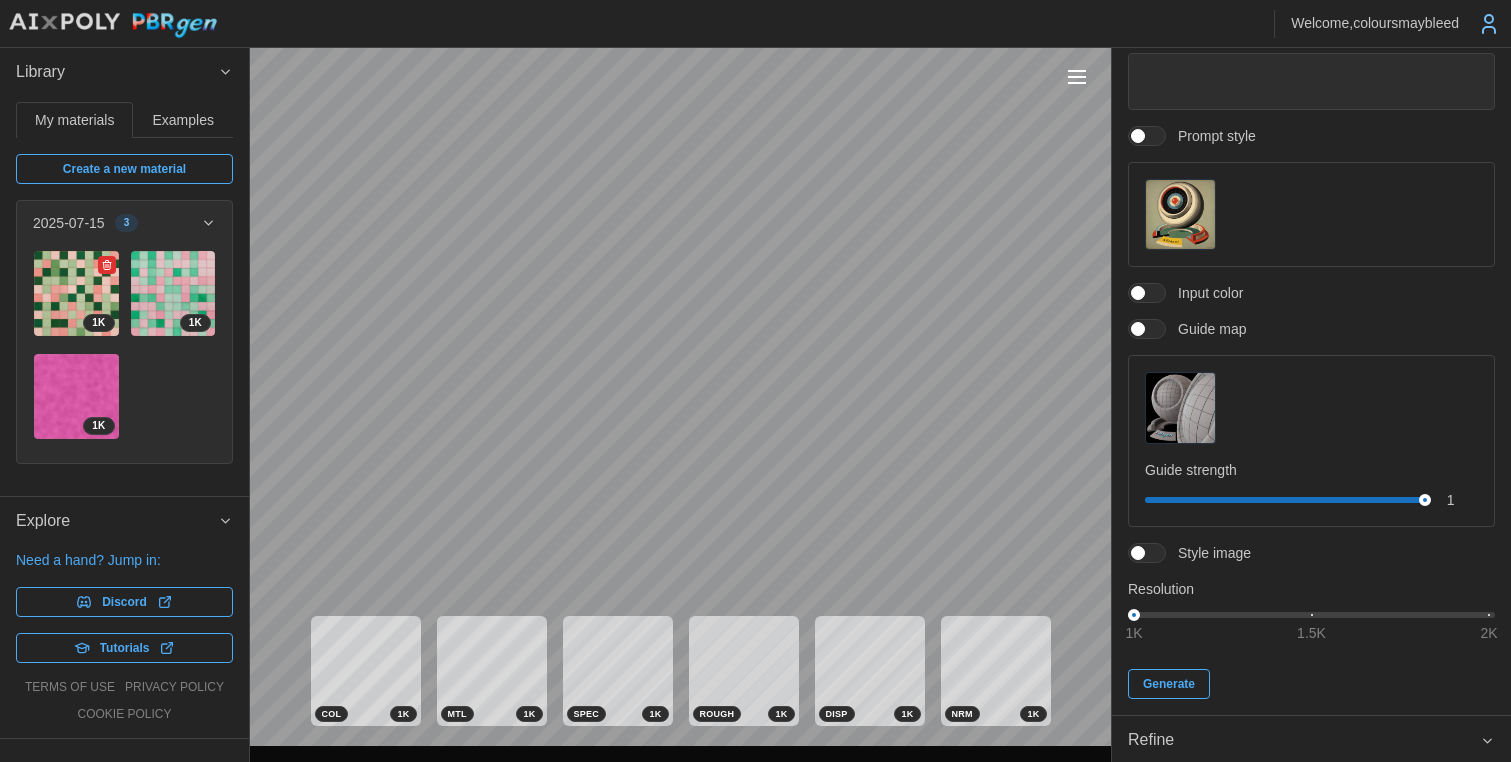 click at bounding box center [76, 293] 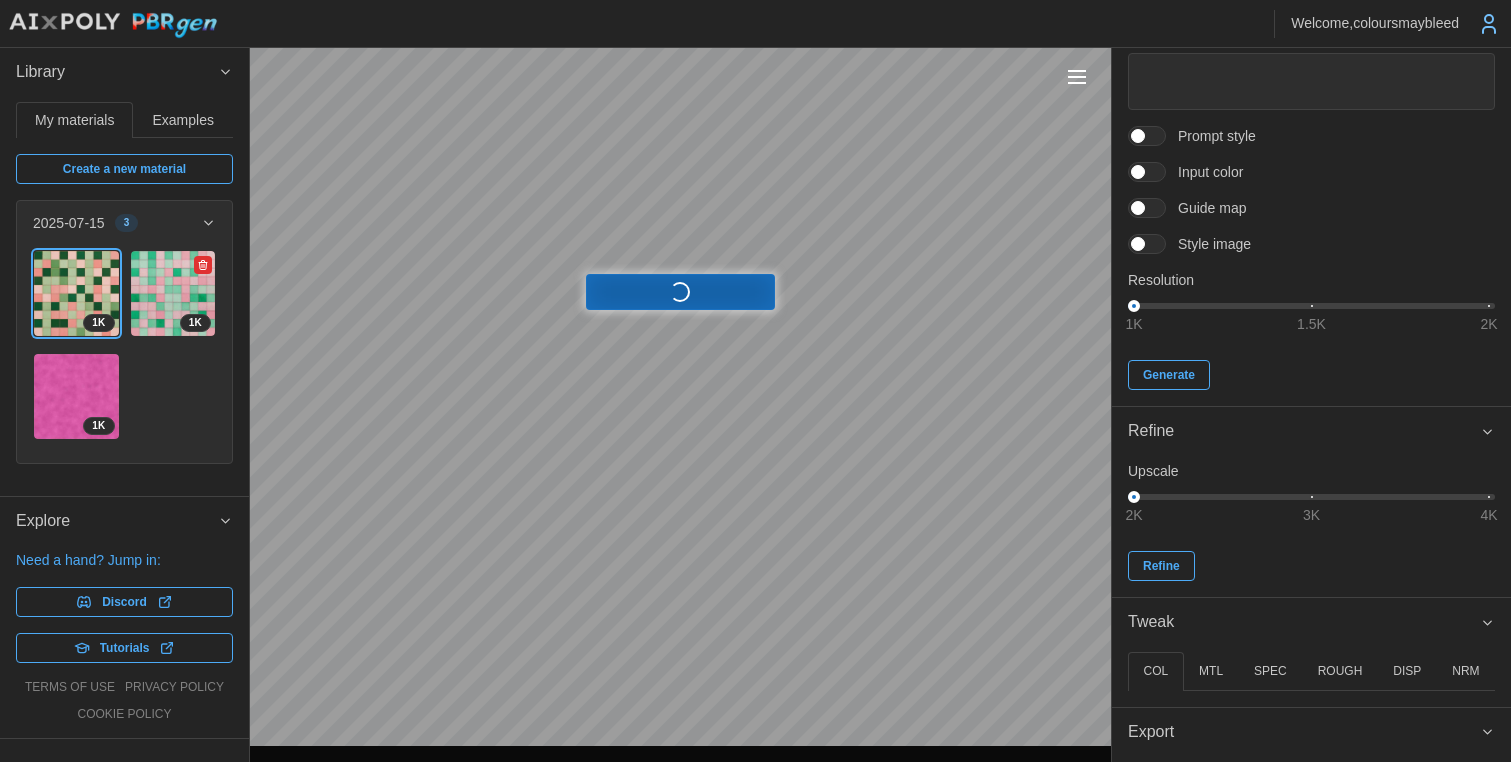 type on "*" 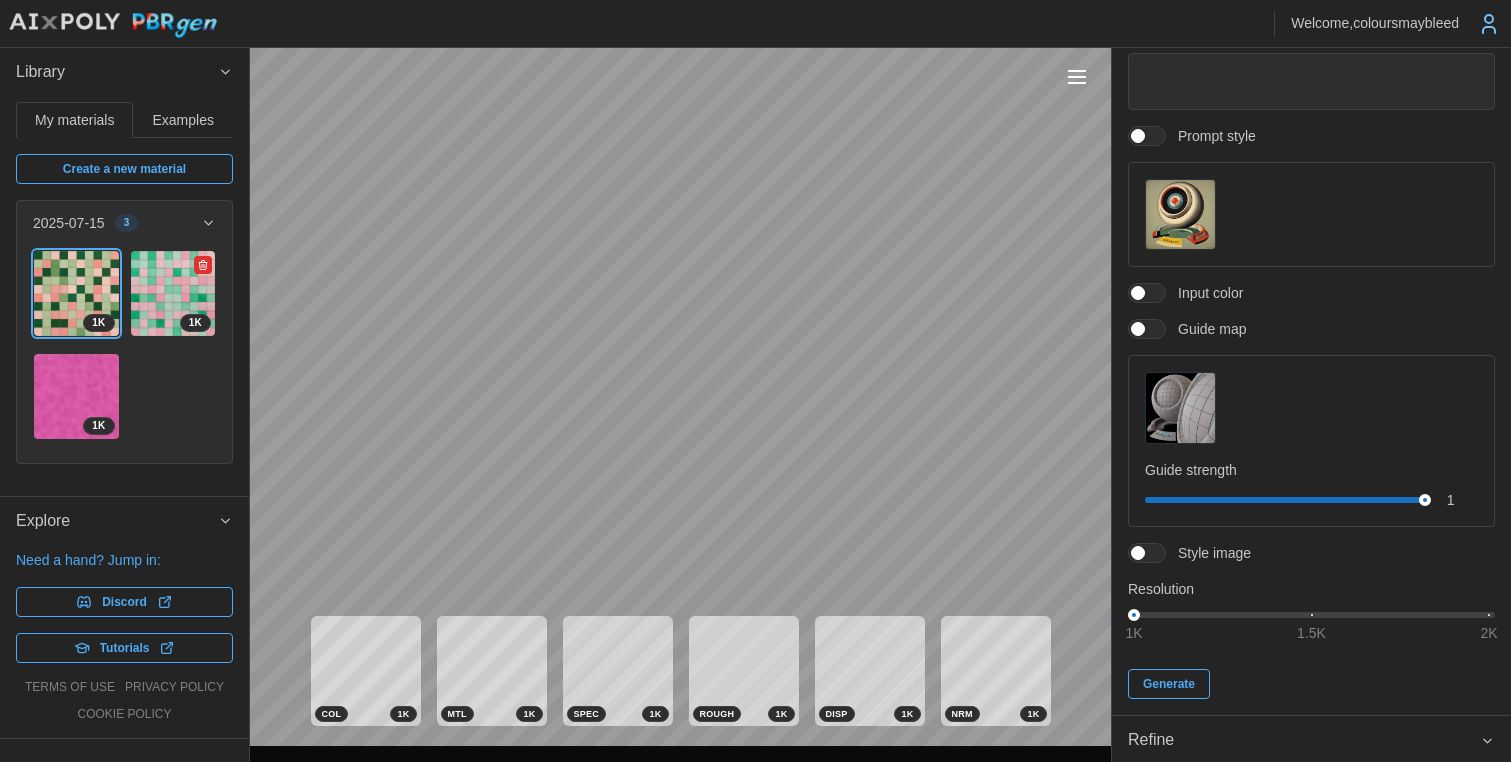 click 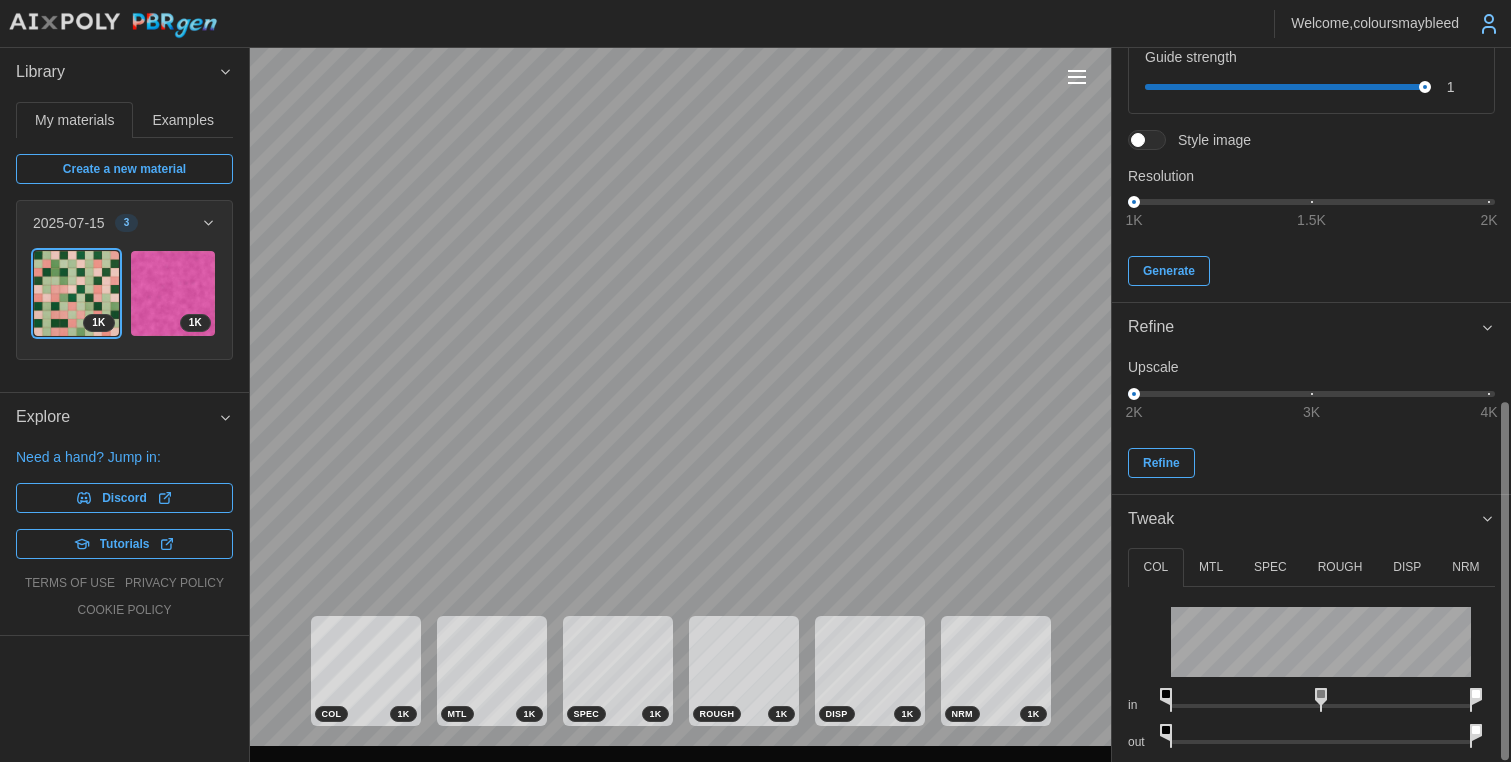scroll, scrollTop: 703, scrollLeft: 0, axis: vertical 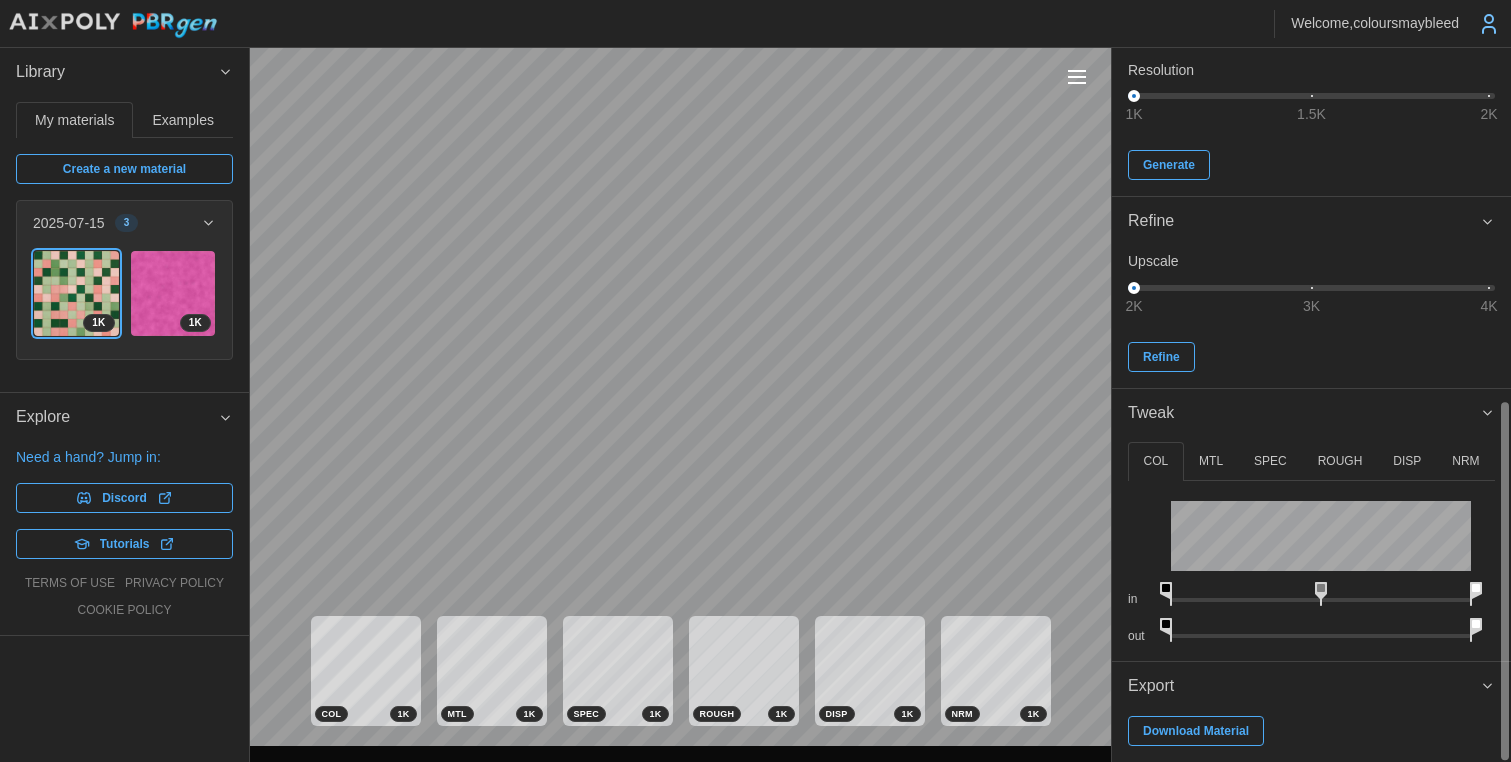 click on "DISP" at bounding box center (1407, 461) 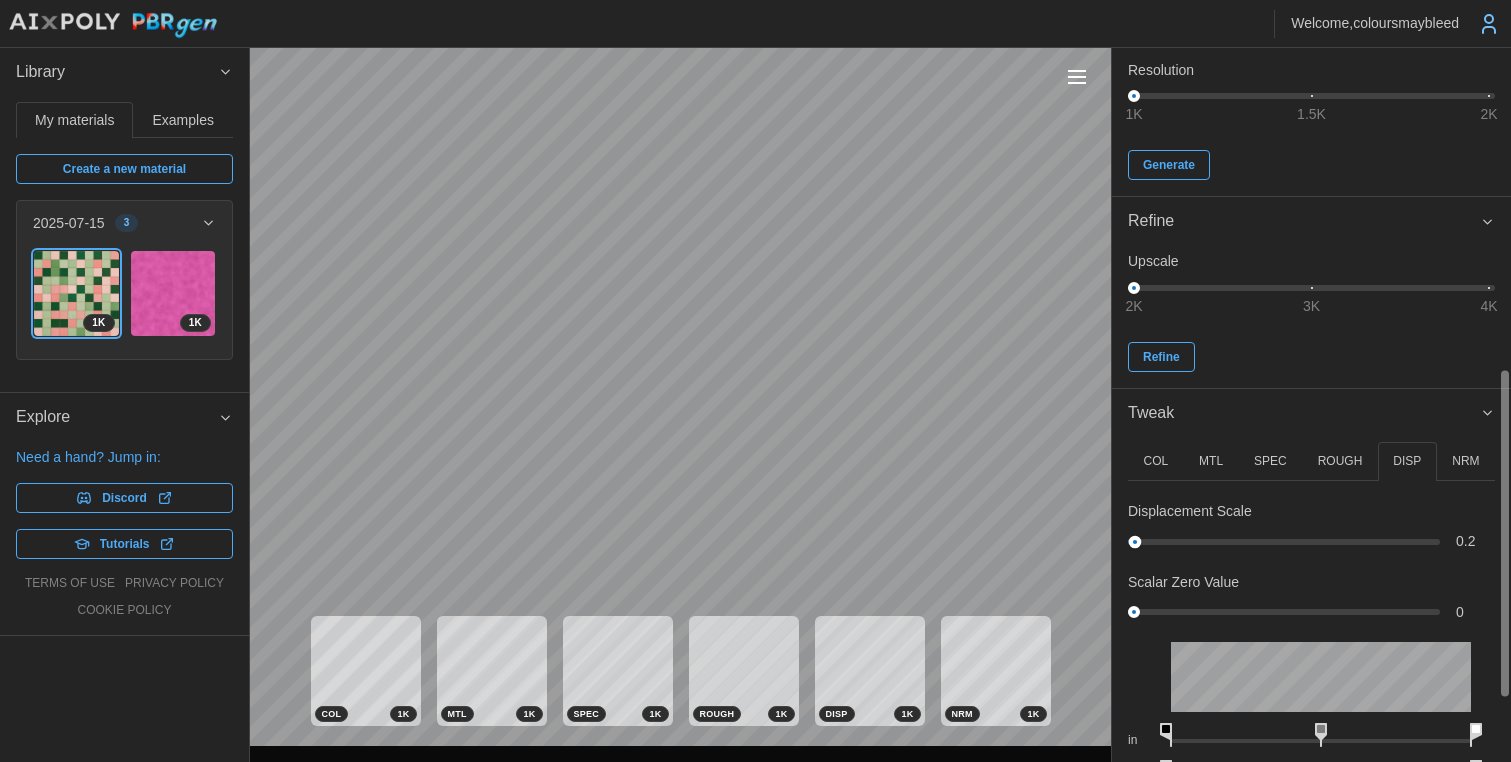 drag, startPoint x: 1143, startPoint y: 540, endPoint x: 1135, endPoint y: 547, distance: 10.630146 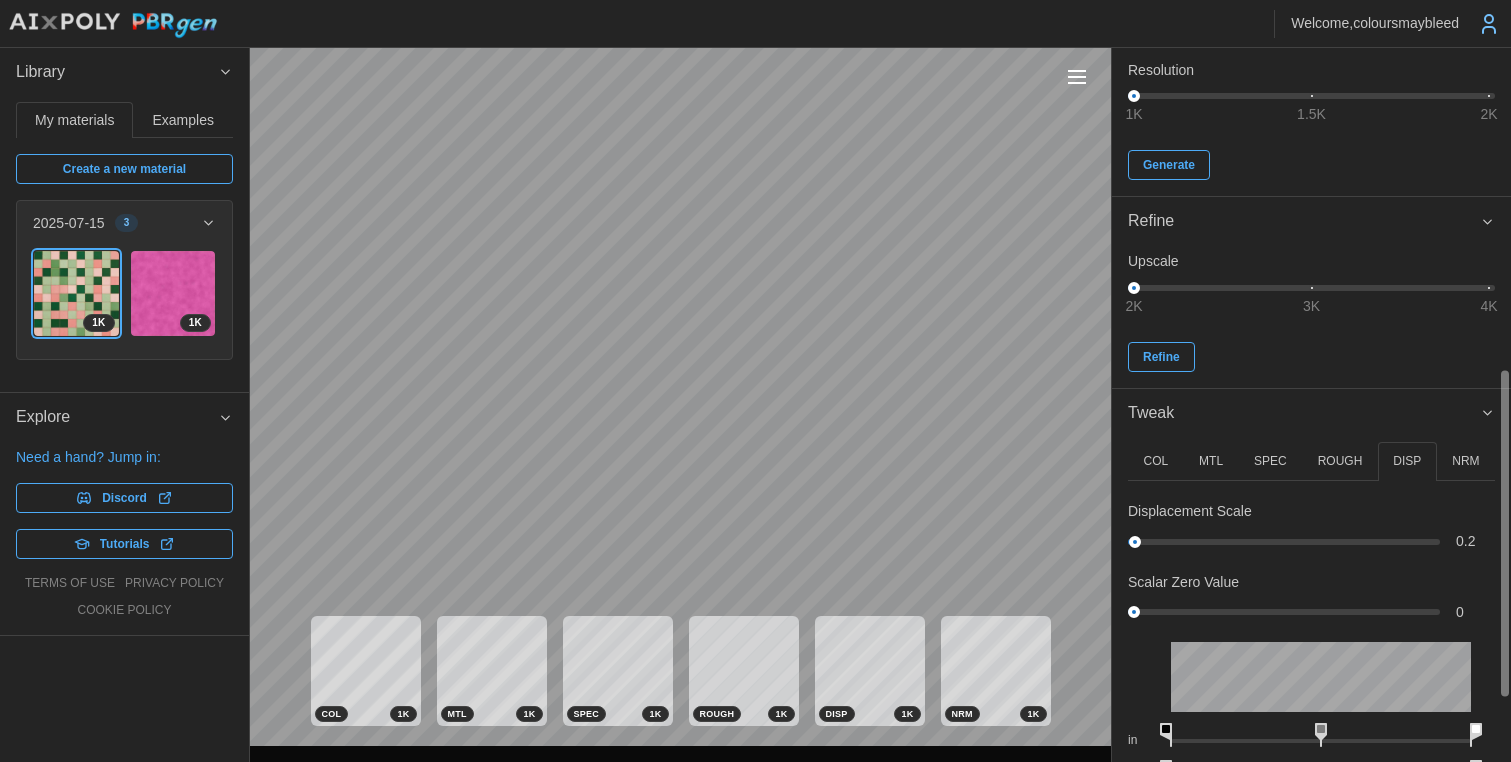 click on "0.2" at bounding box center (1475, 541) 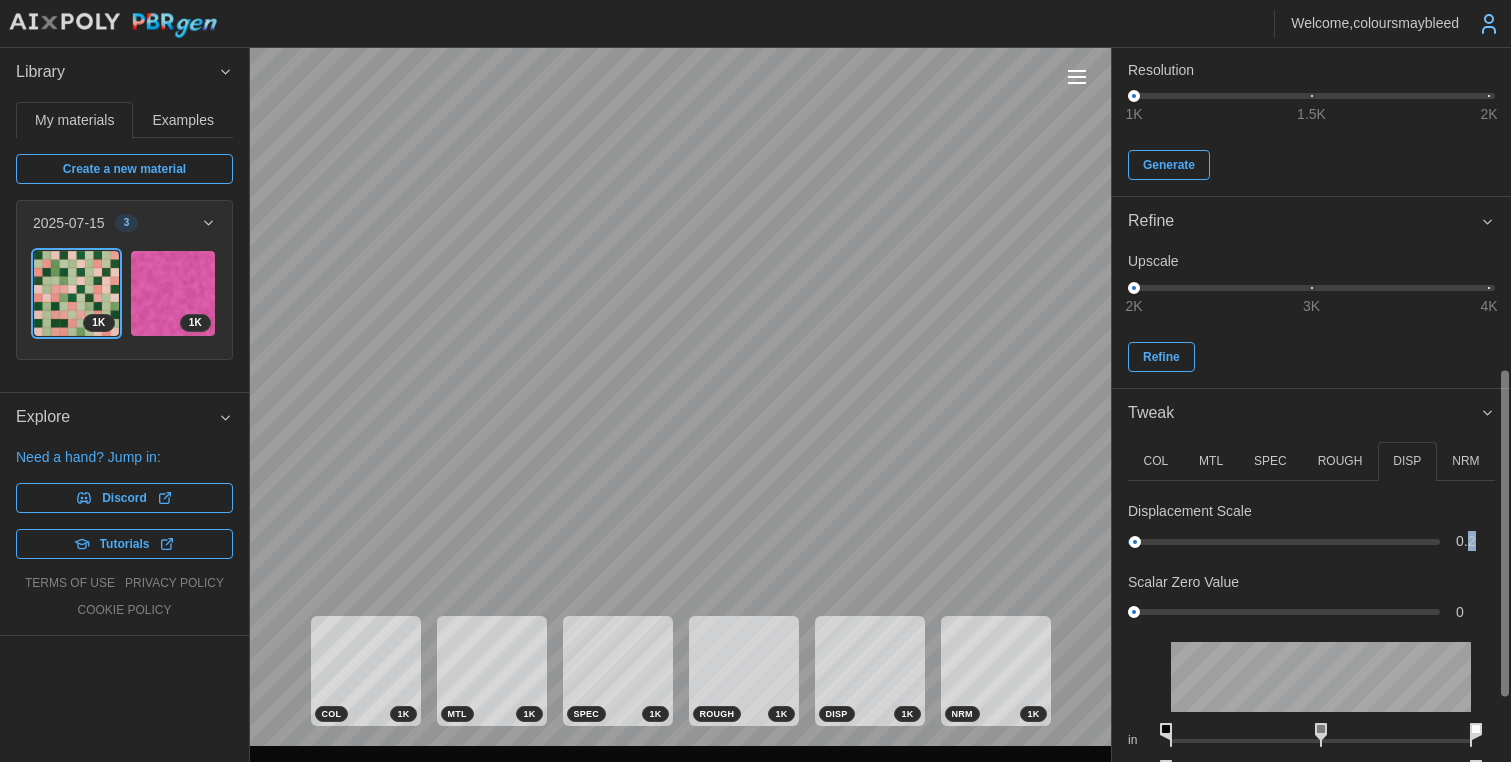 drag, startPoint x: 1464, startPoint y: 543, endPoint x: 1474, endPoint y: 544, distance: 10.049875 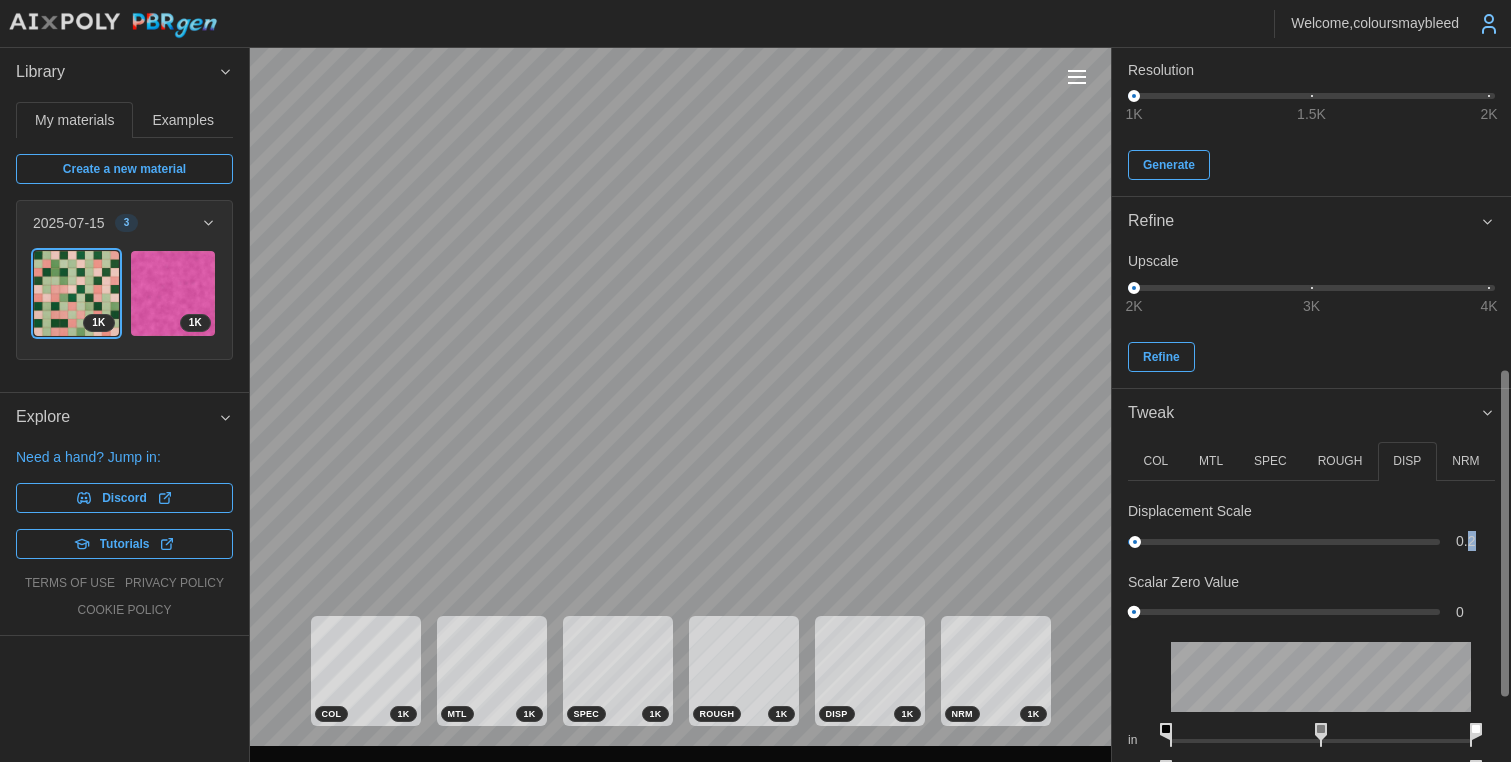drag, startPoint x: 1133, startPoint y: 609, endPoint x: 1104, endPoint y: 621, distance: 31.38471 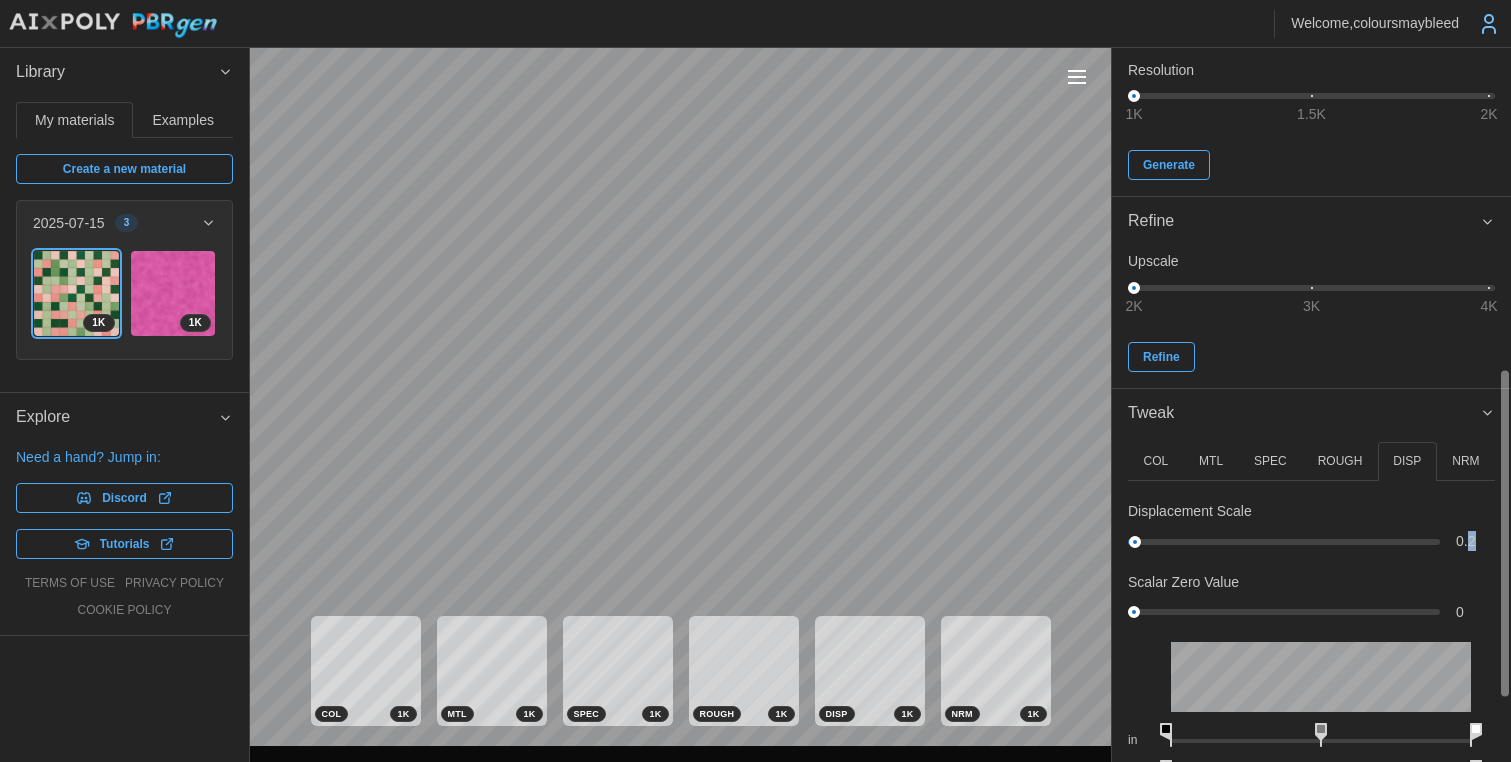 drag, startPoint x: 1168, startPoint y: 734, endPoint x: 1189, endPoint y: 732, distance: 21.095022 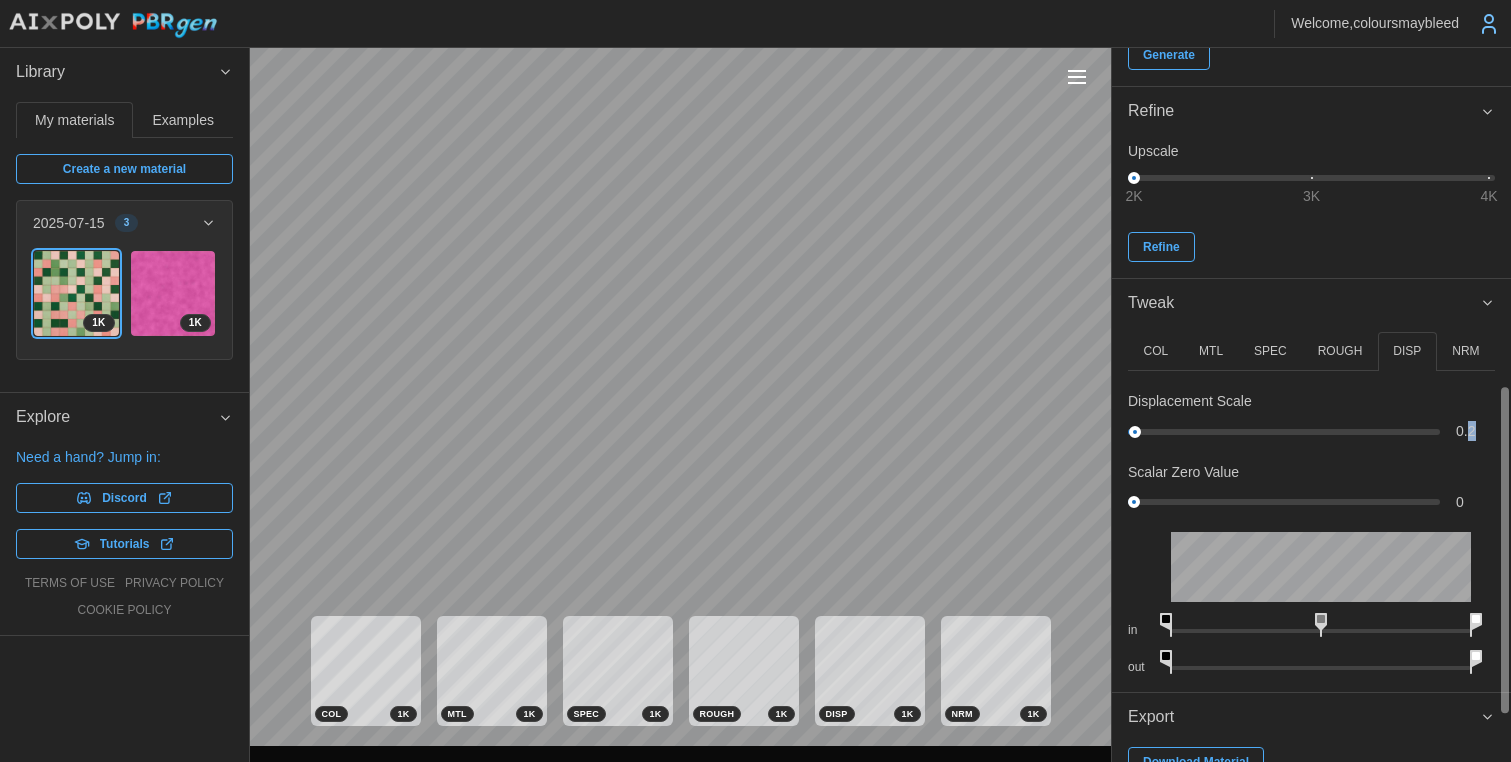 scroll, scrollTop: 845, scrollLeft: 0, axis: vertical 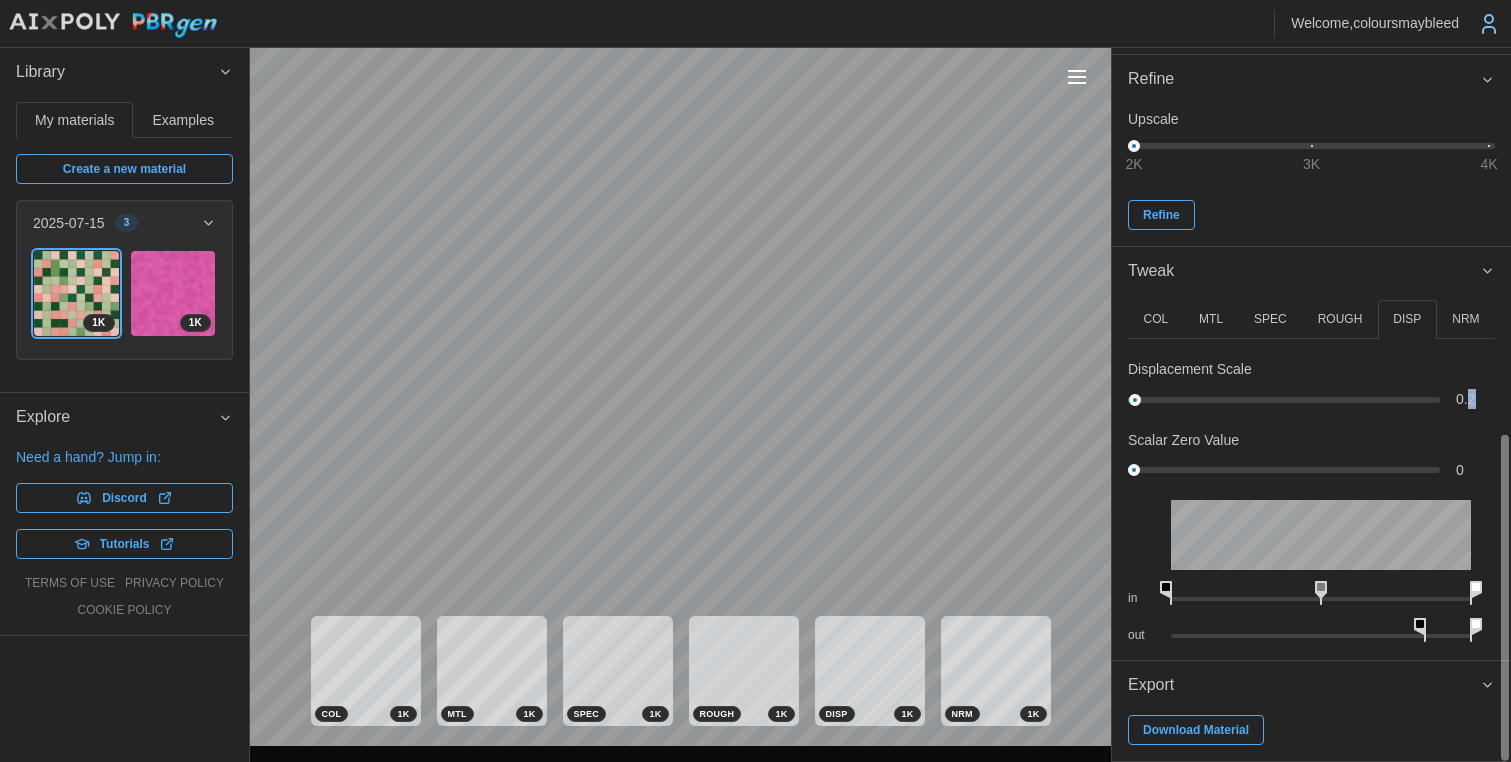 drag, startPoint x: 1170, startPoint y: 626, endPoint x: 1429, endPoint y: 648, distance: 259.93268 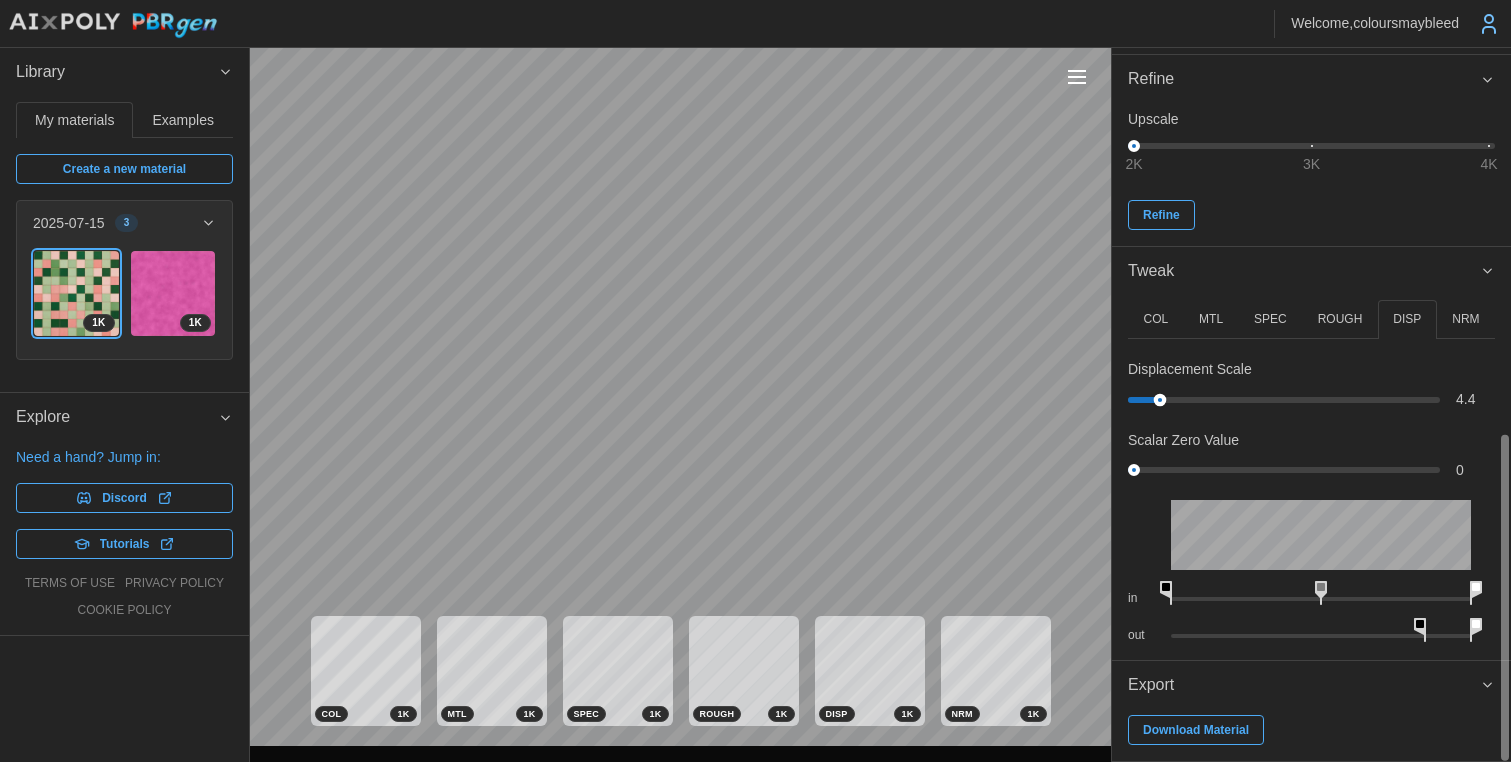 drag, startPoint x: 1139, startPoint y: 399, endPoint x: 1160, endPoint y: 405, distance: 21.84033 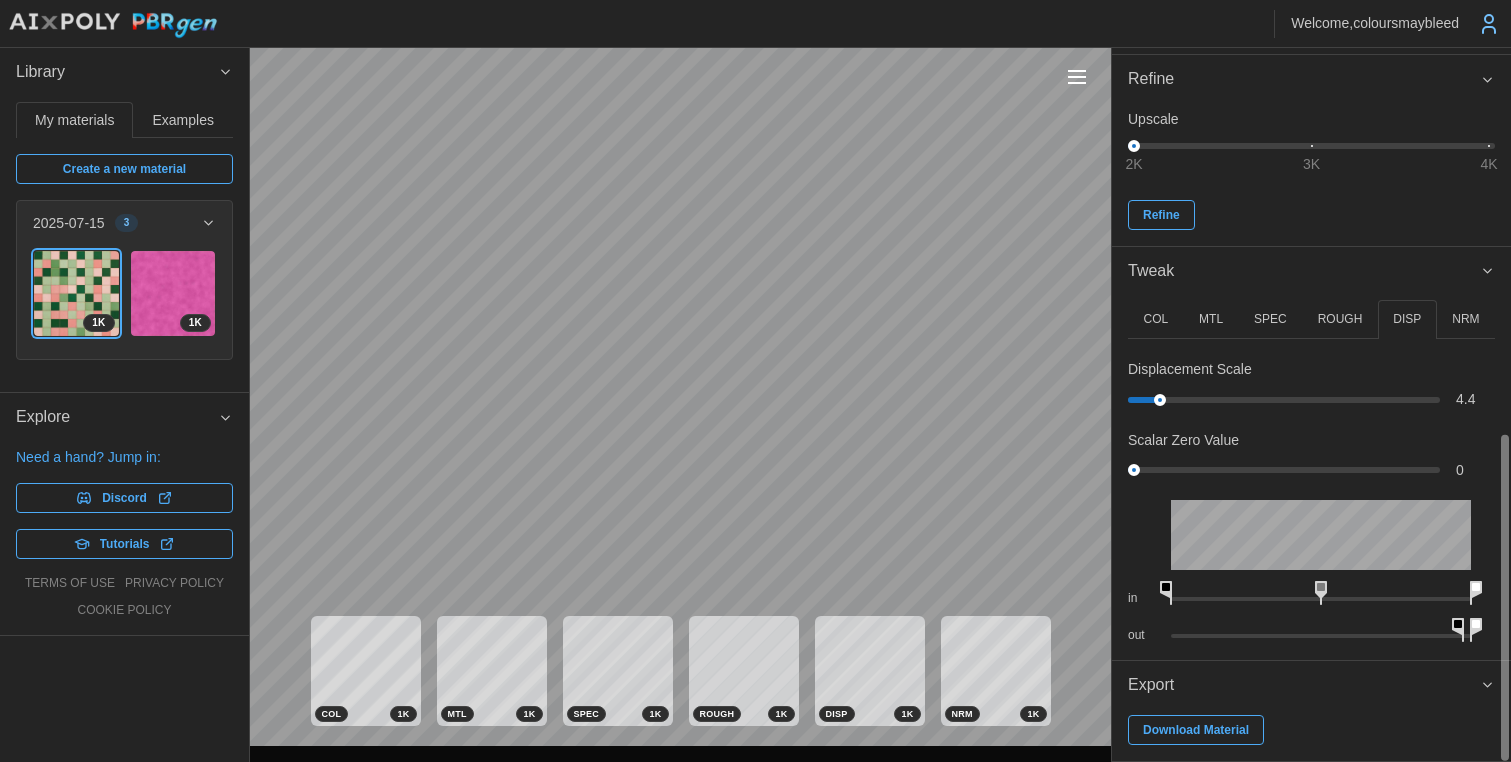 drag, startPoint x: 1428, startPoint y: 623, endPoint x: 1467, endPoint y: 622, distance: 39.012817 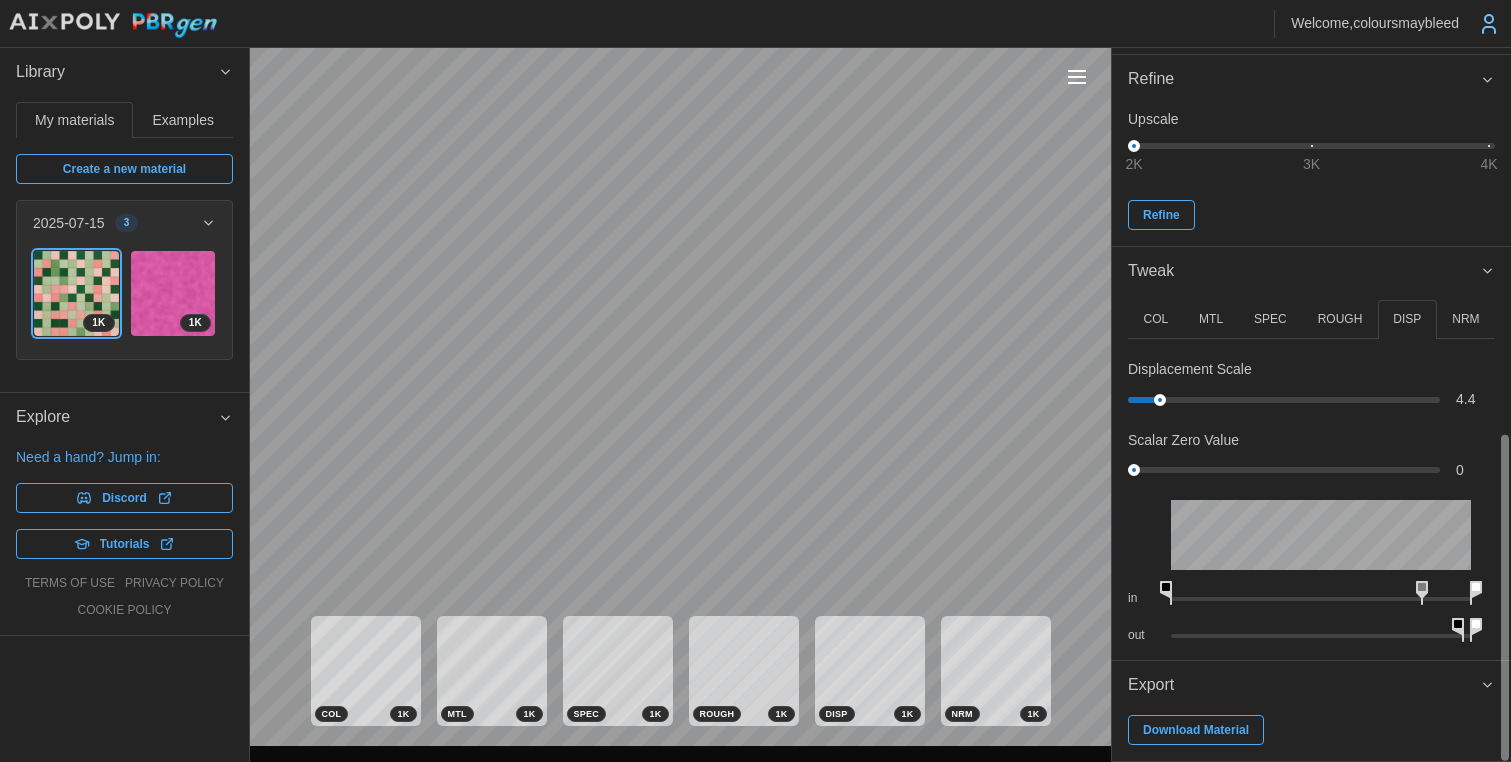 drag, startPoint x: 1362, startPoint y: 591, endPoint x: 1426, endPoint y: 593, distance: 64.03124 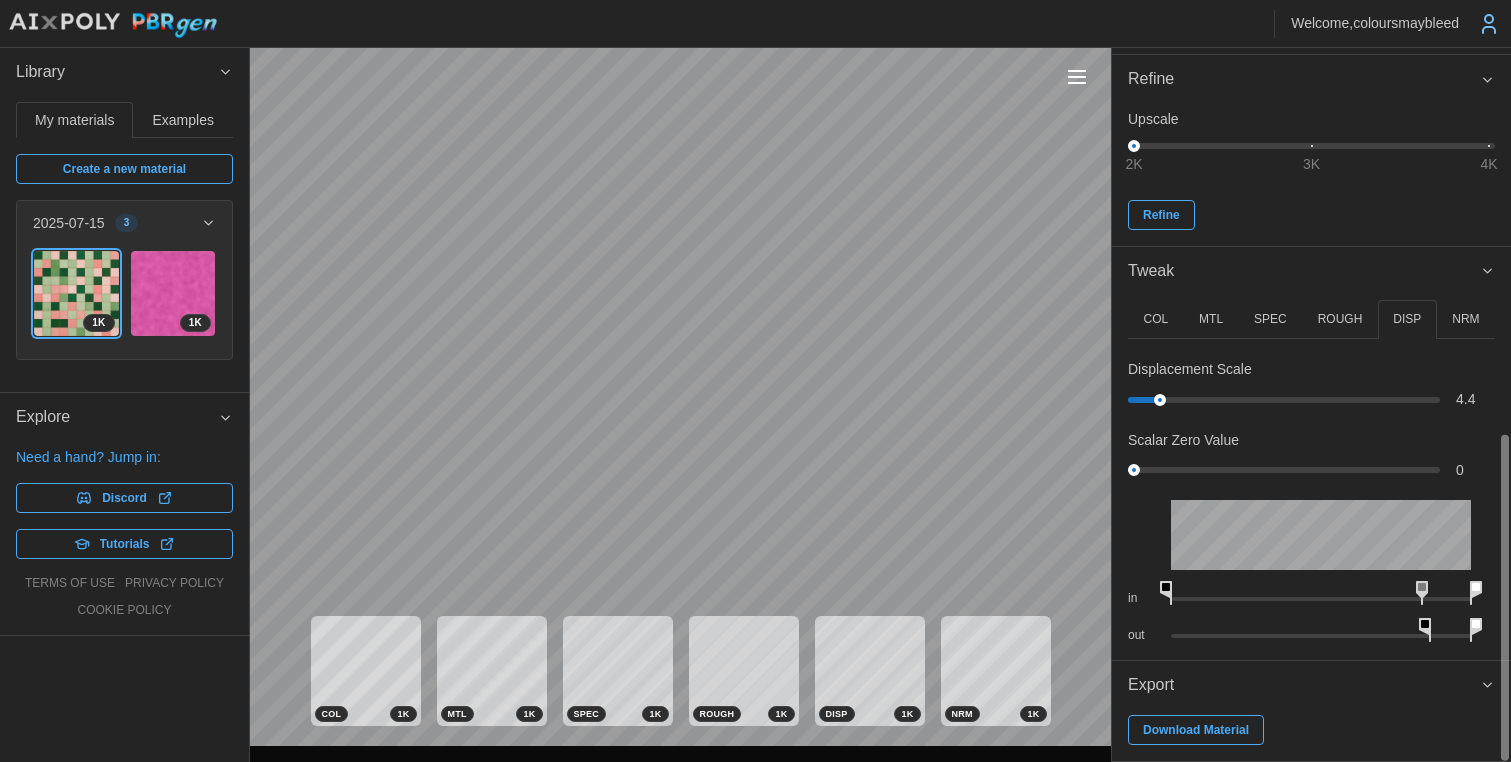 drag, startPoint x: 1465, startPoint y: 624, endPoint x: 1434, endPoint y: 625, distance: 31.016125 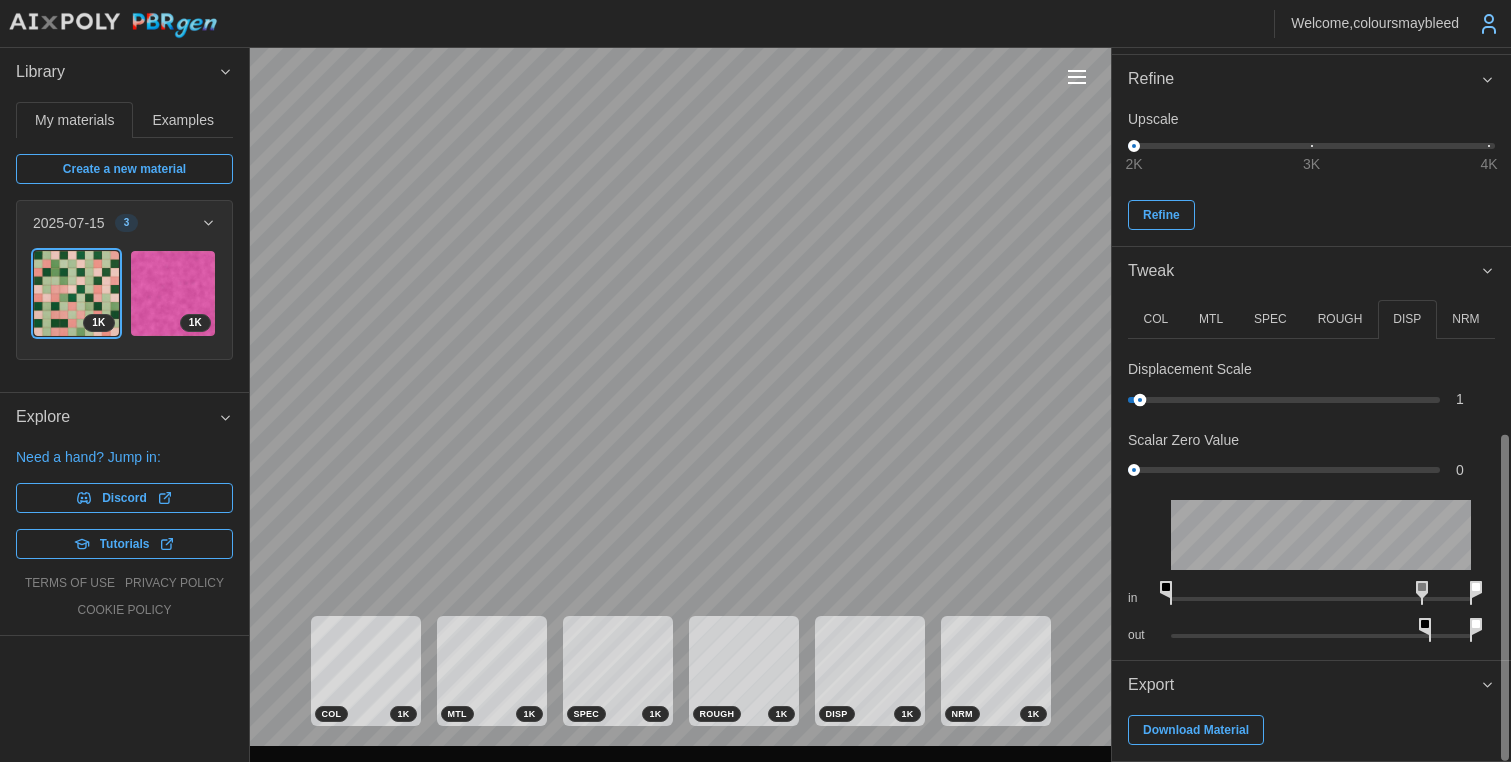 drag, startPoint x: 1159, startPoint y: 399, endPoint x: 1140, endPoint y: 401, distance: 19.104973 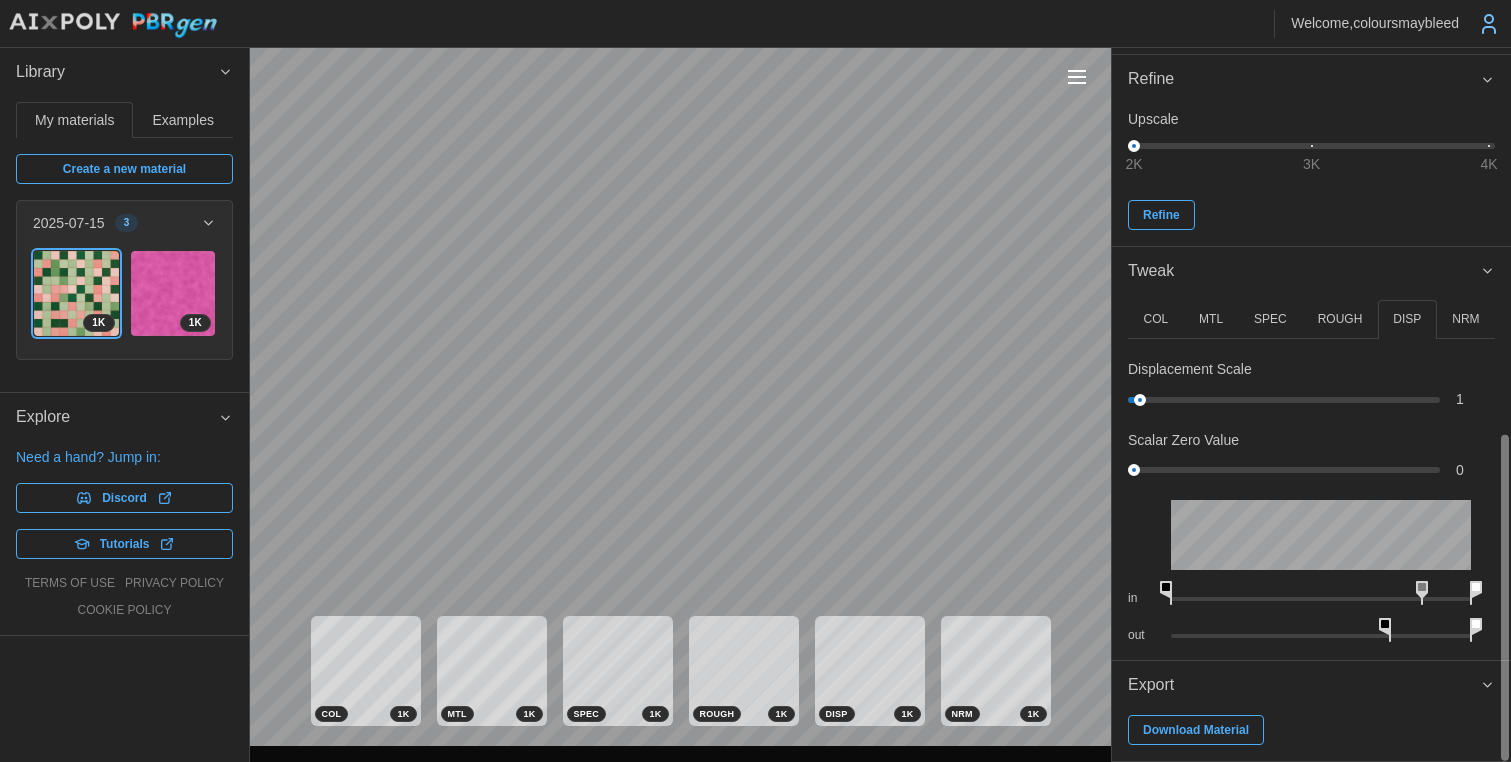 drag, startPoint x: 1430, startPoint y: 623, endPoint x: 1394, endPoint y: 652, distance: 46.227695 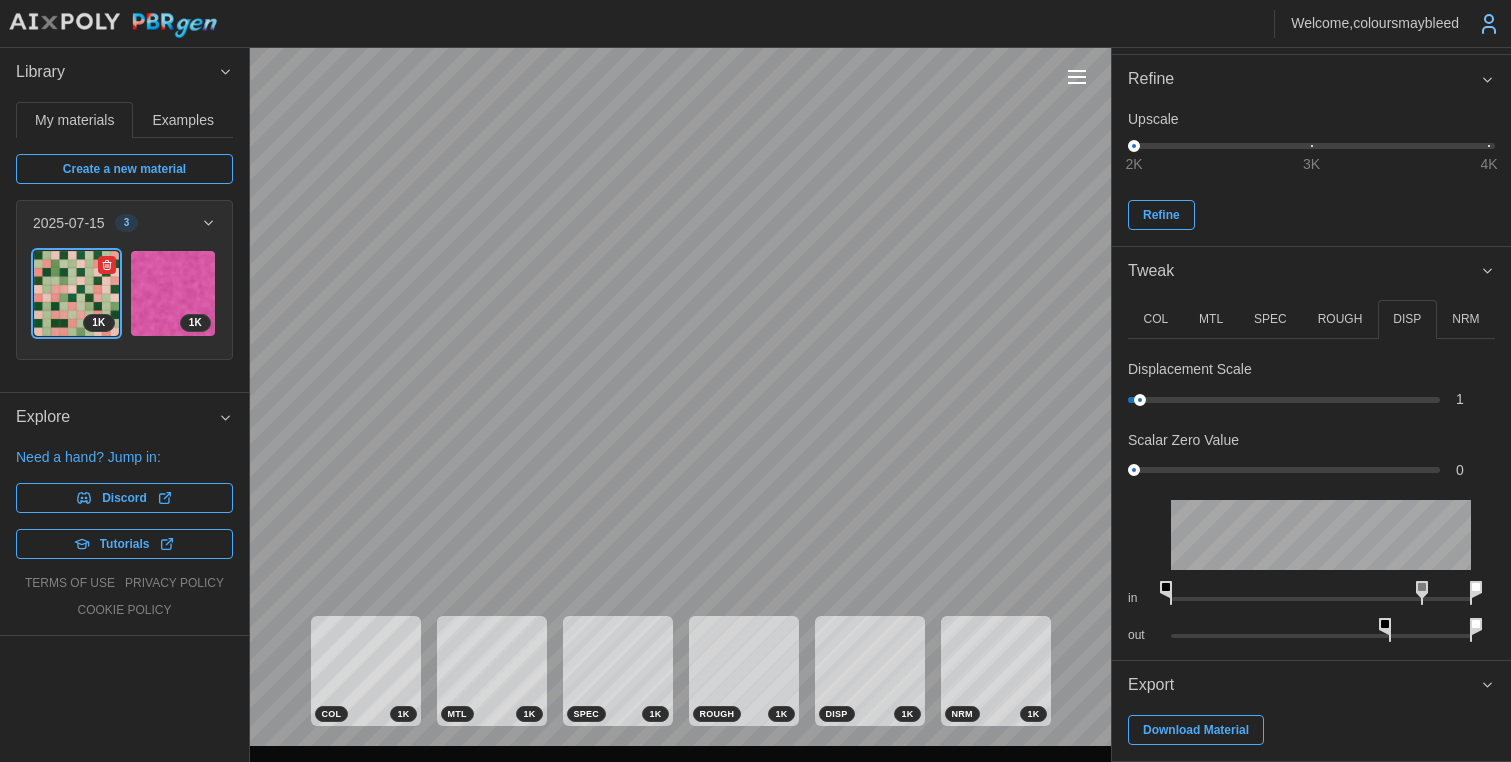 click 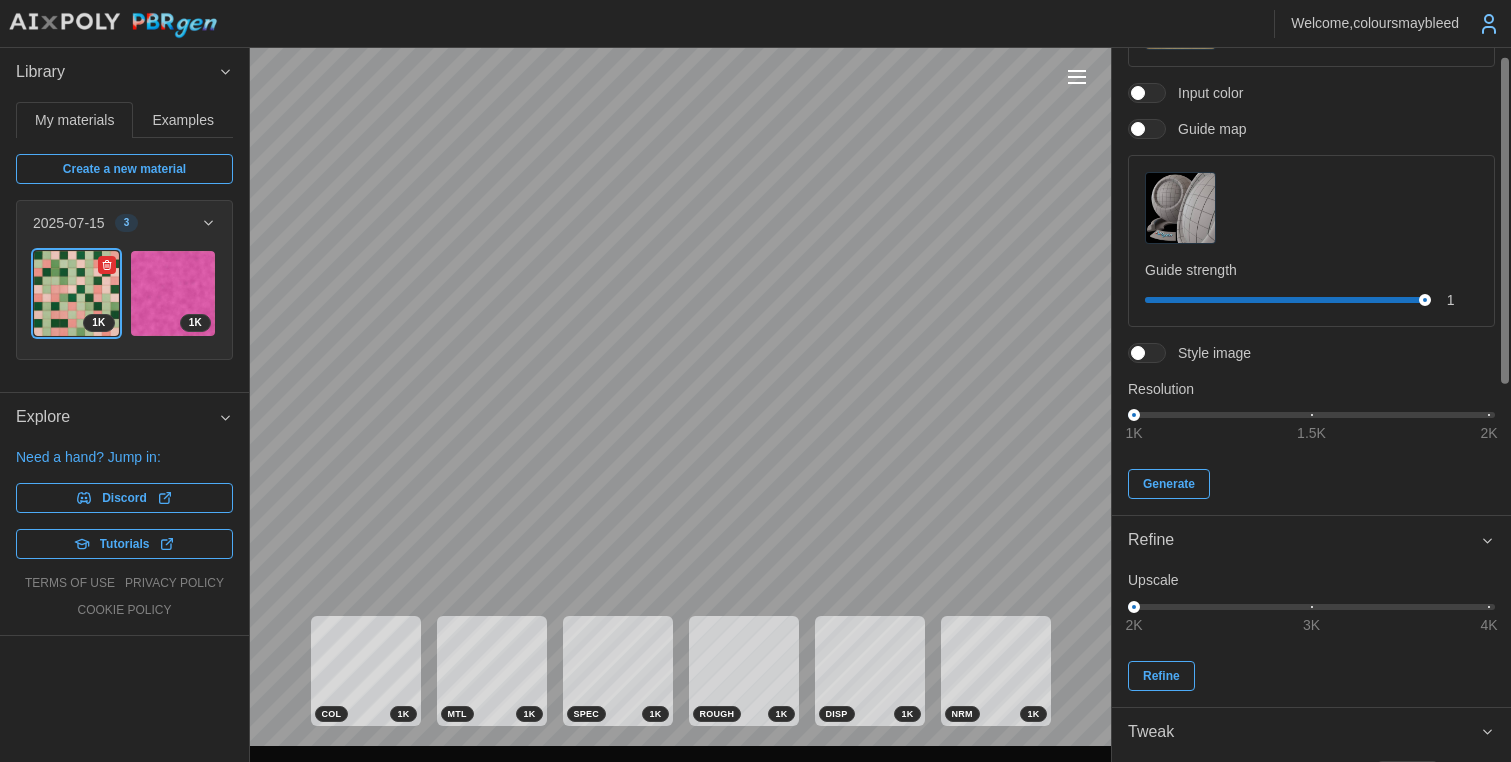 scroll, scrollTop: 0, scrollLeft: 0, axis: both 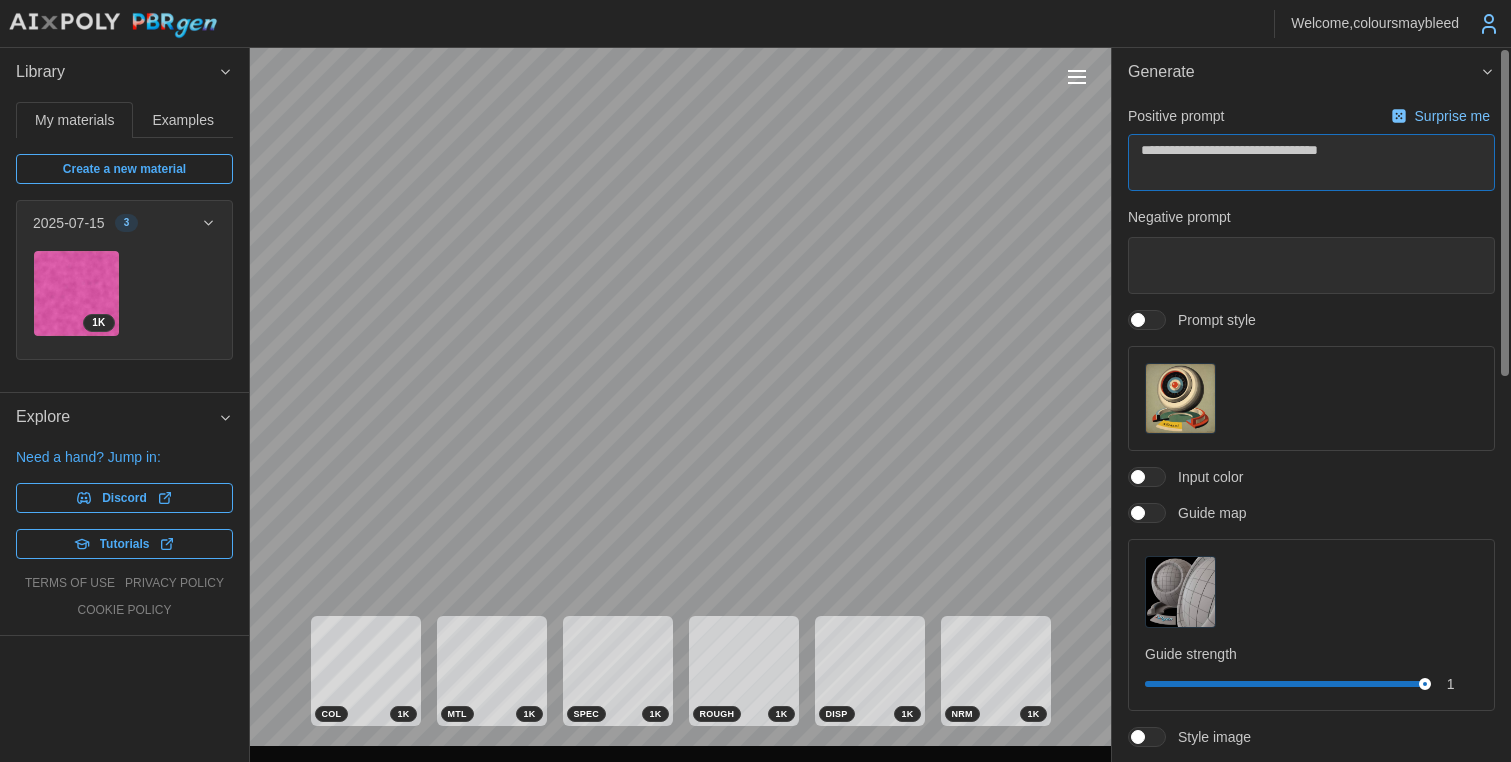 drag, startPoint x: 1307, startPoint y: 150, endPoint x: 1415, endPoint y: 162, distance: 108.66462 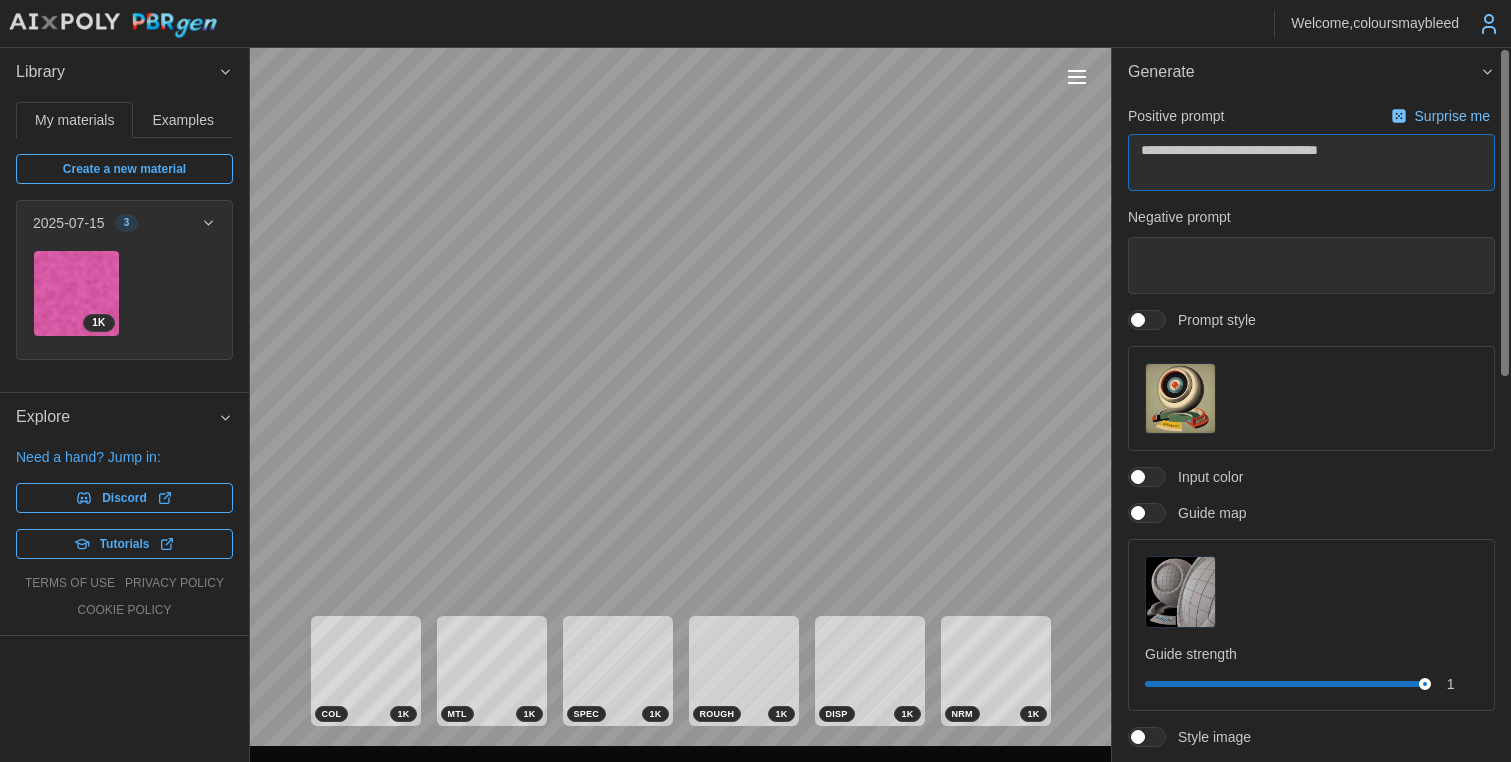type on "*" 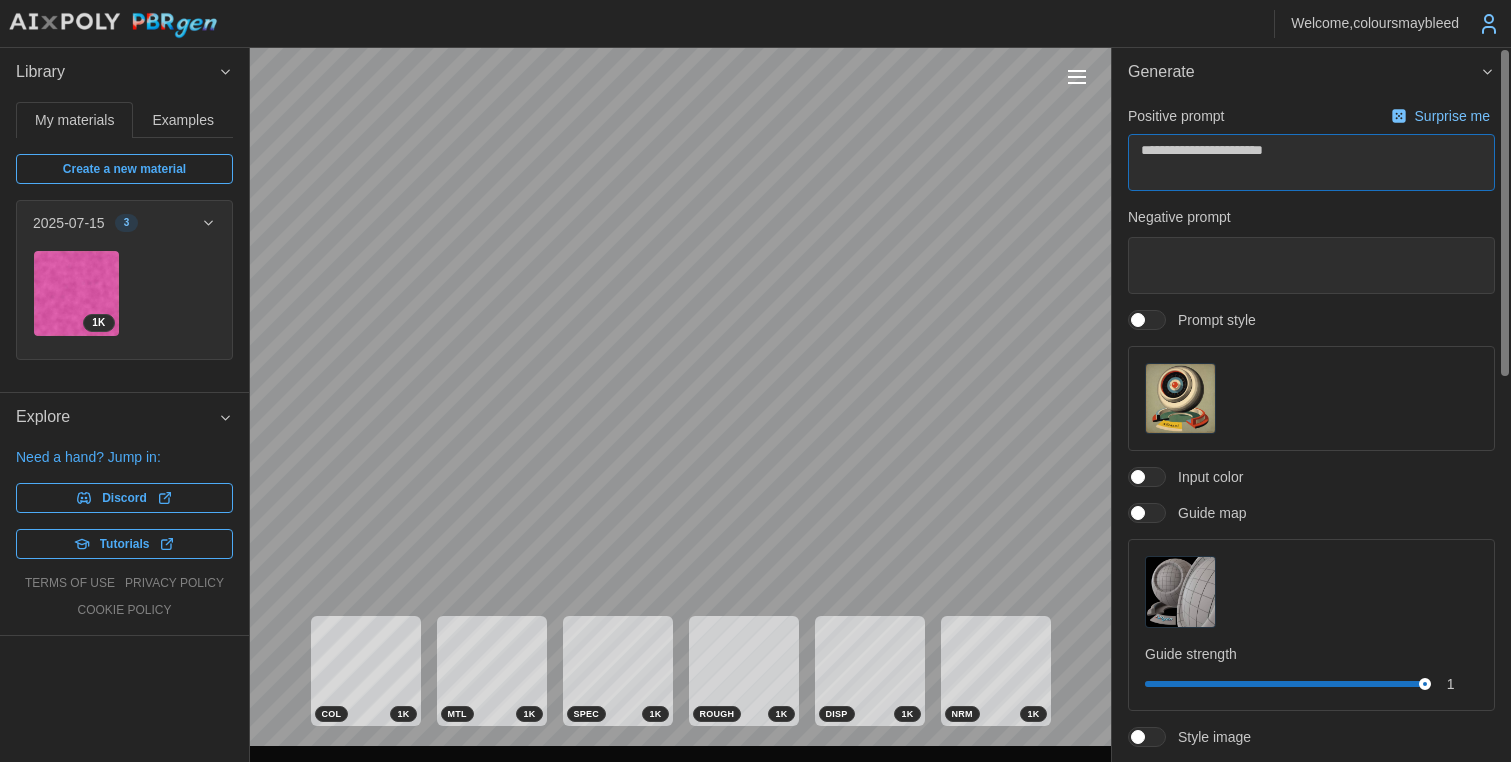 type on "*" 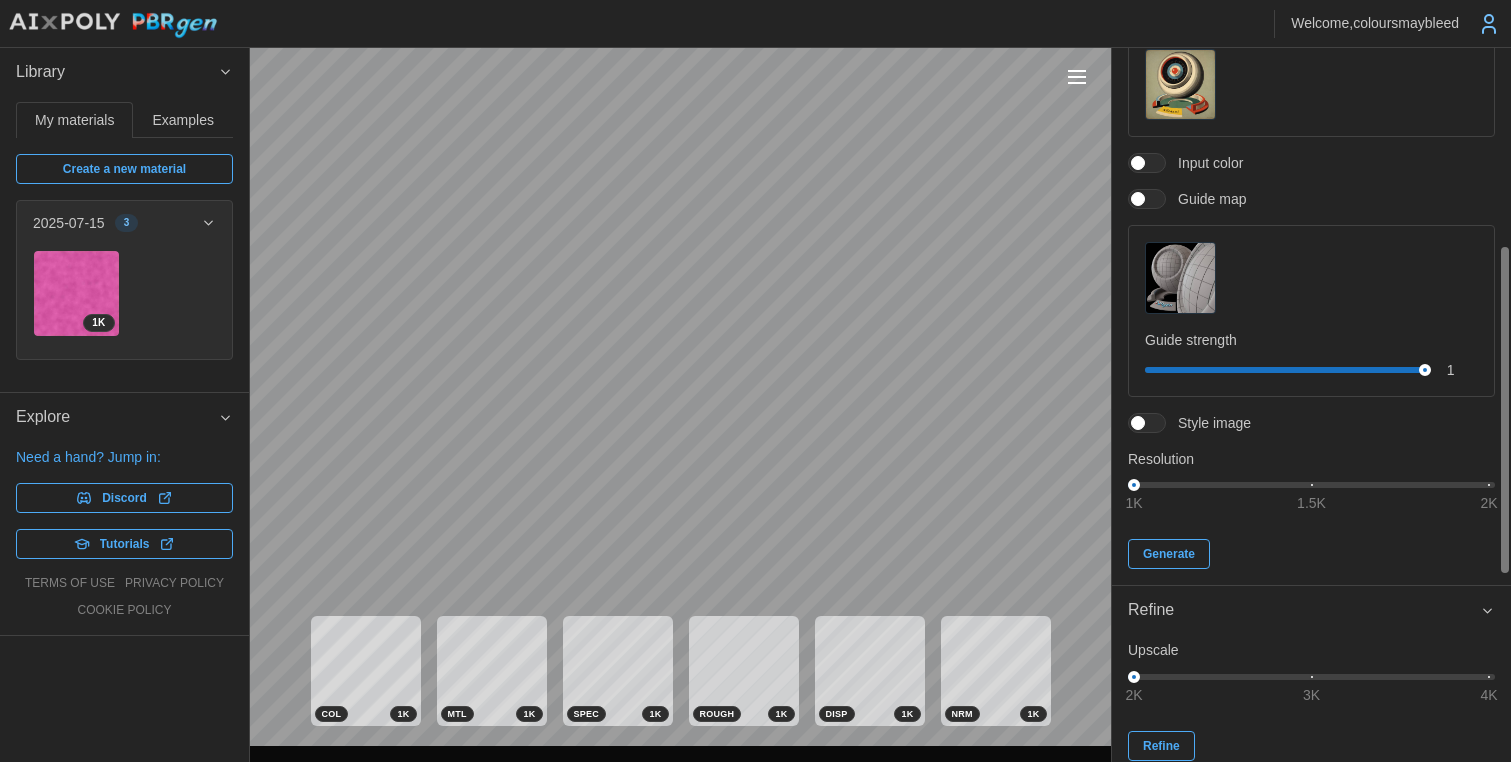 scroll, scrollTop: 432, scrollLeft: 0, axis: vertical 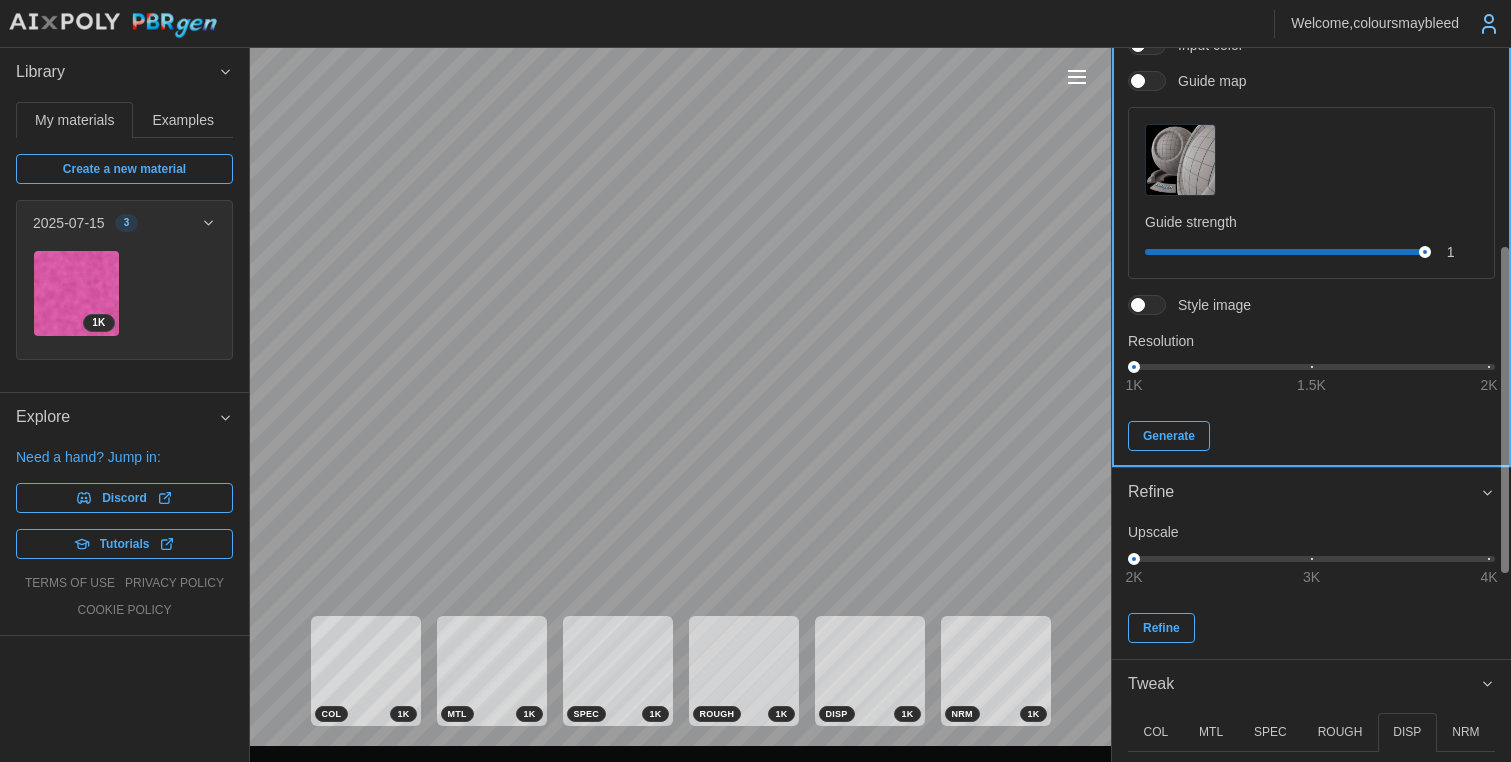 type on "**********" 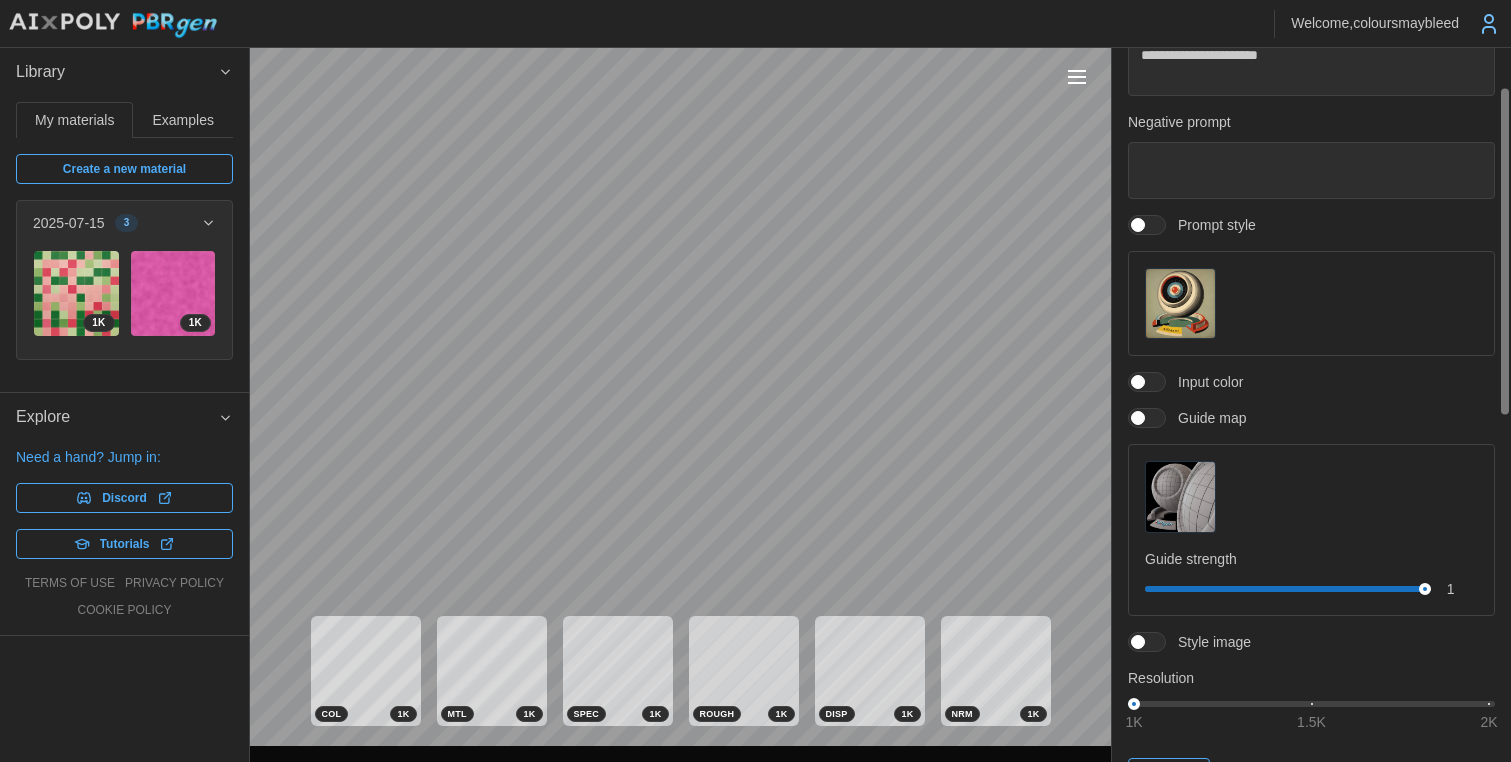 scroll, scrollTop: 84, scrollLeft: 0, axis: vertical 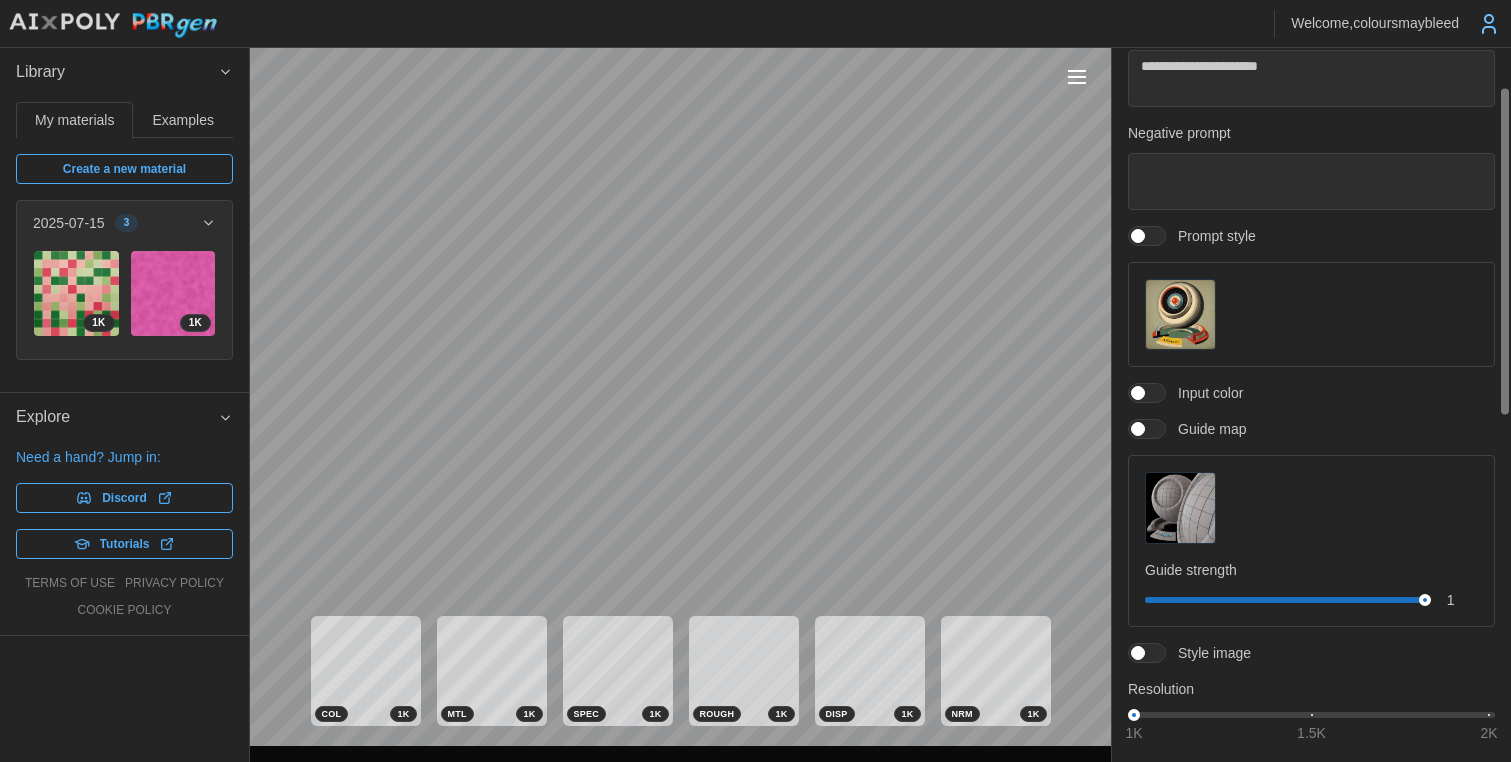 click at bounding box center [1180, 314] 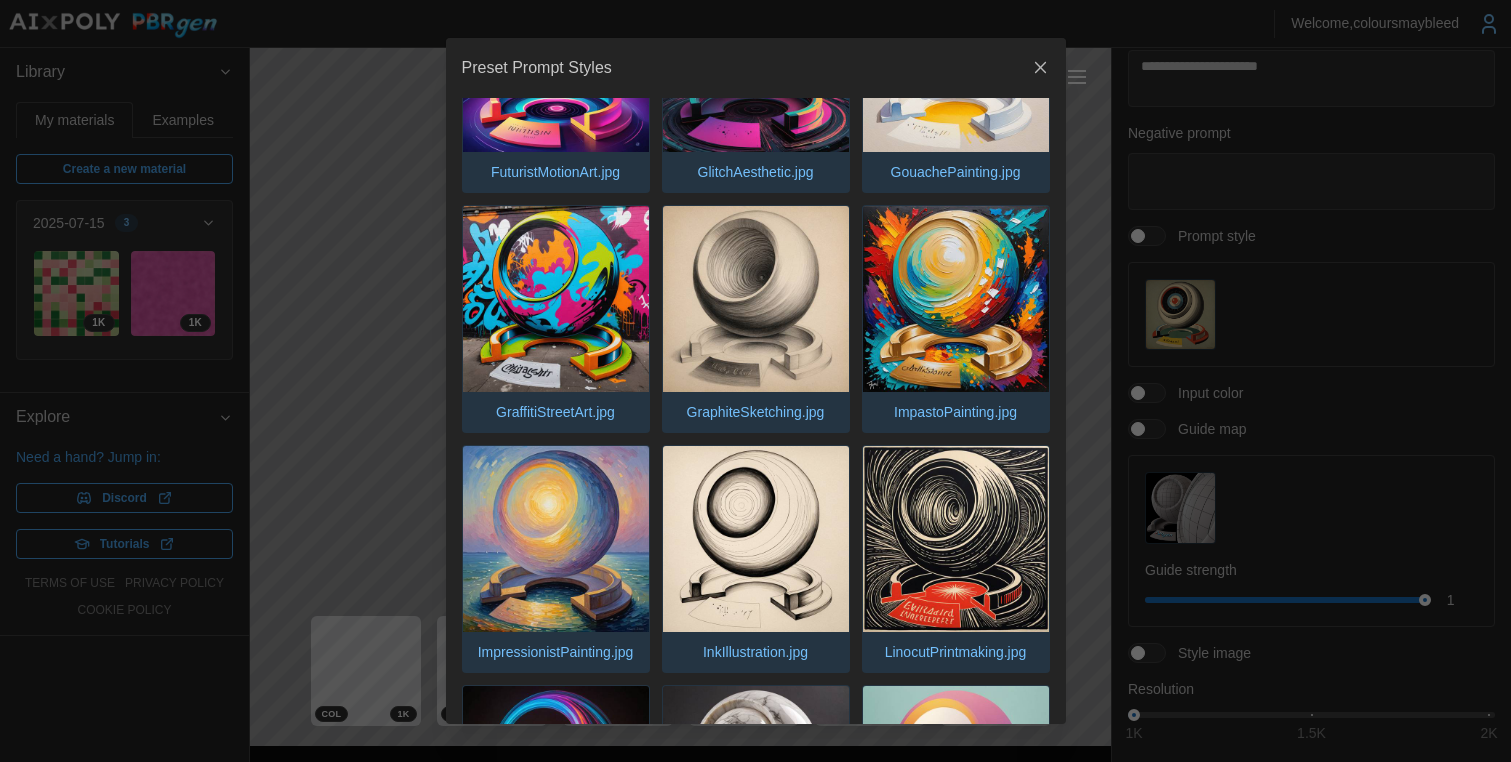 scroll, scrollTop: 1338, scrollLeft: 0, axis: vertical 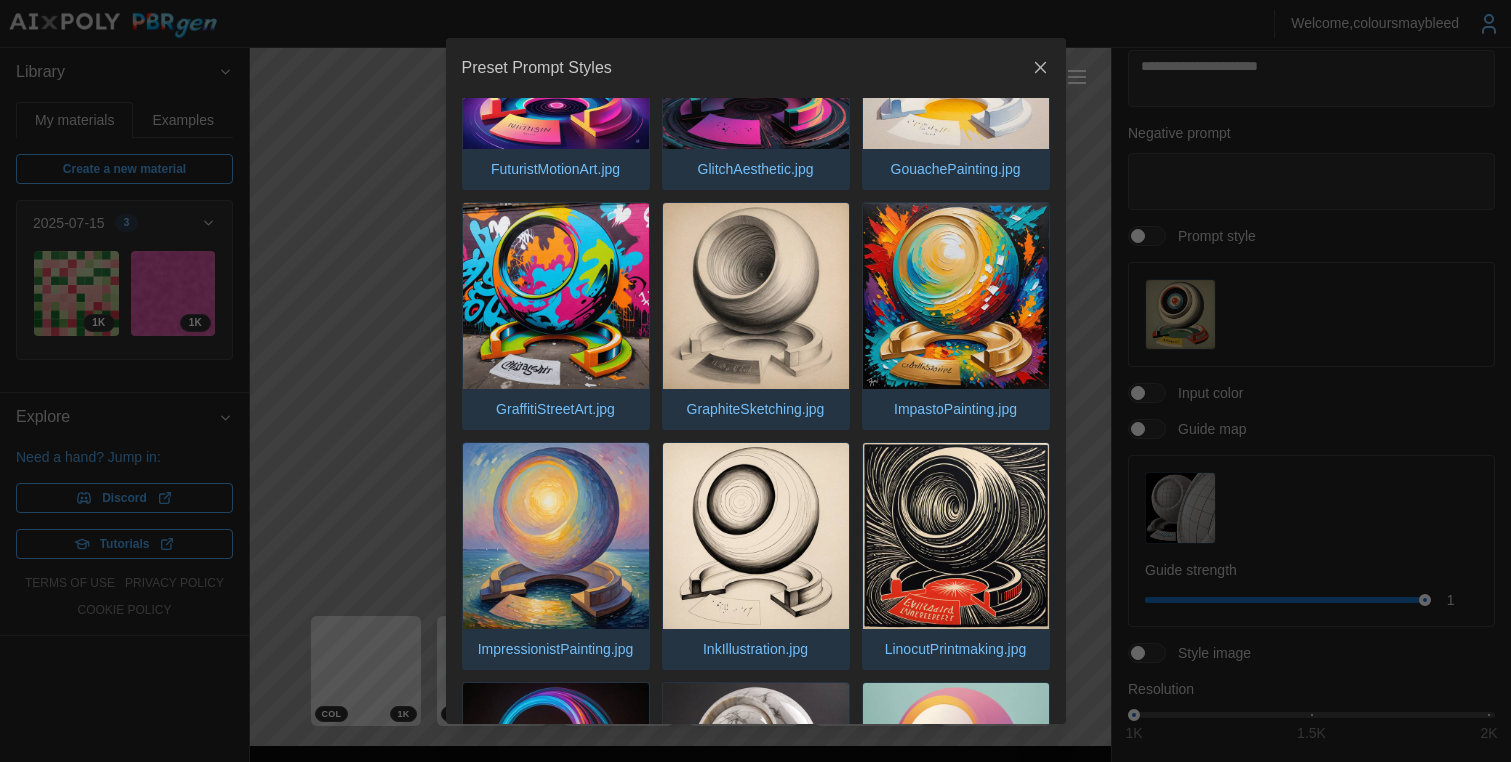 click 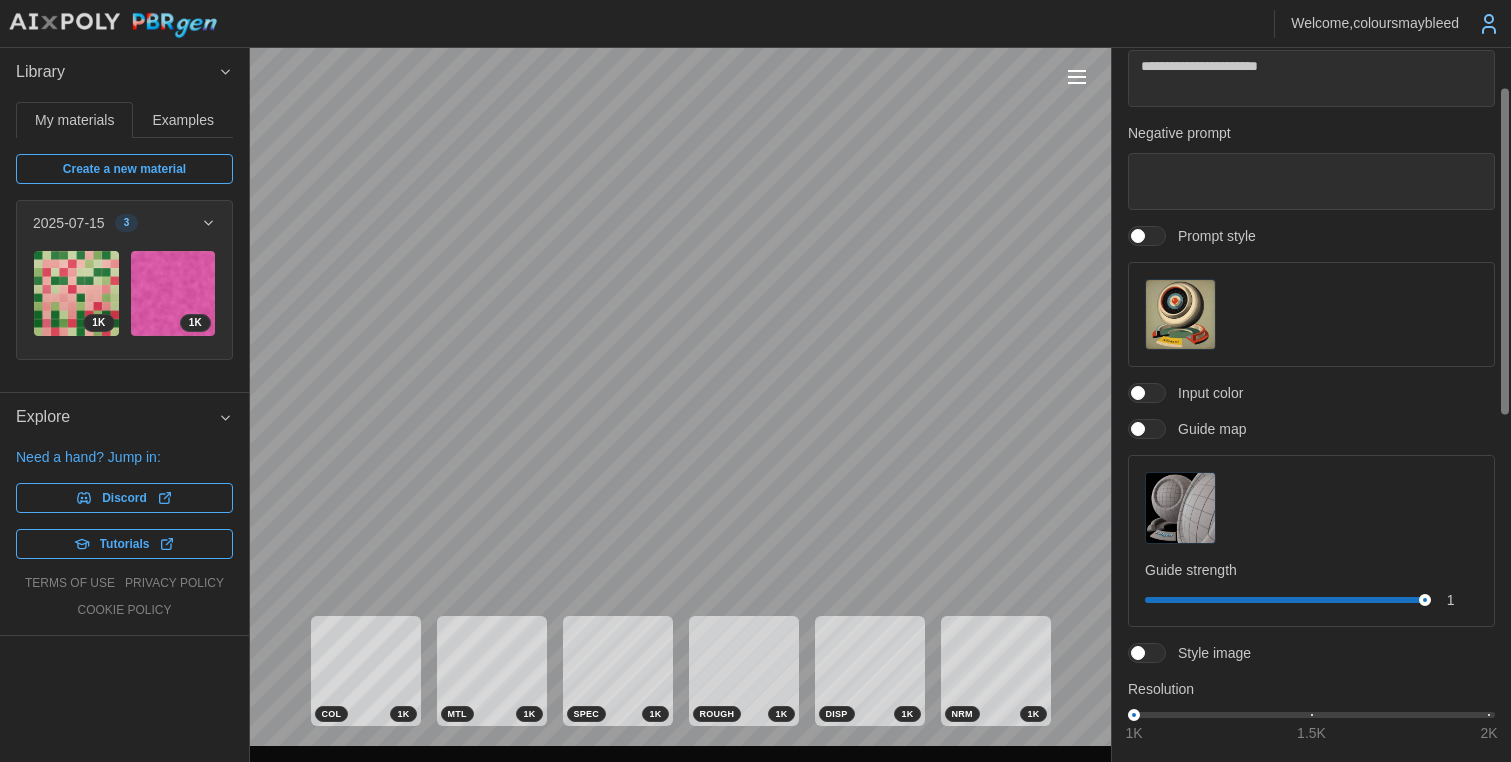 click at bounding box center (1138, 236) 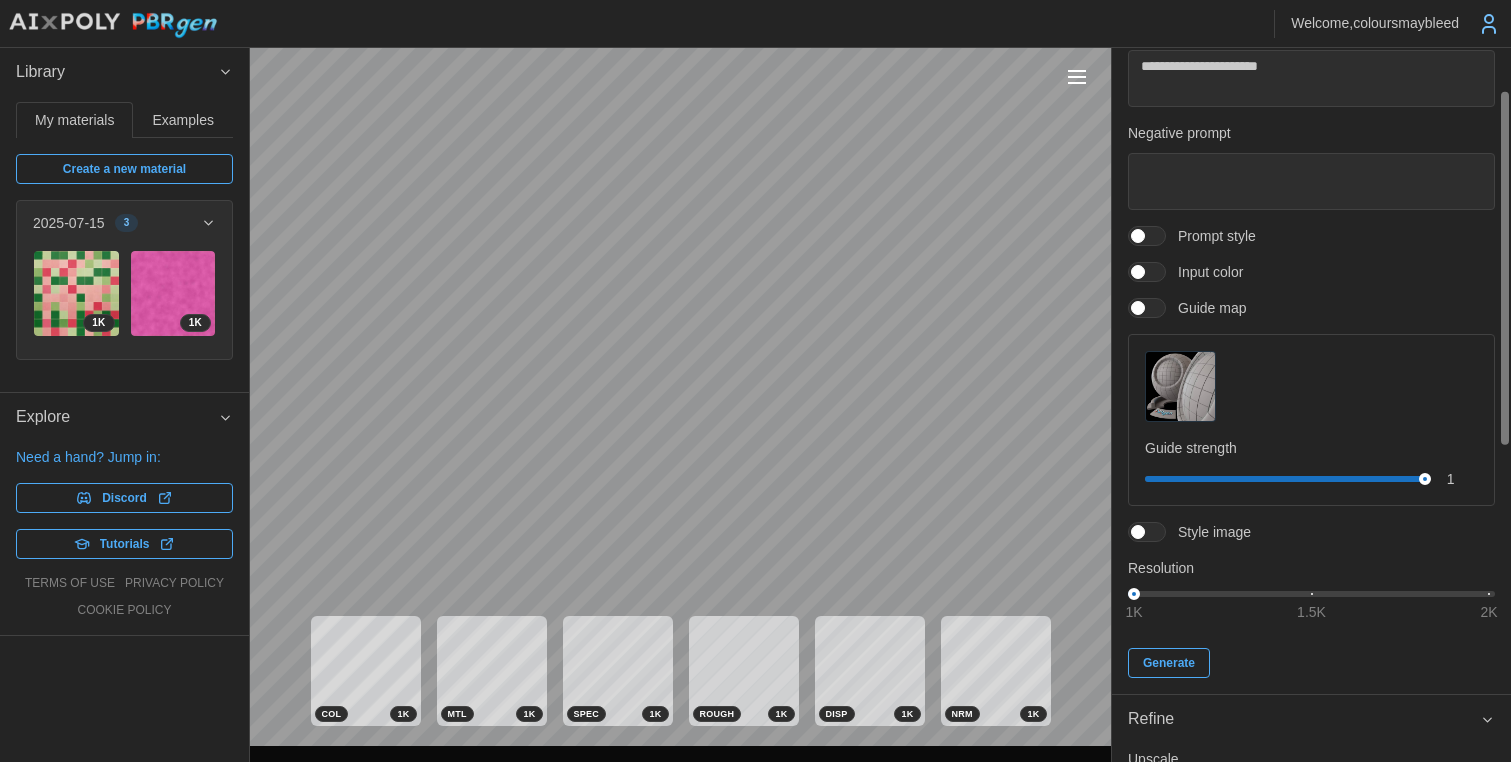 click at bounding box center [1180, 386] 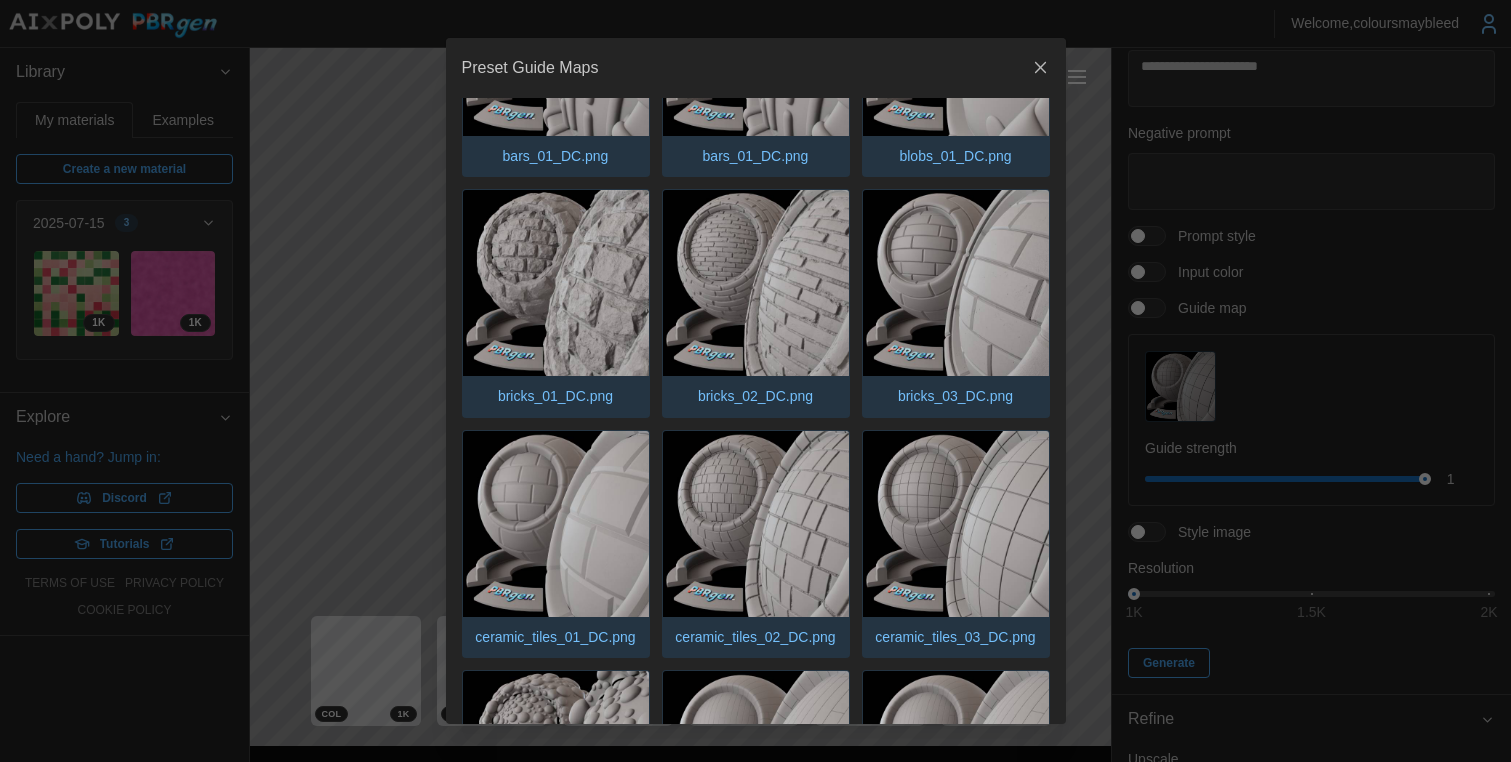 scroll, scrollTop: 219, scrollLeft: 0, axis: vertical 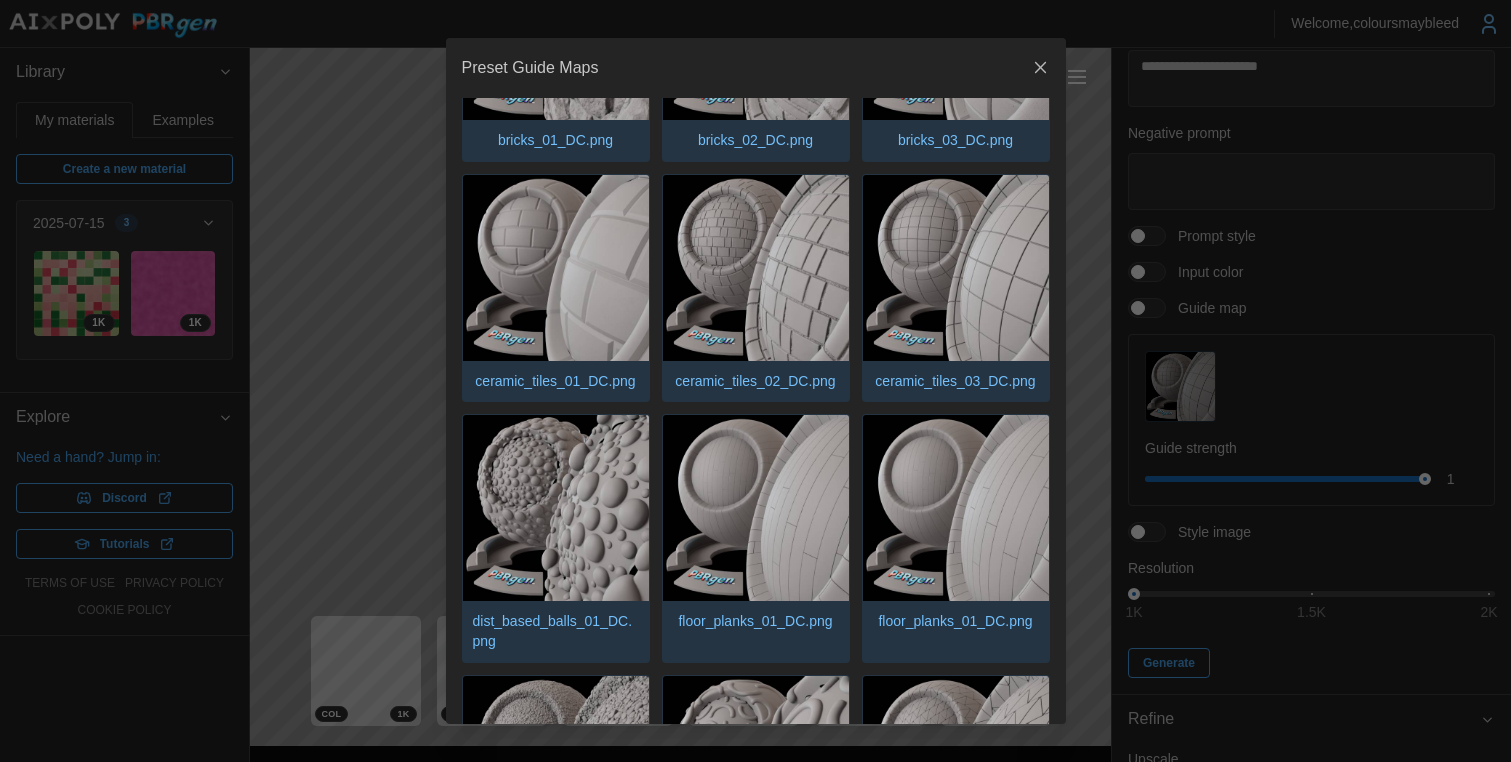 click at bounding box center (756, 508) 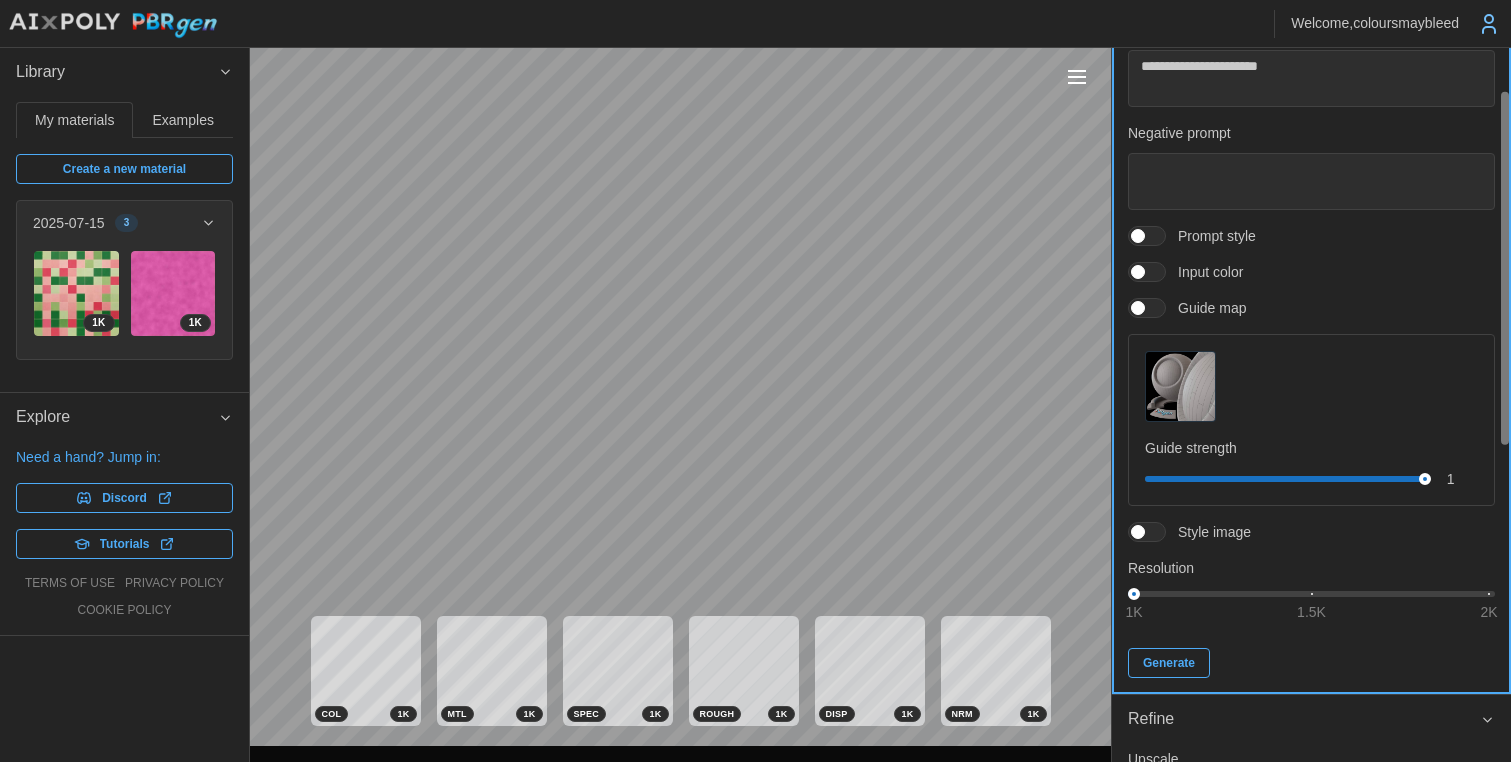 click on "Generate" at bounding box center (1169, 663) 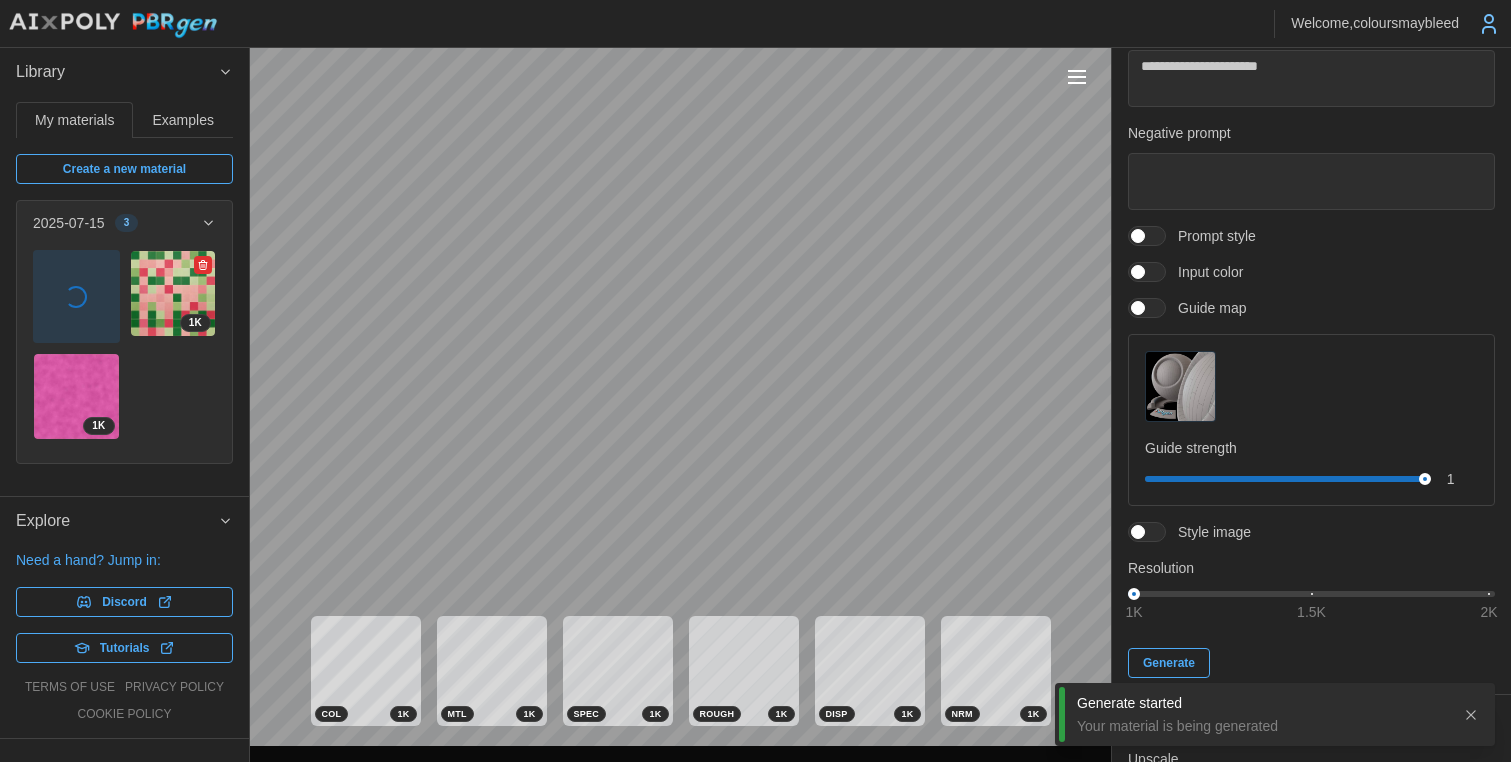 click 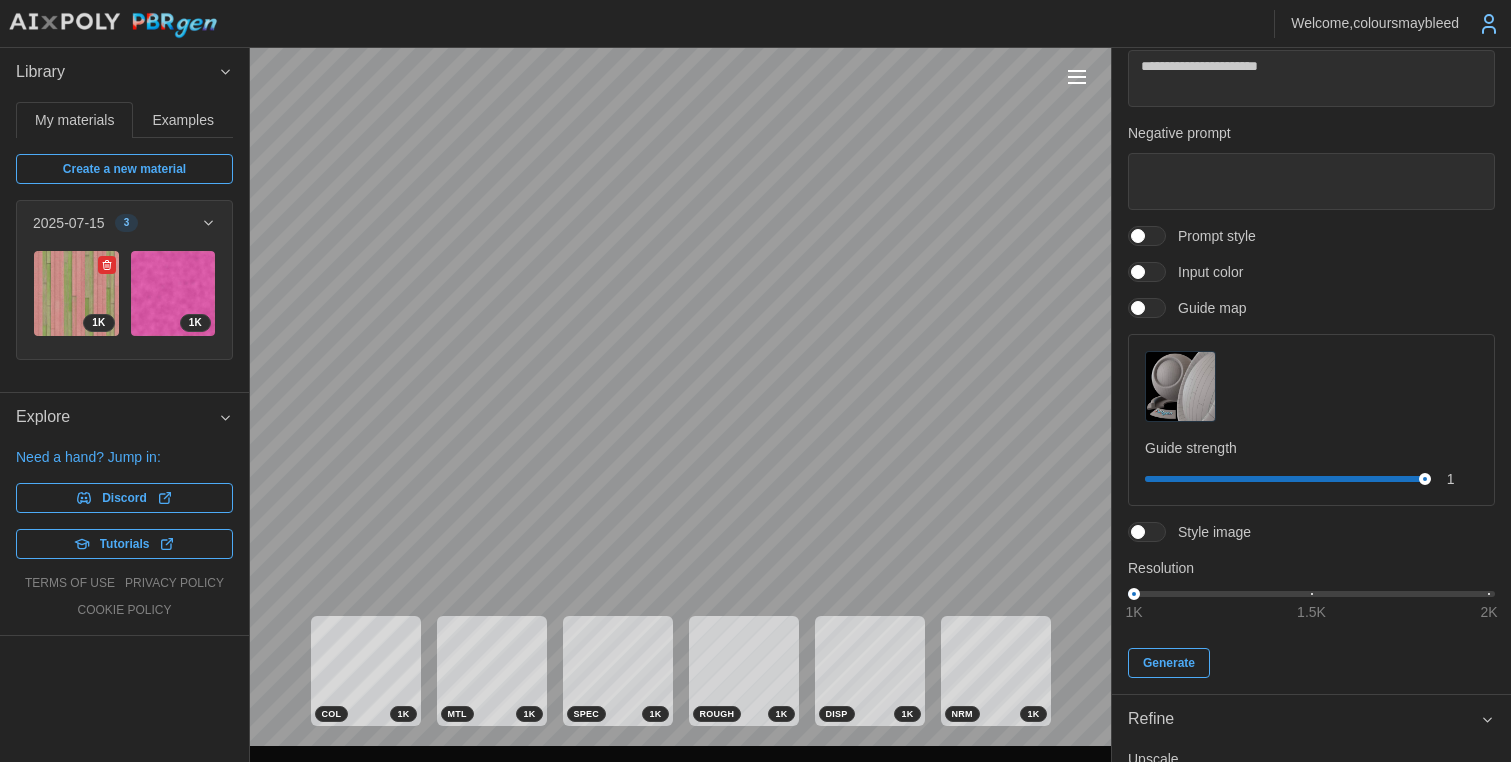 click at bounding box center [76, 293] 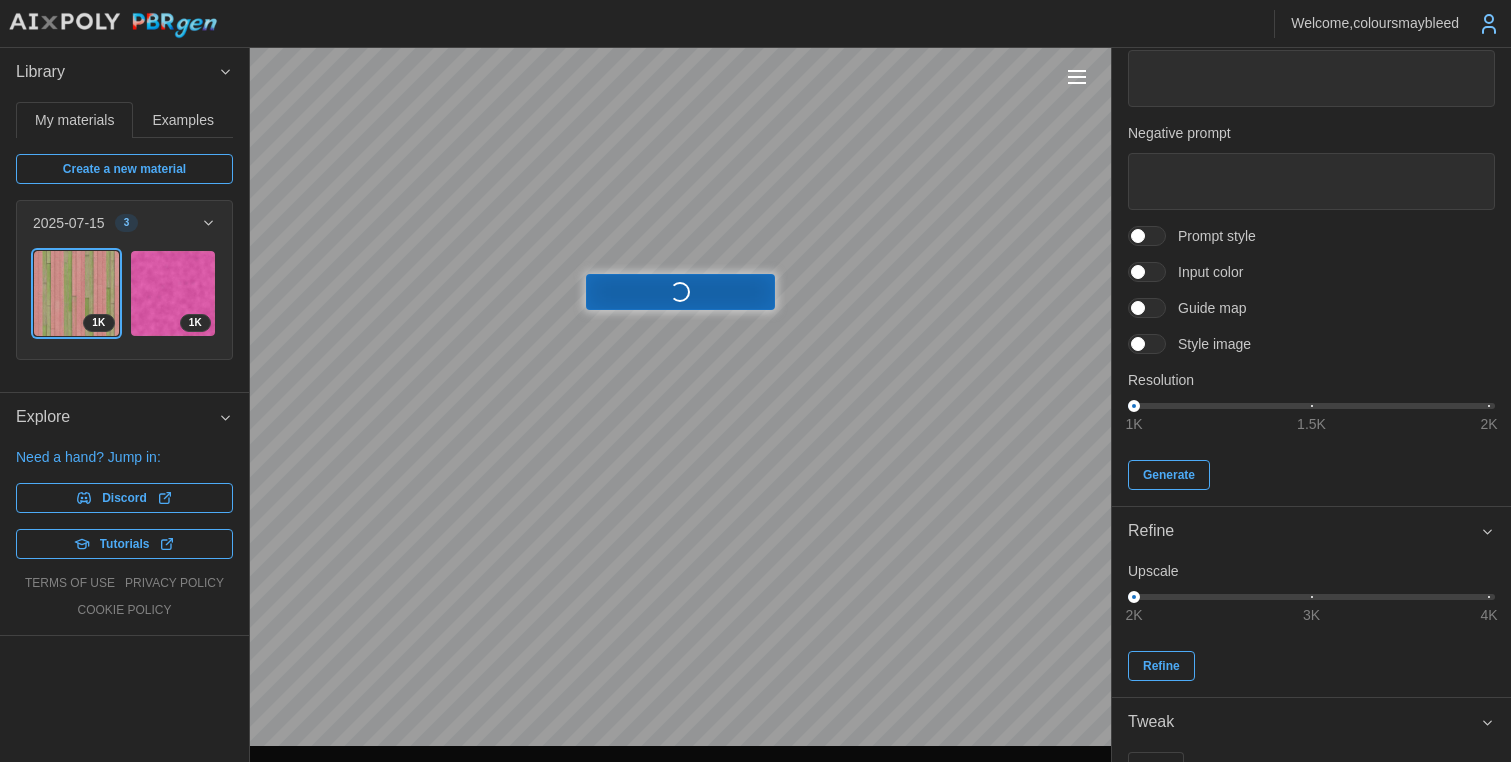 type on "*" 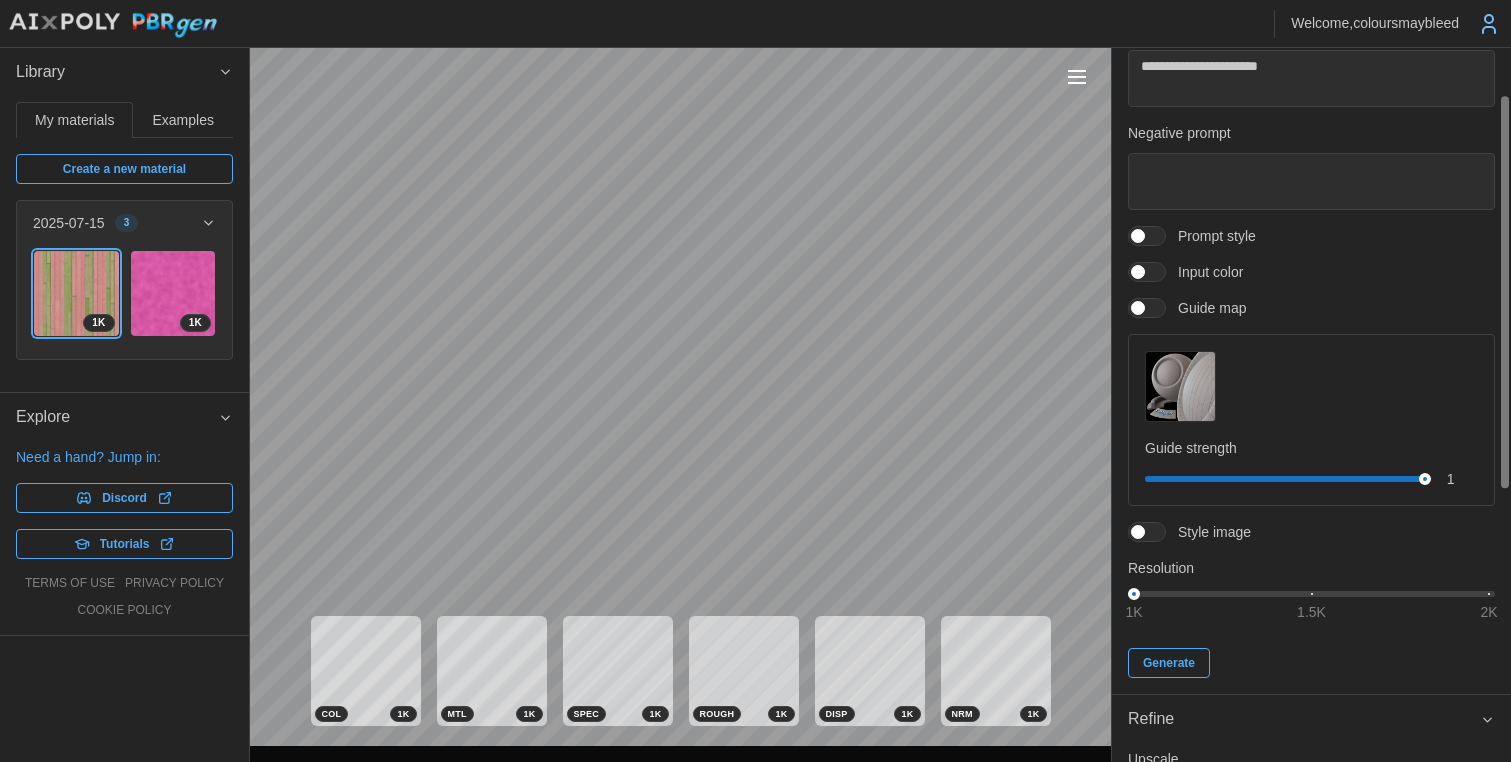 click at bounding box center (1180, 386) 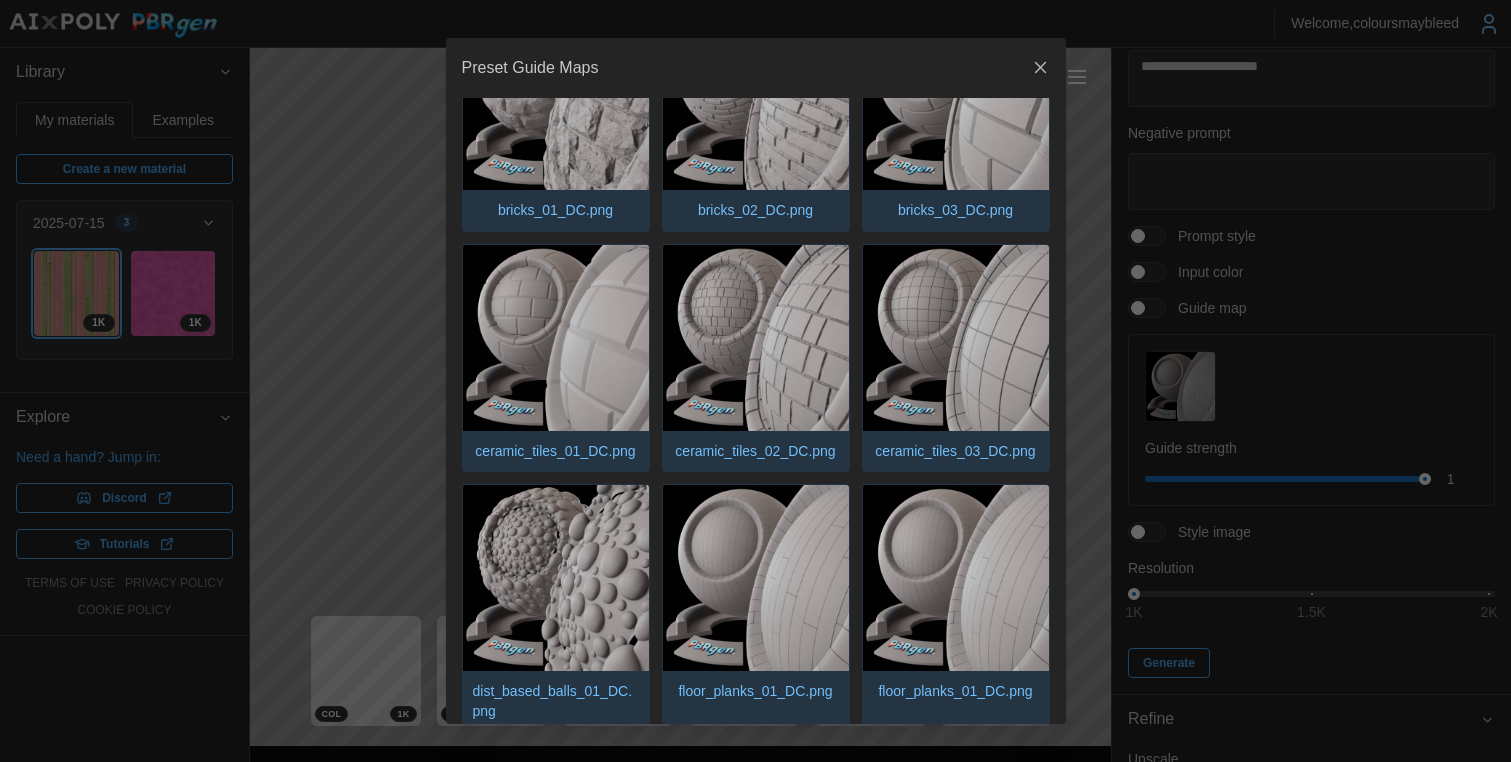 scroll, scrollTop: 504, scrollLeft: 0, axis: vertical 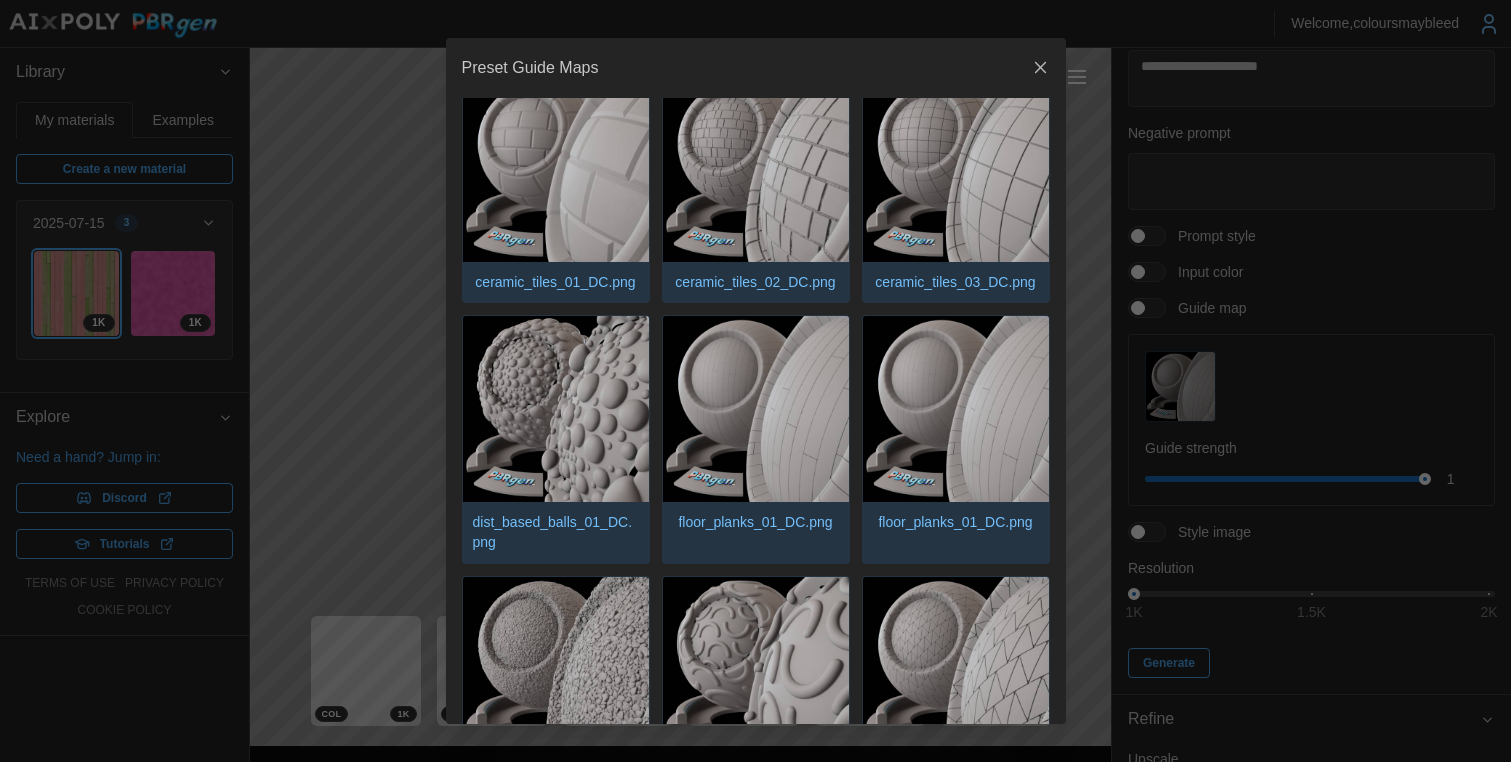 click at bounding box center [755, 381] 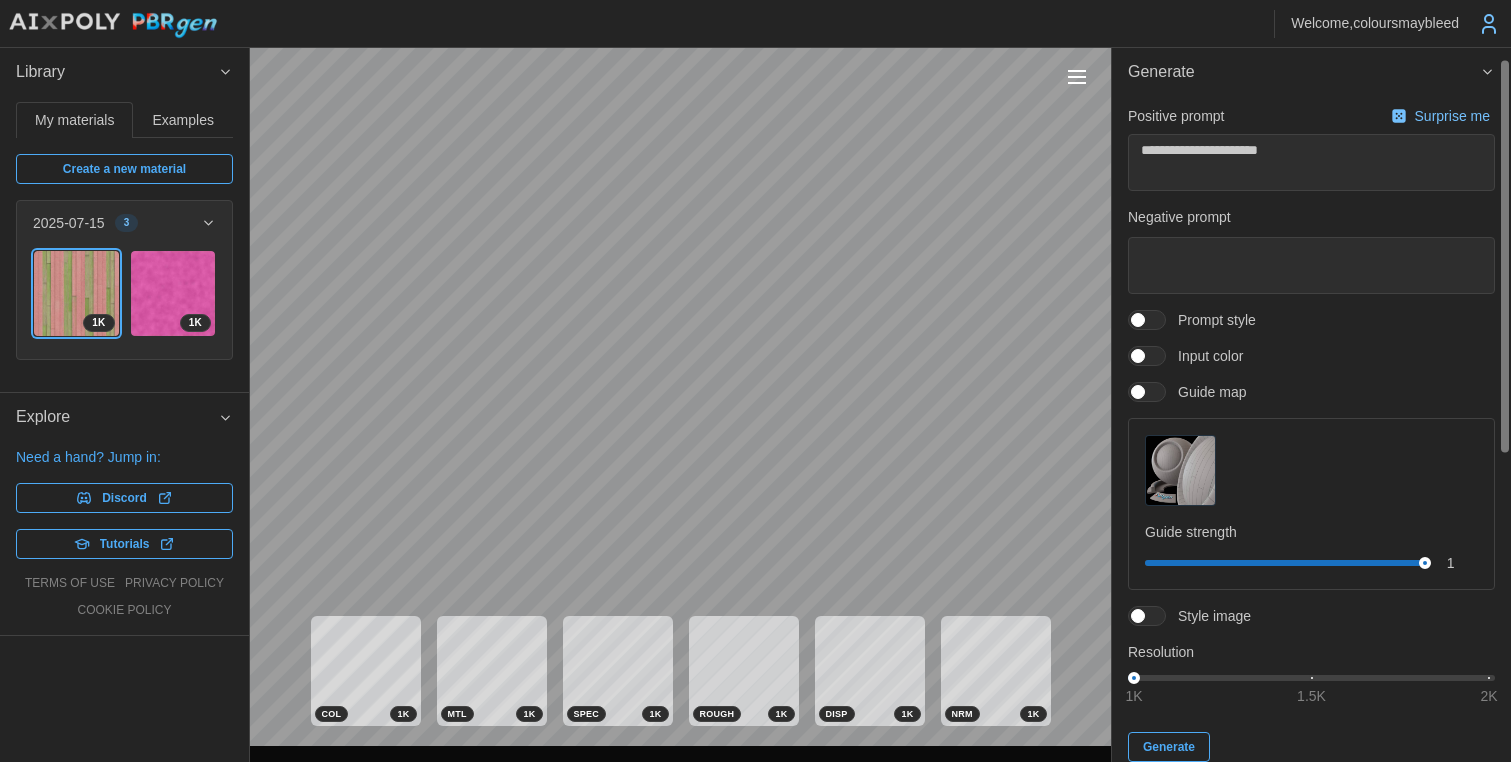 scroll, scrollTop: 0, scrollLeft: 0, axis: both 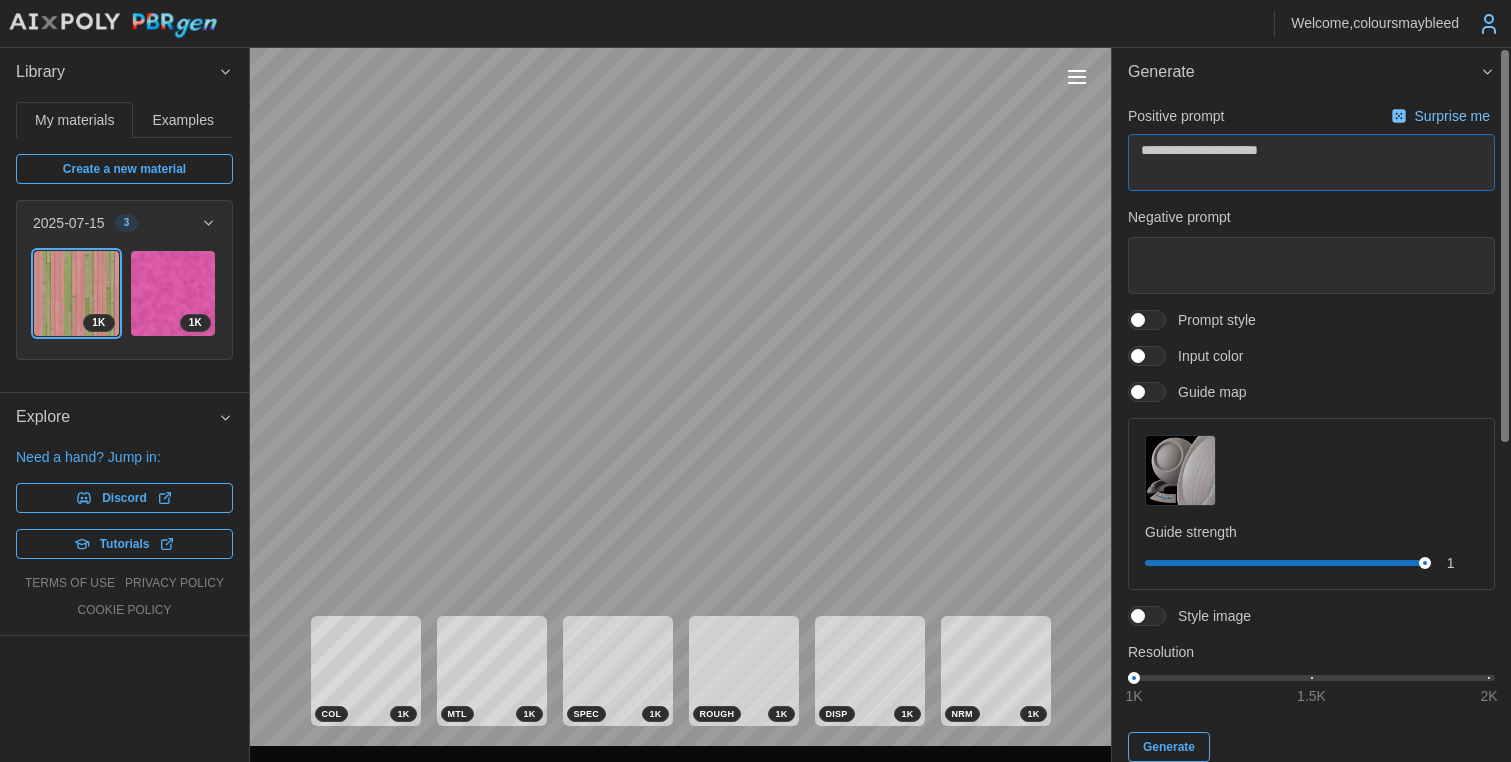 click on "**********" at bounding box center [1311, 162] 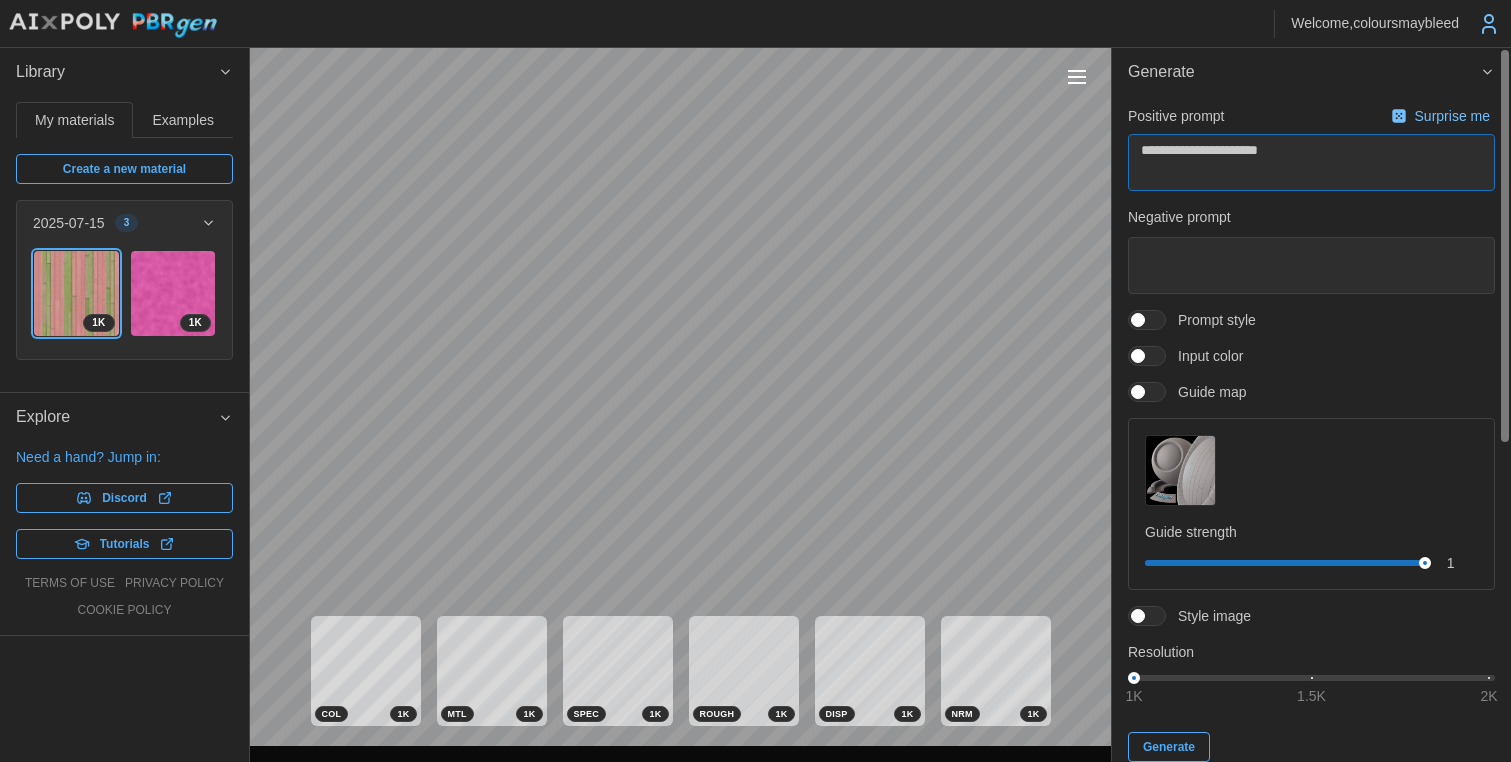 type on "*" 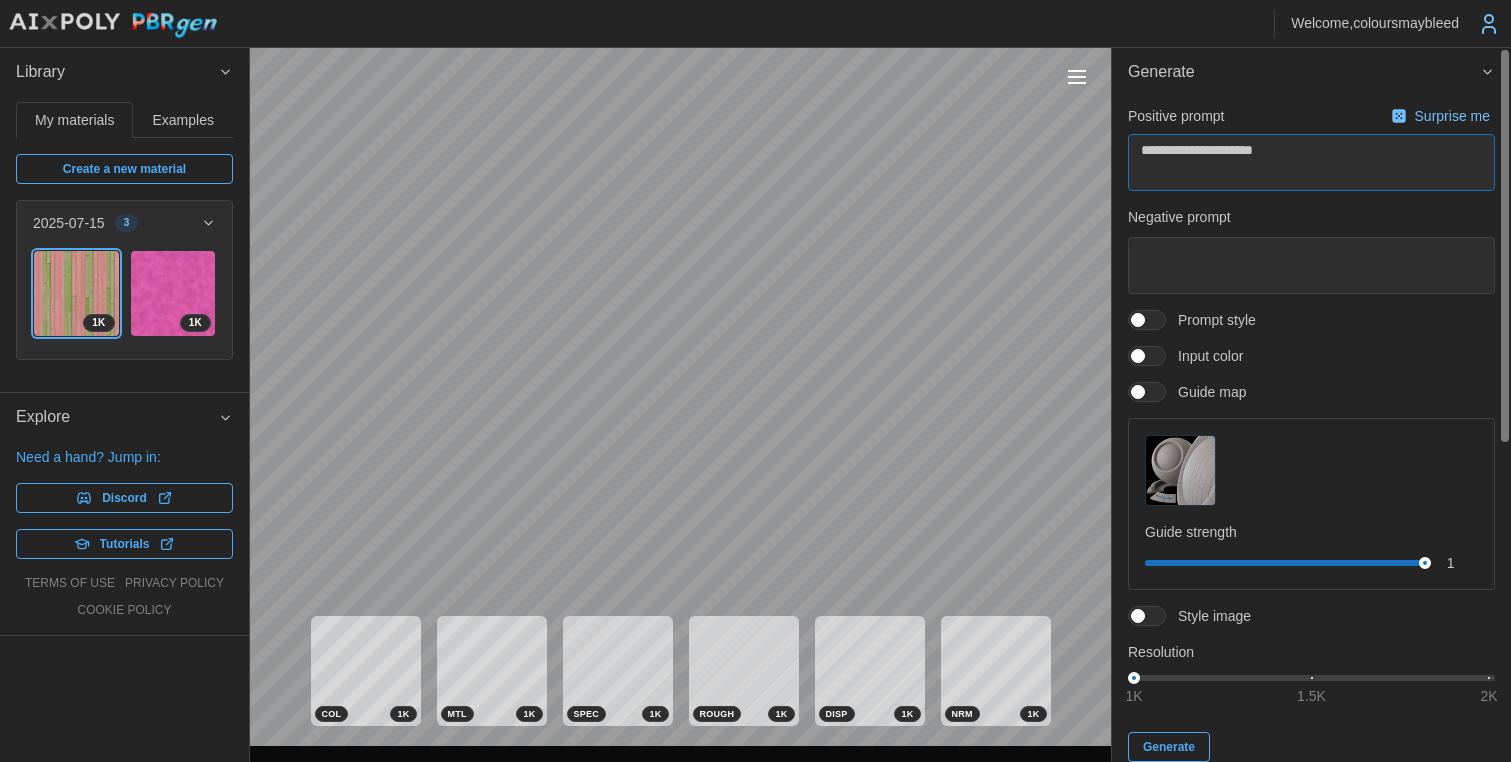 type on "*" 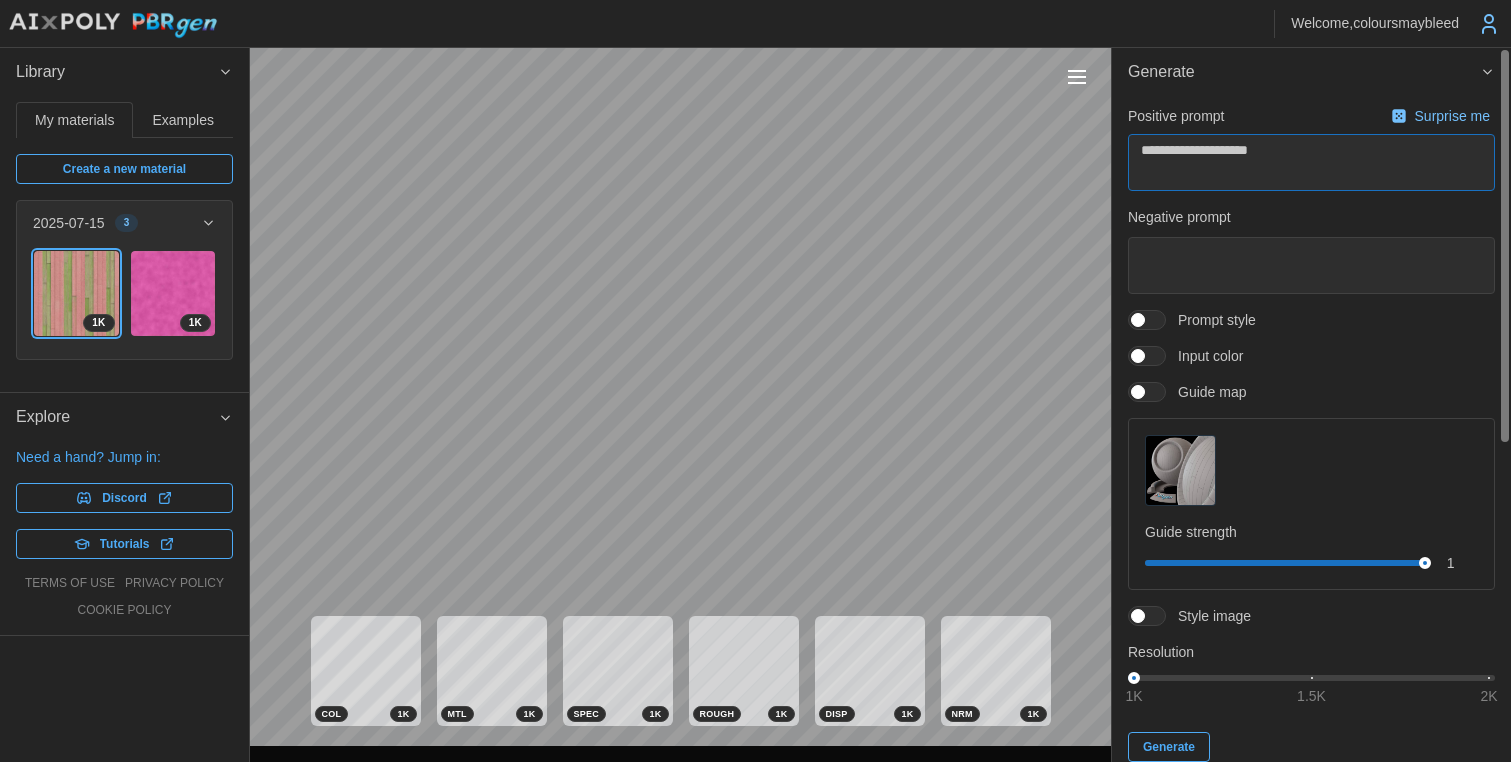 type on "*" 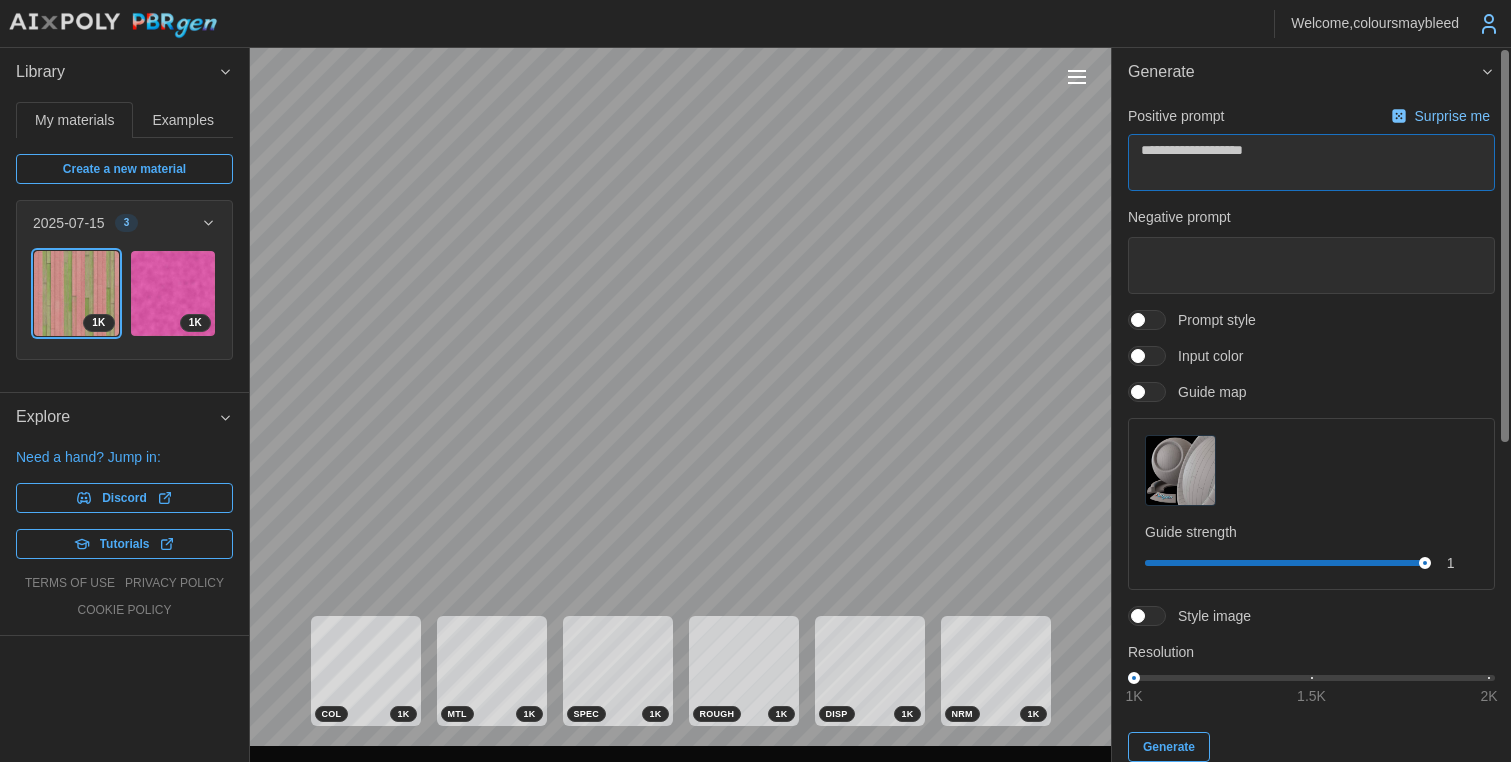type on "*" 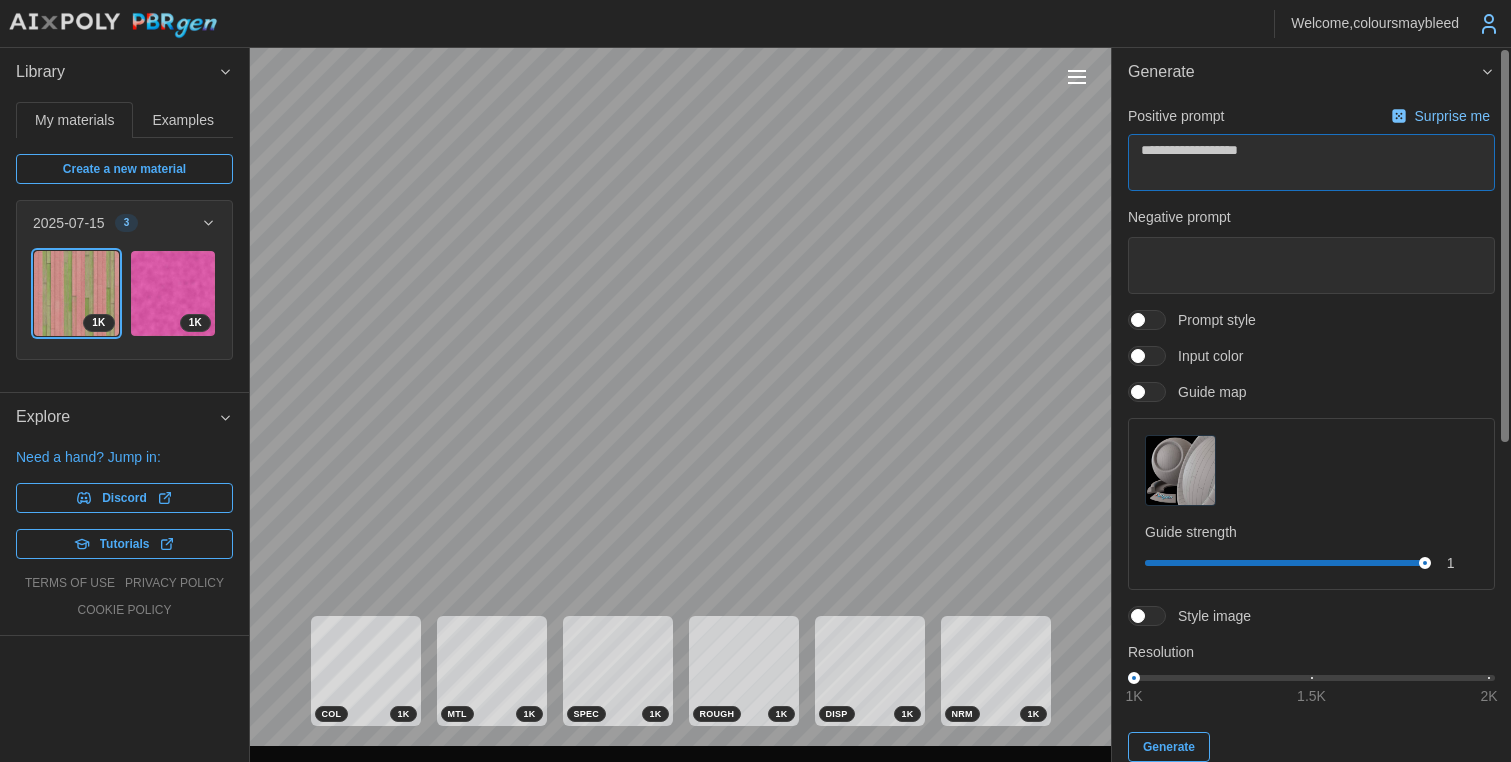 type on "*" 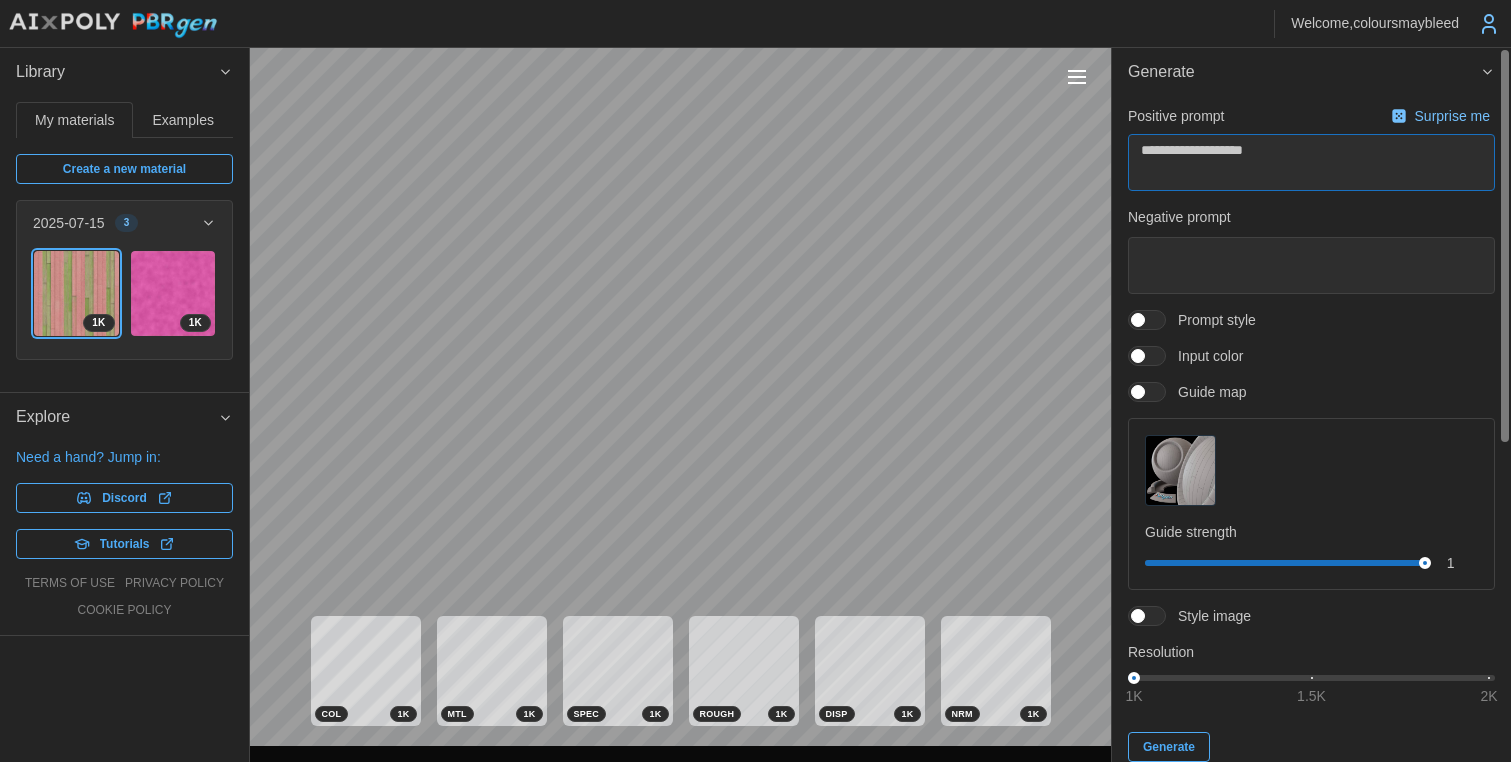 type on "*" 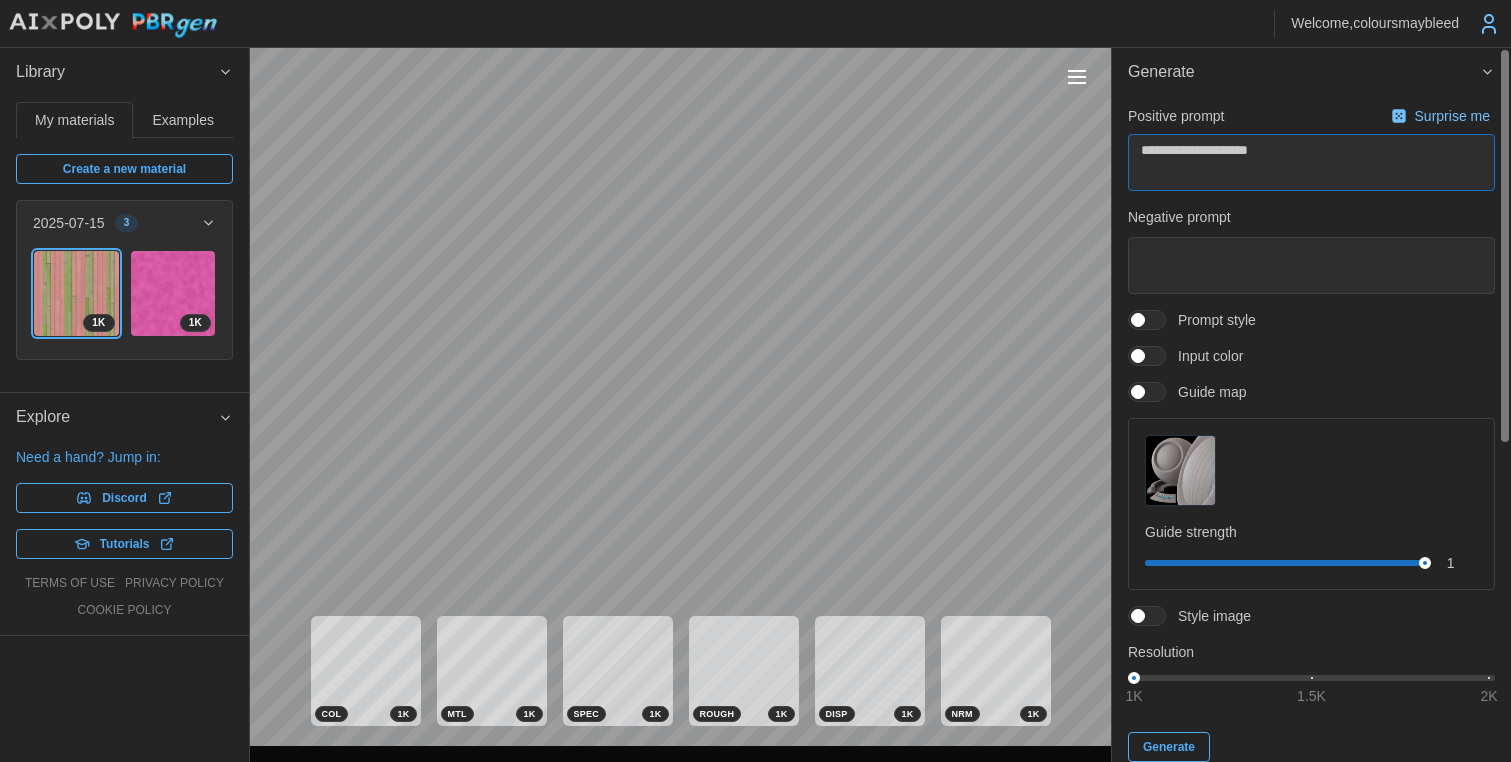 type on "*" 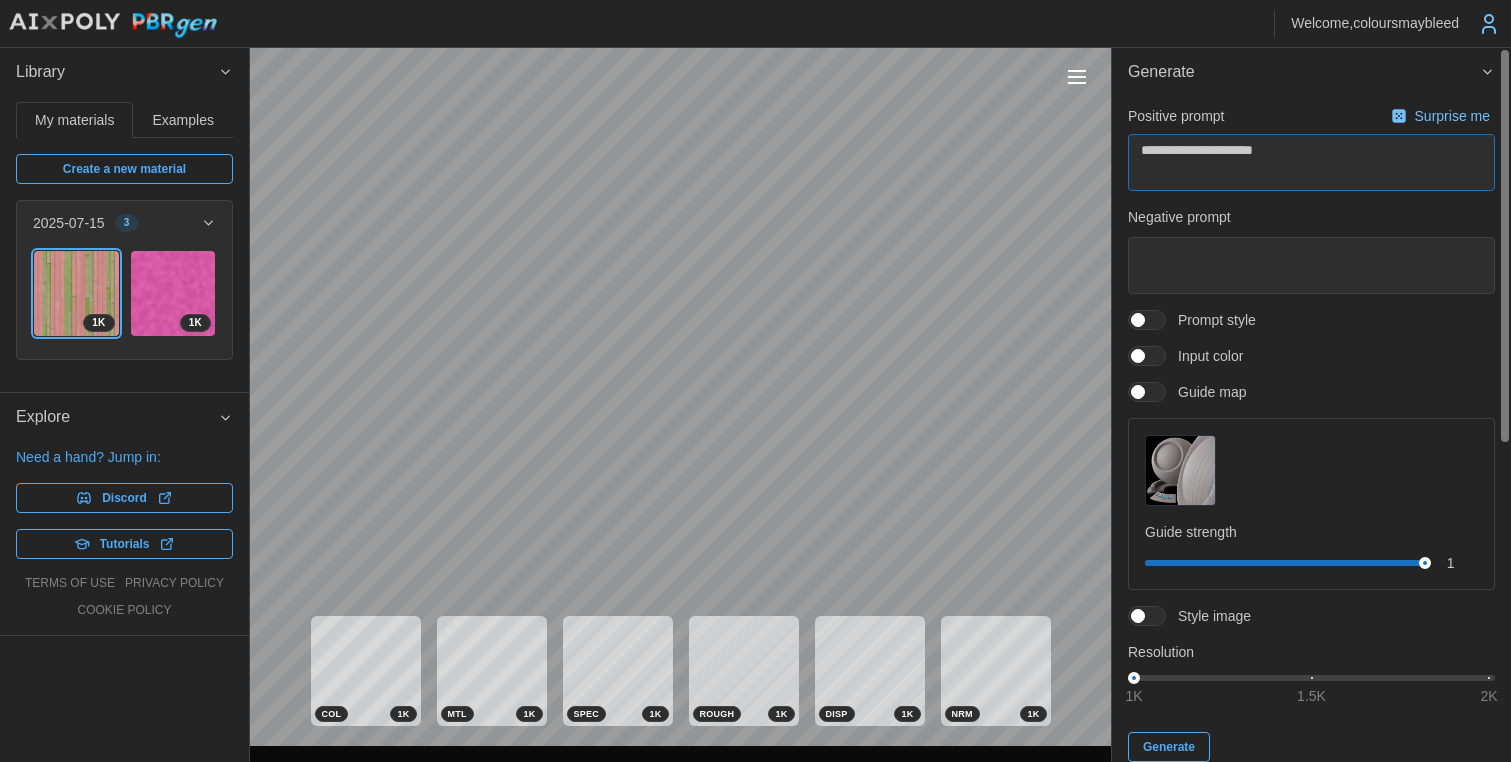 type on "*" 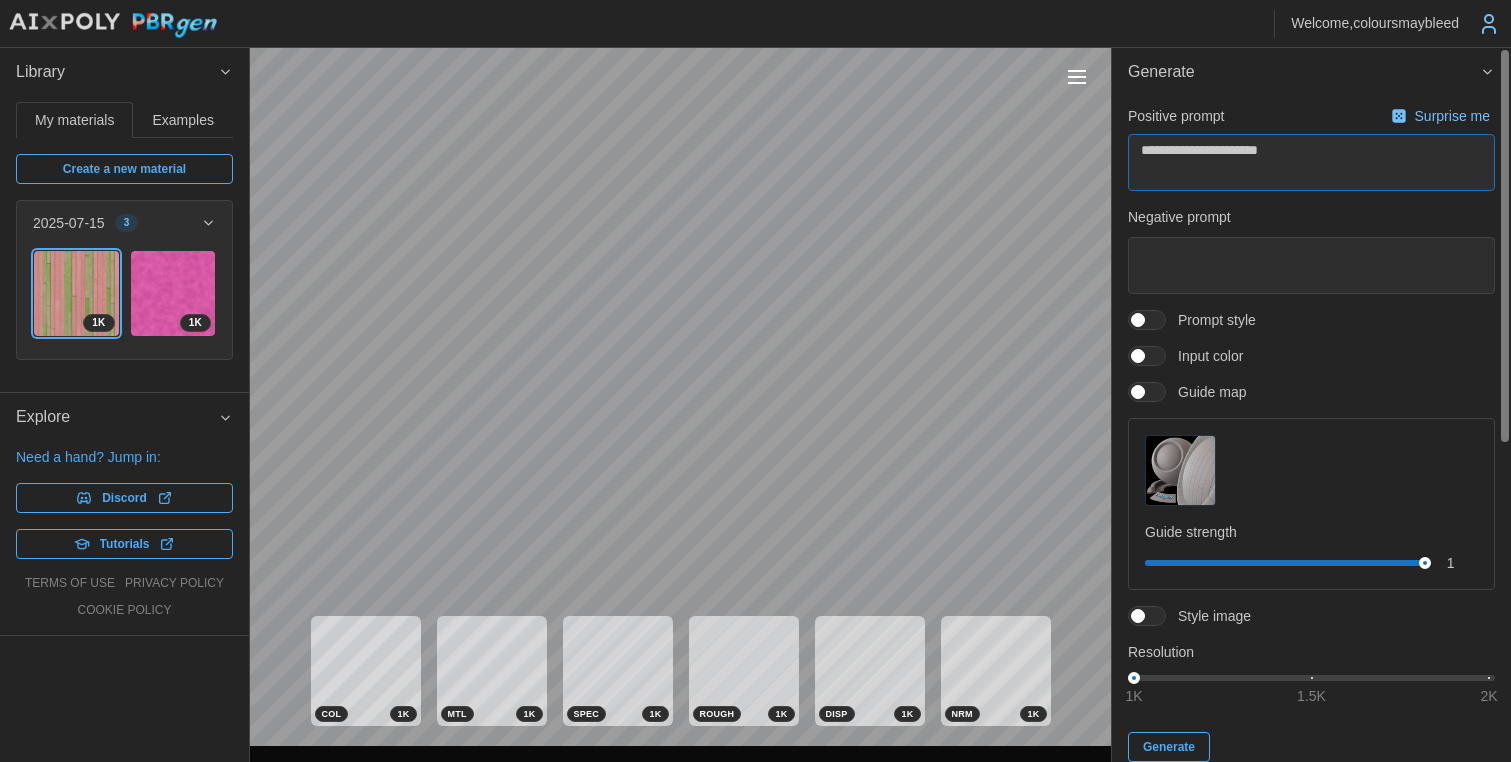 type on "*" 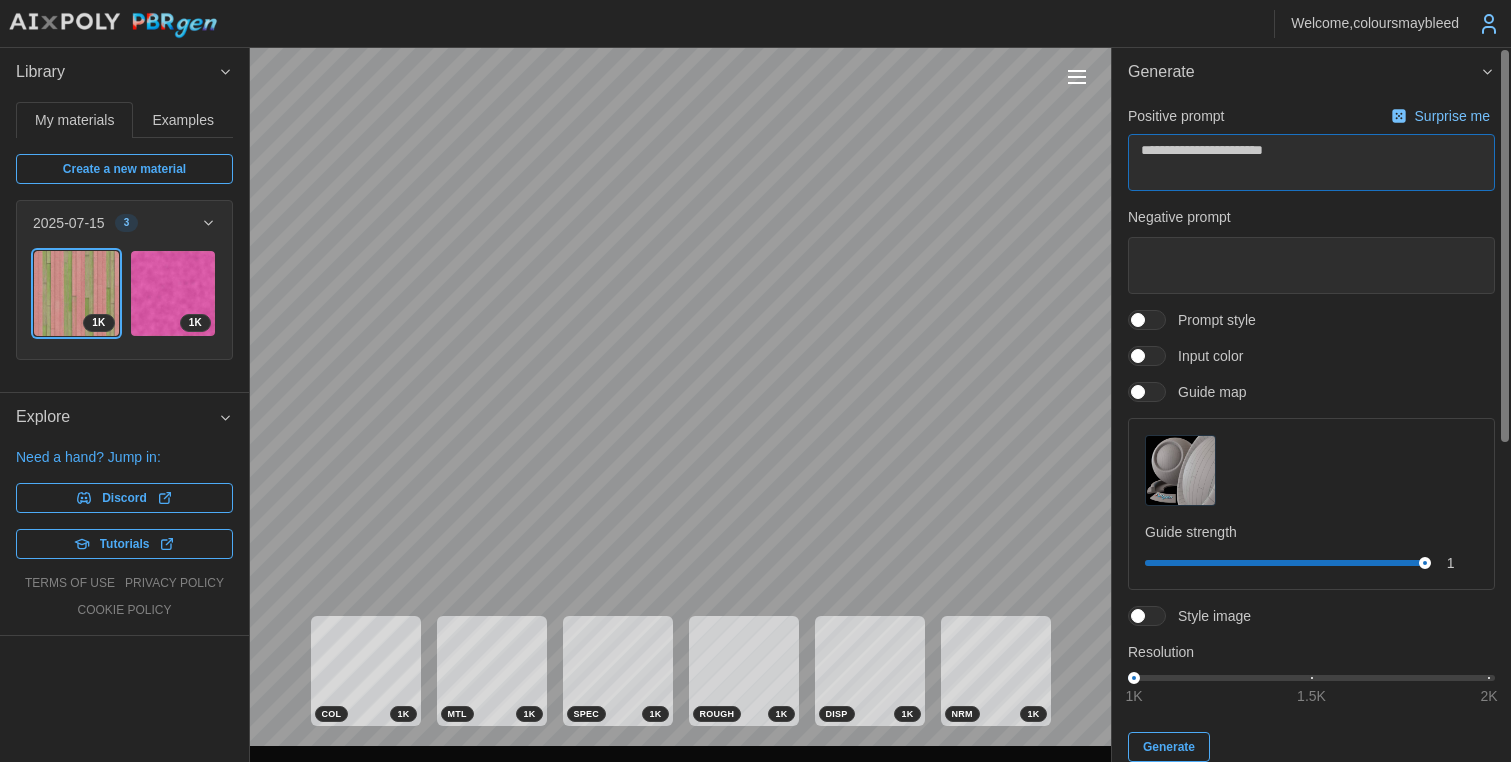 type on "*" 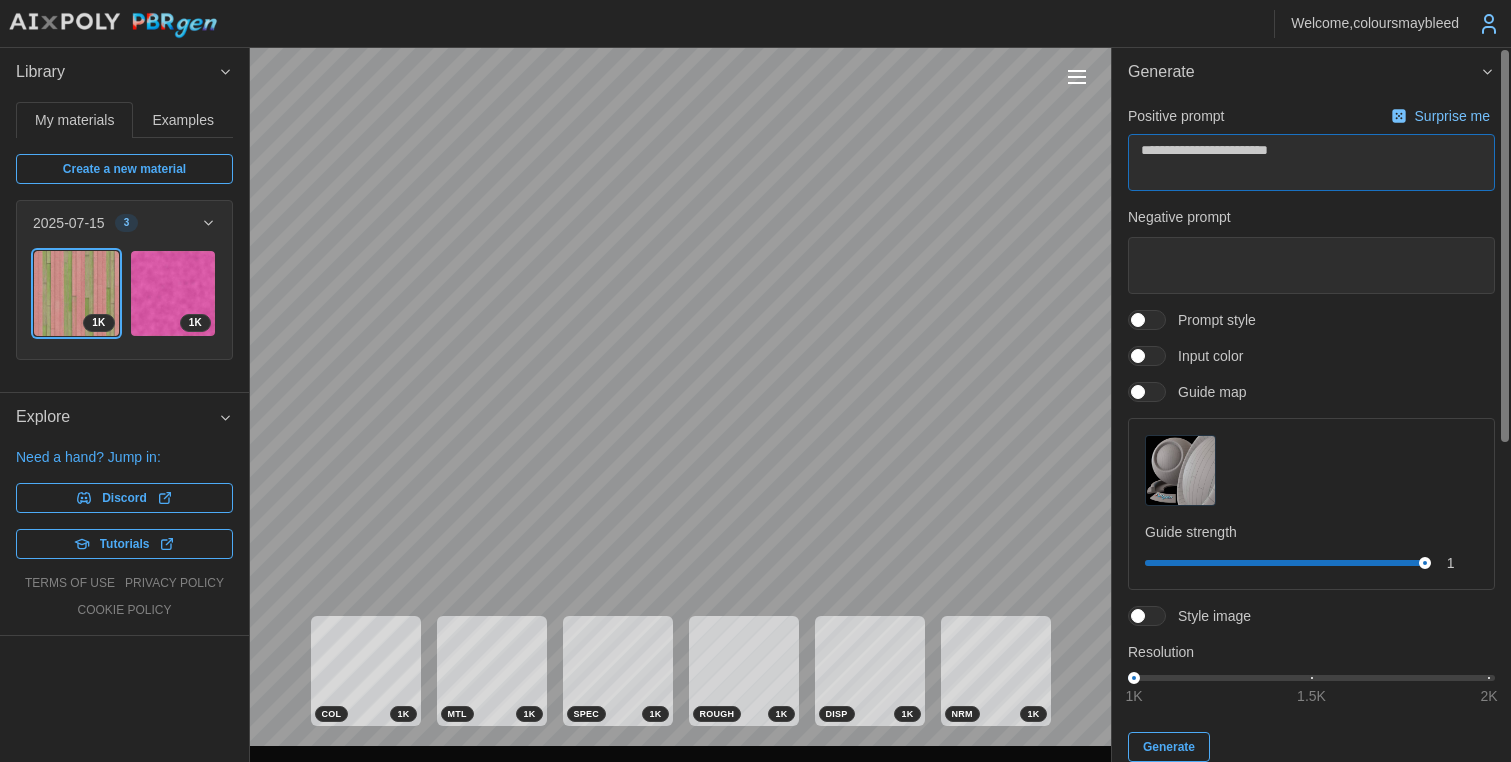 type on "*" 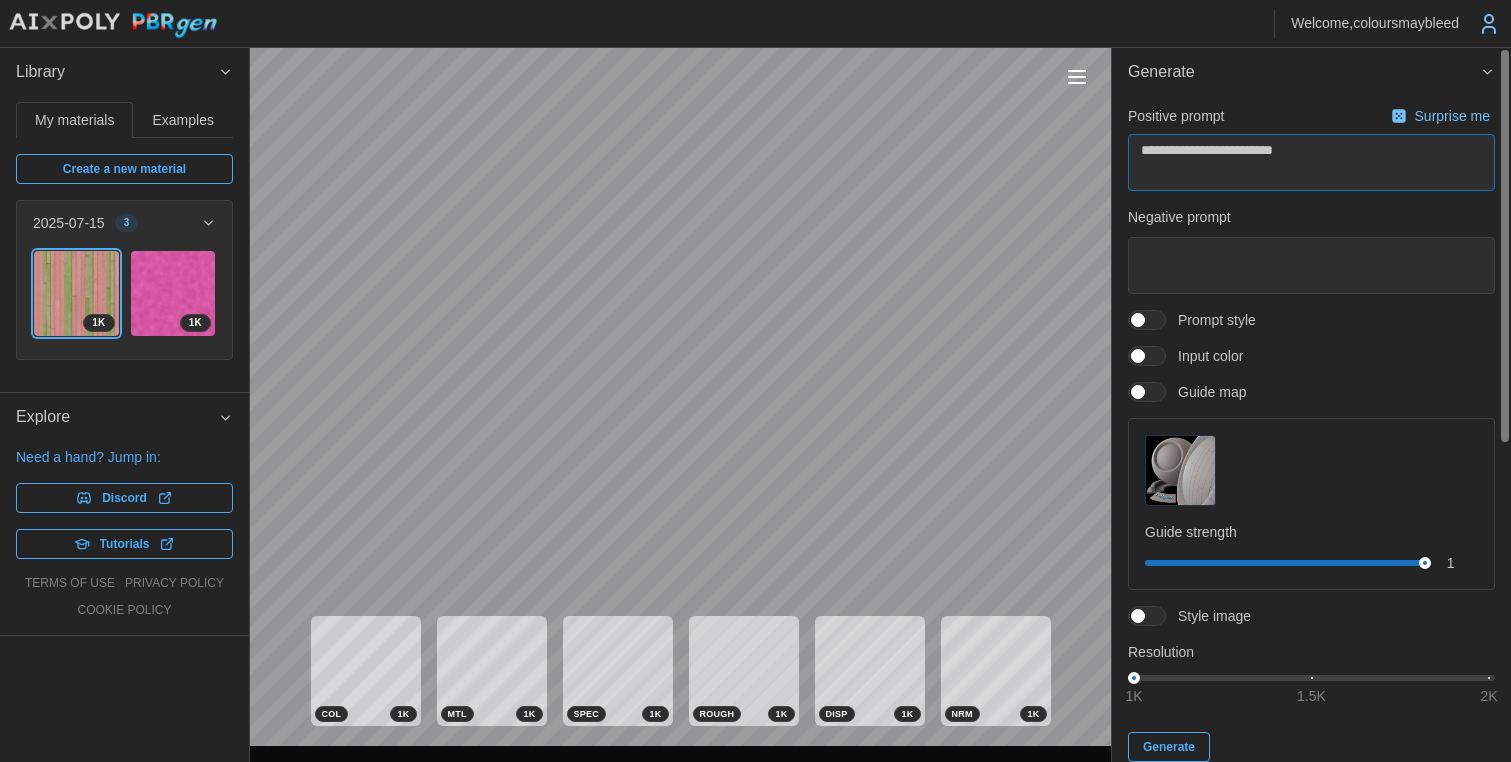 type 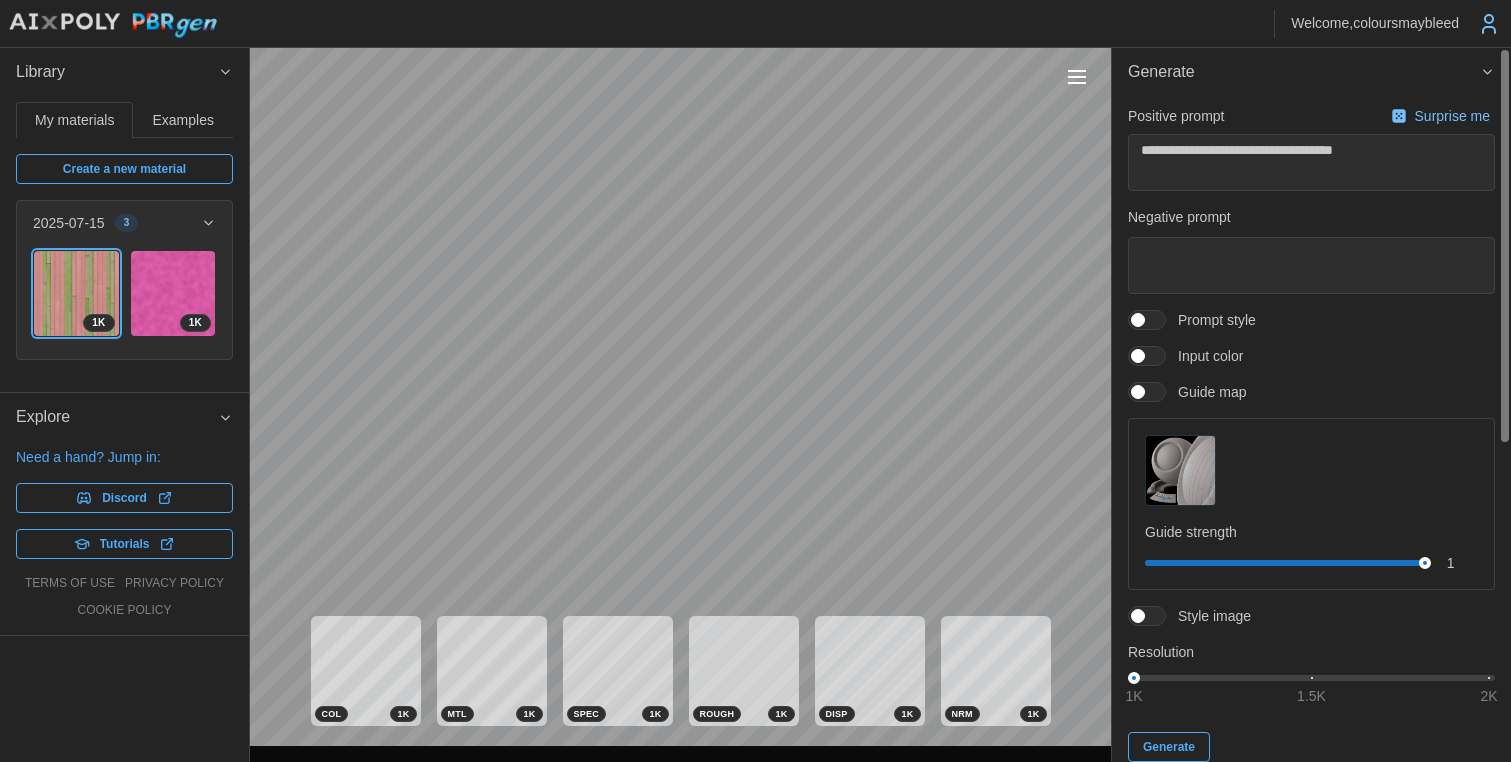 click at bounding box center [1180, 470] 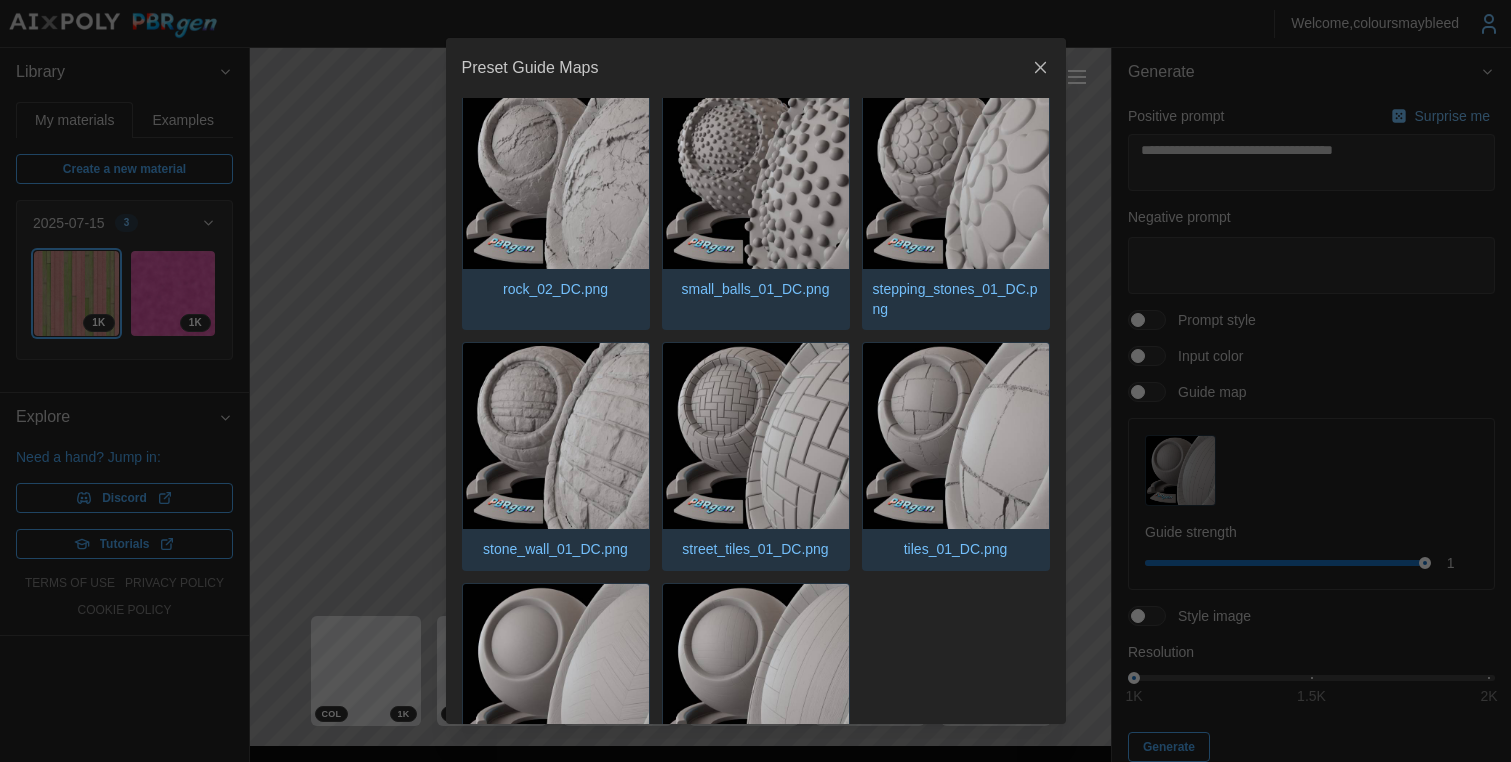 scroll, scrollTop: 1732, scrollLeft: 0, axis: vertical 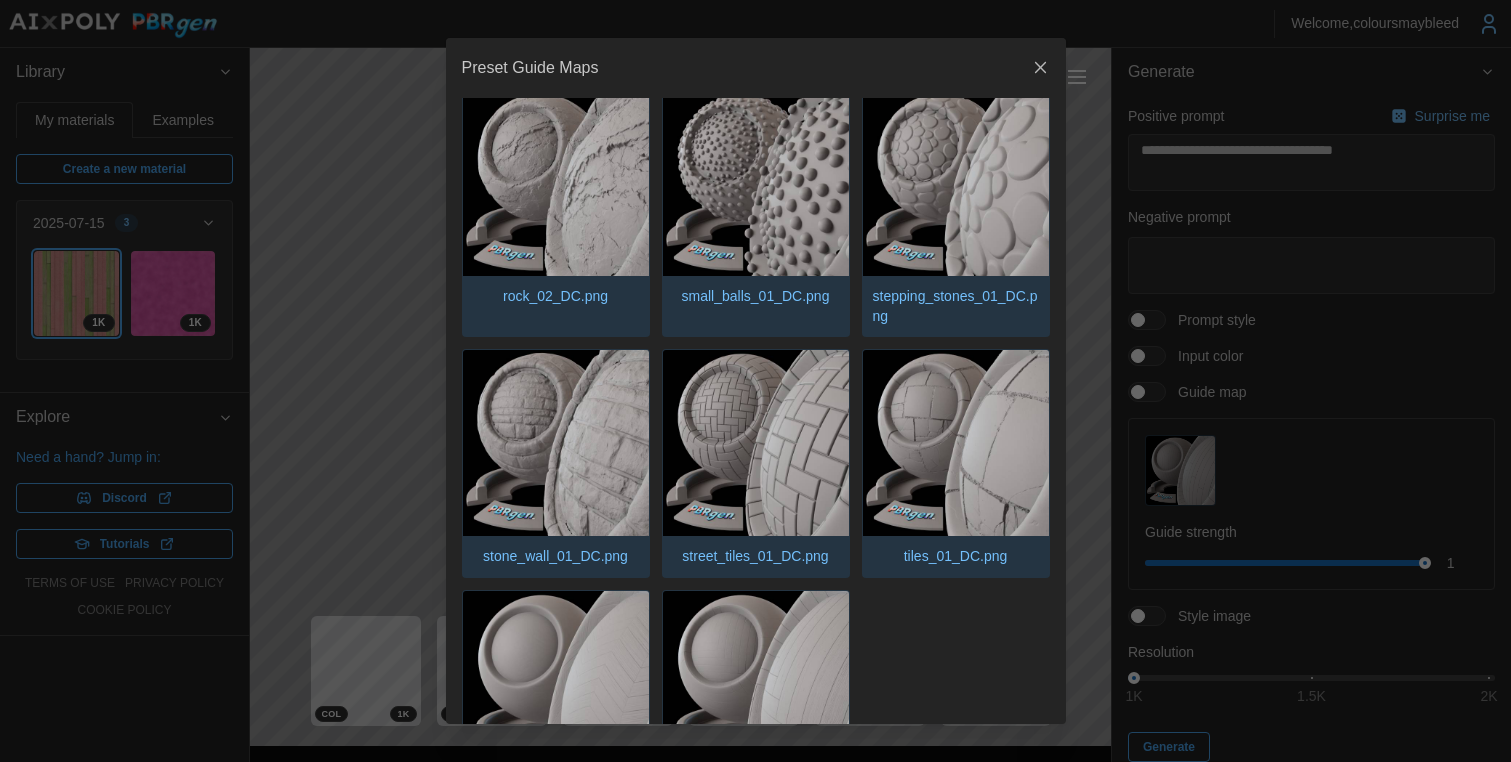 click at bounding box center [756, 443] 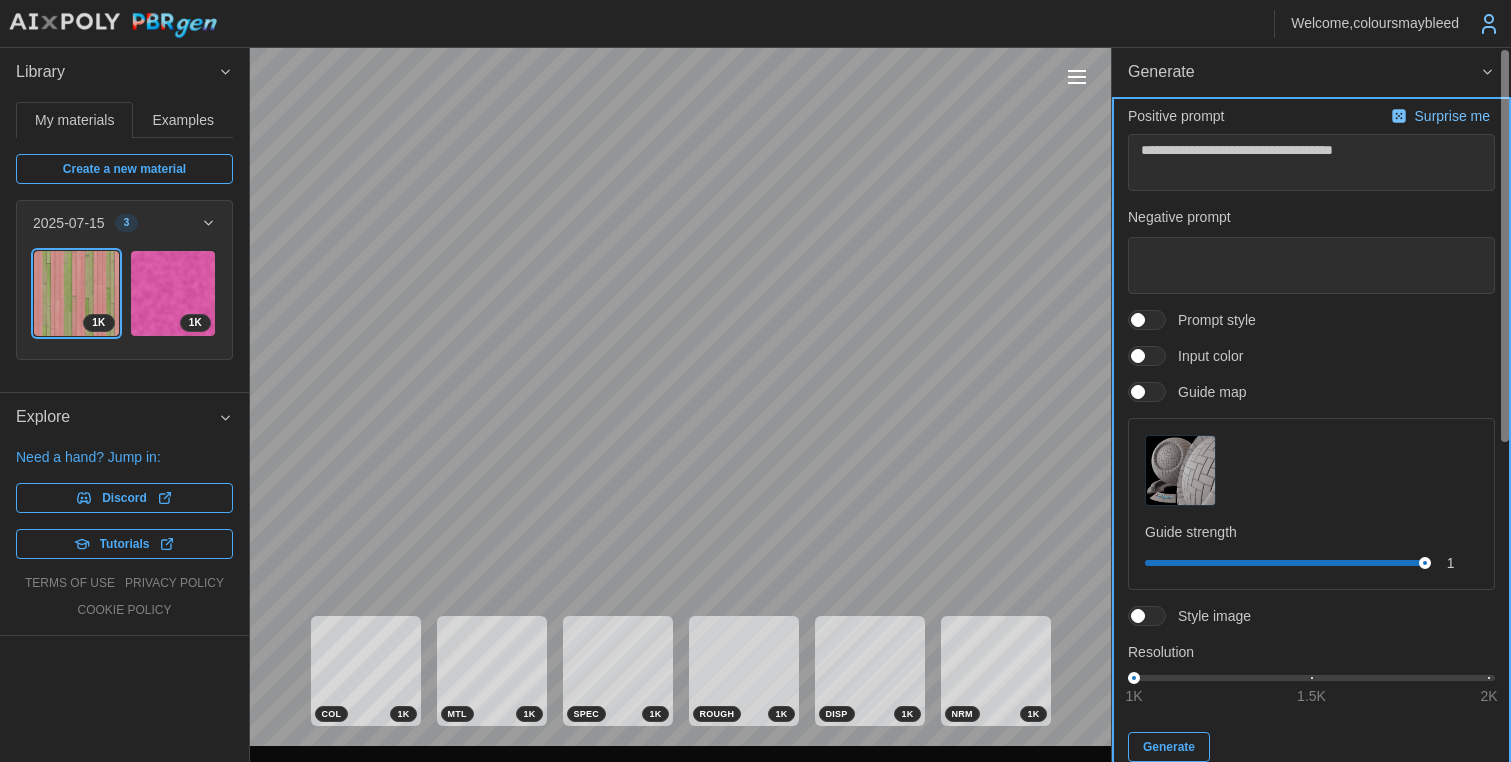 click on "Generate" at bounding box center (1169, 747) 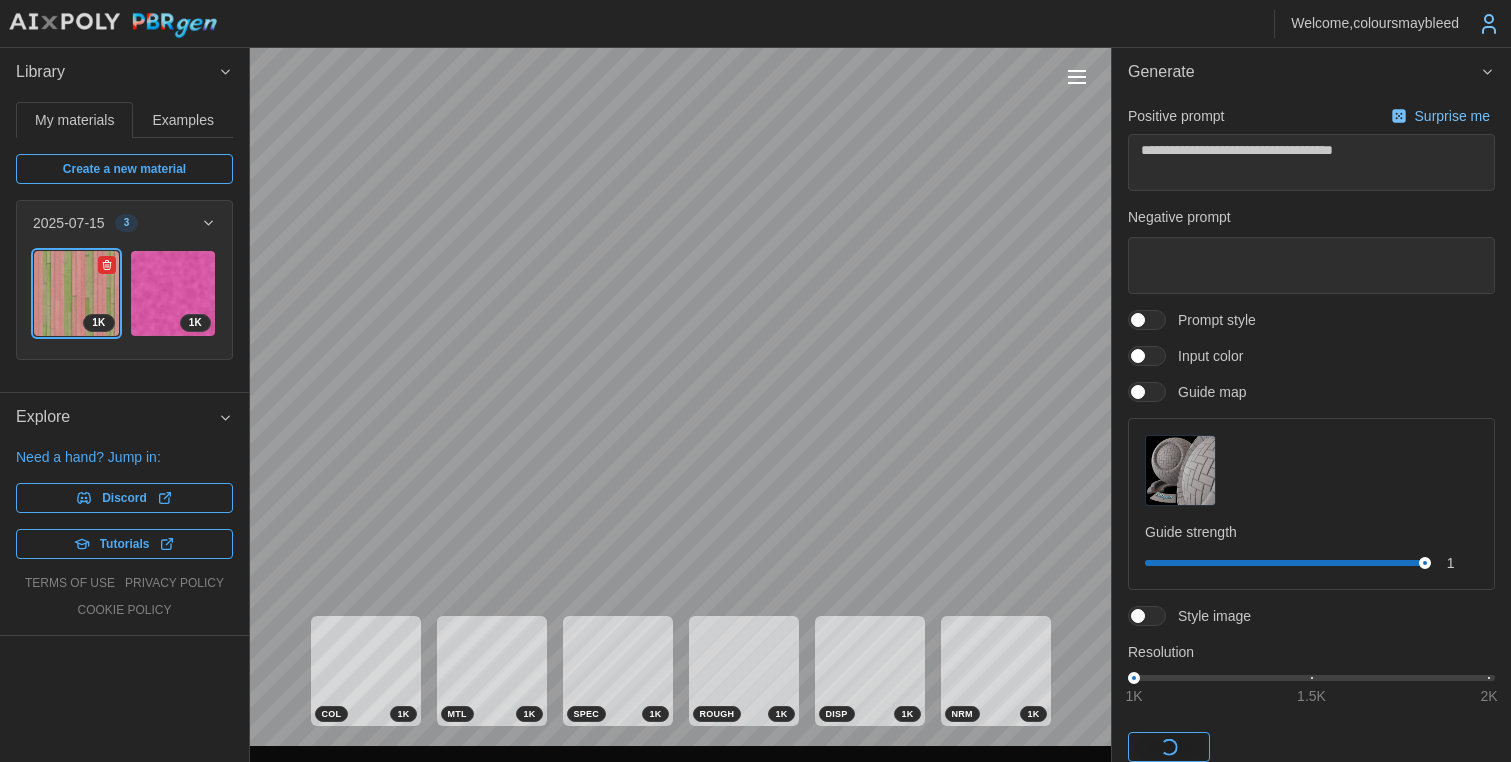 click 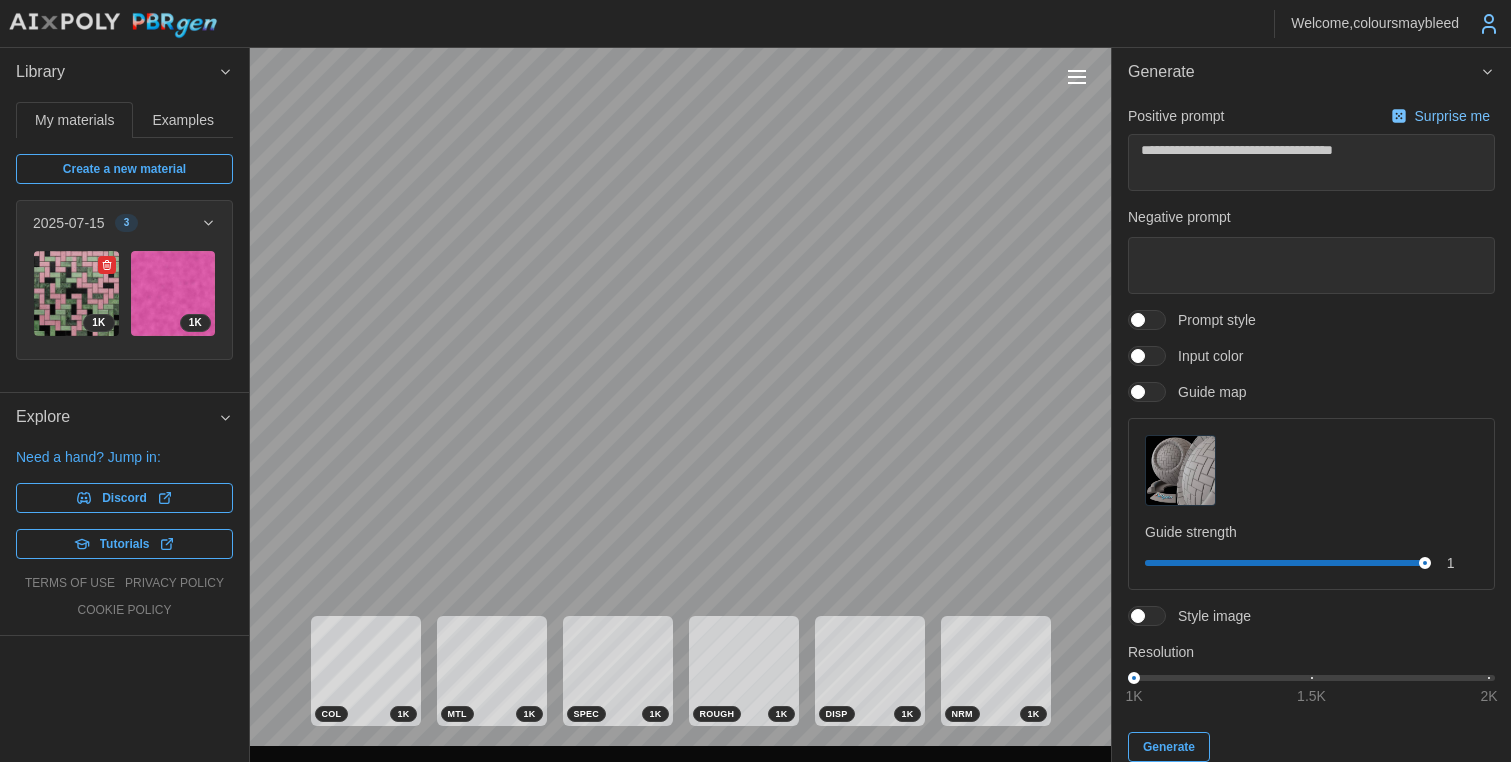 click at bounding box center [76, 293] 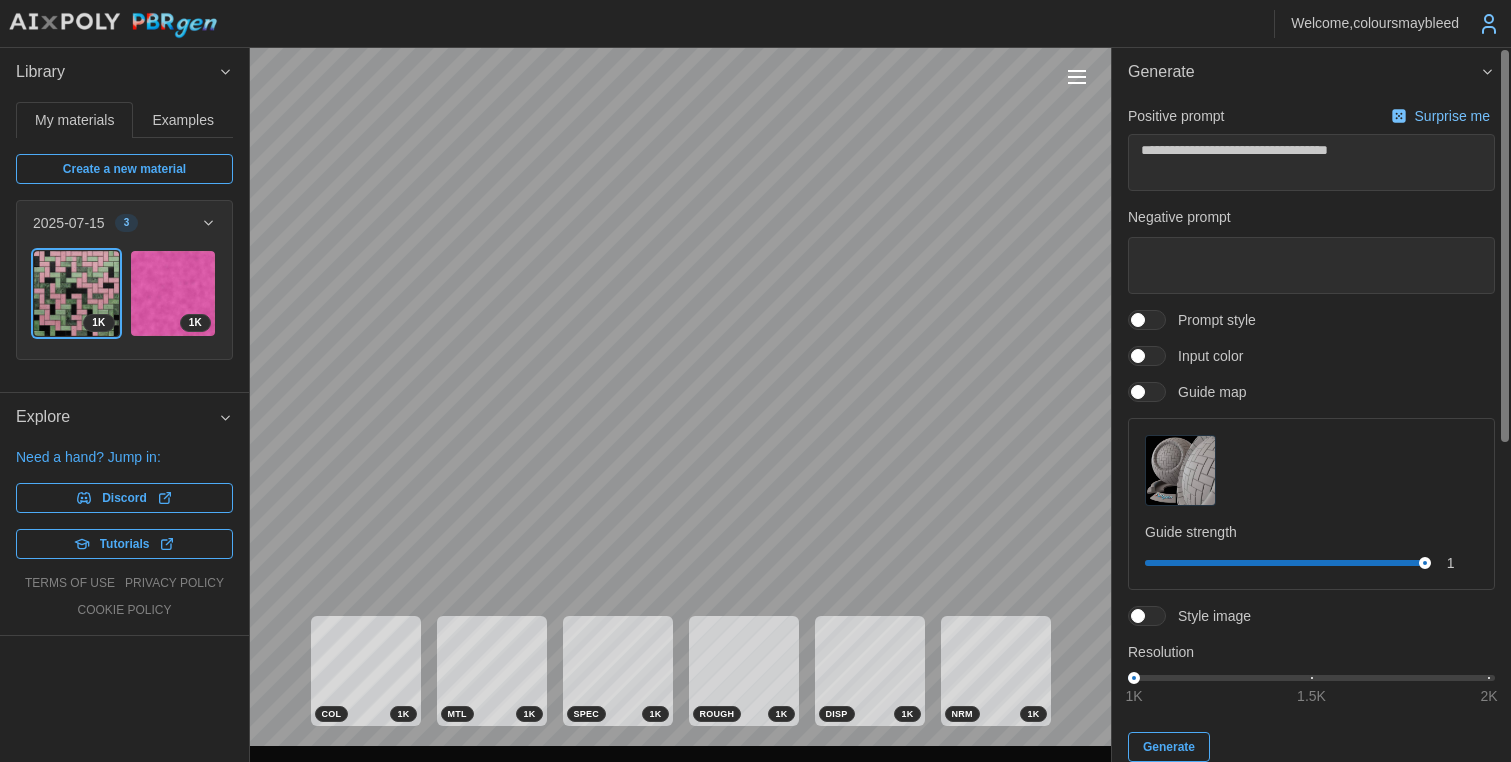 click at bounding box center (1138, 320) 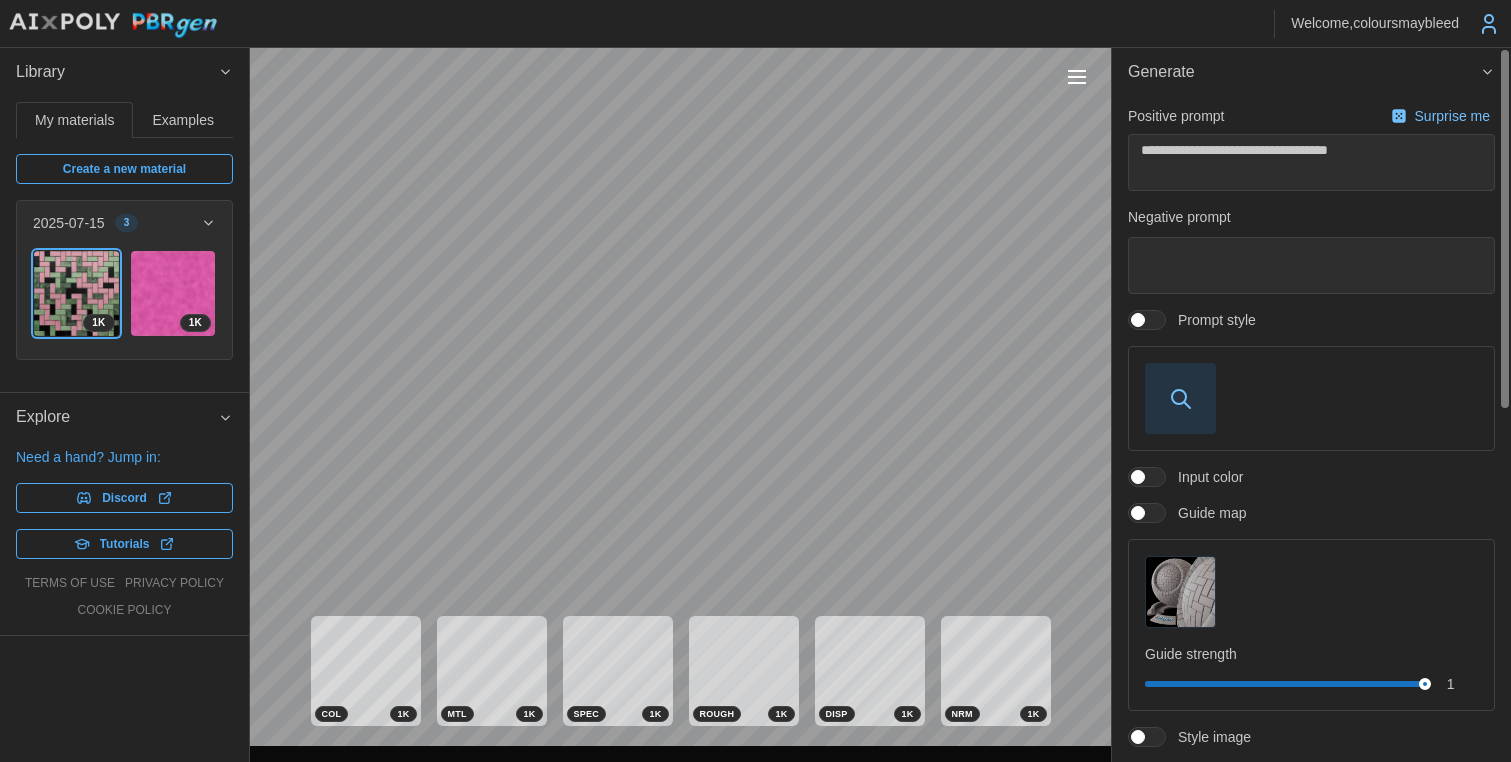click at bounding box center (1180, 398) 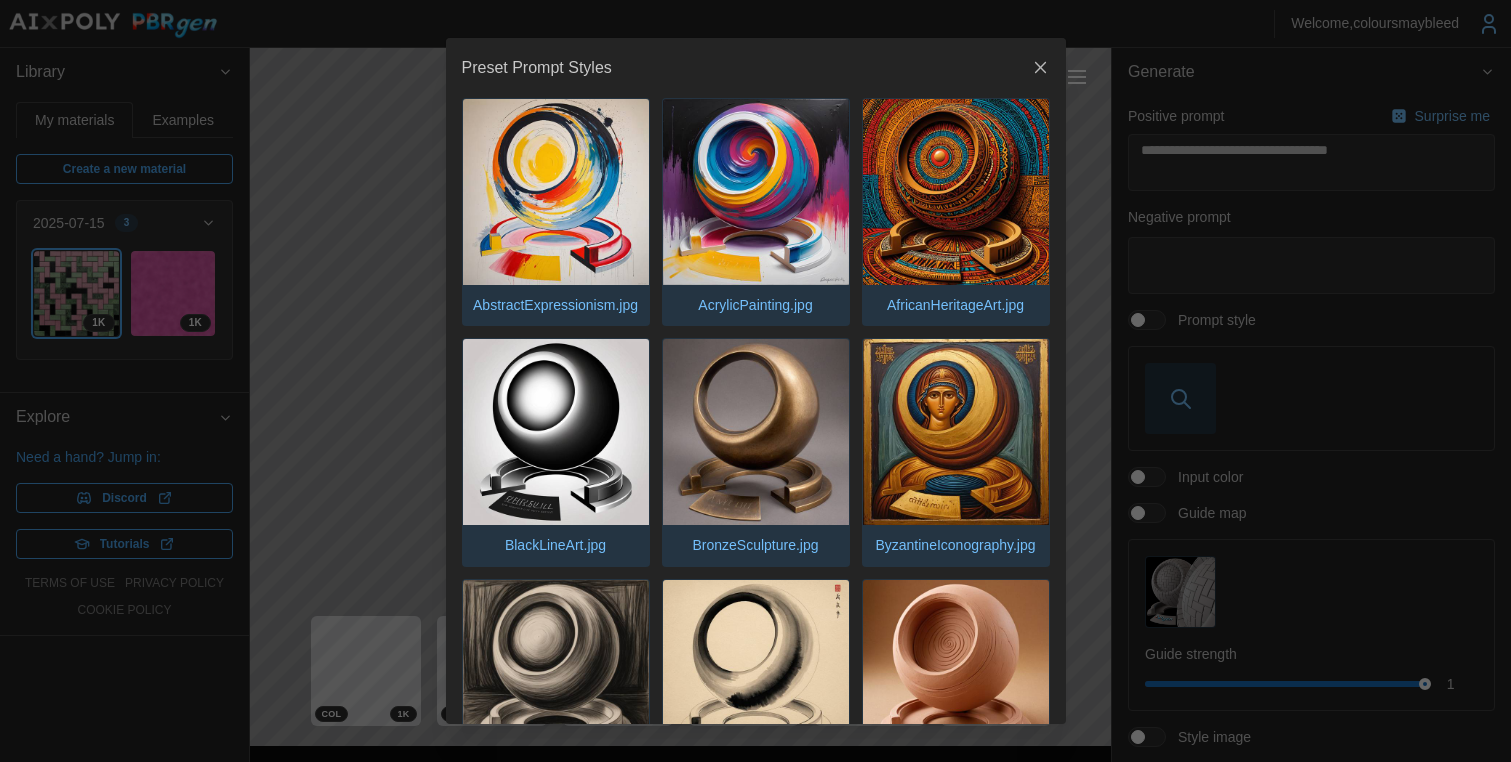 click 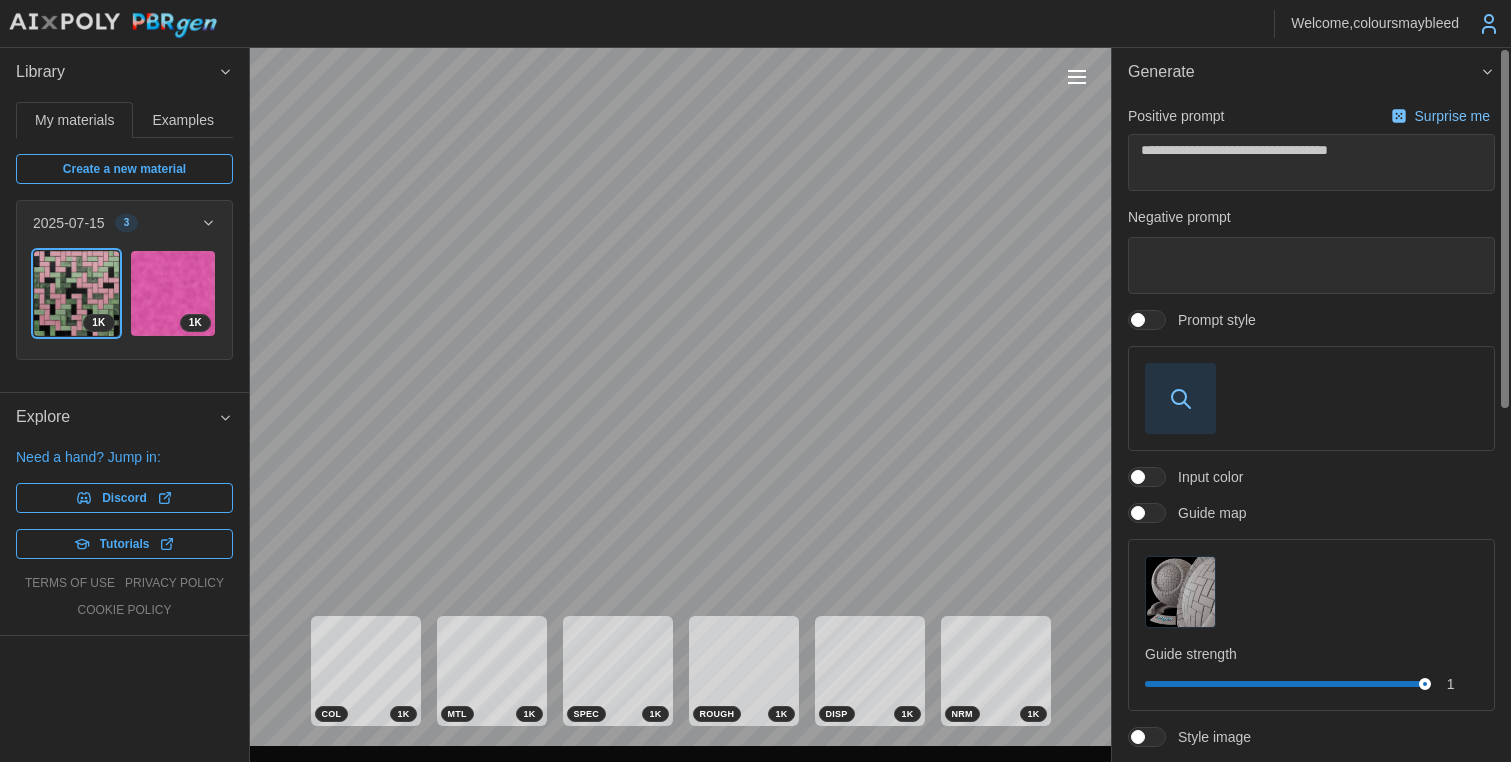 click at bounding box center [1138, 320] 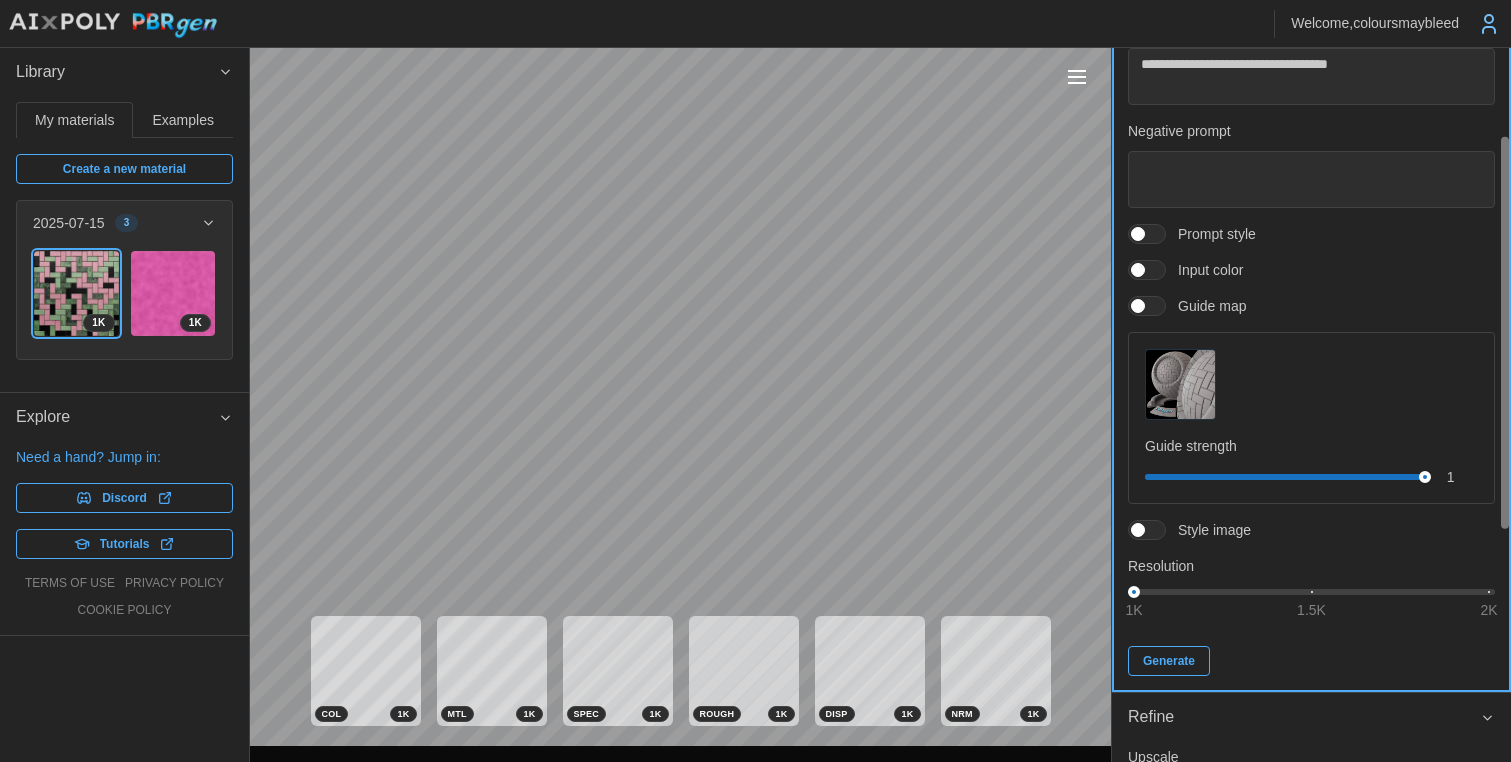 scroll, scrollTop: 164, scrollLeft: 0, axis: vertical 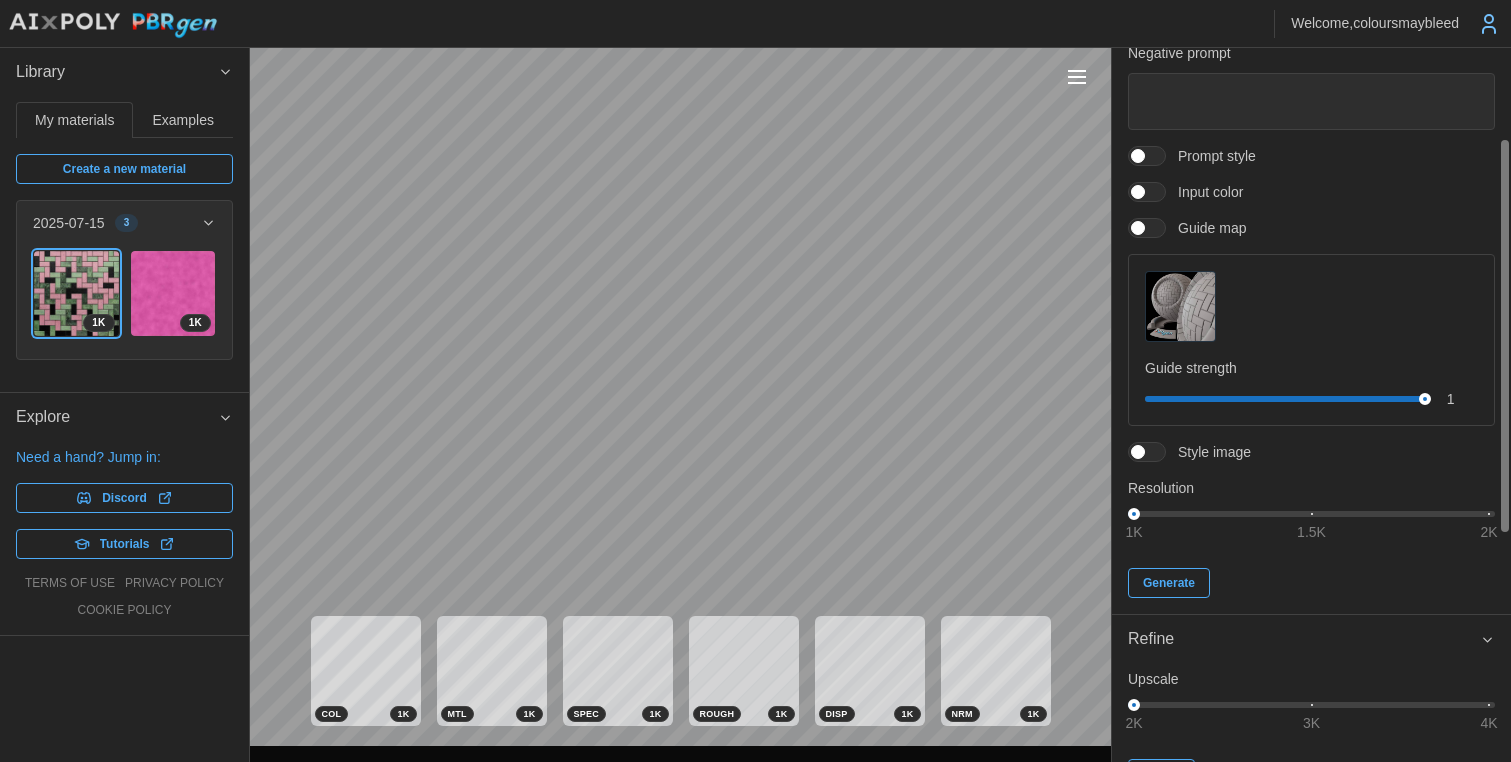 click at bounding box center [1138, 452] 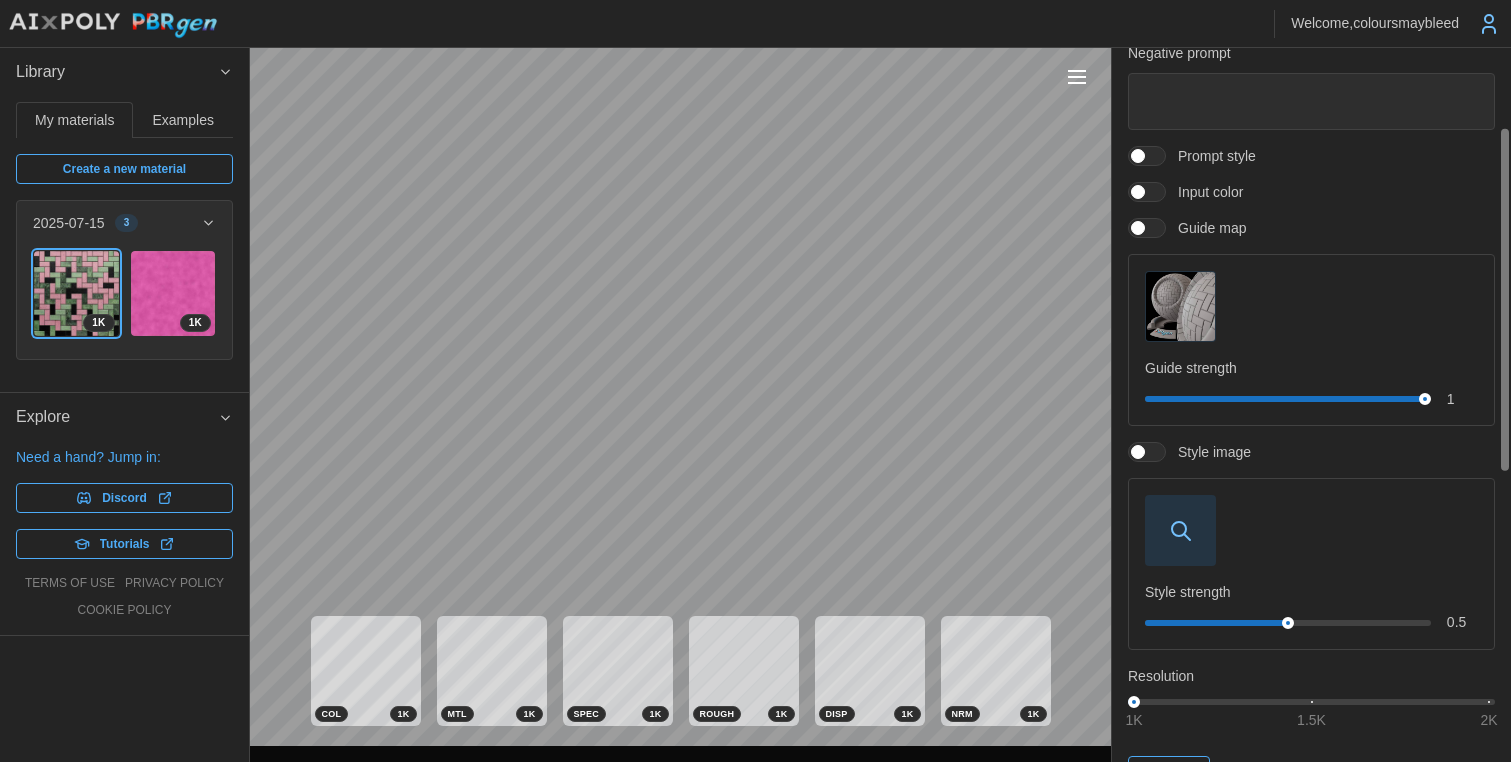 click 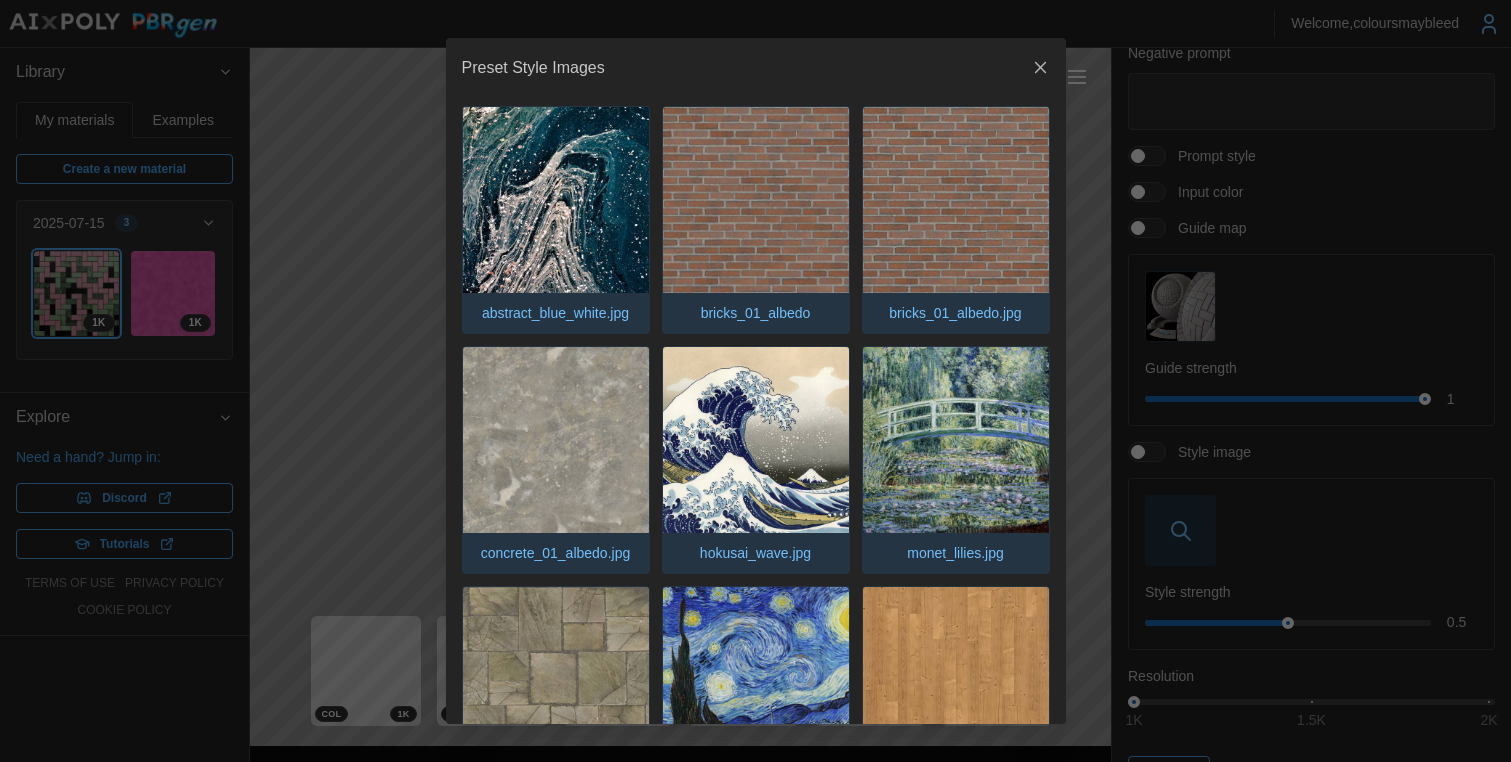 scroll, scrollTop: 517, scrollLeft: 0, axis: vertical 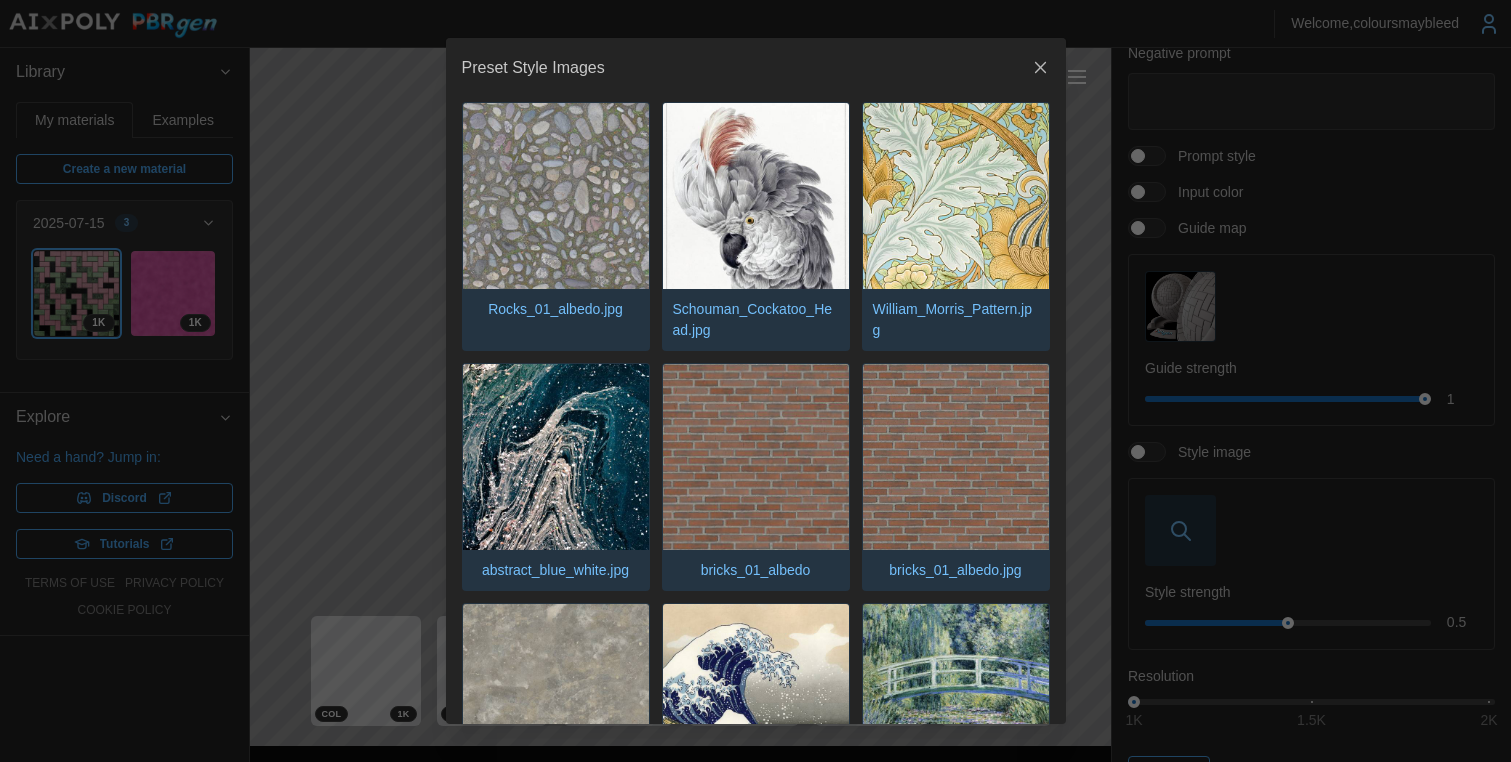 click at bounding box center (556, 196) 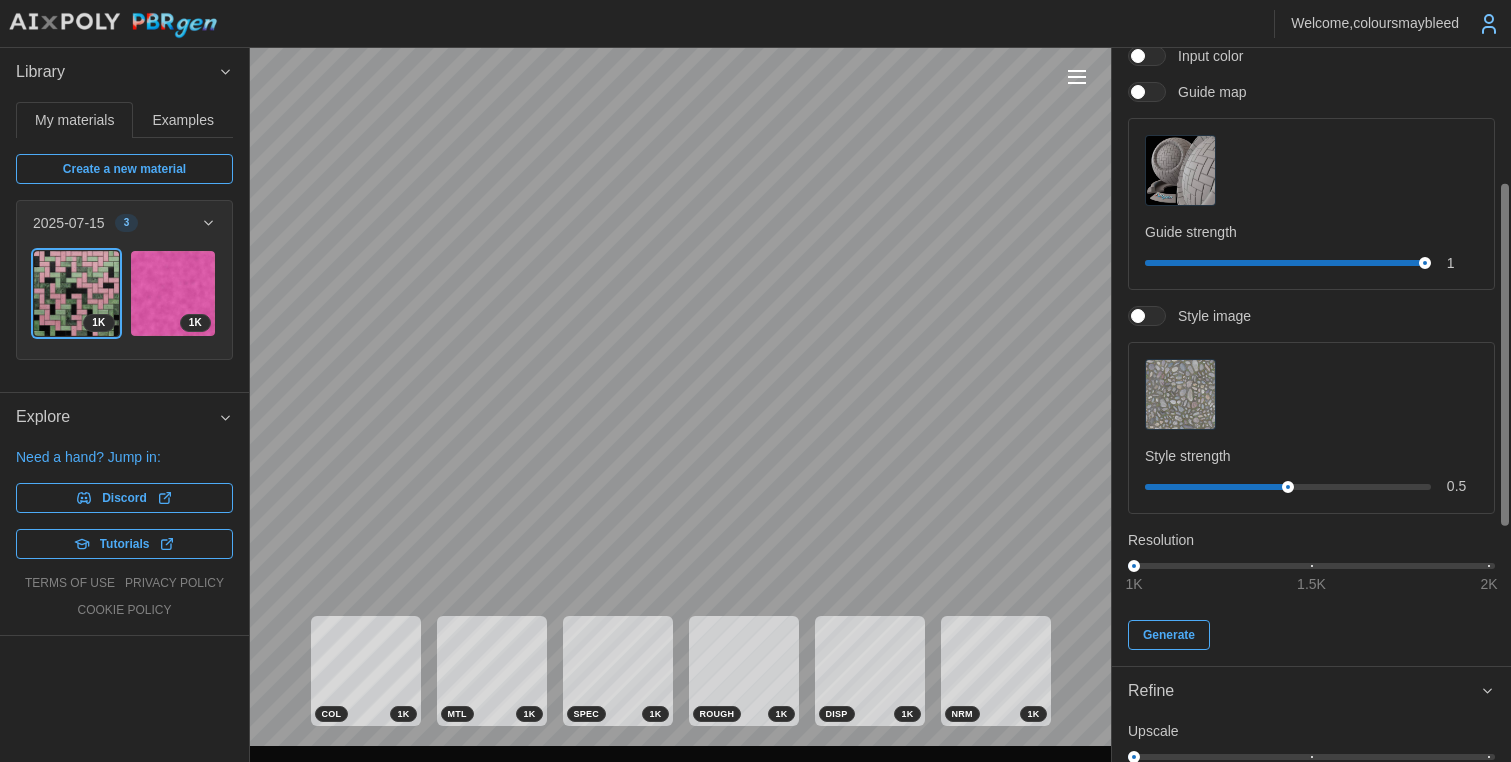 scroll, scrollTop: 302, scrollLeft: 0, axis: vertical 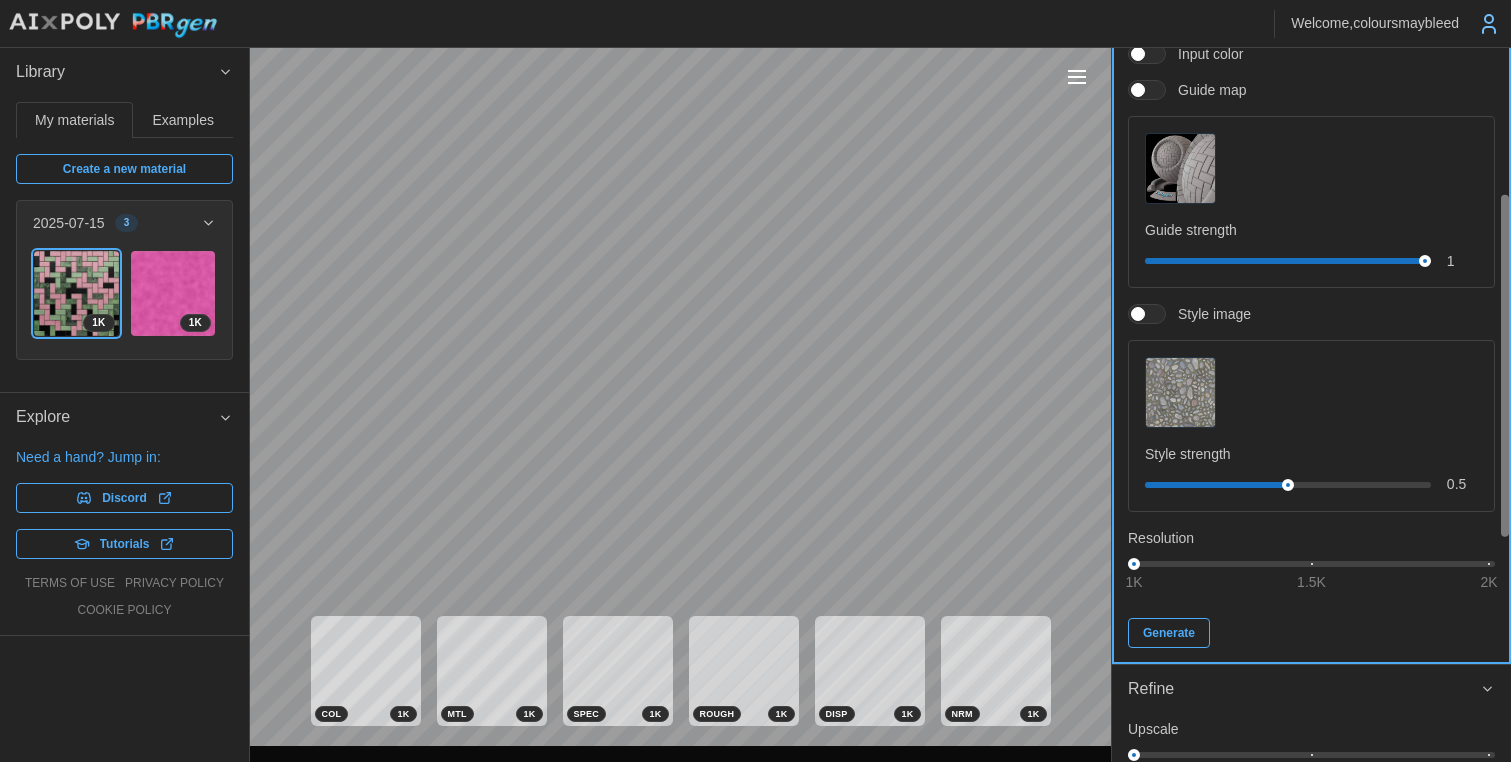 click on "Generate" at bounding box center [1169, 633] 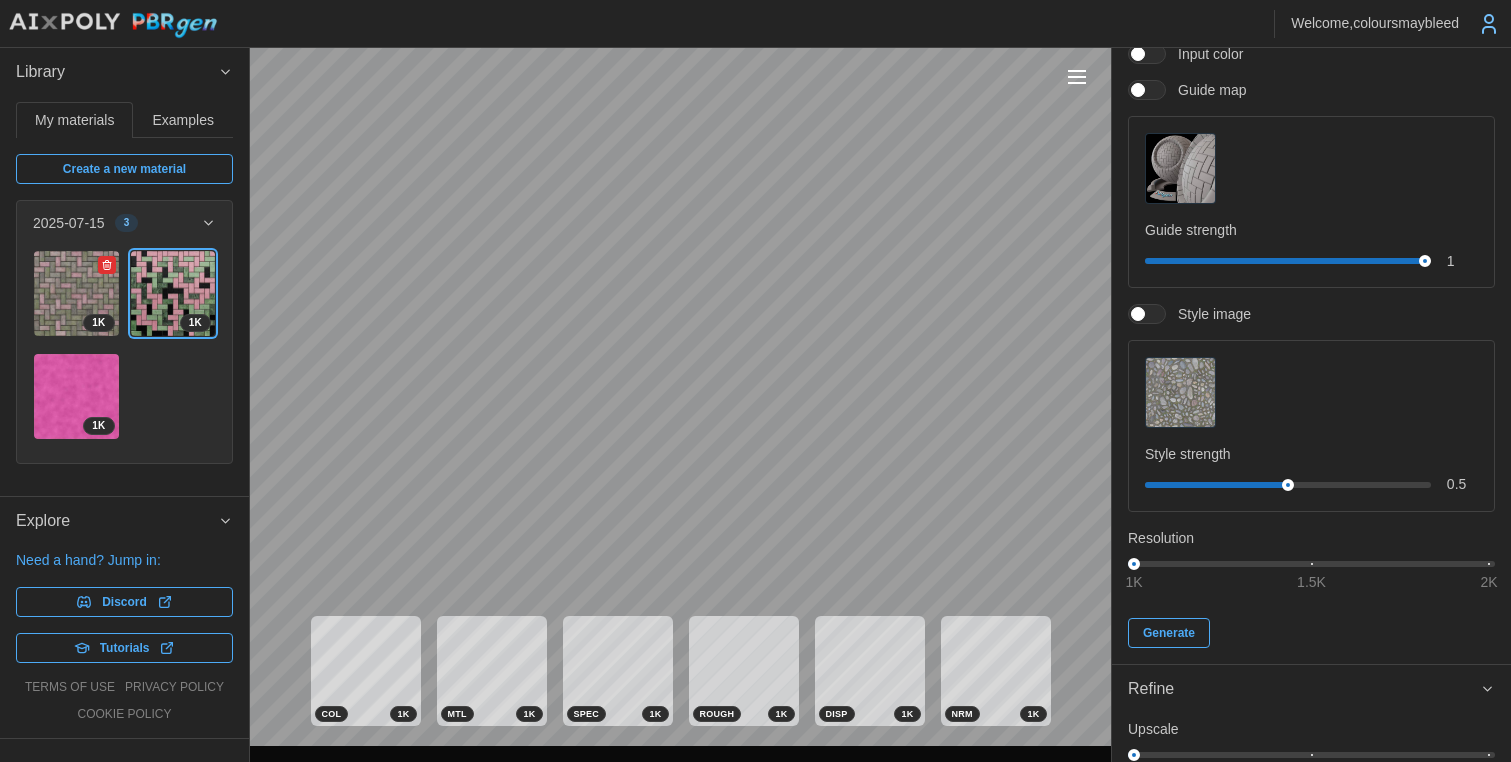 click at bounding box center [76, 293] 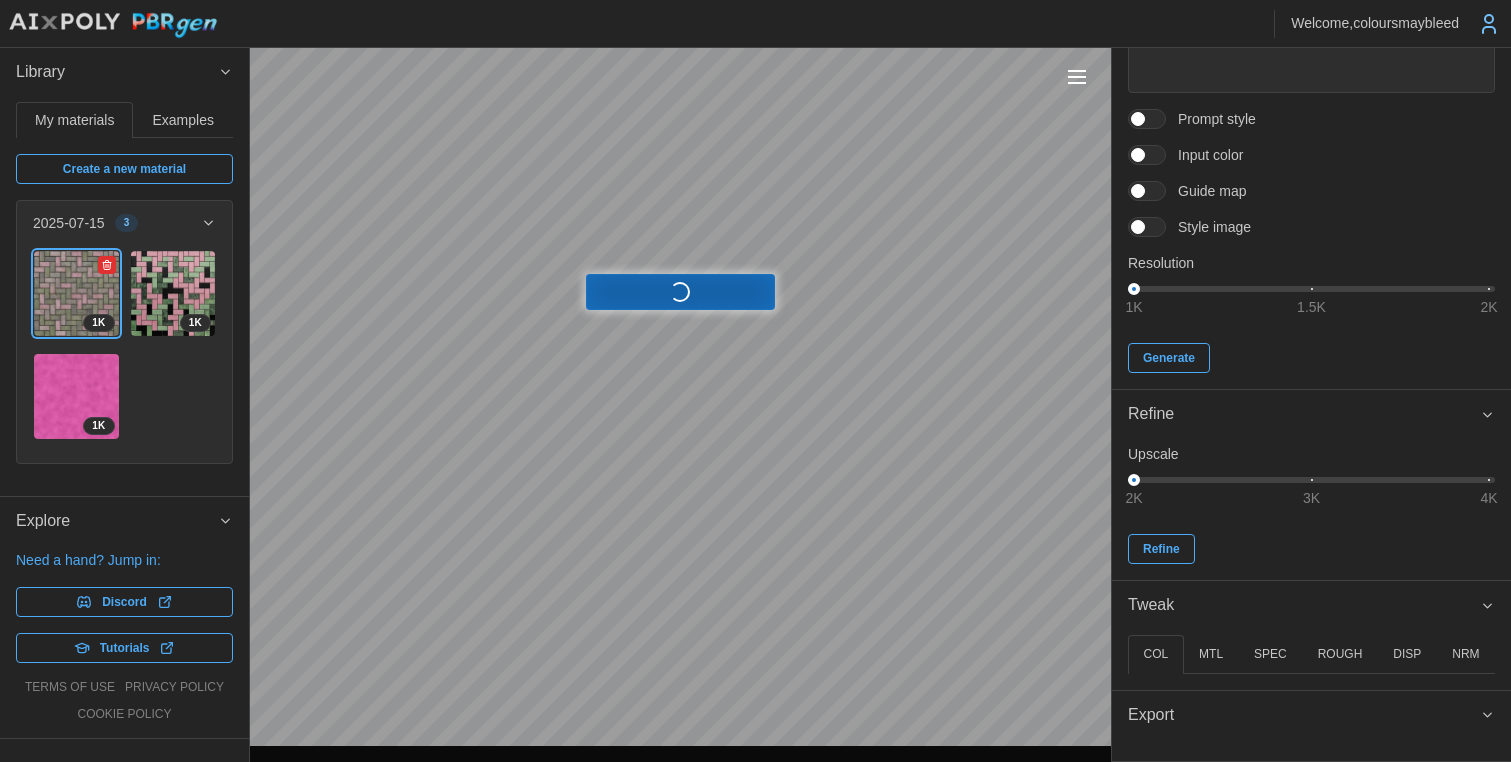 scroll, scrollTop: 201, scrollLeft: 0, axis: vertical 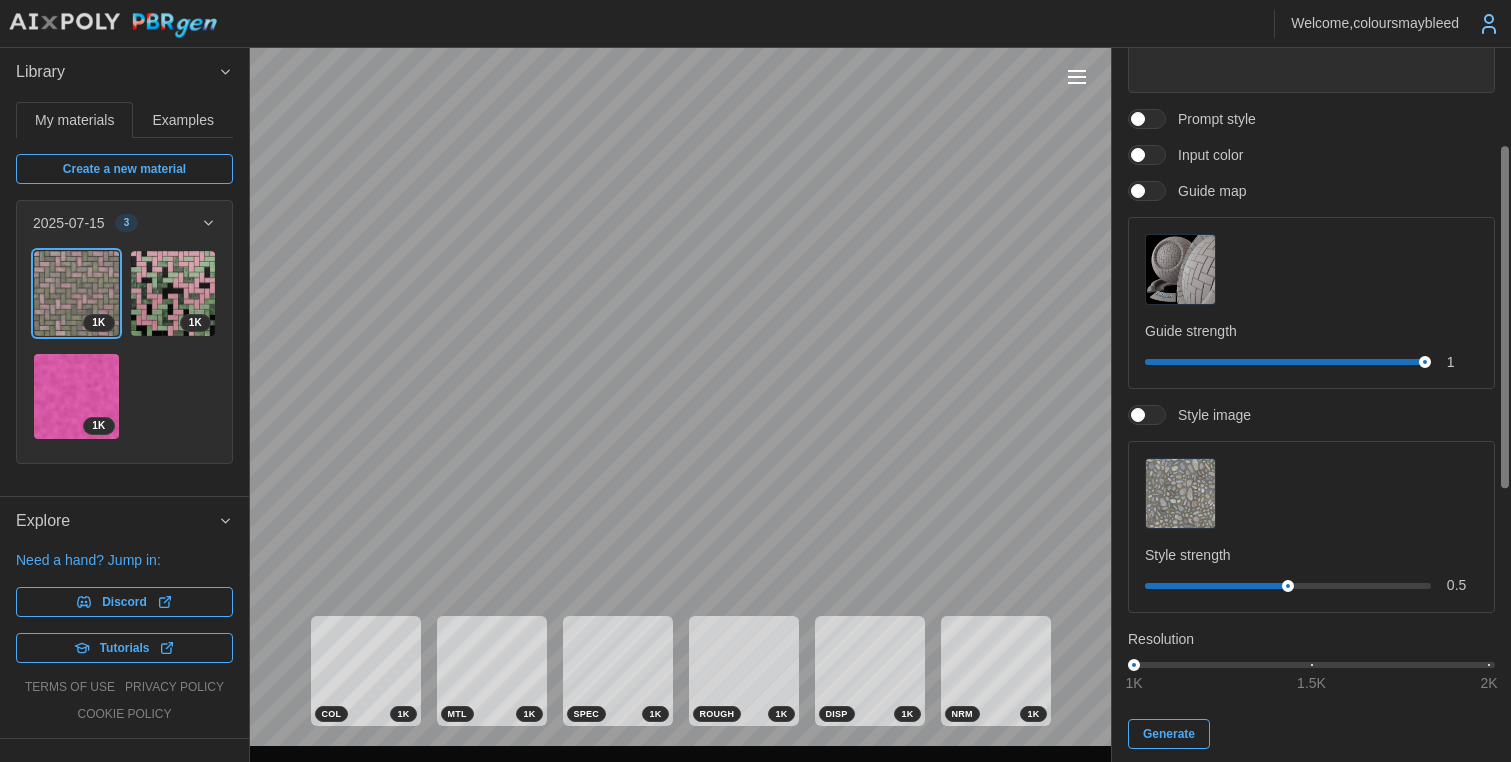click at bounding box center [1180, 493] 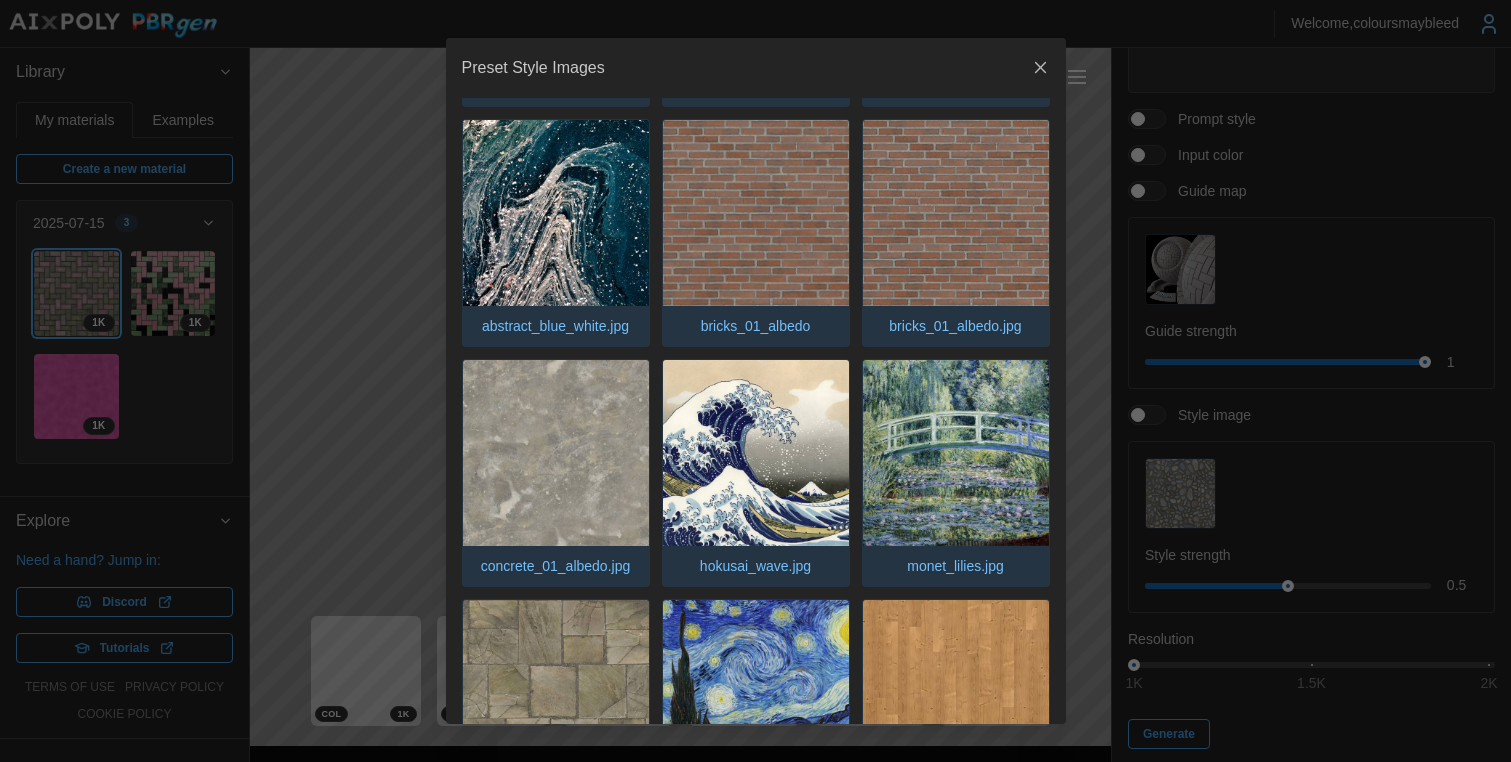scroll, scrollTop: 753, scrollLeft: 0, axis: vertical 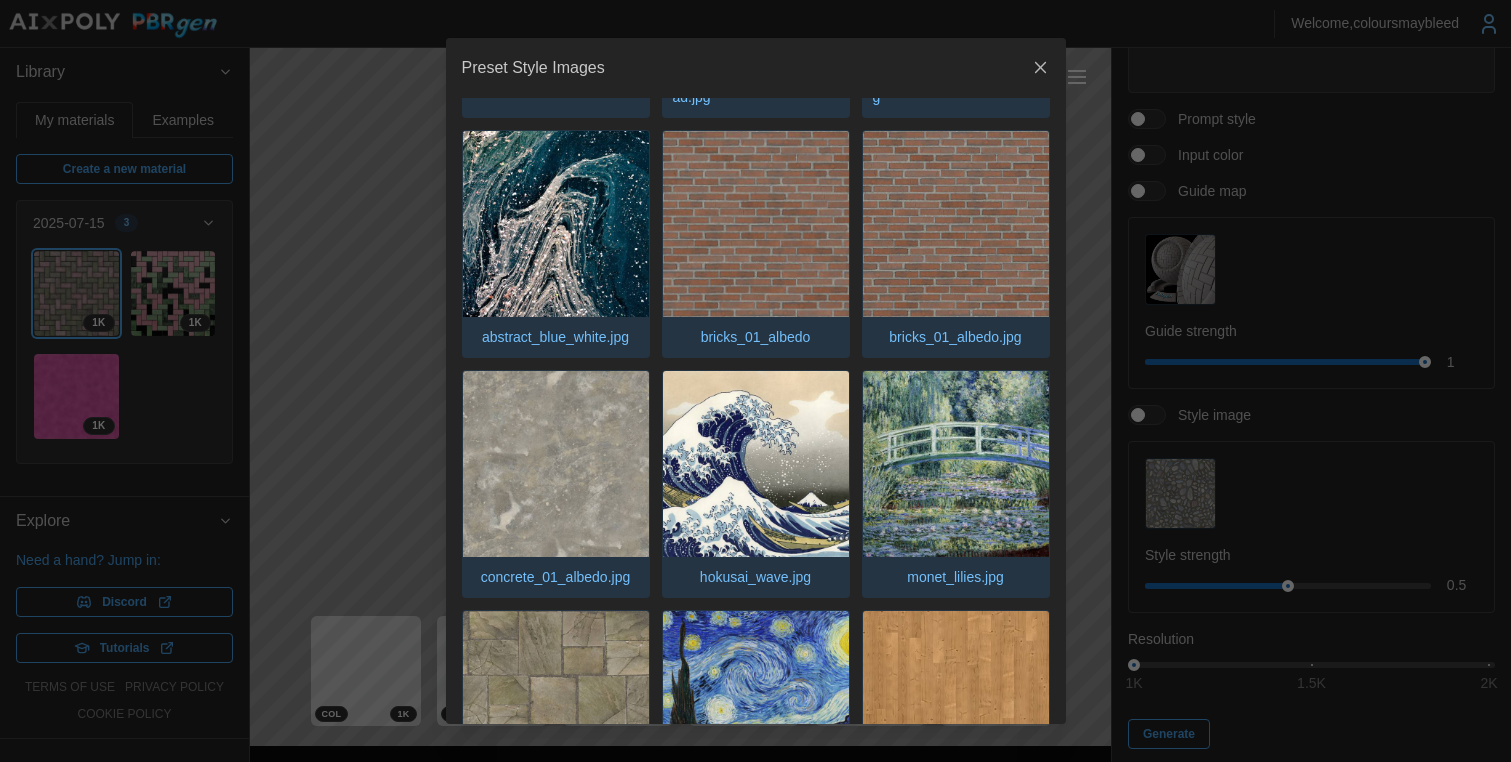 click at bounding box center [556, 224] 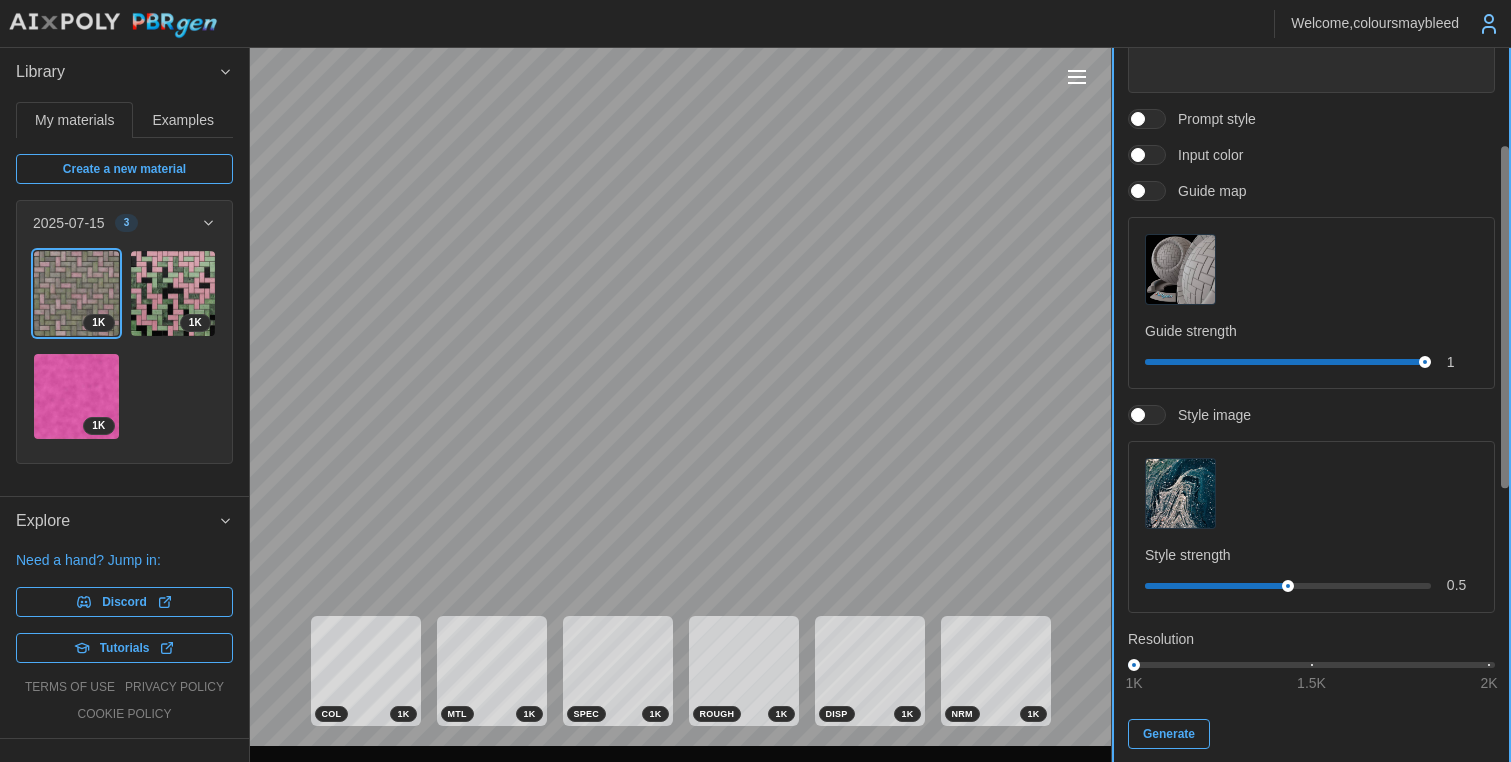 click on "Generate" at bounding box center [1169, 734] 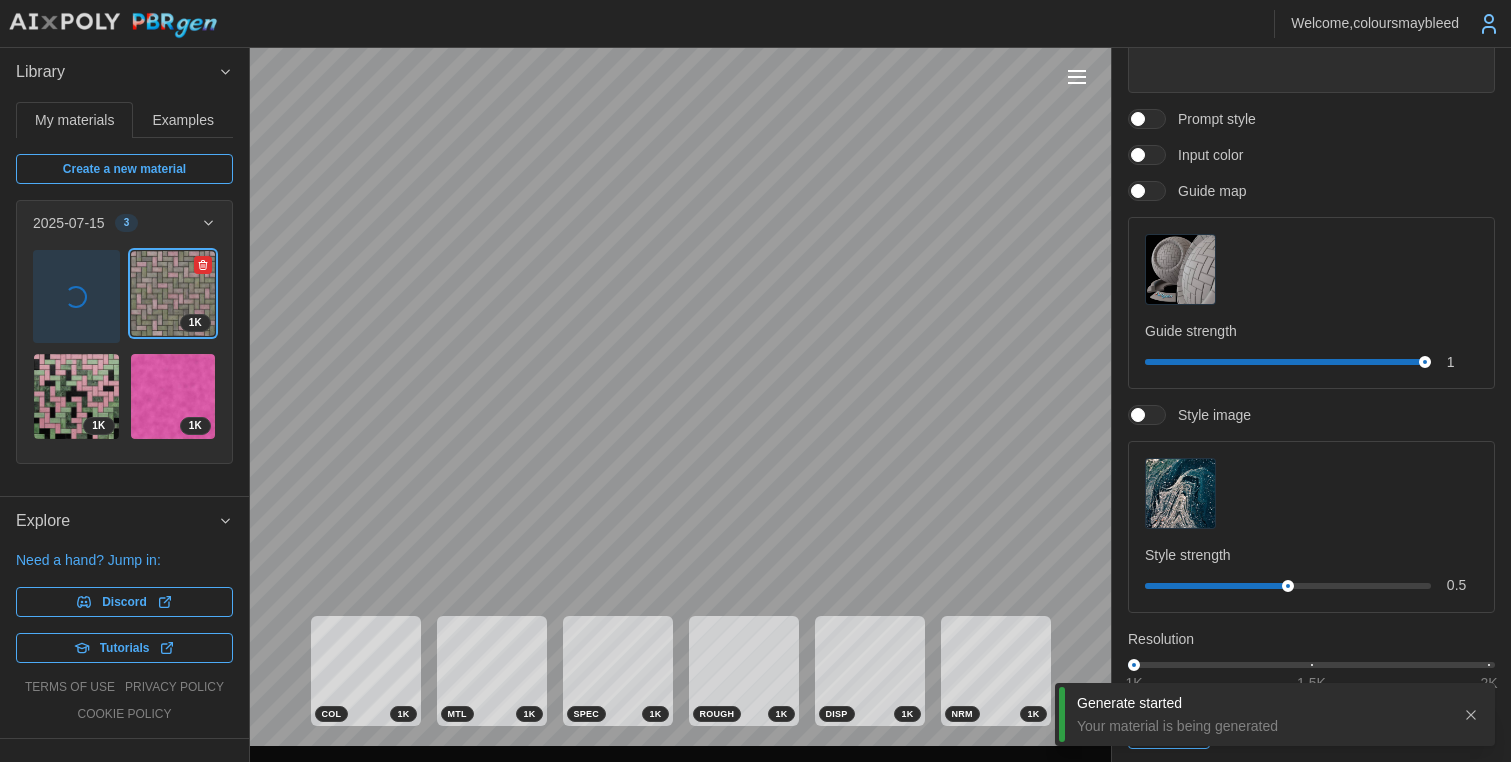 click 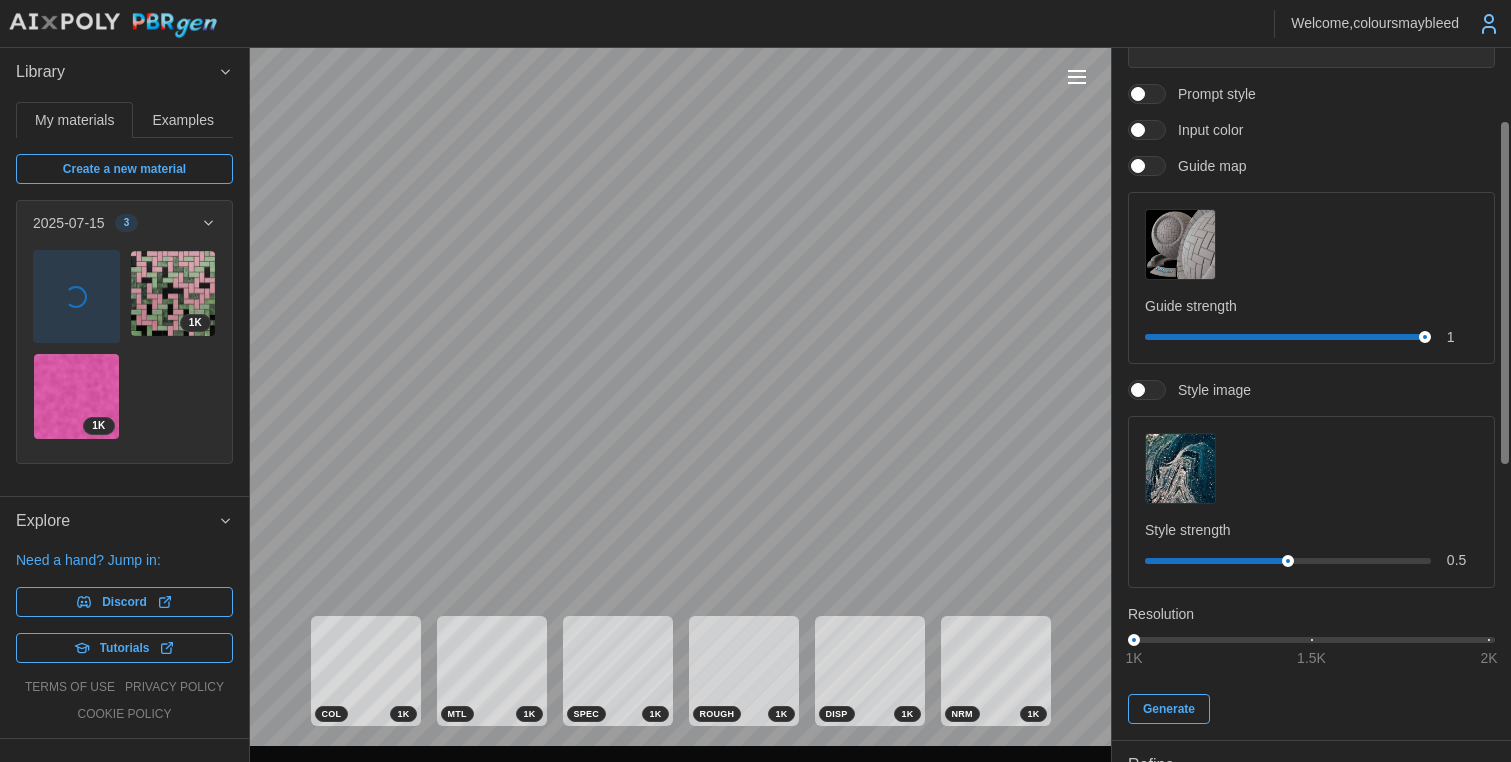 scroll, scrollTop: 0, scrollLeft: 0, axis: both 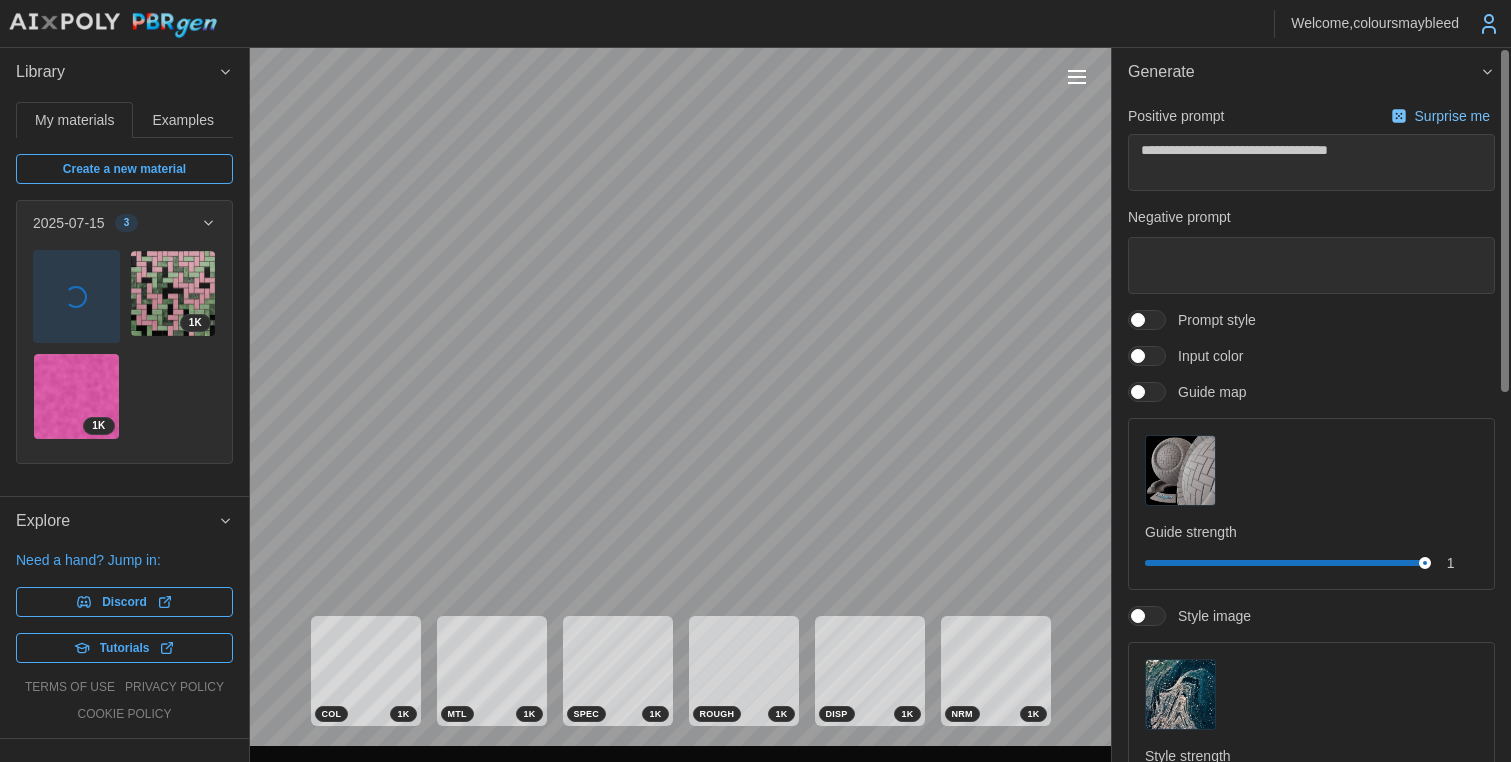 click at bounding box center [1504, 221] 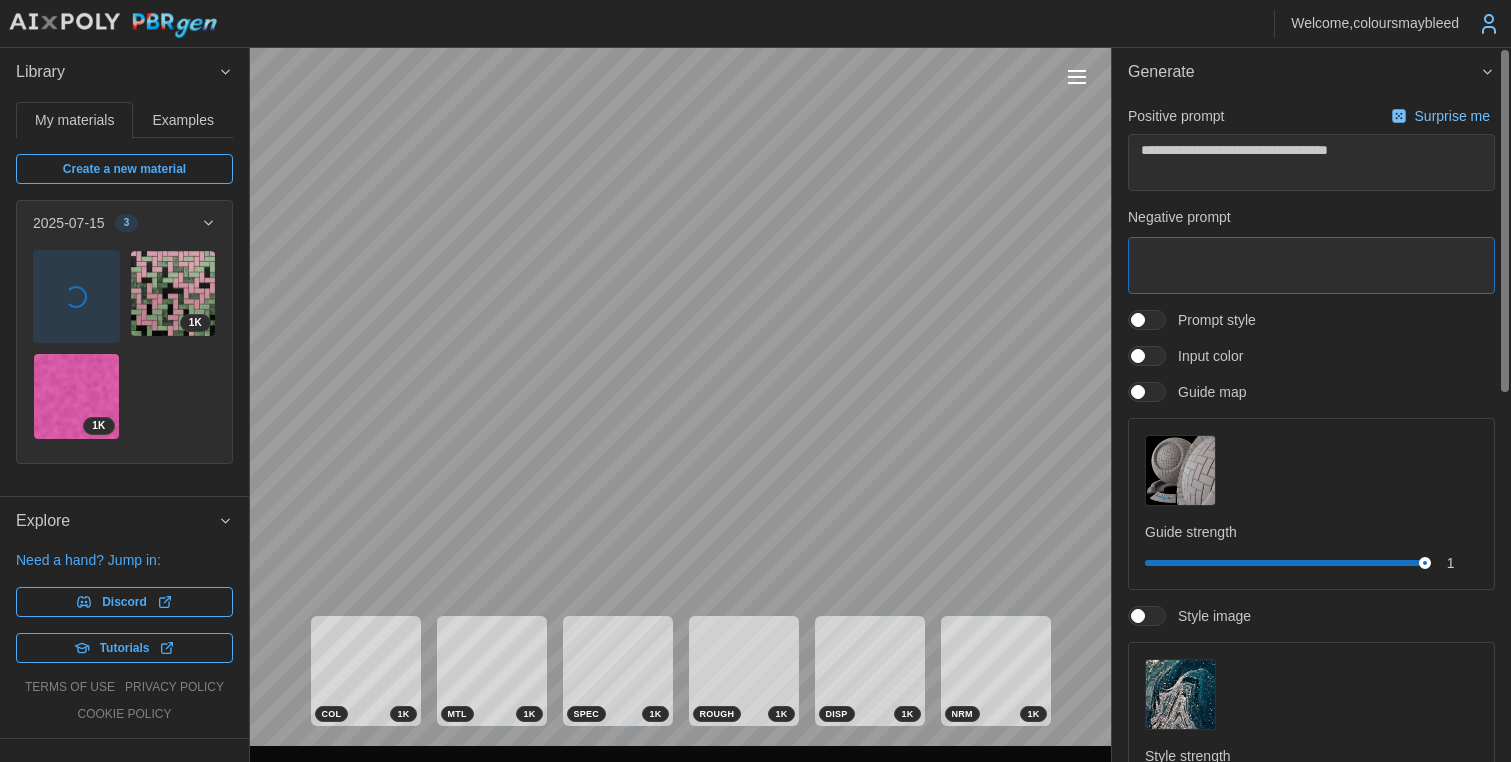 click at bounding box center [1311, 265] 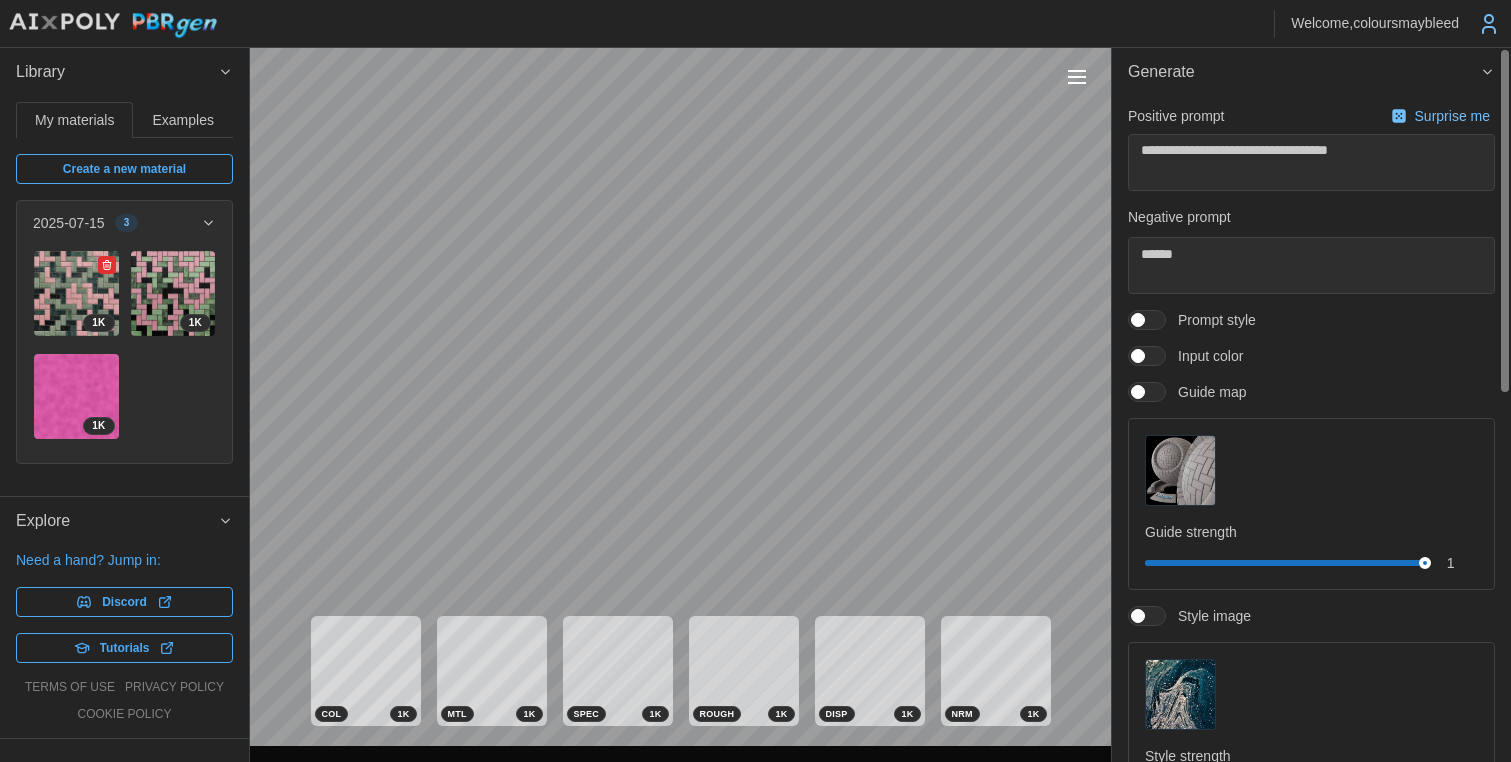 click at bounding box center [76, 293] 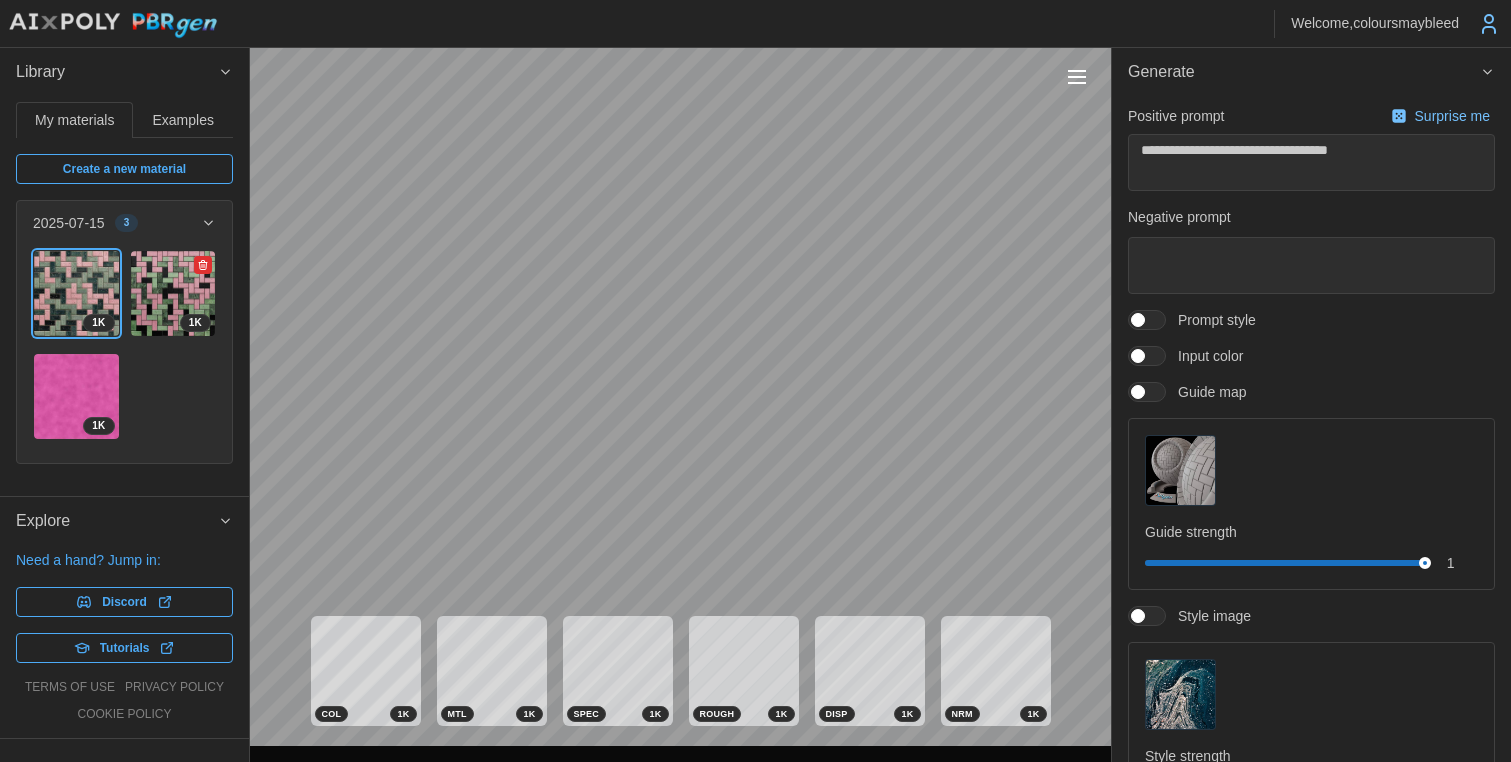 click at bounding box center (173, 293) 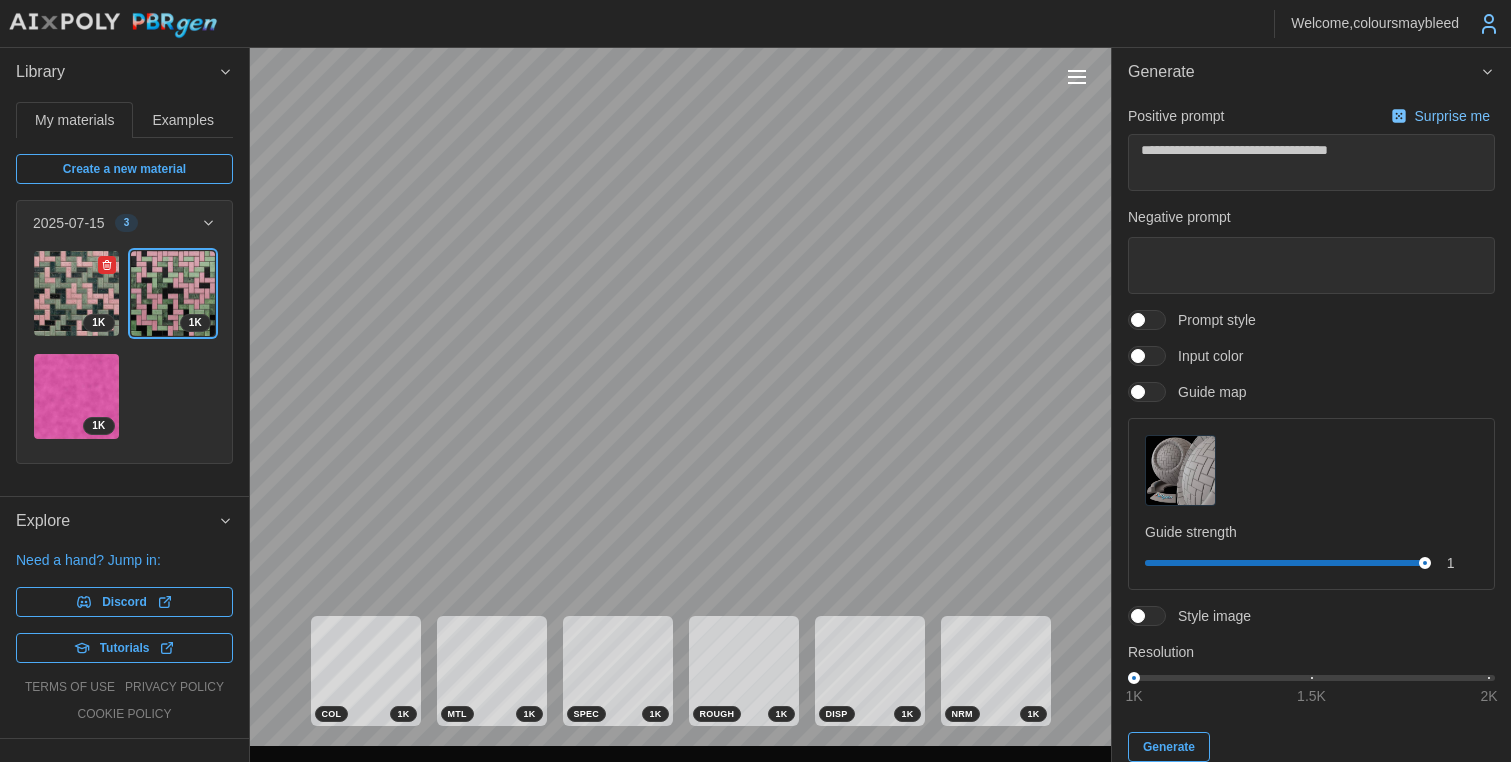 click at bounding box center (76, 293) 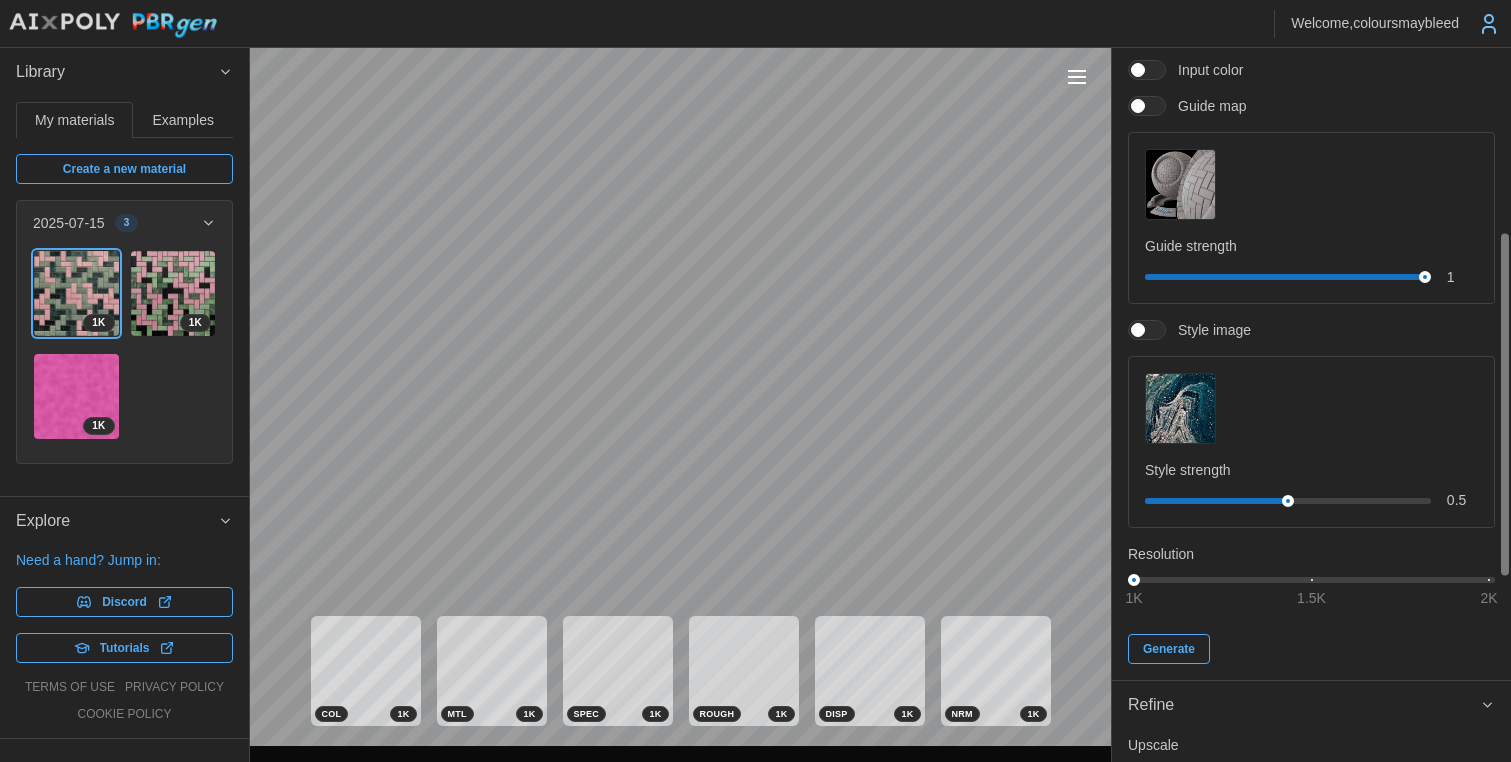 scroll, scrollTop: 383, scrollLeft: 0, axis: vertical 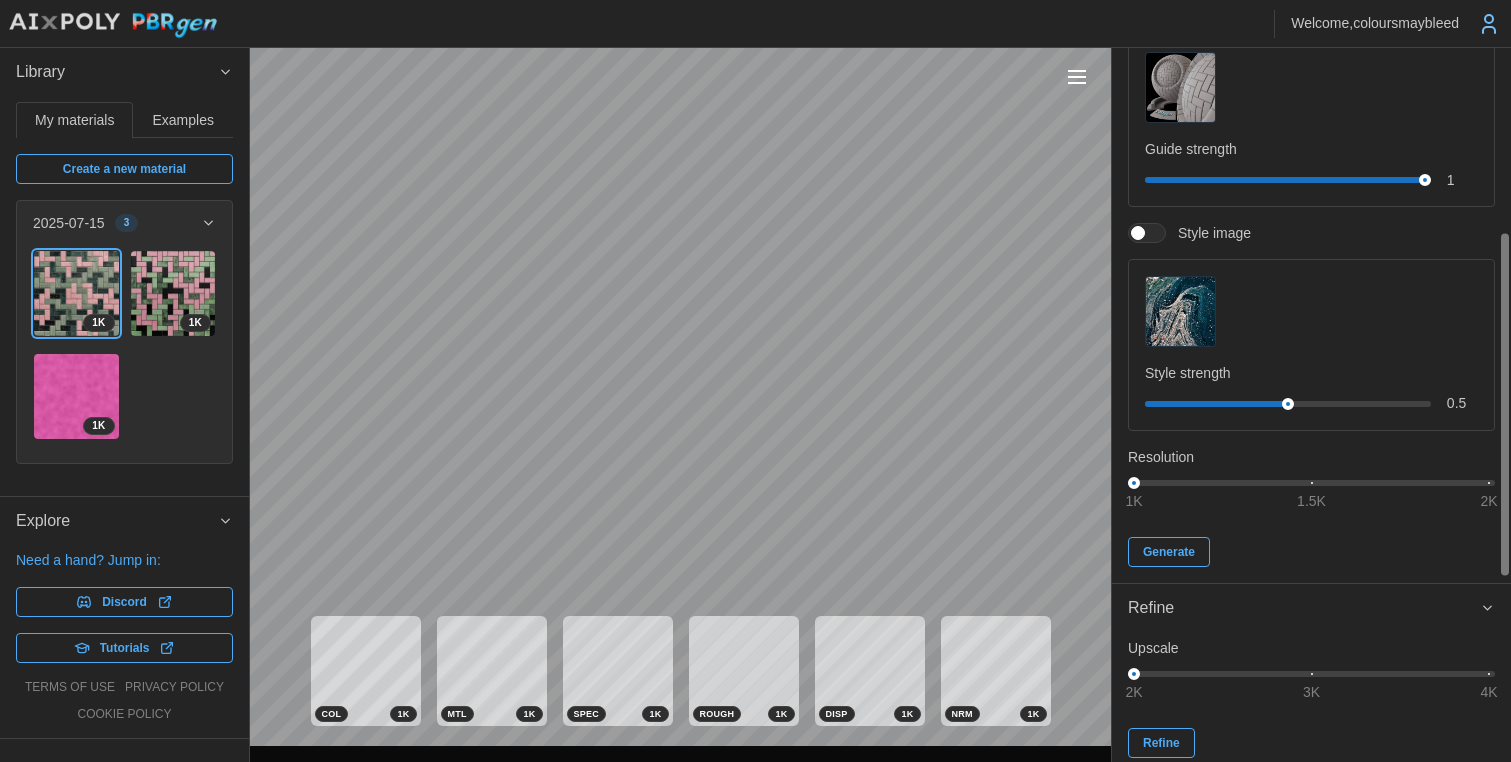 click at bounding box center [1180, 311] 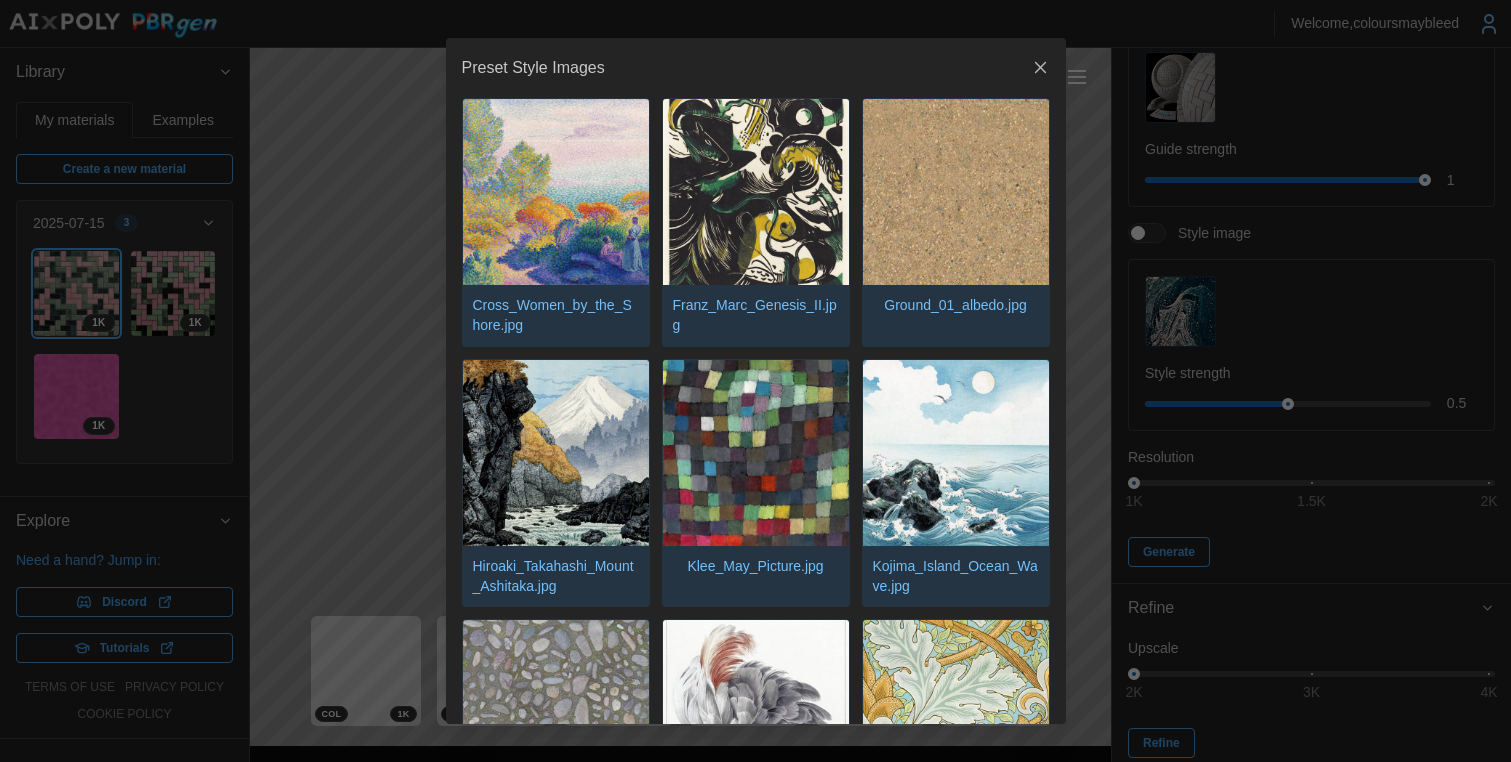 click at bounding box center (756, 453) 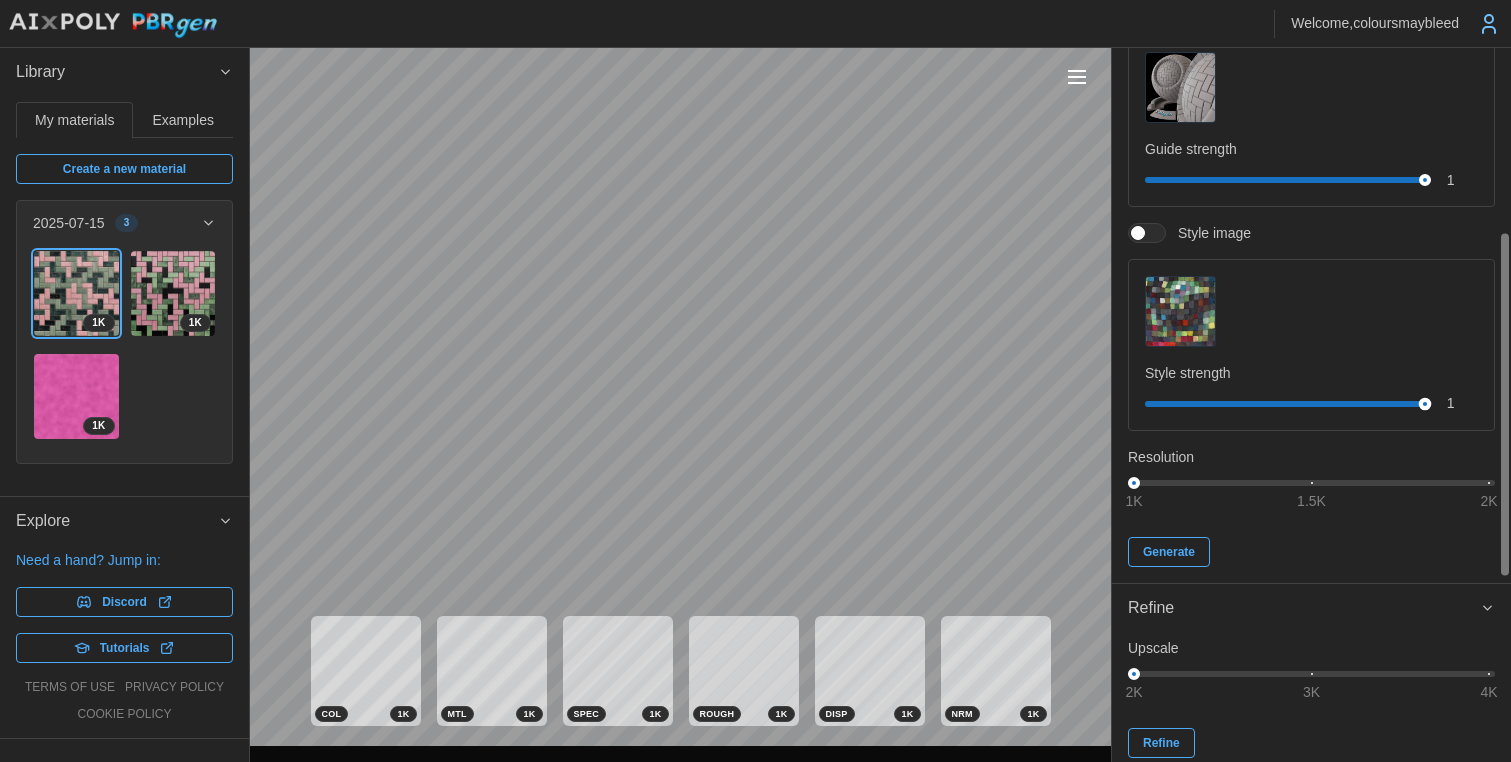 drag, startPoint x: 1479, startPoint y: 415, endPoint x: 1660, endPoint y: 418, distance: 181.02486 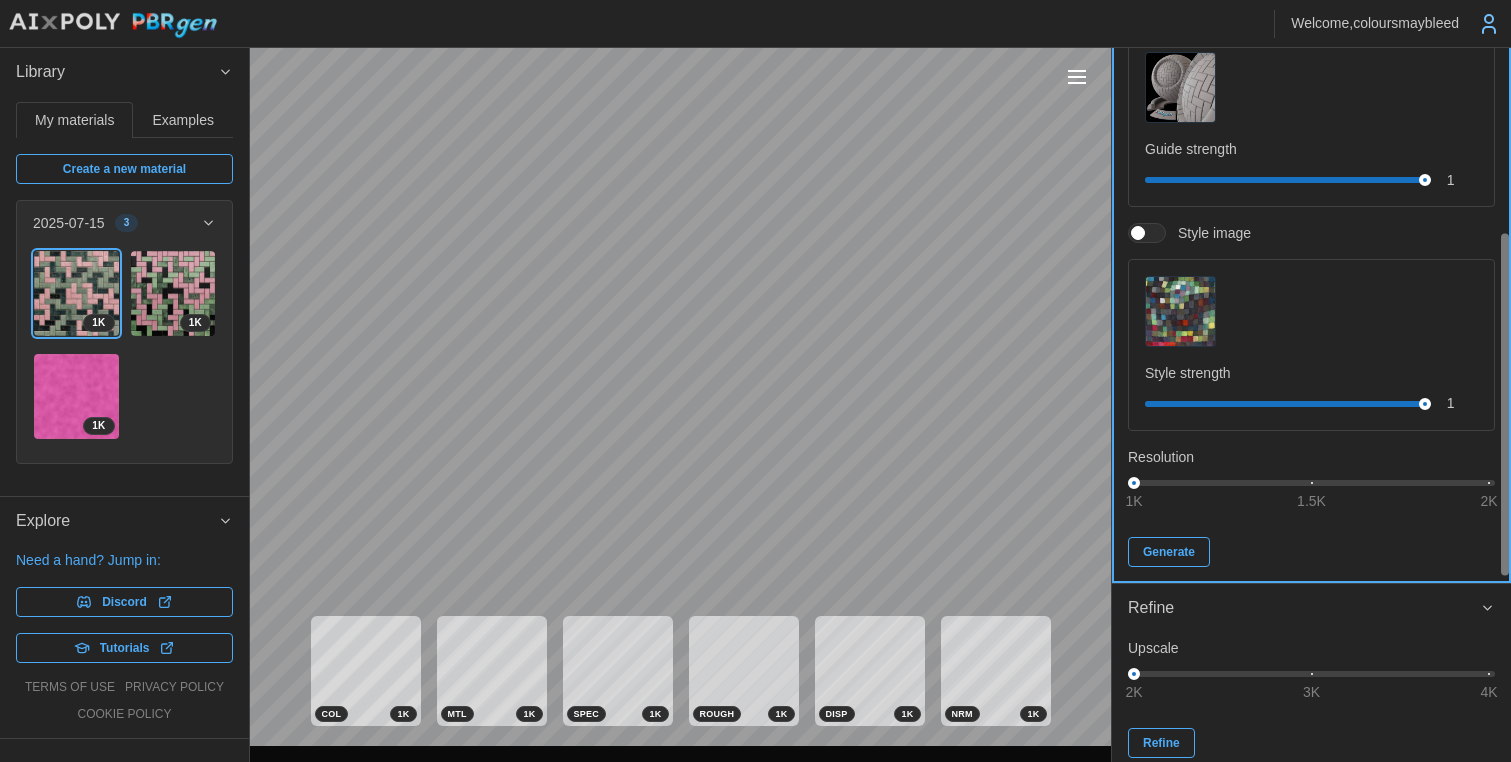 click on "Generate" at bounding box center [1169, 552] 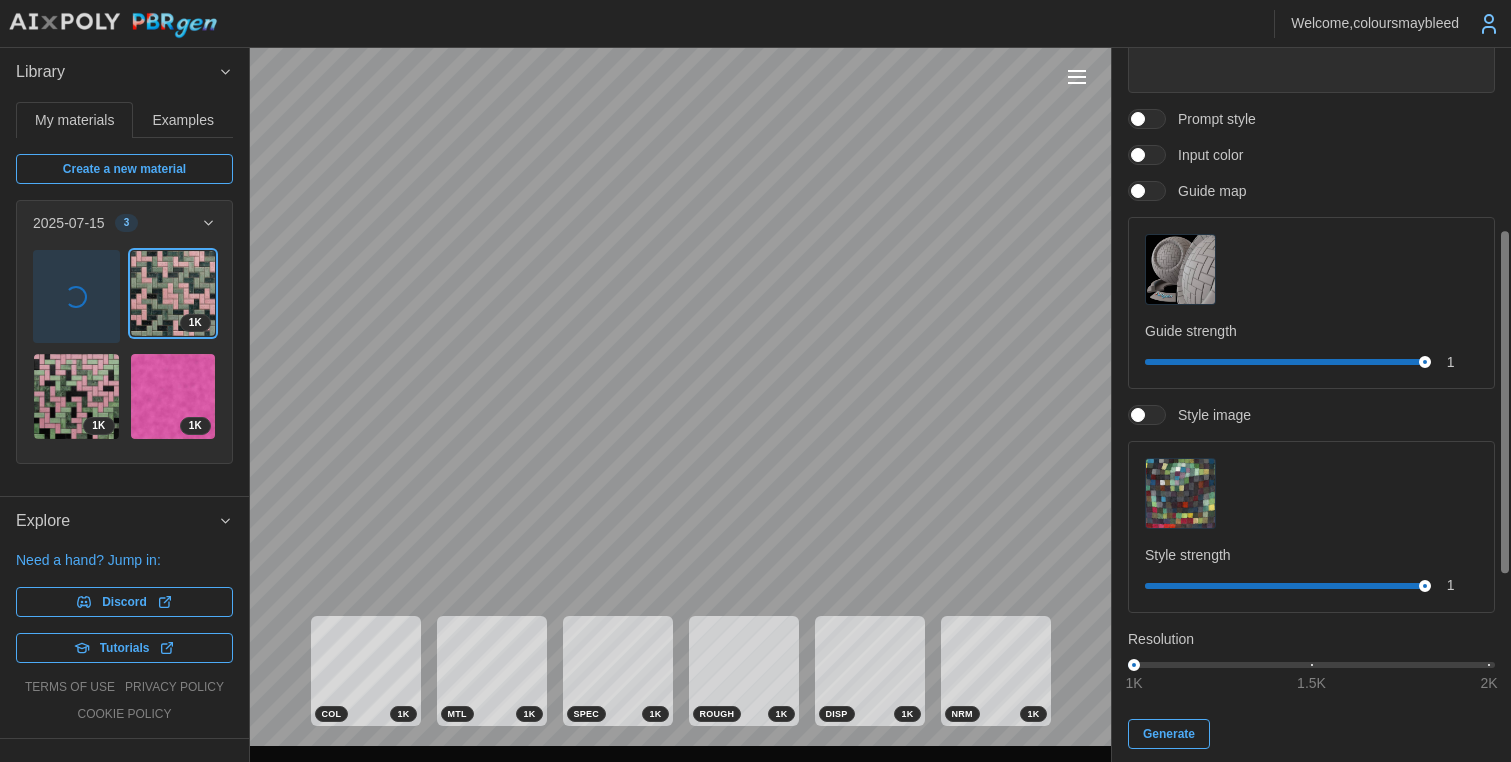 scroll, scrollTop: 0, scrollLeft: 0, axis: both 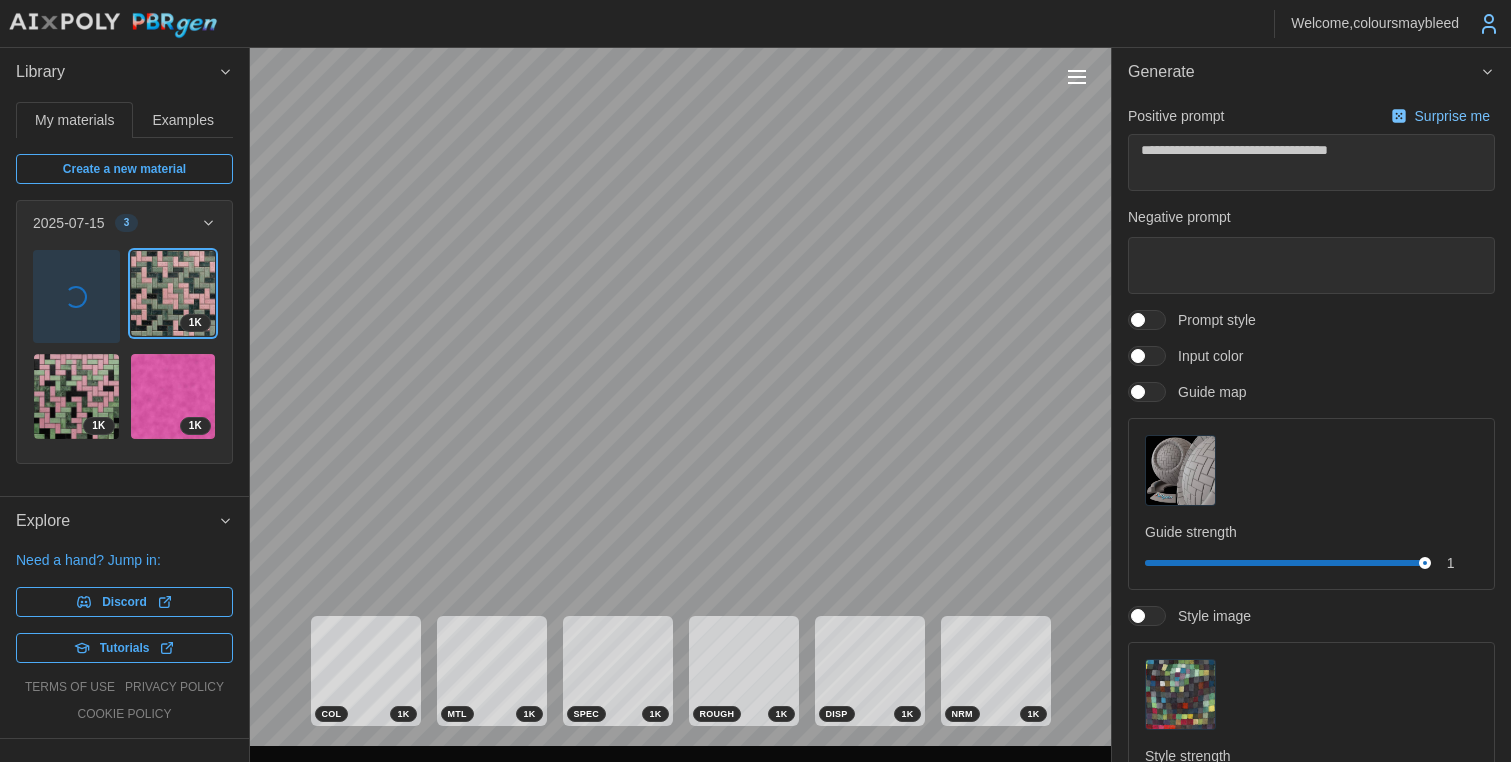 click on "Examples" at bounding box center [183, 120] 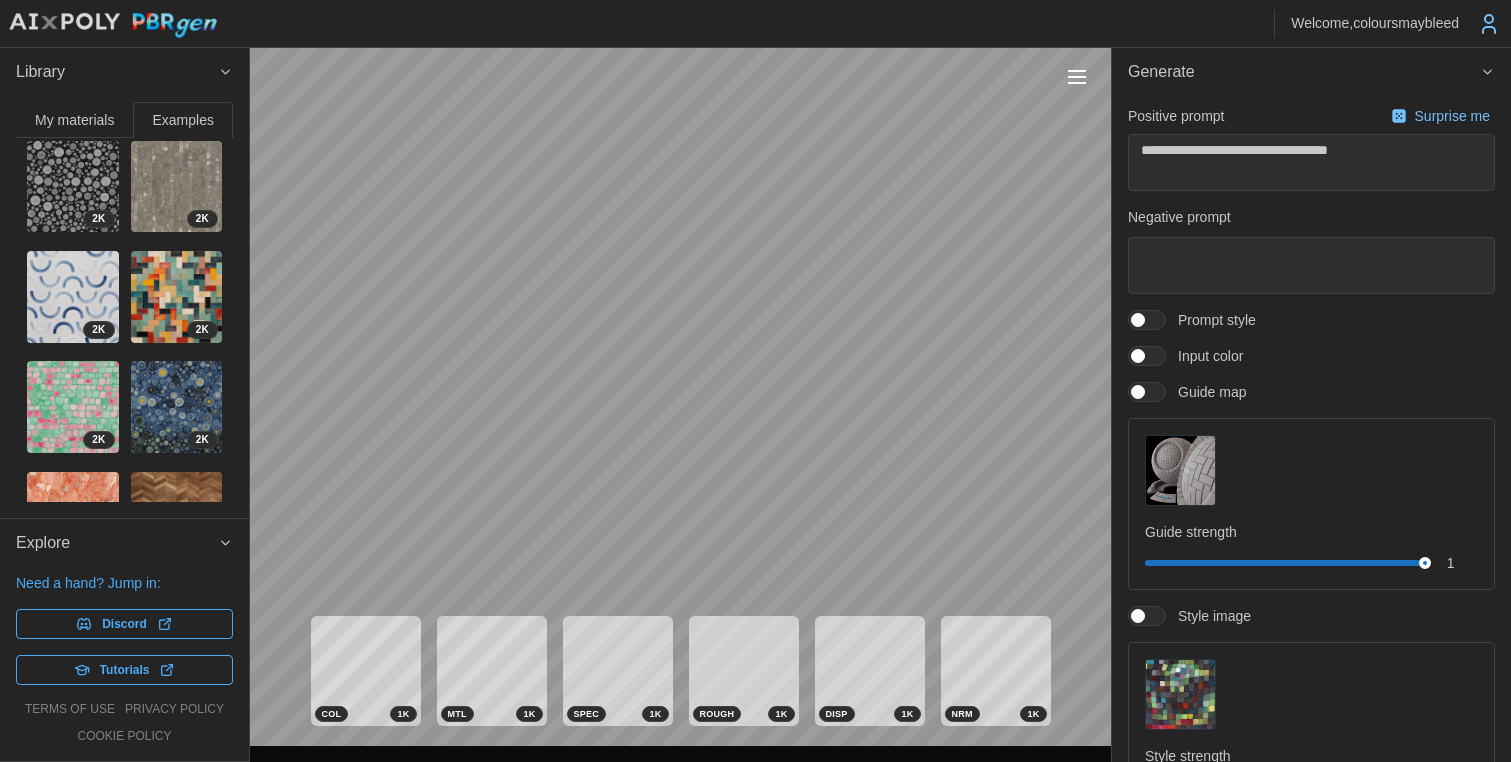 scroll, scrollTop: 0, scrollLeft: 0, axis: both 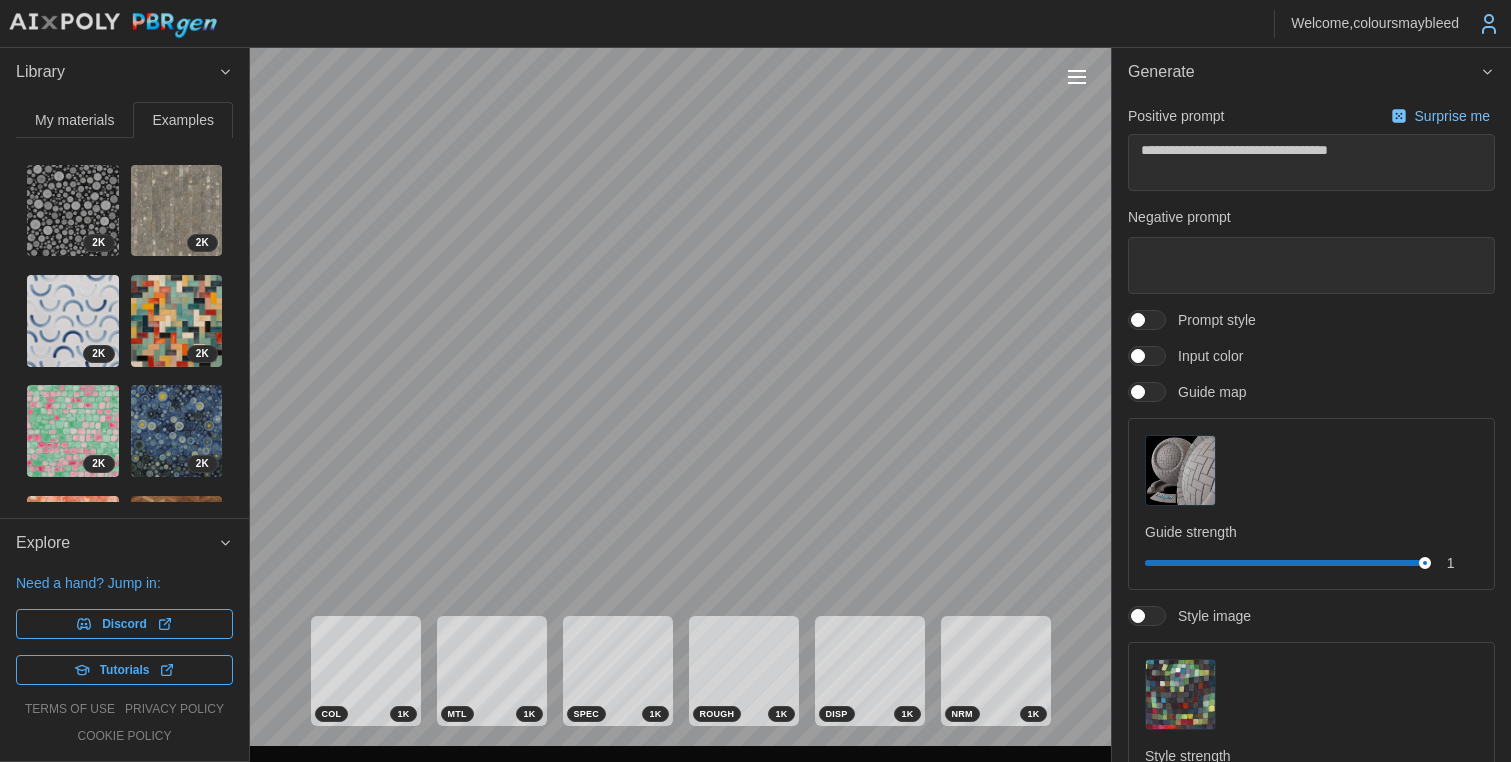 click on "My materials" at bounding box center [74, 120] 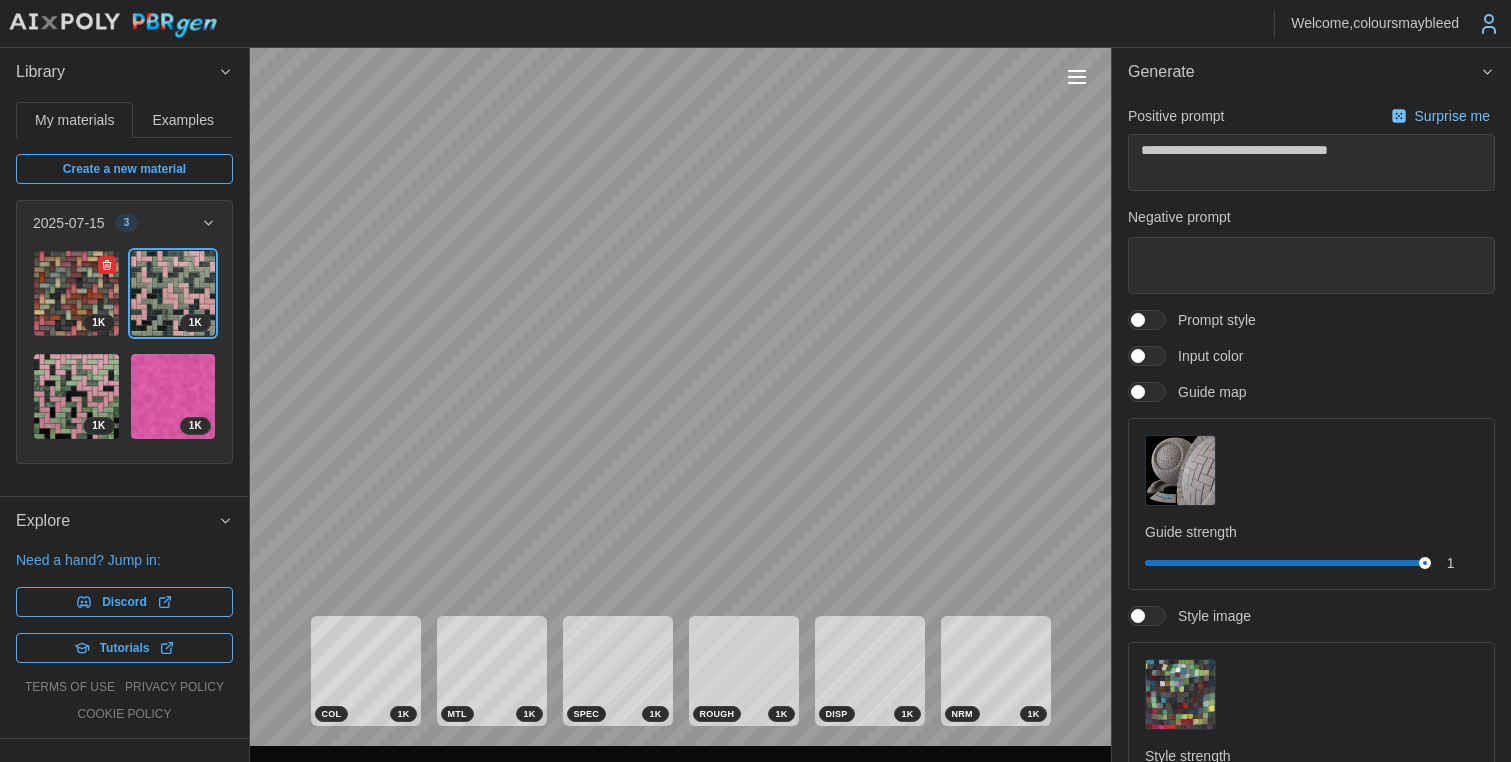 click at bounding box center [76, 293] 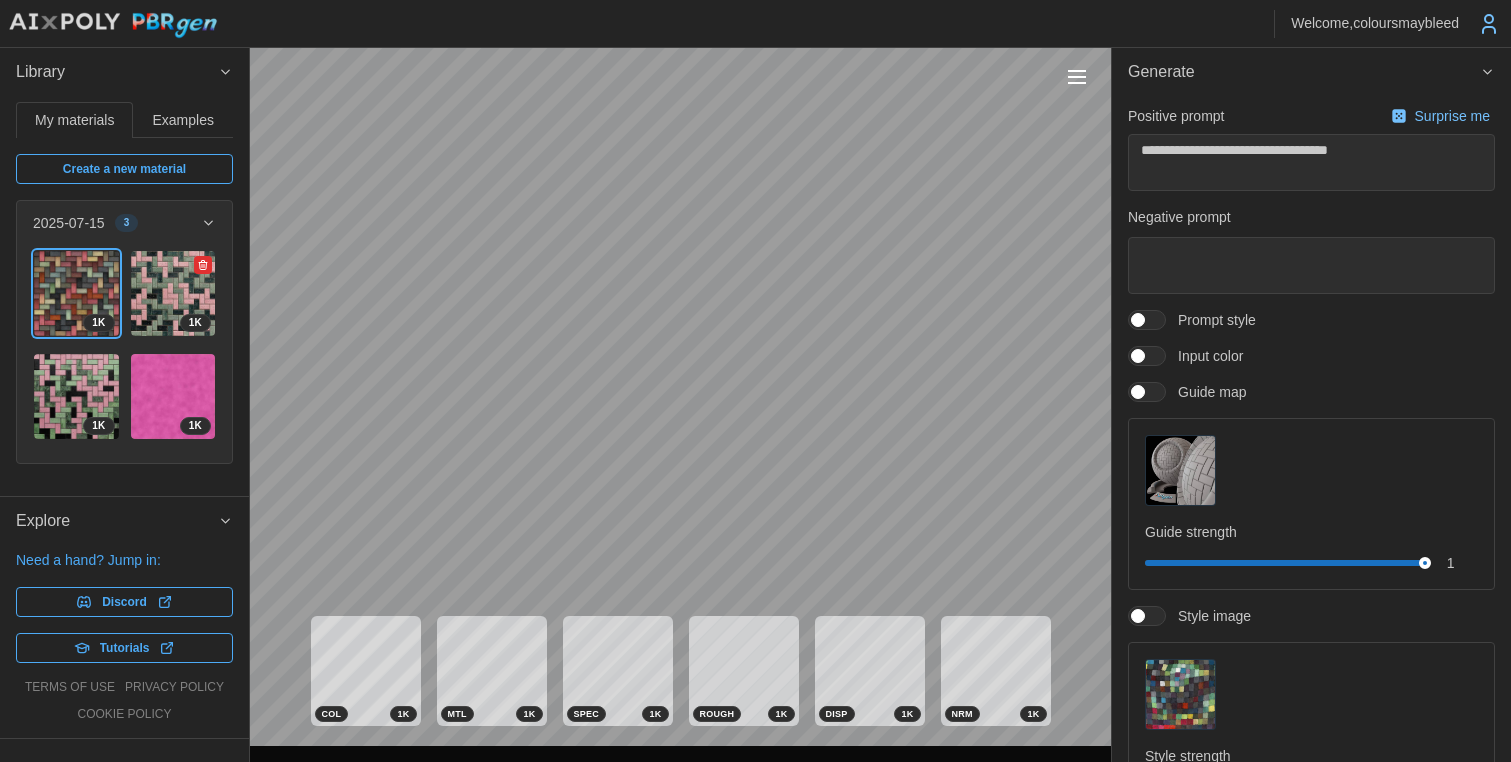click 